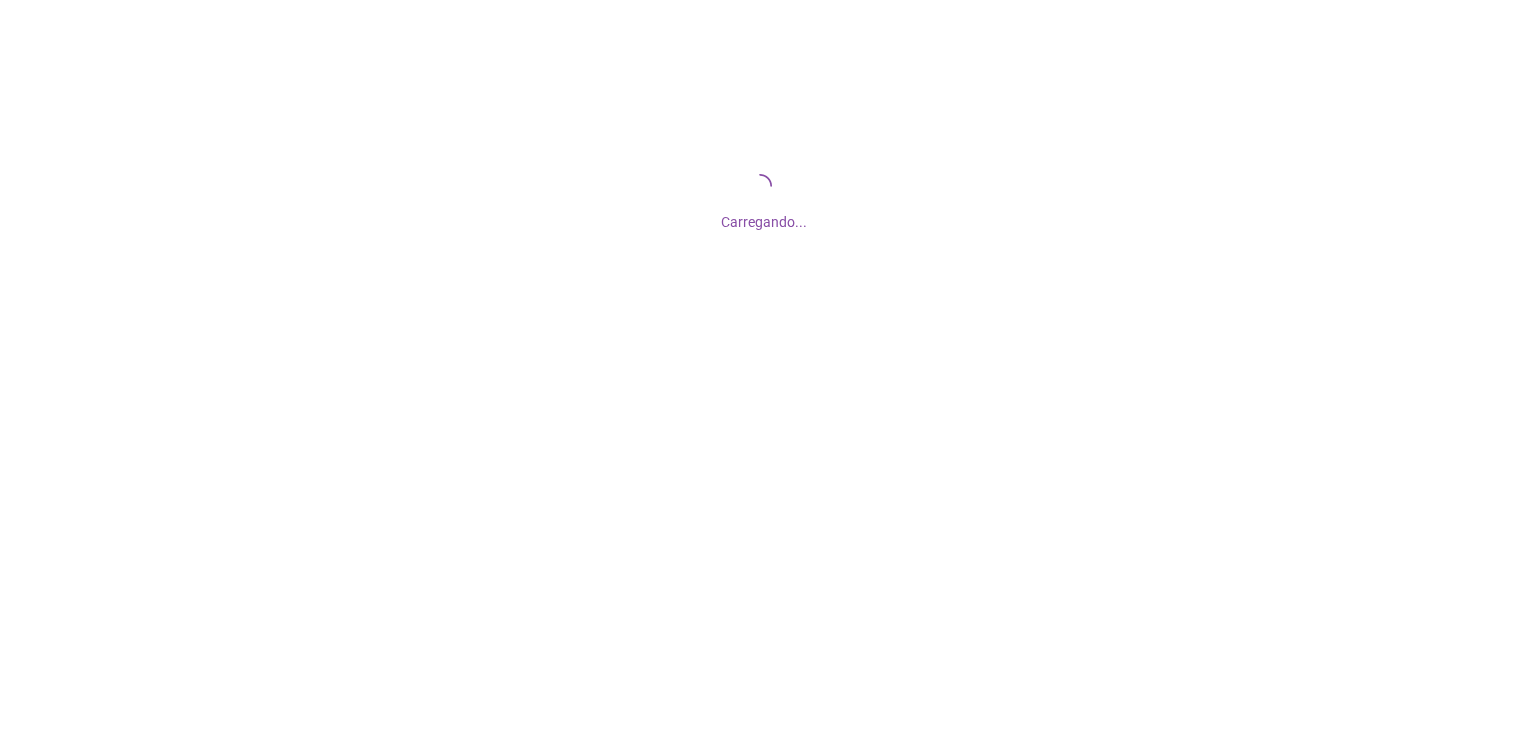 scroll, scrollTop: 0, scrollLeft: 0, axis: both 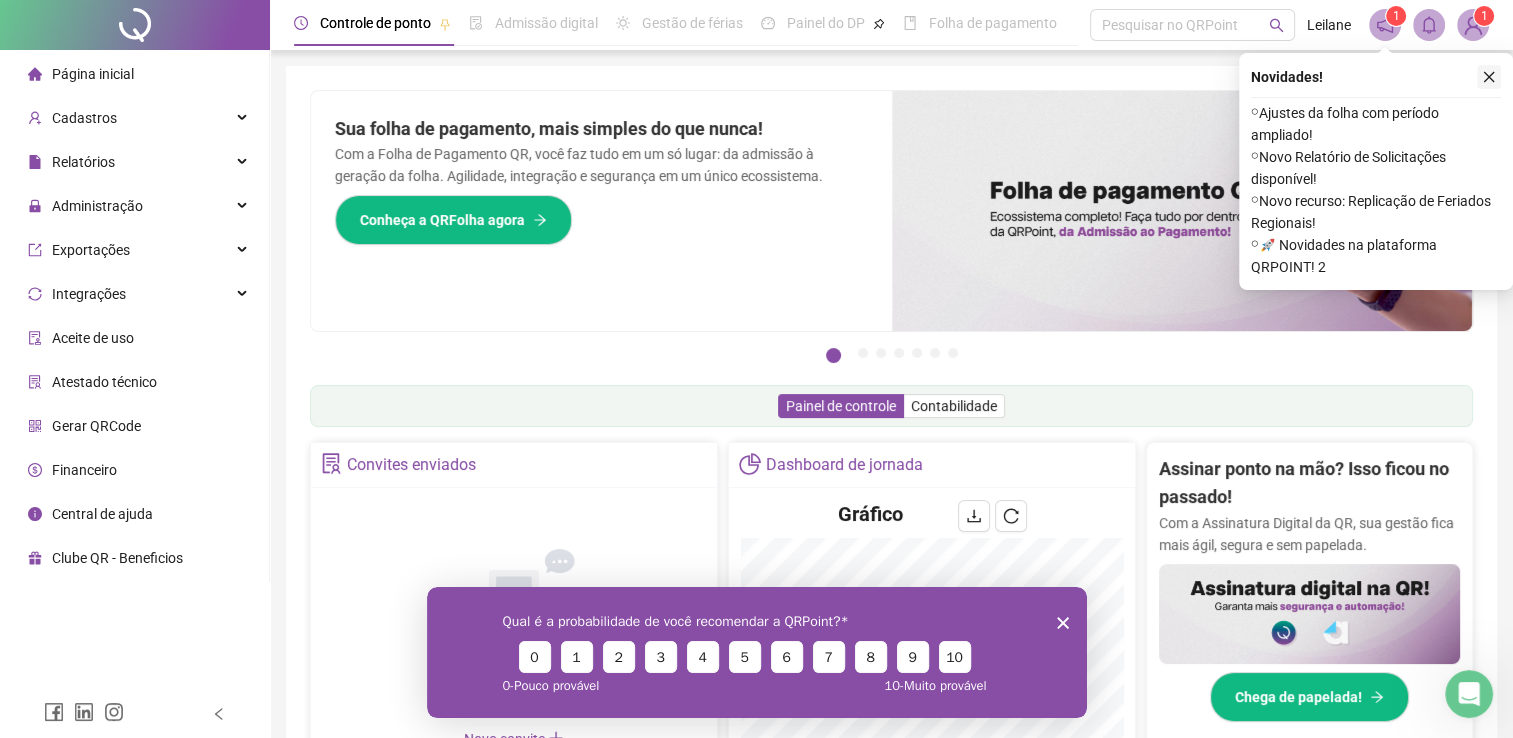 click 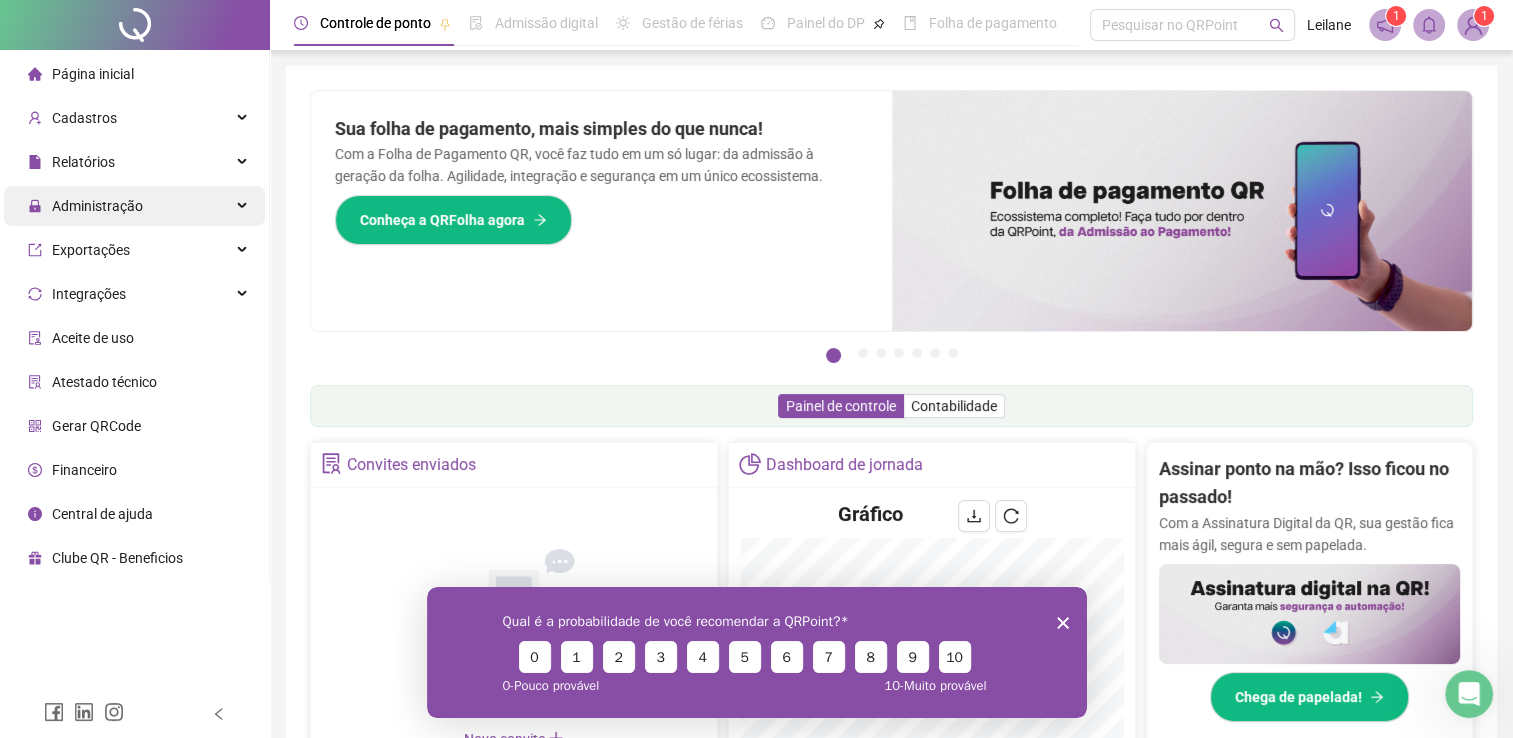 click on "Administração" at bounding box center [134, 206] 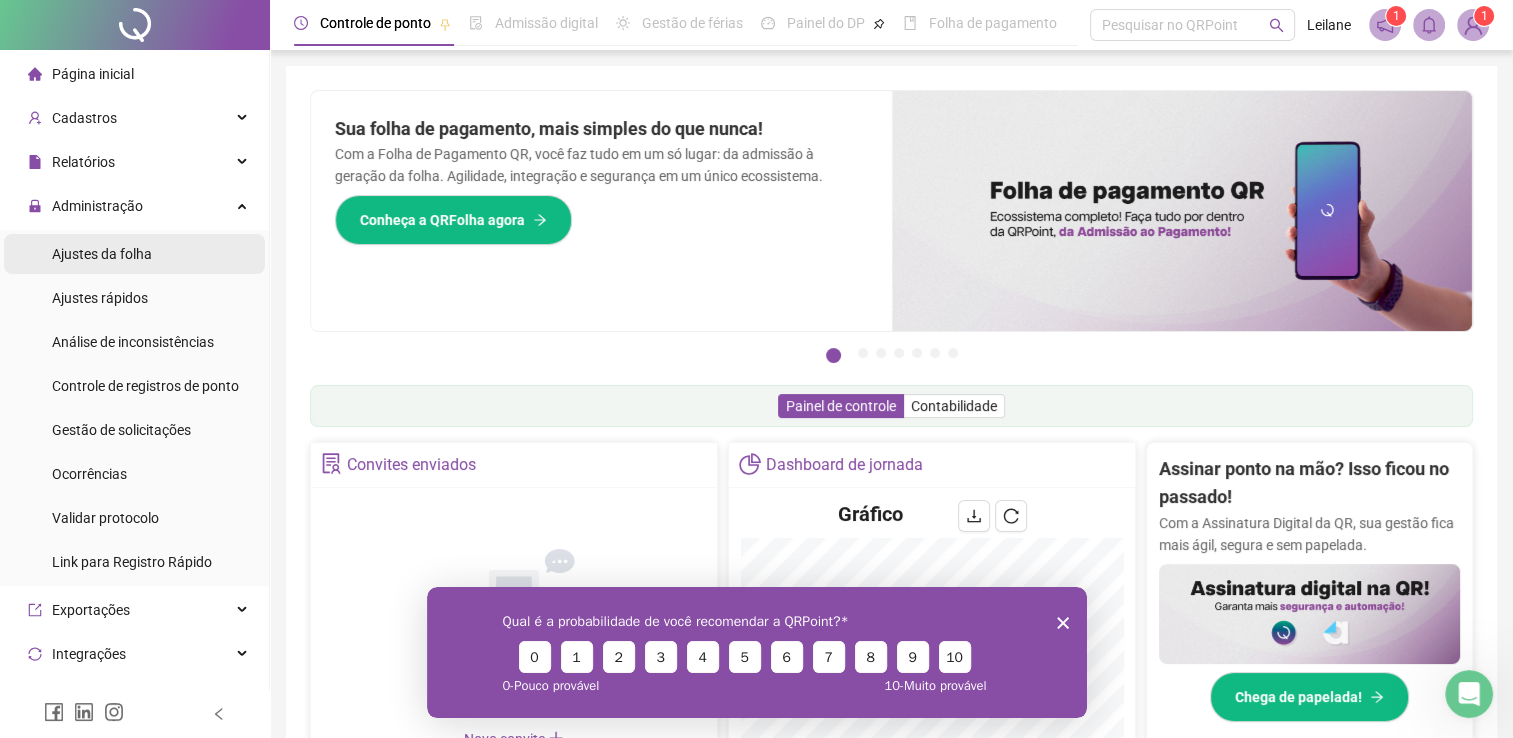 click on "Ajustes da folha" at bounding box center [102, 254] 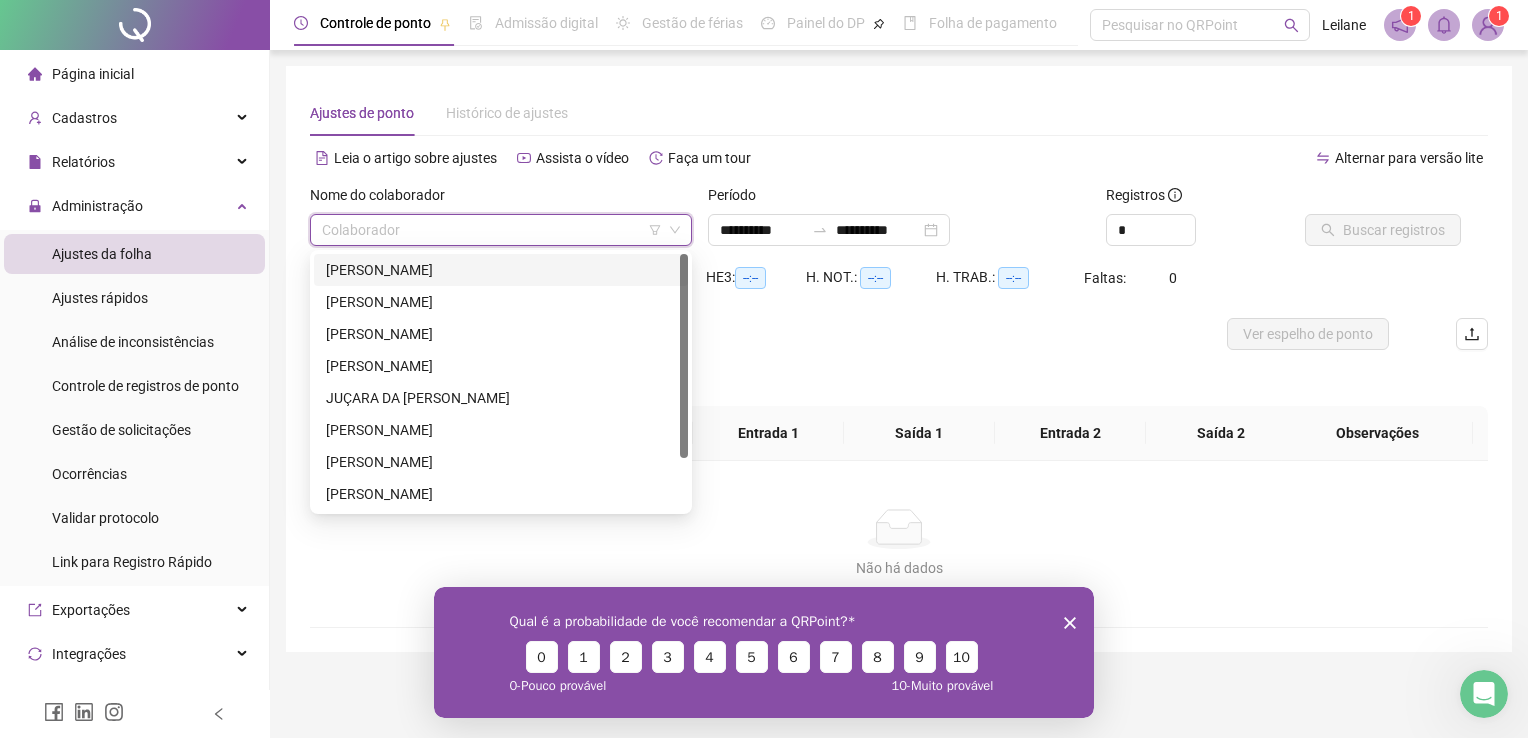 click at bounding box center [495, 230] 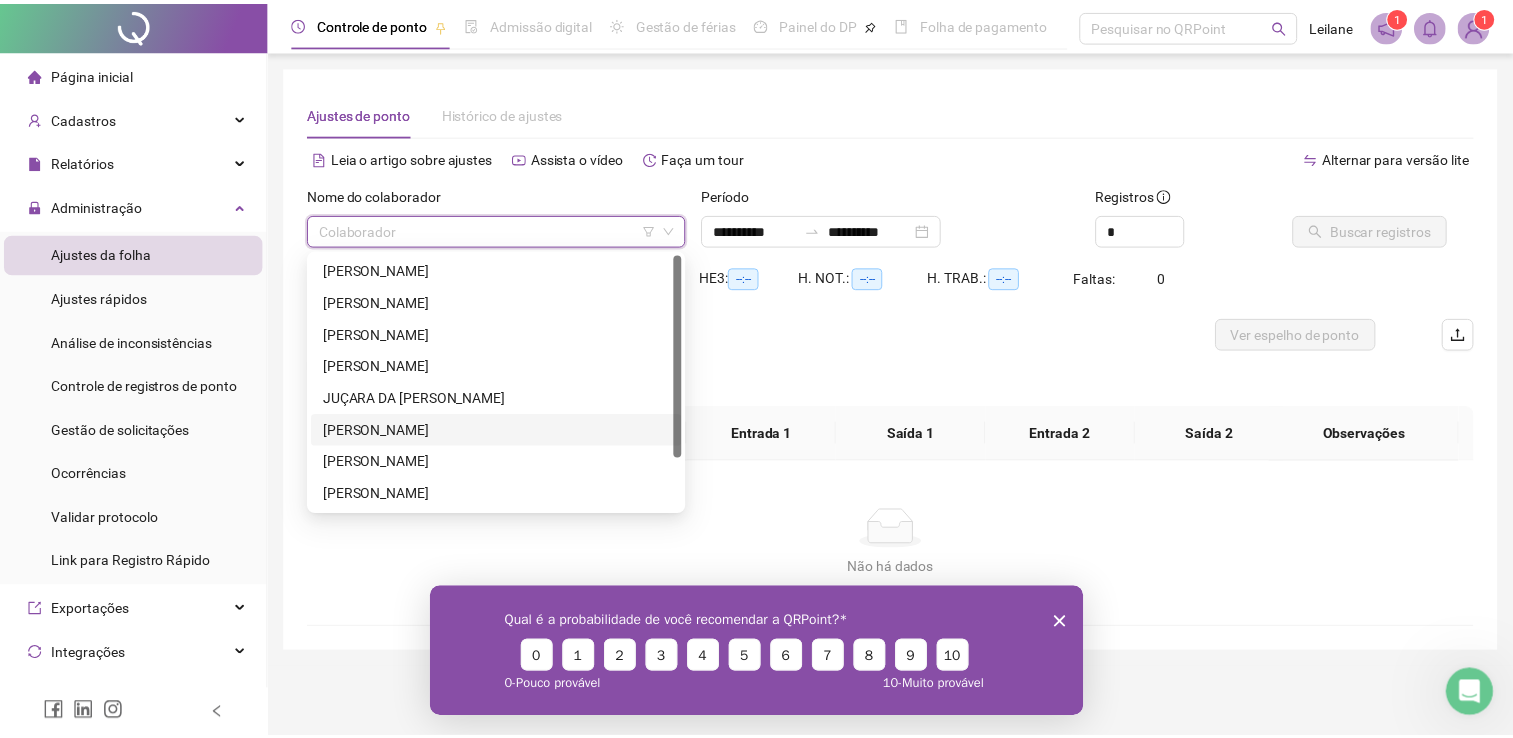 scroll, scrollTop: 64, scrollLeft: 0, axis: vertical 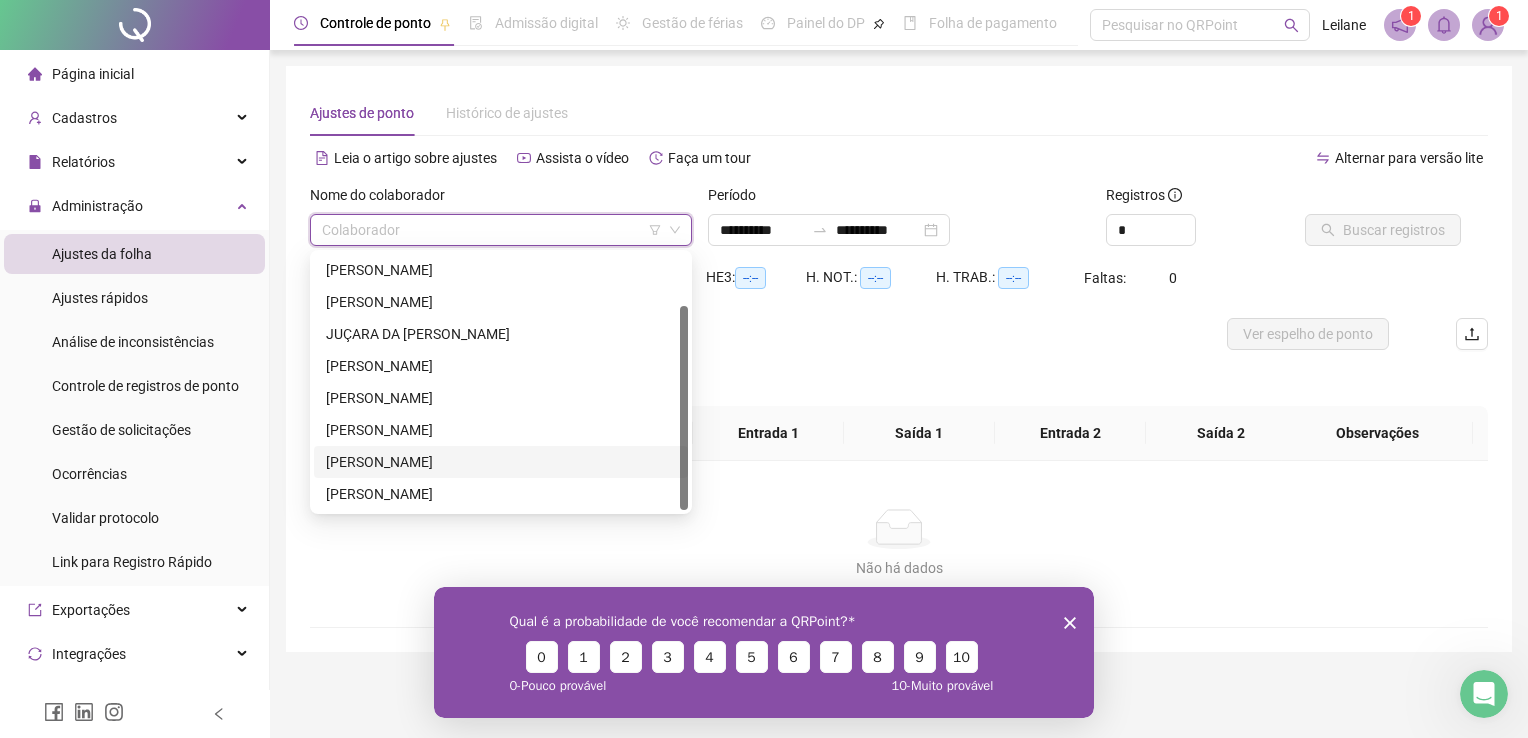 click on "[PERSON_NAME]" at bounding box center (501, 462) 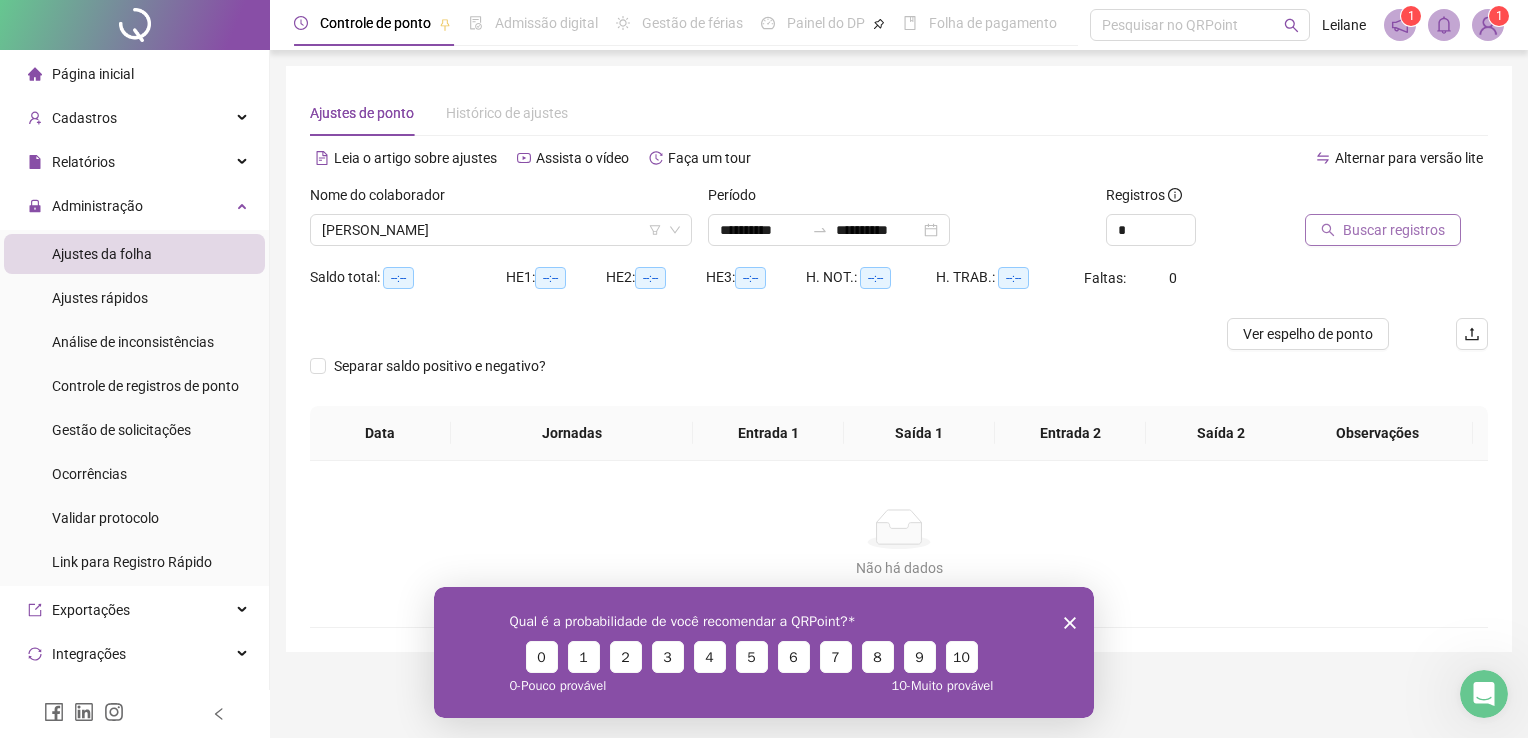 click on "Buscar registros" at bounding box center (1394, 230) 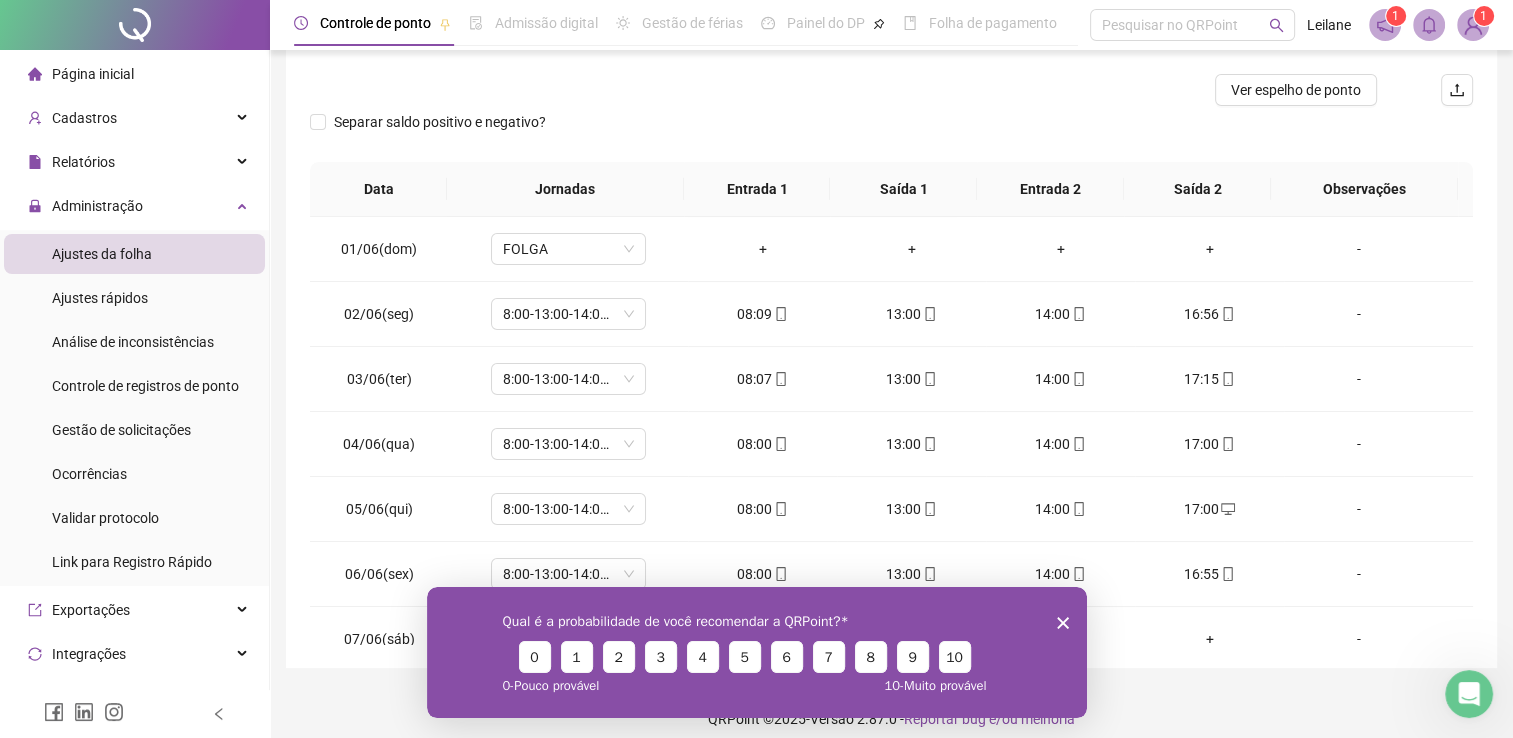 scroll, scrollTop: 248, scrollLeft: 0, axis: vertical 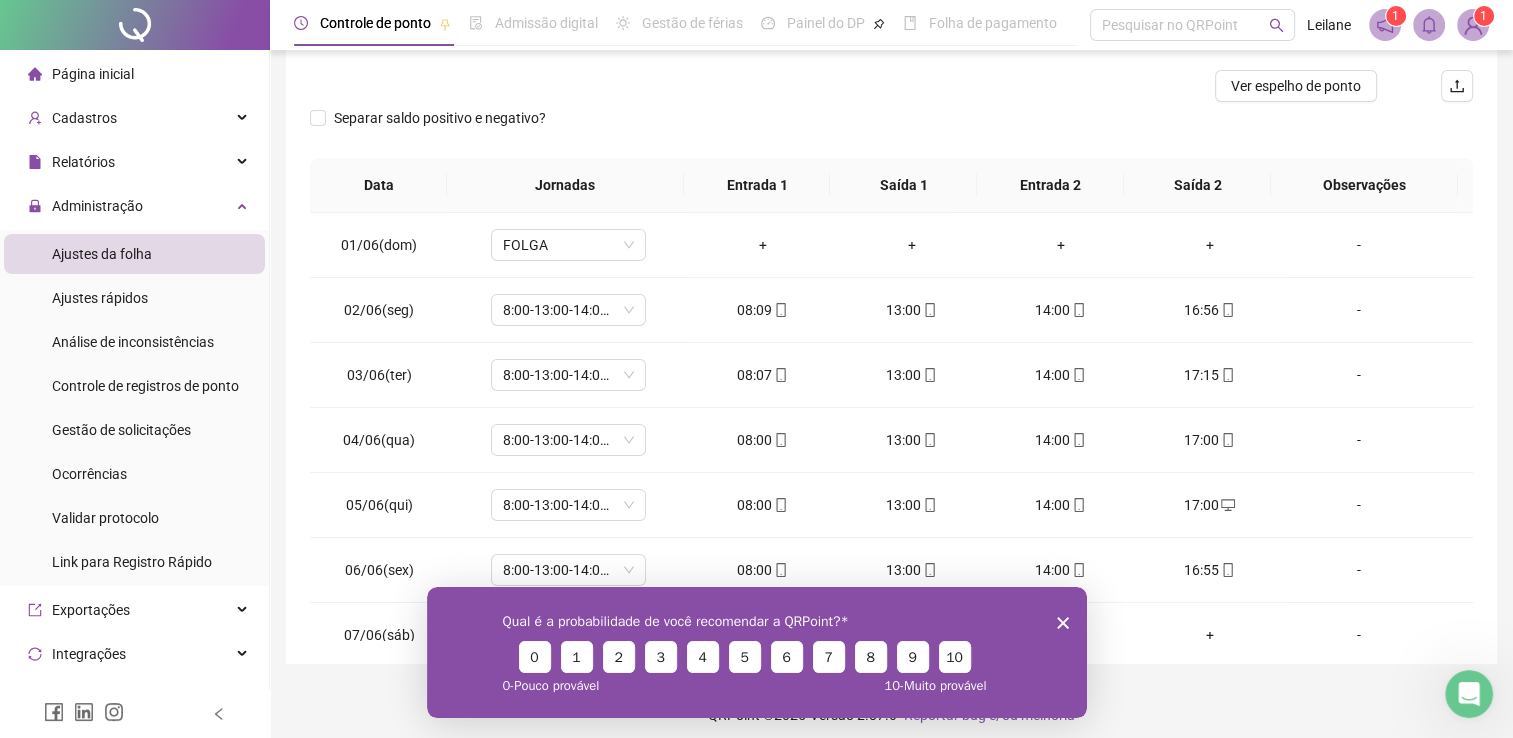 click 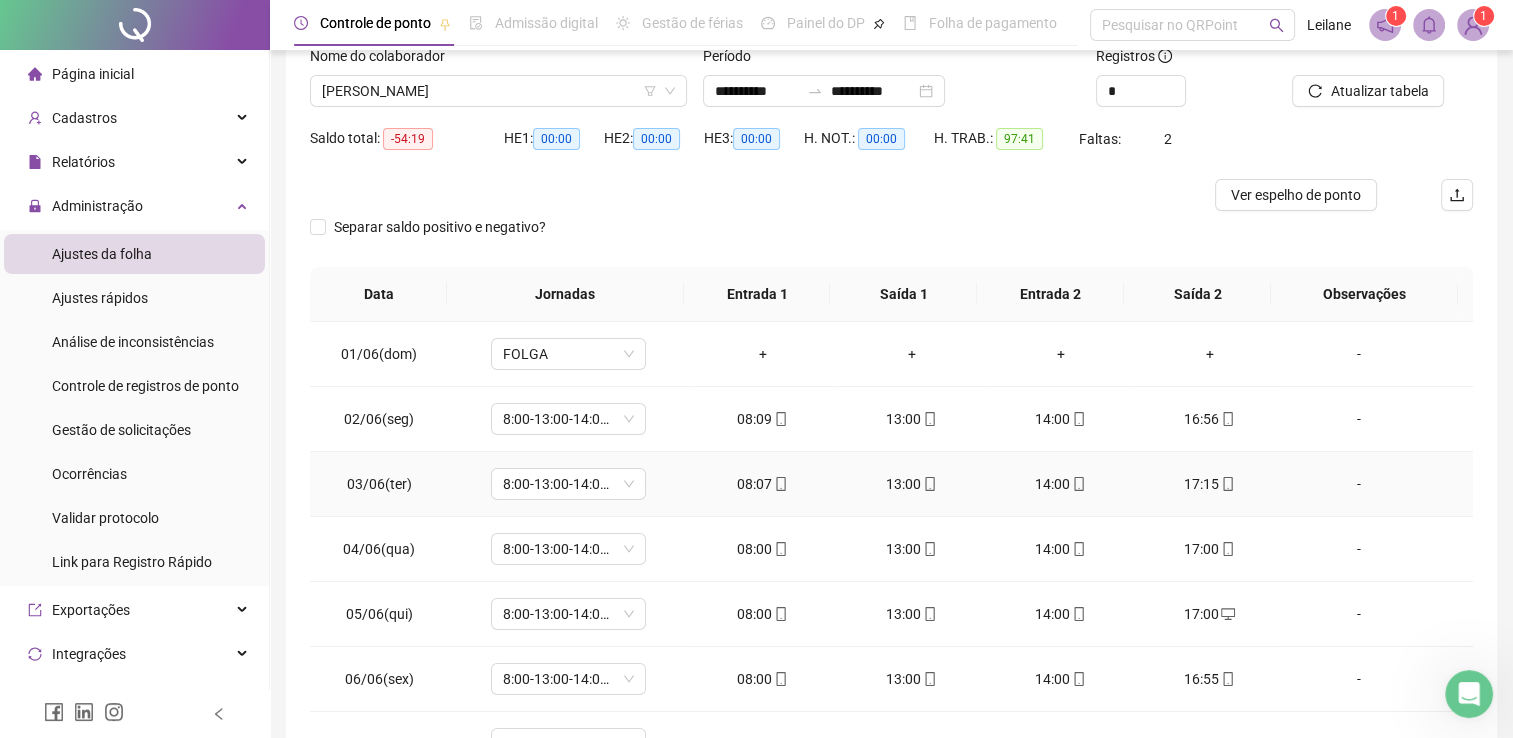 scroll, scrollTop: 0, scrollLeft: 0, axis: both 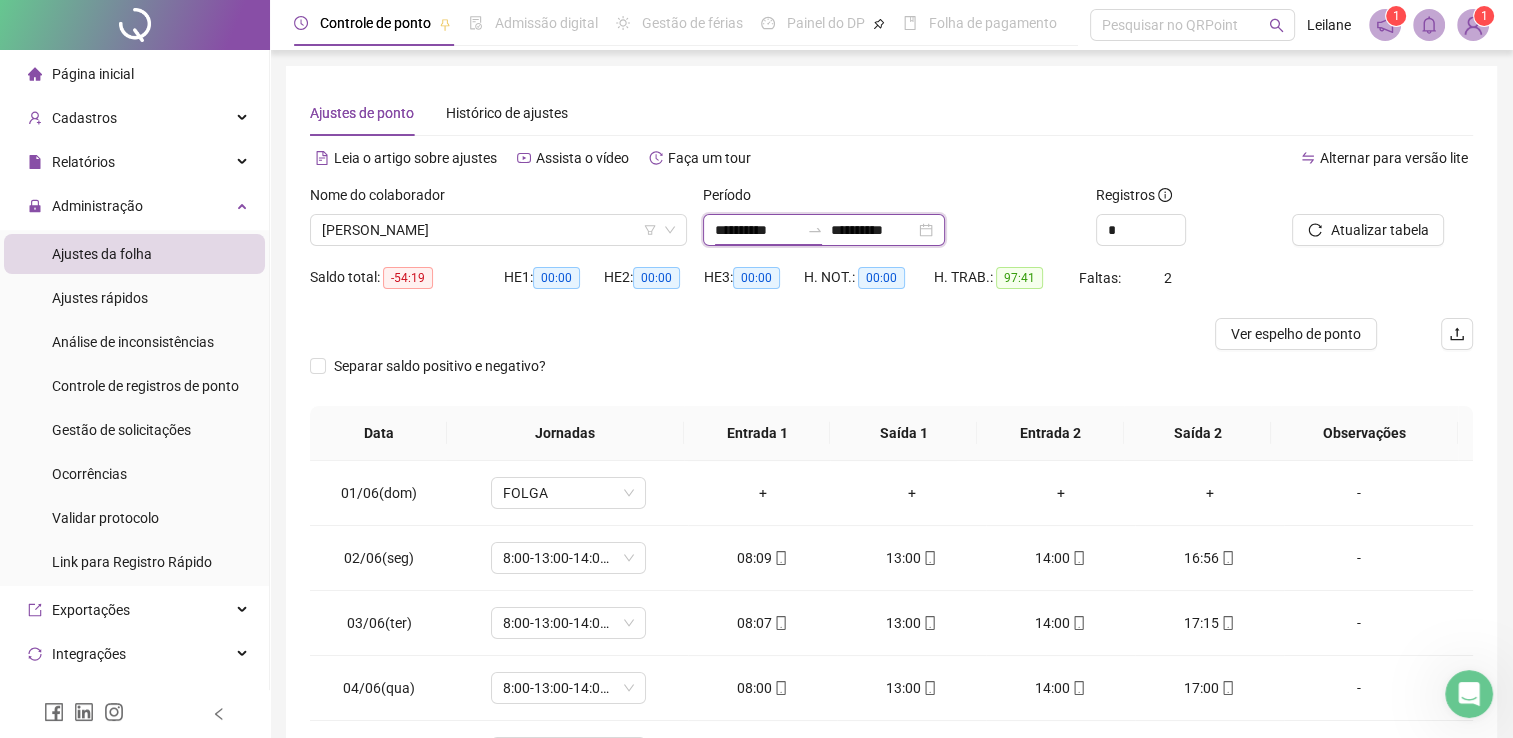 click on "**********" at bounding box center (757, 230) 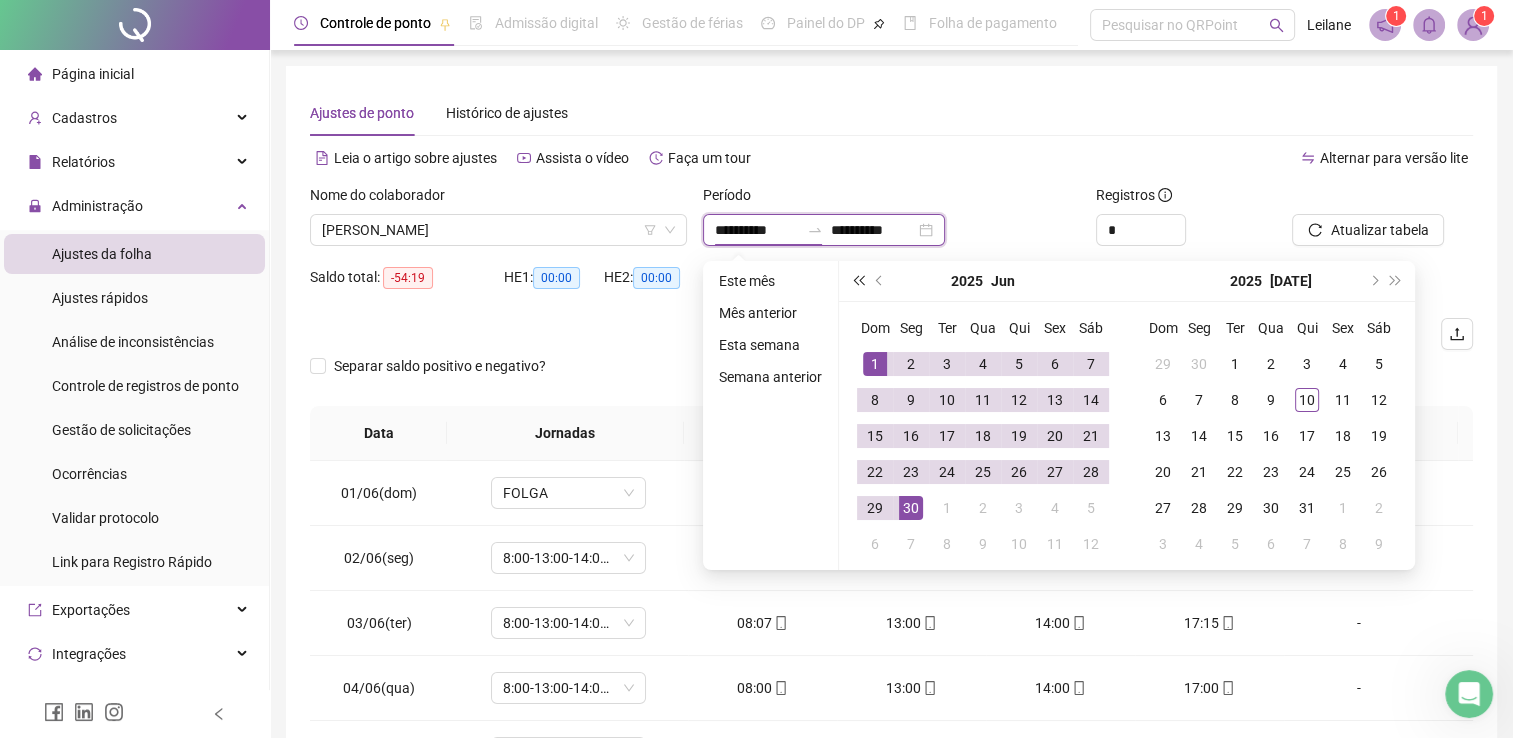 type on "**********" 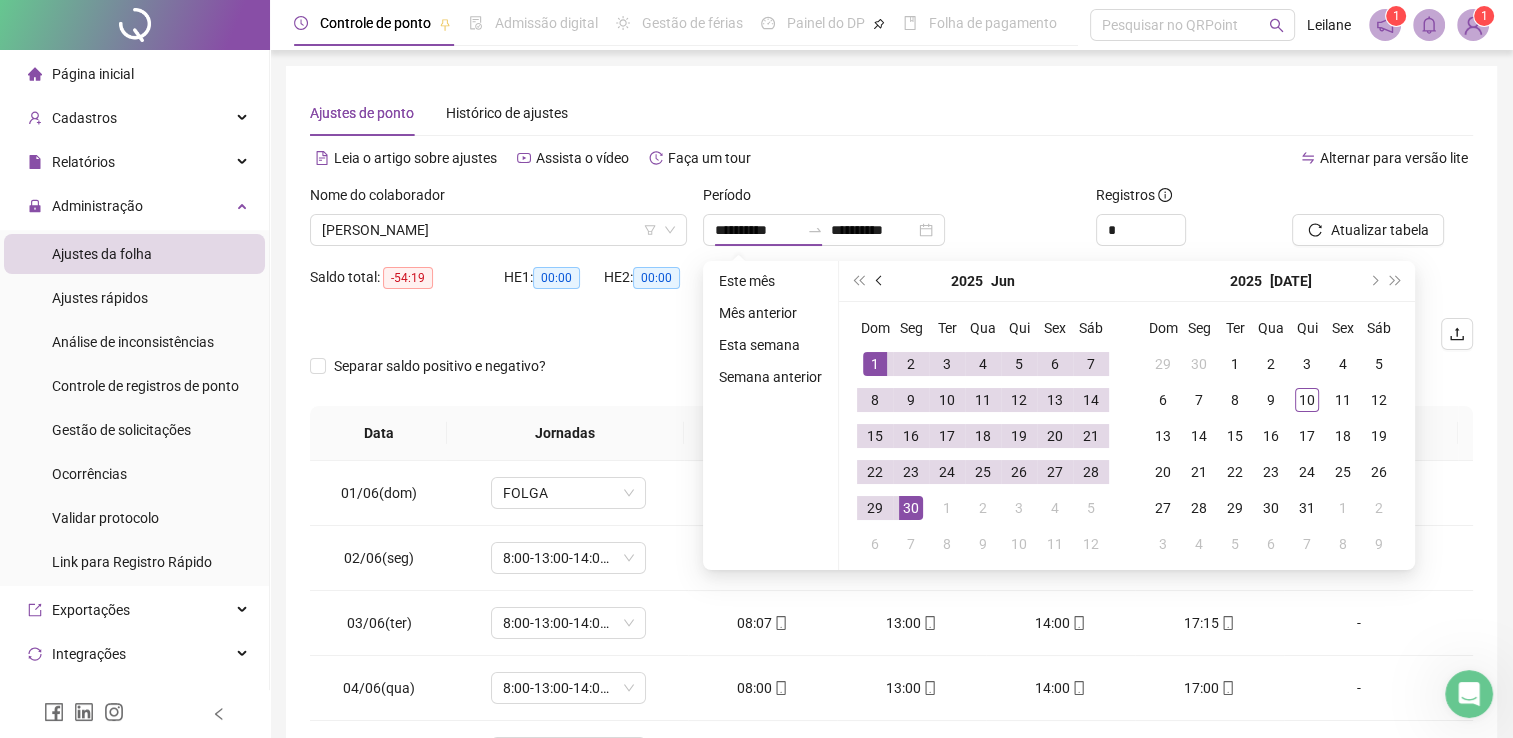 click at bounding box center (880, 281) 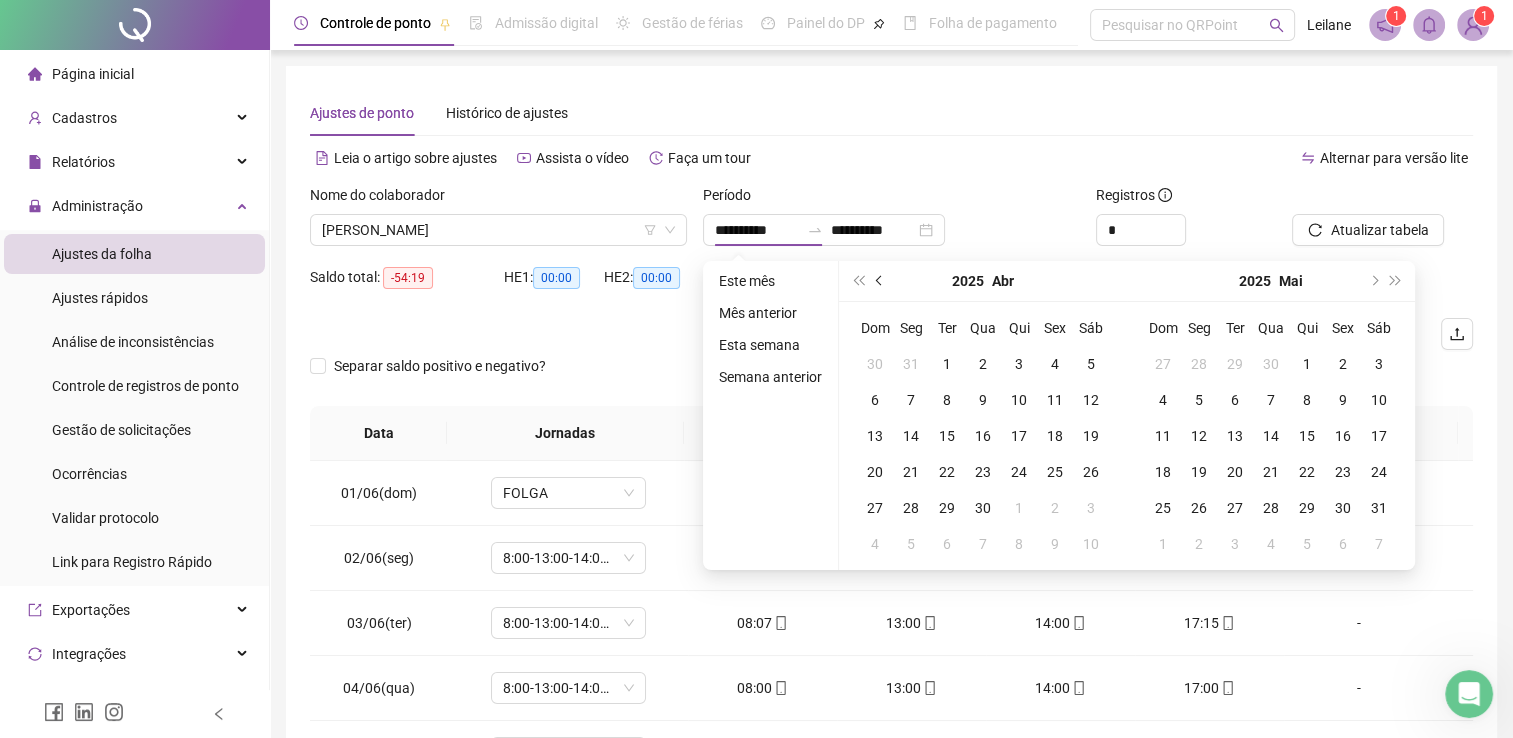 click at bounding box center (880, 281) 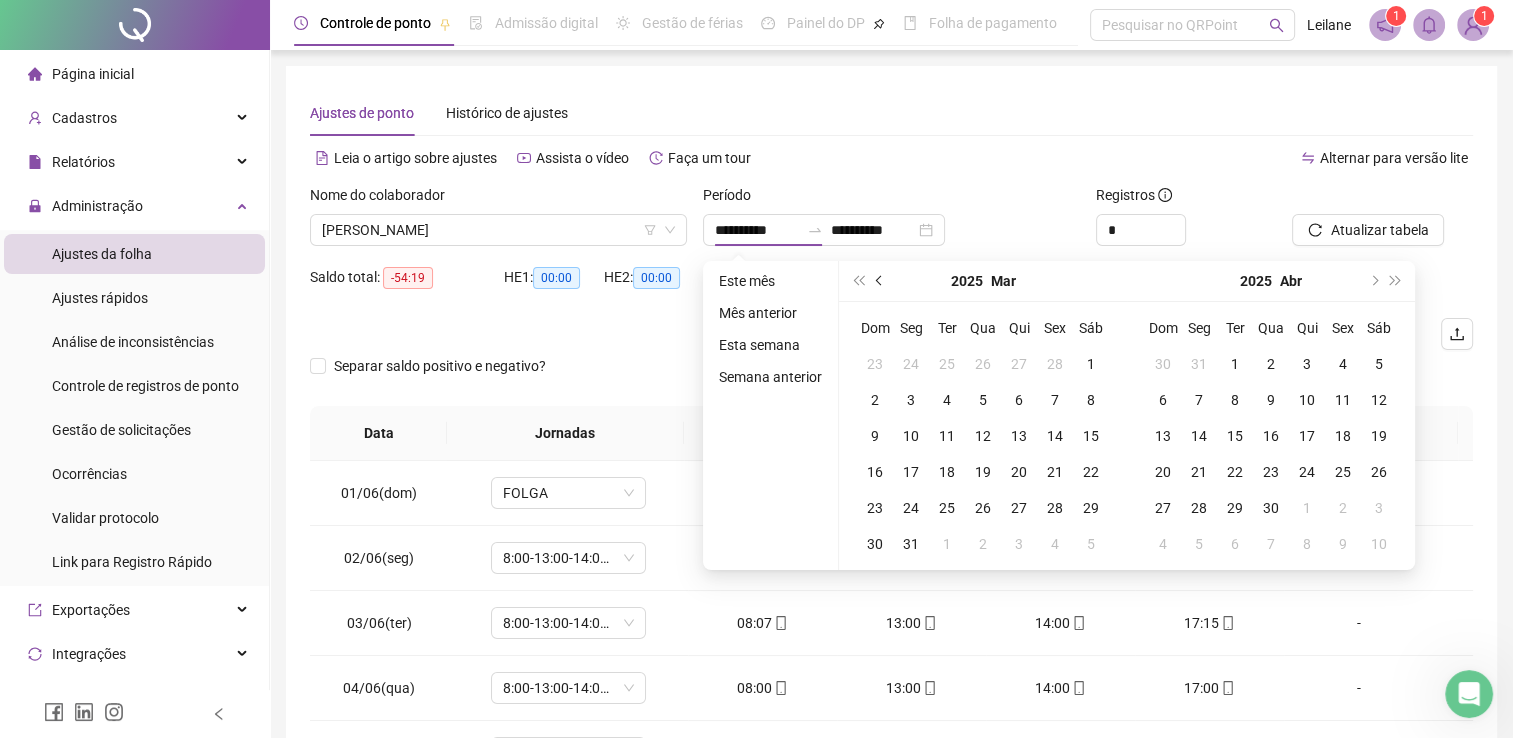 click at bounding box center (880, 281) 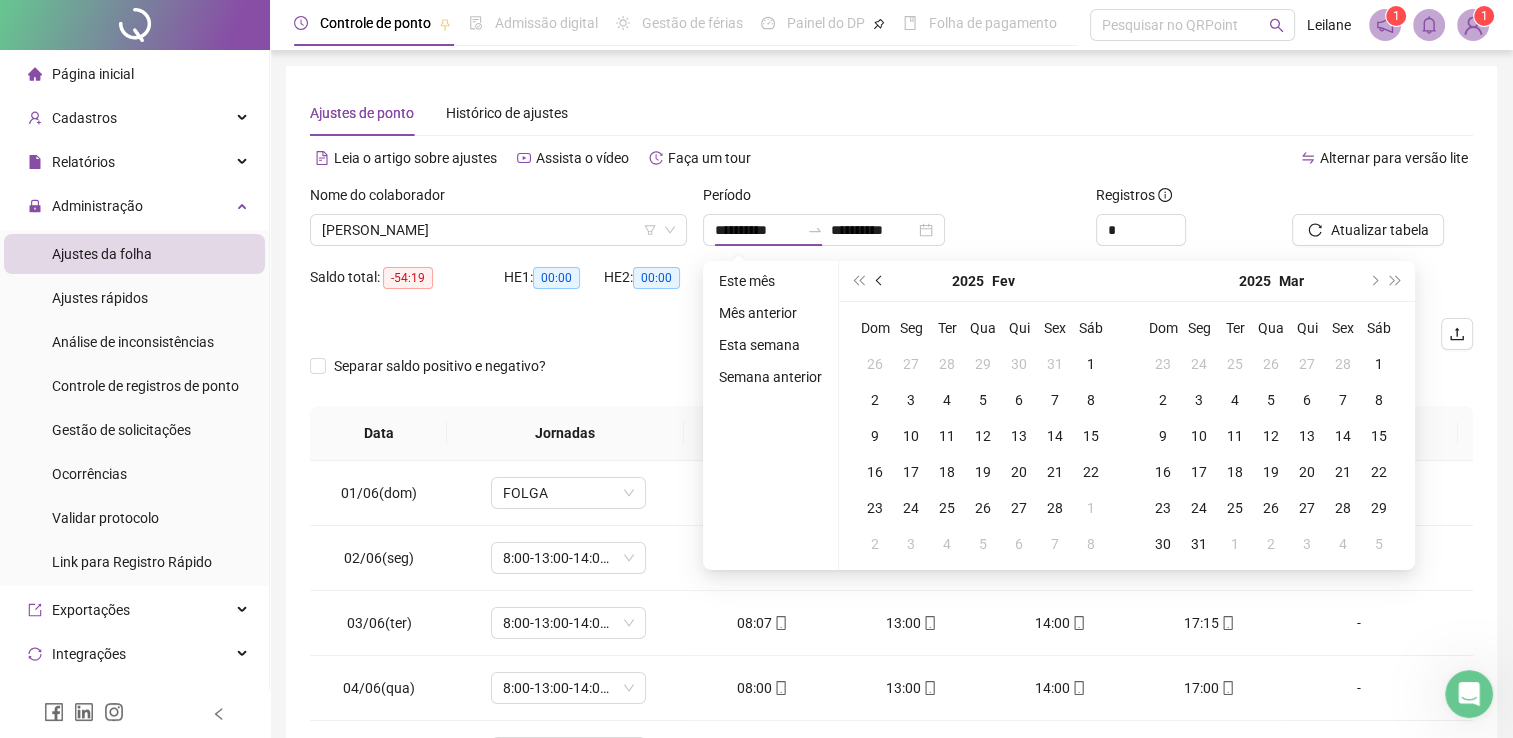click at bounding box center (880, 281) 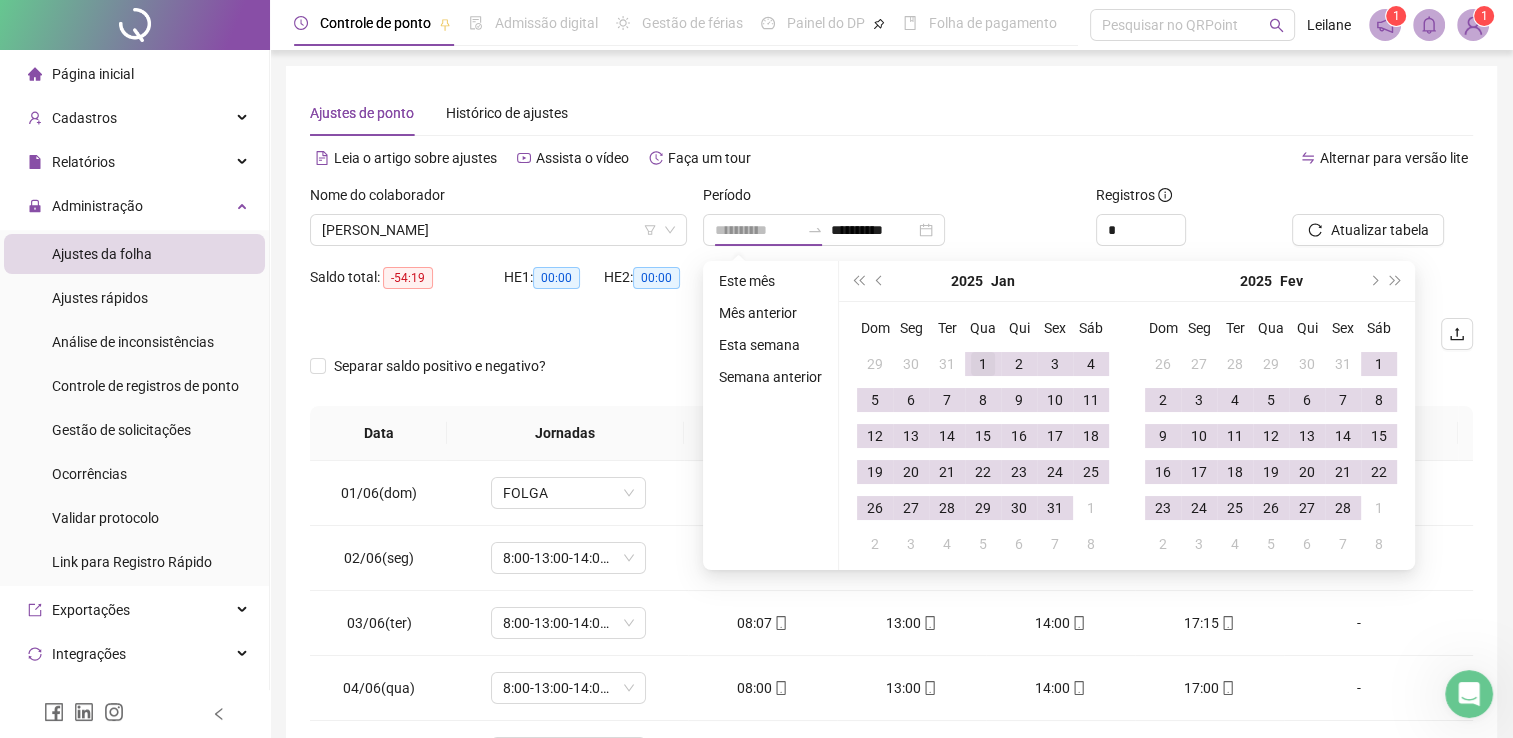 type on "**********" 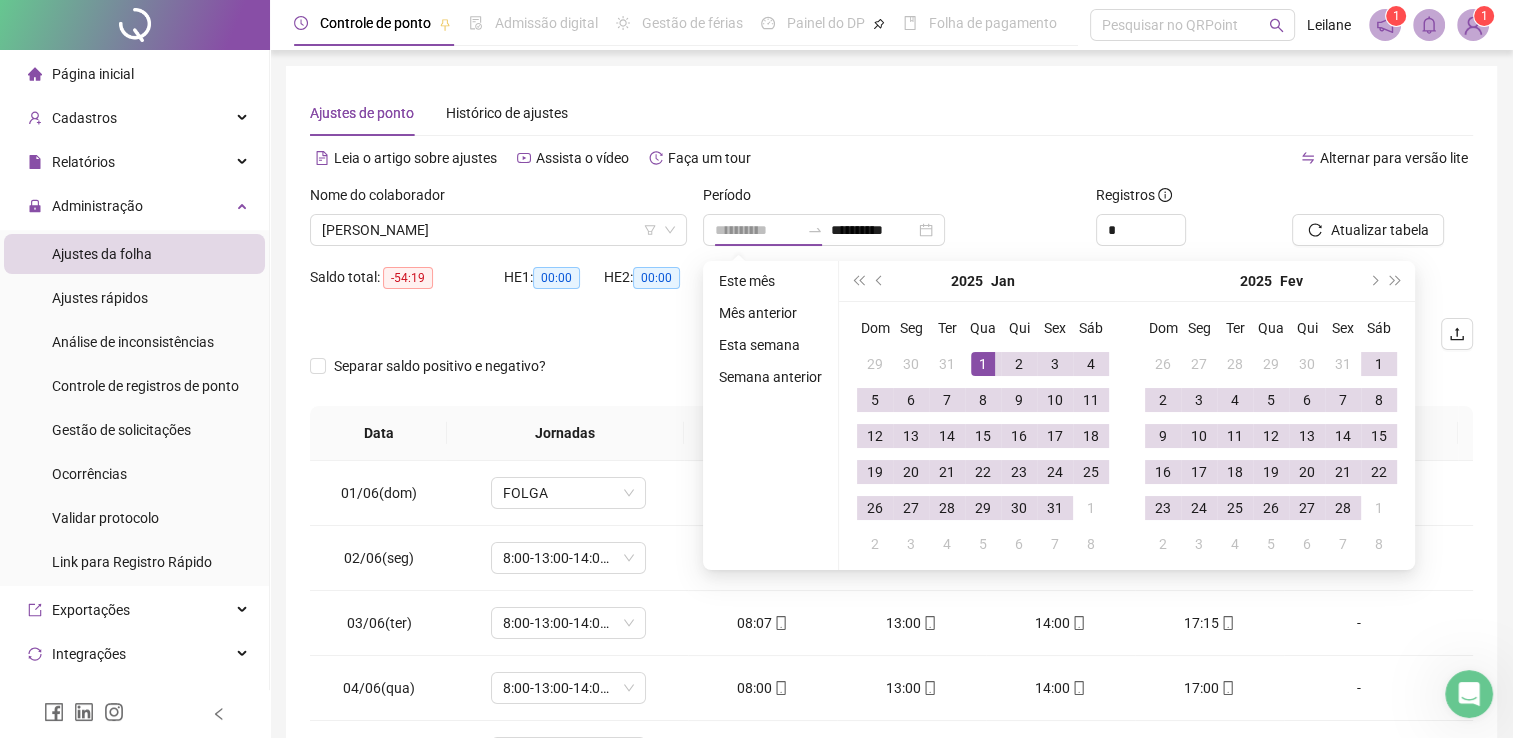 click on "1" at bounding box center [983, 364] 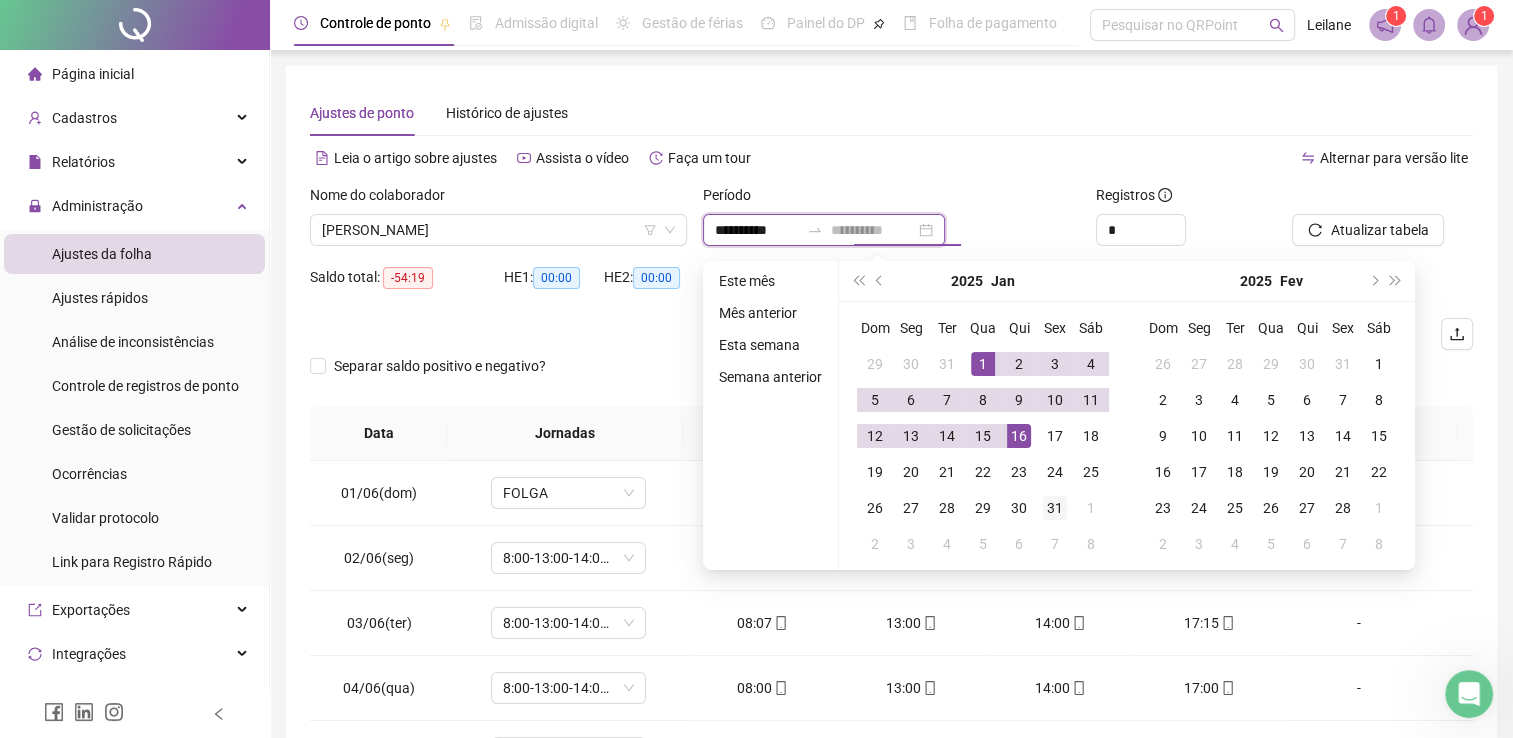 type on "**********" 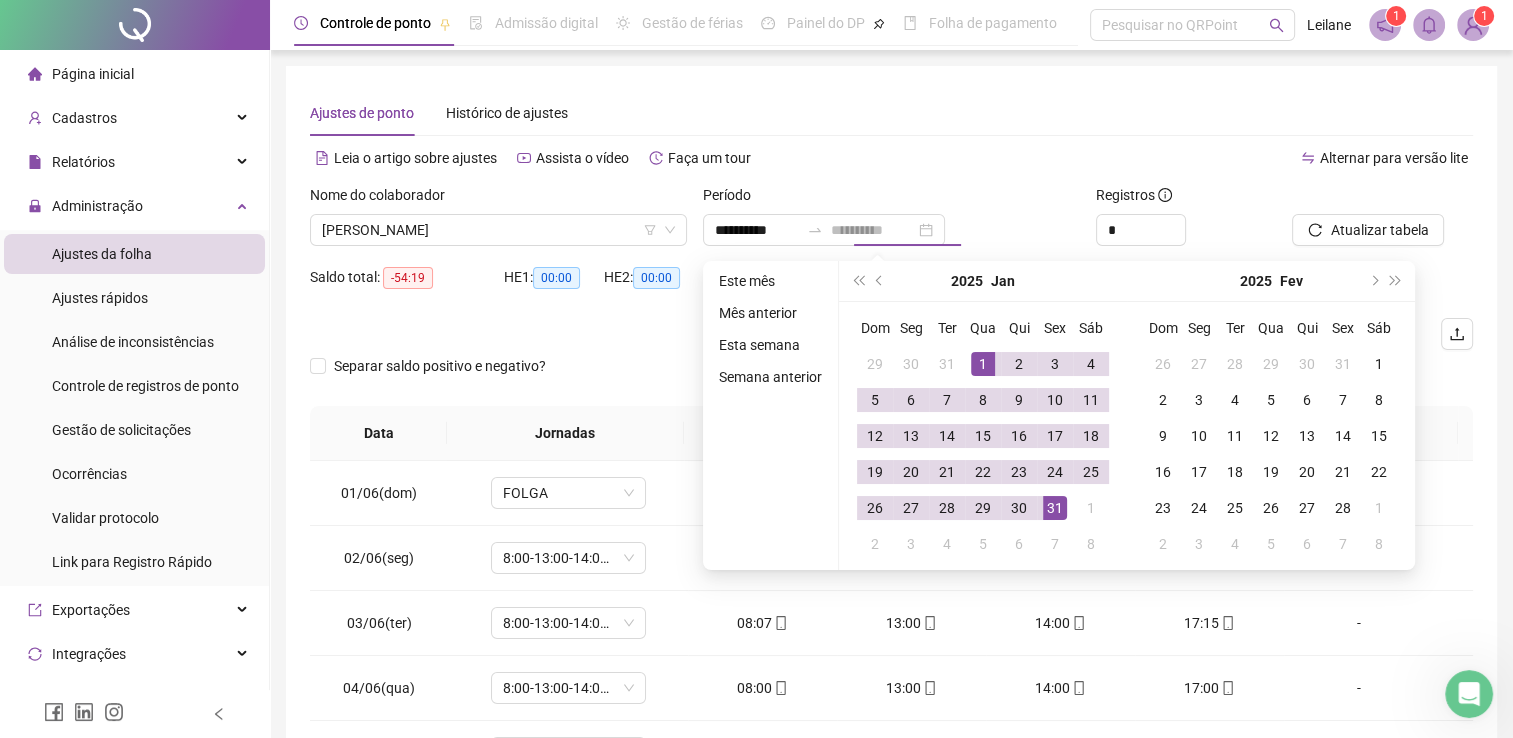 click on "31" at bounding box center (1055, 508) 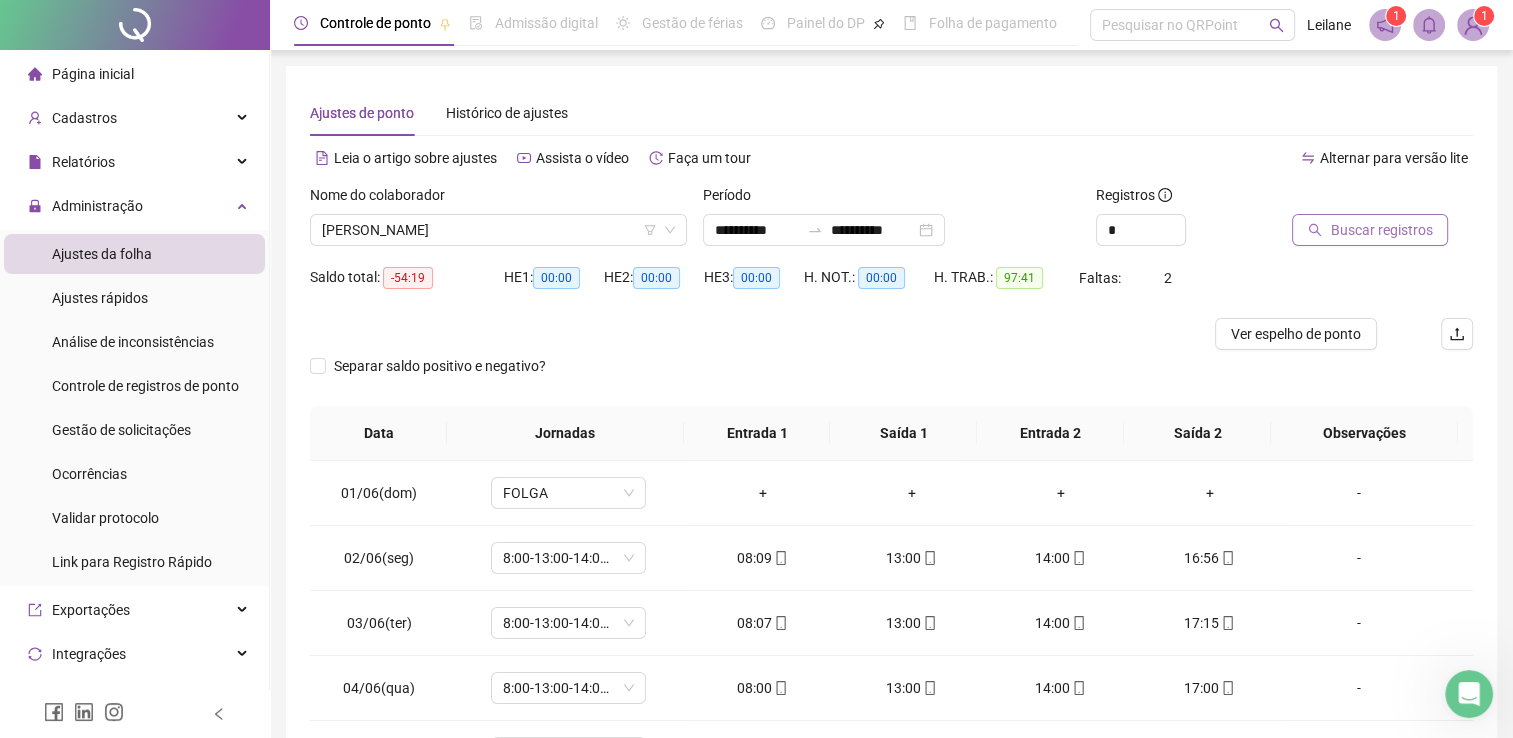 click on "Buscar registros" at bounding box center (1381, 230) 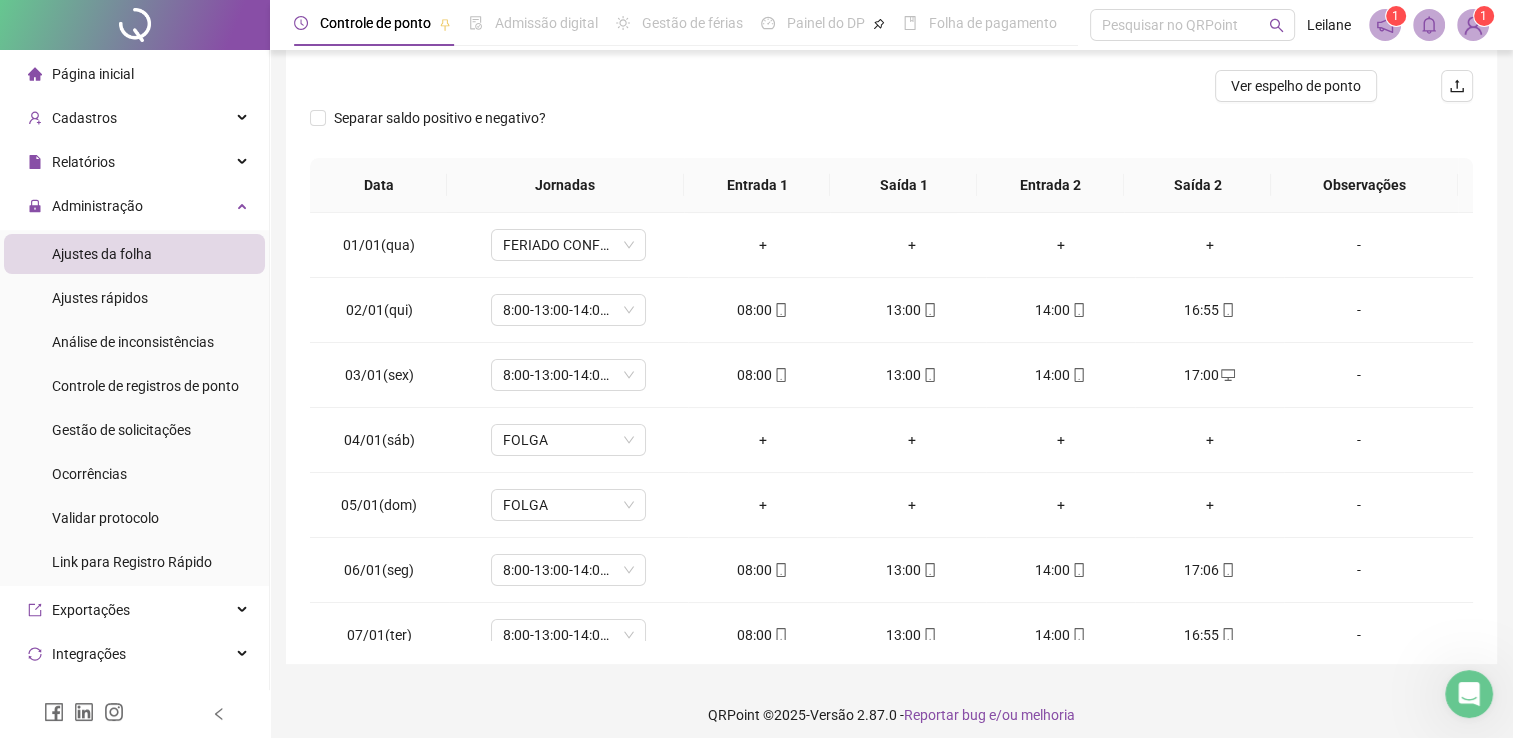 scroll, scrollTop: 259, scrollLeft: 0, axis: vertical 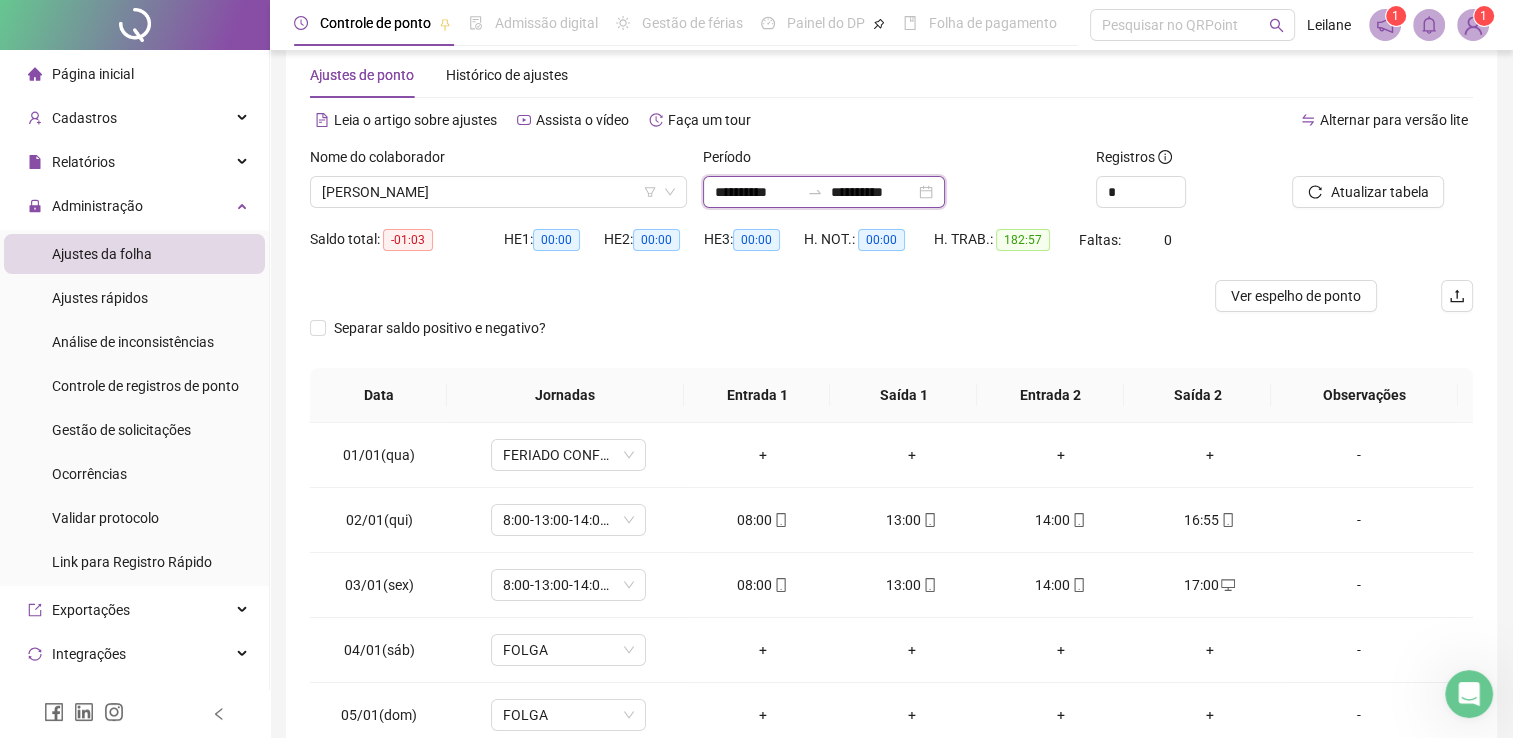 click on "**********" at bounding box center [757, 192] 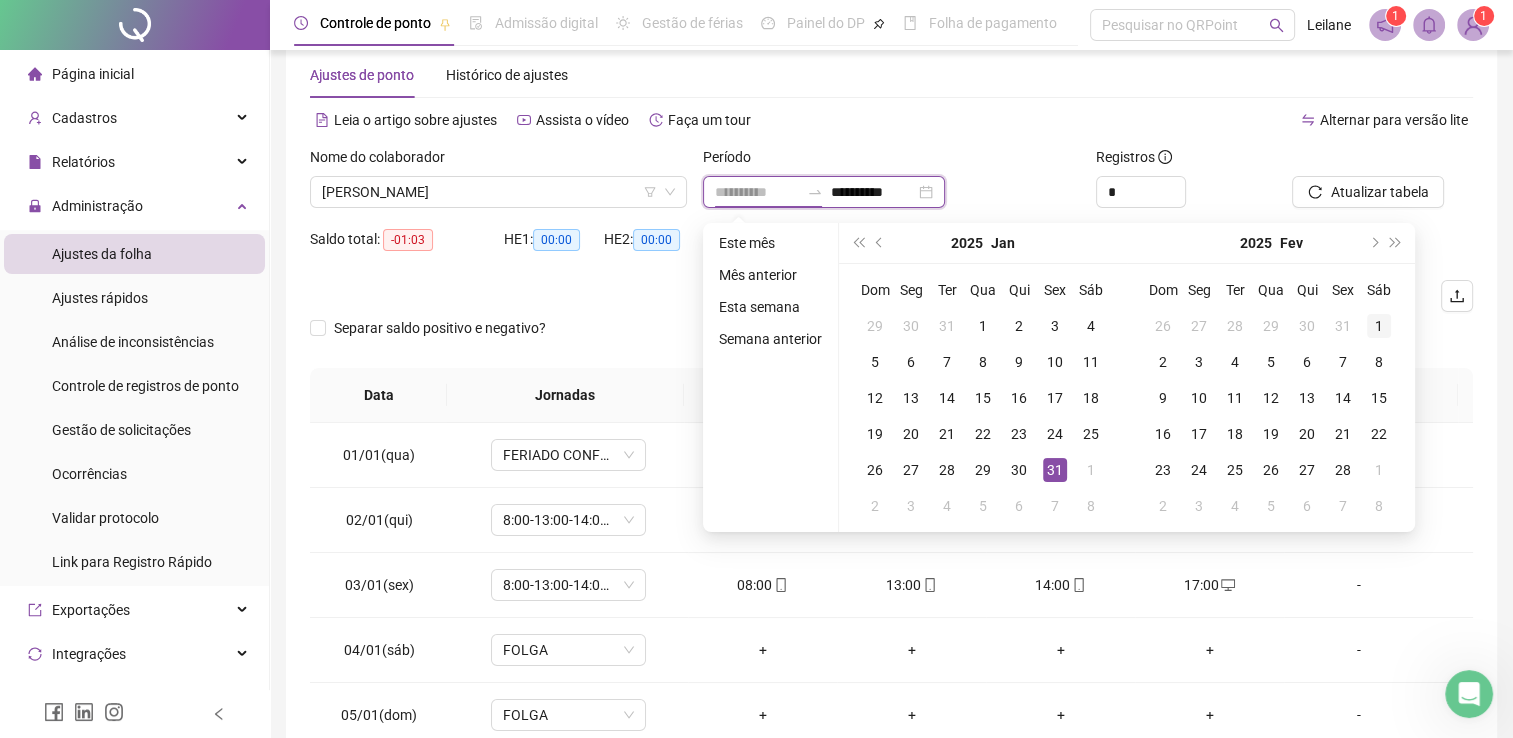type on "**********" 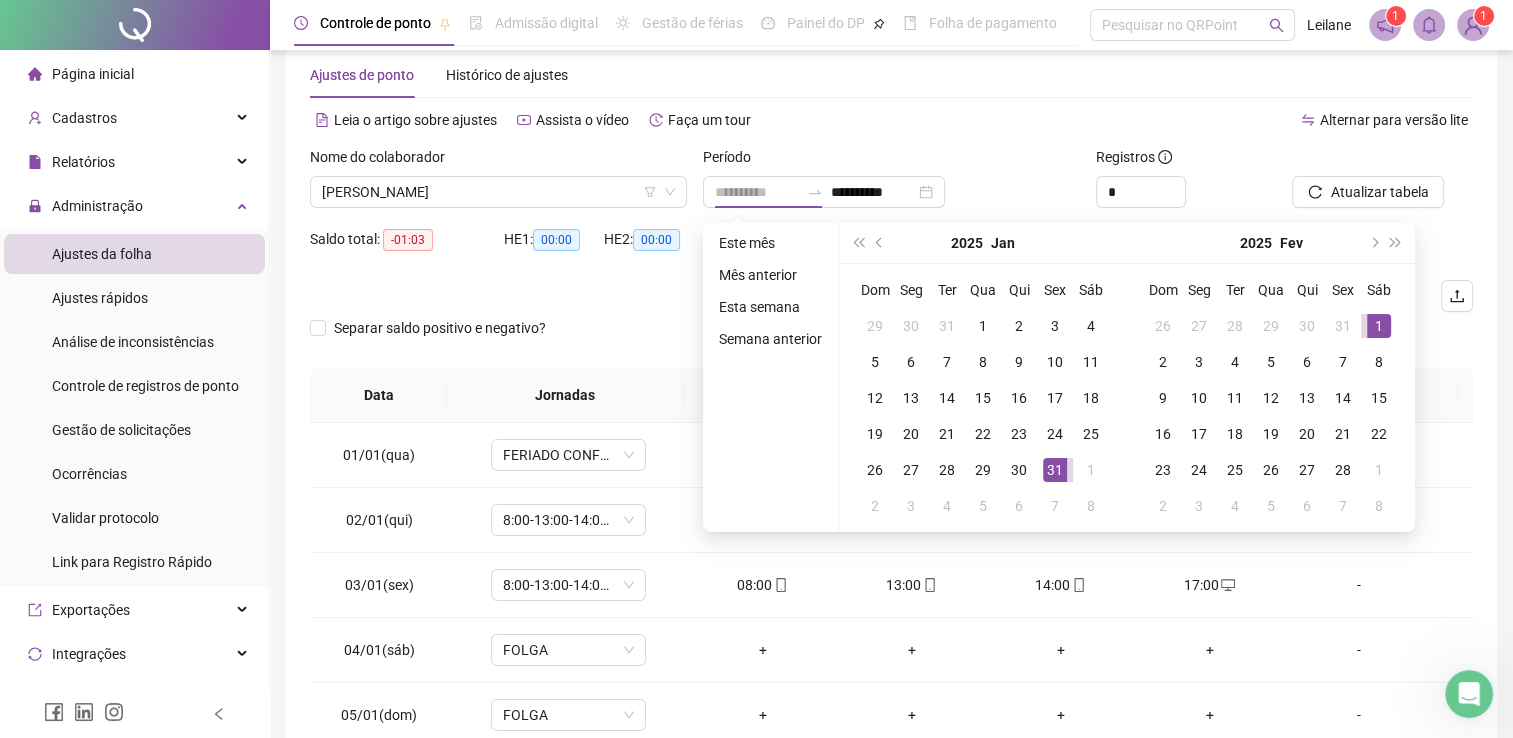 click on "1" at bounding box center (1379, 326) 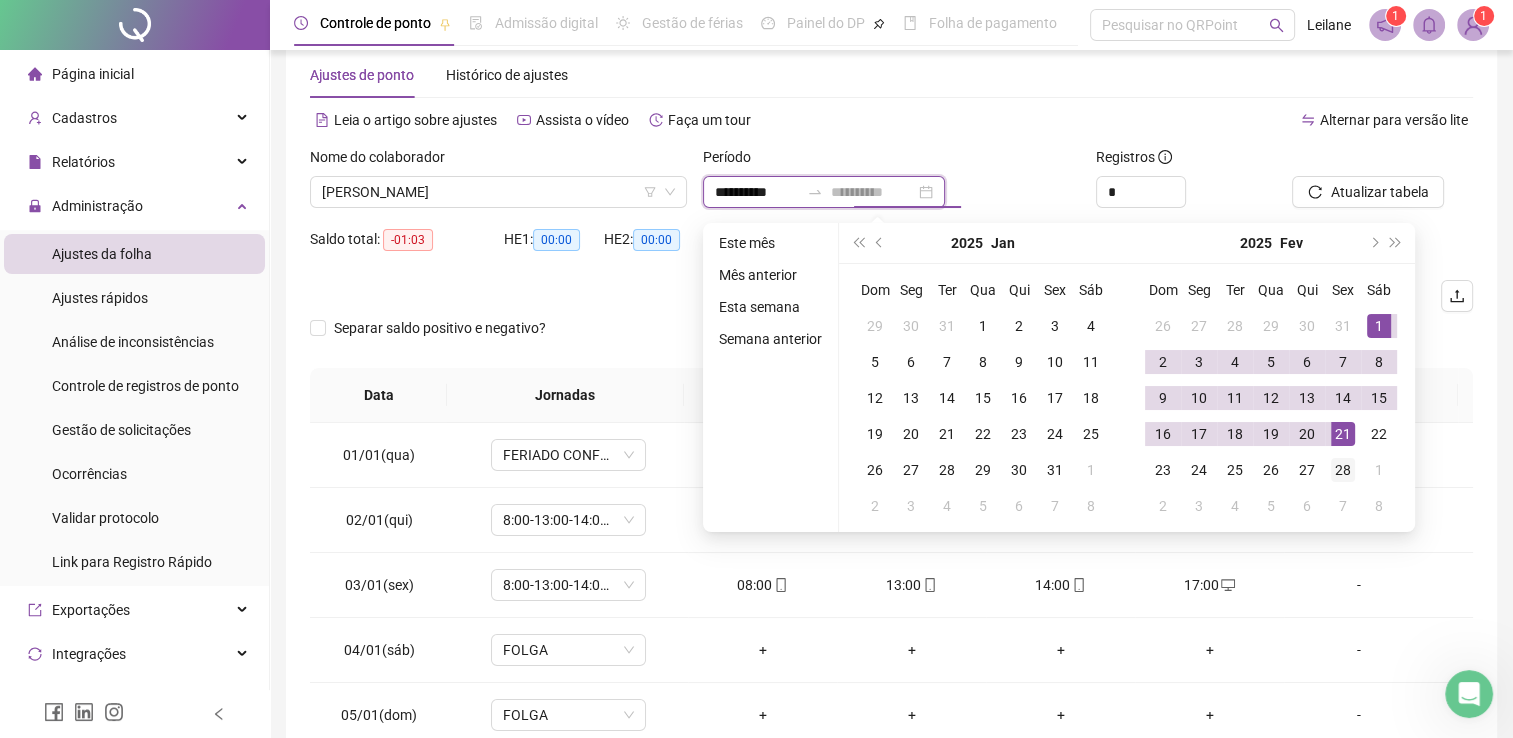 type on "**********" 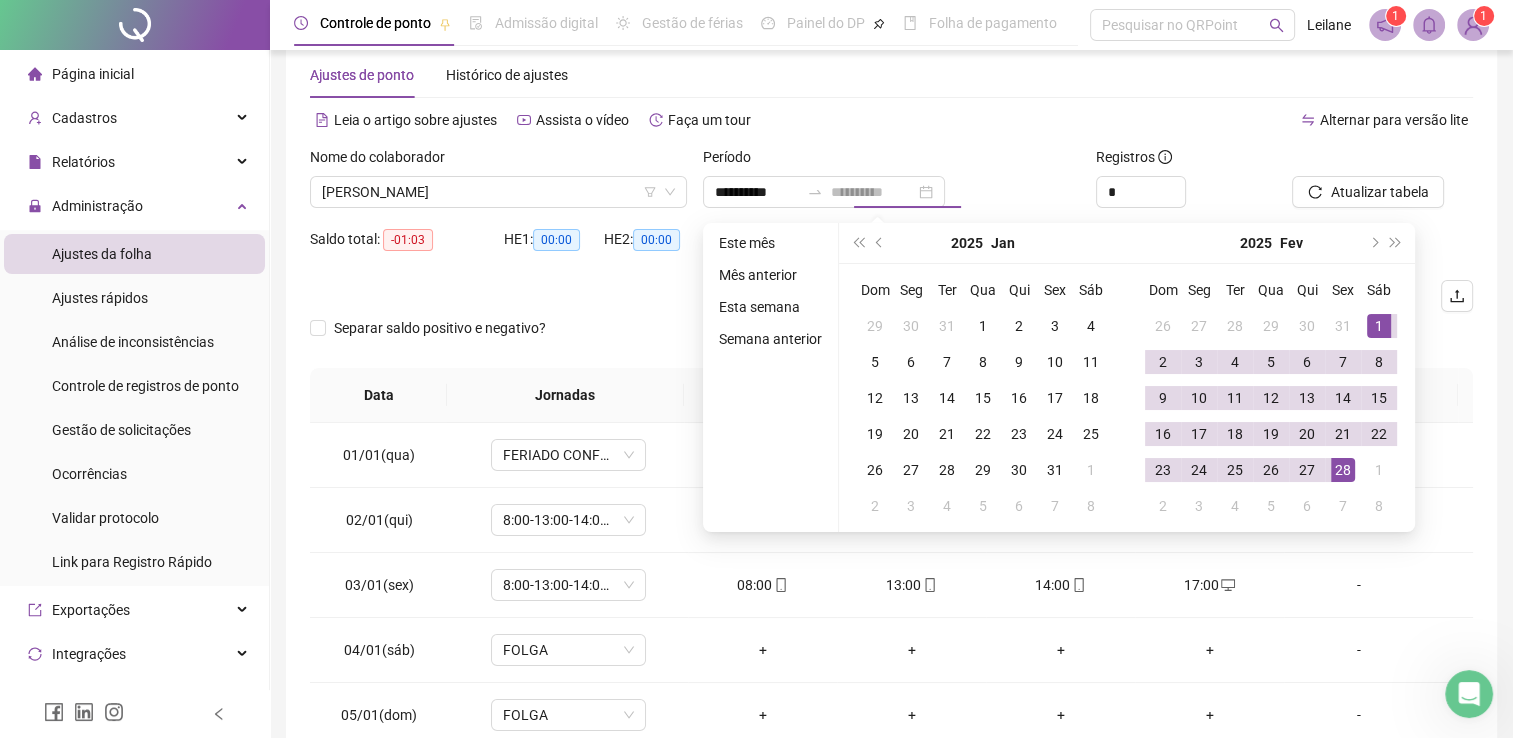 click on "28" at bounding box center [1343, 470] 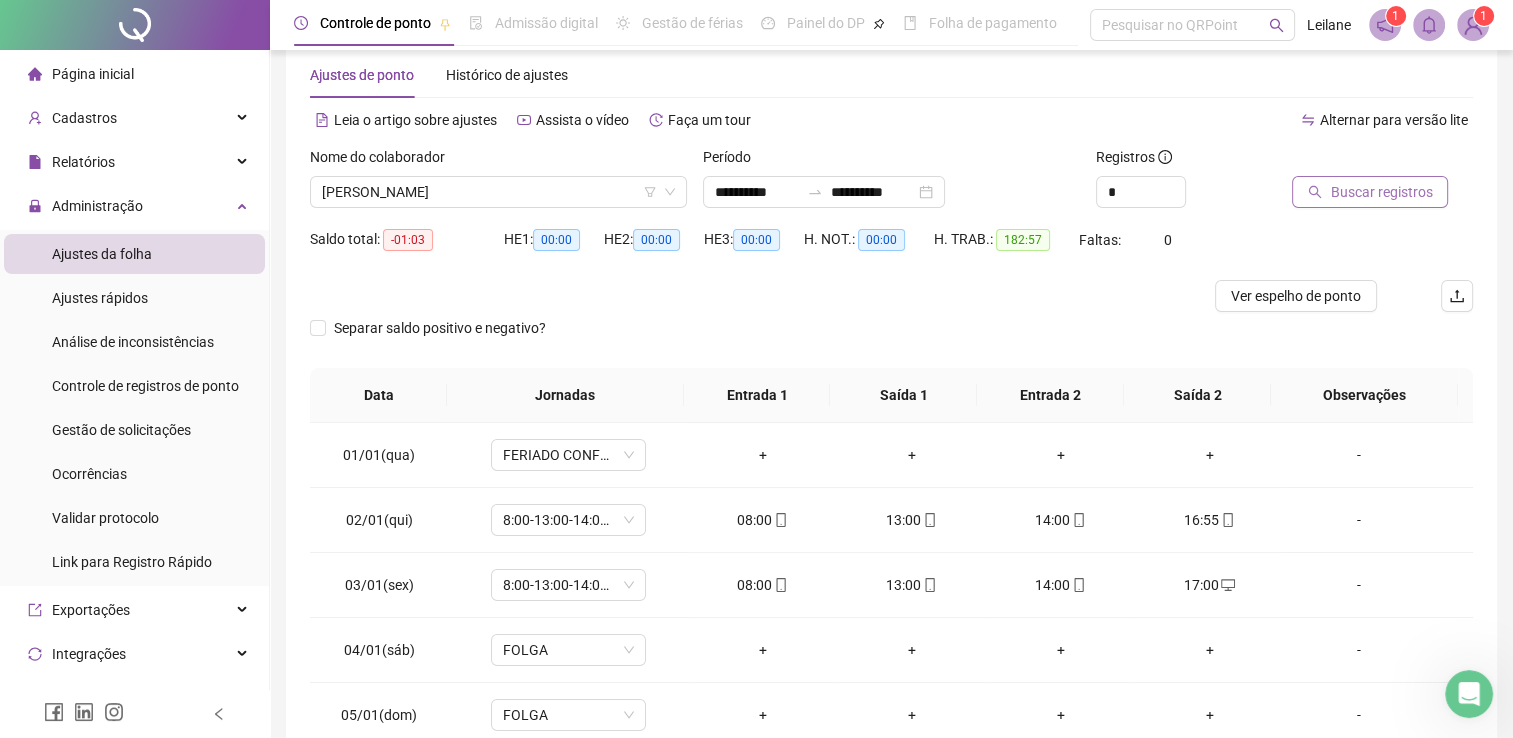 click on "Buscar registros" at bounding box center (1381, 192) 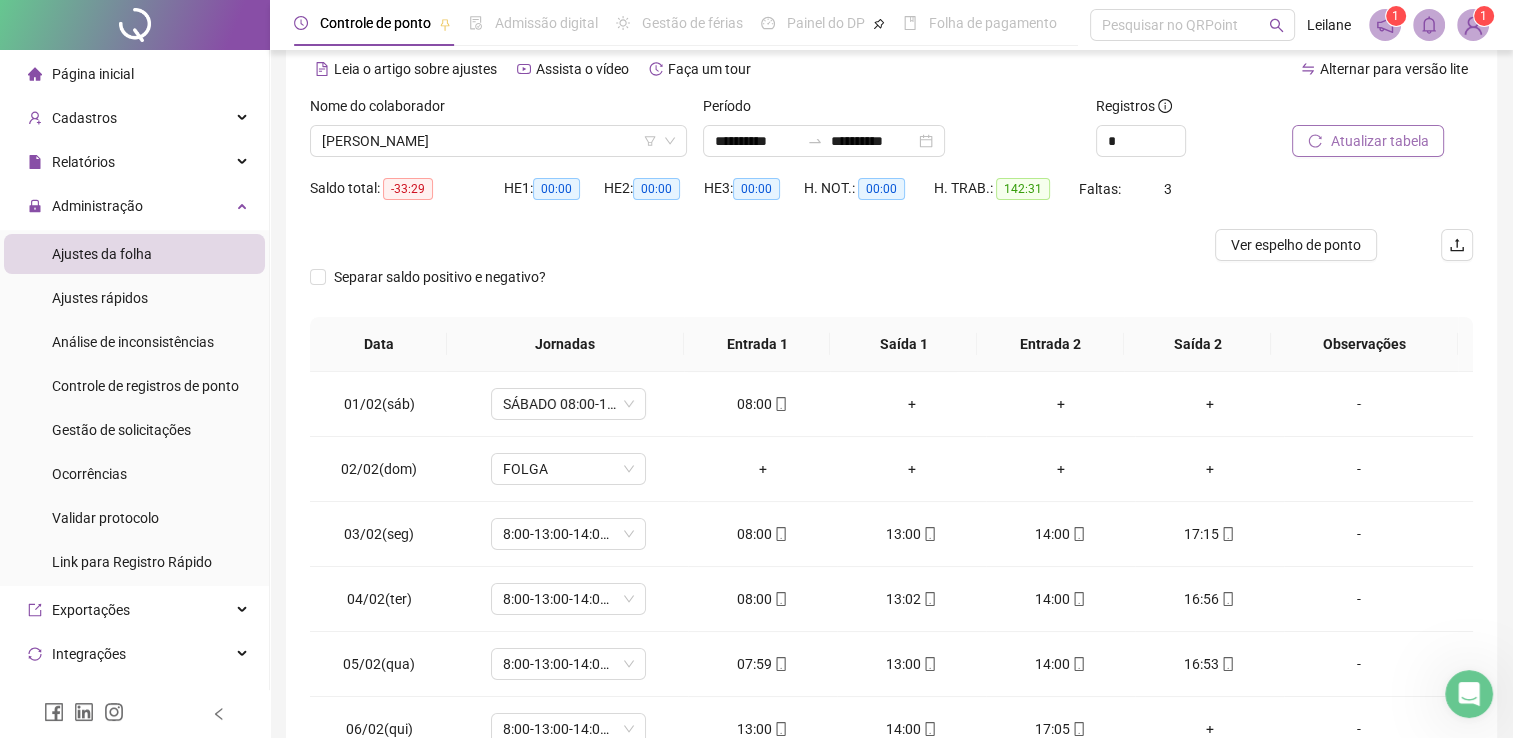 scroll, scrollTop: 44, scrollLeft: 0, axis: vertical 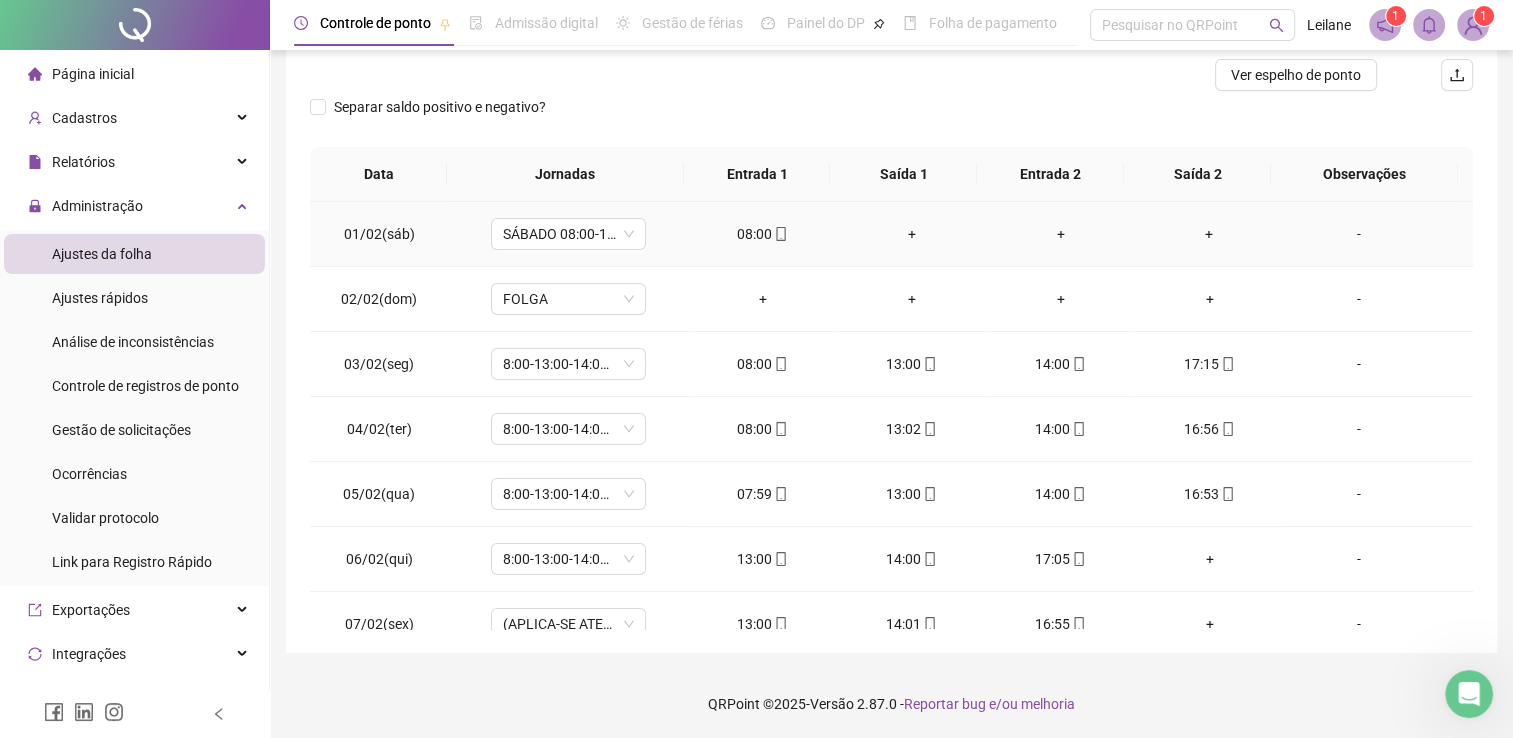 click on "+" at bounding box center [911, 234] 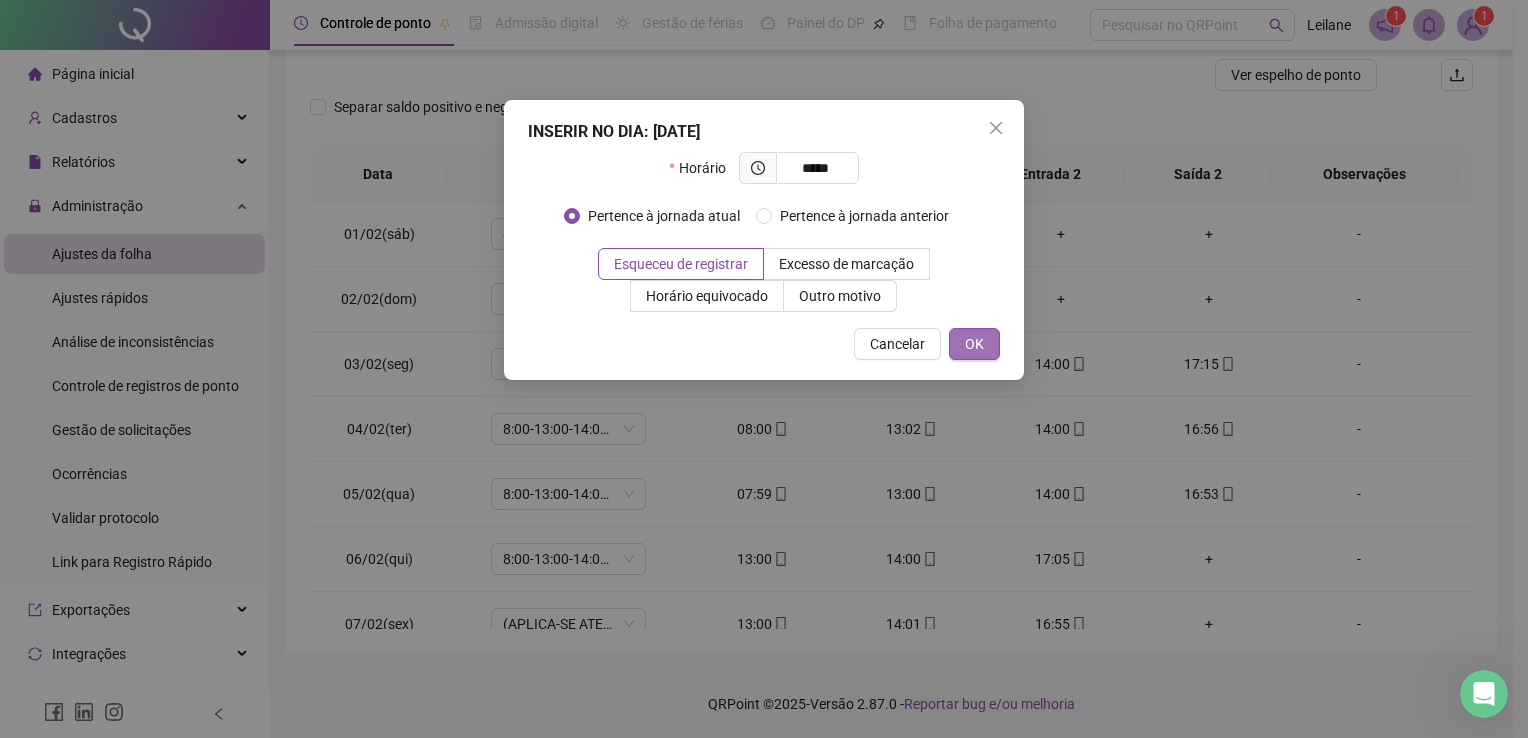 type on "*****" 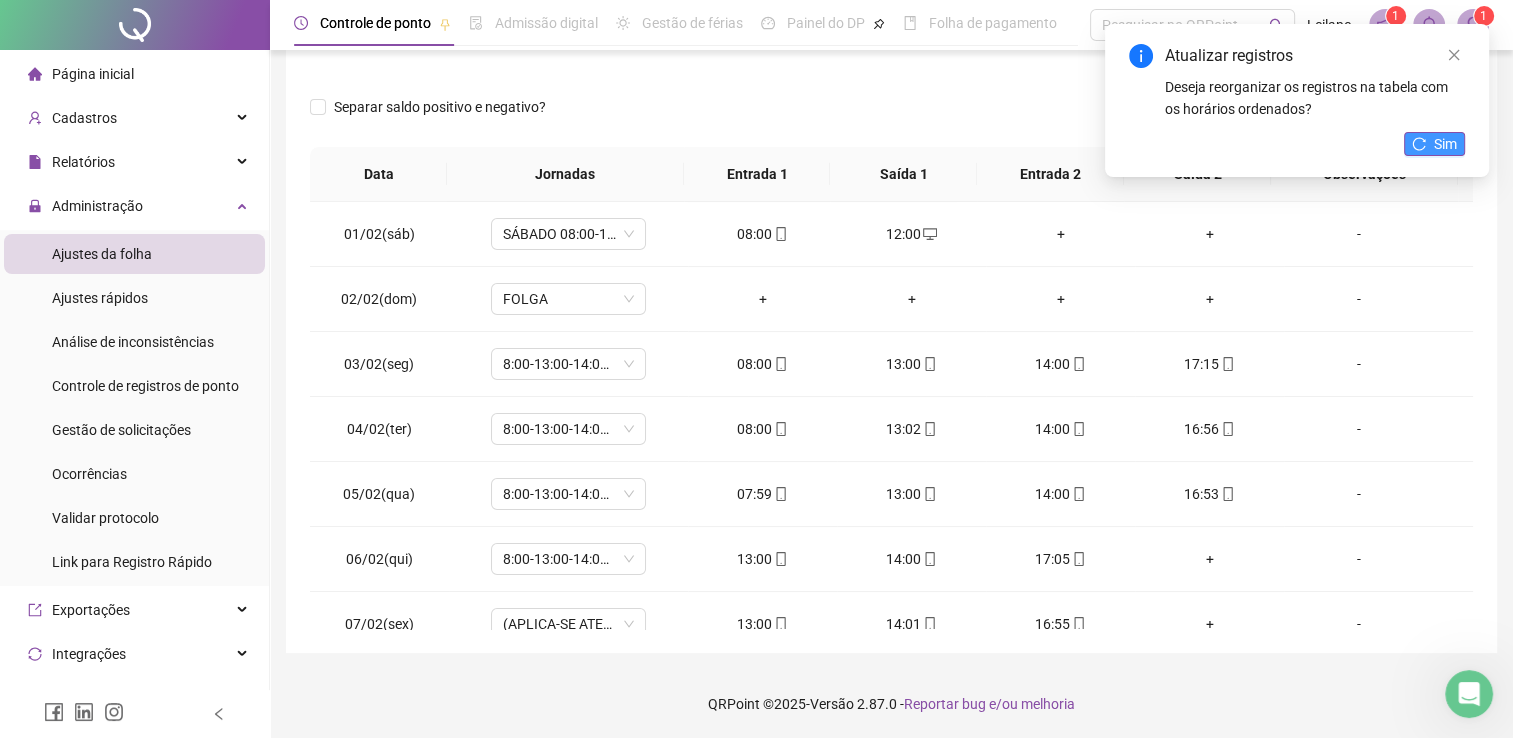click on "Sim" at bounding box center (1445, 144) 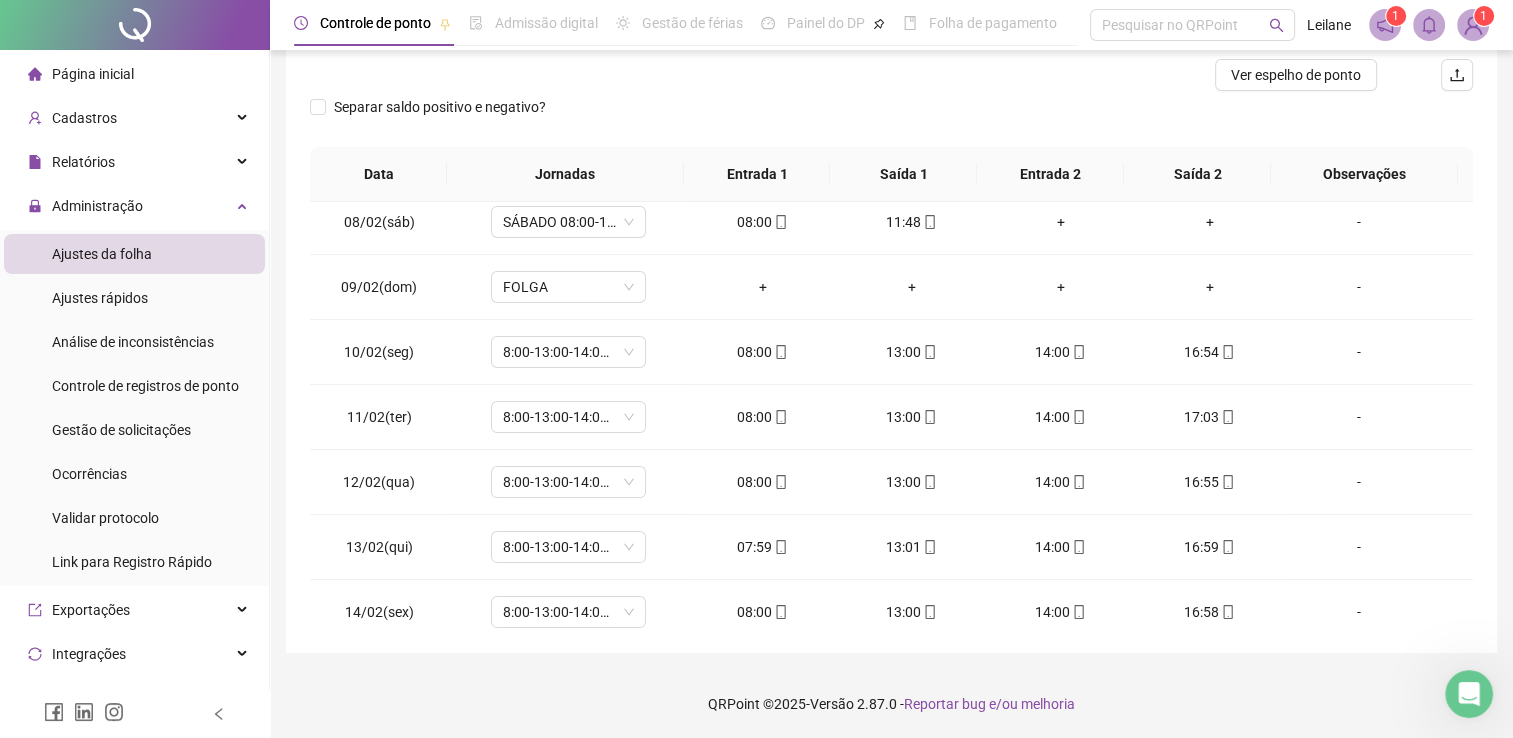 scroll, scrollTop: 478, scrollLeft: 0, axis: vertical 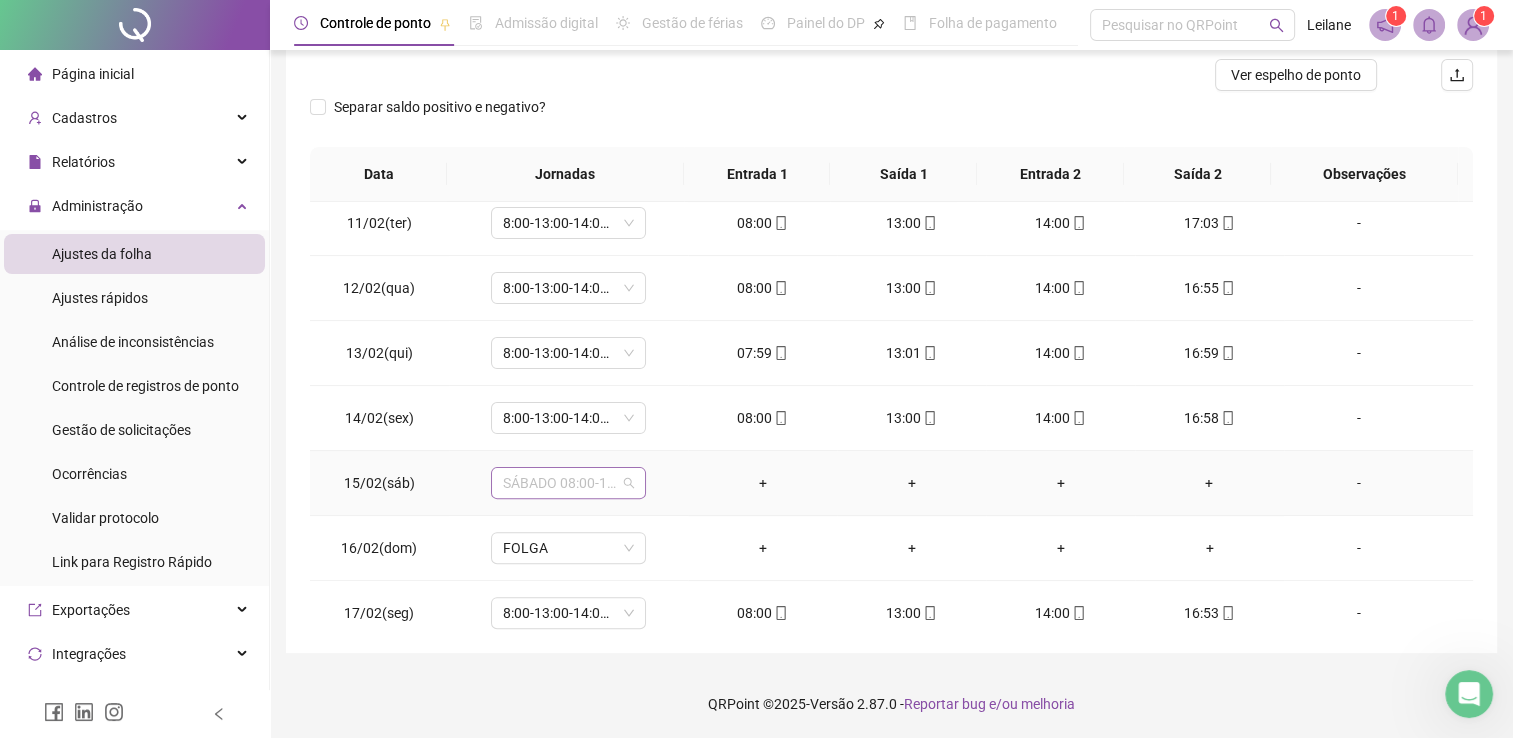click on "SÁBADO 08:00-12:00" at bounding box center [568, 483] 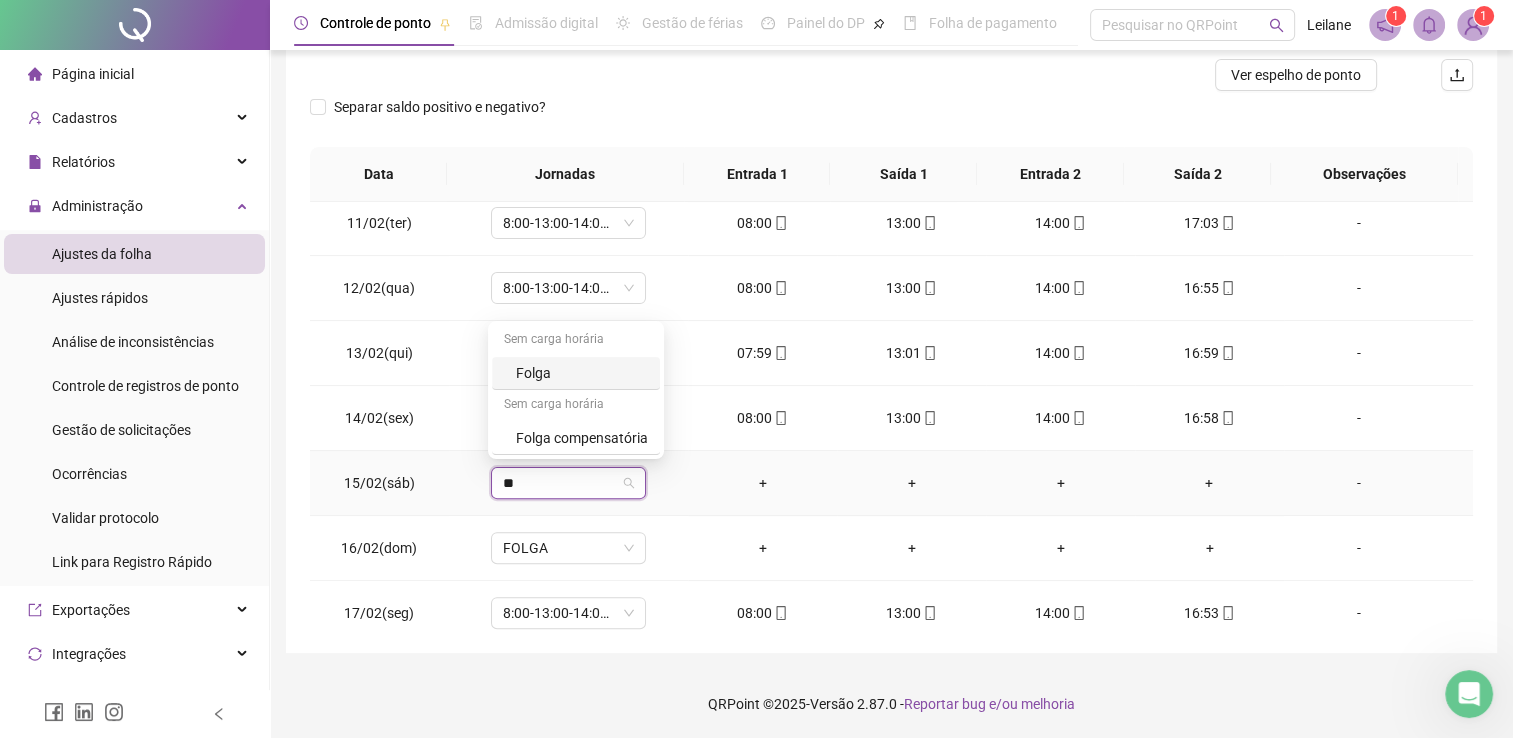 type on "***" 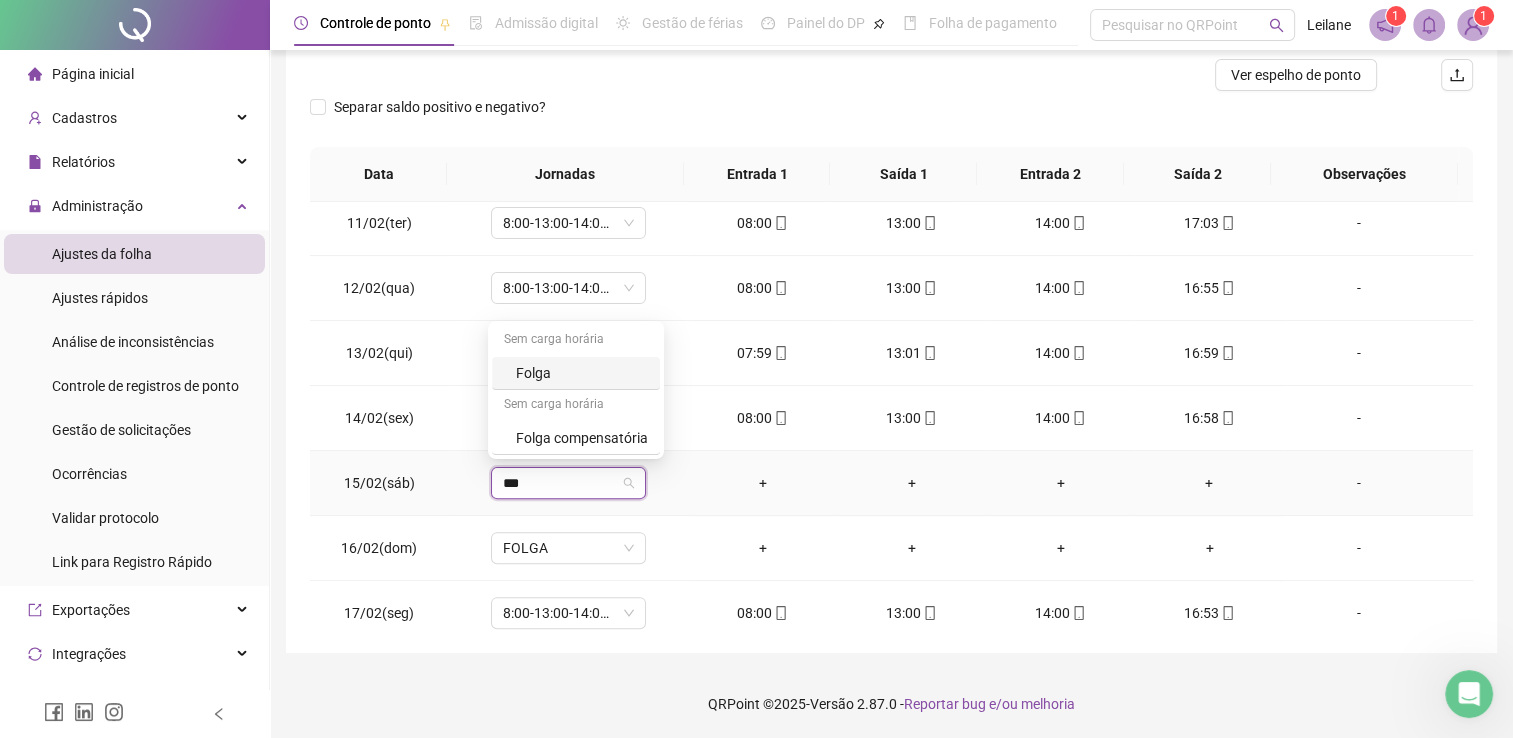click on "Folga" at bounding box center [582, 373] 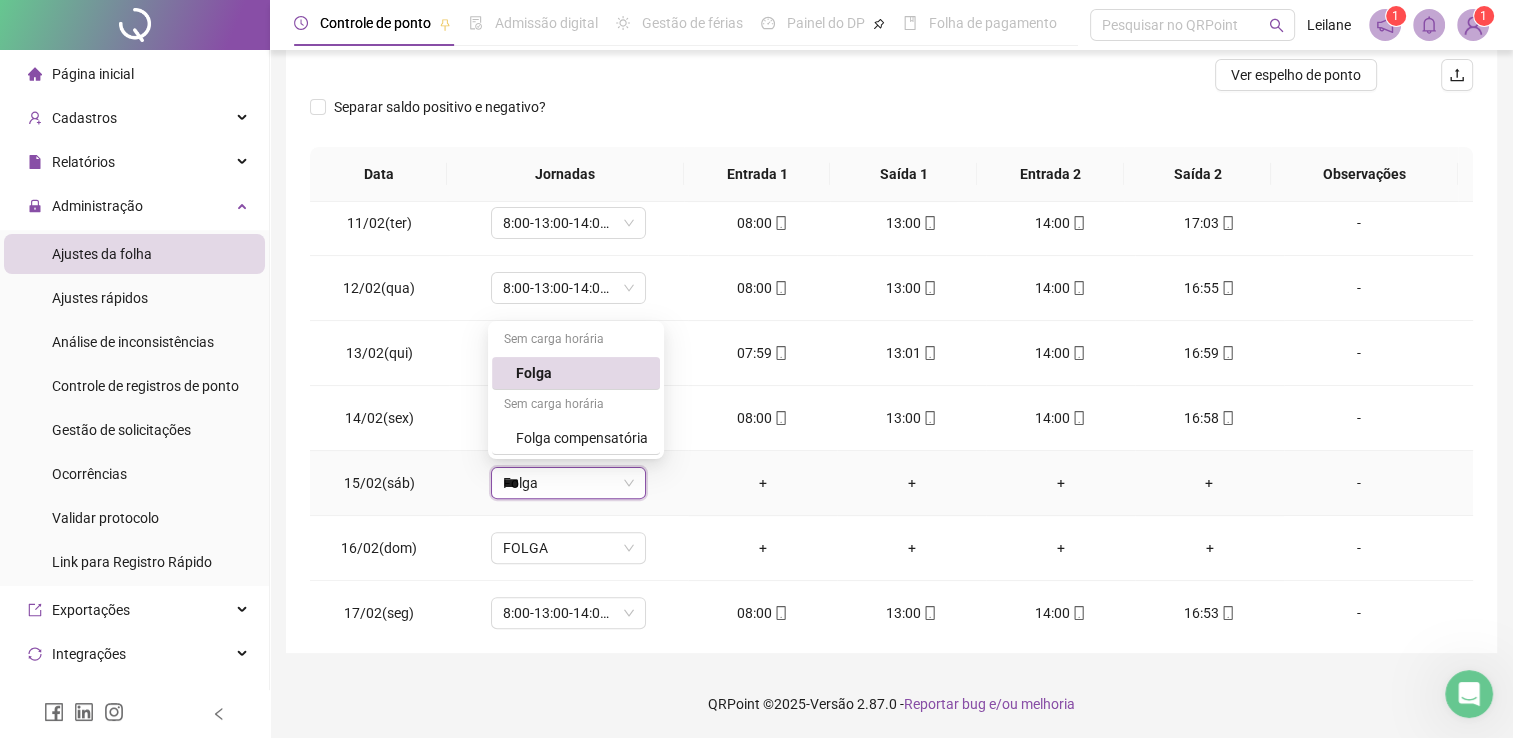 type 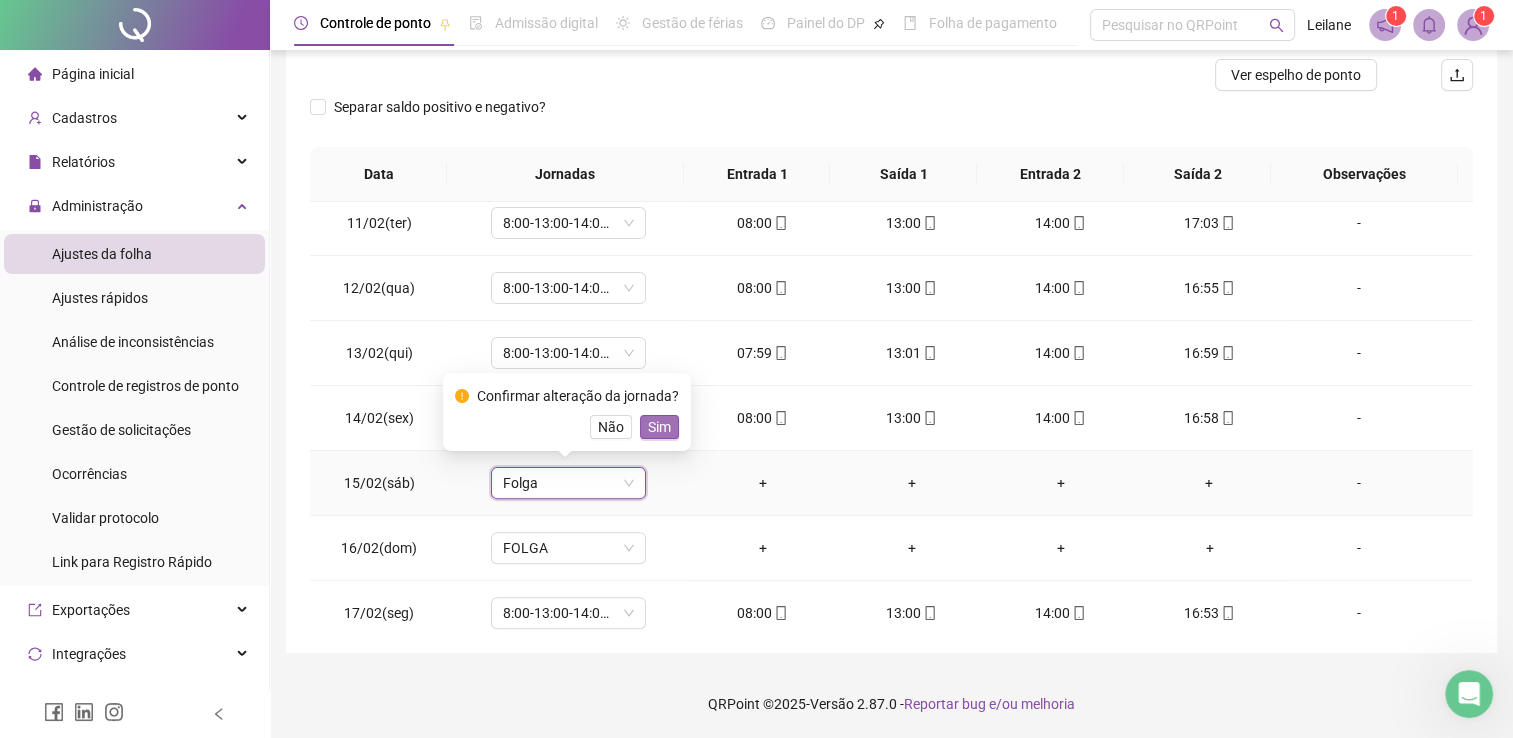 click on "Sim" at bounding box center (659, 427) 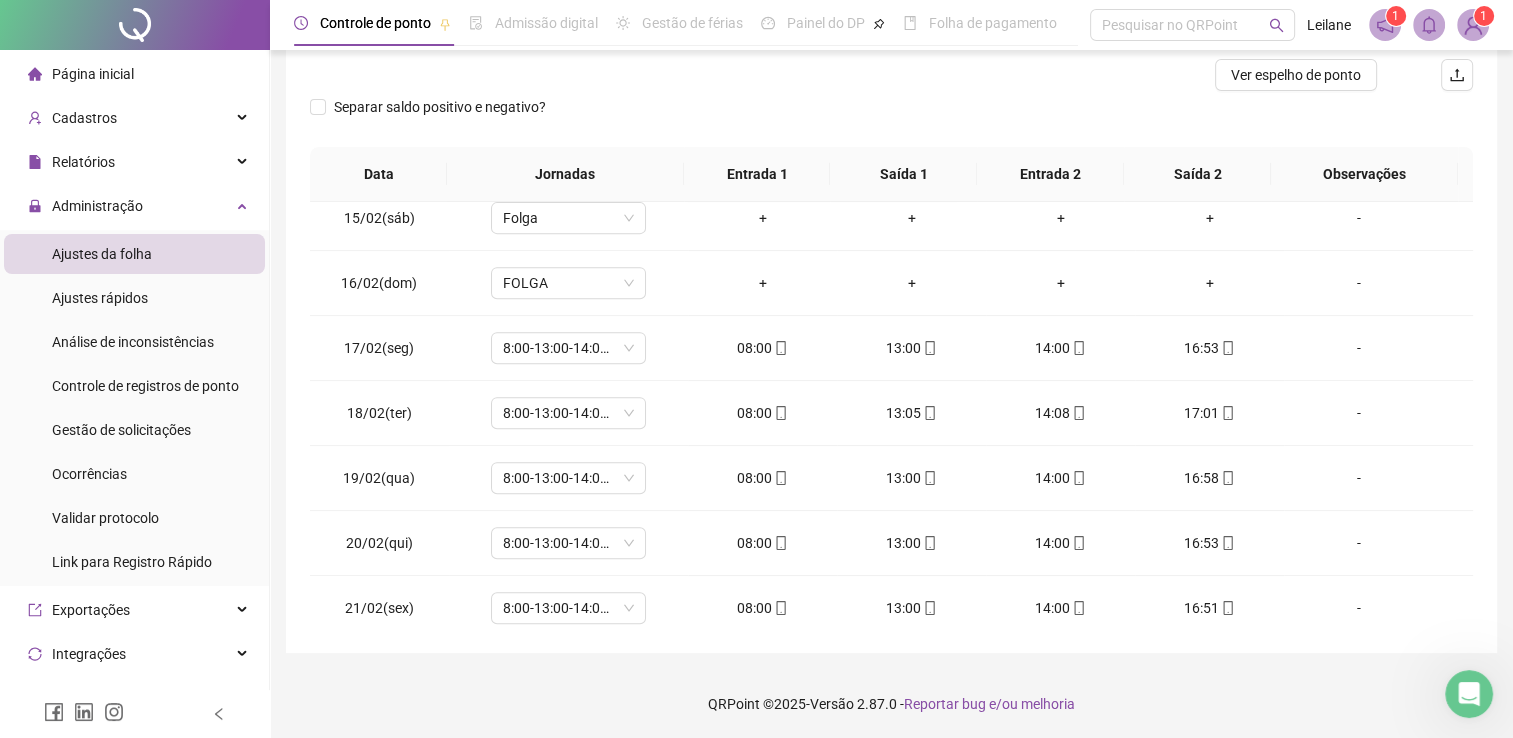 scroll, scrollTop: 944, scrollLeft: 0, axis: vertical 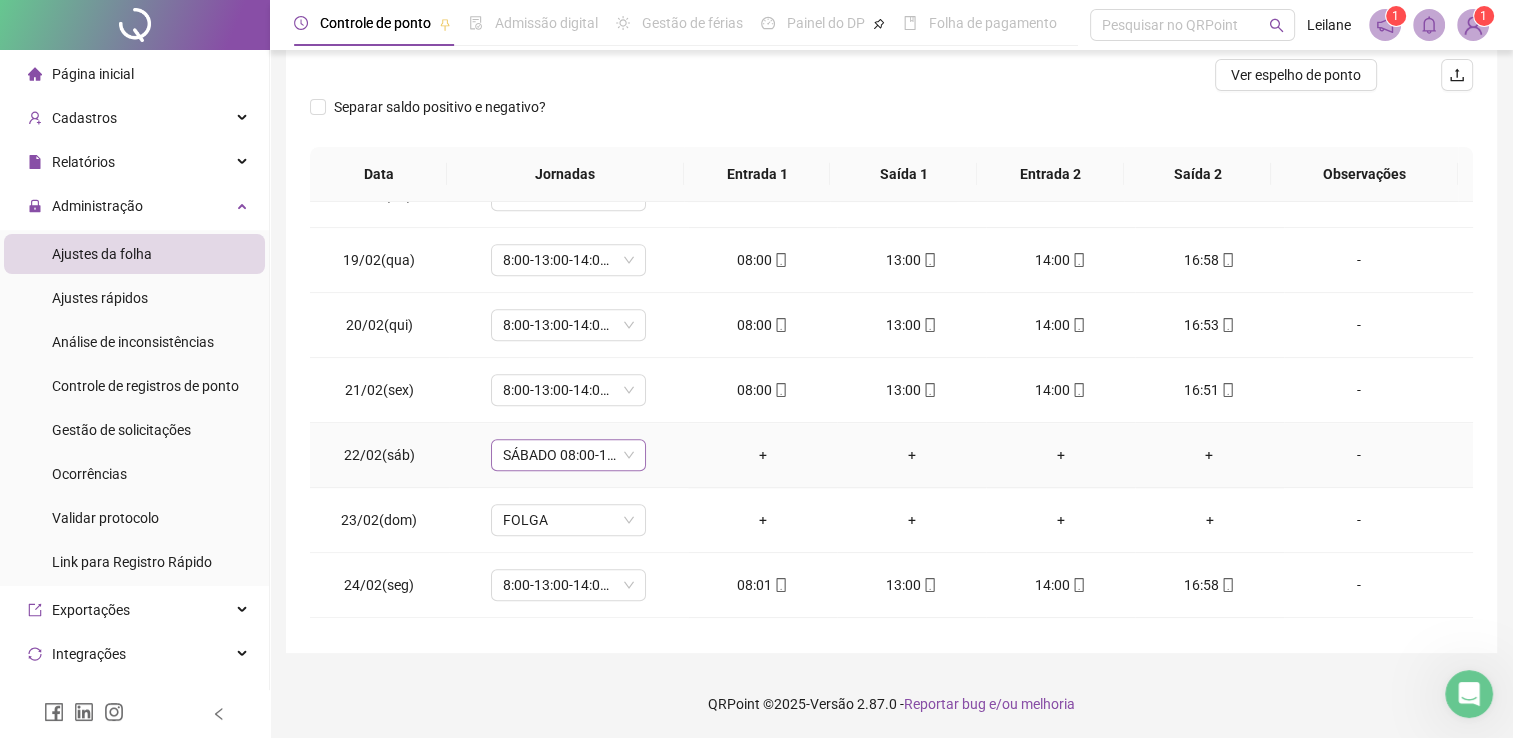 click on "SÁBADO 08:00-12:00" at bounding box center [568, 455] 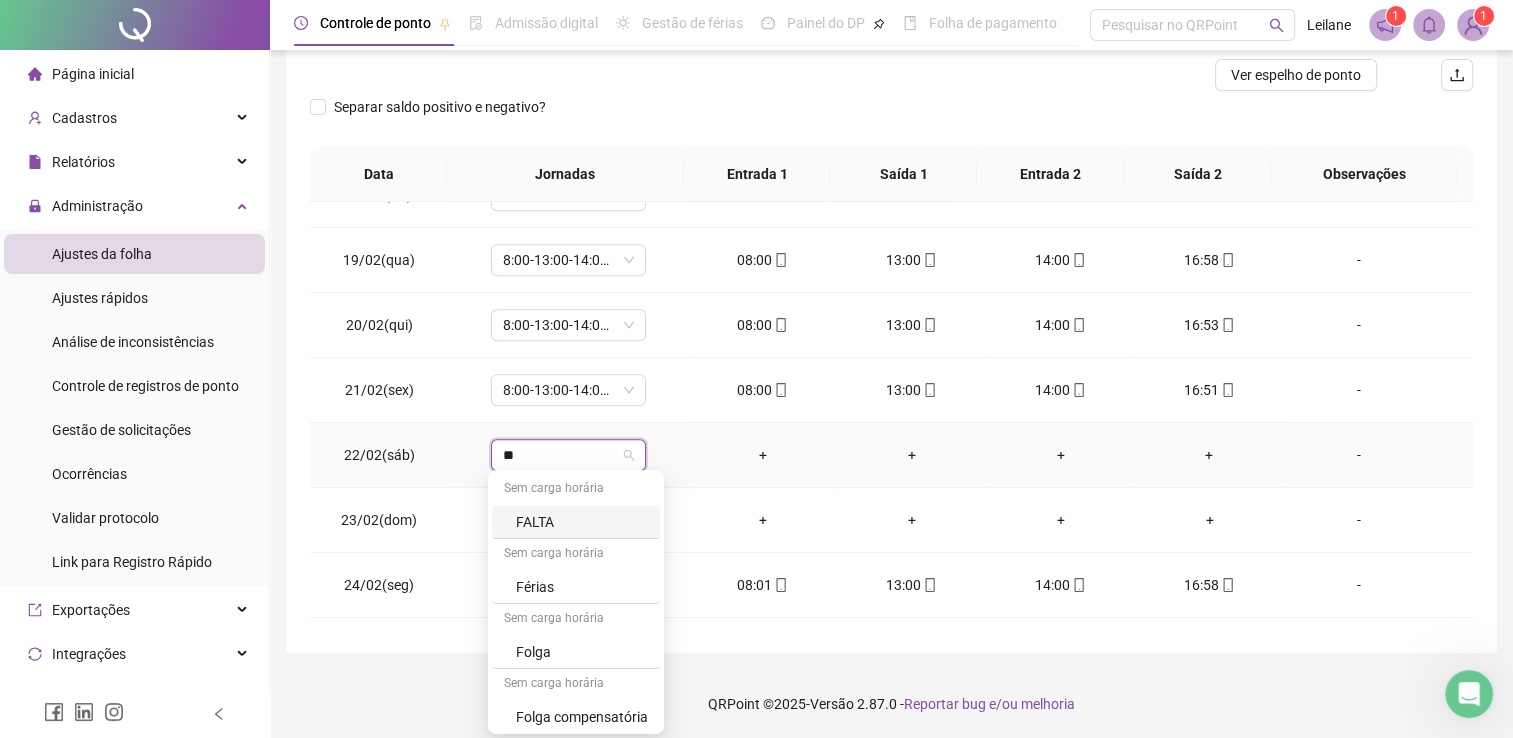 type on "***" 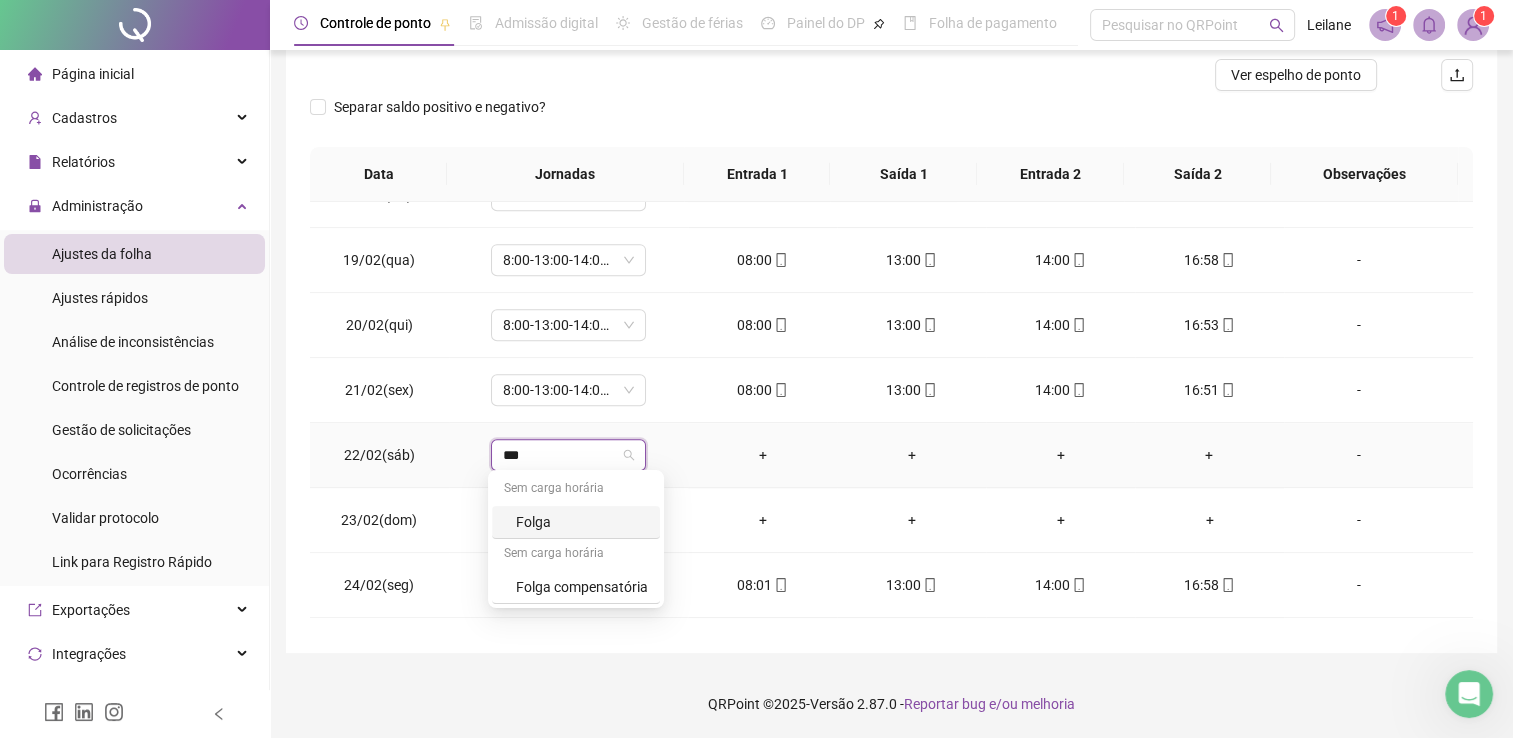 click on "Folga" at bounding box center (582, 522) 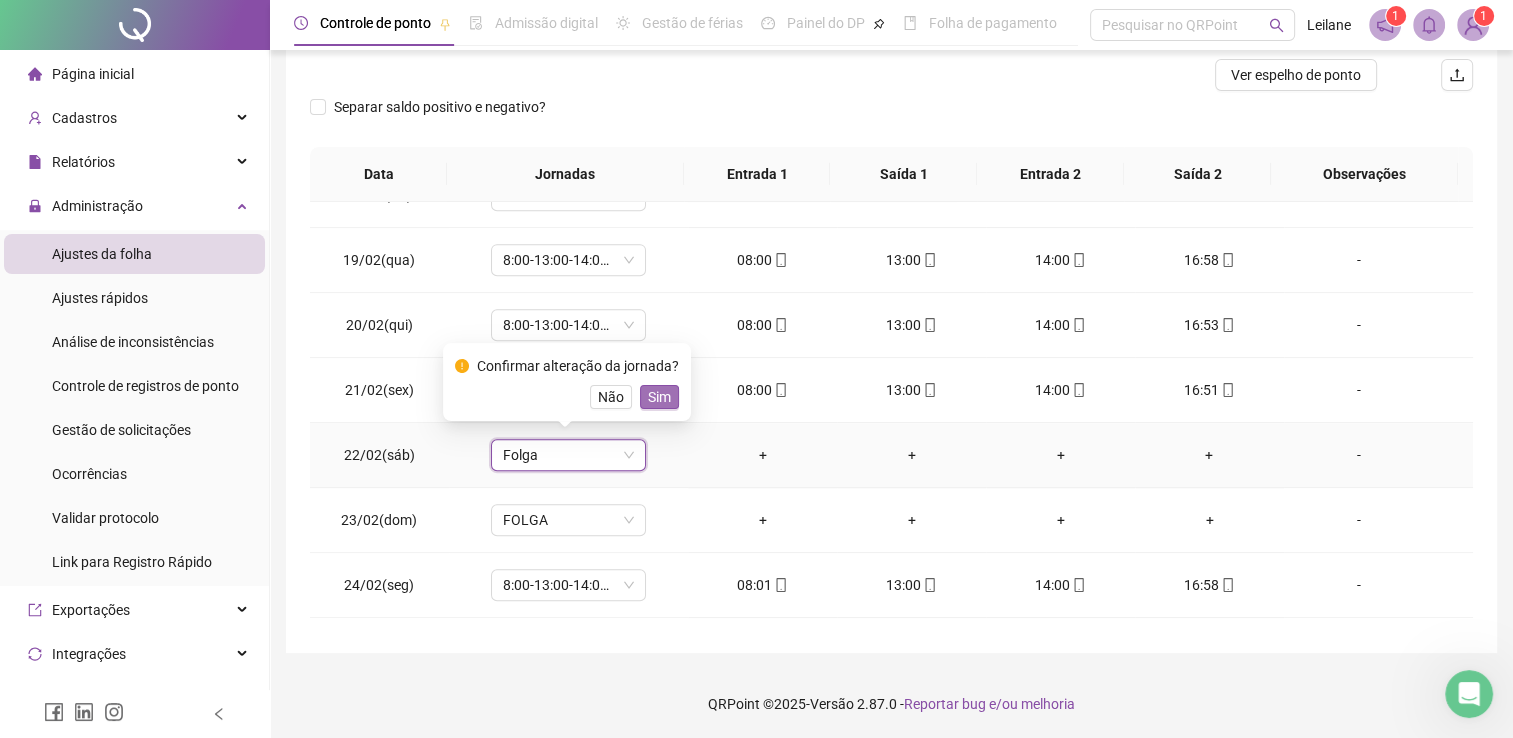 click on "Sim" at bounding box center (659, 397) 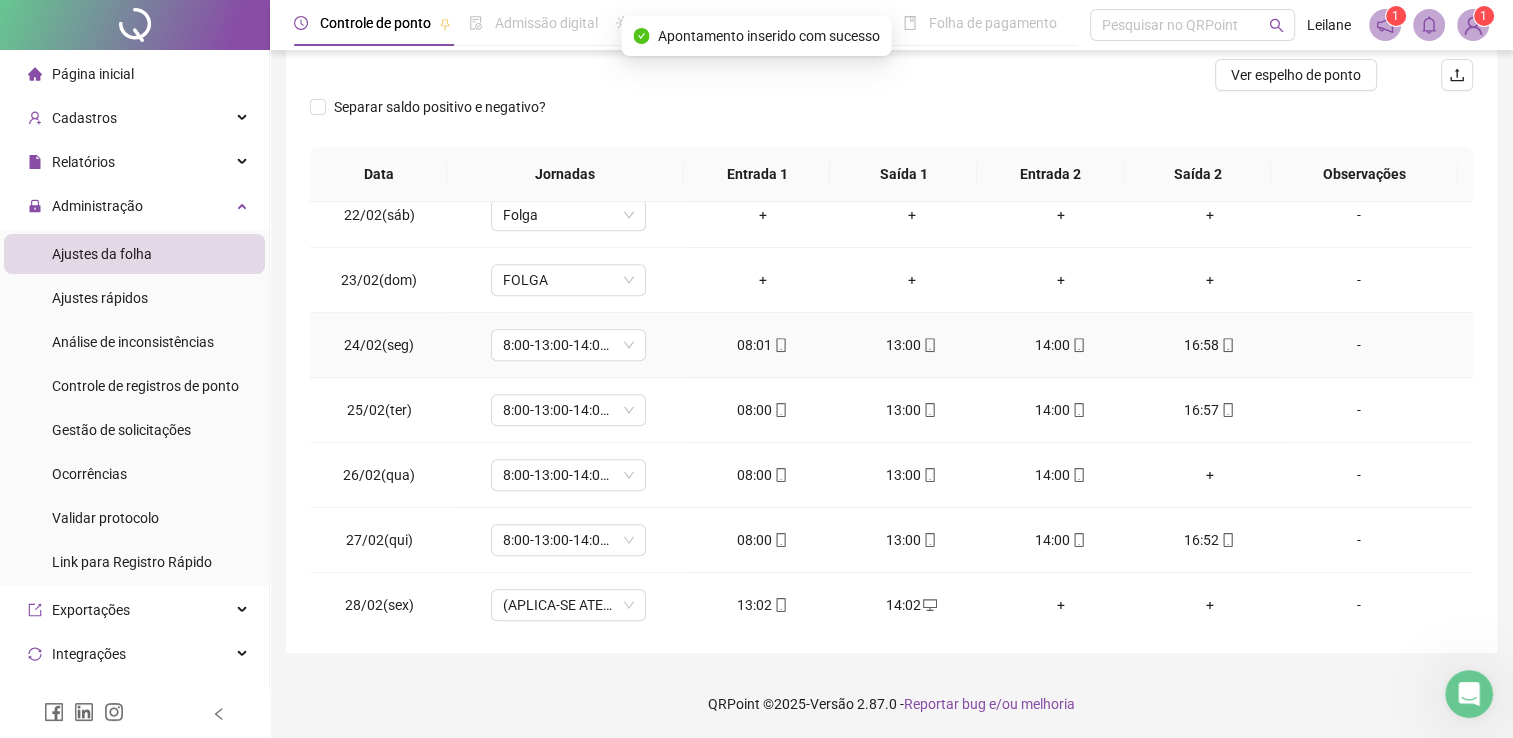 scroll, scrollTop: 1387, scrollLeft: 0, axis: vertical 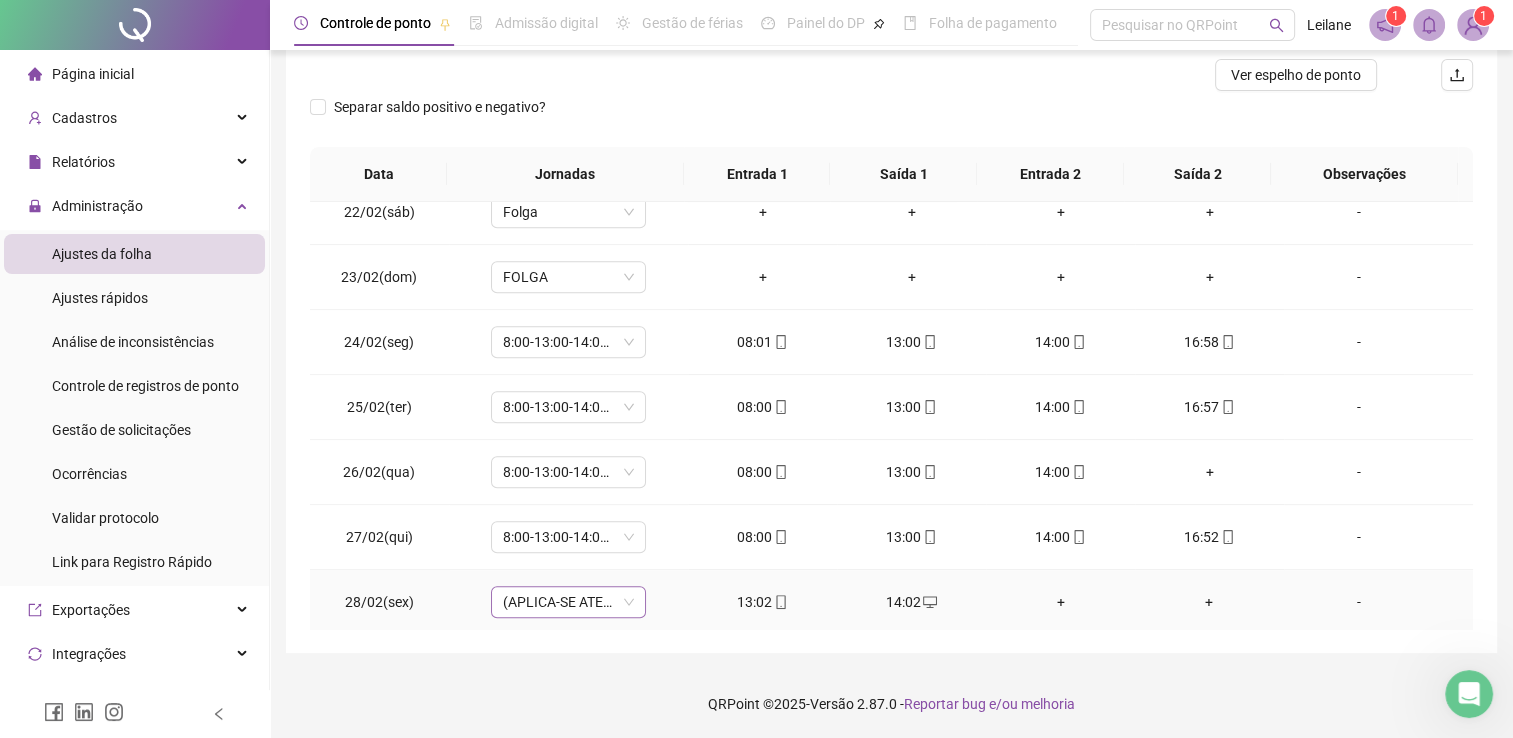 click on "(APLICA-SE ATESTADO)" at bounding box center [568, 602] 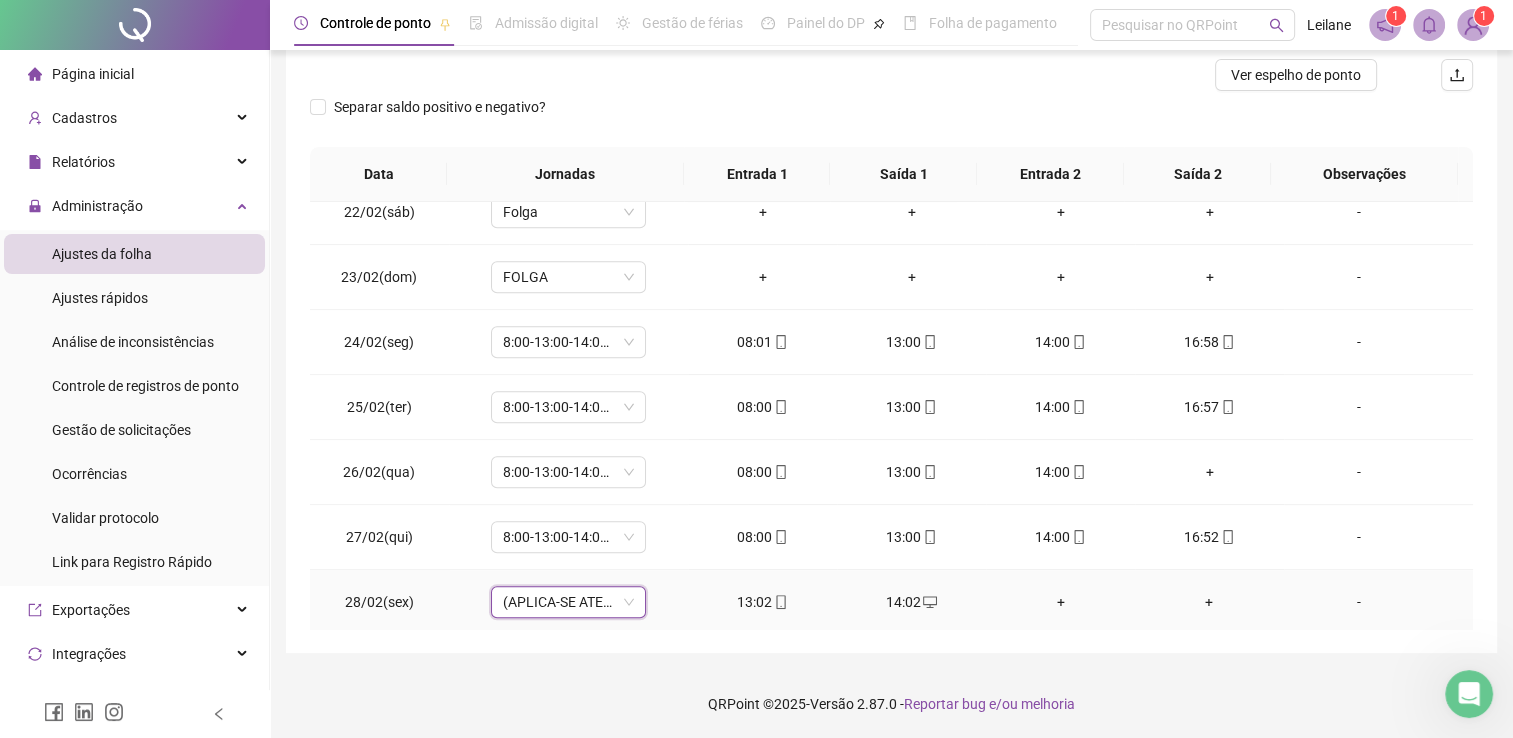 click on "(APLICA-SE ATESTADO)" at bounding box center [568, 602] 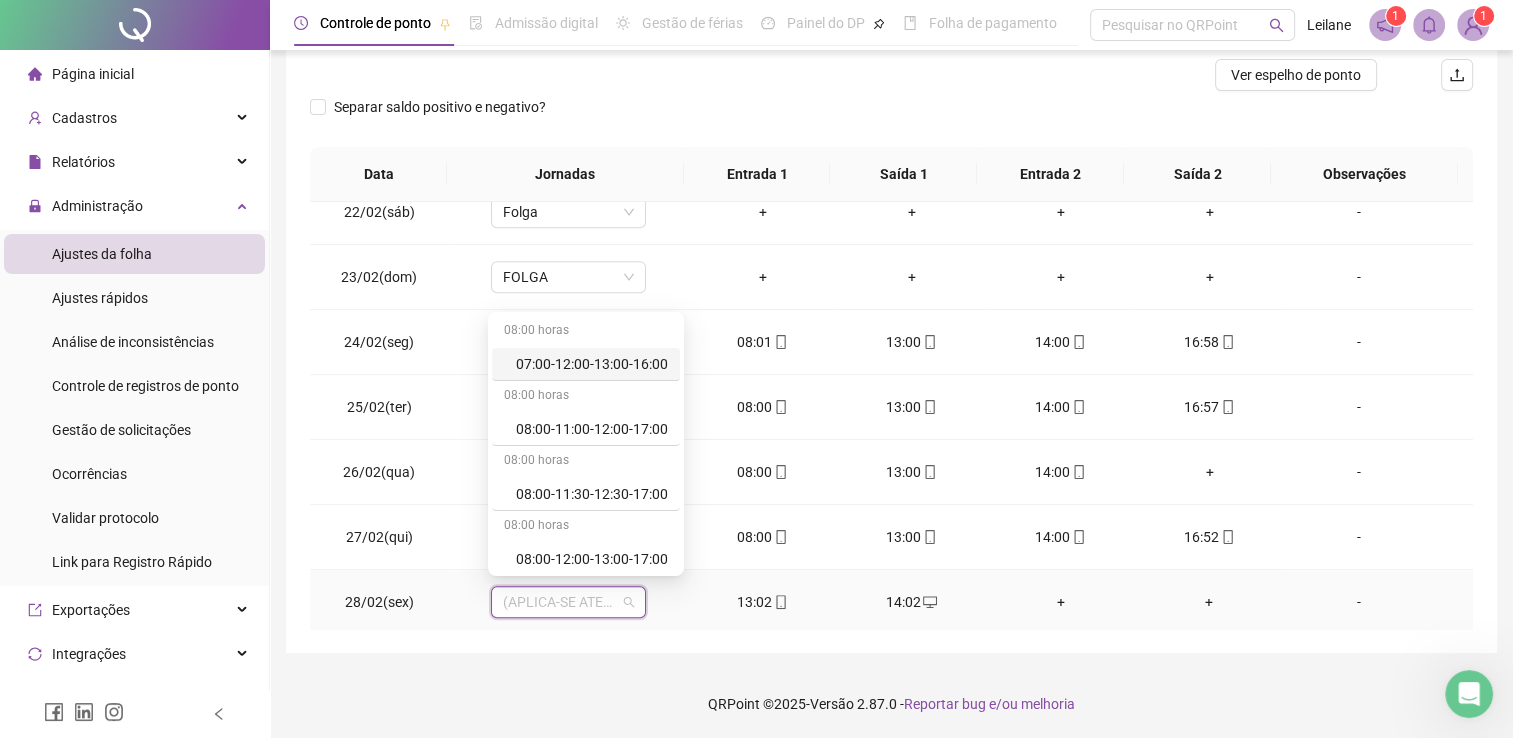 click on "(APLICA-SE ATESTADO)" at bounding box center [568, 602] 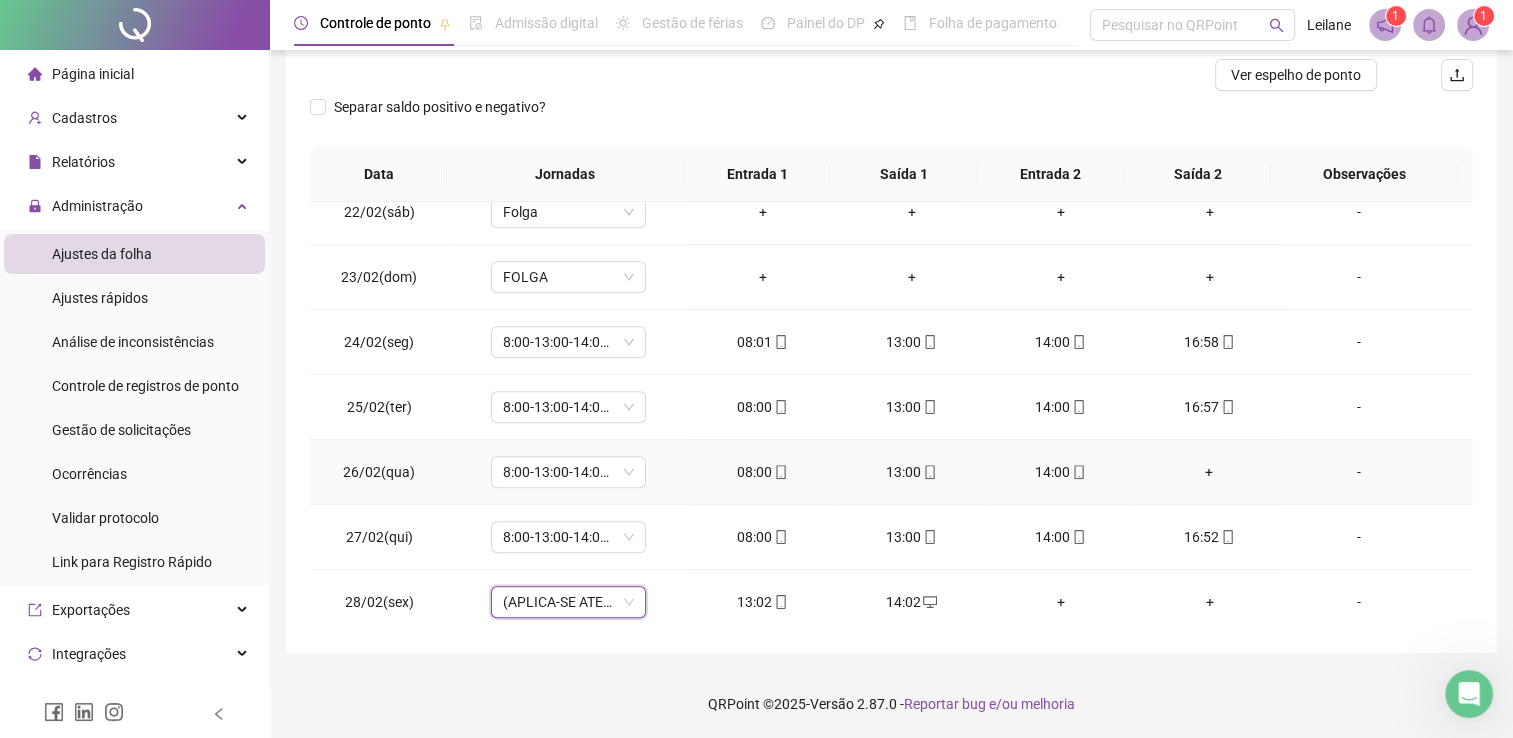 click on "+" at bounding box center [1209, 472] 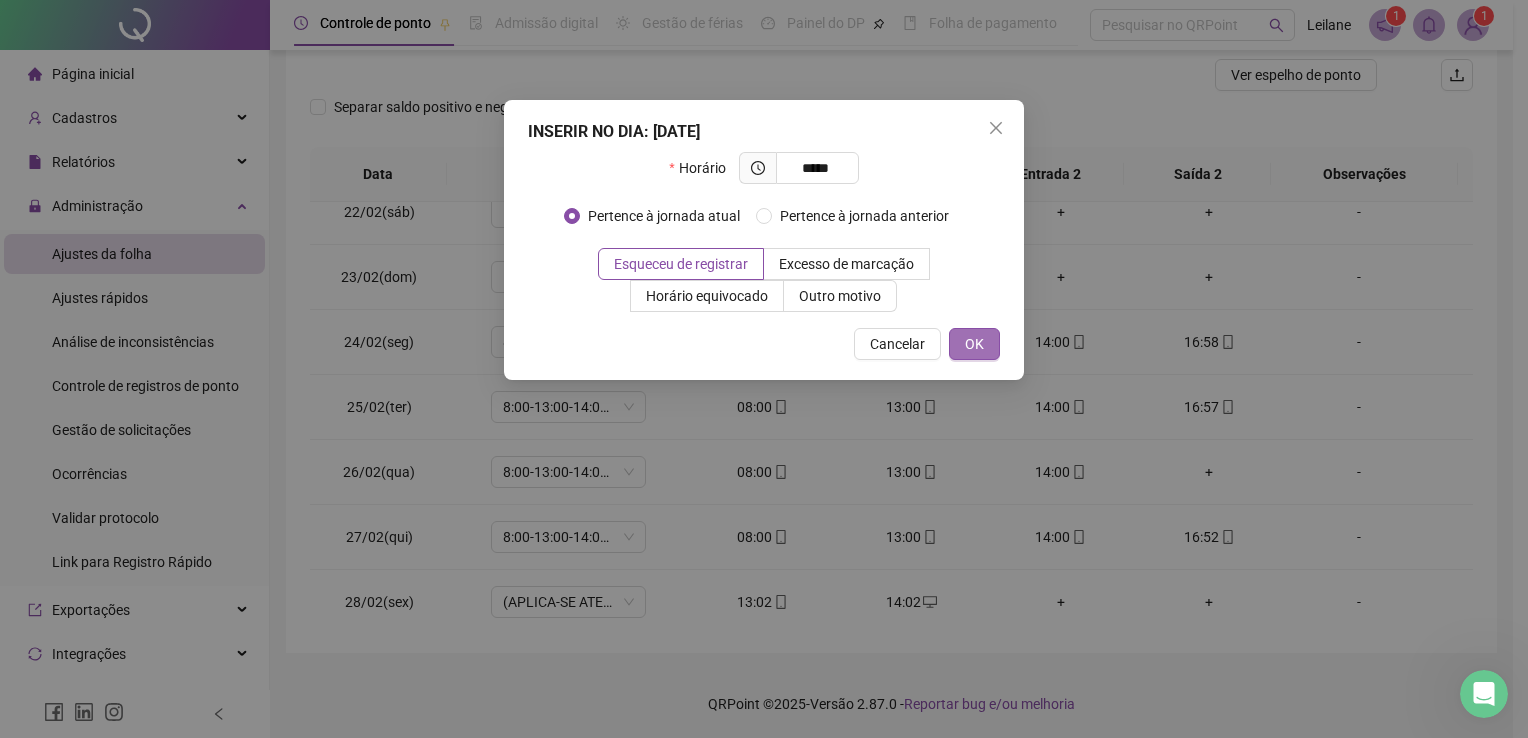 type on "*****" 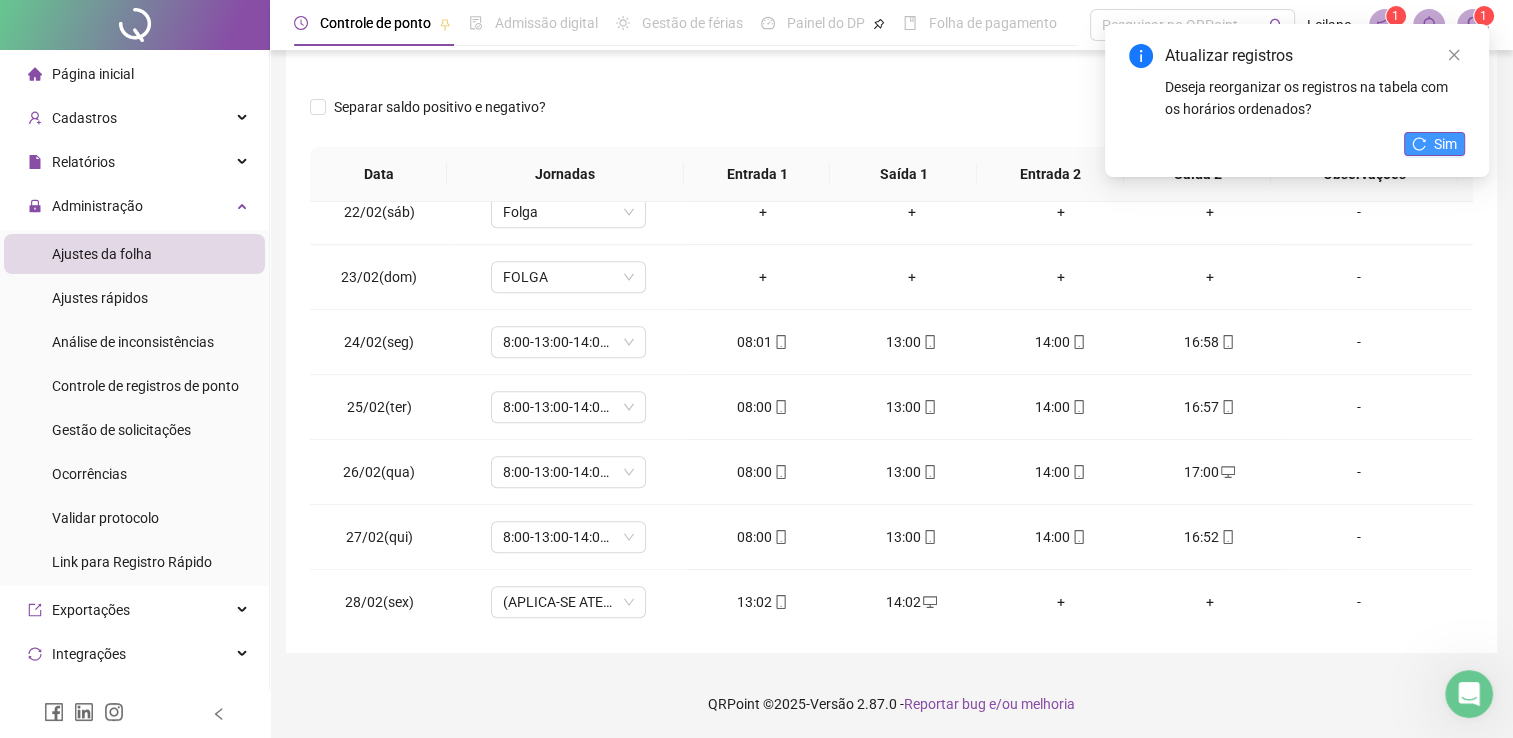 click on "Sim" at bounding box center (1445, 144) 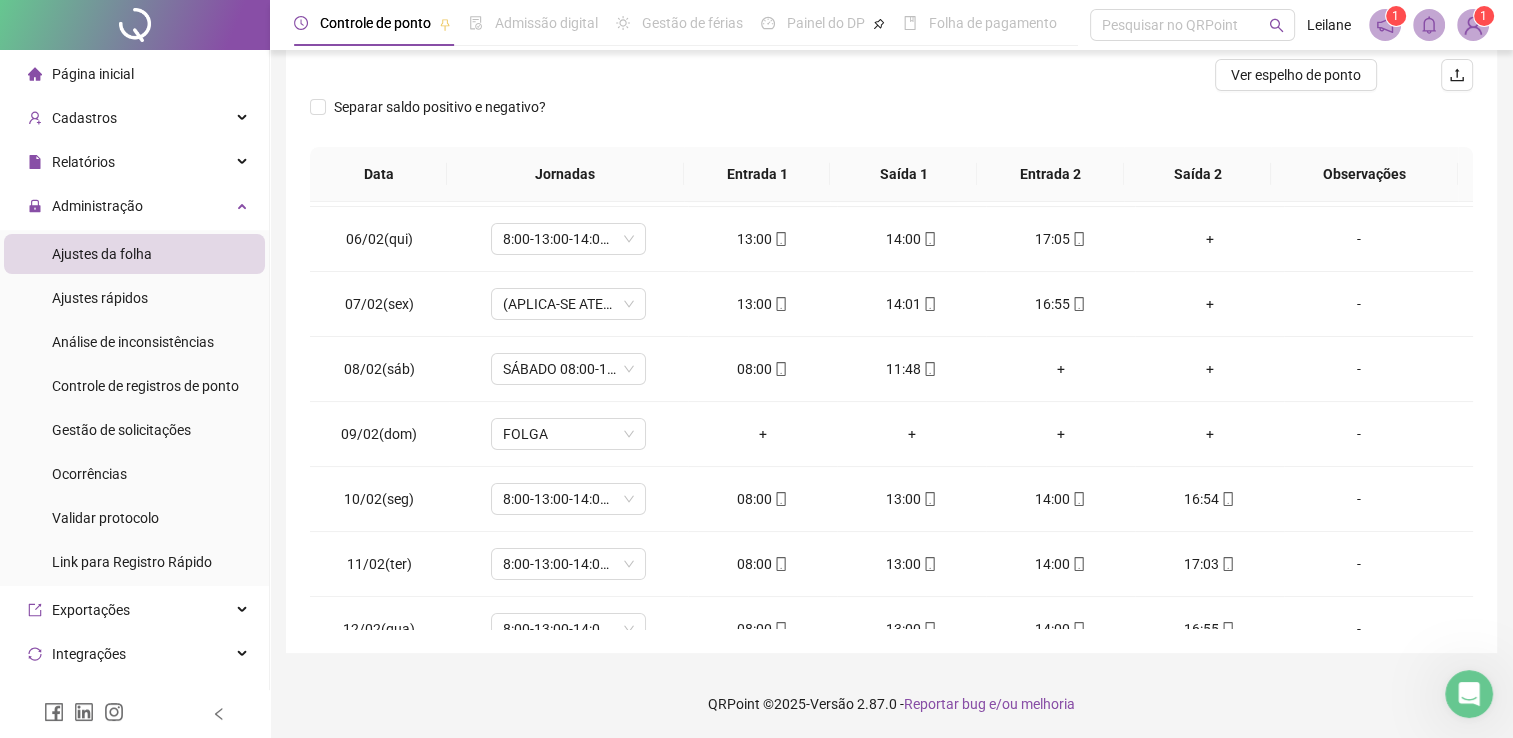 scroll, scrollTop: 0, scrollLeft: 0, axis: both 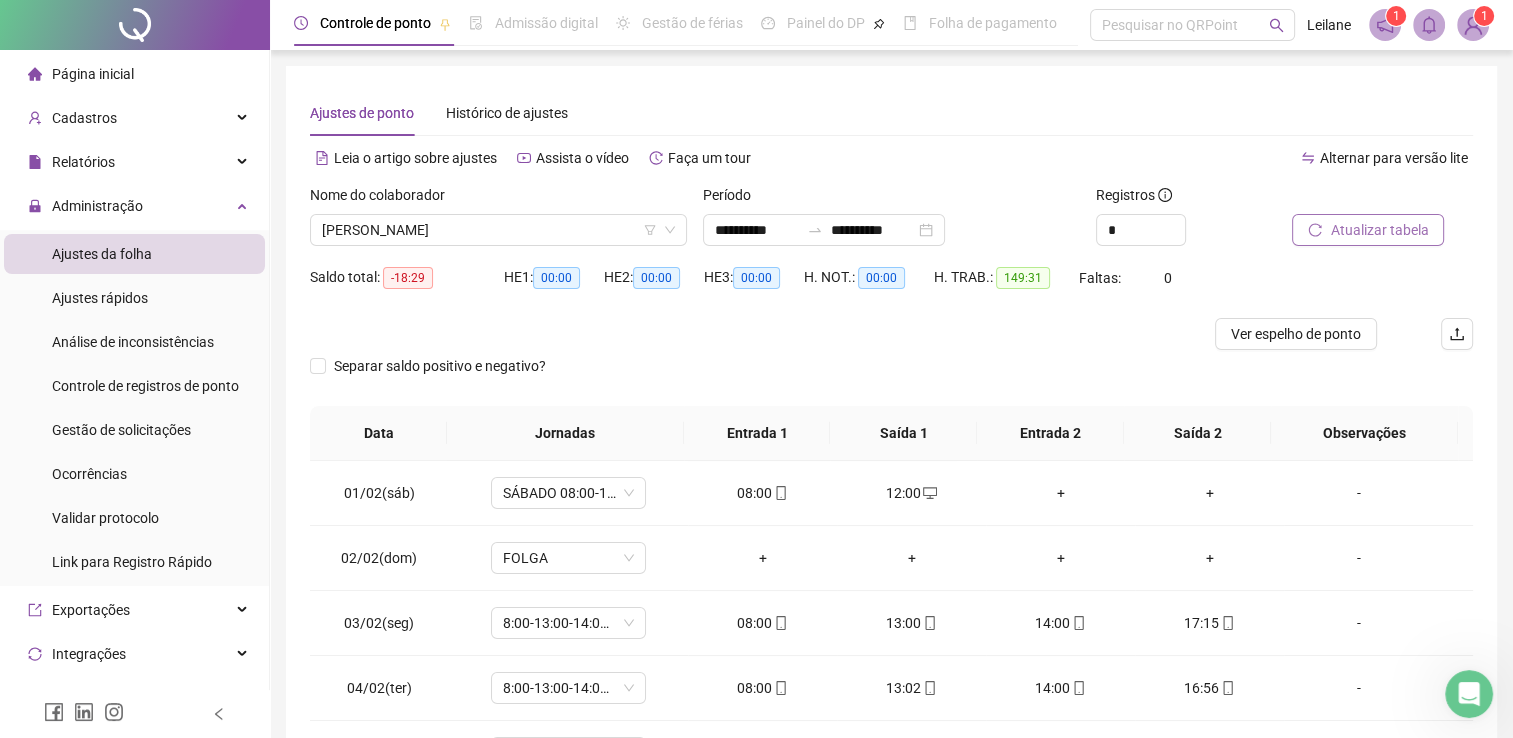 click on "Atualizar tabela" at bounding box center (1379, 230) 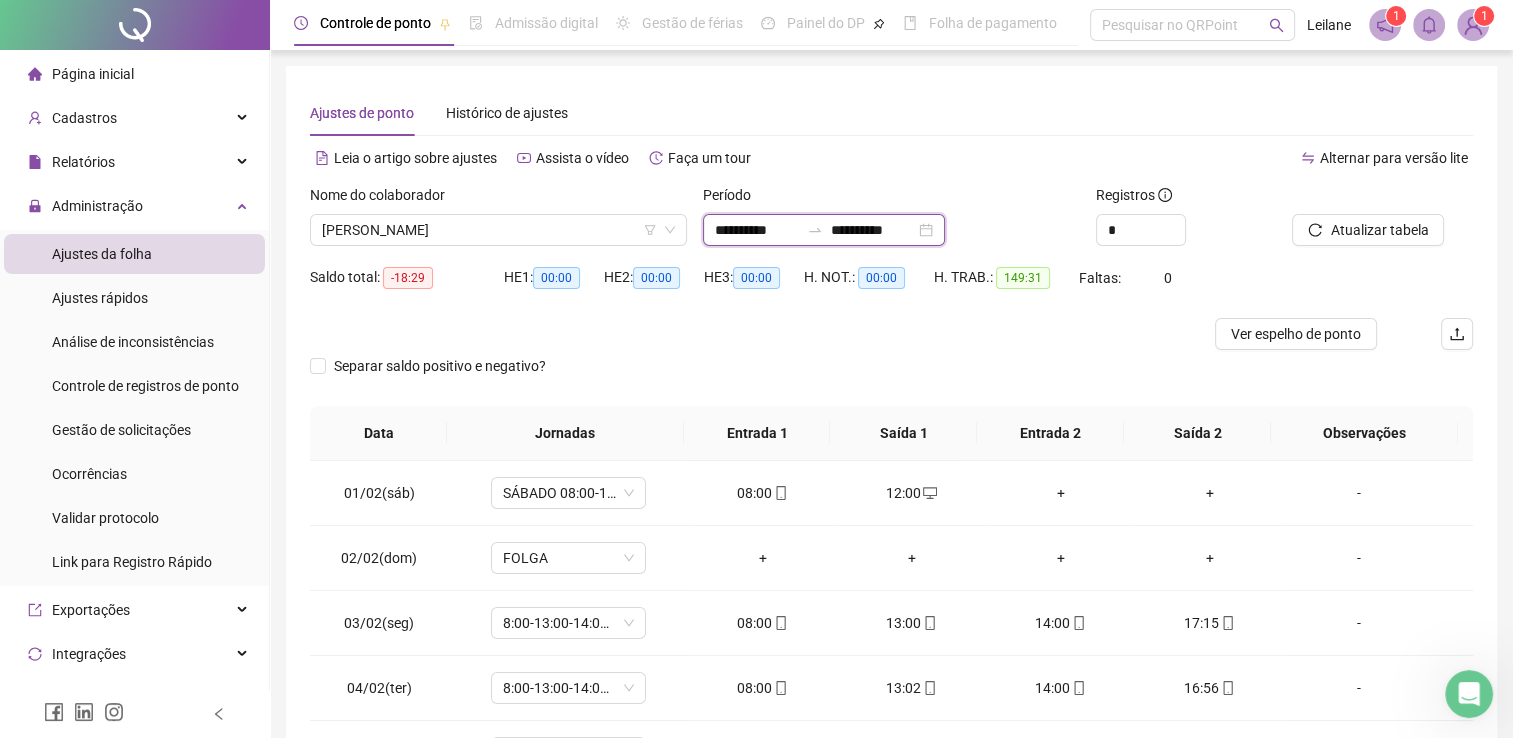 click on "**********" at bounding box center [757, 230] 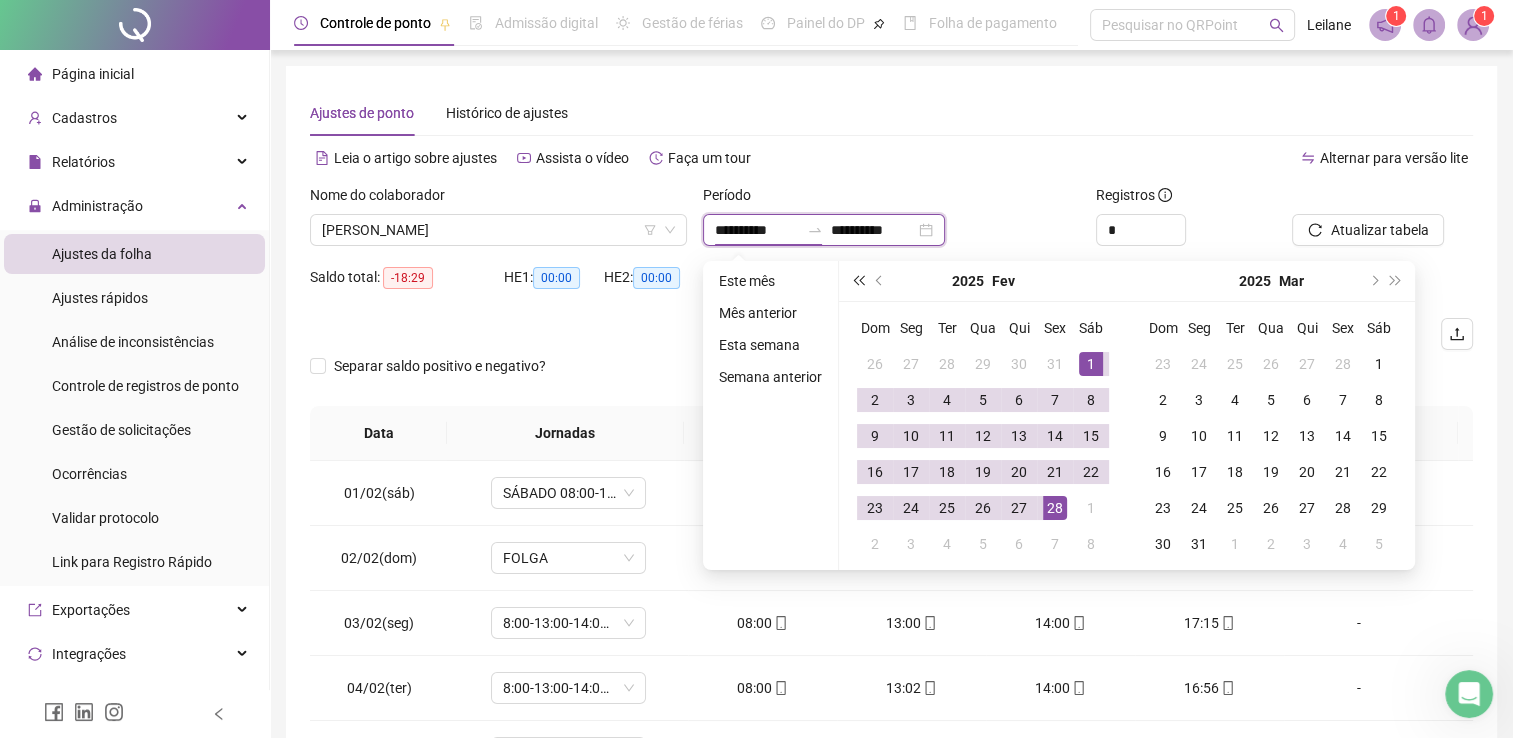 type on "**********" 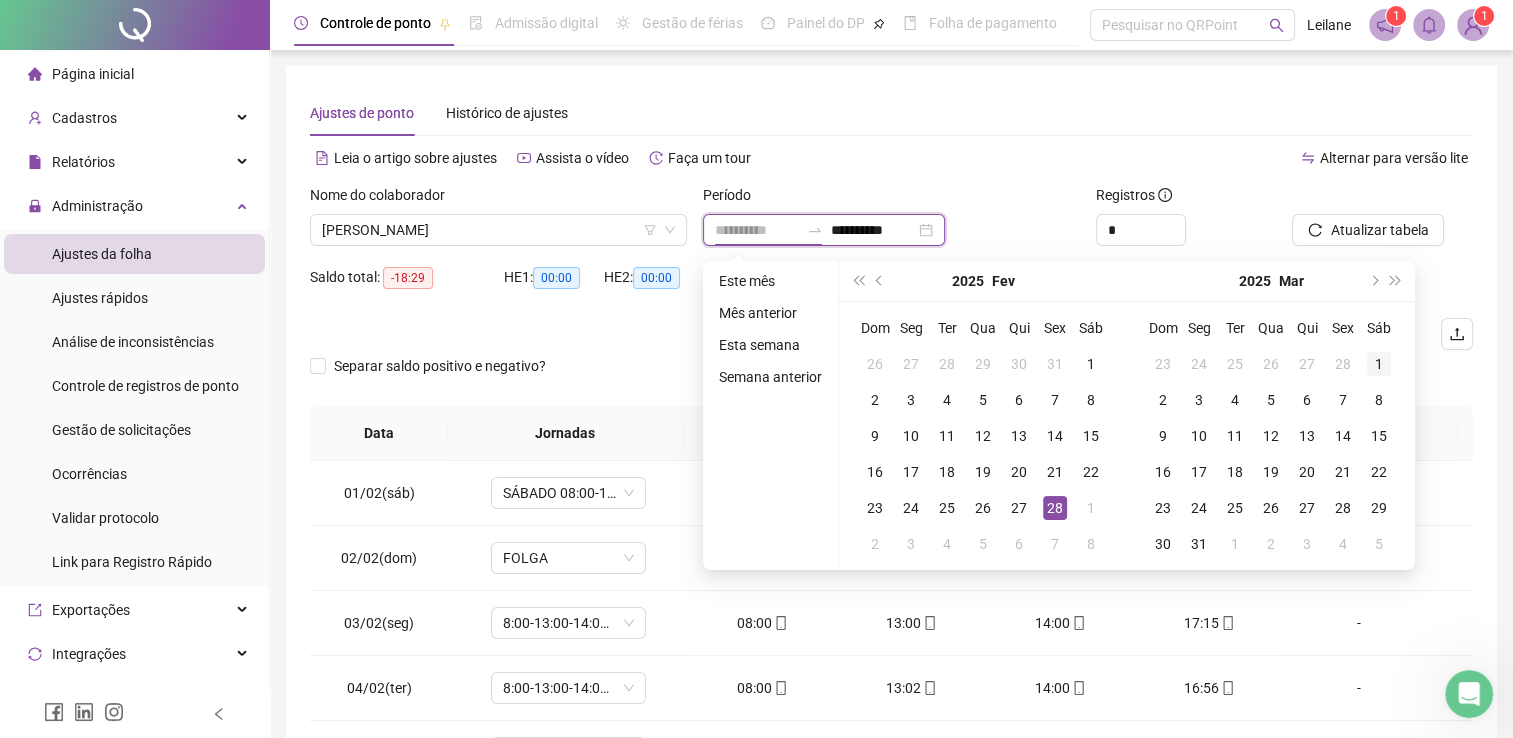 type on "**********" 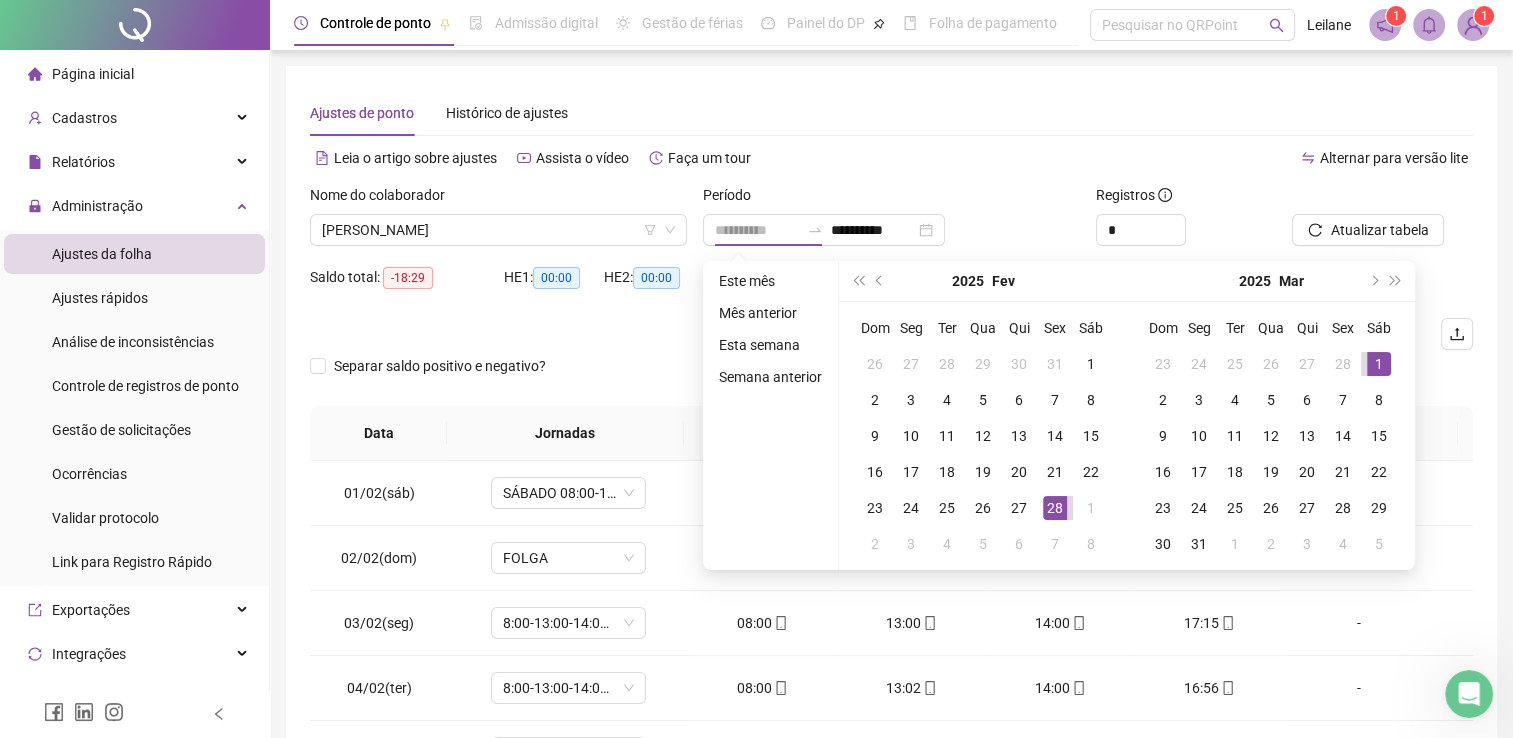 click on "1" at bounding box center [1379, 364] 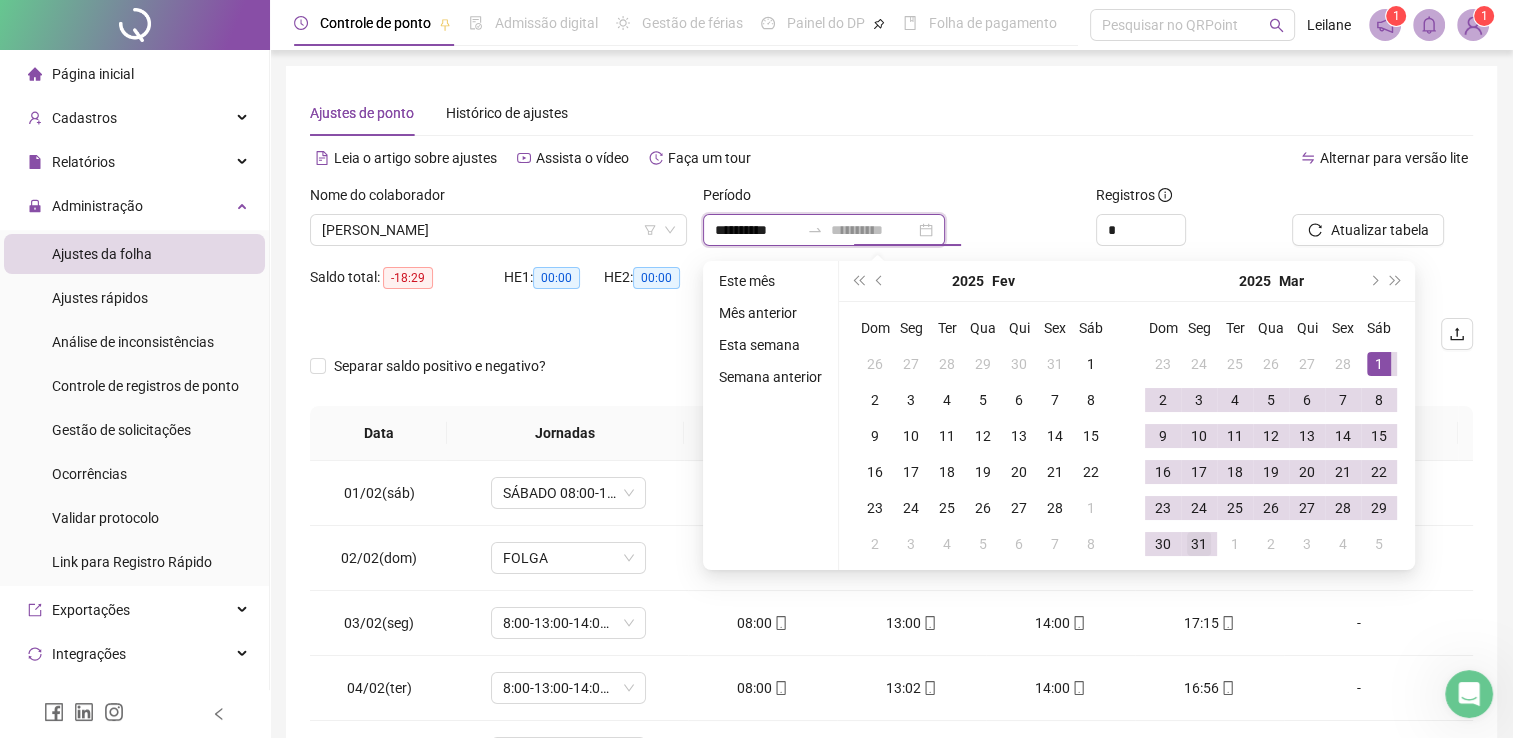 type on "**********" 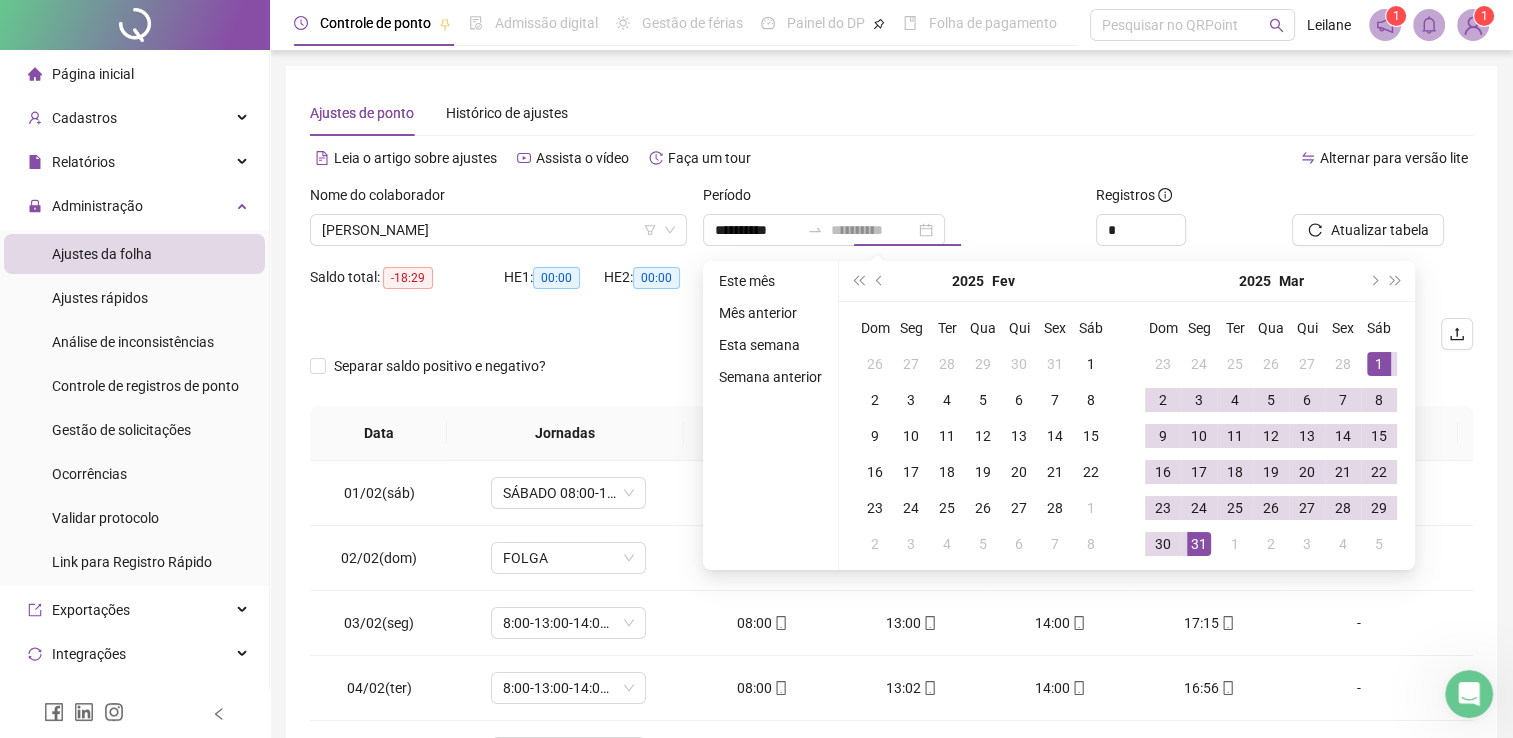 click on "31" at bounding box center (1199, 544) 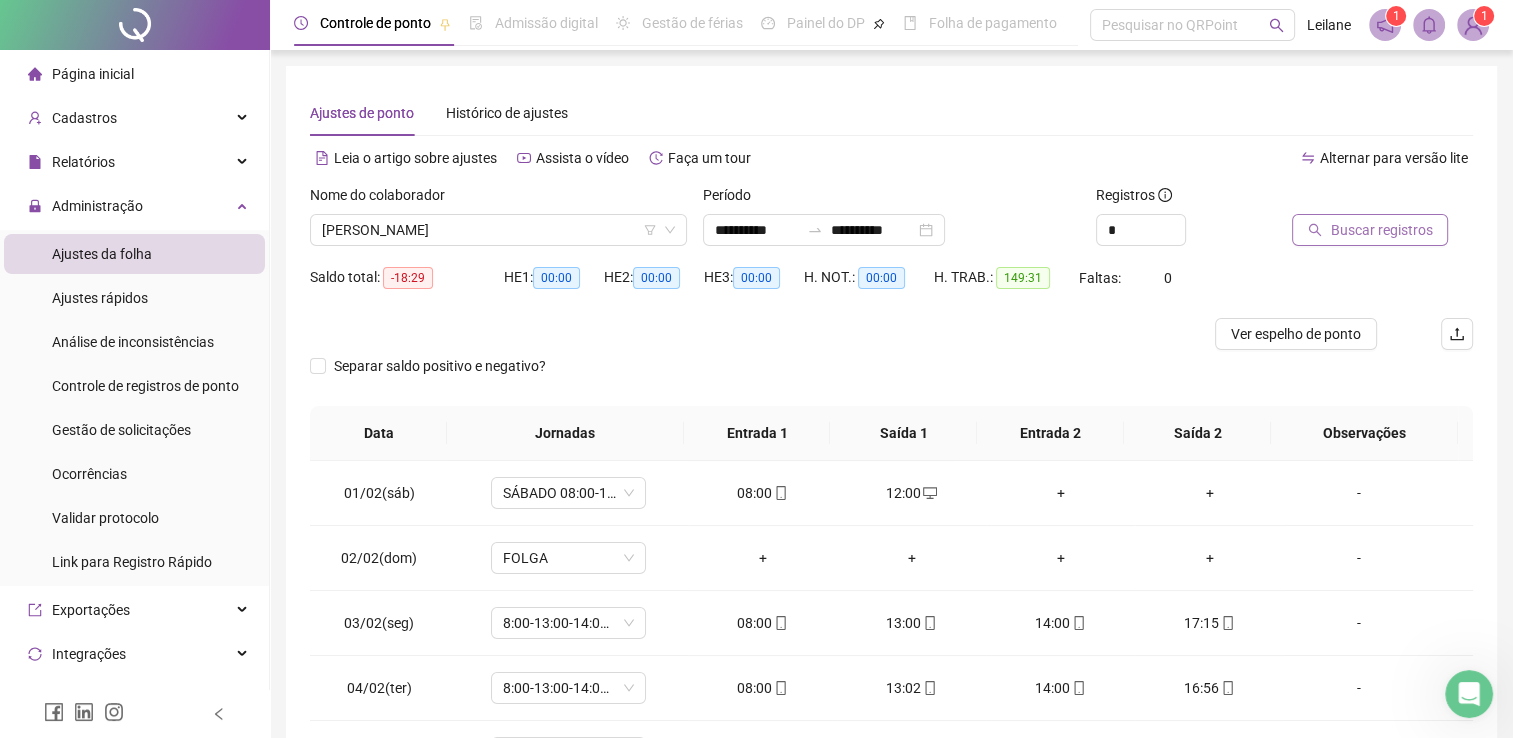 click on "Buscar registros" at bounding box center [1381, 230] 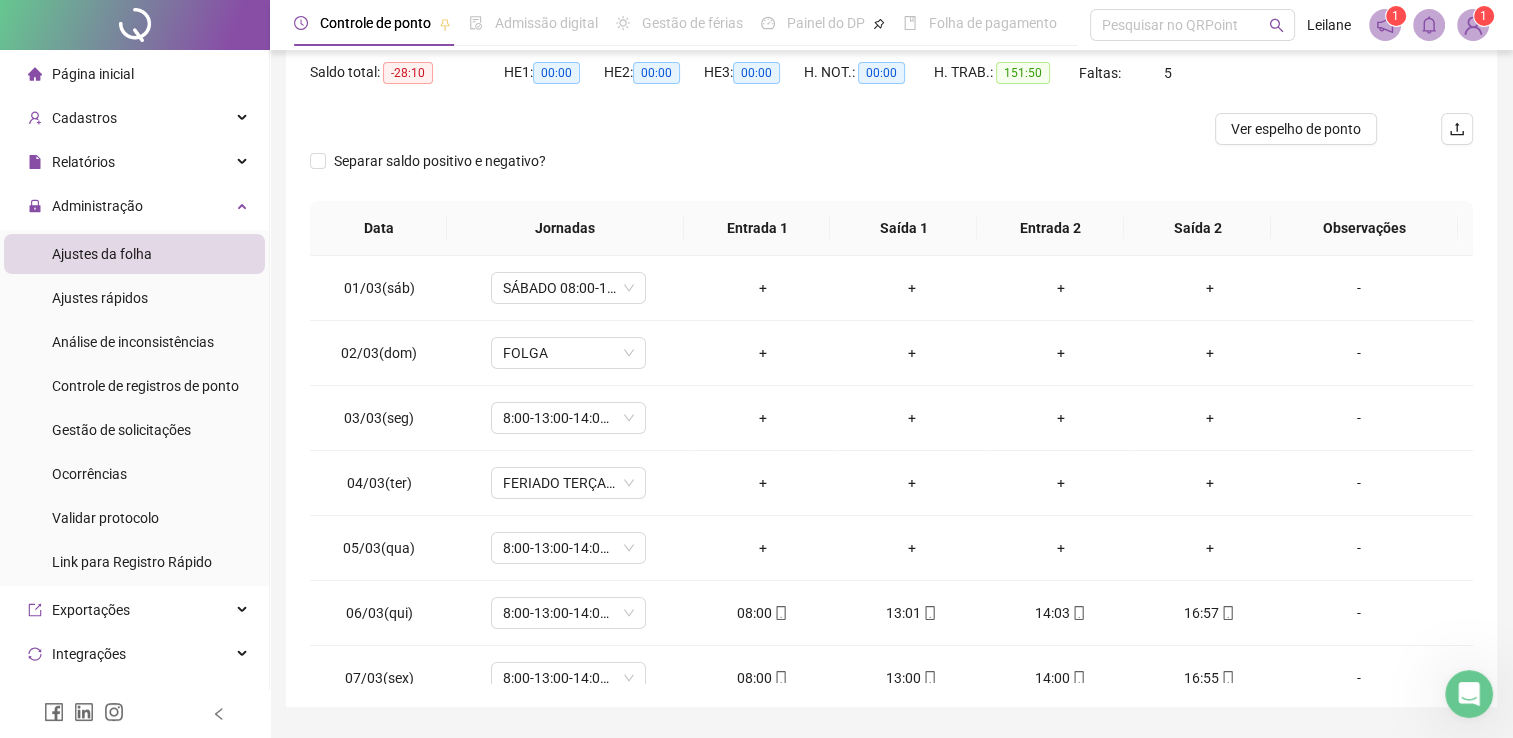 scroll, scrollTop: 259, scrollLeft: 0, axis: vertical 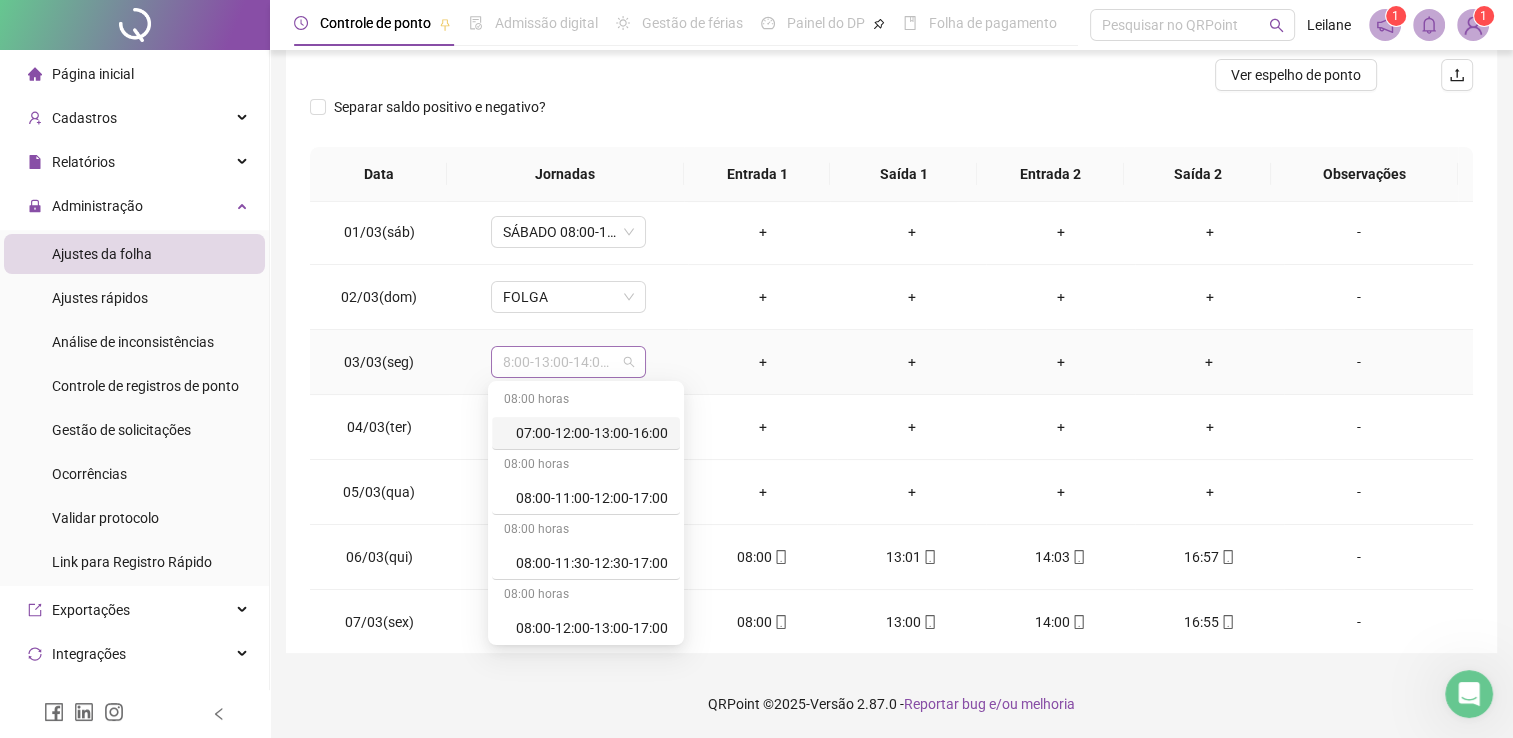click on "8:00-13:00-14:00-17:00" at bounding box center [568, 362] 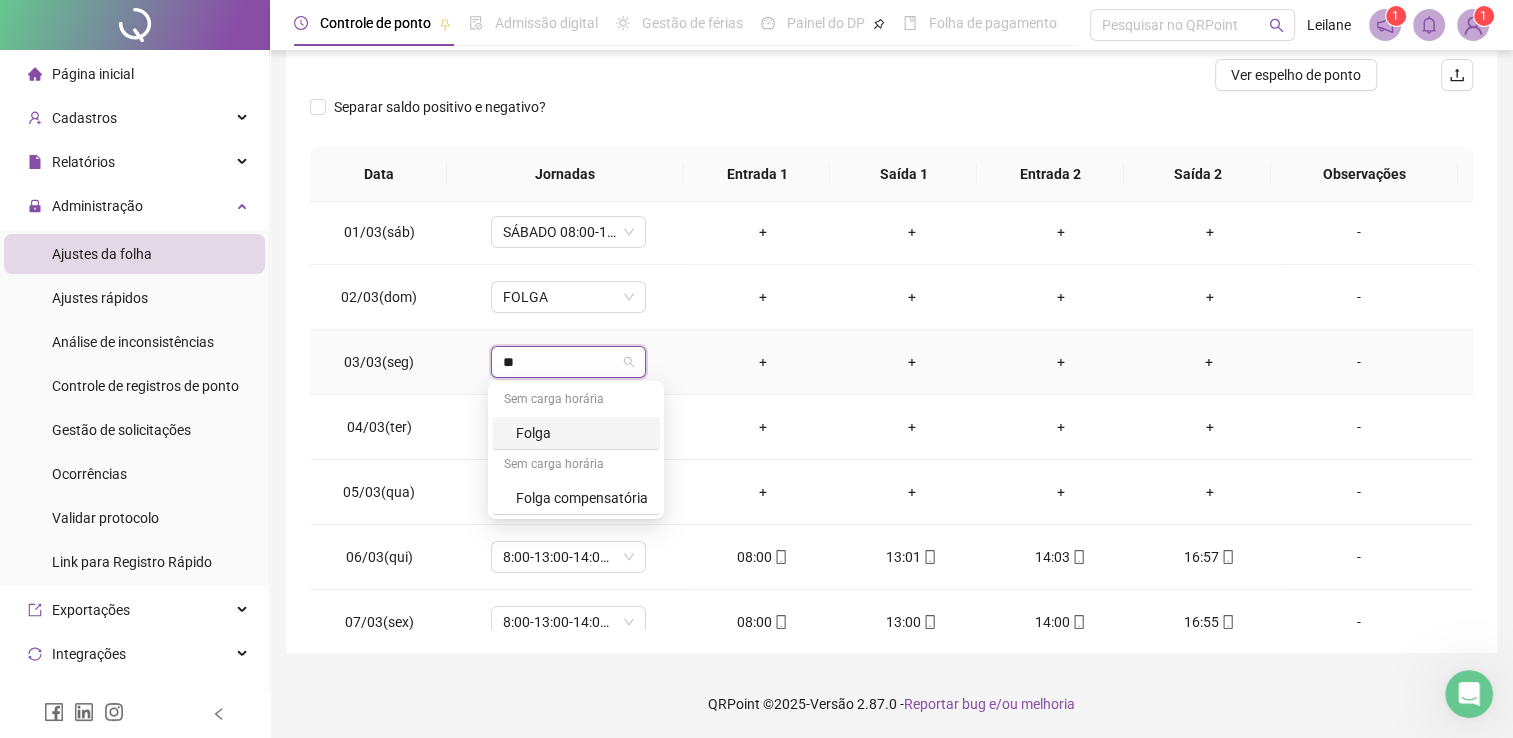 type on "***" 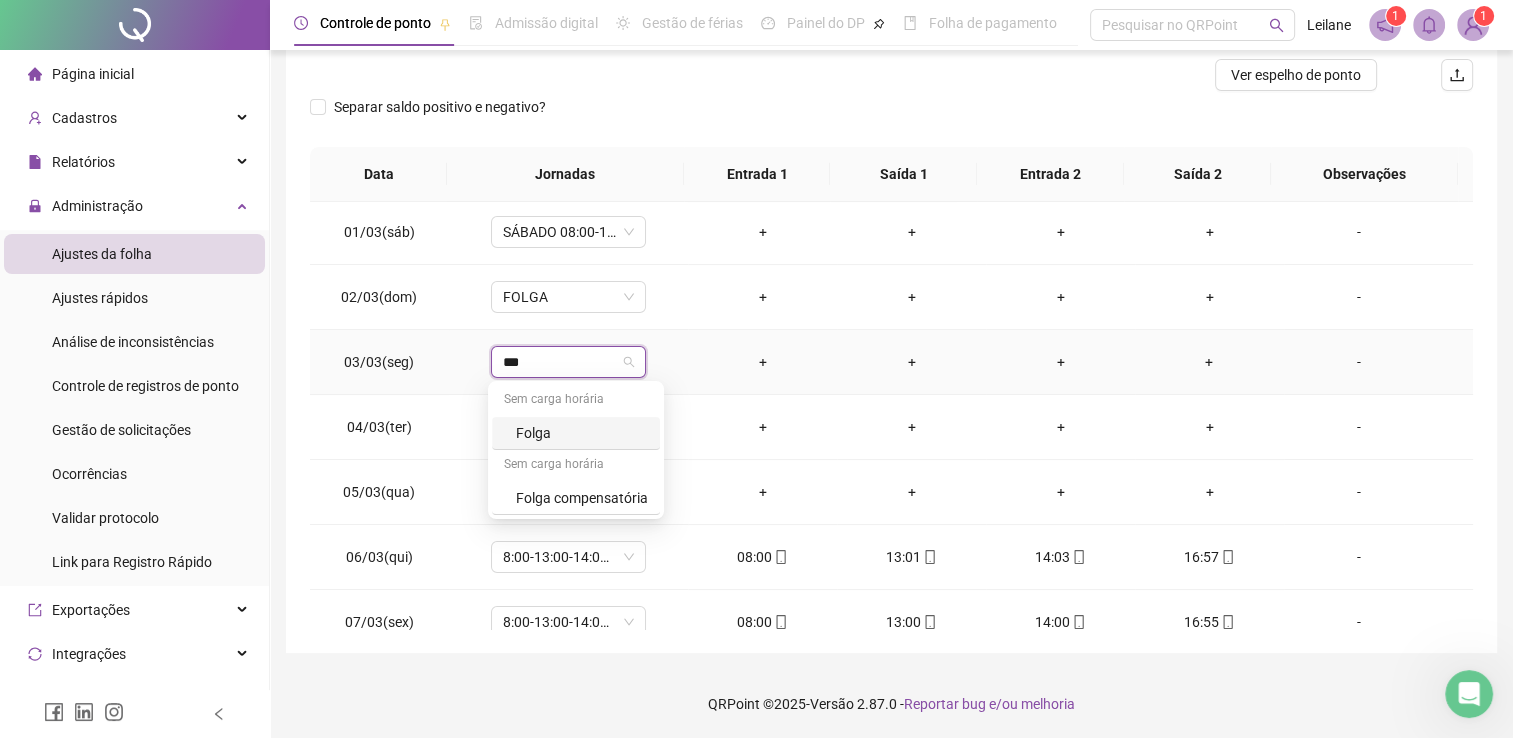 click on "Folga" at bounding box center (582, 433) 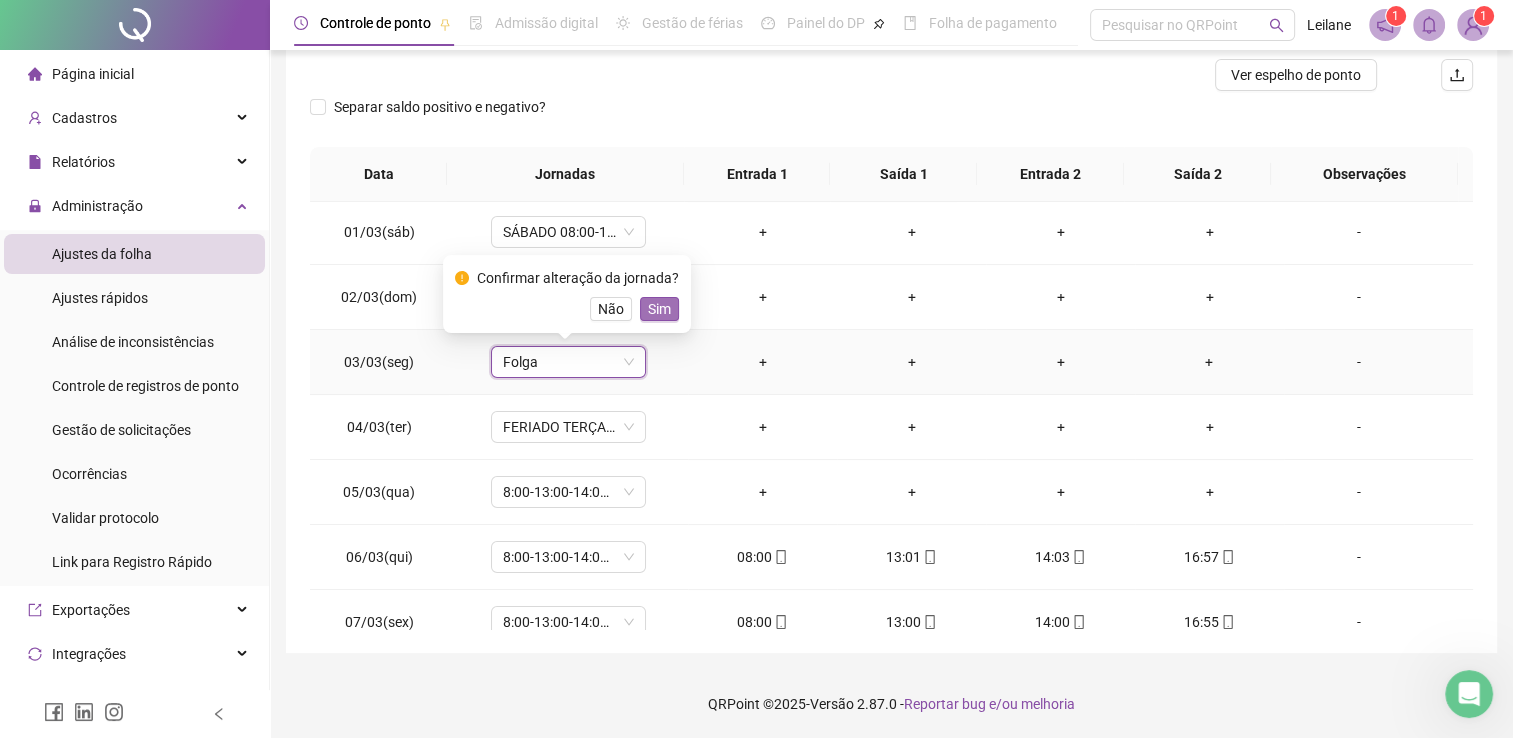click on "Sim" at bounding box center (659, 309) 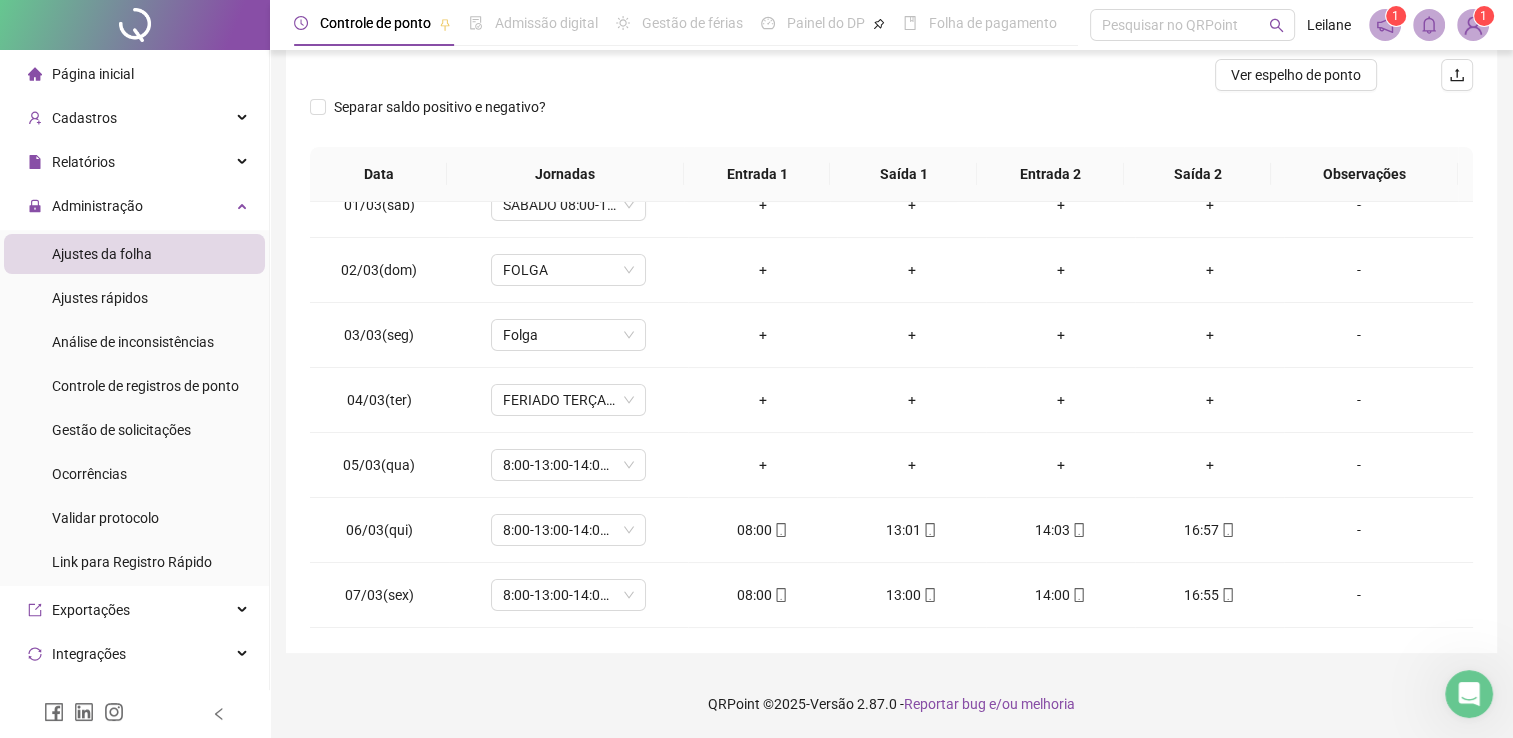 scroll, scrollTop: 33, scrollLeft: 0, axis: vertical 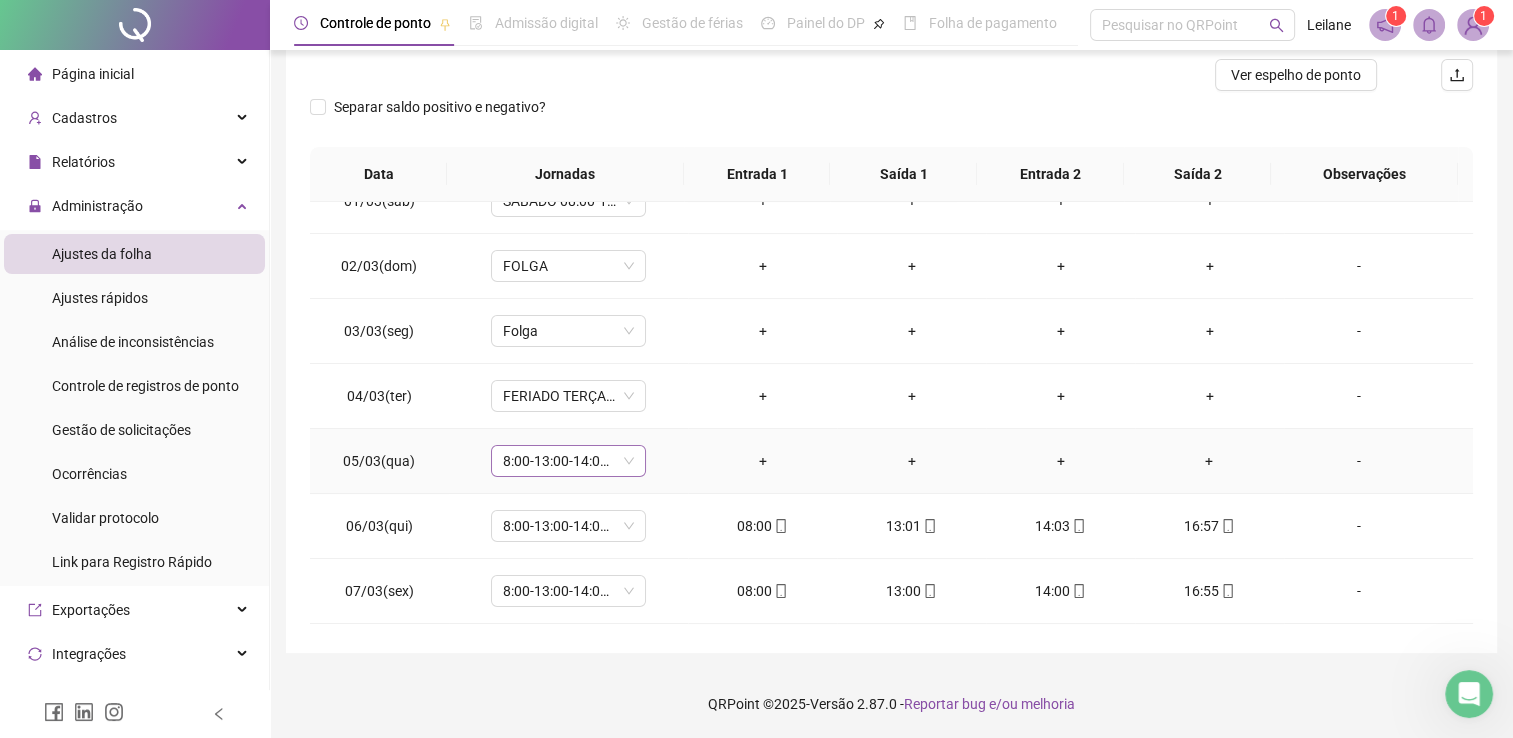click on "8:00-13:00-14:00-17:00" at bounding box center (568, 461) 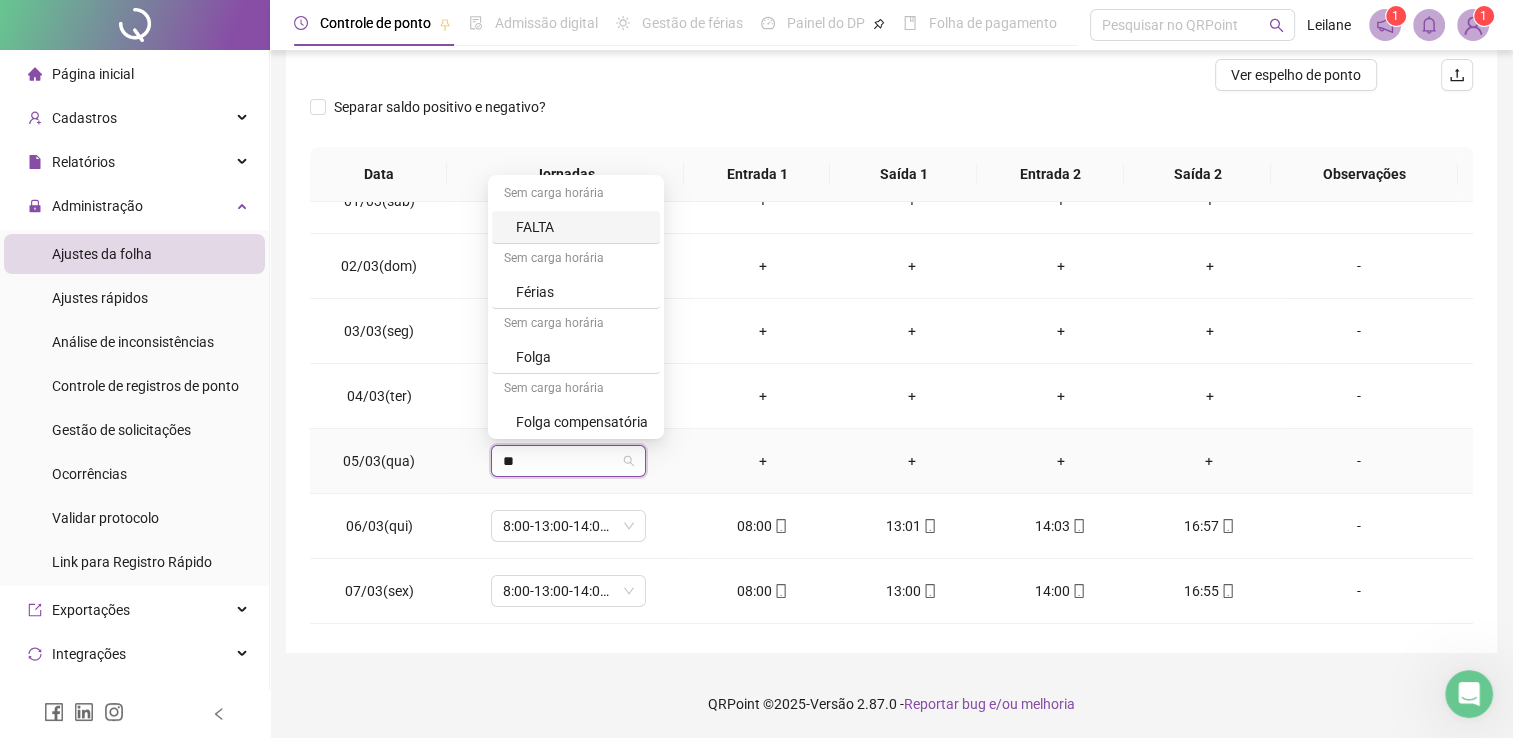 type on "***" 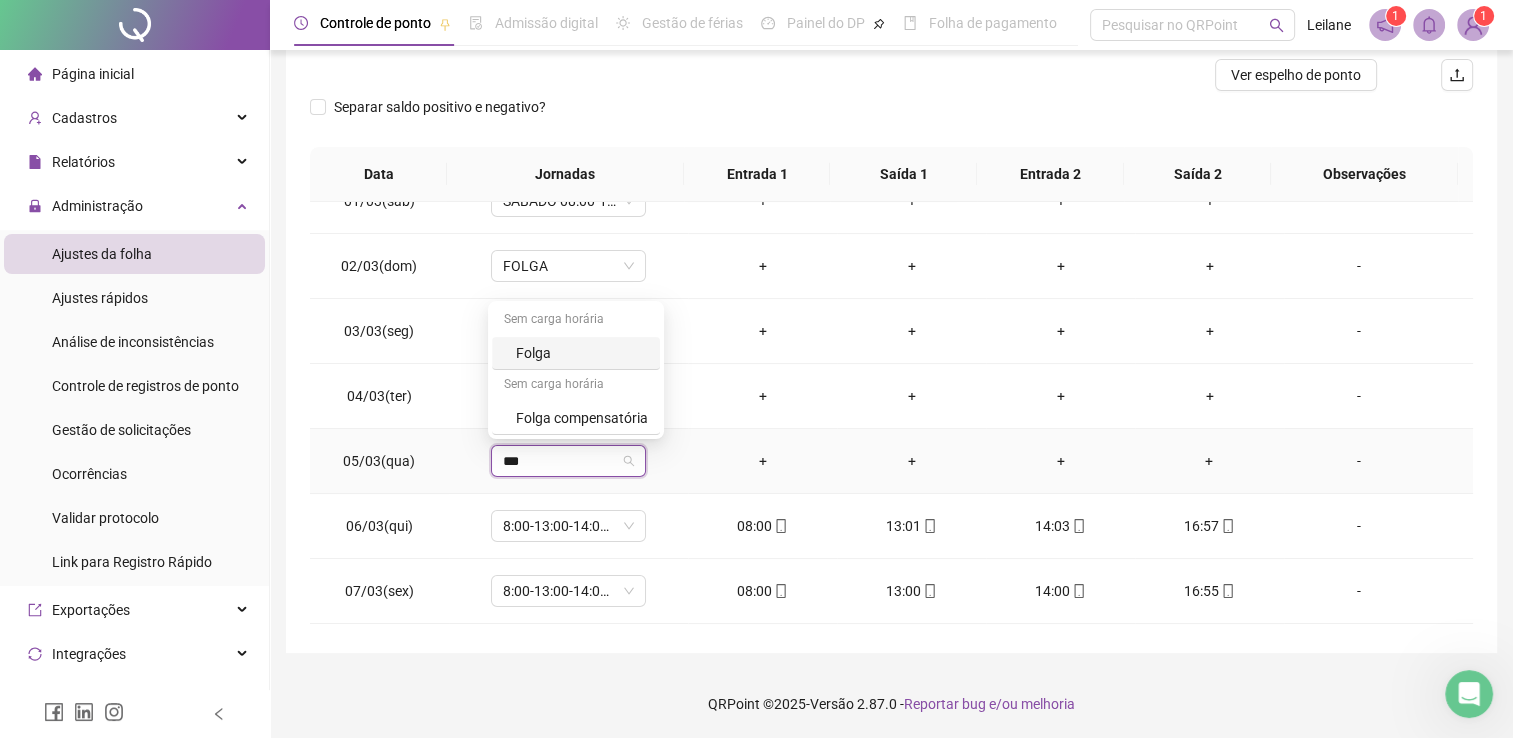 click on "Folga" at bounding box center [582, 353] 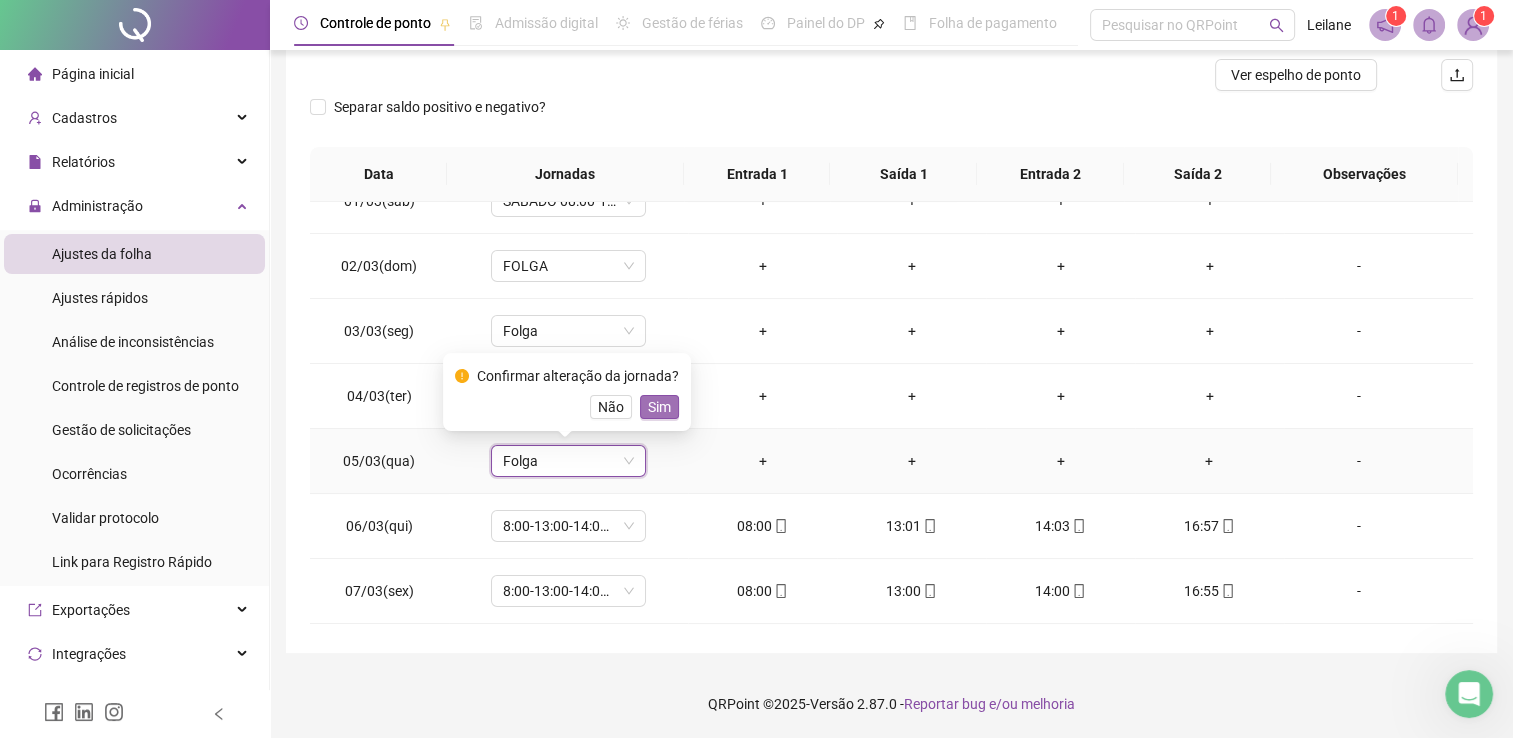 click on "Sim" at bounding box center [659, 407] 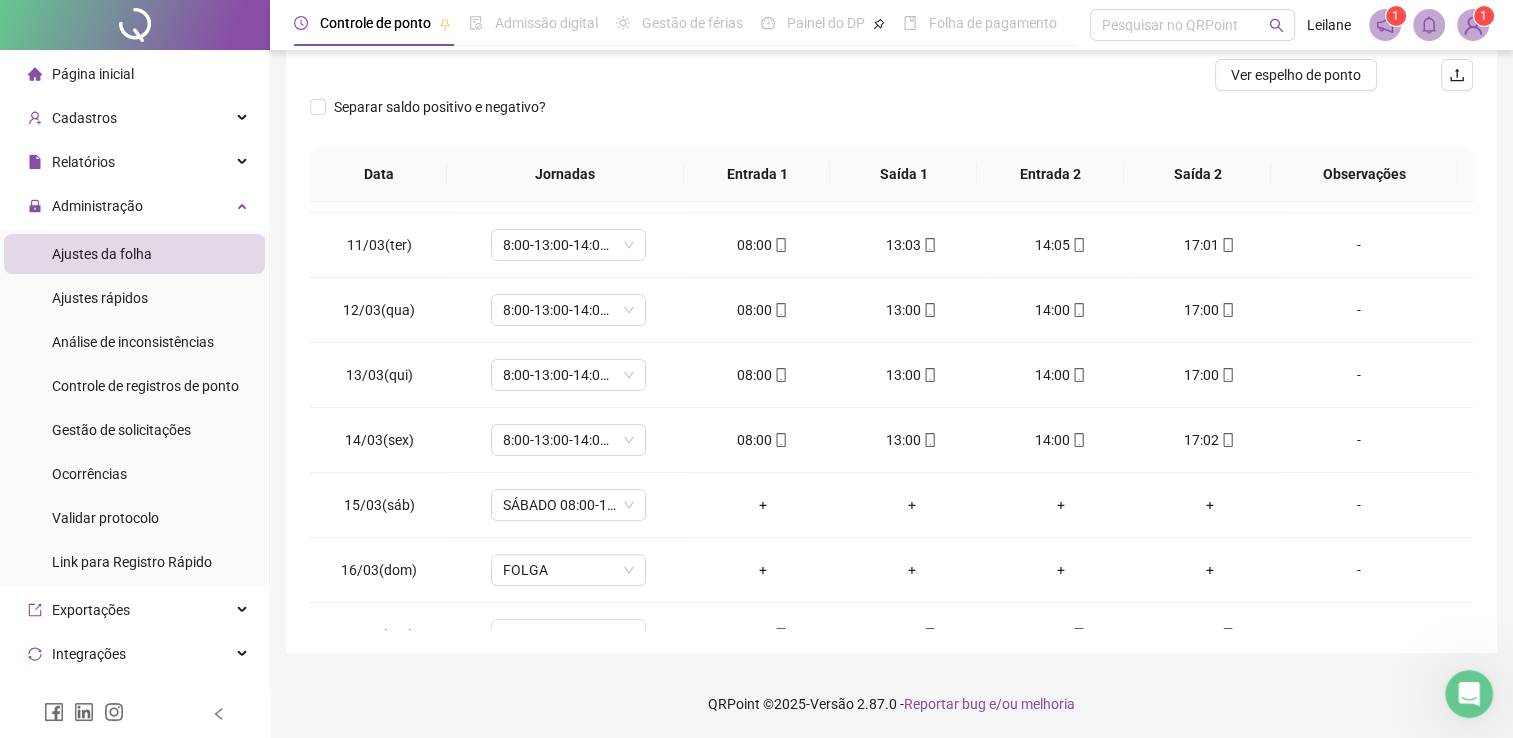 scroll, scrollTop: 656, scrollLeft: 0, axis: vertical 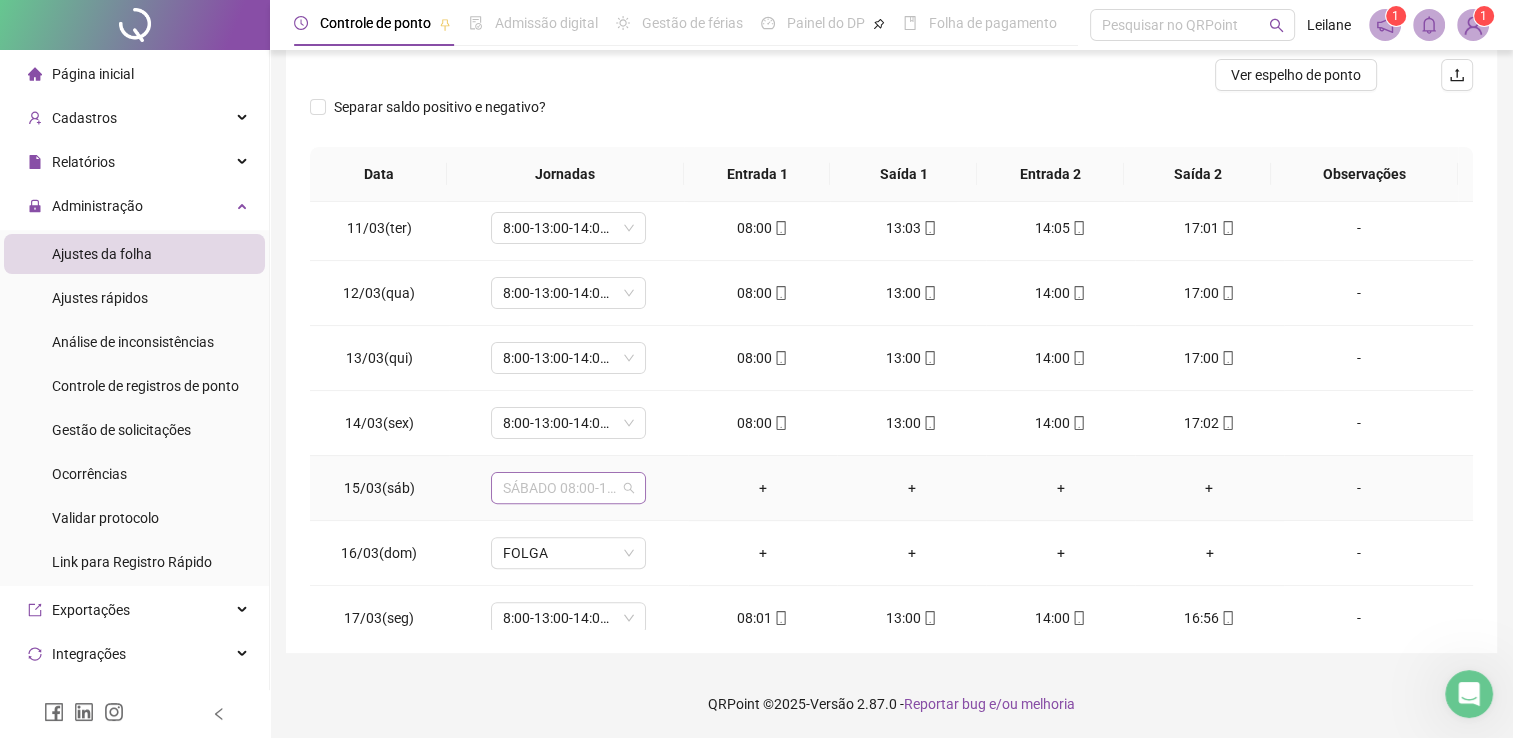 click on "SÁBADO 08:00-12:00" at bounding box center [568, 488] 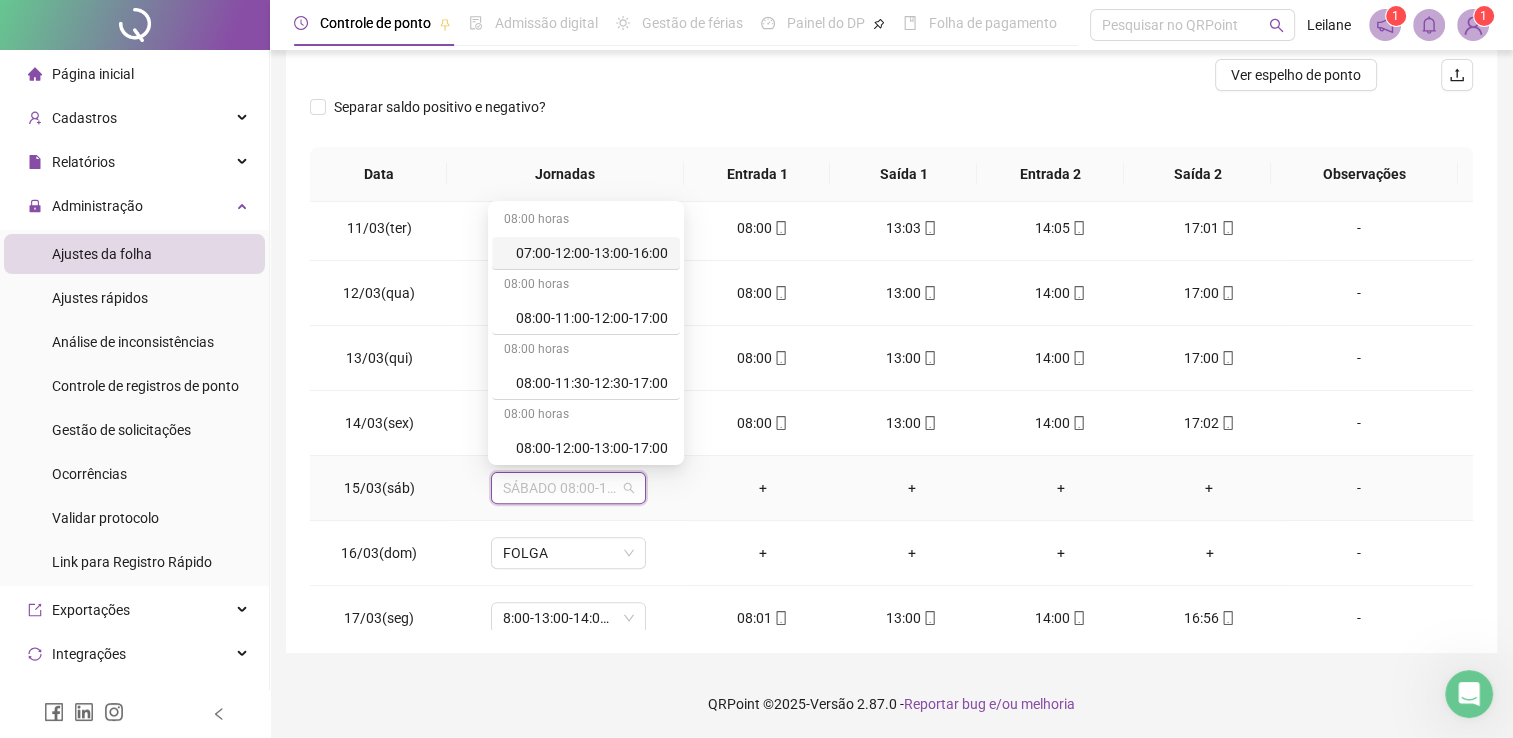 type on "*" 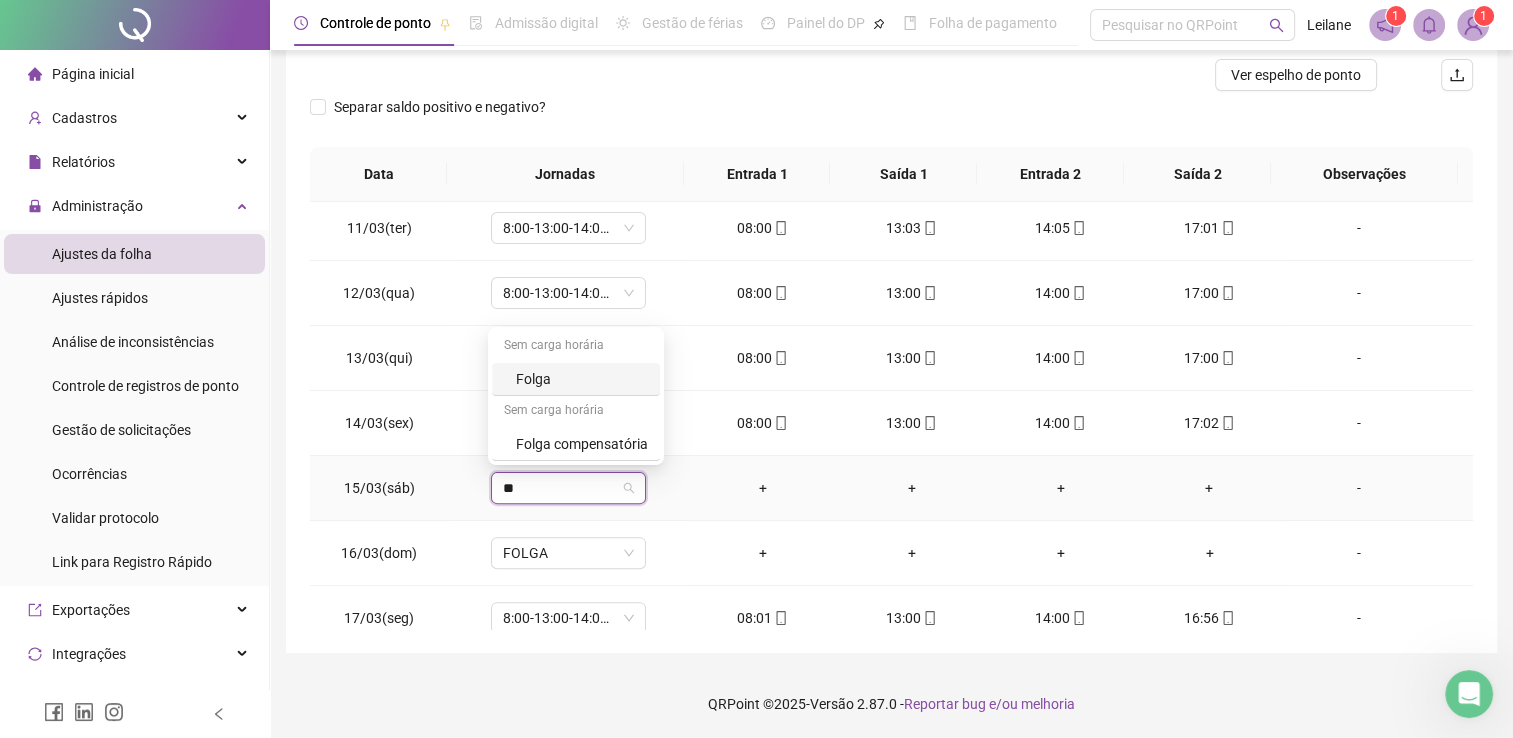 type on "***" 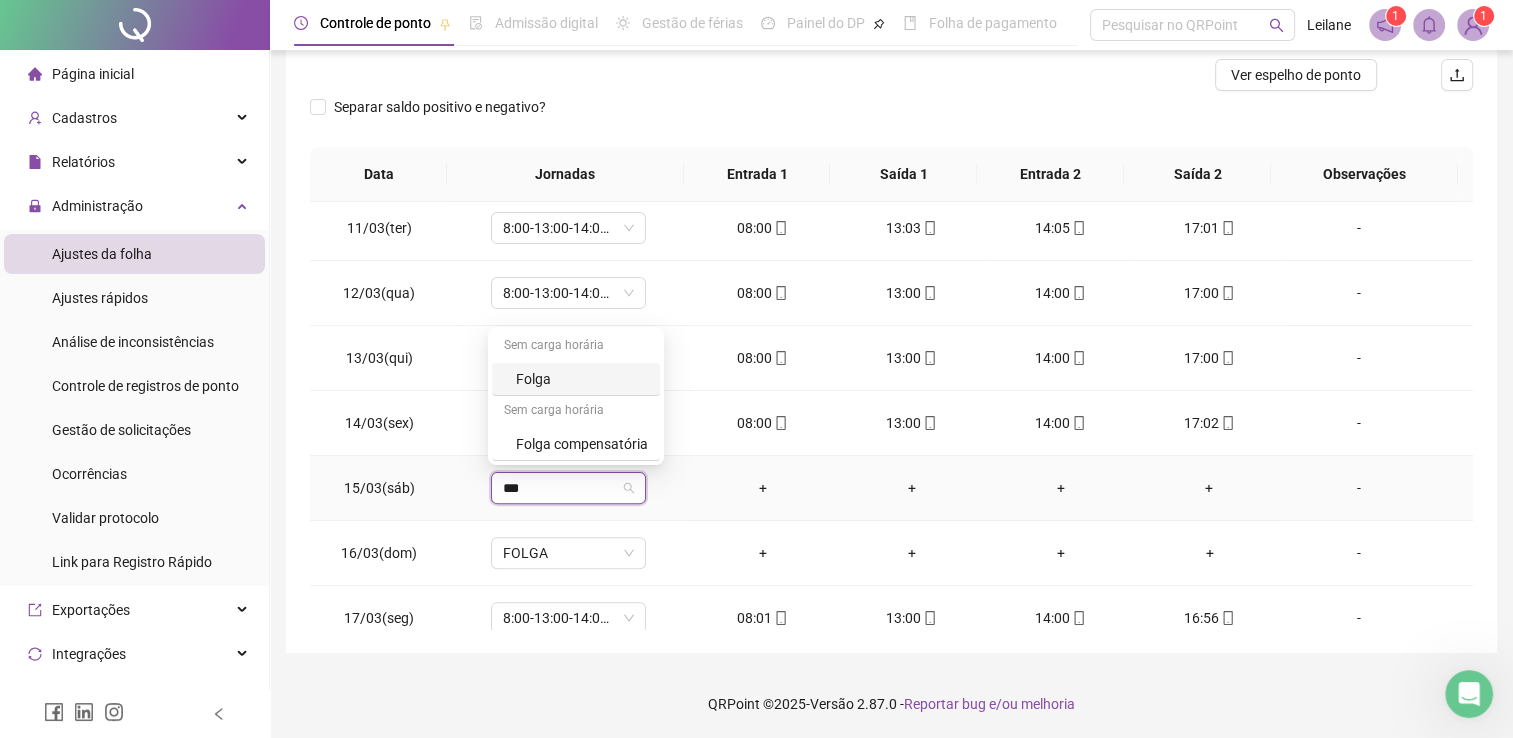 click on "Folga" at bounding box center (582, 379) 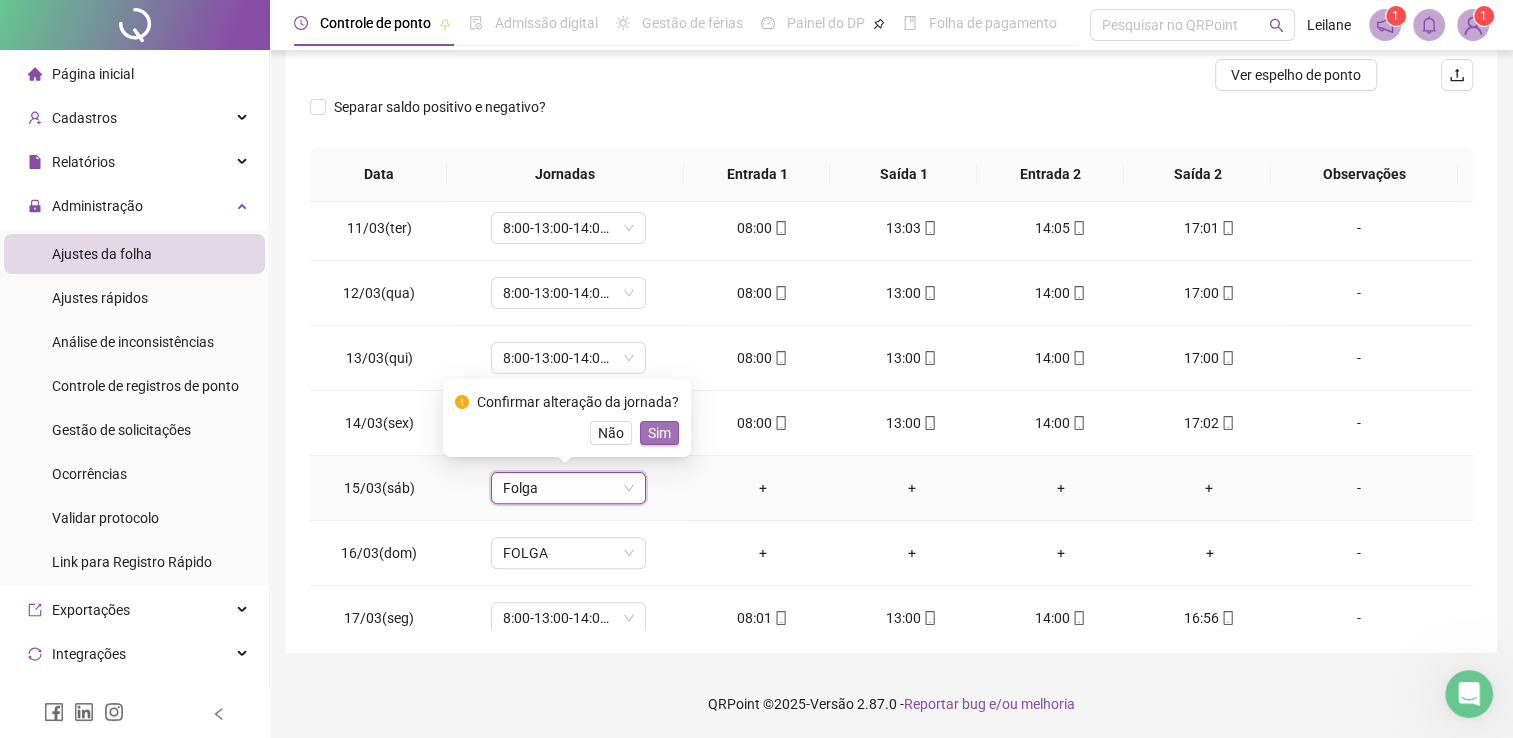 click on "Sim" at bounding box center [659, 433] 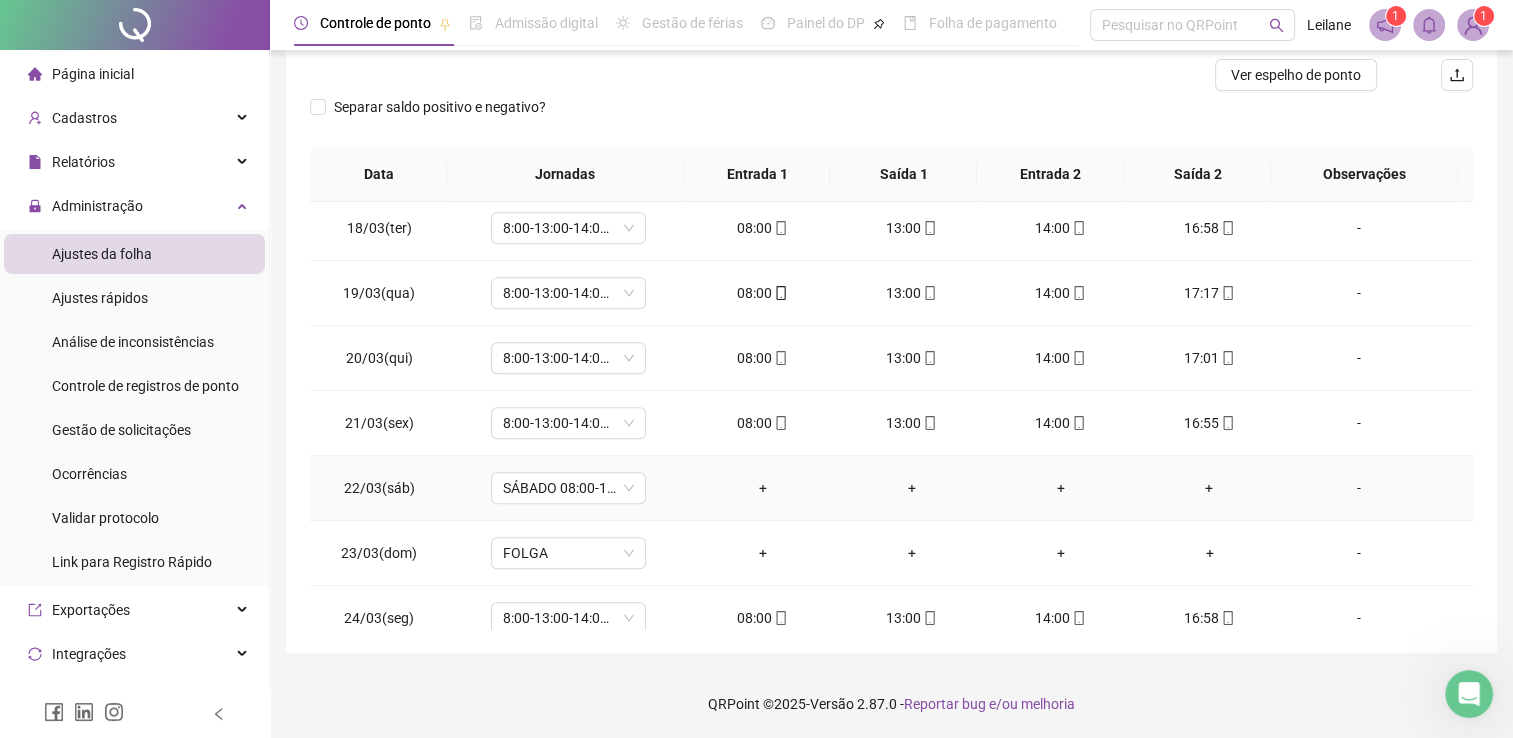 scroll, scrollTop: 1156, scrollLeft: 0, axis: vertical 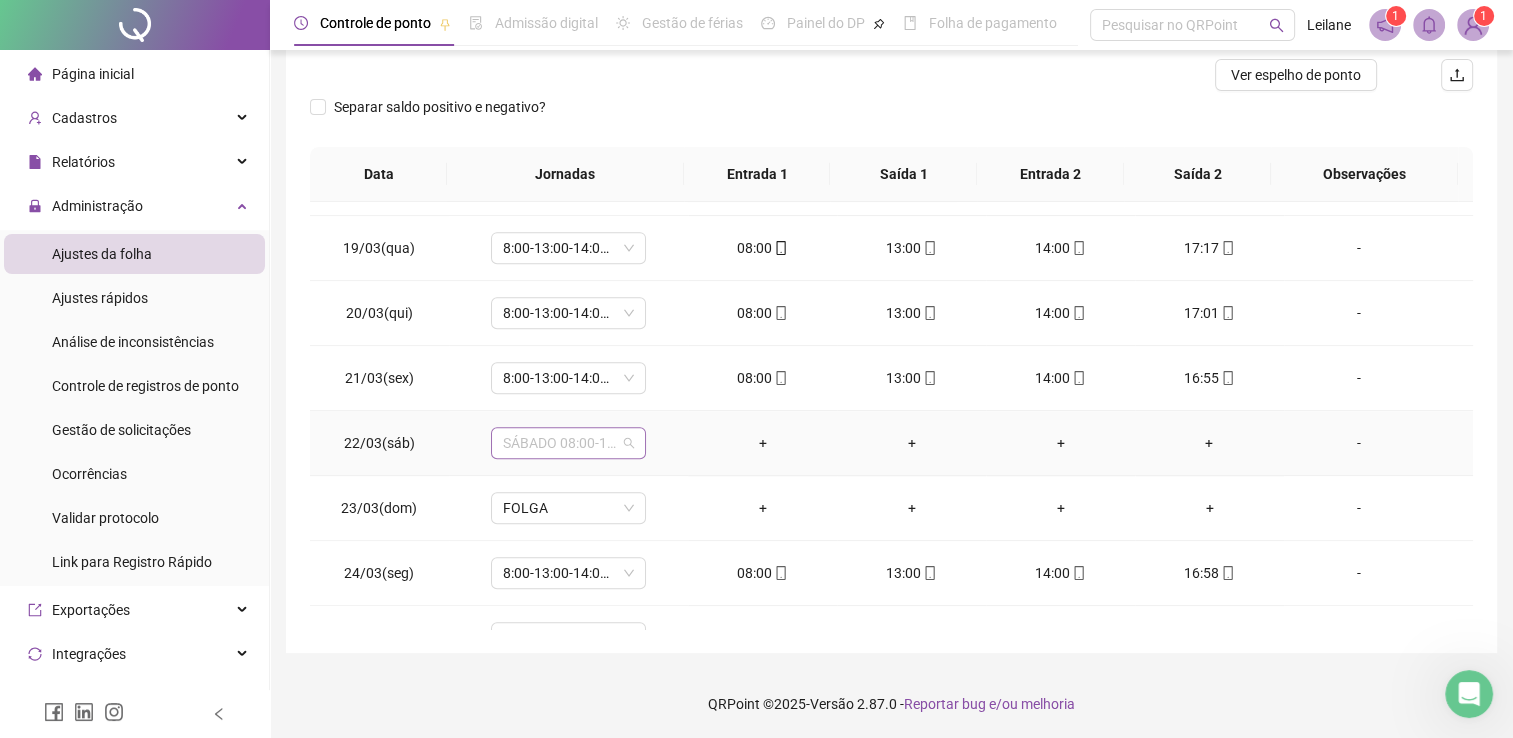 click on "SÁBADO 08:00-12:00" at bounding box center [568, 443] 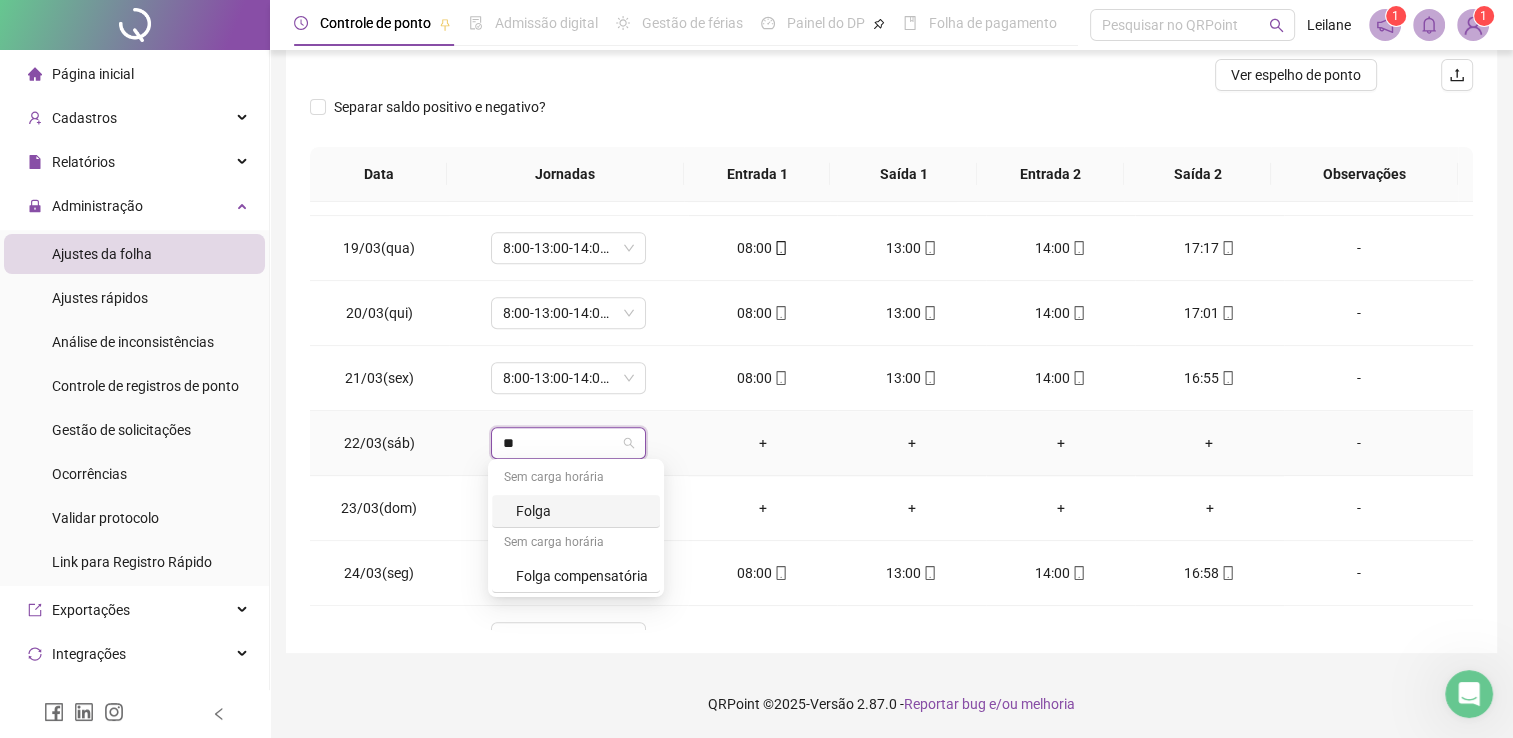 type on "***" 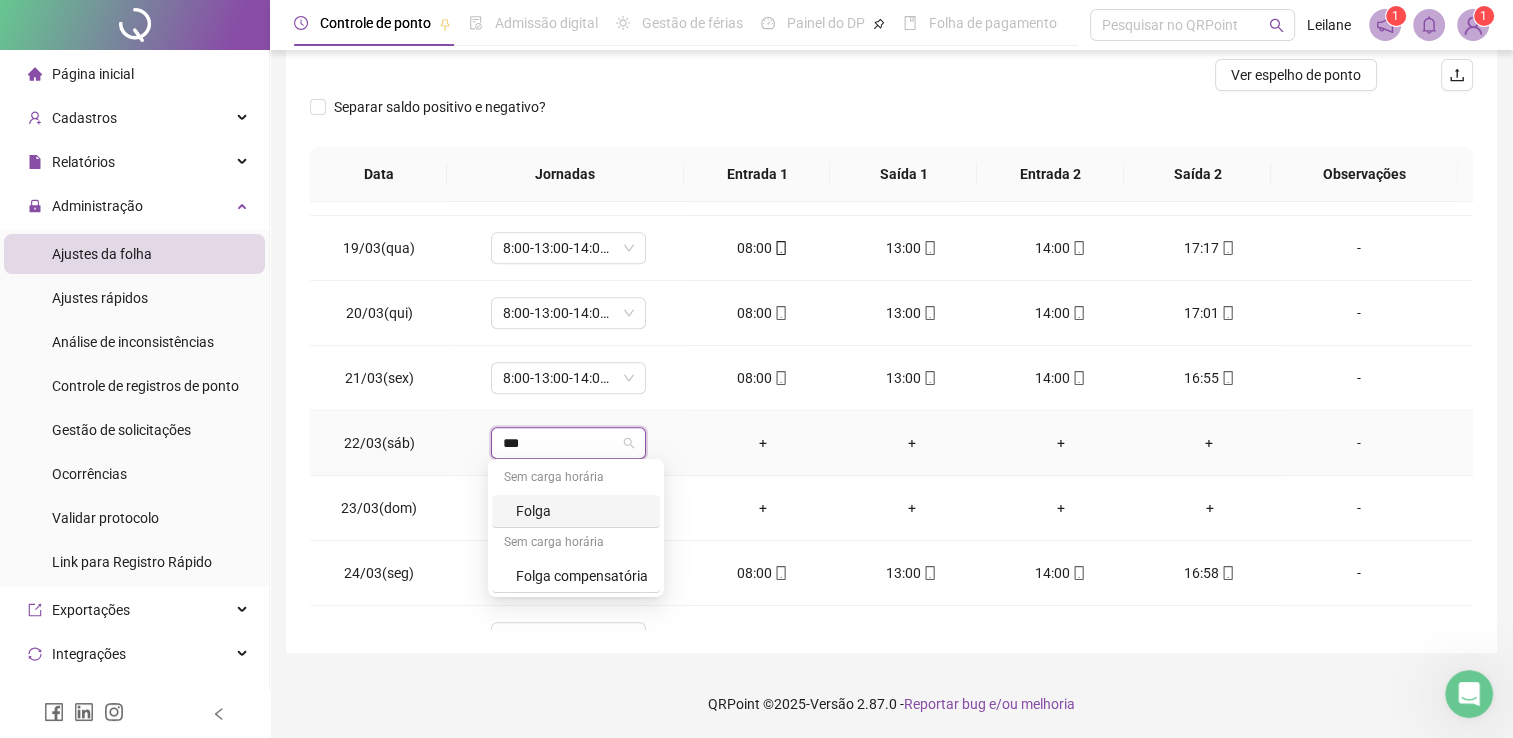 click on "Folga" at bounding box center (582, 511) 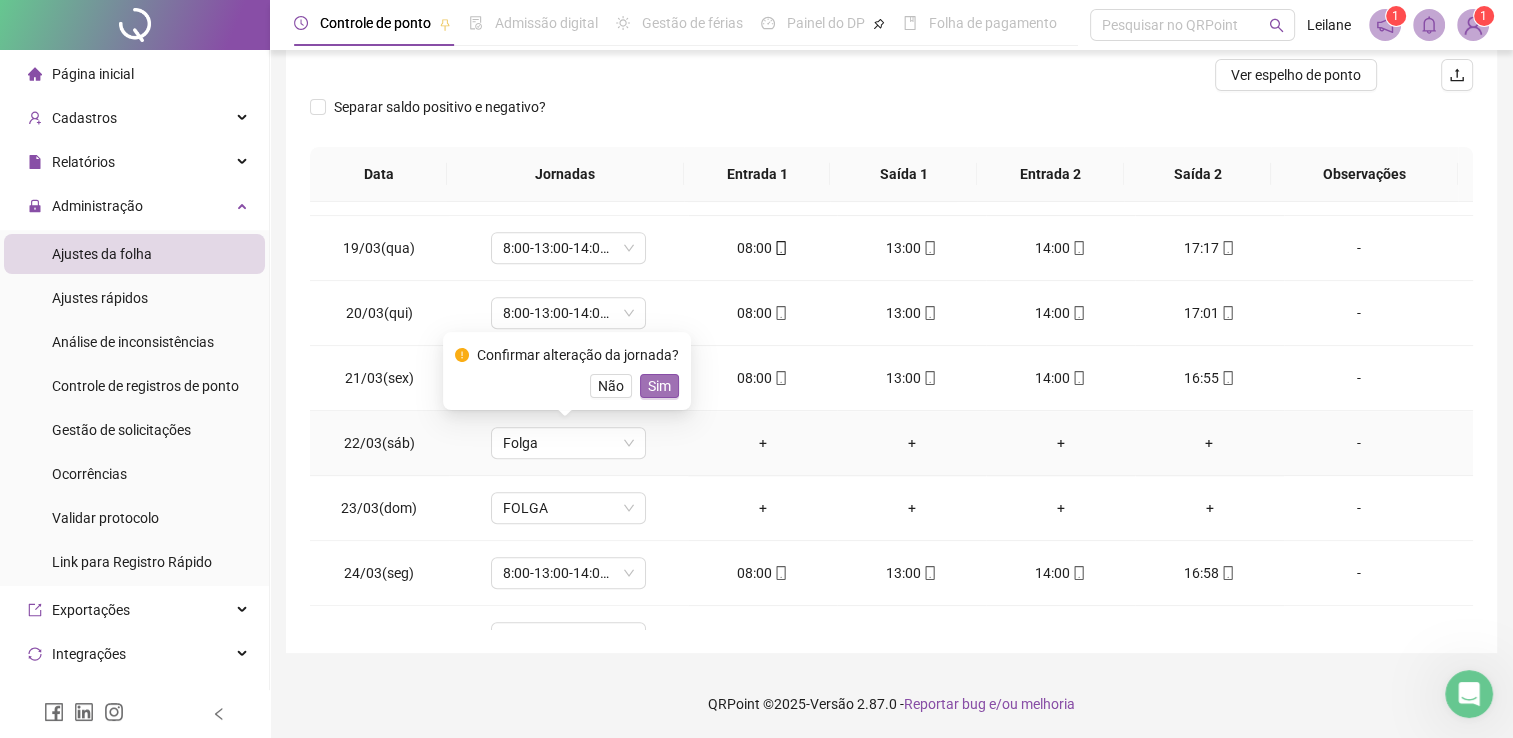 click on "Sim" at bounding box center (659, 386) 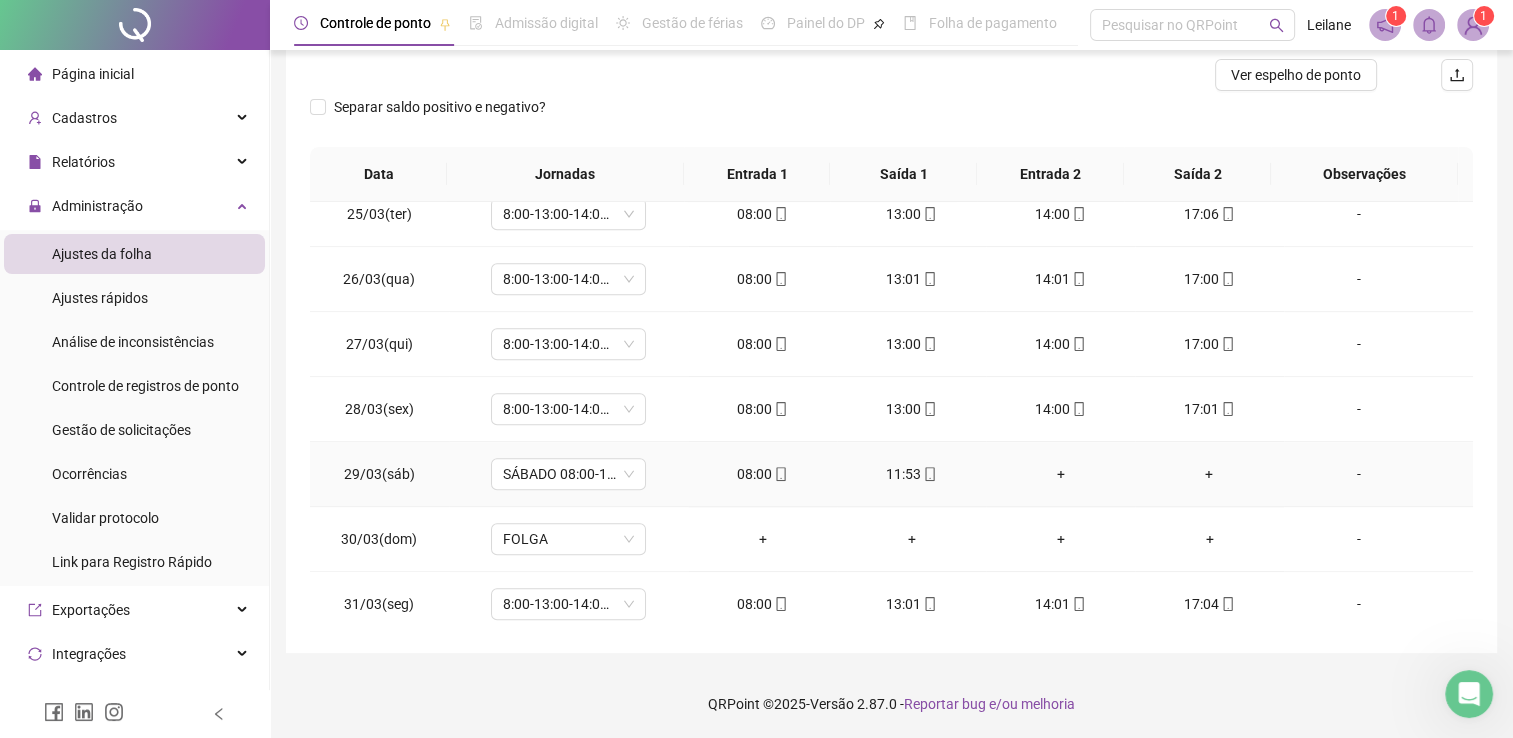 scroll, scrollTop: 1581, scrollLeft: 0, axis: vertical 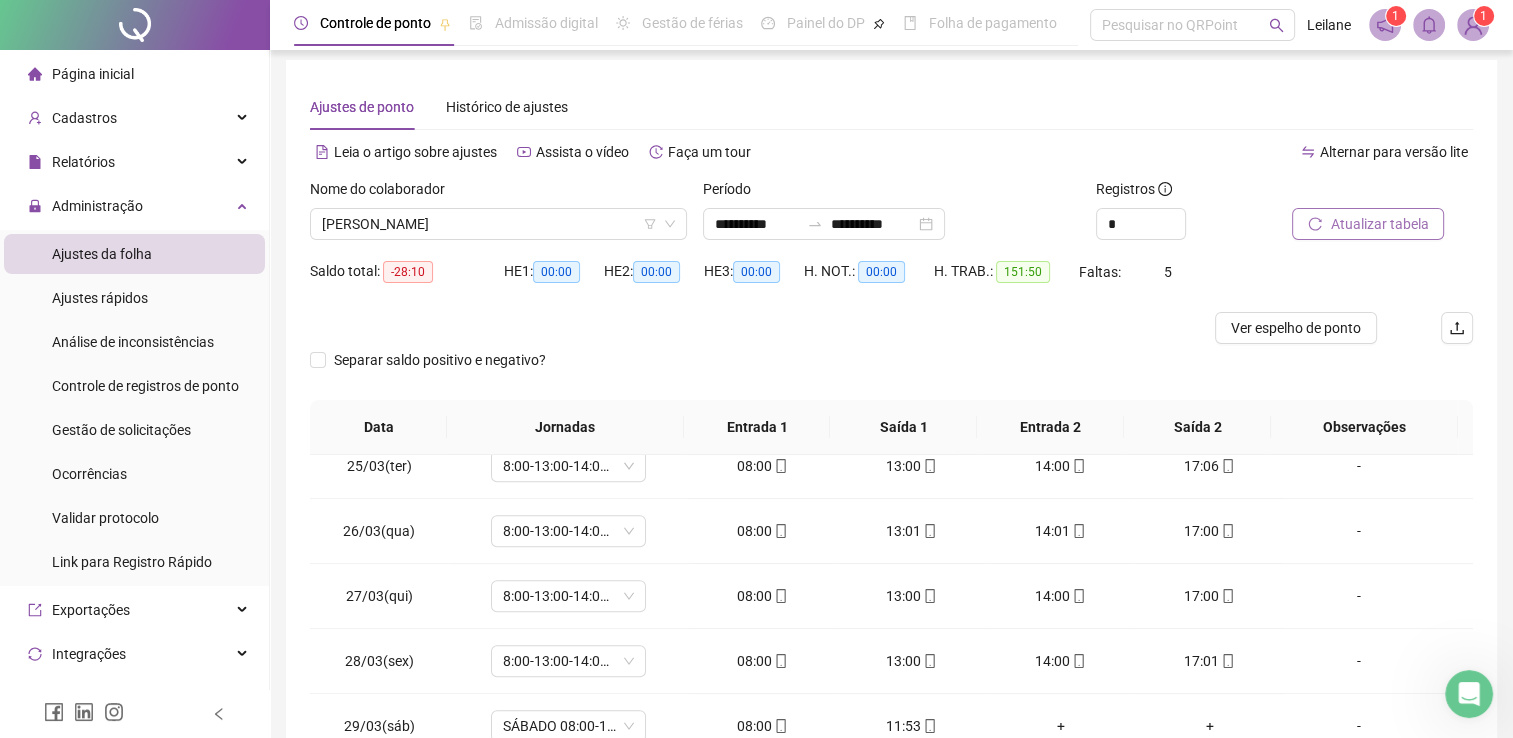 click on "Atualizar tabela" at bounding box center [1379, 224] 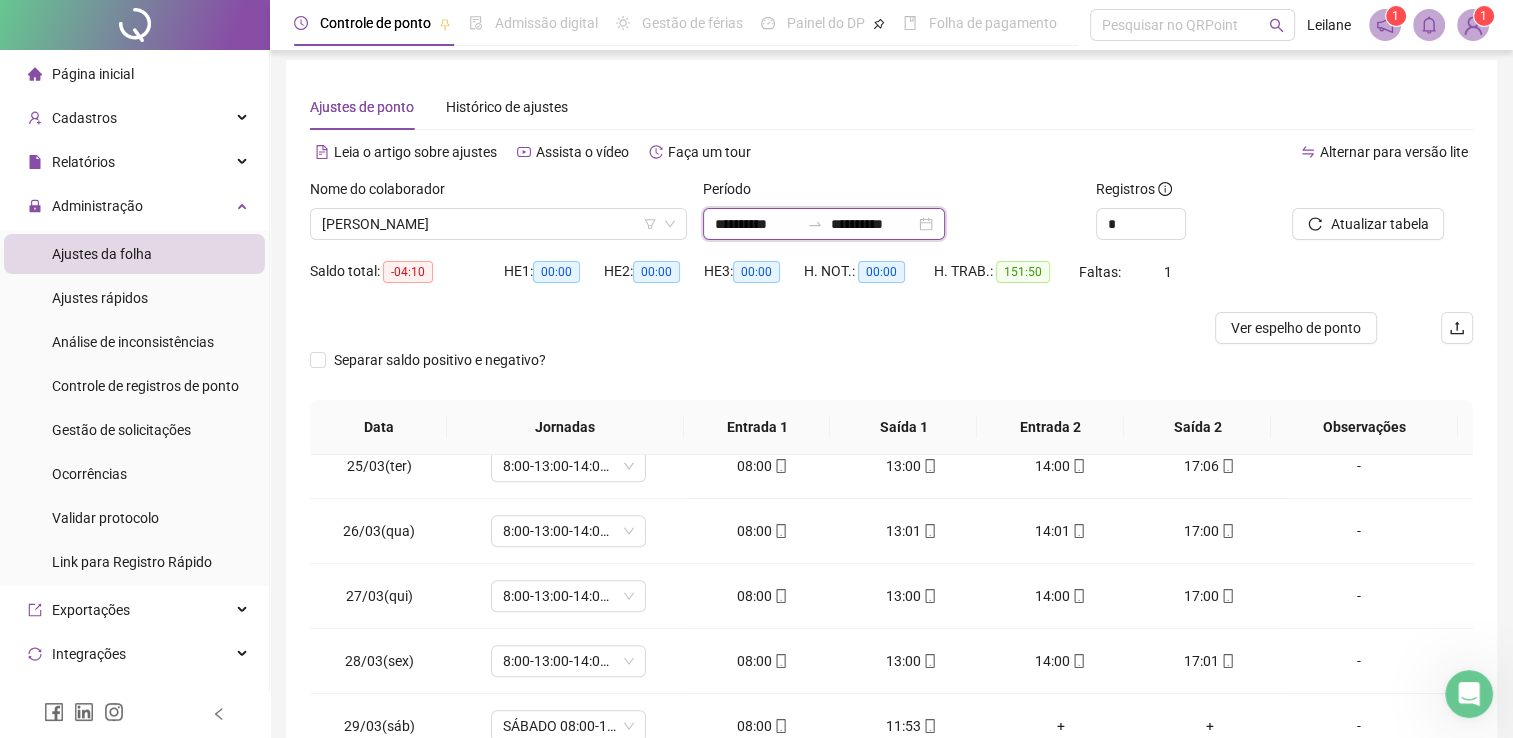 click on "**********" at bounding box center (757, 224) 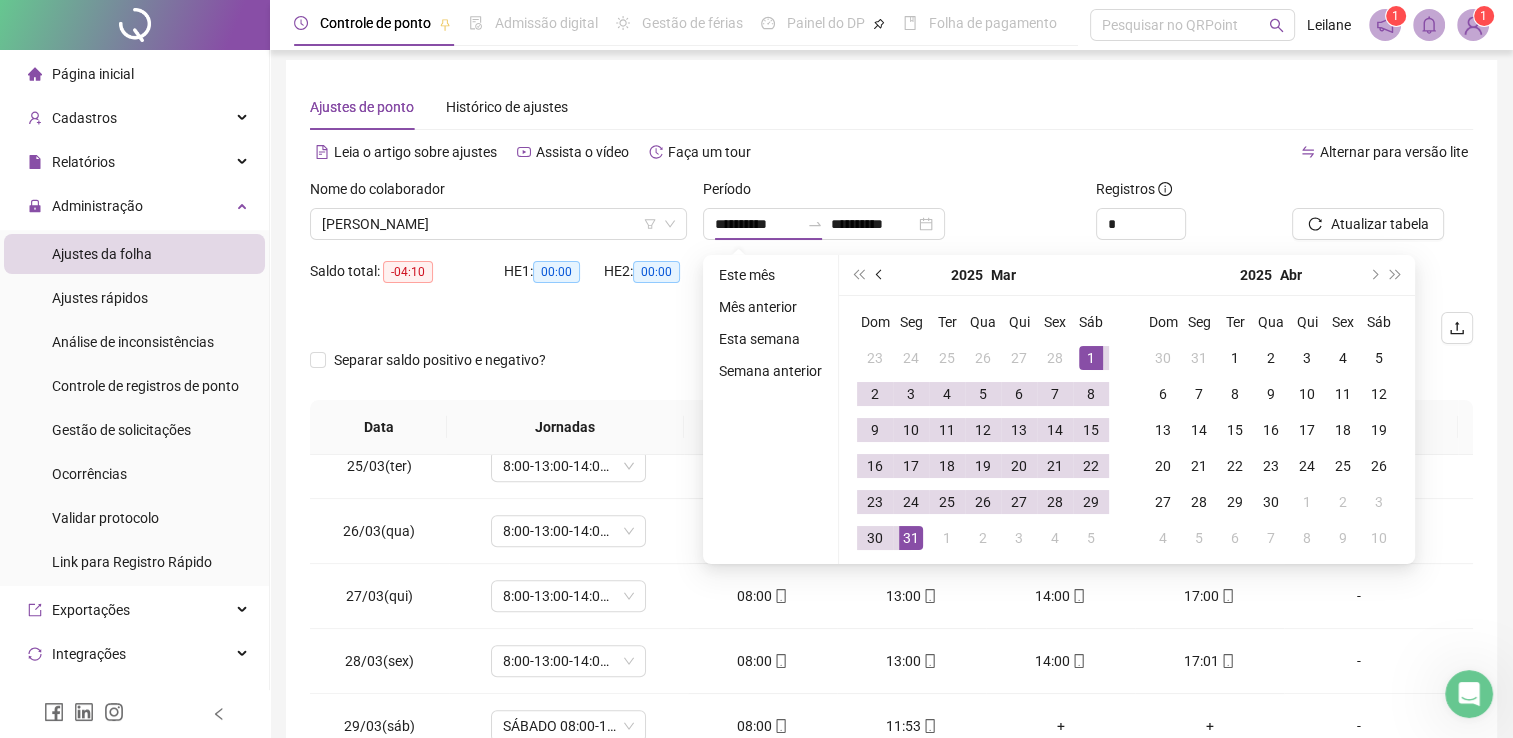click at bounding box center [881, 275] 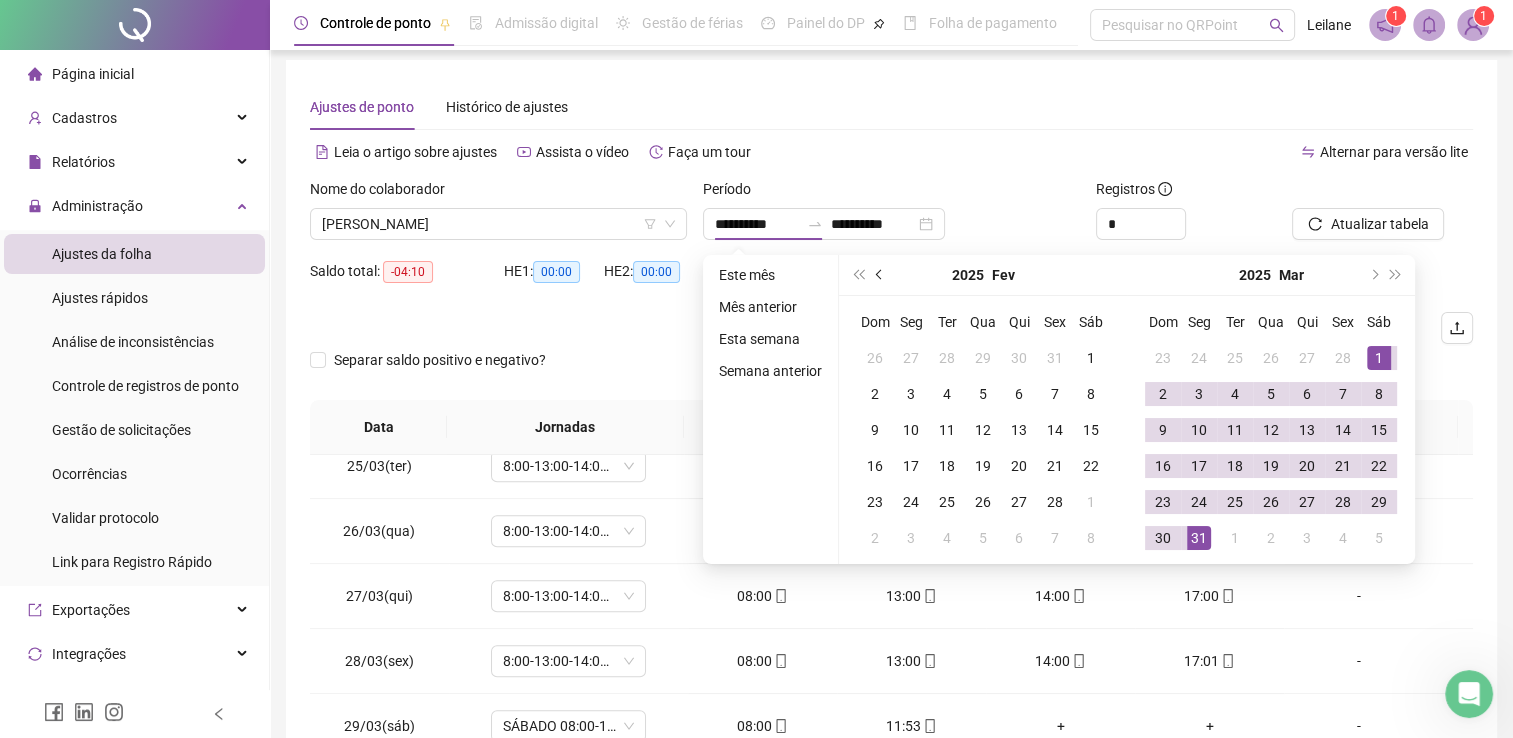click at bounding box center (881, 275) 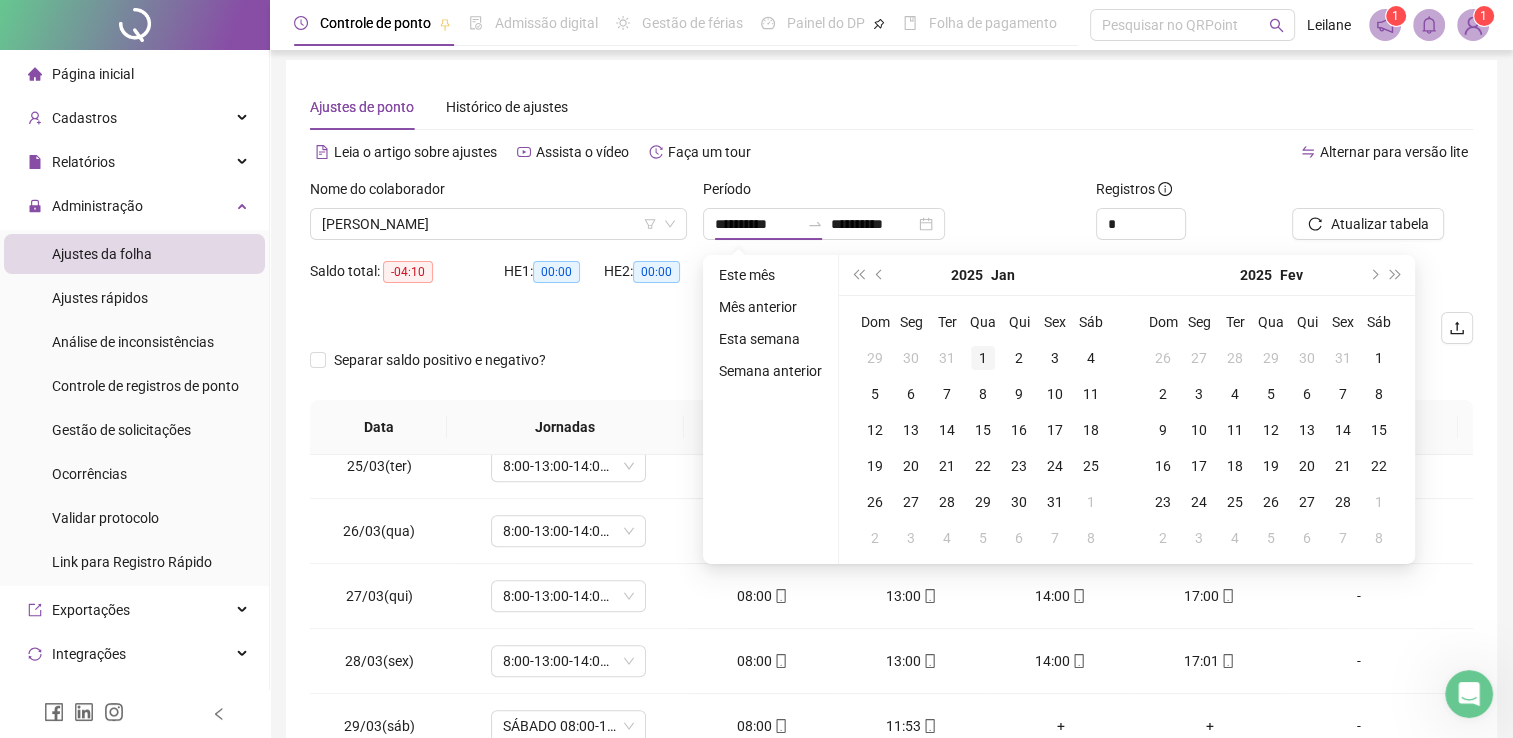type on "**********" 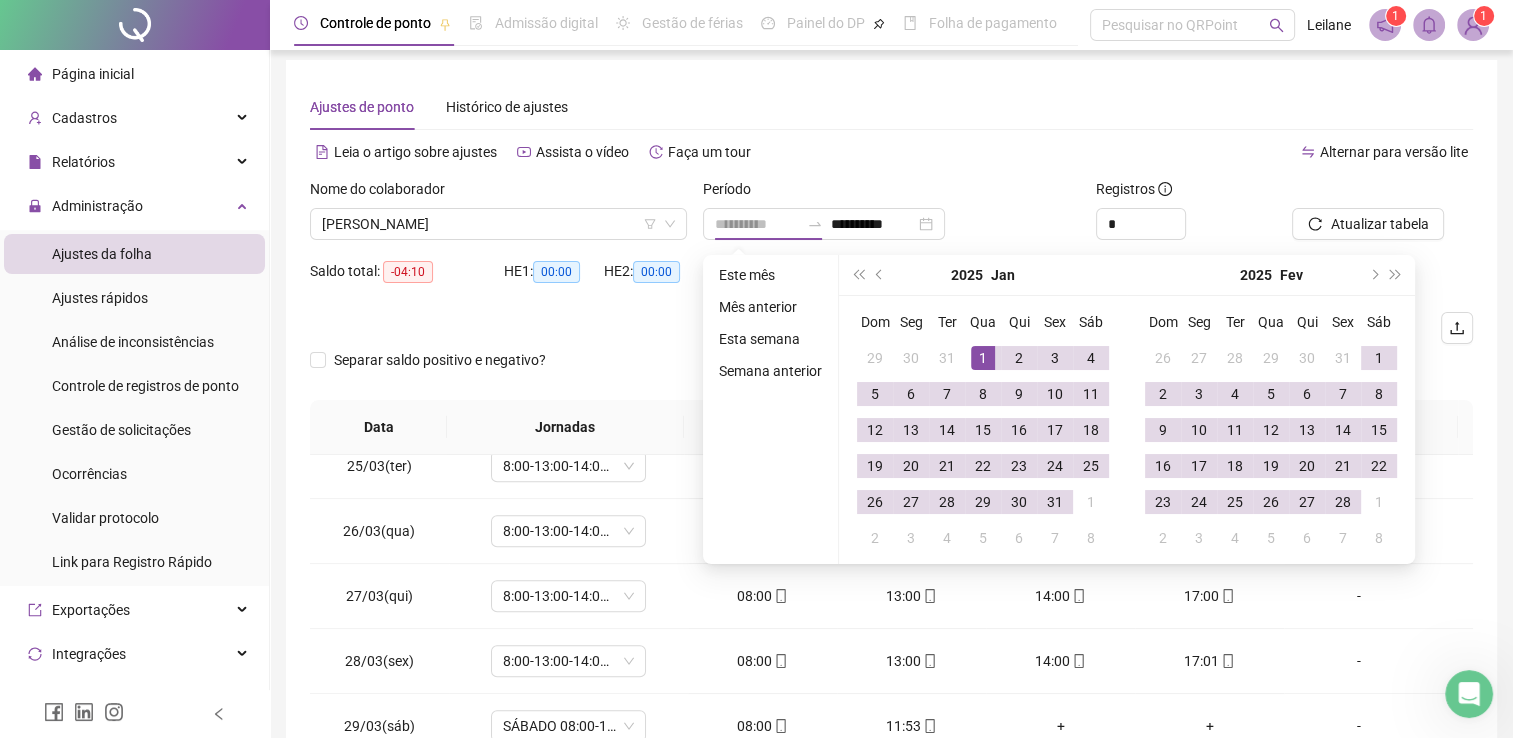 click on "1" at bounding box center (983, 358) 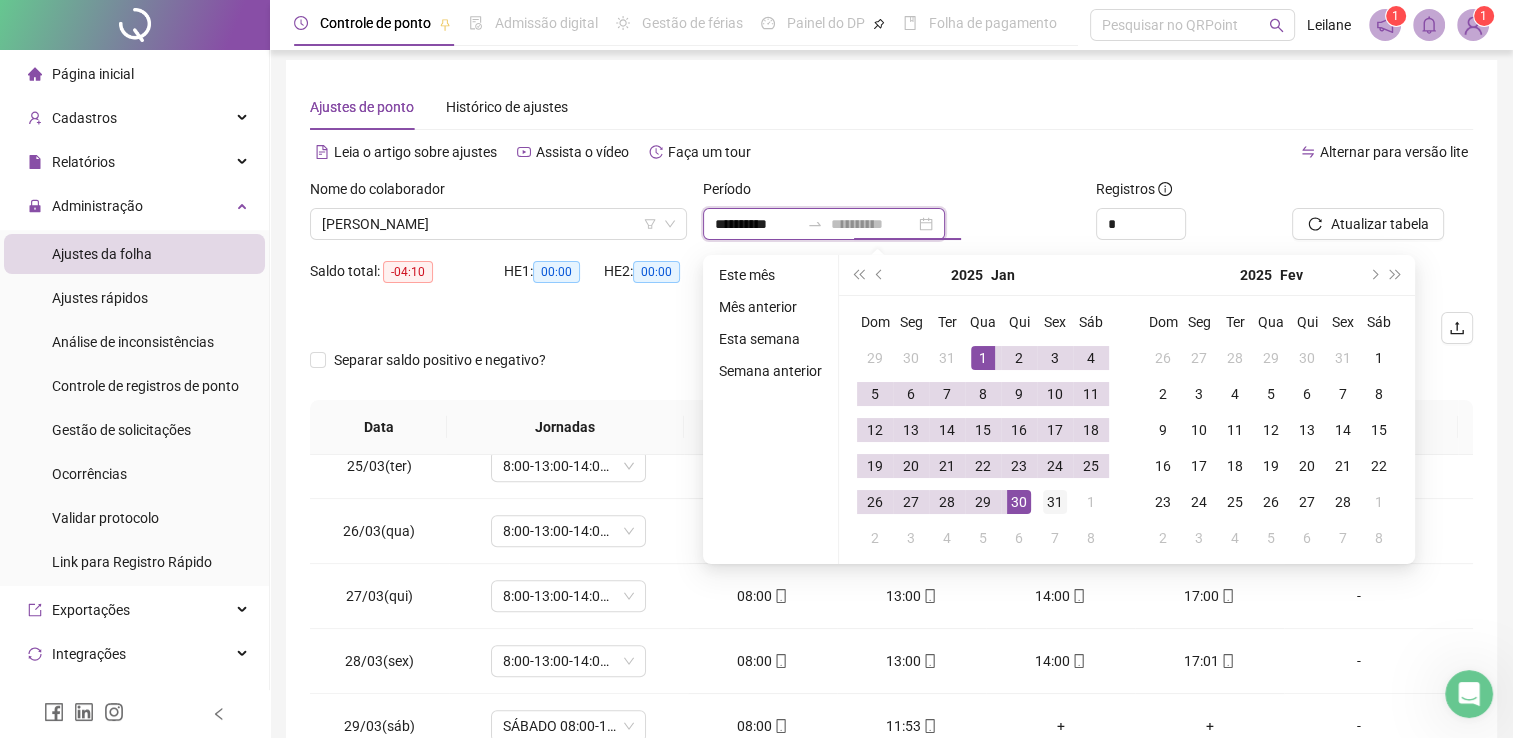 type on "**********" 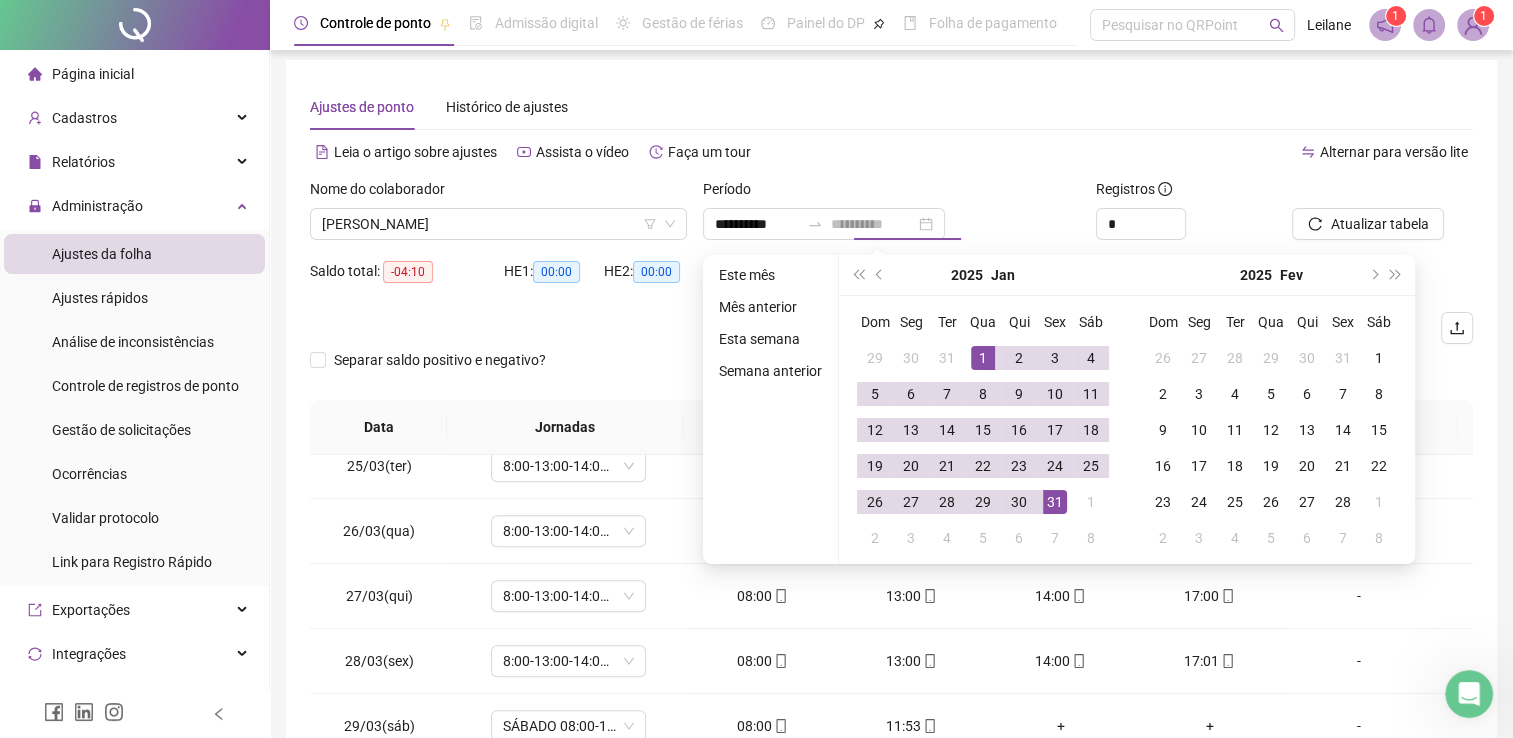 click on "31" at bounding box center (1055, 502) 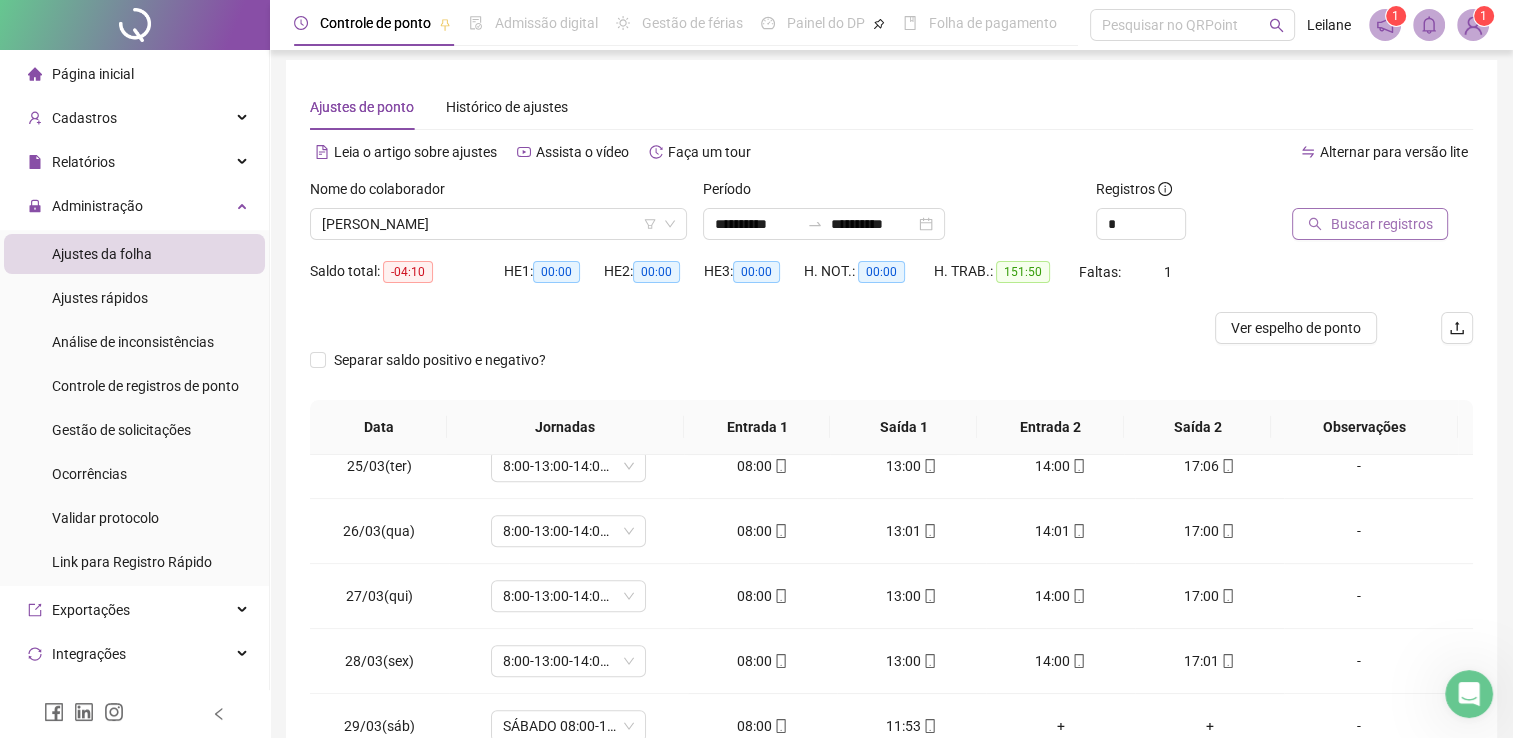 click on "Buscar registros" at bounding box center (1381, 224) 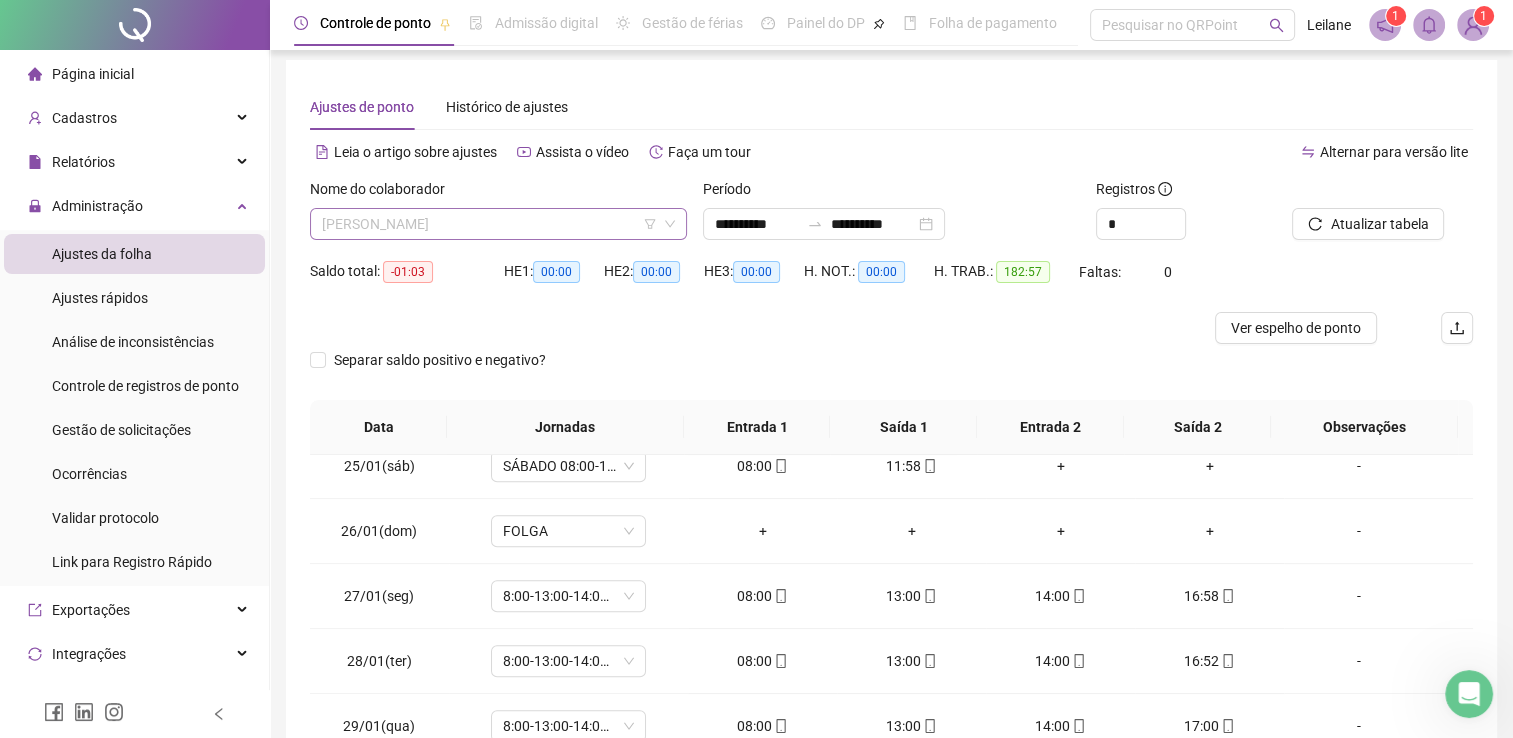 click on "[PERSON_NAME]" at bounding box center [498, 224] 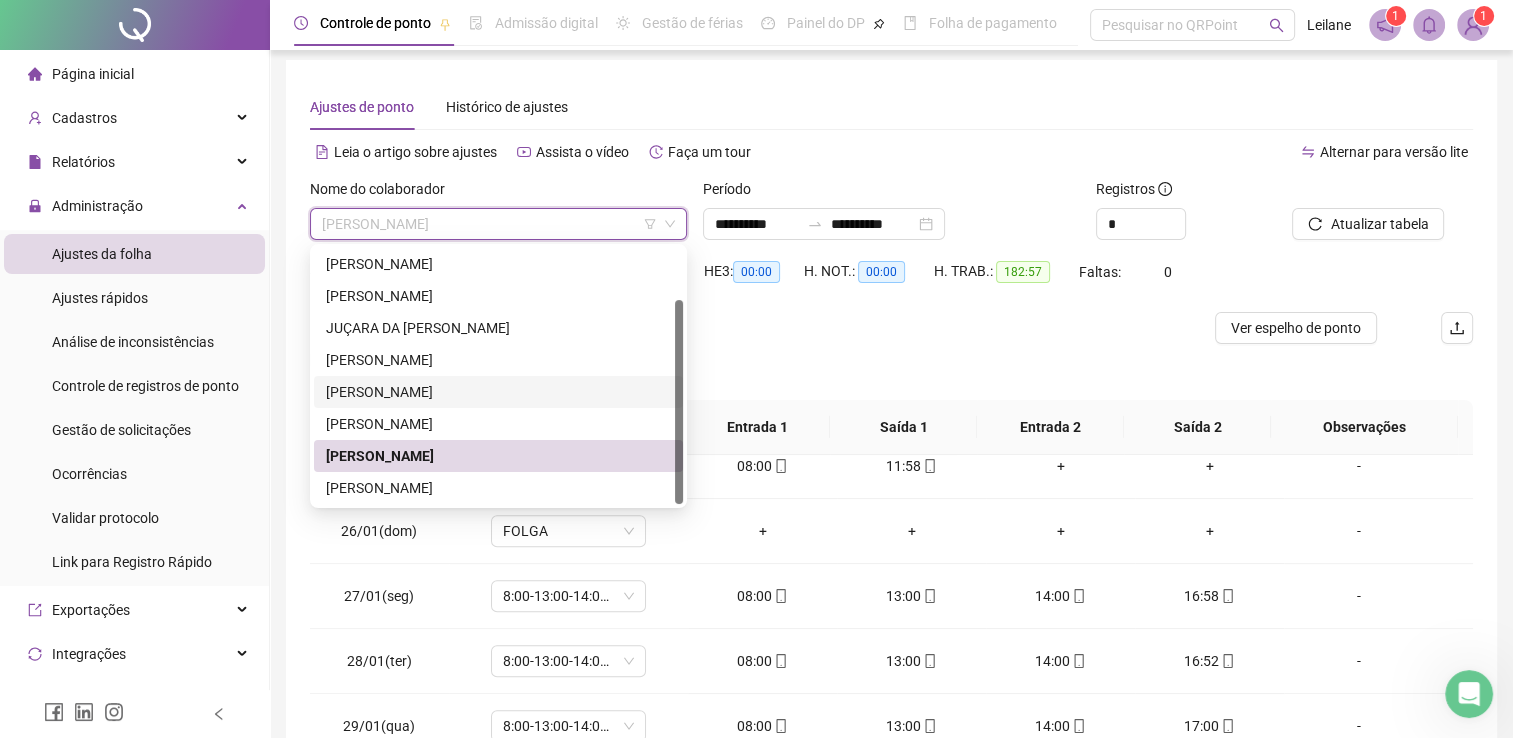 drag, startPoint x: 678, startPoint y: 382, endPoint x: 666, endPoint y: 434, distance: 53.366657 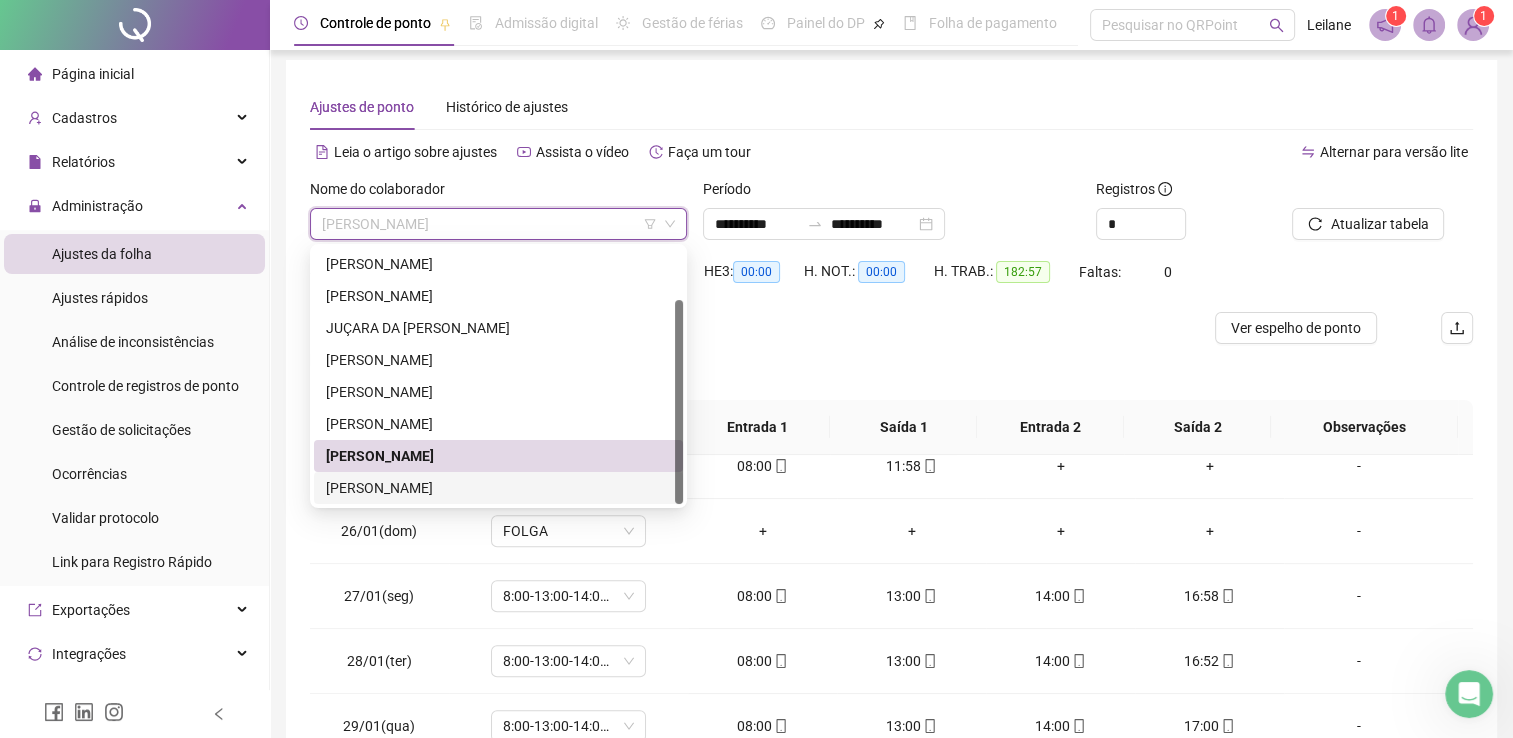 click on "[PERSON_NAME]" at bounding box center [498, 488] 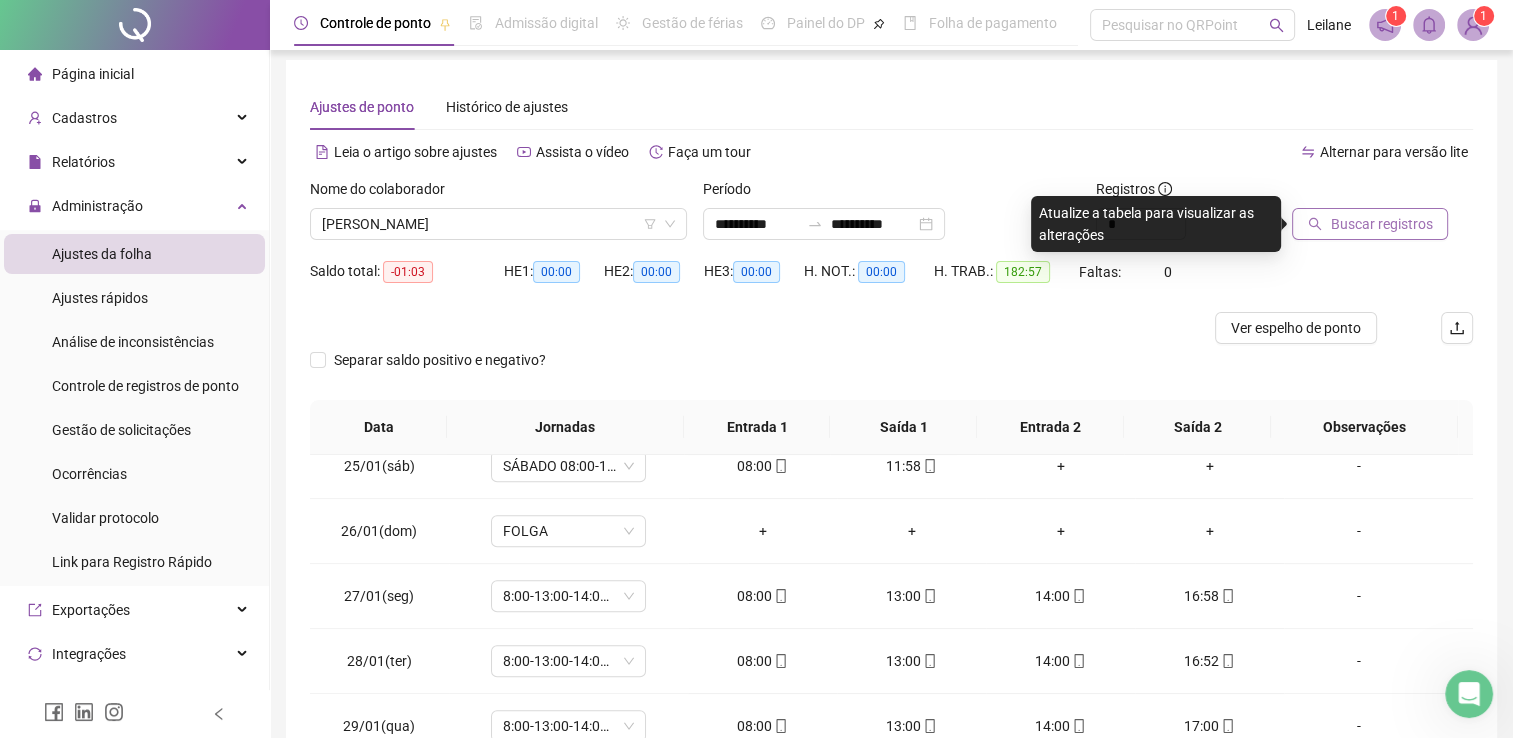 click on "Buscar registros" at bounding box center (1381, 224) 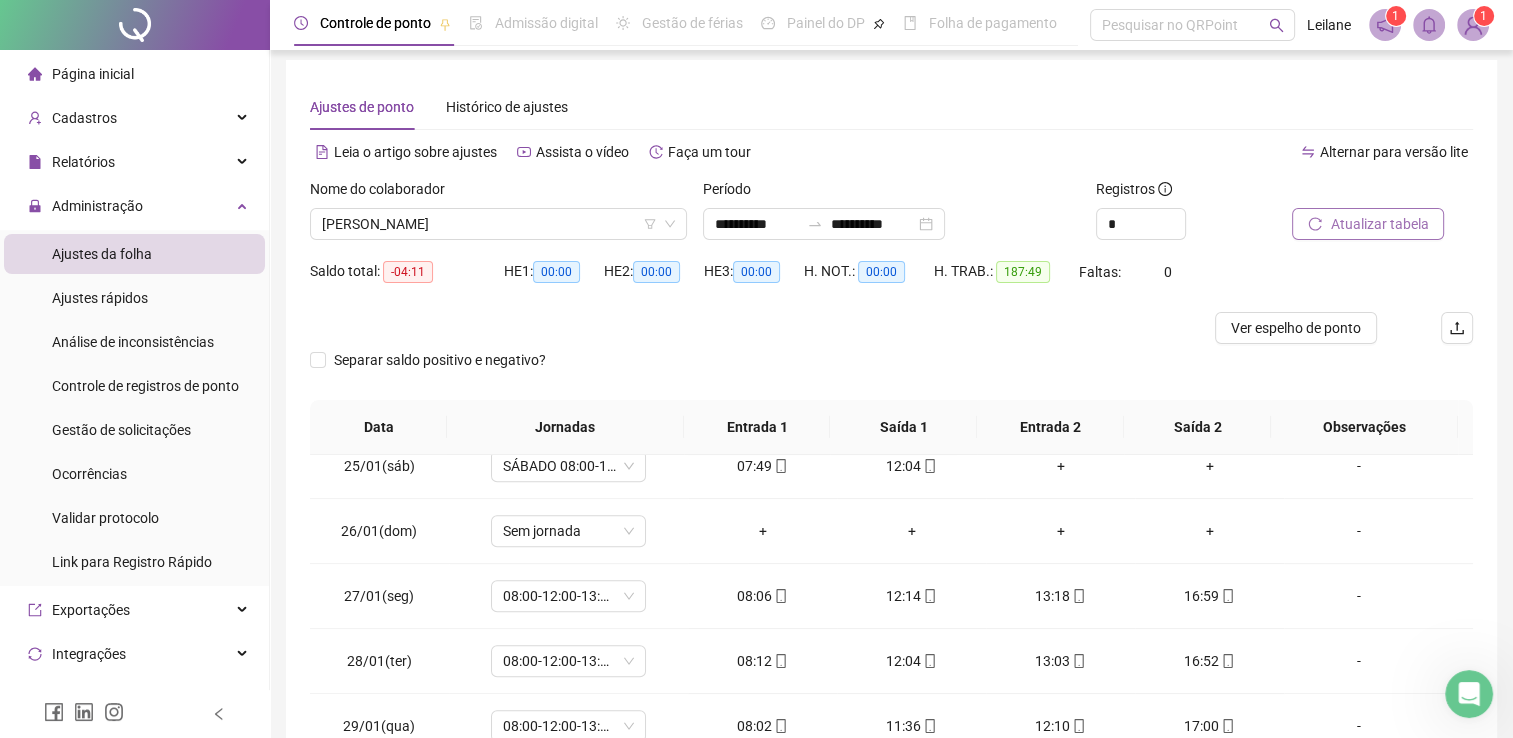 click on "Atualizar tabela" at bounding box center (1379, 224) 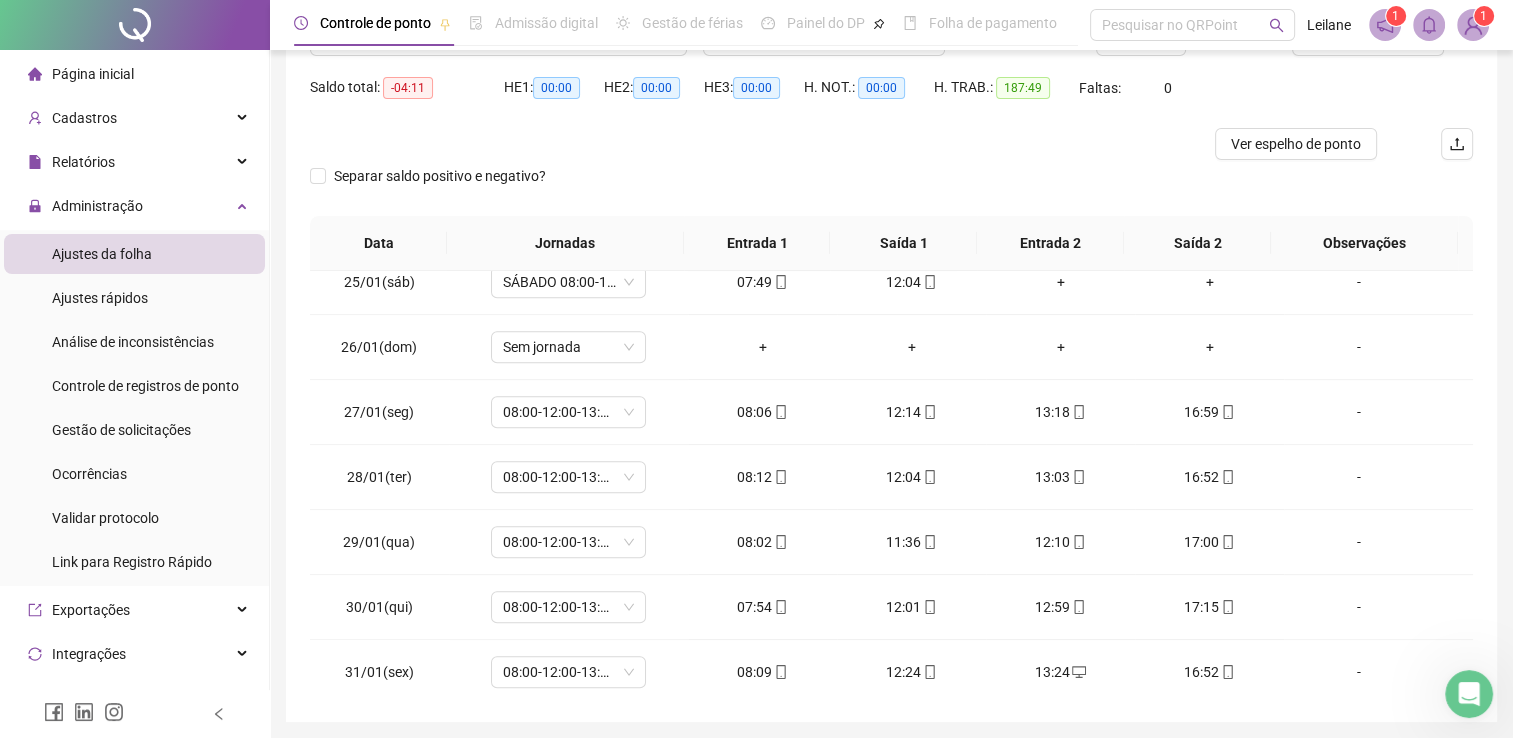 scroll, scrollTop: 259, scrollLeft: 0, axis: vertical 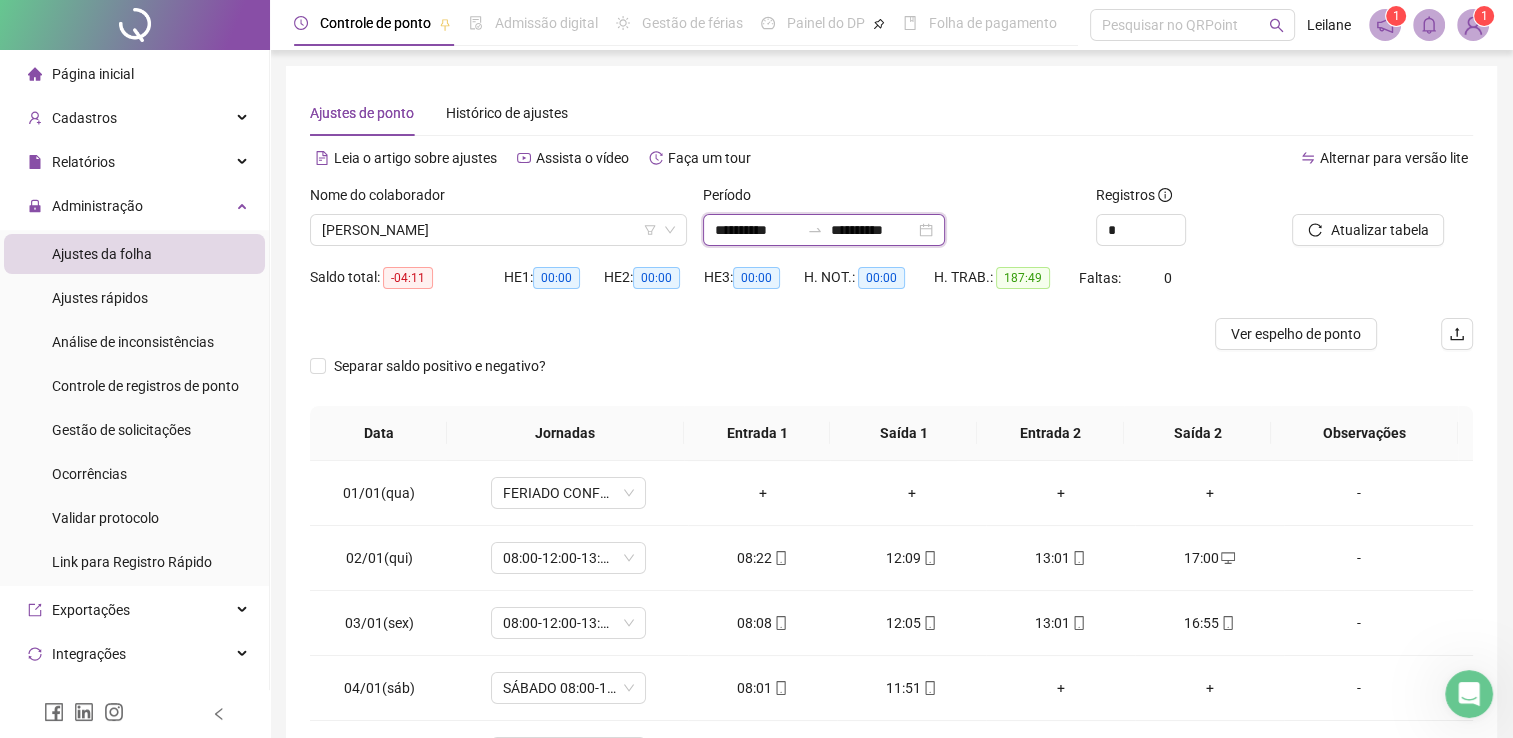click on "**********" at bounding box center [757, 230] 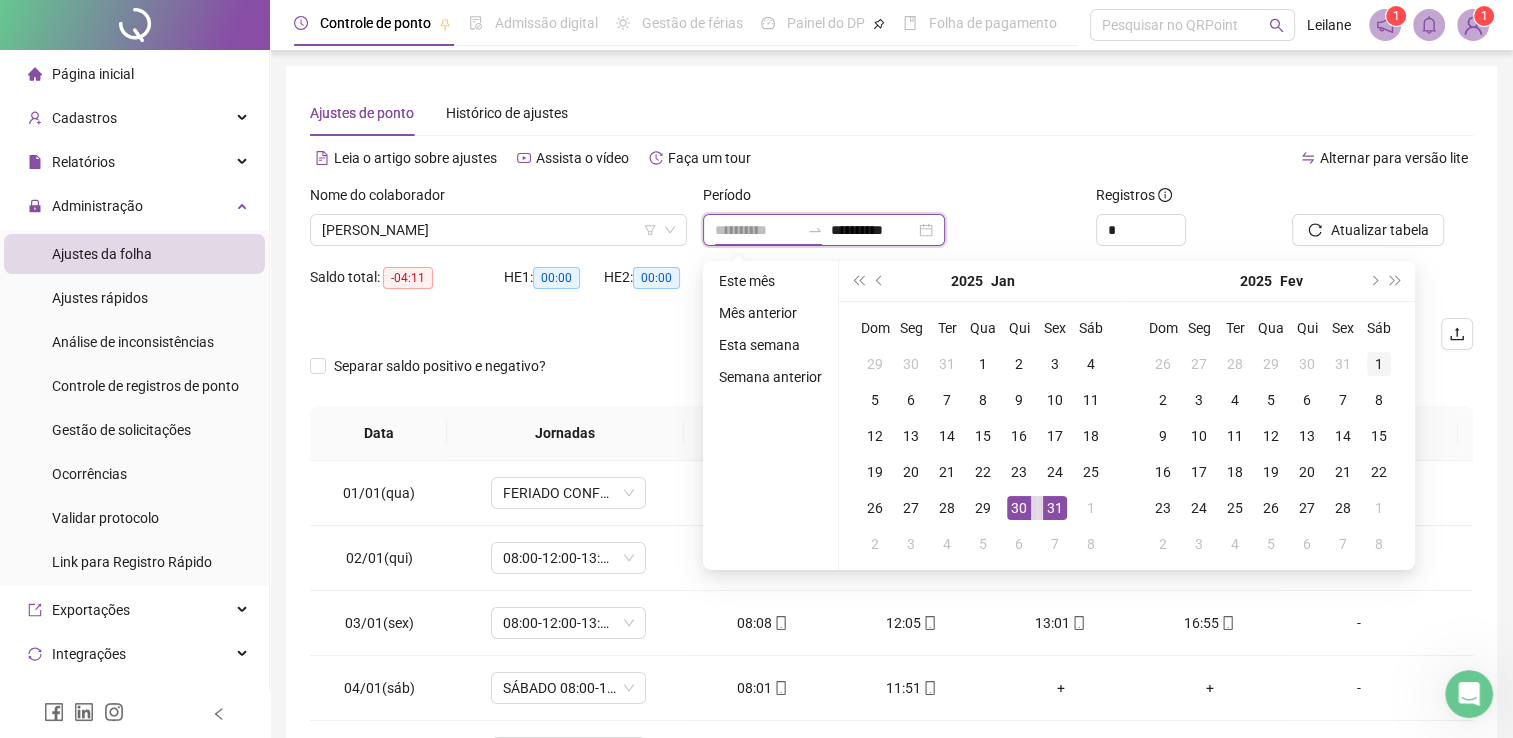 type on "**********" 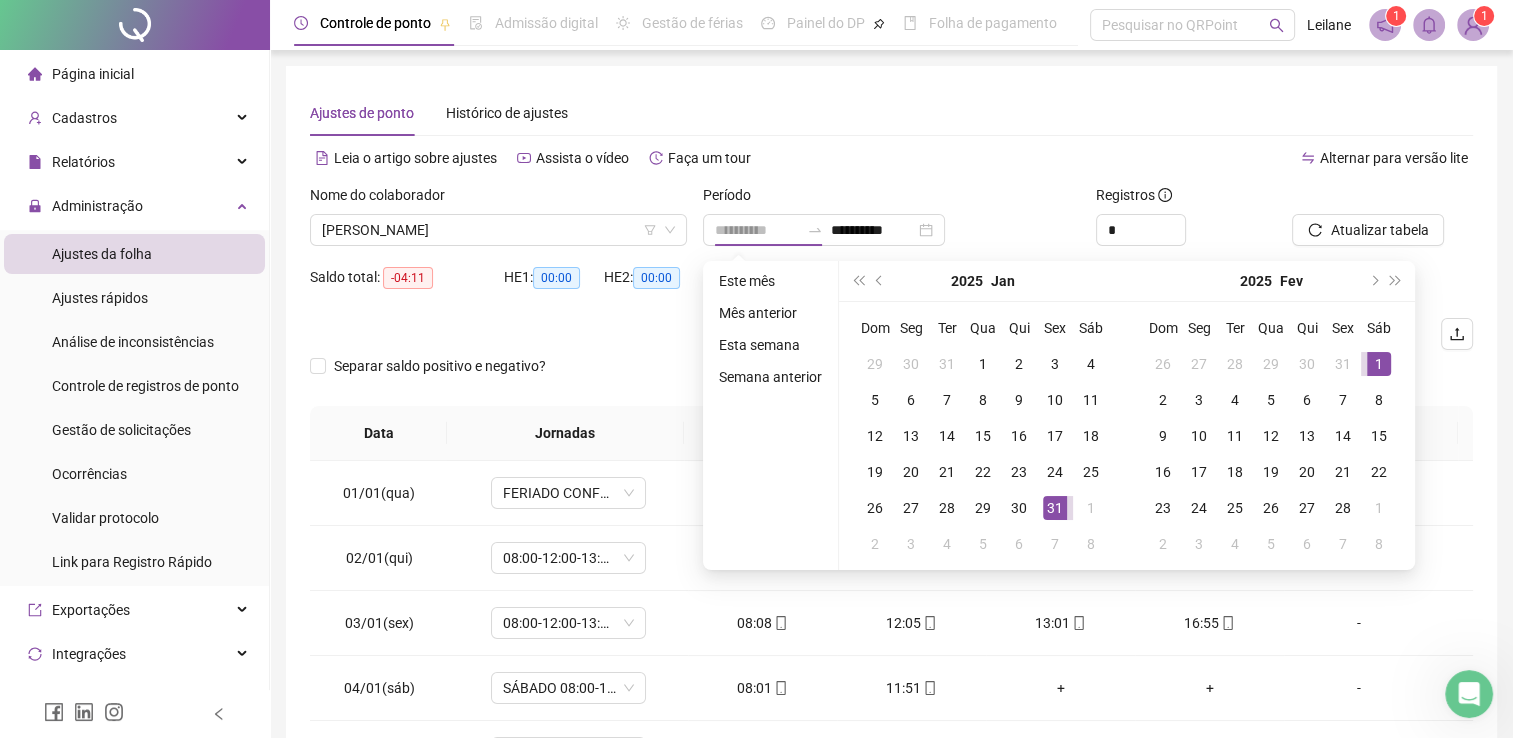 click on "1" at bounding box center [1379, 364] 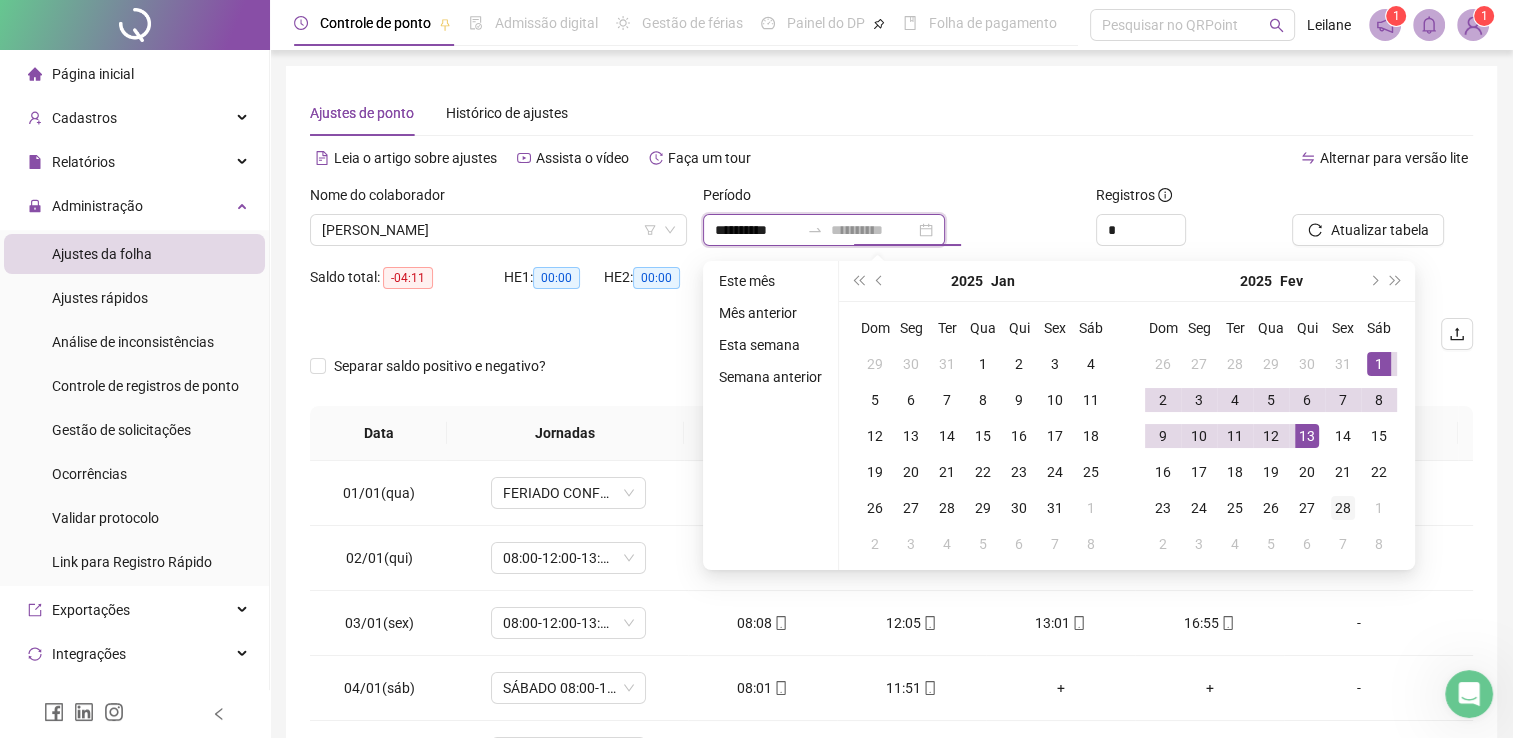 type on "**********" 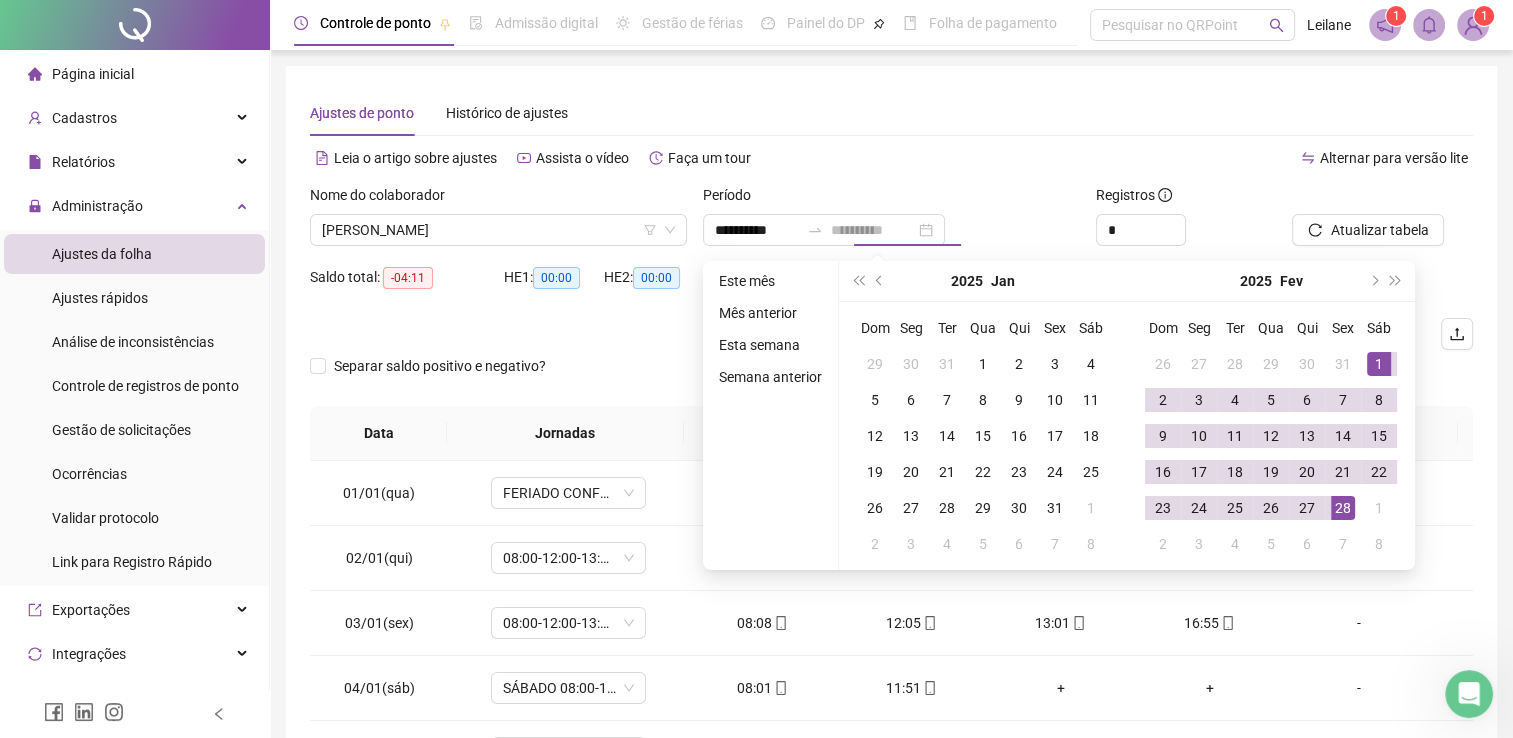 click on "28" at bounding box center [1343, 508] 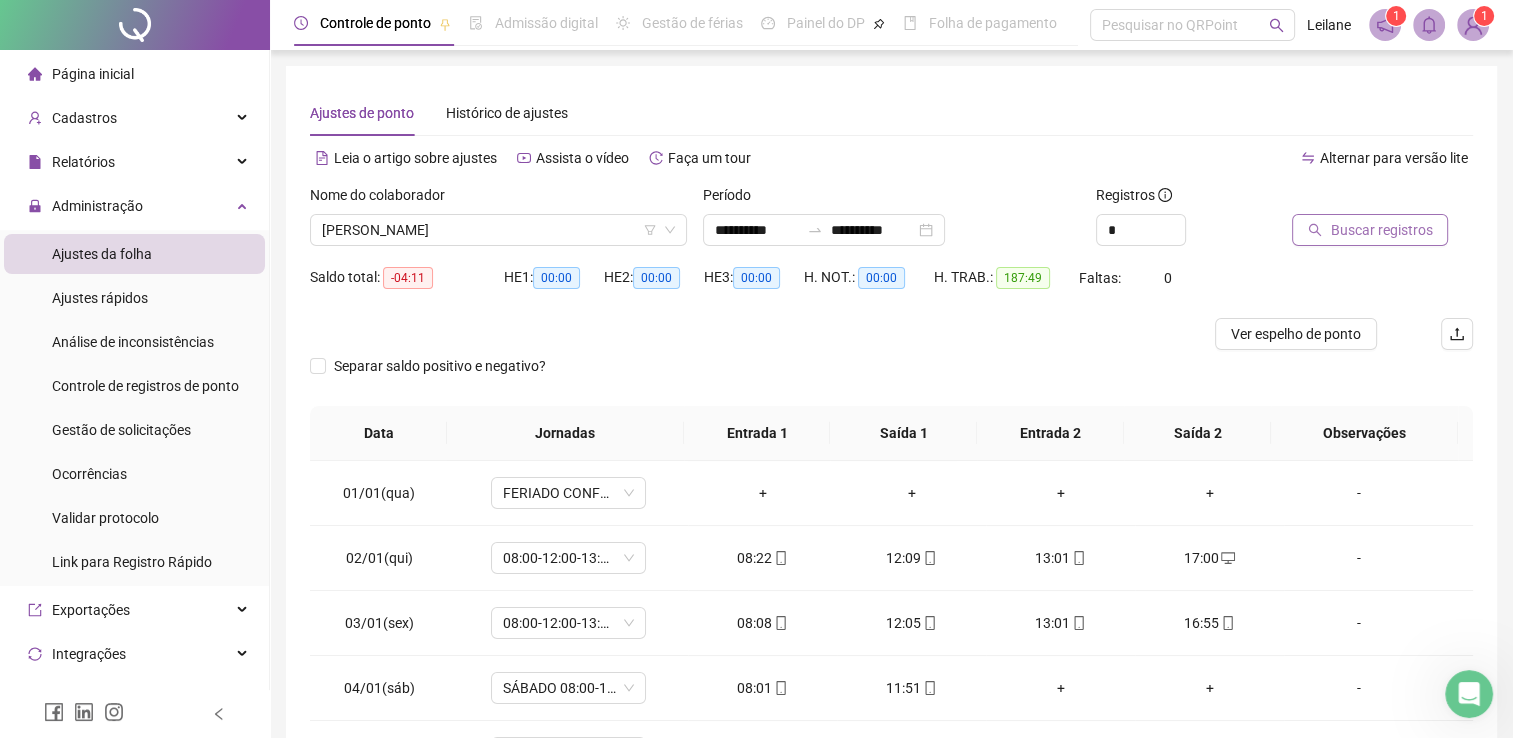 click on "Buscar registros" at bounding box center [1381, 230] 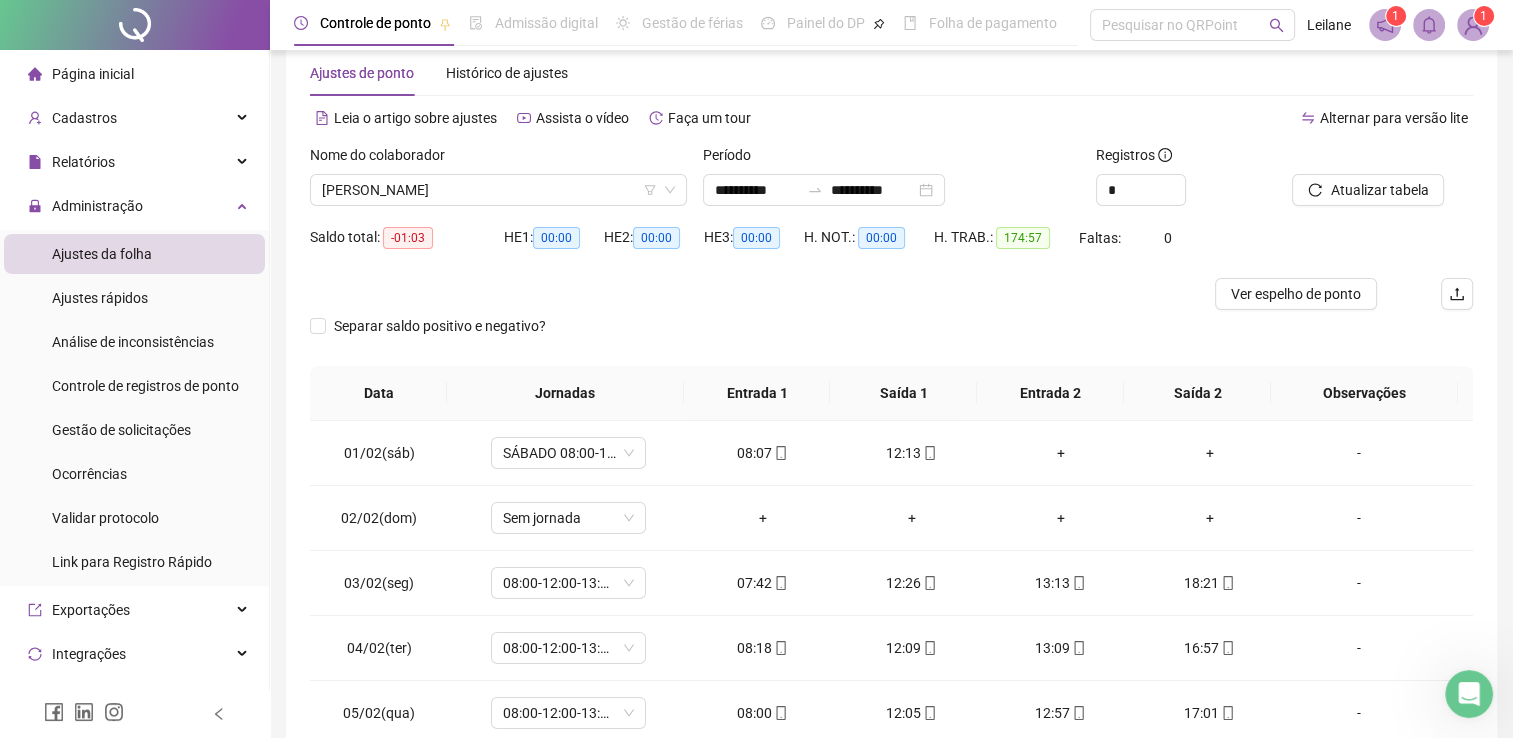 scroll, scrollTop: 259, scrollLeft: 0, axis: vertical 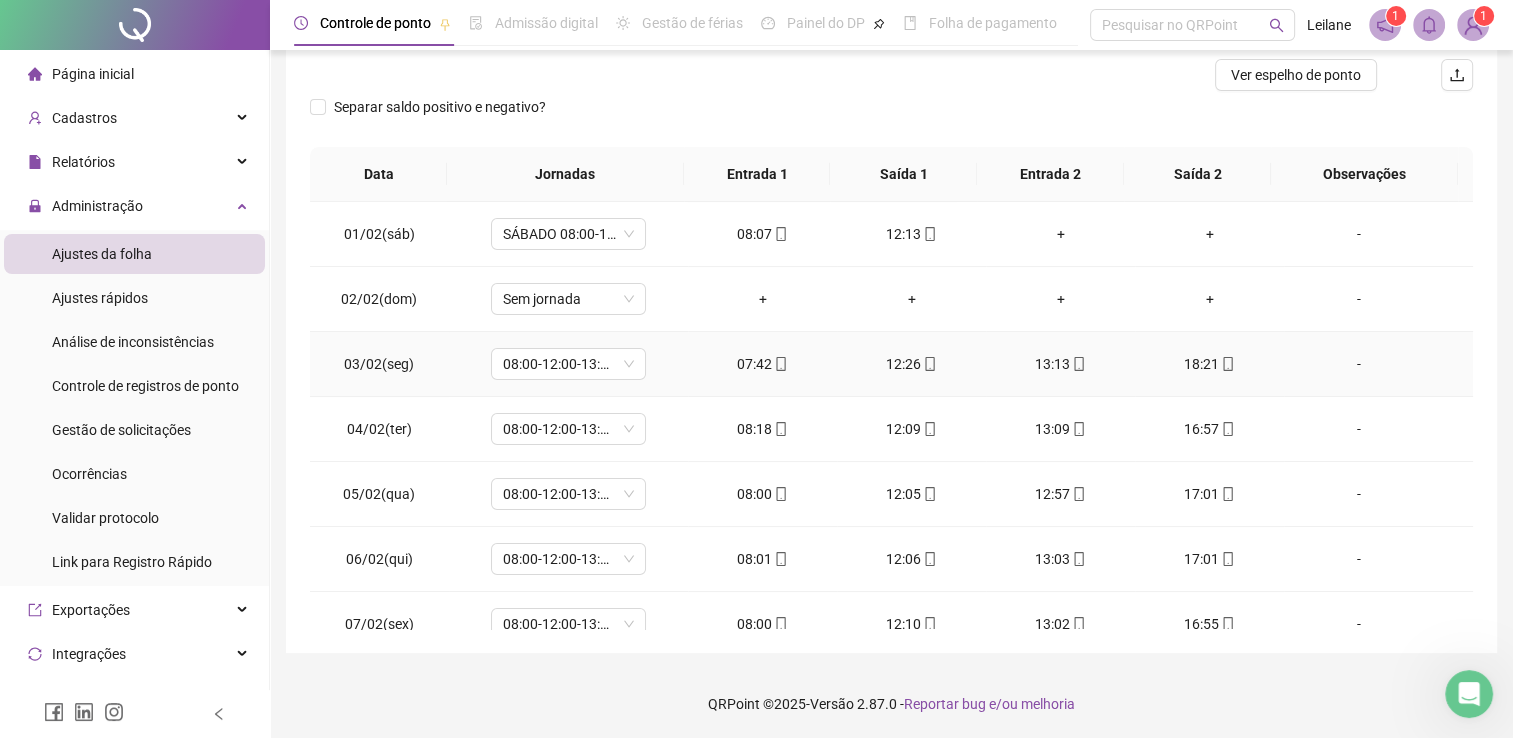 click at bounding box center [780, 364] 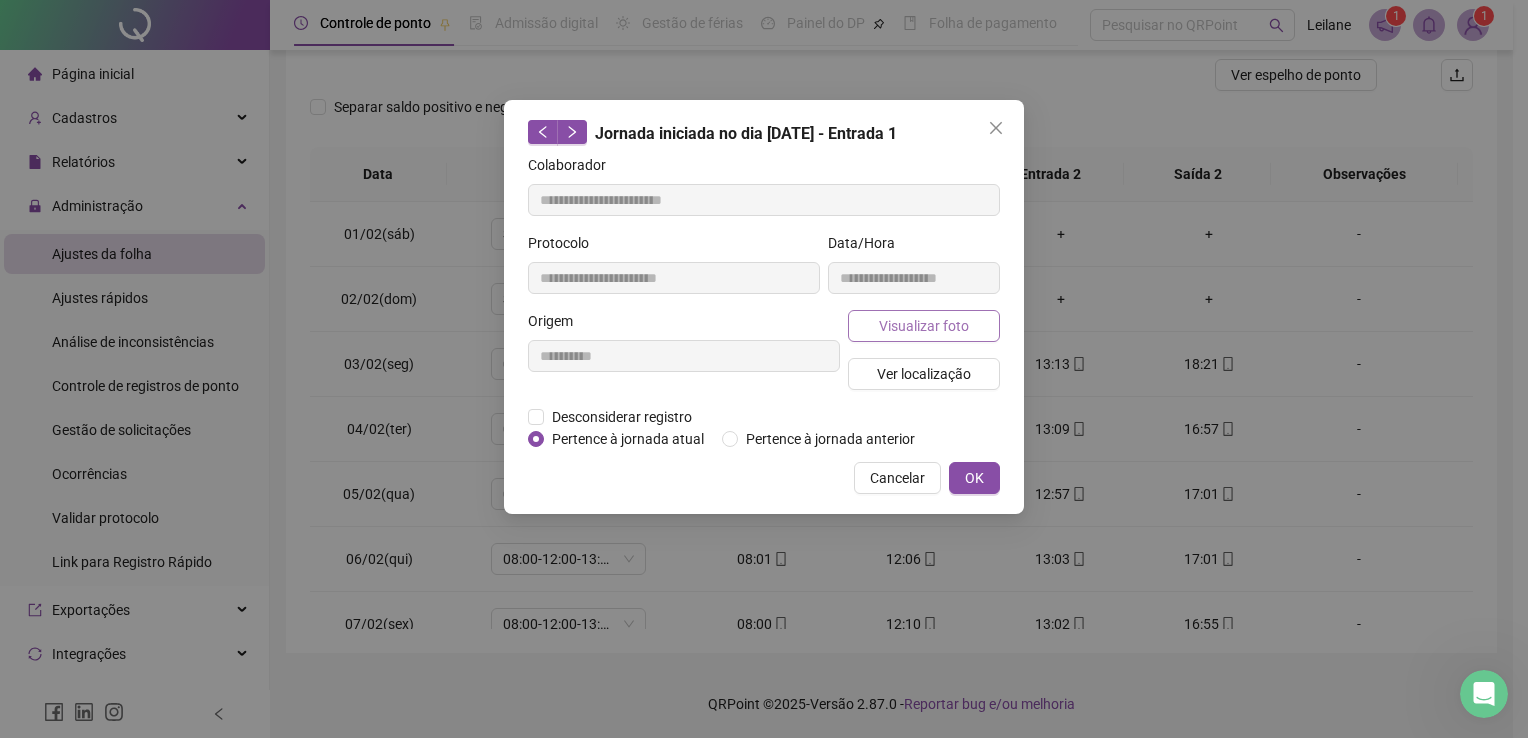 click on "Visualizar foto" at bounding box center [924, 326] 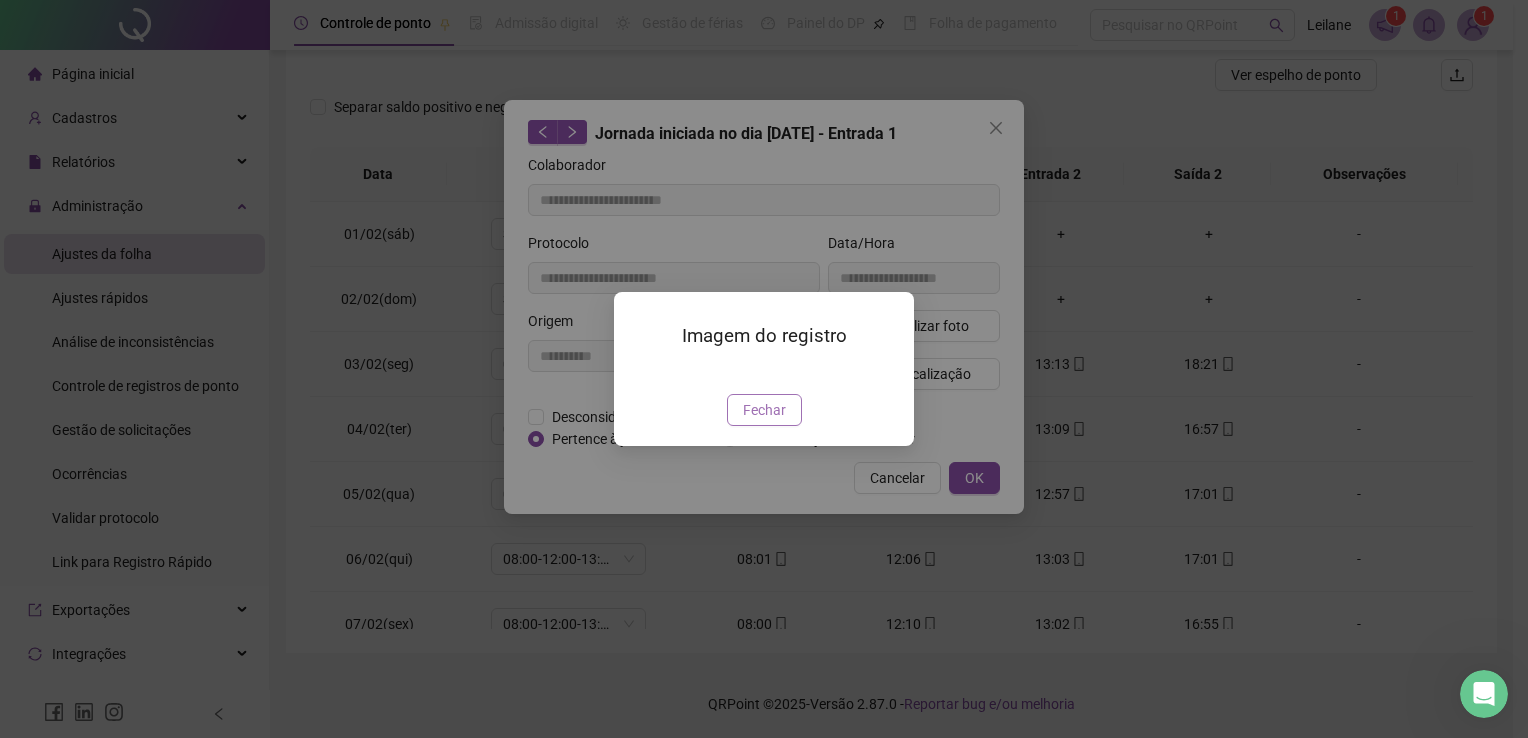 click on "Fechar" at bounding box center (764, 410) 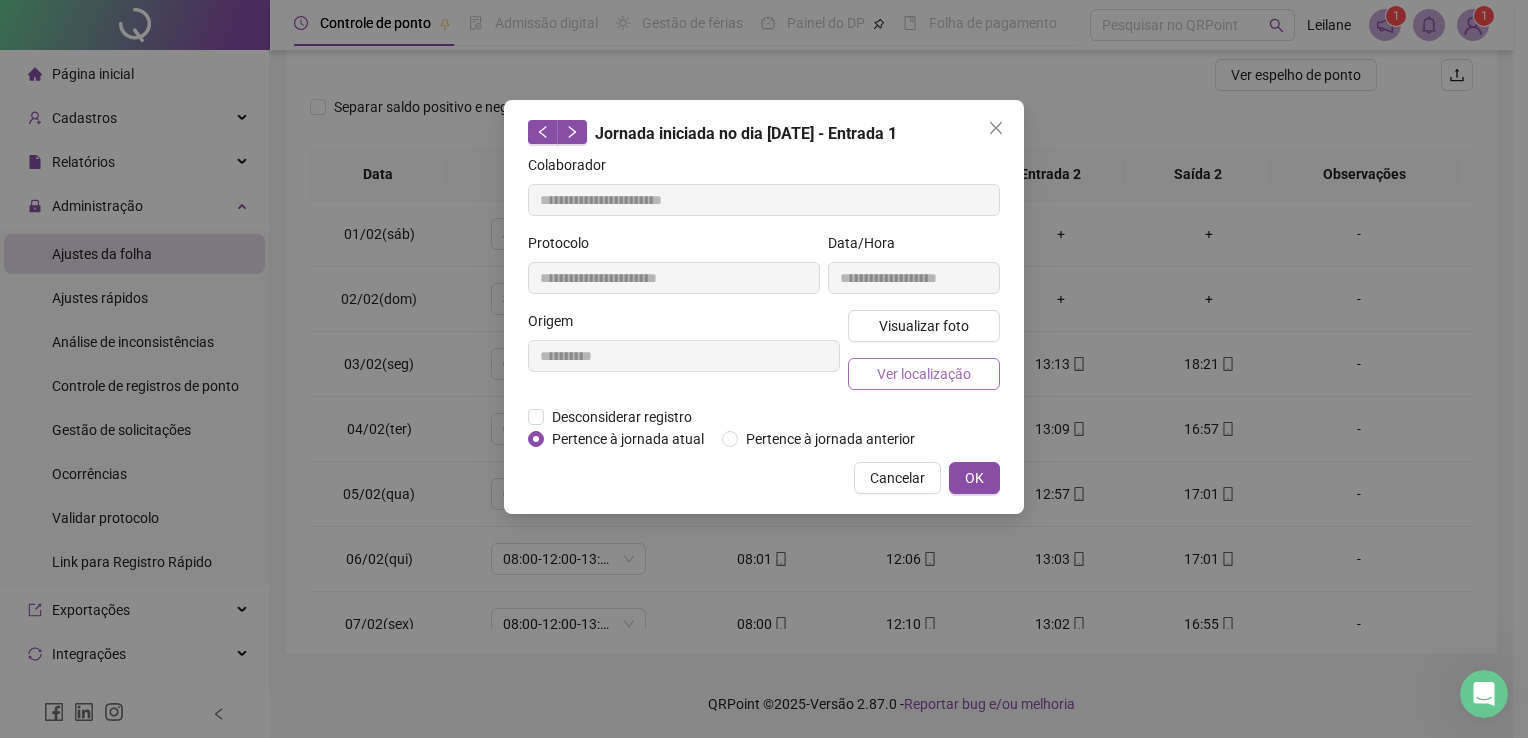 click on "Ver localização" at bounding box center (924, 374) 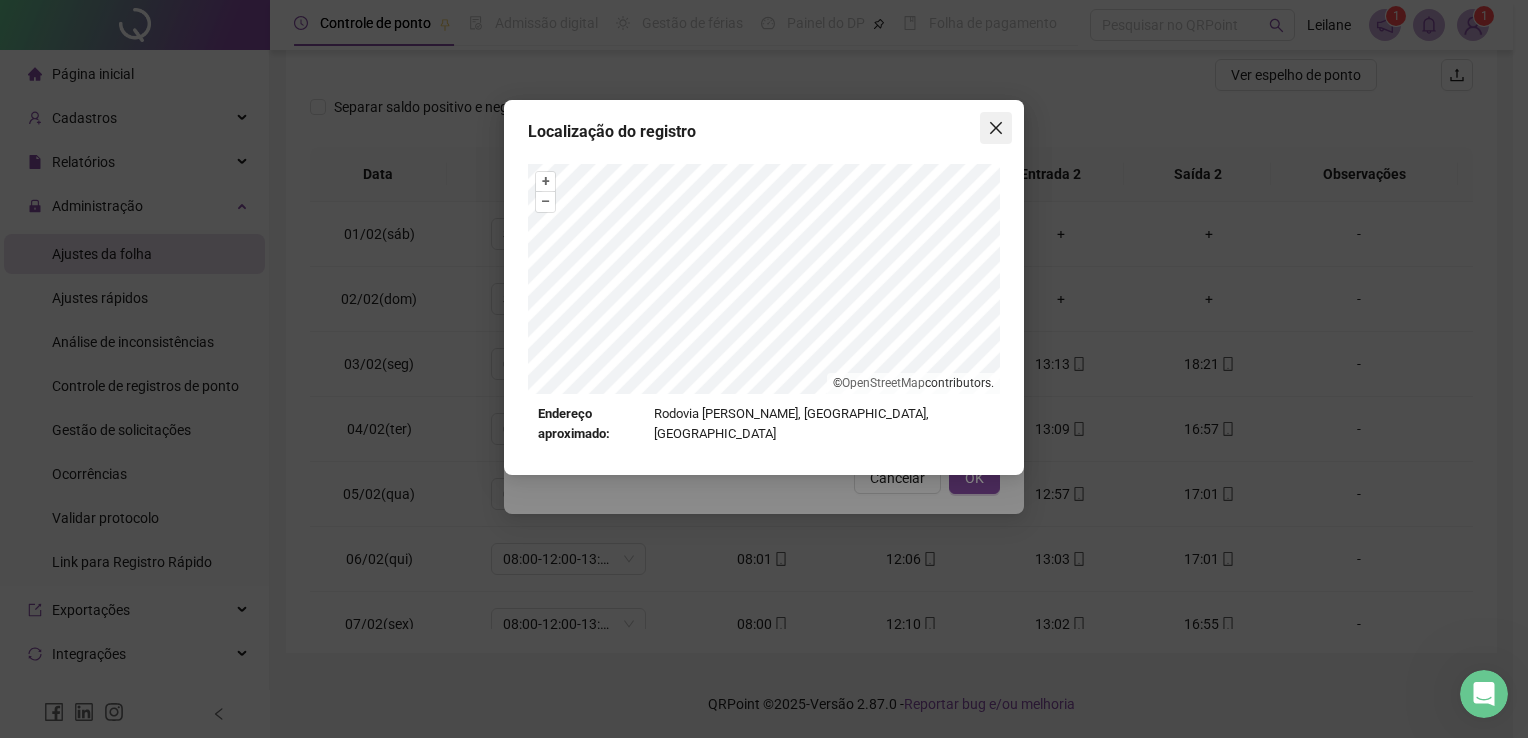 click 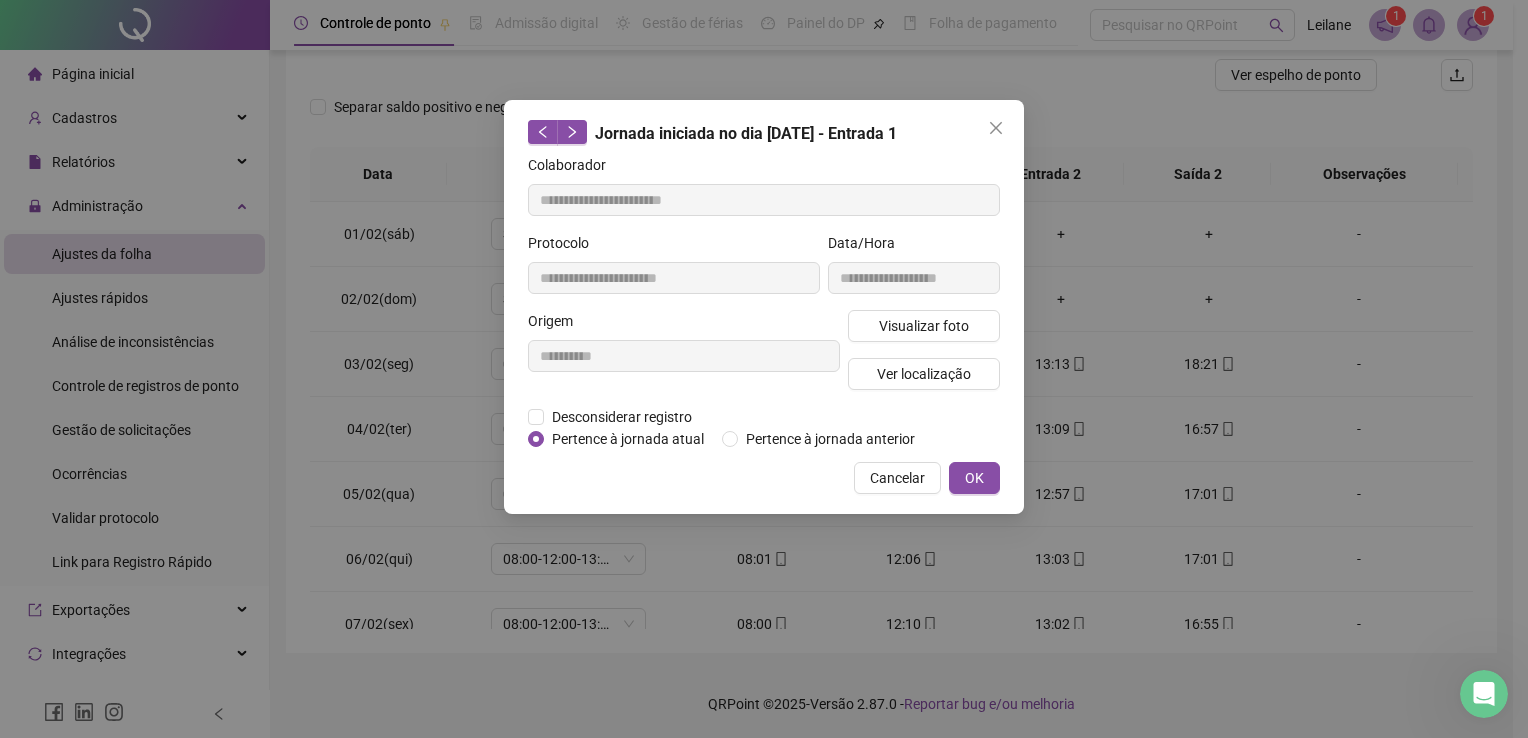 click 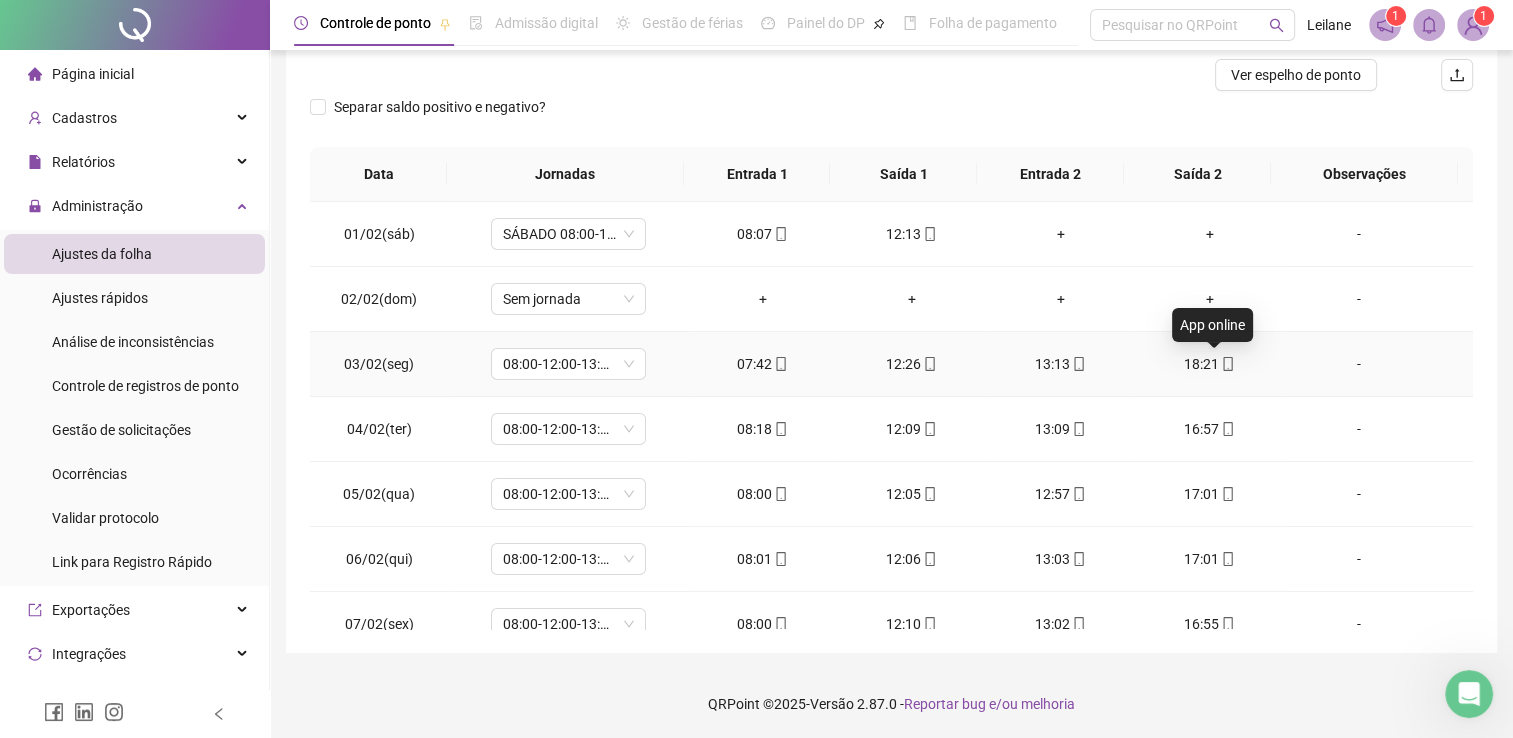 click at bounding box center (1227, 364) 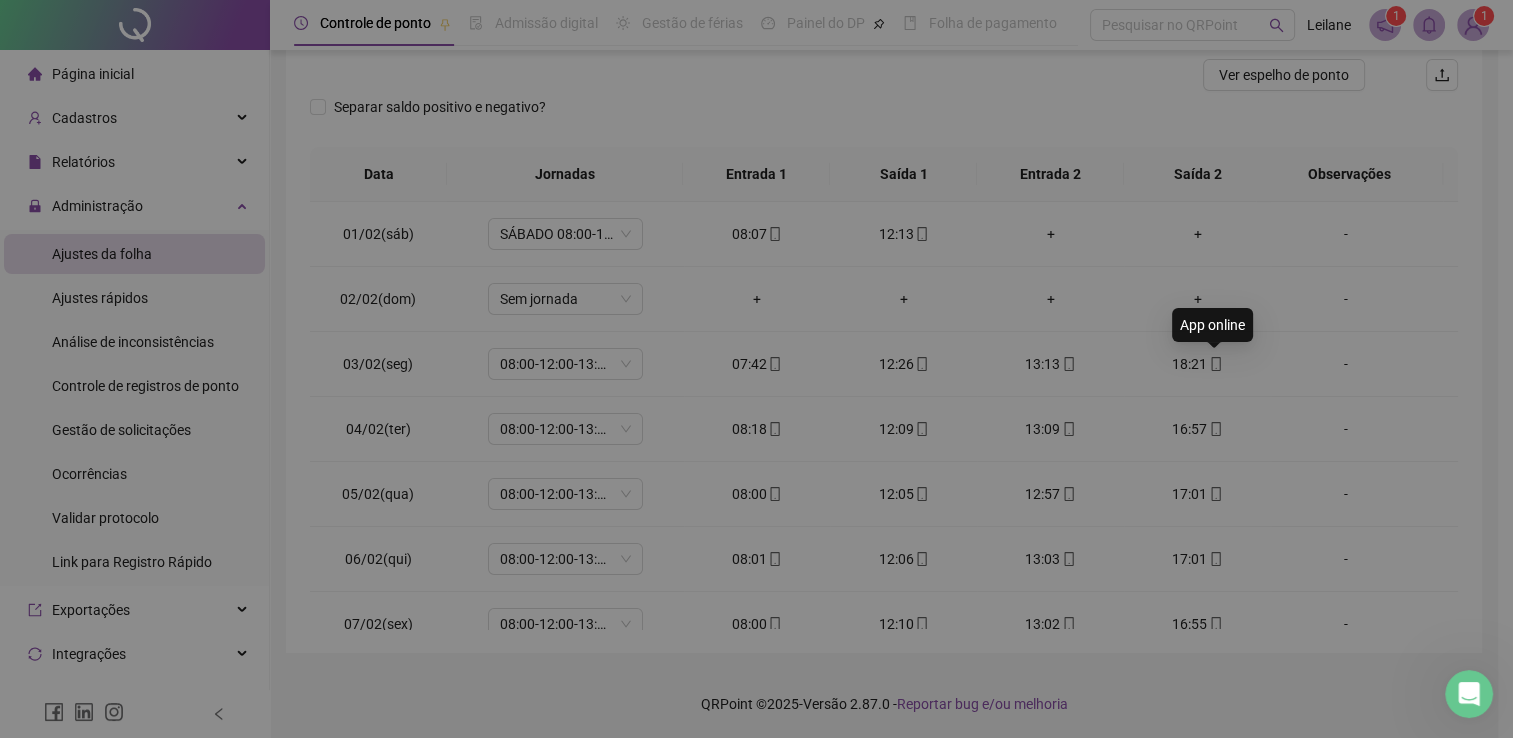 type on "**********" 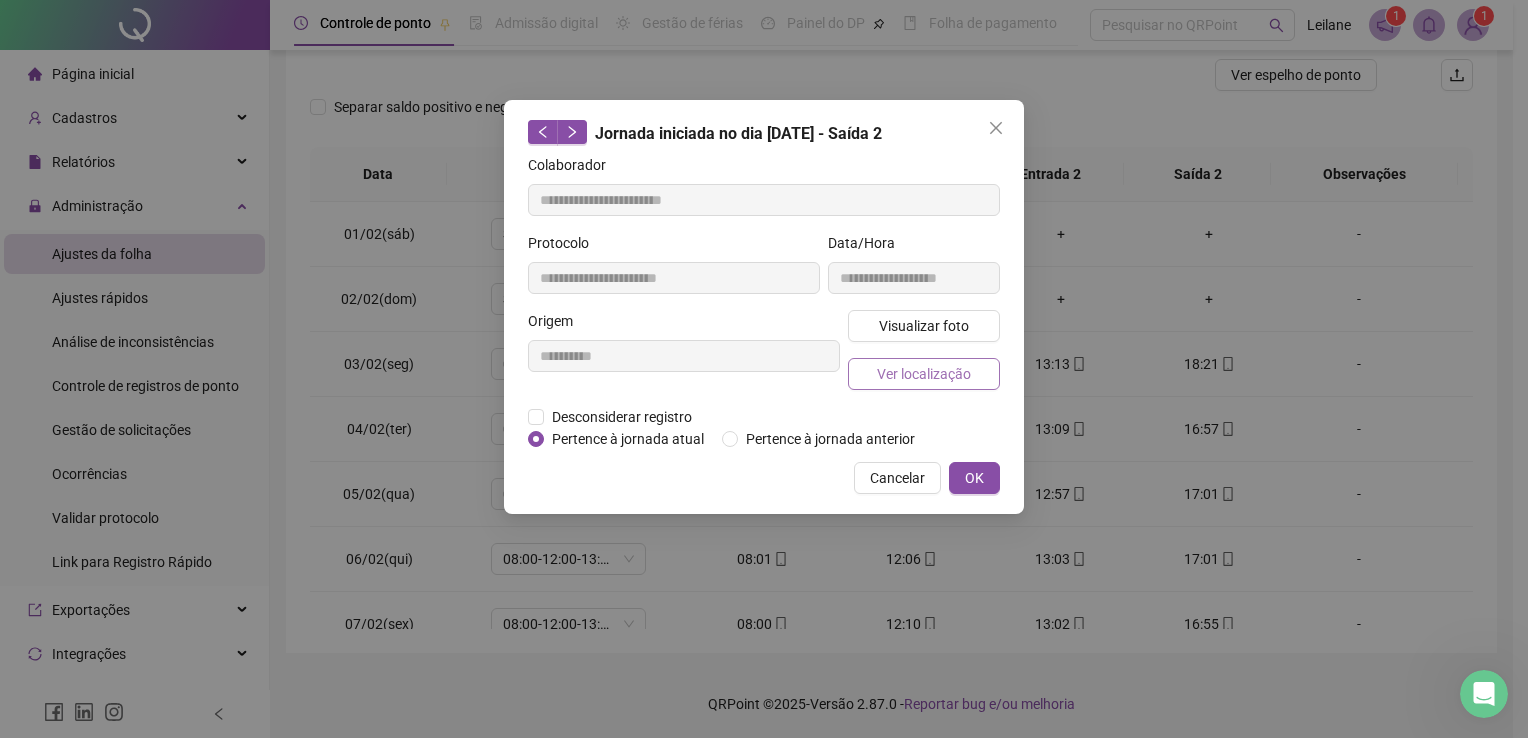 click on "Ver localização" at bounding box center (924, 374) 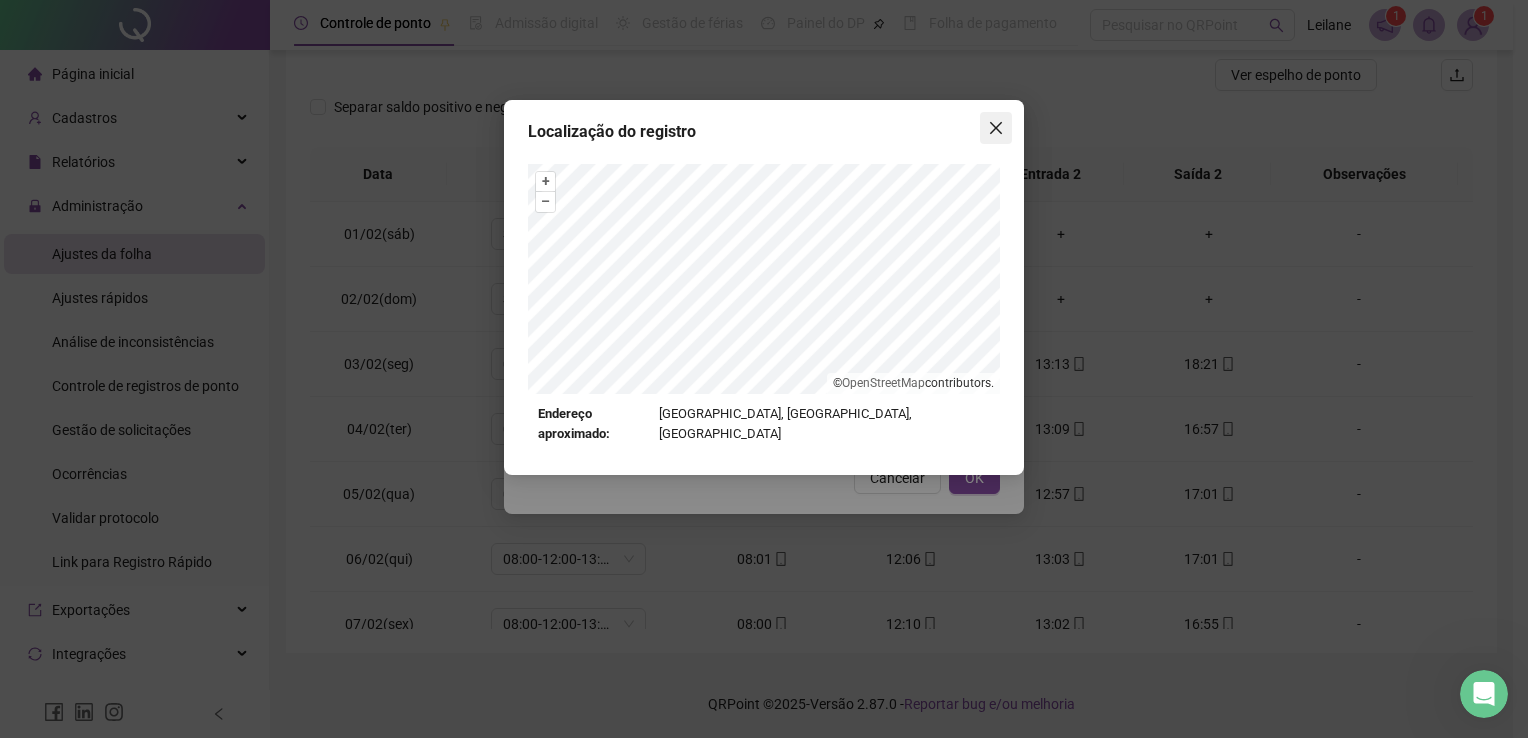 click 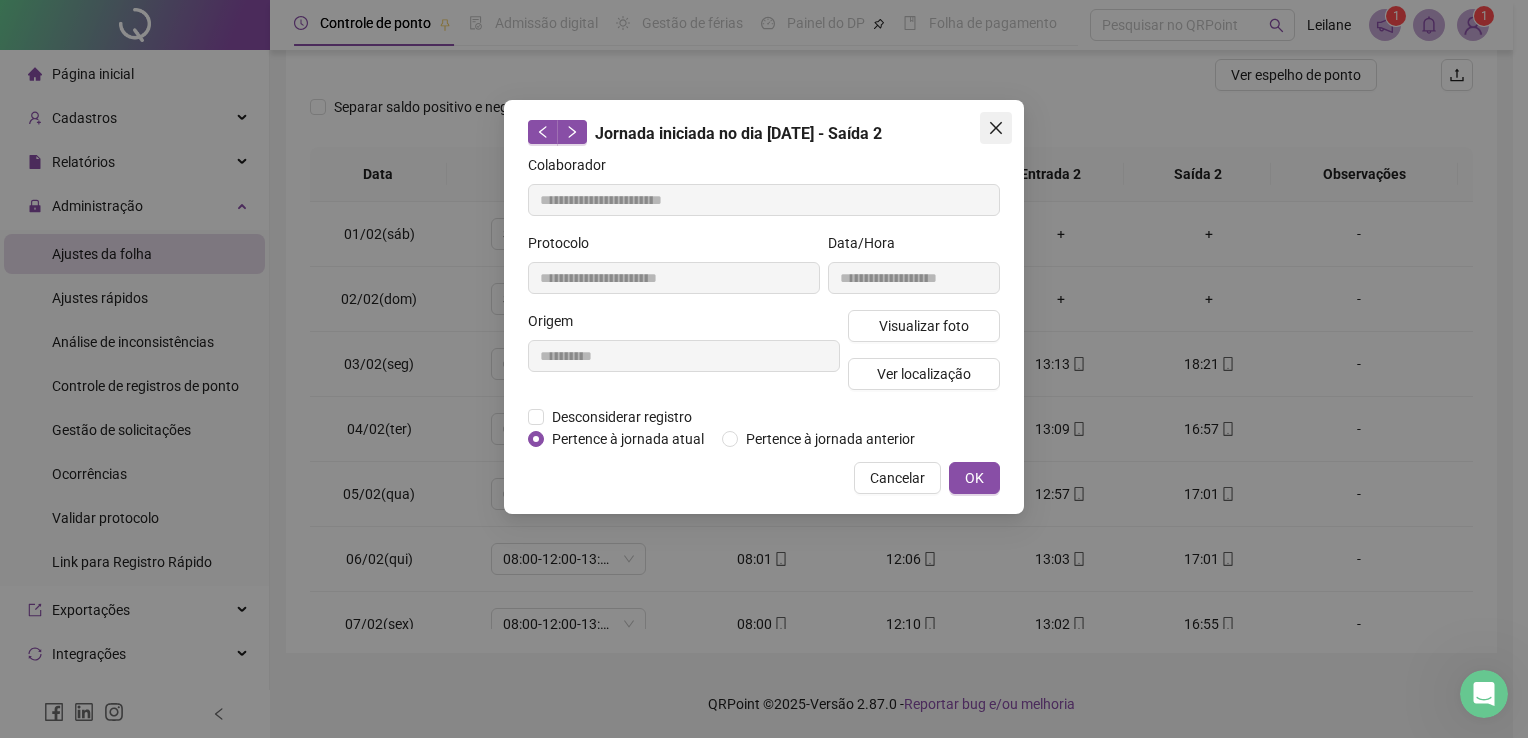 click 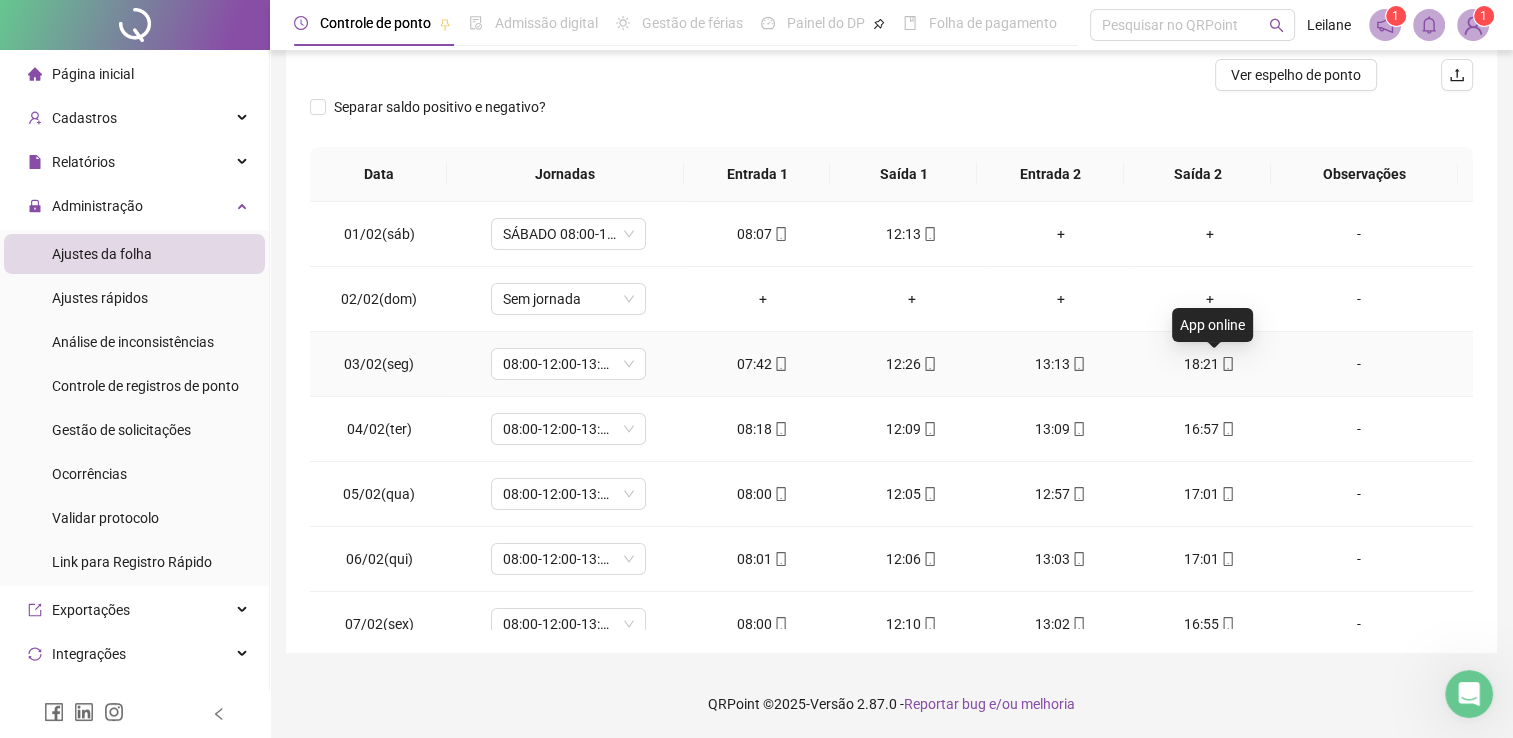 click 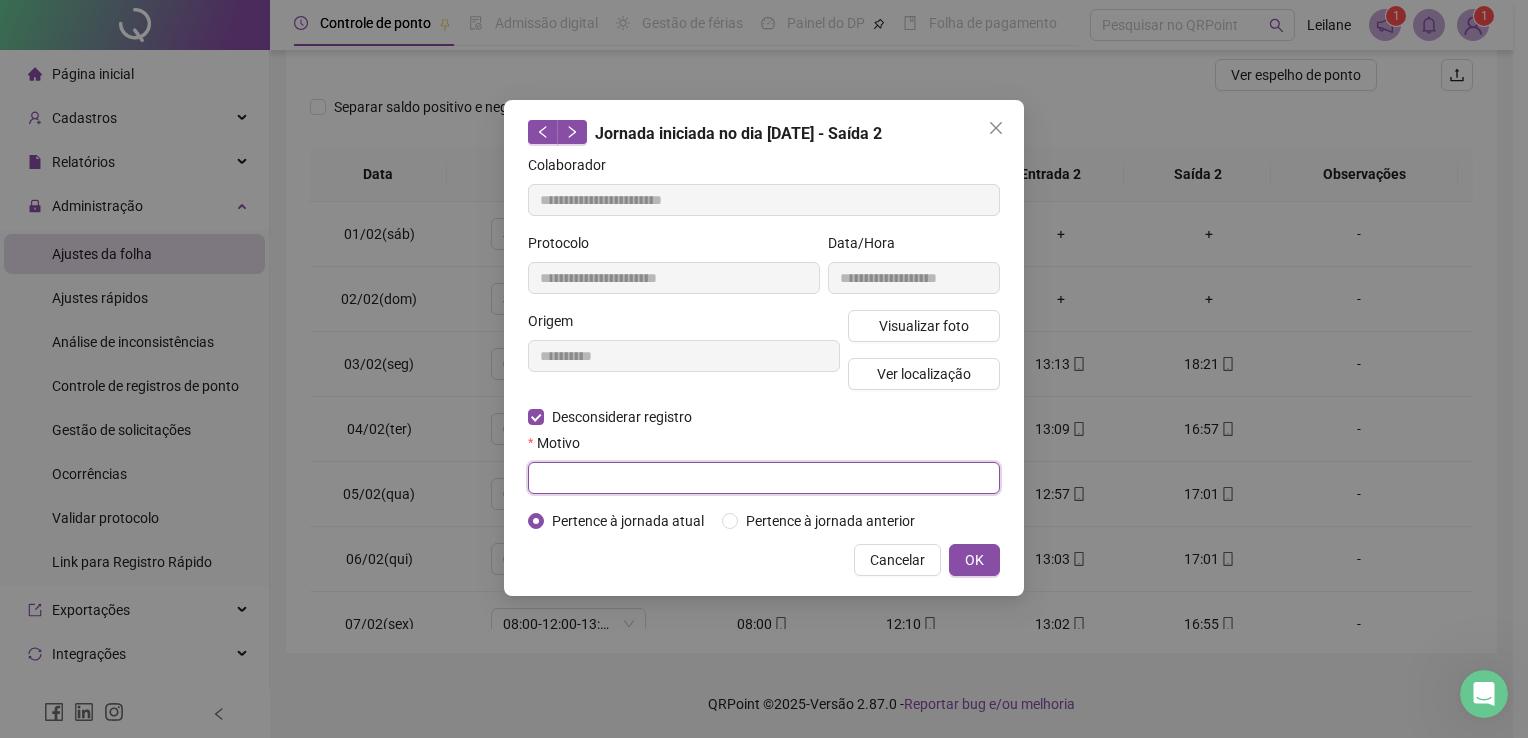 click at bounding box center [764, 478] 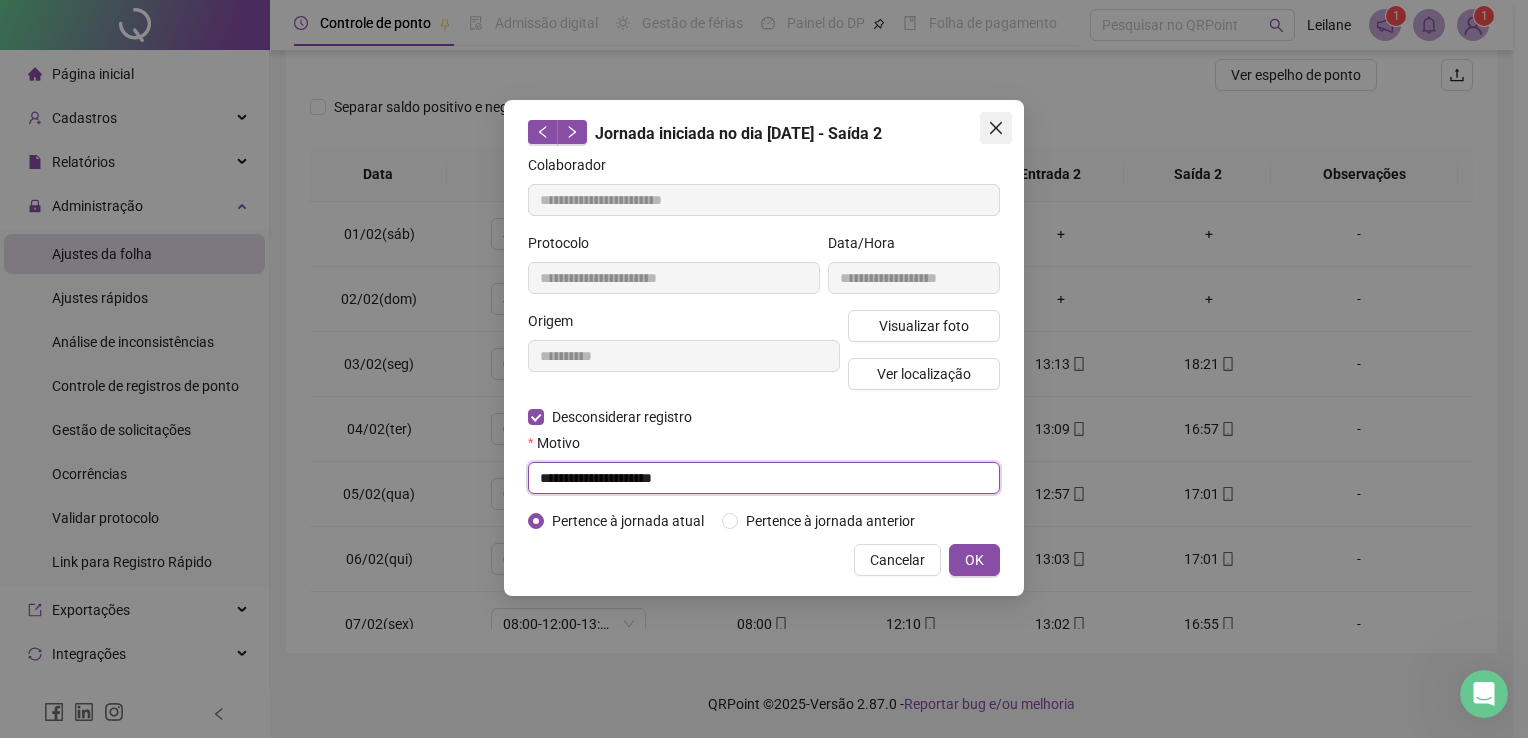 type on "**********" 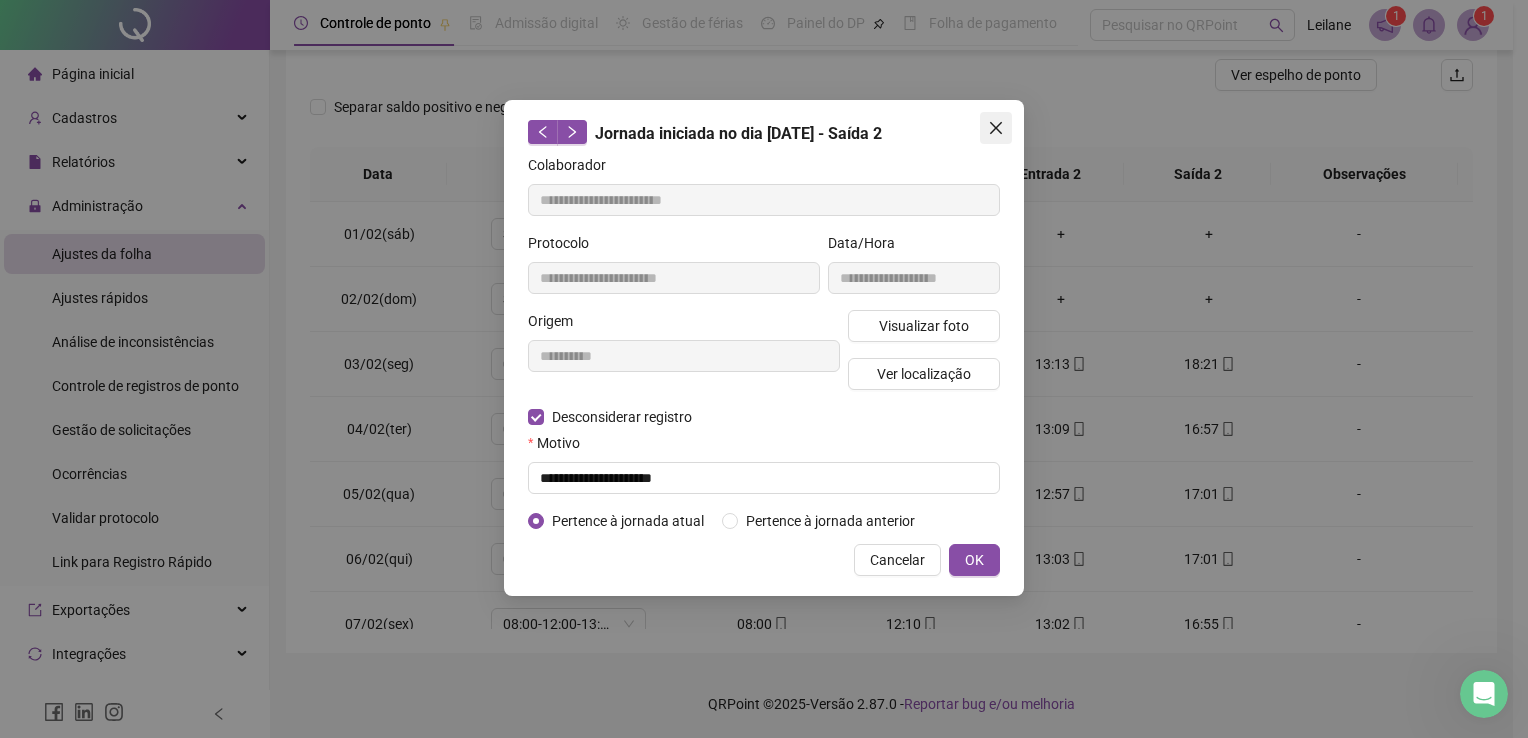 click 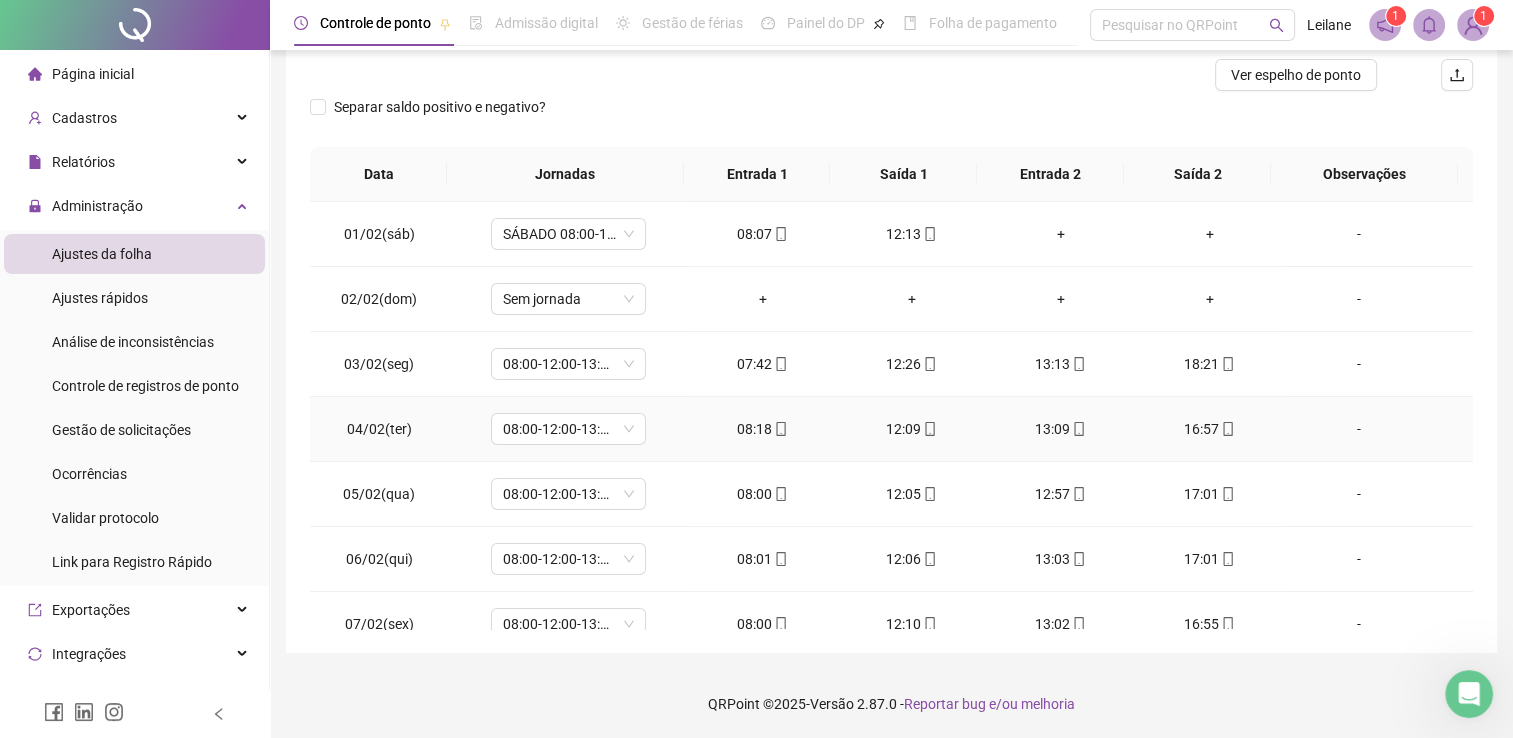 click on "08:18" at bounding box center (762, 429) 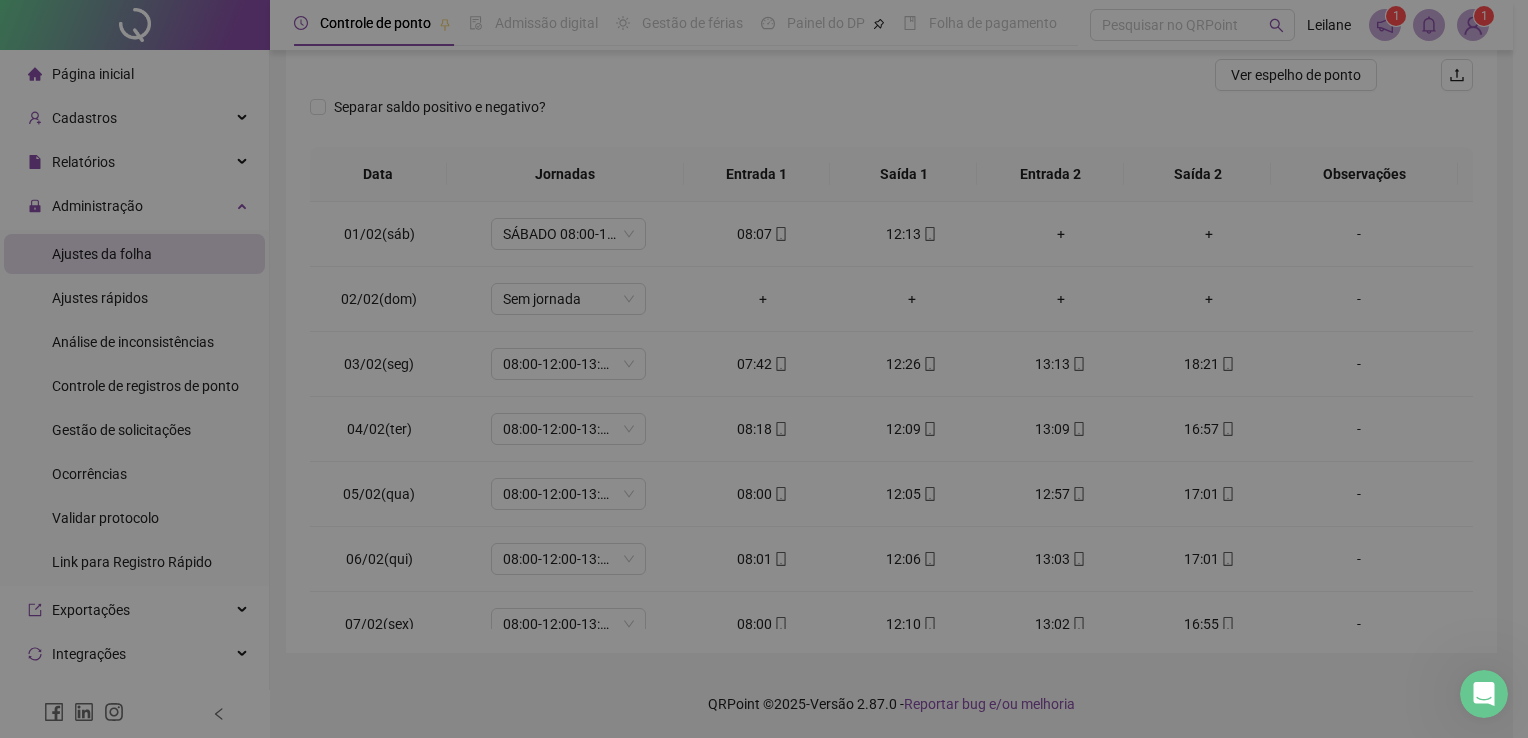 type on "**********" 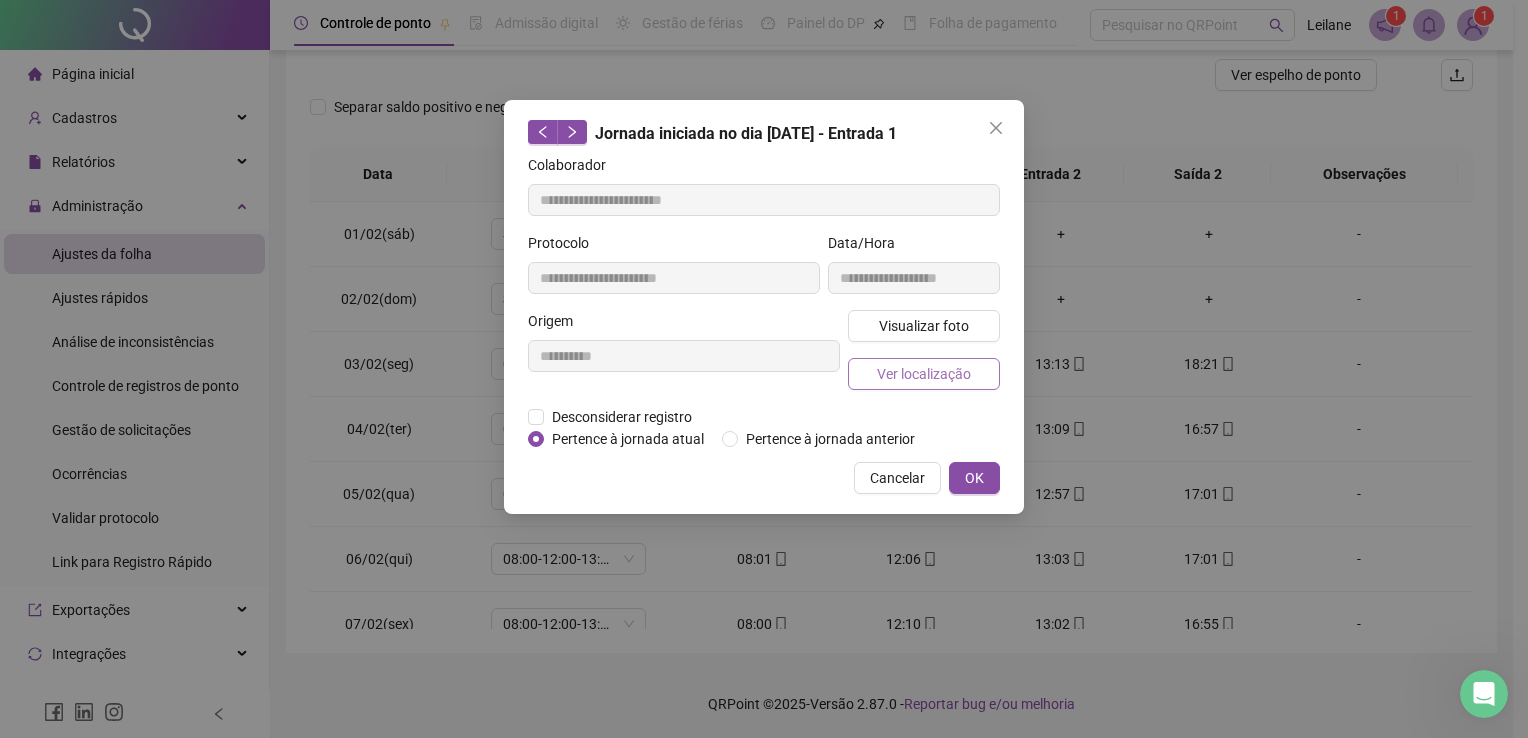 click on "Ver localização" at bounding box center [924, 374] 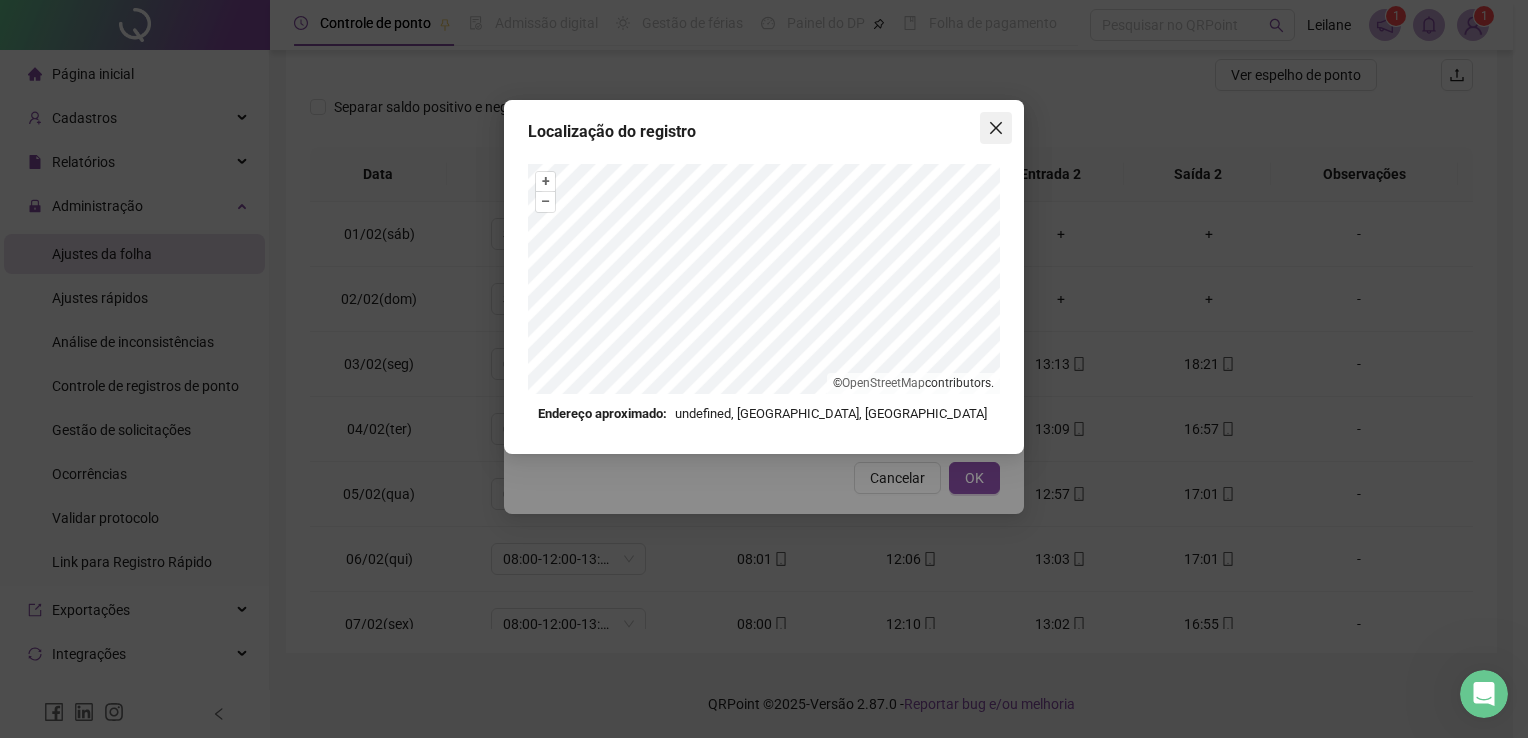 click 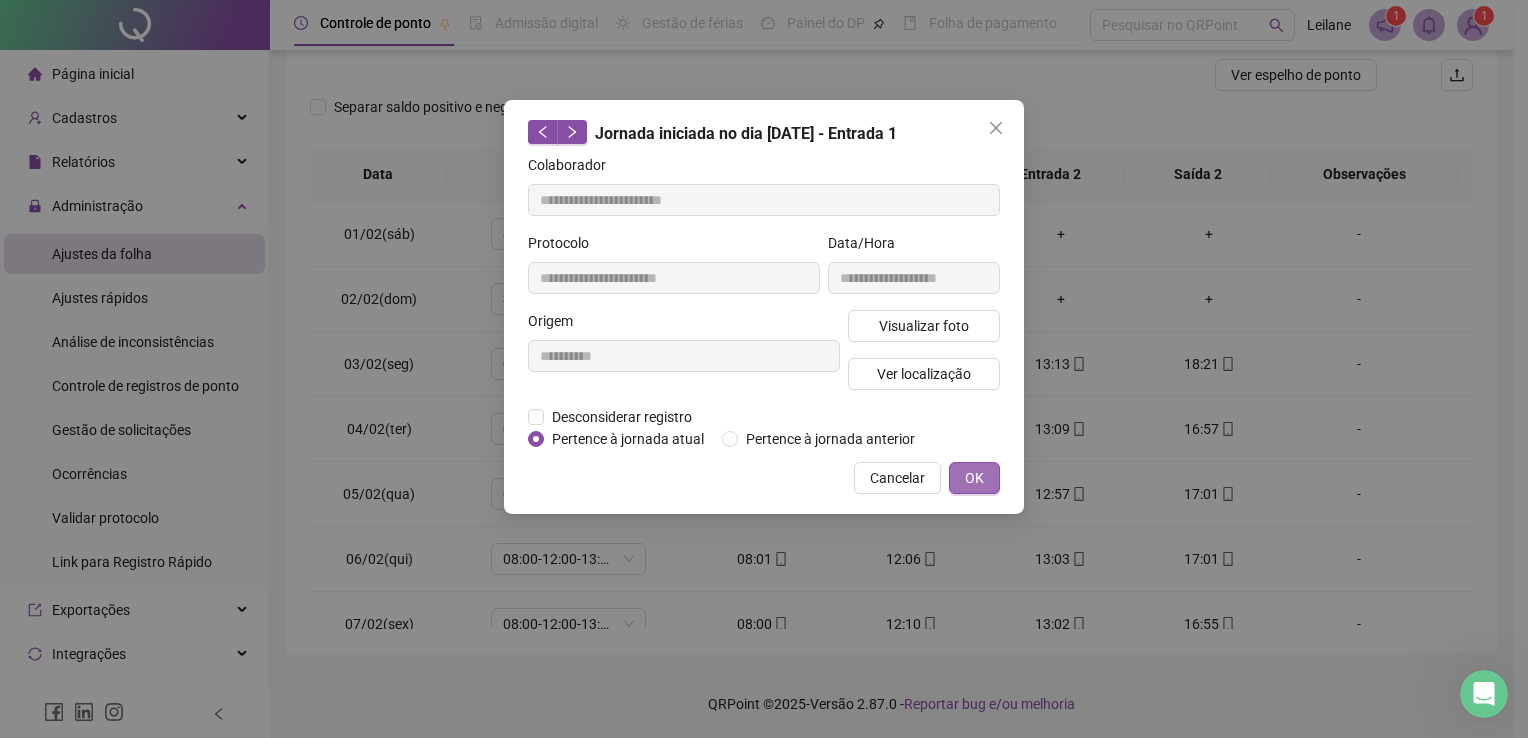 click on "OK" at bounding box center [974, 478] 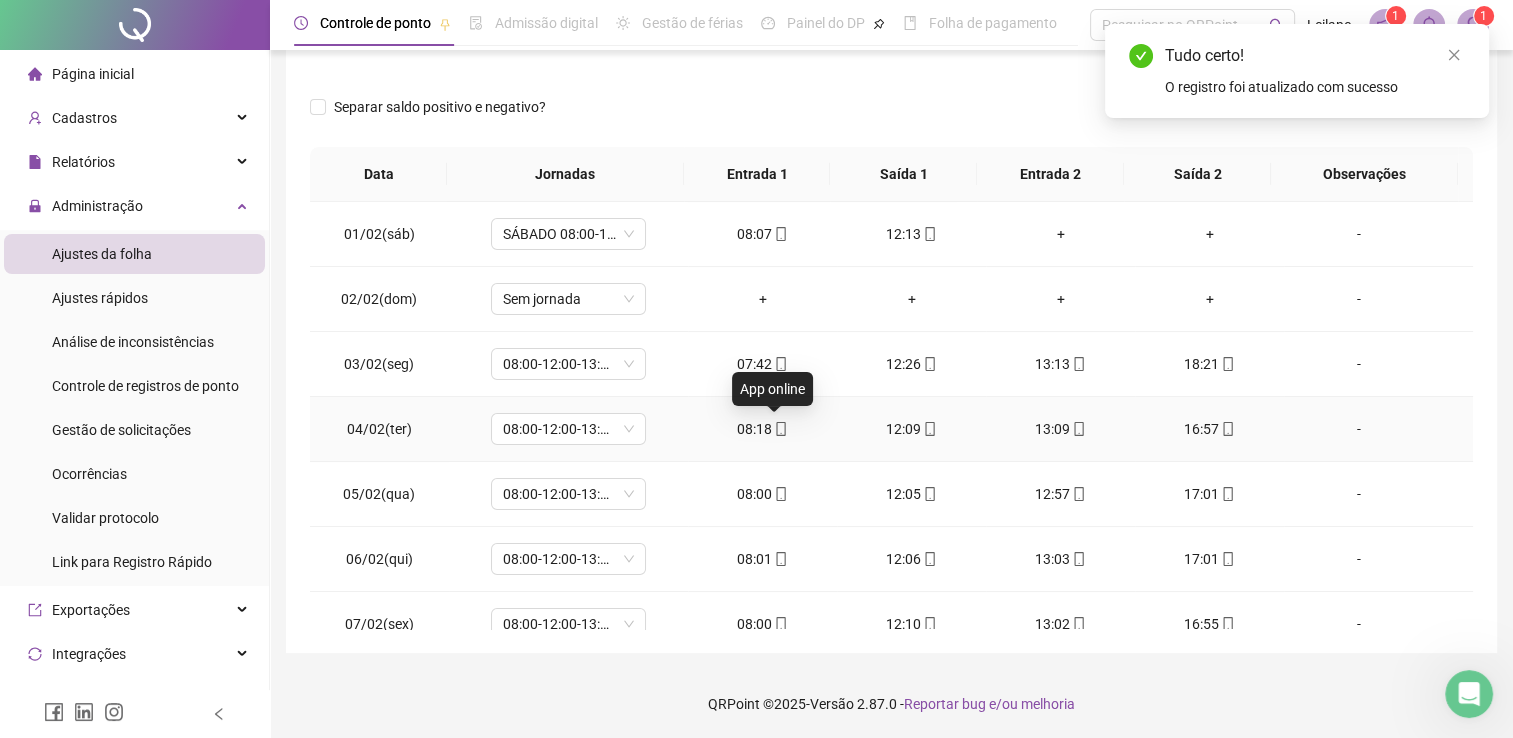 click at bounding box center [780, 429] 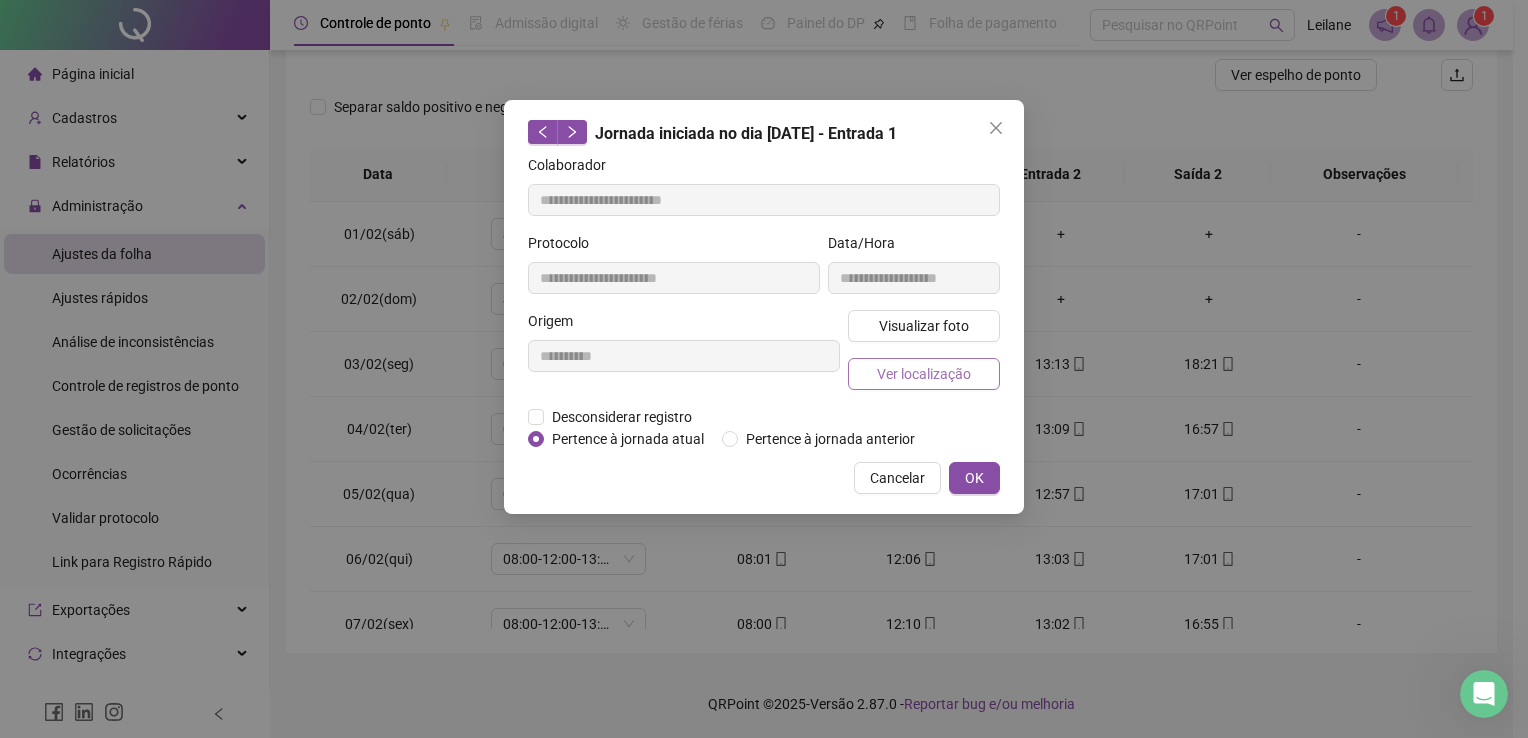 click on "Ver localização" at bounding box center [924, 374] 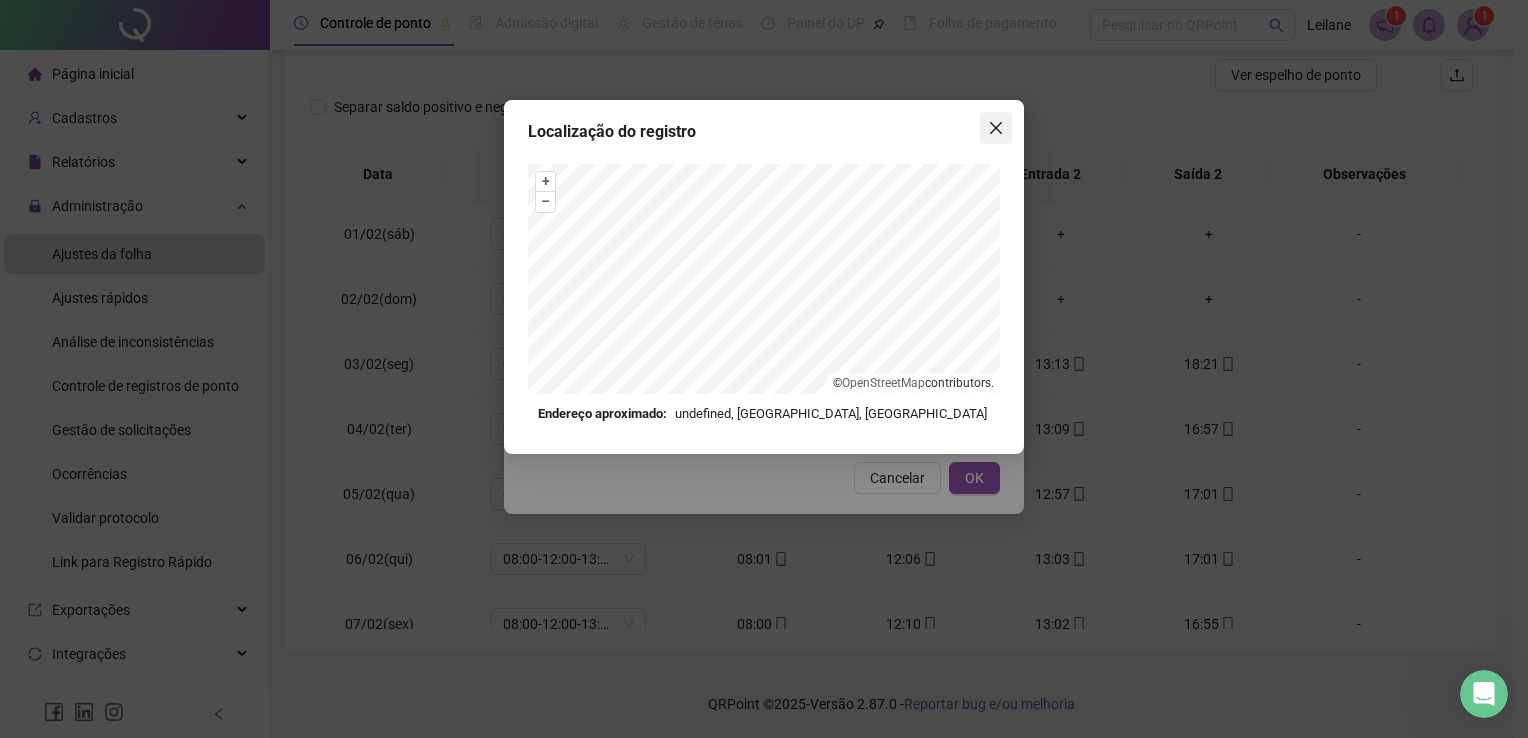 click 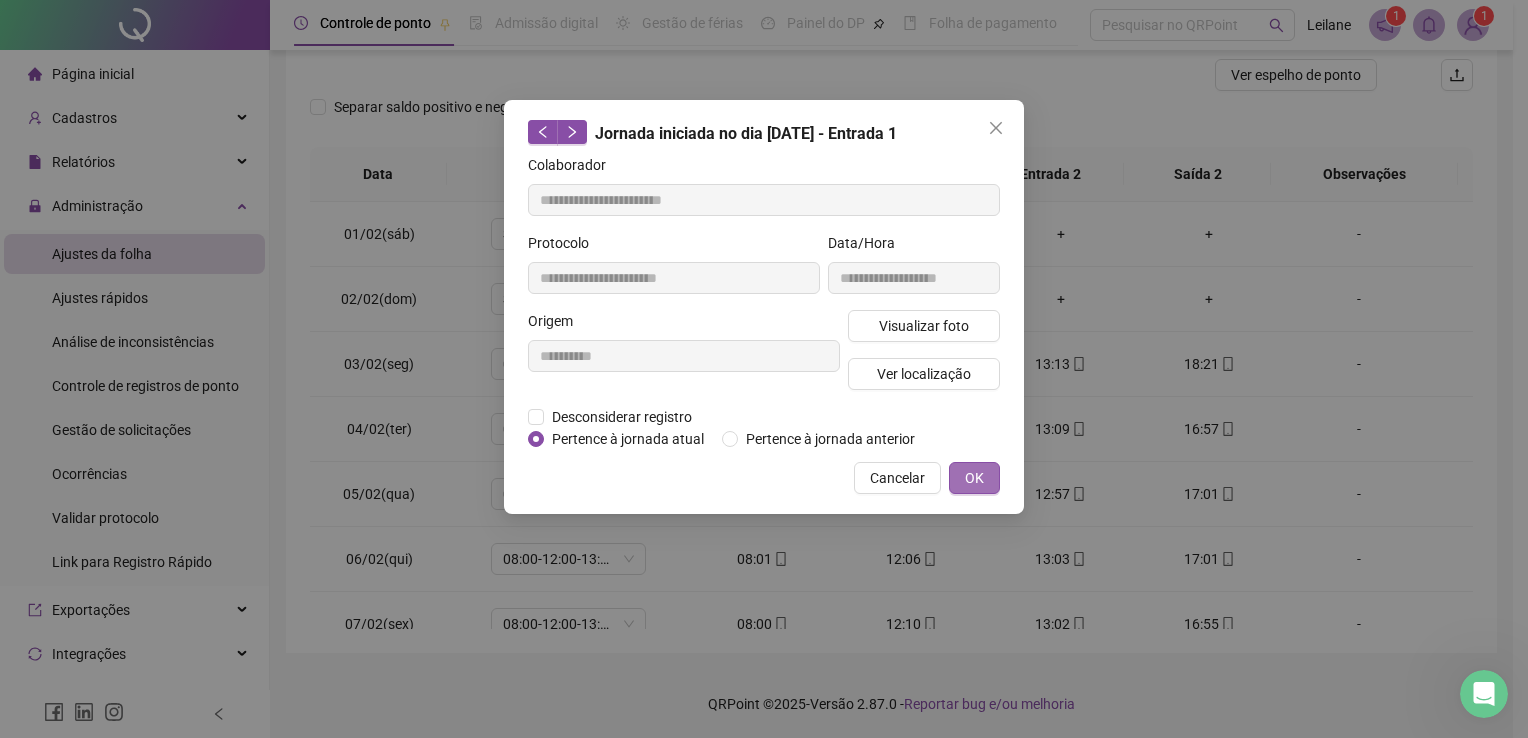 click on "OK" at bounding box center [974, 478] 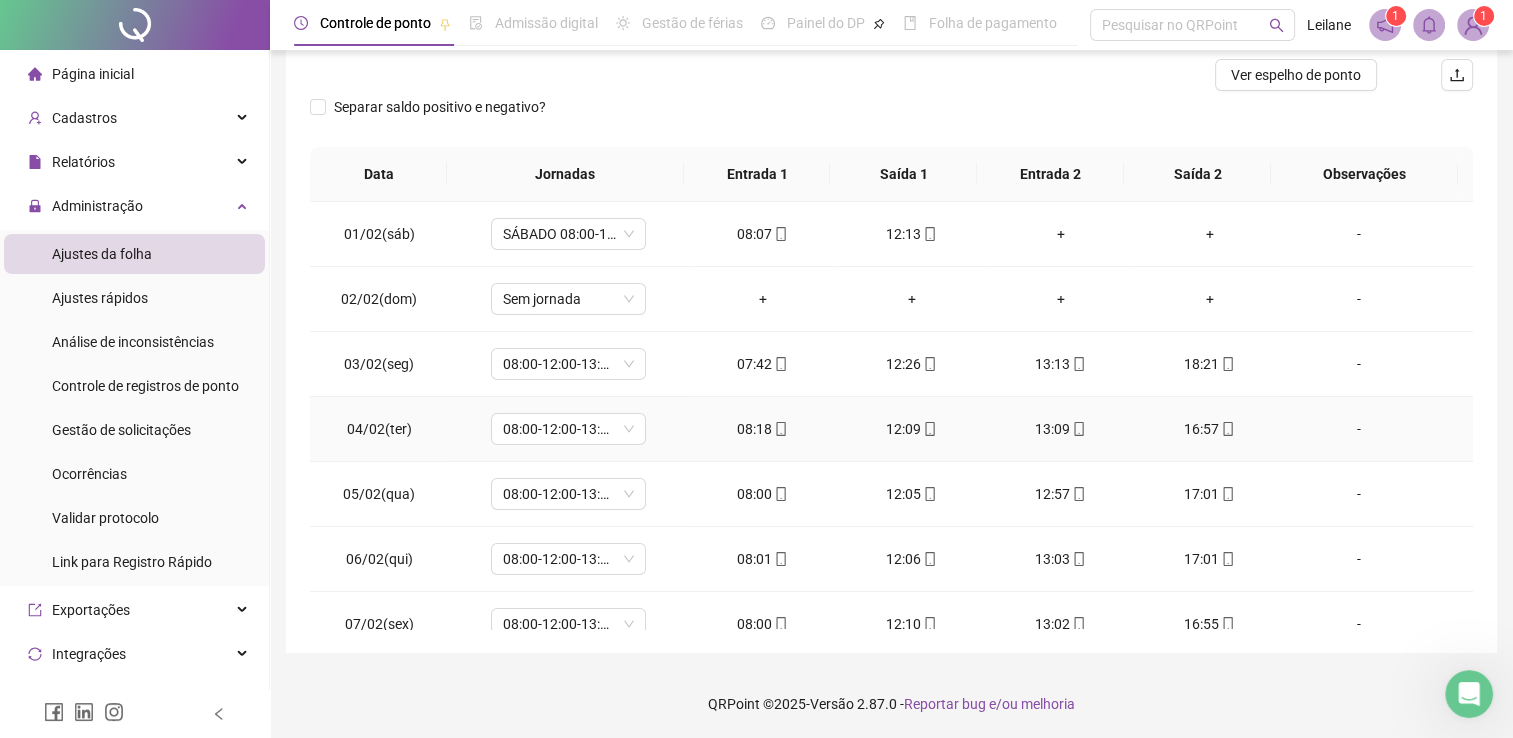 click 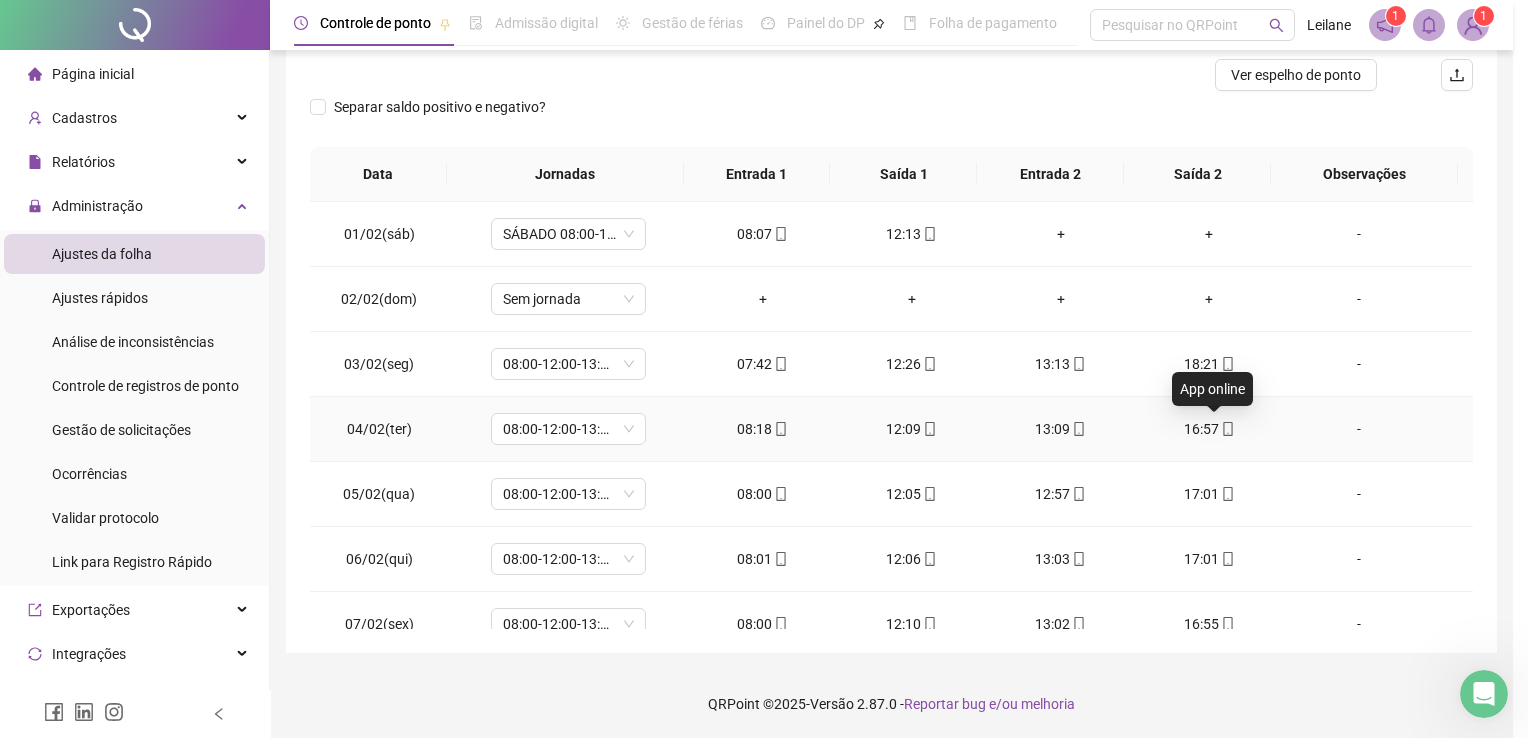 type on "**********" 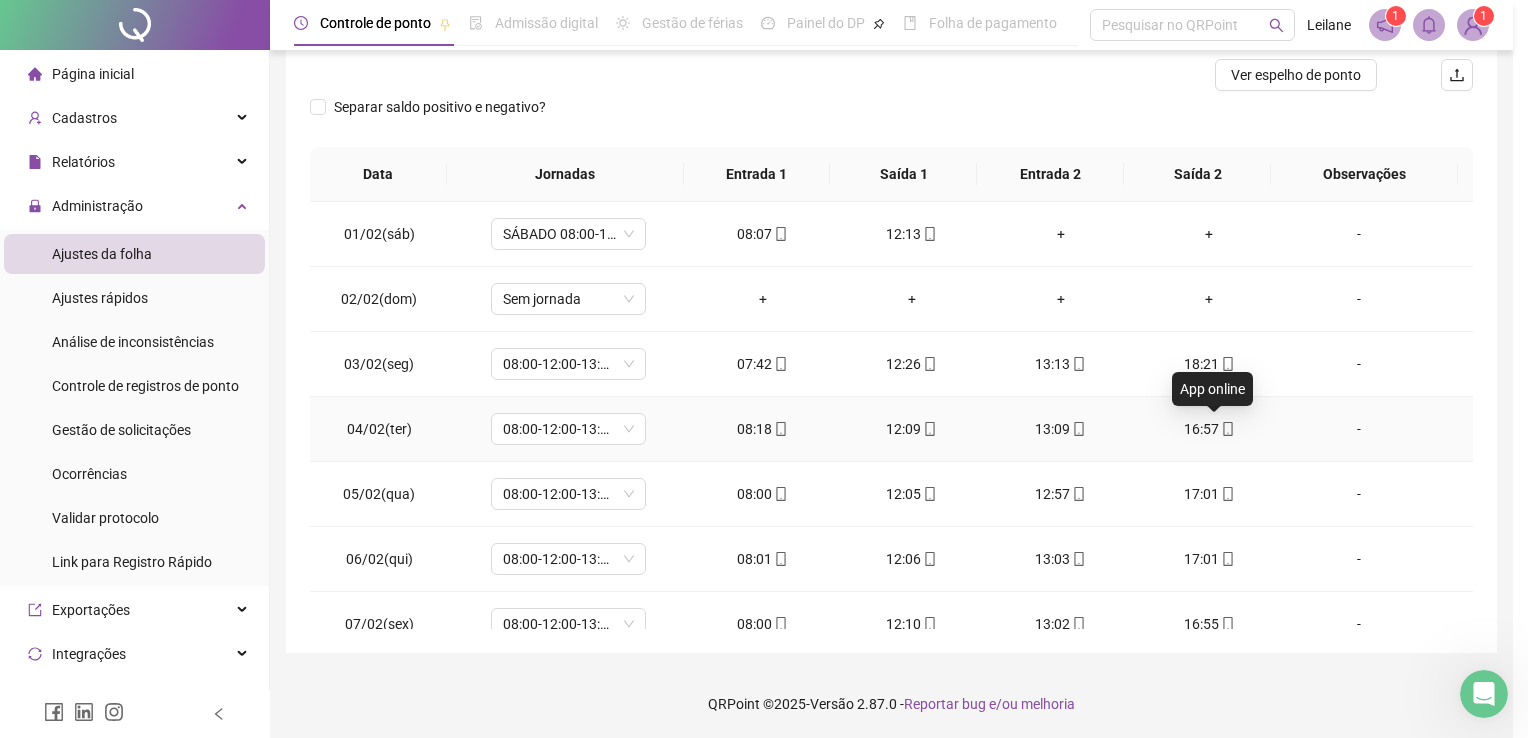 type on "**********" 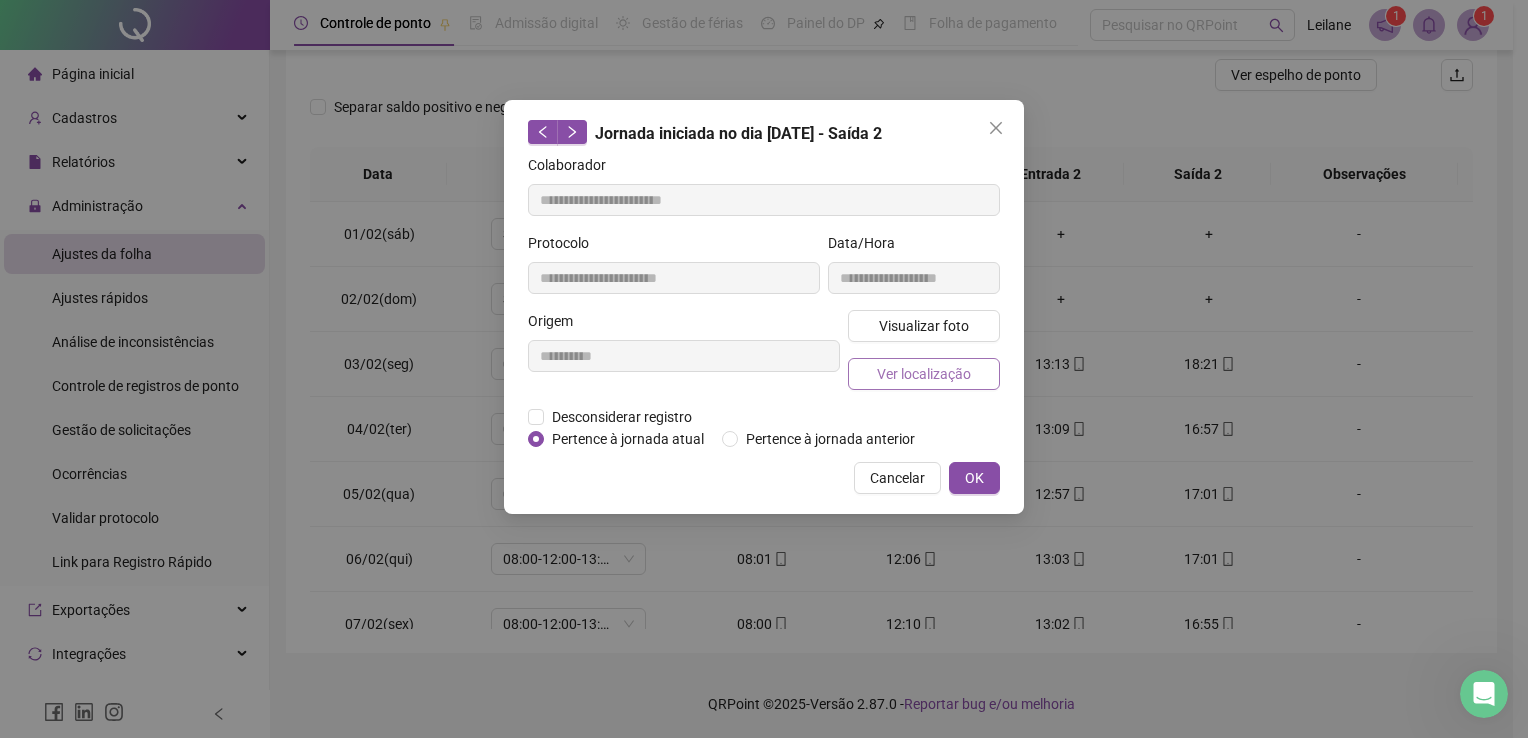 click on "Ver localização" at bounding box center (924, 374) 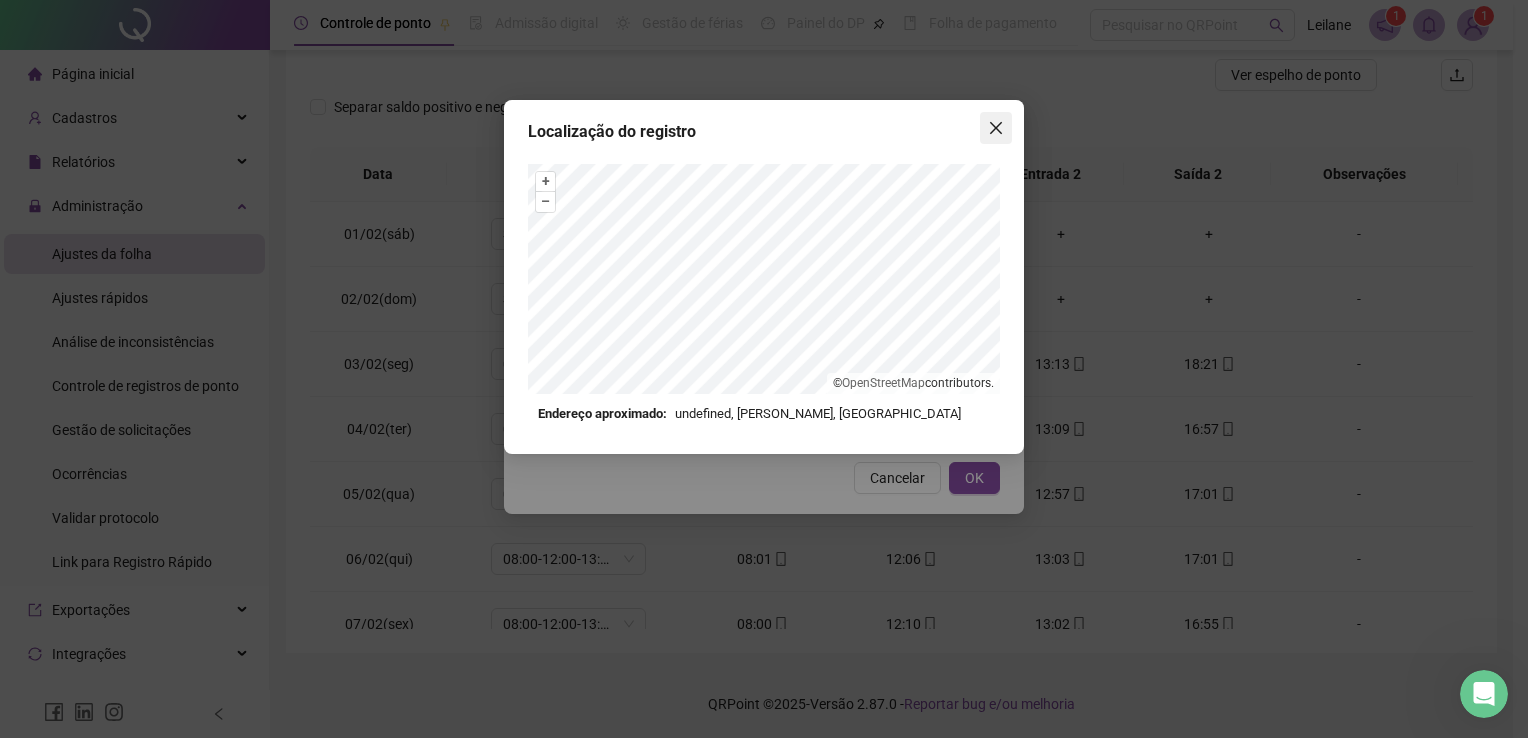 click 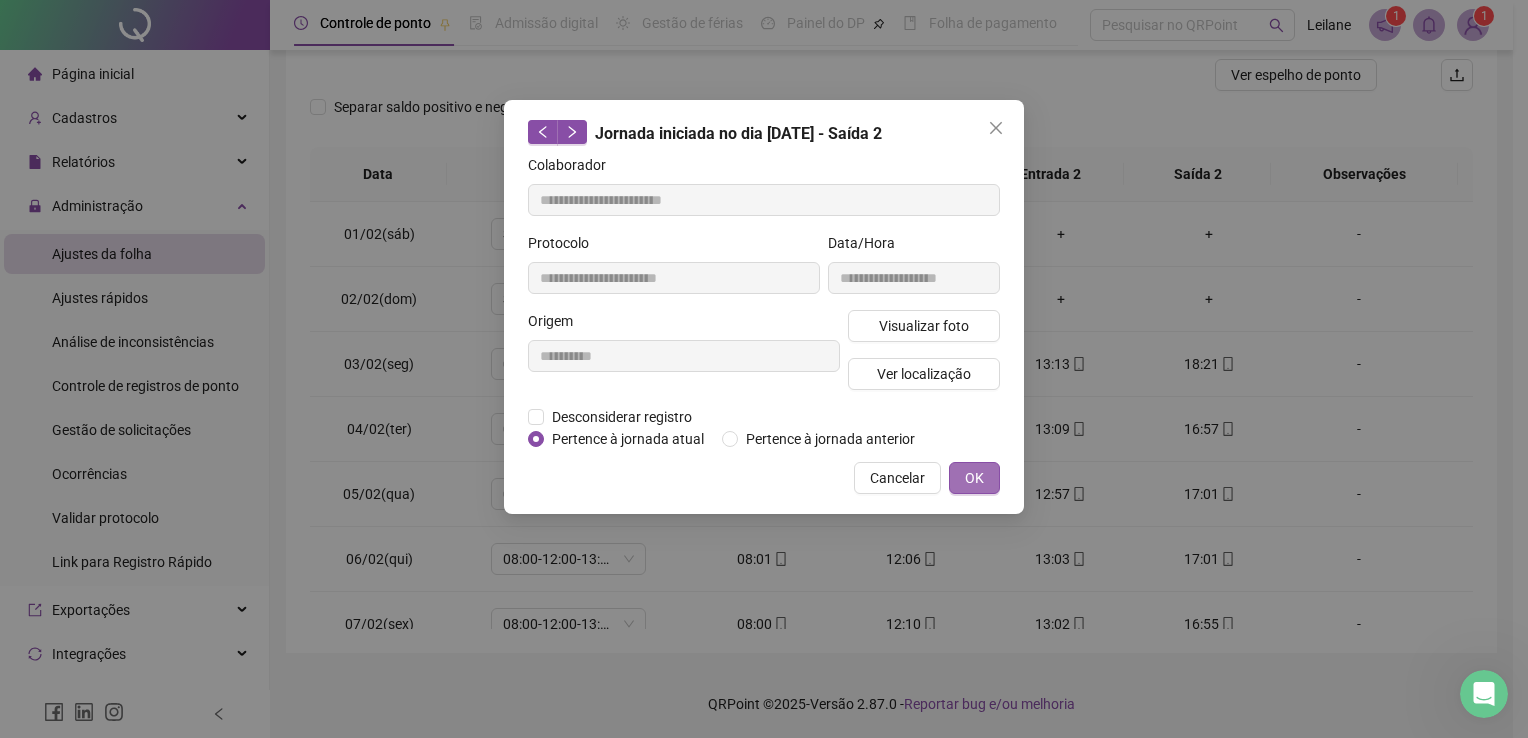 click on "OK" at bounding box center (974, 478) 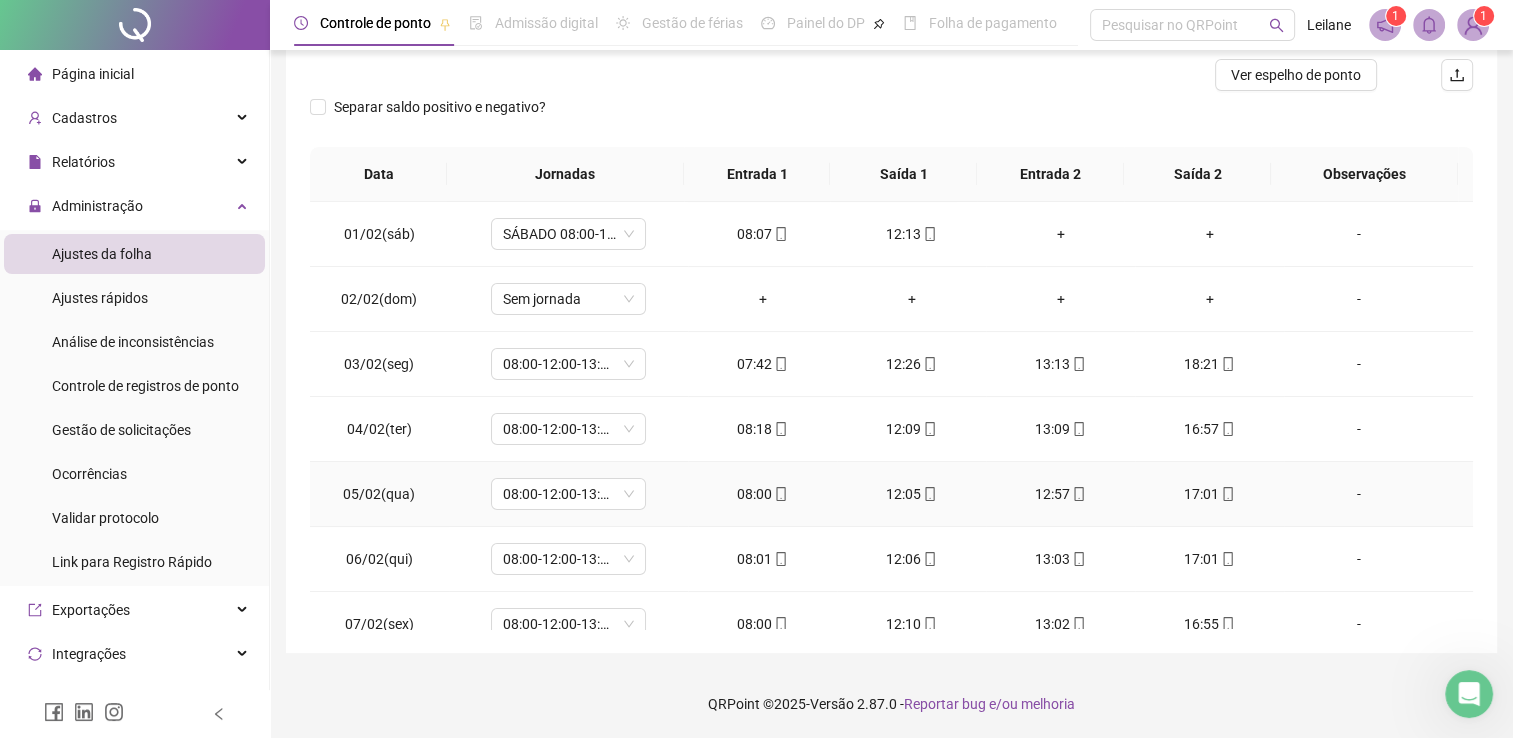click on "17:01" at bounding box center [1209, 494] 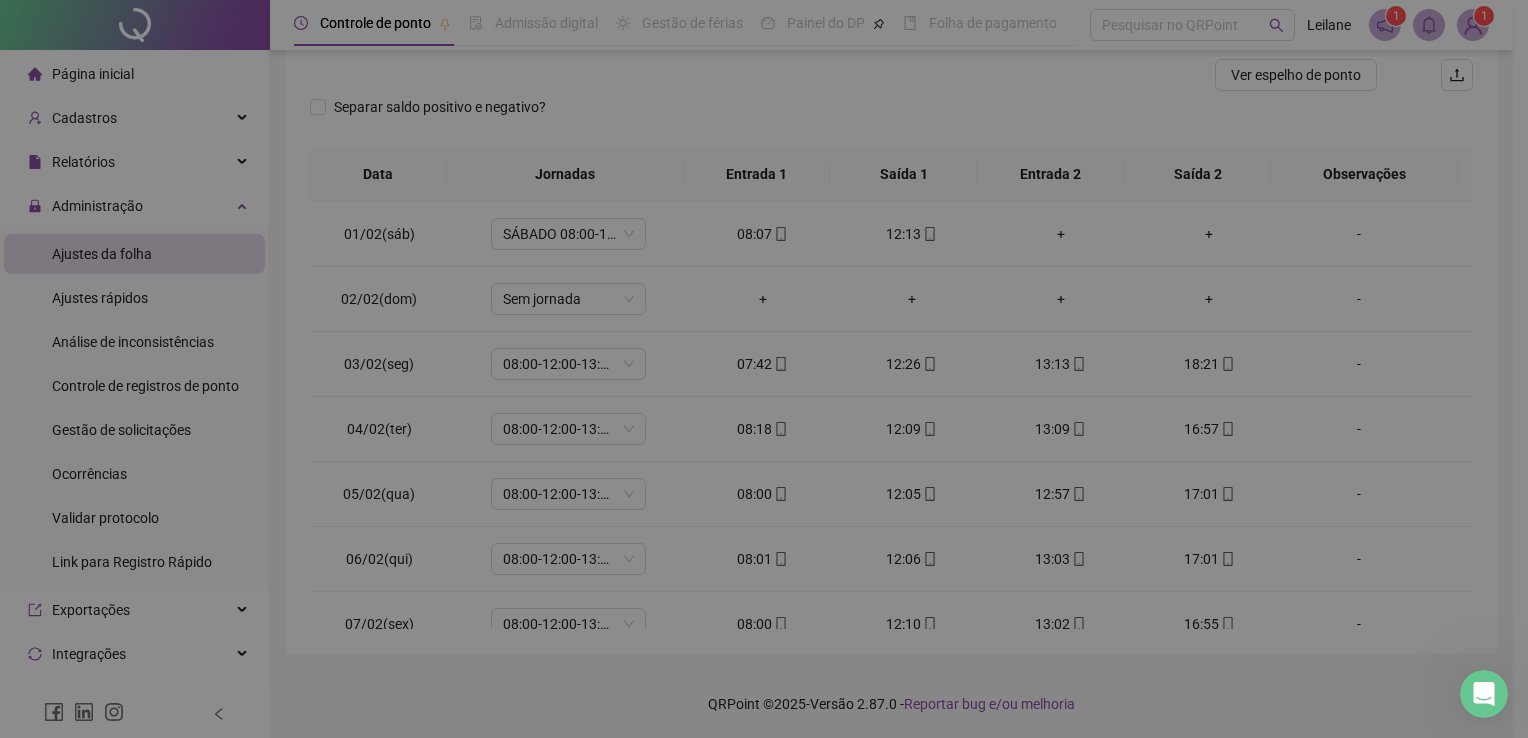 type on "**********" 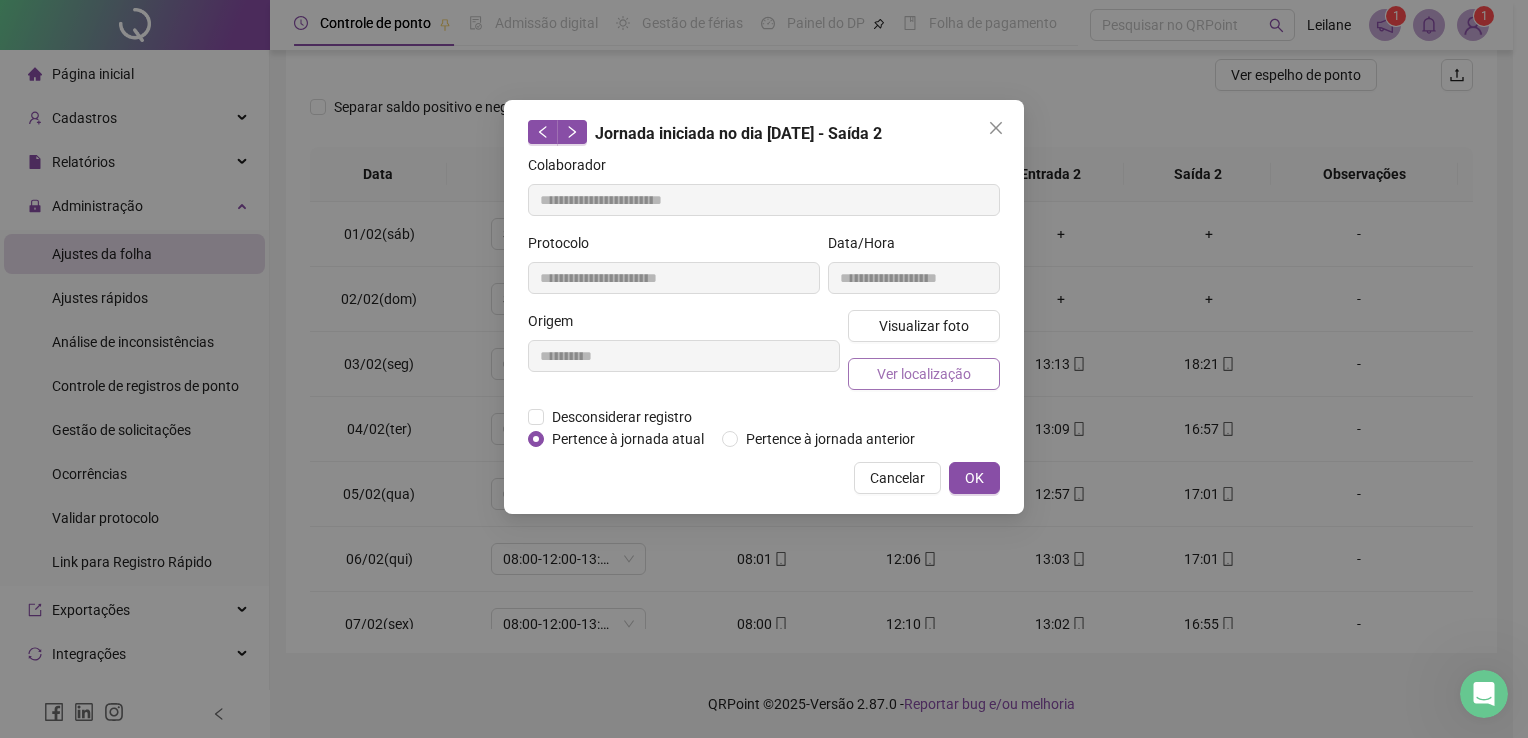 click on "Ver localização" at bounding box center [924, 374] 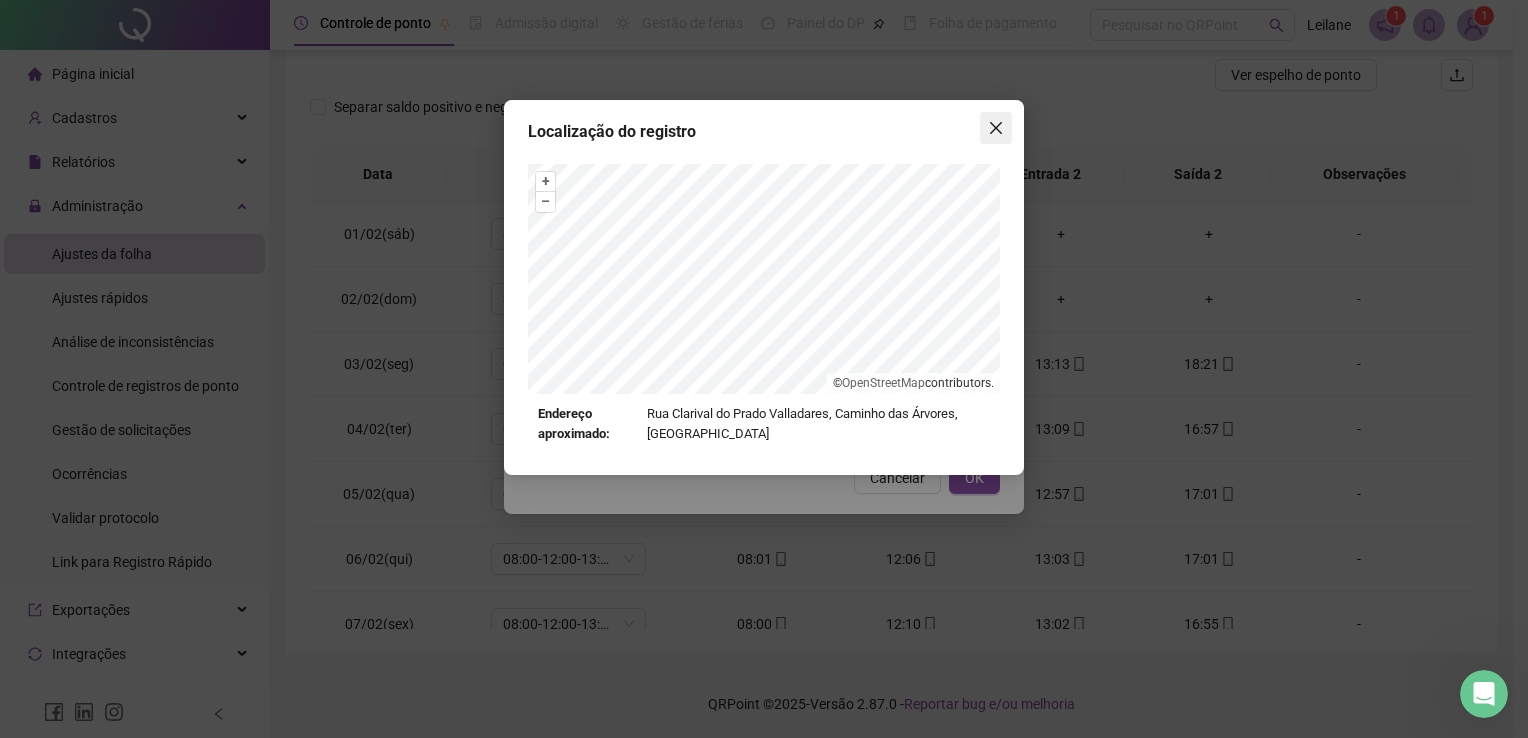 click 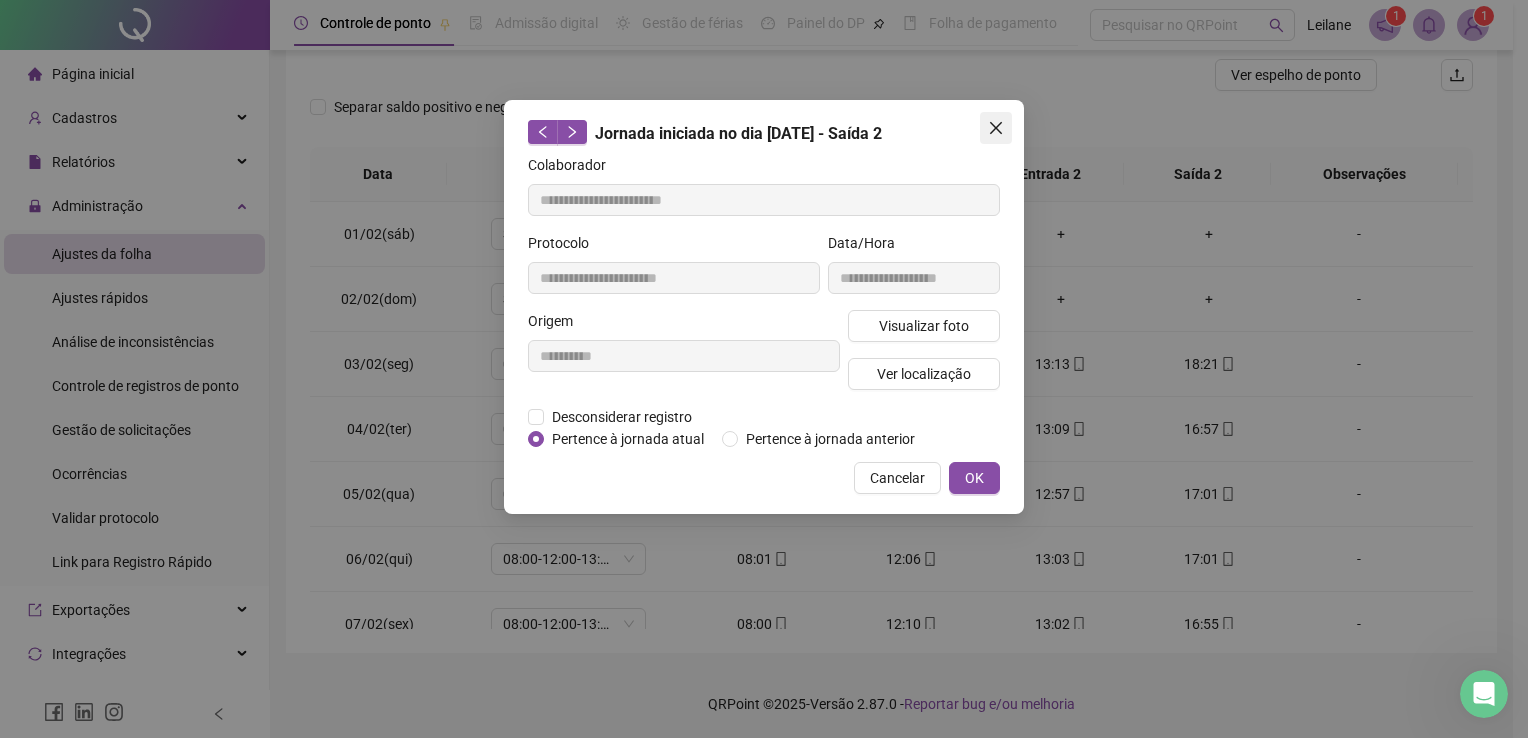click 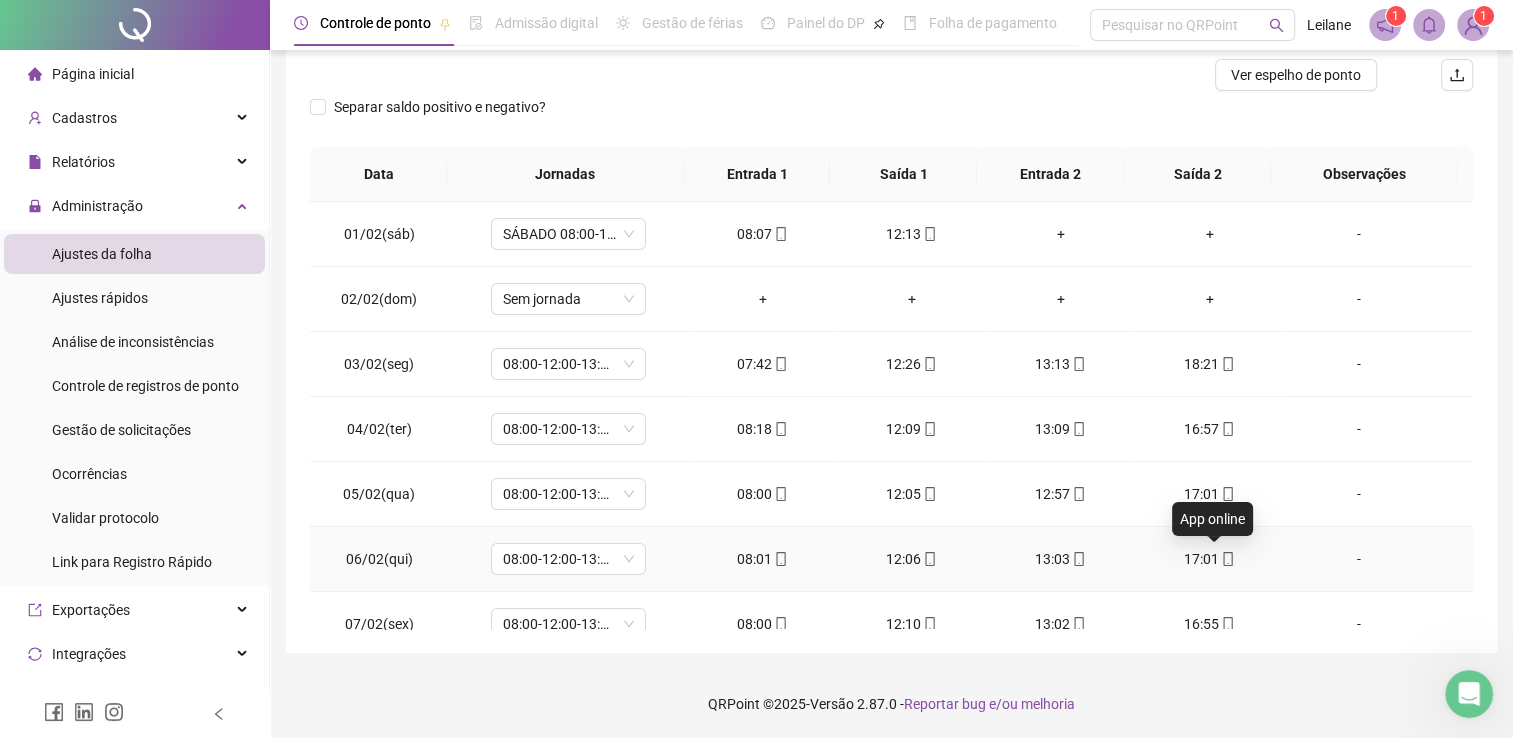 click 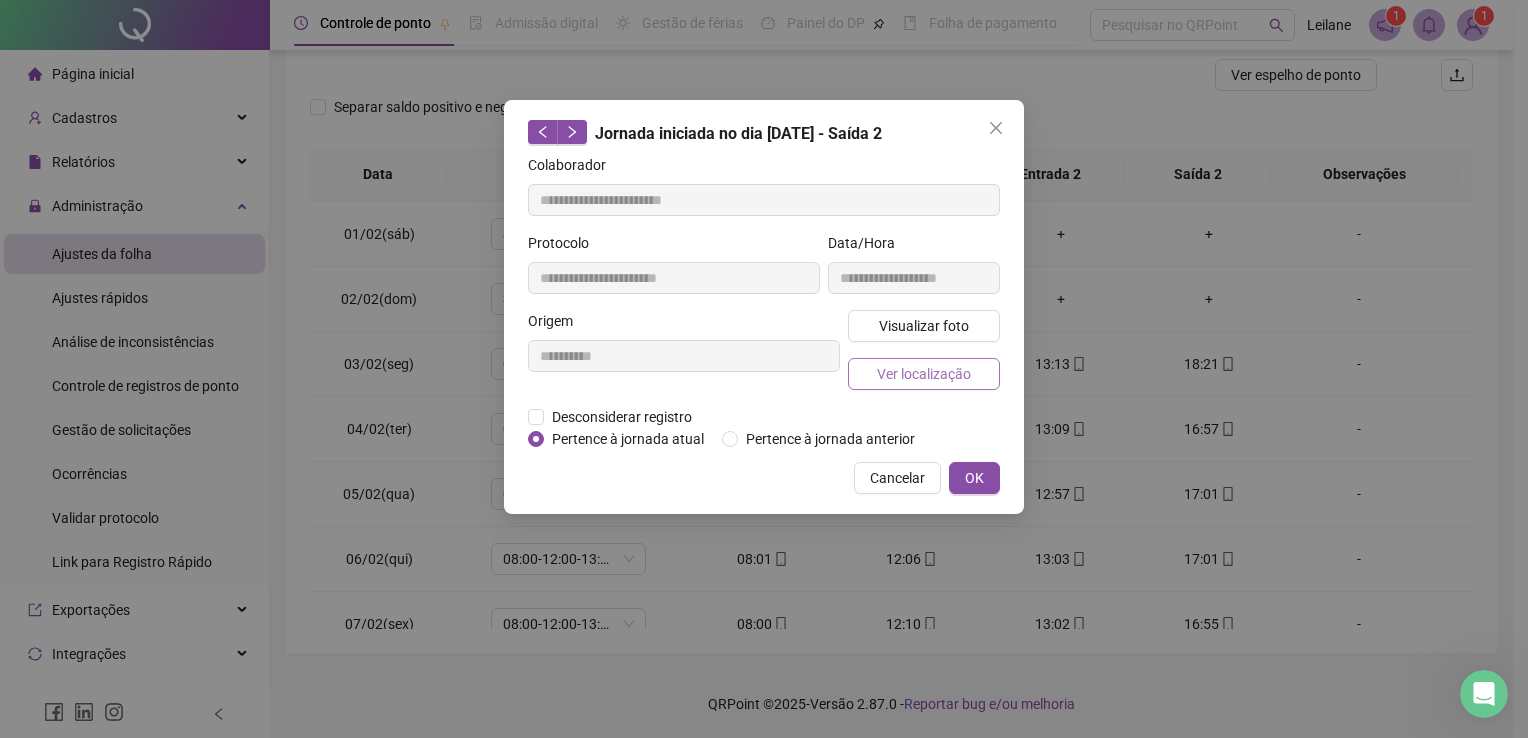 click on "Ver localização" at bounding box center (924, 374) 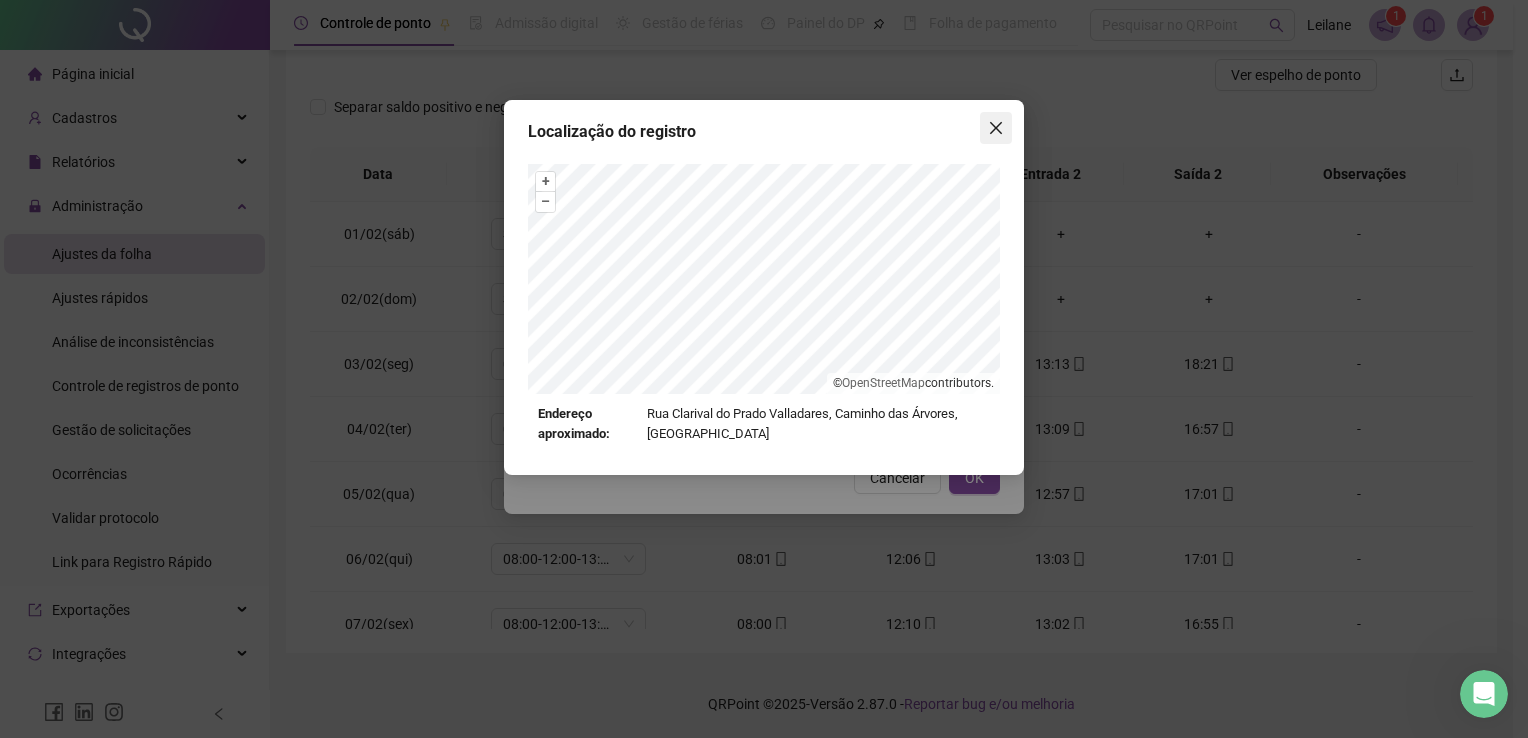 click 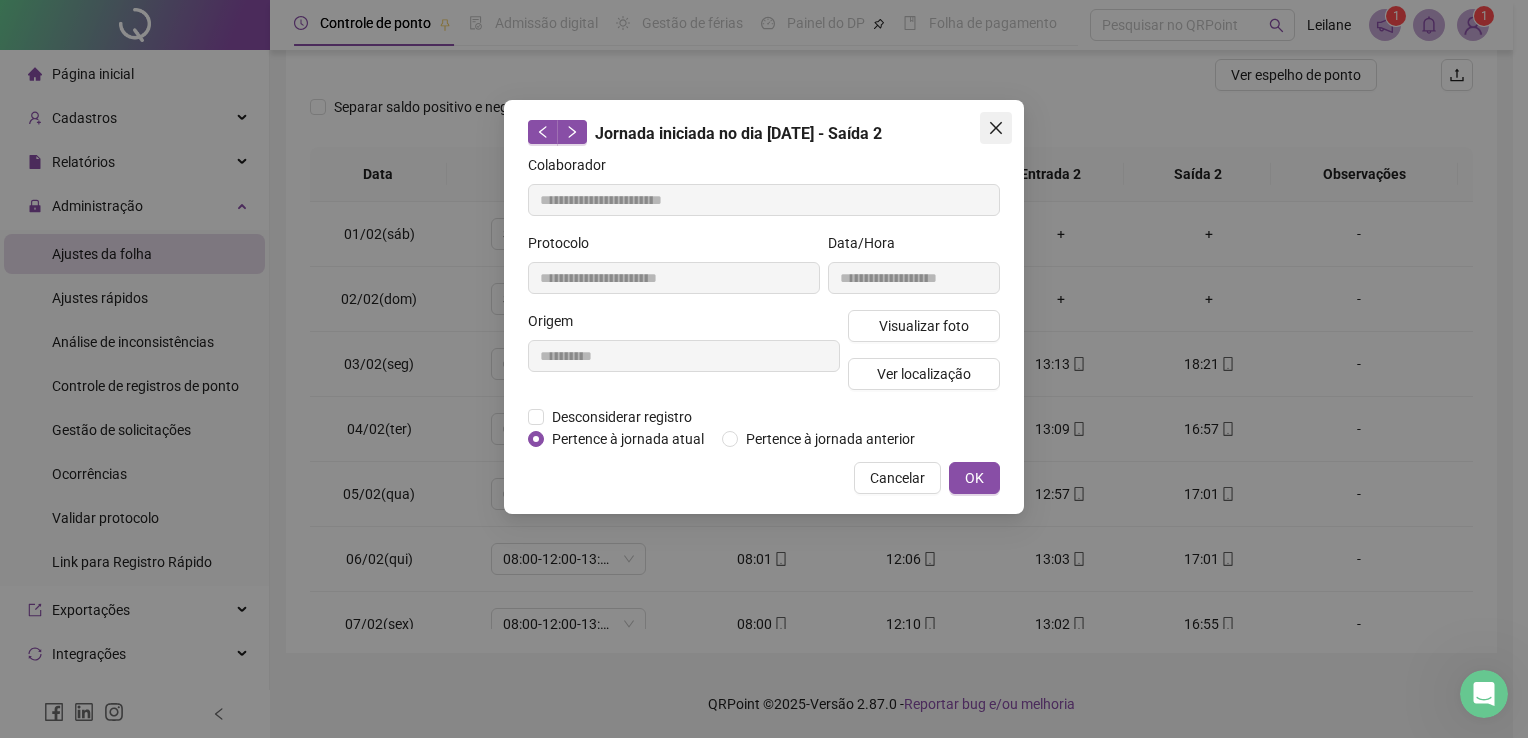 click 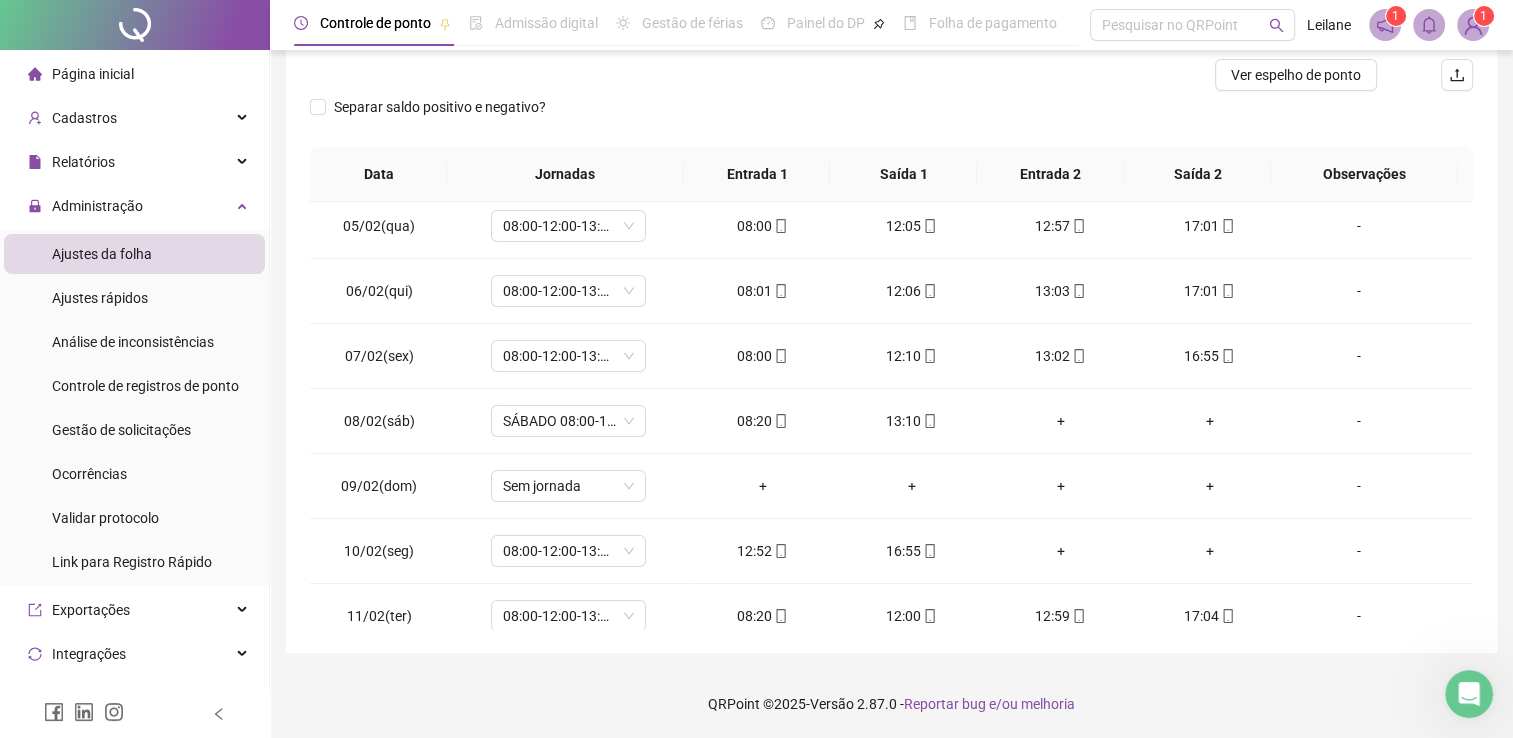 scroll, scrollTop: 288, scrollLeft: 0, axis: vertical 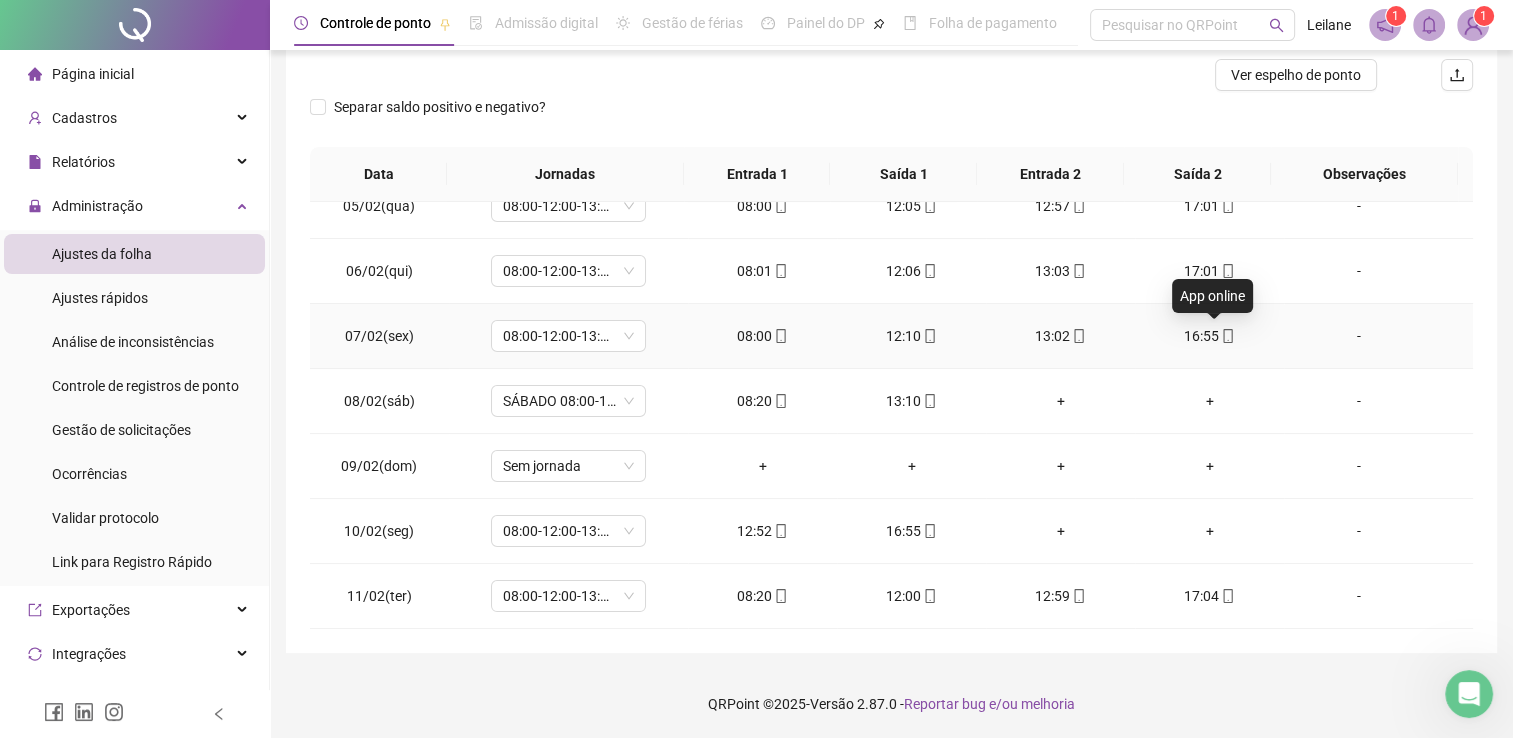 click 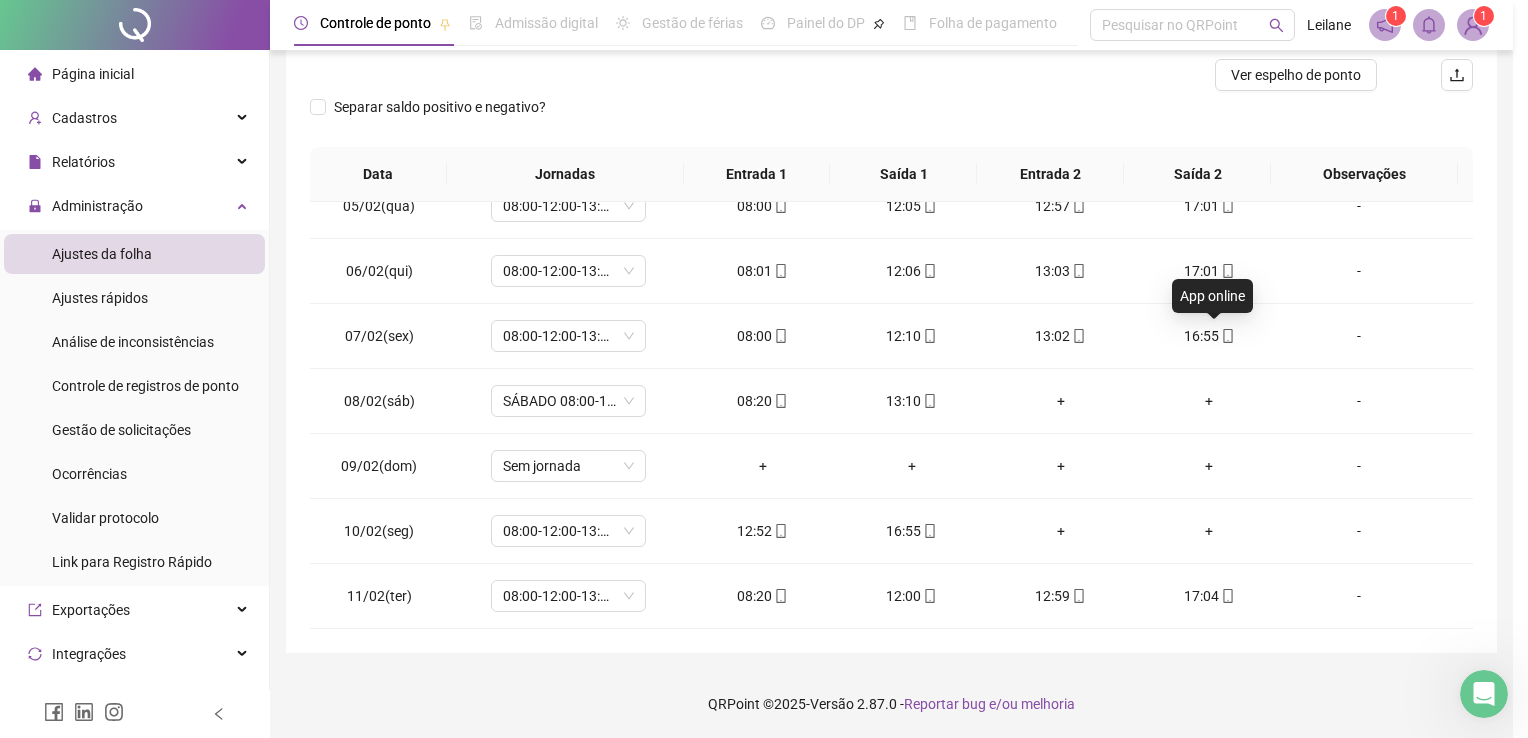 type on "**********" 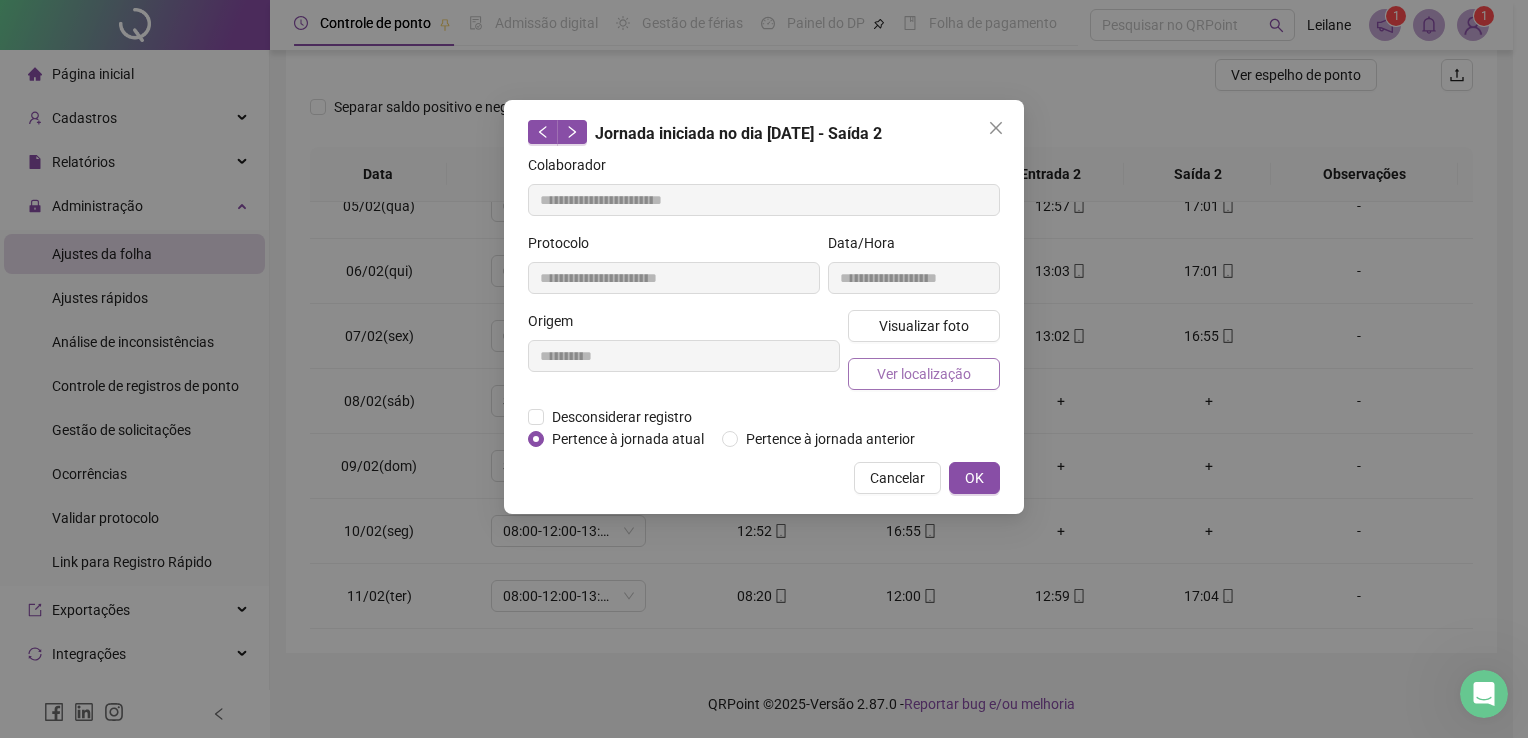 click on "Ver localização" at bounding box center (924, 374) 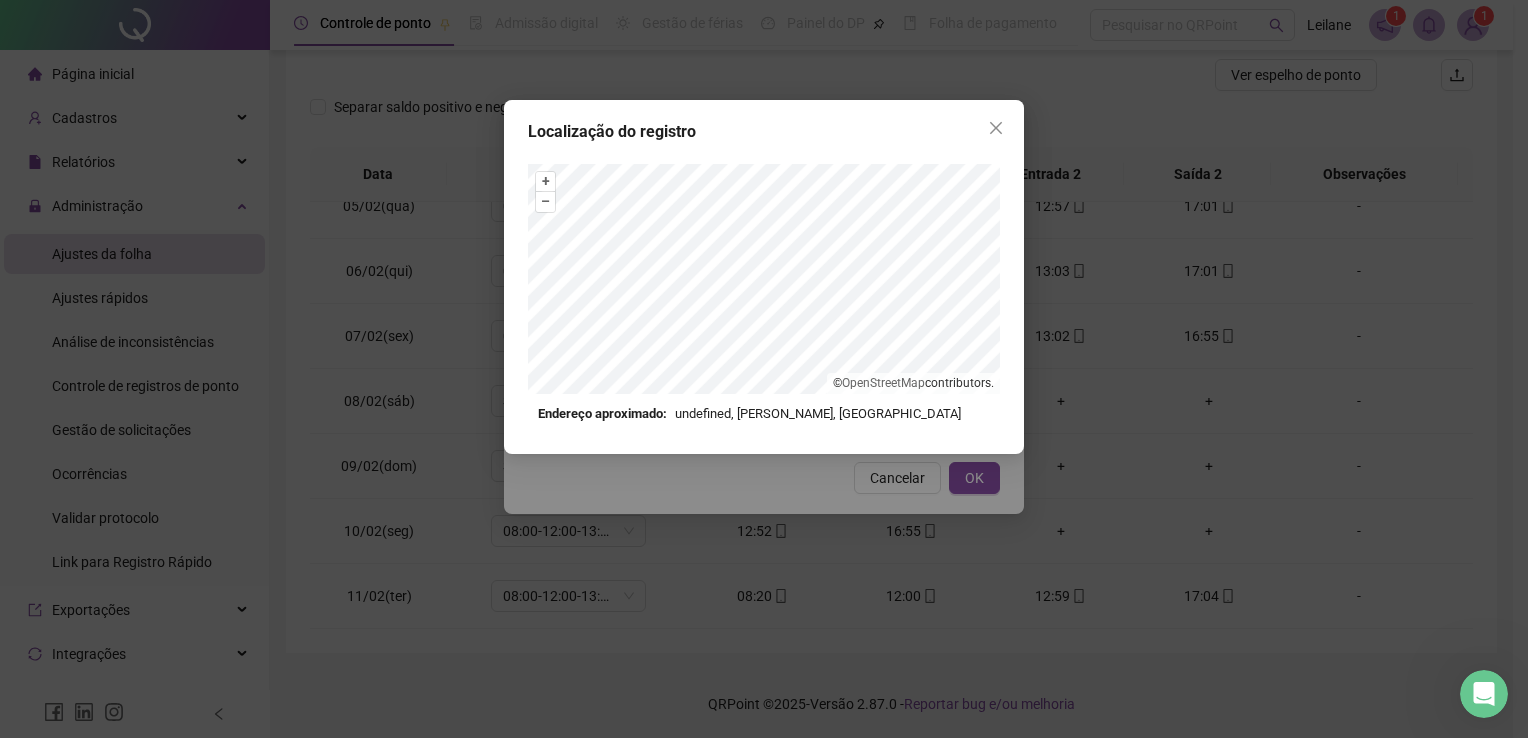 click at bounding box center (996, 128) 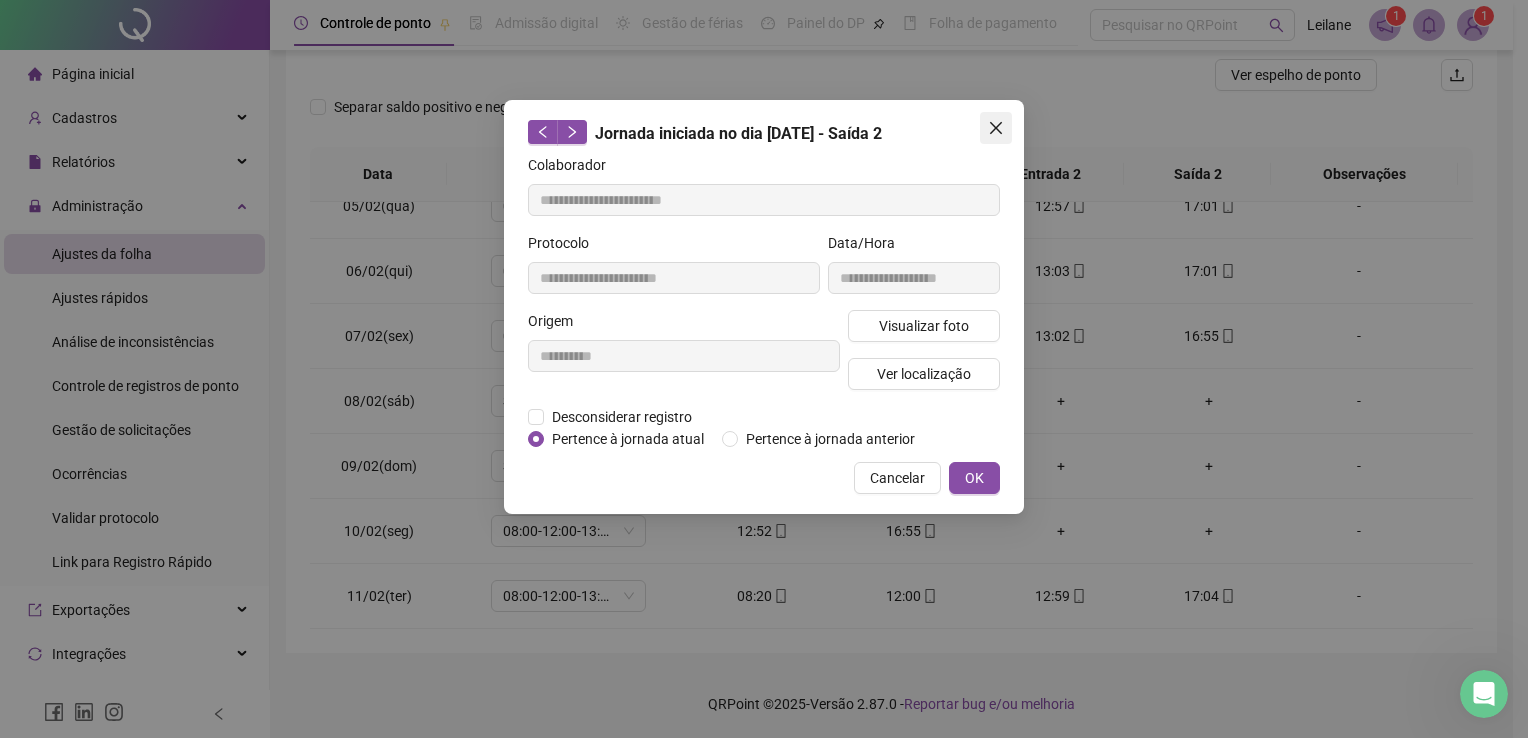 click 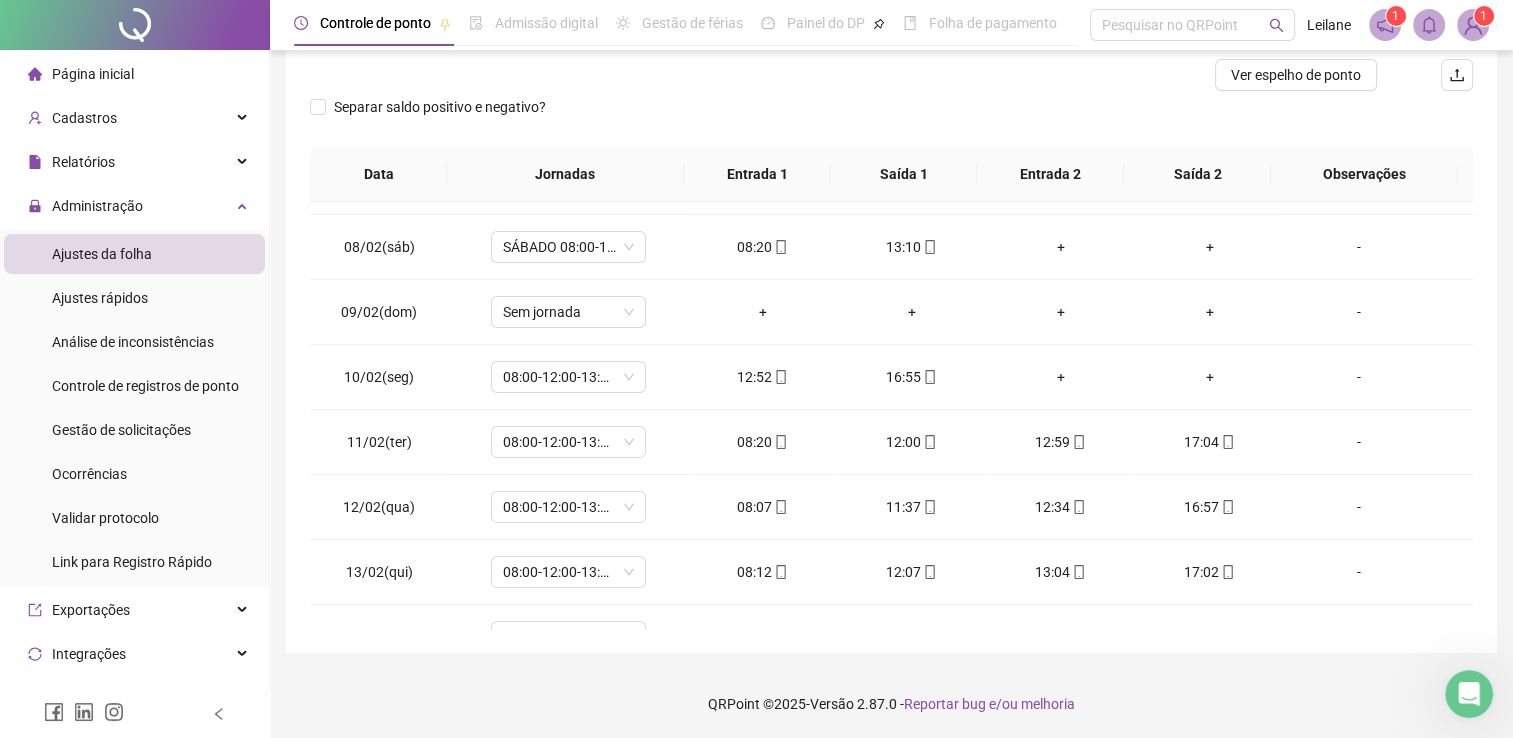 scroll, scrollTop: 457, scrollLeft: 0, axis: vertical 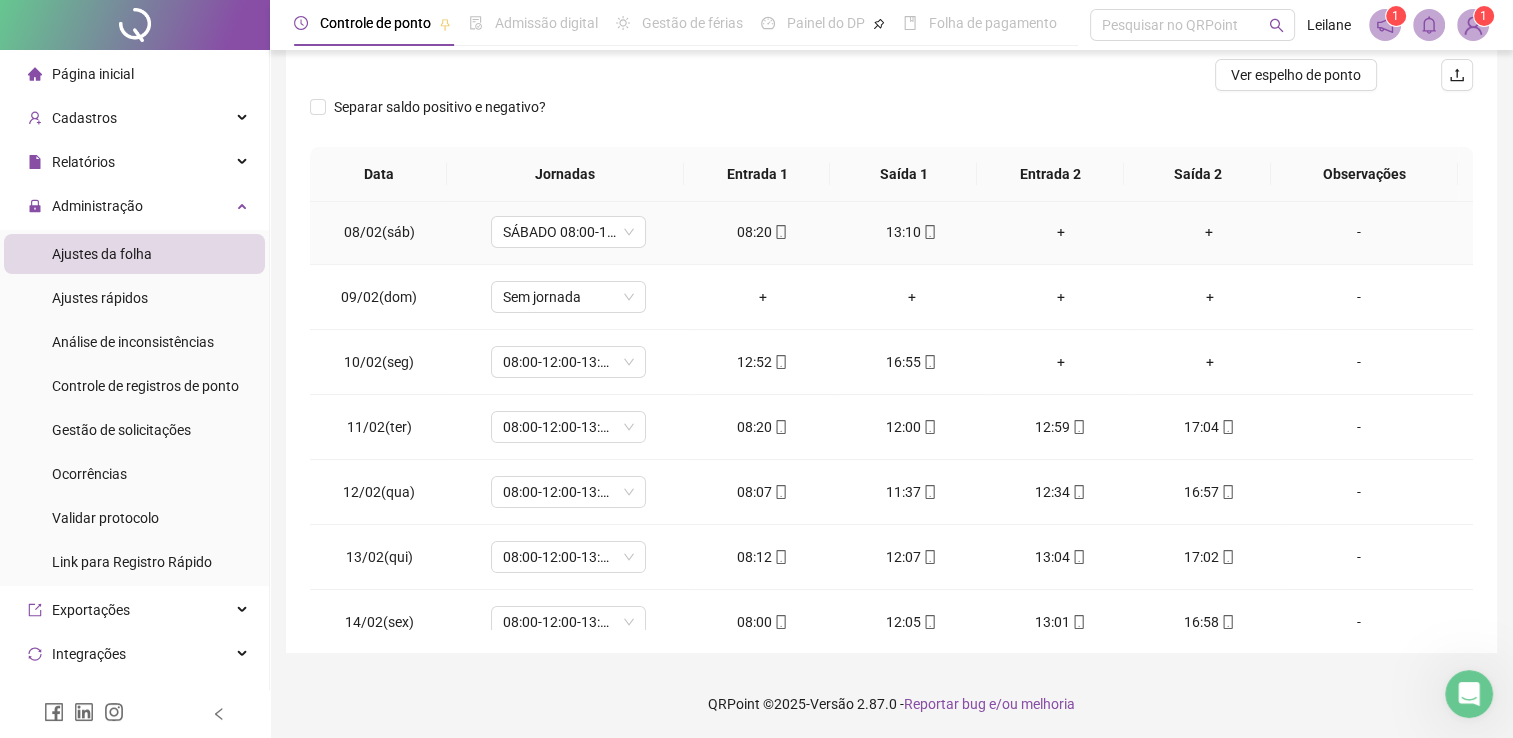 click 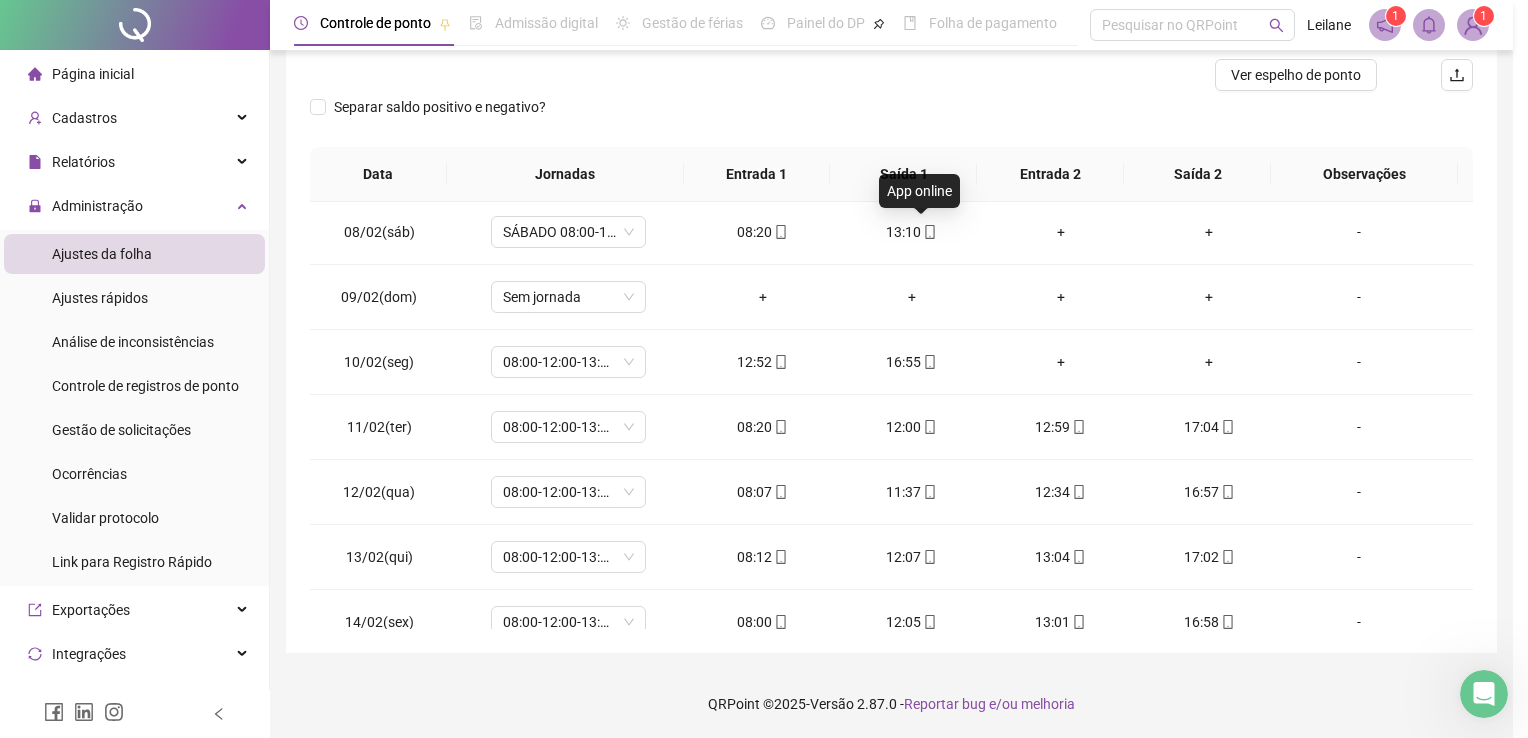 type on "**********" 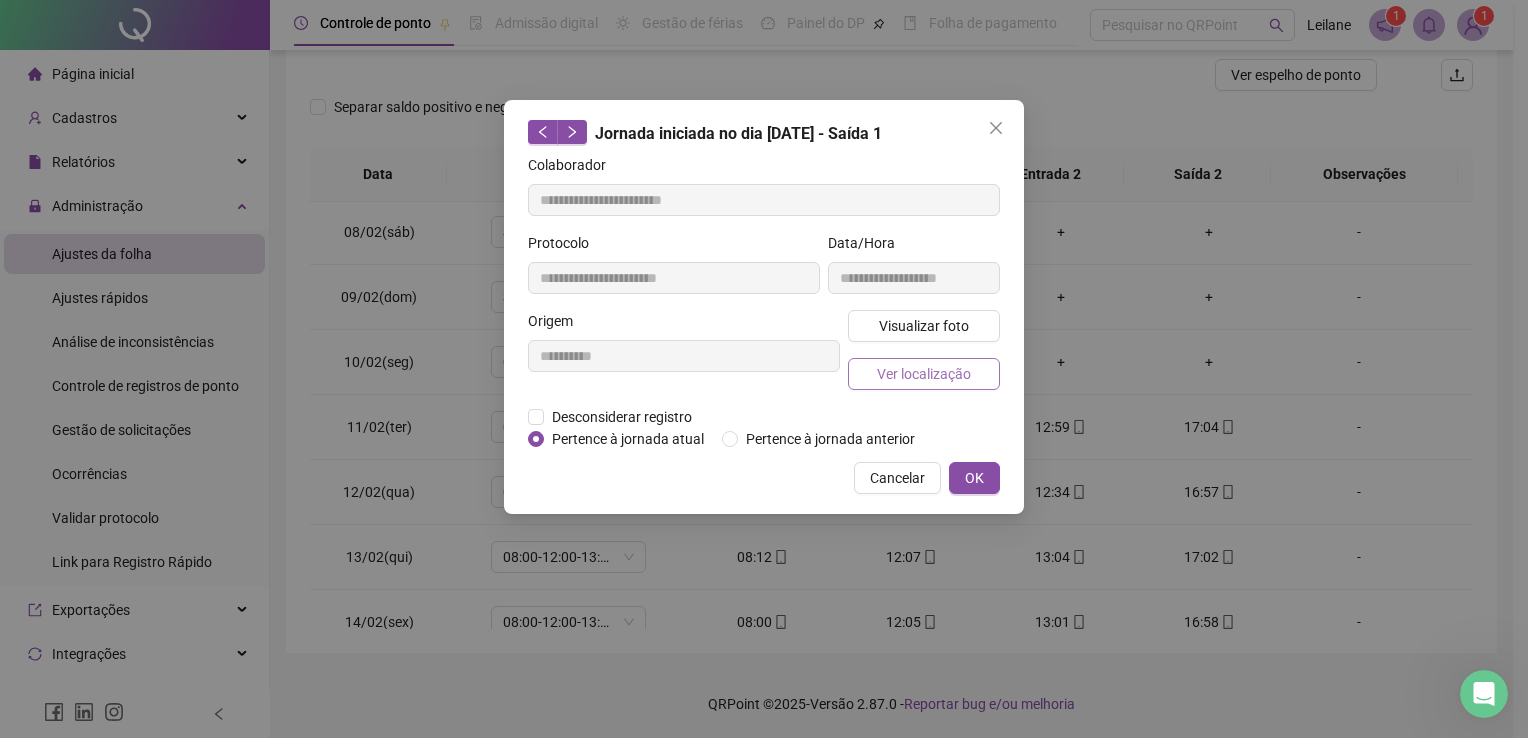 click on "Ver localização" at bounding box center [924, 374] 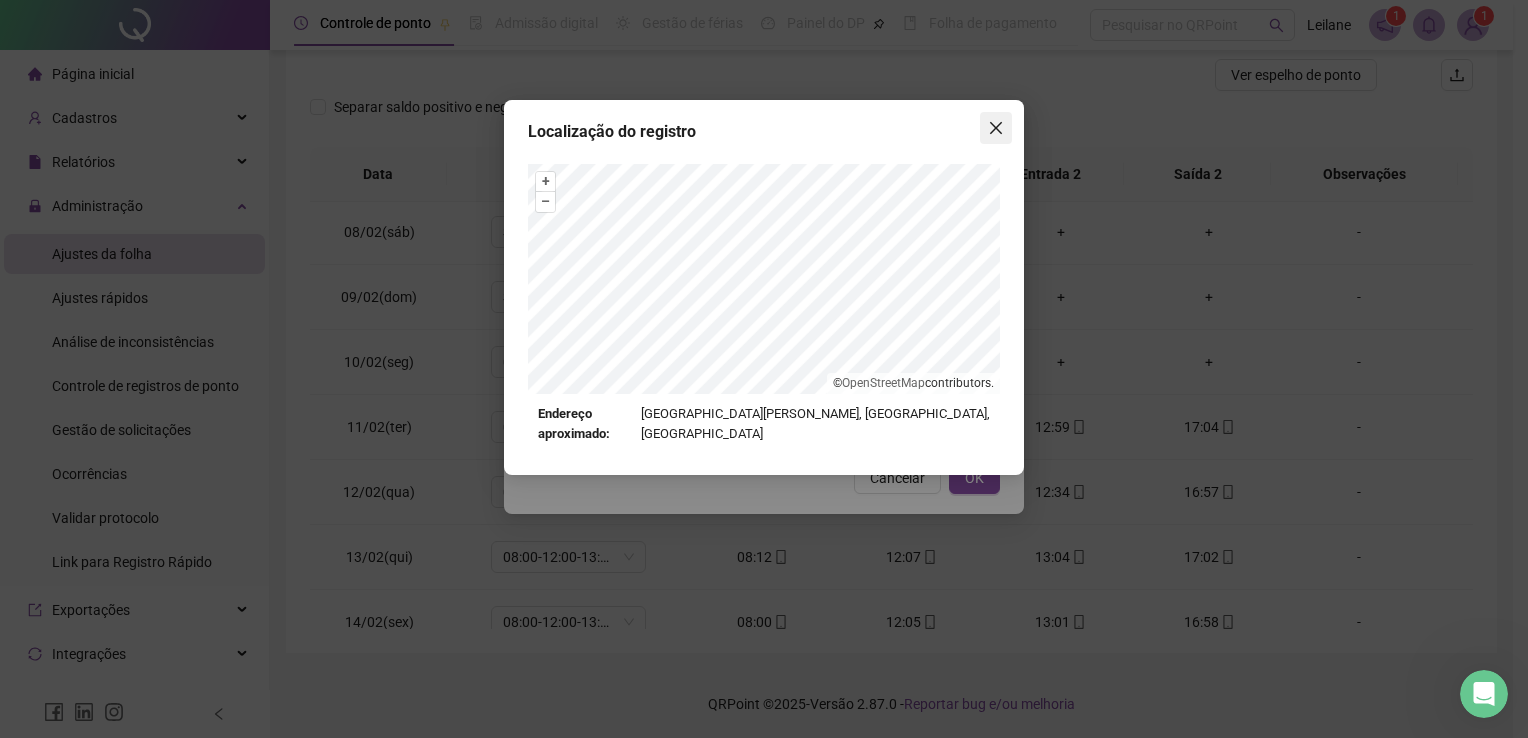 click 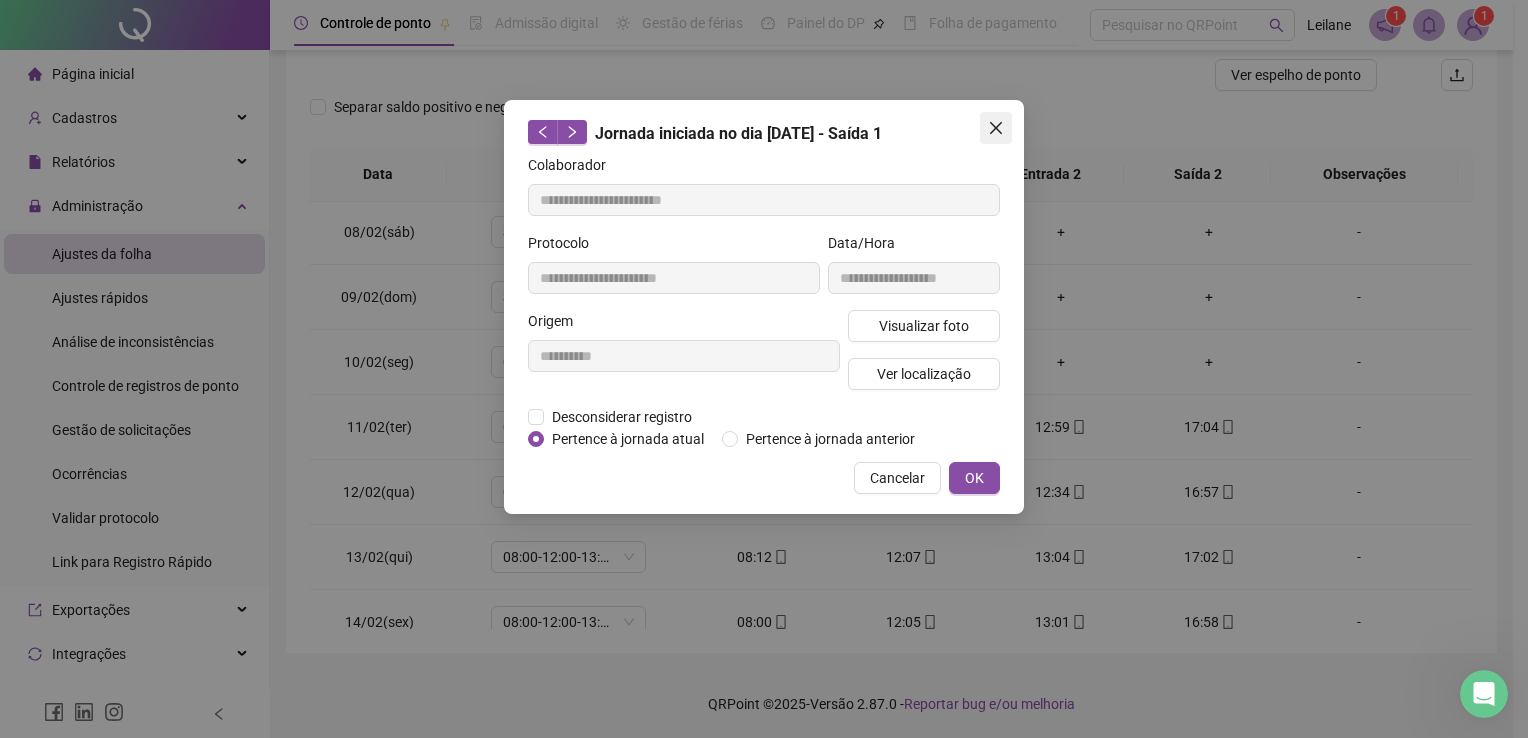 click 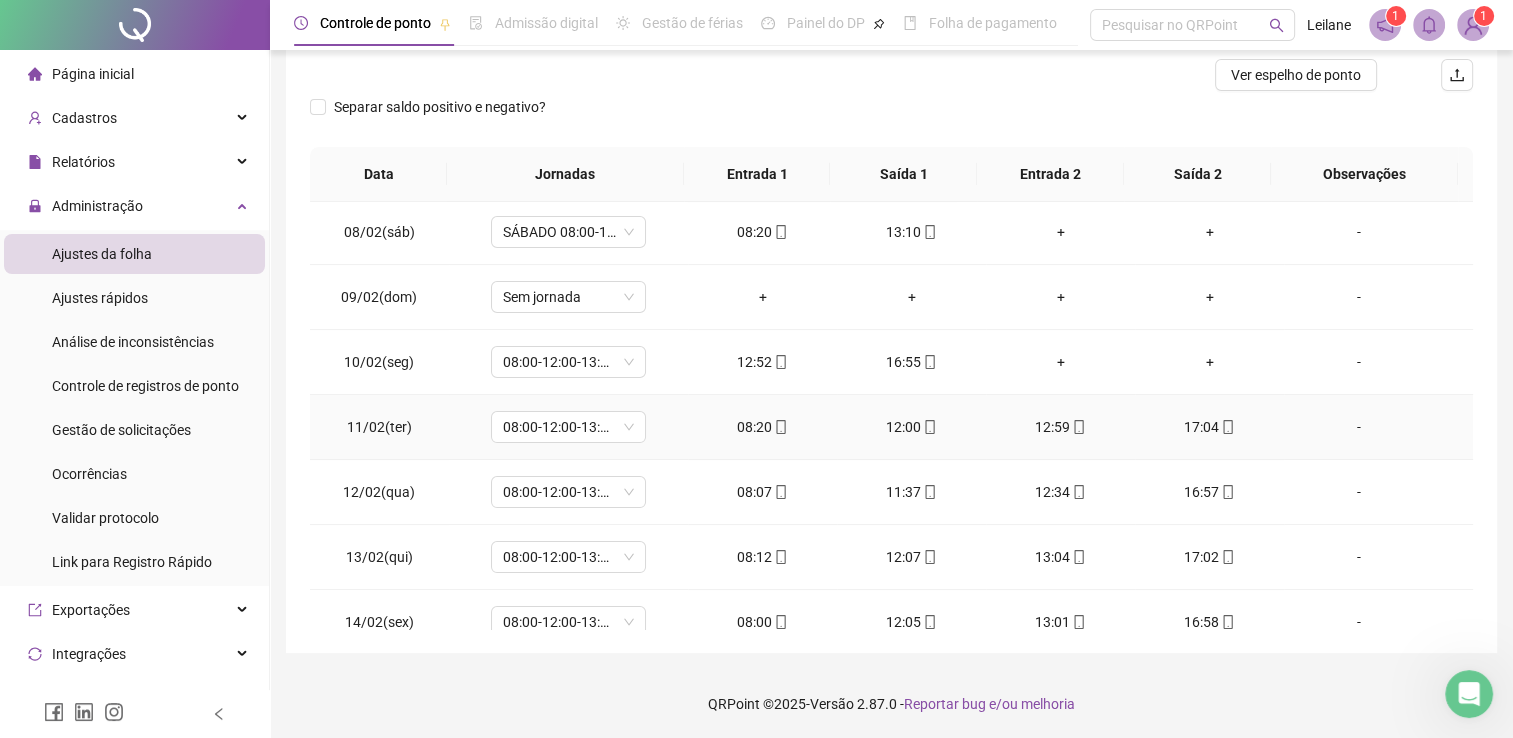 click on "08:20" at bounding box center [762, 427] 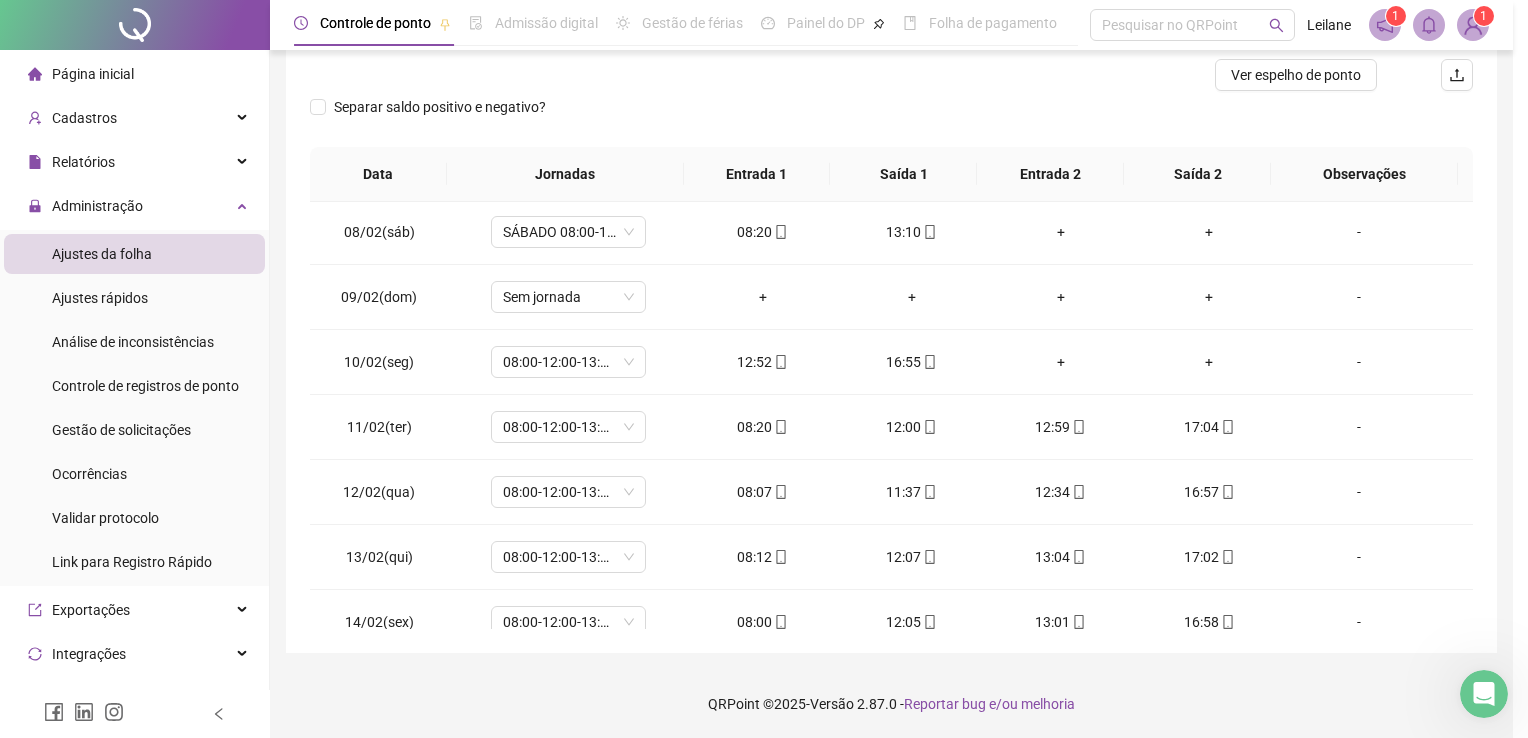 type on "**********" 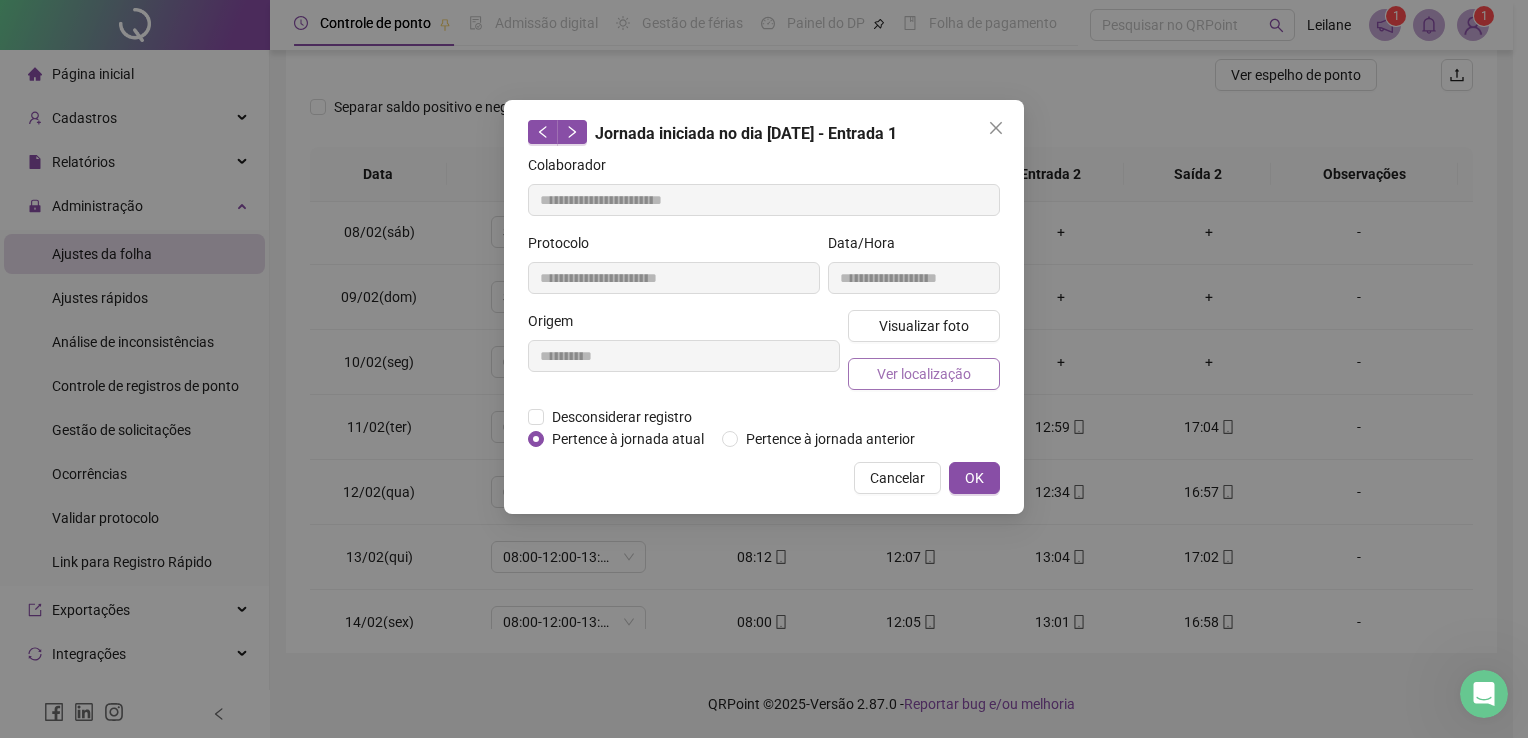 click on "Ver localização" at bounding box center (924, 374) 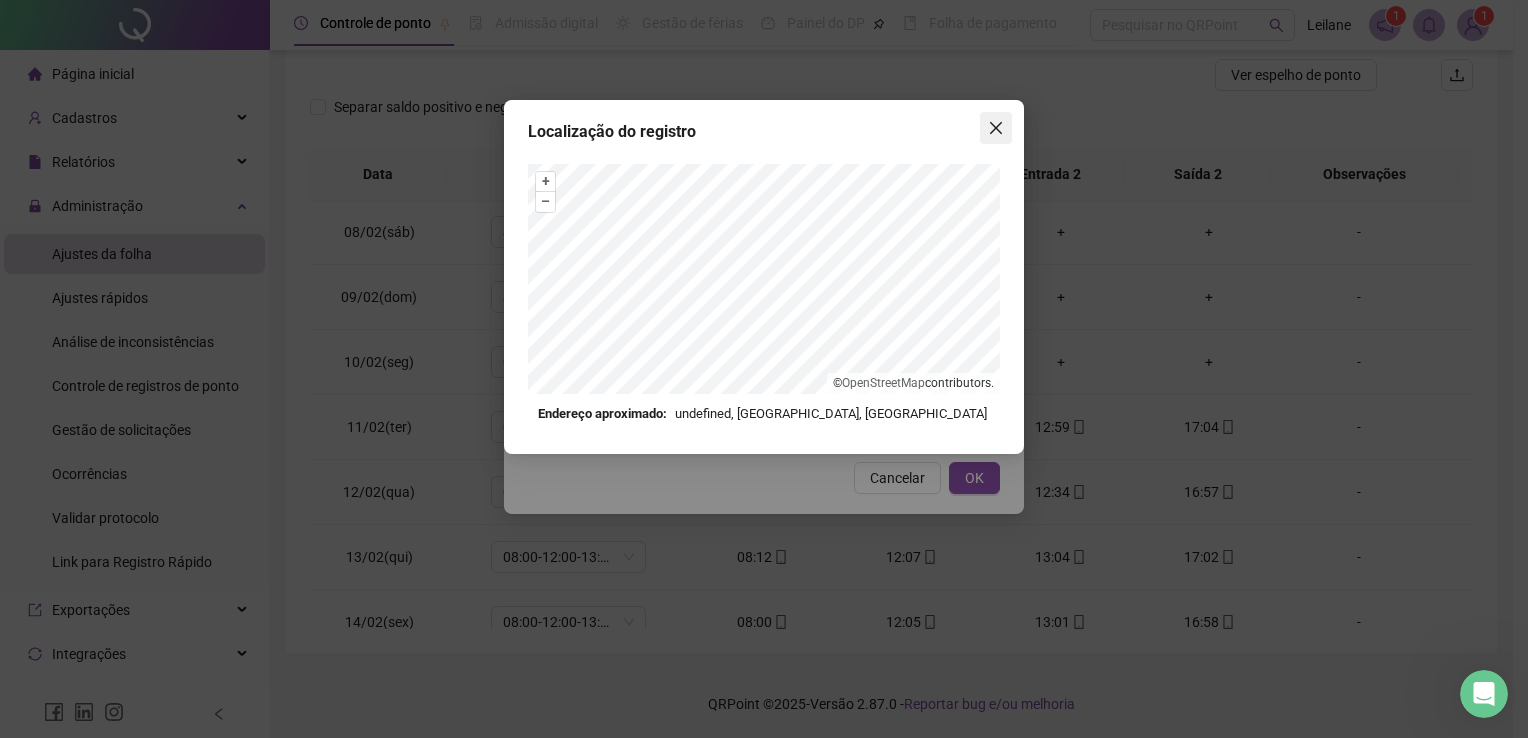 click 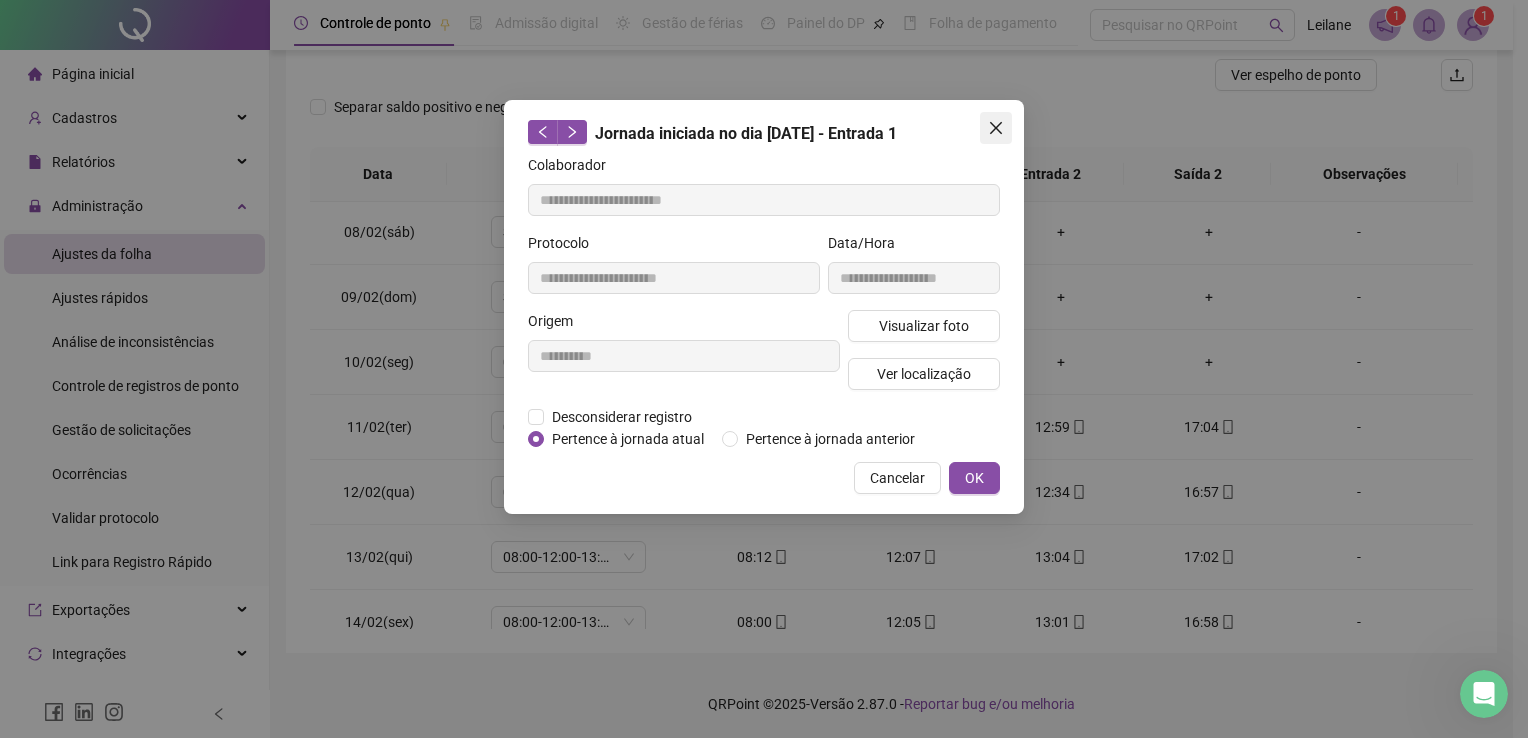 click 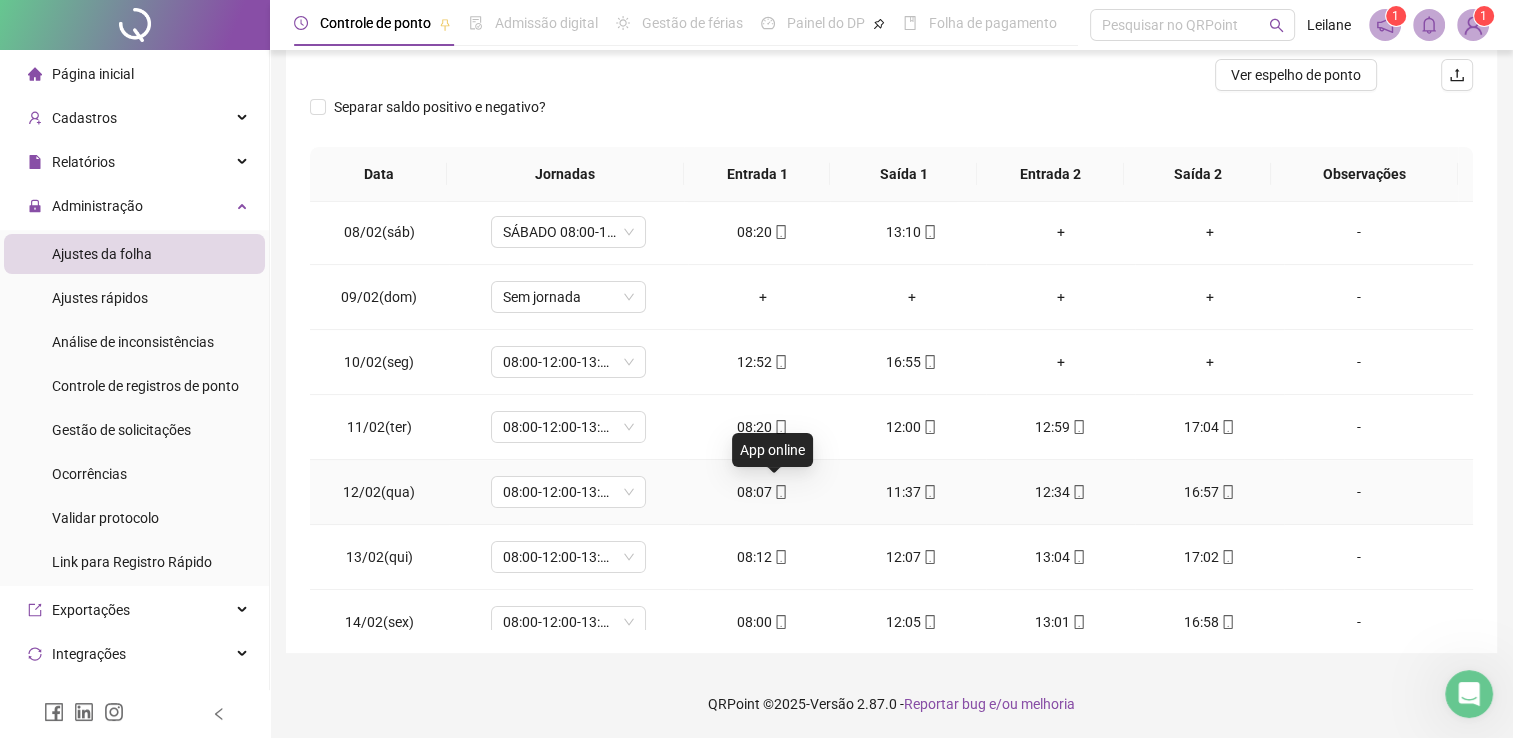 click 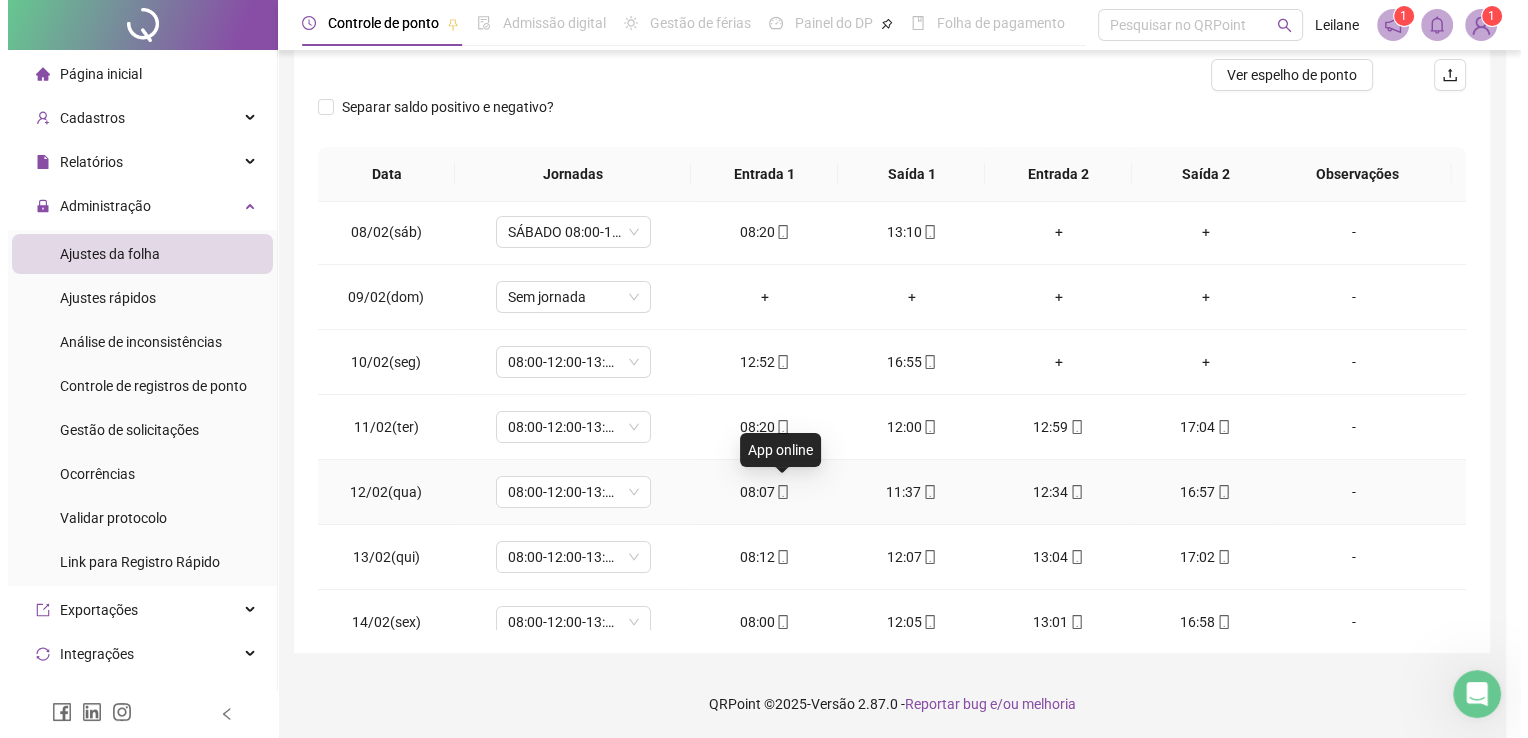 type on "**********" 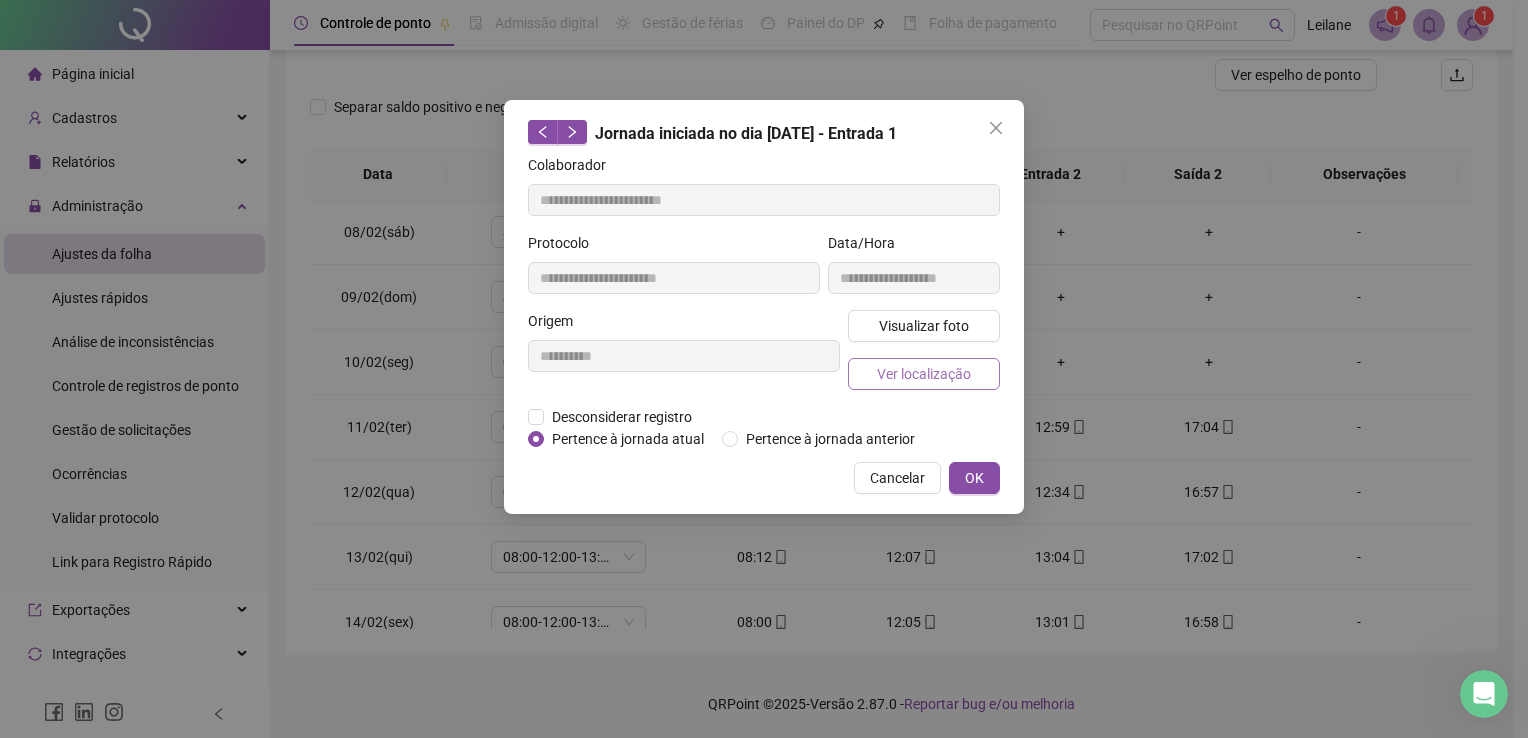 click on "Ver localização" at bounding box center [924, 374] 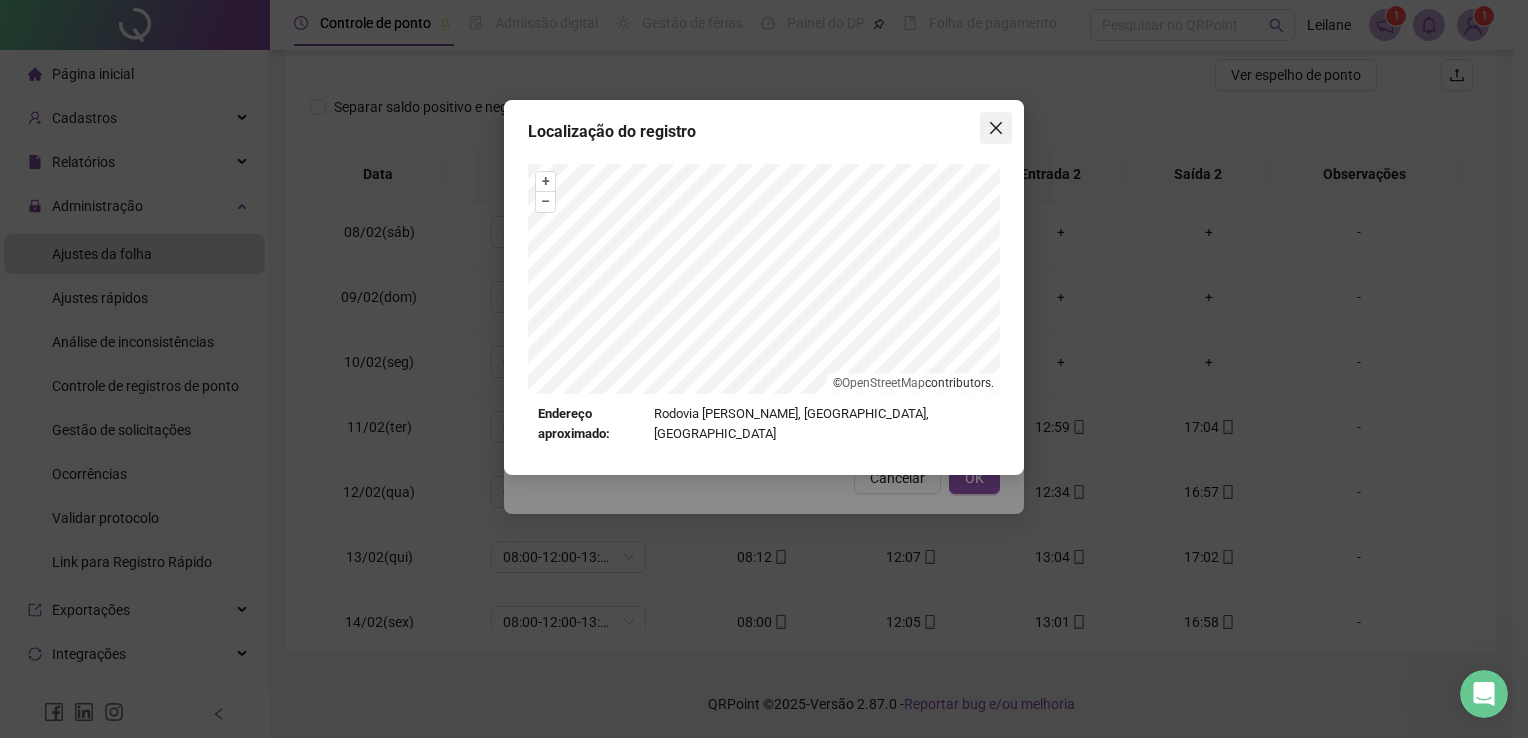 click 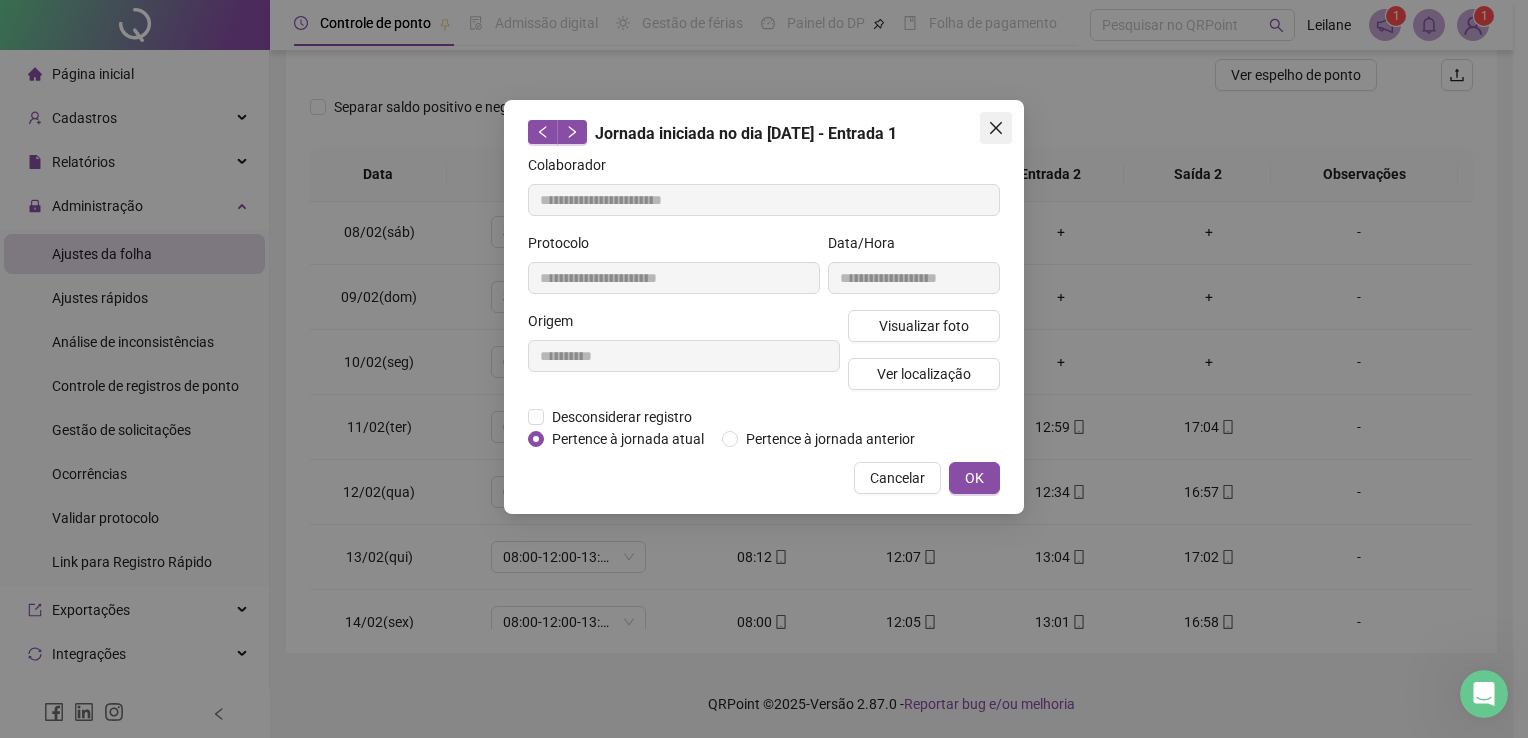 click 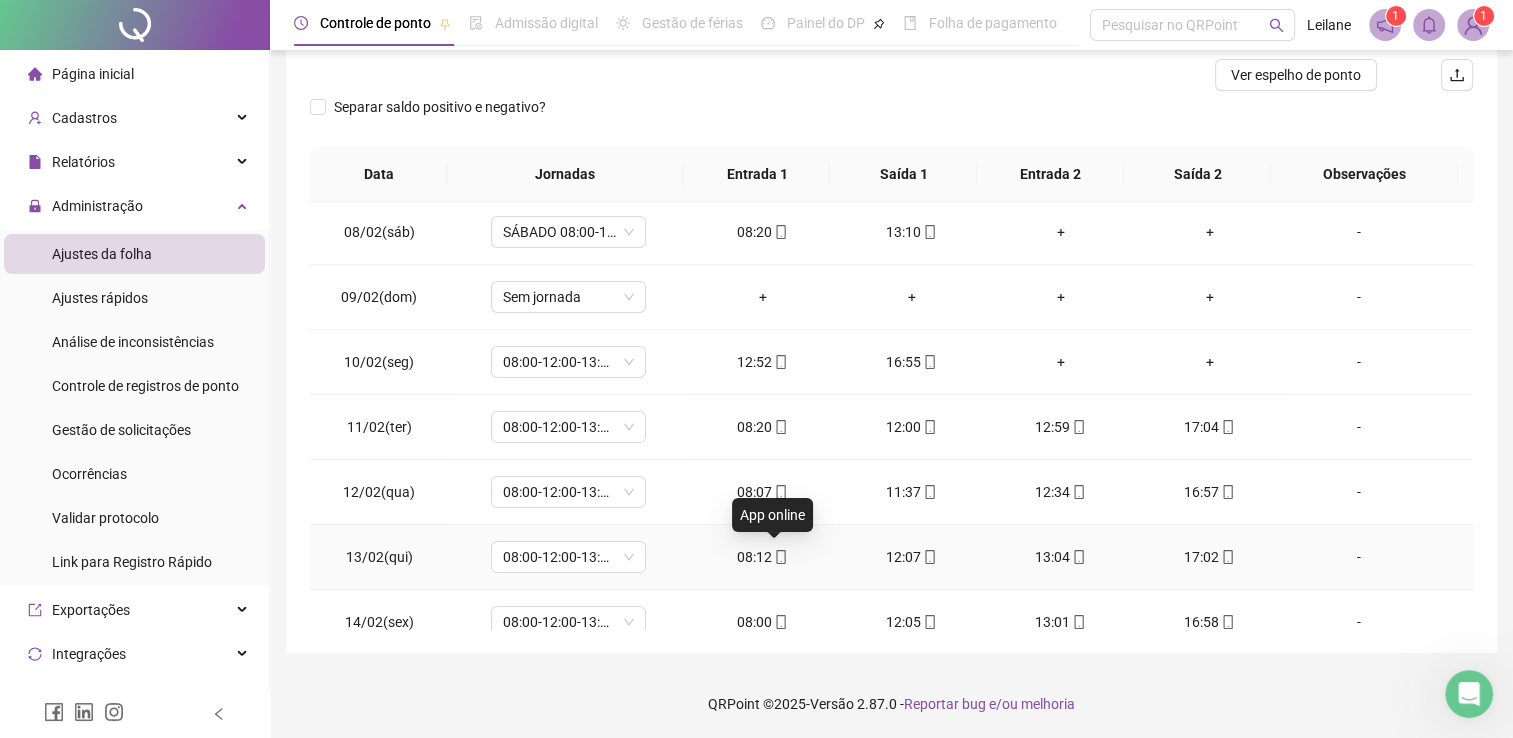 click 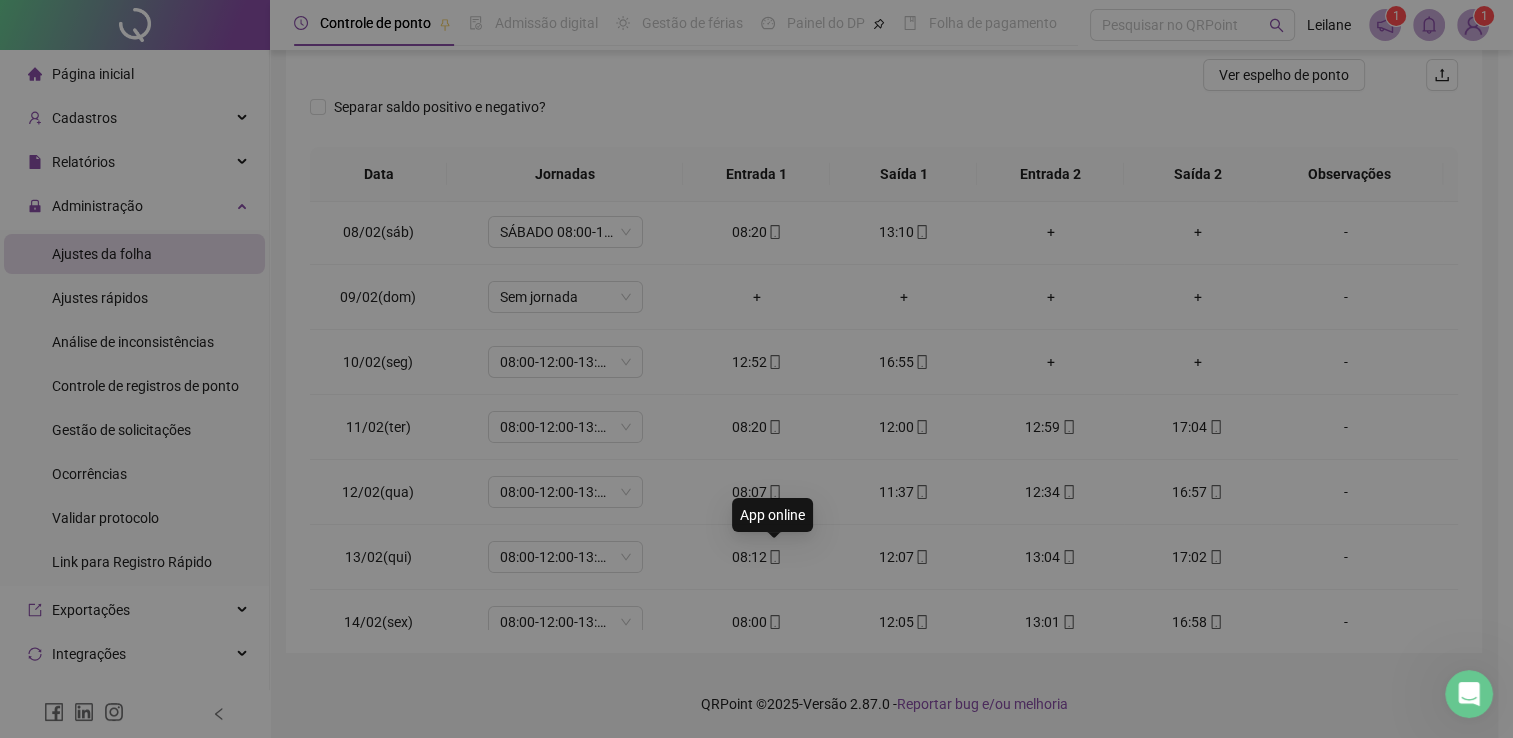 type on "**********" 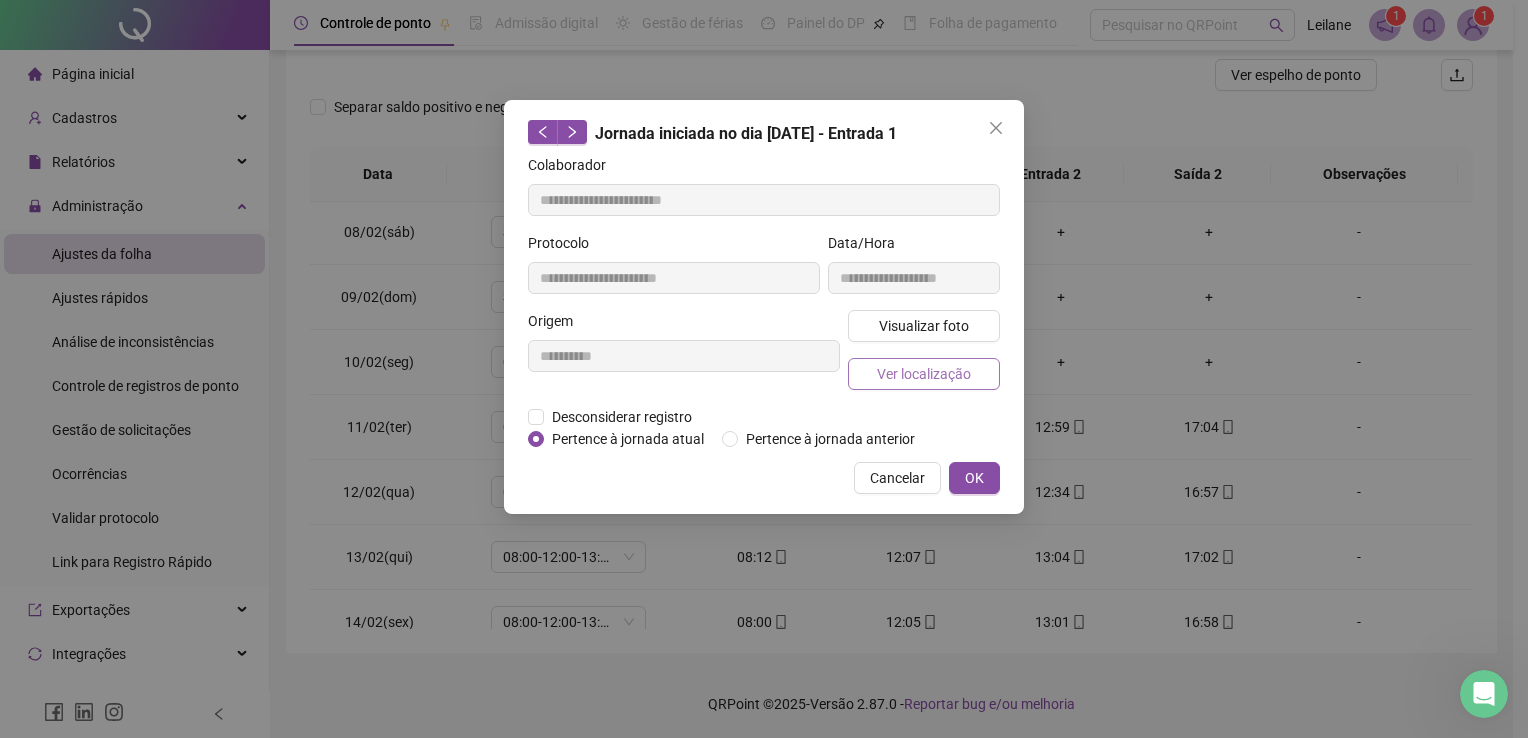 click on "Ver localização" at bounding box center [924, 374] 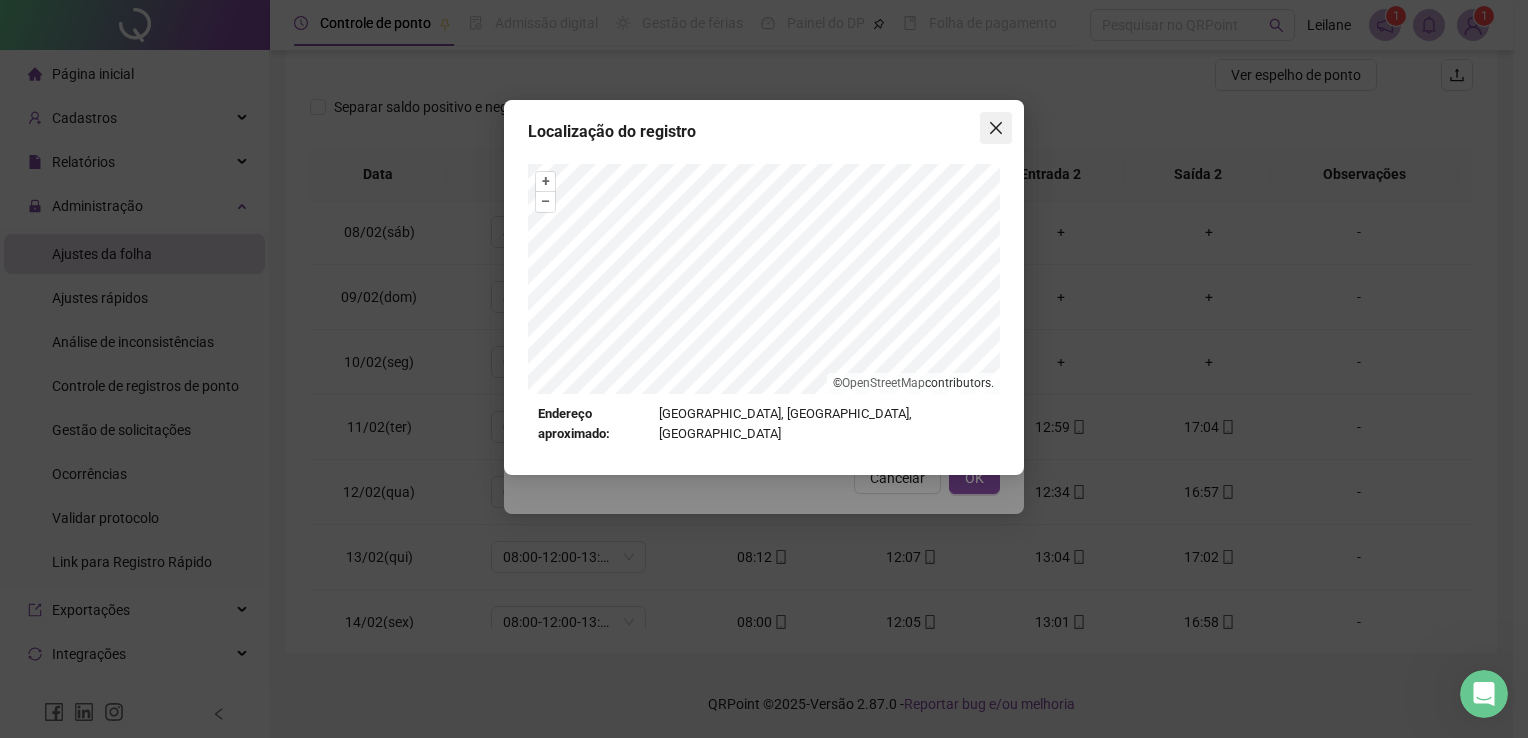 click 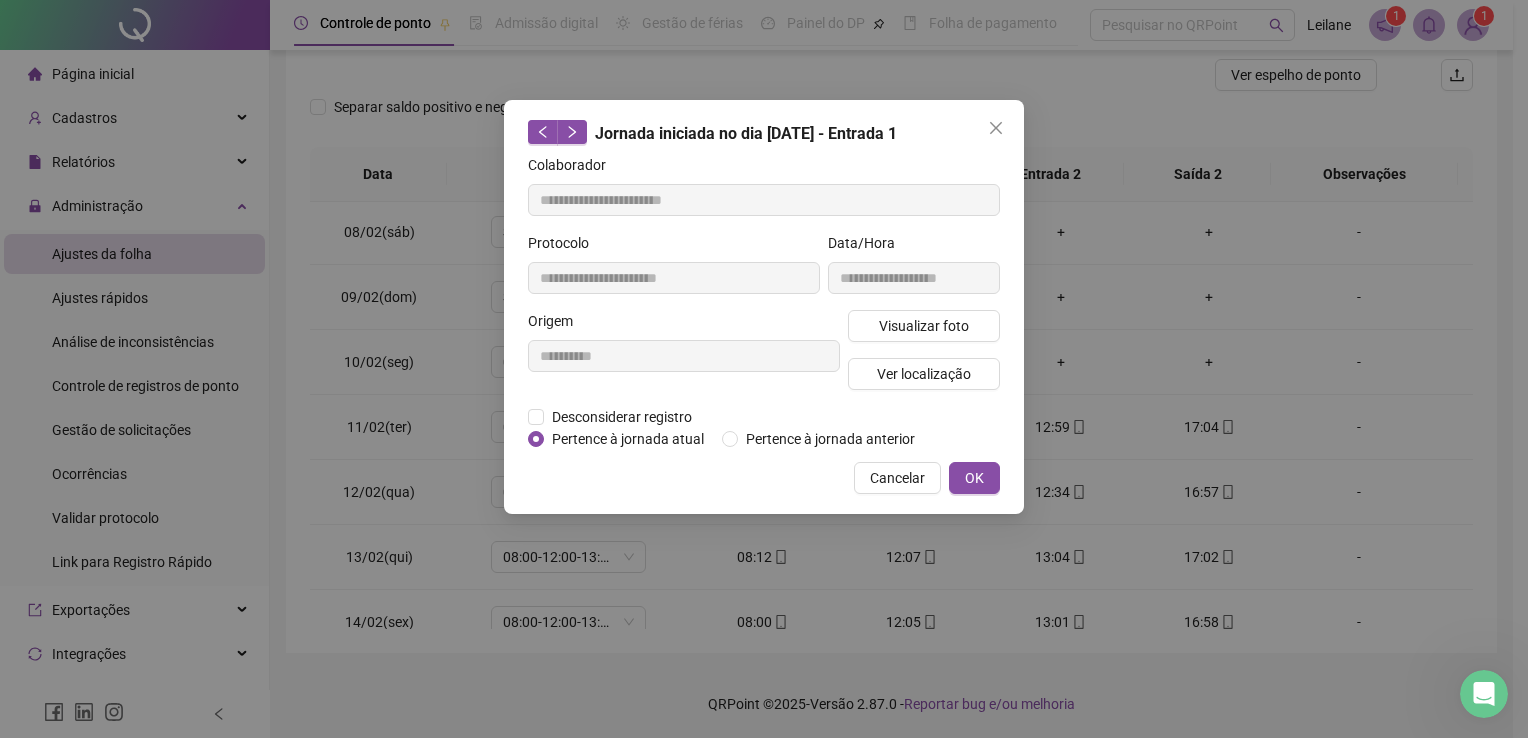 click 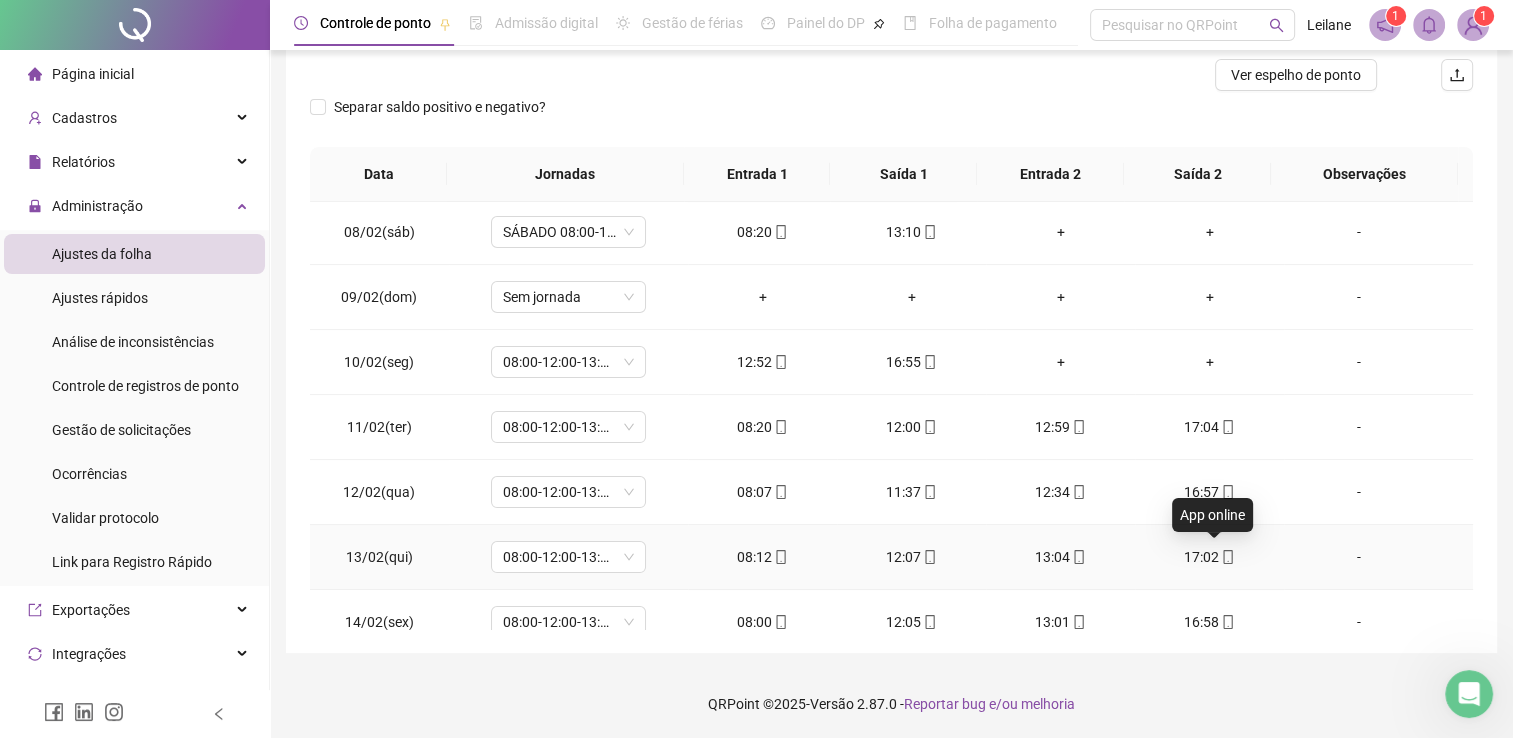 click 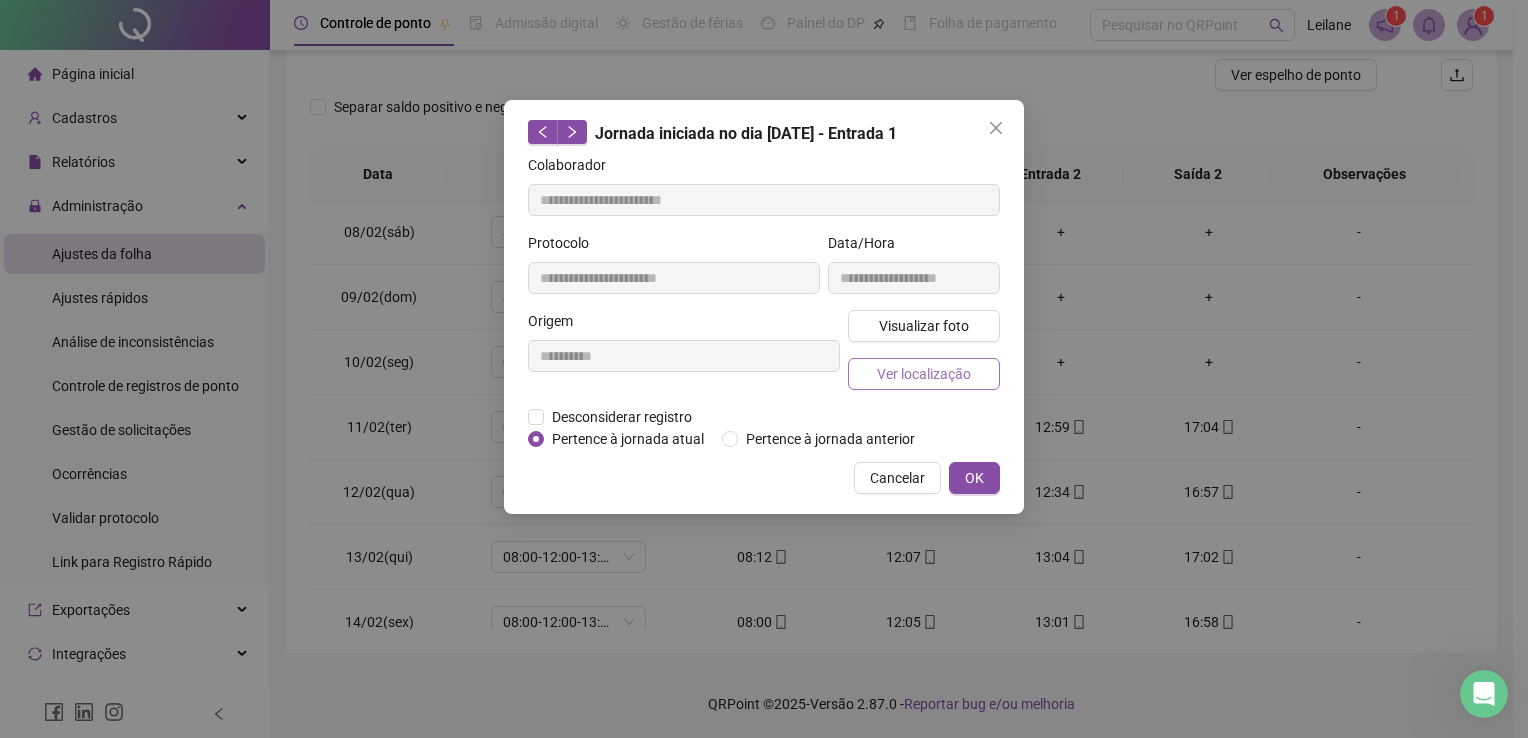 click on "Ver localização" at bounding box center (924, 374) 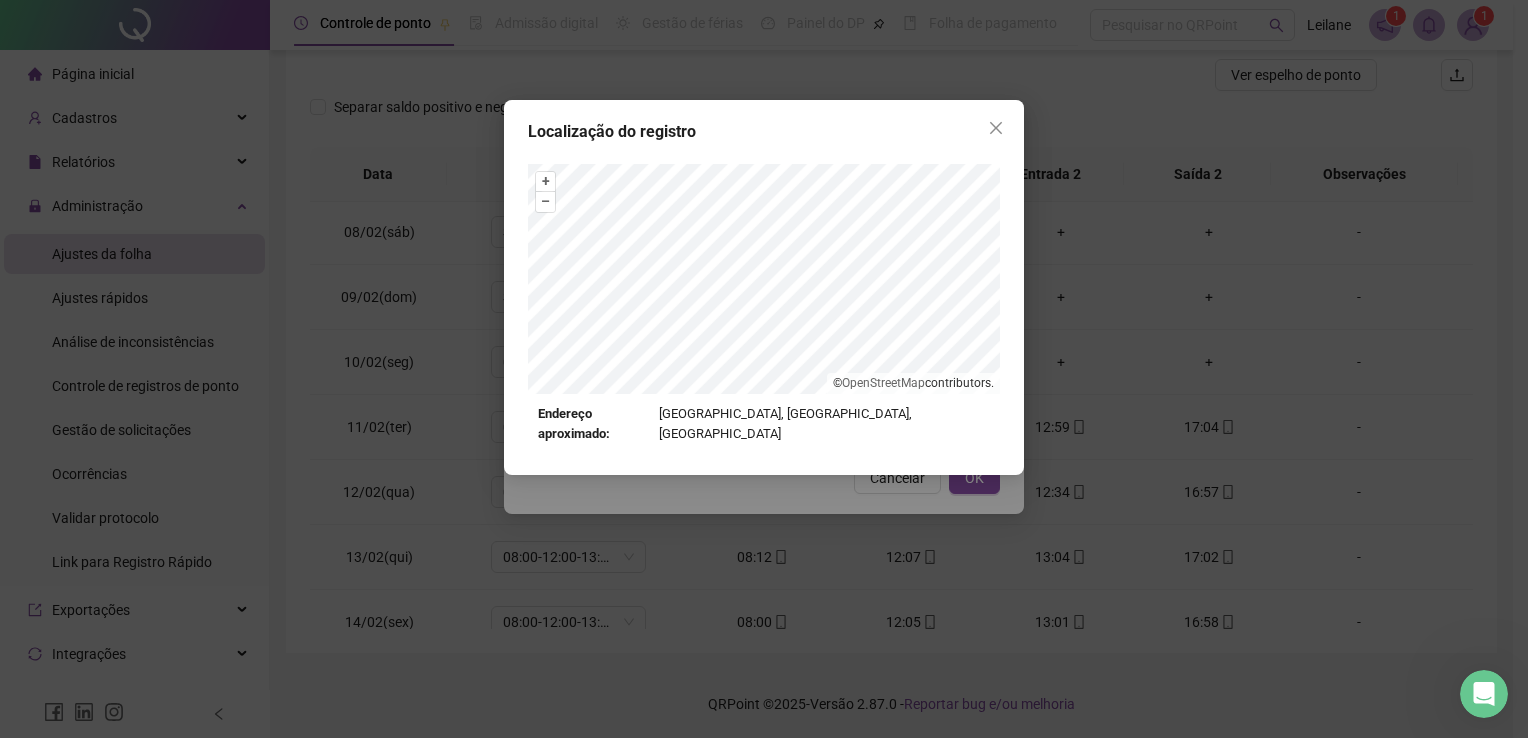 type on "**********" 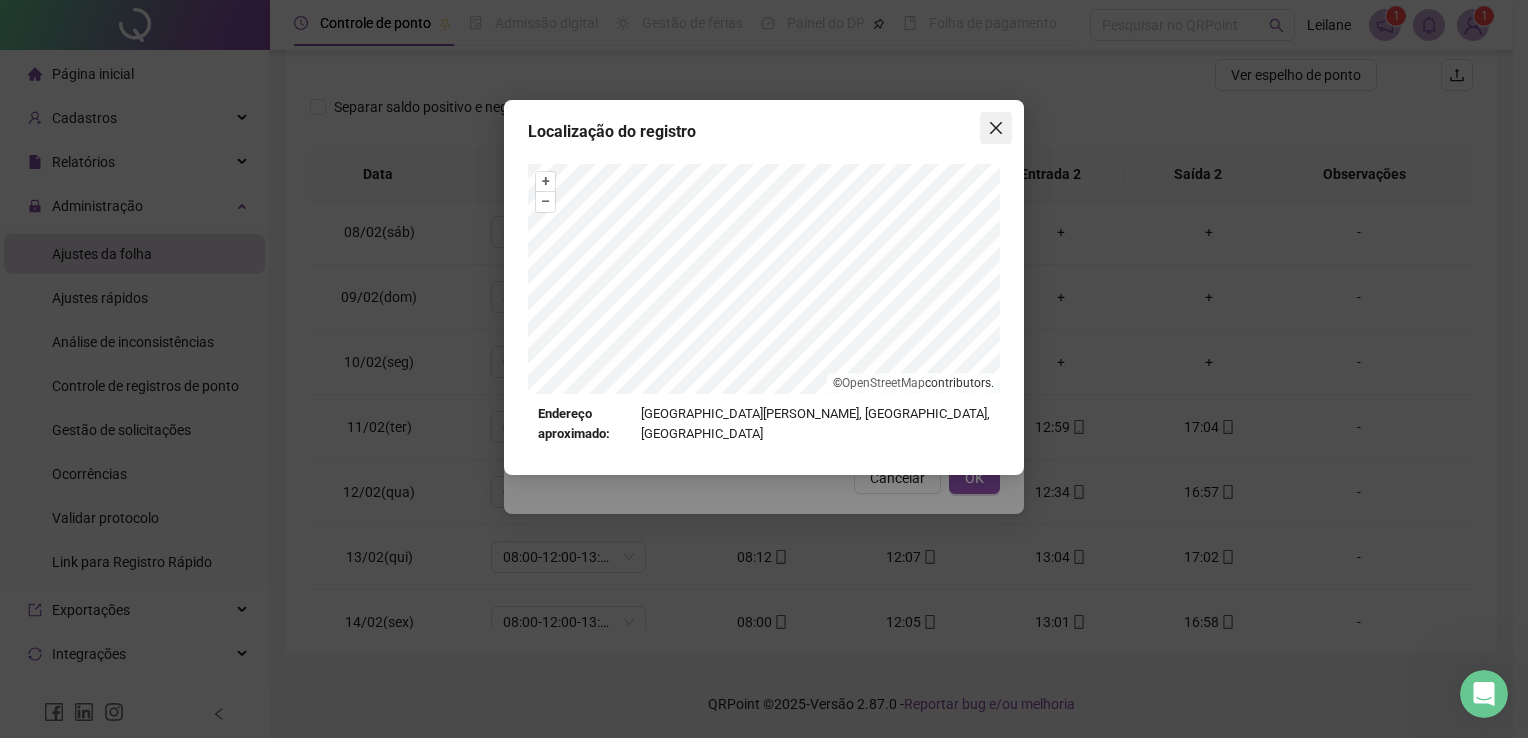 click 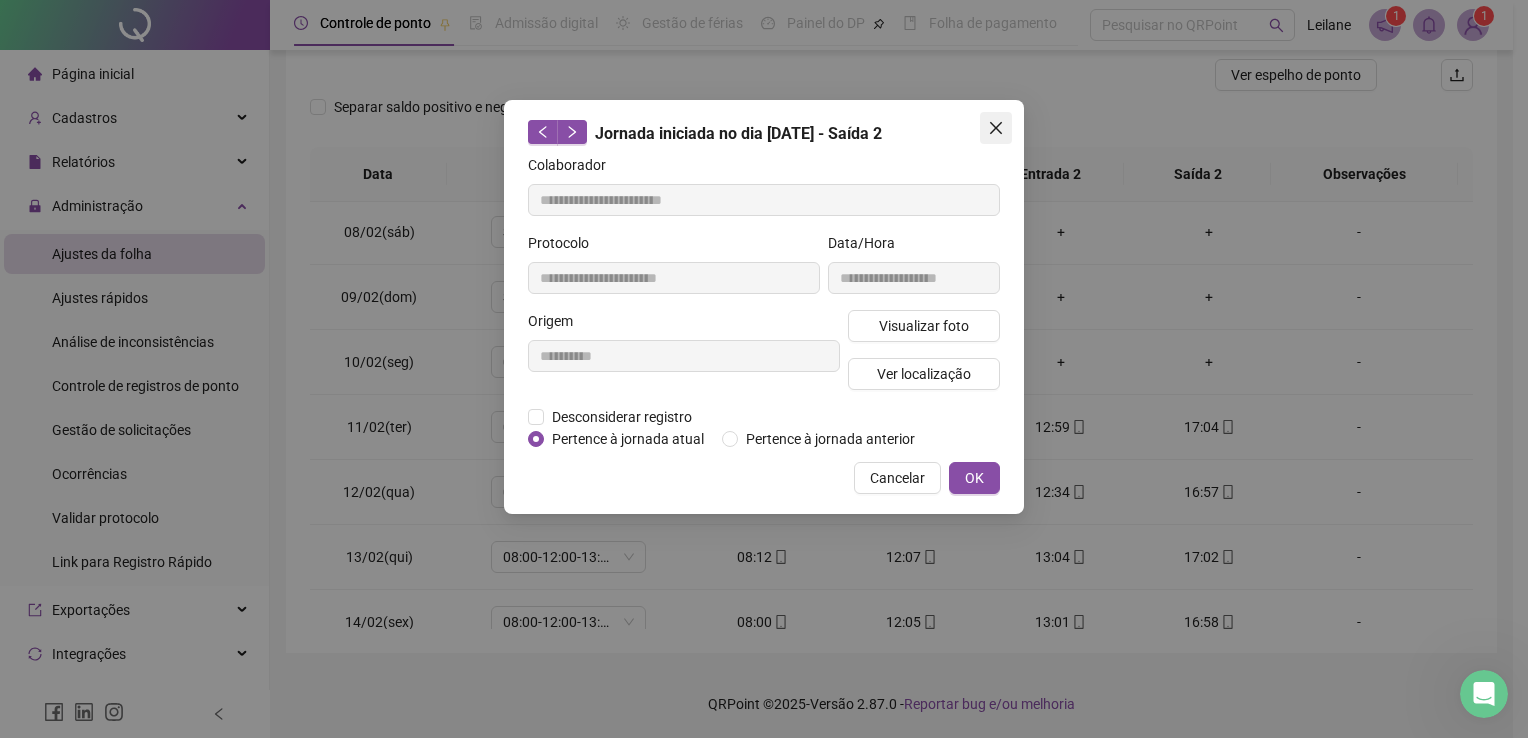 click 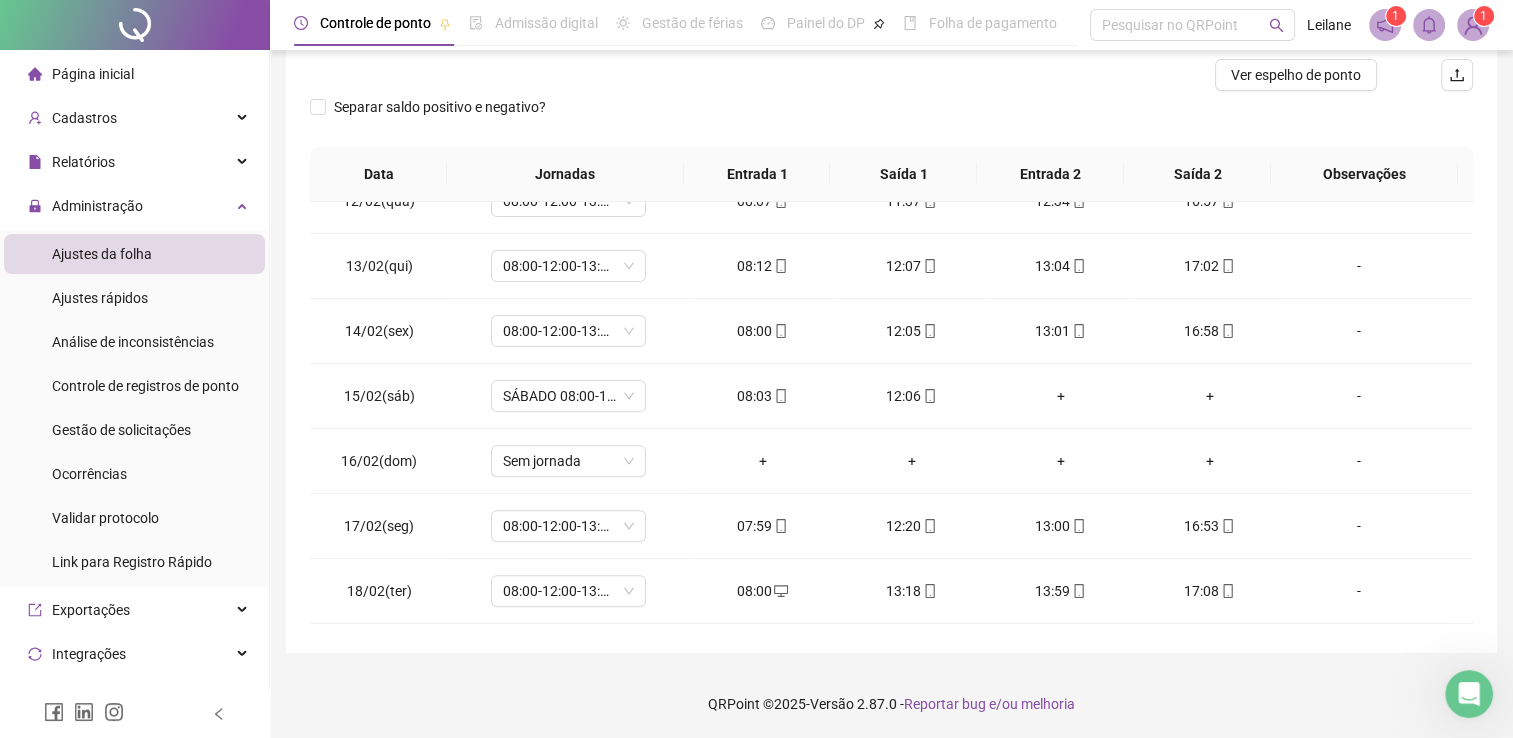 scroll, scrollTop: 768, scrollLeft: 0, axis: vertical 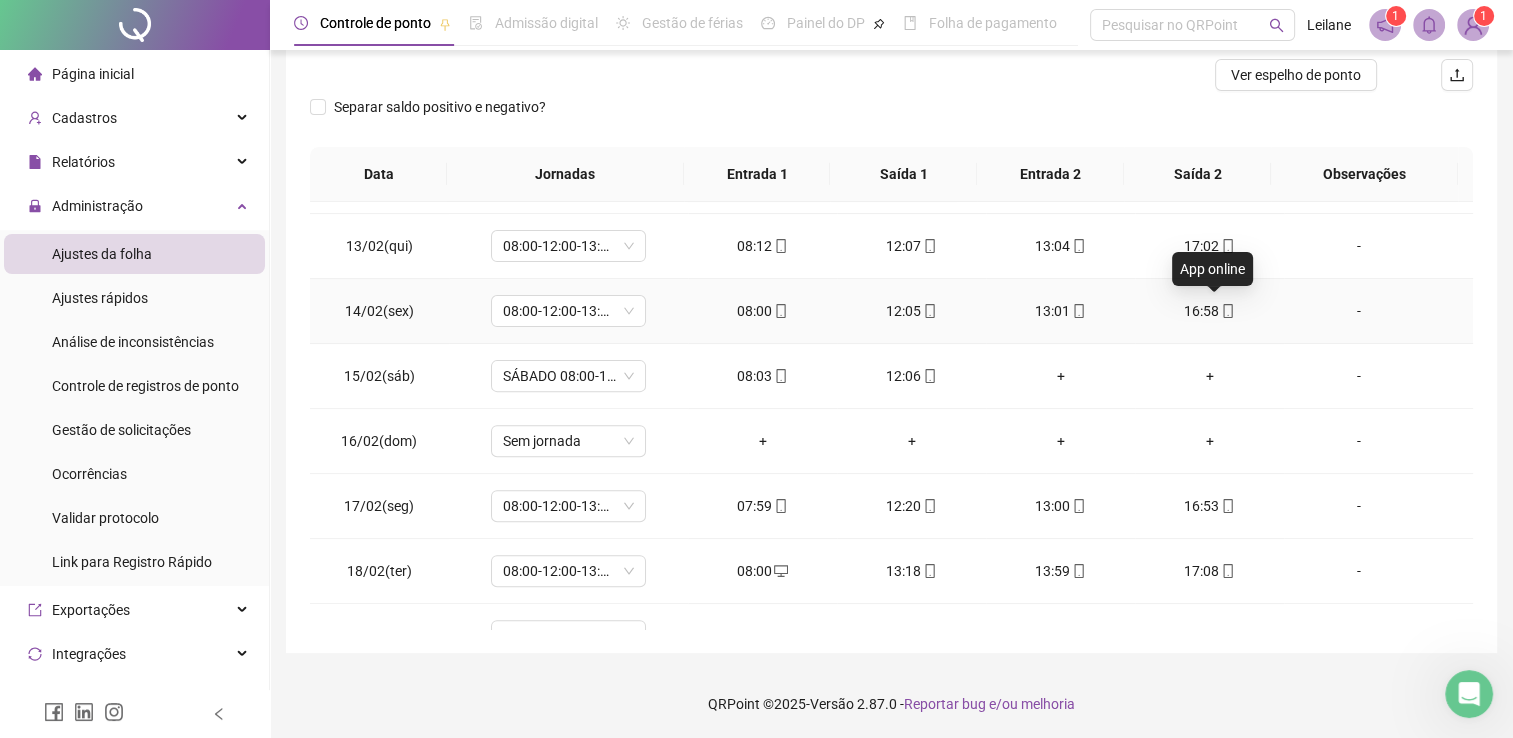 click 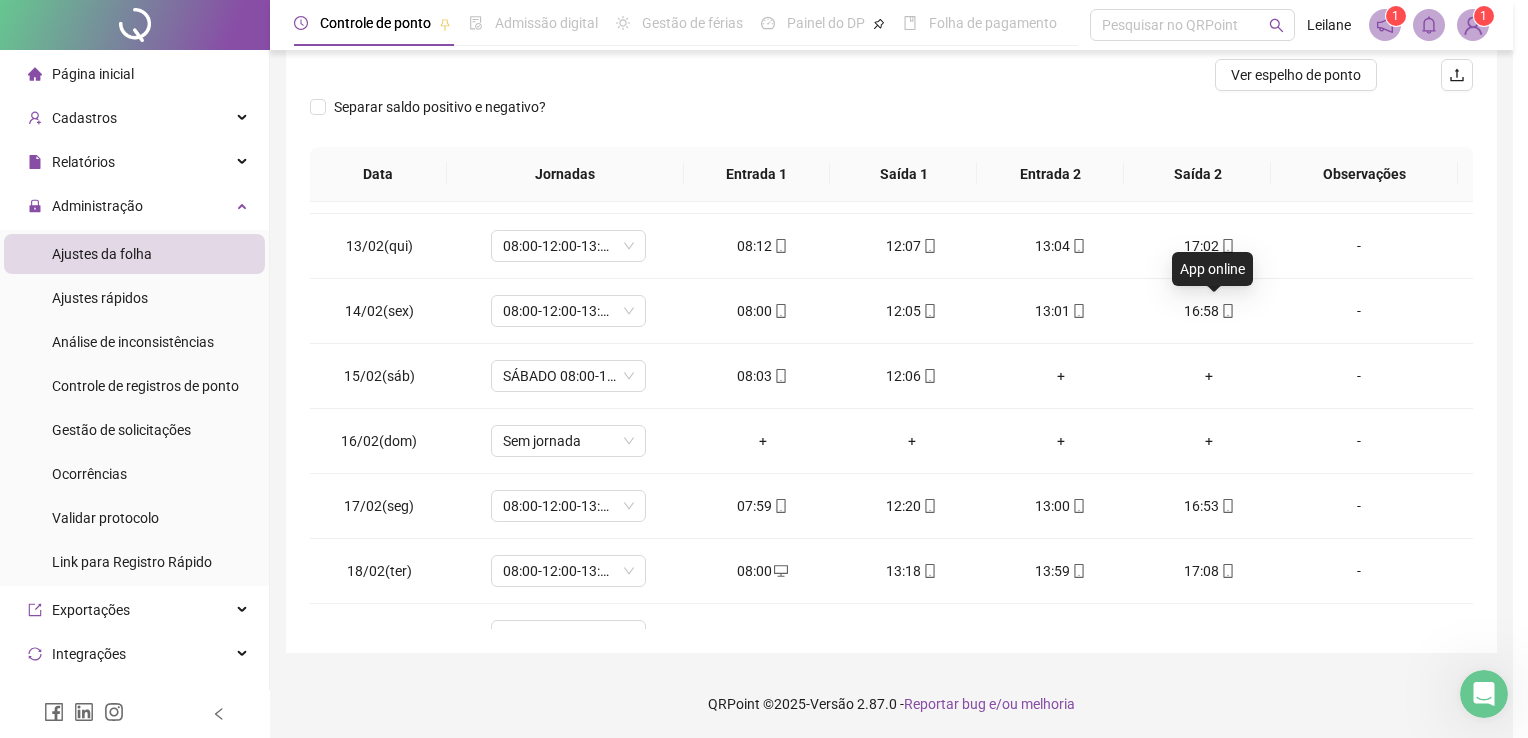 type on "**********" 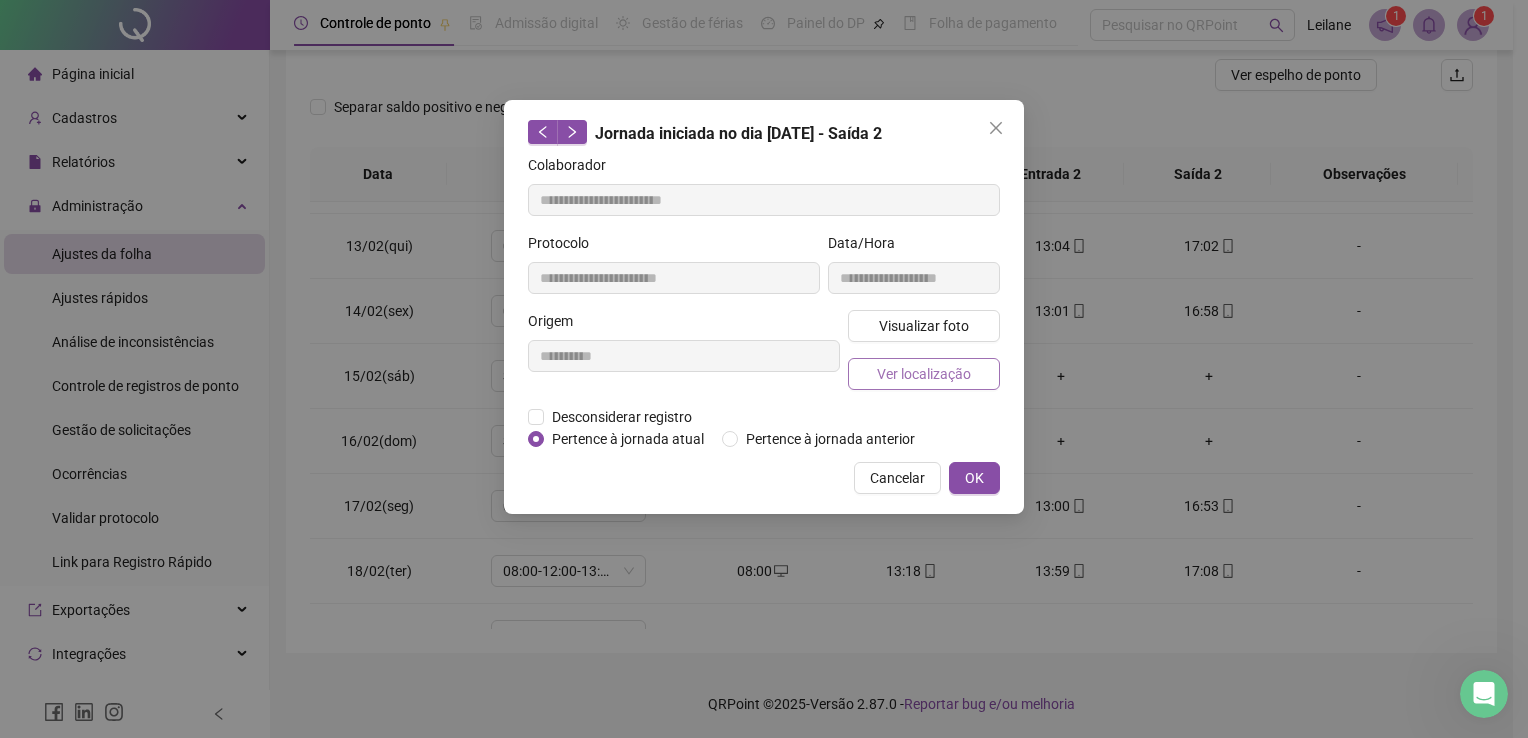 click on "Ver localização" at bounding box center (924, 374) 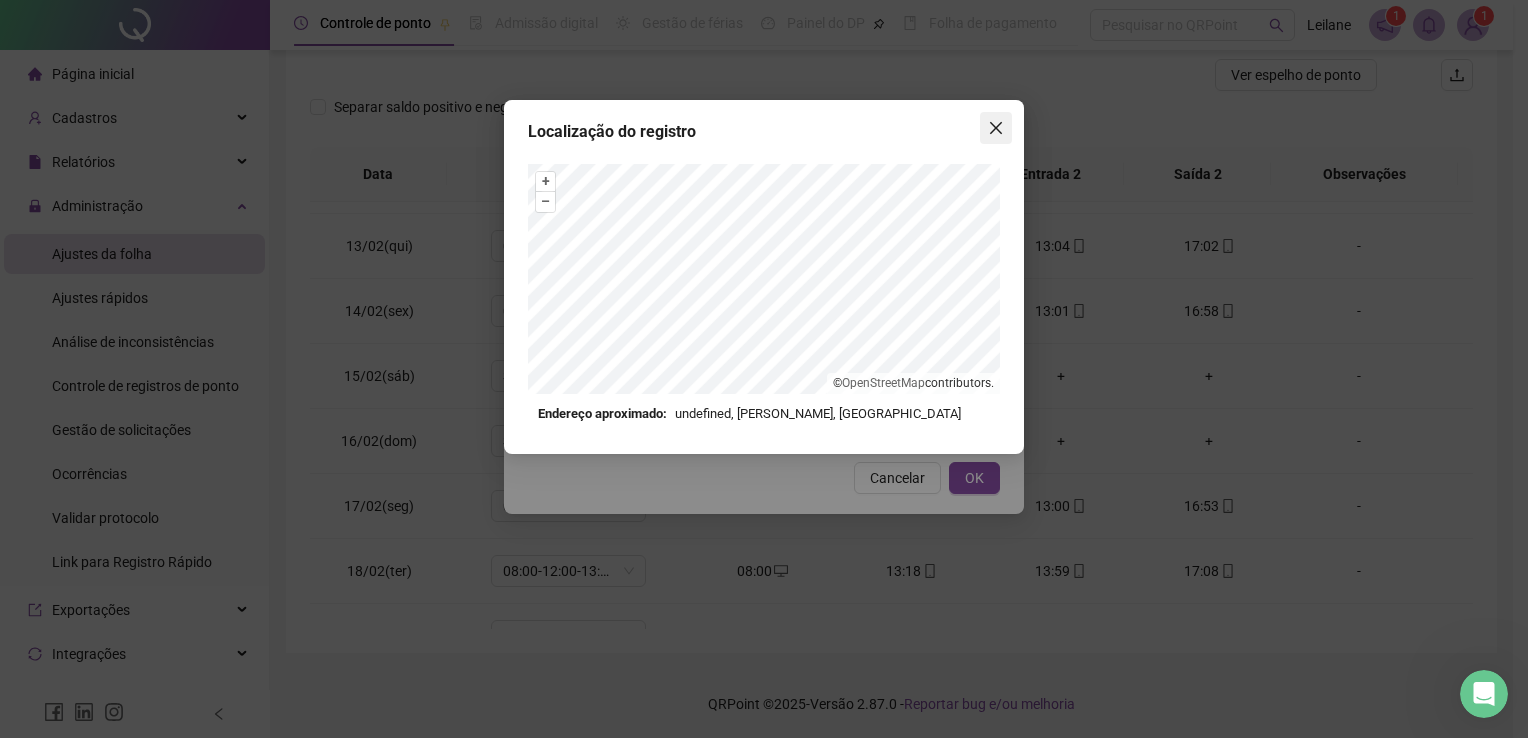 click 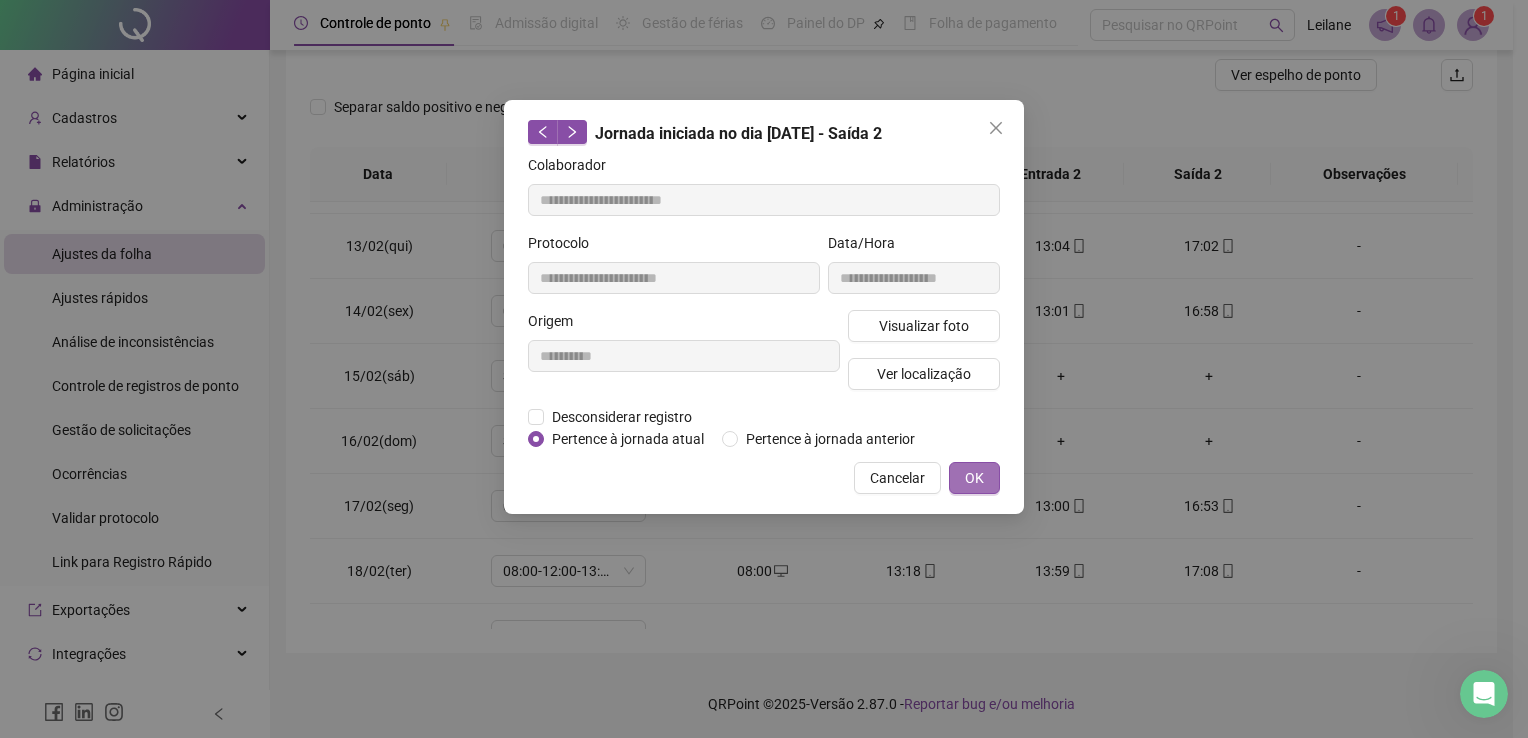 click on "OK" at bounding box center (974, 478) 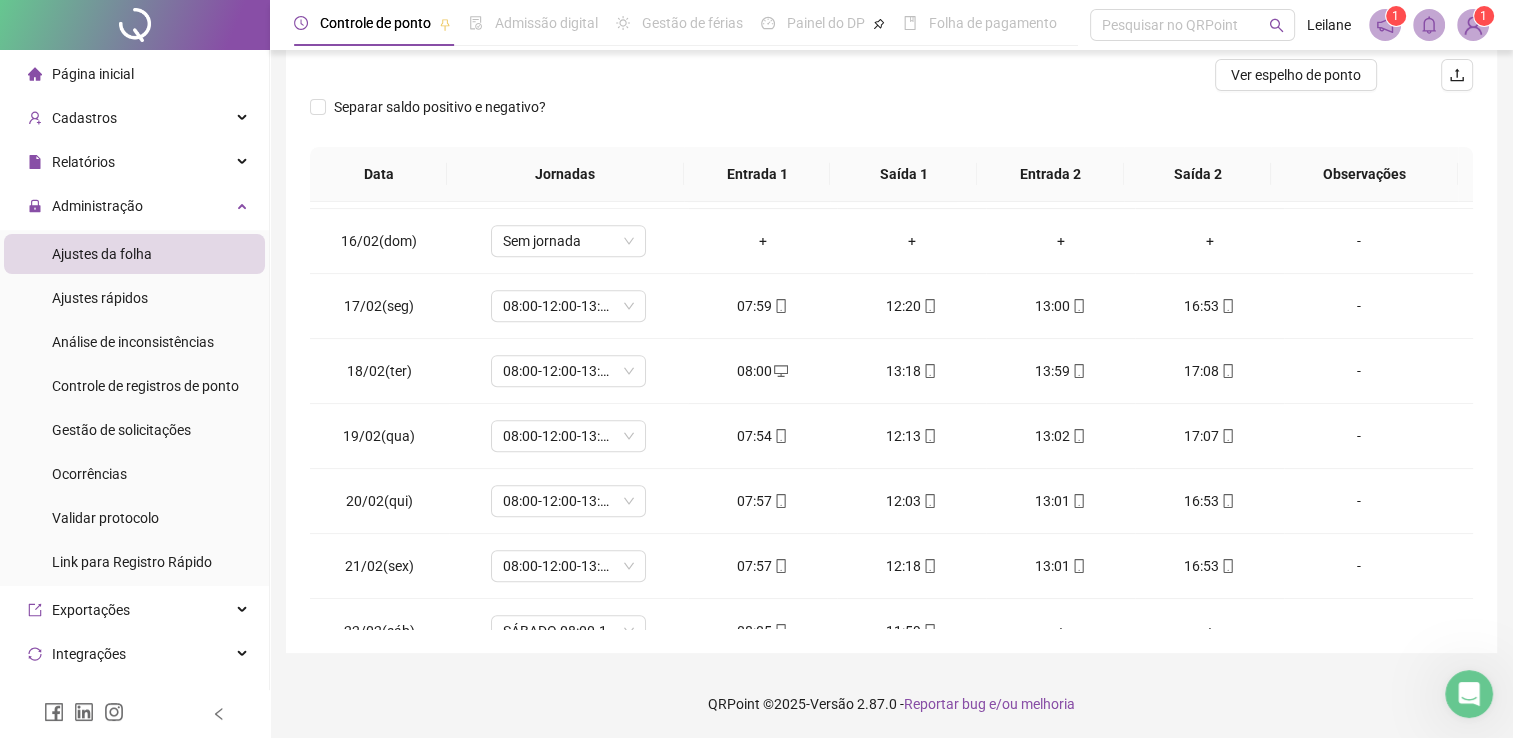 scroll, scrollTop: 979, scrollLeft: 0, axis: vertical 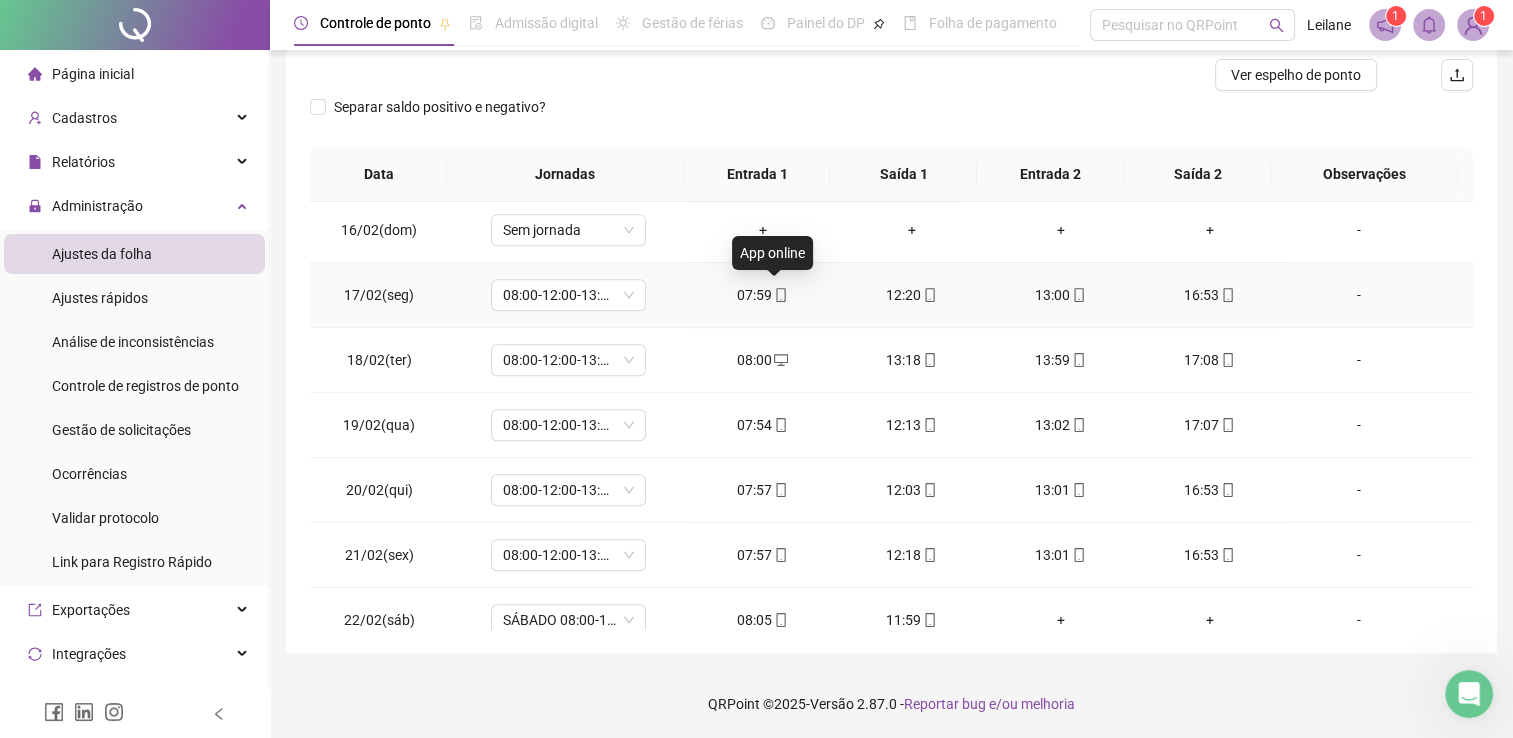 click 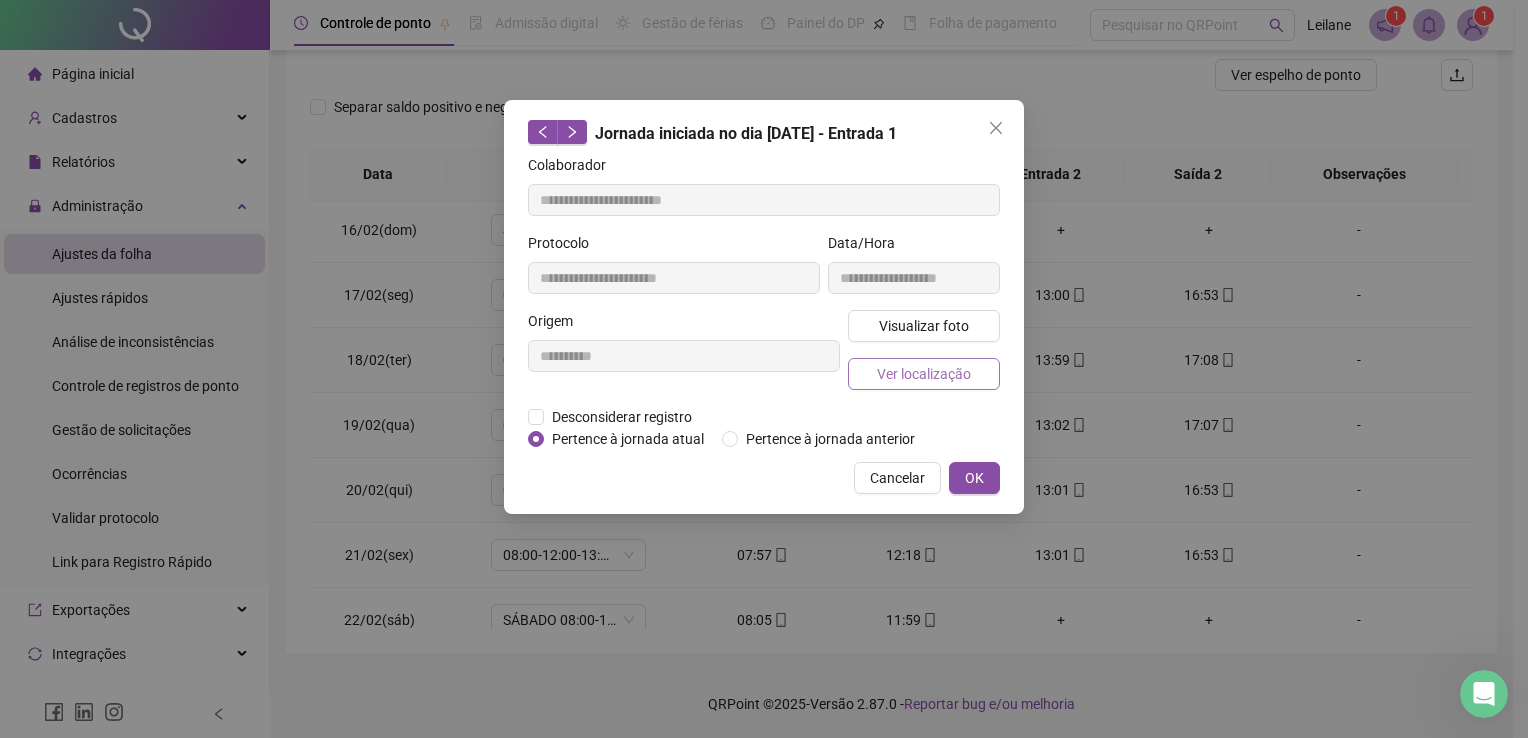 click on "Ver localização" at bounding box center (924, 374) 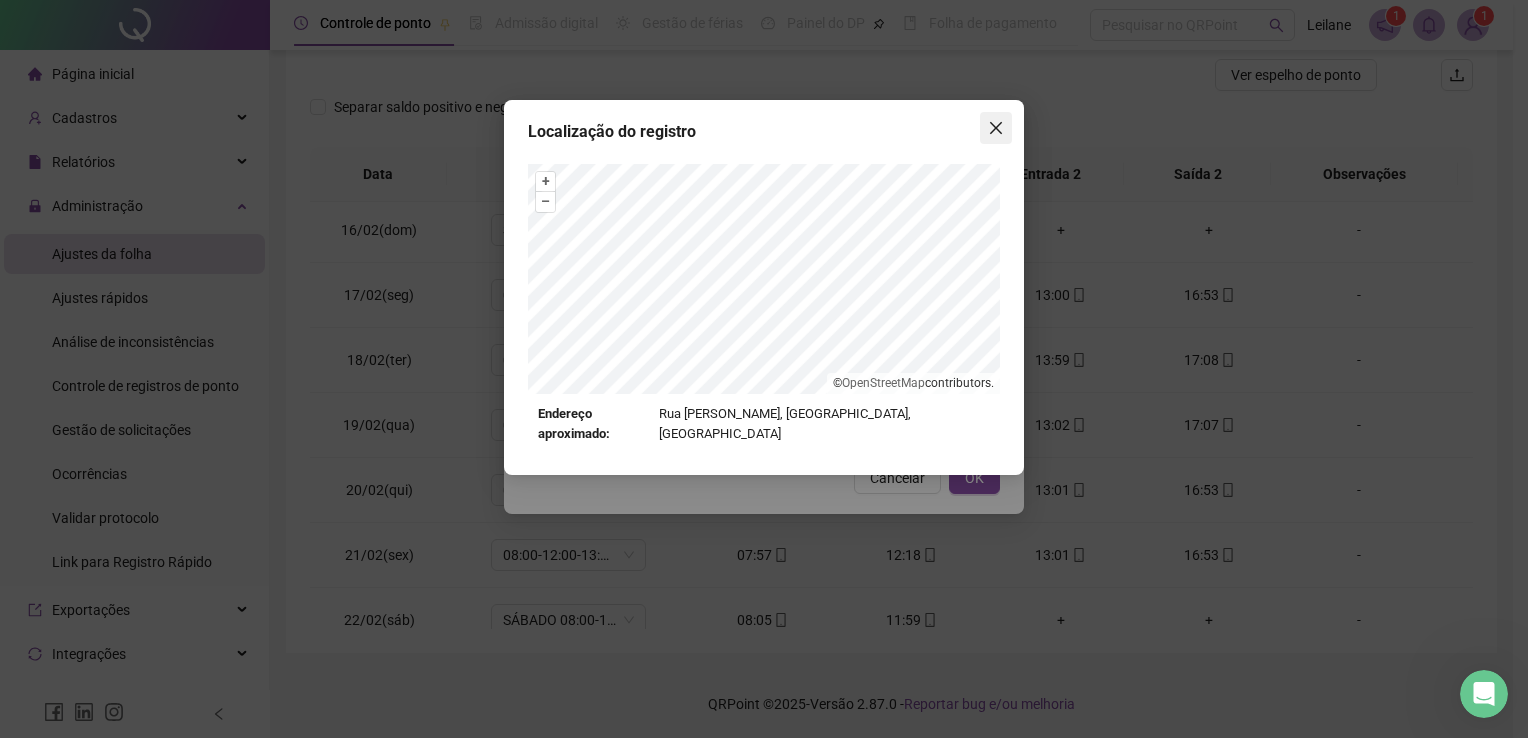 click 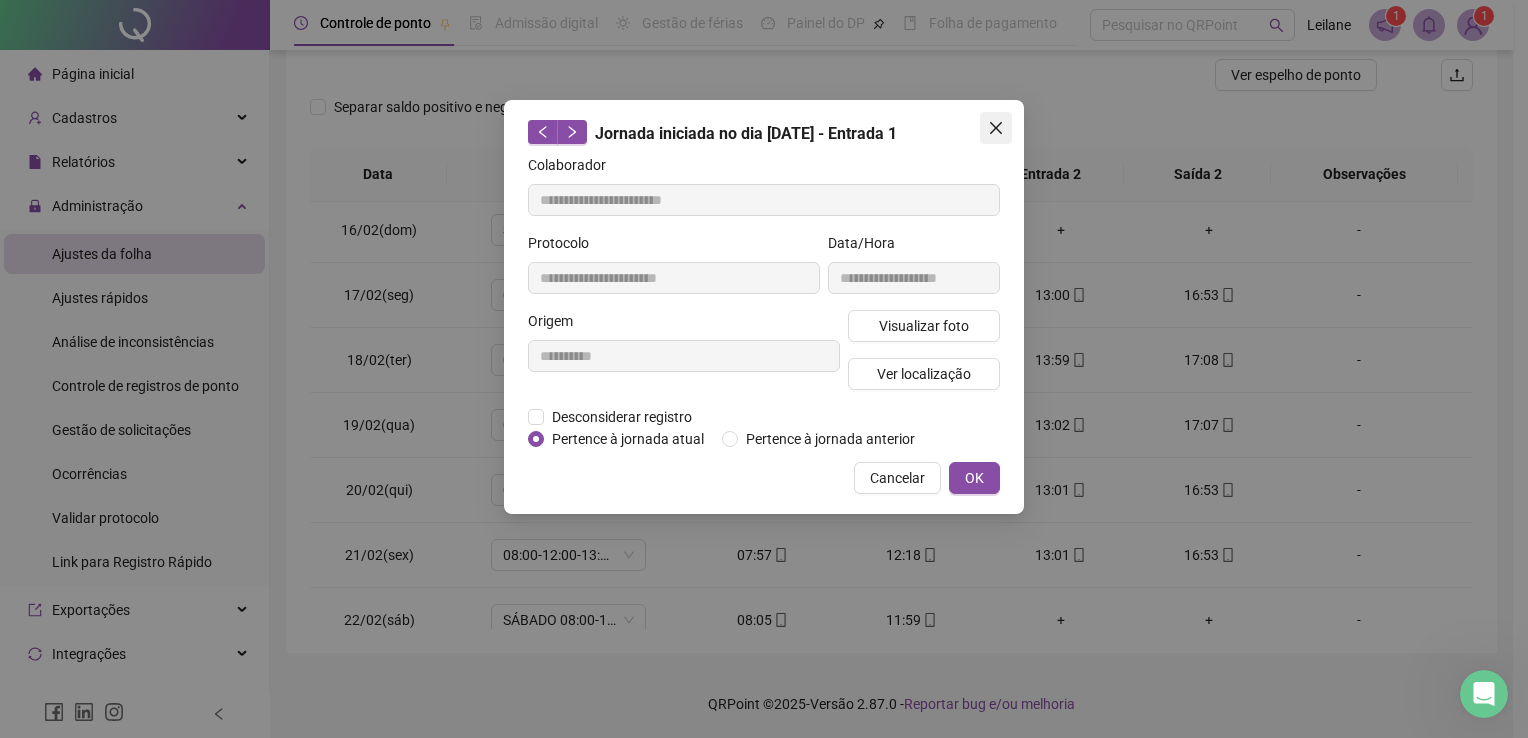 click 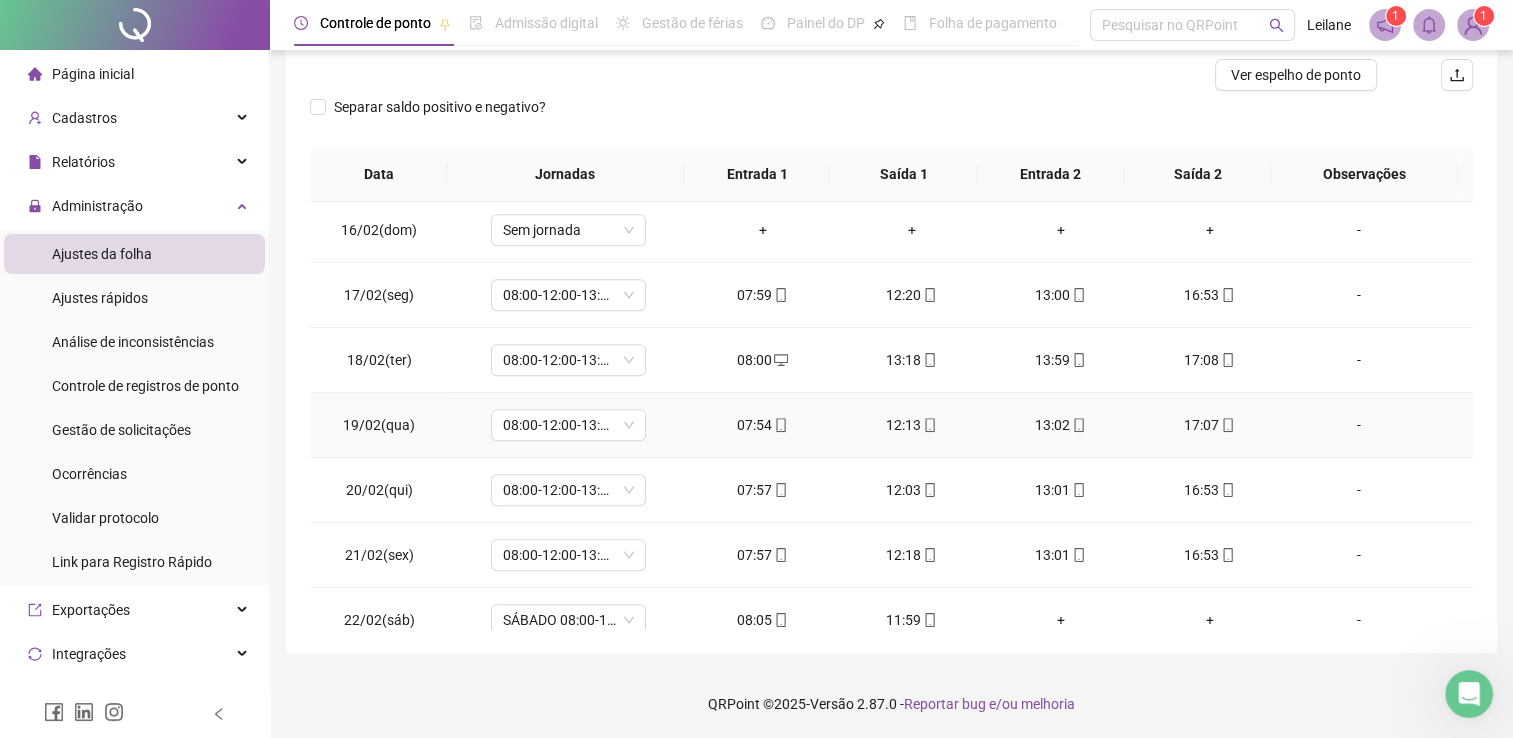 click 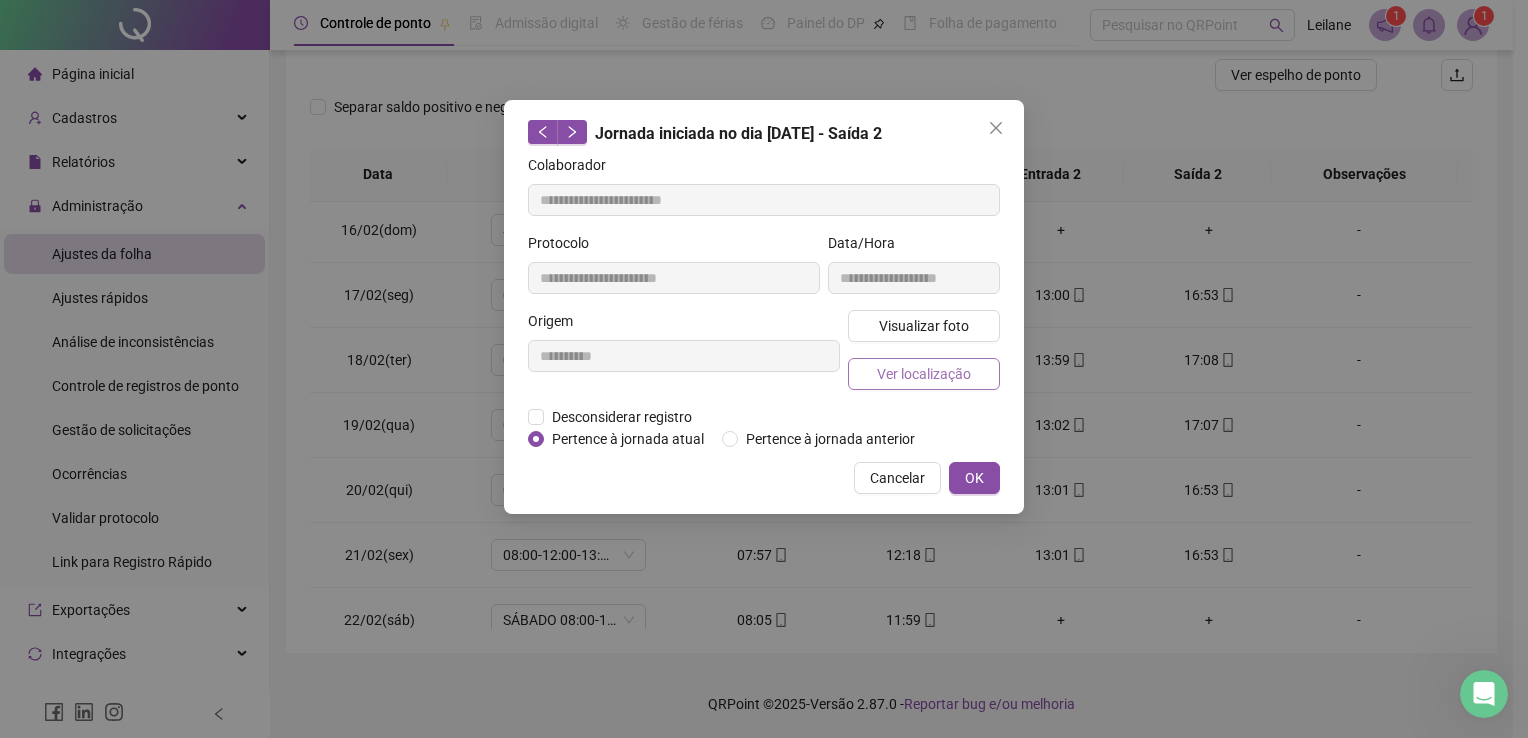 click on "Ver localização" at bounding box center (924, 374) 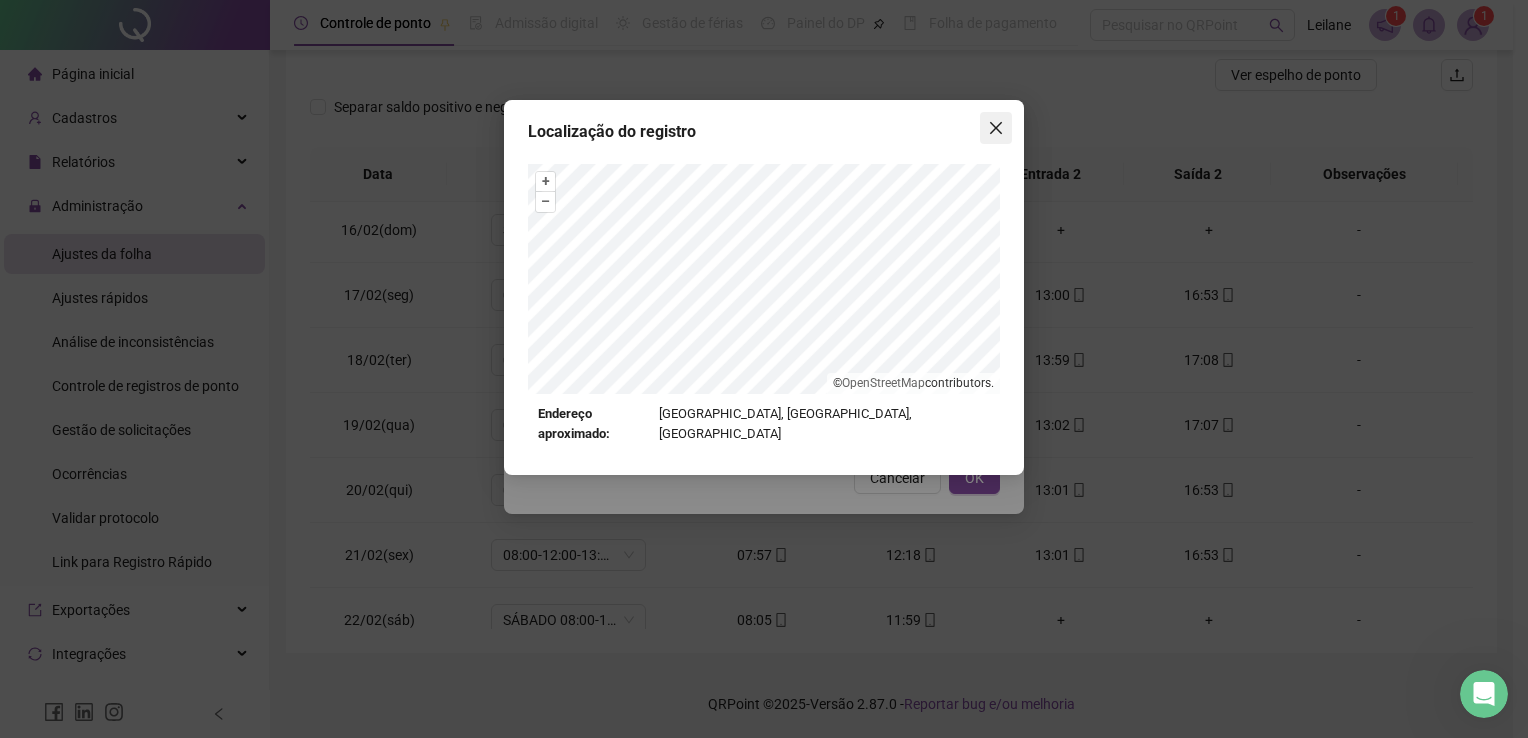 click 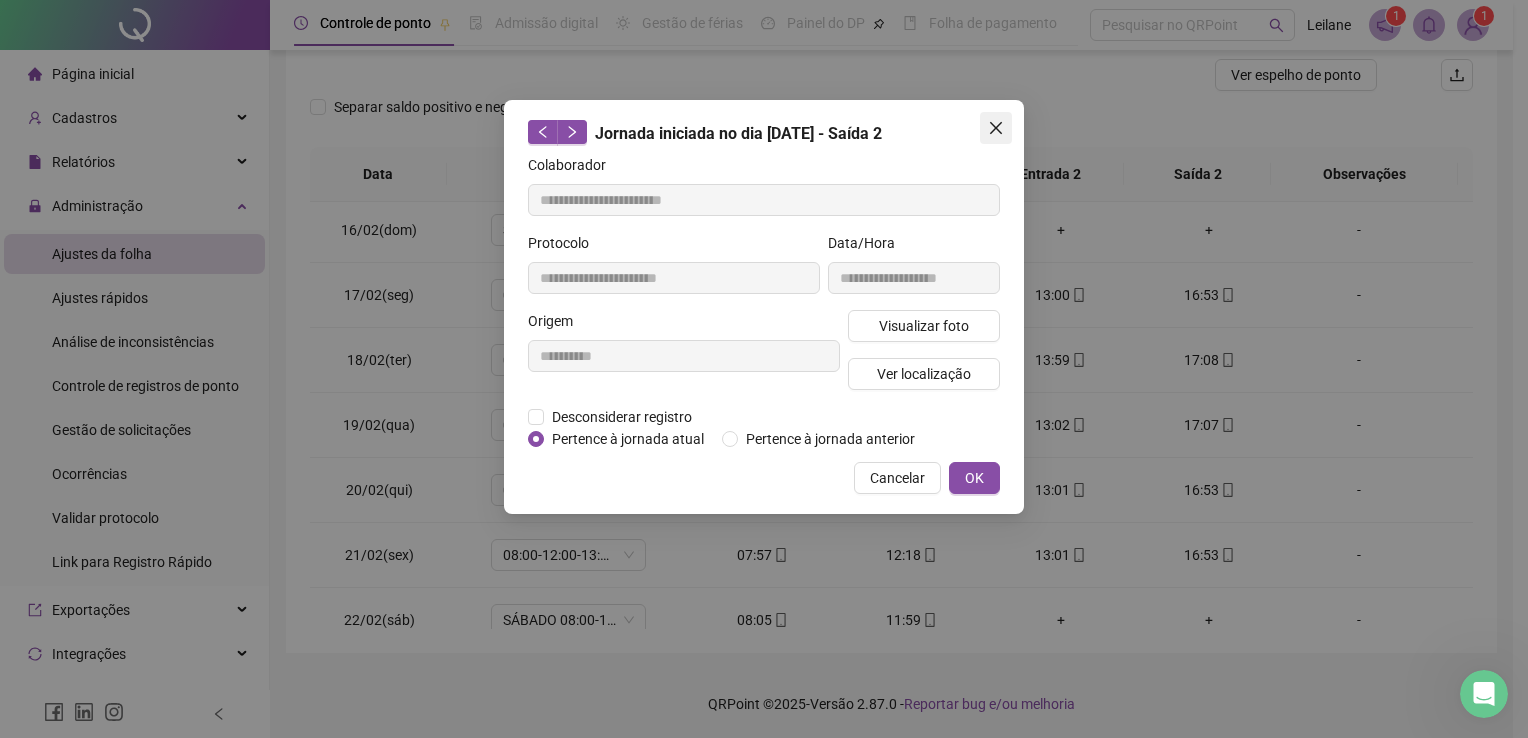 click at bounding box center (996, 128) 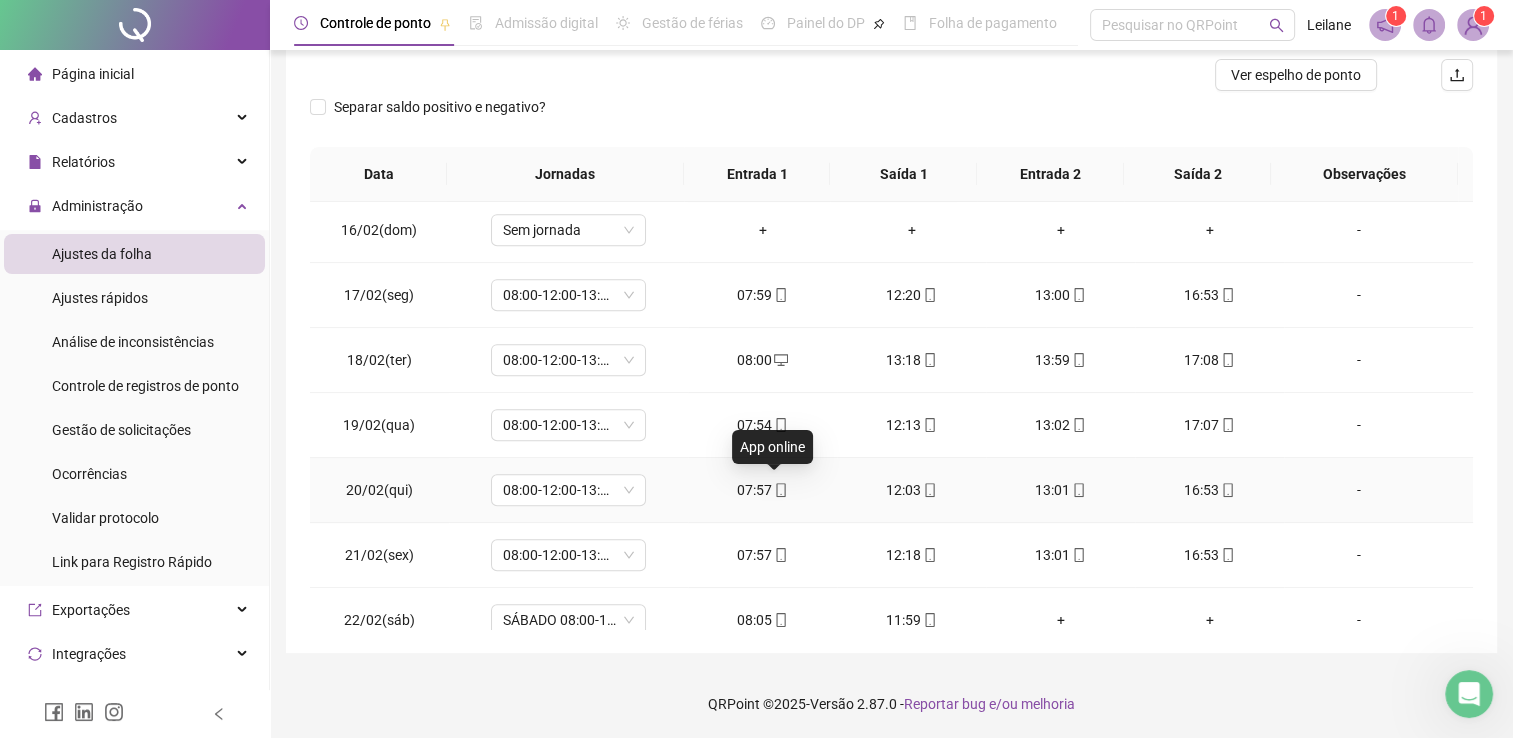 click at bounding box center [780, 490] 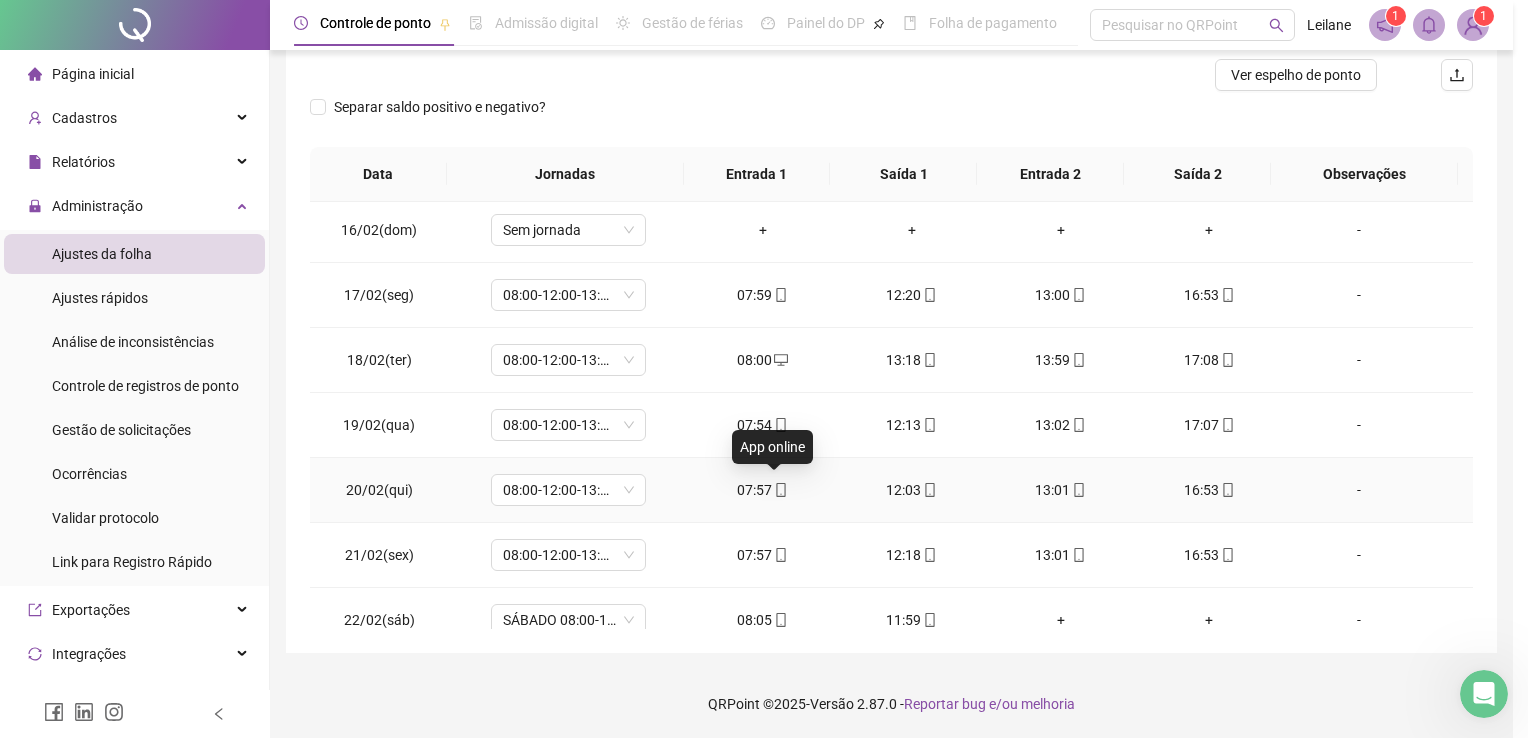 type on "**********" 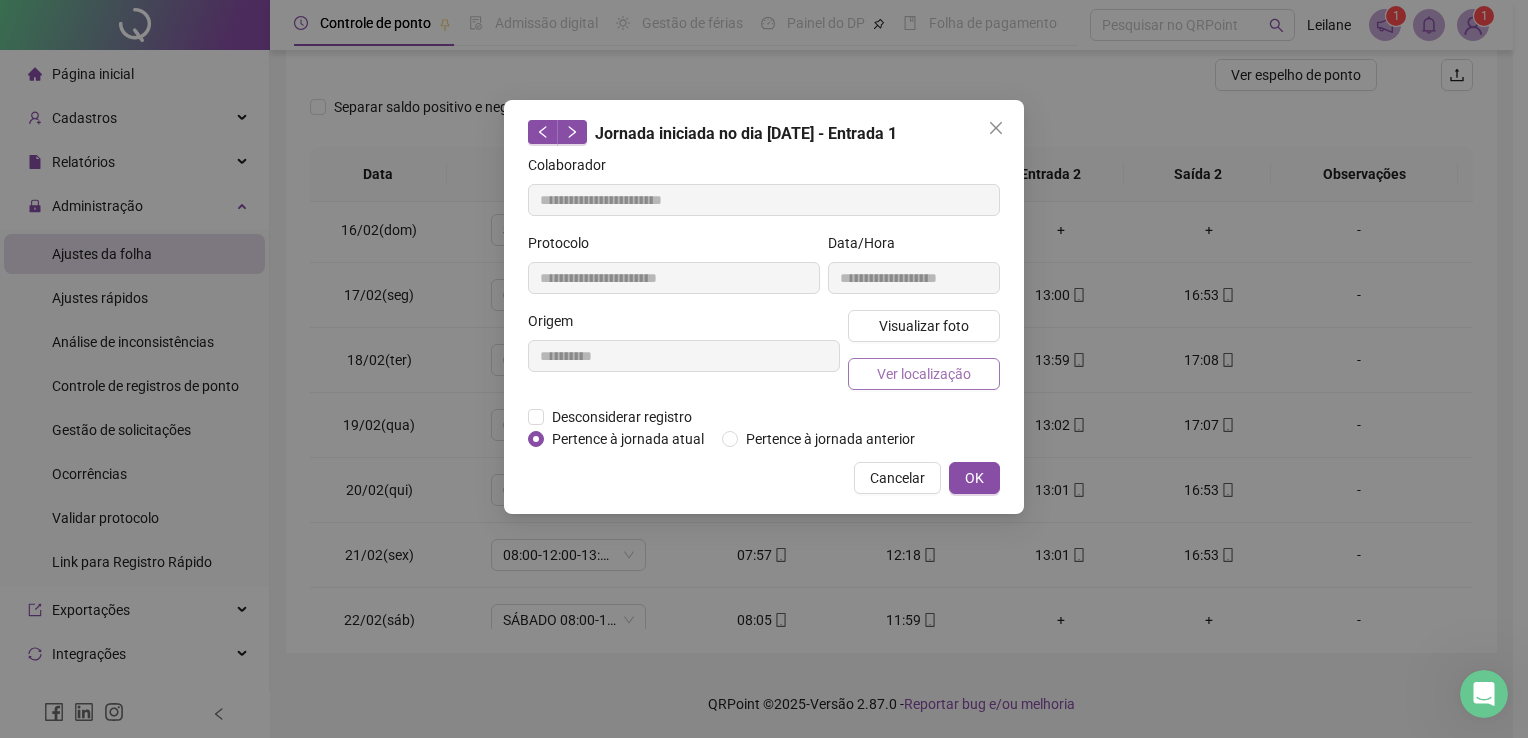 click on "Ver localização" at bounding box center (924, 374) 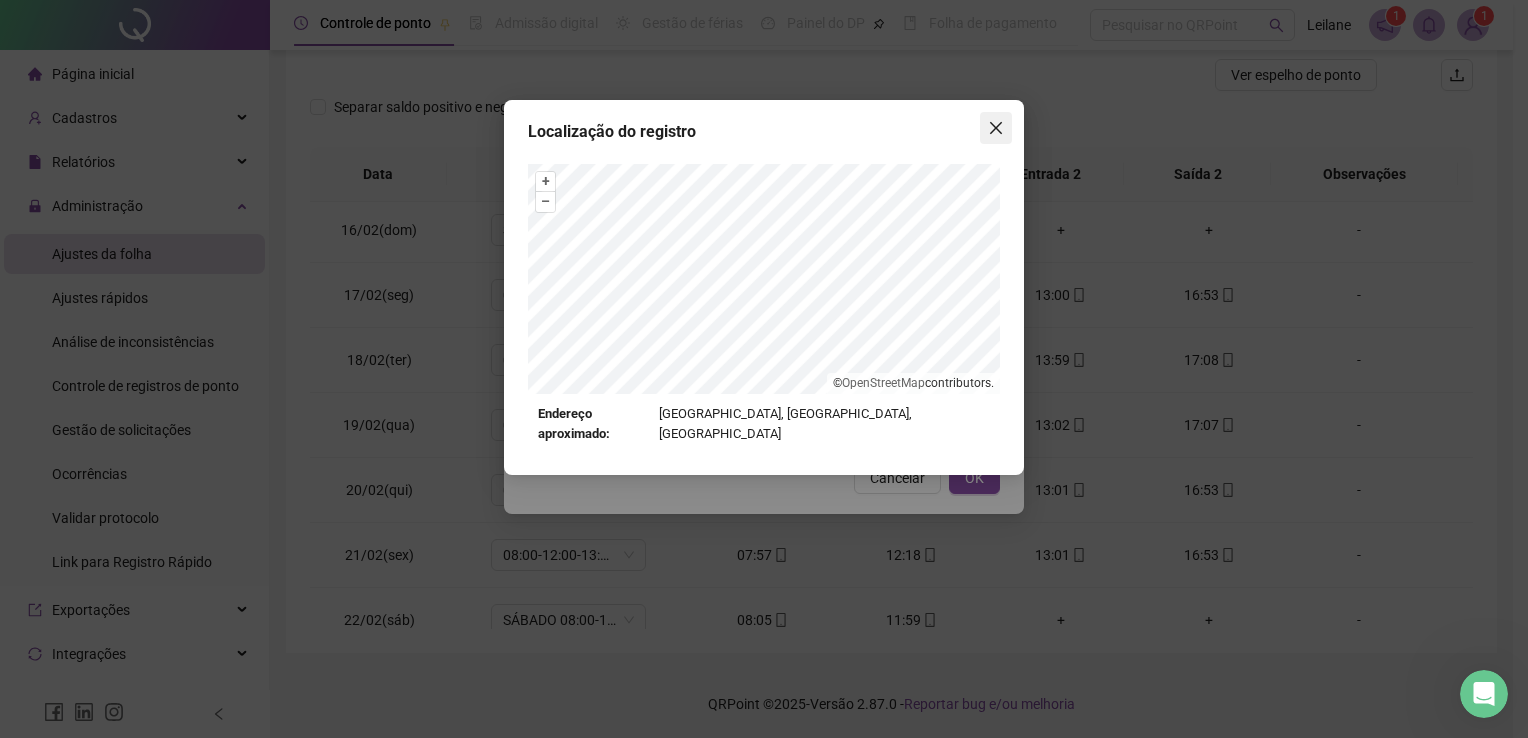 click 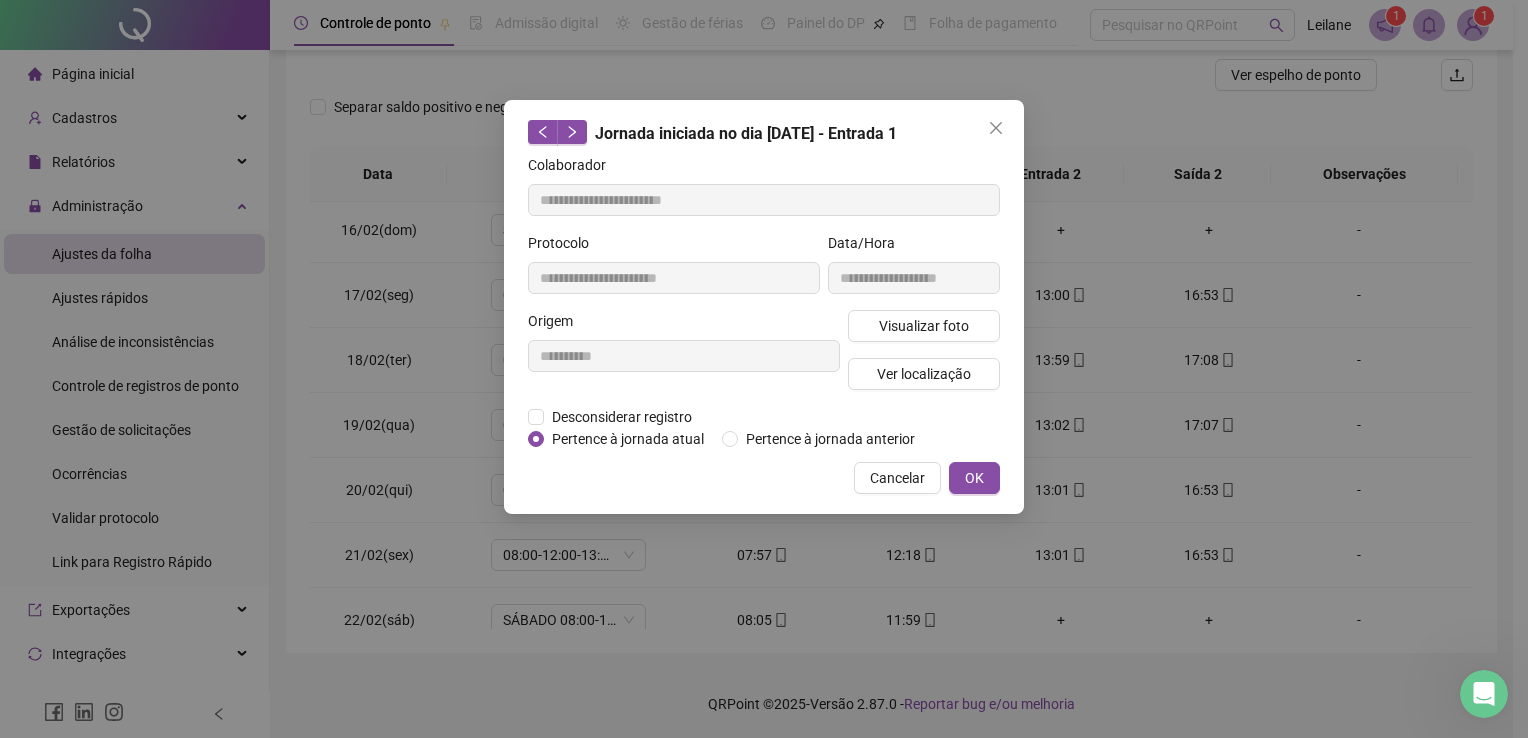 click 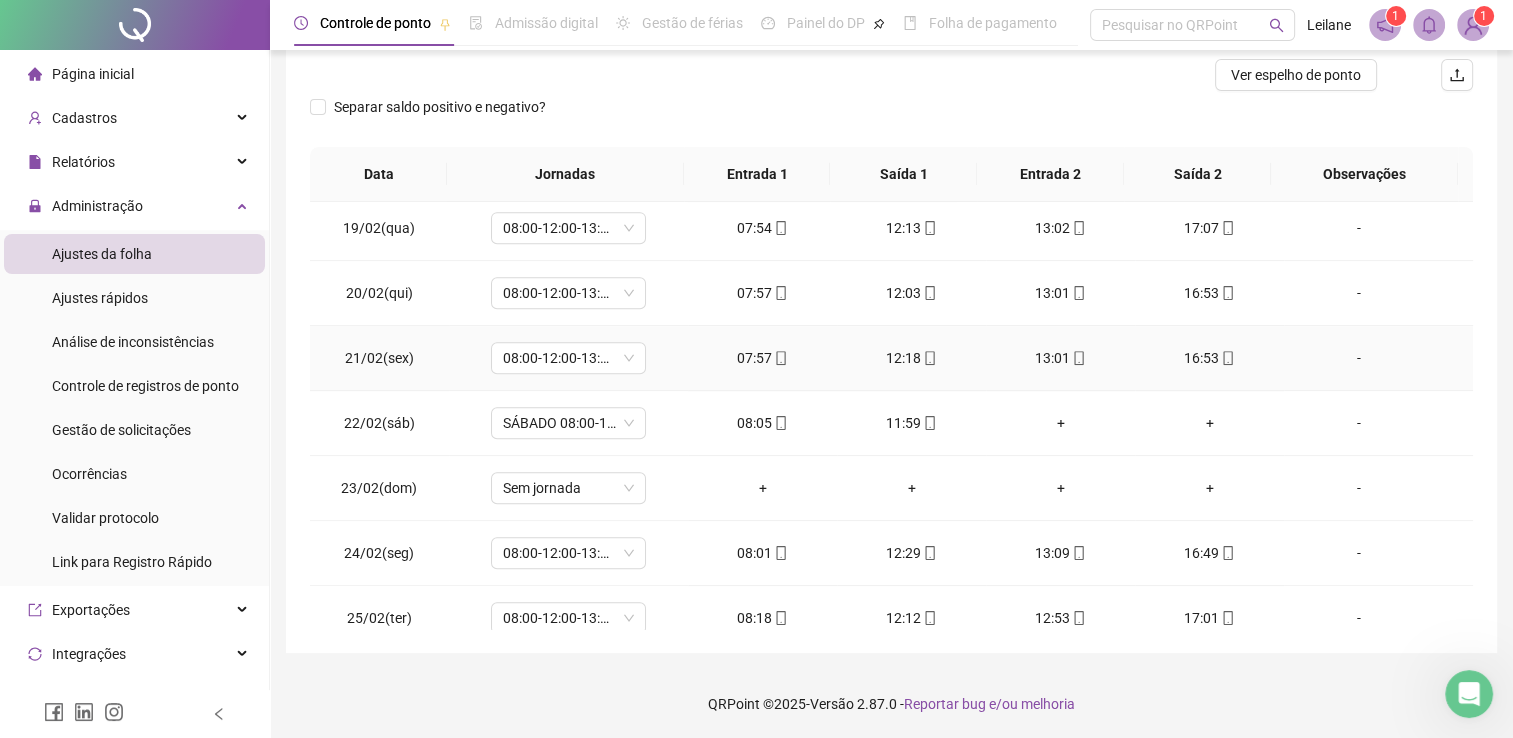 scroll, scrollTop: 1179, scrollLeft: 0, axis: vertical 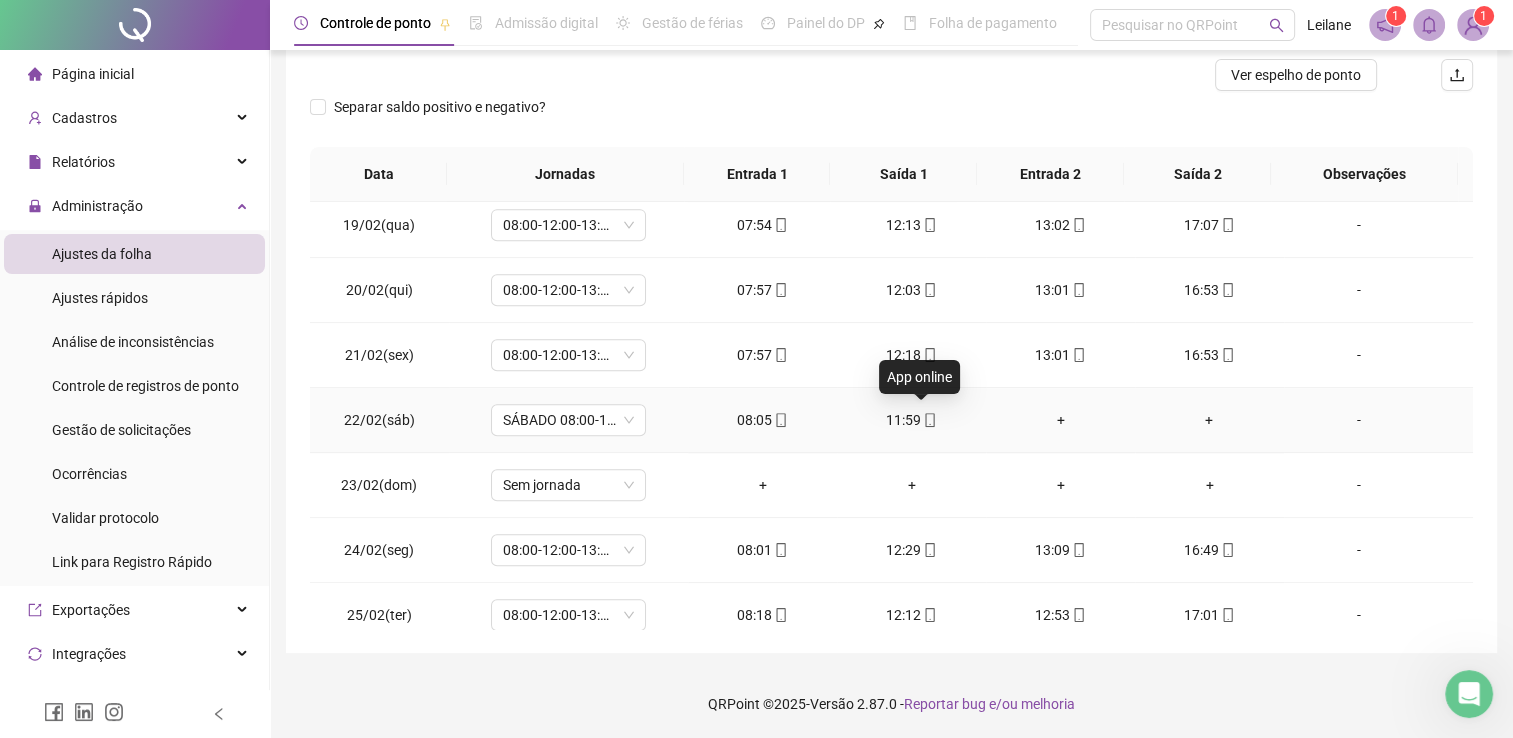 click 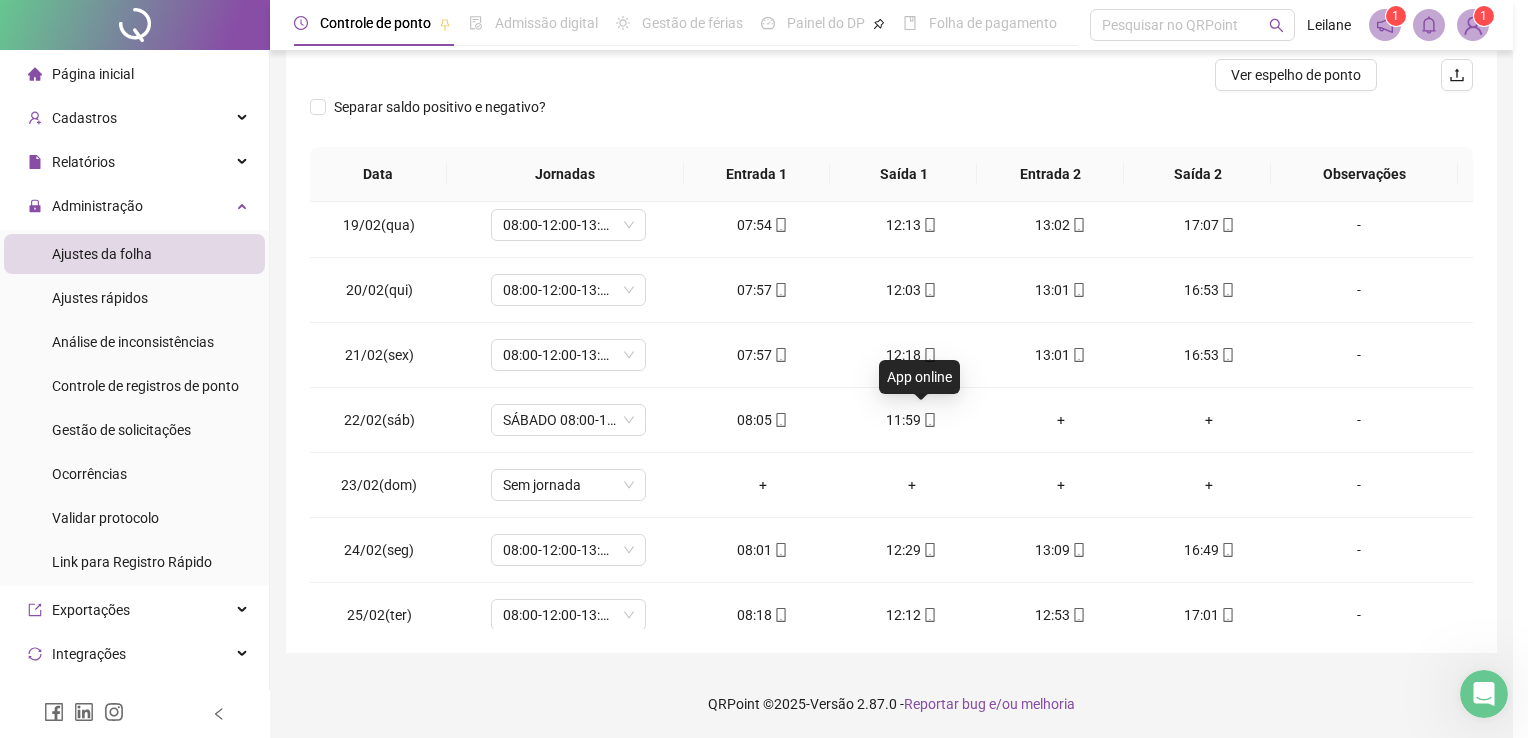 type on "**********" 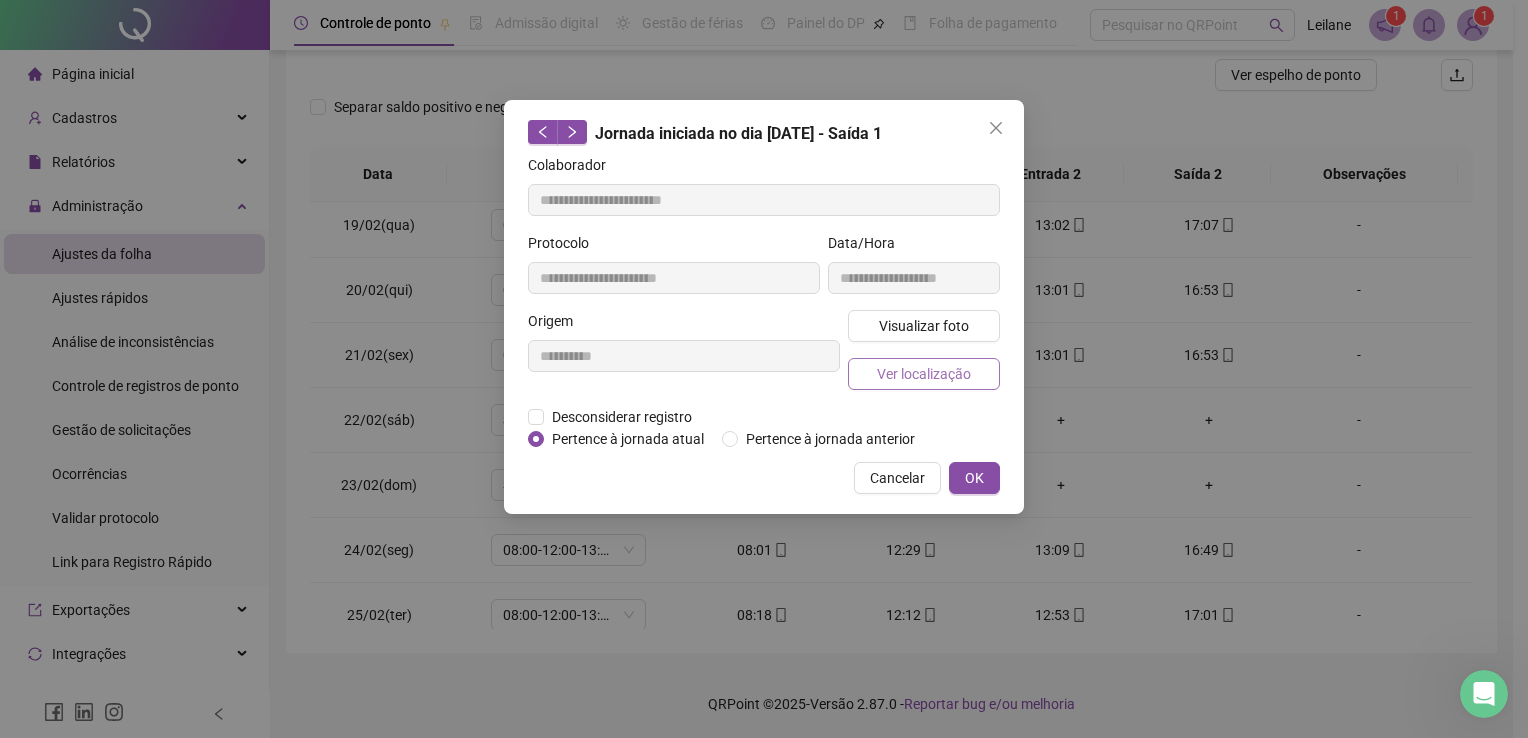 click on "Ver localização" at bounding box center [924, 374] 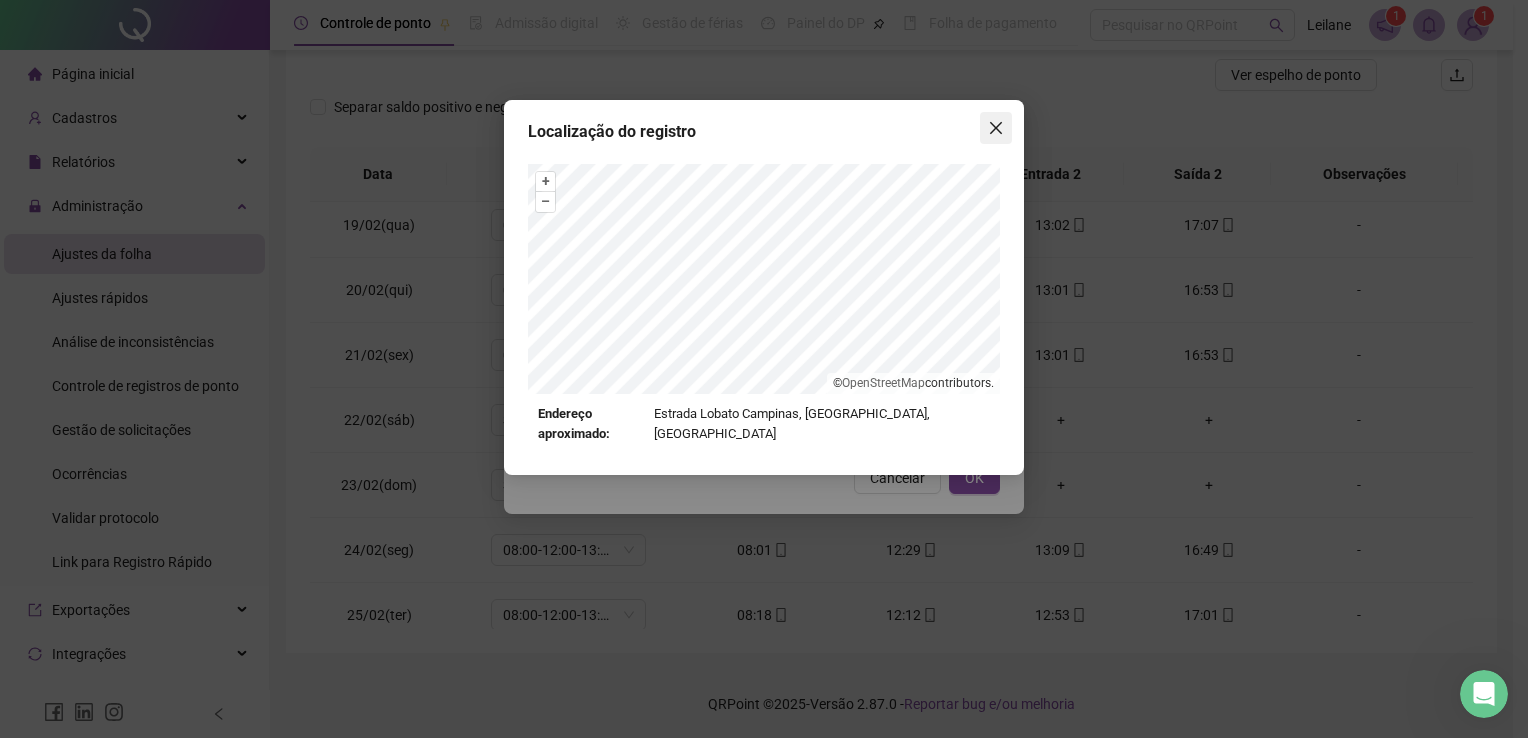 click 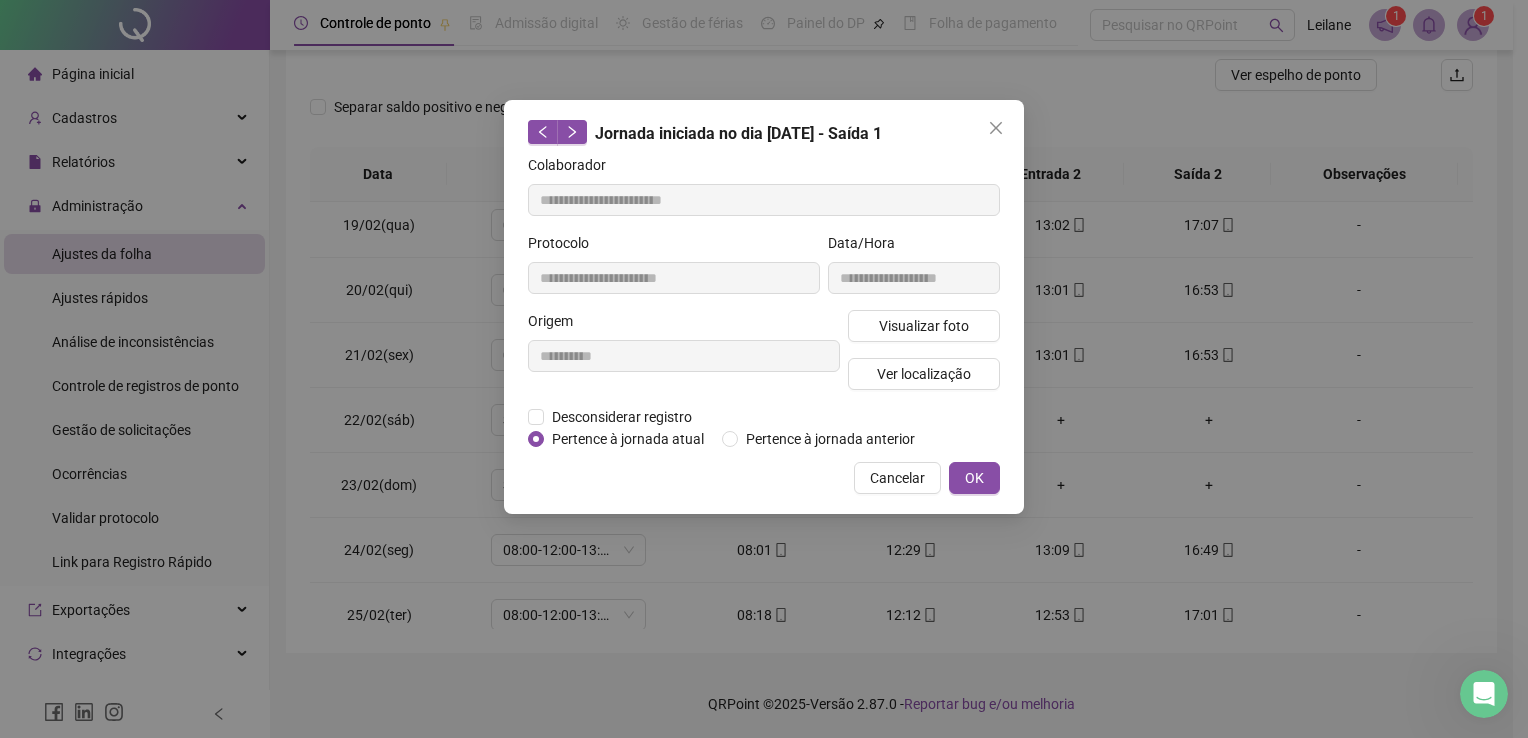 click 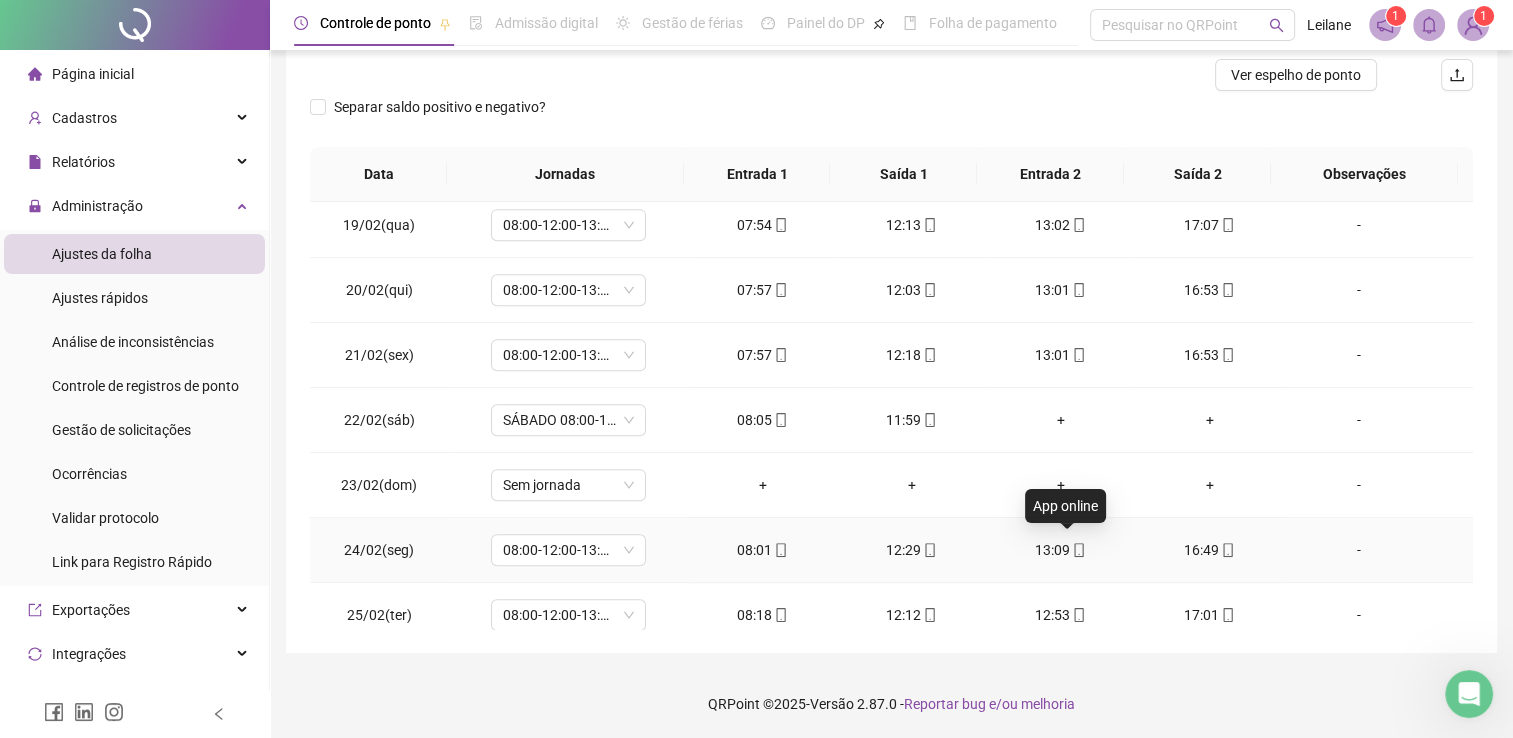 click at bounding box center [1078, 550] 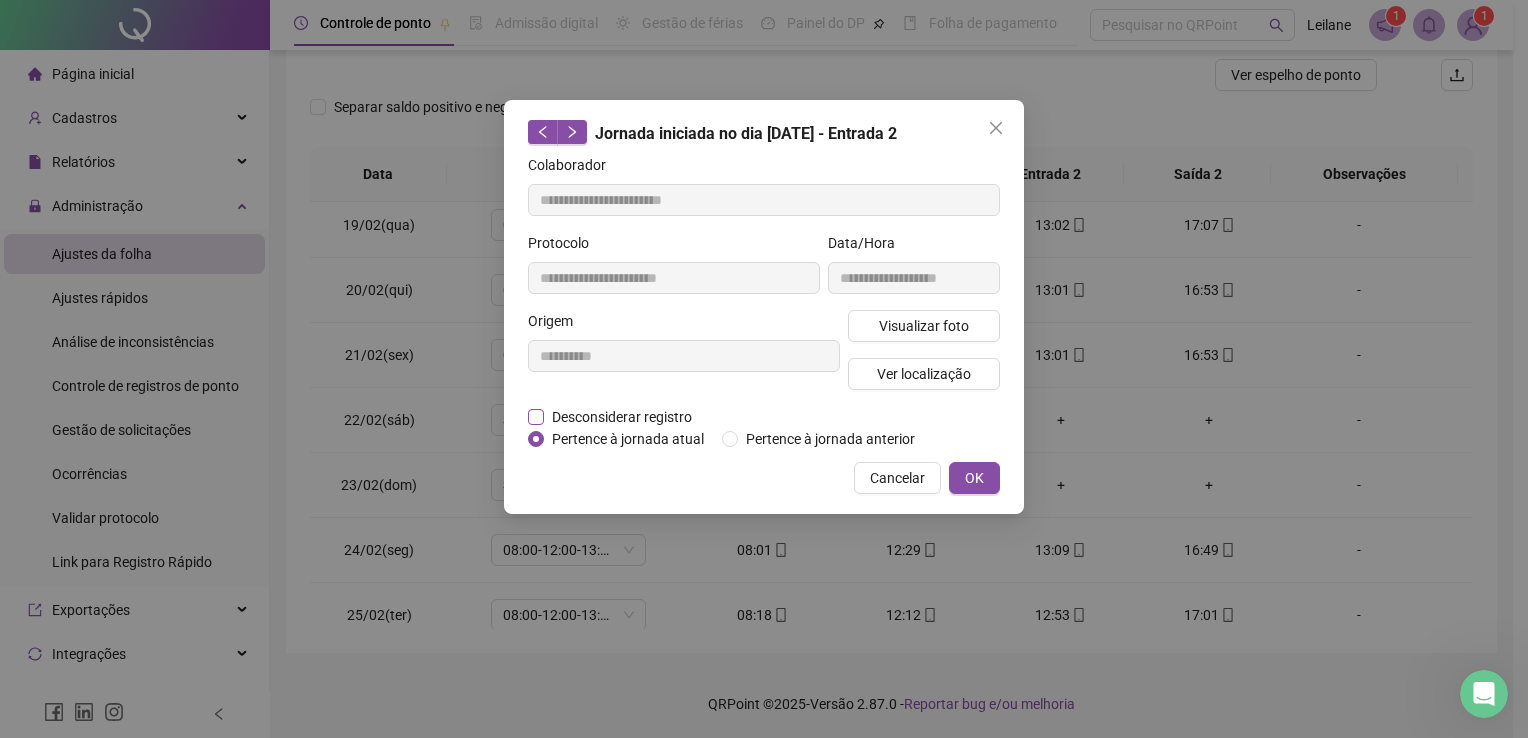 click on "Desconsiderar registro" at bounding box center [622, 417] 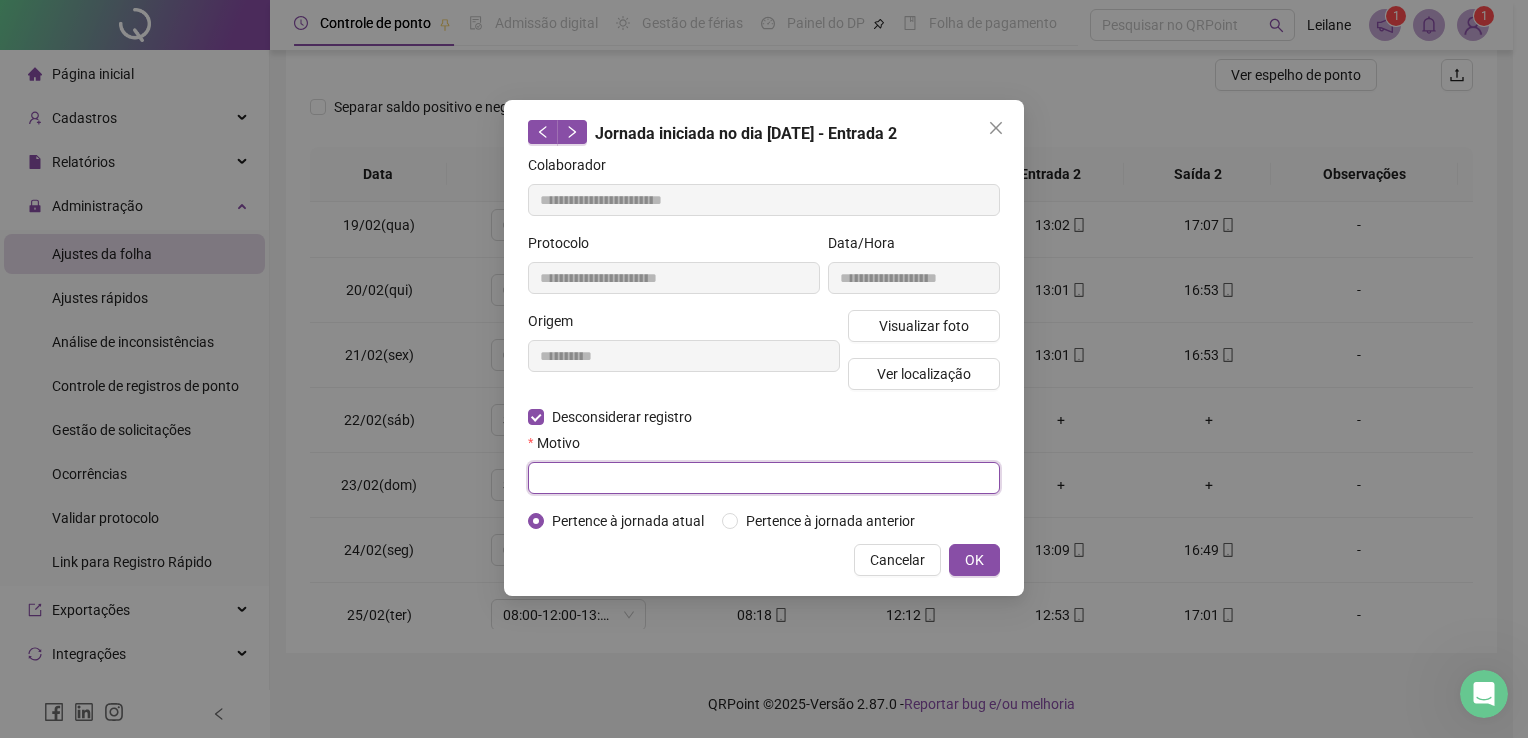 click at bounding box center [764, 478] 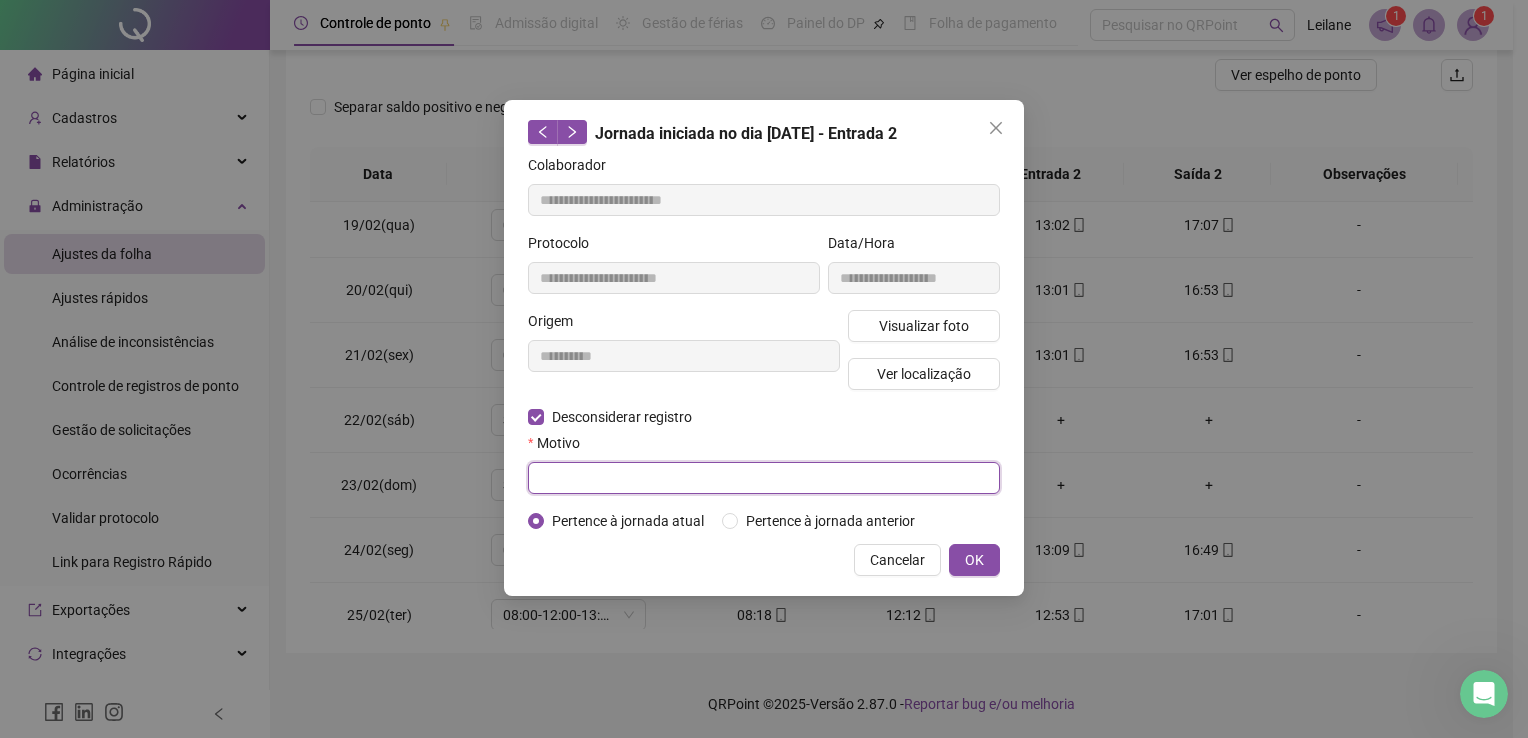 drag, startPoint x: 590, startPoint y: 478, endPoint x: 564, endPoint y: 482, distance: 26.305893 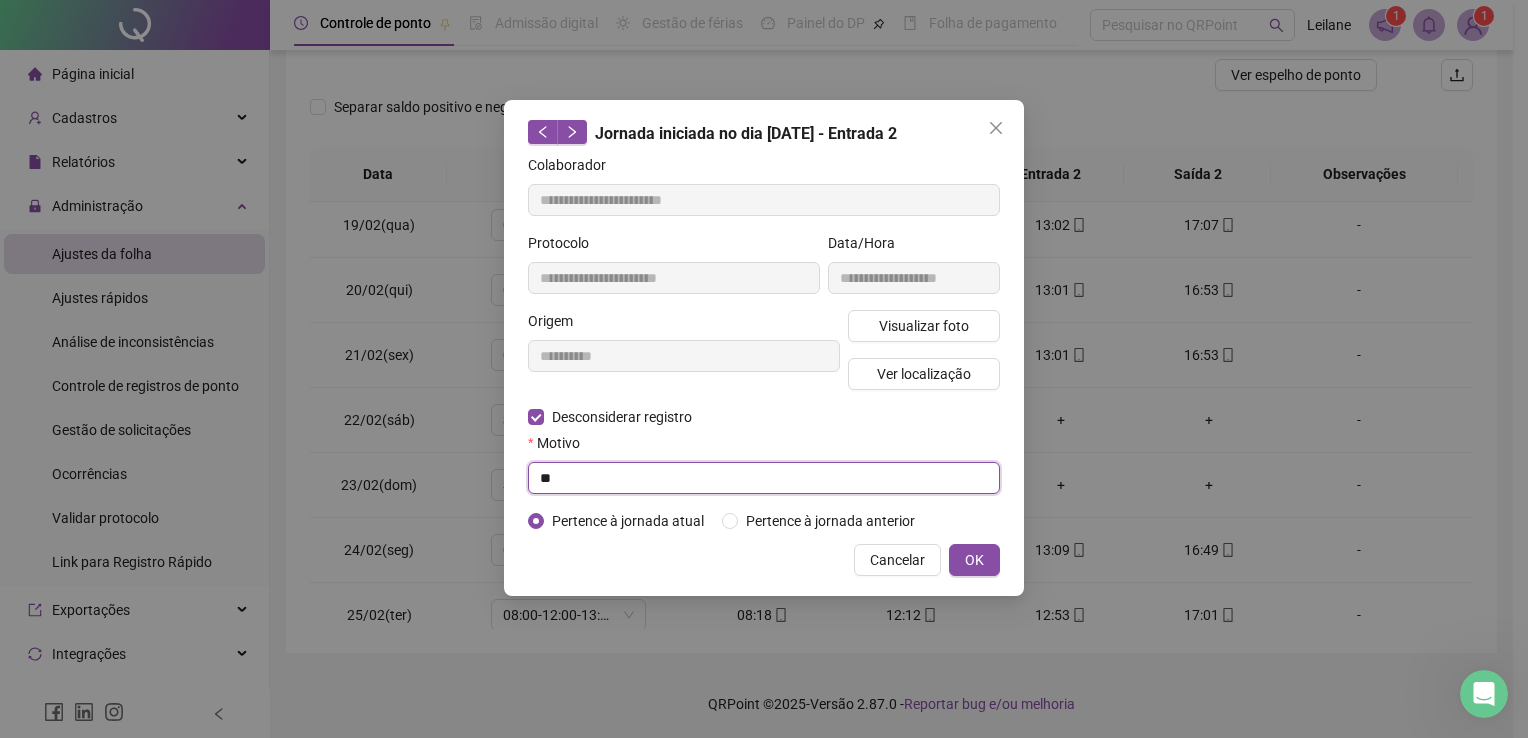 type on "*" 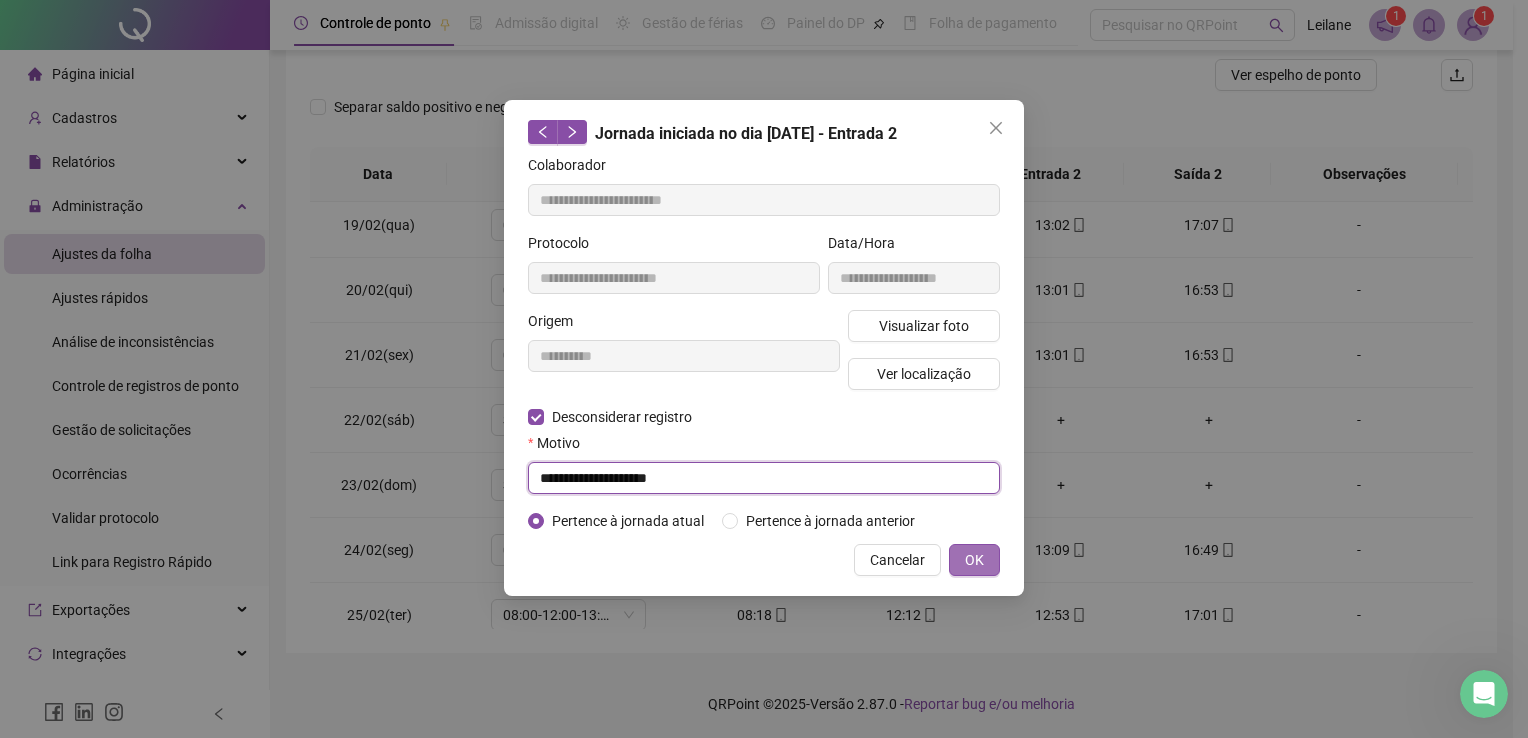 type on "**********" 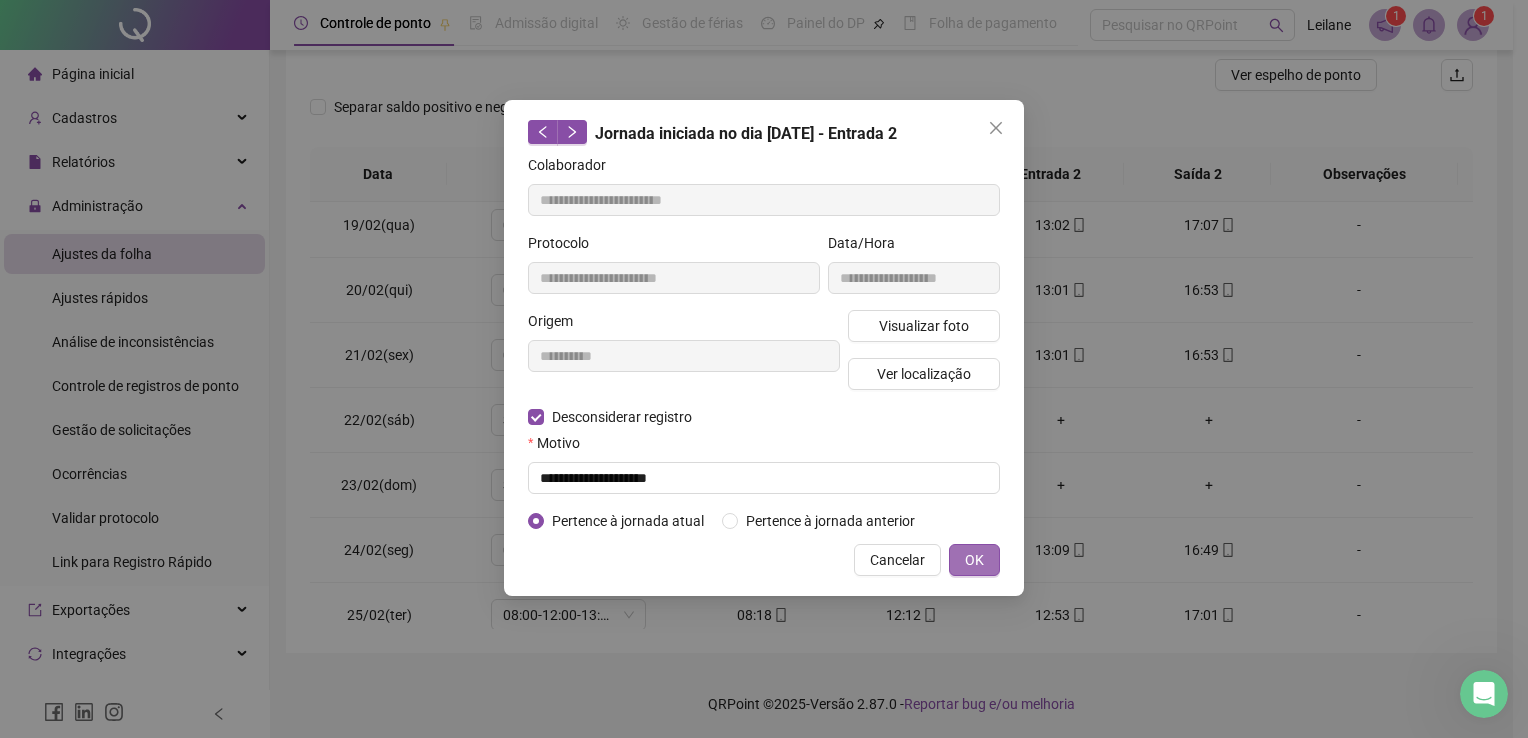 click on "OK" at bounding box center [974, 560] 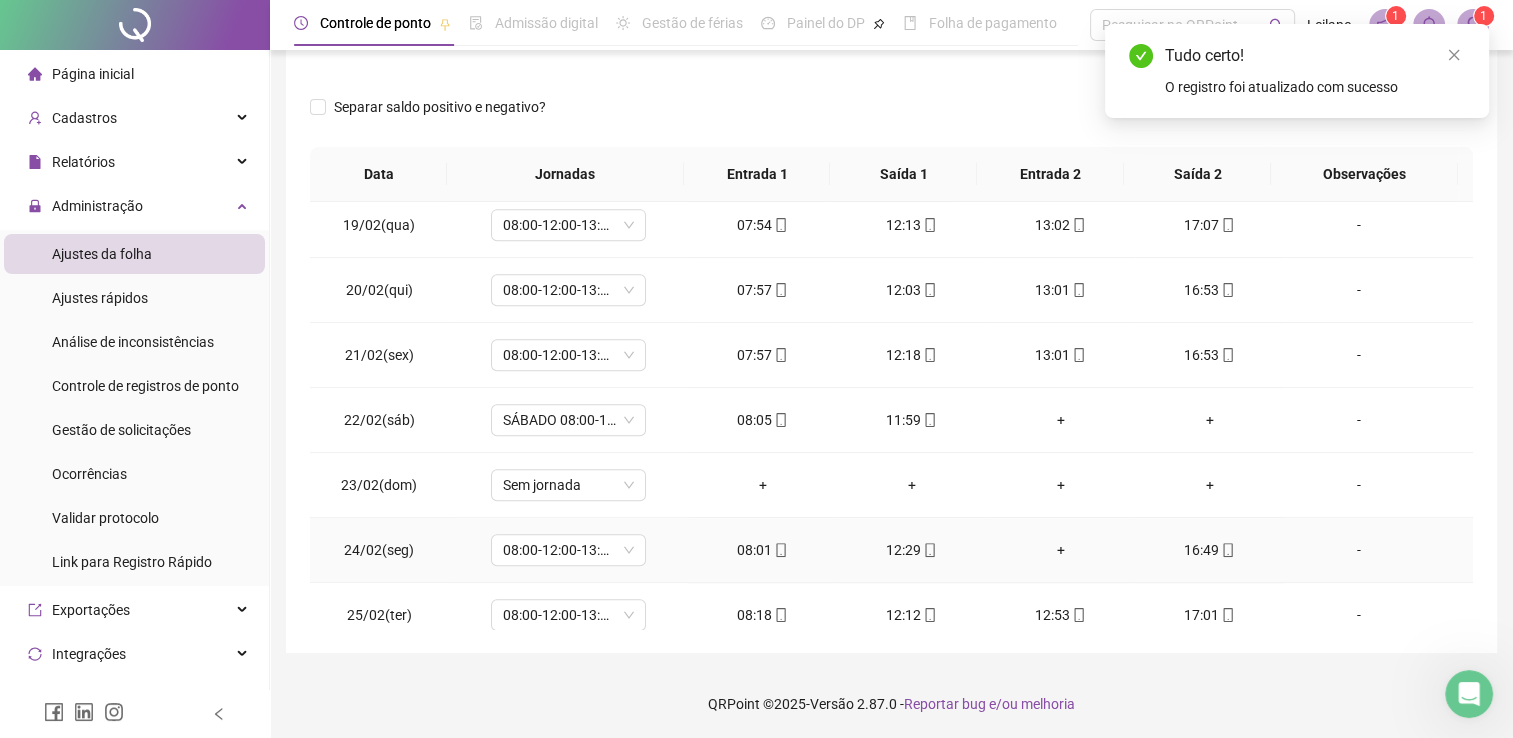 click on "+" at bounding box center [1060, 550] 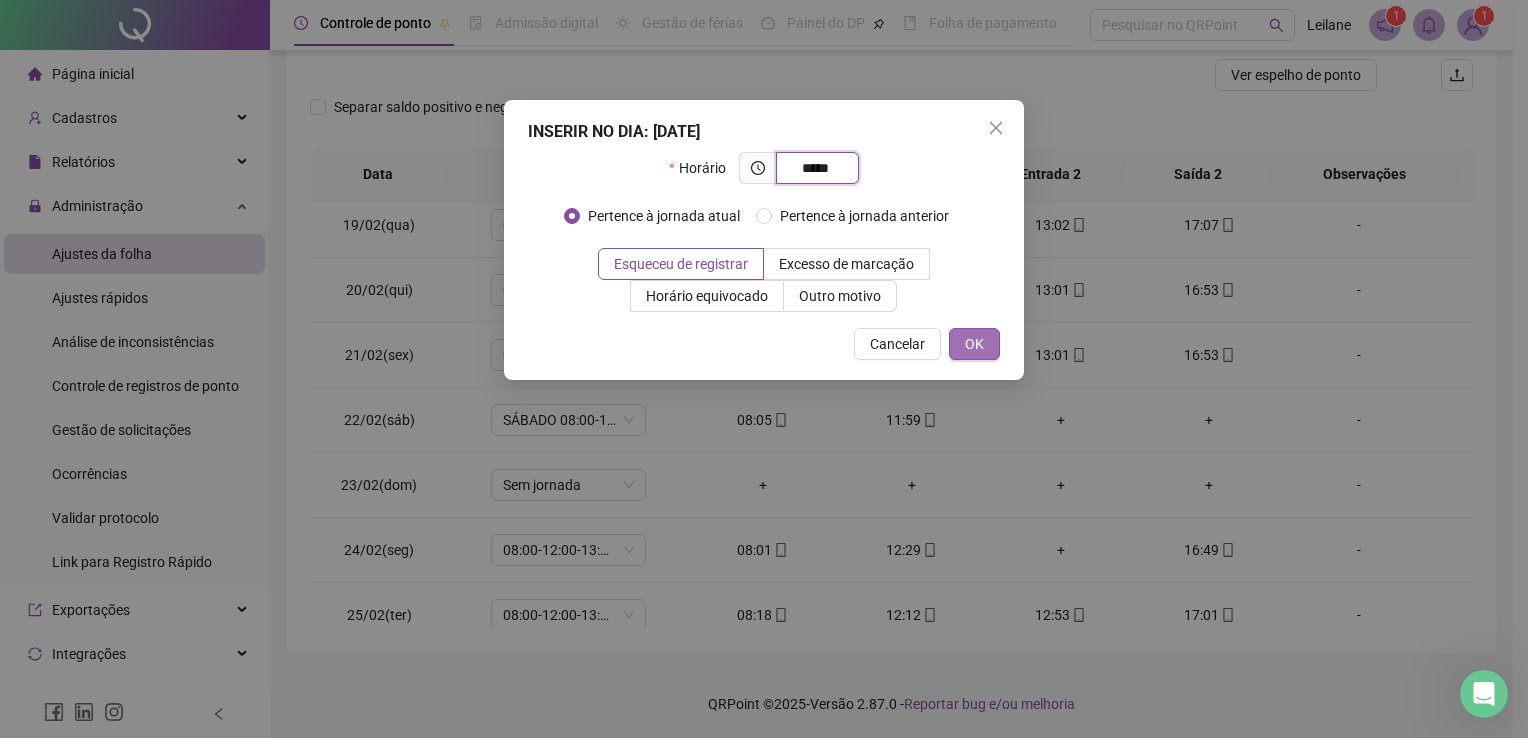 type on "*****" 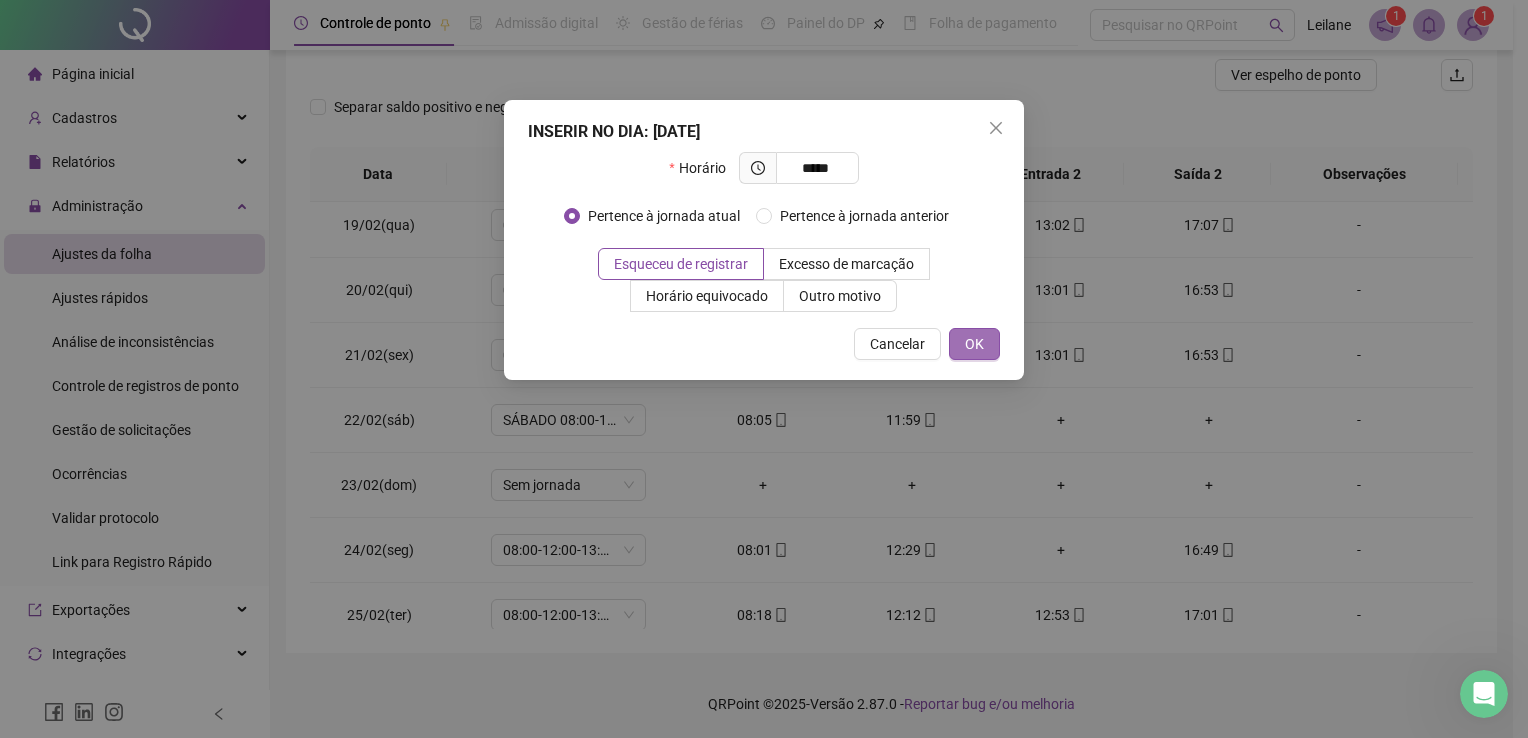 click on "OK" at bounding box center (974, 344) 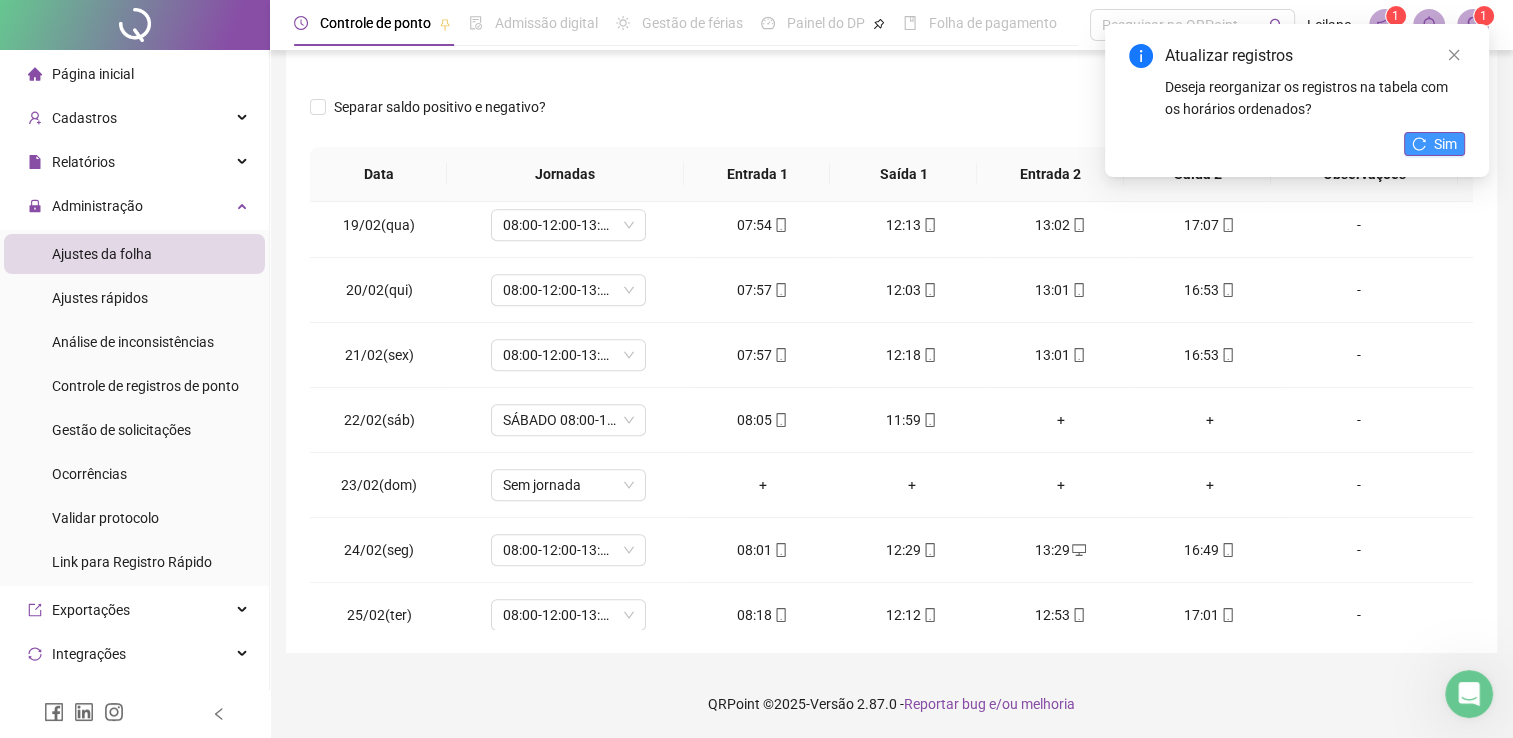 click on "Sim" at bounding box center [1445, 144] 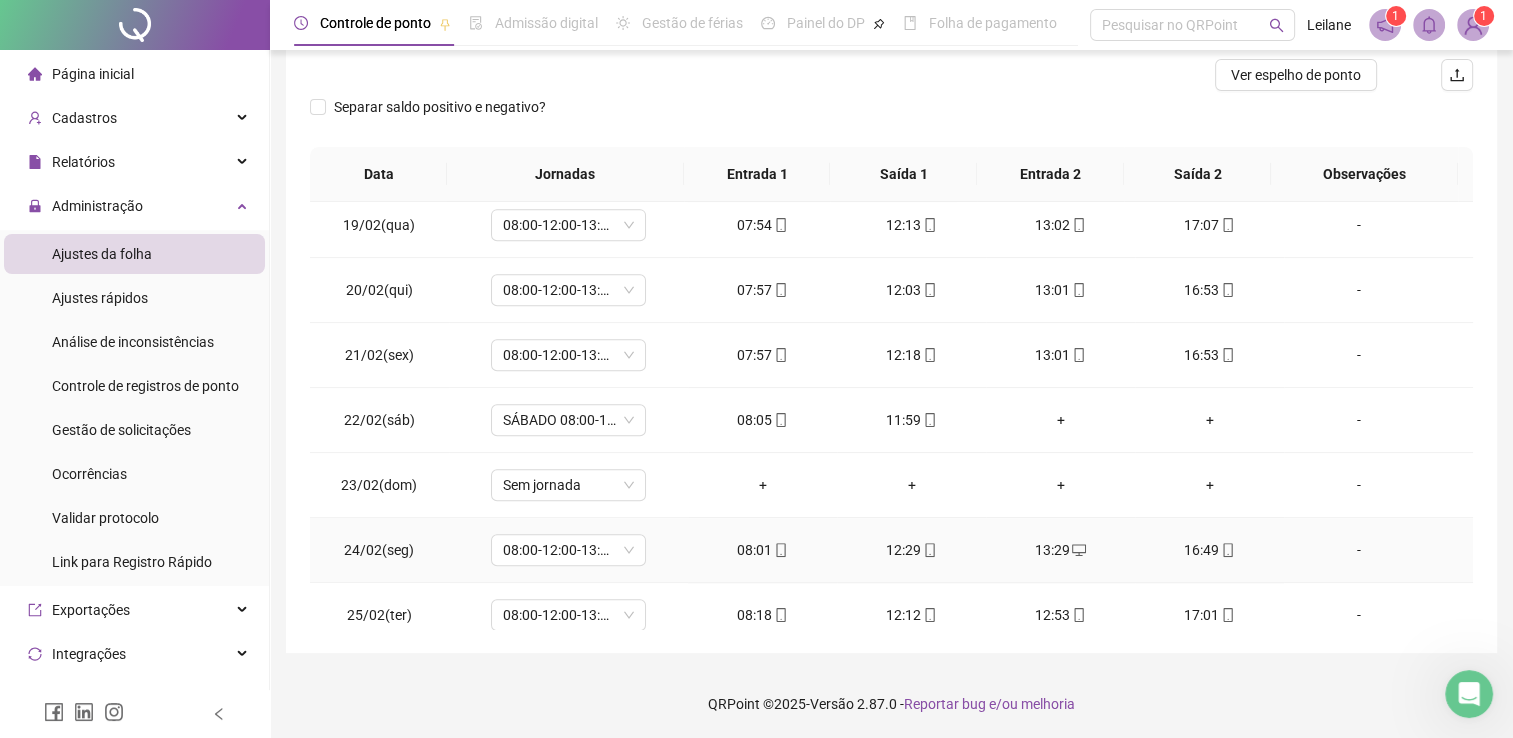 click 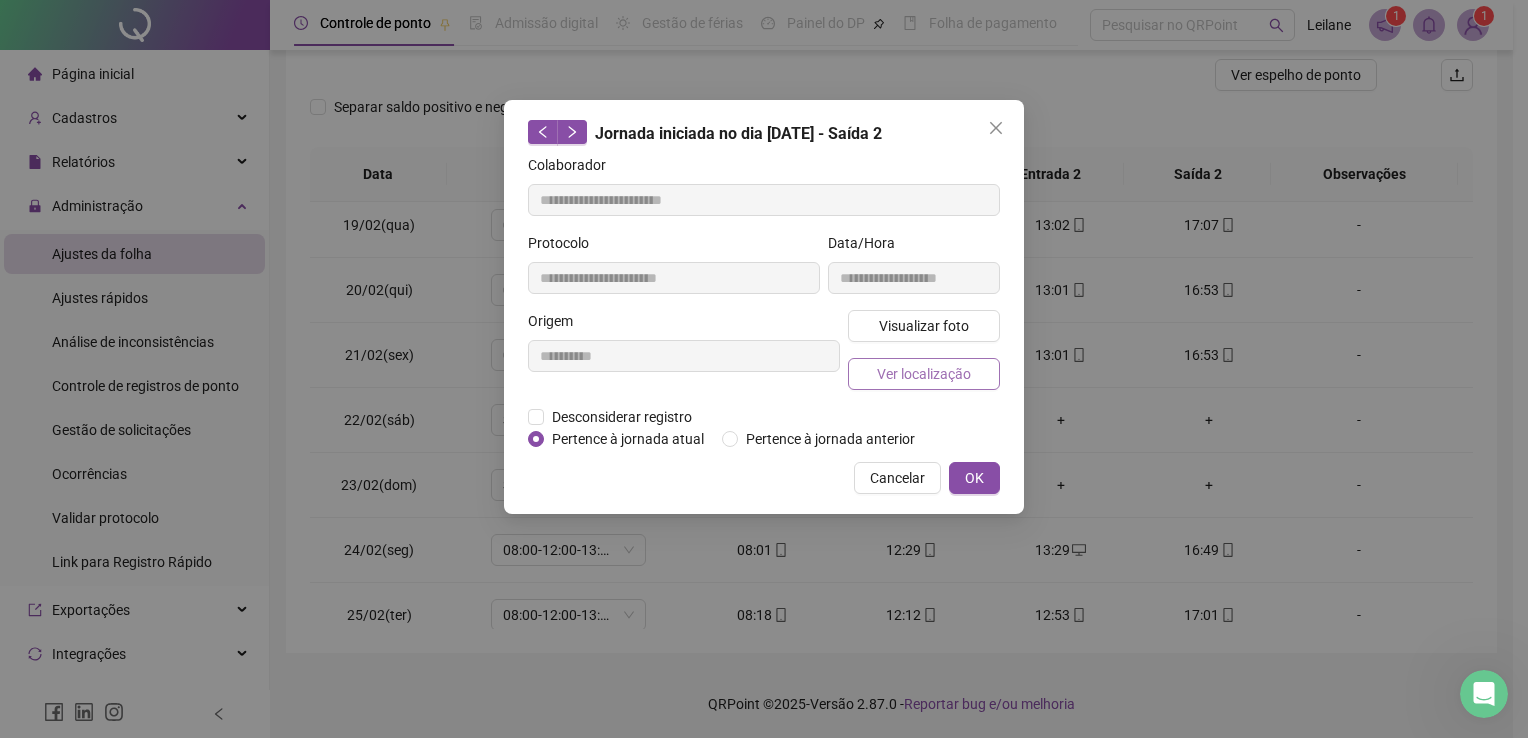 click on "Ver localização" at bounding box center [924, 374] 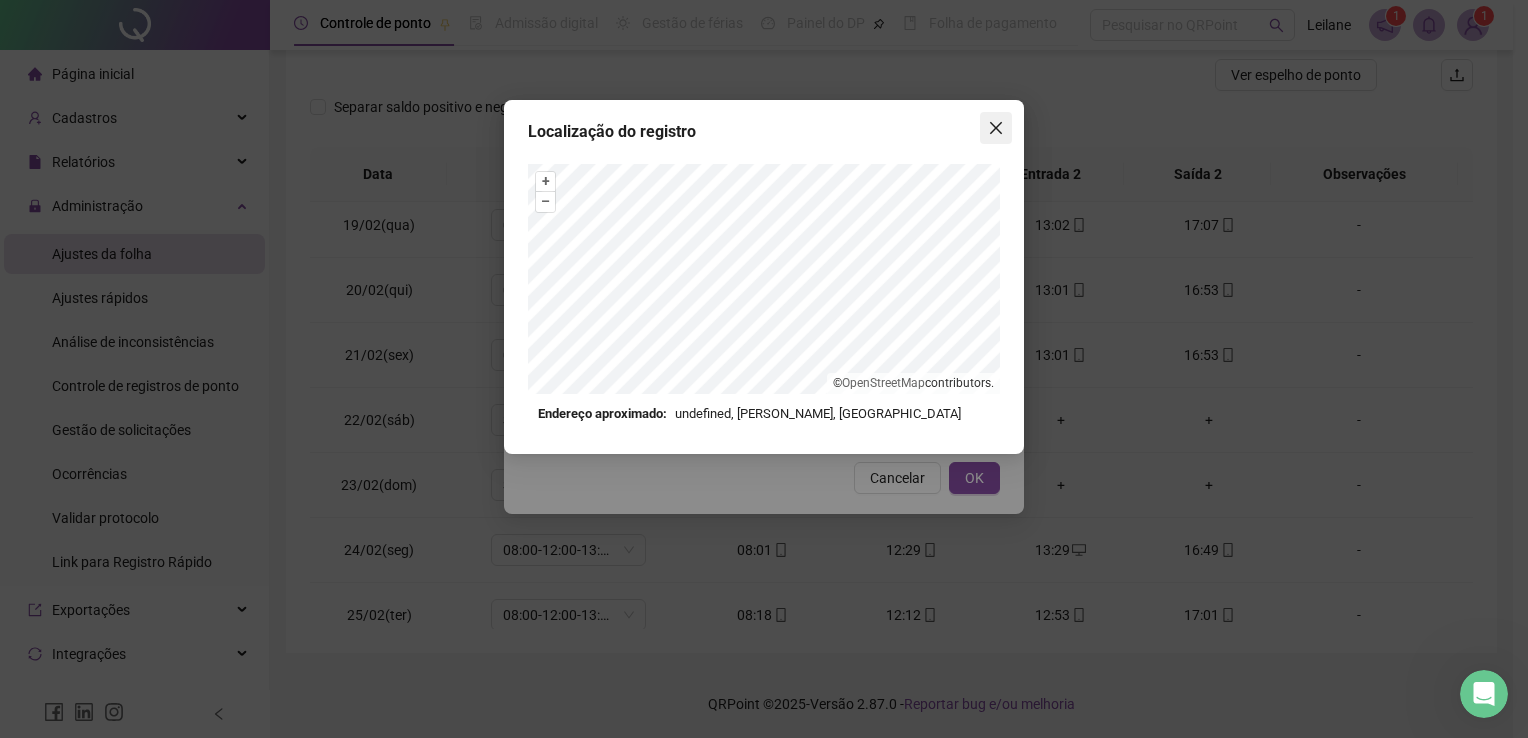 click 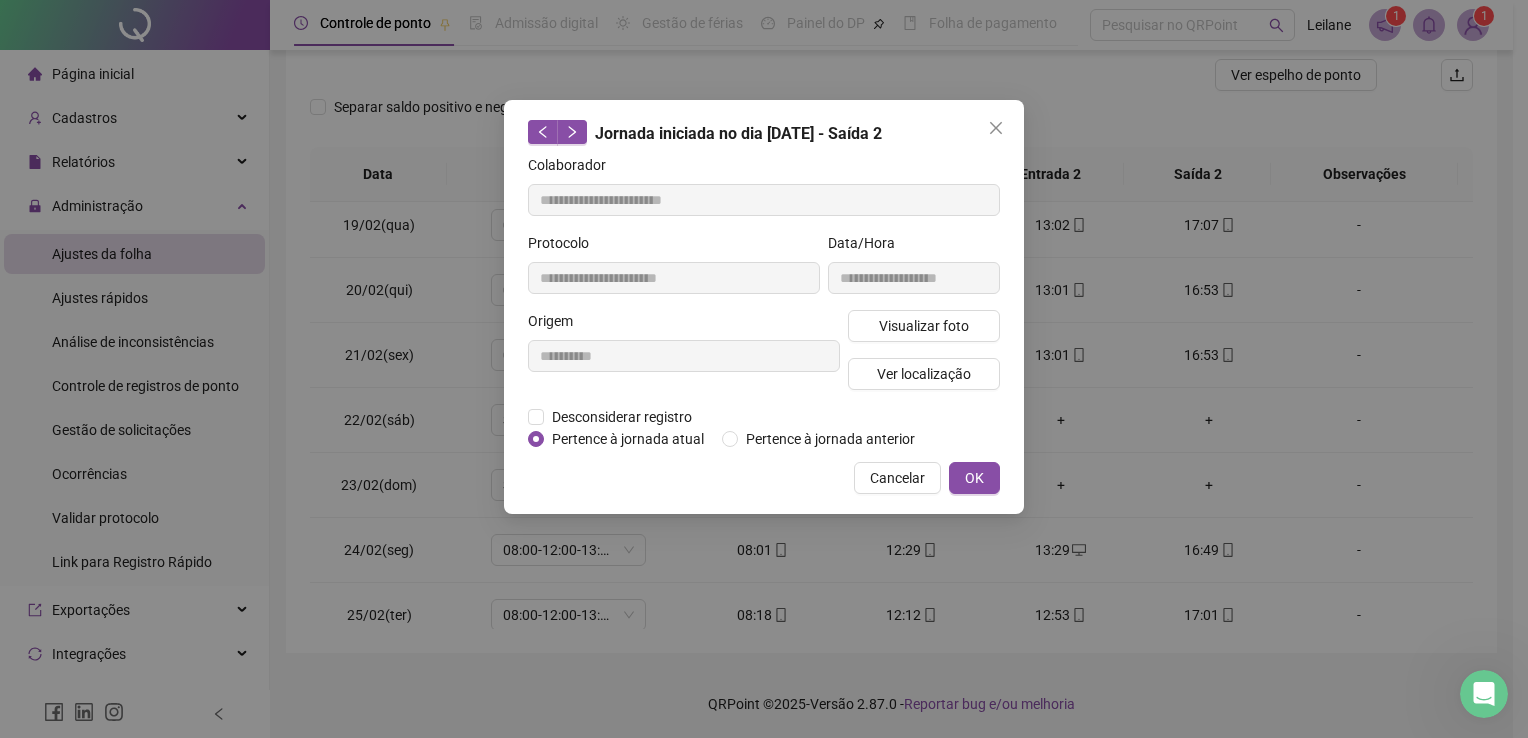 click on "OK" at bounding box center [974, 478] 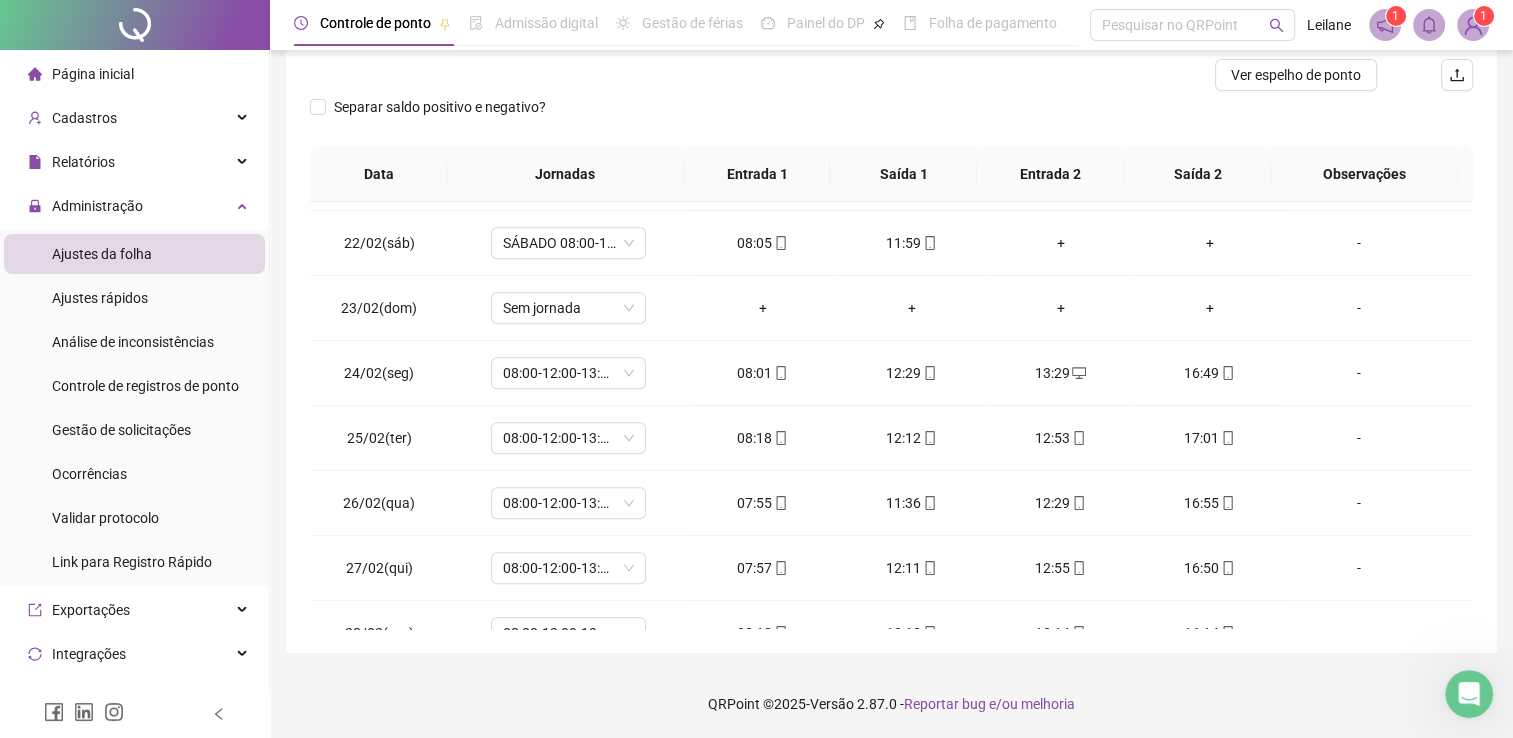 scroll, scrollTop: 1387, scrollLeft: 0, axis: vertical 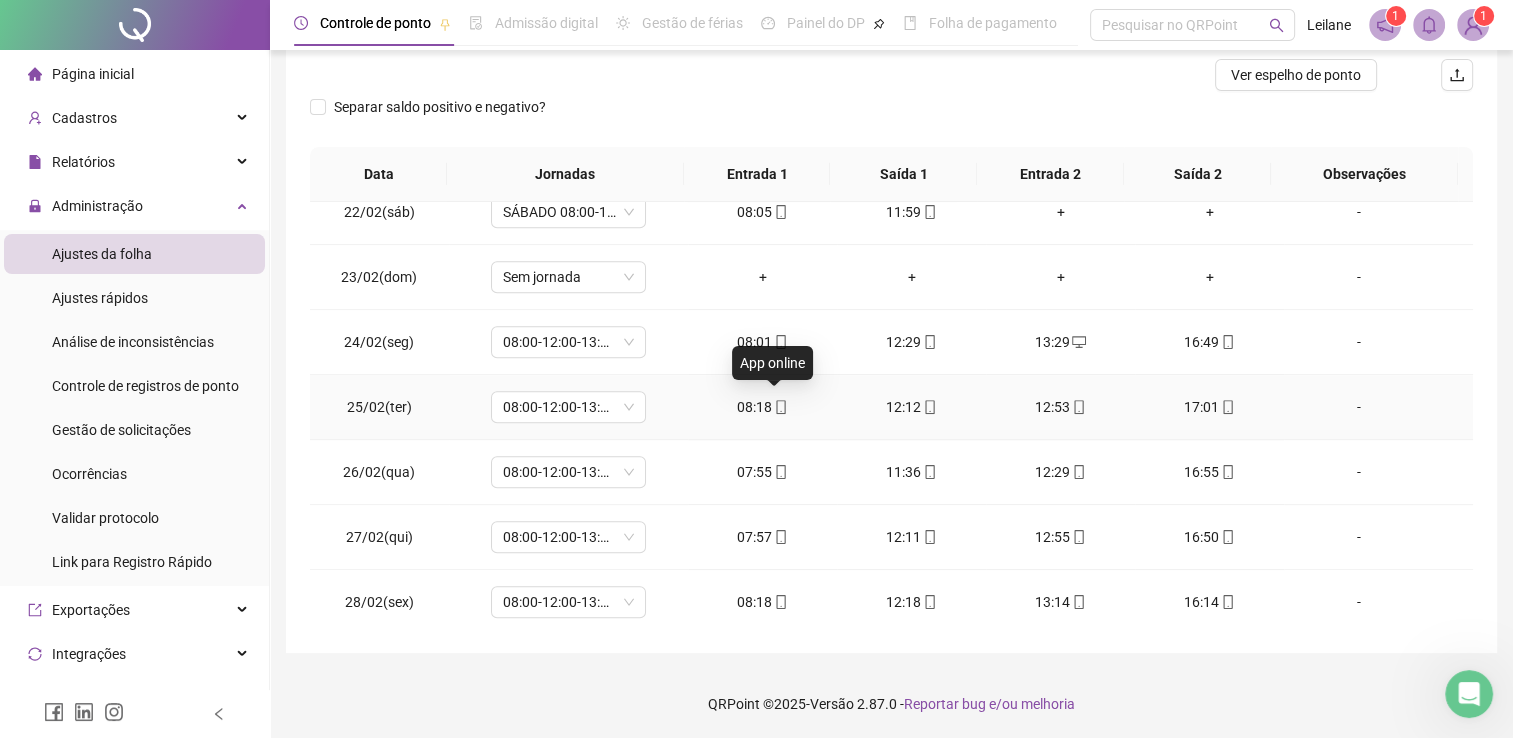 click 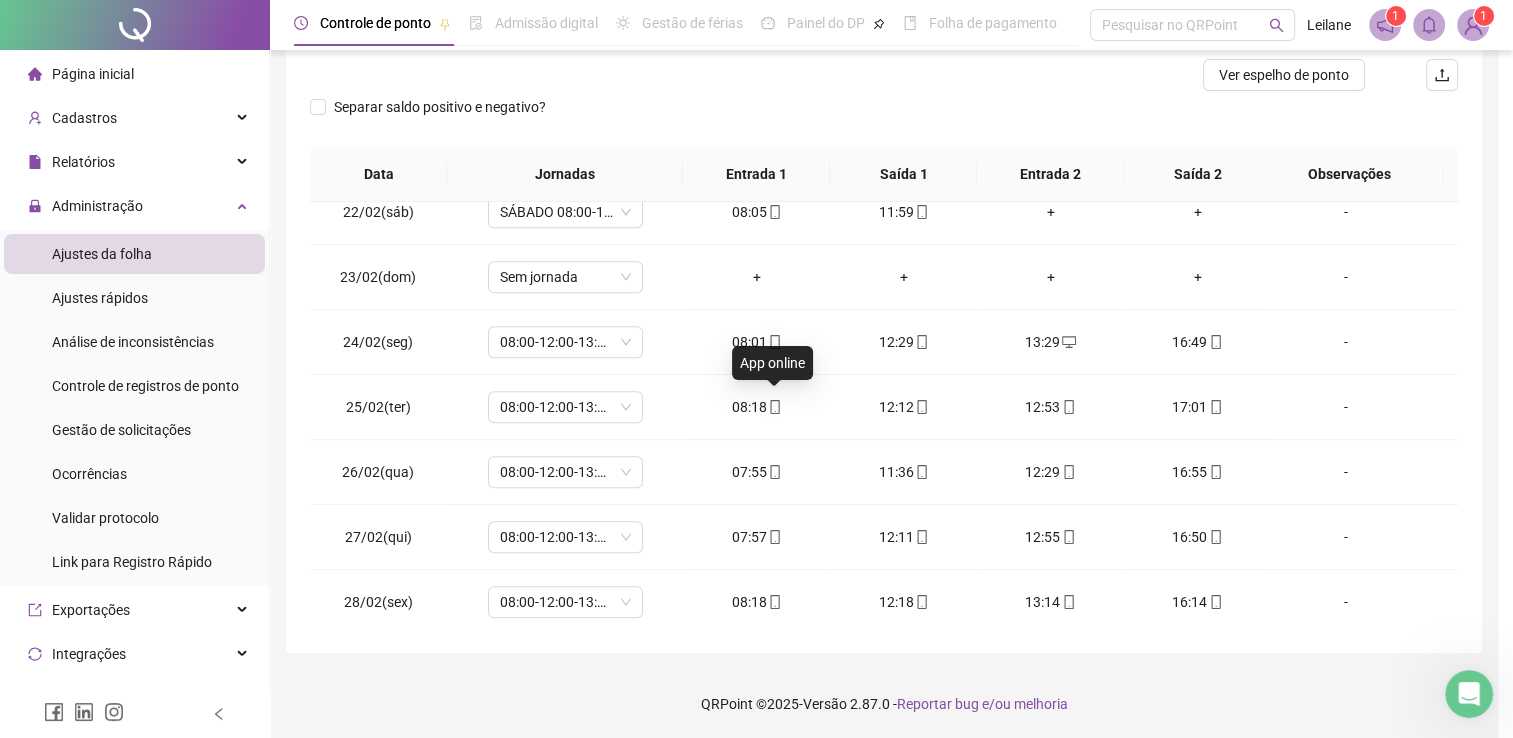 type on "**********" 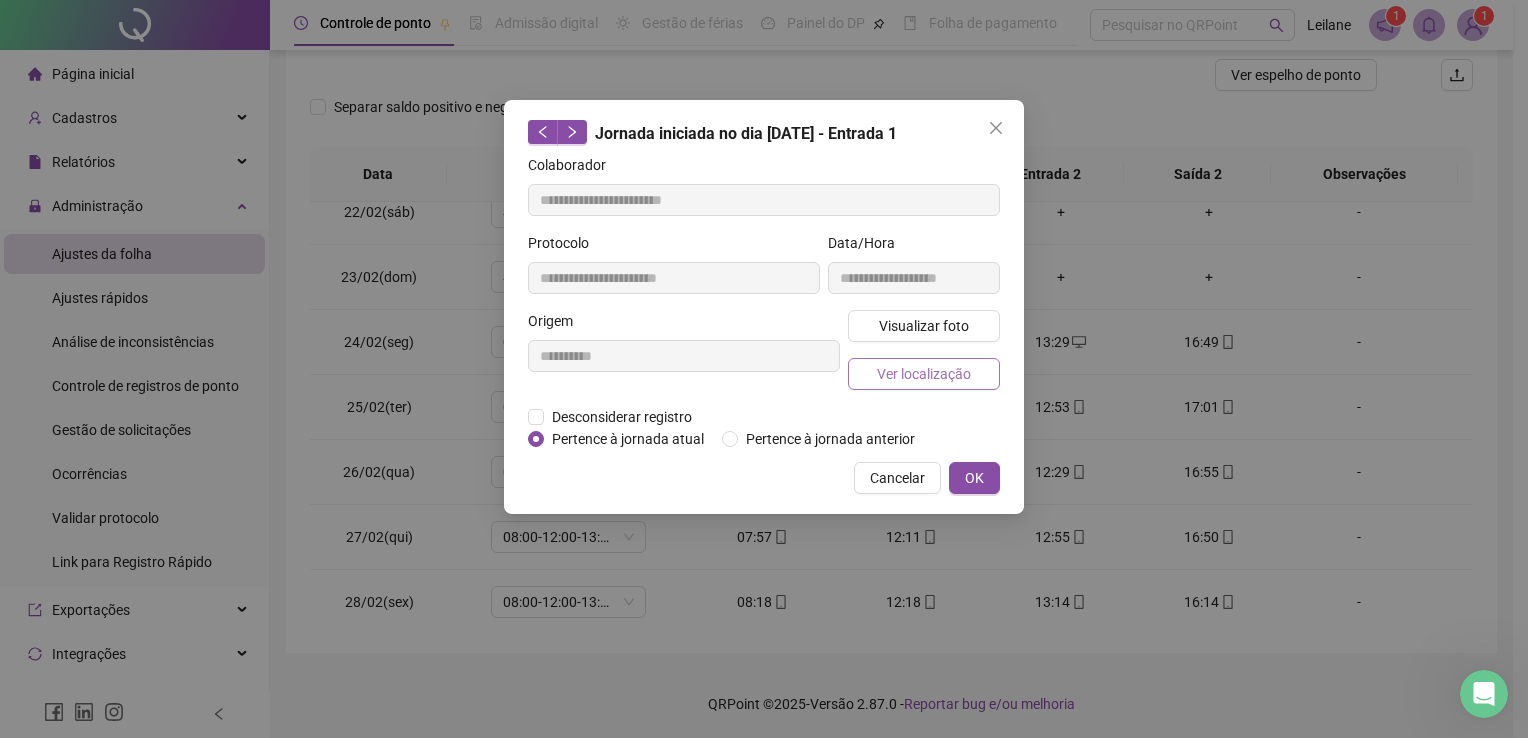 click on "Ver localização" at bounding box center (924, 374) 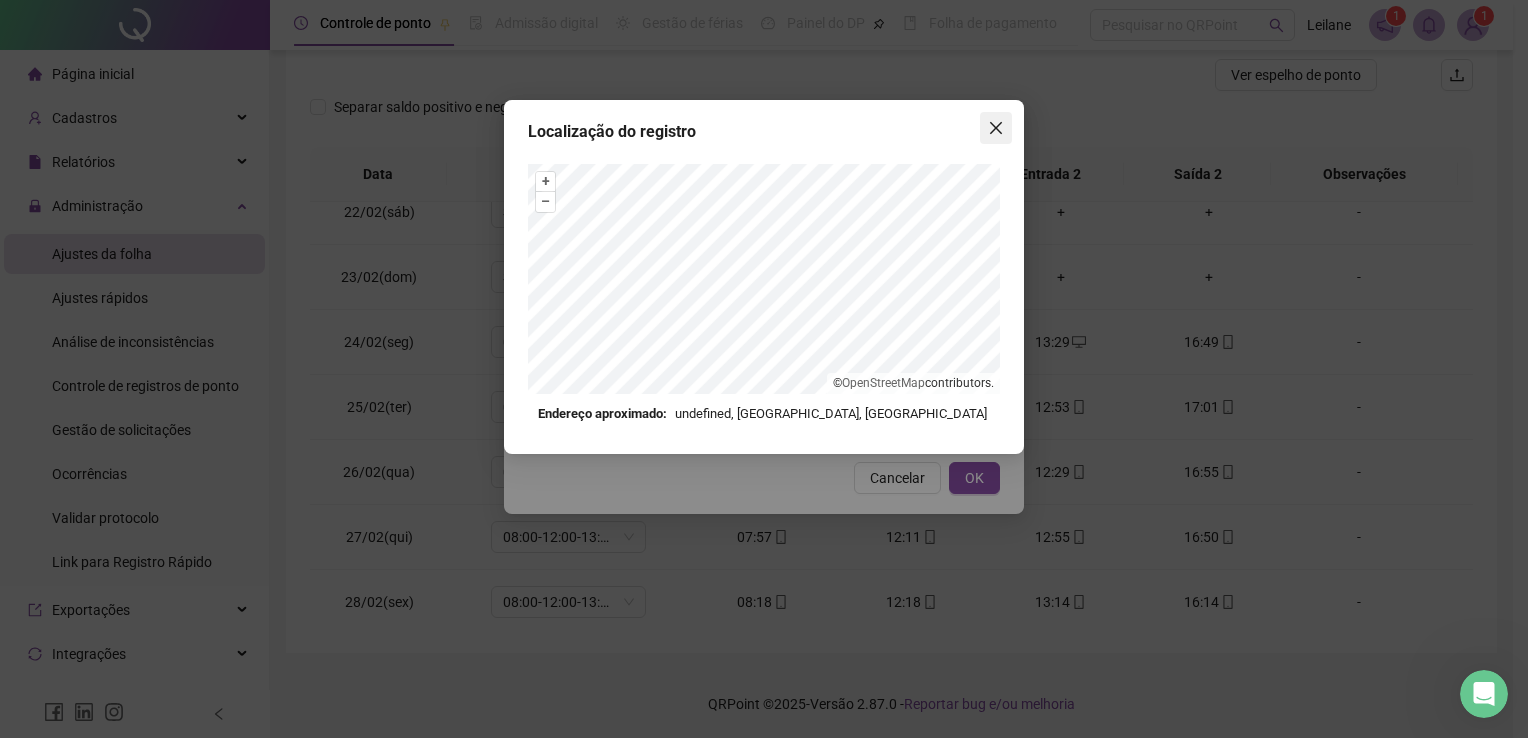 click 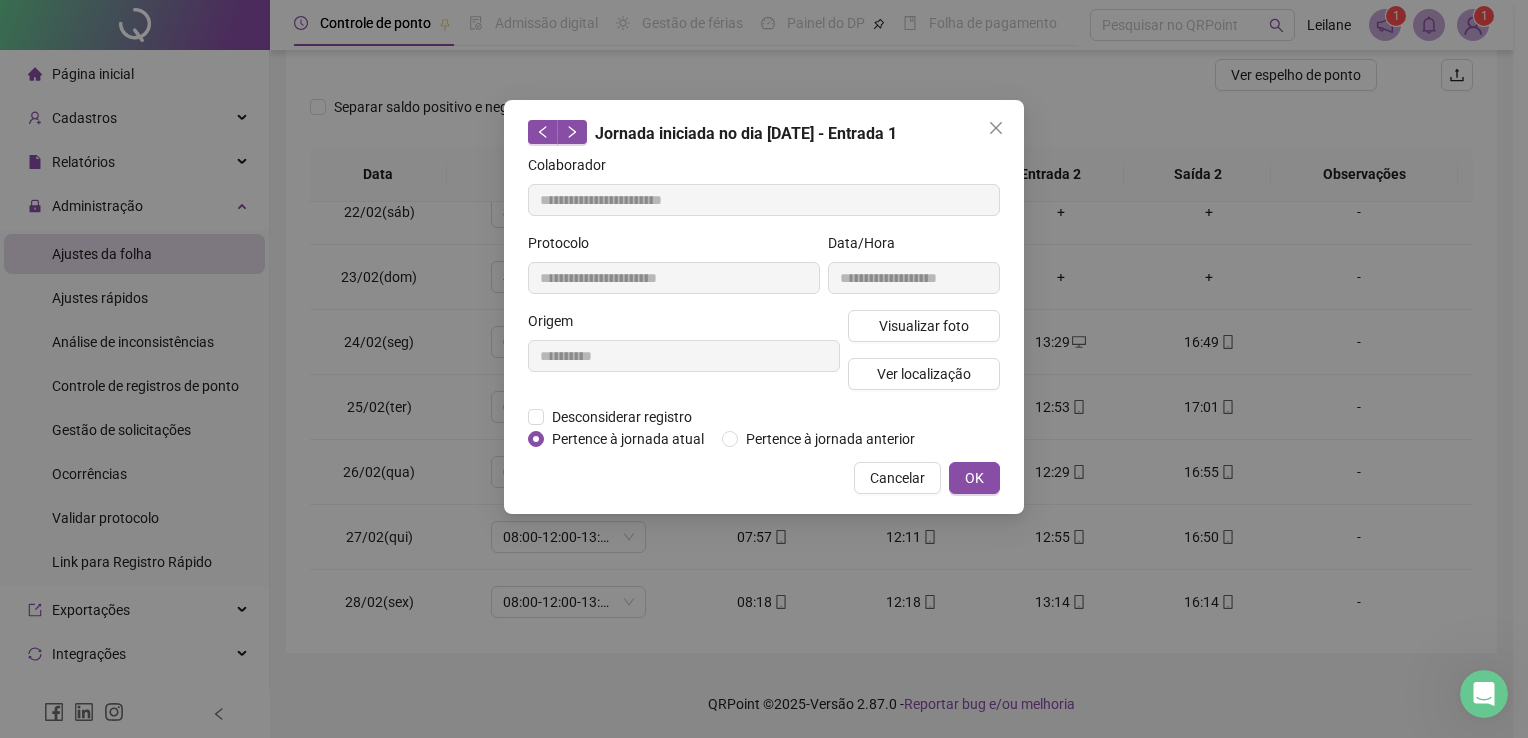 click 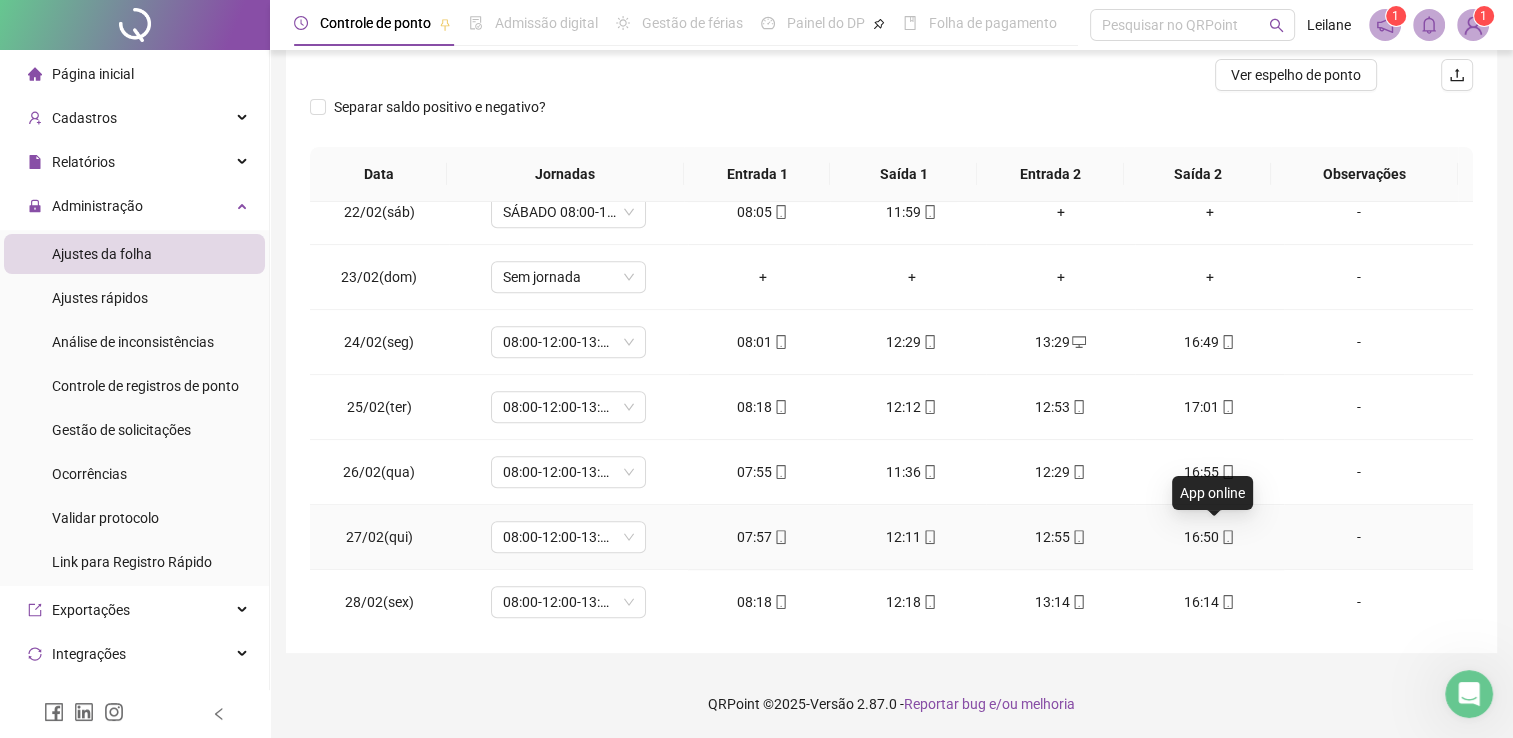 click 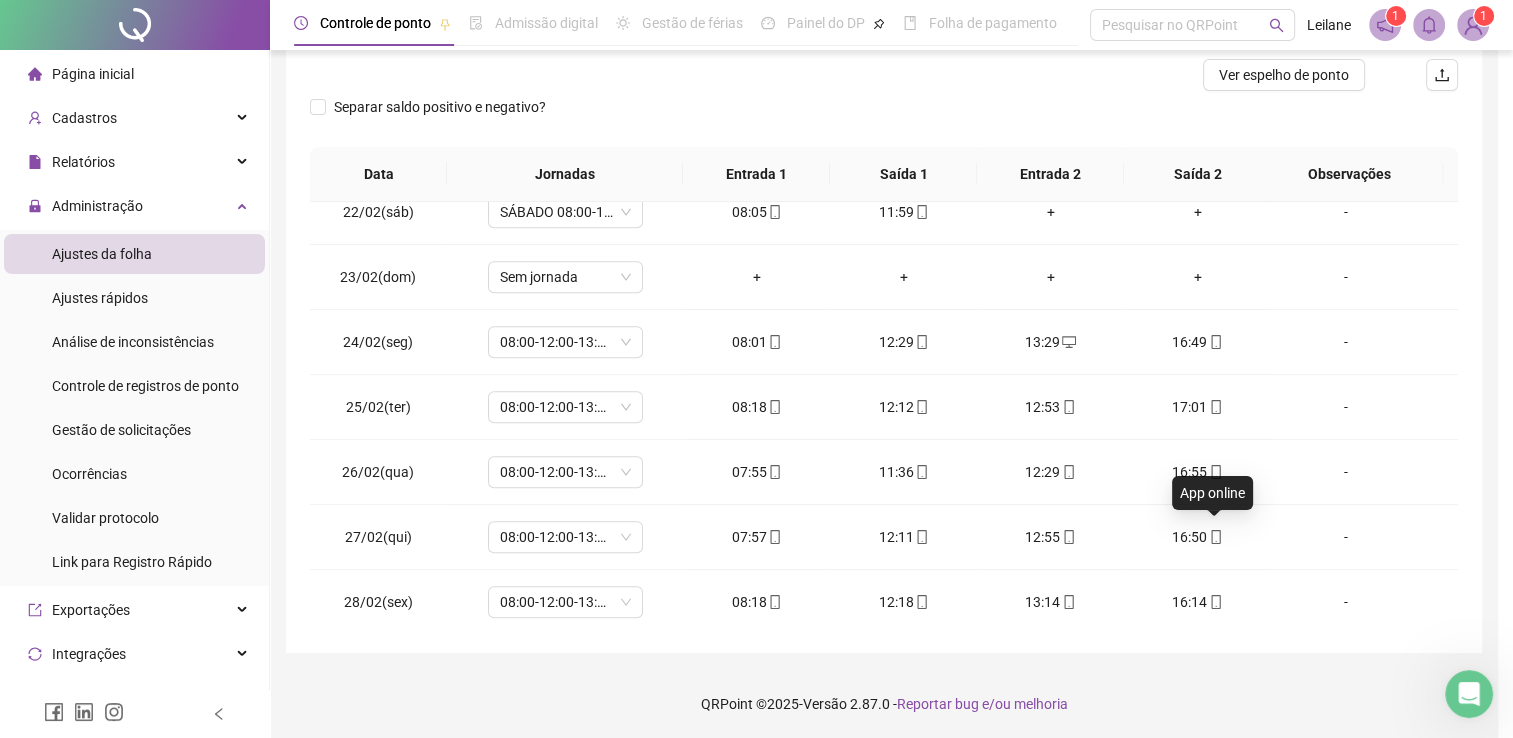 type on "**********" 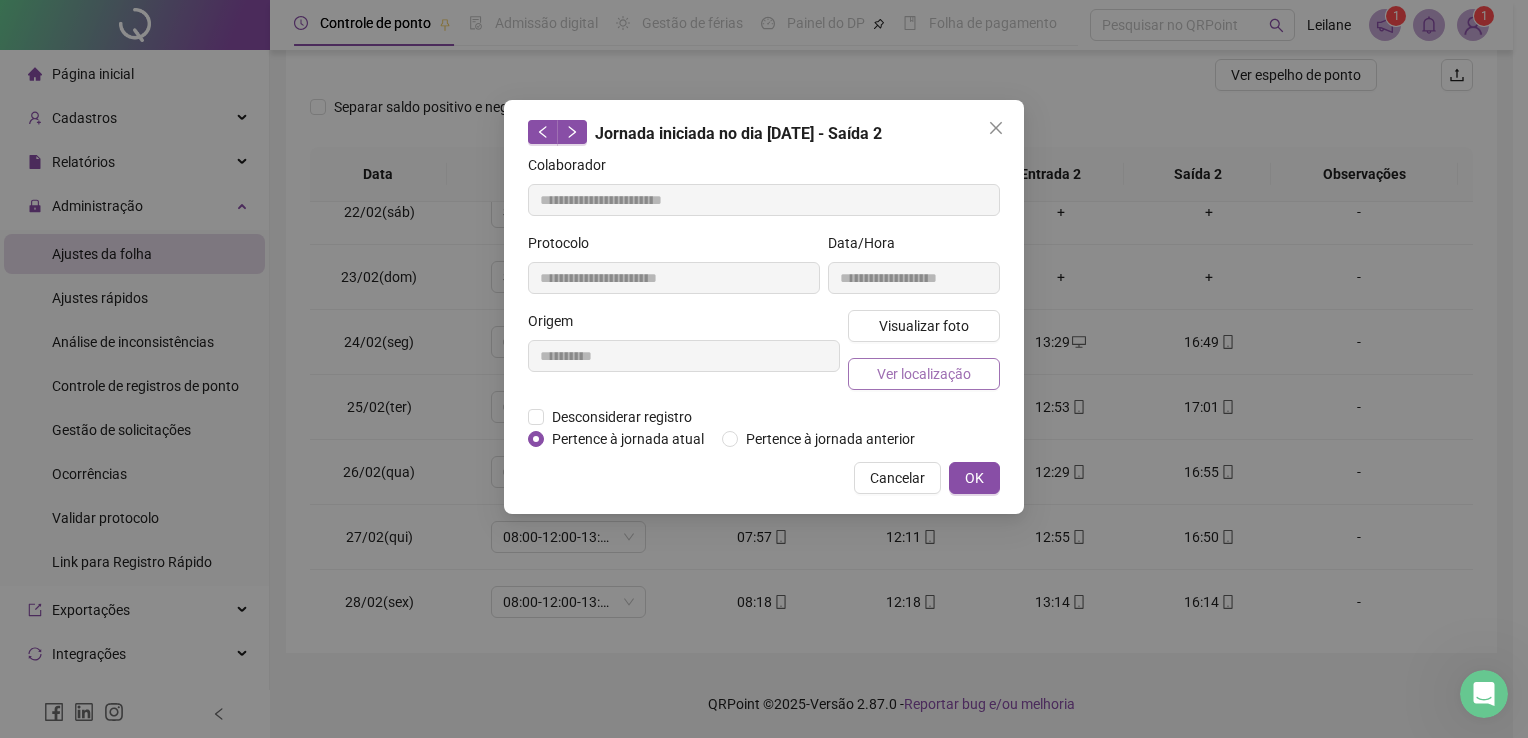 click on "Ver localização" at bounding box center [924, 374] 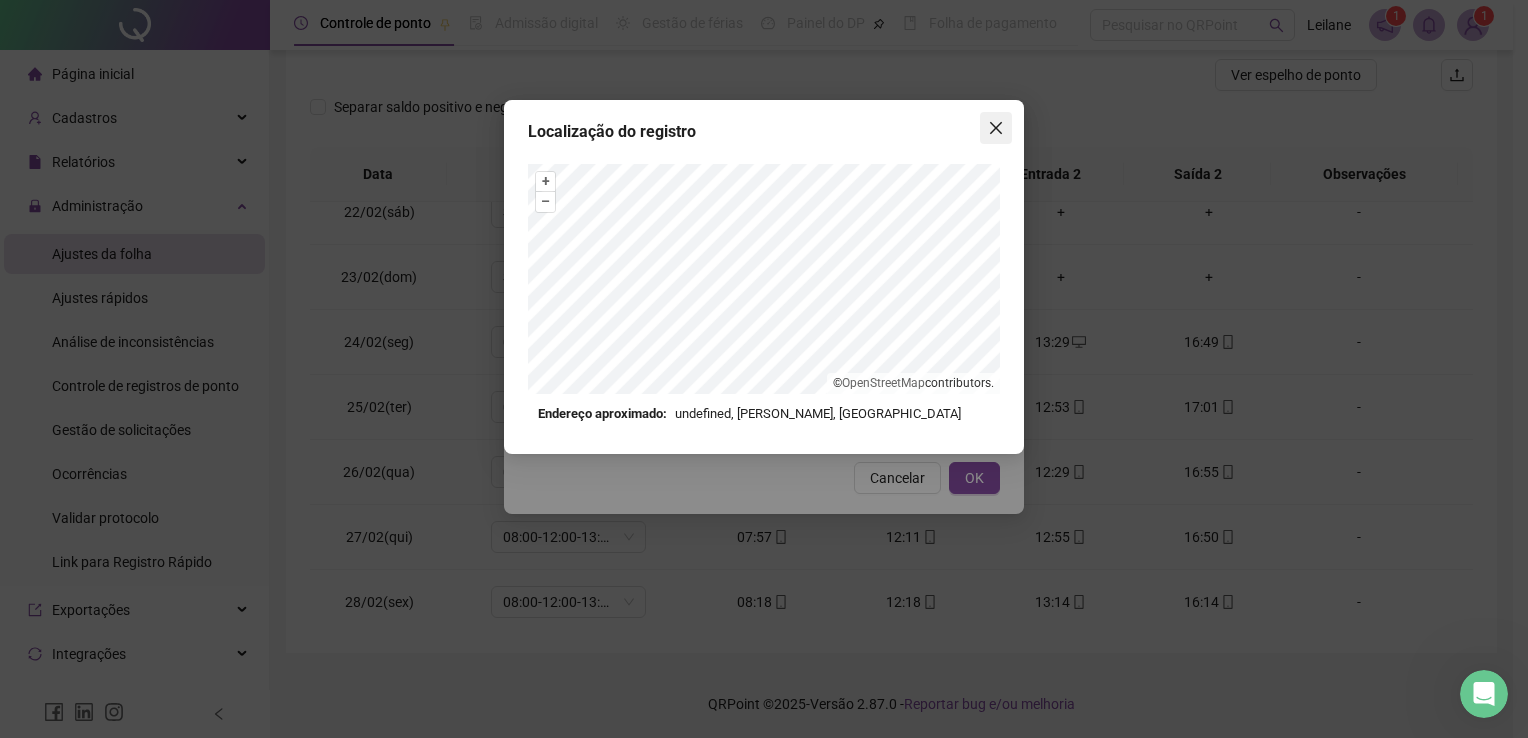 click at bounding box center [996, 128] 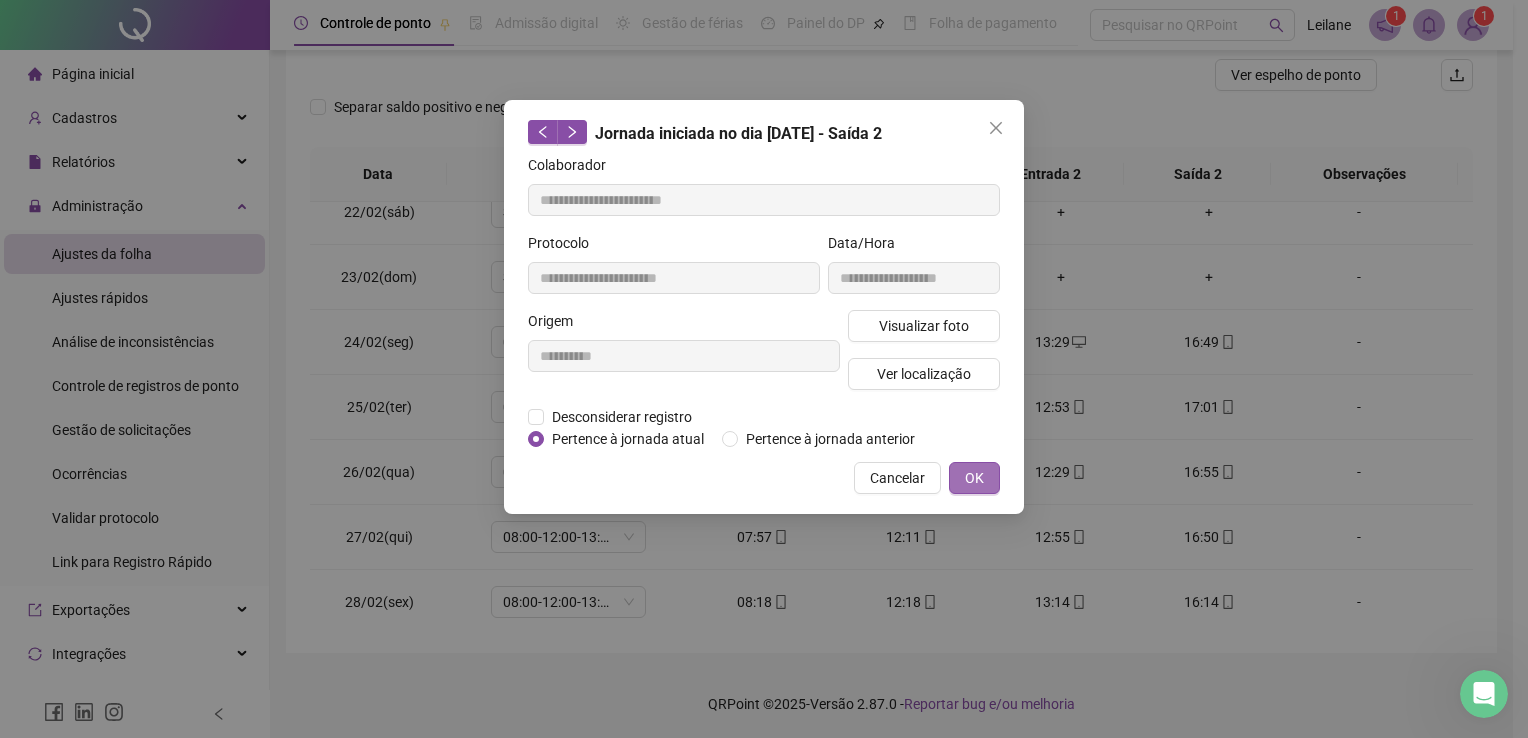 click on "OK" at bounding box center (974, 478) 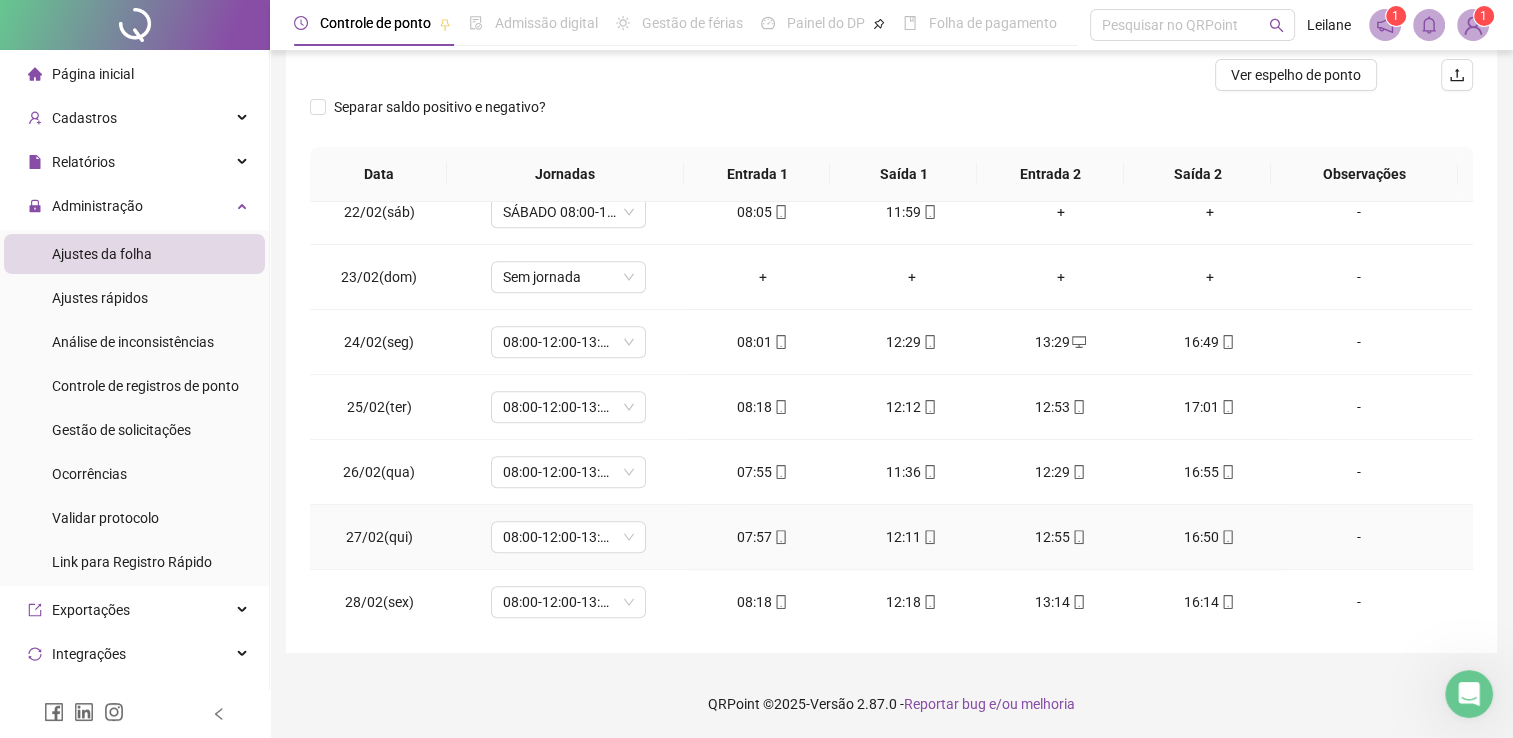 click on "12:55" at bounding box center [1060, 537] 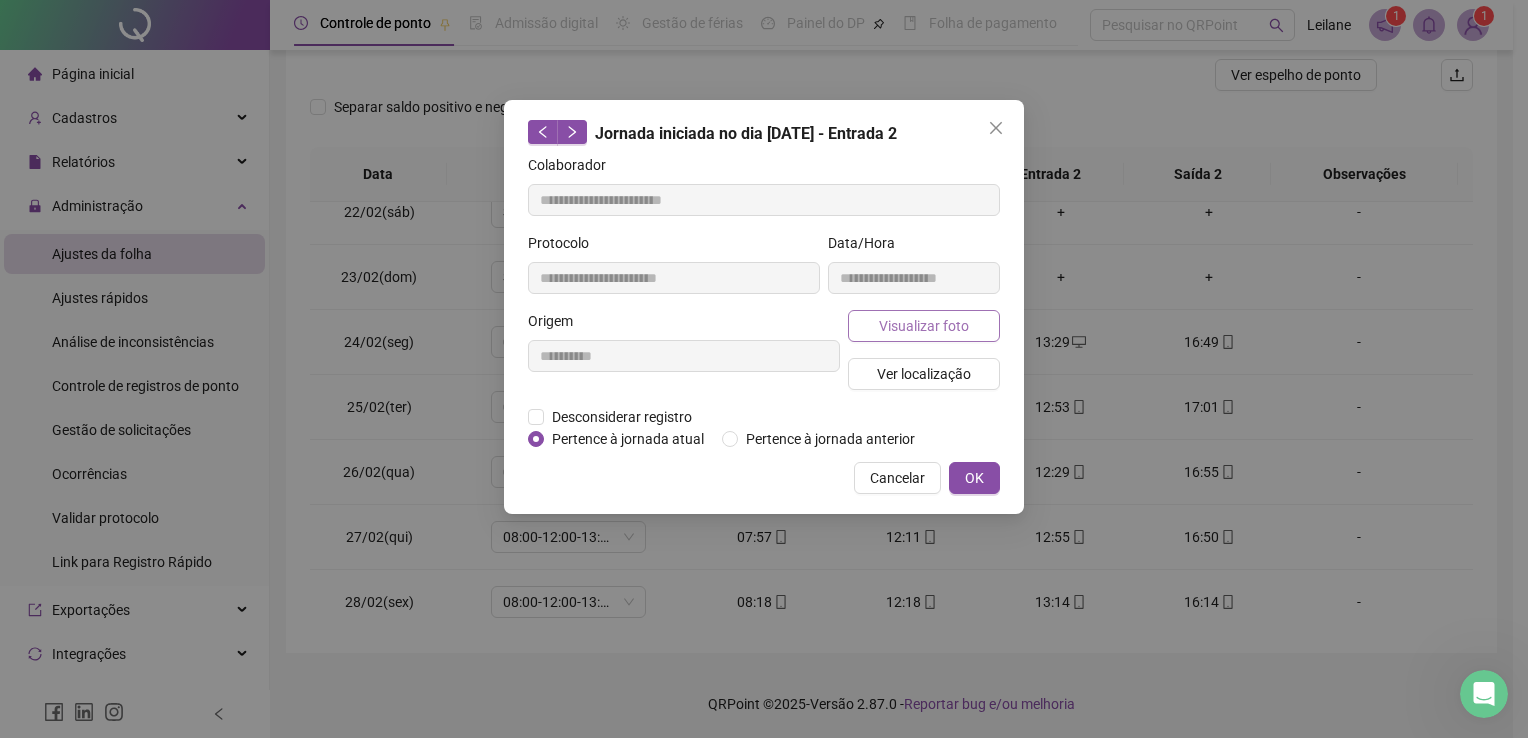 click on "Visualizar foto" at bounding box center (924, 326) 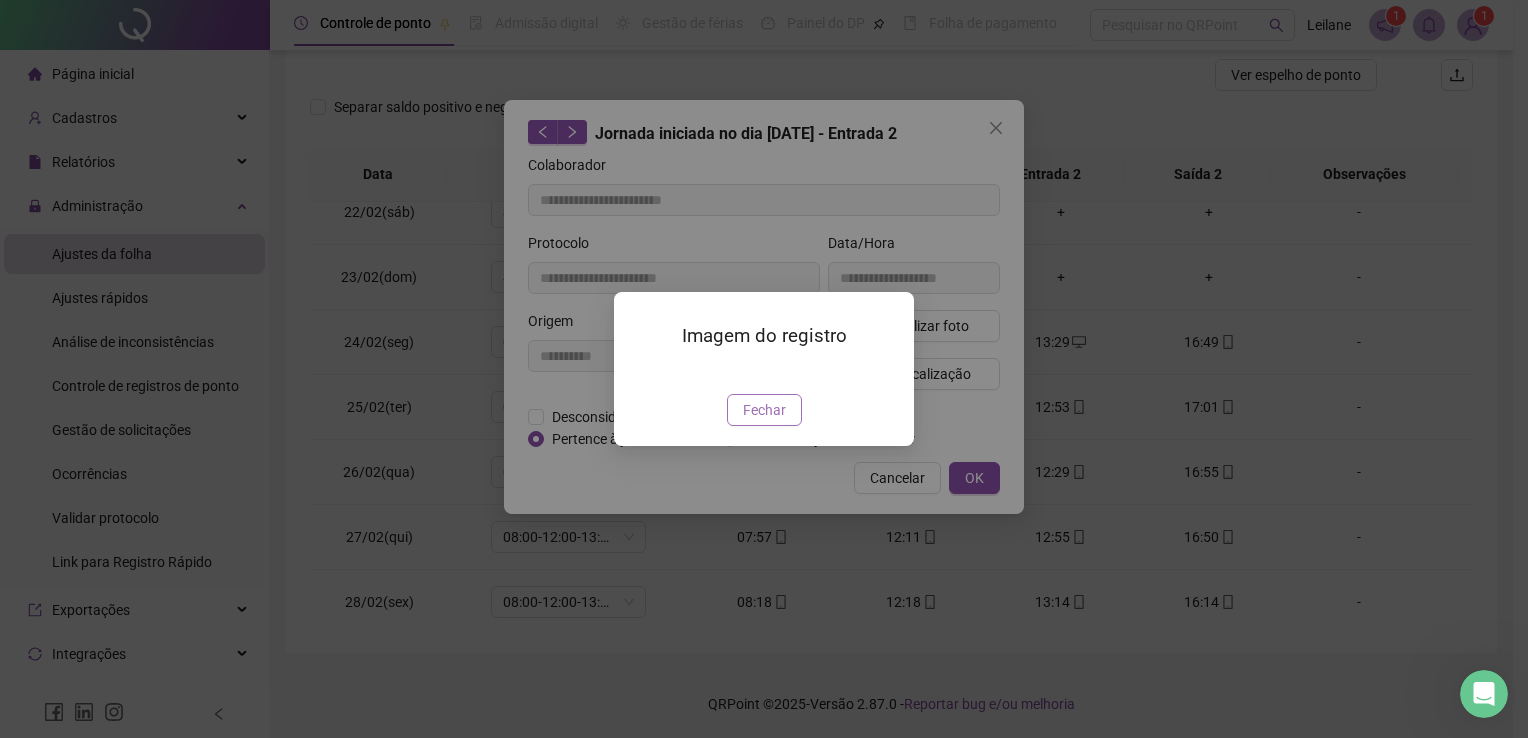 click on "Fechar" at bounding box center [764, 410] 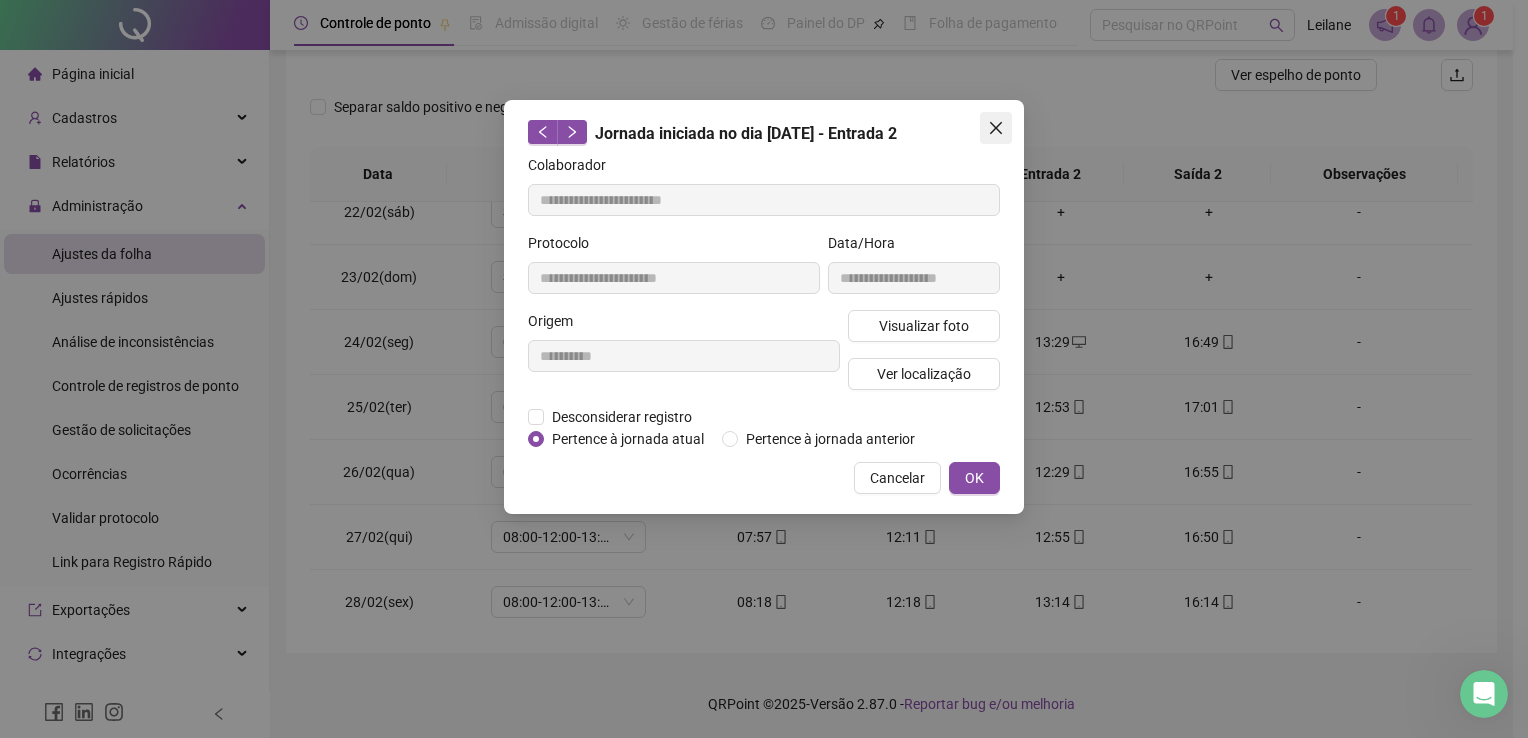 click 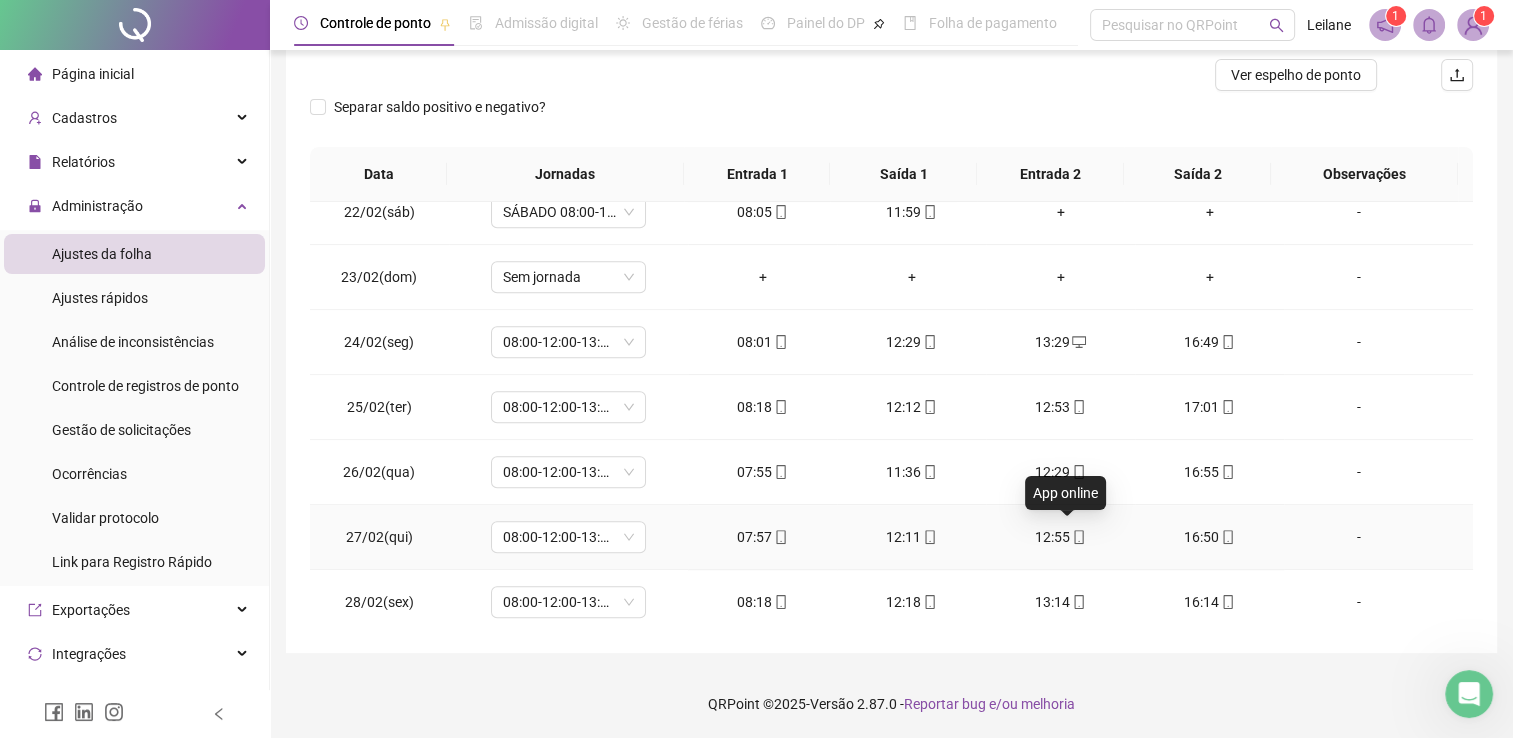 click on "12:55" at bounding box center (1060, 537) 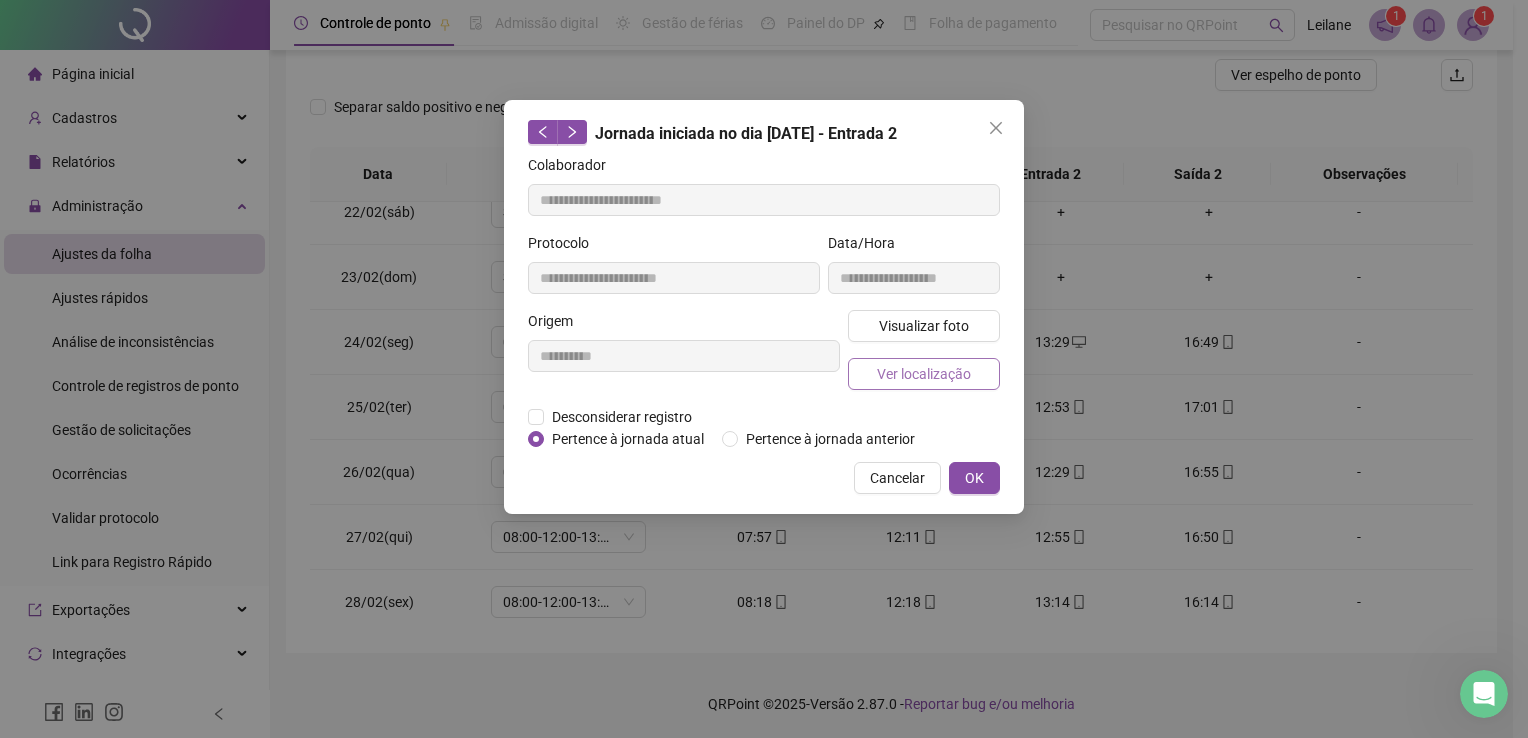 click on "Ver localização" at bounding box center (924, 374) 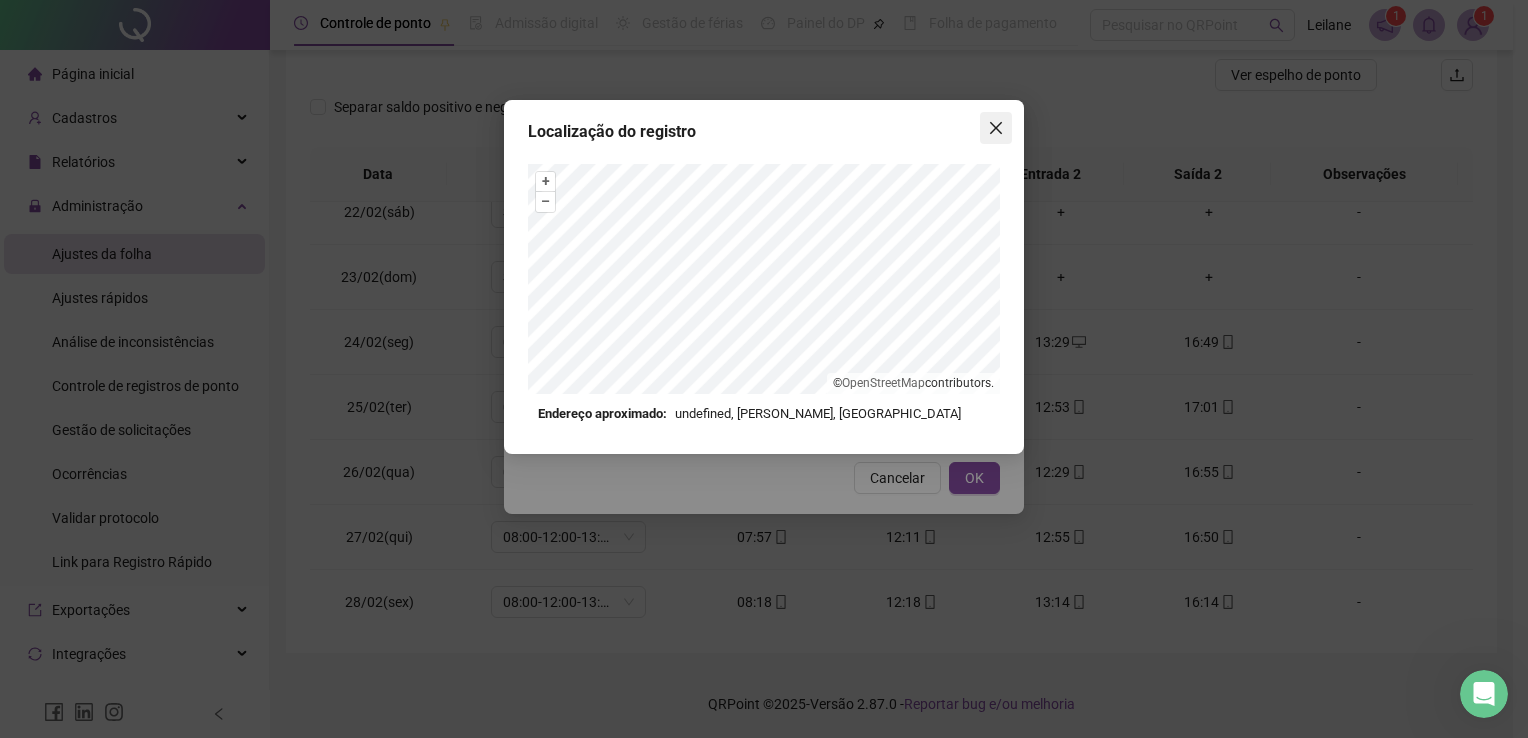 click 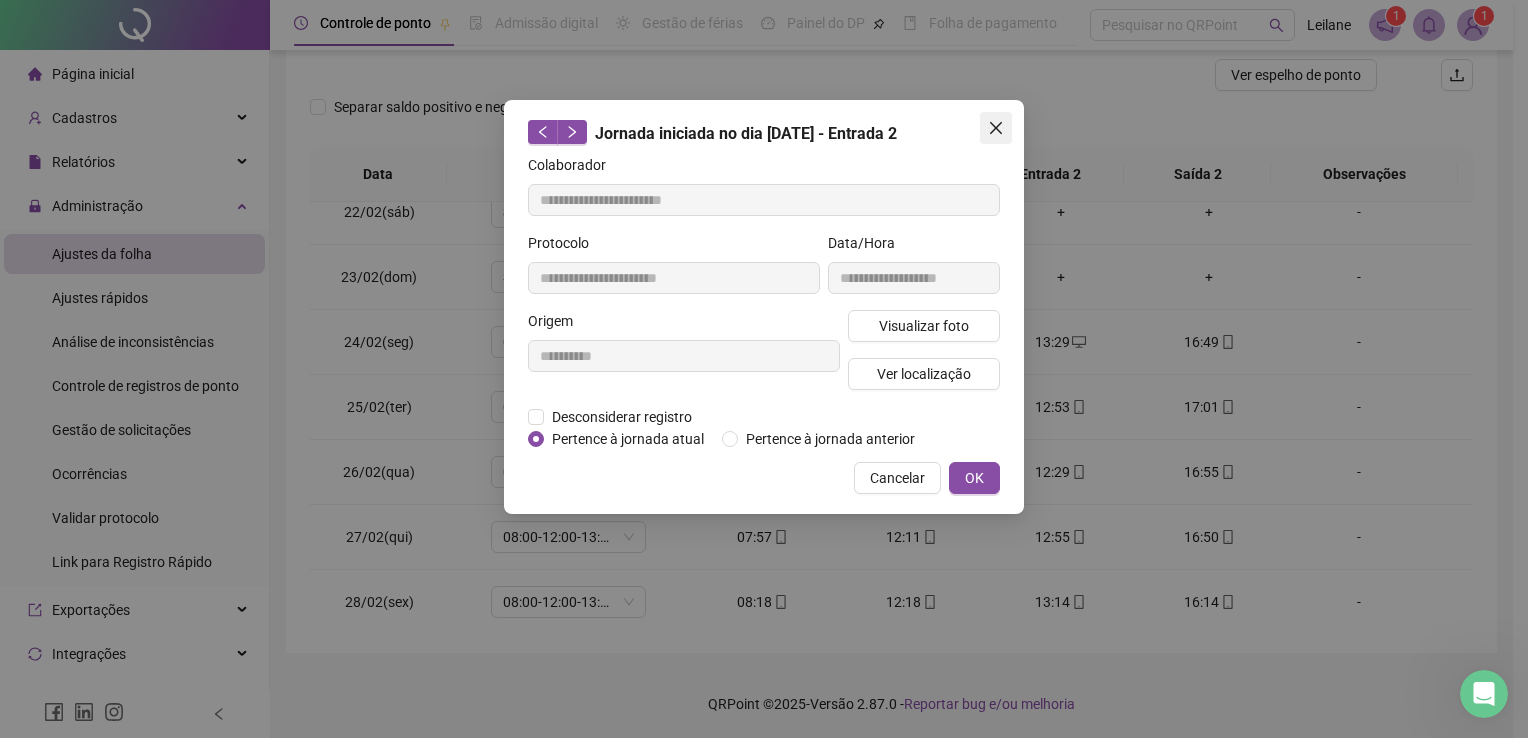 click 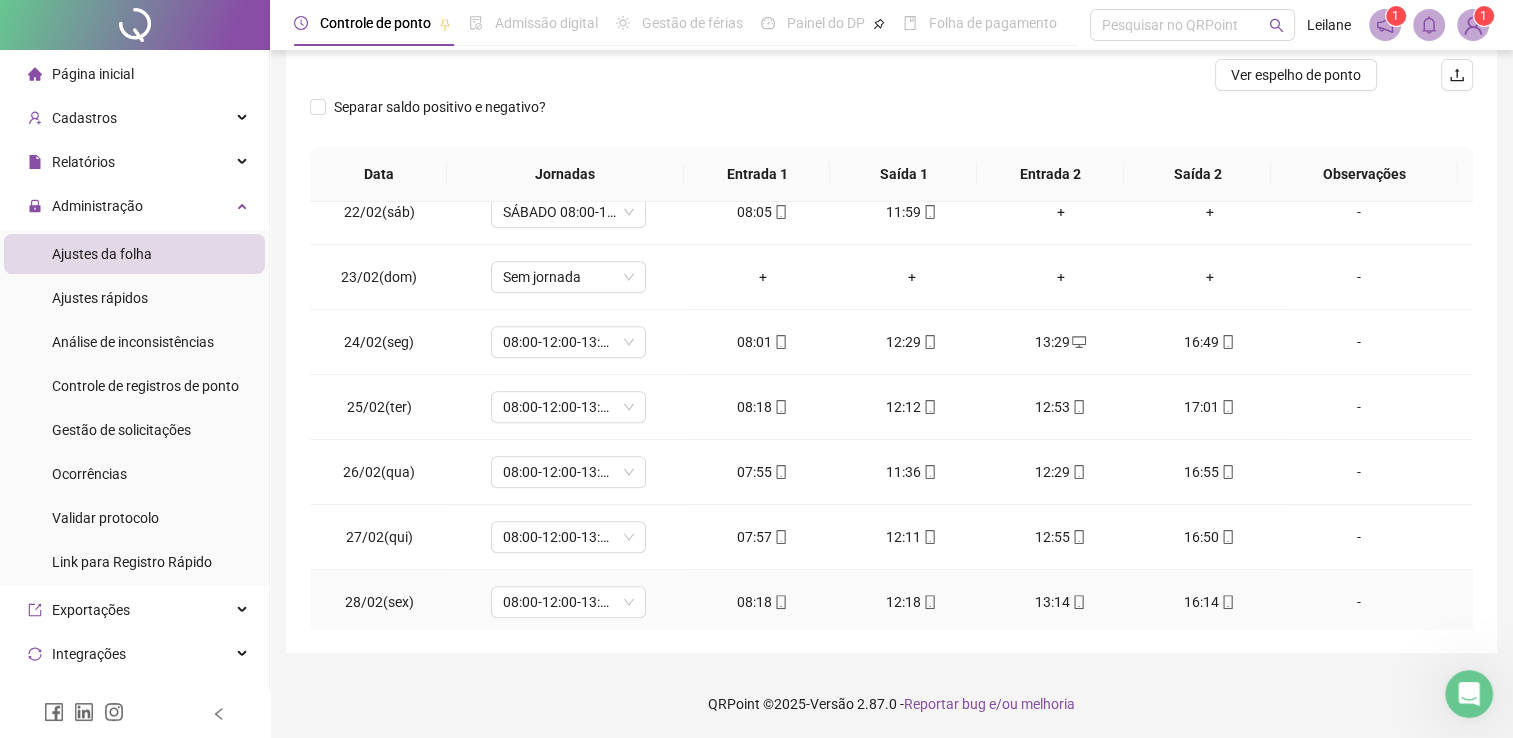click on "08:18" at bounding box center [762, 602] 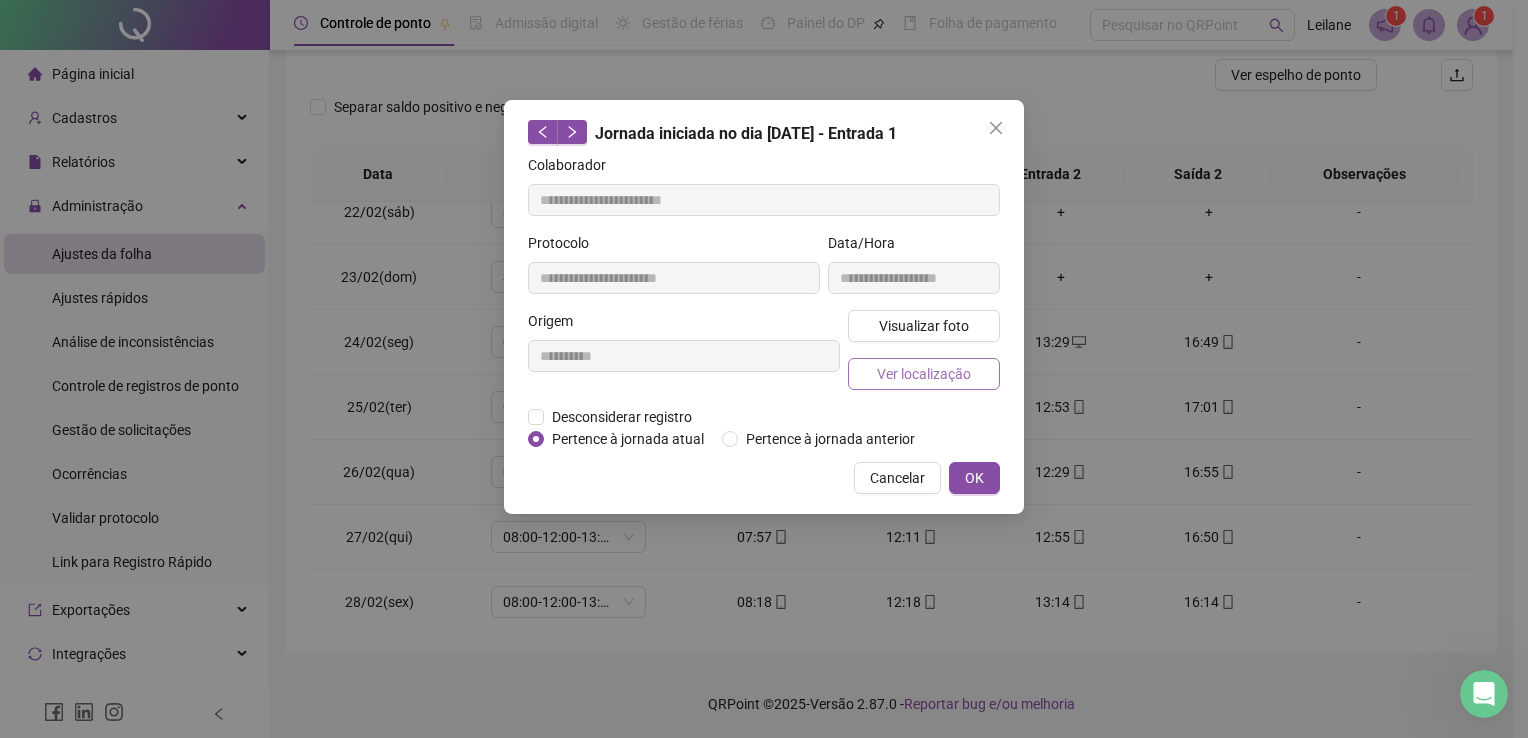 click on "Ver localização" at bounding box center [924, 374] 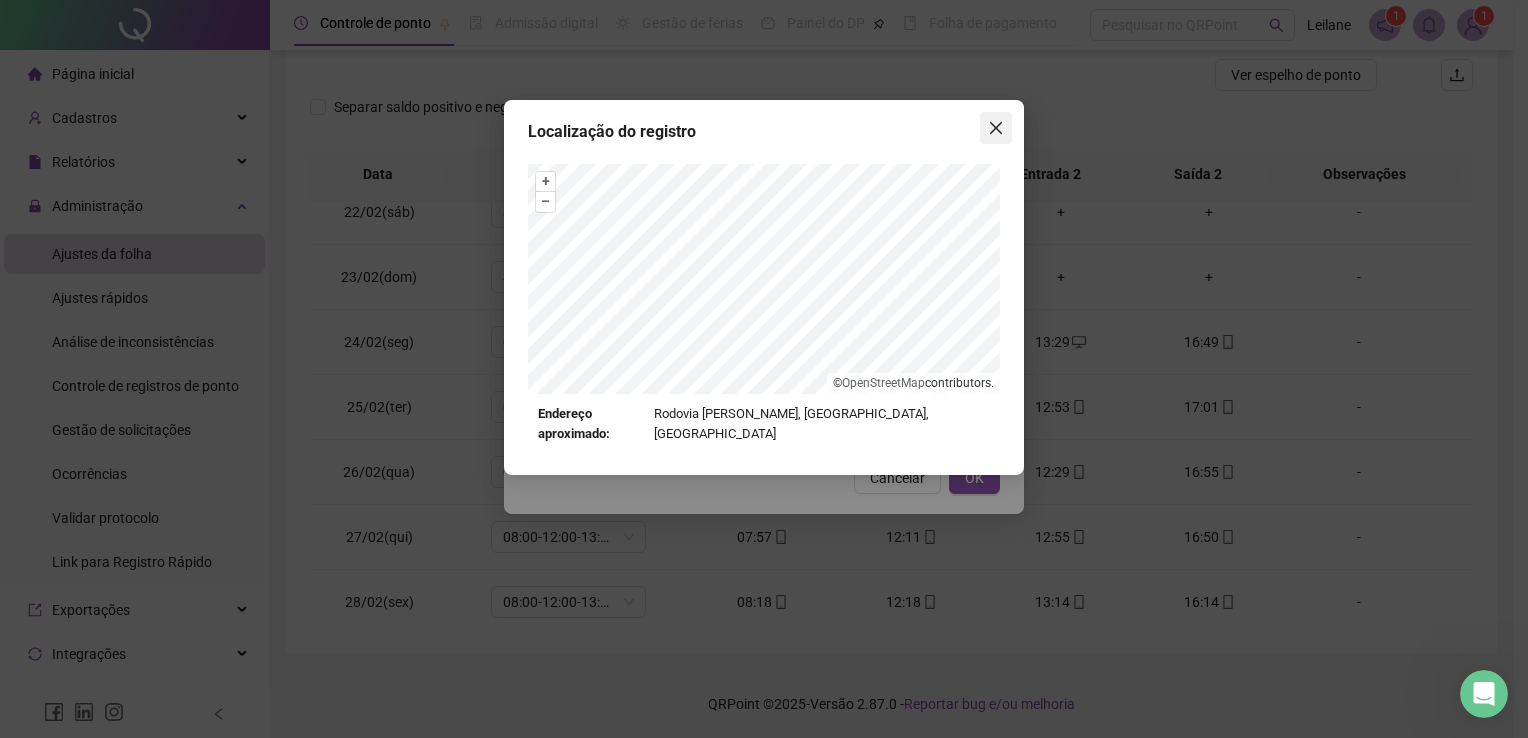 click 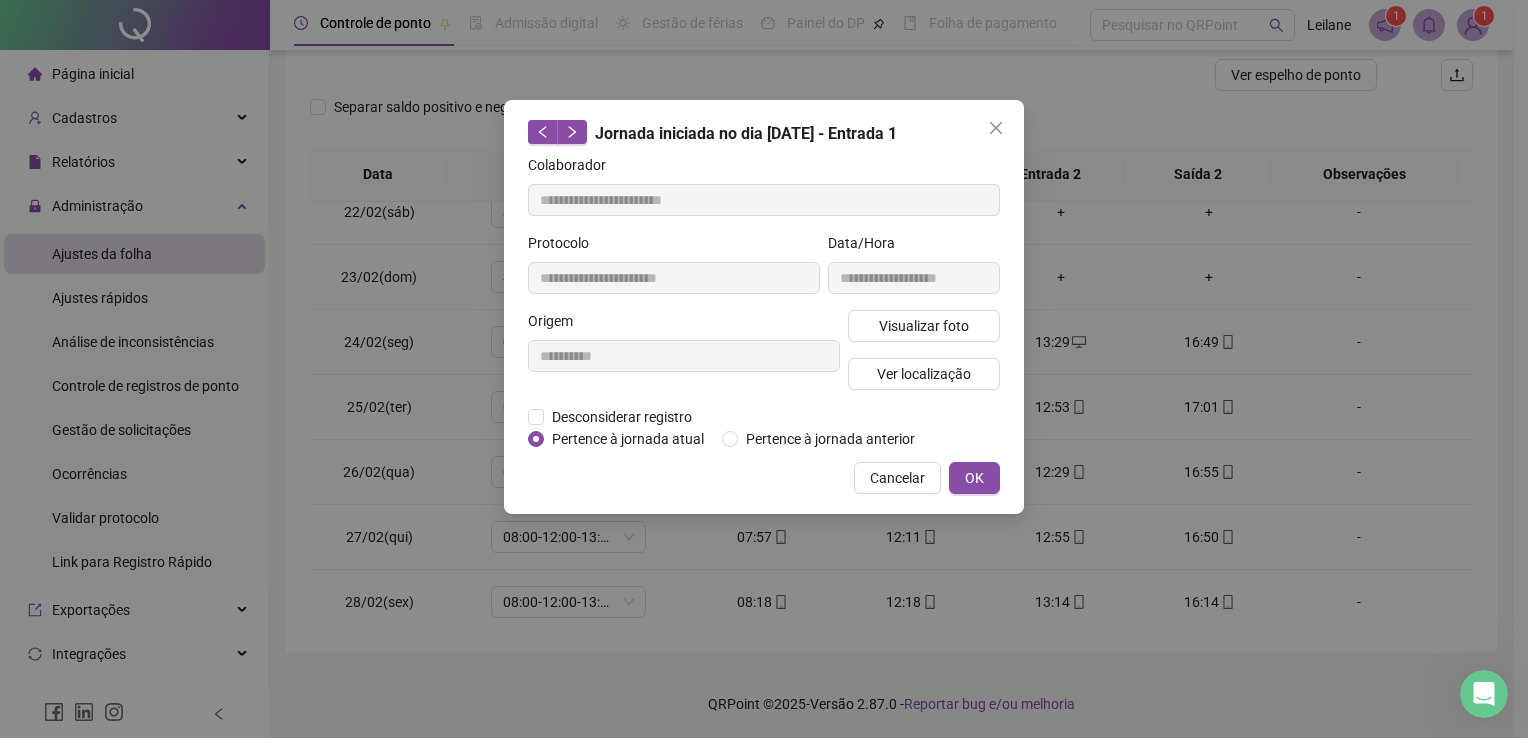 drag, startPoint x: 969, startPoint y: 476, endPoint x: 950, endPoint y: 486, distance: 21.470911 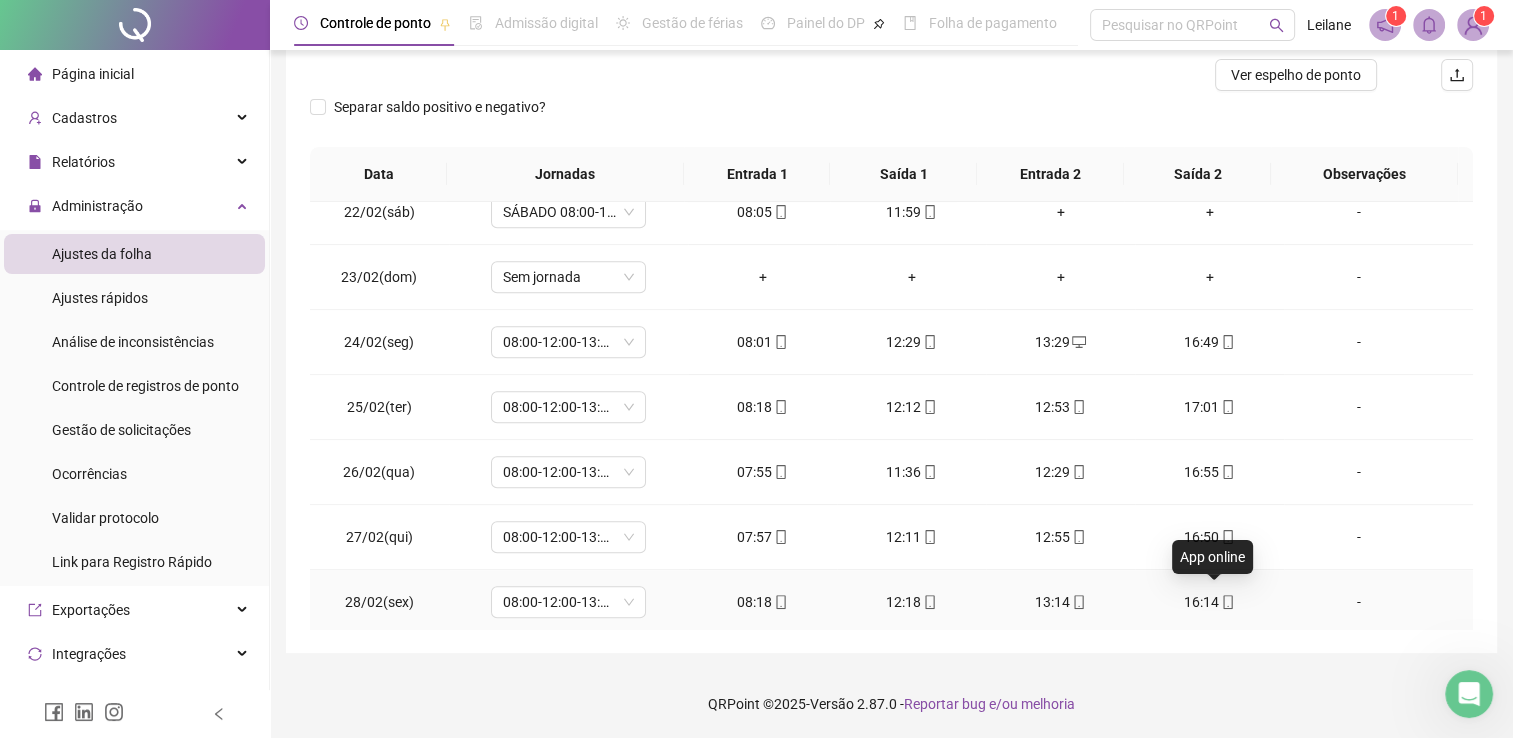 click 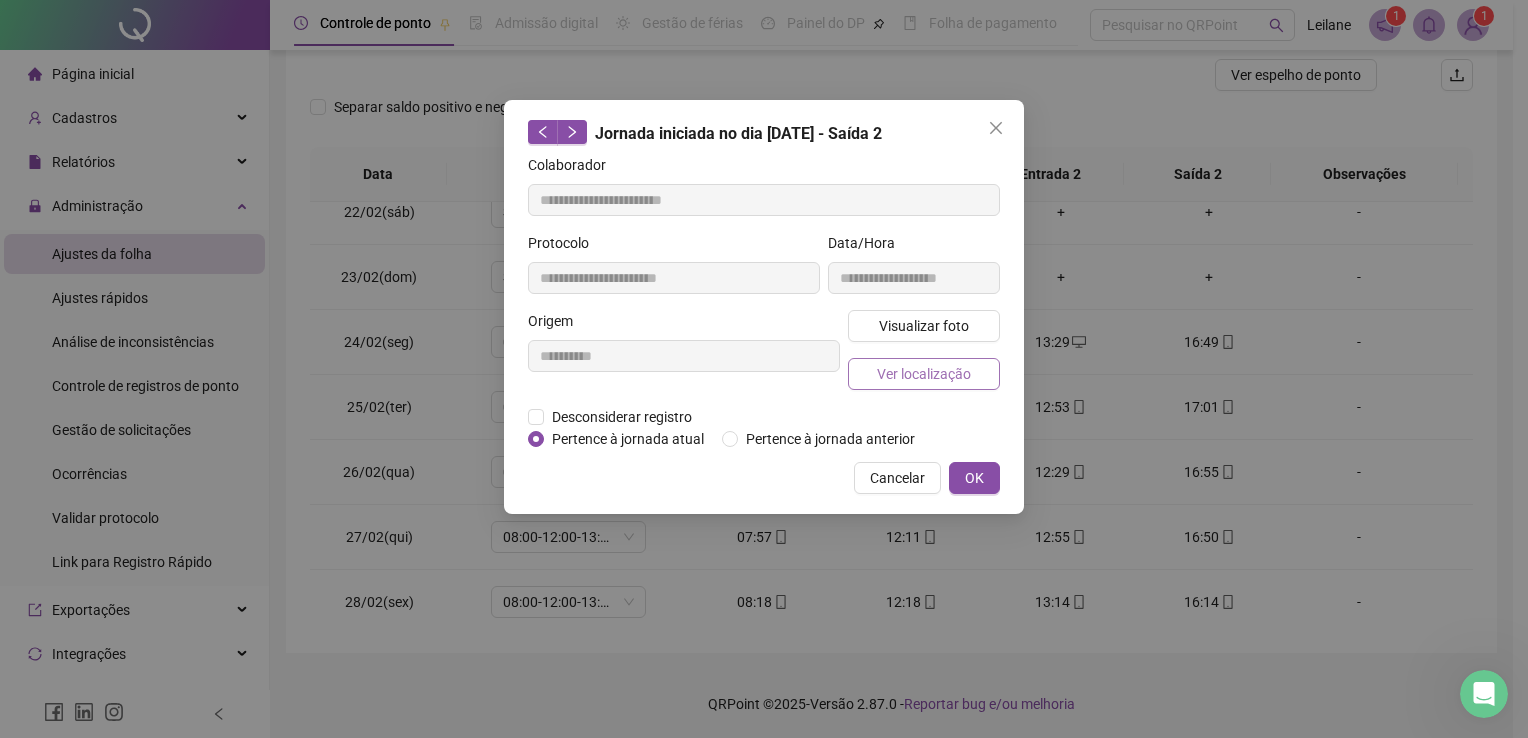 click on "Ver localização" at bounding box center [924, 374] 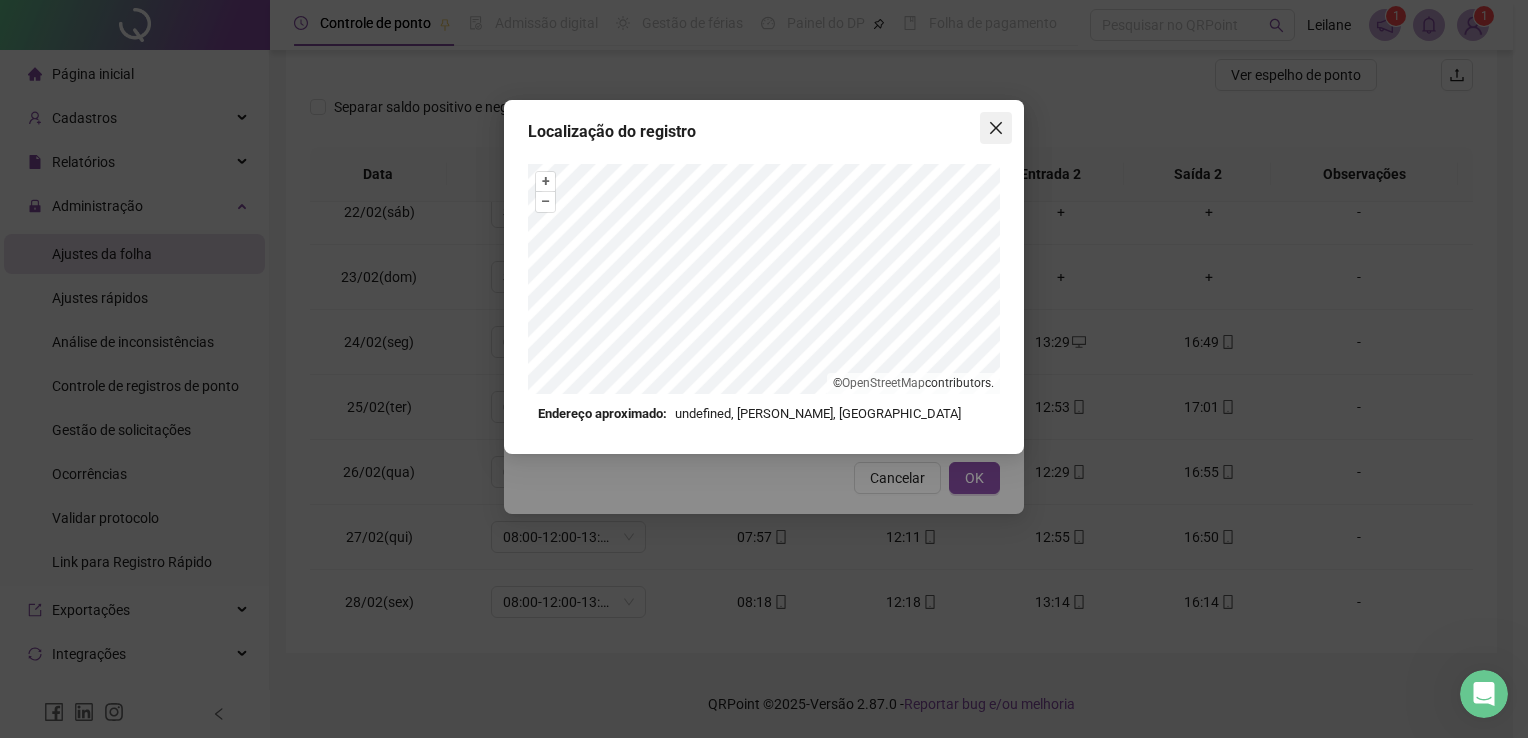 click 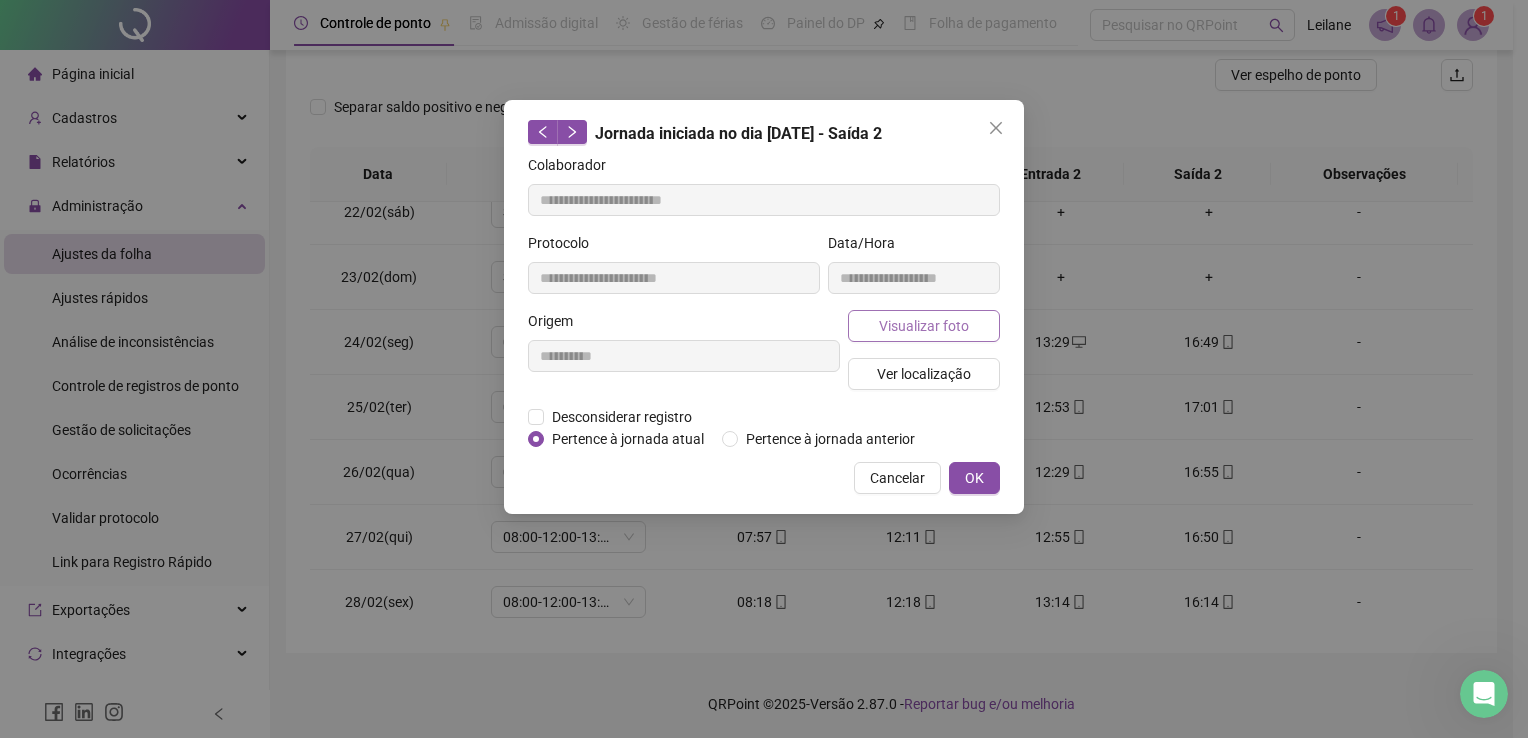click on "Visualizar foto" at bounding box center (924, 326) 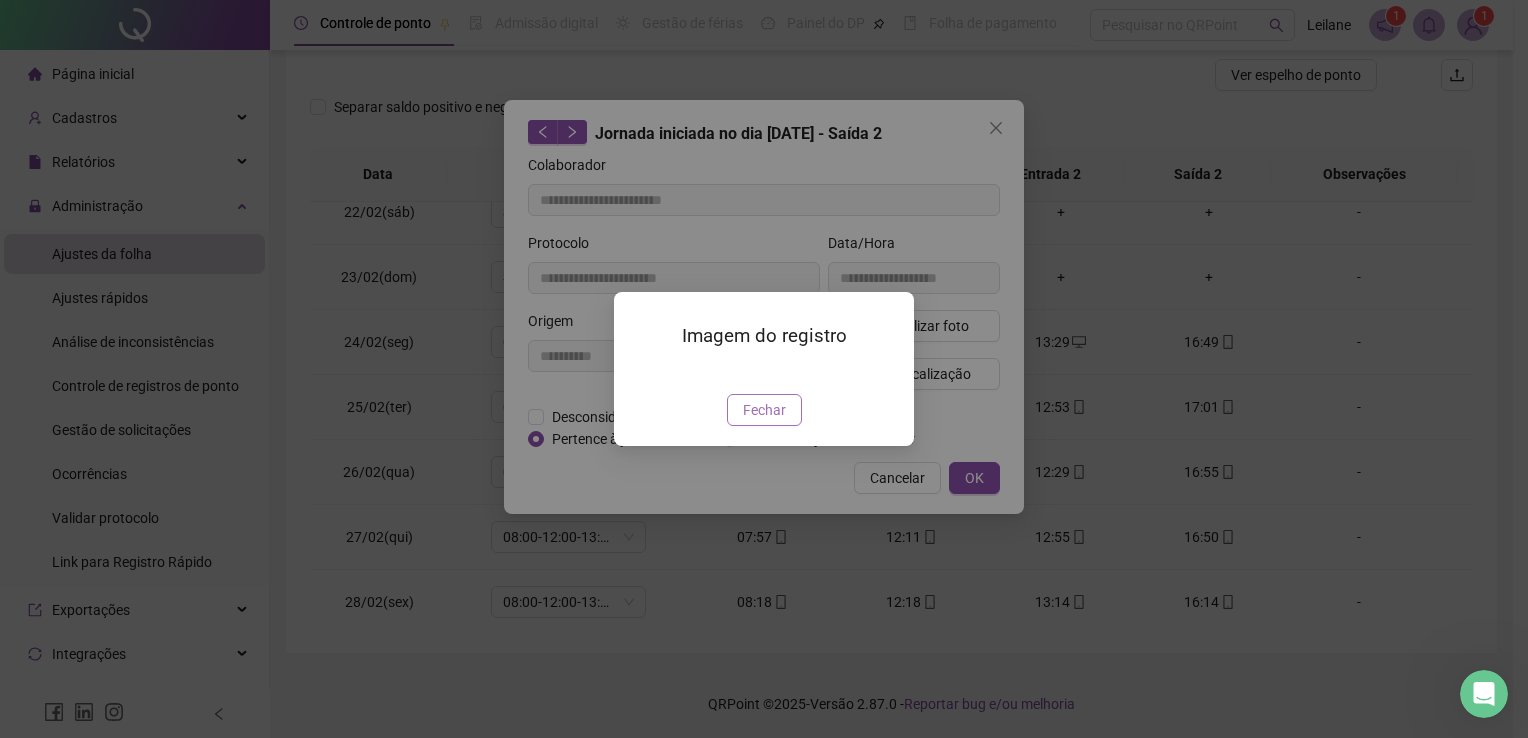 click on "Fechar" at bounding box center [764, 410] 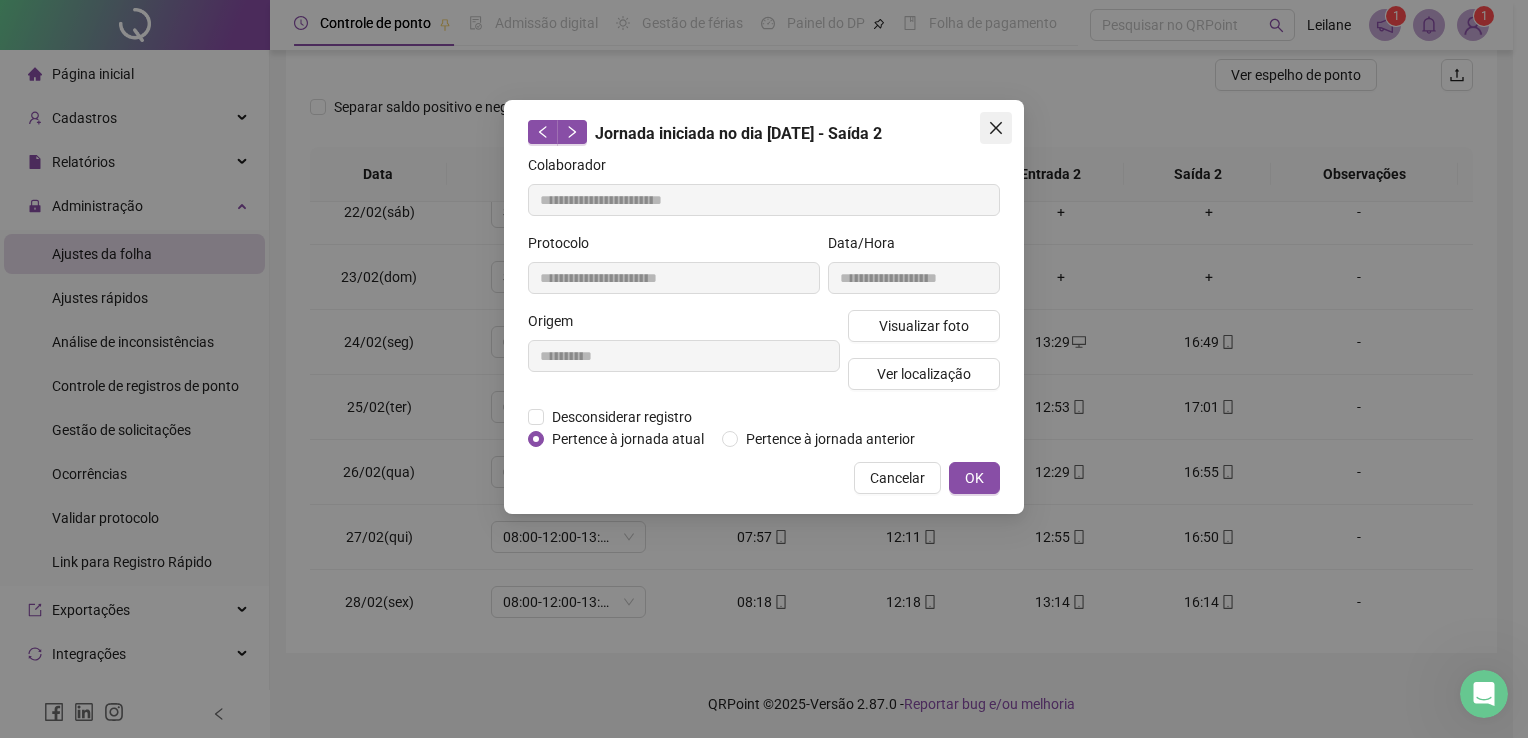click 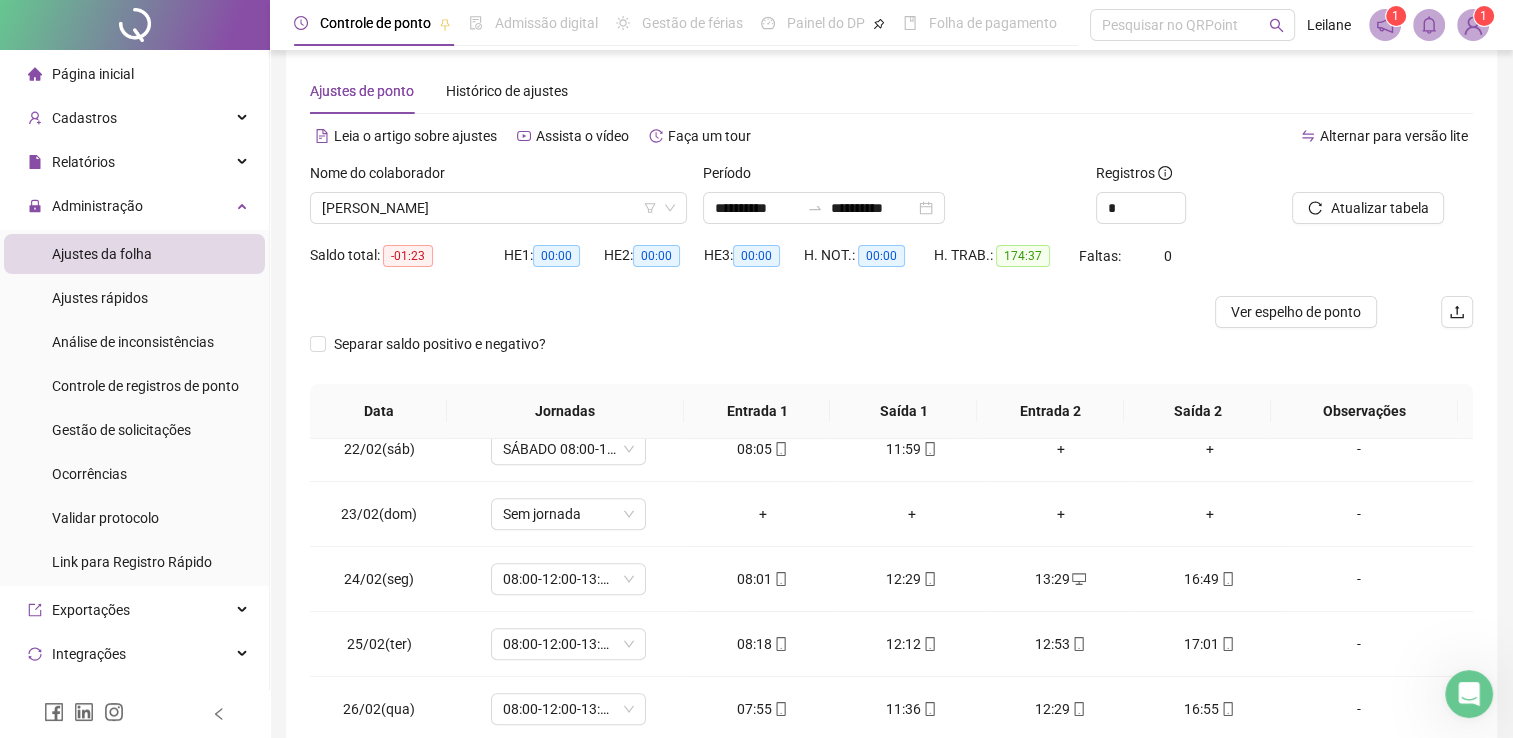 scroll, scrollTop: 0, scrollLeft: 0, axis: both 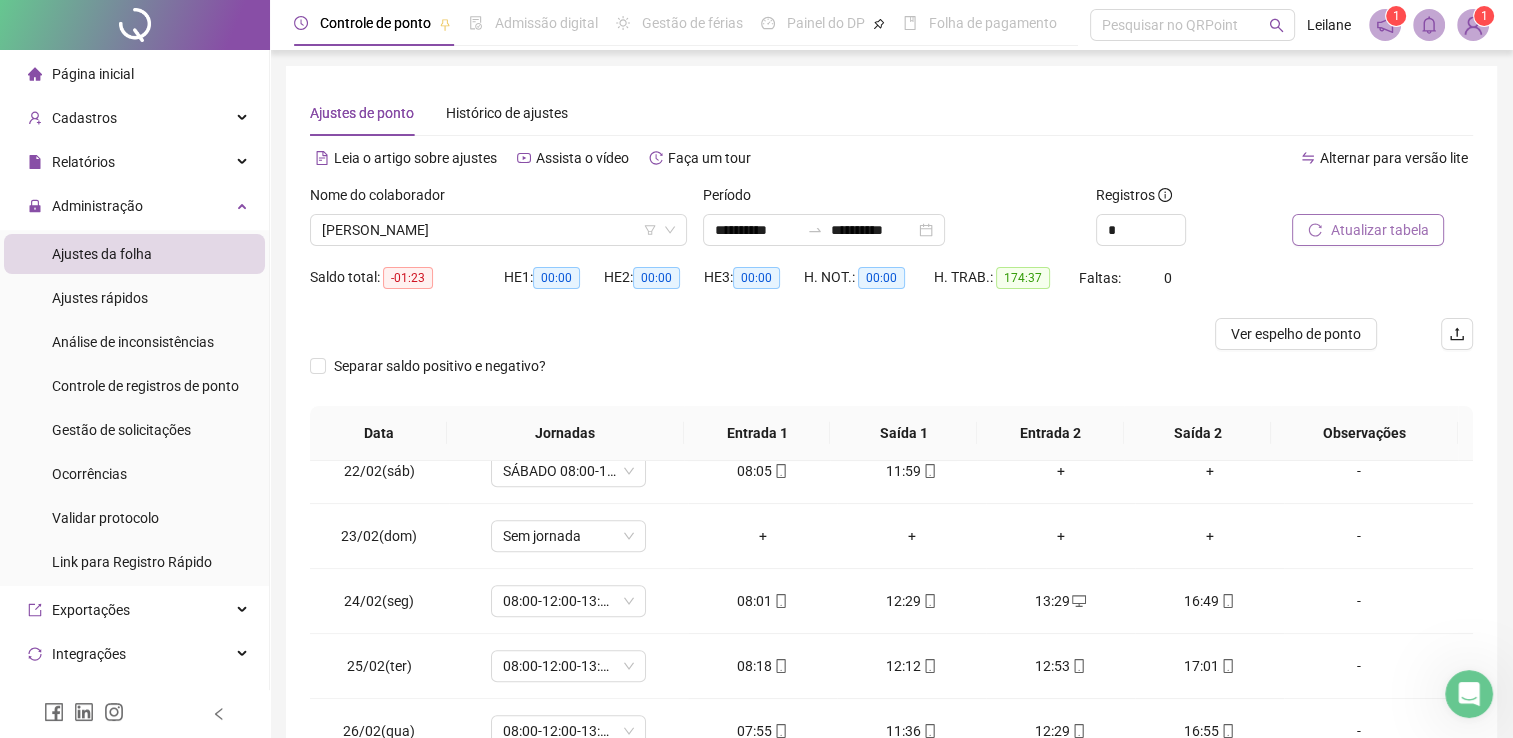 click on "Atualizar tabela" at bounding box center [1379, 230] 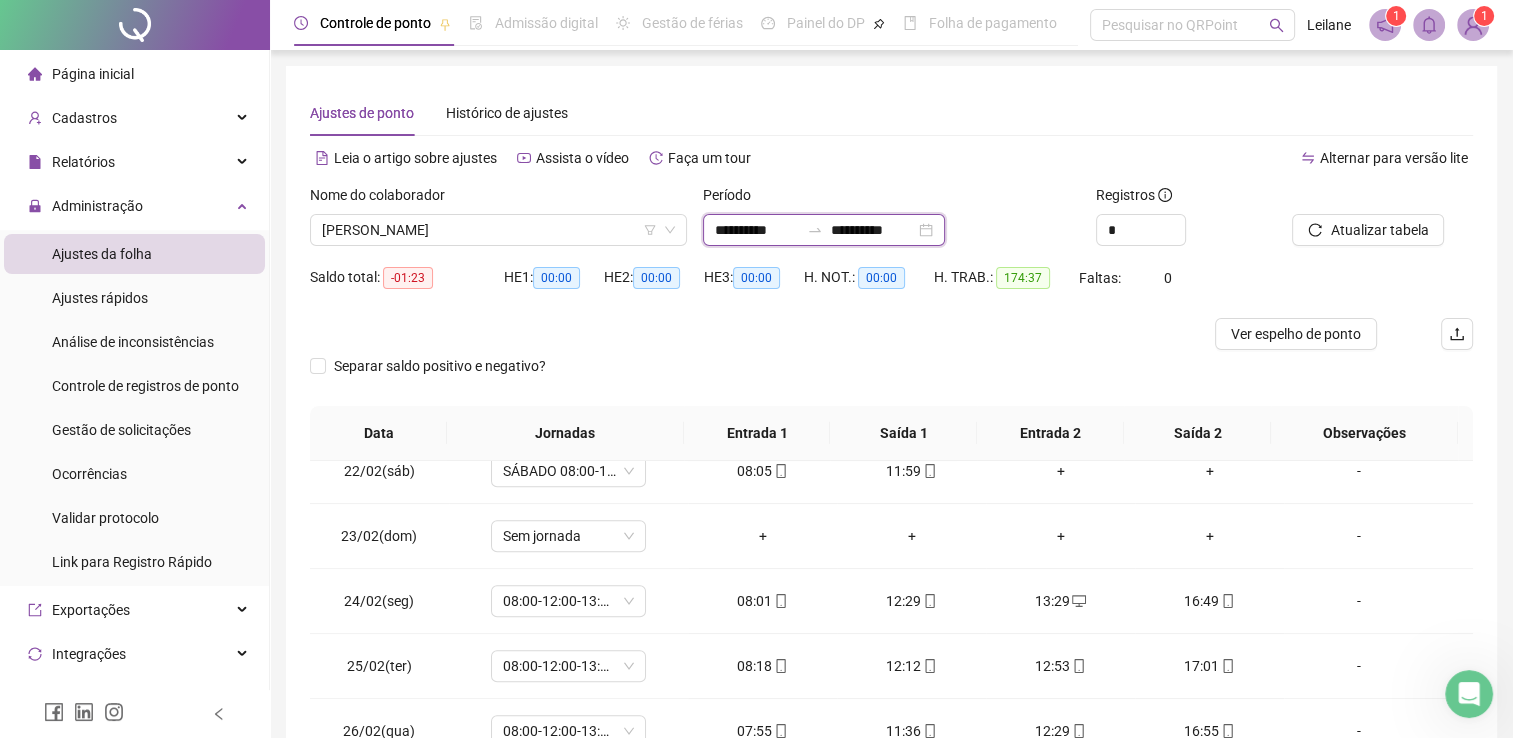 click on "**********" at bounding box center (757, 230) 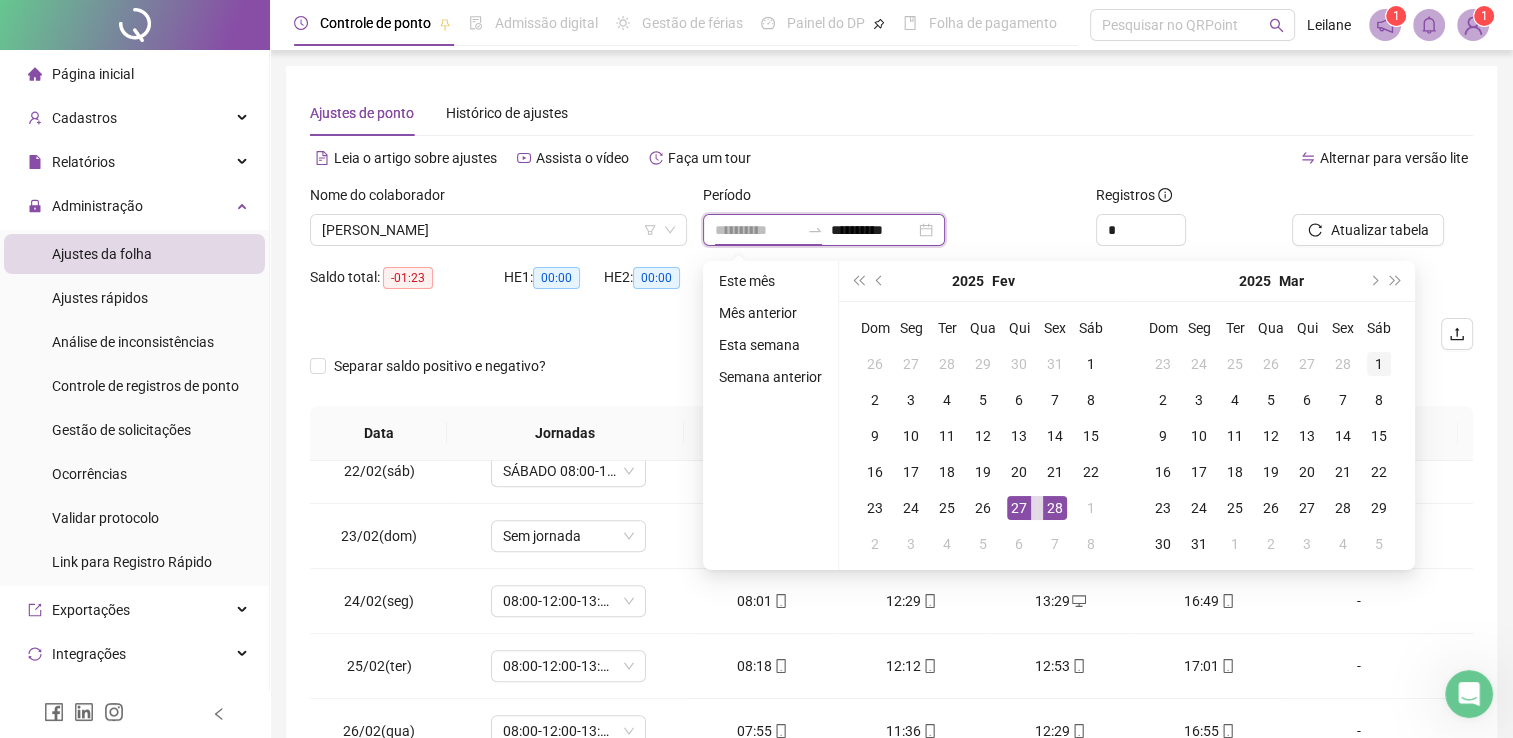 type on "**********" 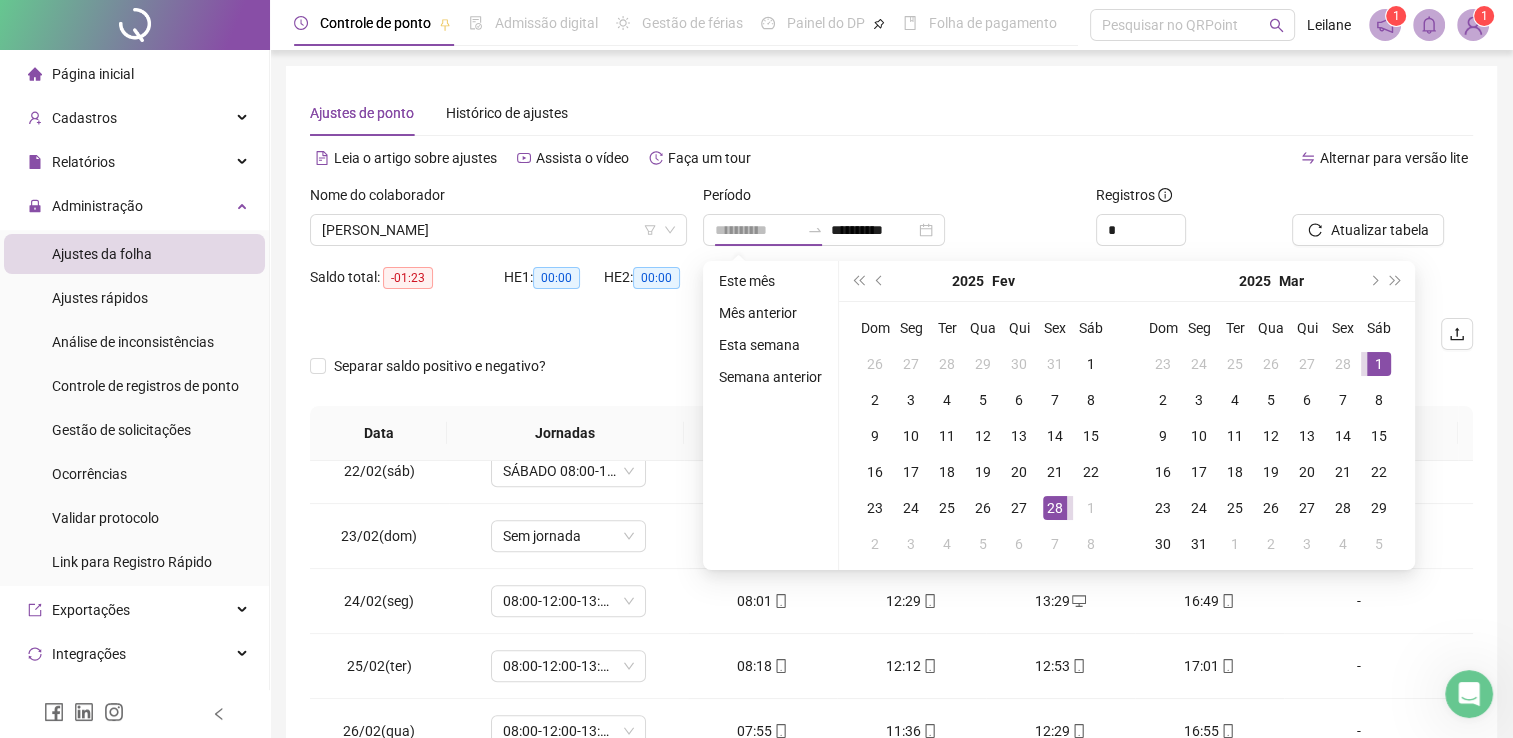 click on "1" at bounding box center (1379, 364) 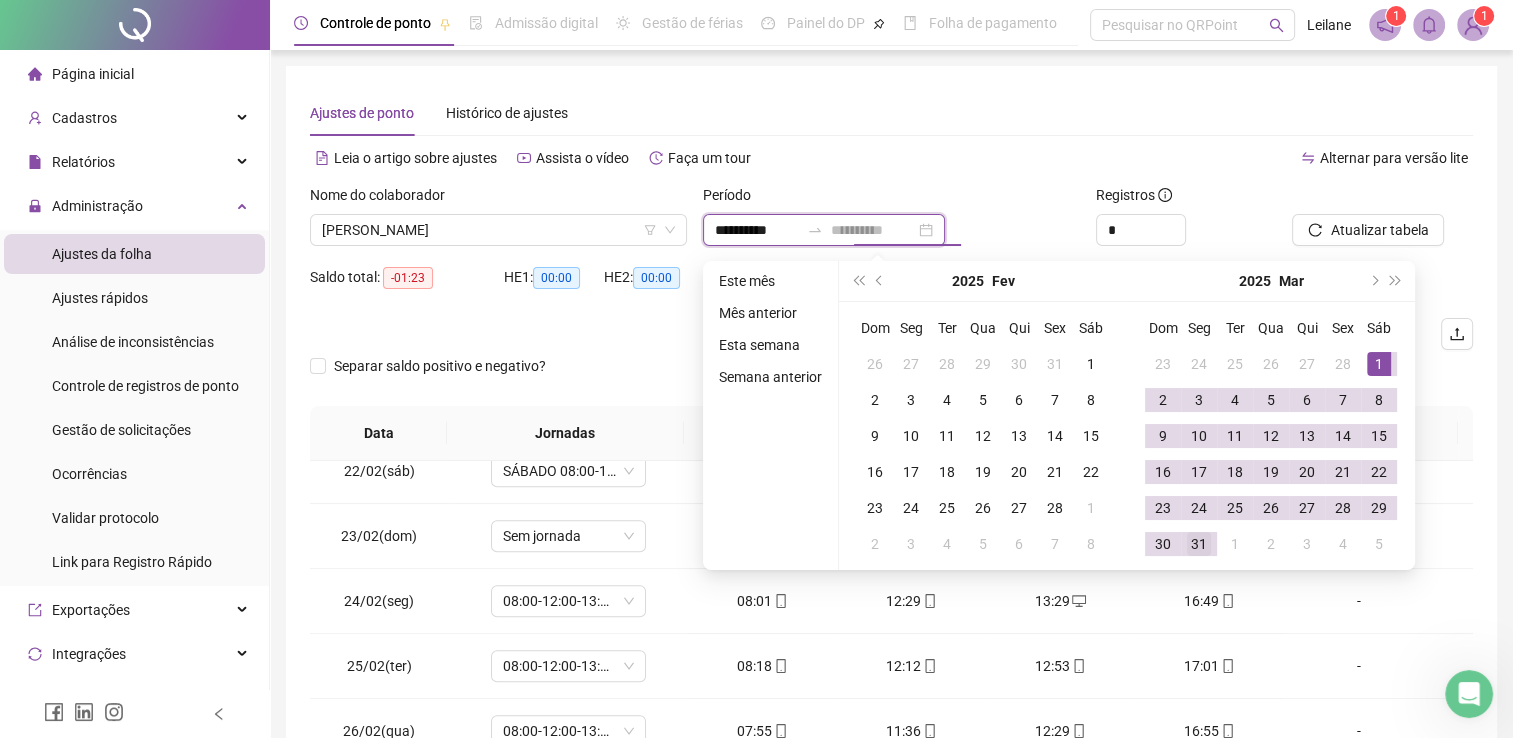 type on "**********" 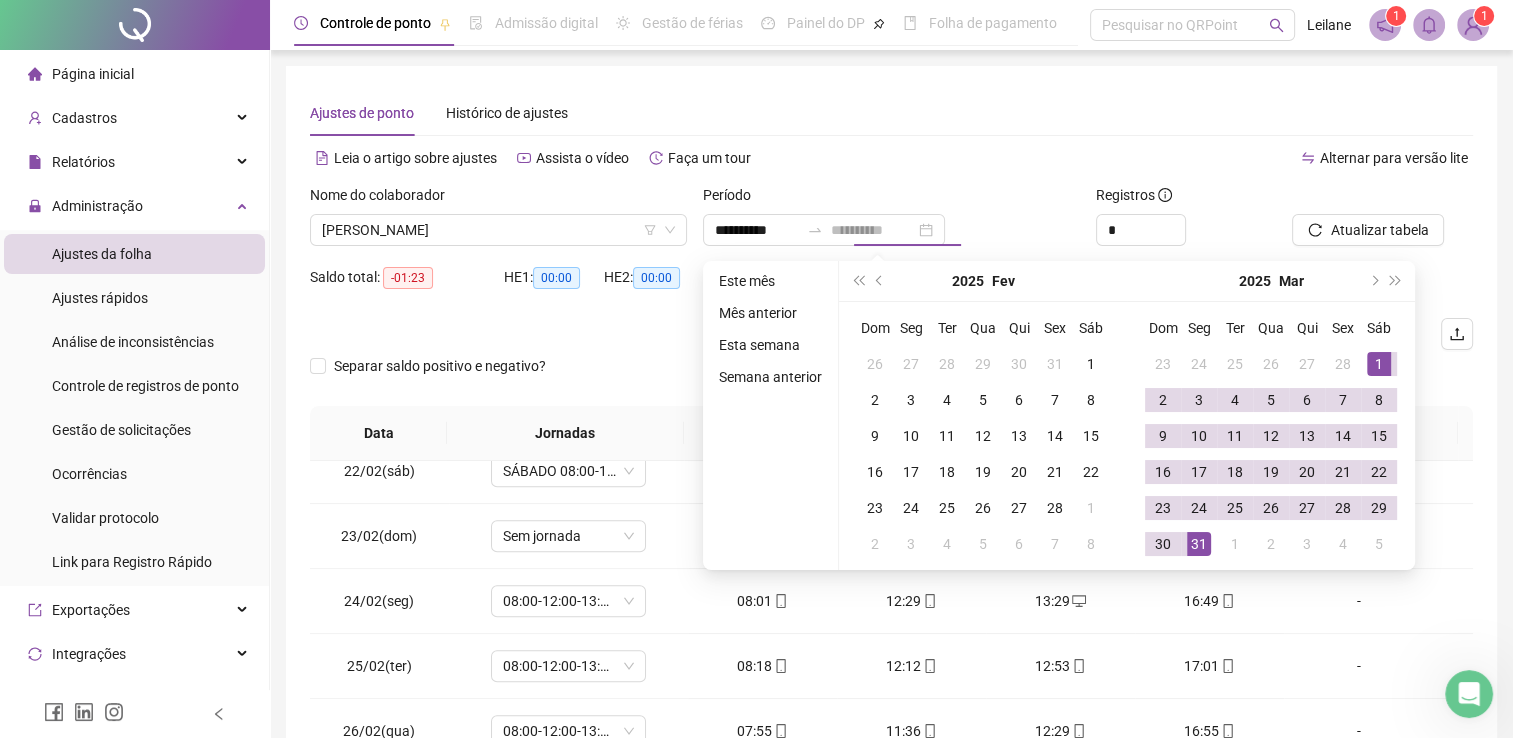 click on "31" at bounding box center [1199, 544] 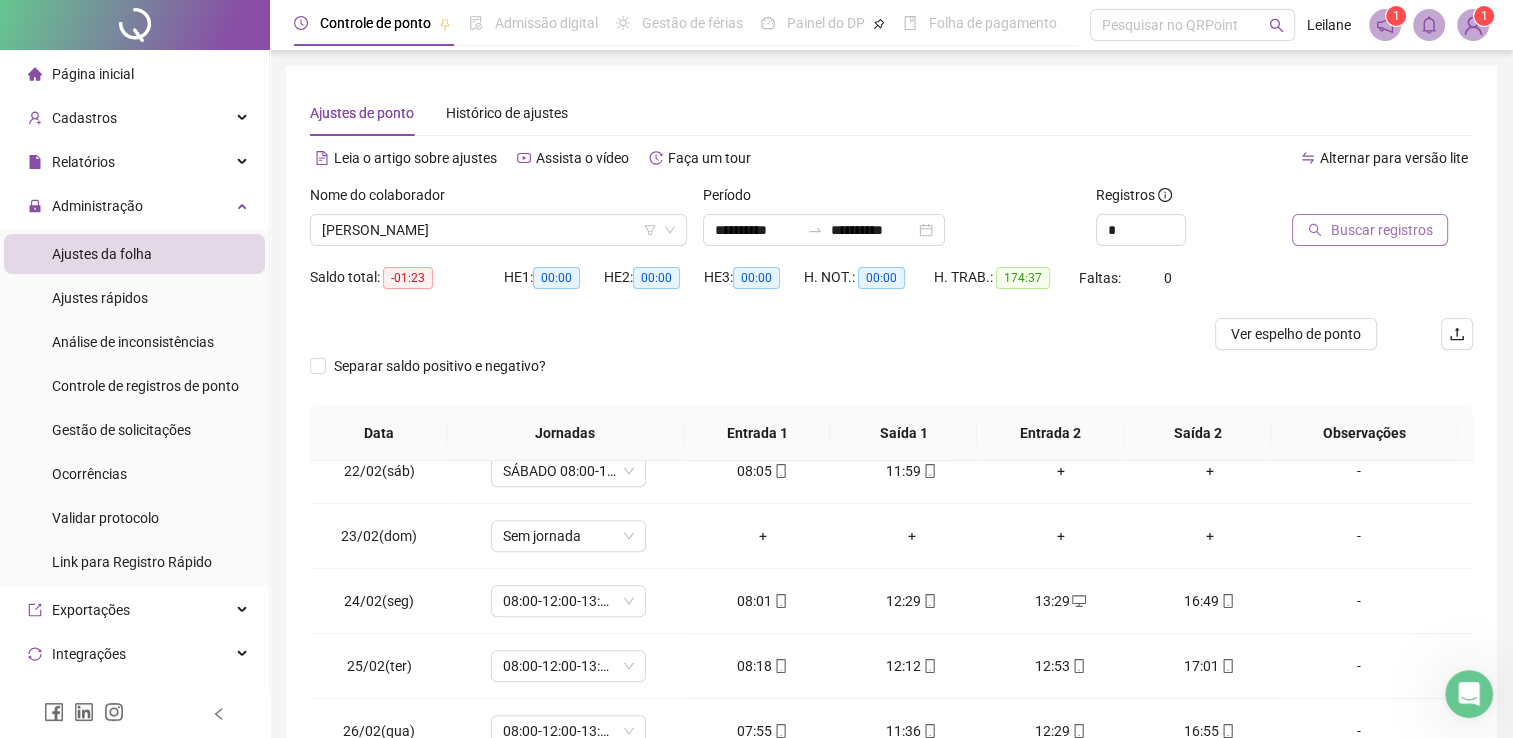 click on "Buscar registros" at bounding box center [1381, 230] 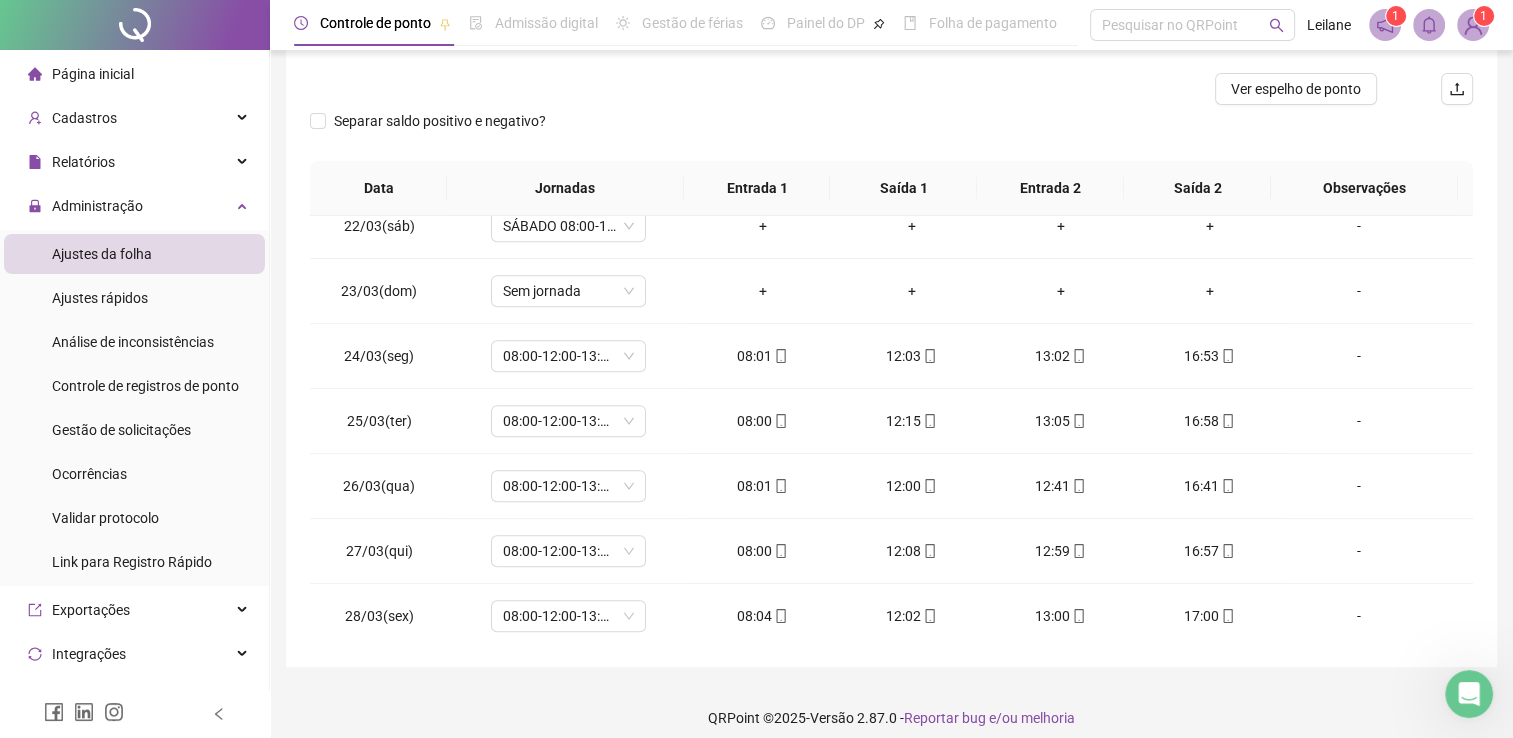 scroll, scrollTop: 259, scrollLeft: 0, axis: vertical 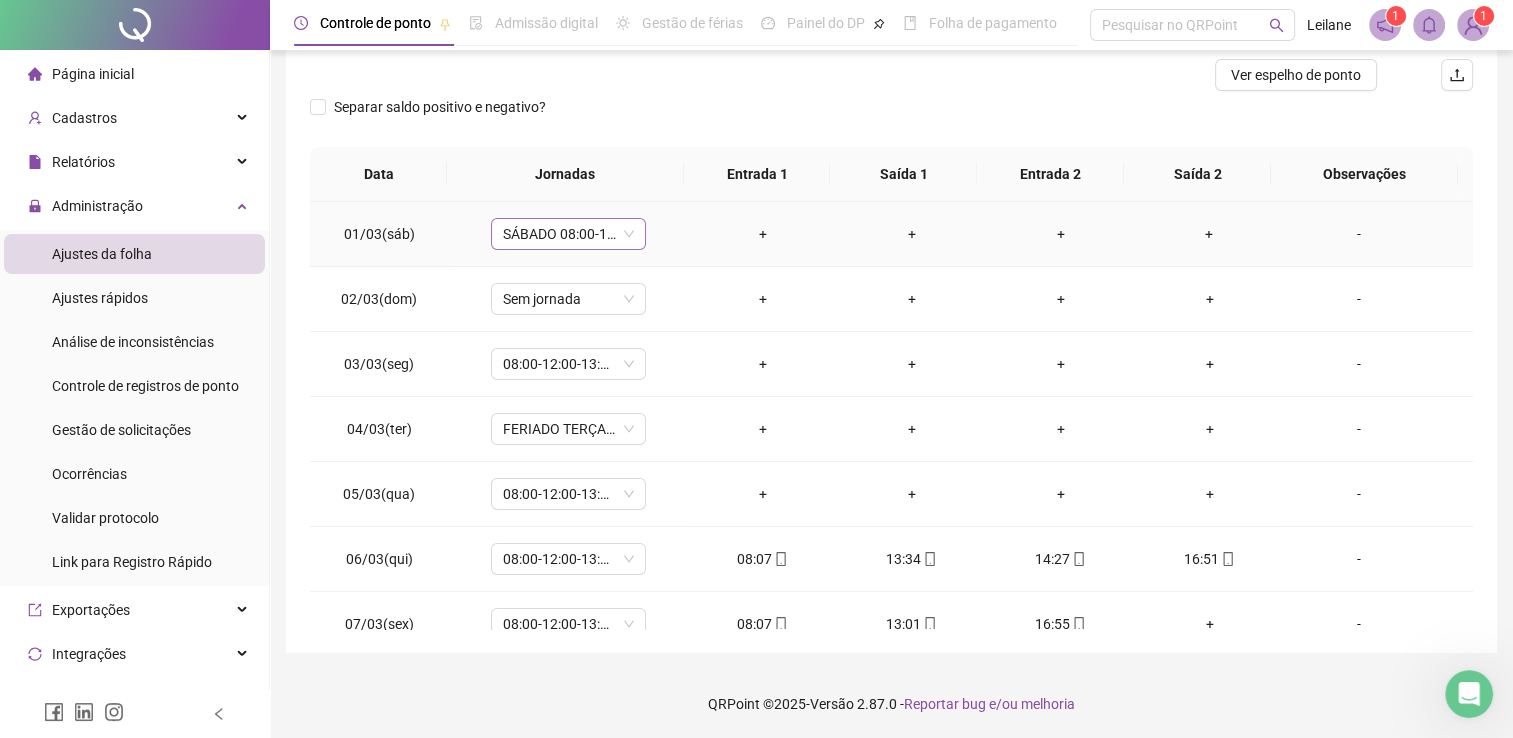 click on "SÁBADO 08:00-12:00" at bounding box center [568, 234] 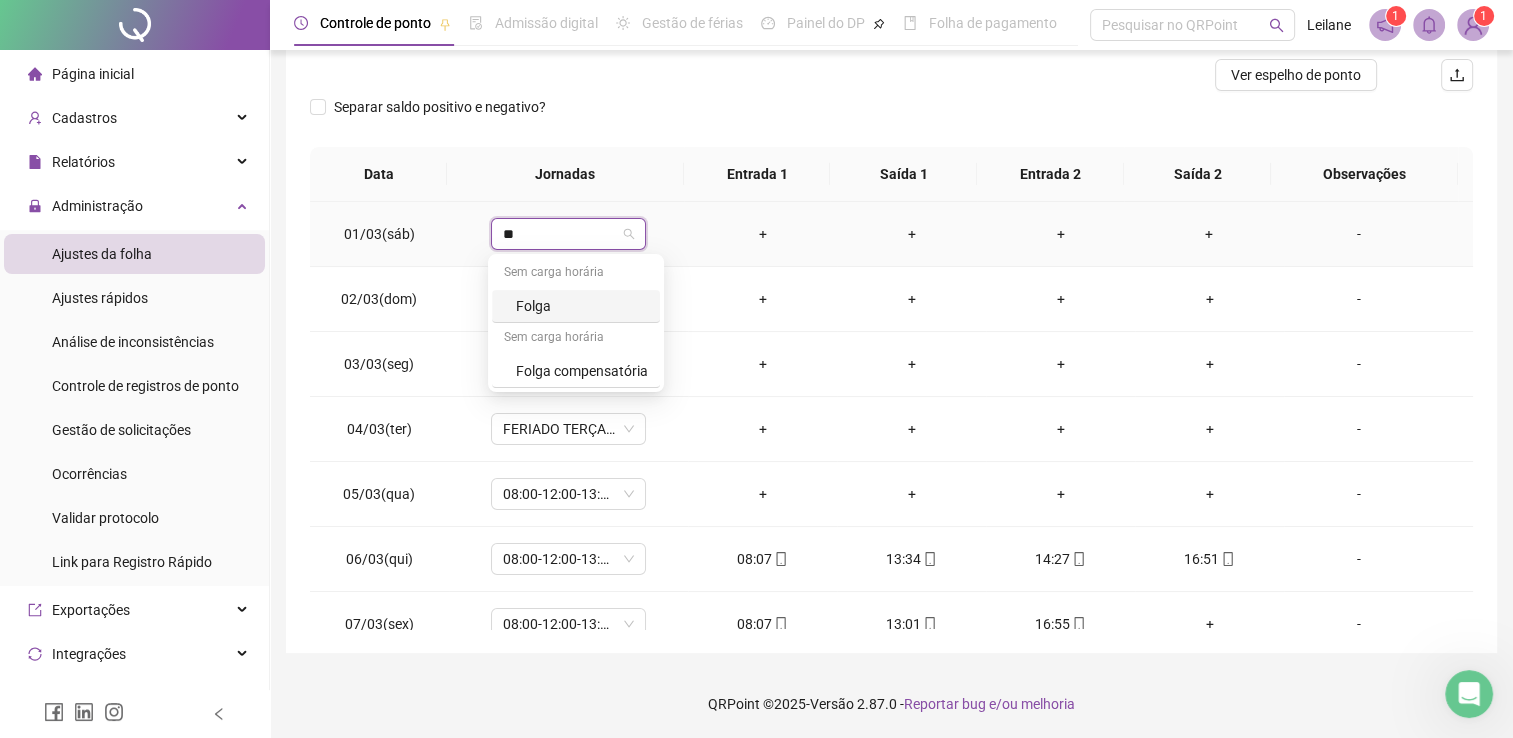 type on "***" 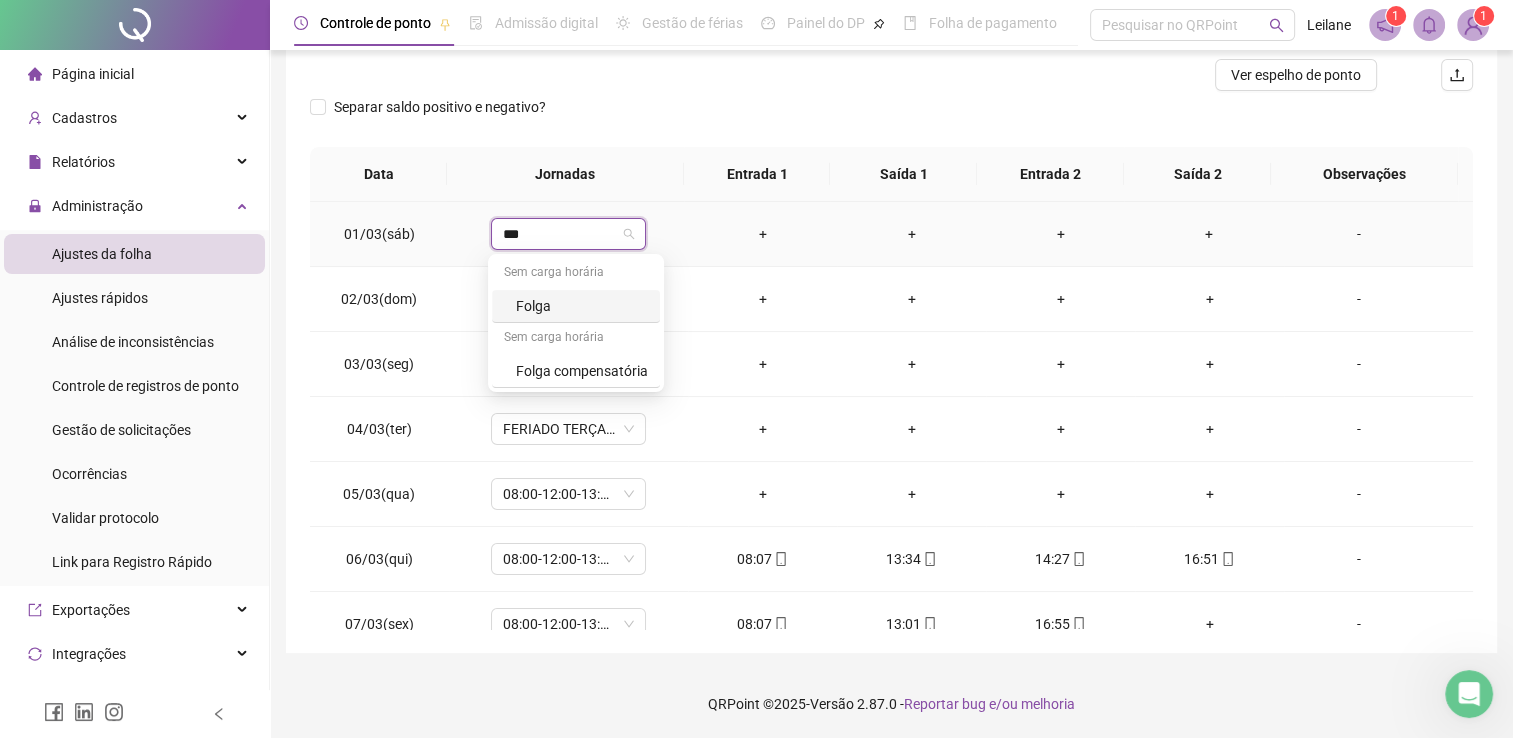 click on "Folga" at bounding box center [582, 306] 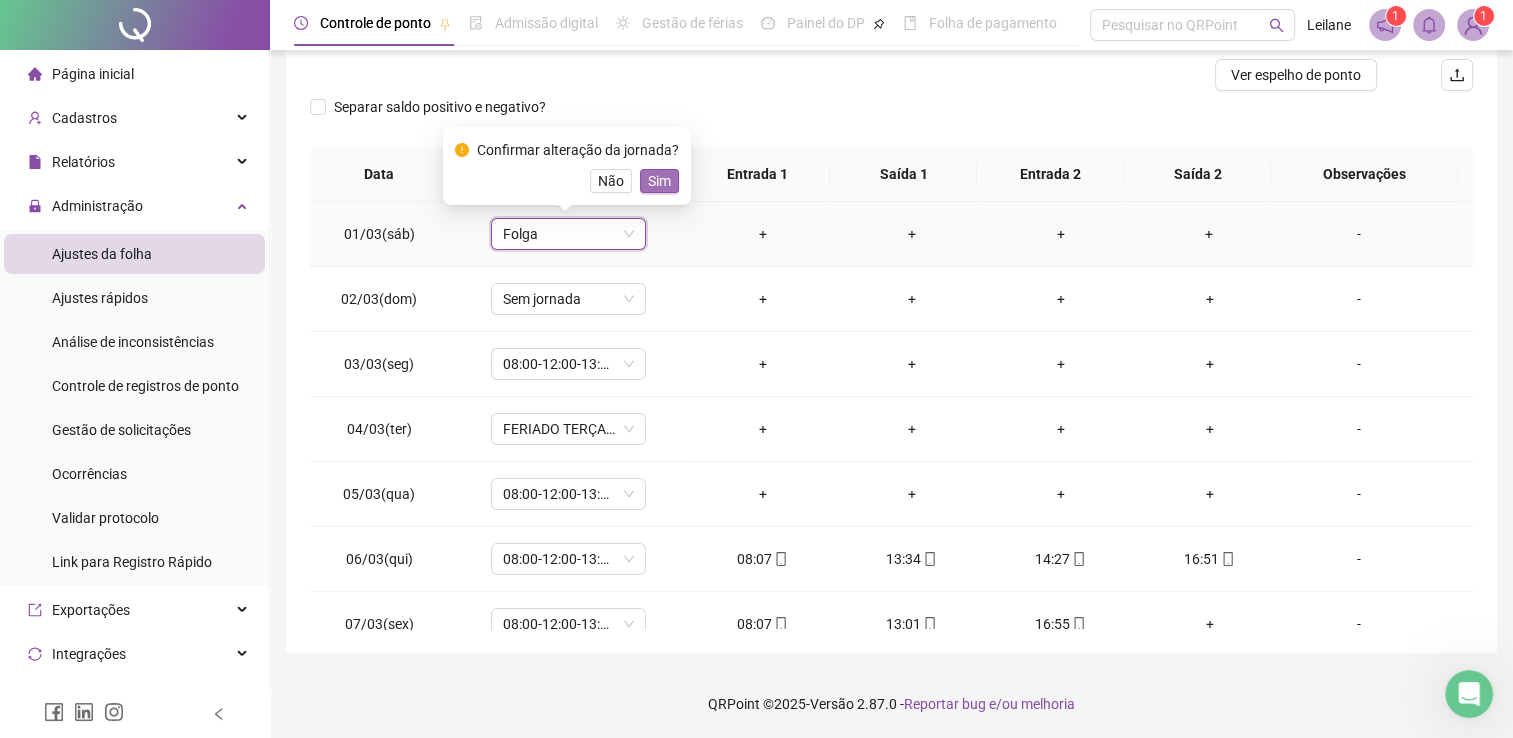 click on "Sim" at bounding box center (659, 181) 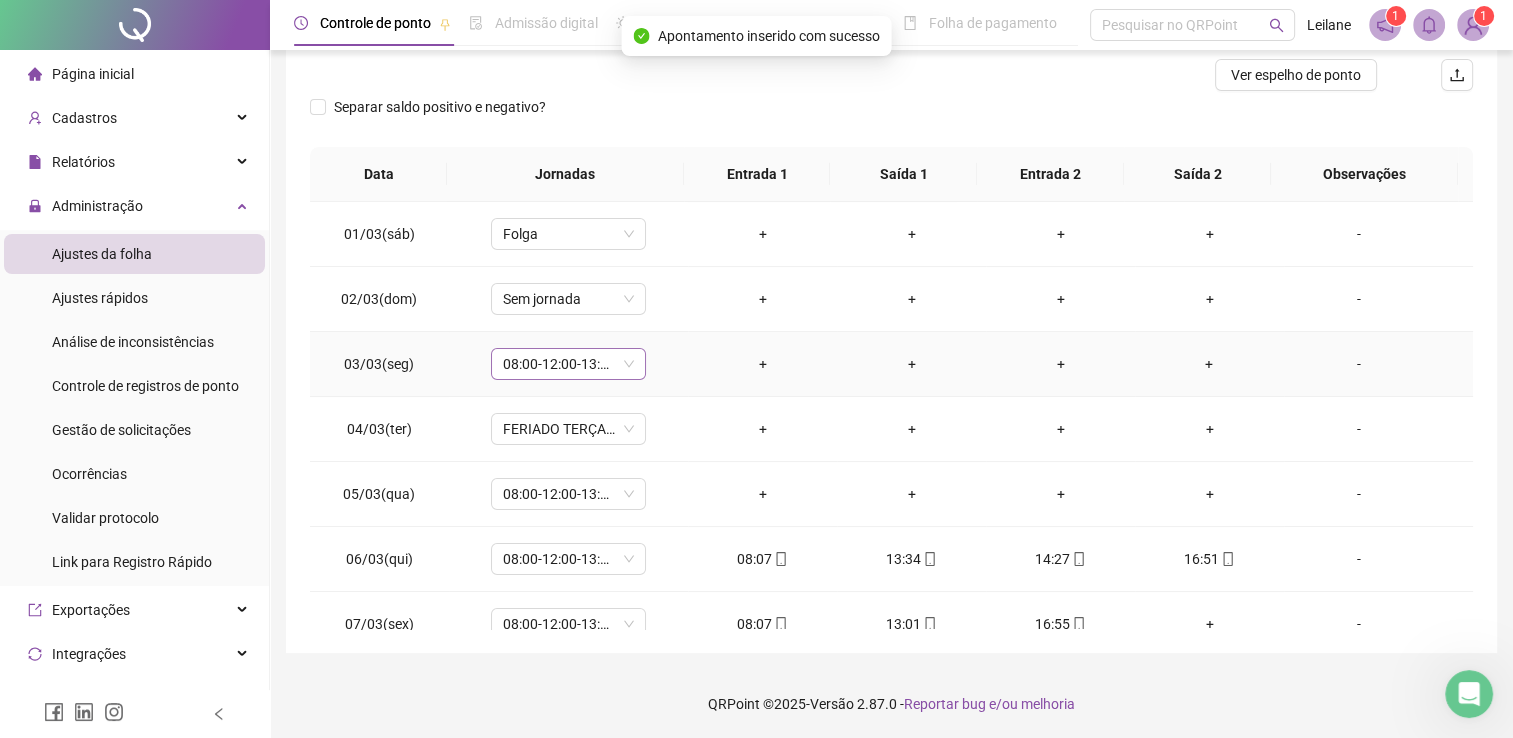 click on "08:00-12:00-13:00-17:00" at bounding box center (568, 364) 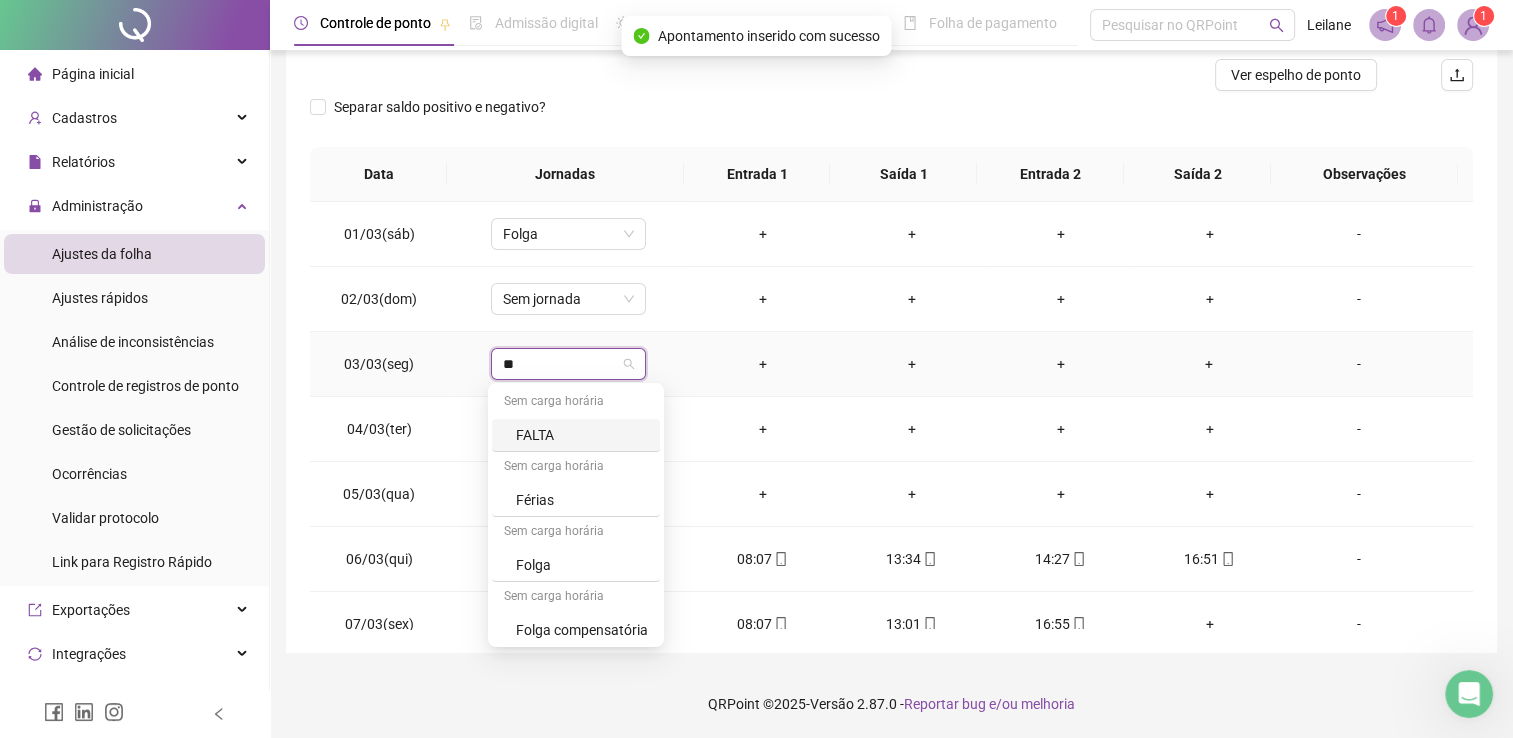 type on "***" 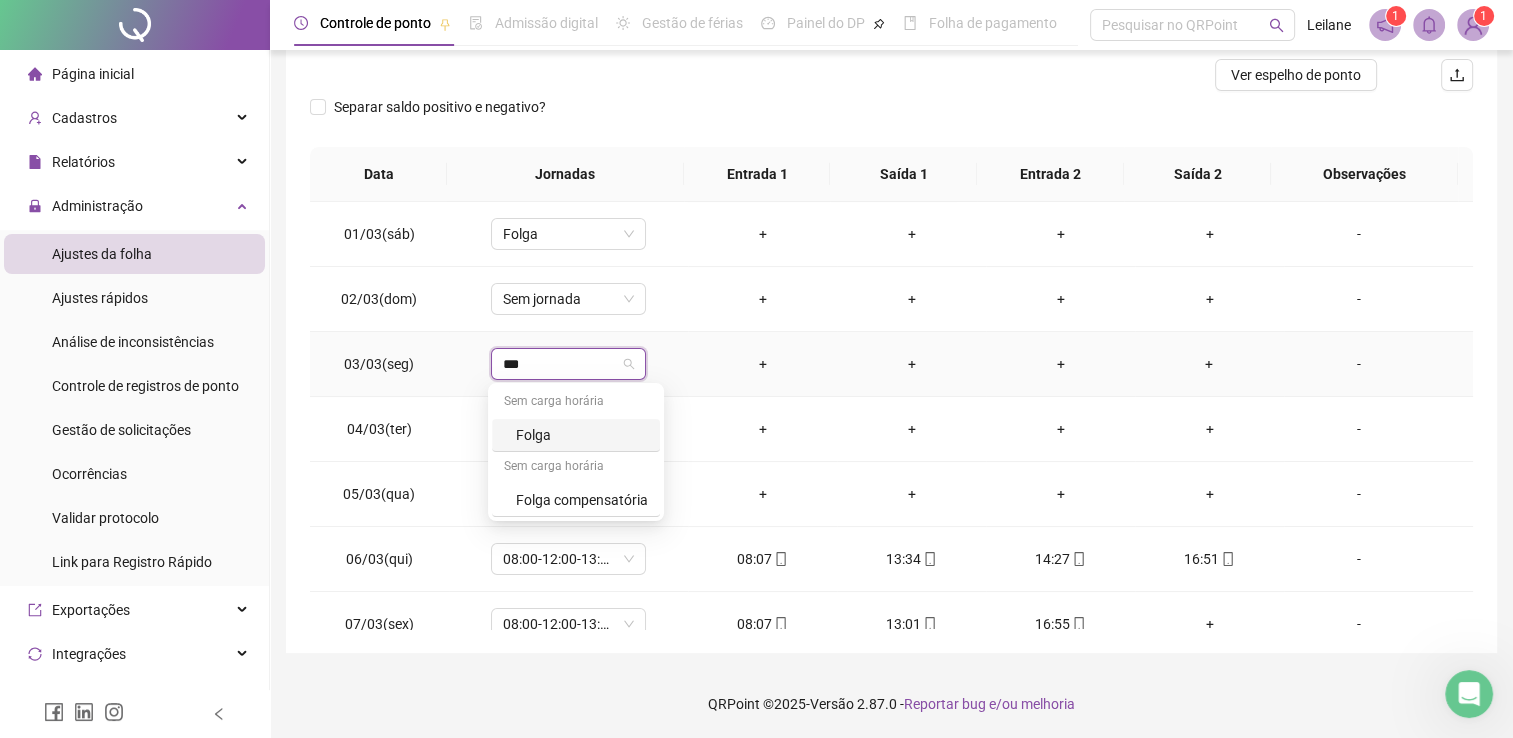 click on "Folga" at bounding box center [582, 435] 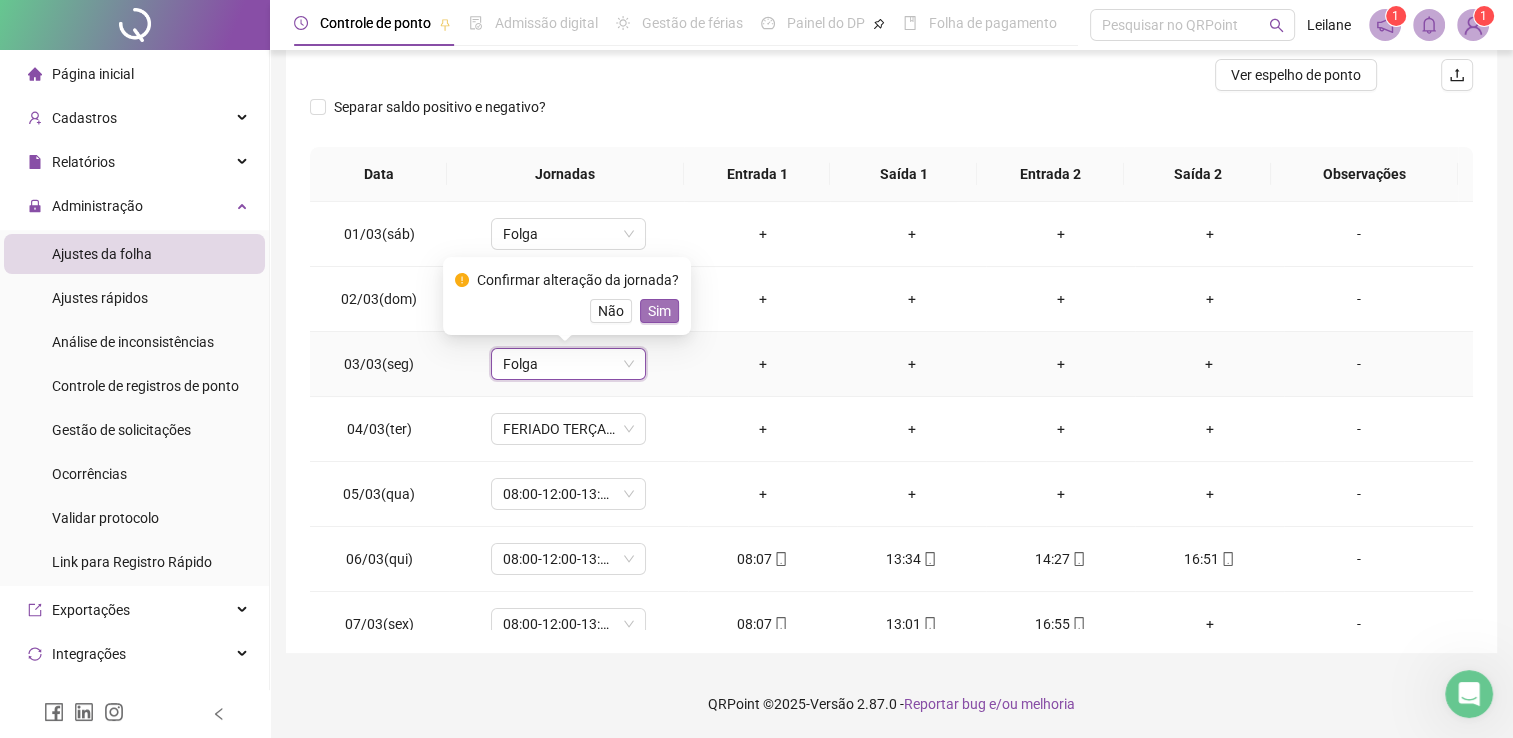 click on "Sim" at bounding box center [659, 311] 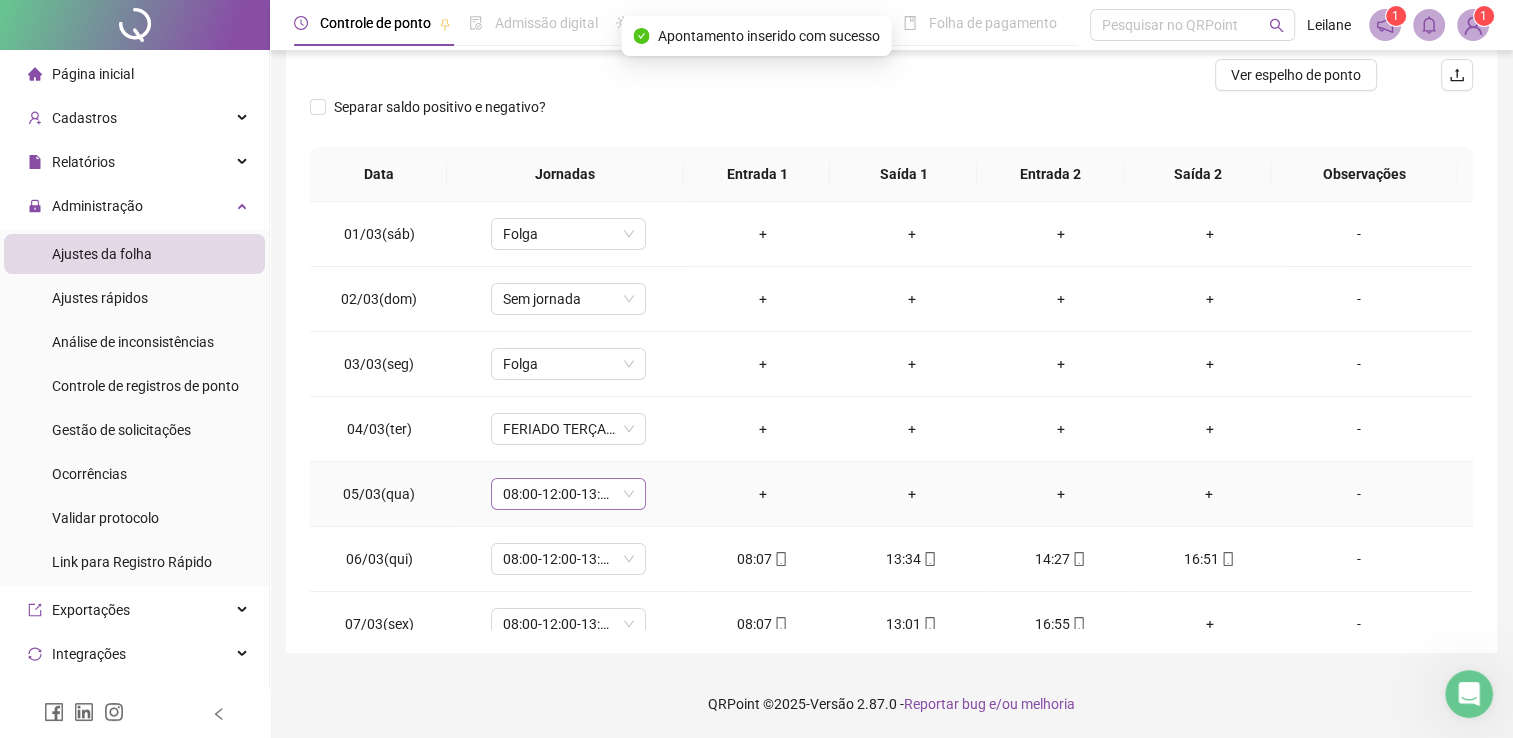 click on "08:00-12:00-13:00-17:00" at bounding box center (568, 494) 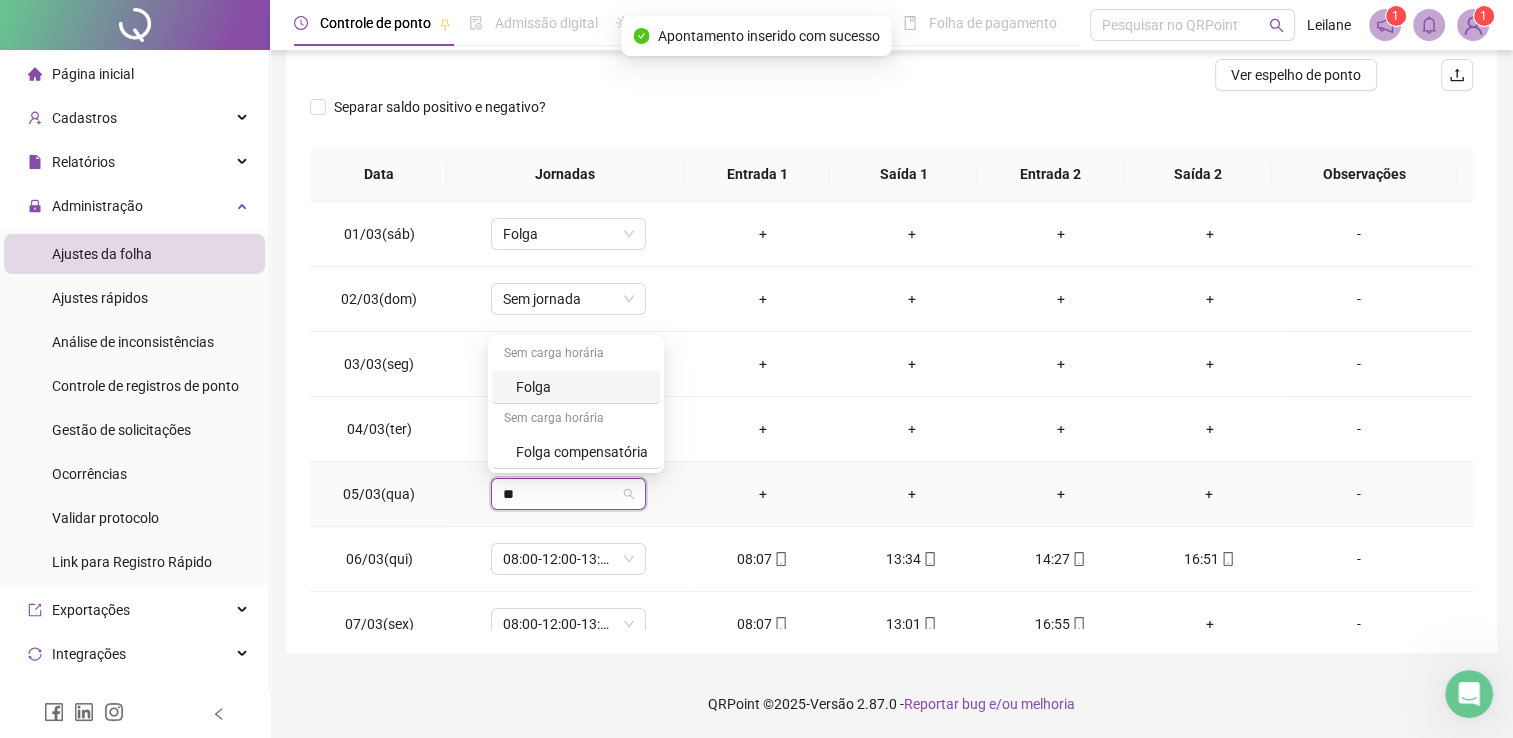 type on "***" 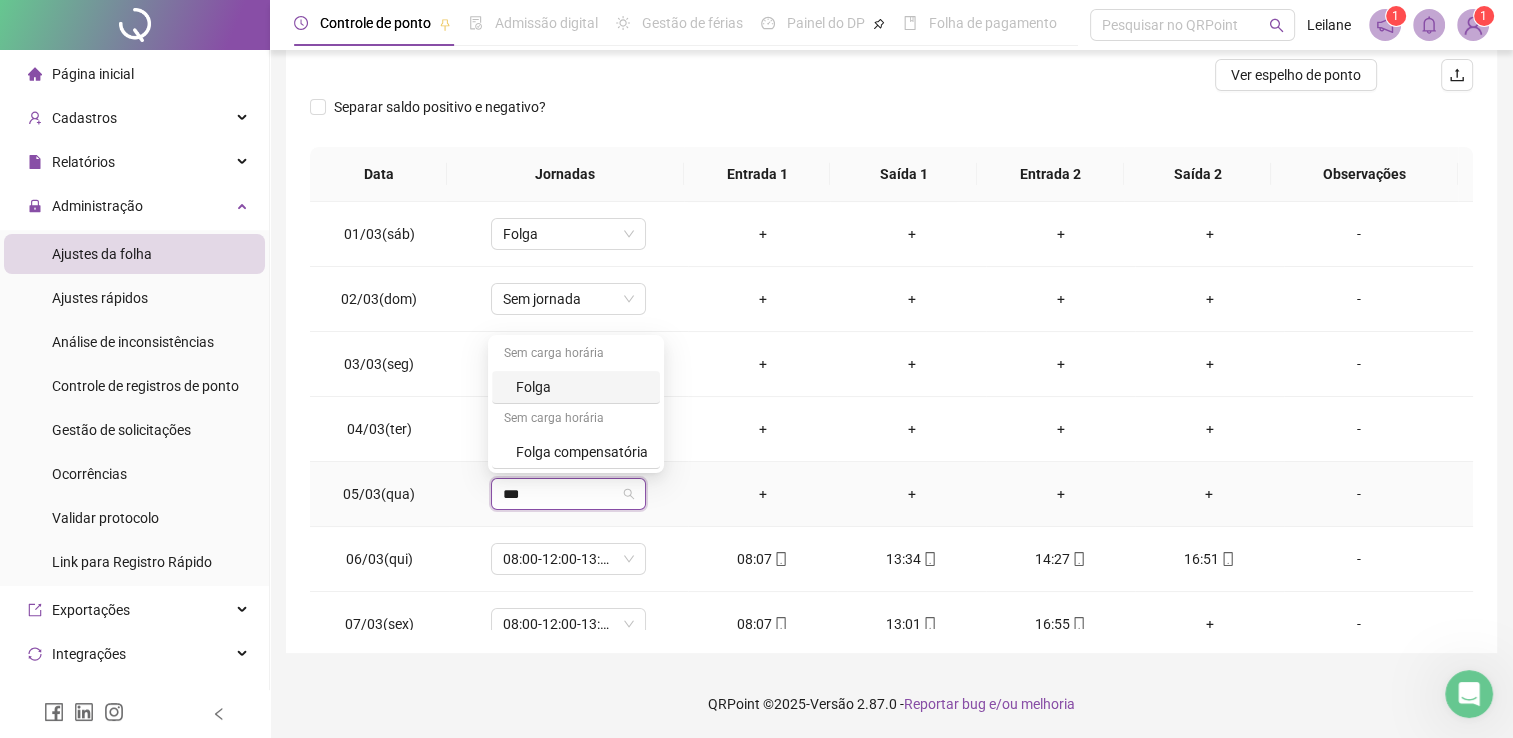 click on "Folga" at bounding box center (582, 387) 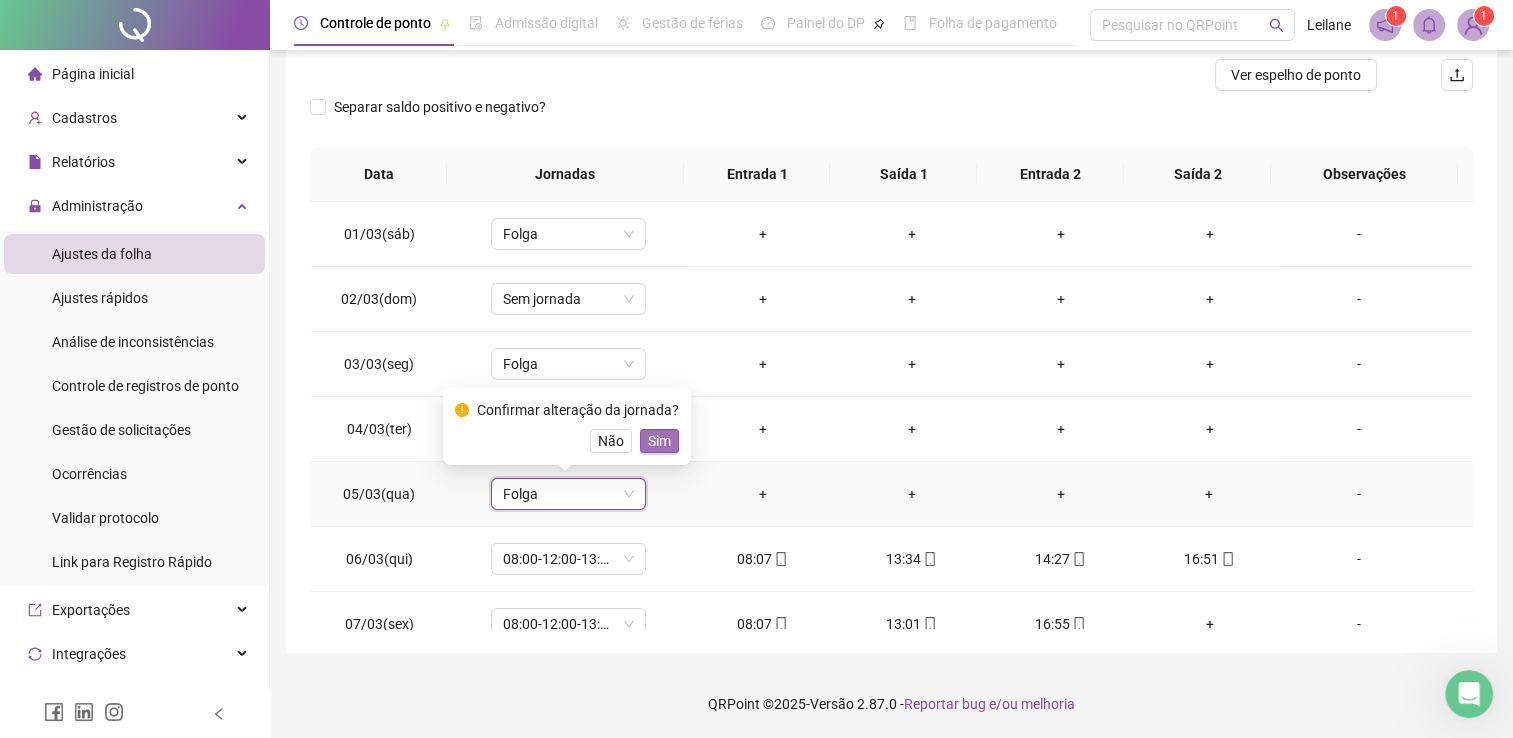 click on "Sim" at bounding box center [659, 441] 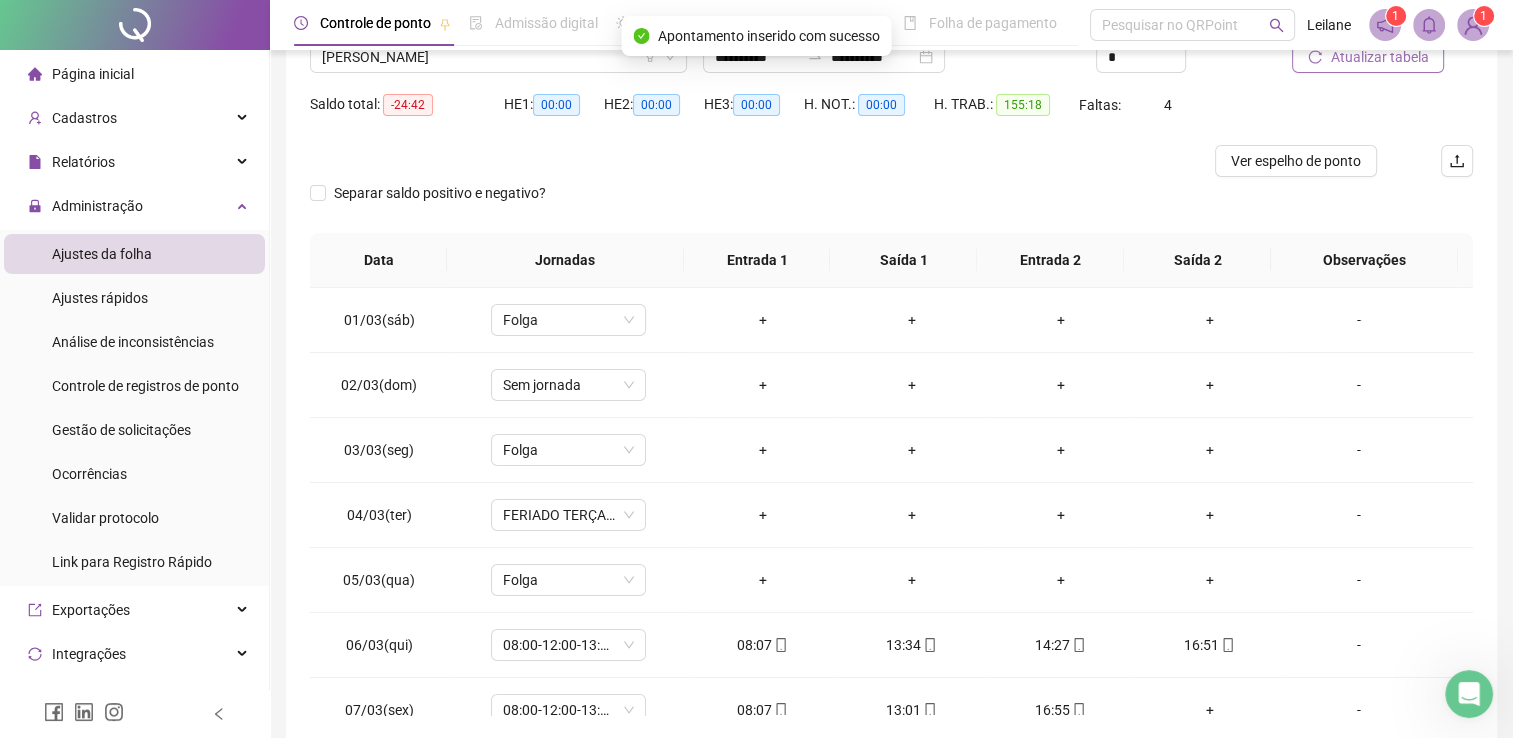 scroll, scrollTop: 171, scrollLeft: 0, axis: vertical 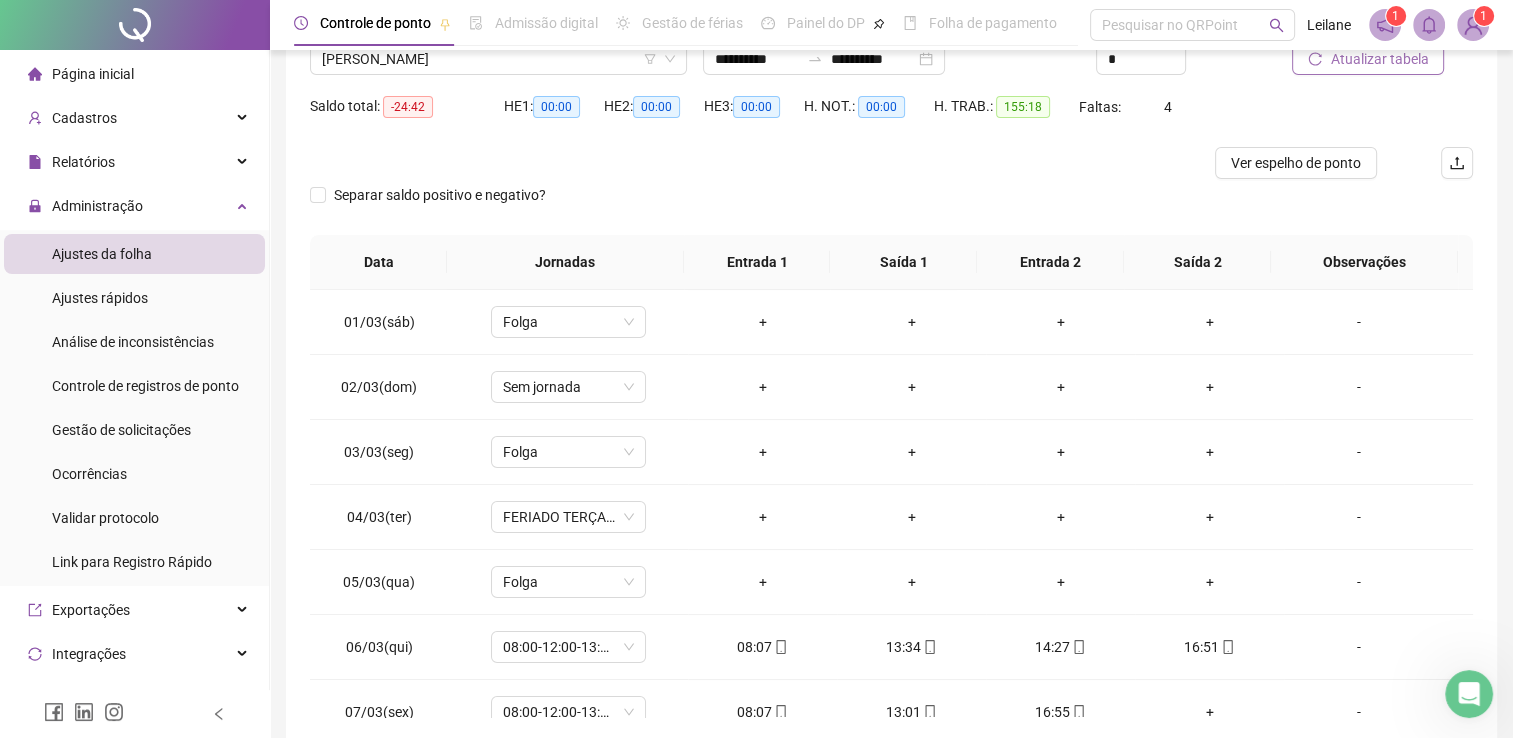 click on "Atualizar tabela" at bounding box center [1379, 59] 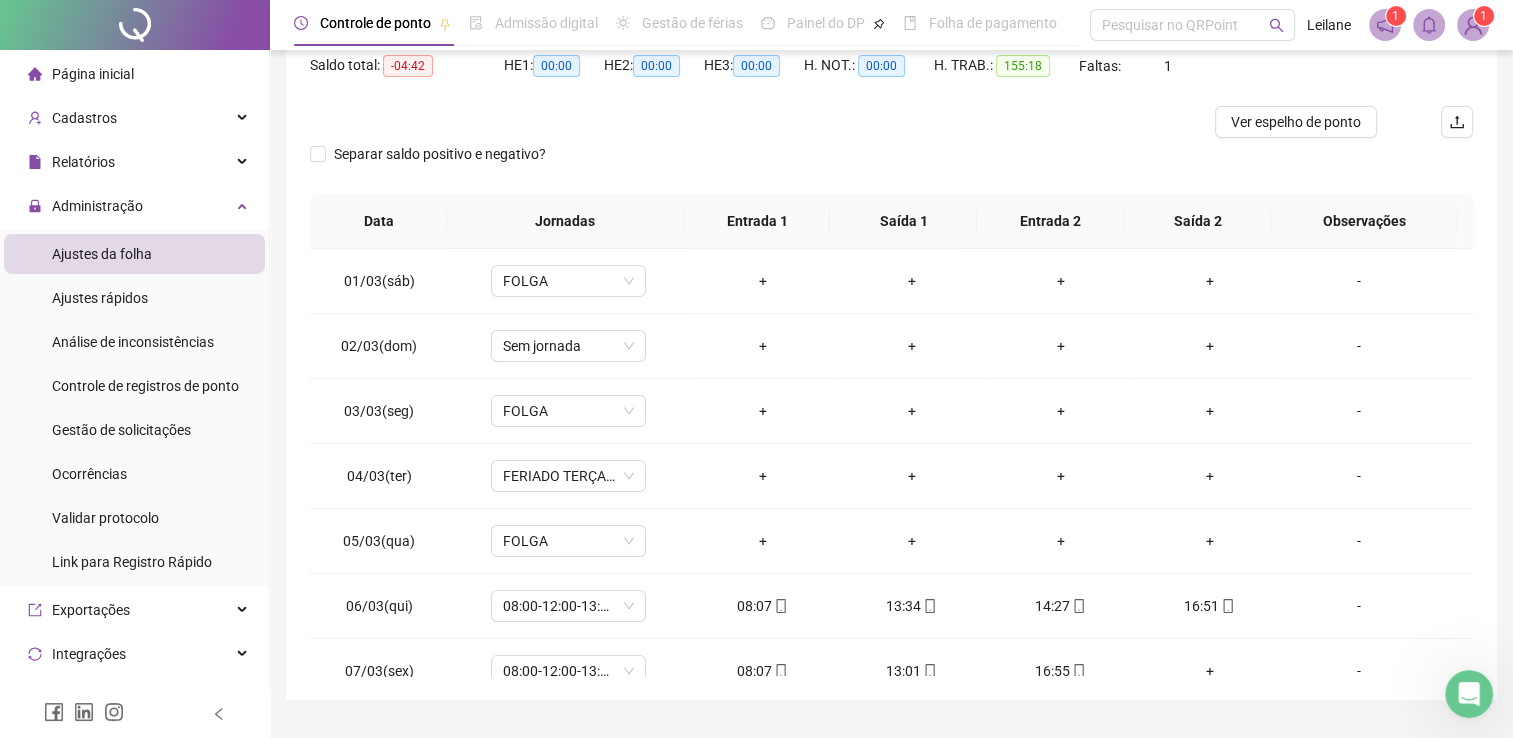 scroll, scrollTop: 259, scrollLeft: 0, axis: vertical 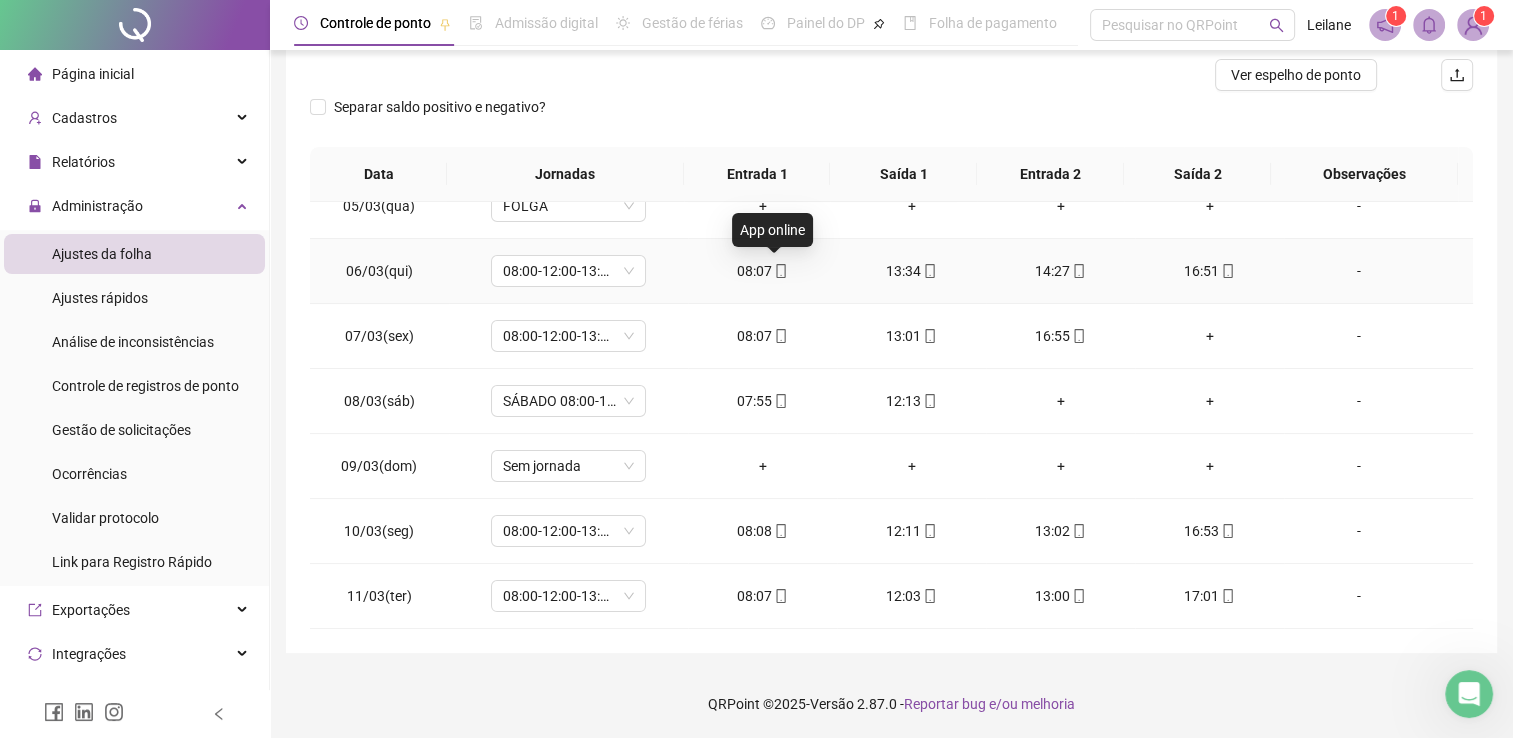 click 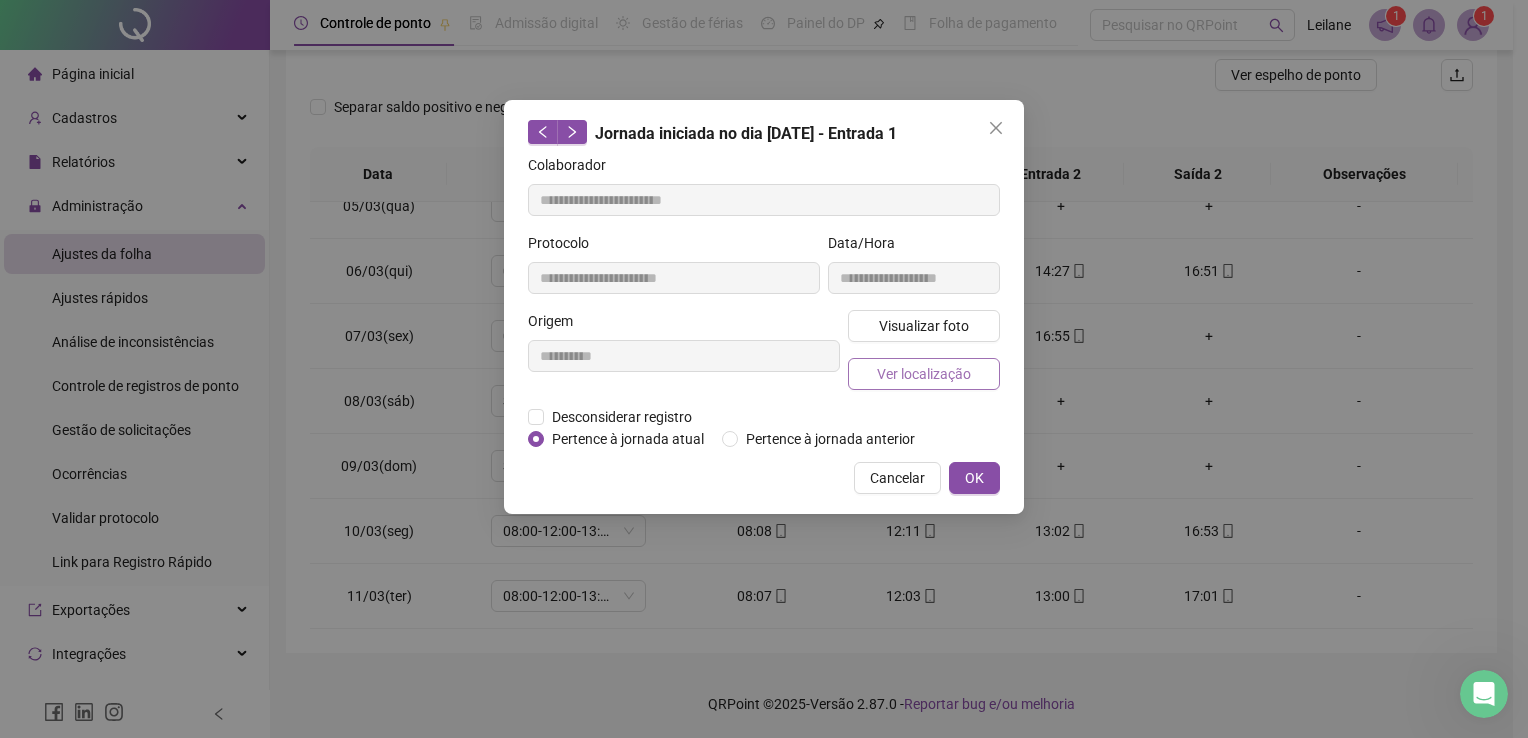 click on "Ver localização" at bounding box center [924, 374] 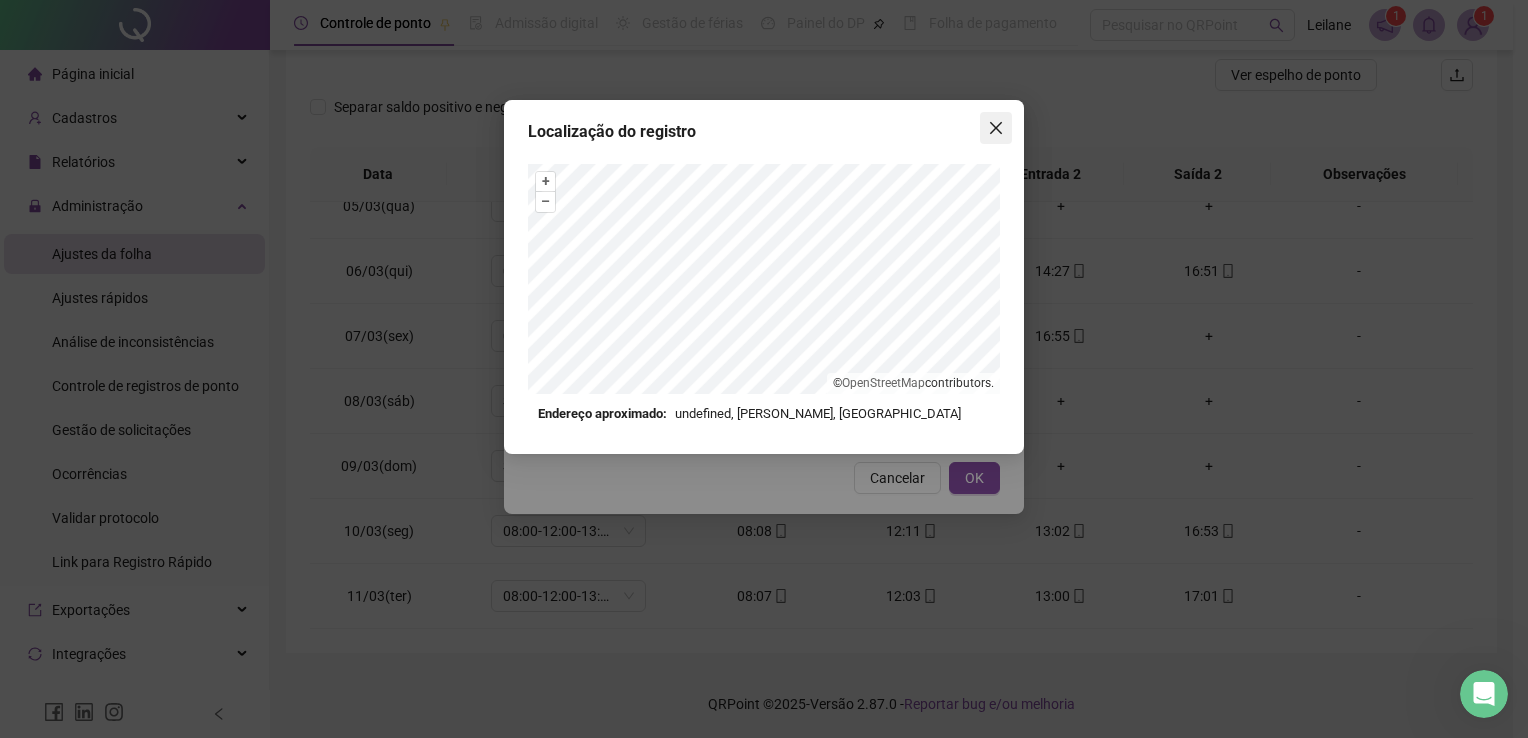 click 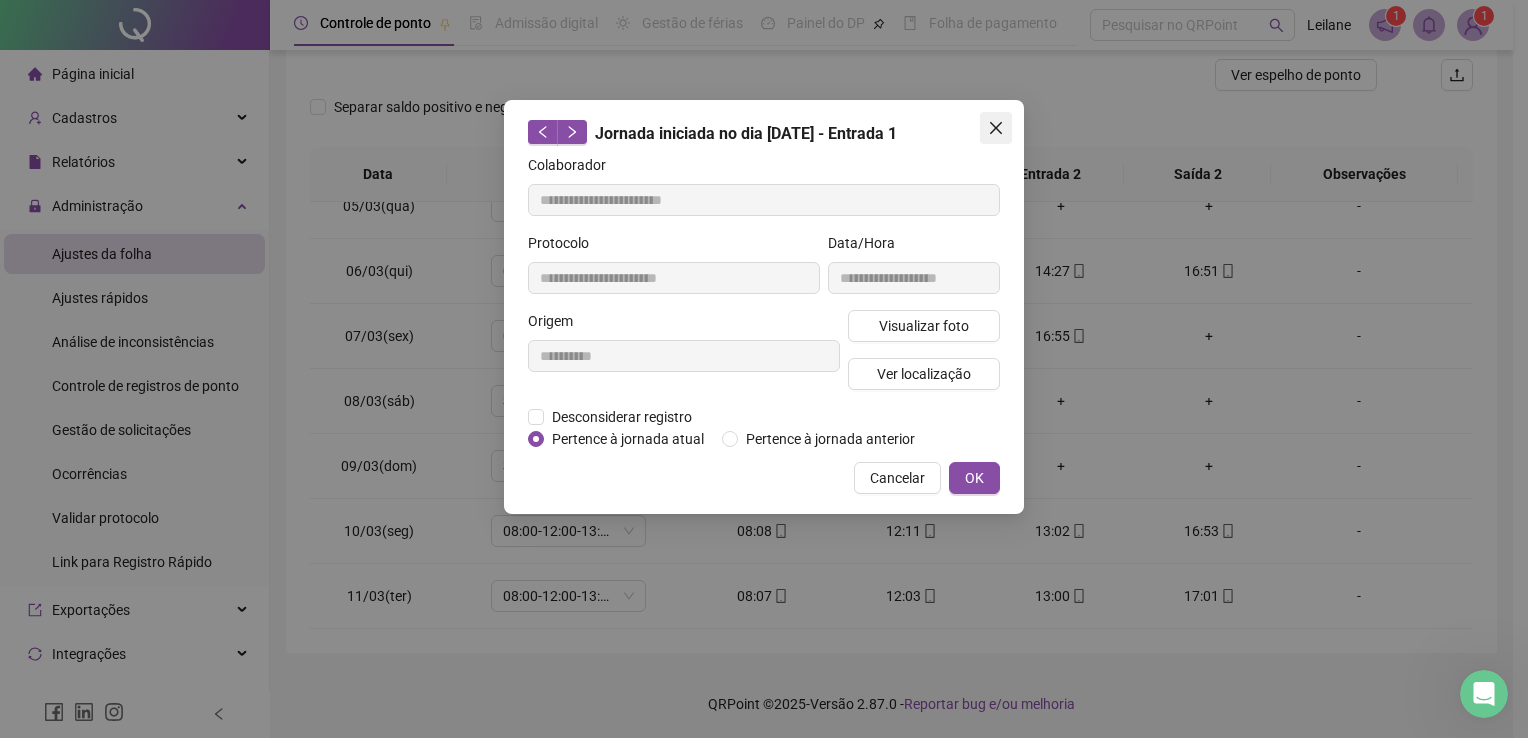 click 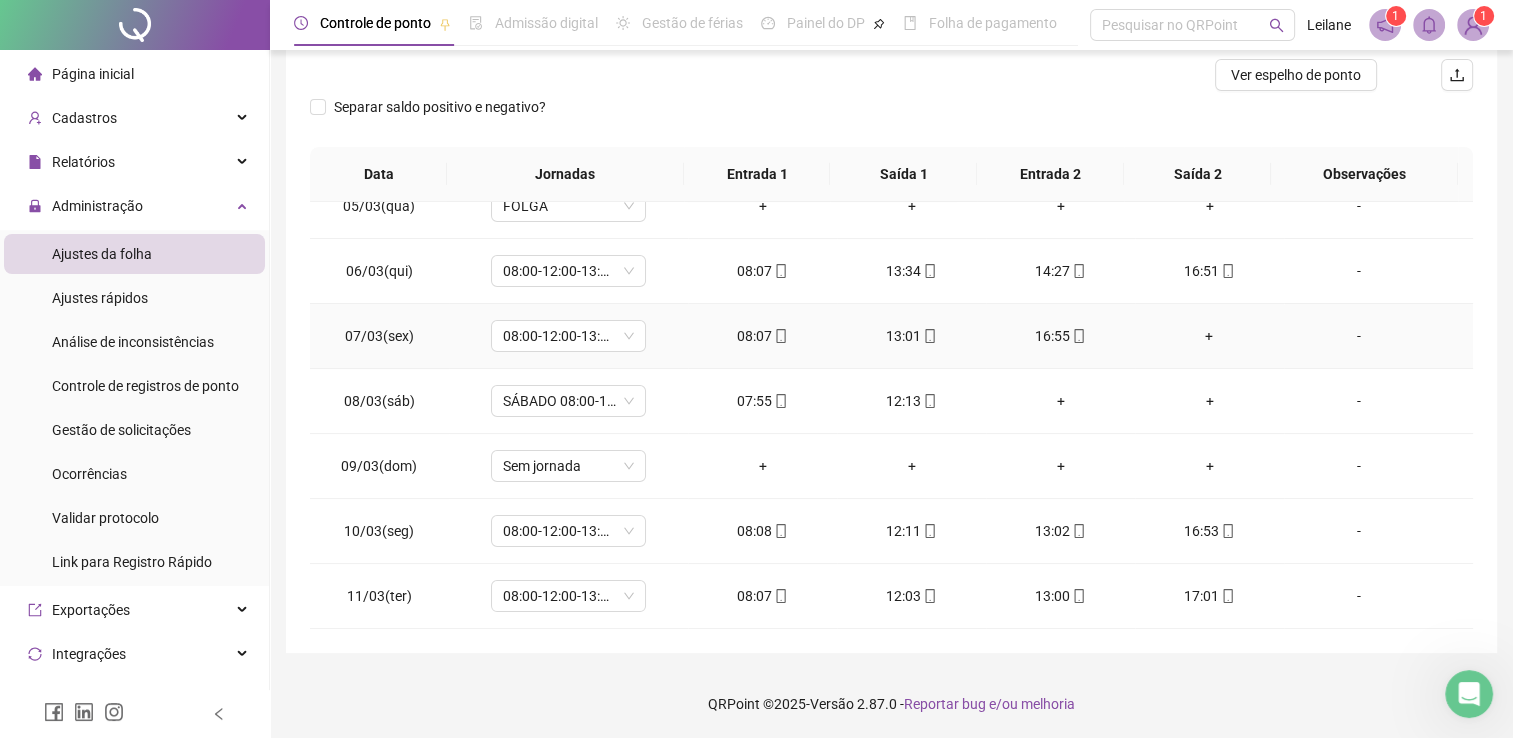 click 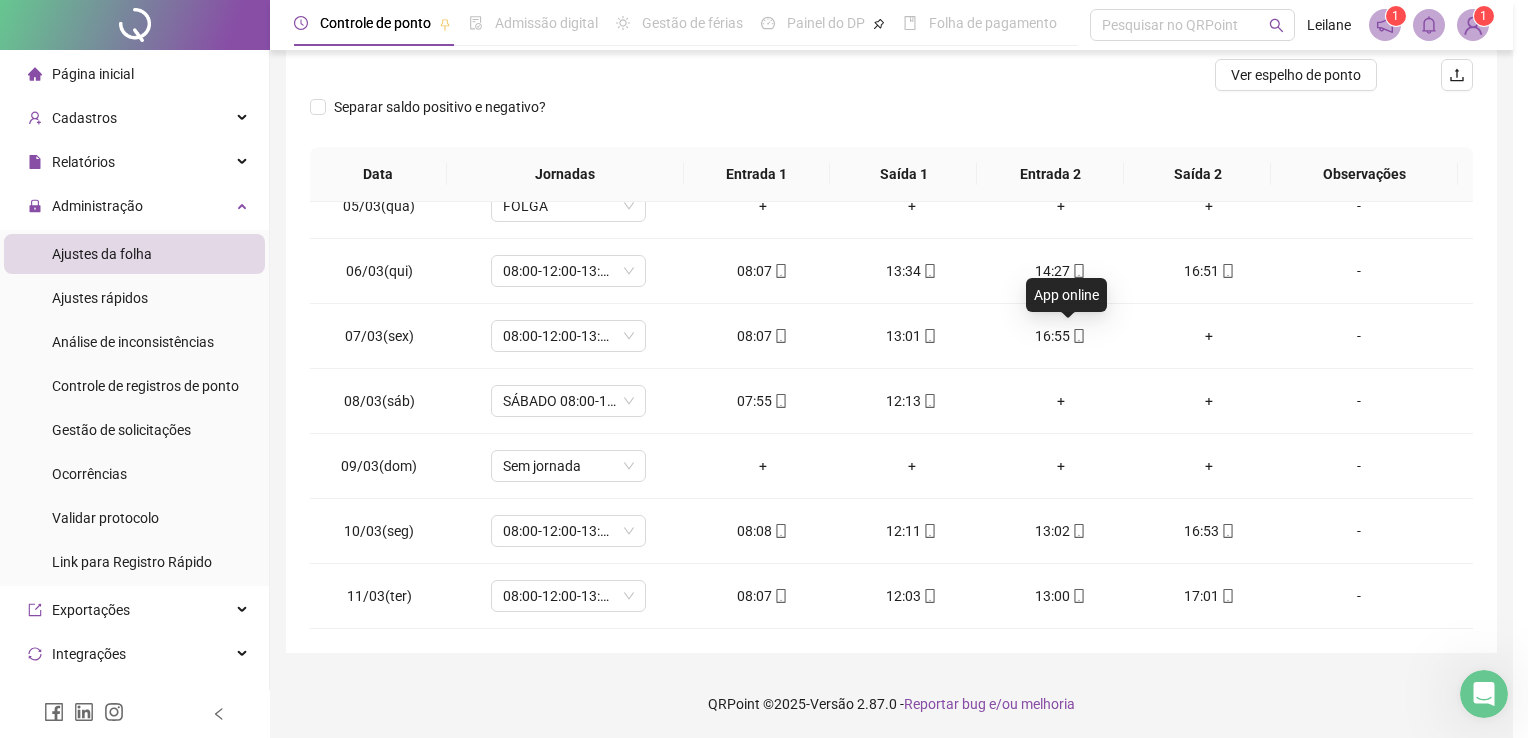 type on "**********" 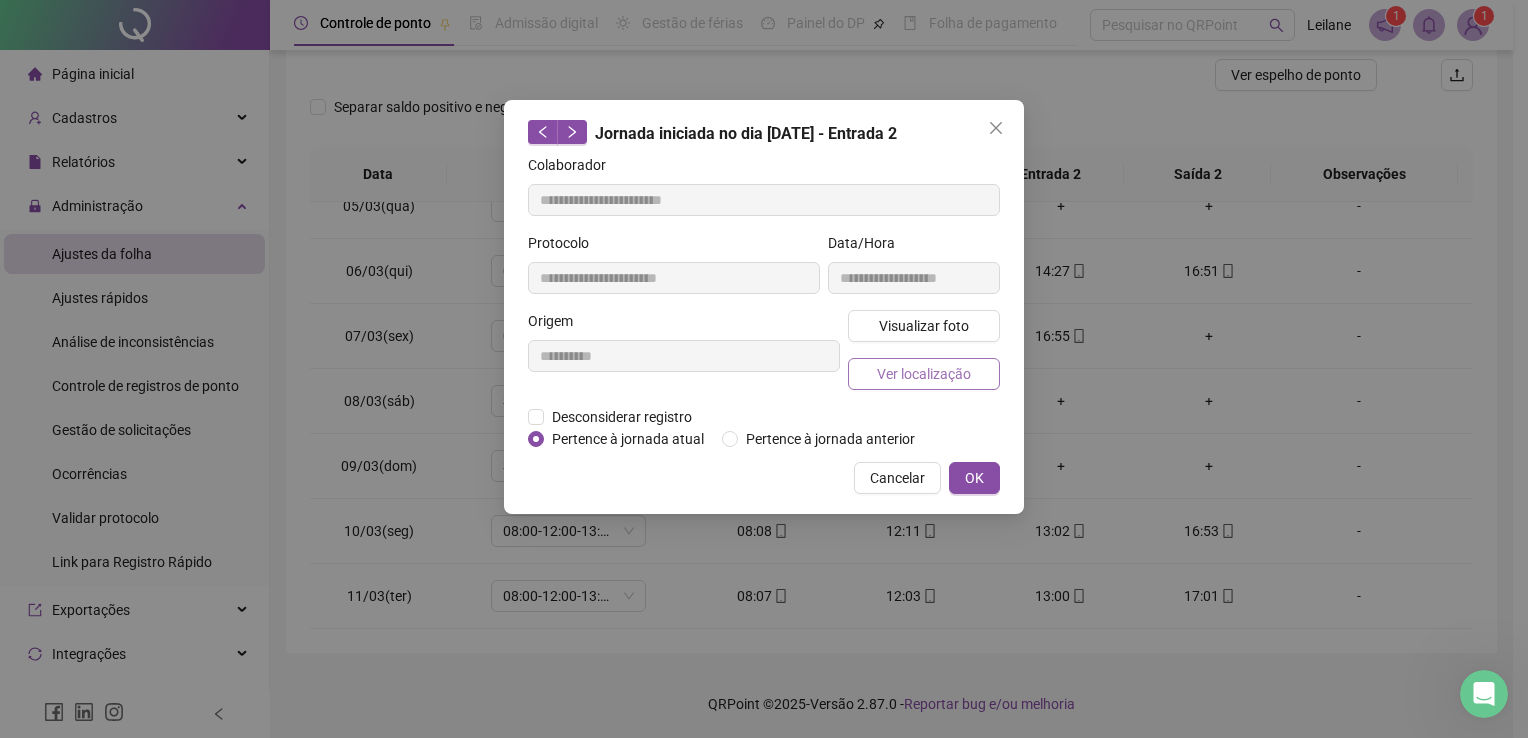 click on "Ver localização" at bounding box center (924, 374) 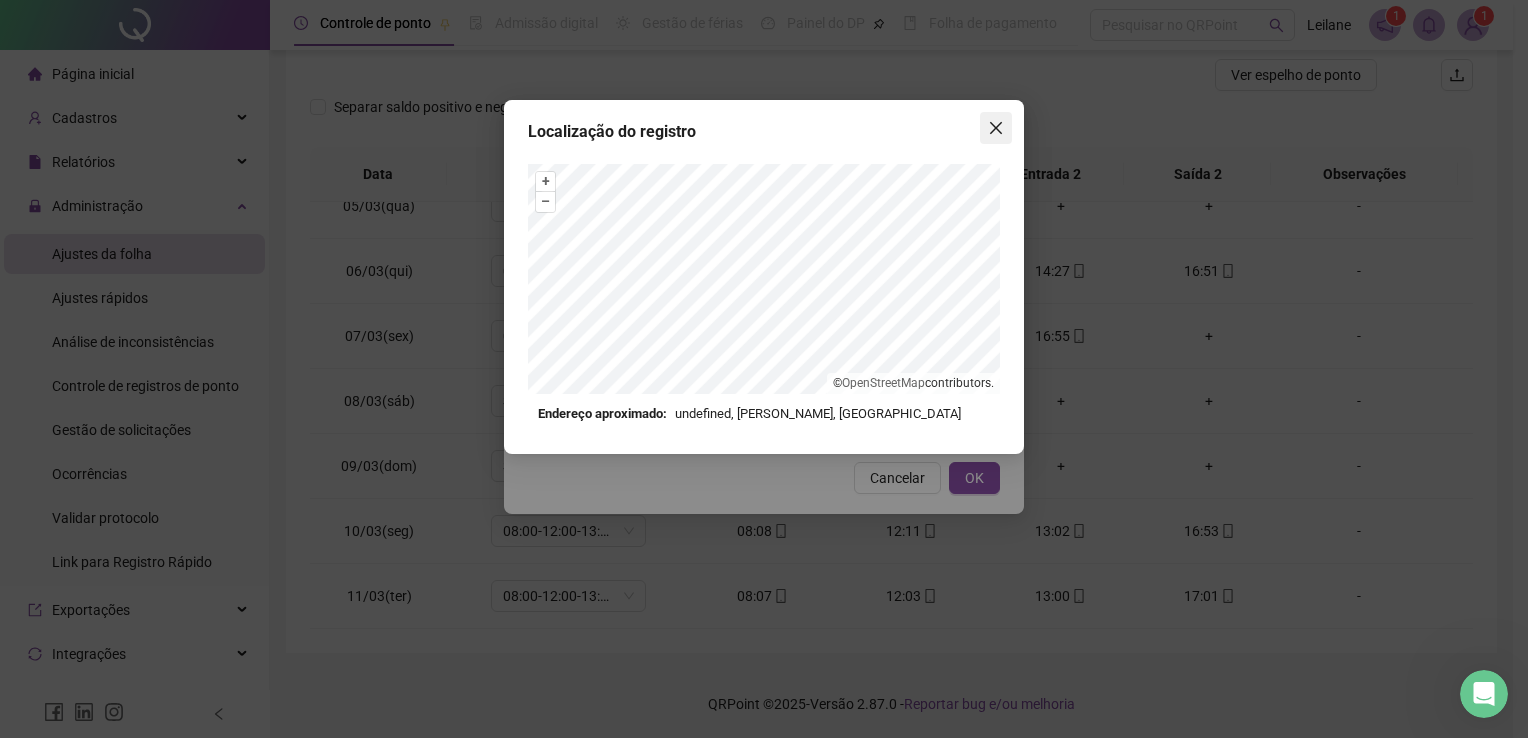 click 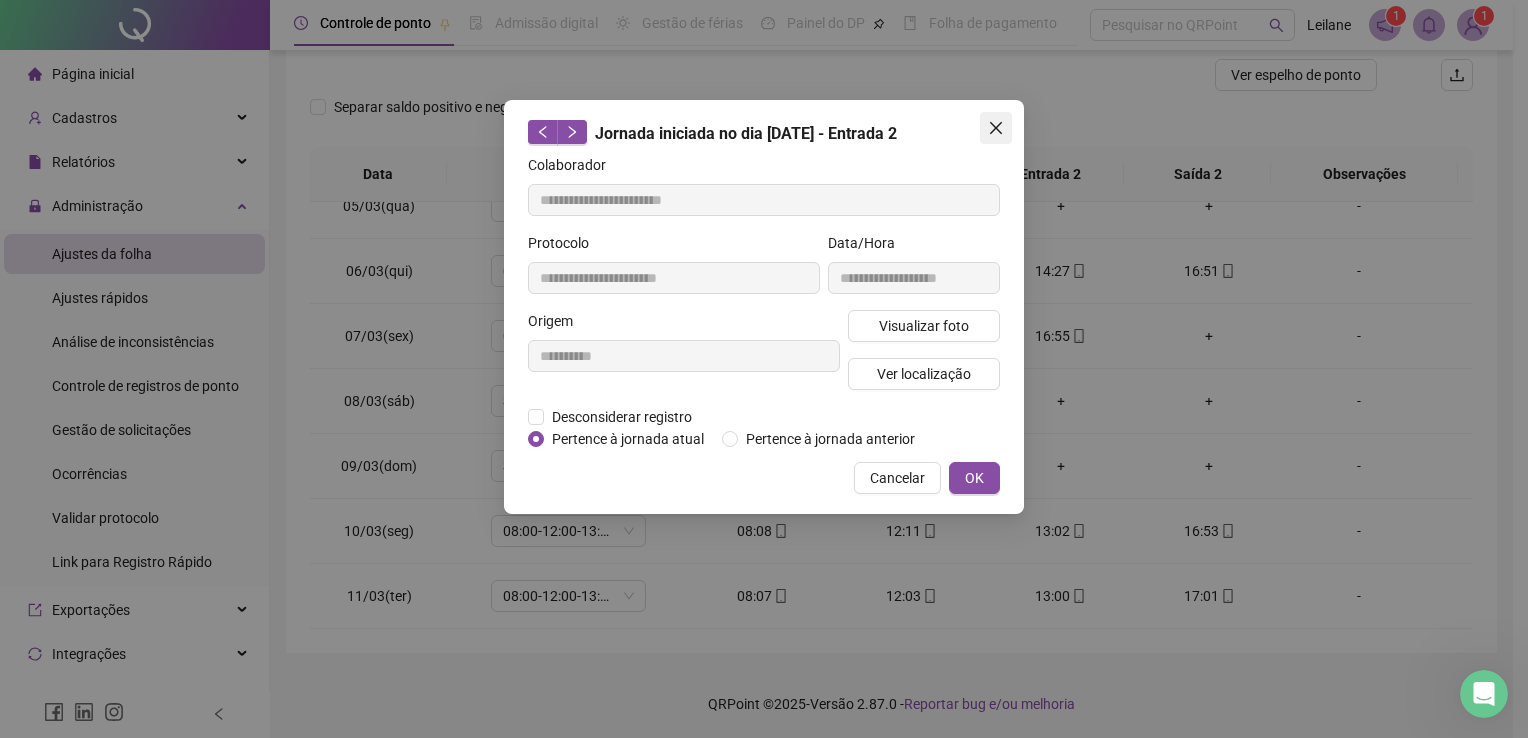 click 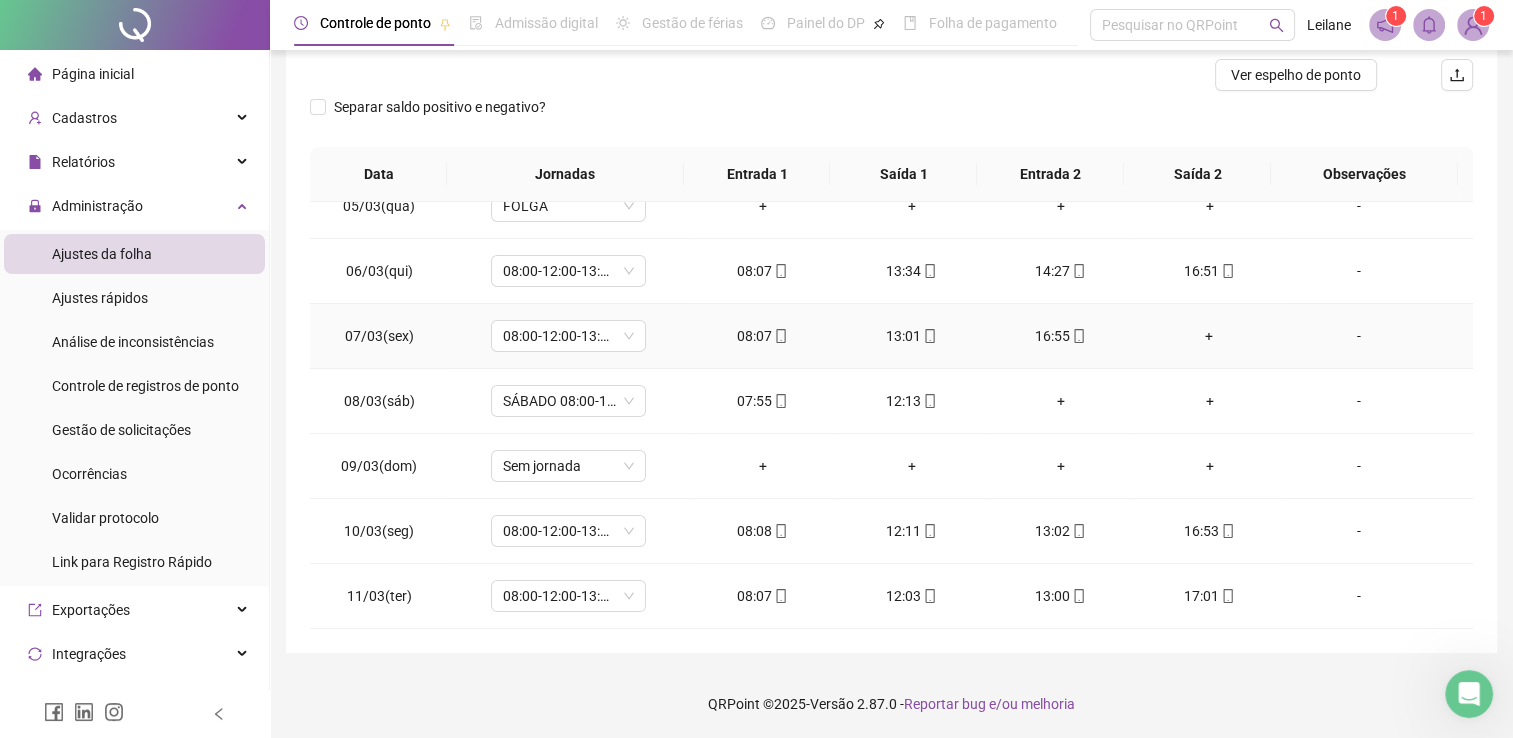 click on "+" at bounding box center (1209, 336) 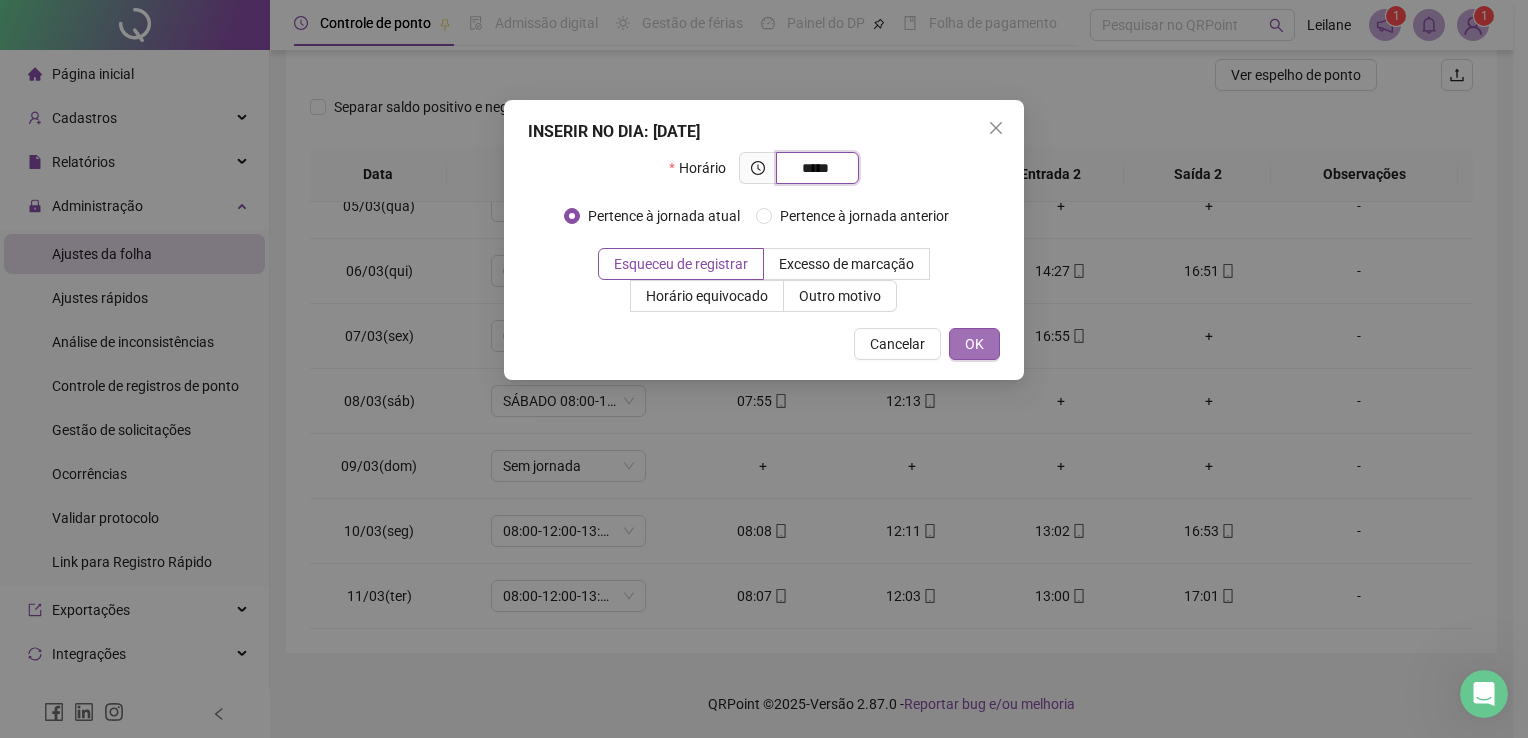 type on "*****" 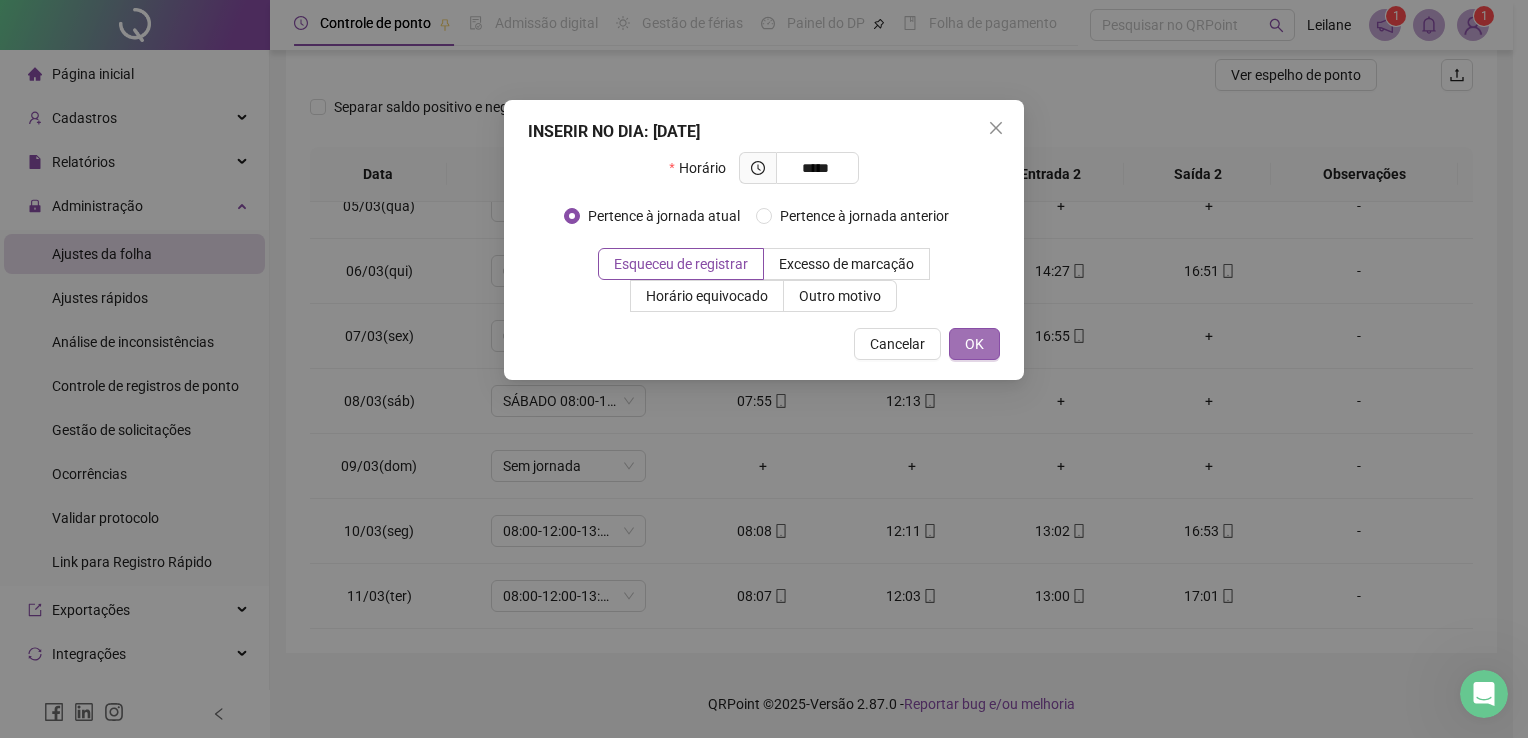 click on "OK" at bounding box center [974, 344] 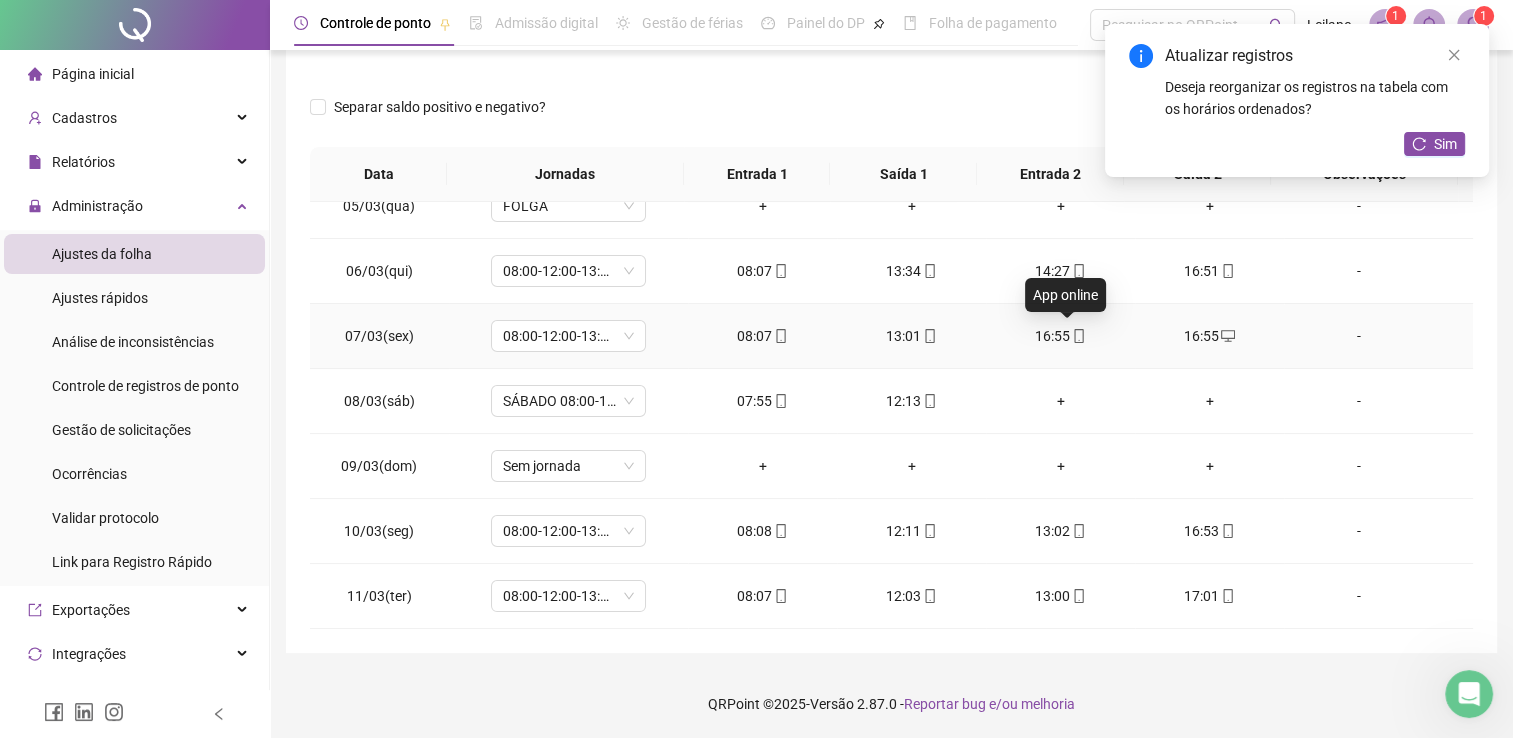 click 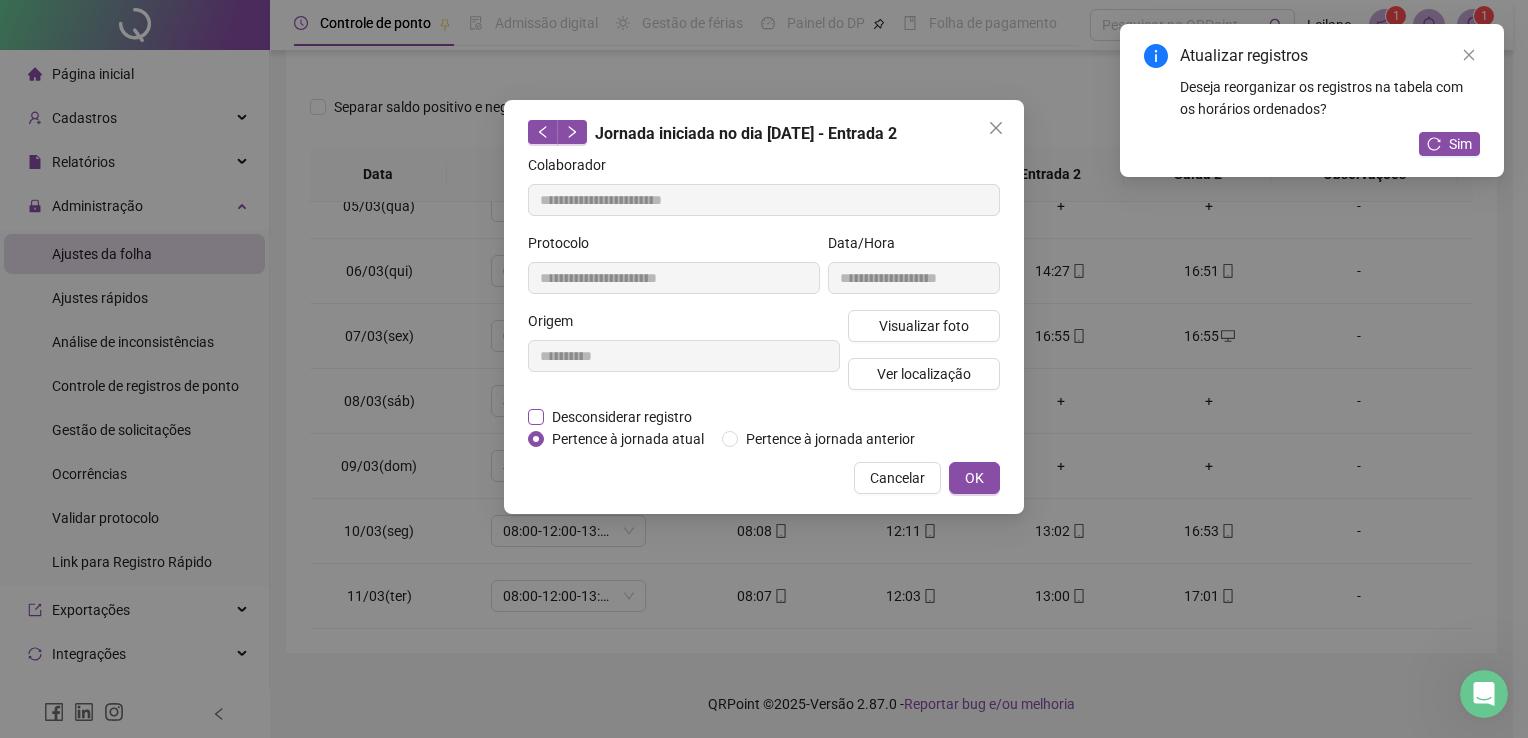 click on "Desconsiderar registro" at bounding box center [622, 417] 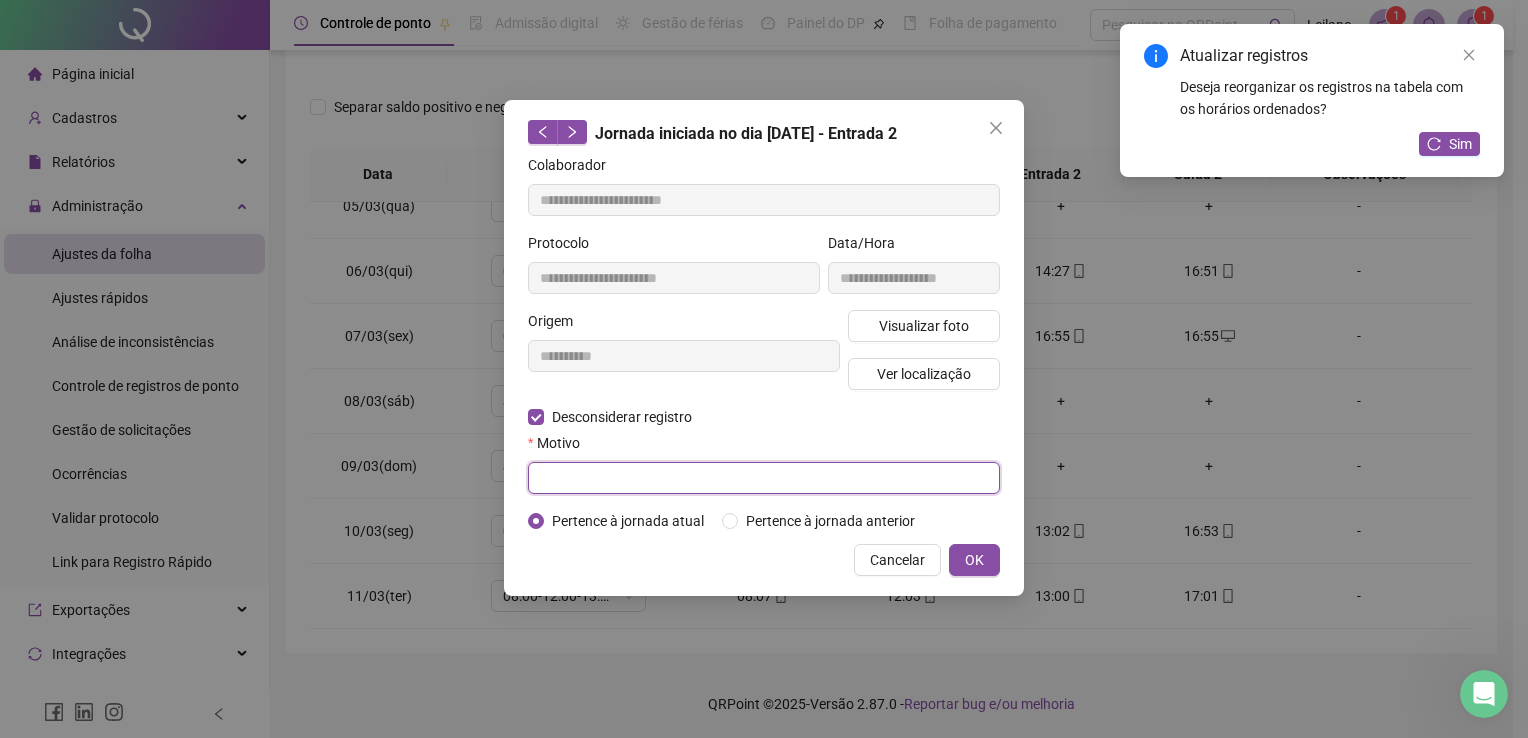 click at bounding box center [764, 478] 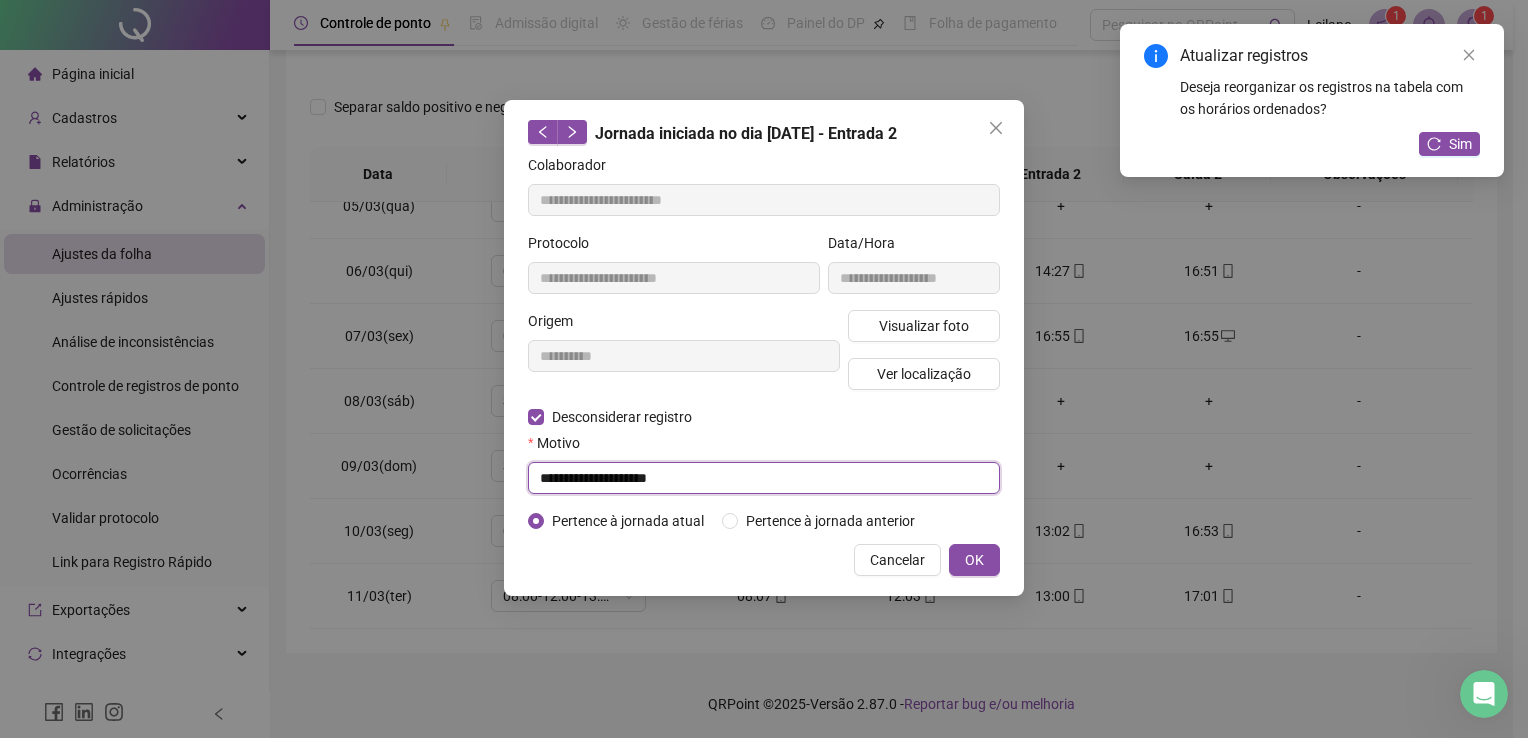 drag, startPoint x: 704, startPoint y: 476, endPoint x: 537, endPoint y: 473, distance: 167.02695 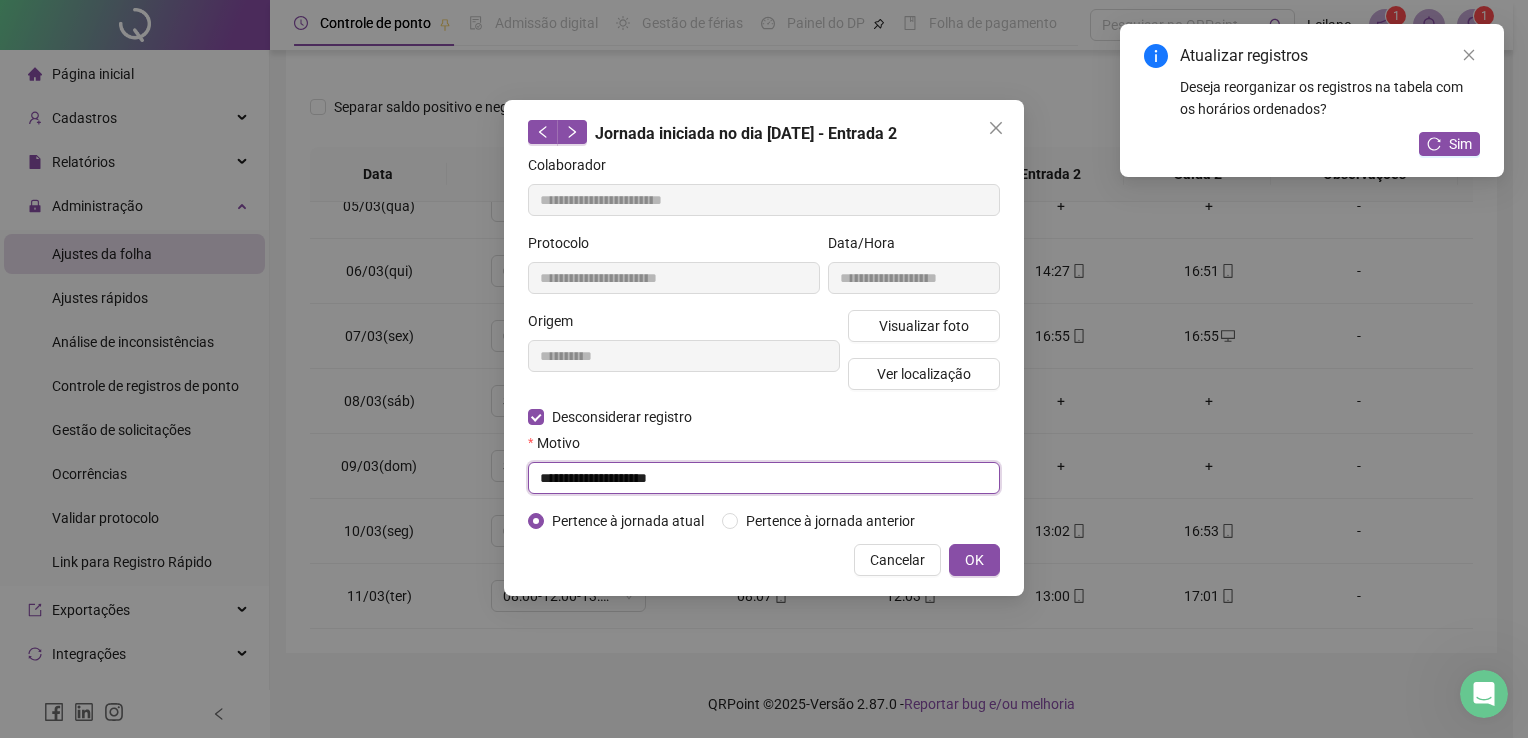 click on "**********" at bounding box center [764, 478] 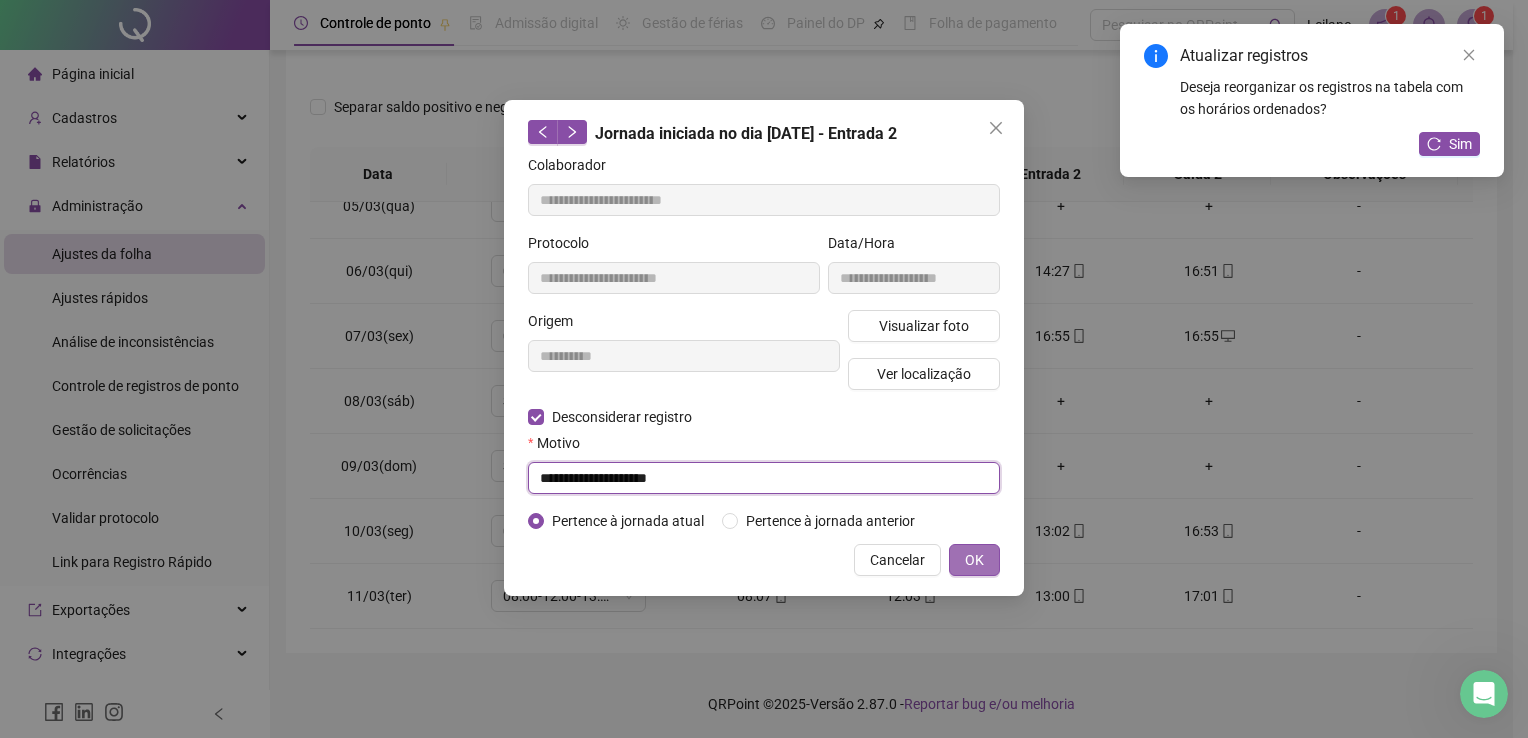type on "**********" 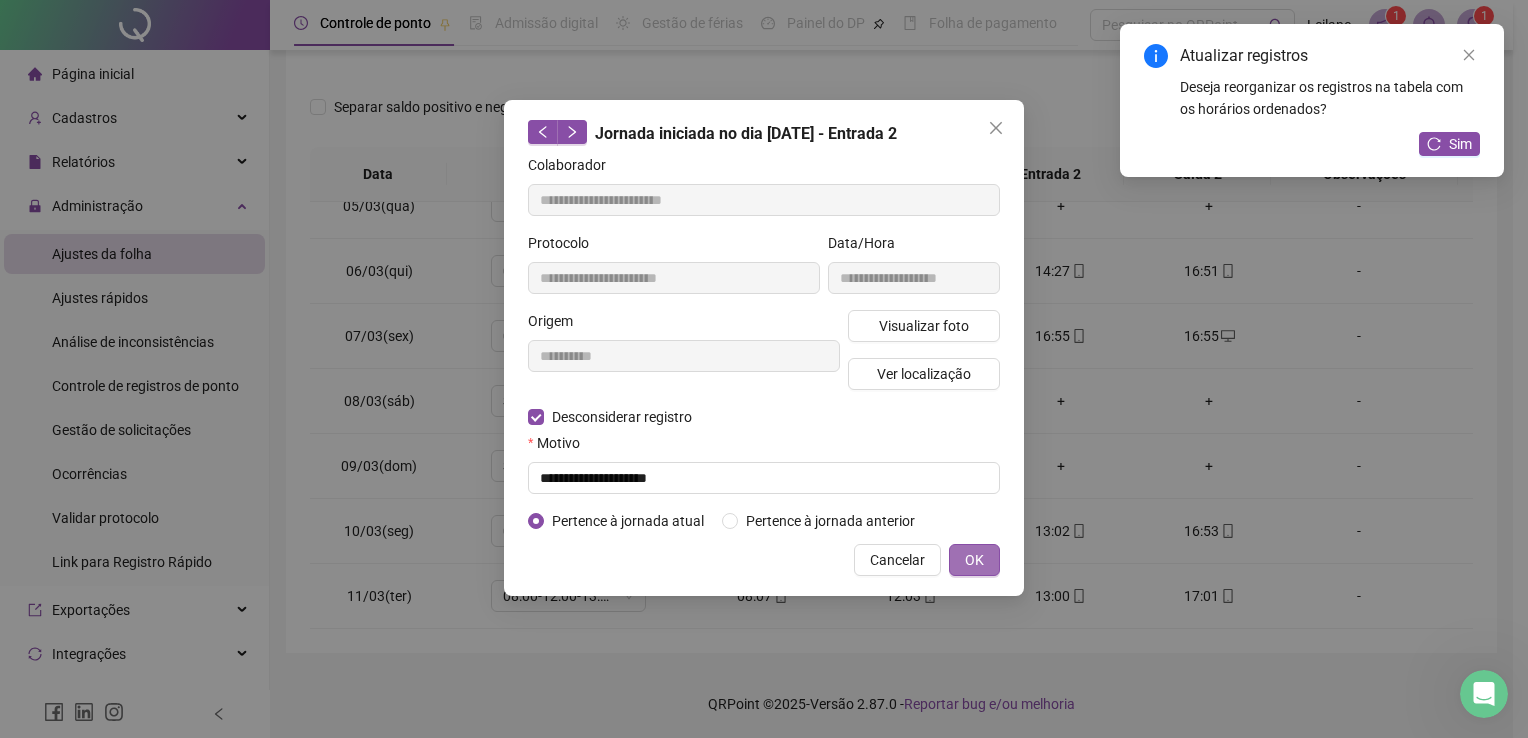 click on "OK" at bounding box center [974, 560] 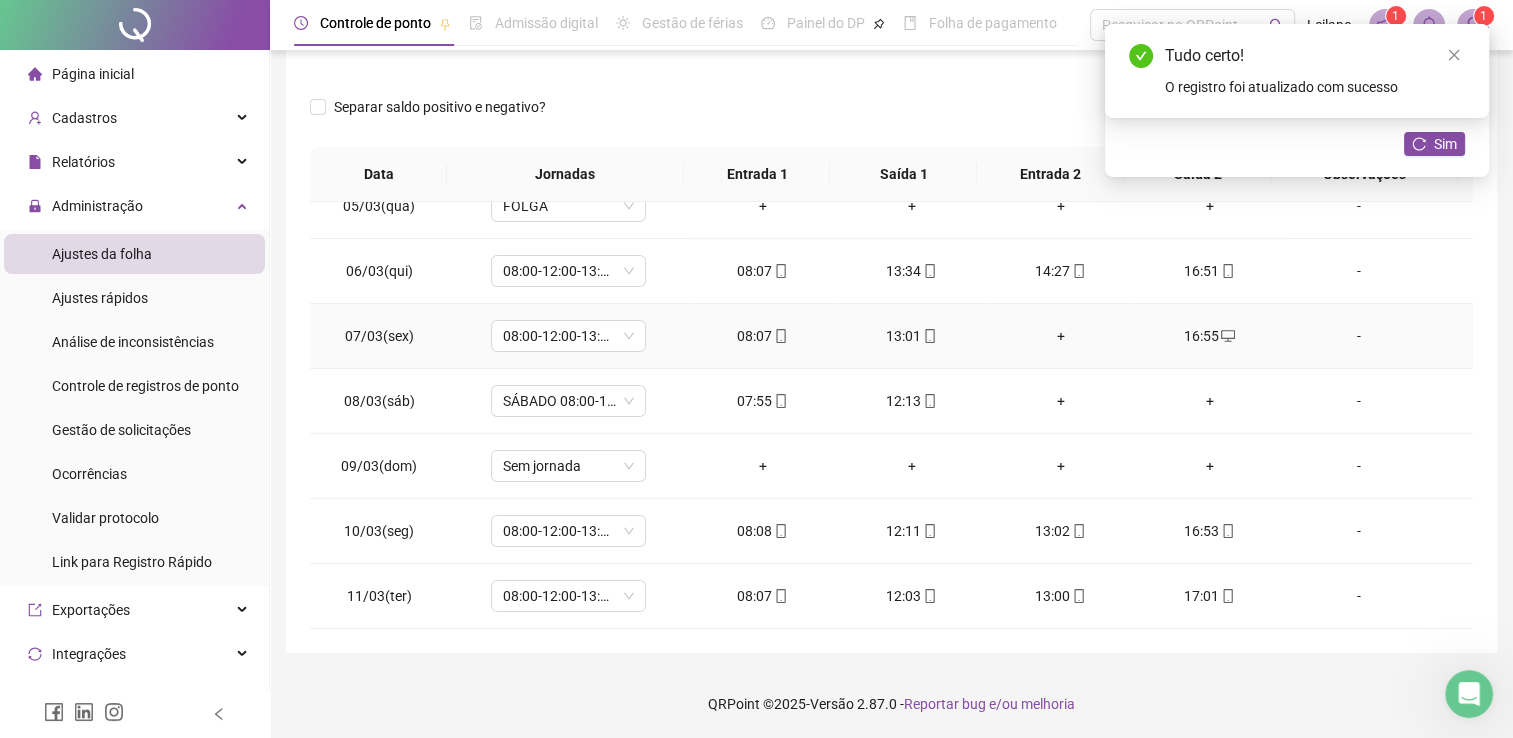 click on "+" at bounding box center [1060, 336] 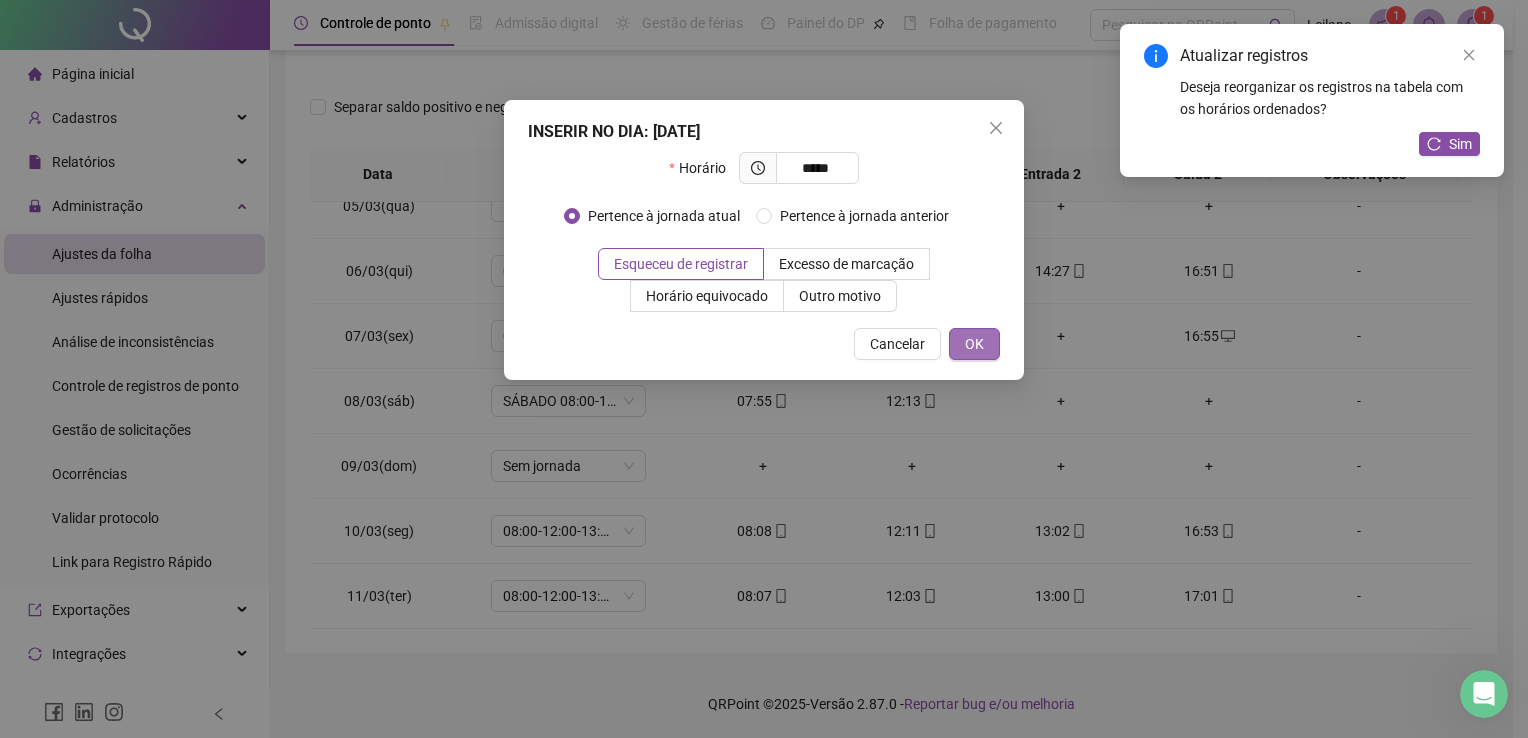 type on "*****" 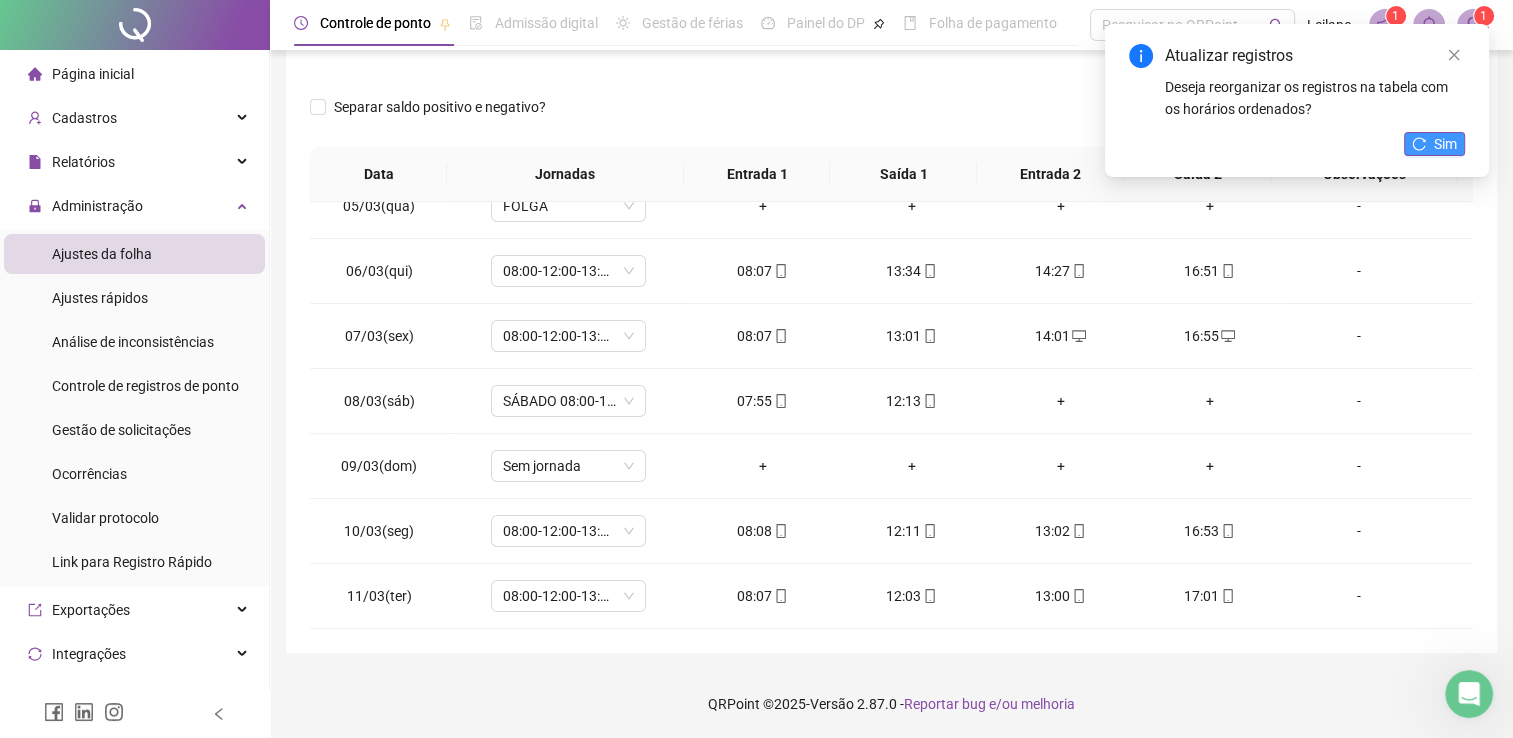 click on "Sim" at bounding box center [1445, 144] 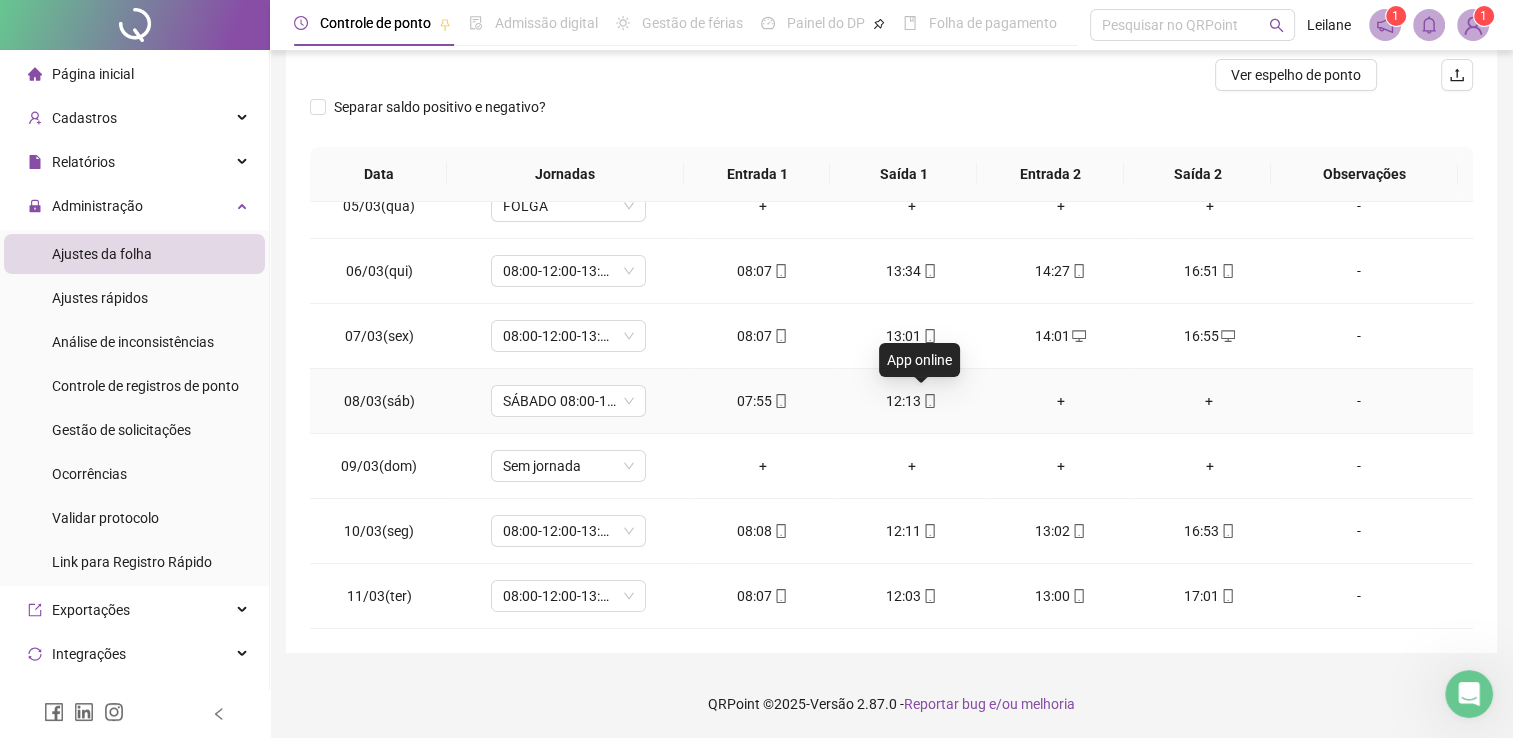 click 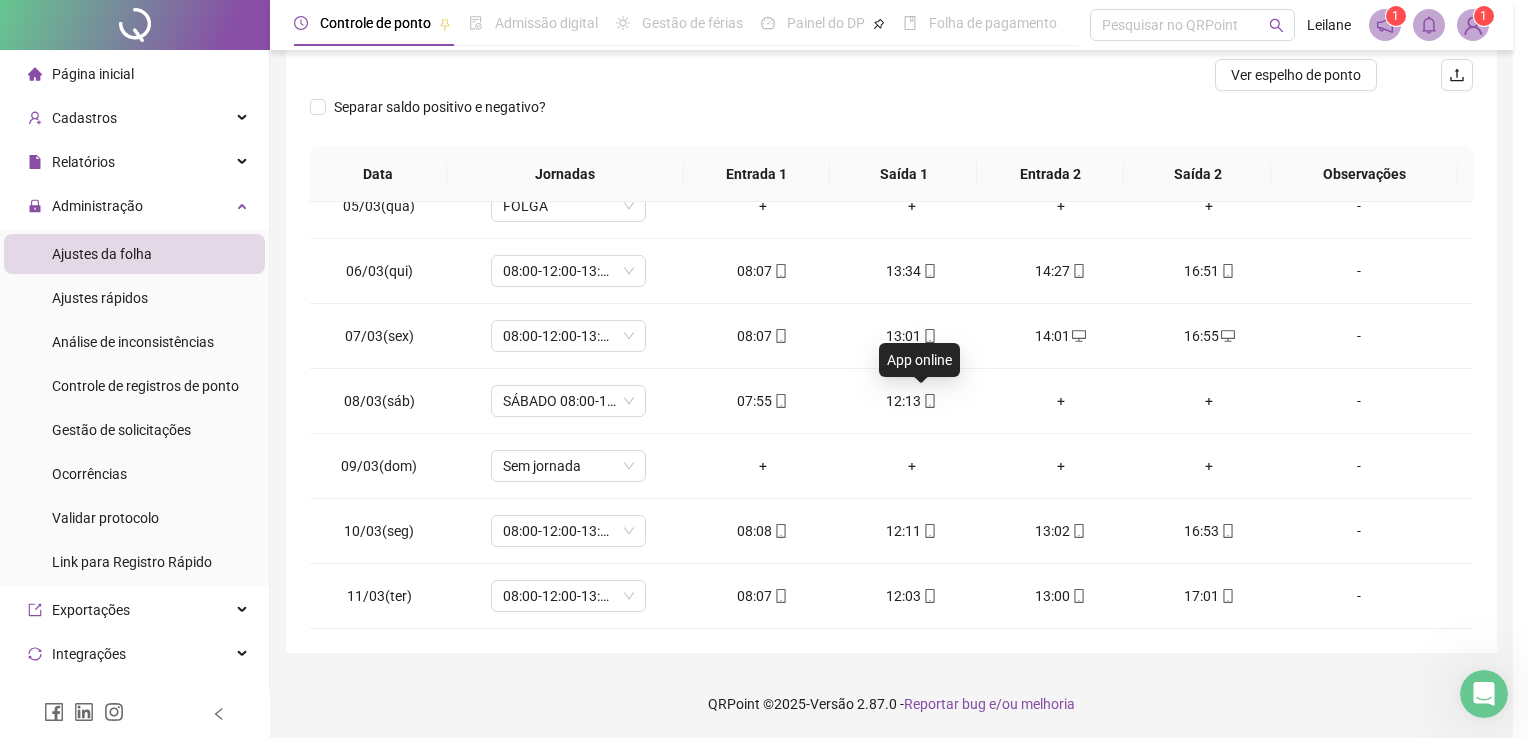 type on "**********" 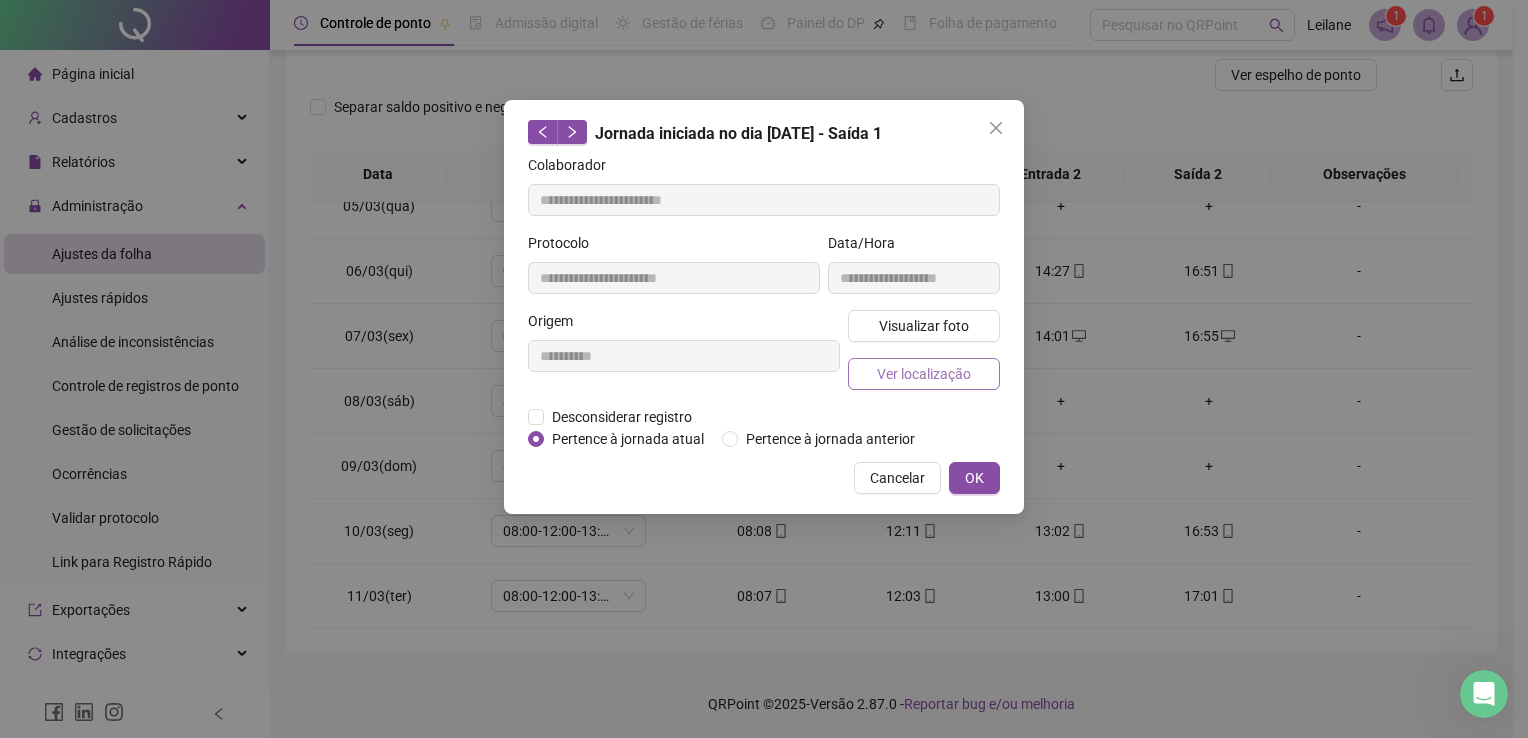 click on "Ver localização" at bounding box center [924, 374] 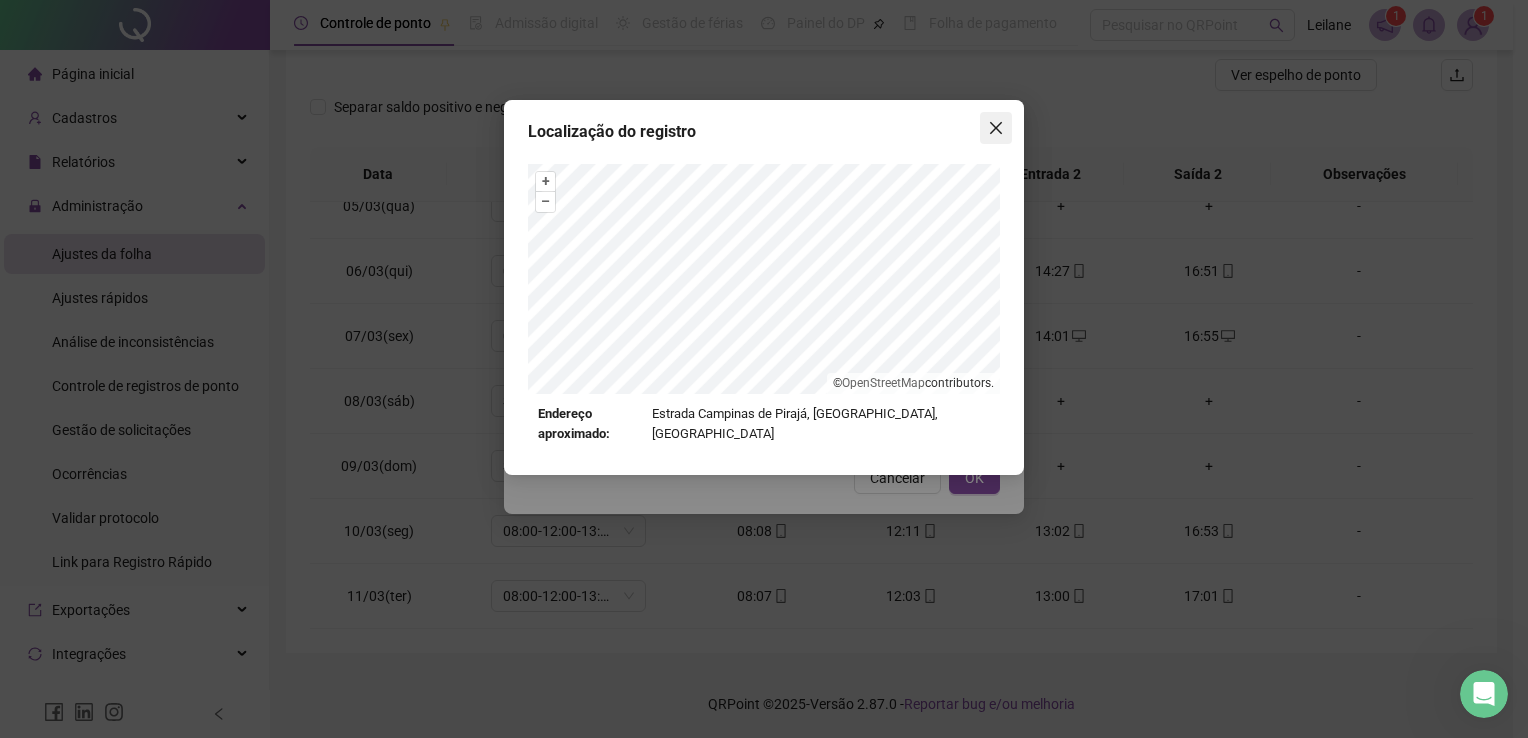 click at bounding box center [996, 128] 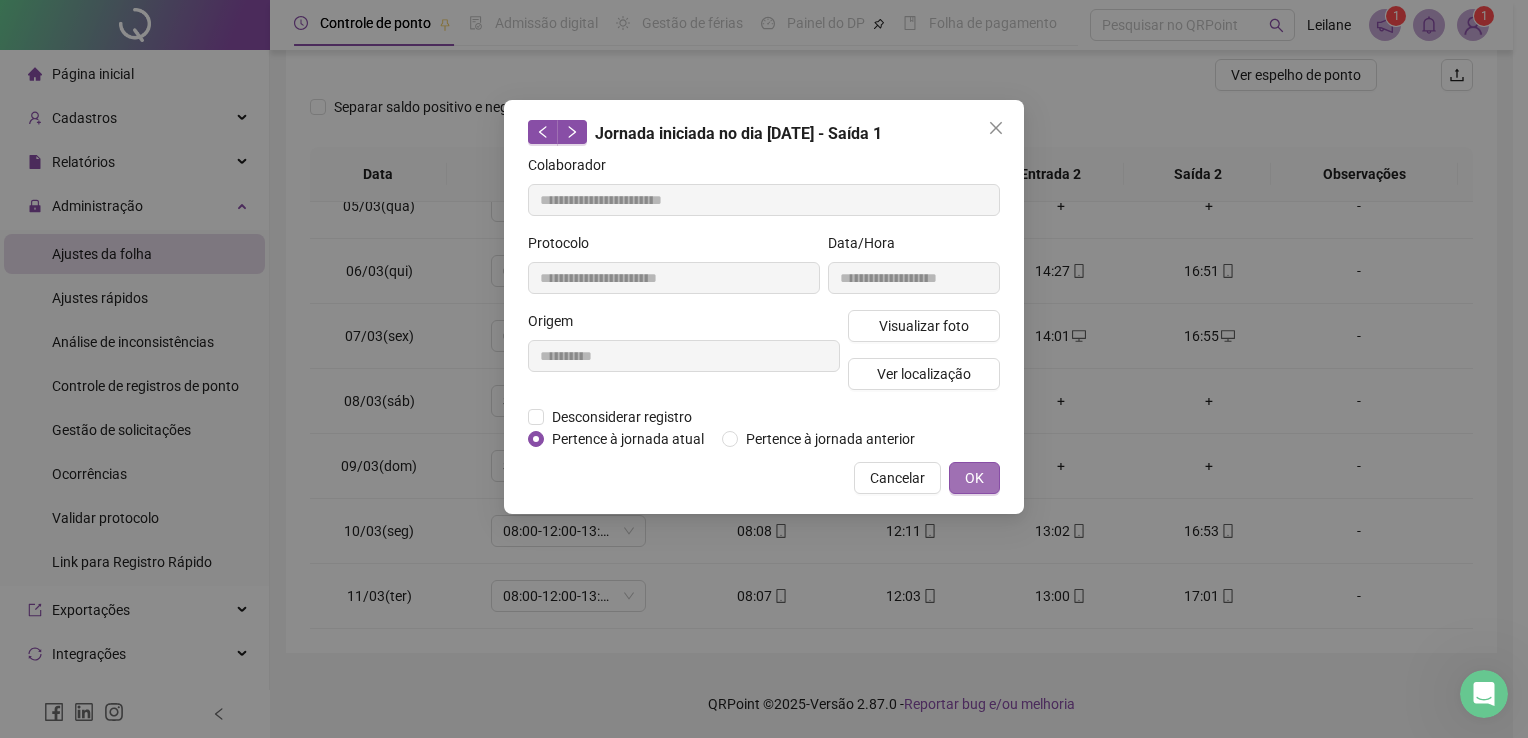 click on "OK" at bounding box center (974, 478) 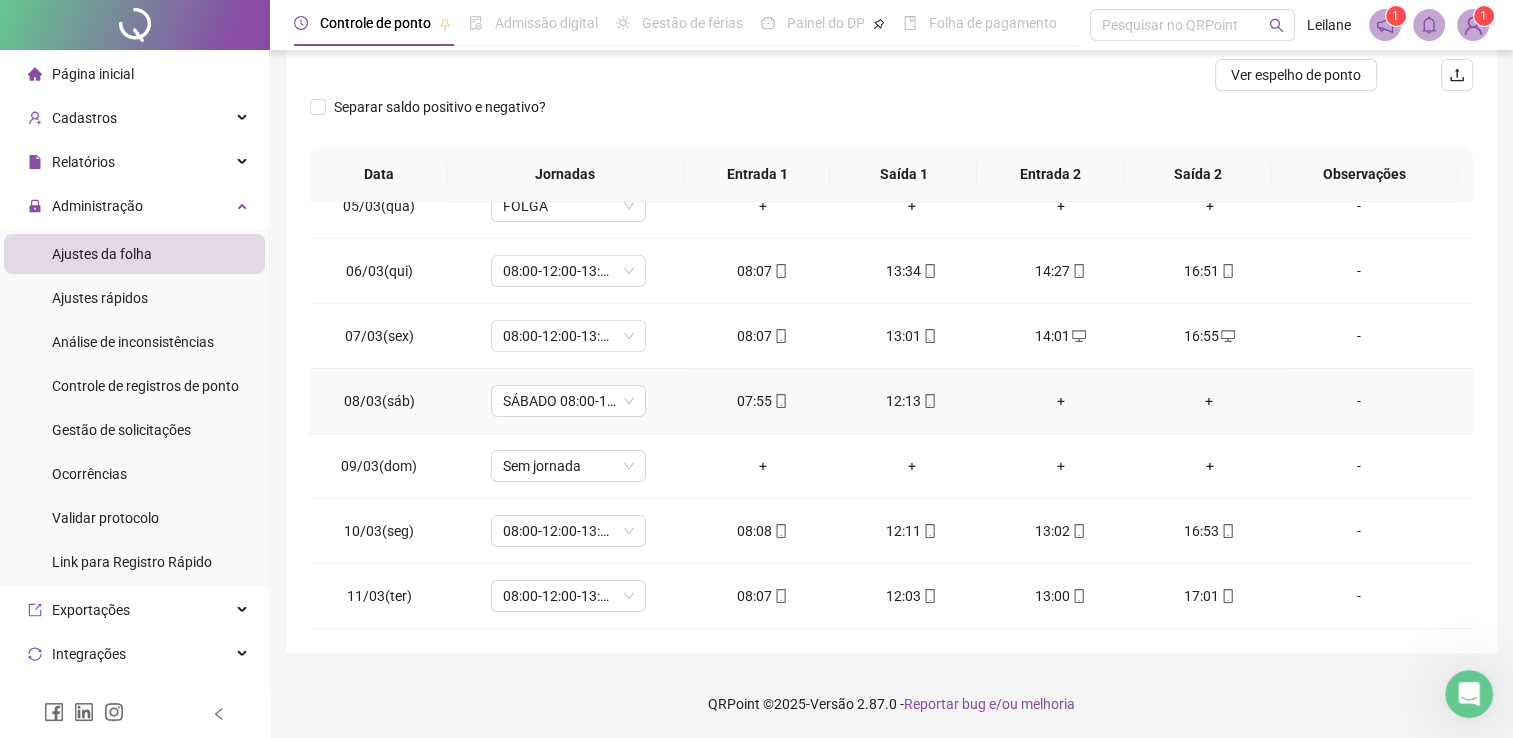 click on "07:55" at bounding box center [762, 401] 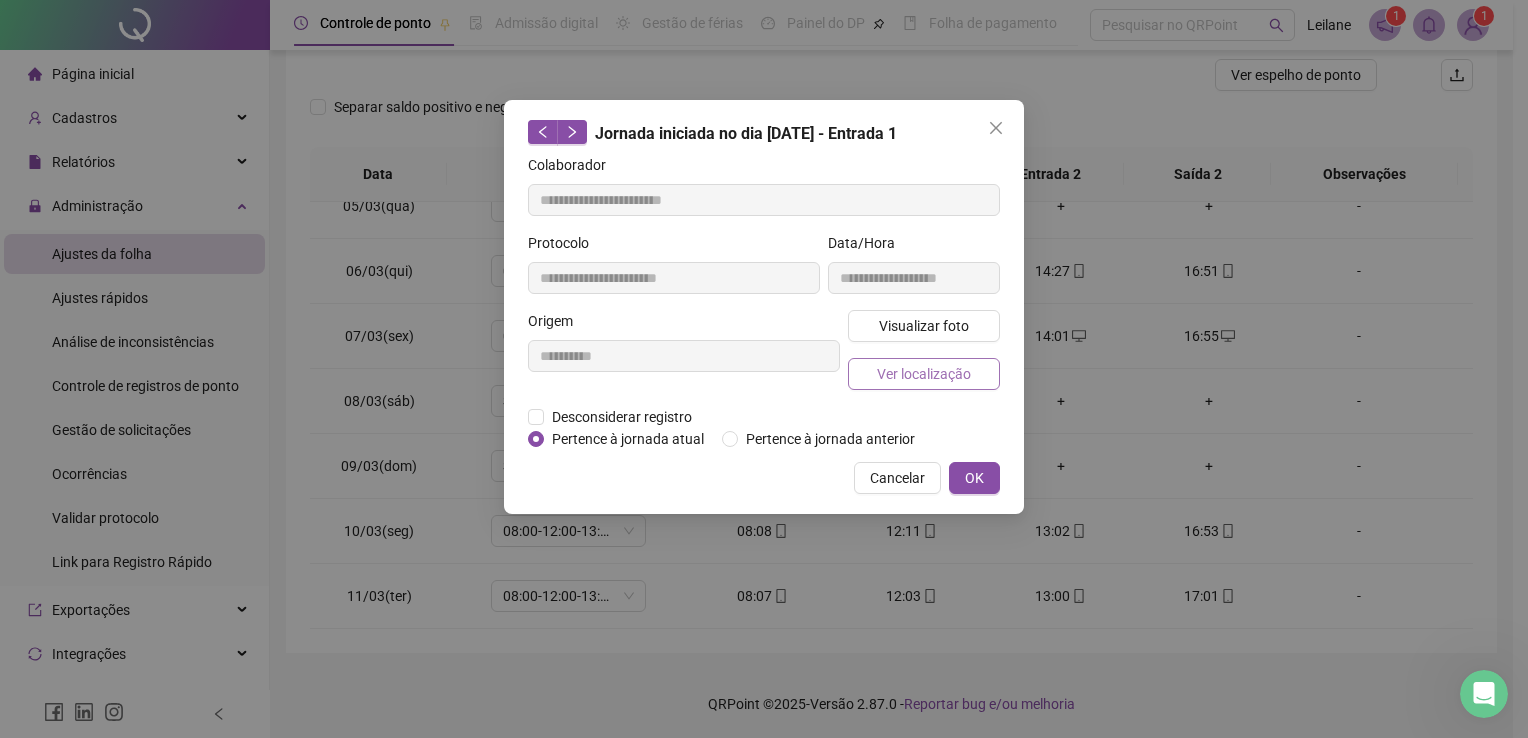 click on "Ver localização" at bounding box center (924, 374) 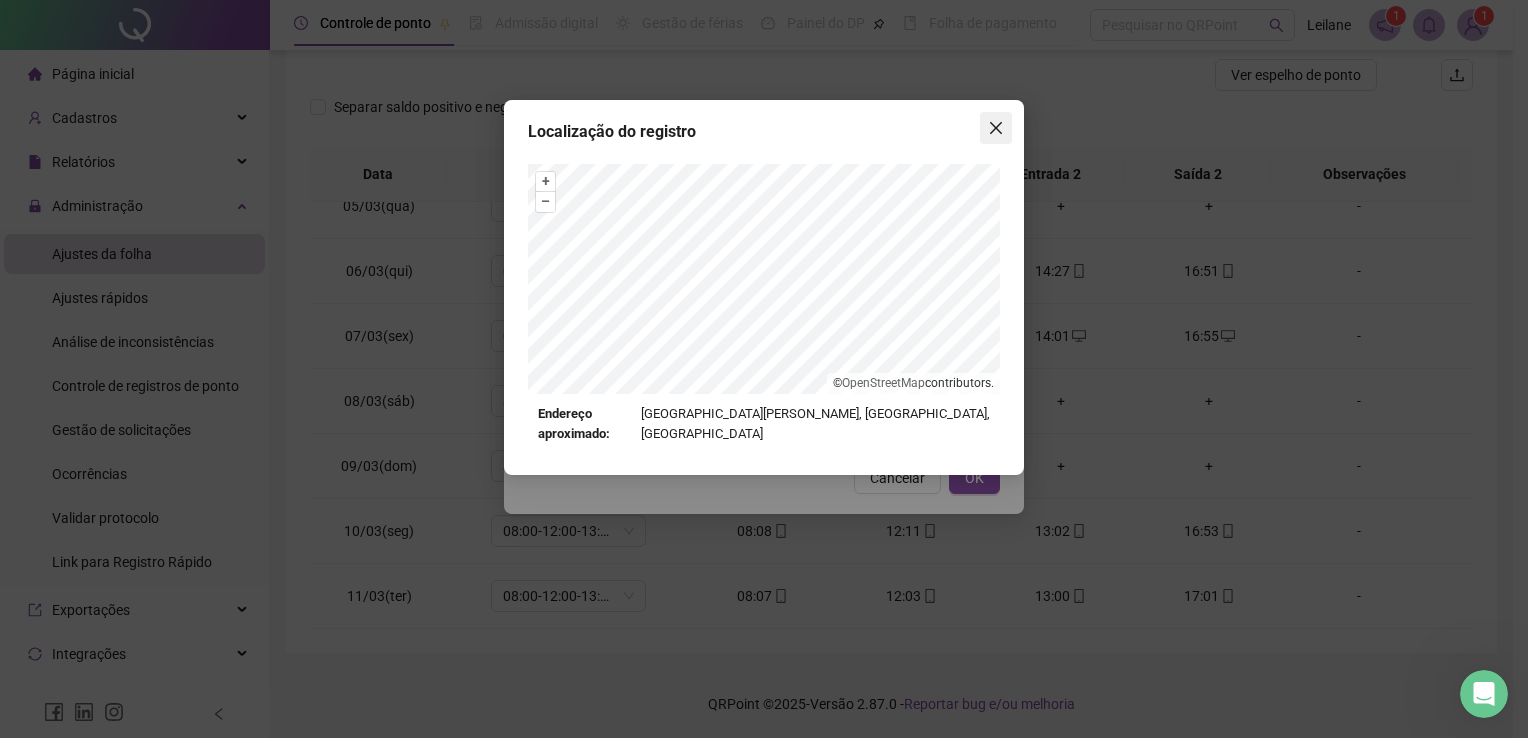 click 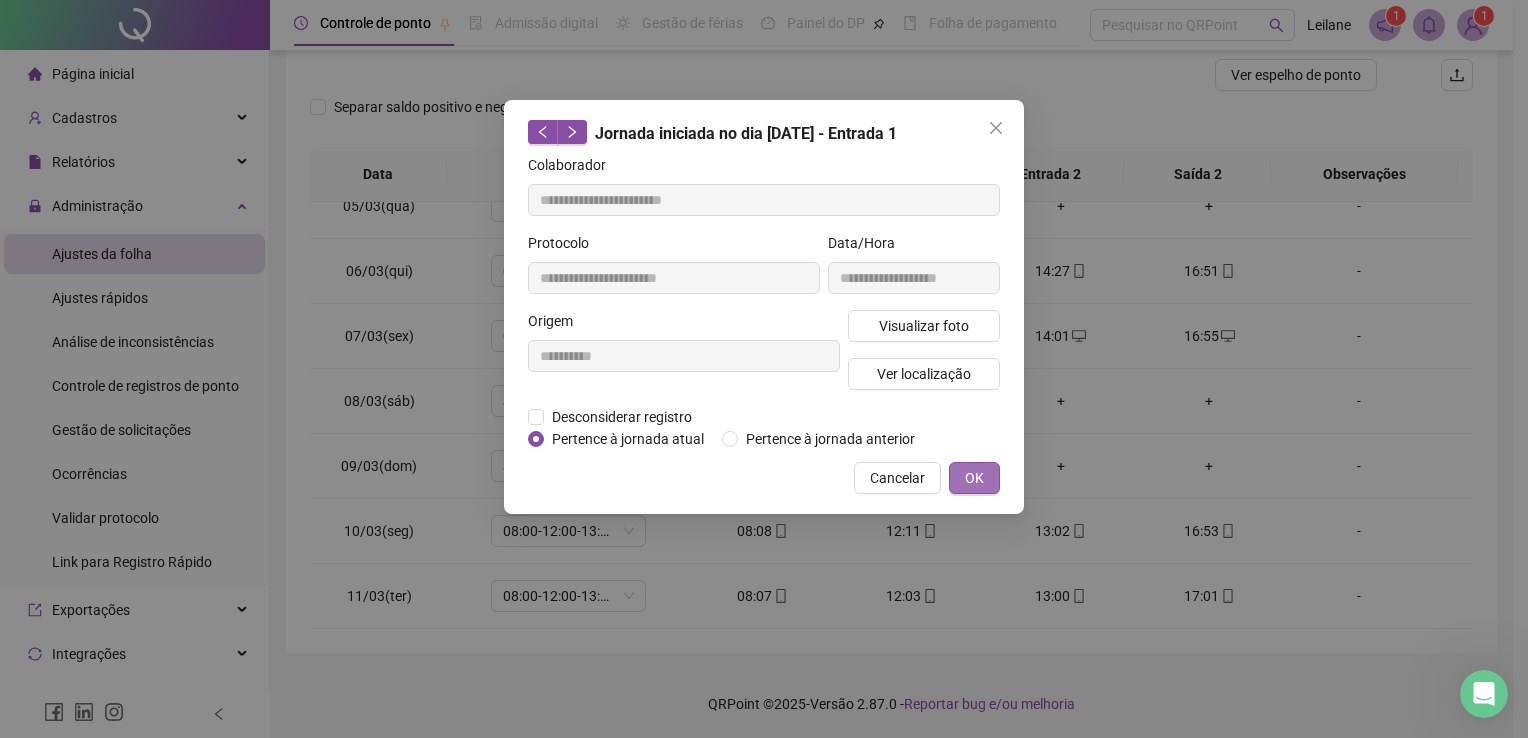 click on "OK" at bounding box center (974, 478) 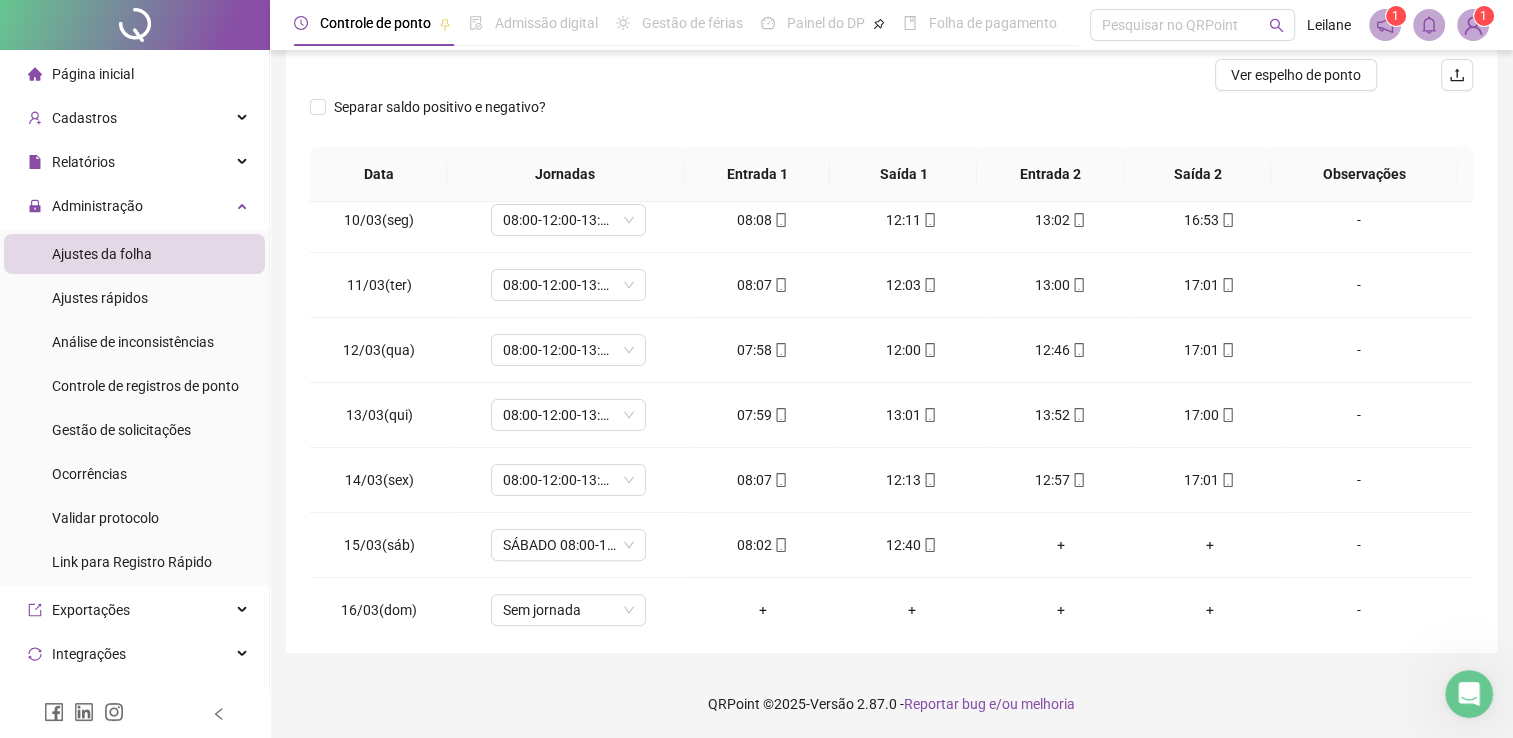 scroll, scrollTop: 603, scrollLeft: 0, axis: vertical 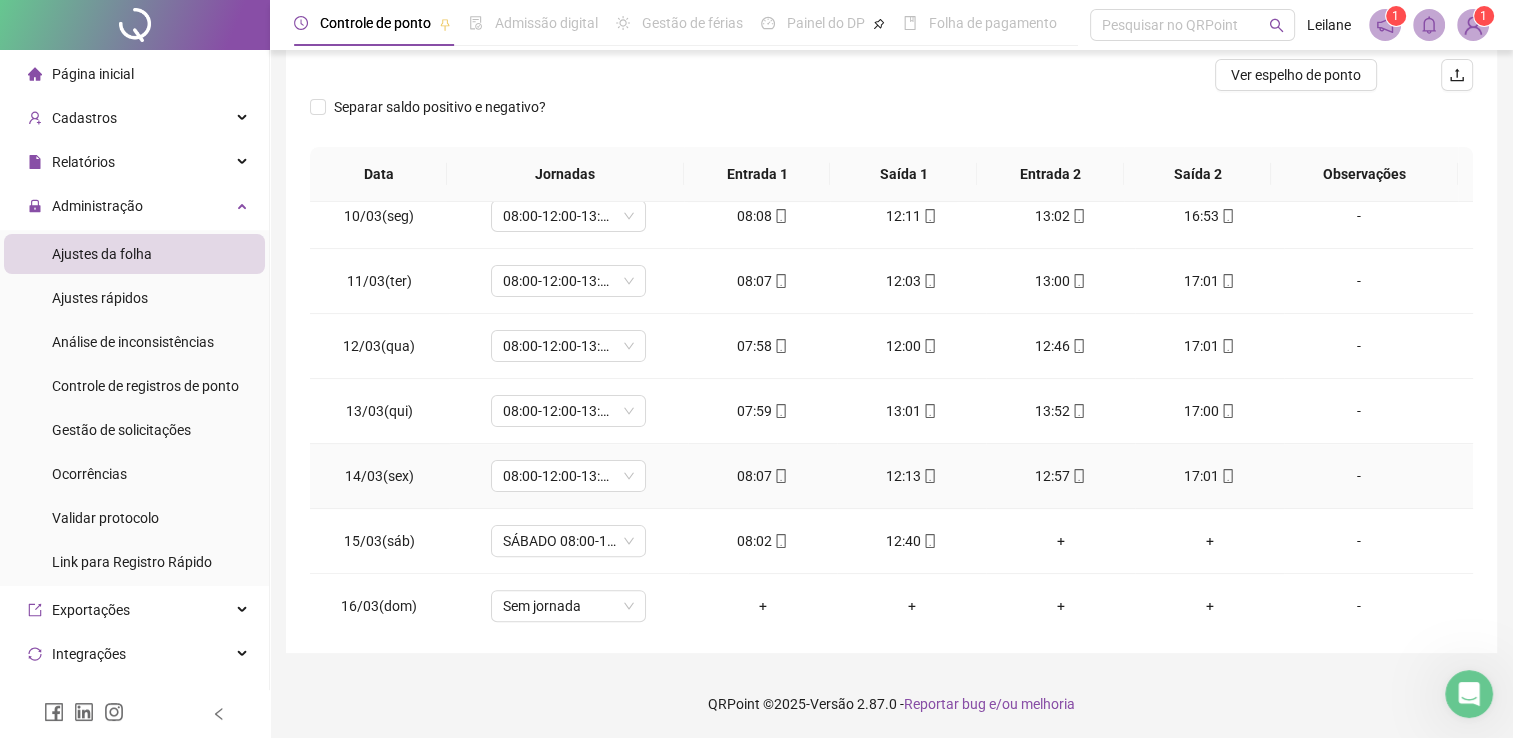 click 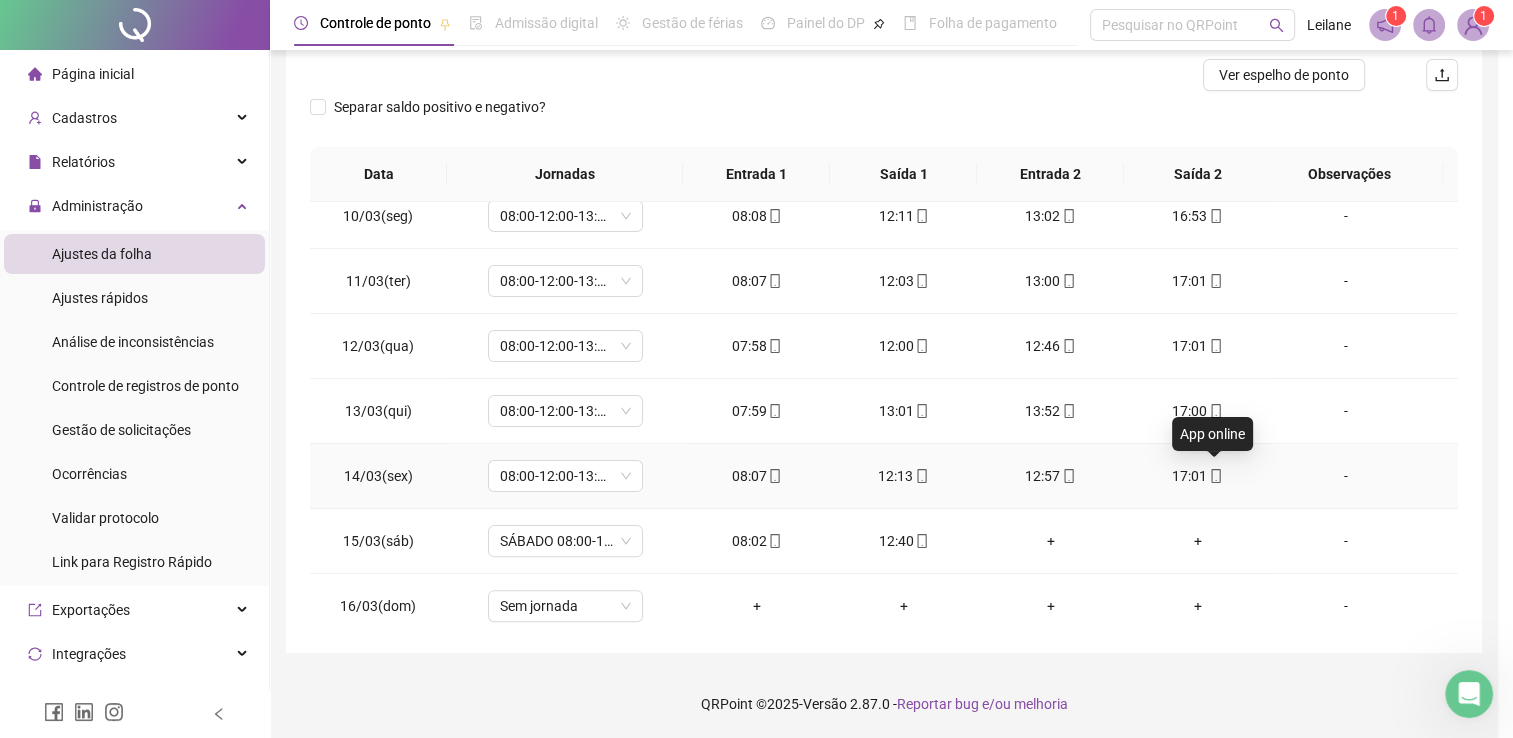 type on "**********" 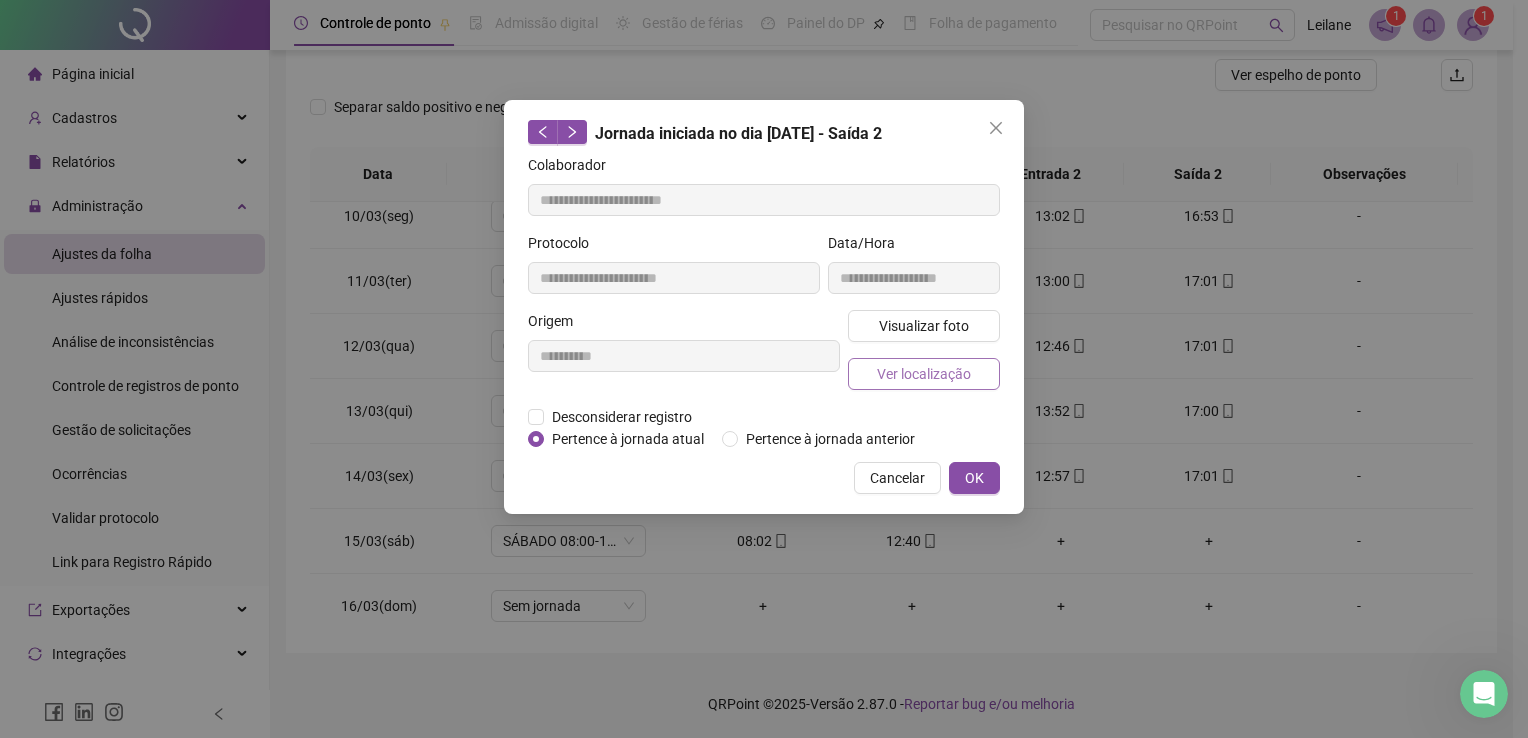 click on "Ver localização" at bounding box center (924, 374) 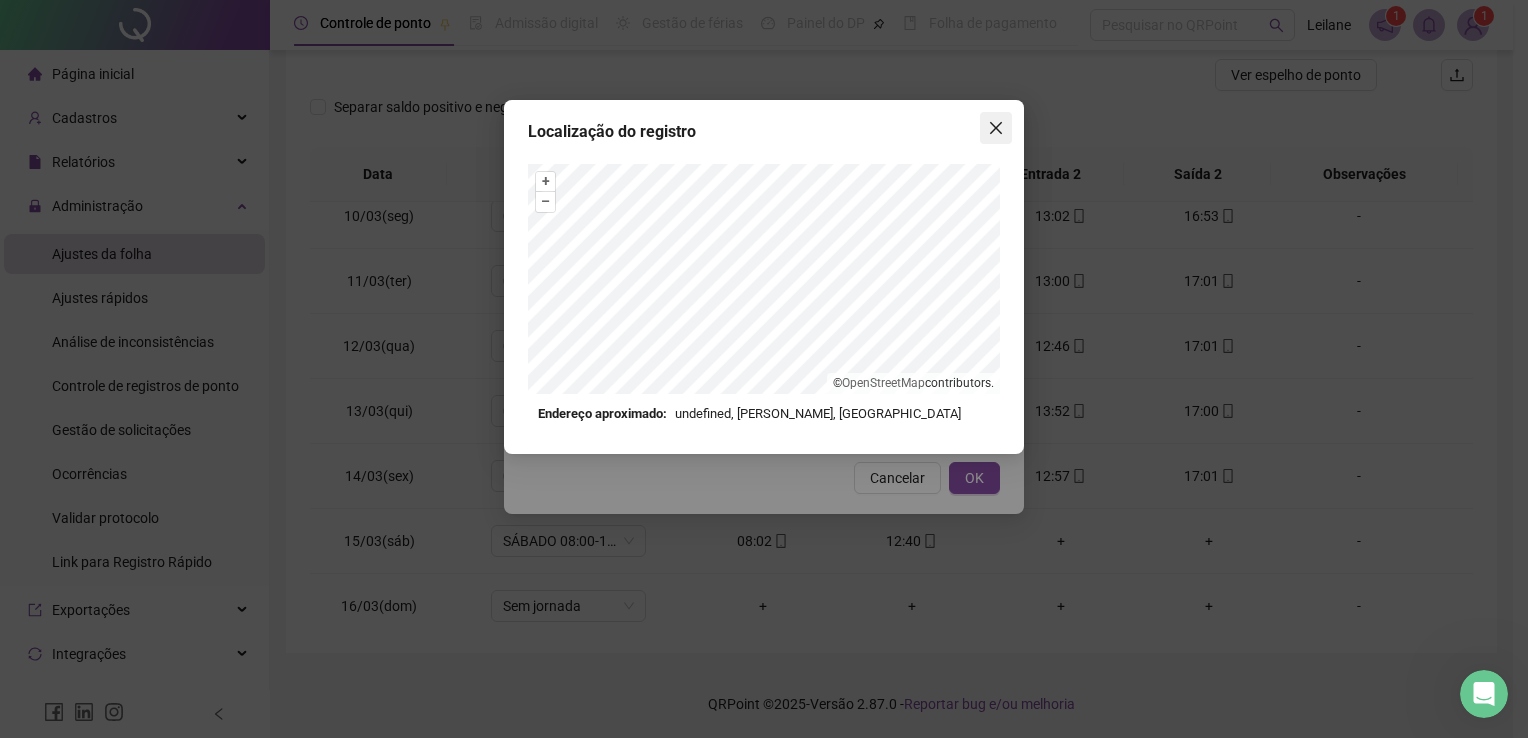 click 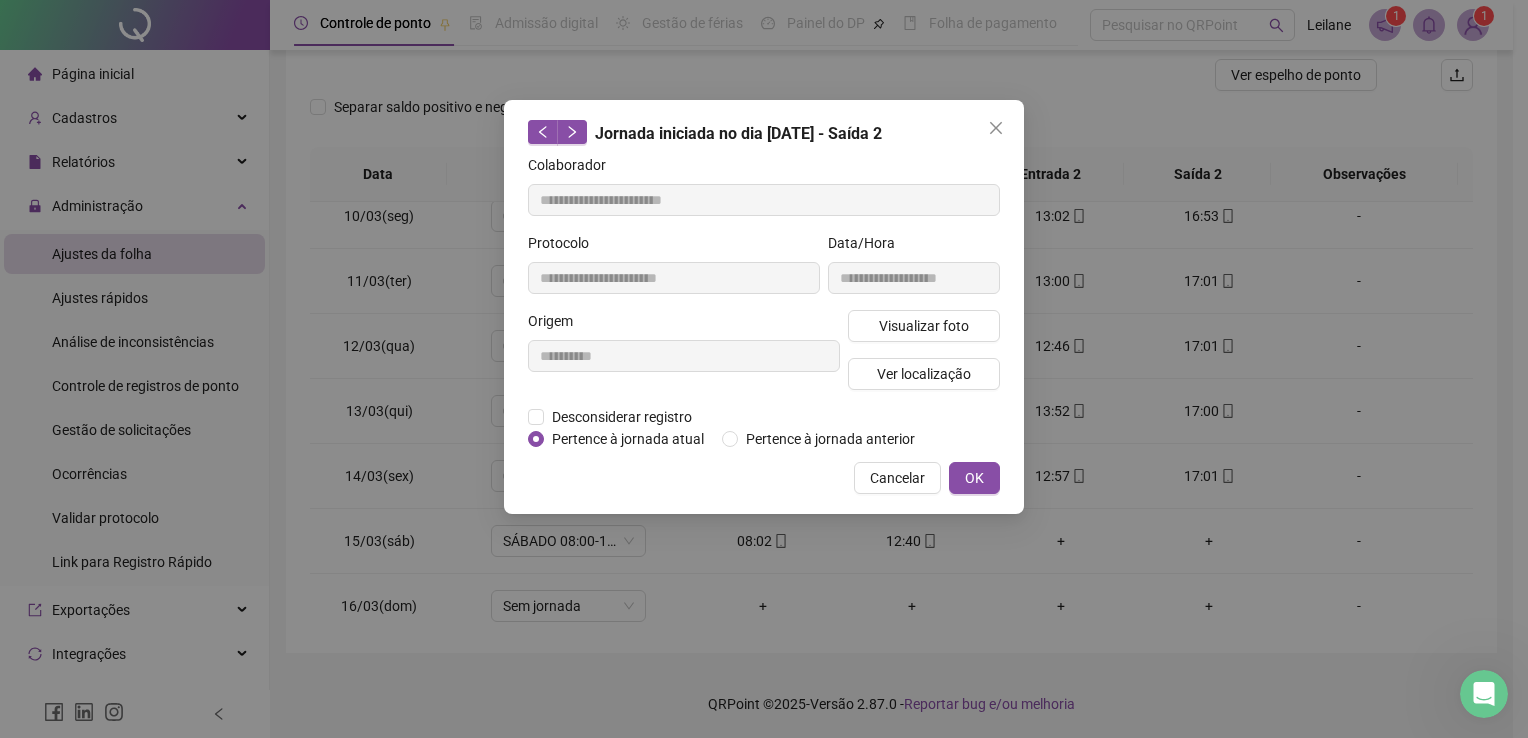 click 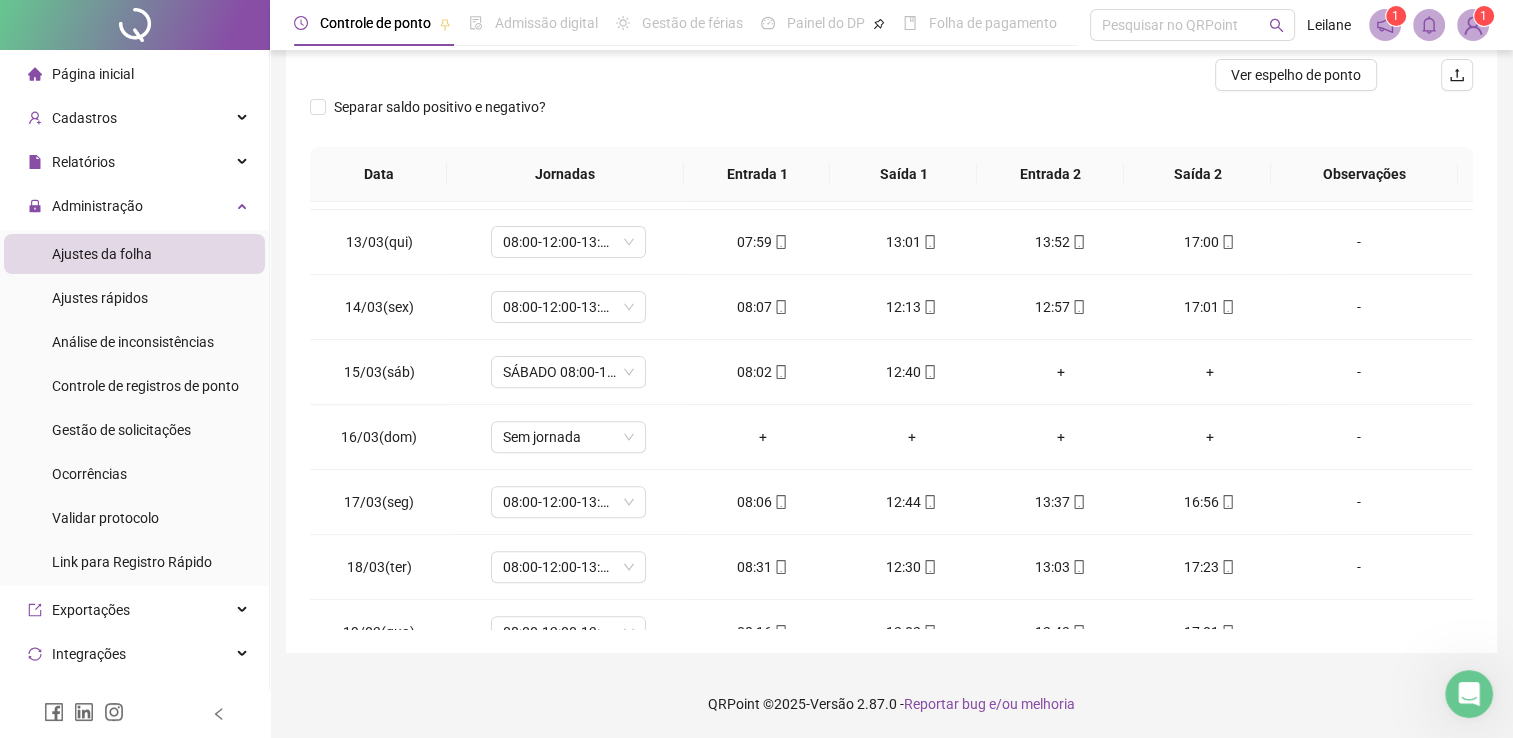 scroll, scrollTop: 733, scrollLeft: 0, axis: vertical 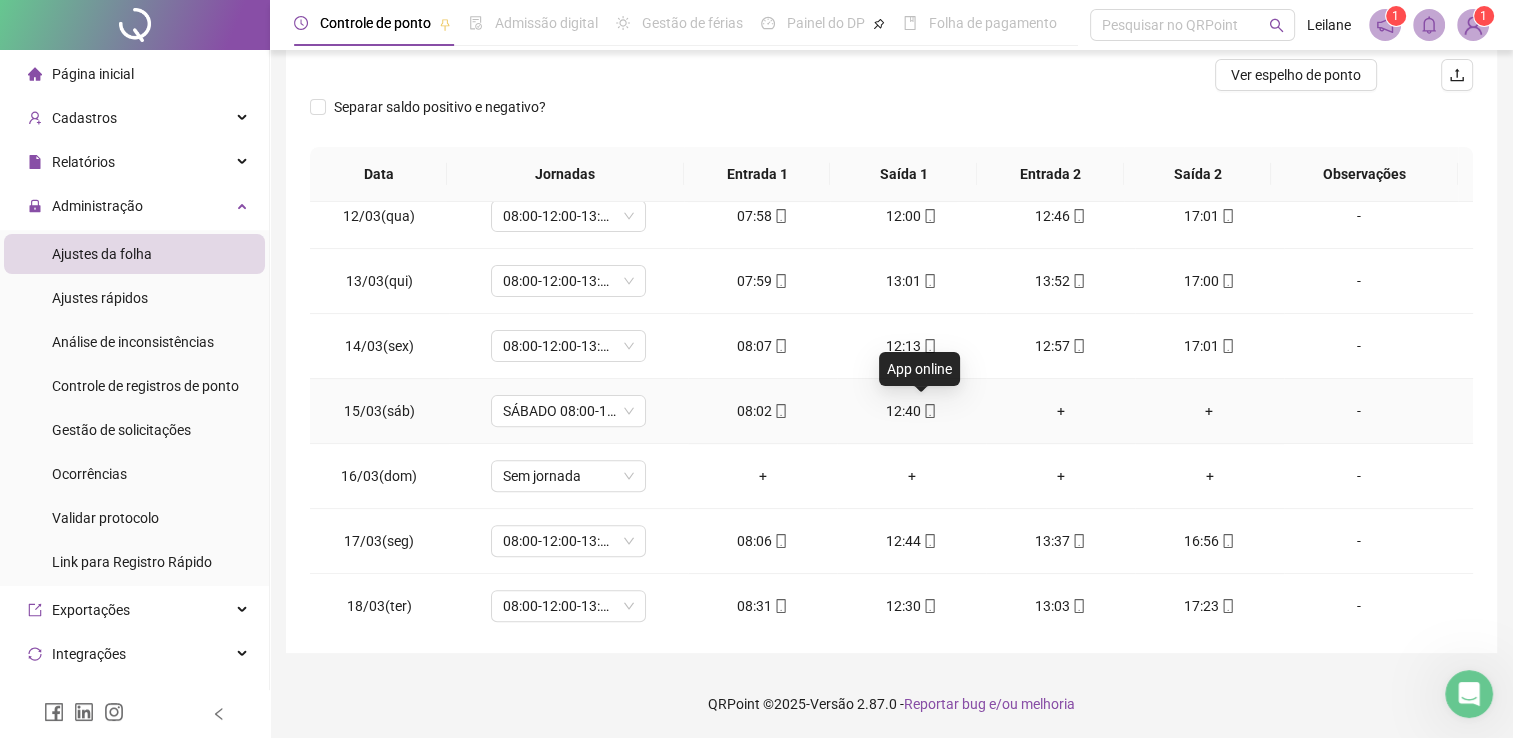 click at bounding box center [929, 411] 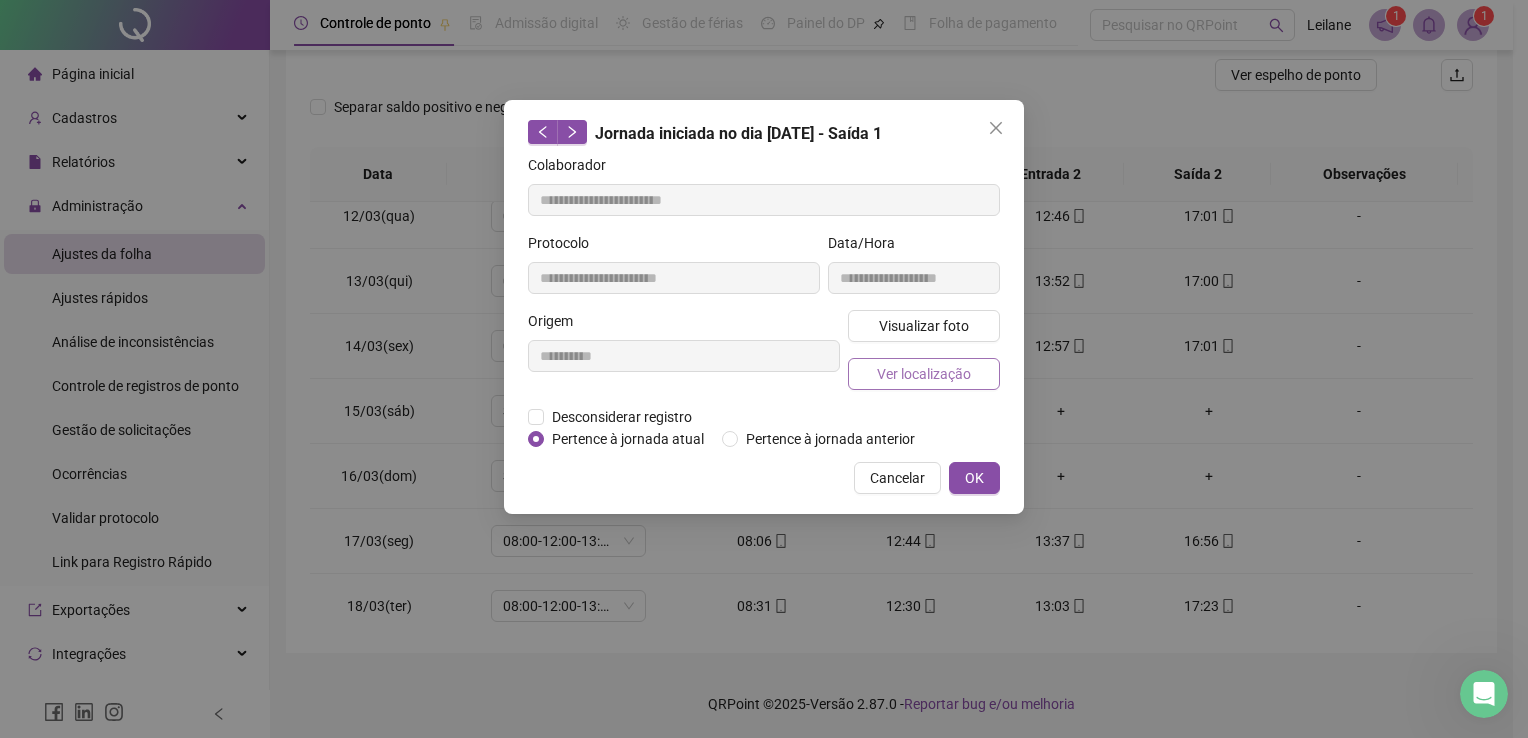 click on "Ver localização" at bounding box center [924, 374] 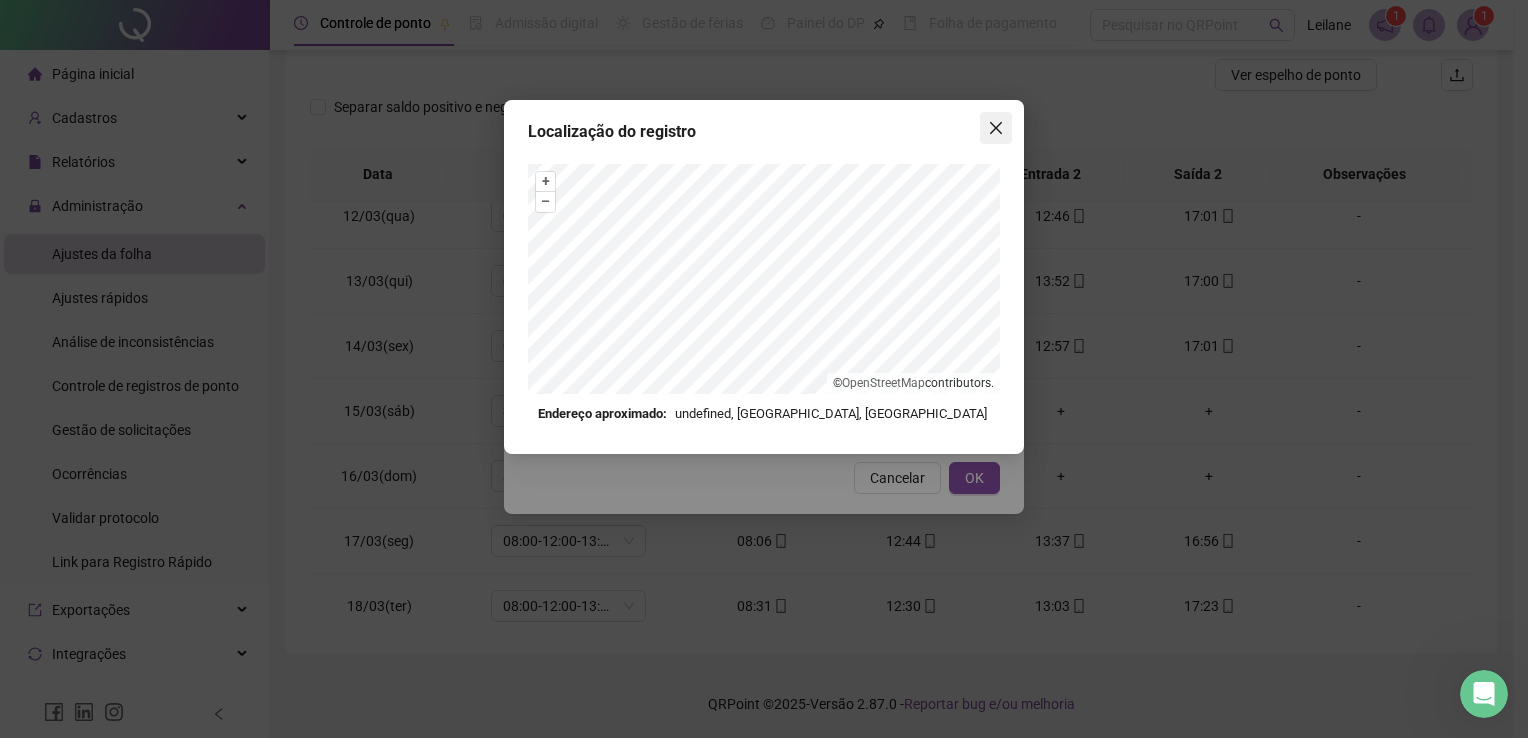 click 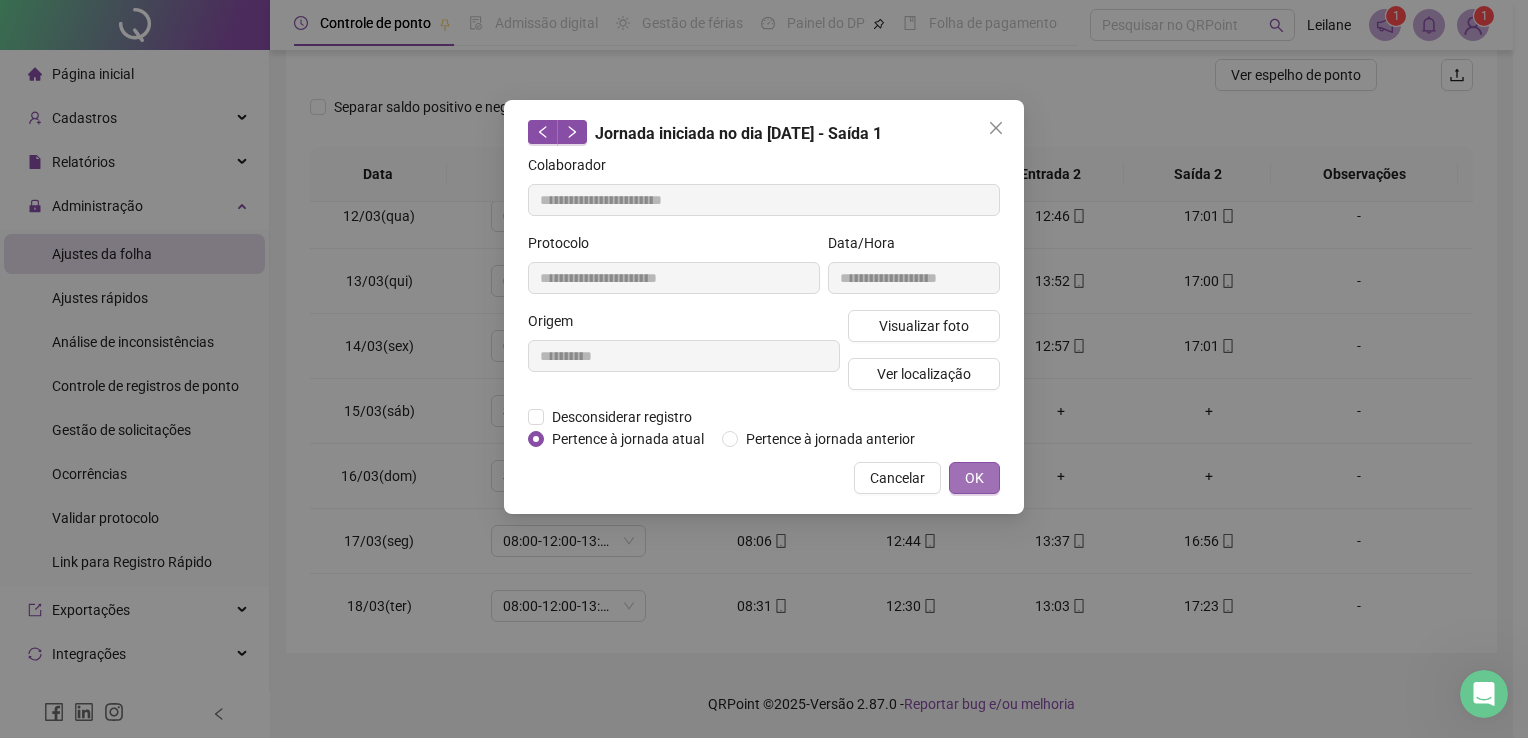 click on "OK" at bounding box center [974, 478] 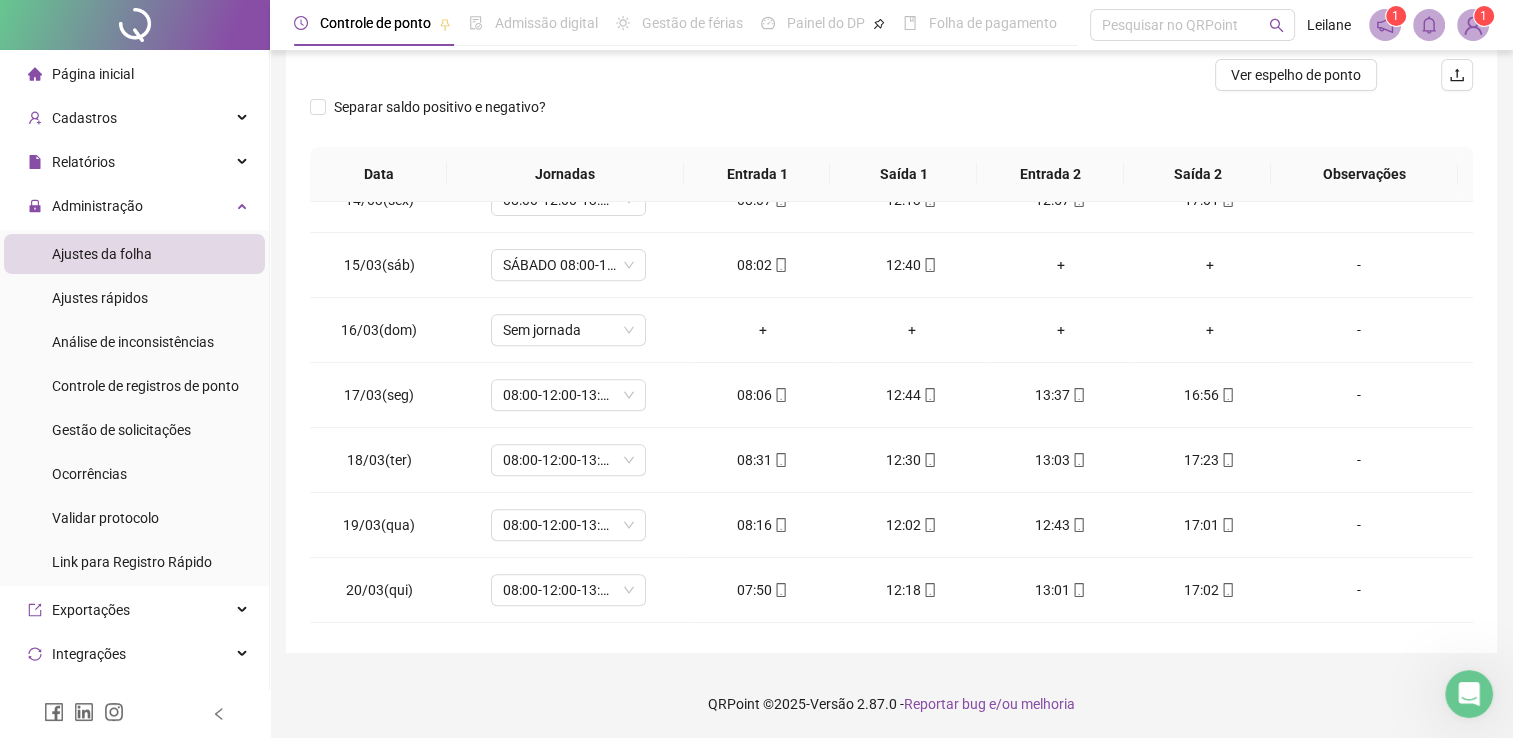 scroll, scrollTop: 888, scrollLeft: 0, axis: vertical 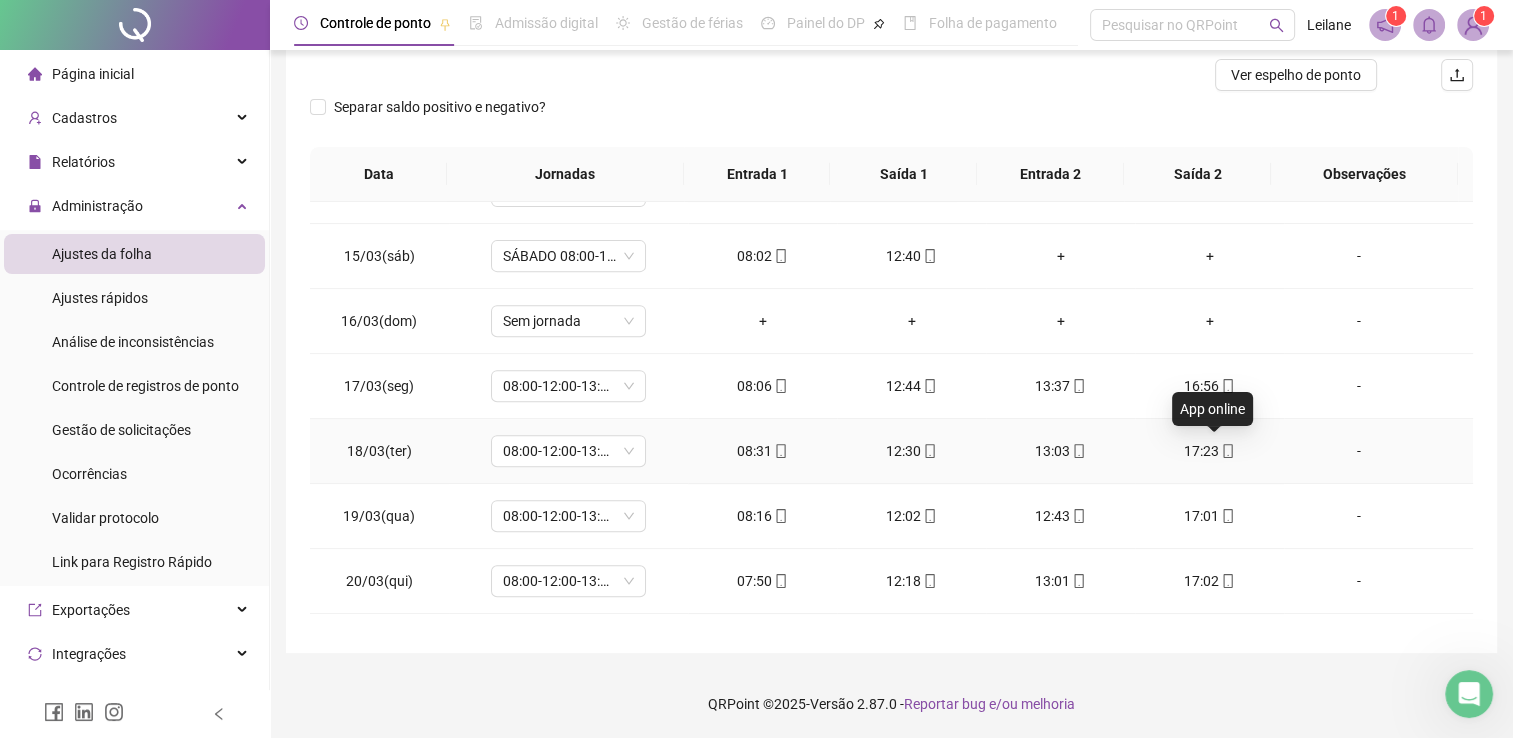 click 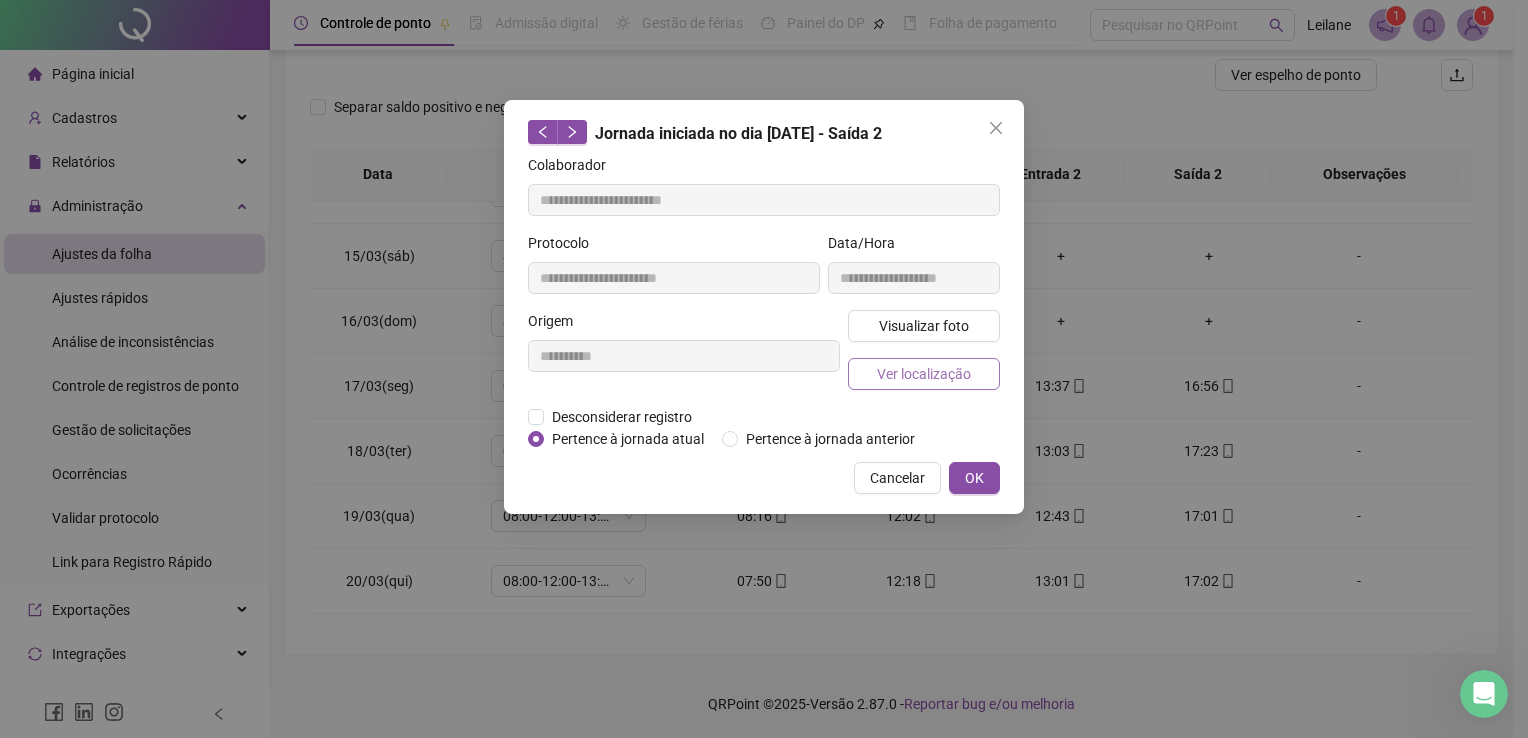 click on "Ver localização" at bounding box center [924, 374] 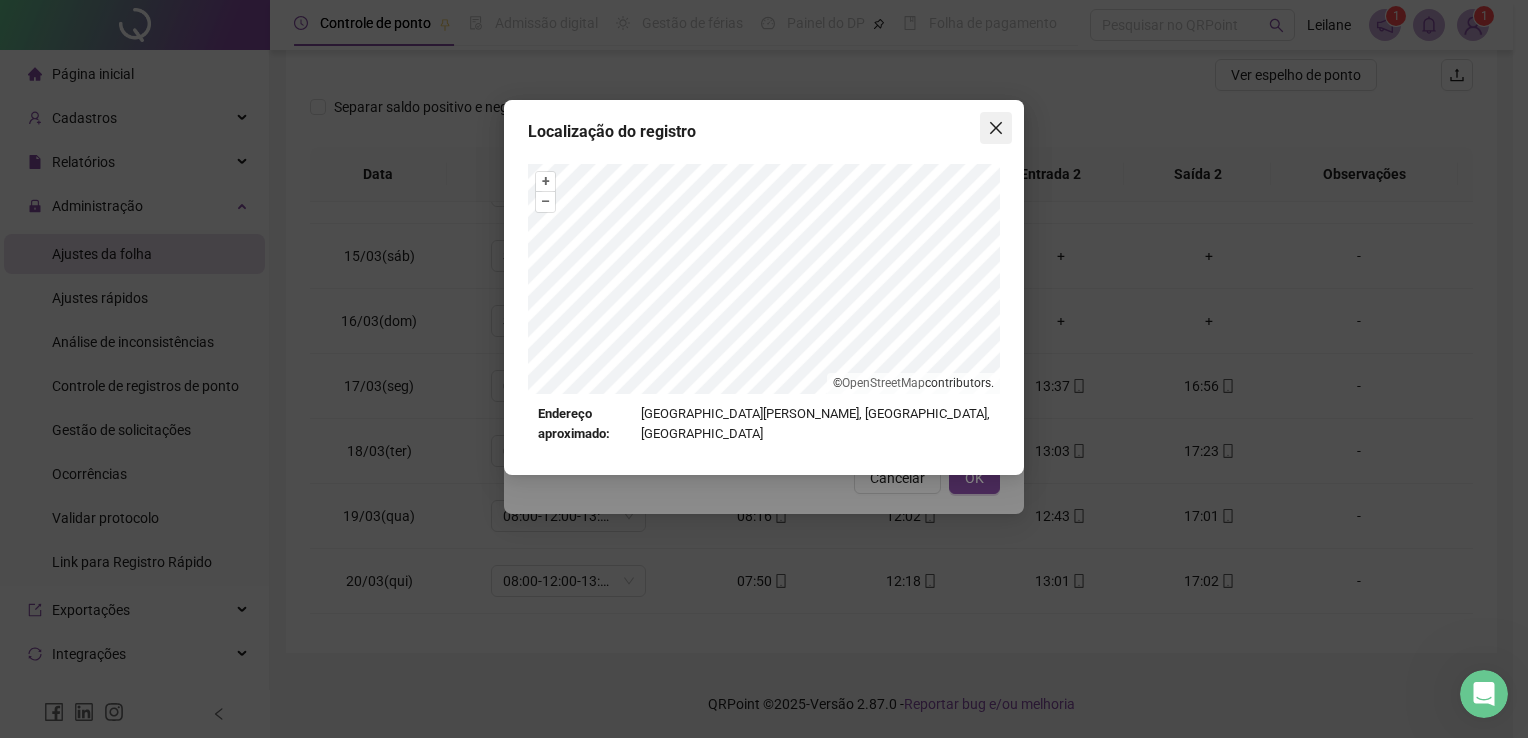 click 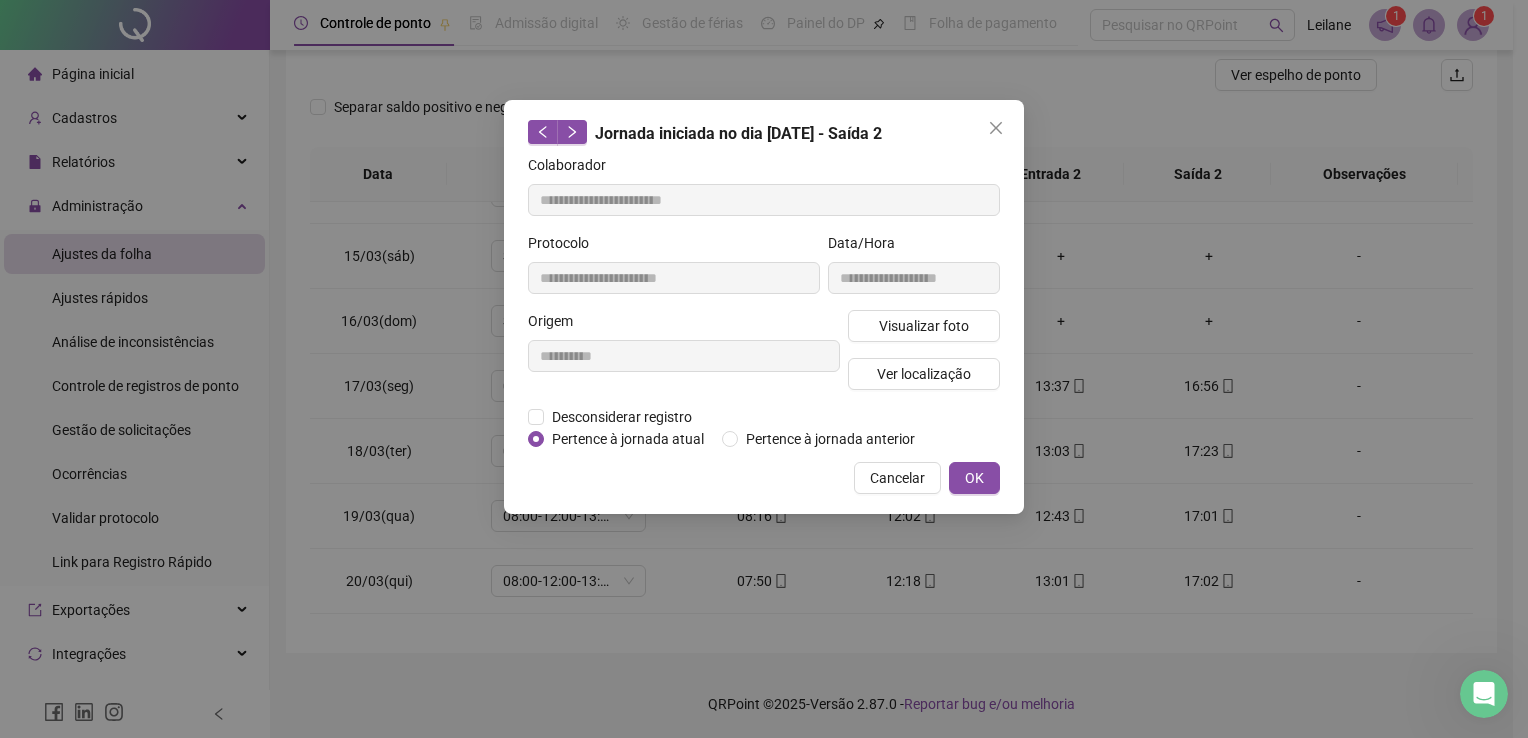 click 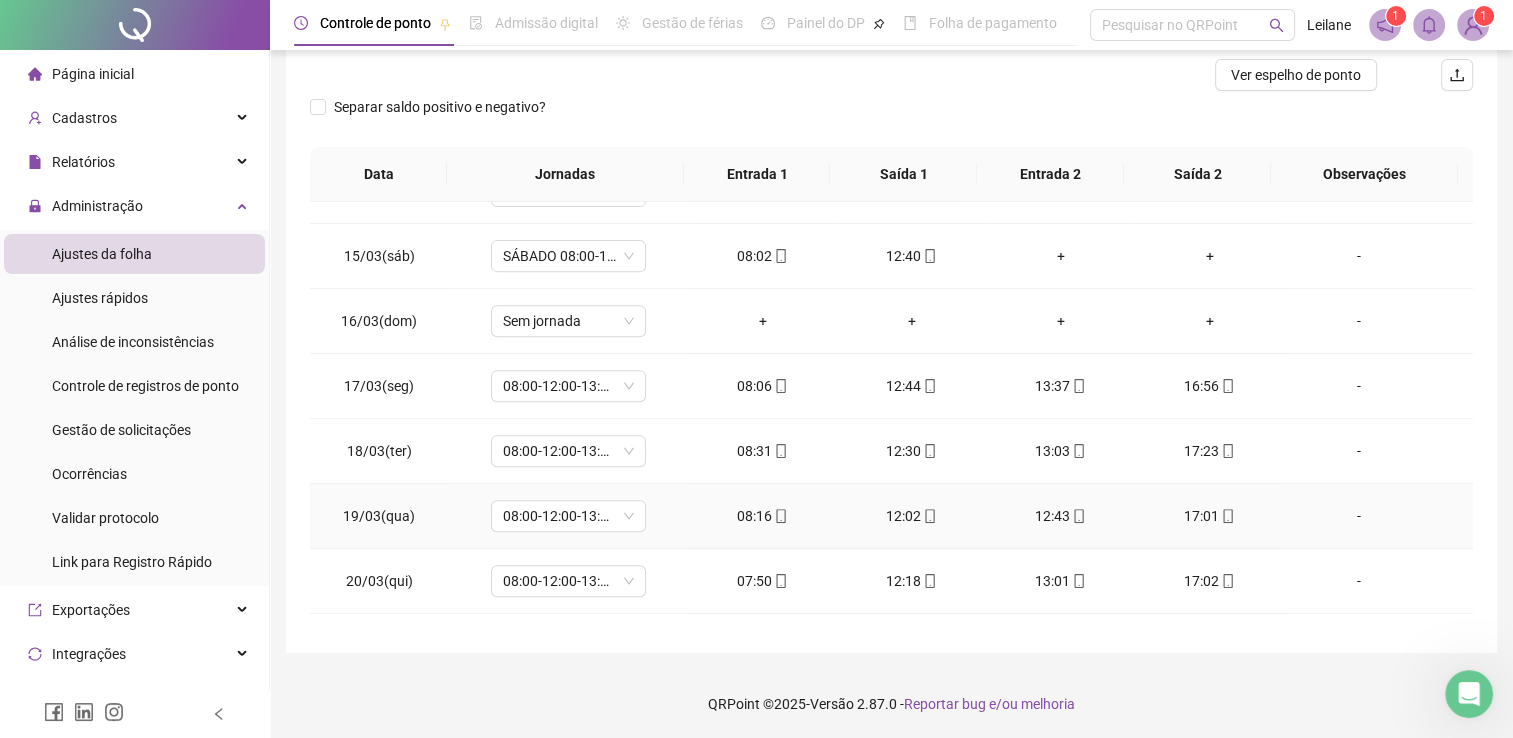 click on "08:16" at bounding box center (762, 516) 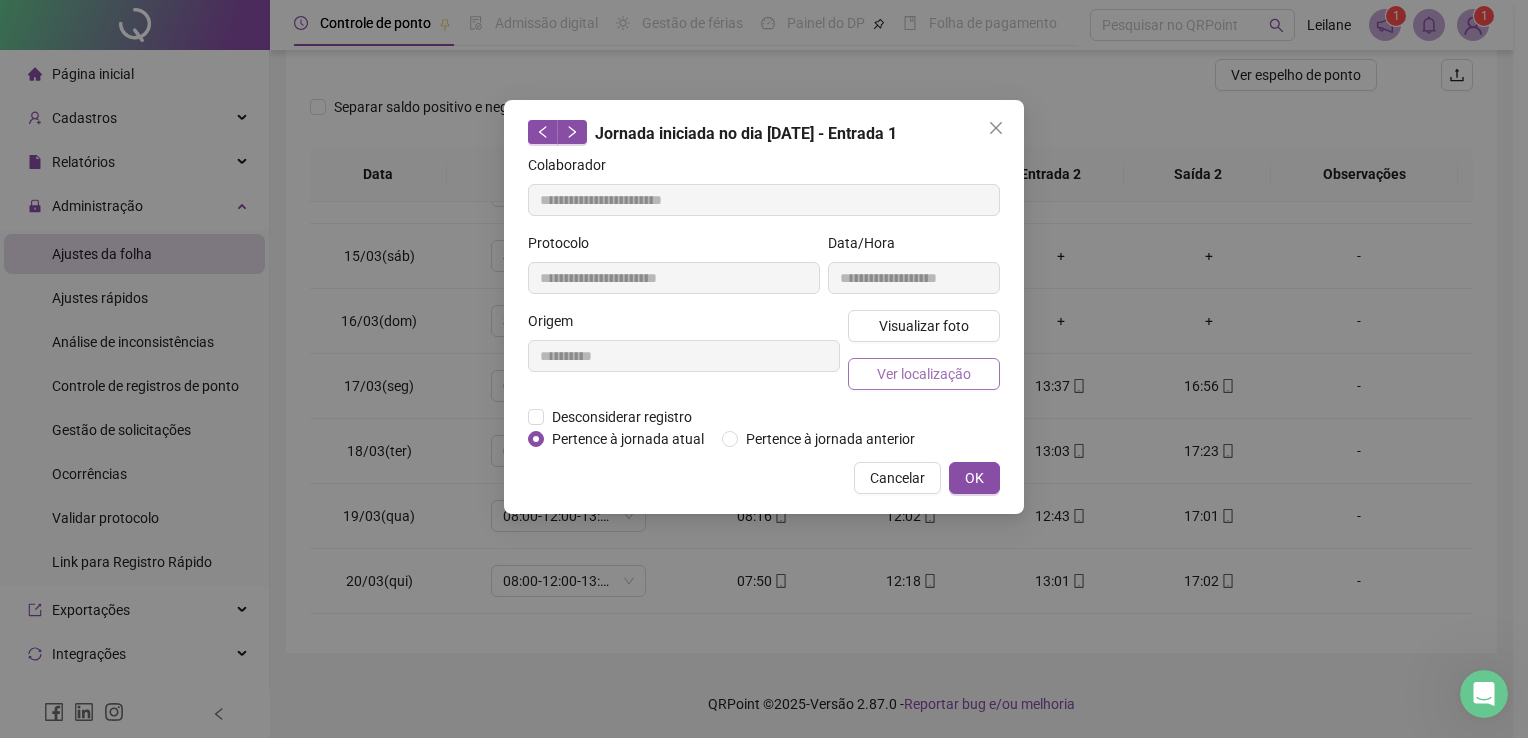 click on "Ver localização" at bounding box center [924, 374] 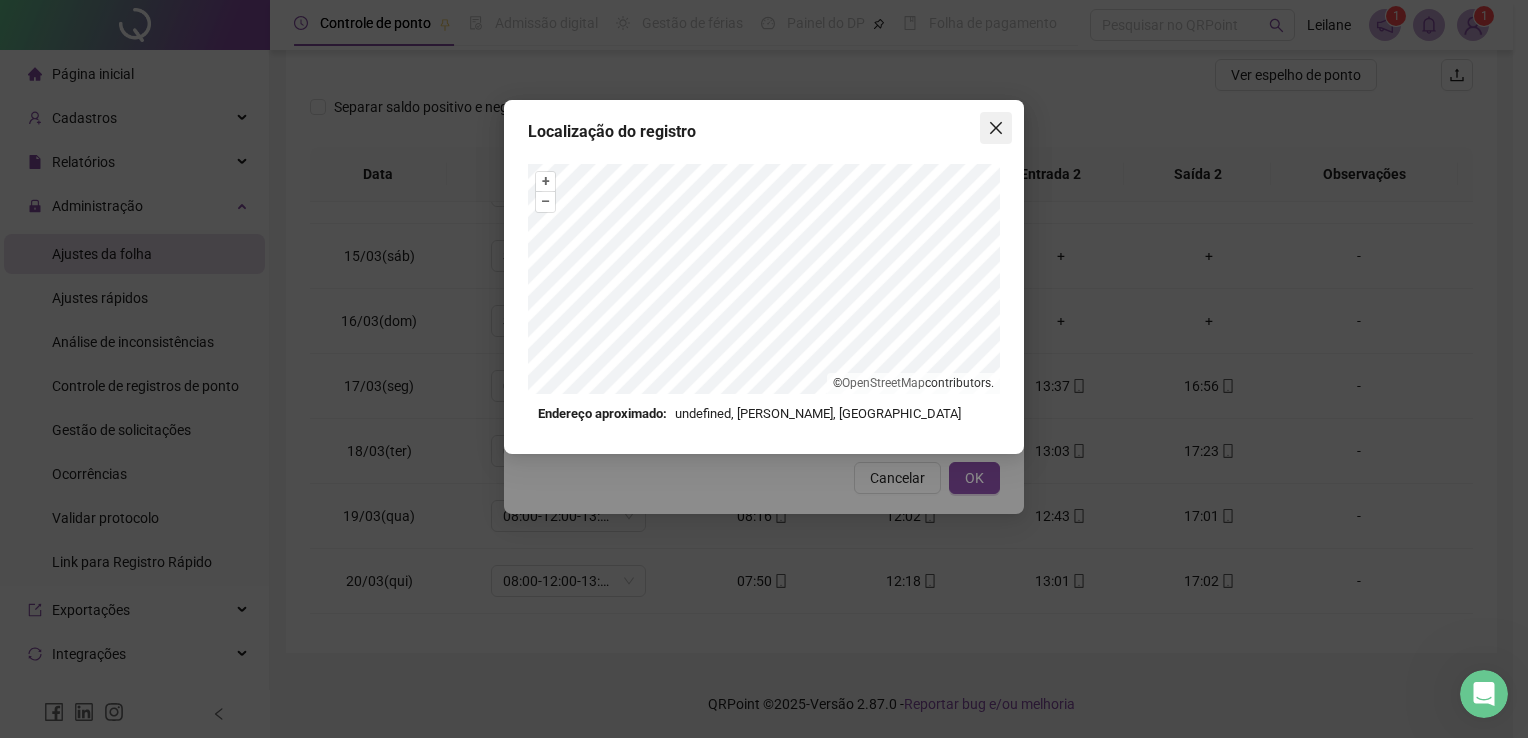 click 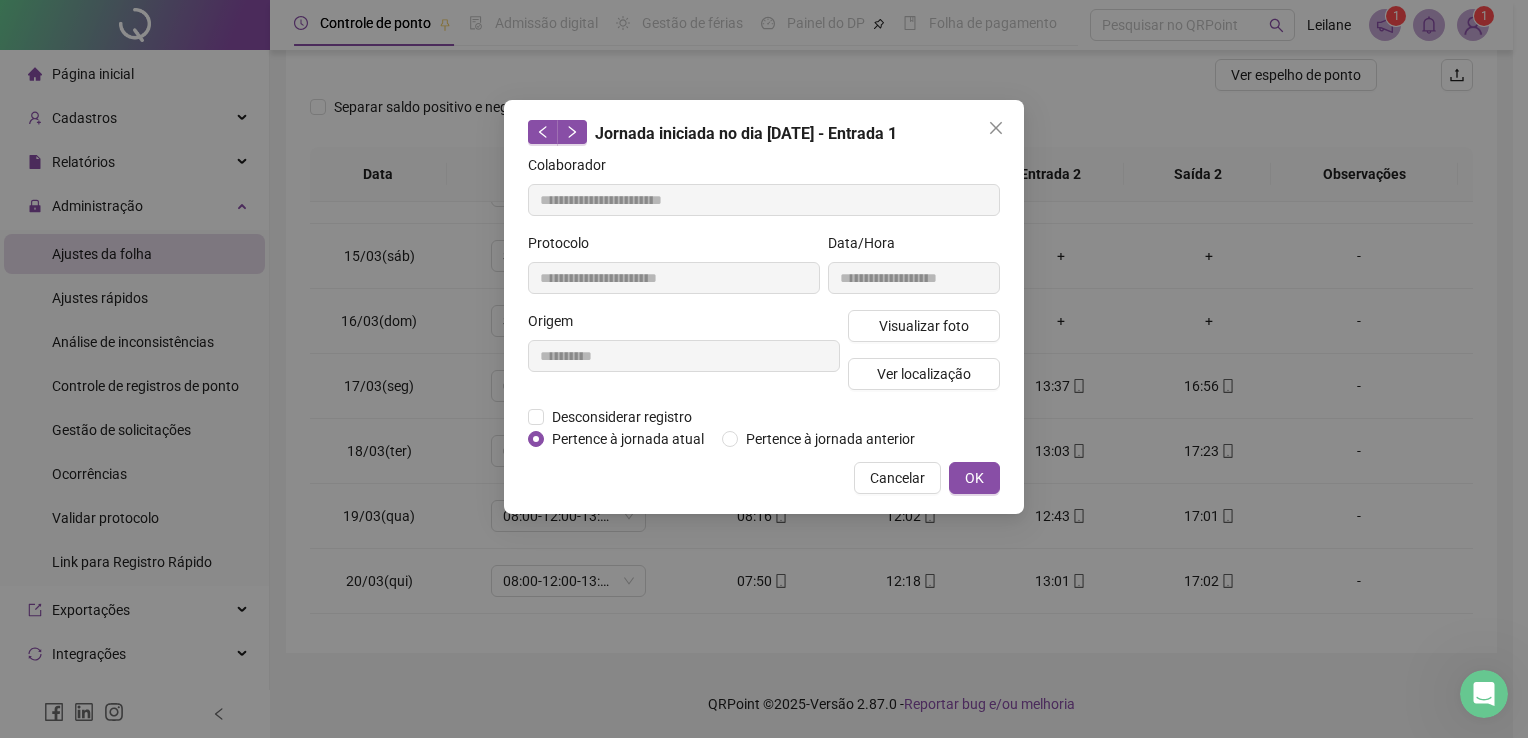 click 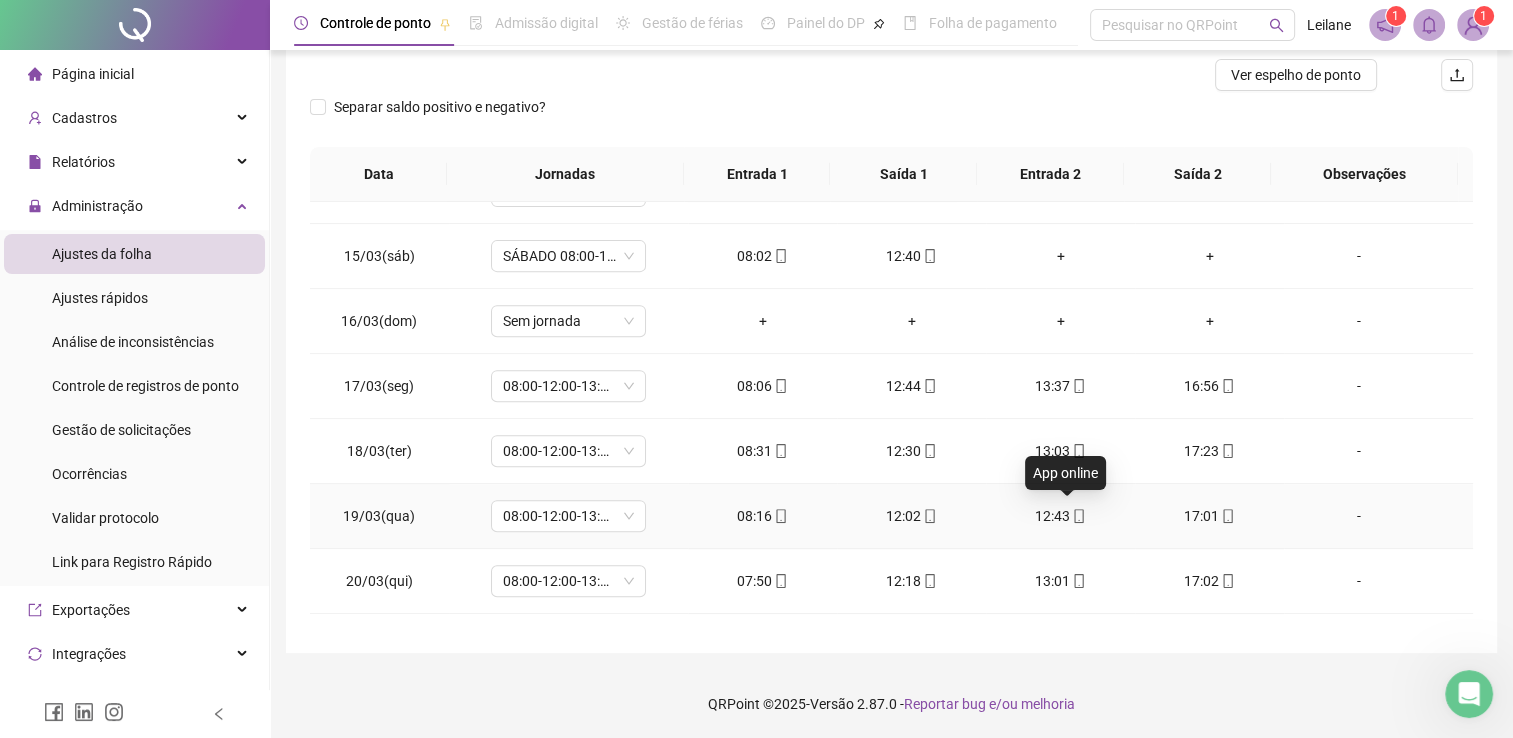 click 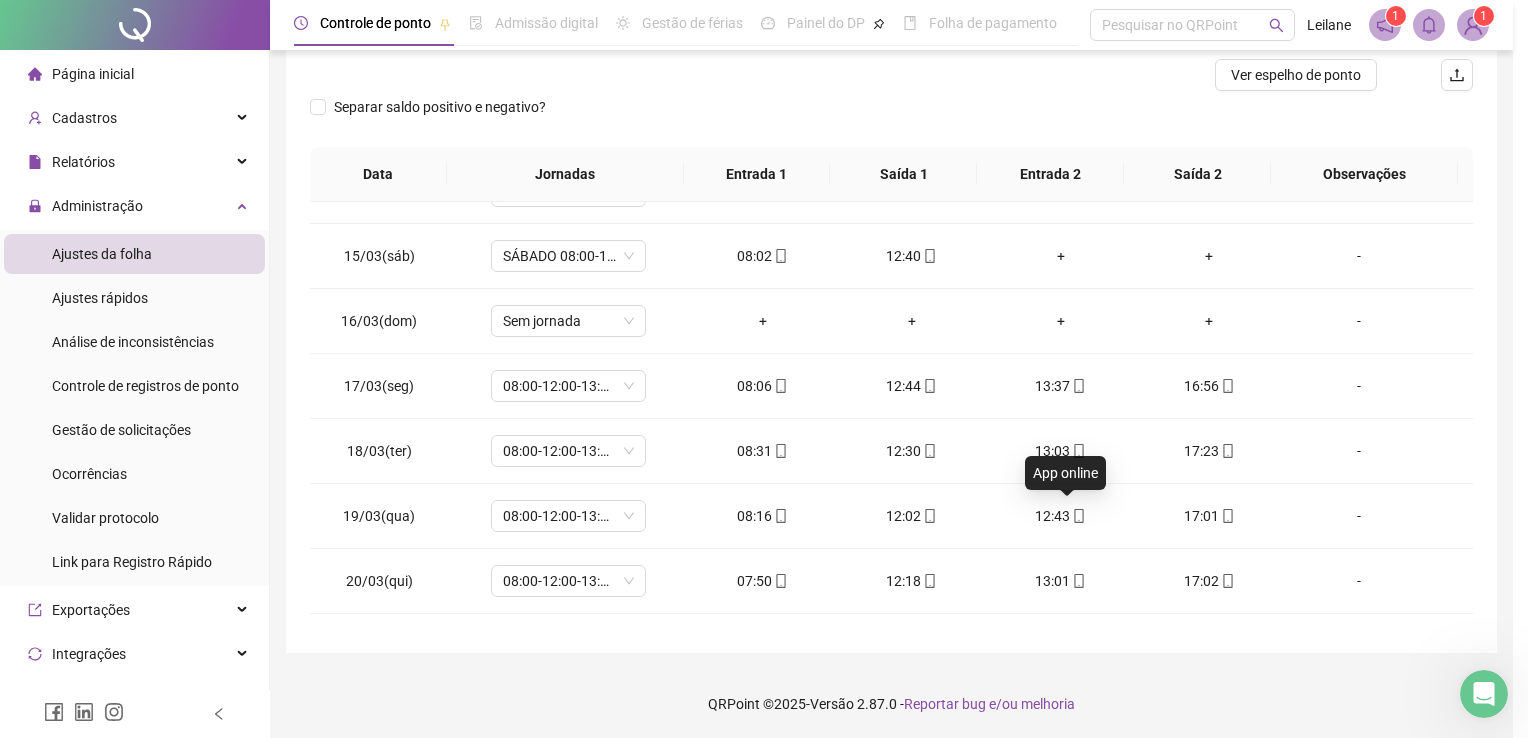 type on "**********" 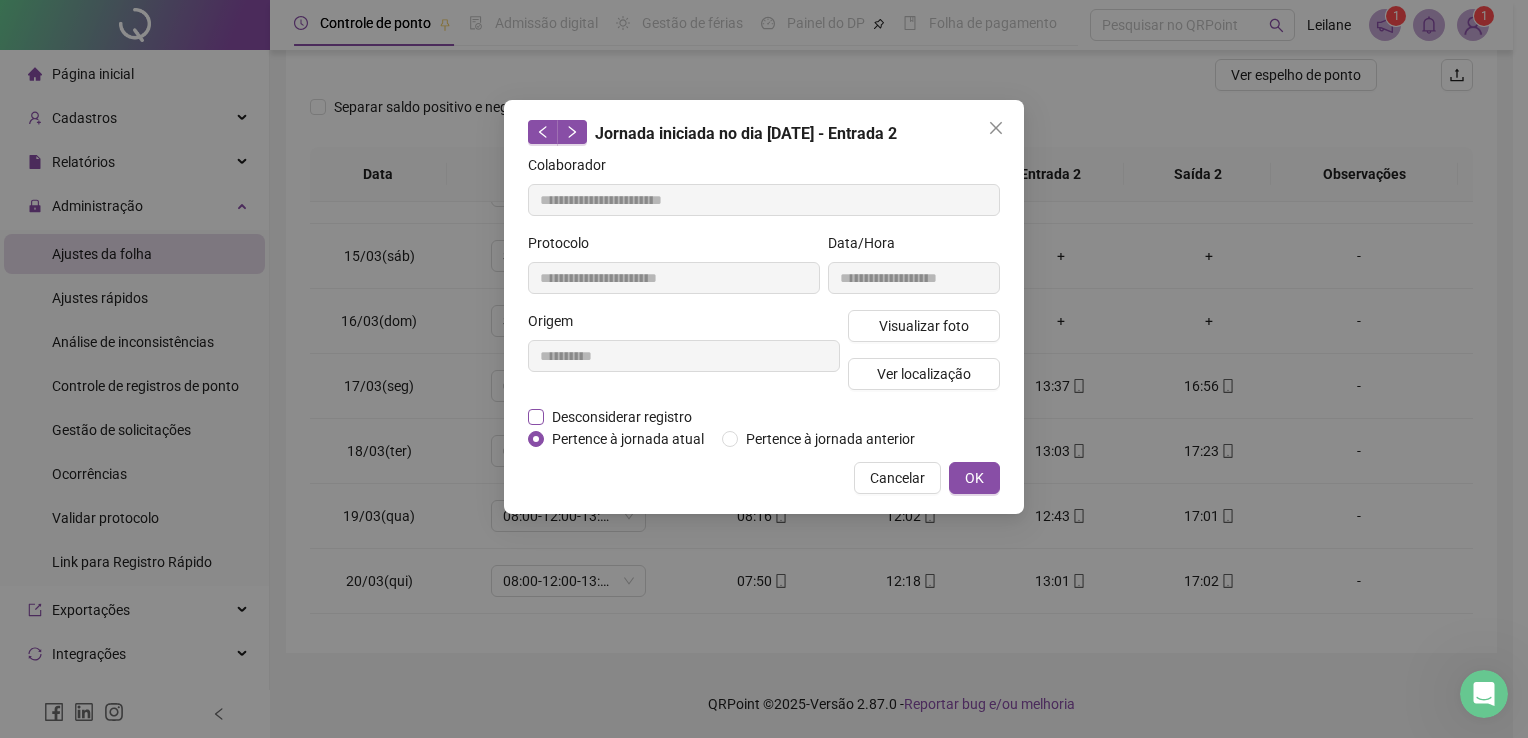 click on "Desconsiderar registro" at bounding box center [622, 417] 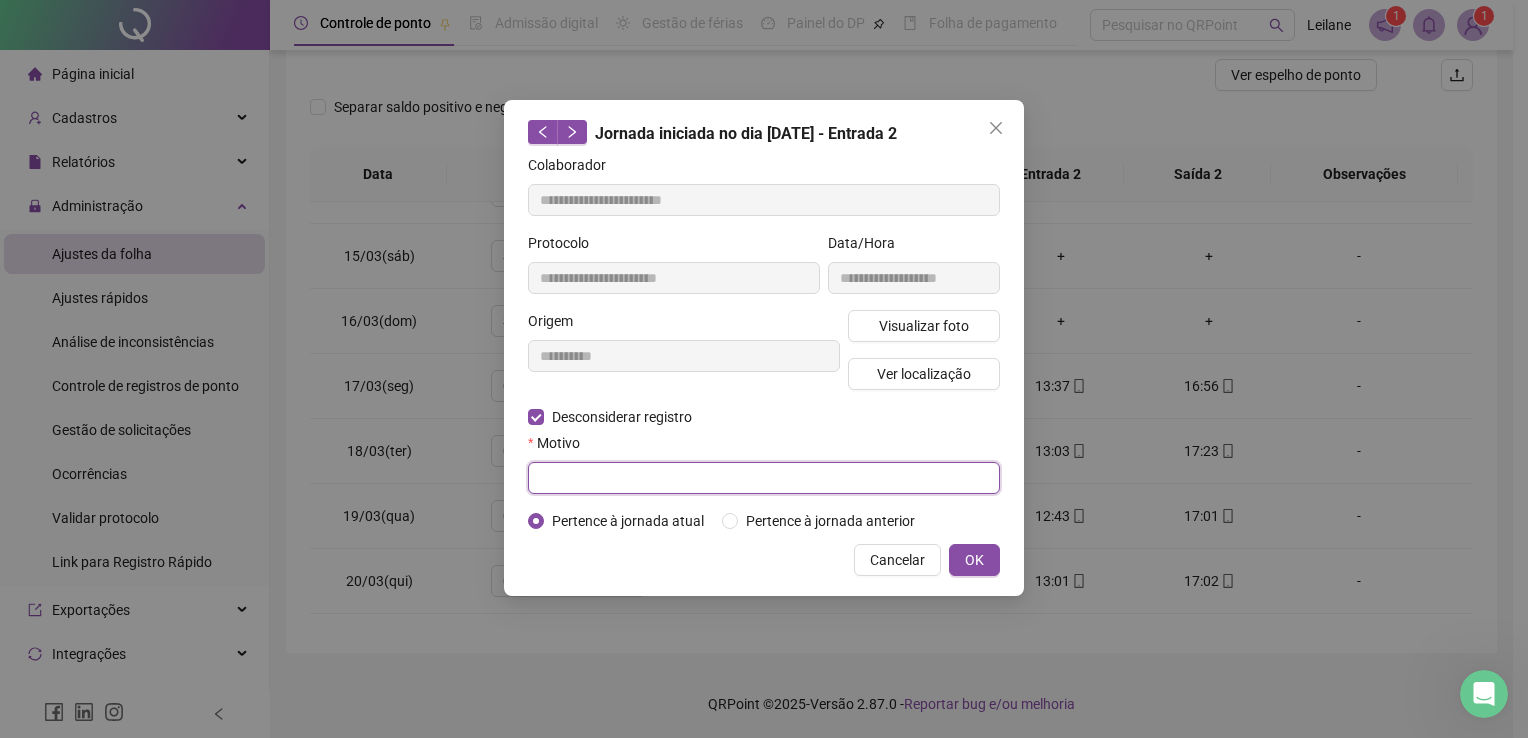 click at bounding box center [764, 478] 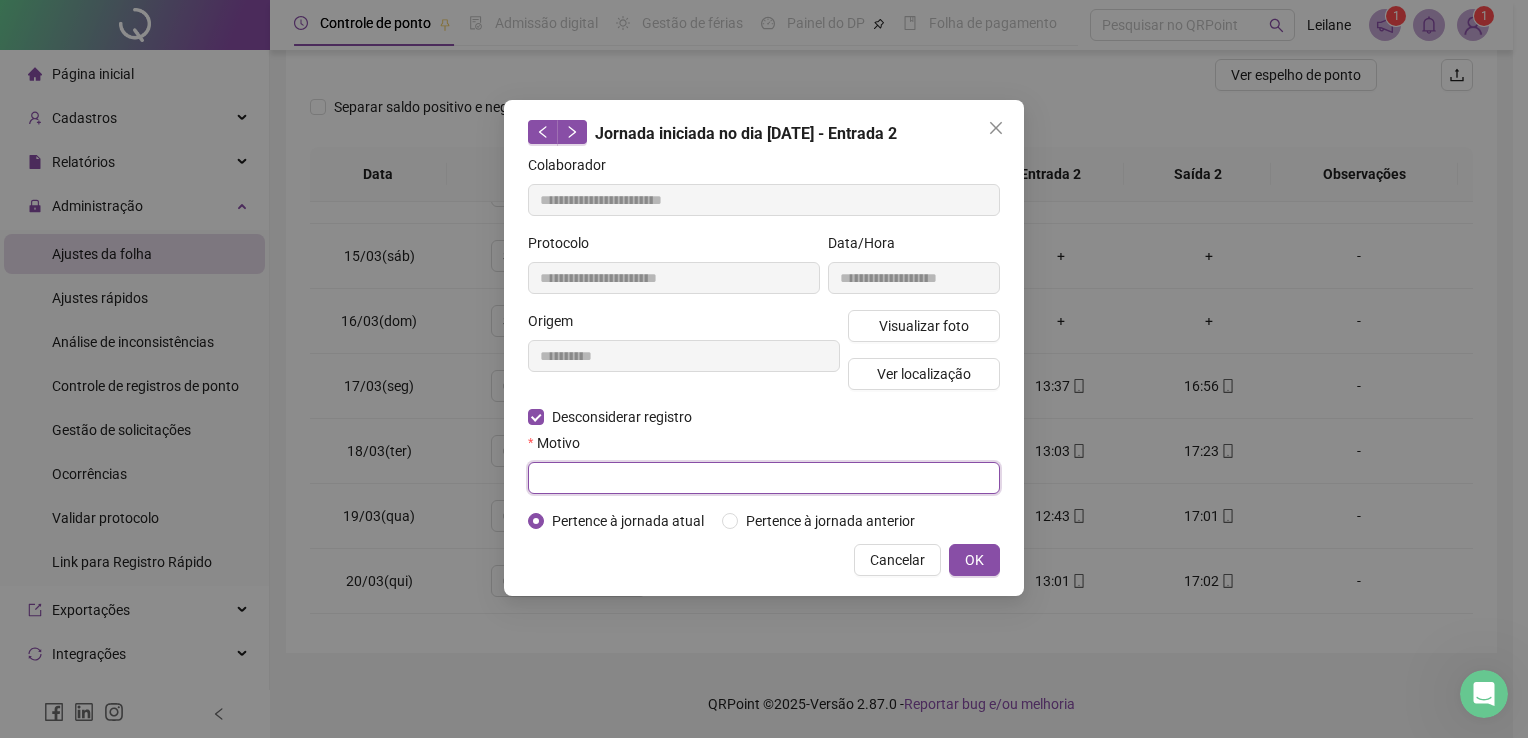 paste on "**********" 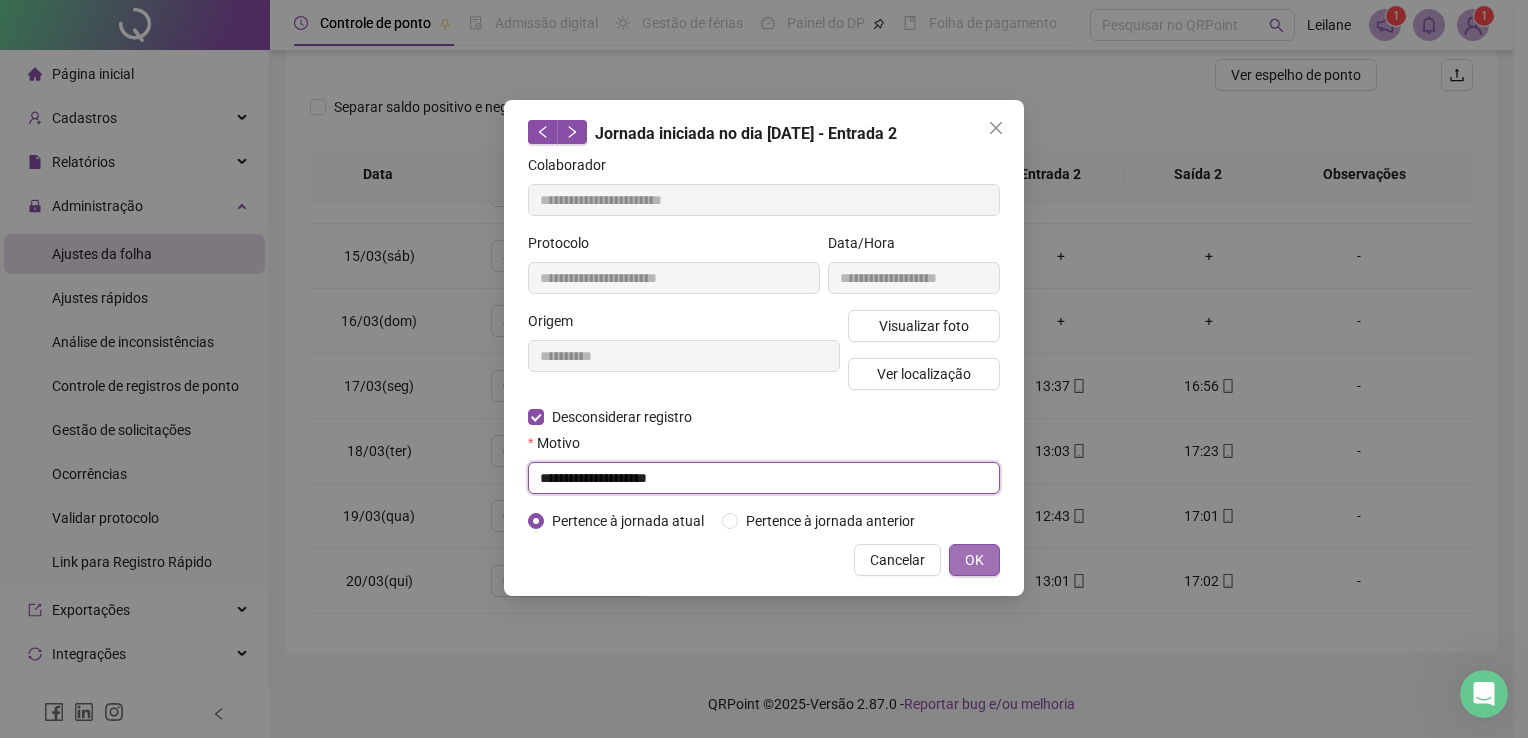 type on "**********" 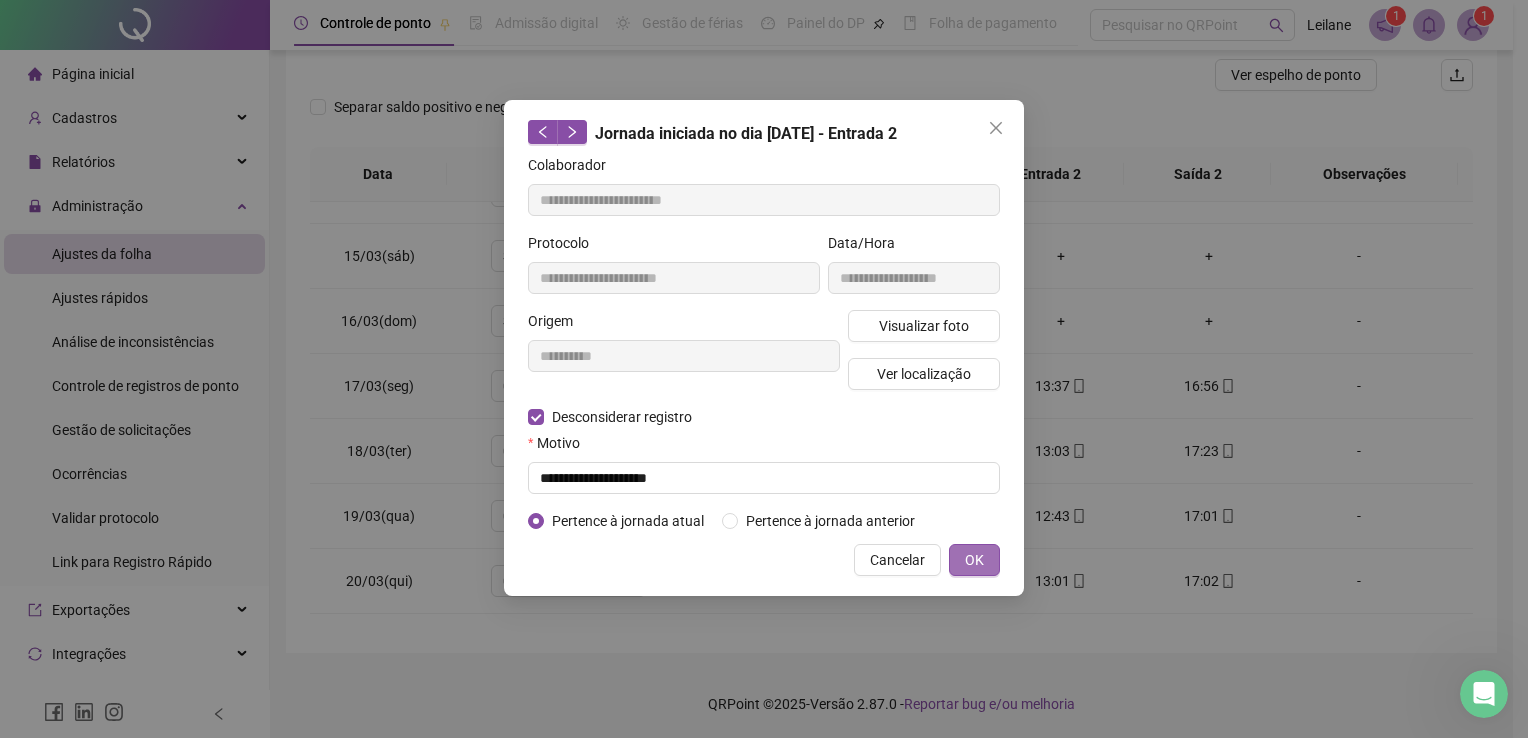 click on "OK" at bounding box center [974, 560] 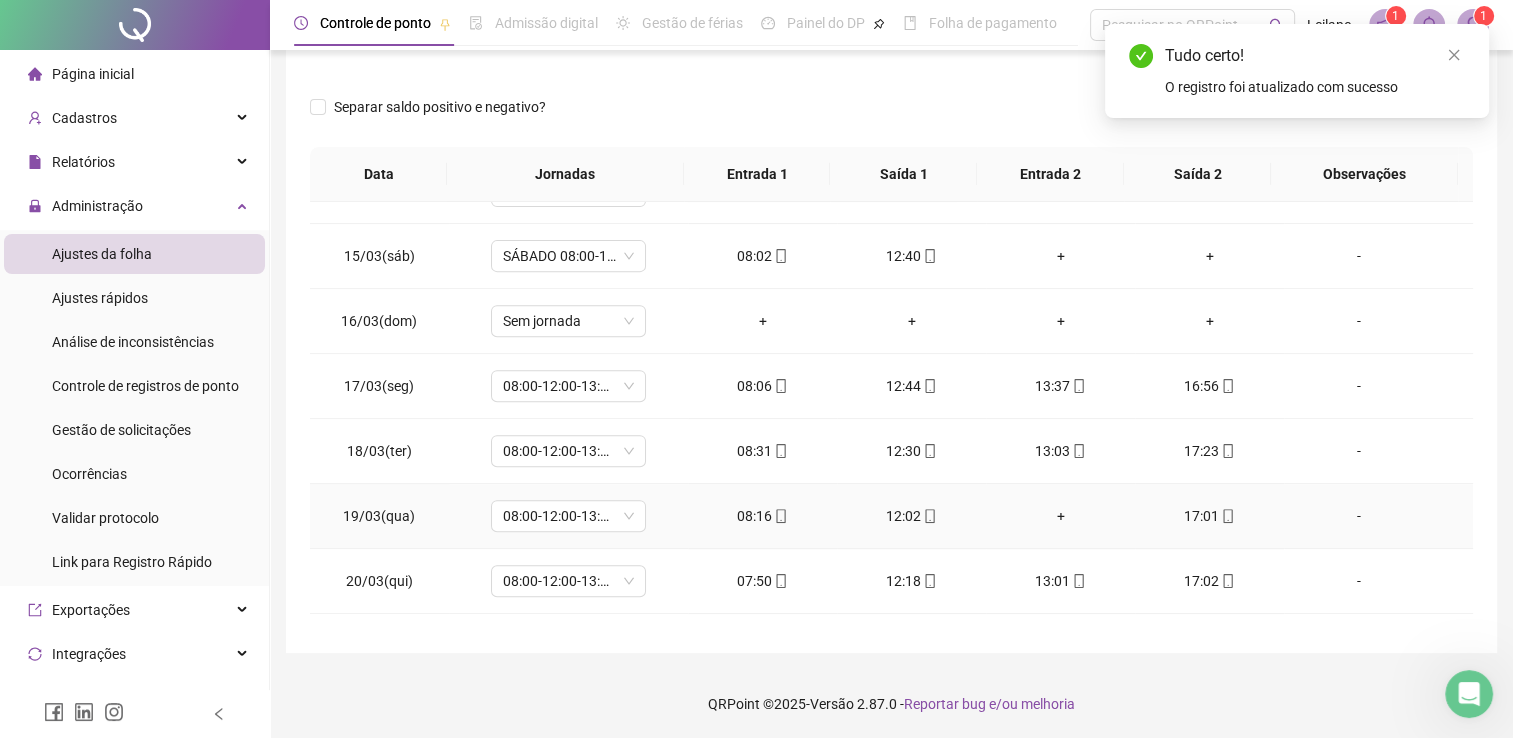 click on "+" at bounding box center (1060, 516) 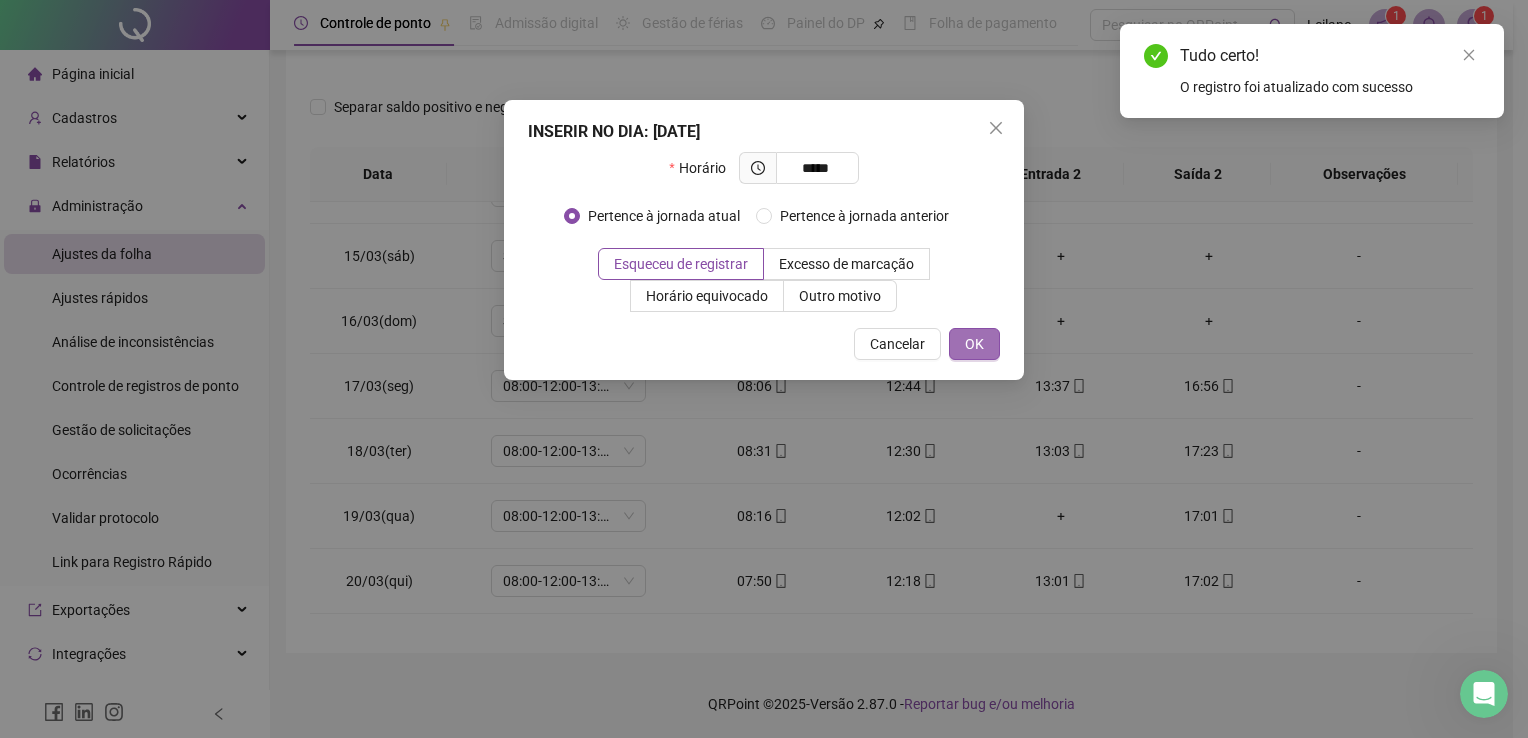 type on "*****" 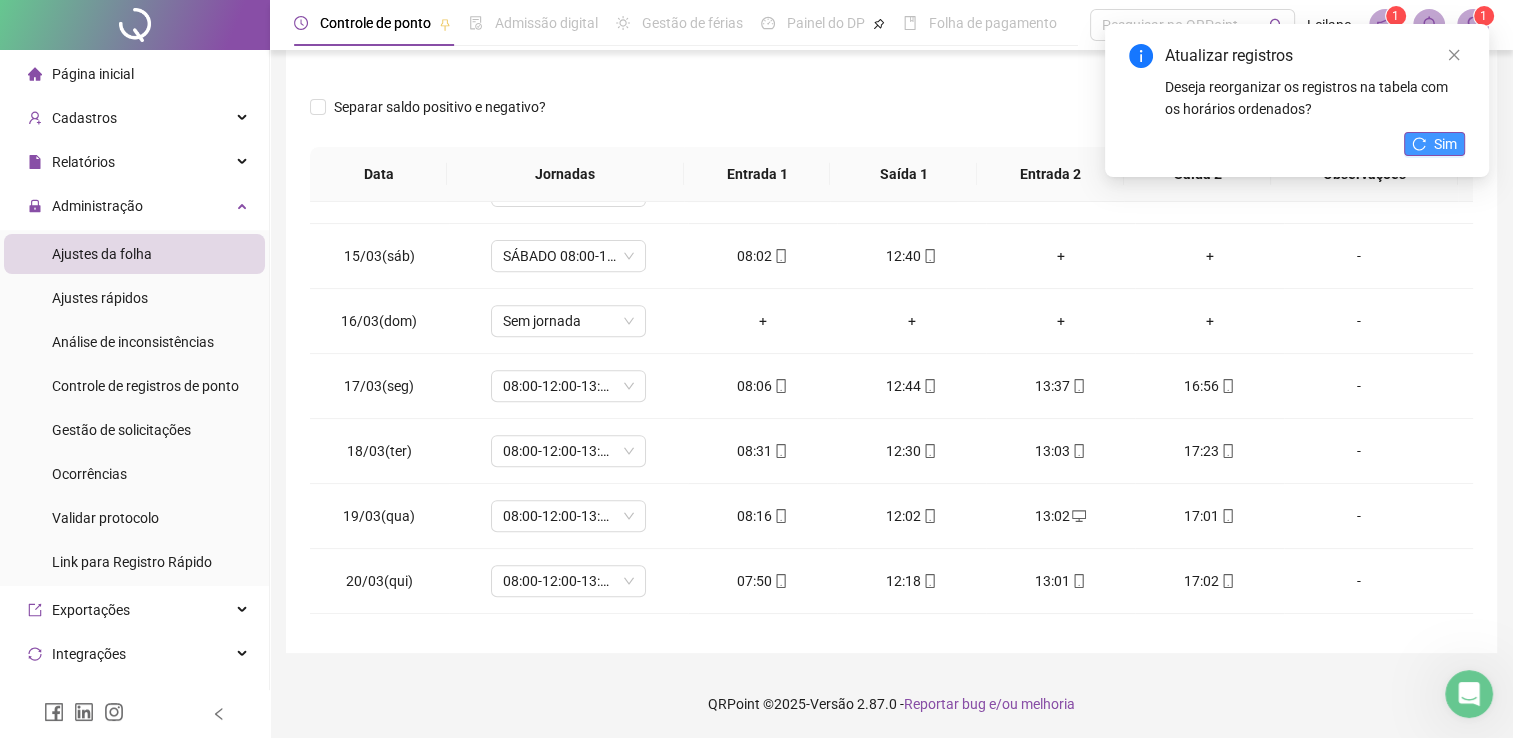 click on "Sim" at bounding box center (1434, 144) 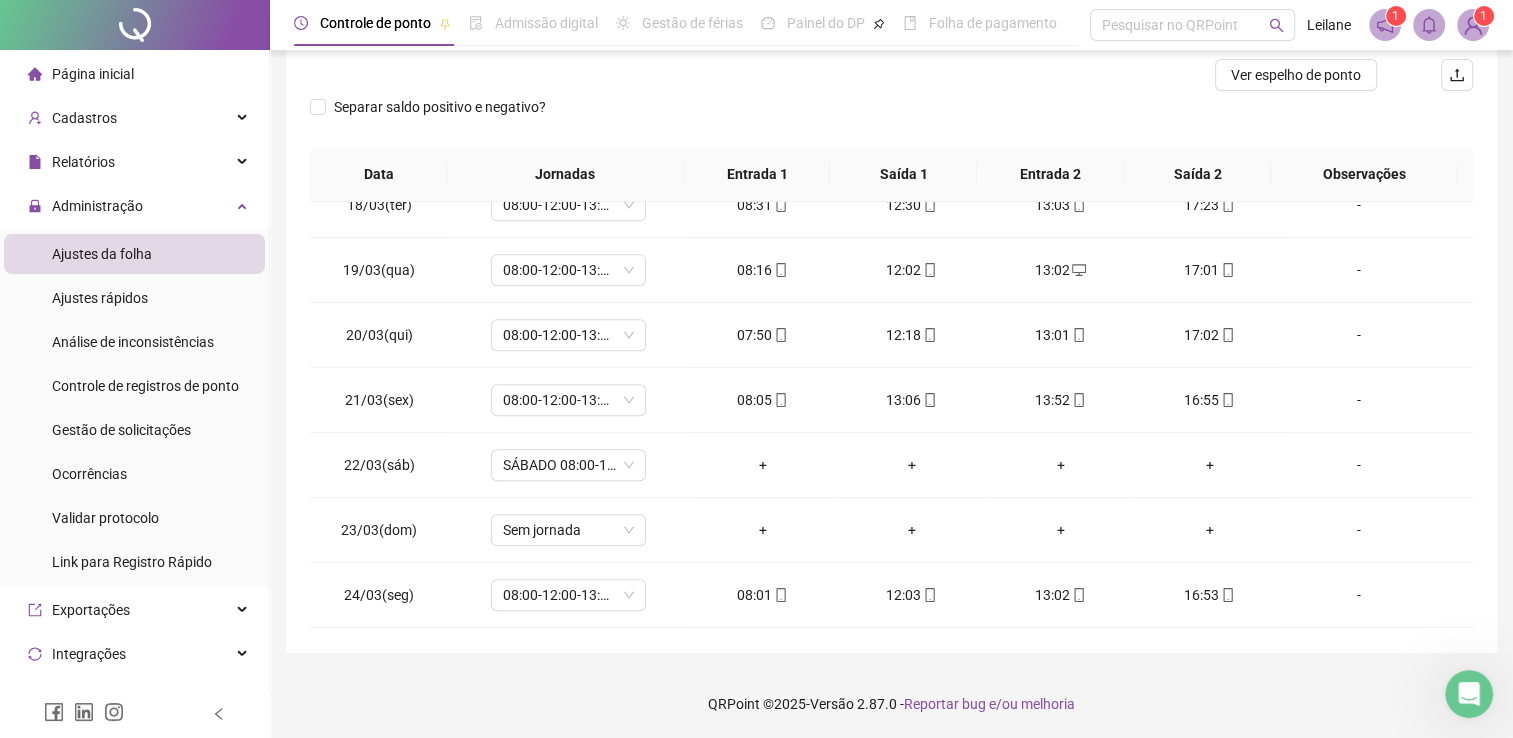 scroll, scrollTop: 1138, scrollLeft: 0, axis: vertical 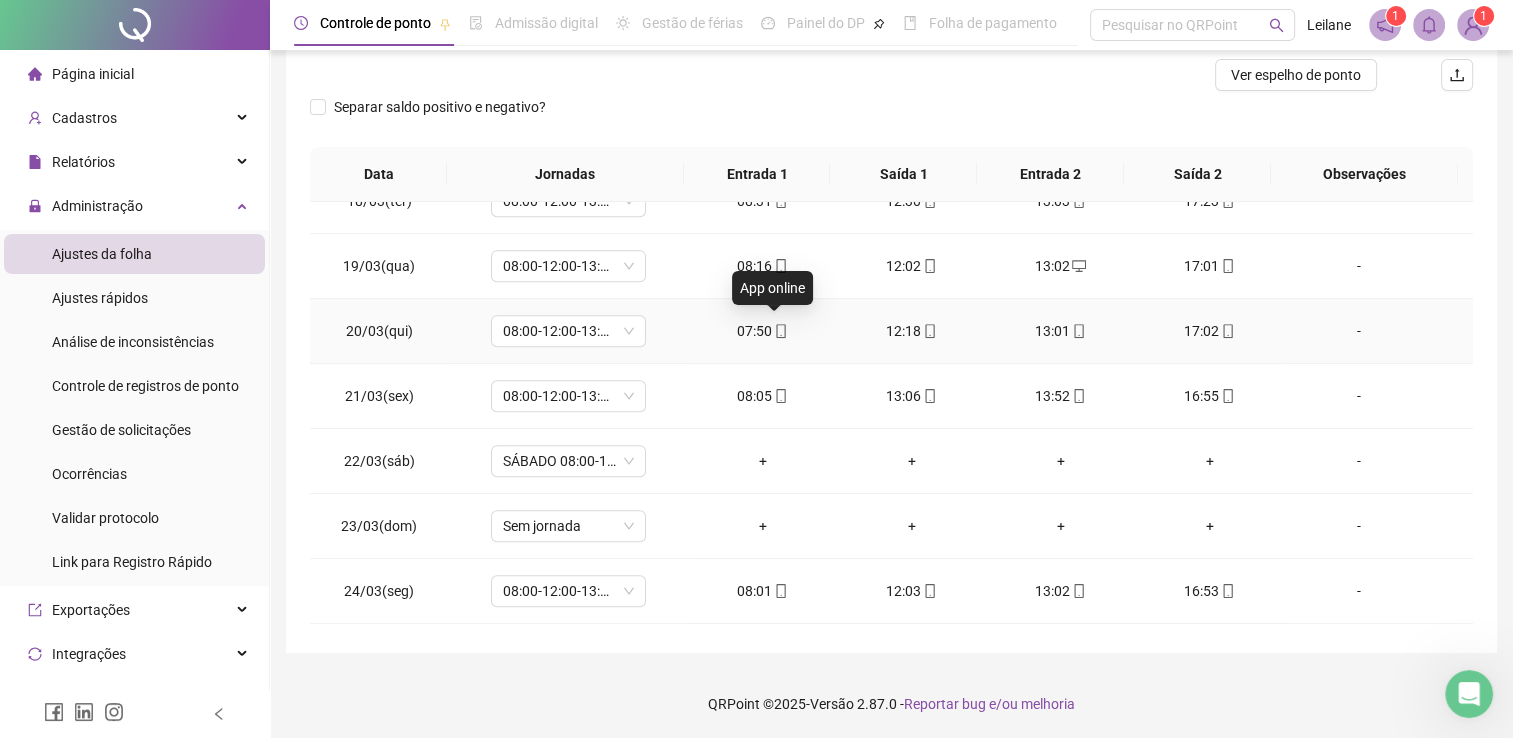 click 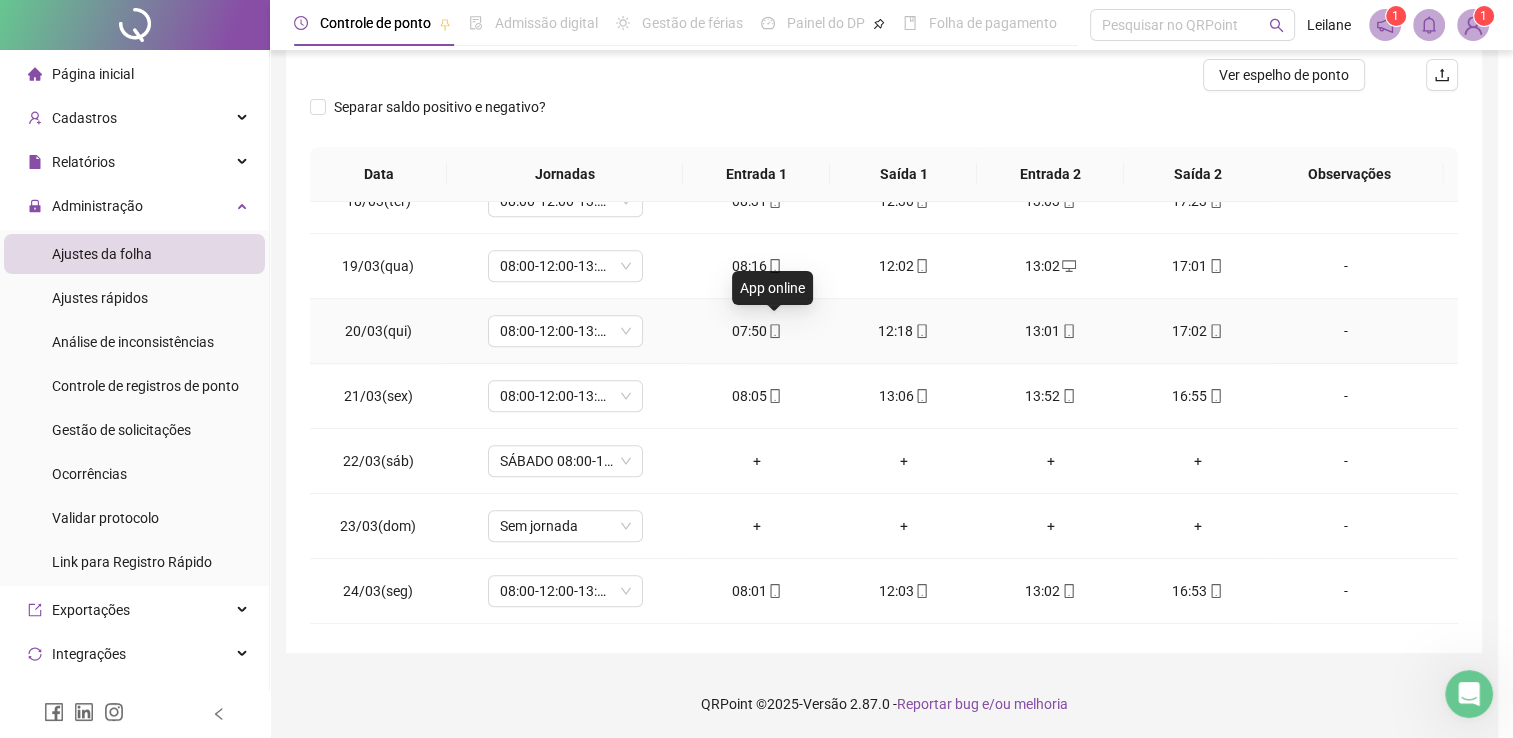 type on "**********" 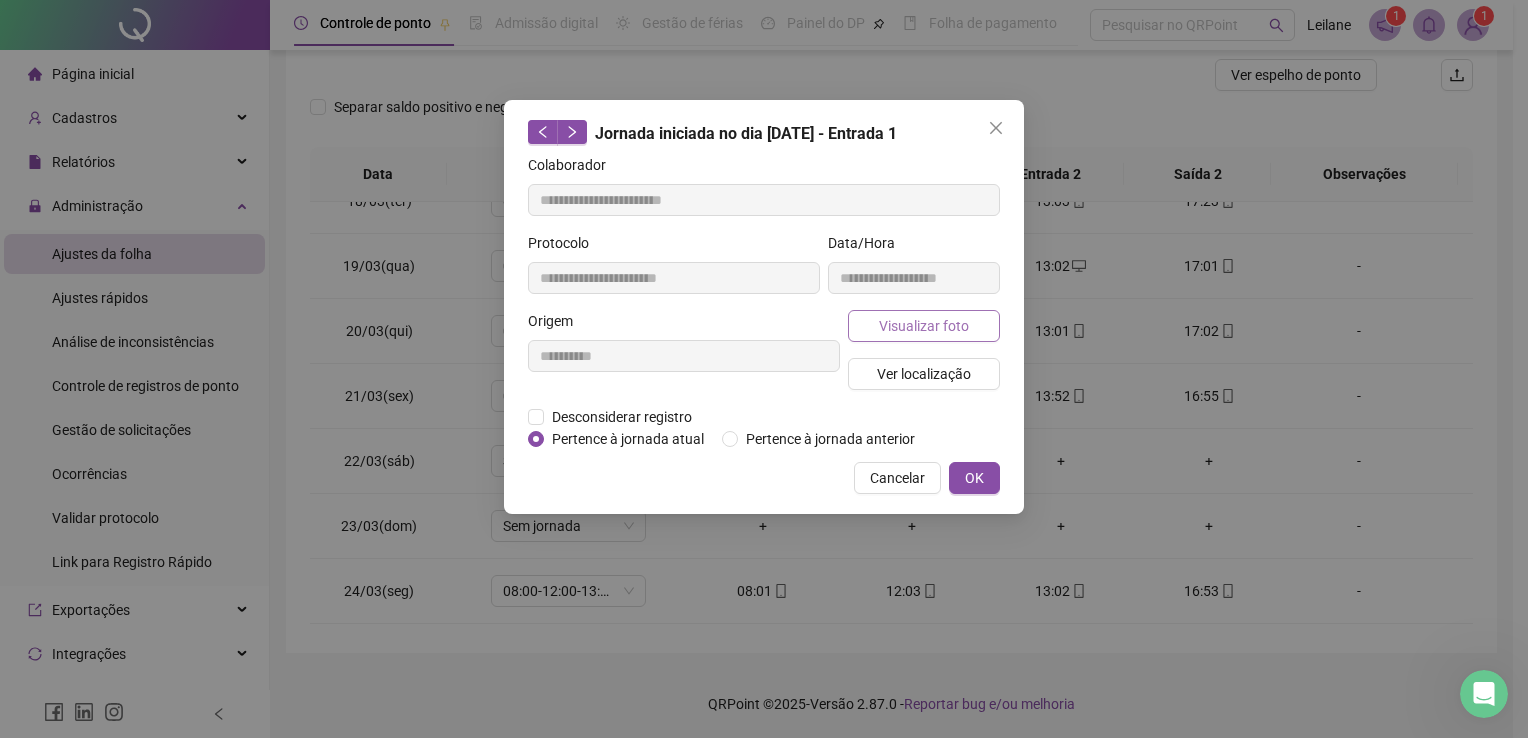 click on "Visualizar foto" at bounding box center (924, 326) 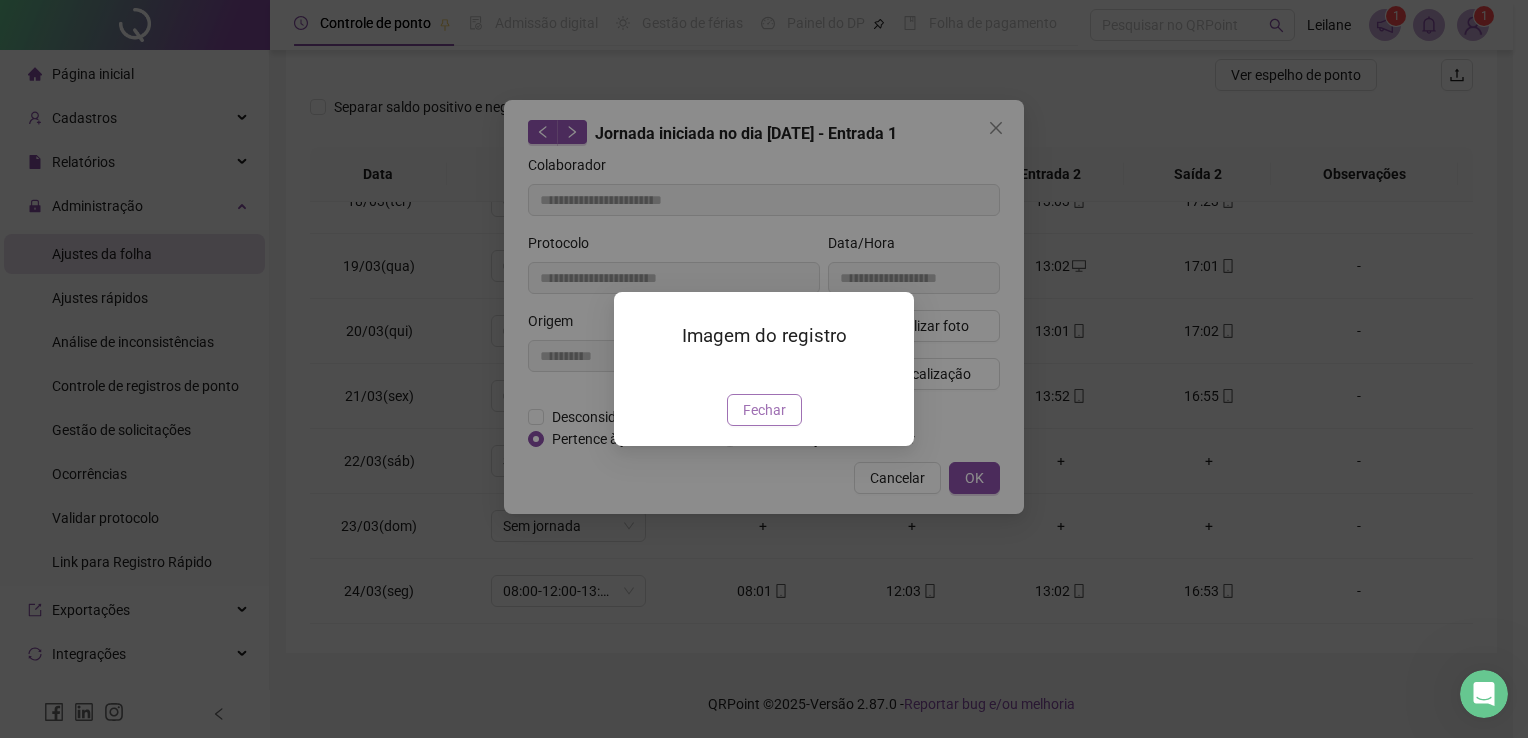click on "Fechar" at bounding box center [764, 410] 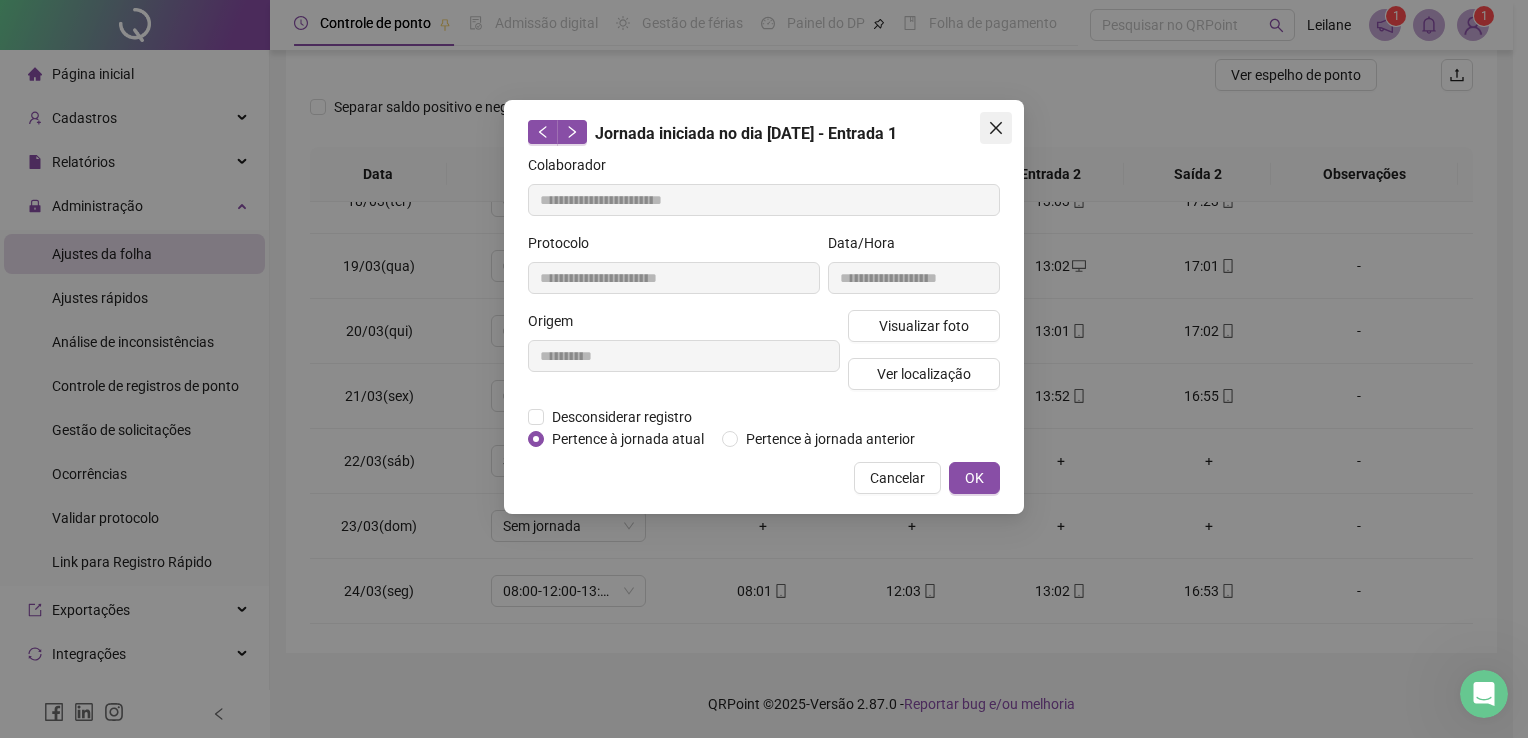 click 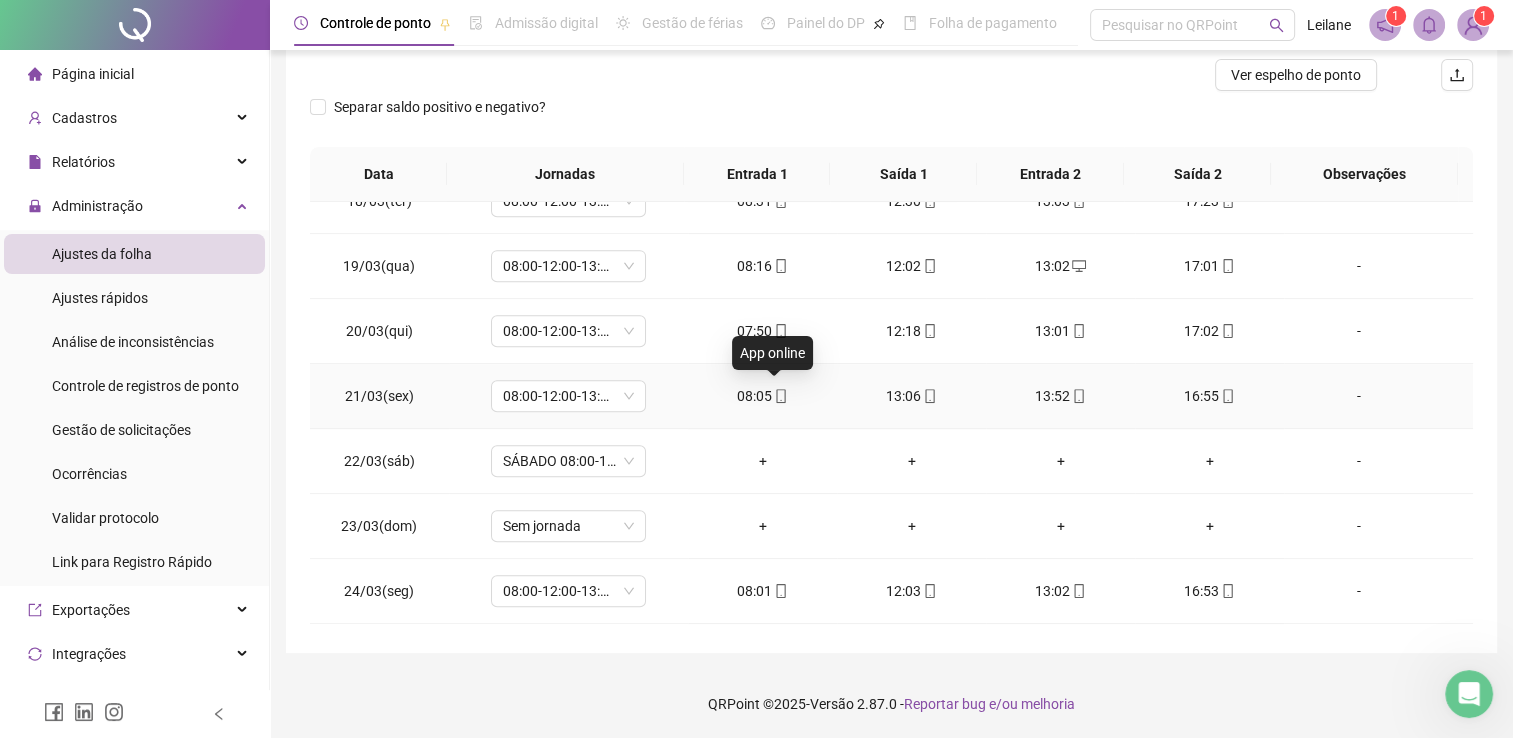 click 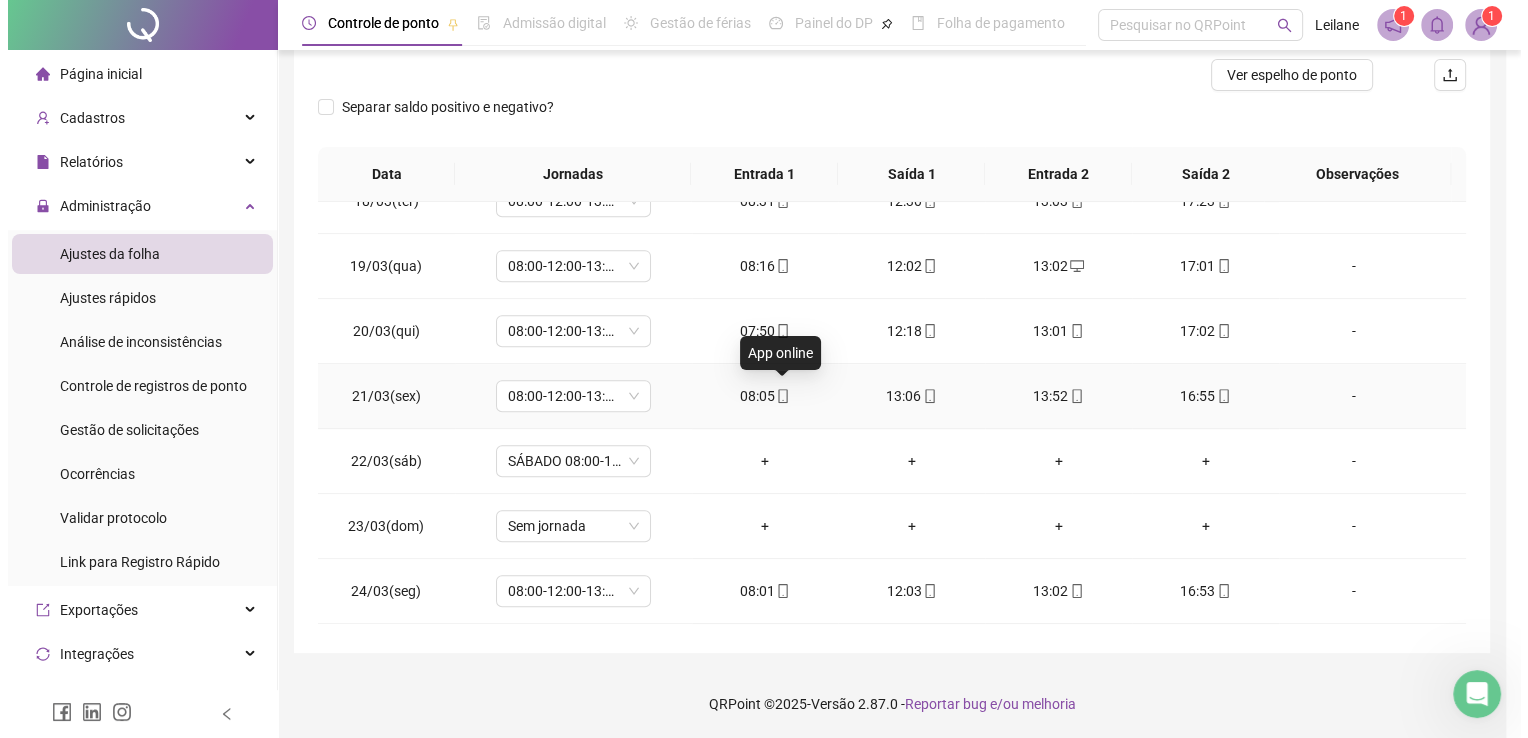 type on "**********" 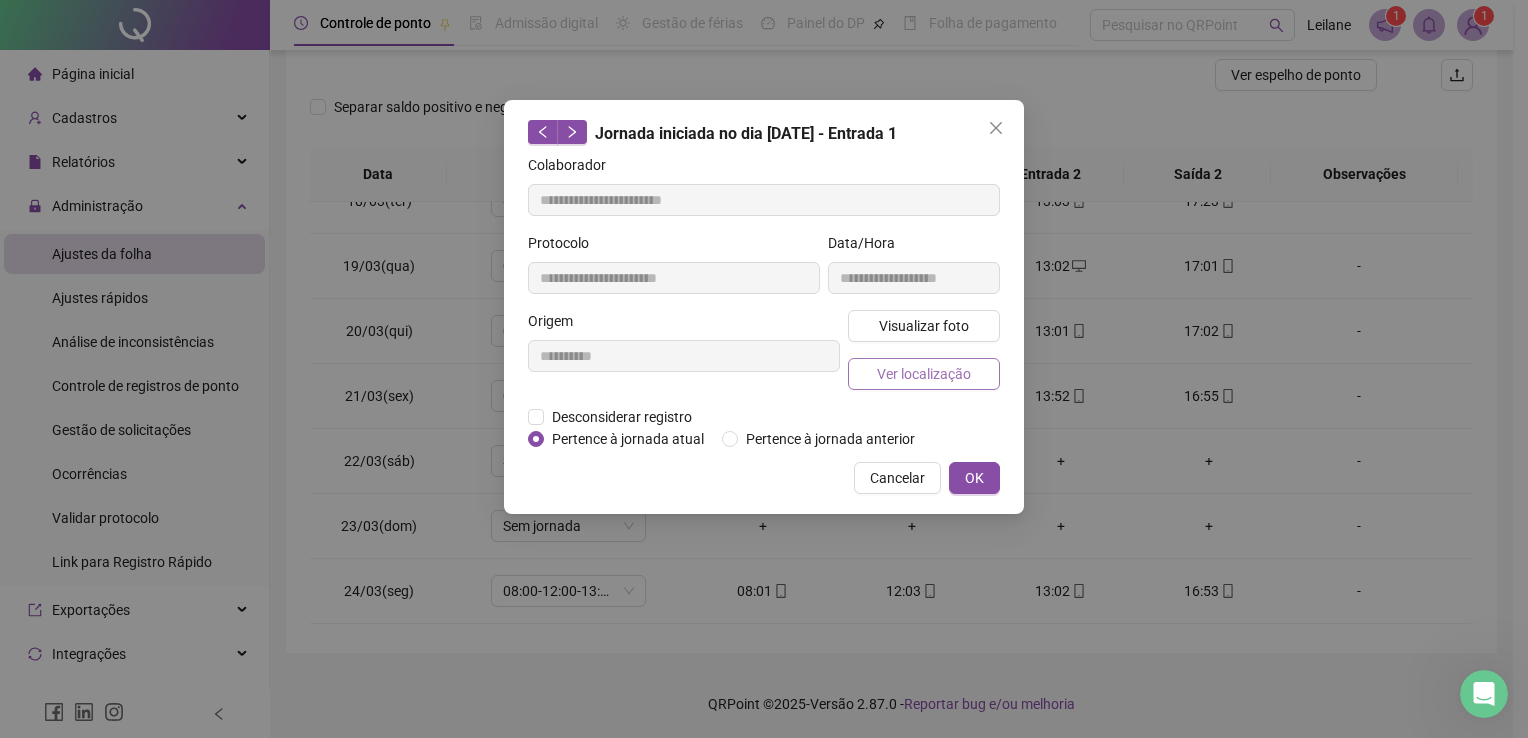 click on "Ver localização" at bounding box center (924, 374) 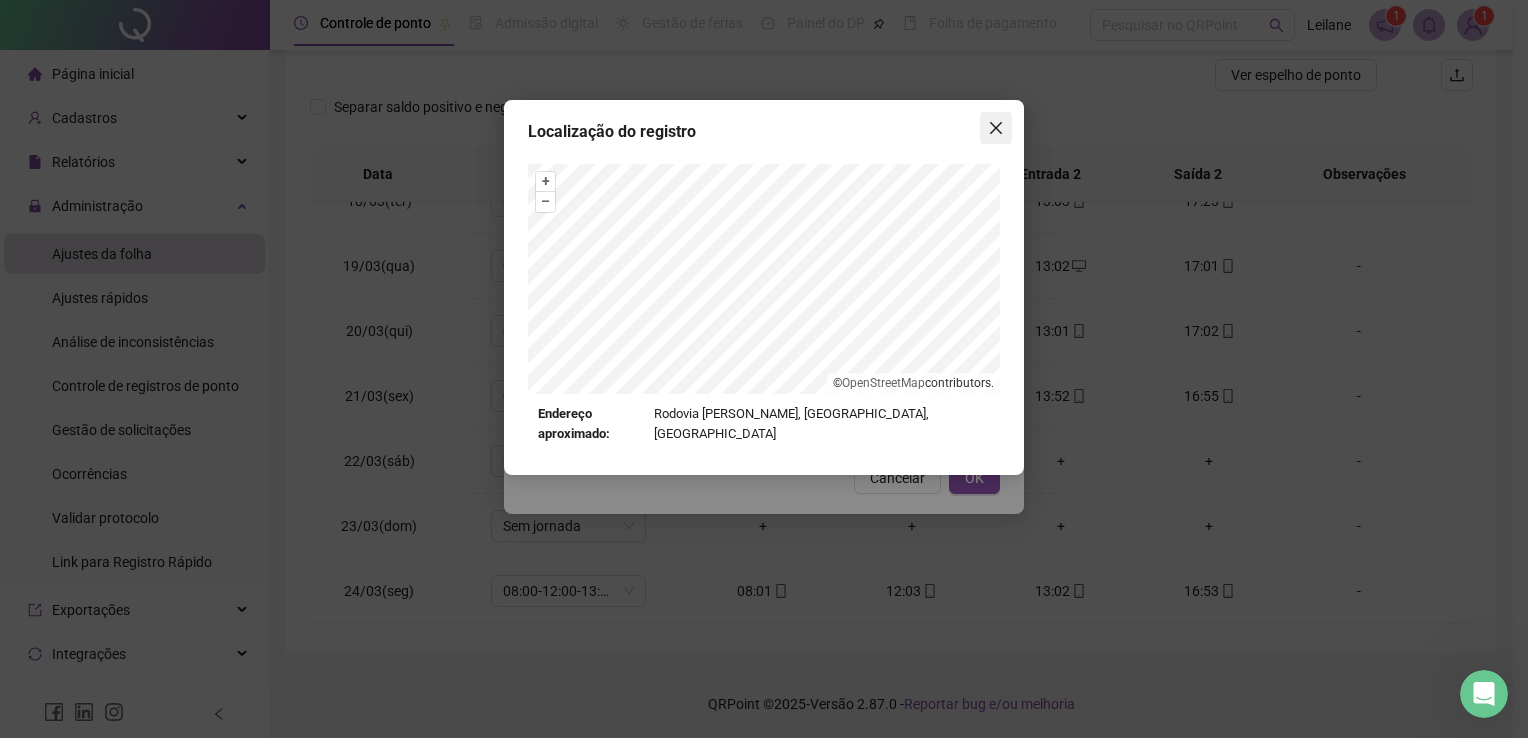 click 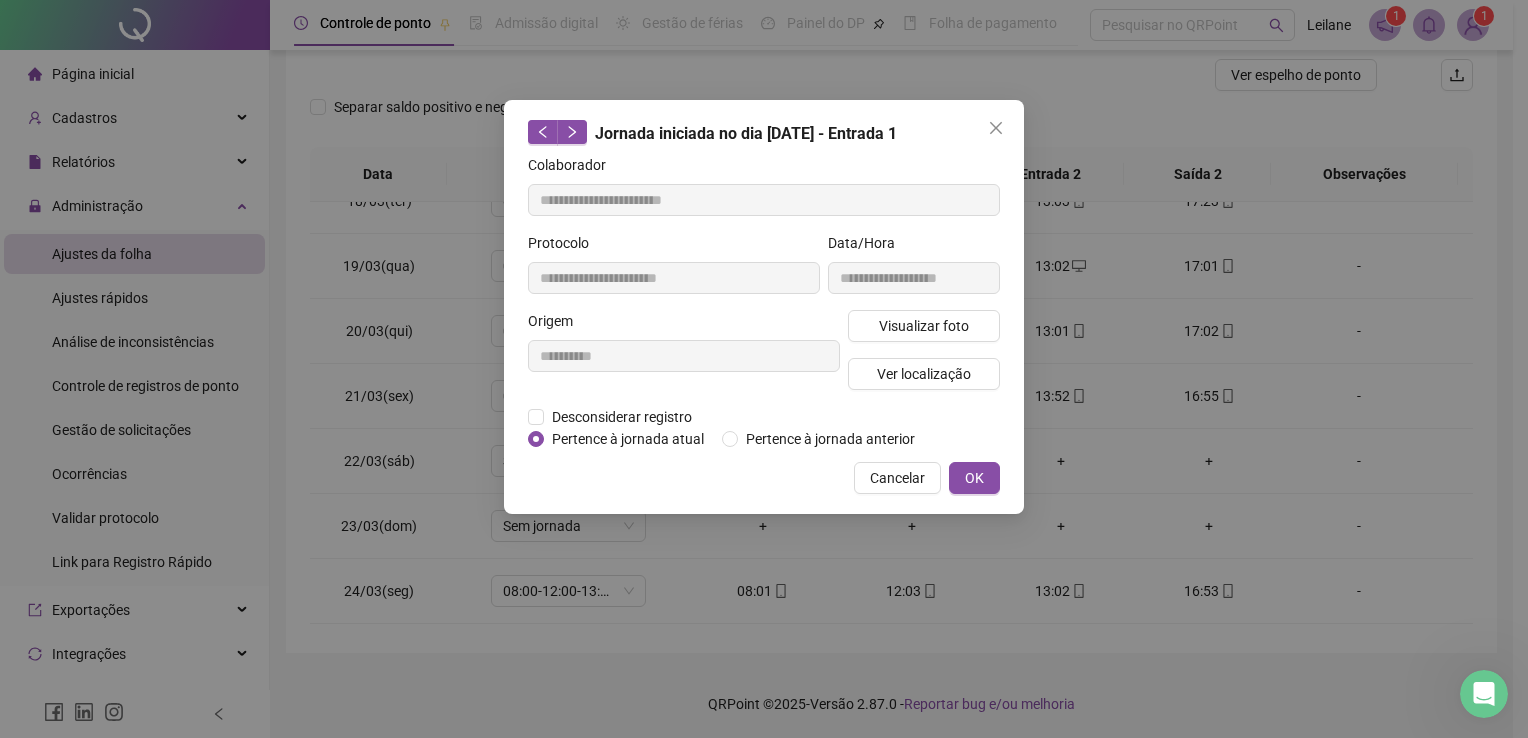click 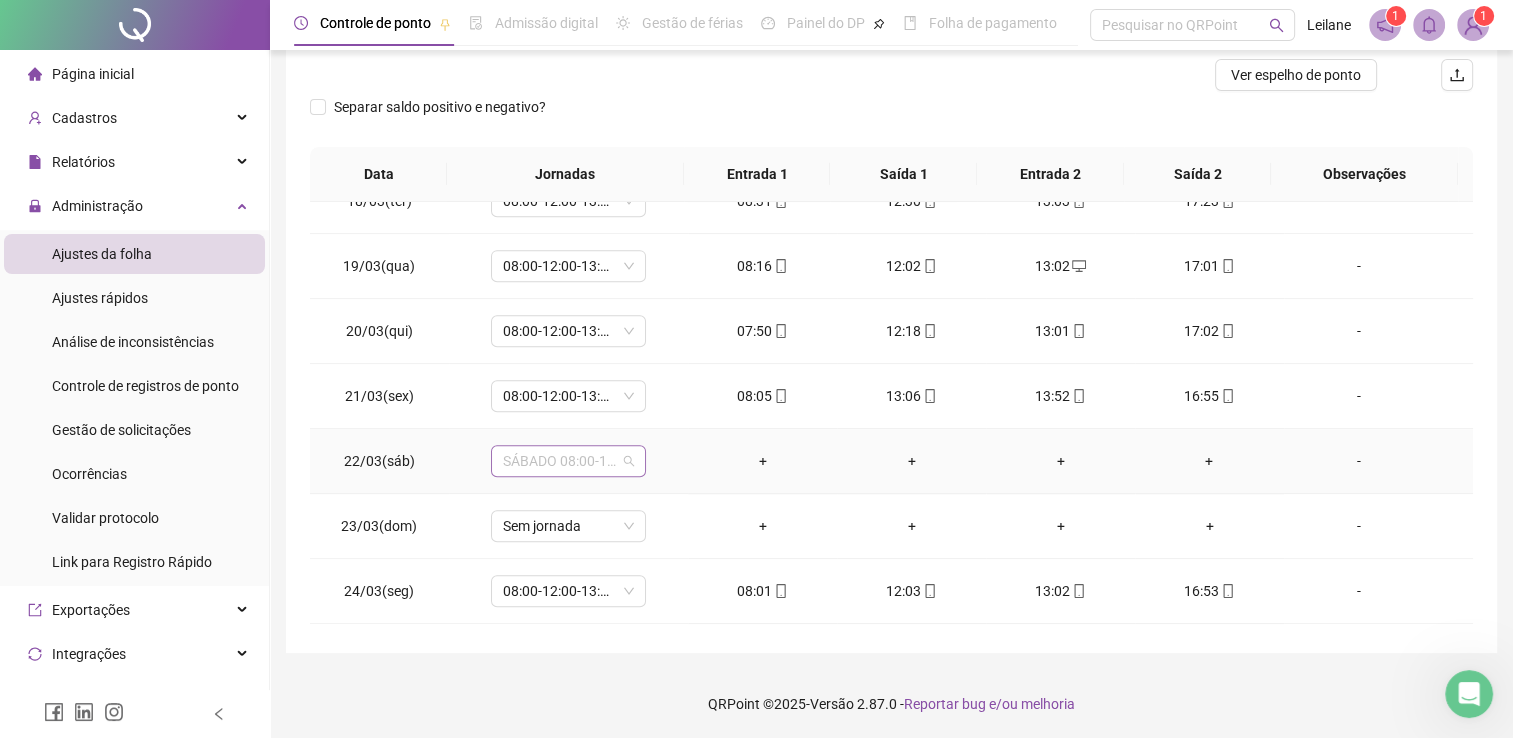 click on "SÁBADO 08:00-12:00" at bounding box center [568, 461] 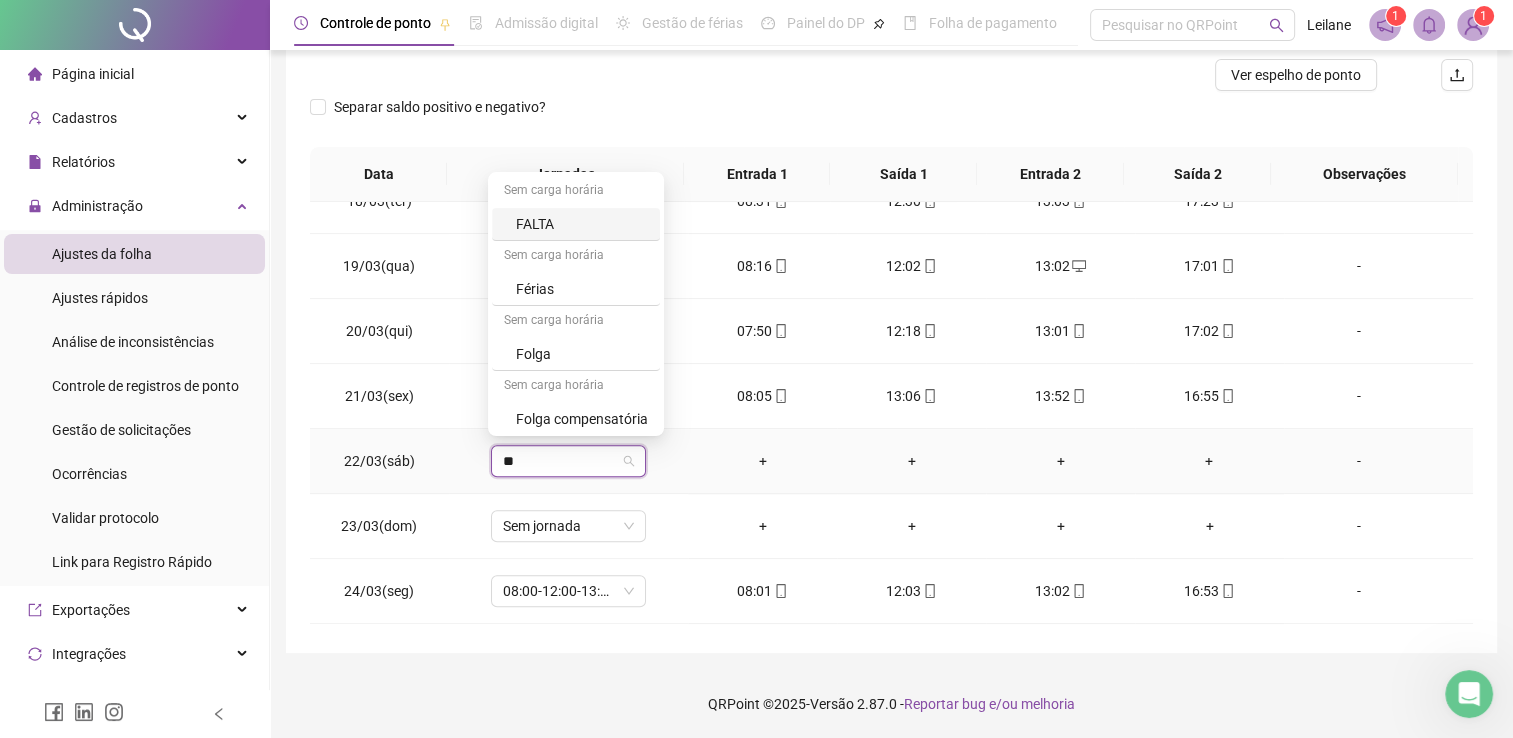 type on "***" 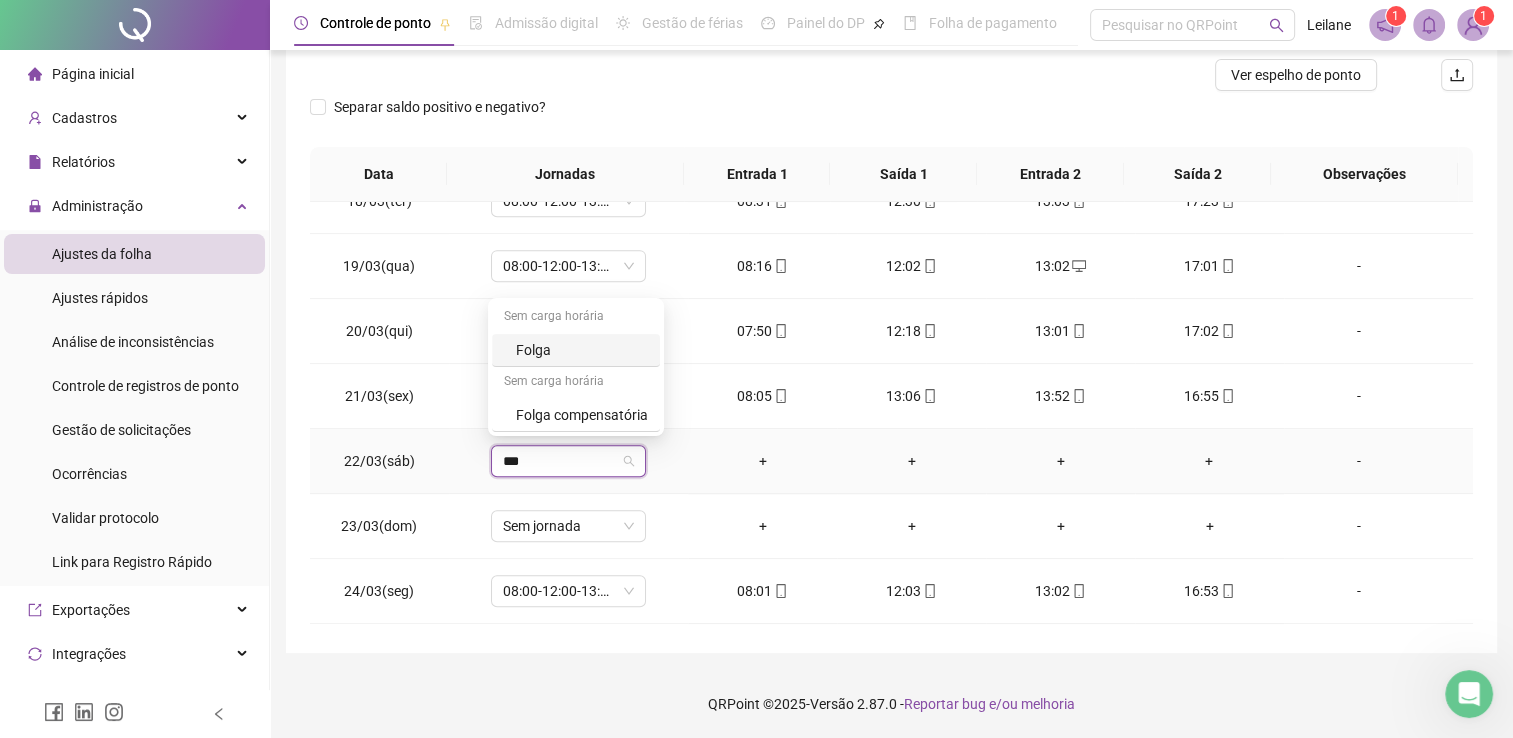 click on "Folga" at bounding box center (576, 350) 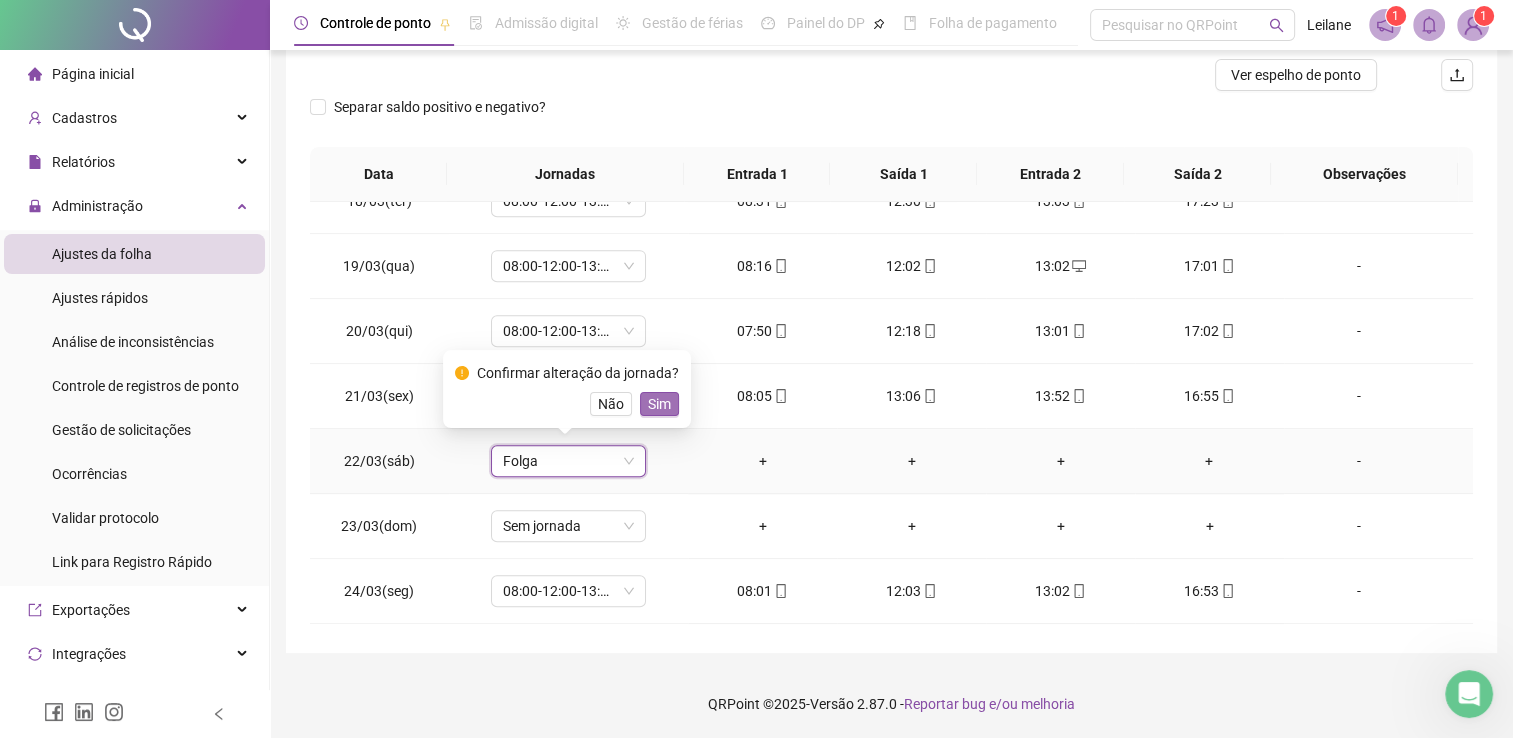 click on "Sim" at bounding box center (659, 404) 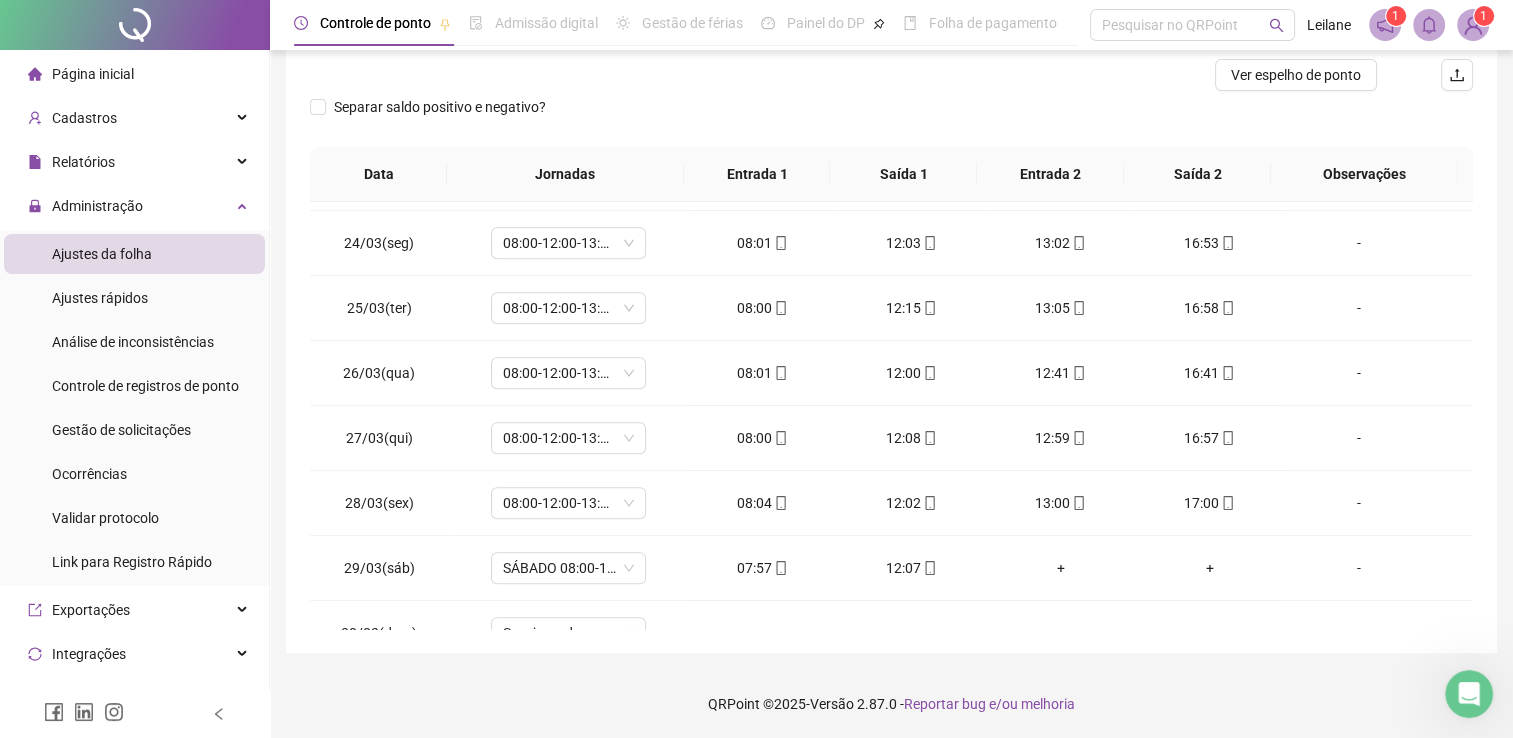 scroll, scrollTop: 1491, scrollLeft: 0, axis: vertical 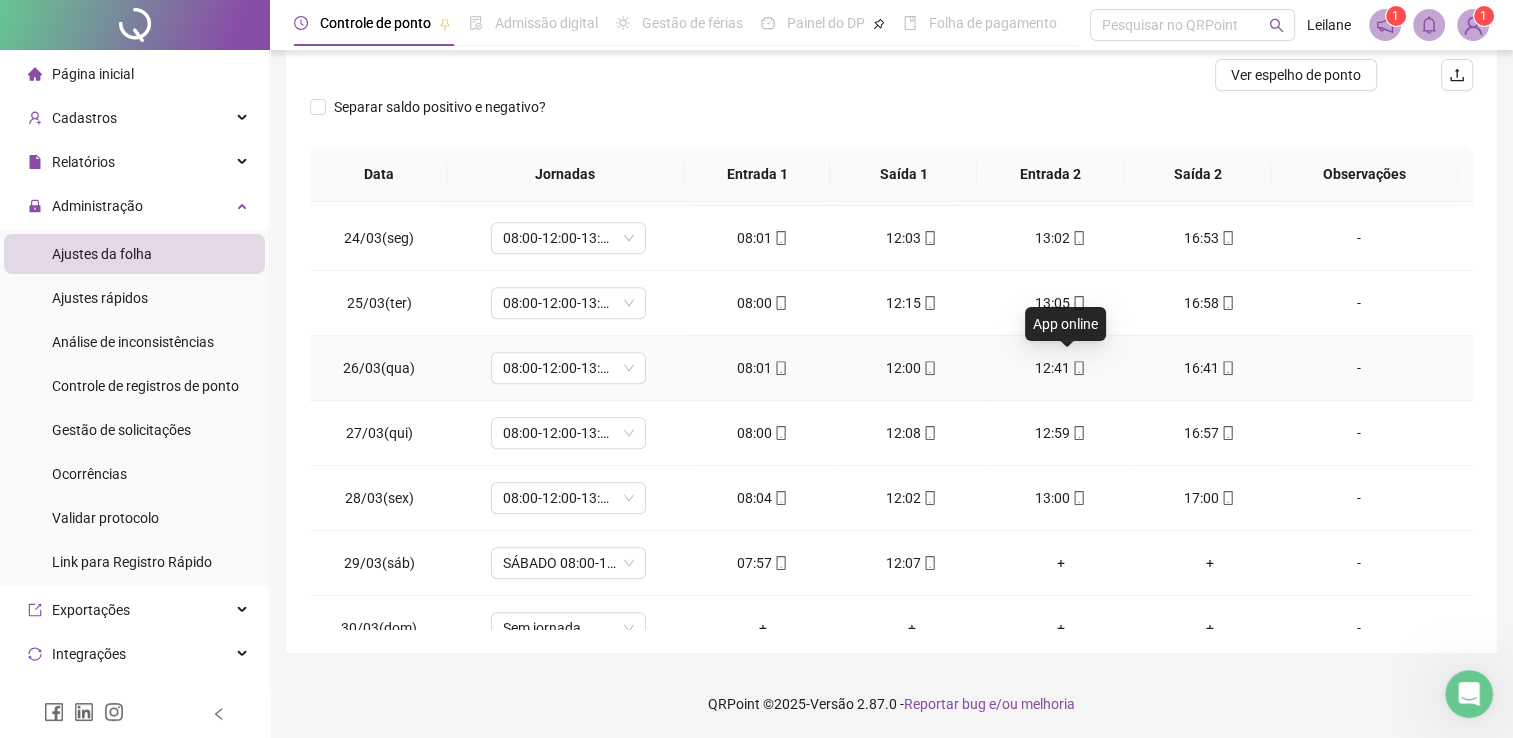 click 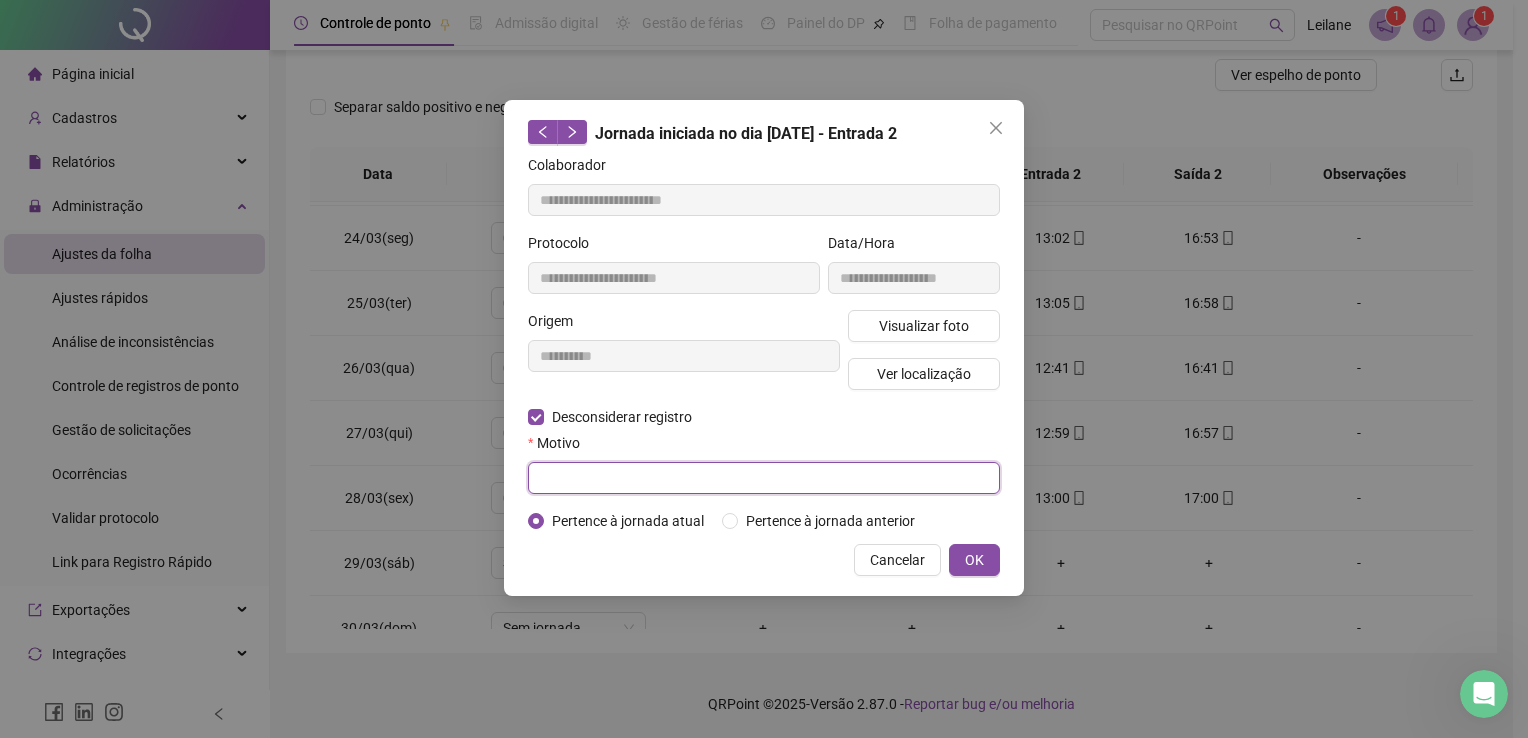 paste on "**********" 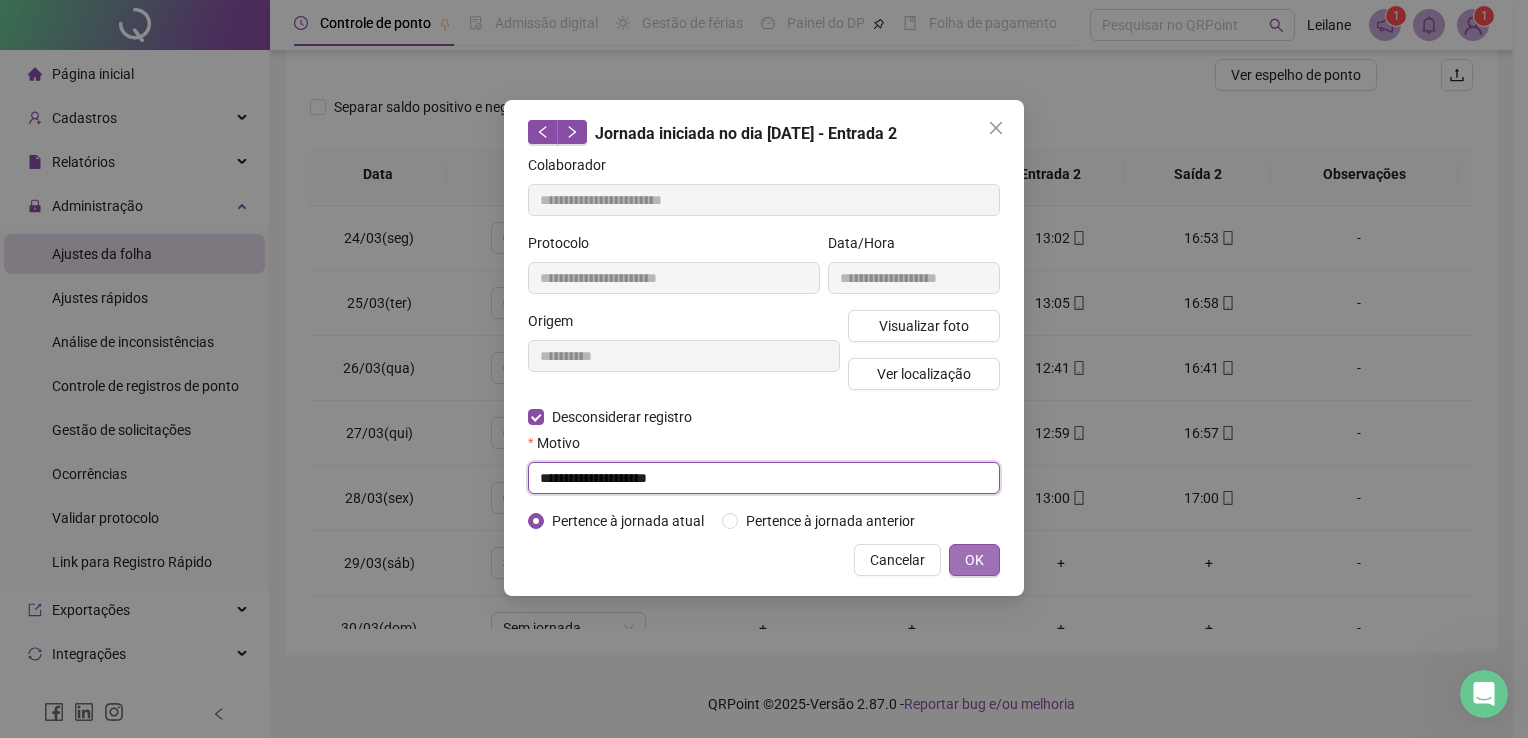 type on "**********" 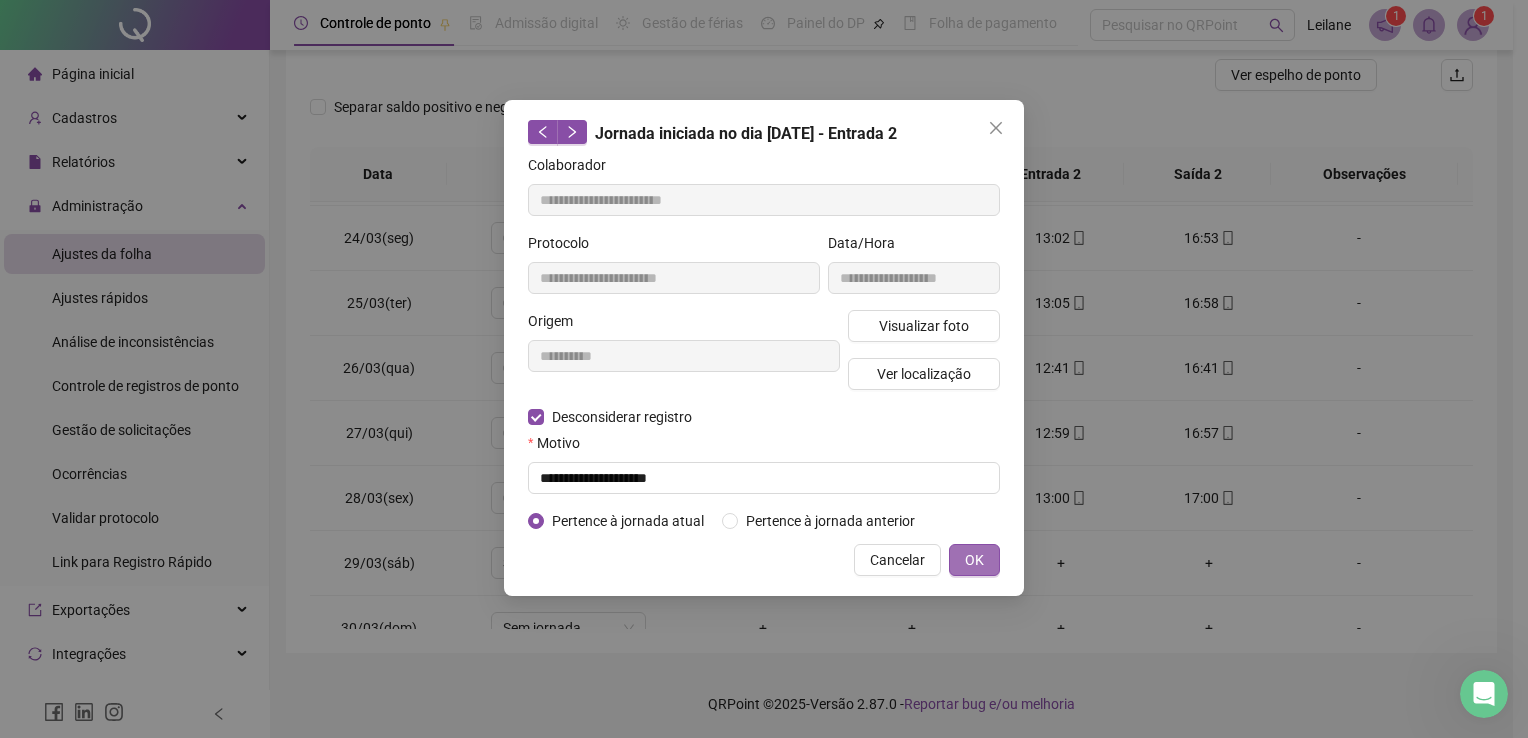 click on "OK" at bounding box center (974, 560) 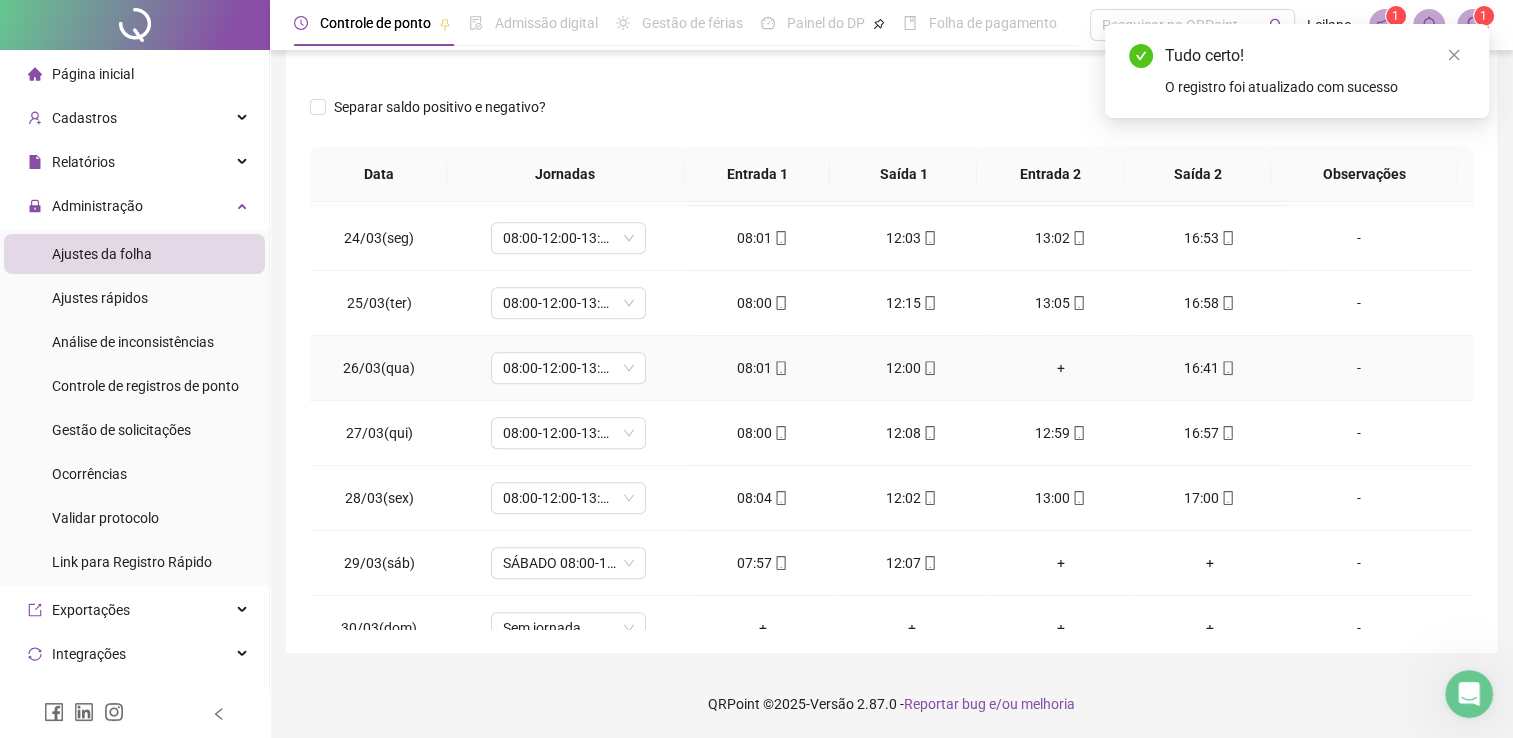 click on "+" at bounding box center (1060, 368) 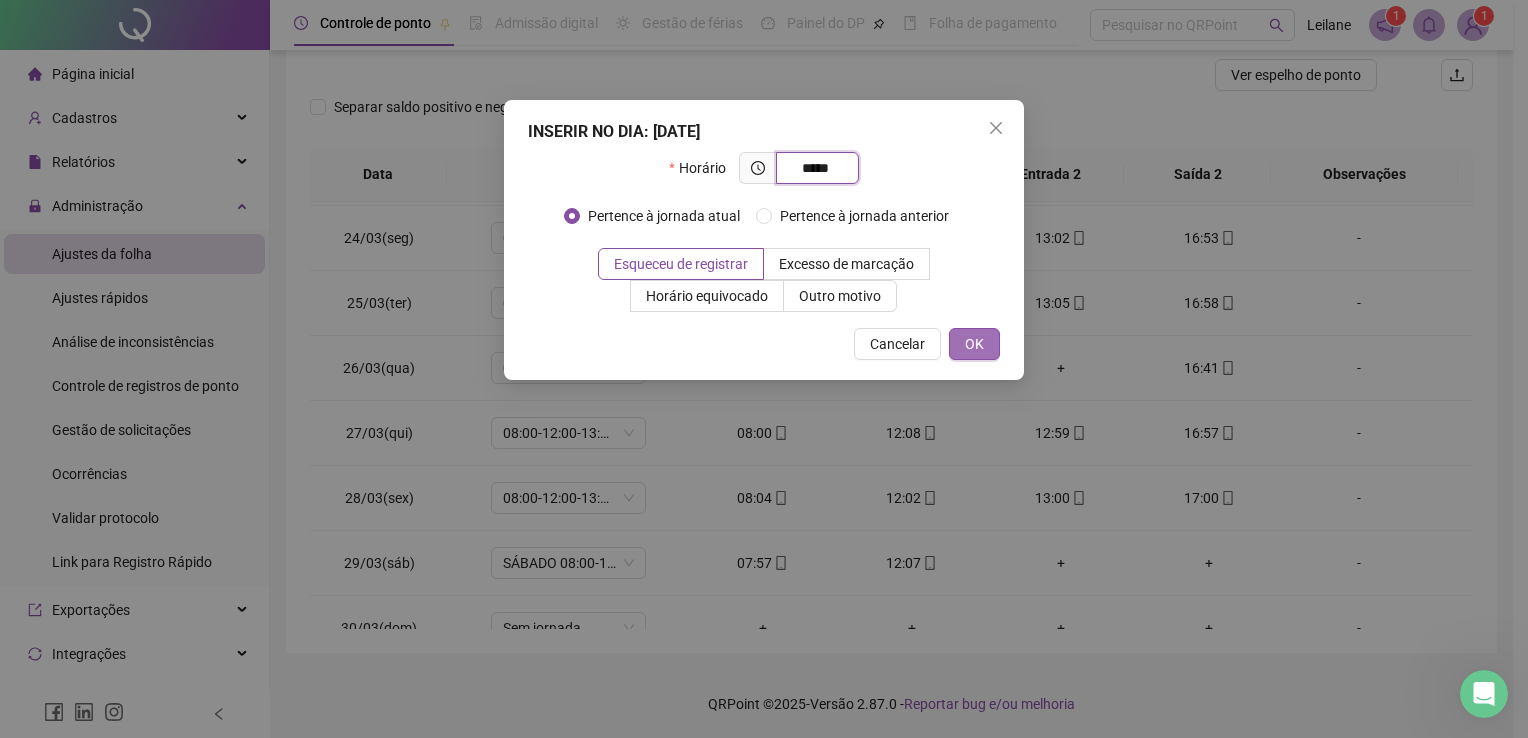 type on "*****" 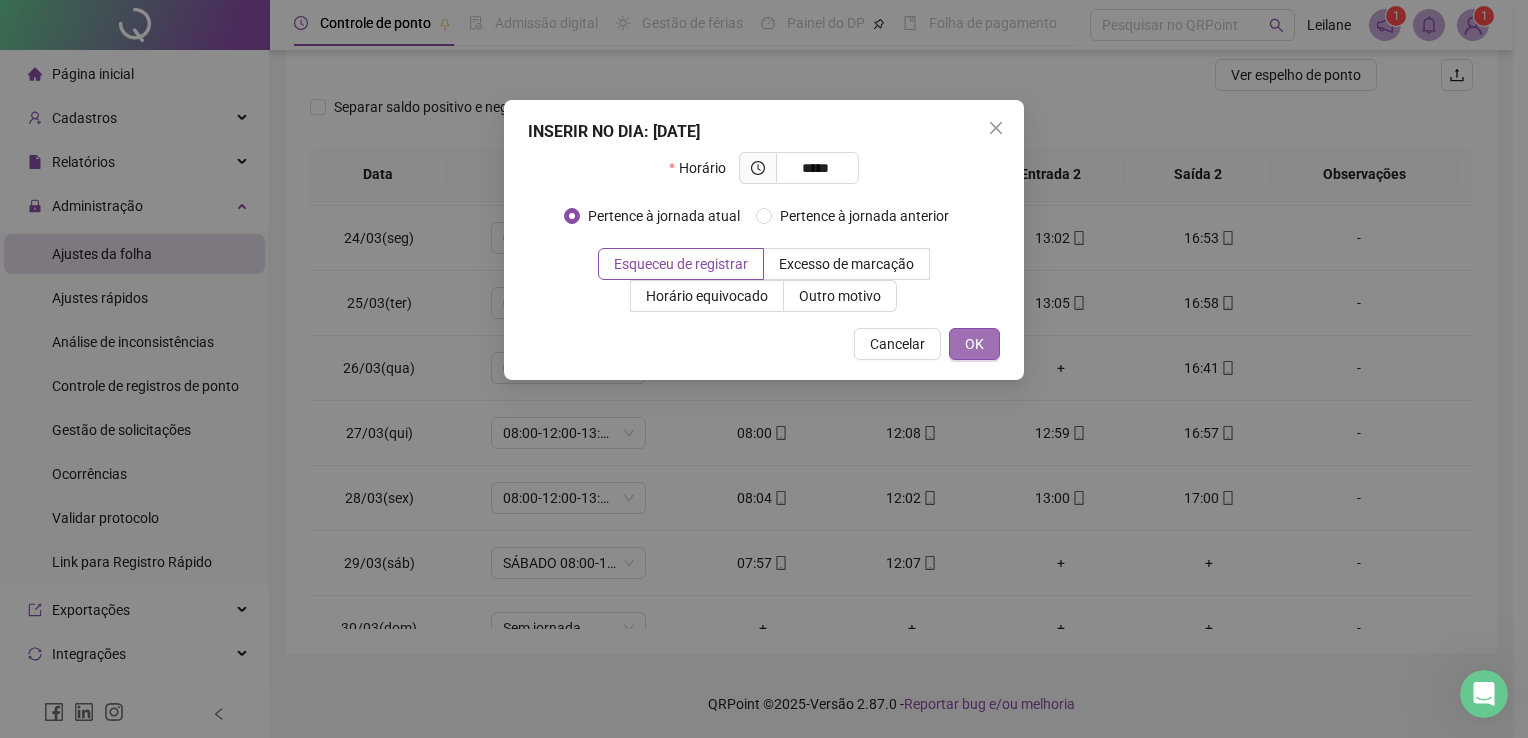 click on "OK" at bounding box center [974, 344] 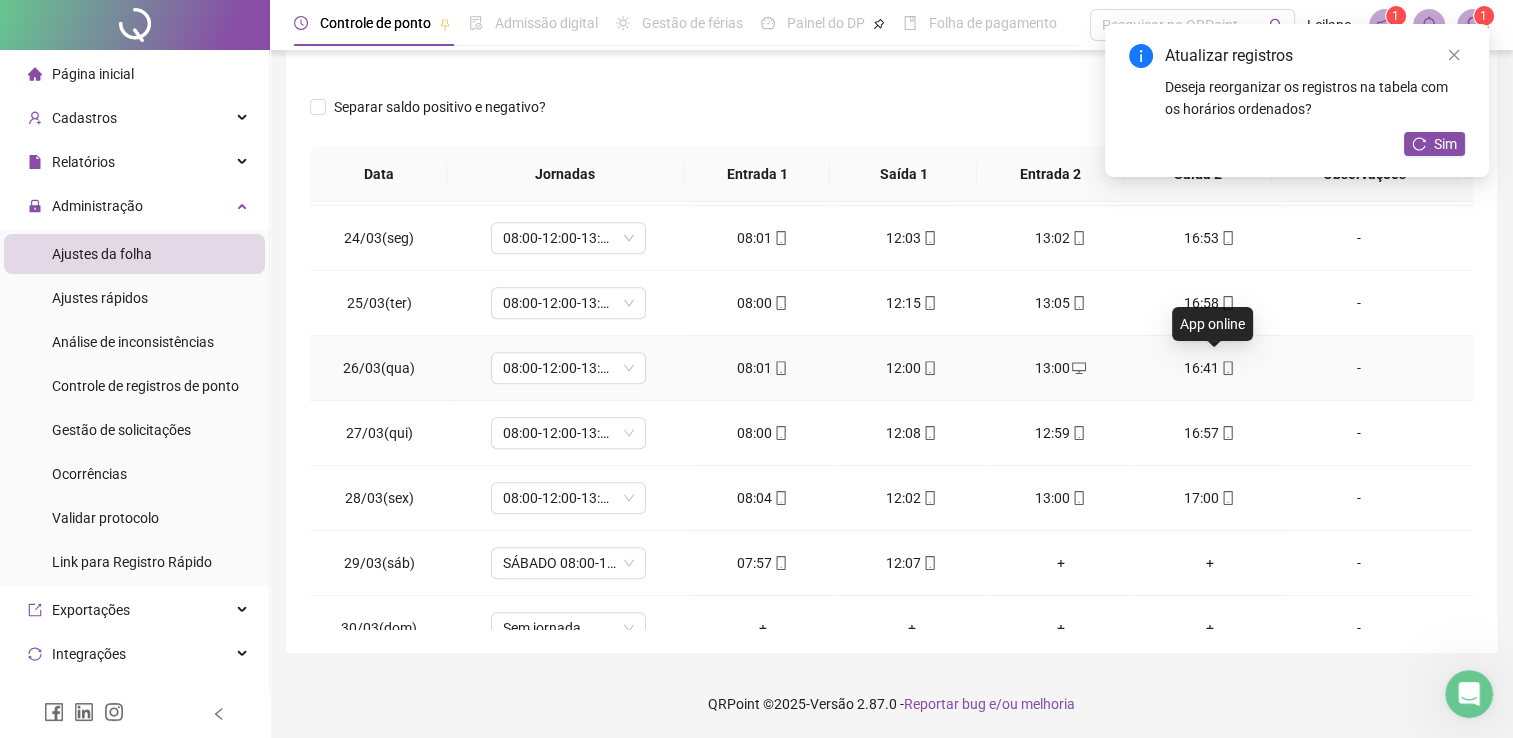 click 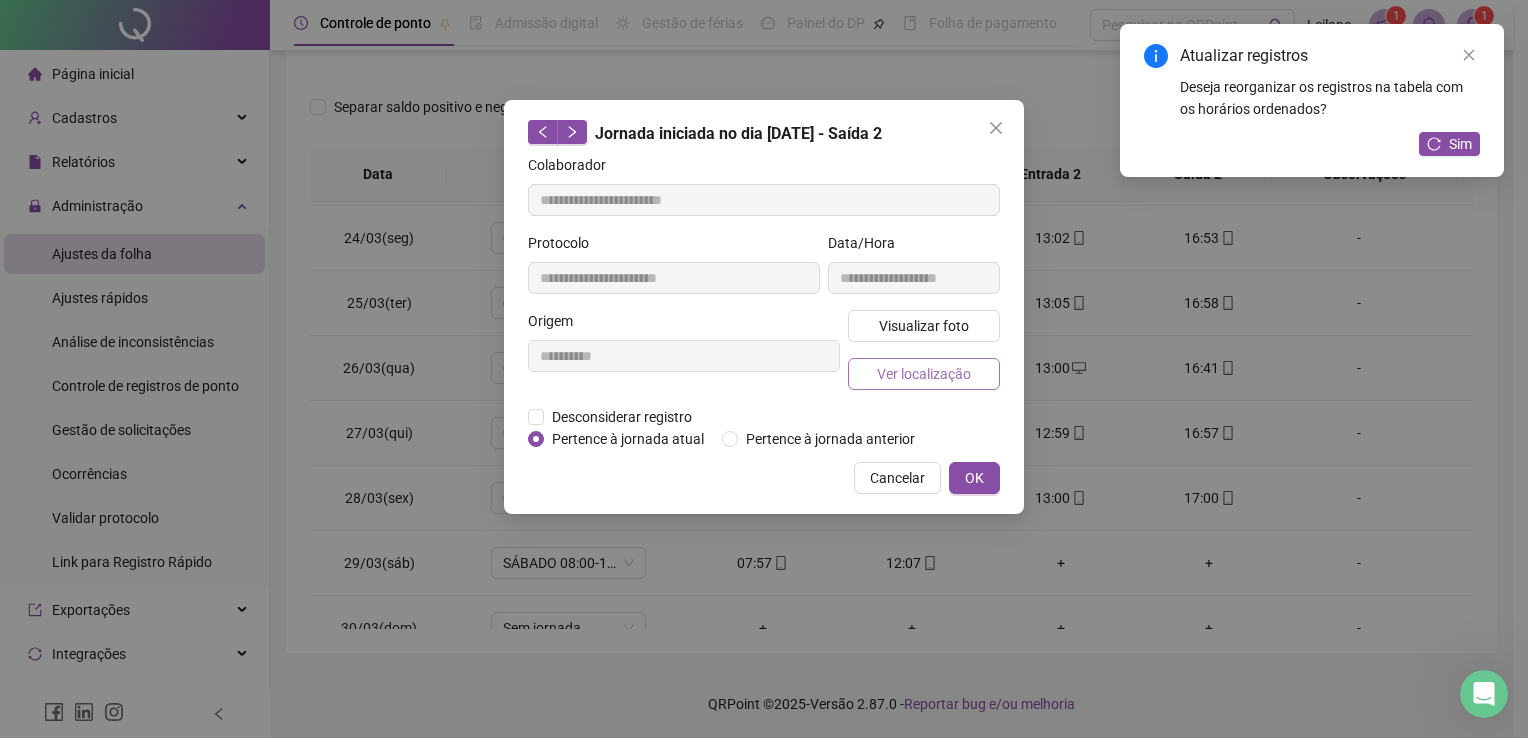 click on "Ver localização" at bounding box center (924, 374) 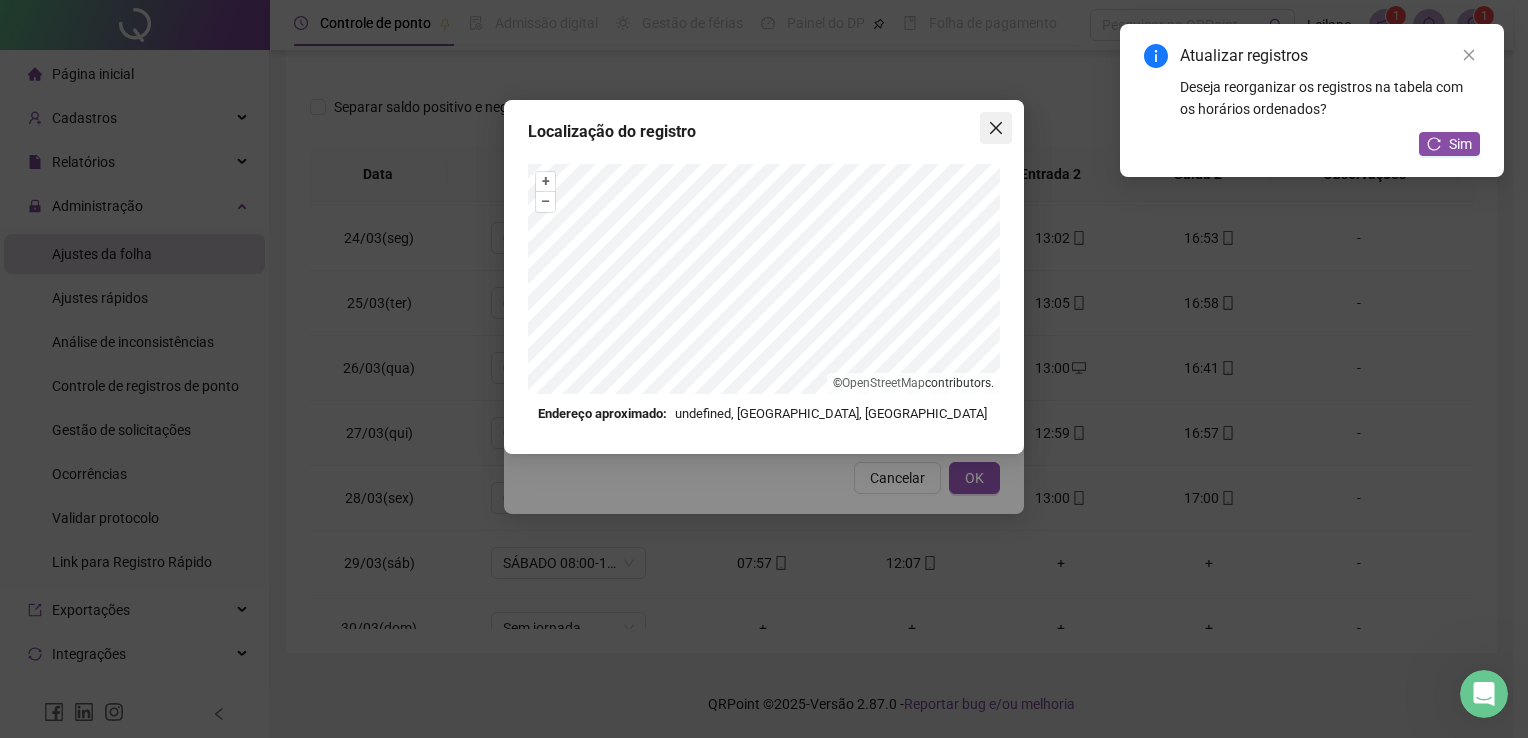 click 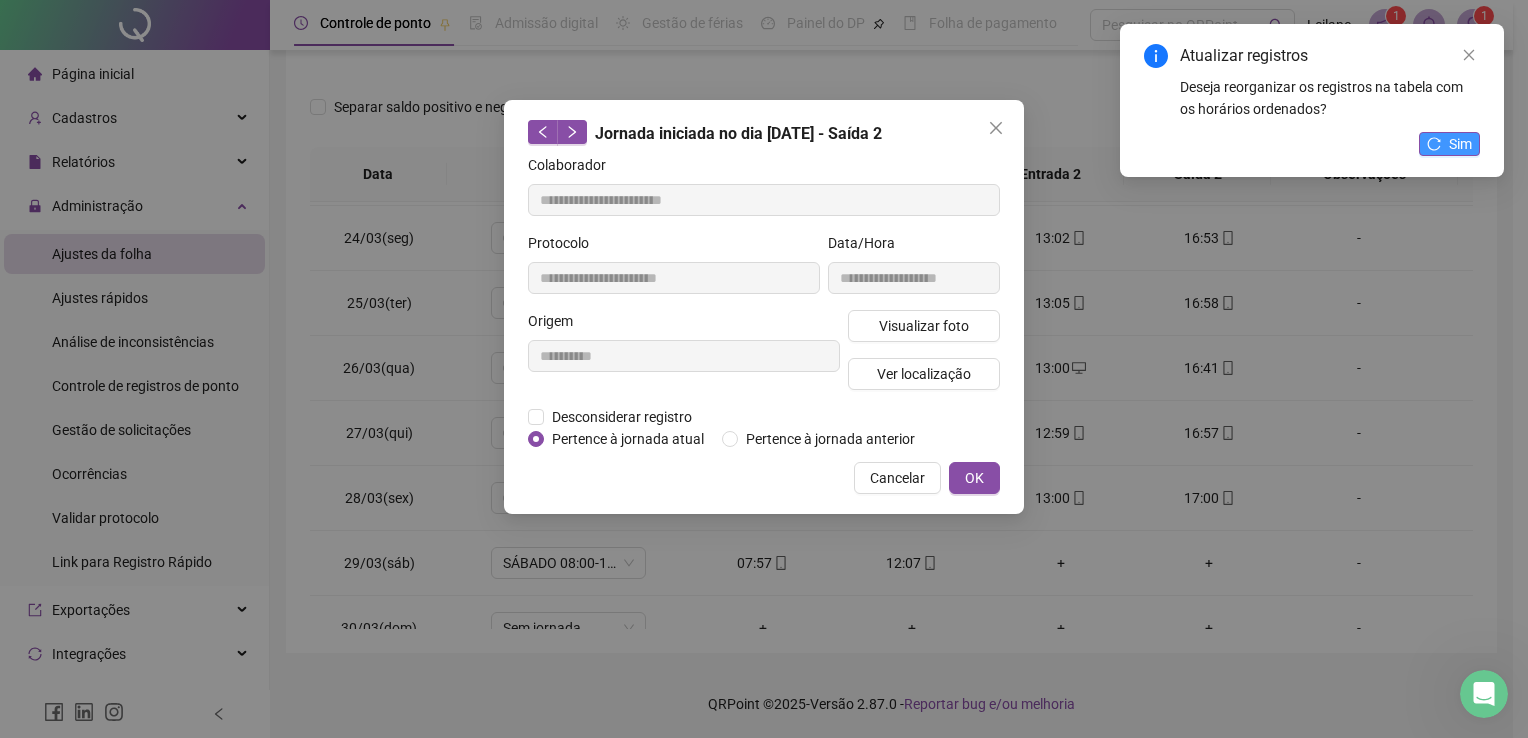 click on "Sim" at bounding box center (1449, 144) 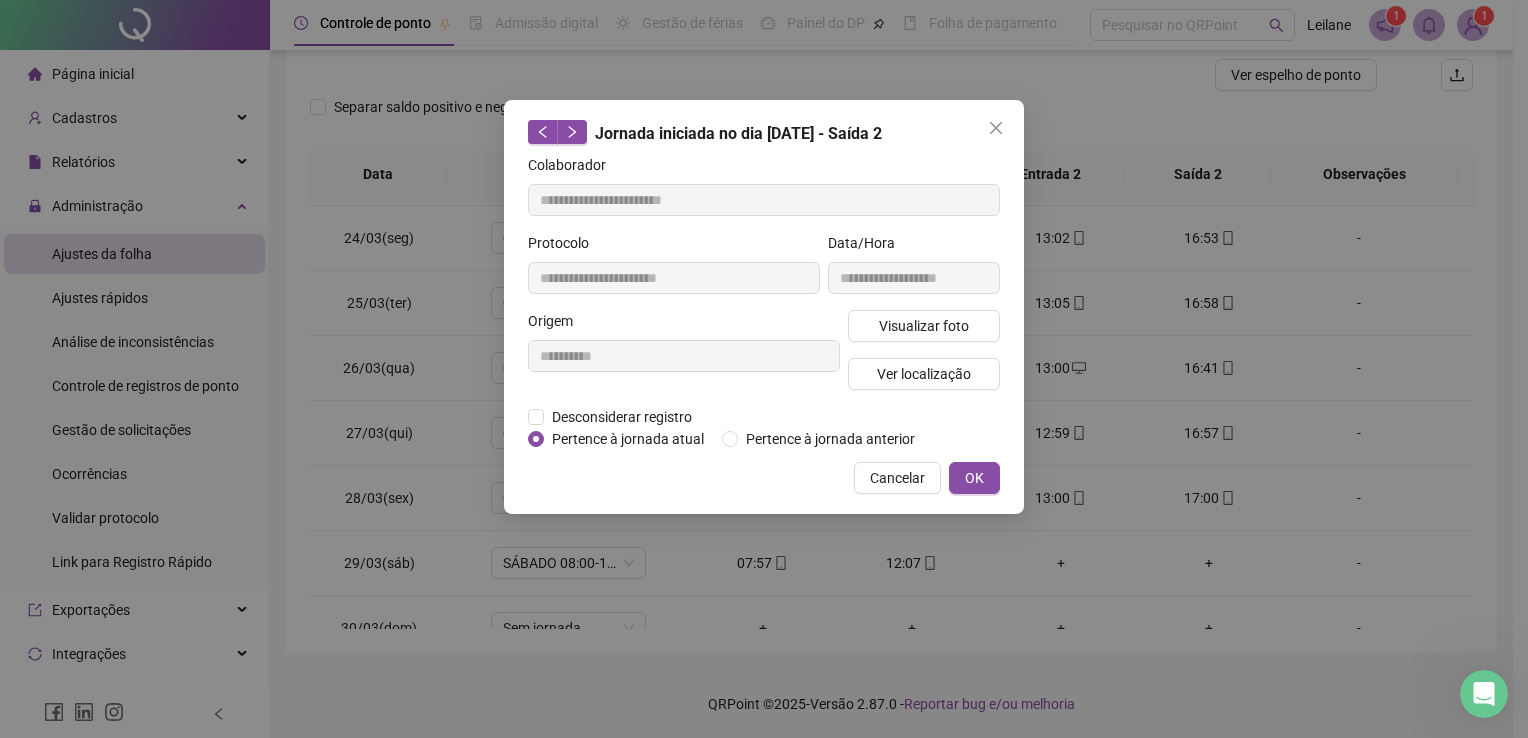 click on "OK" at bounding box center [974, 478] 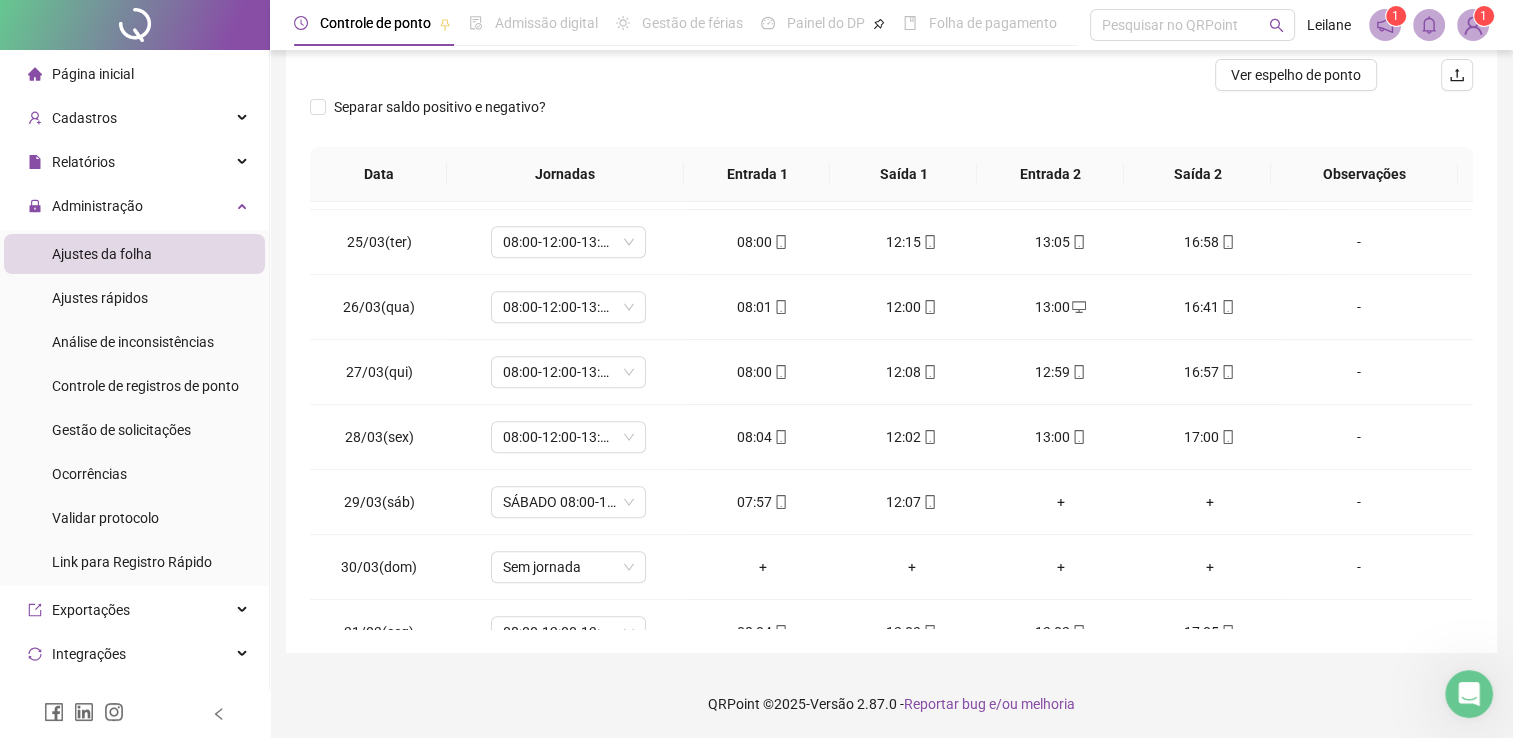 scroll, scrollTop: 1581, scrollLeft: 0, axis: vertical 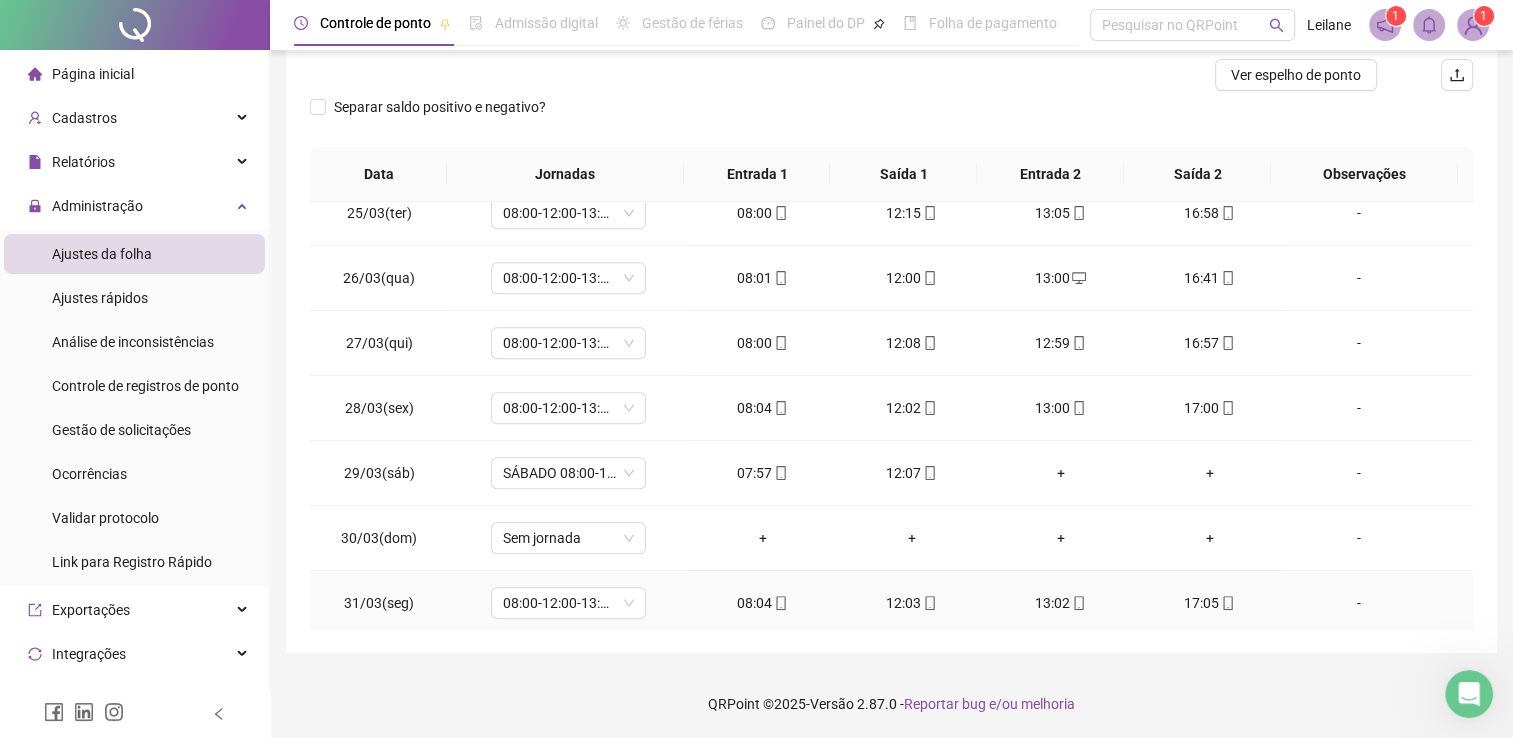 click on "17:05" at bounding box center (1209, 603) 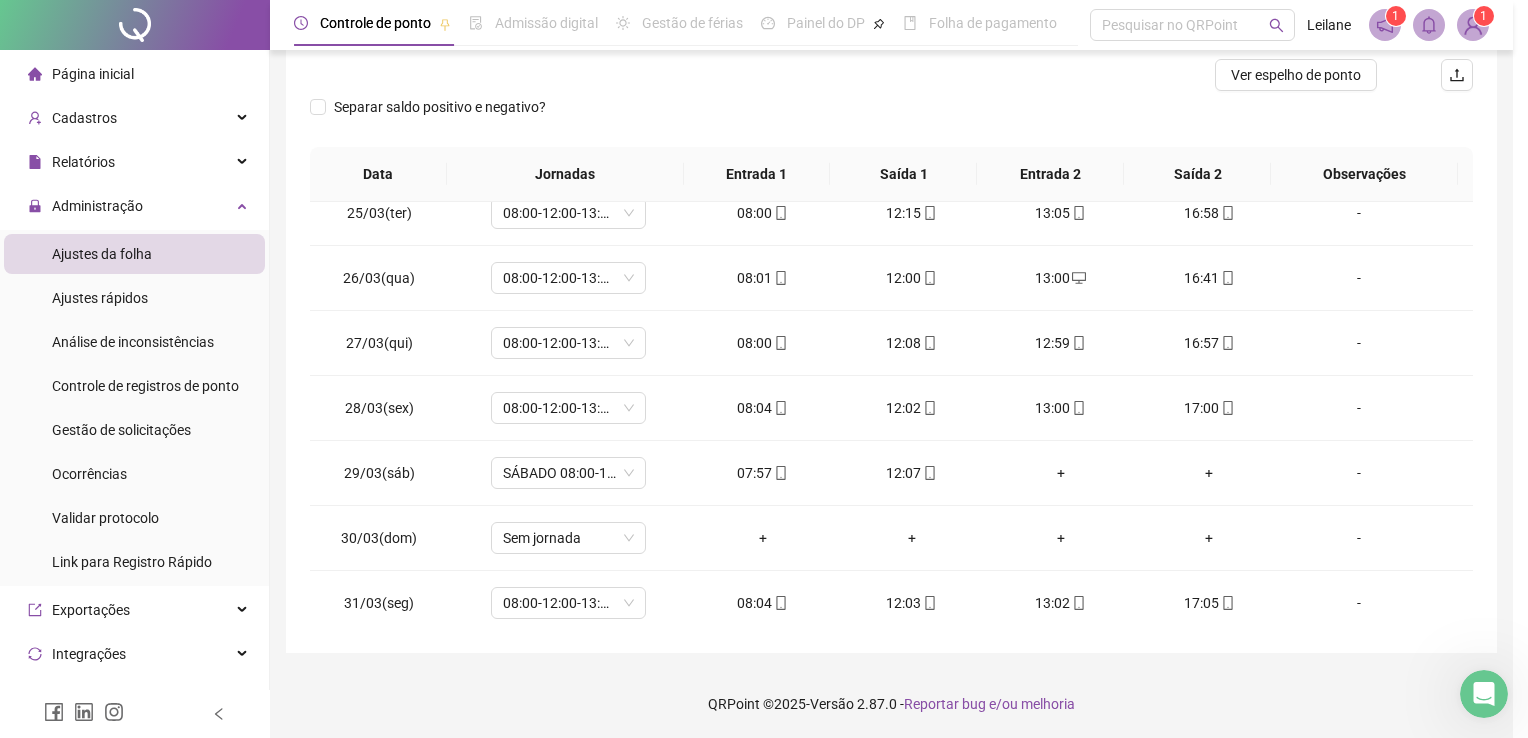 type on "**********" 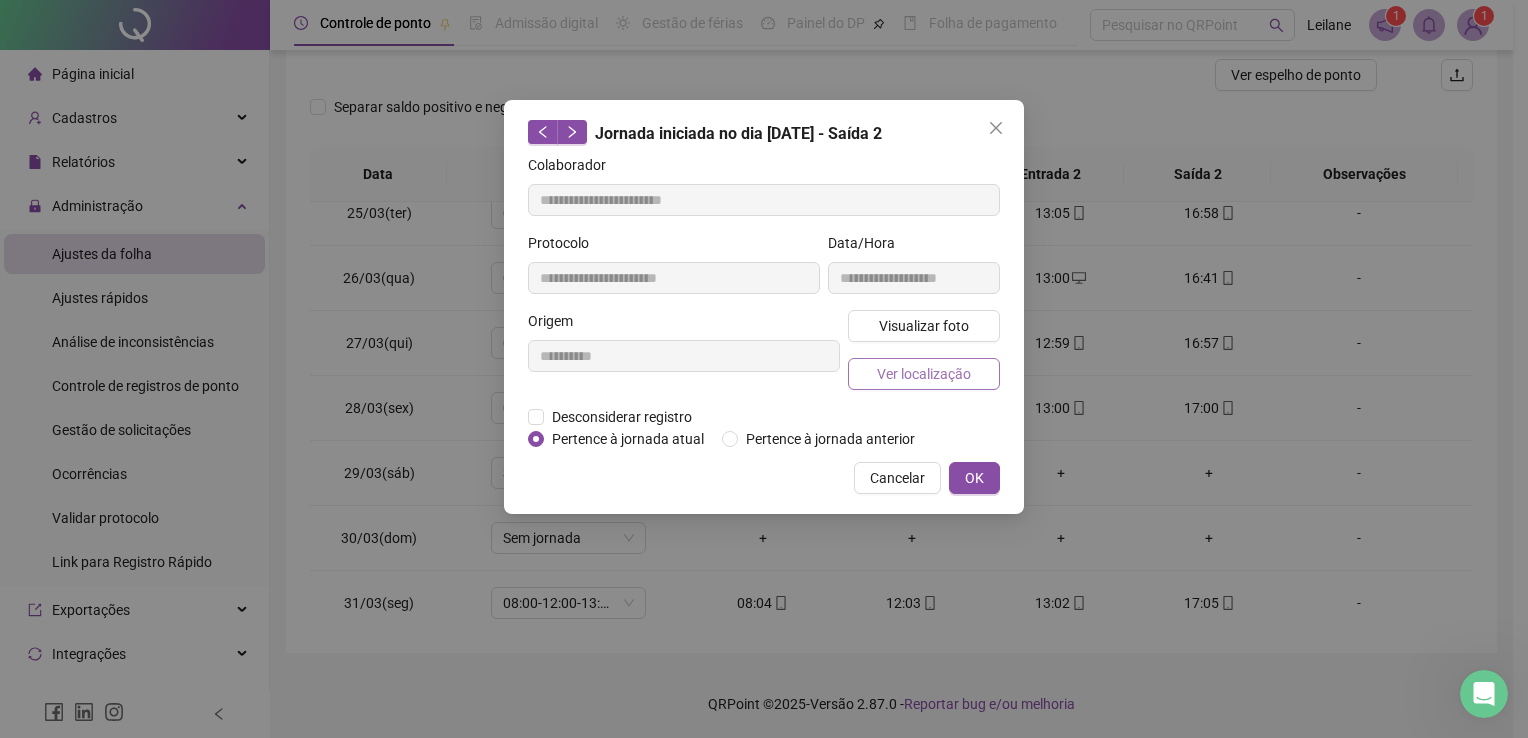 click on "Ver localização" at bounding box center [924, 374] 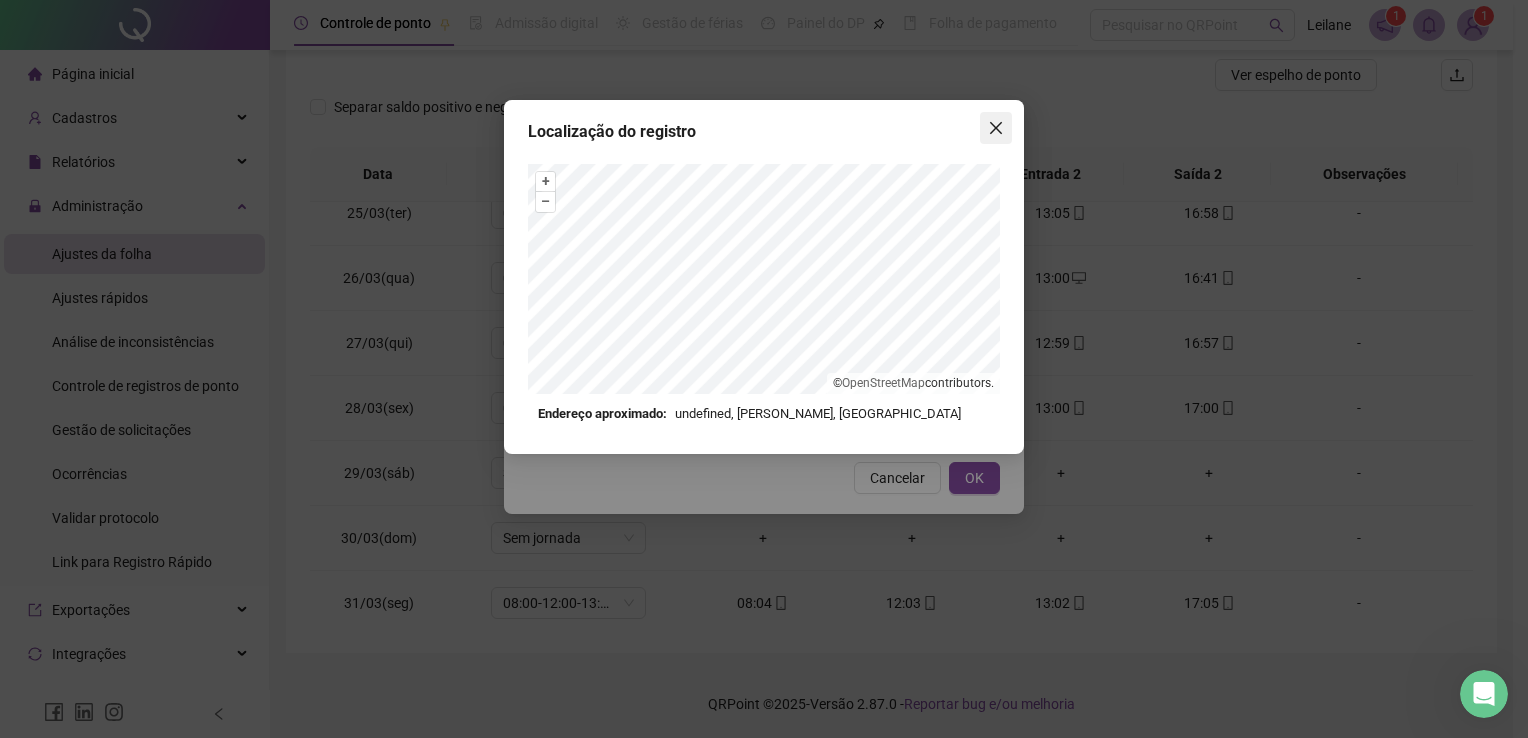 click 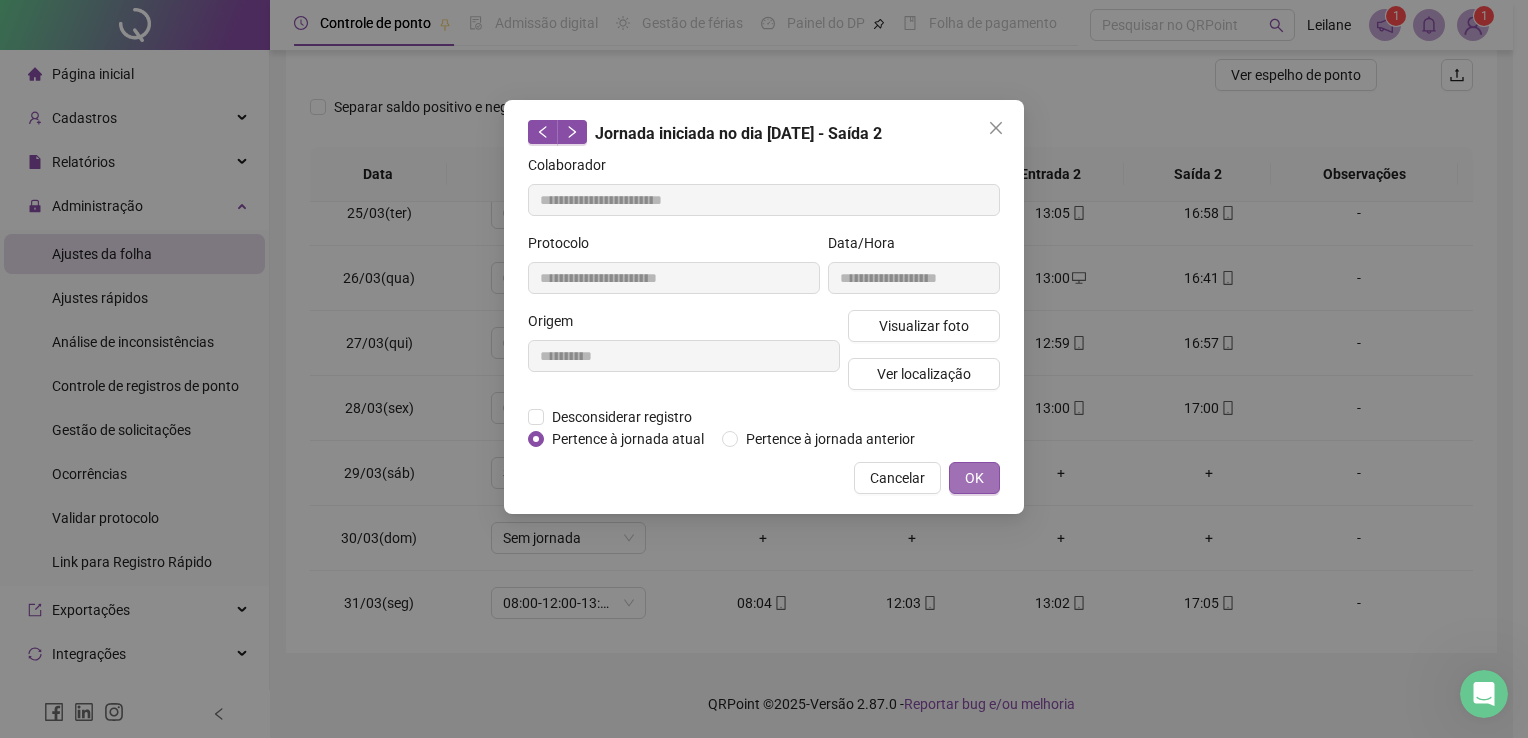 click on "OK" at bounding box center (974, 478) 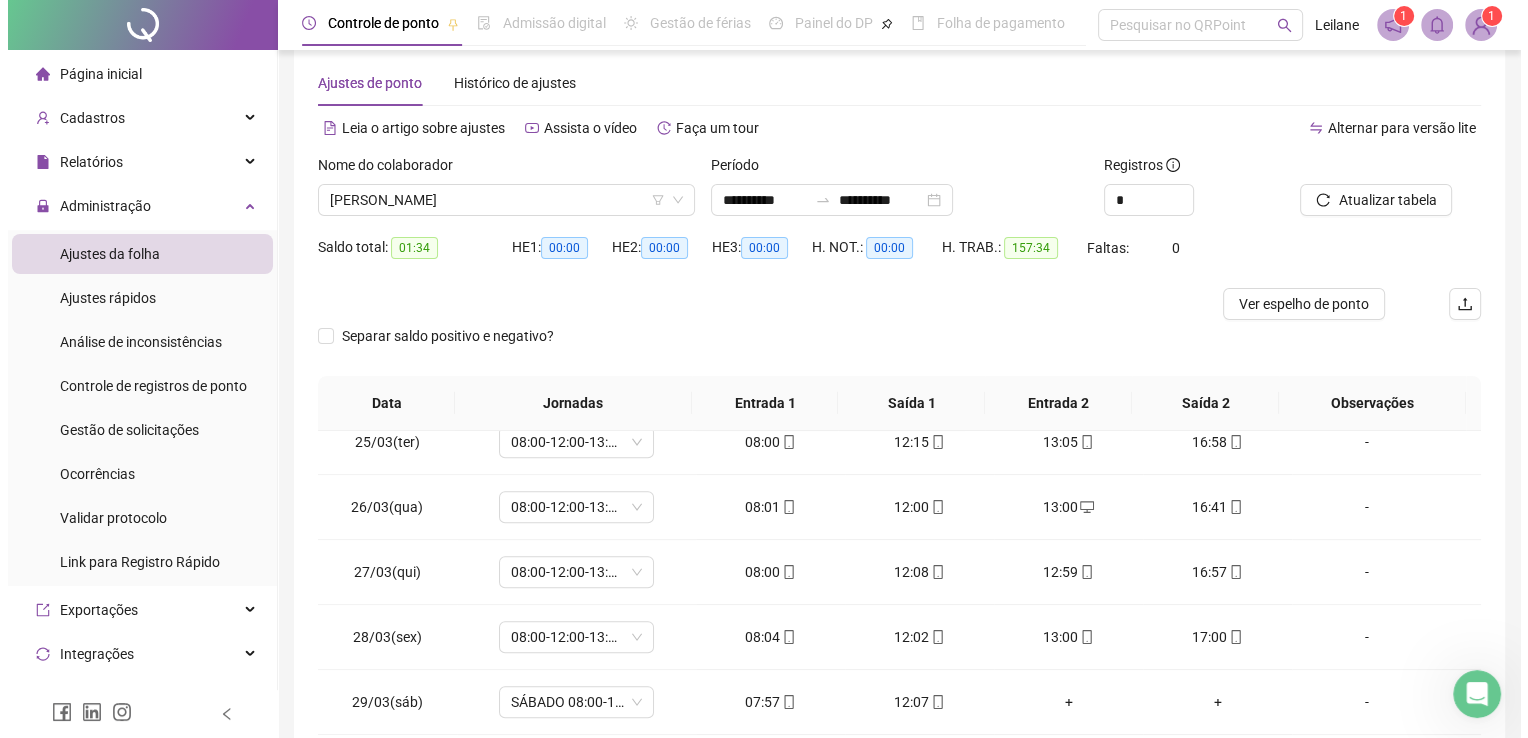 scroll, scrollTop: 22, scrollLeft: 0, axis: vertical 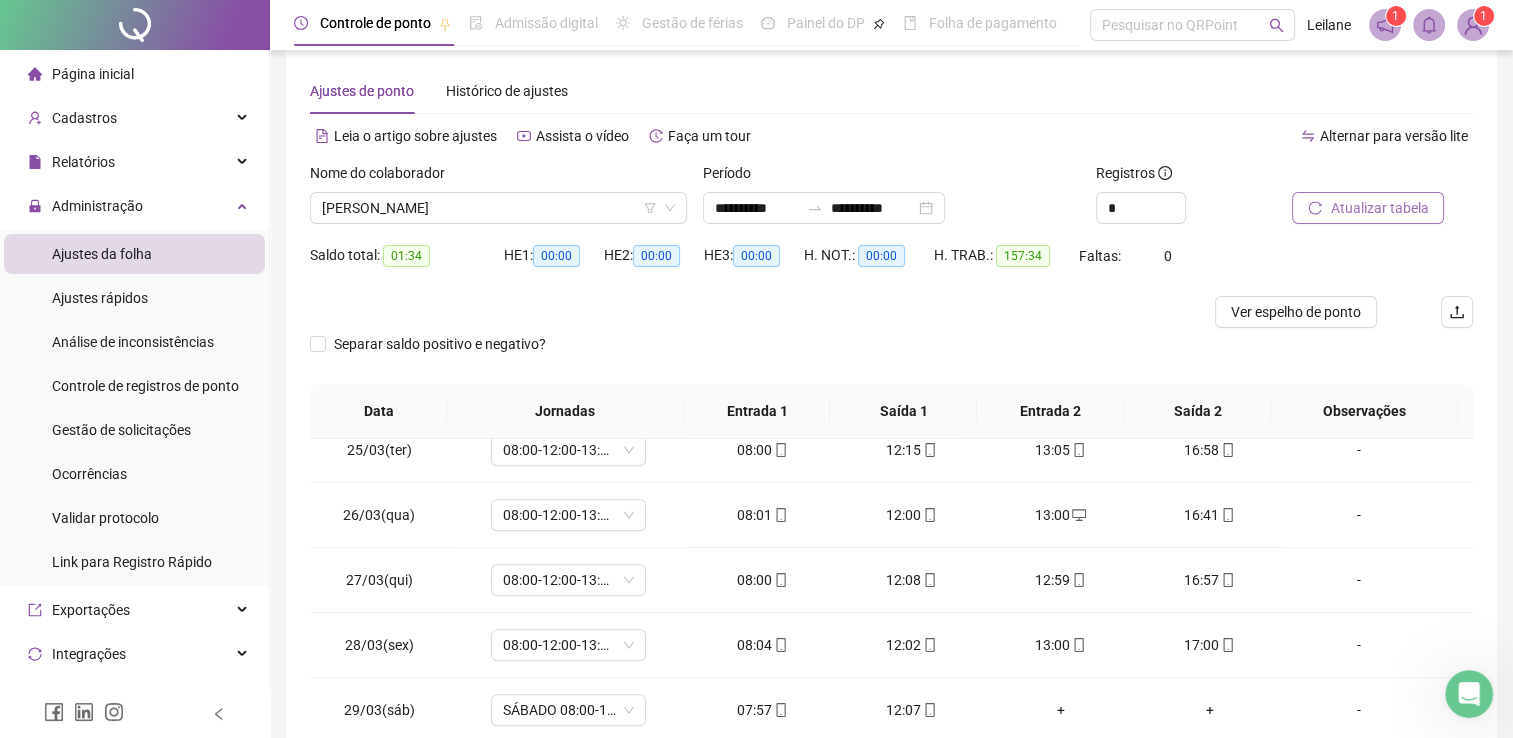 click on "Atualizar tabela" at bounding box center [1379, 208] 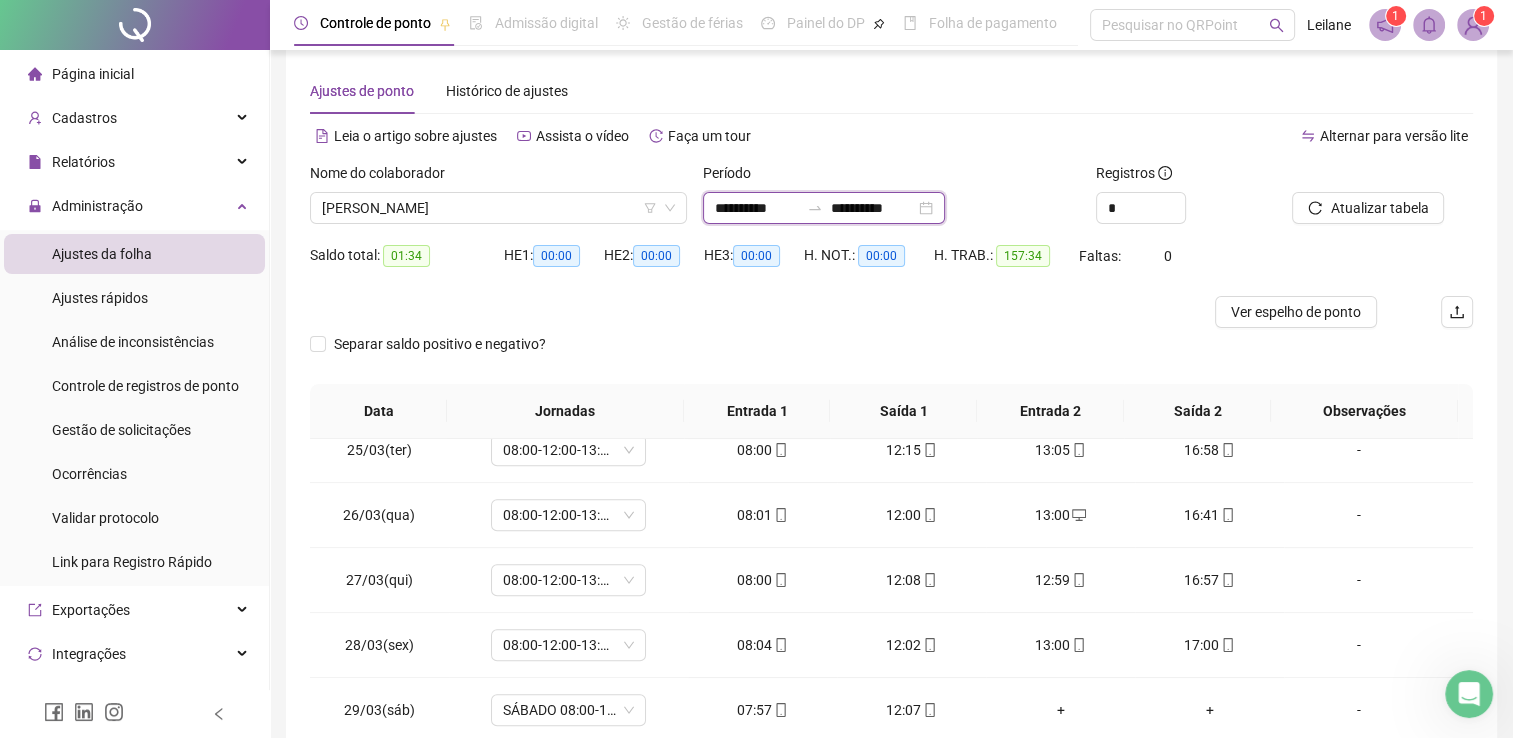 click on "**********" at bounding box center [757, 208] 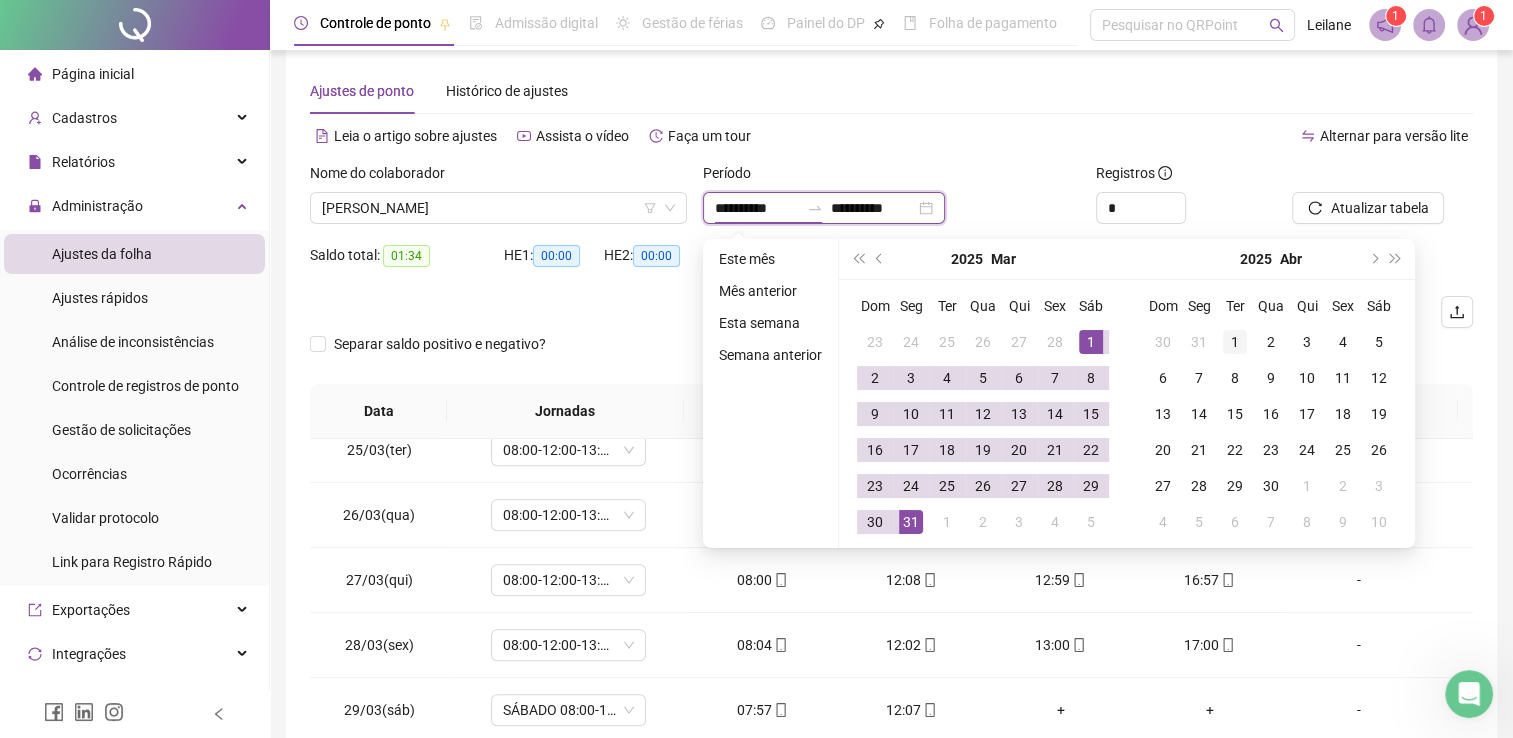 type on "**********" 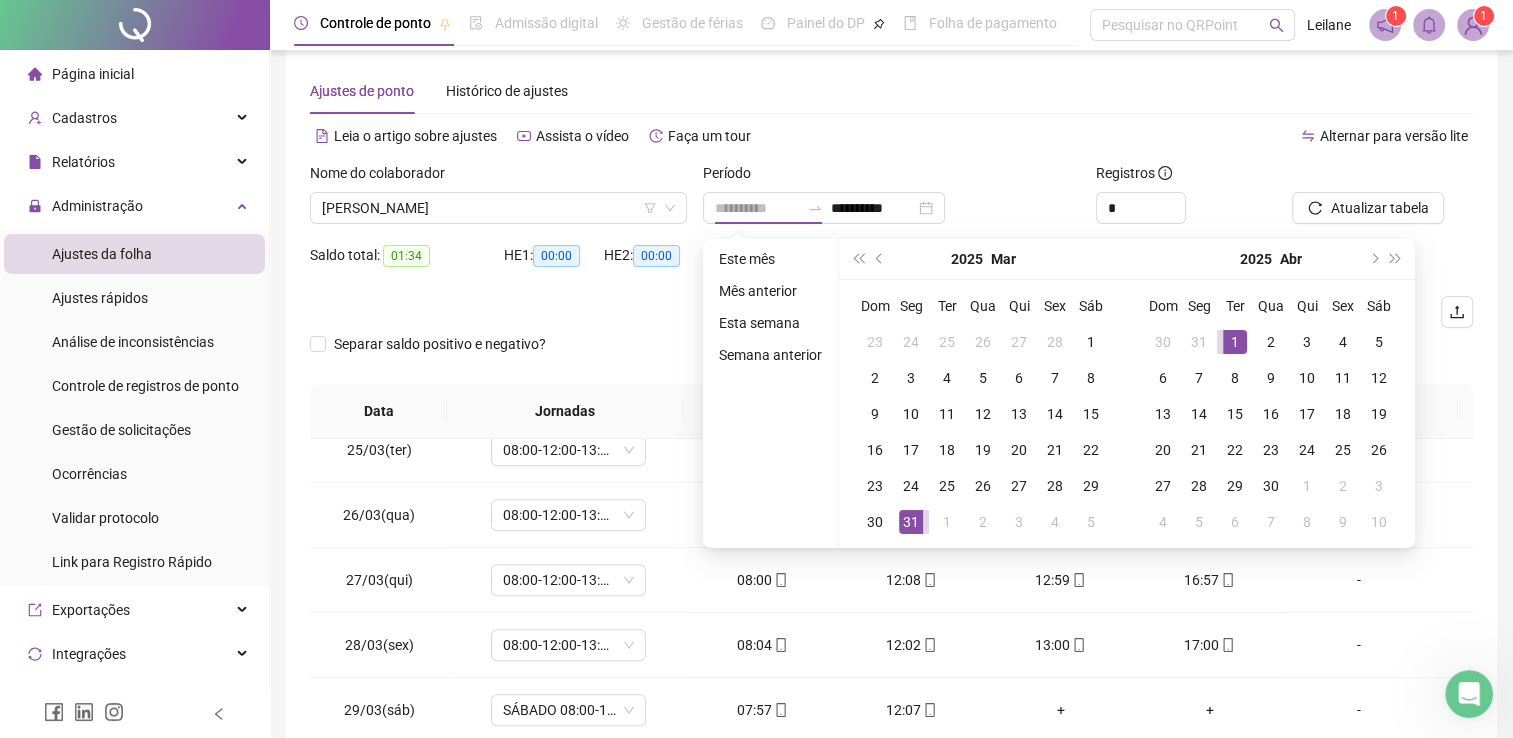 click on "1" at bounding box center [1235, 342] 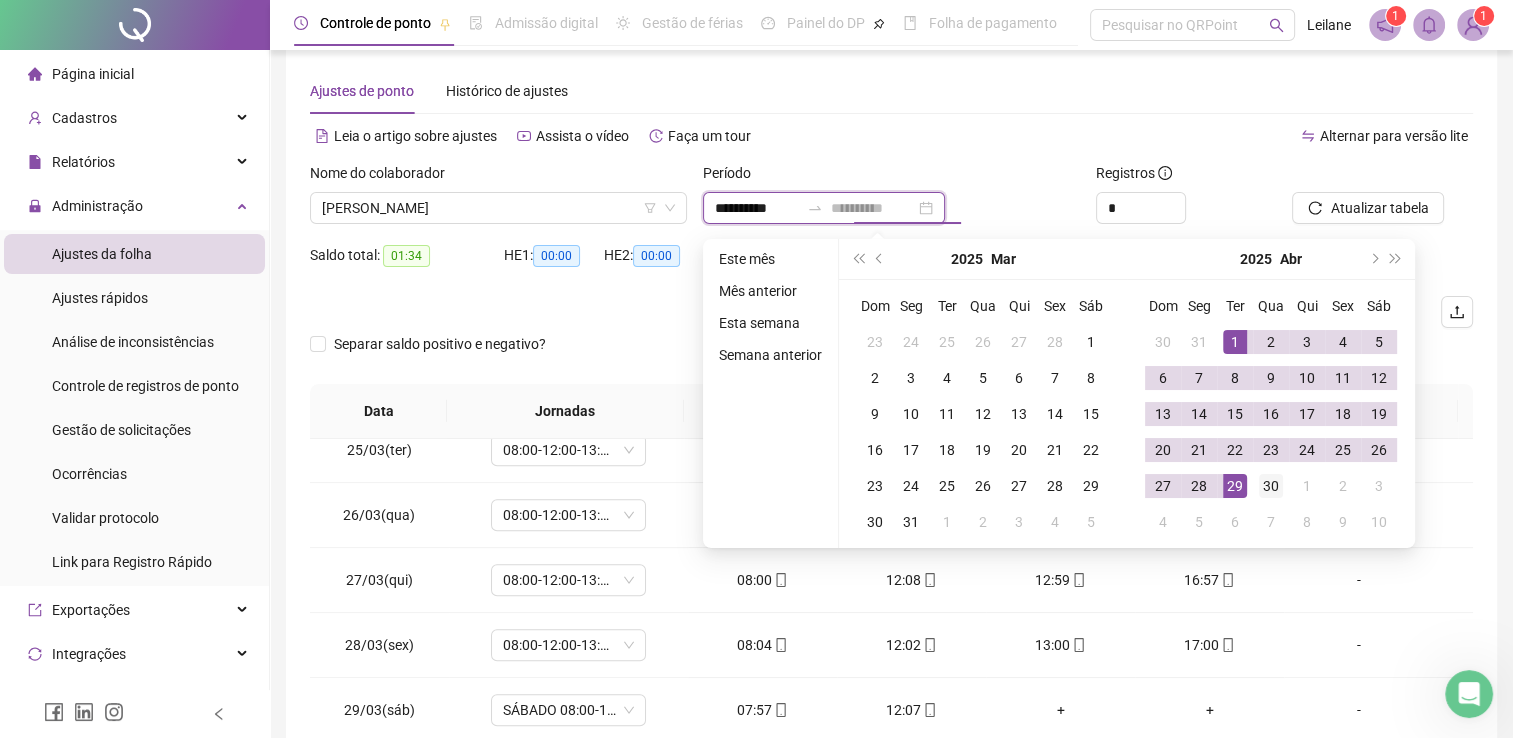 type on "**********" 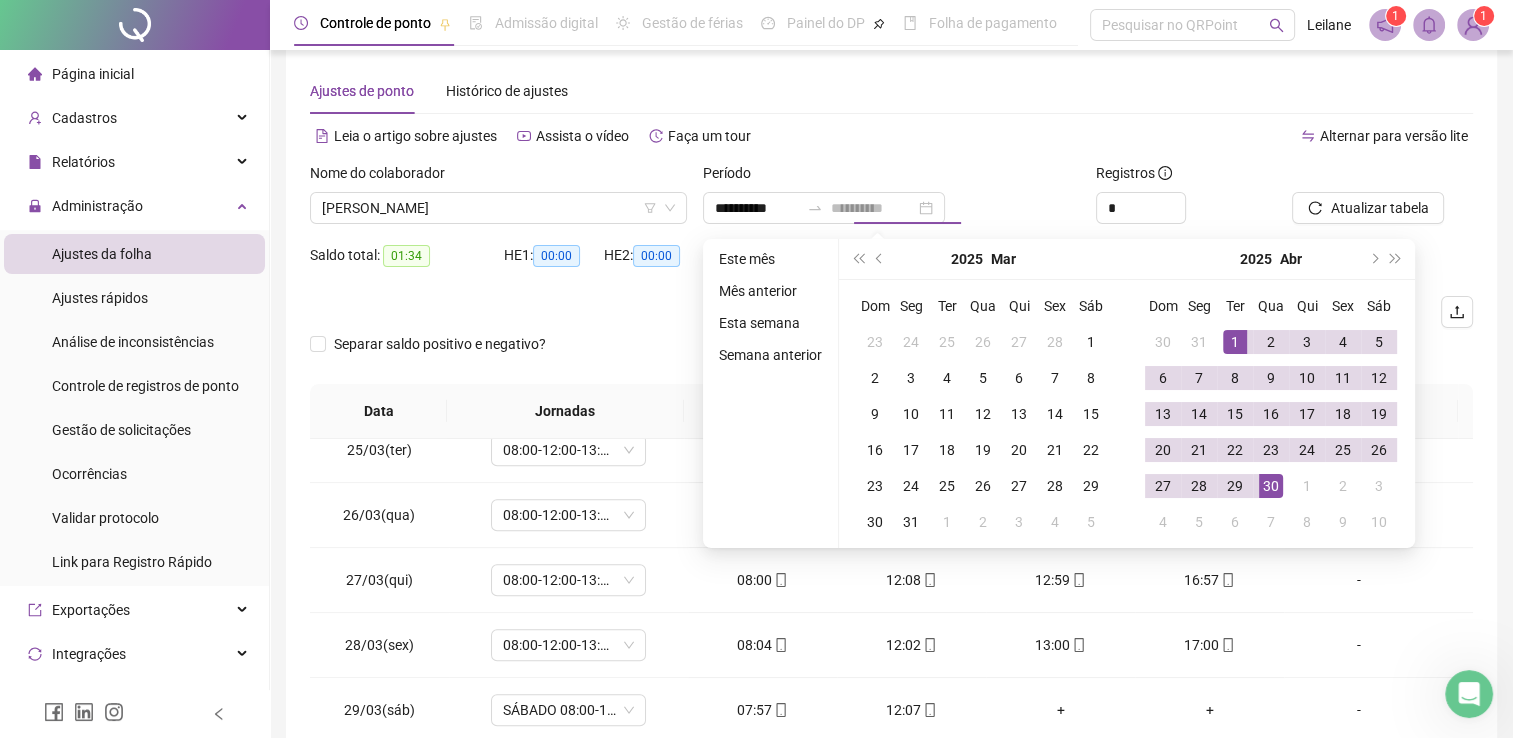 click on "30" at bounding box center (1271, 486) 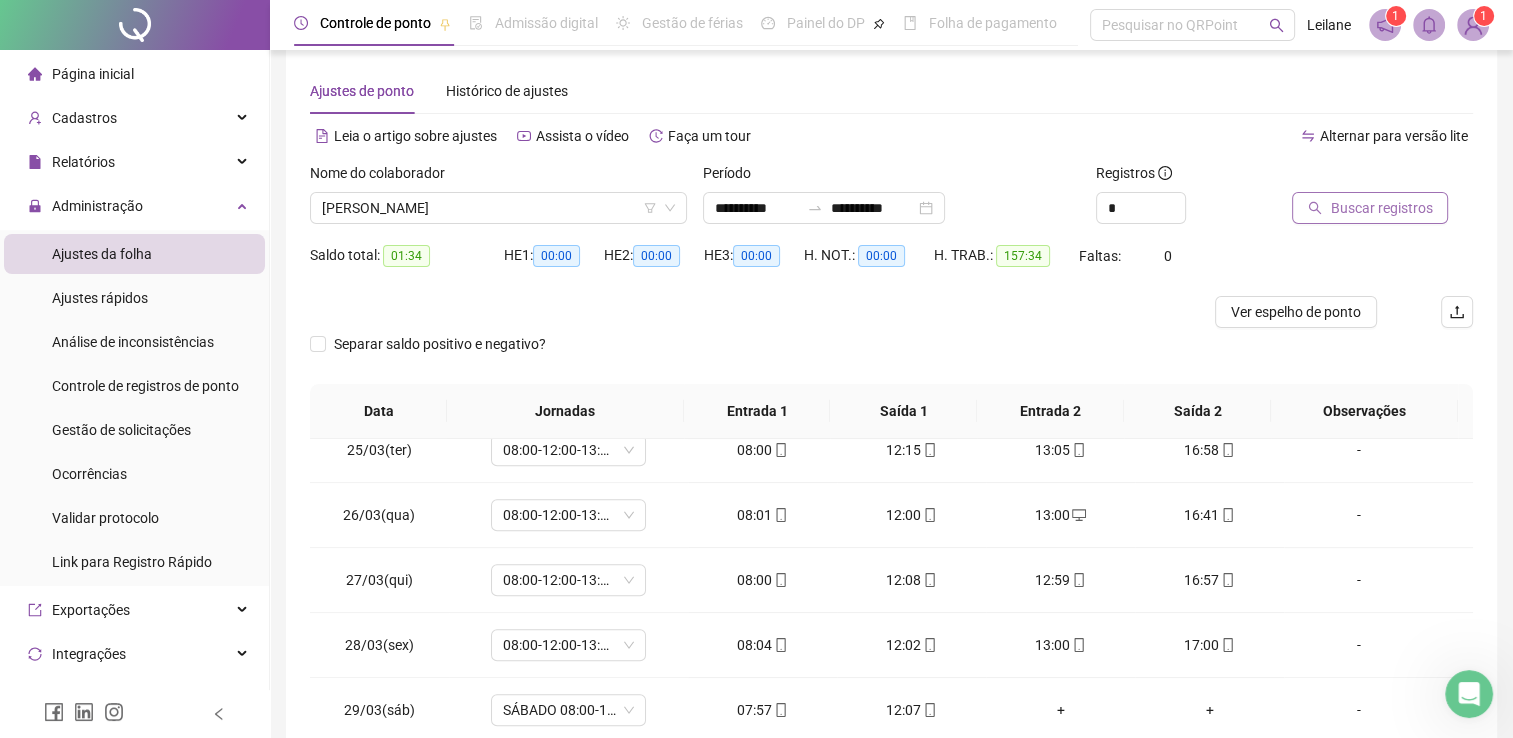 click on "Buscar registros" at bounding box center (1381, 208) 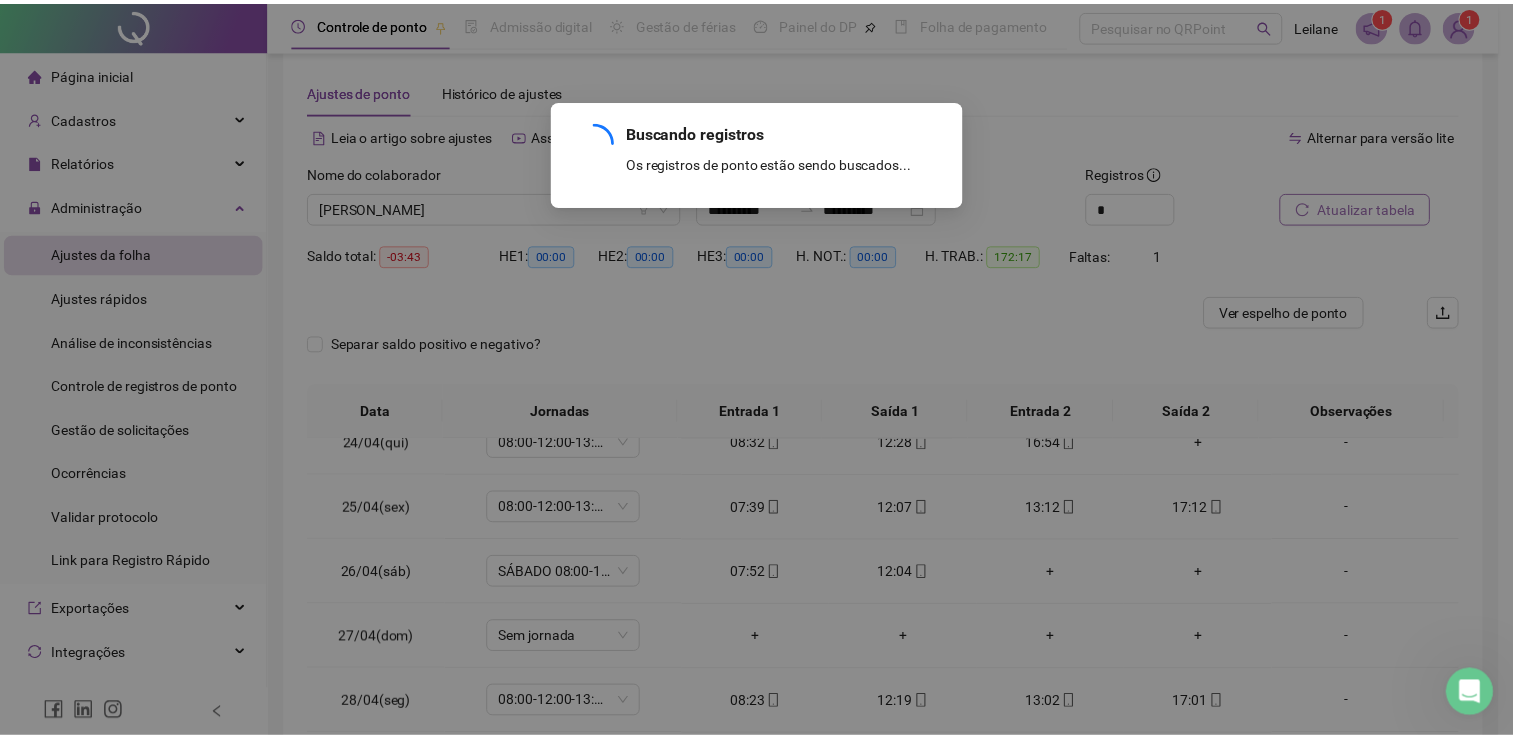 scroll, scrollTop: 1516, scrollLeft: 0, axis: vertical 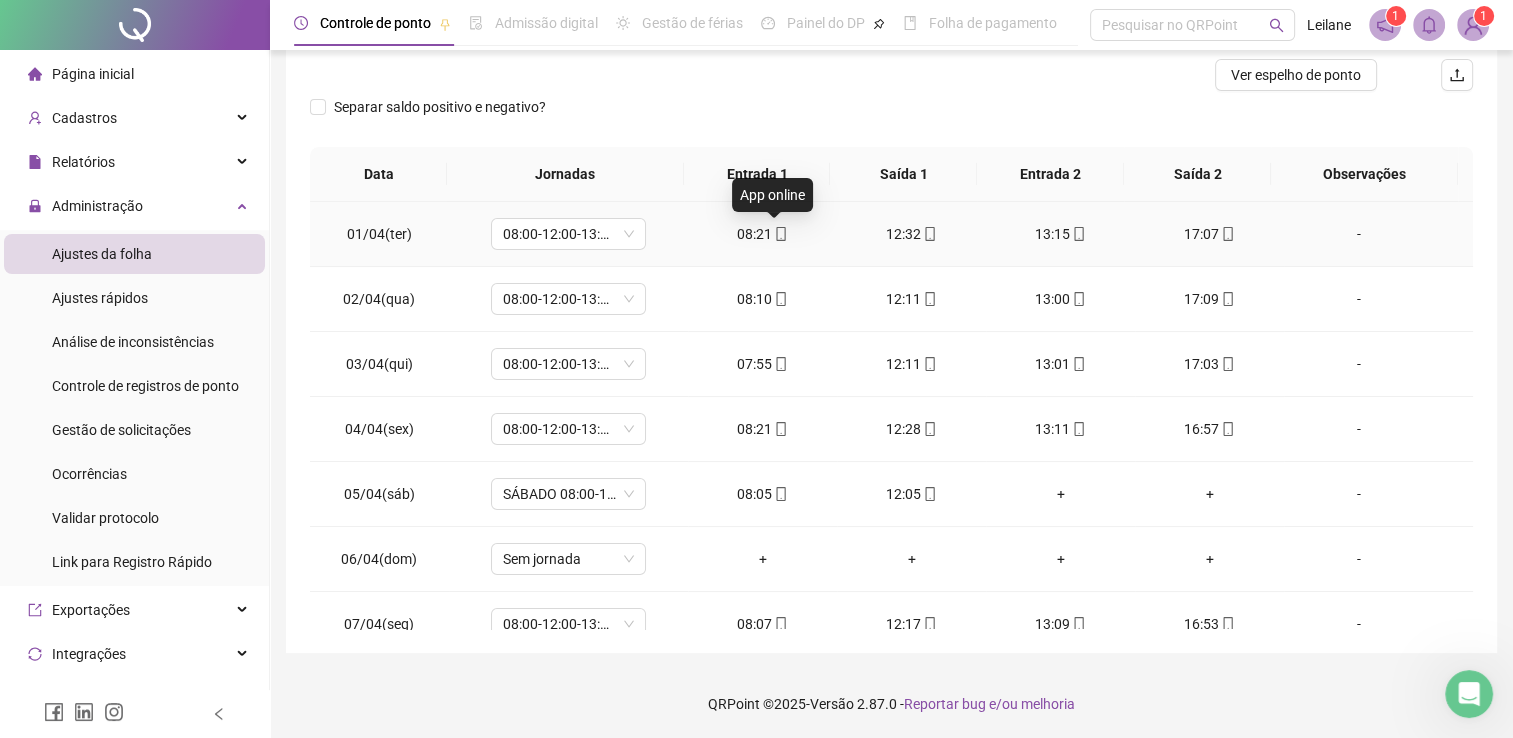 click 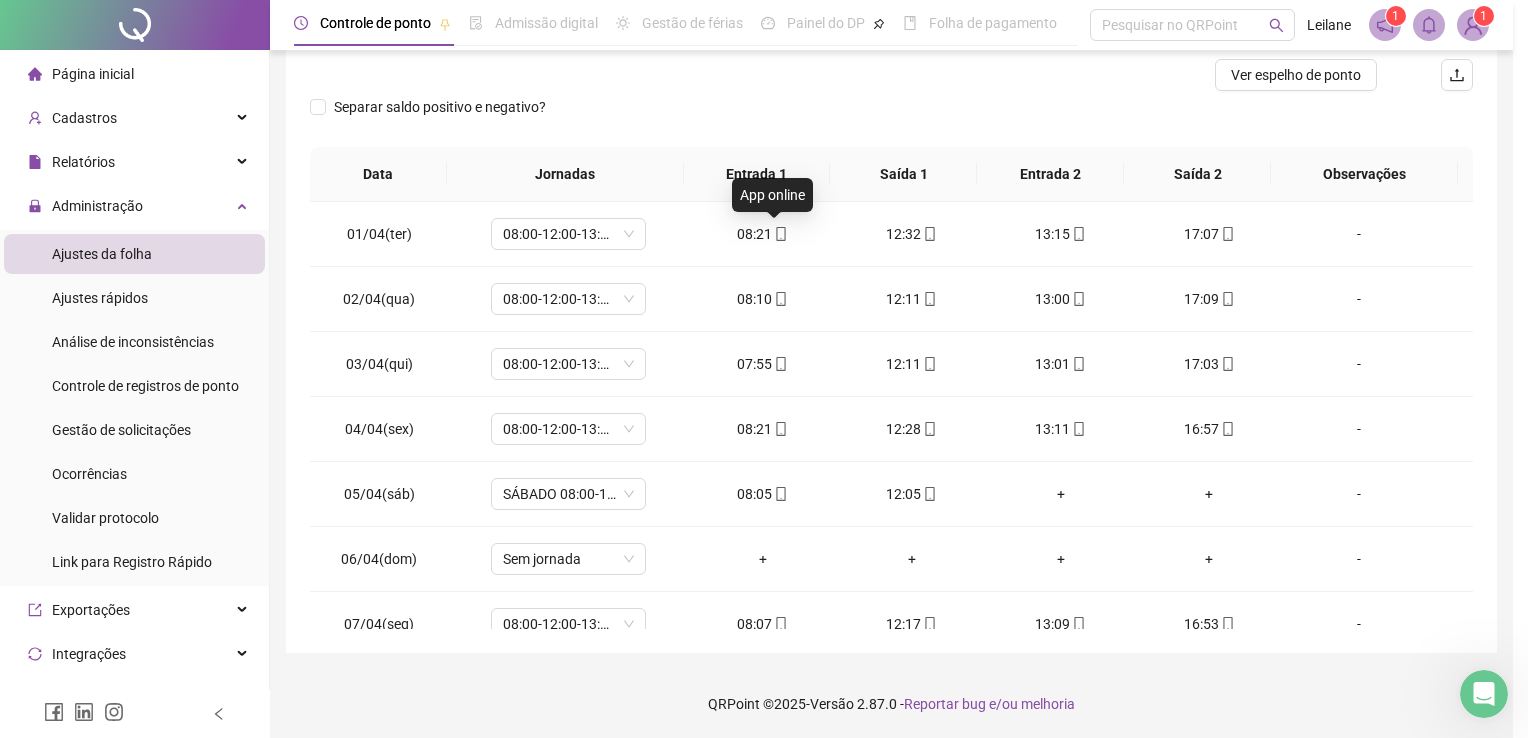 type on "**********" 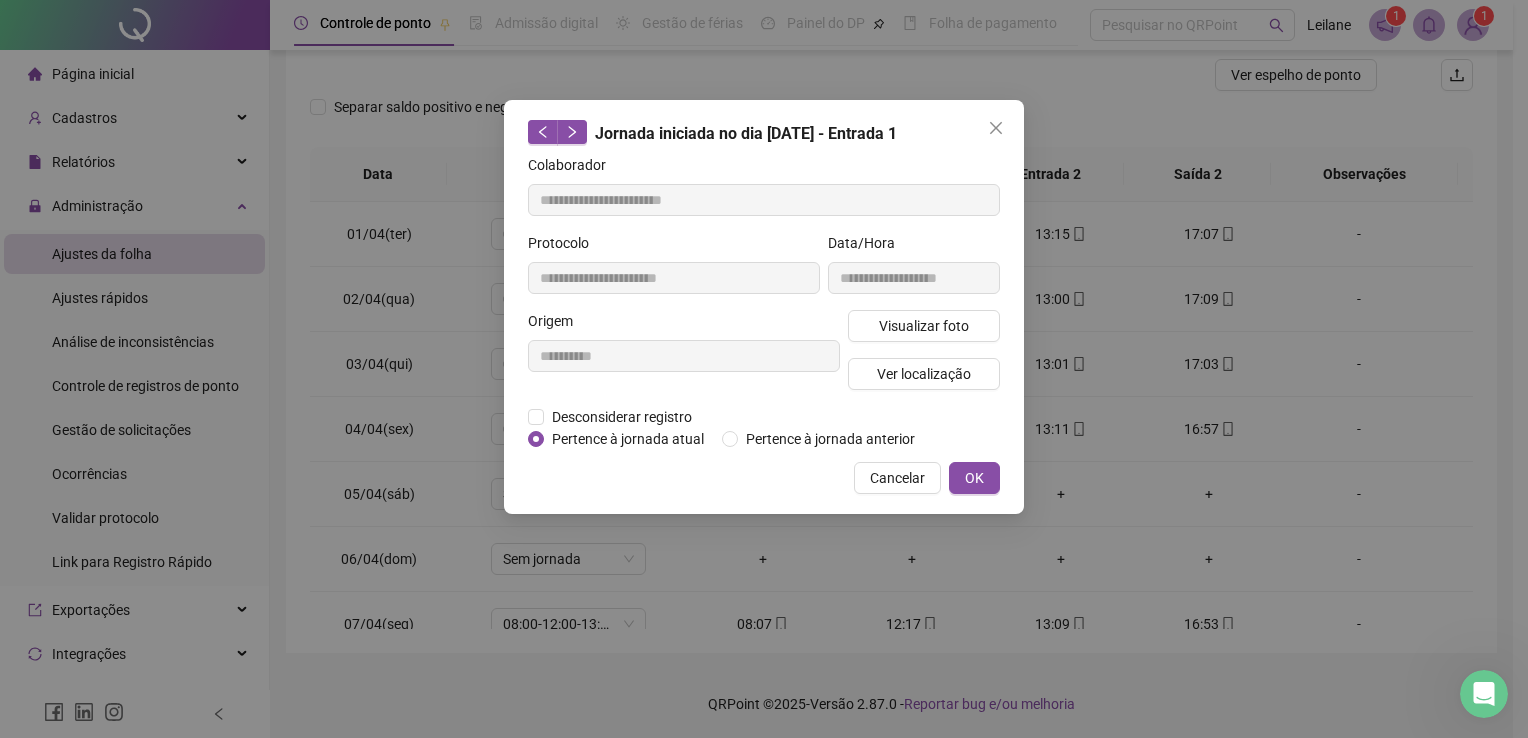 click on "Visualizar foto Ver localização" at bounding box center (924, 358) 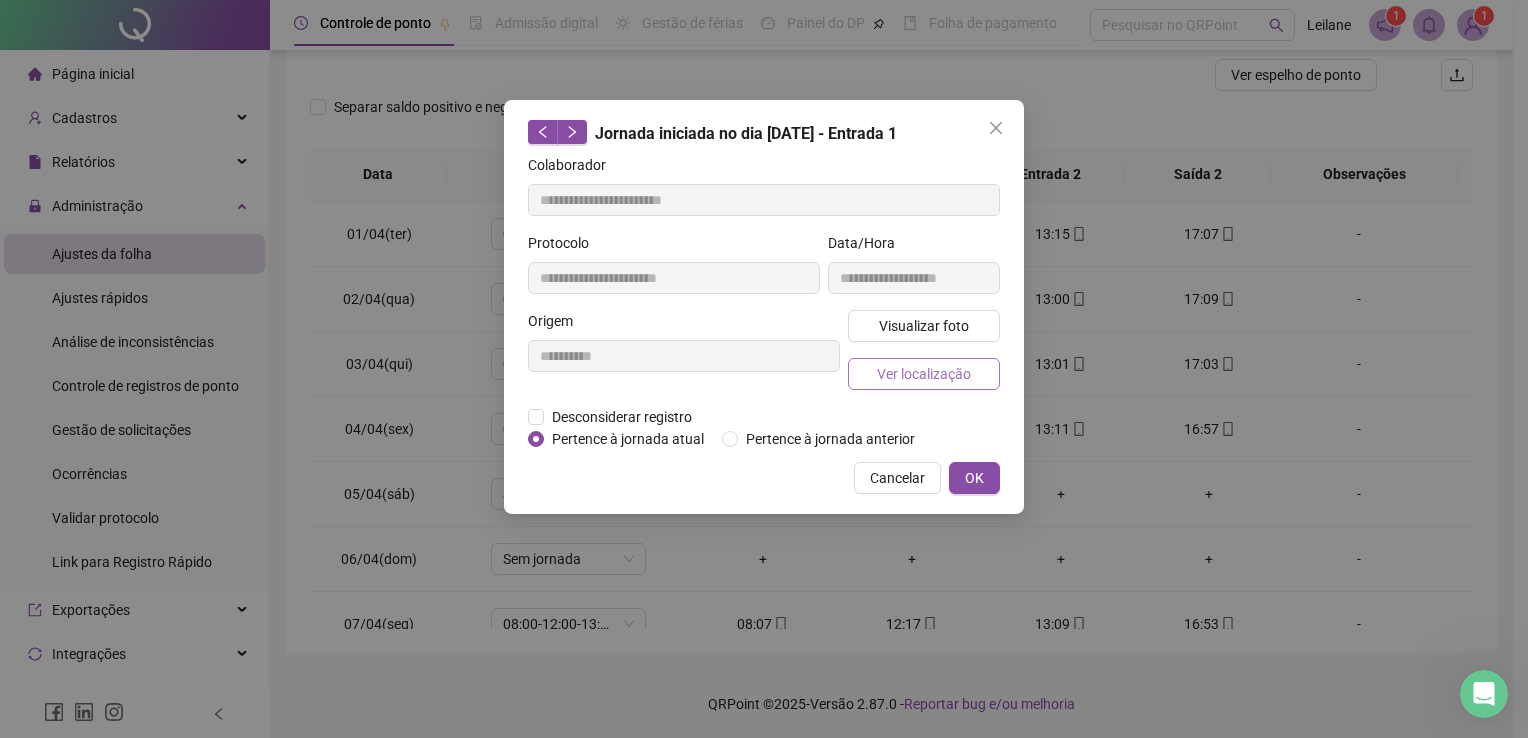 click on "Ver localização" at bounding box center [924, 374] 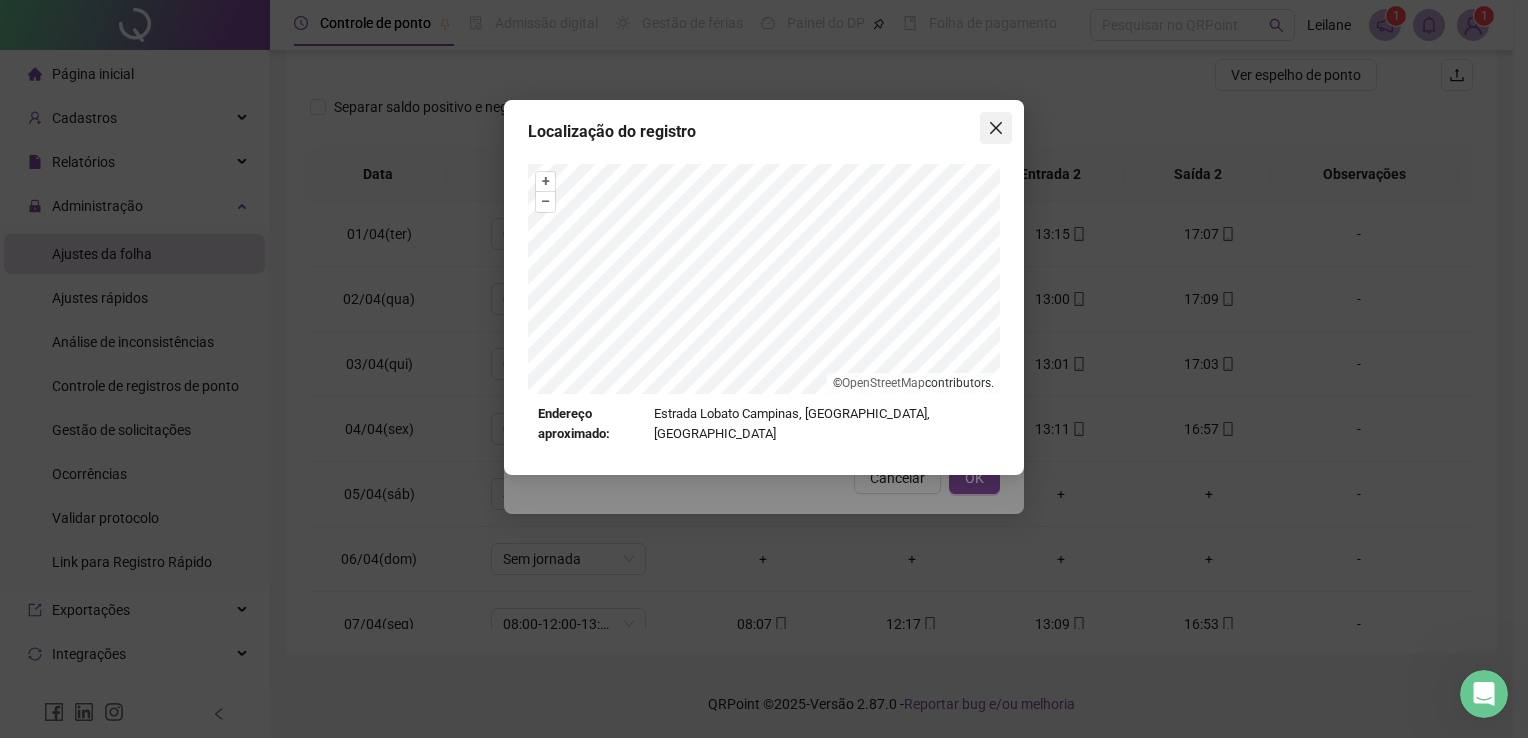 click 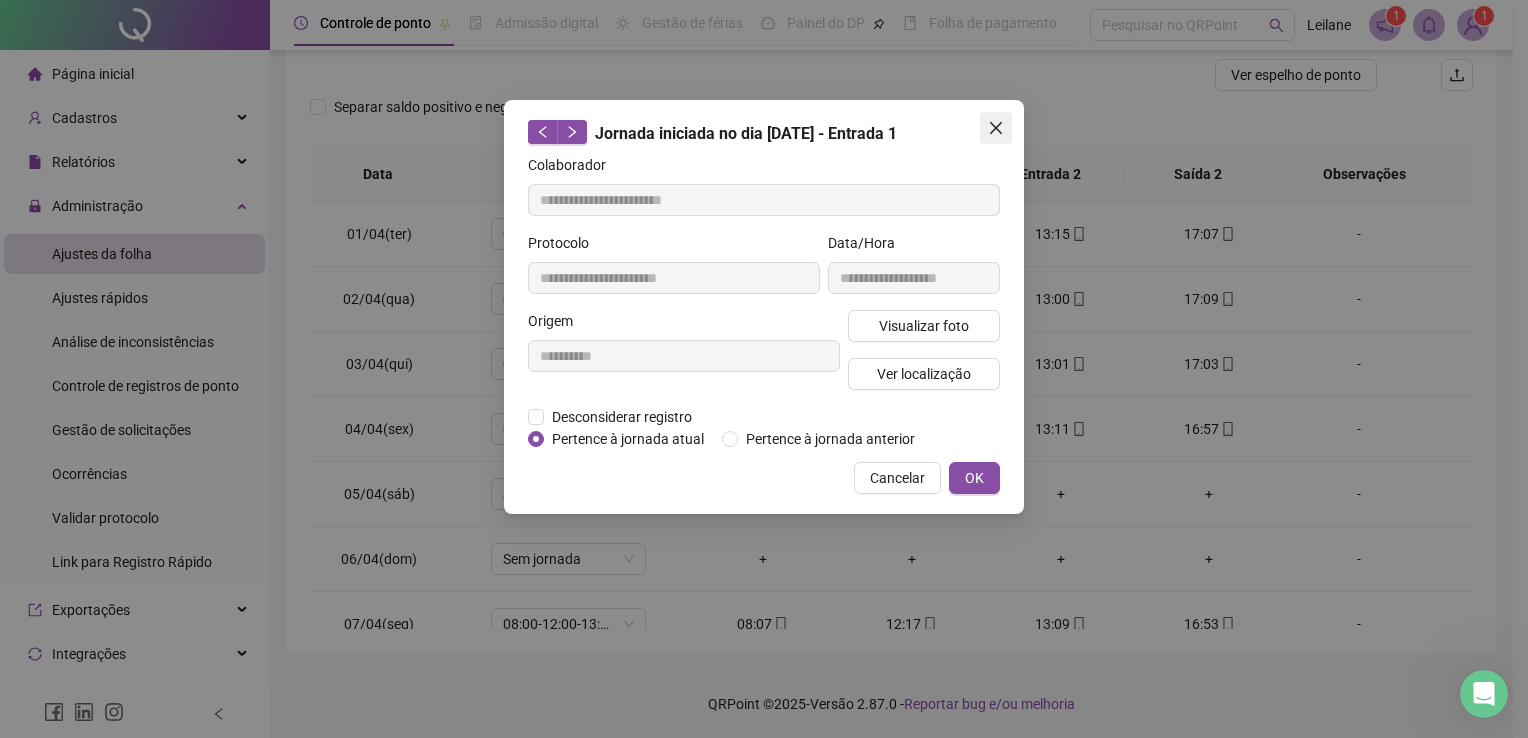 click 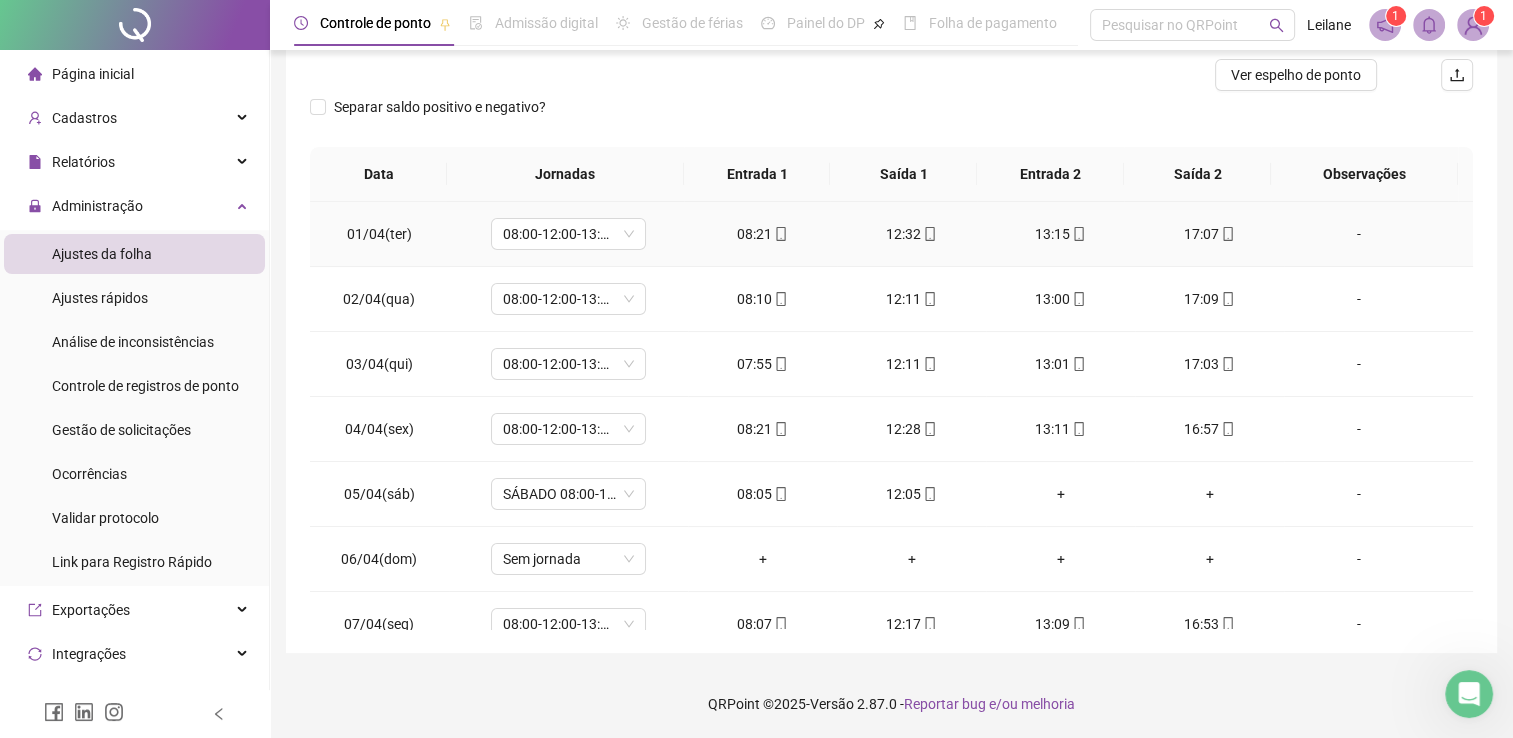 click 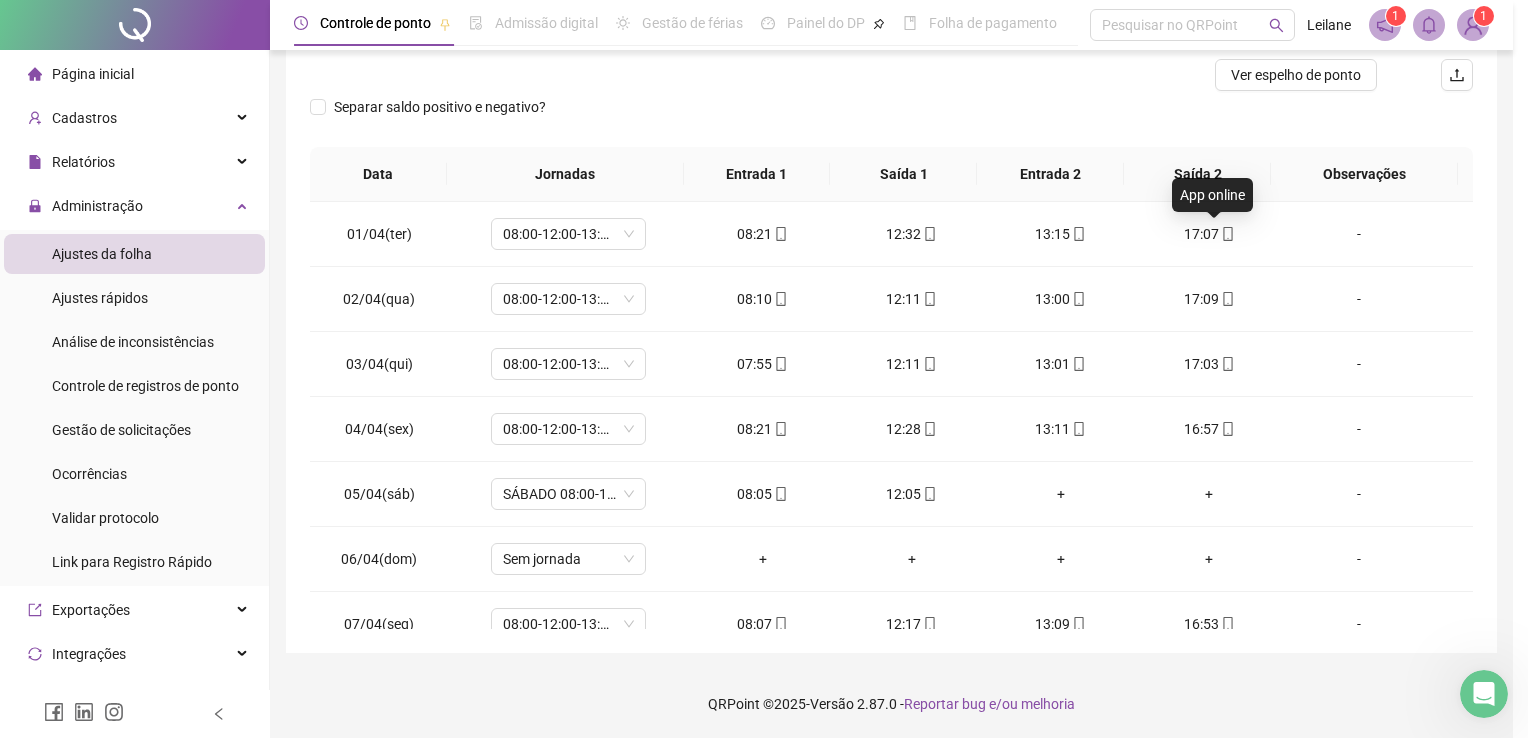 type on "**********" 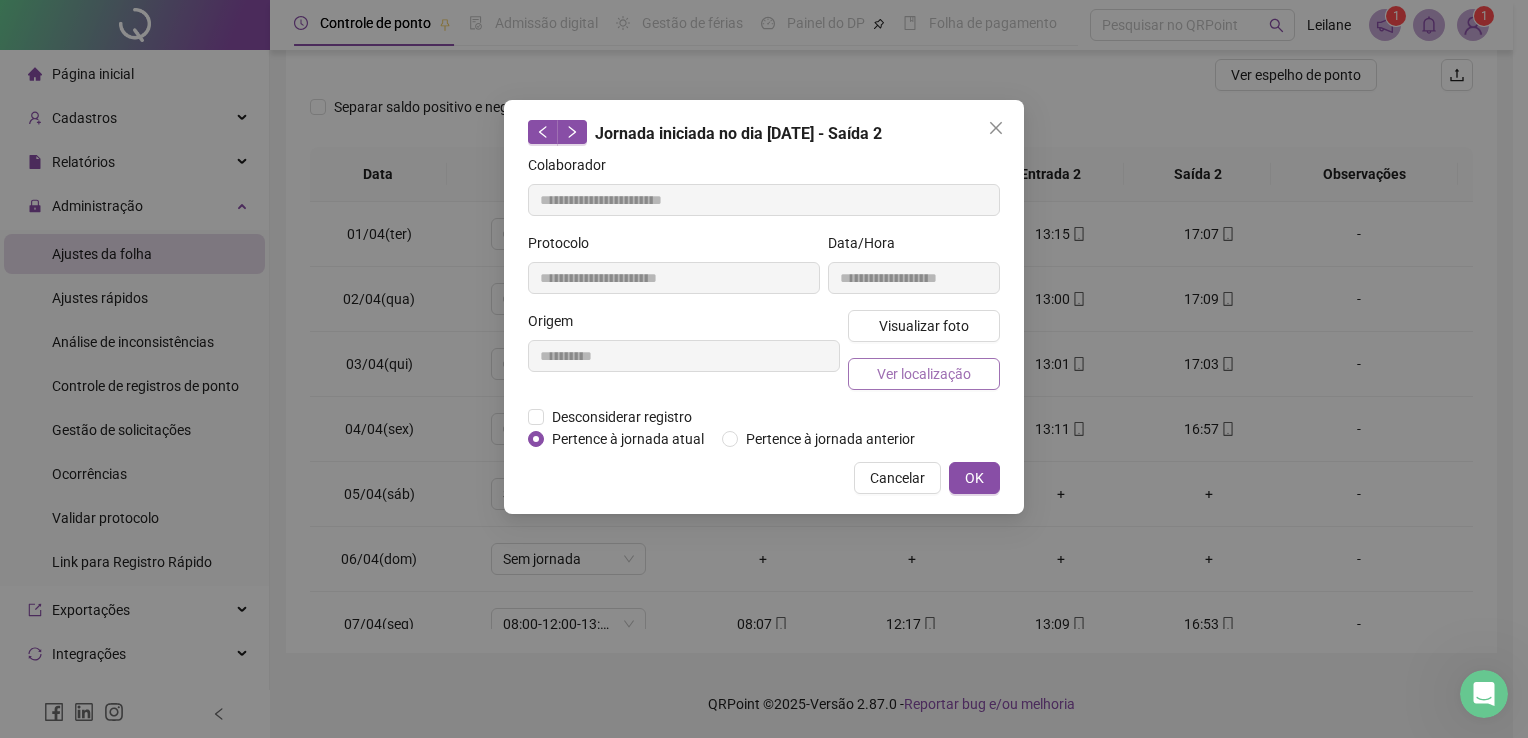 click on "Ver localização" at bounding box center [924, 374] 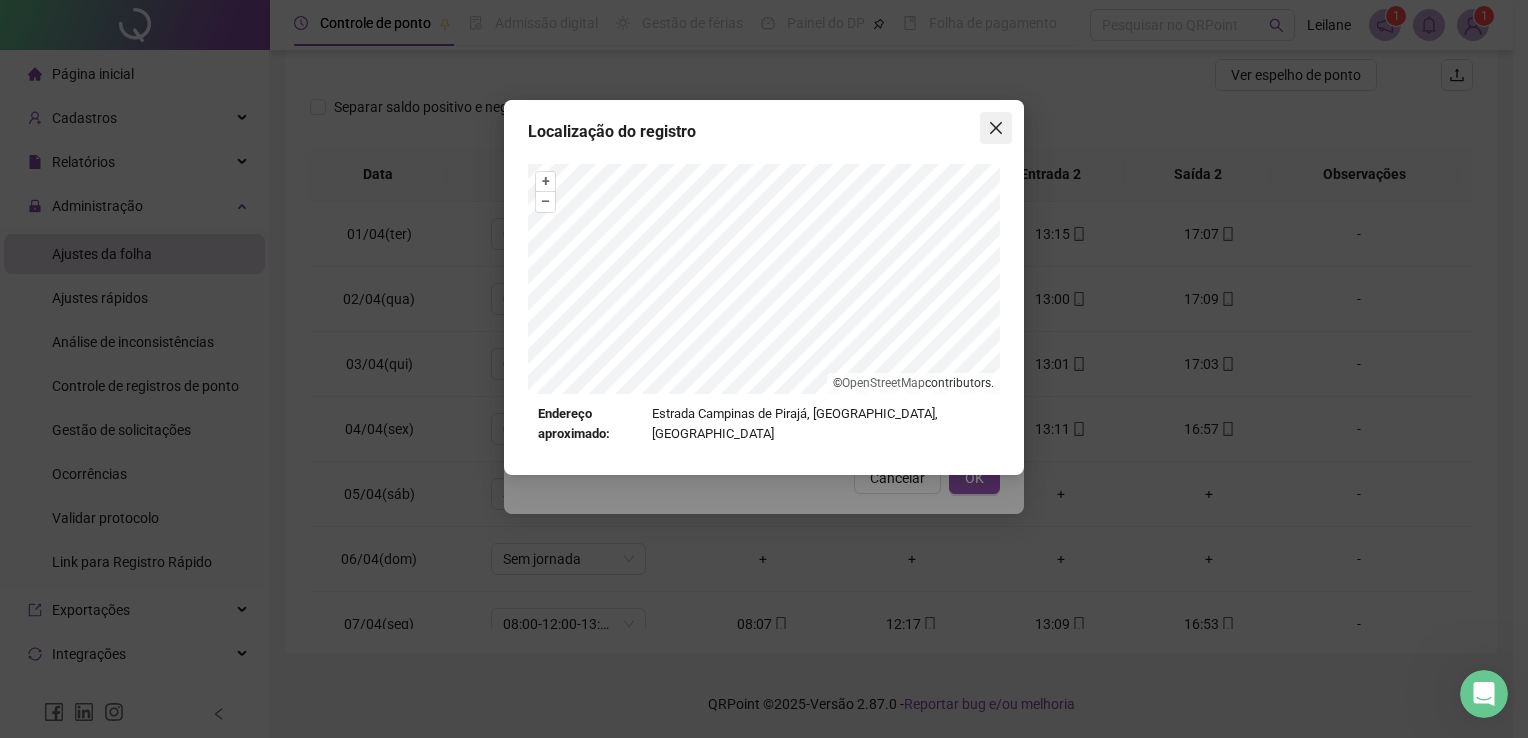 click at bounding box center [996, 128] 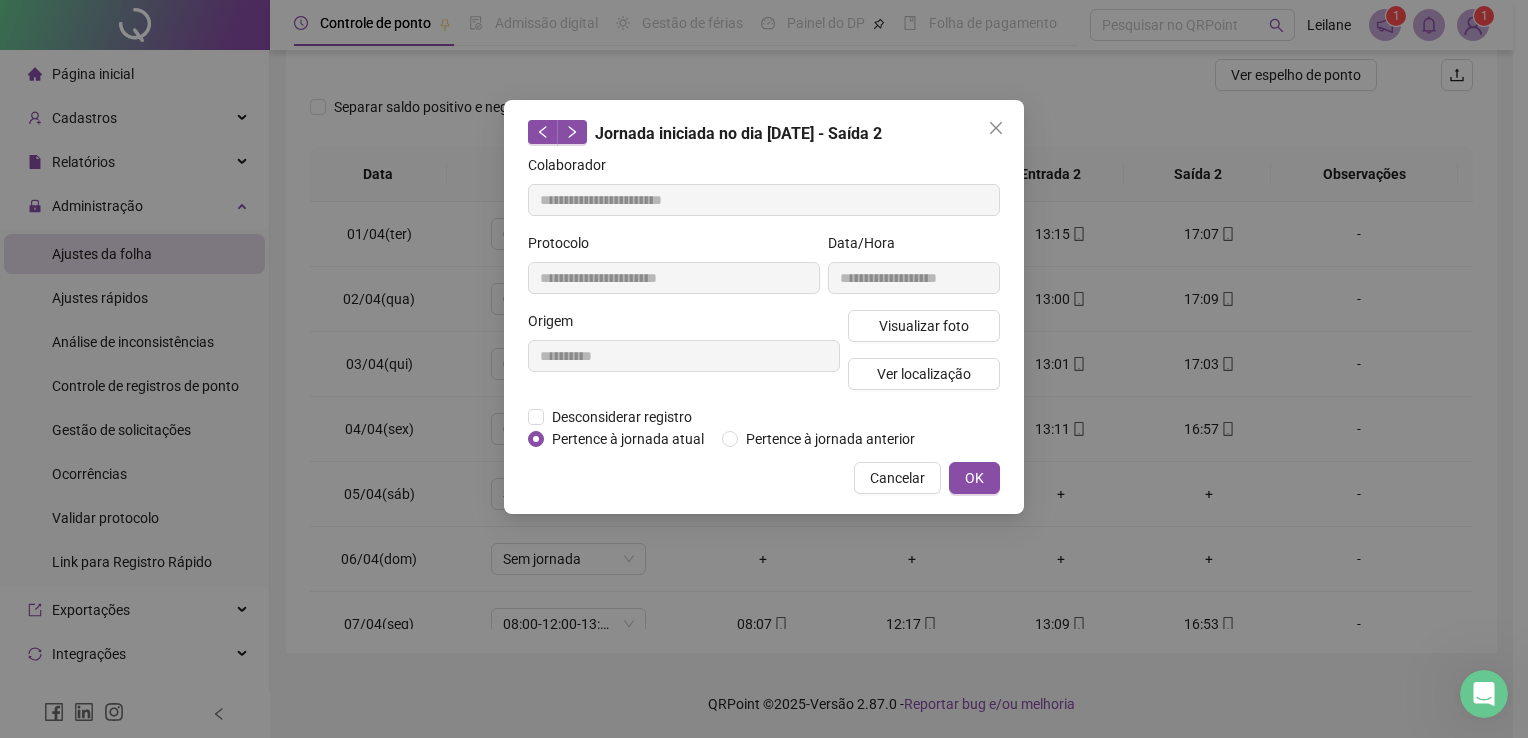 click at bounding box center (996, 128) 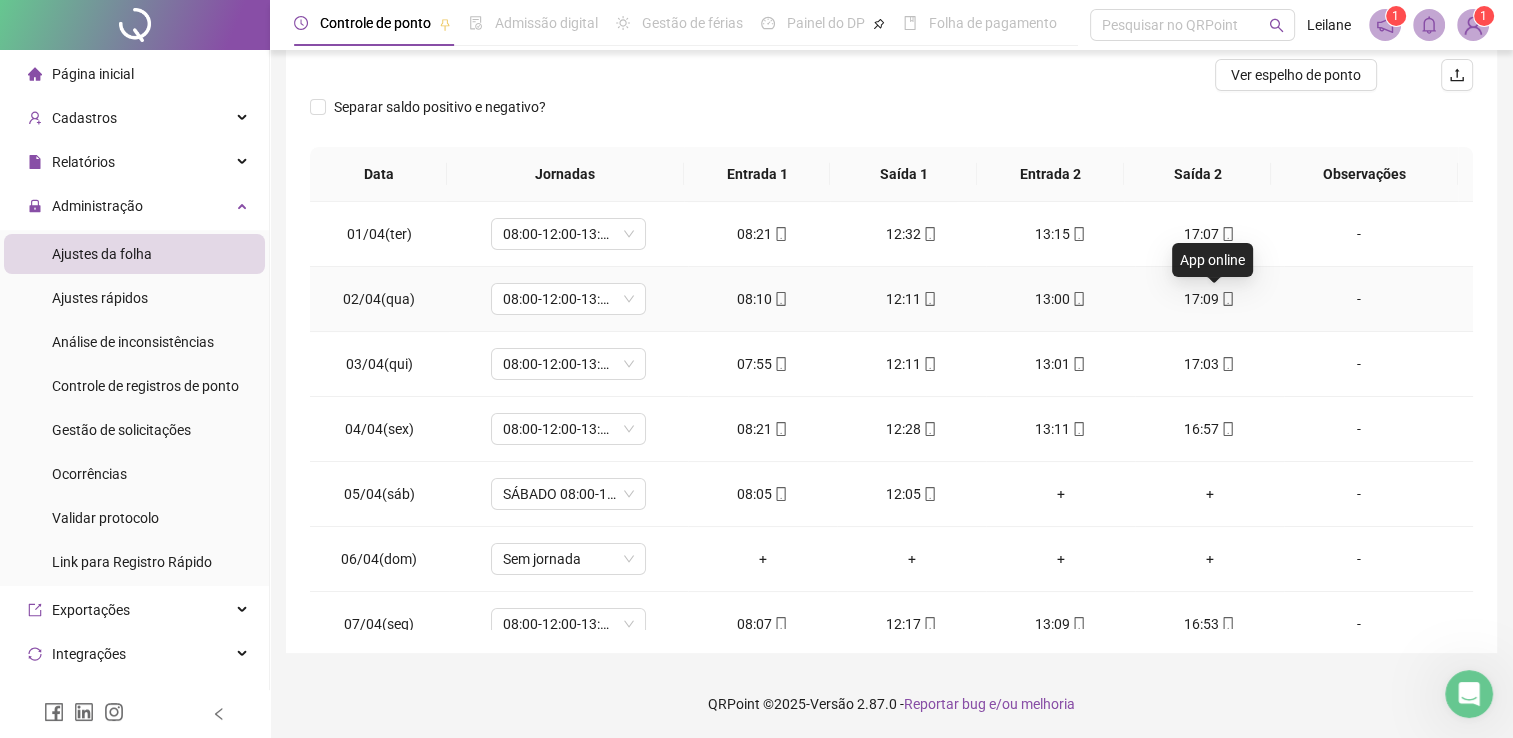 click 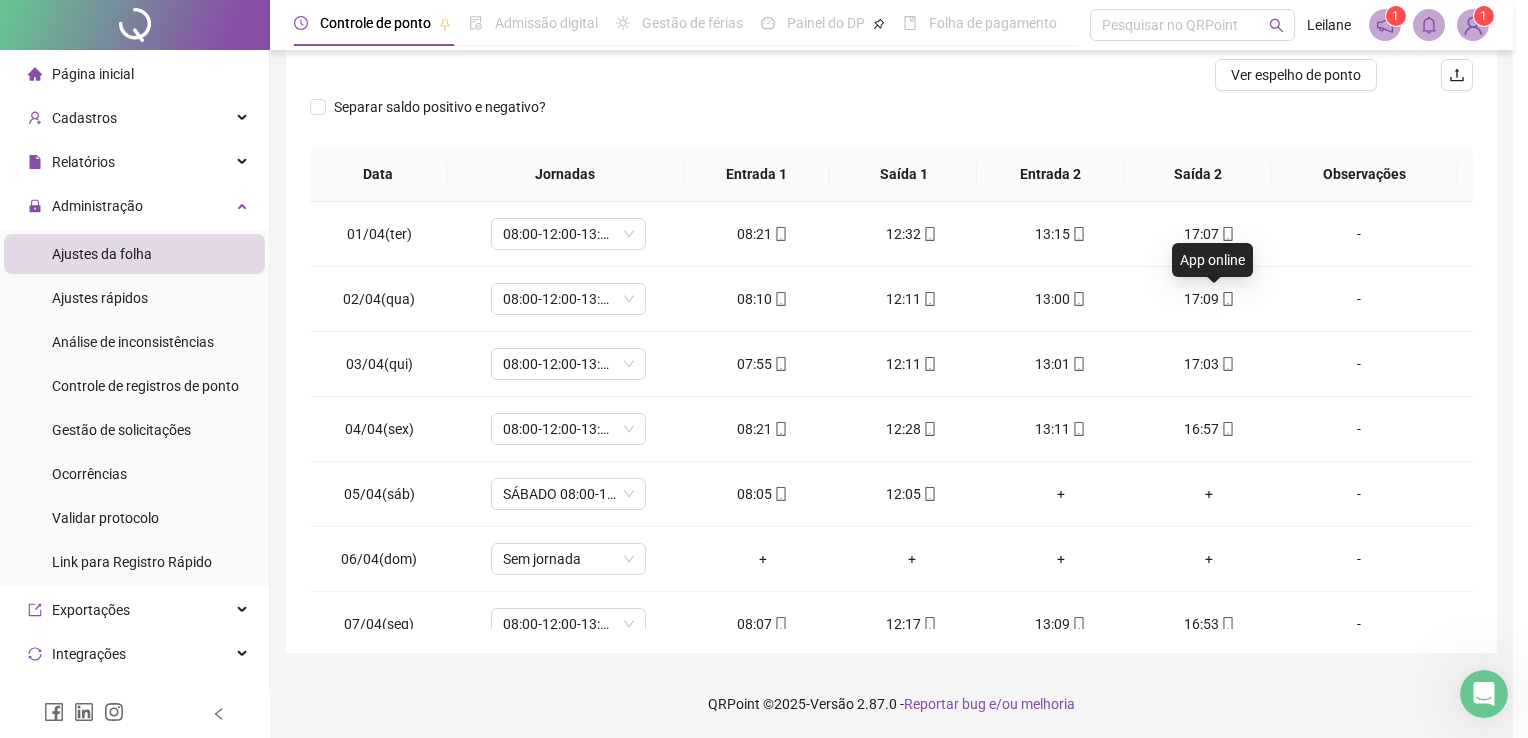 type on "**********" 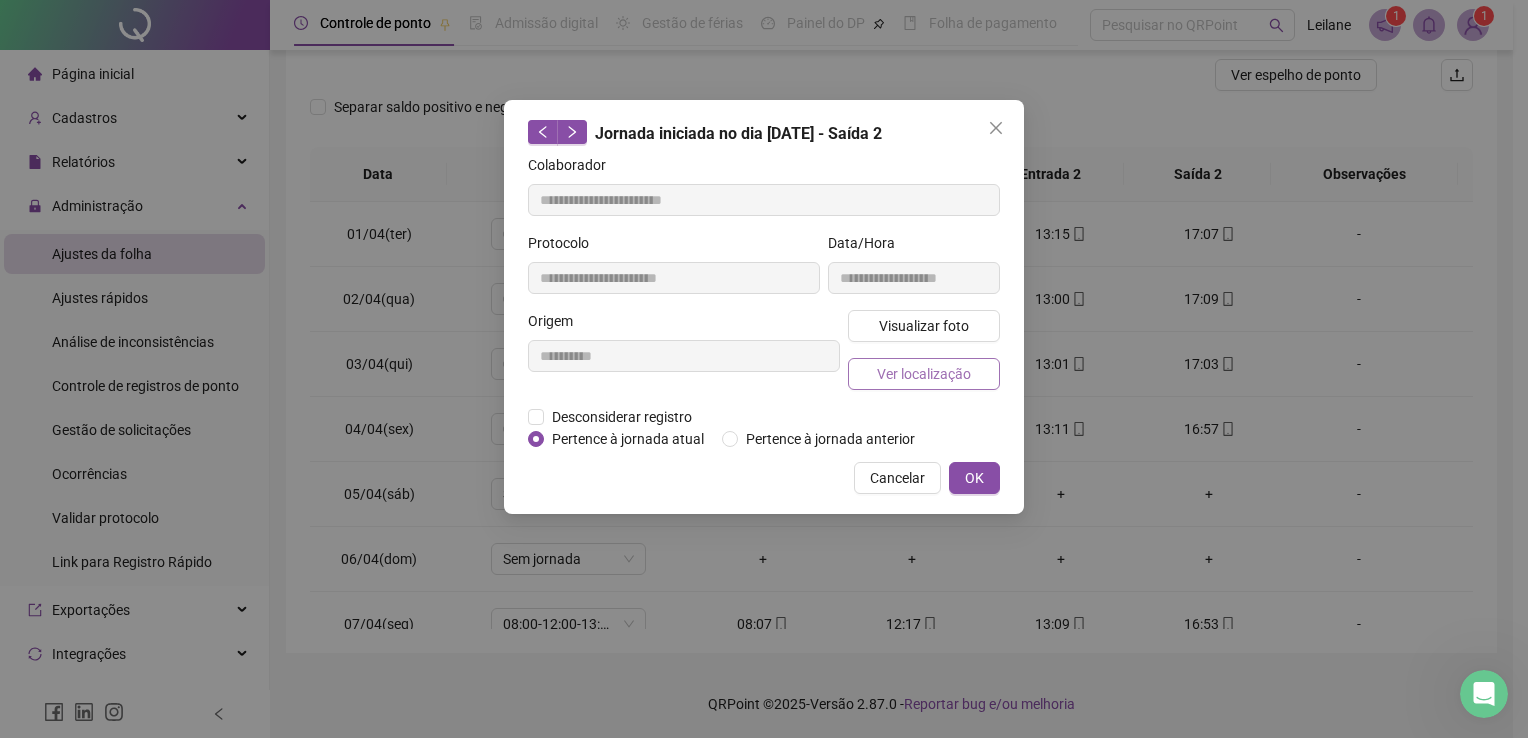click on "Ver localização" at bounding box center [924, 374] 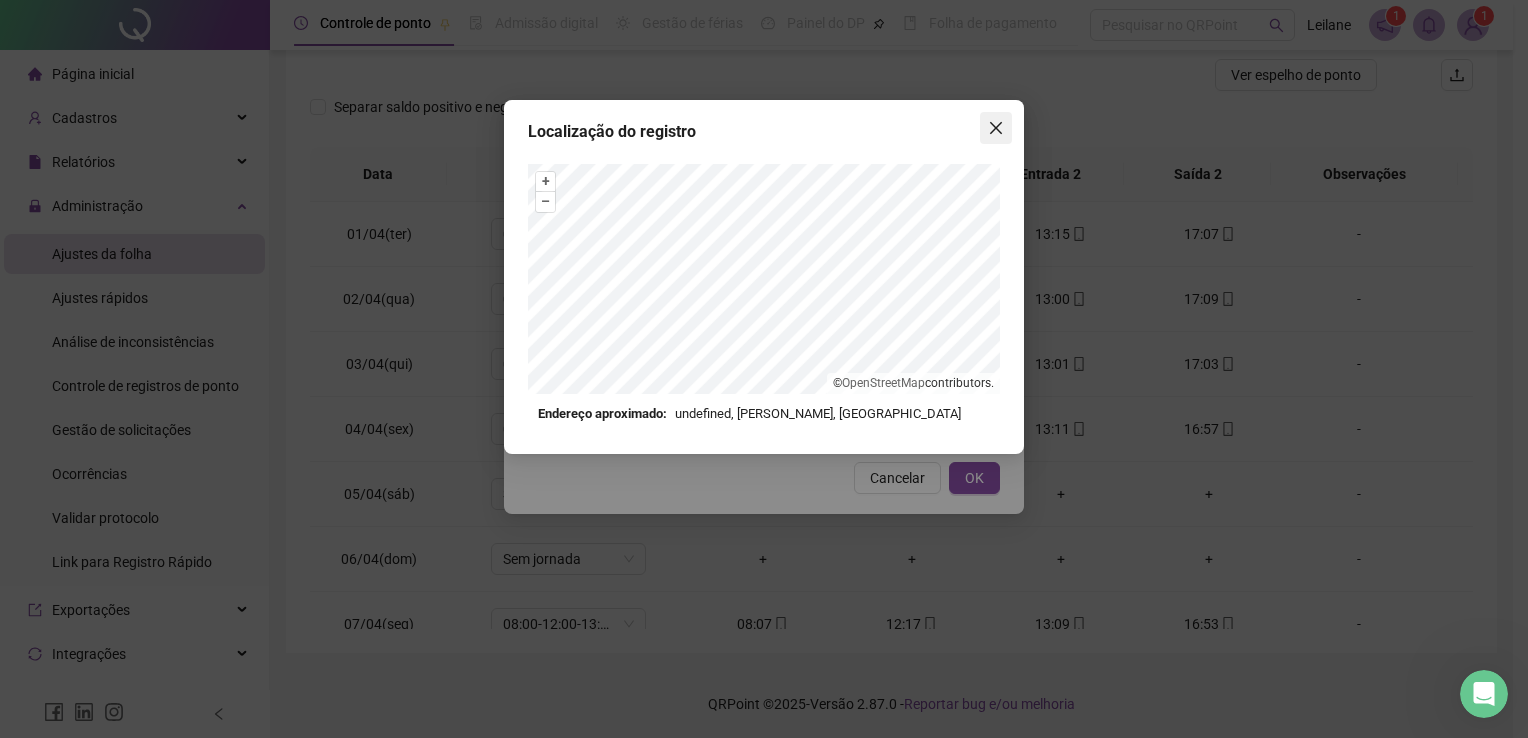 click 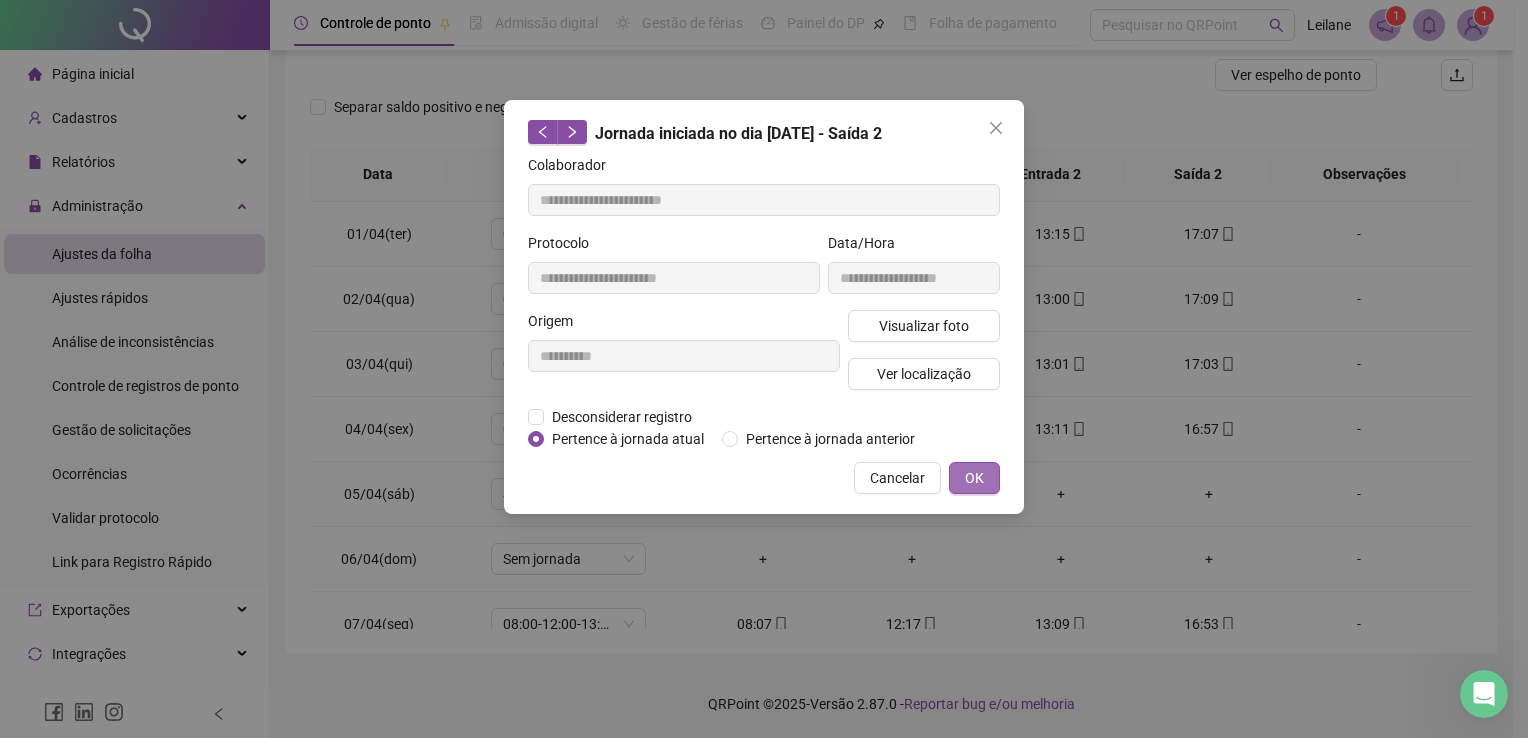 click on "OK" at bounding box center [974, 478] 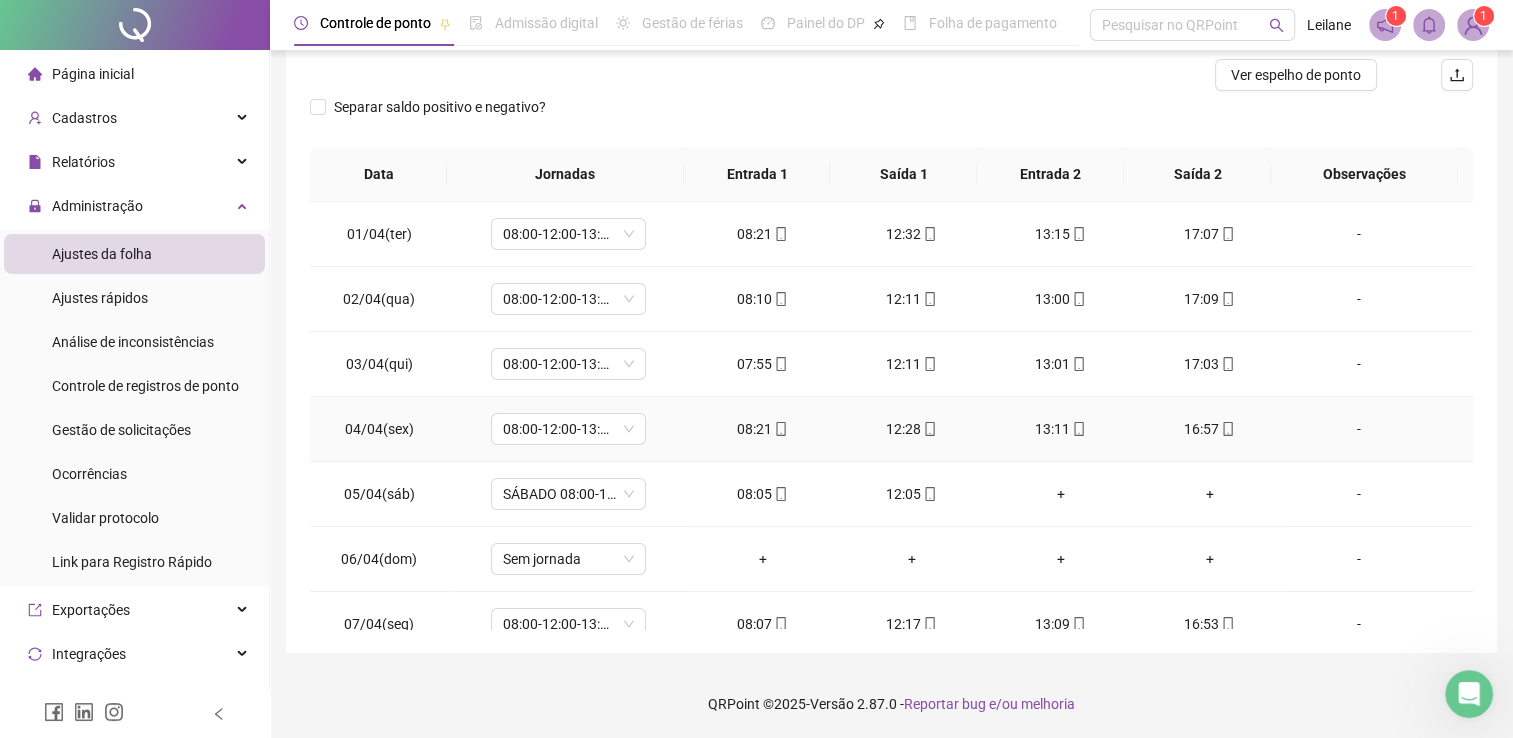 click on "08:21" at bounding box center [762, 429] 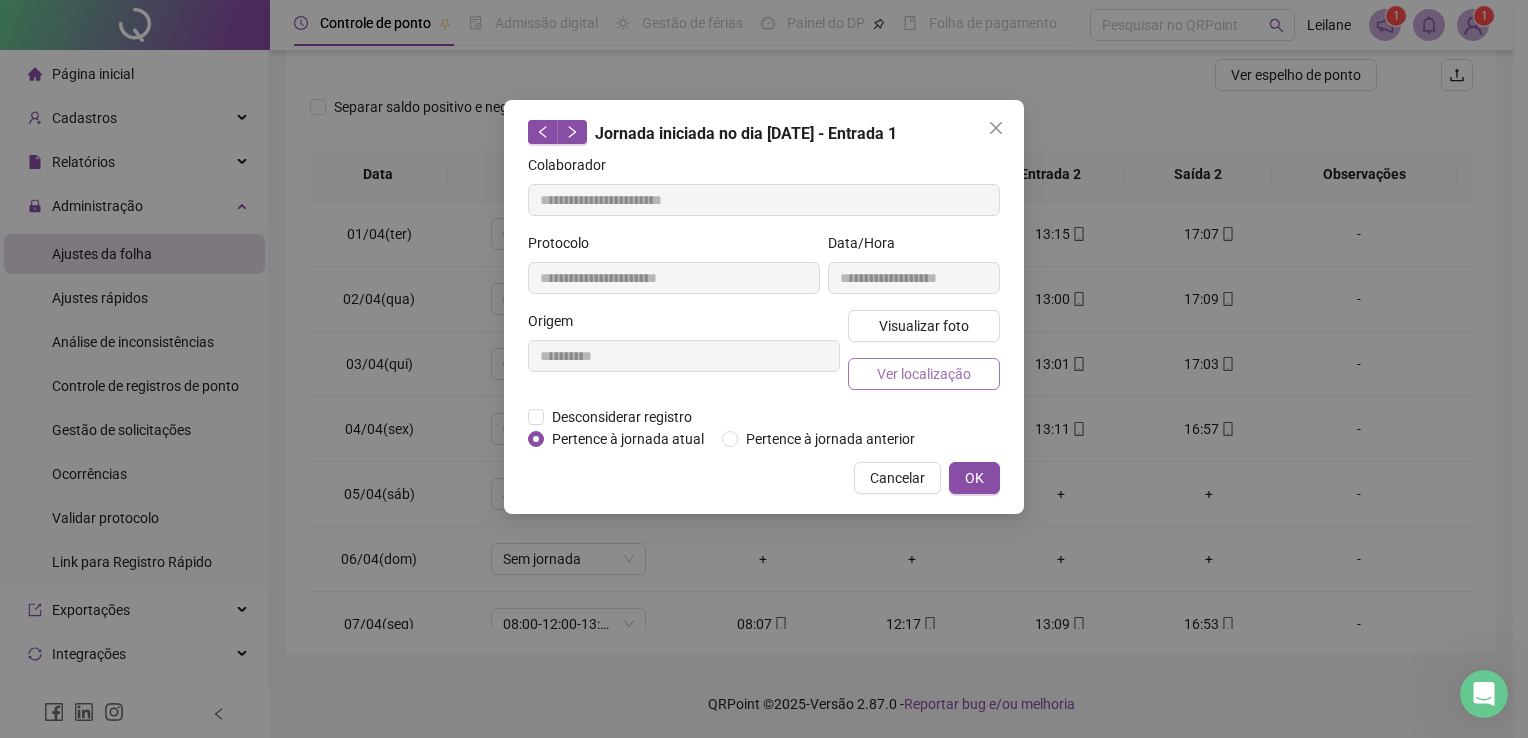 click on "Ver localização" at bounding box center [924, 374] 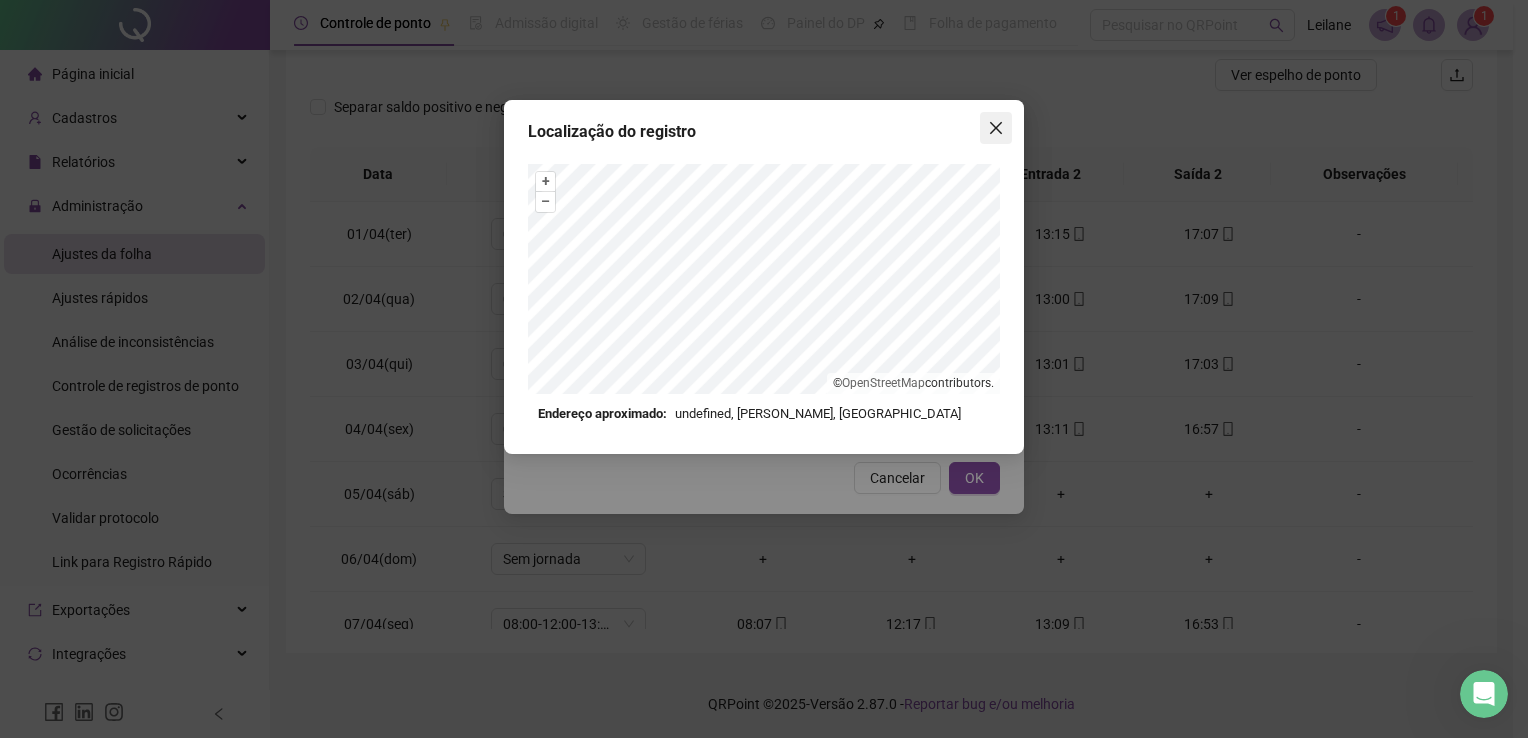click 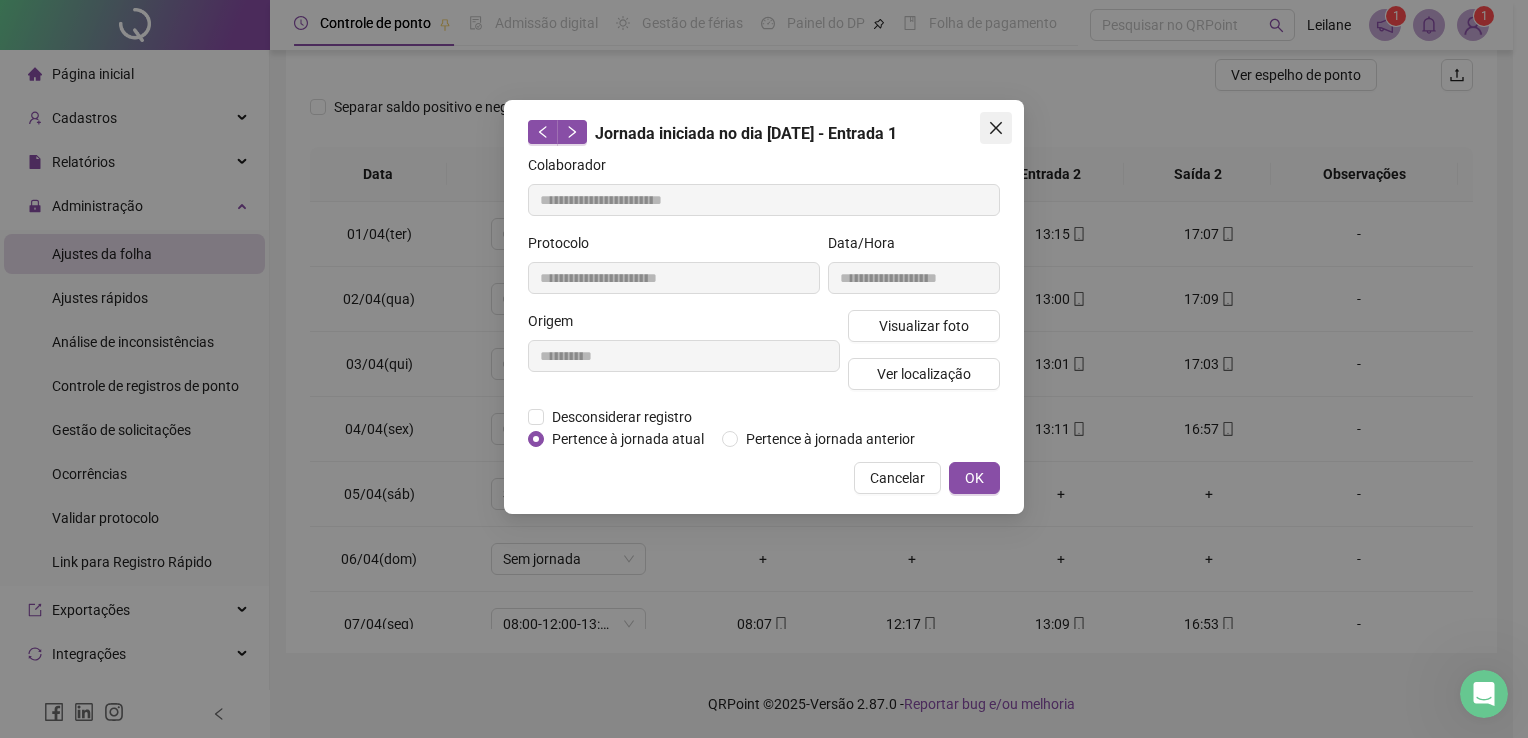 click 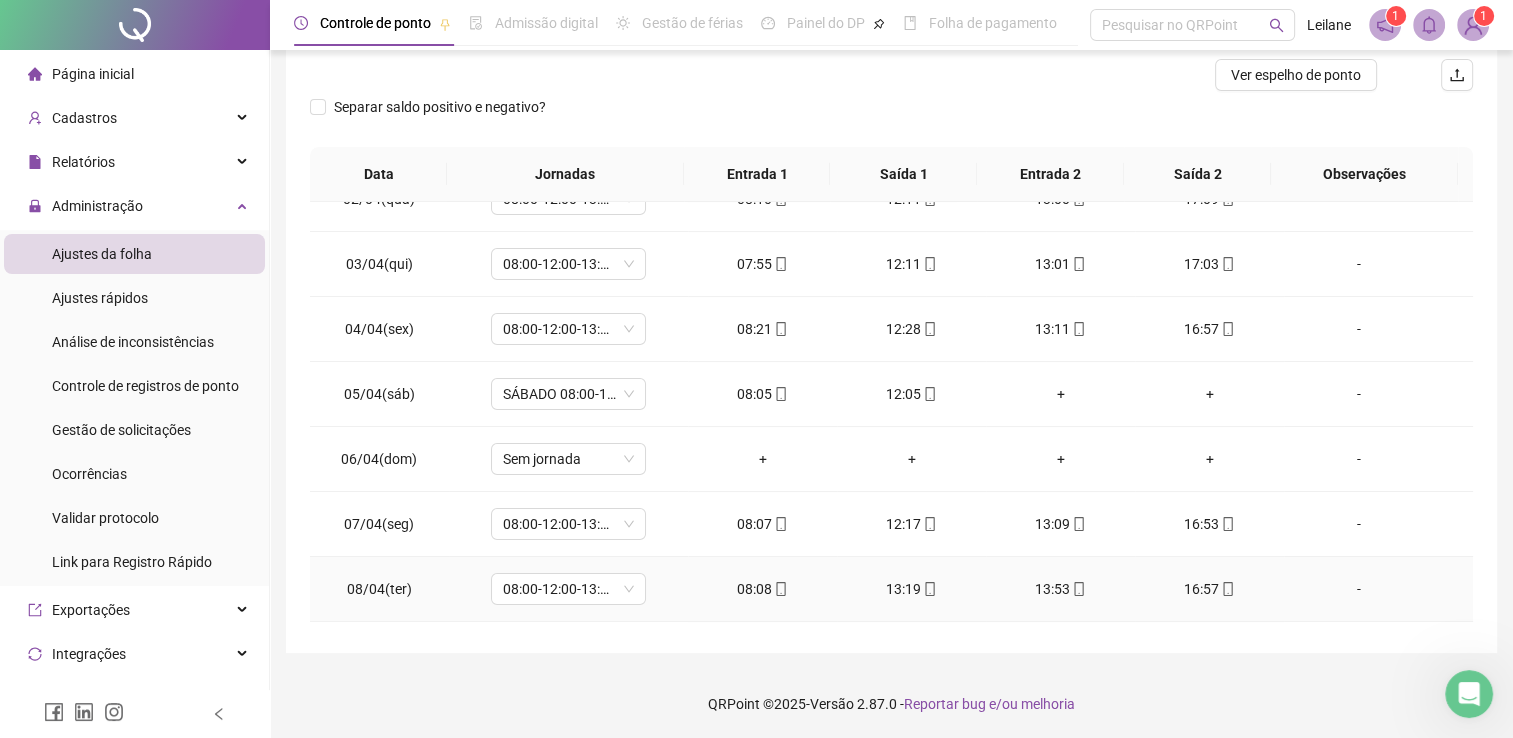 scroll, scrollTop: 200, scrollLeft: 0, axis: vertical 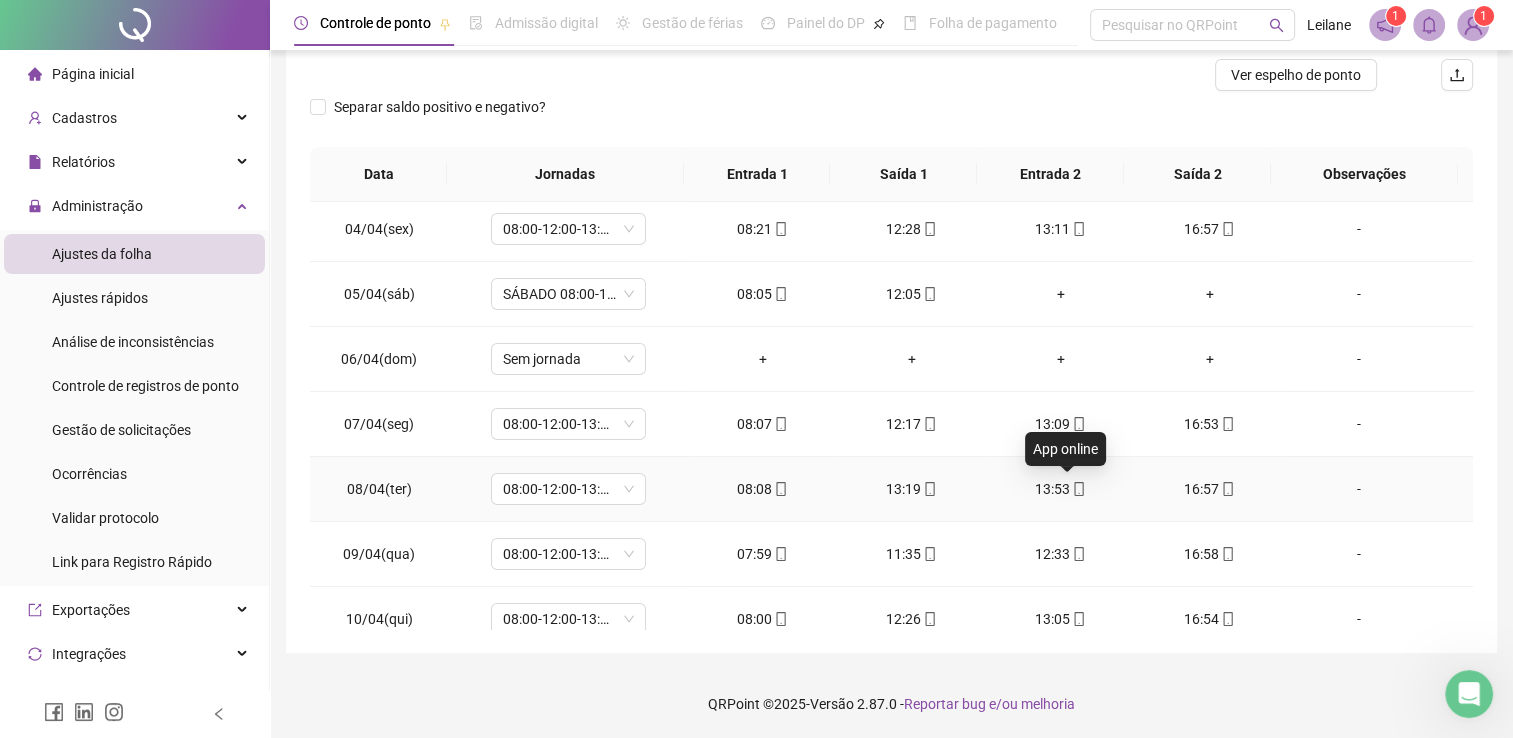 click 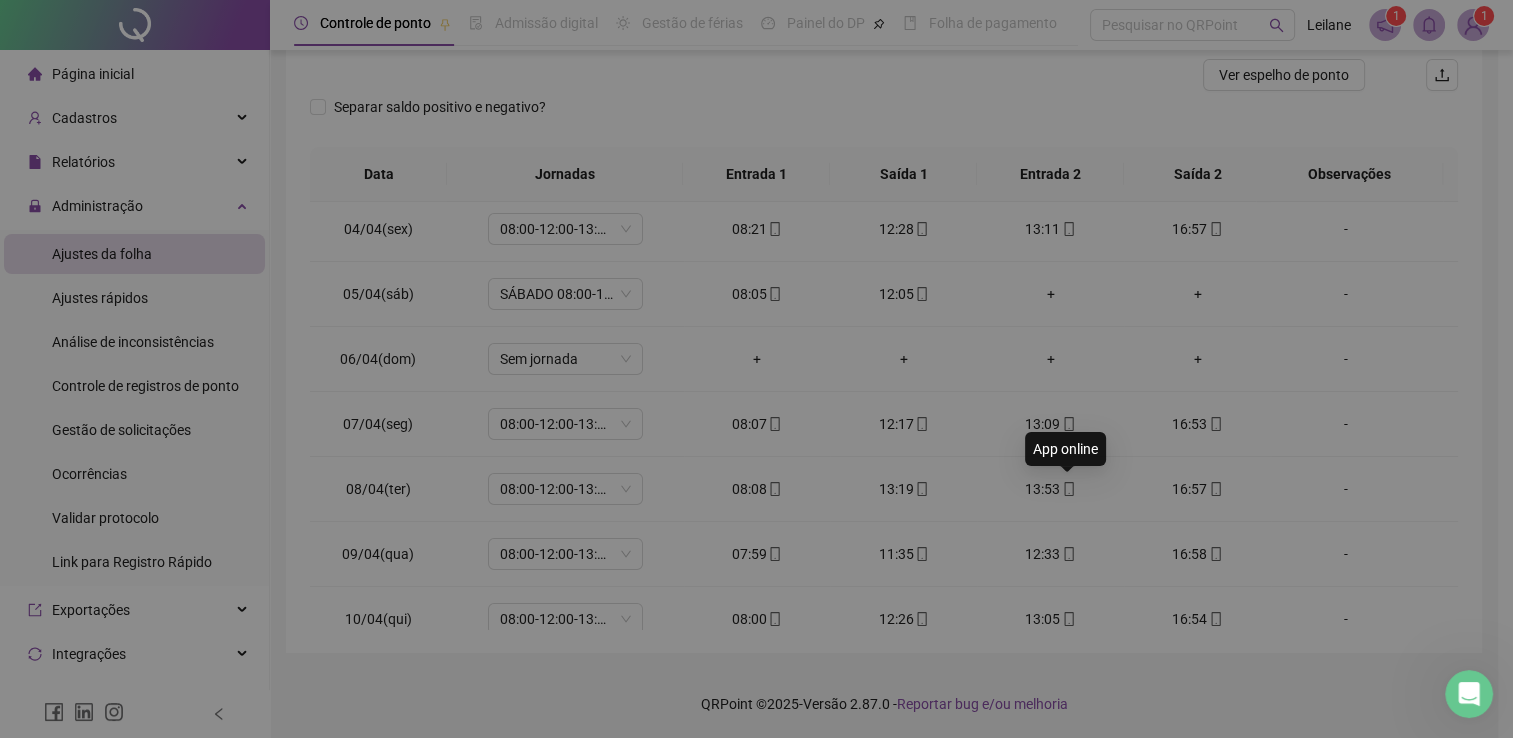 type on "**********" 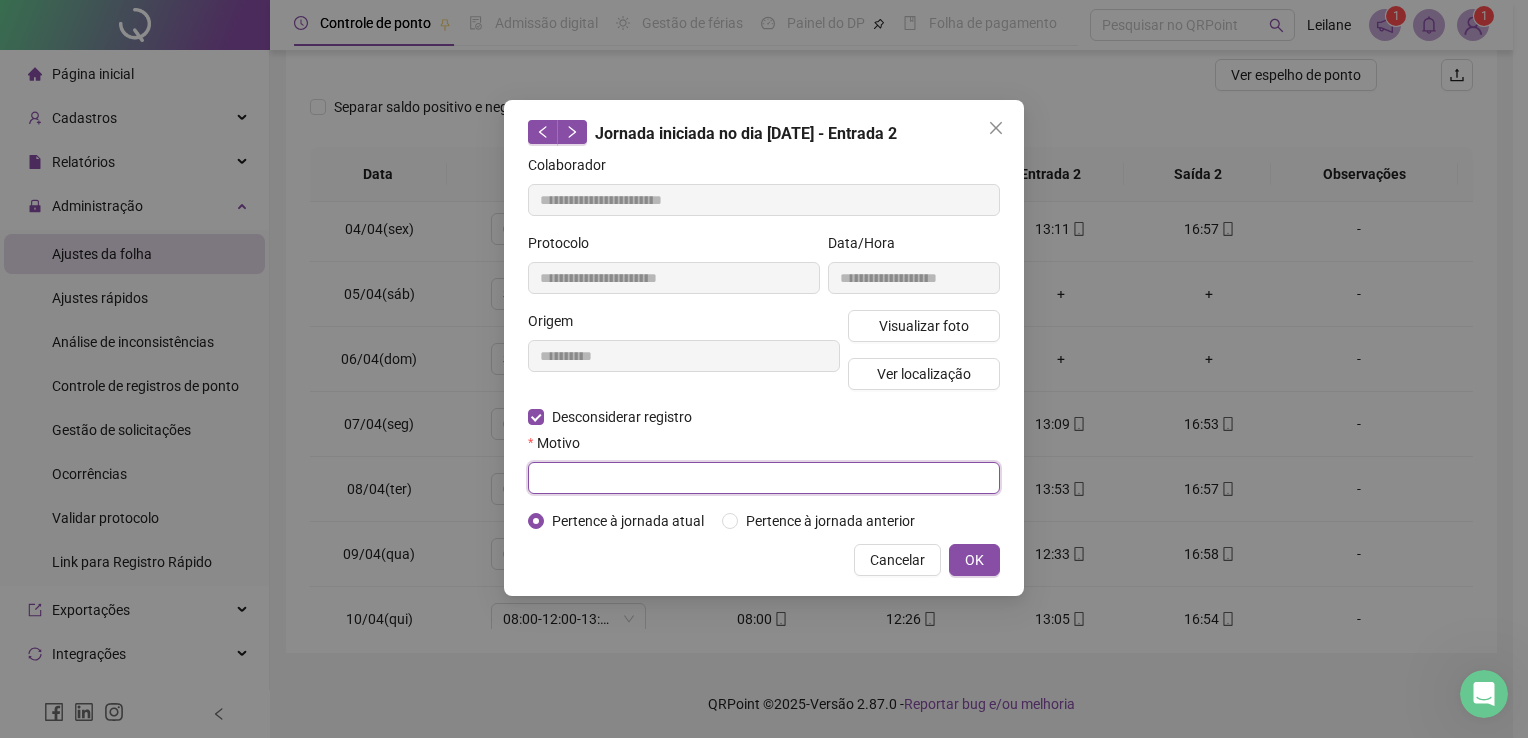 click at bounding box center (764, 478) 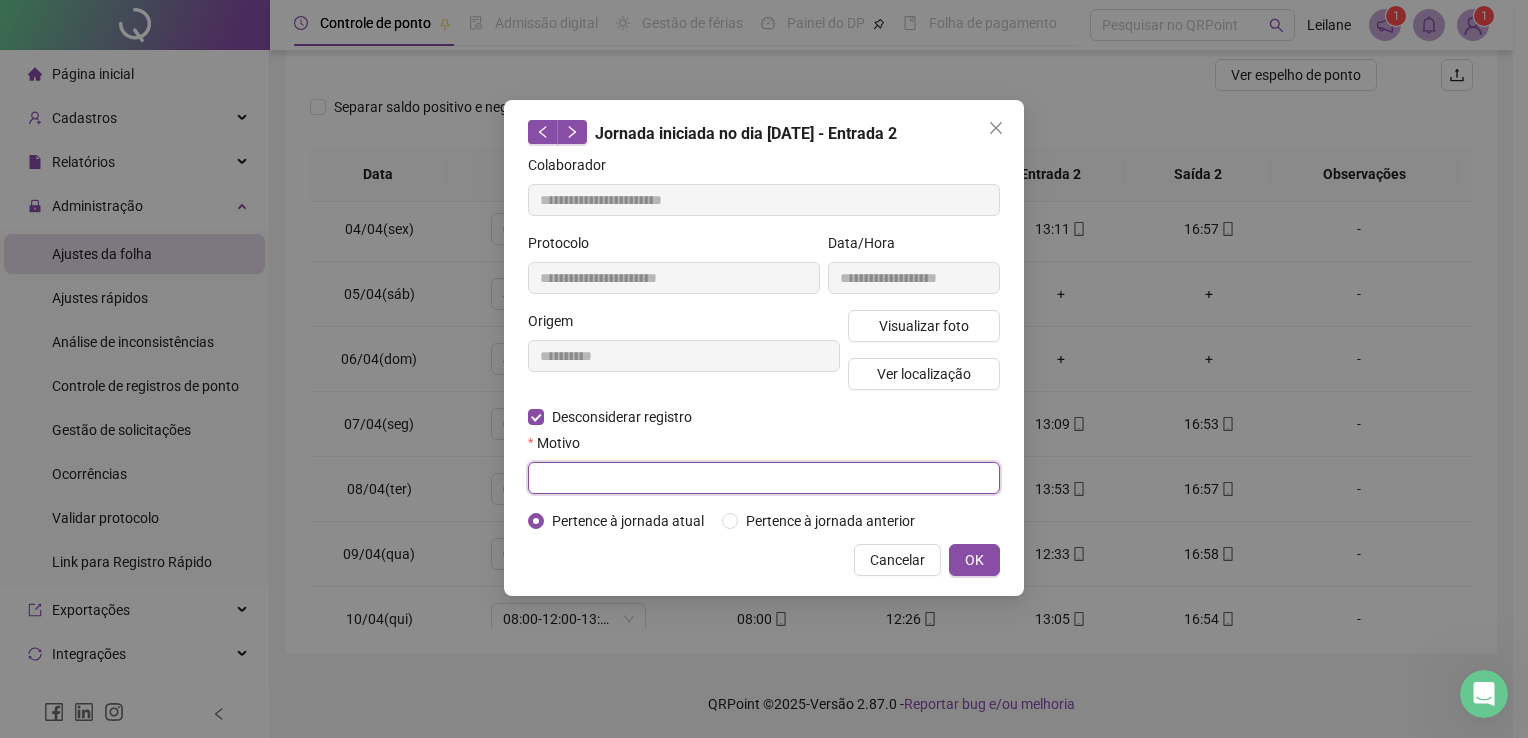paste on "**********" 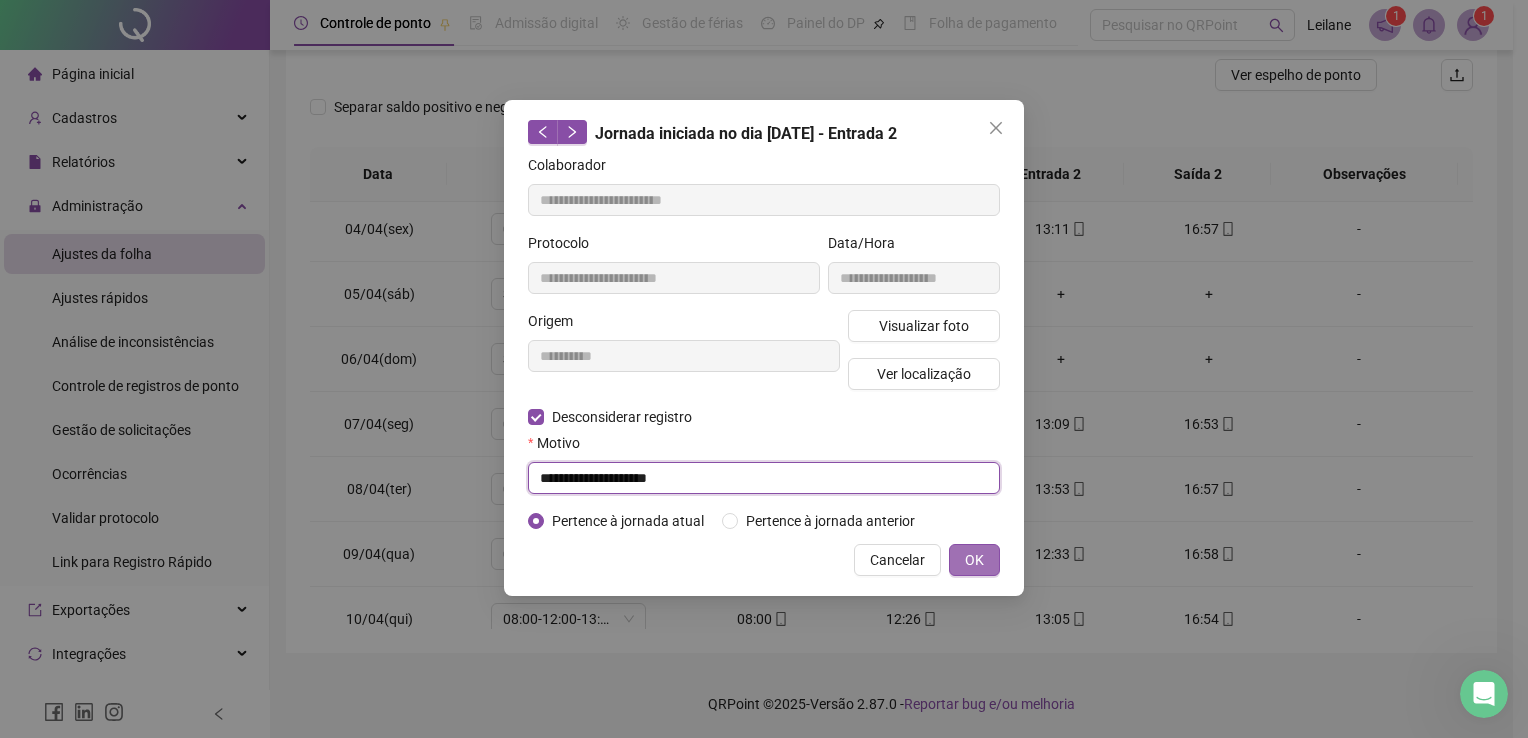 type on "**********" 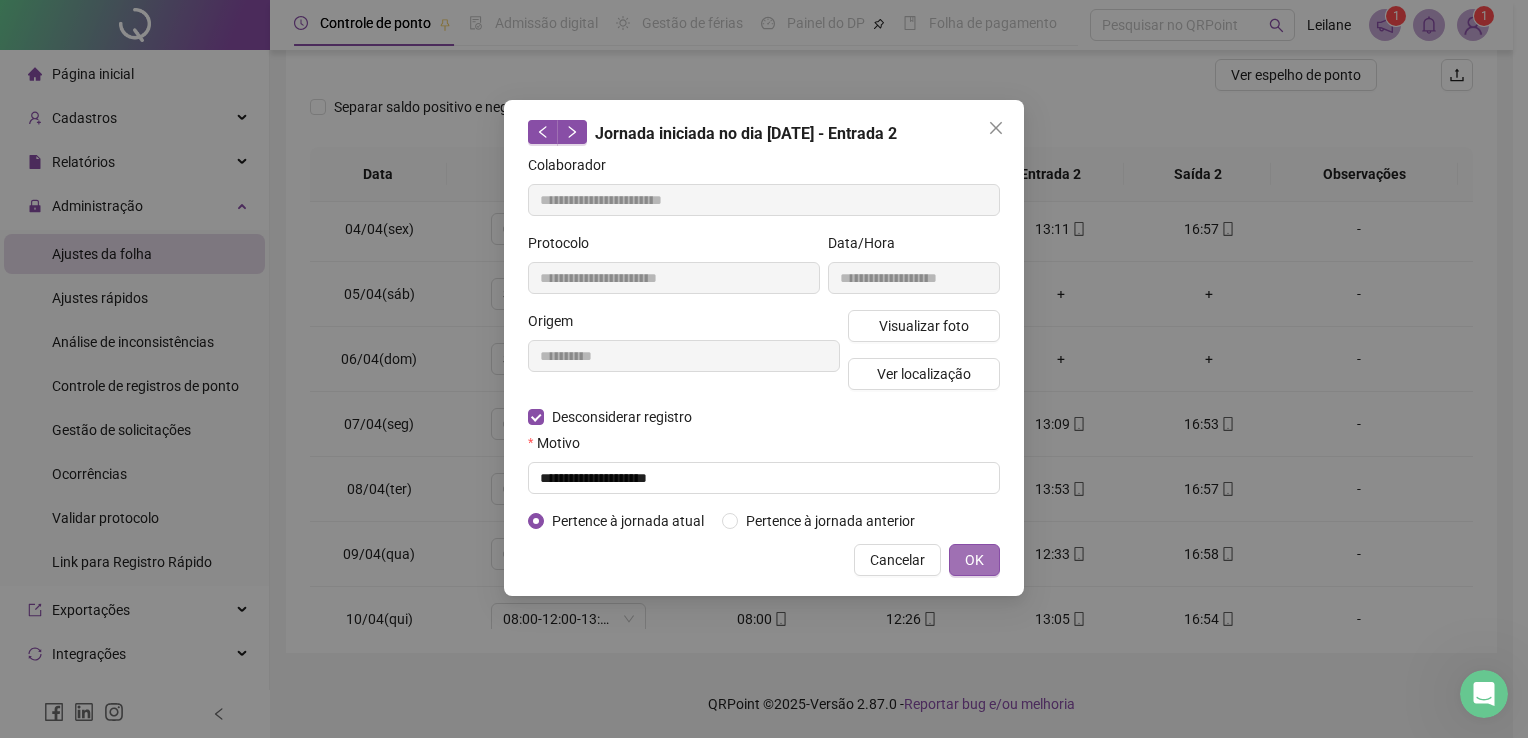 click on "OK" at bounding box center [974, 560] 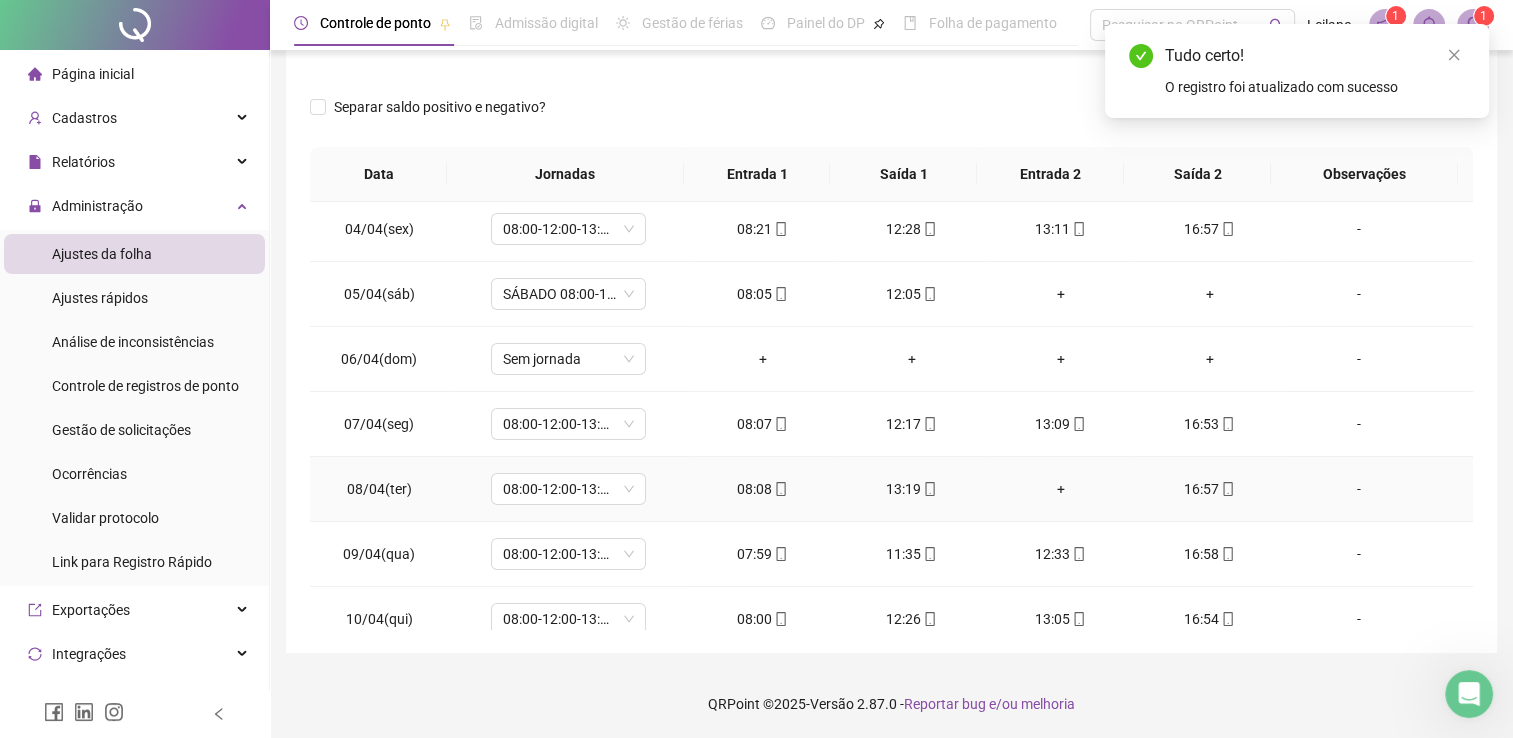 click on "+" at bounding box center [1060, 489] 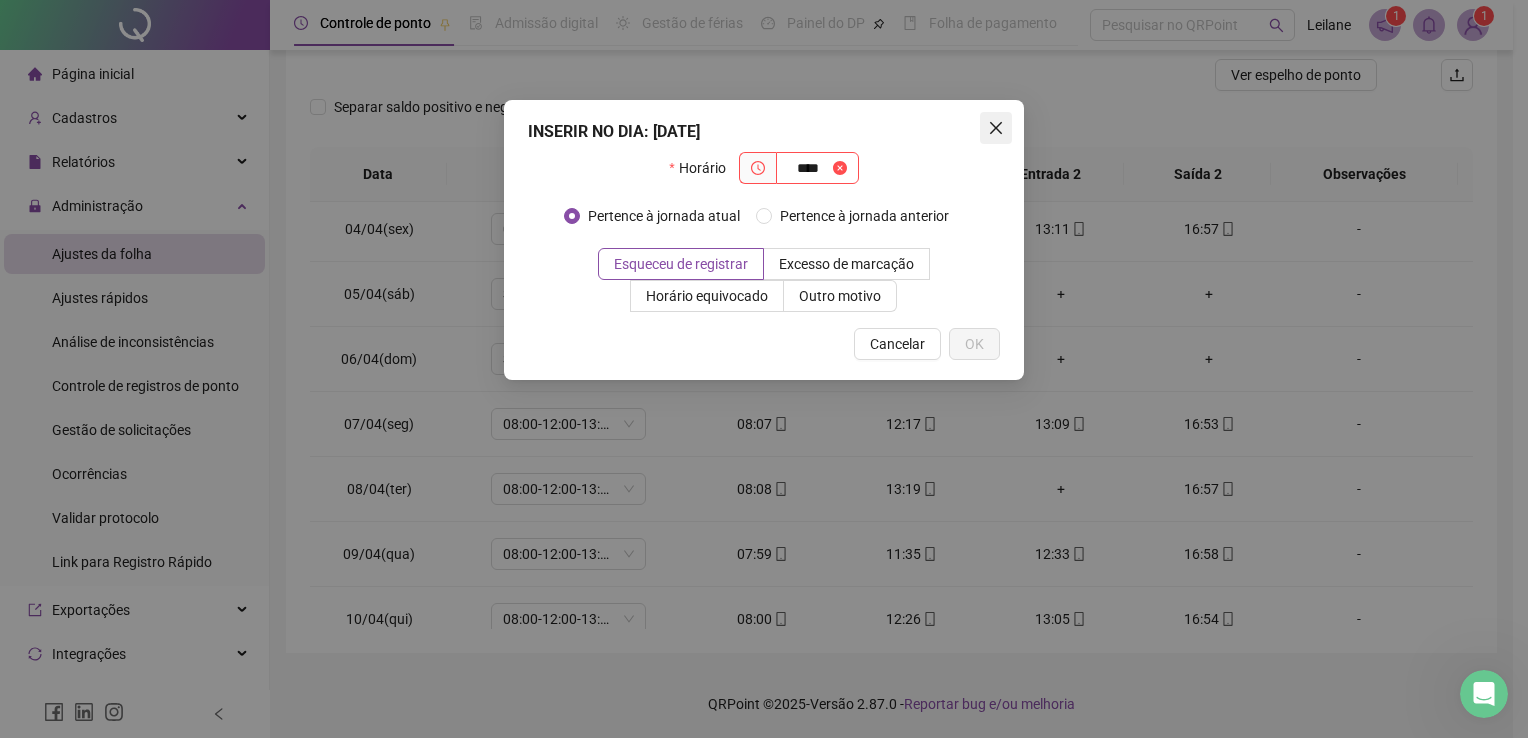 type on "****" 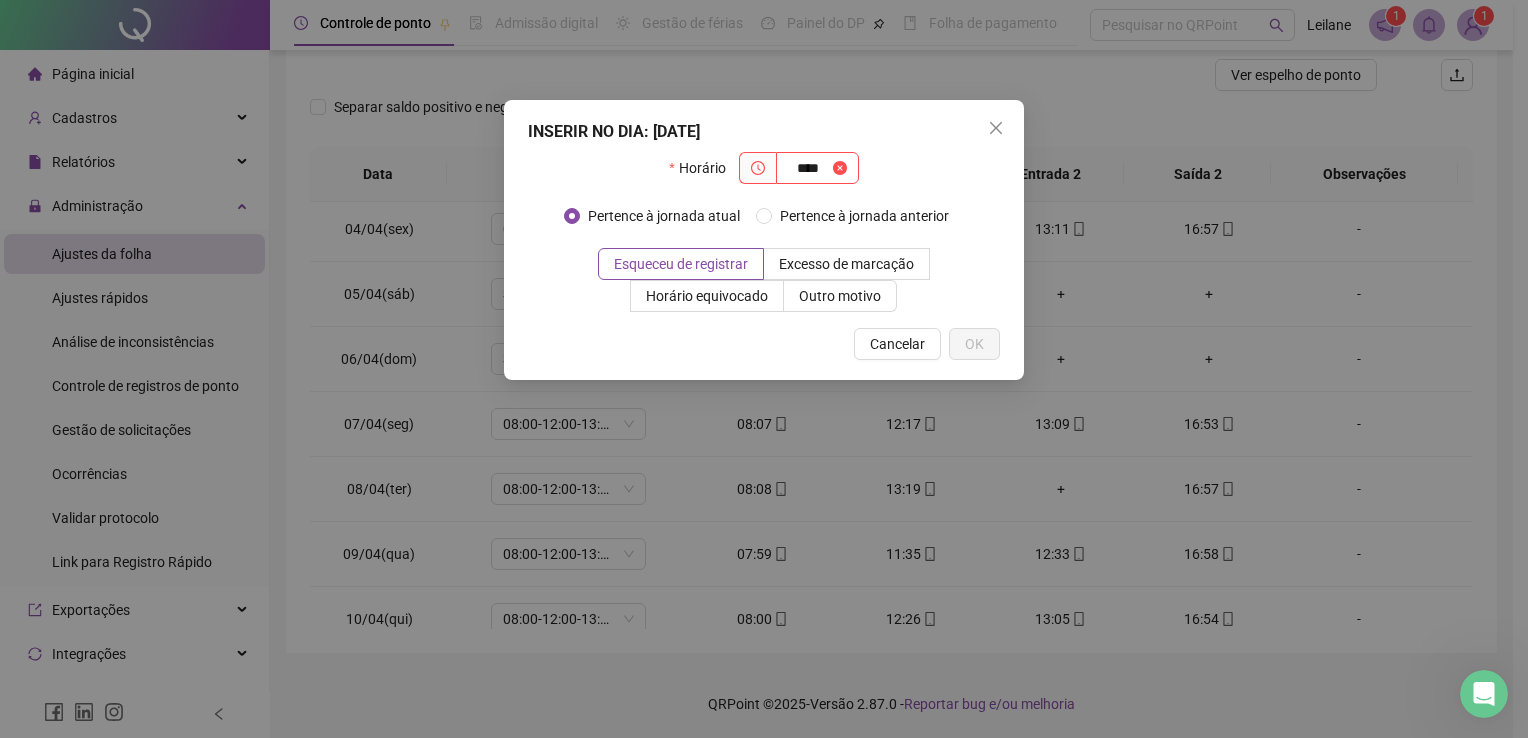 click 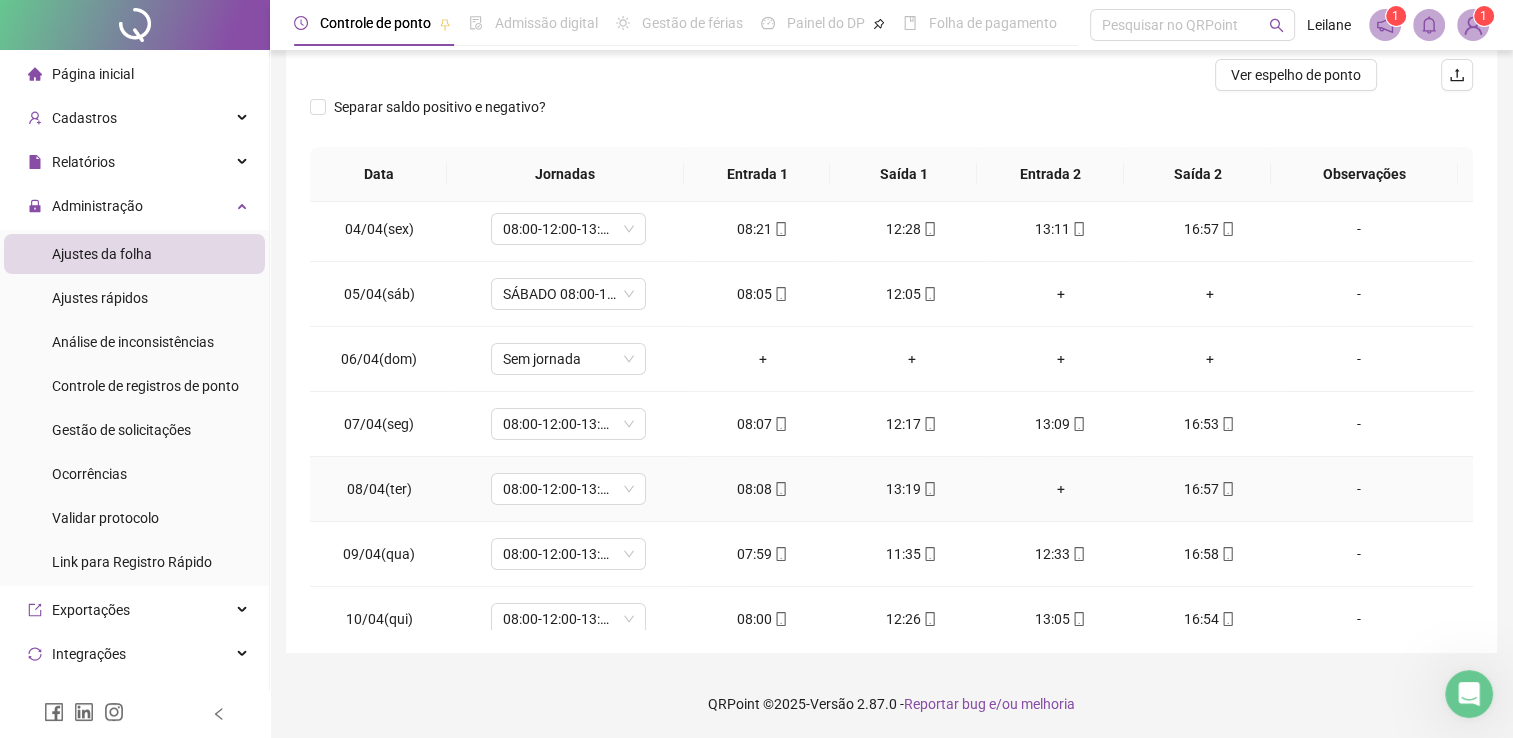 click on "+" at bounding box center (1060, 489) 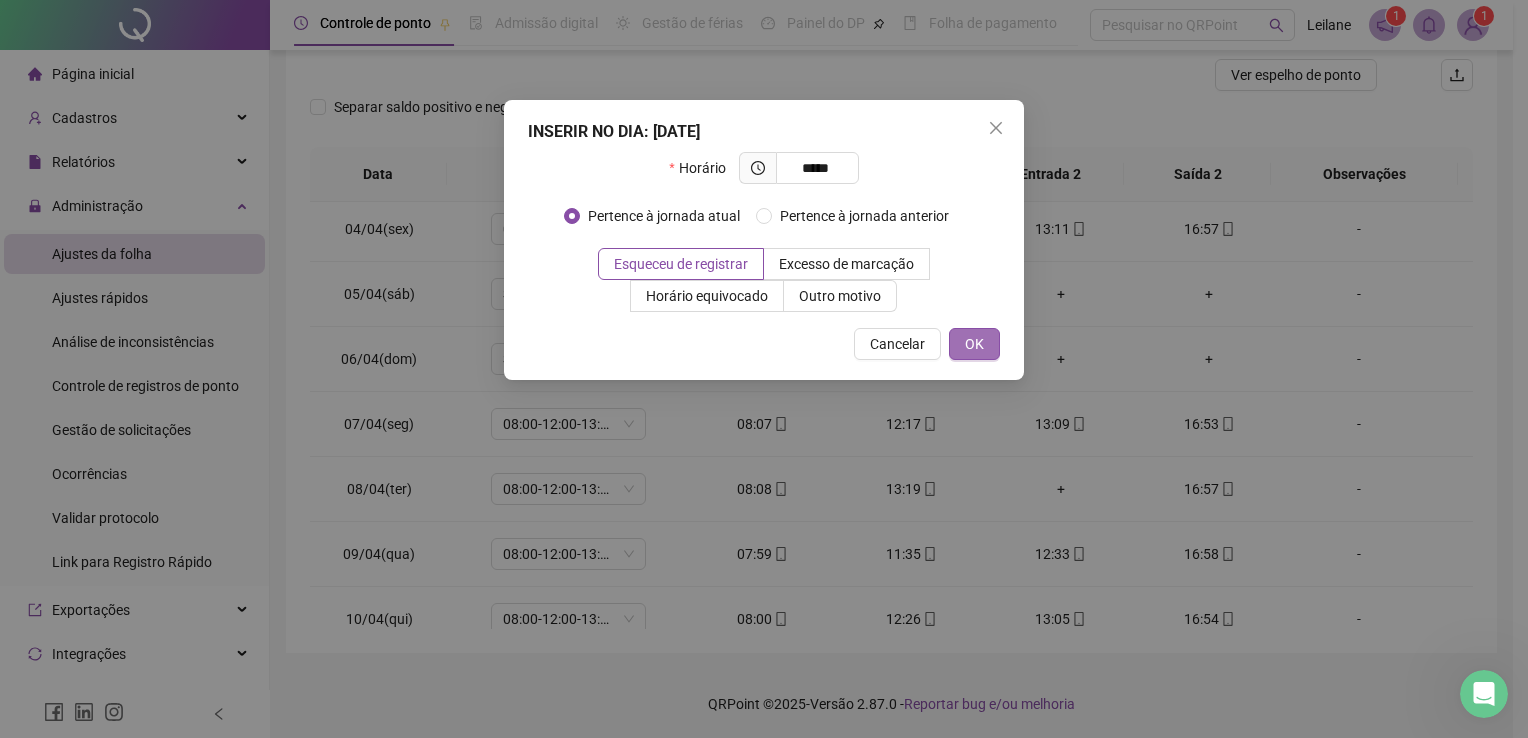 type on "*****" 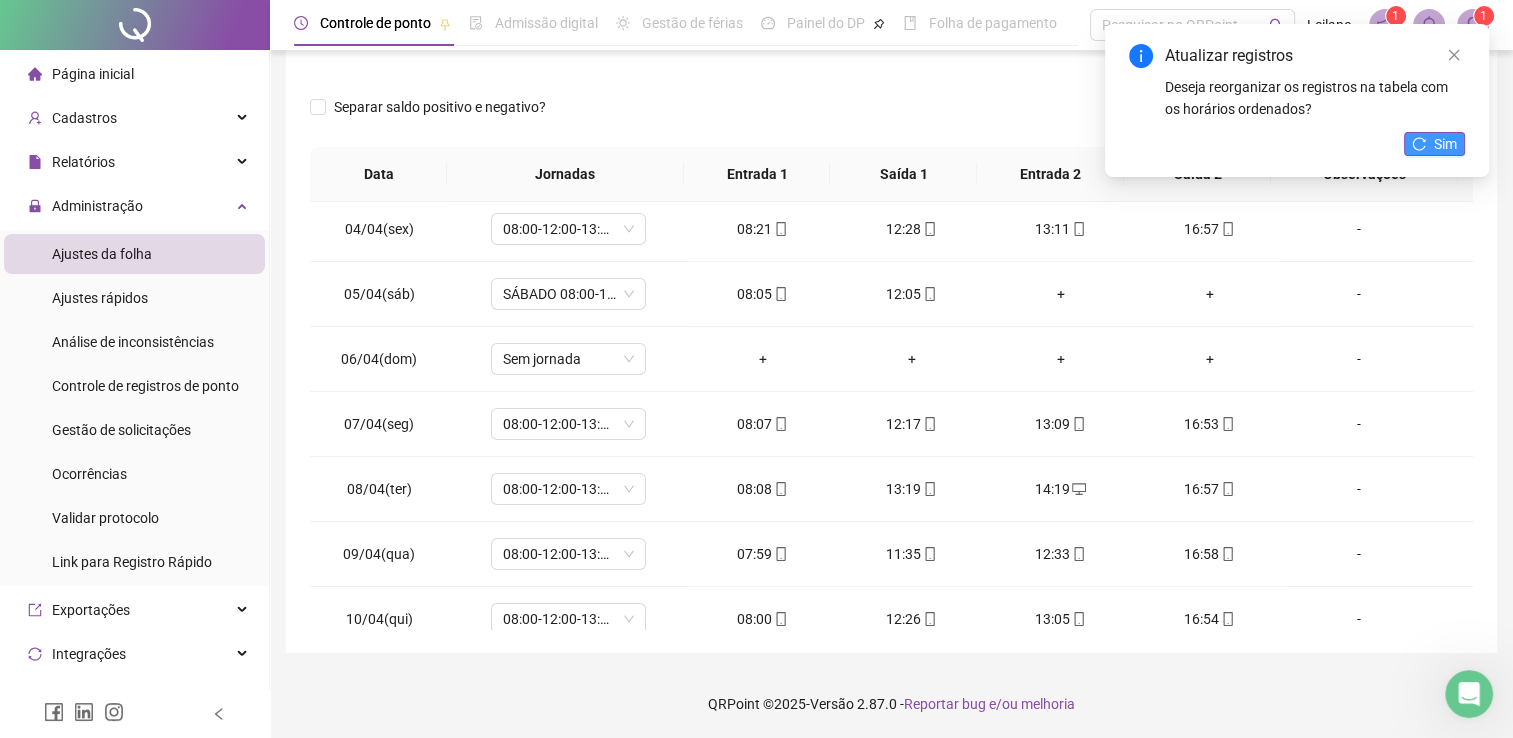 click on "Sim" at bounding box center (1434, 144) 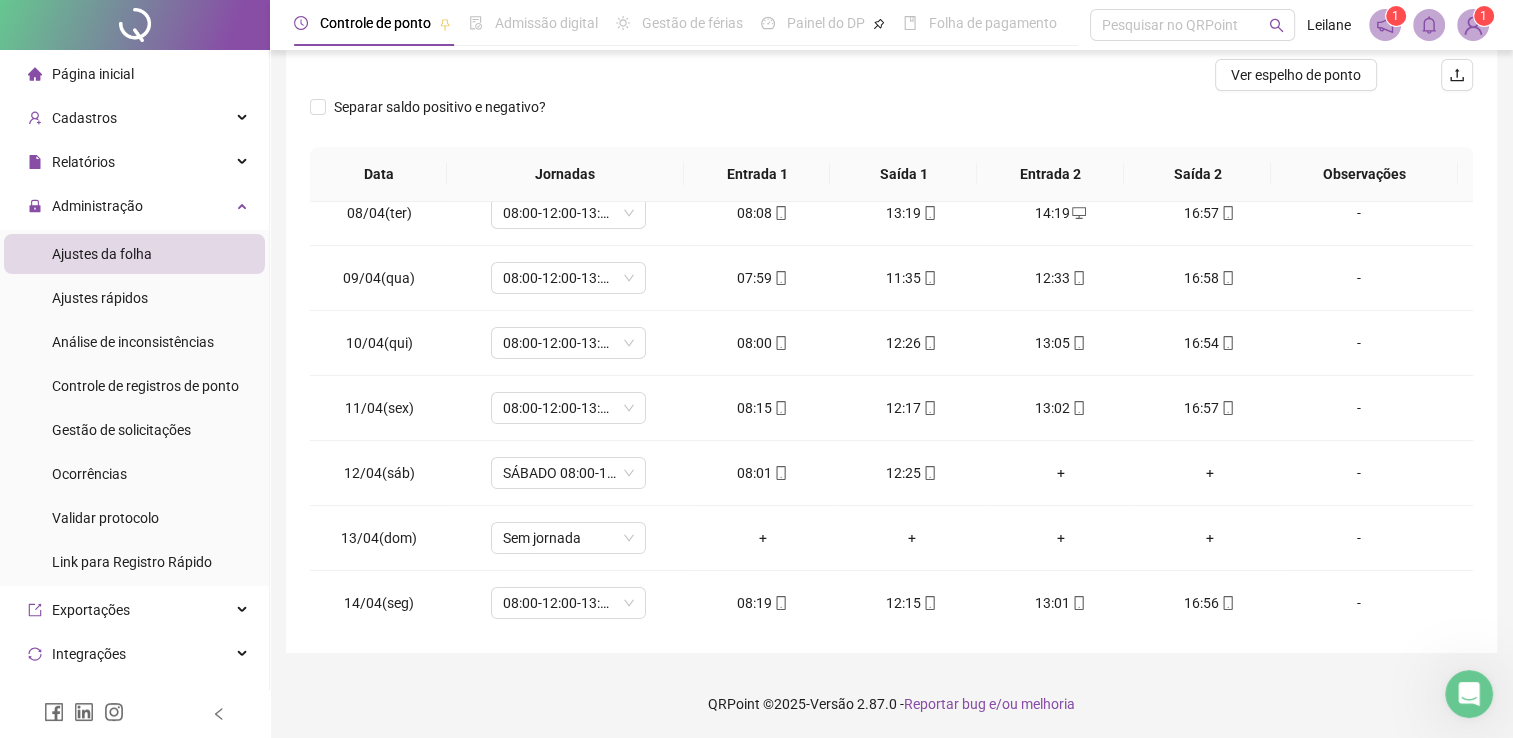 scroll, scrollTop: 480, scrollLeft: 0, axis: vertical 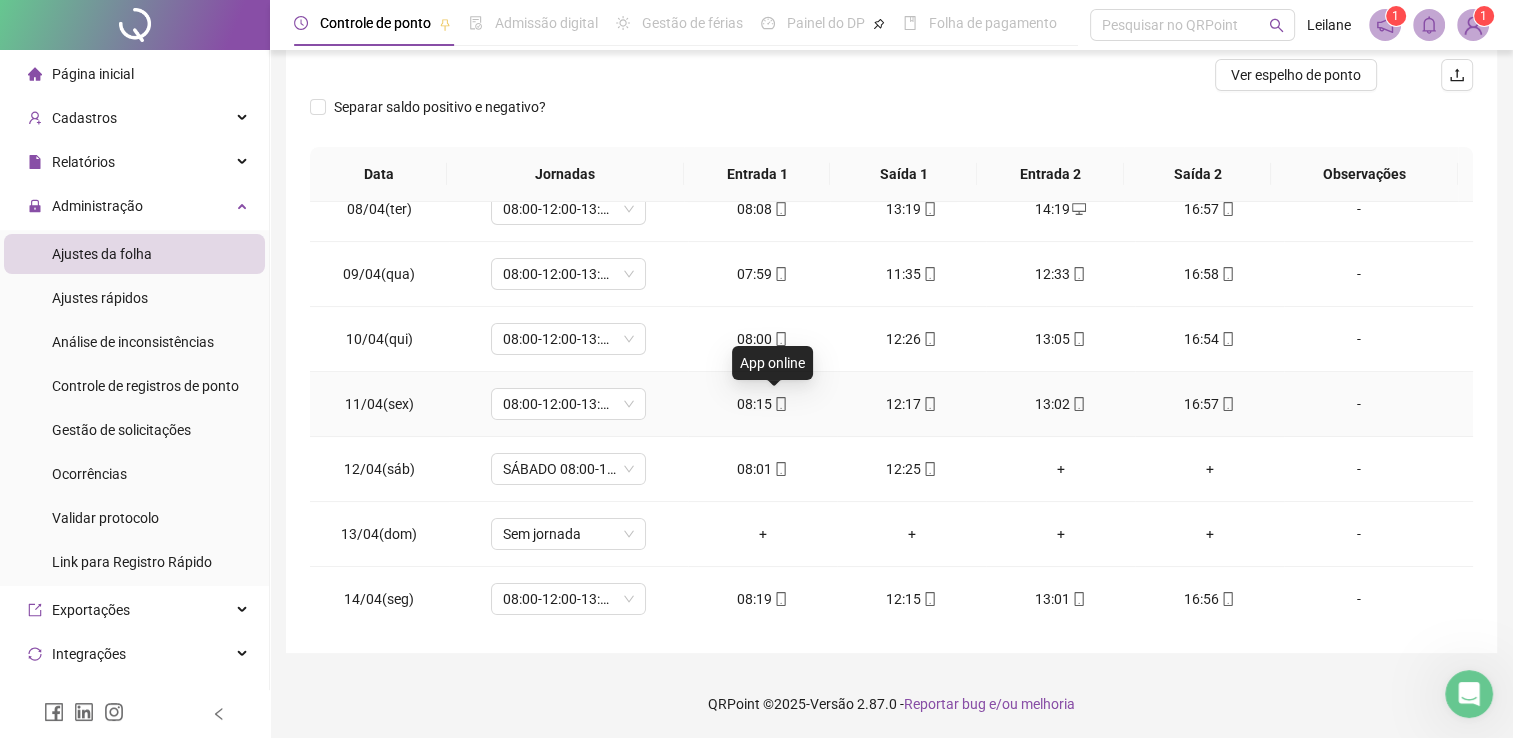 click 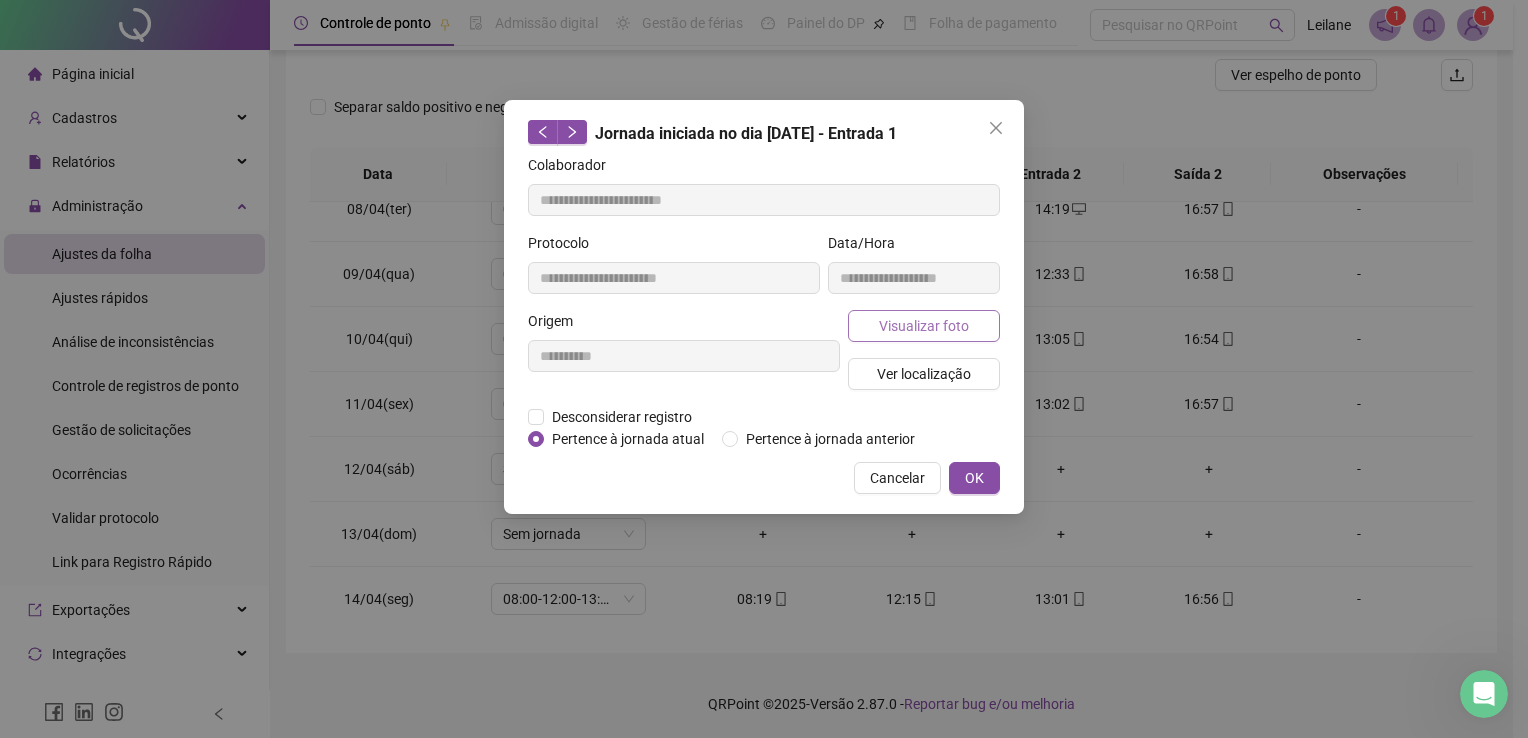 click on "Visualizar foto" at bounding box center [924, 326] 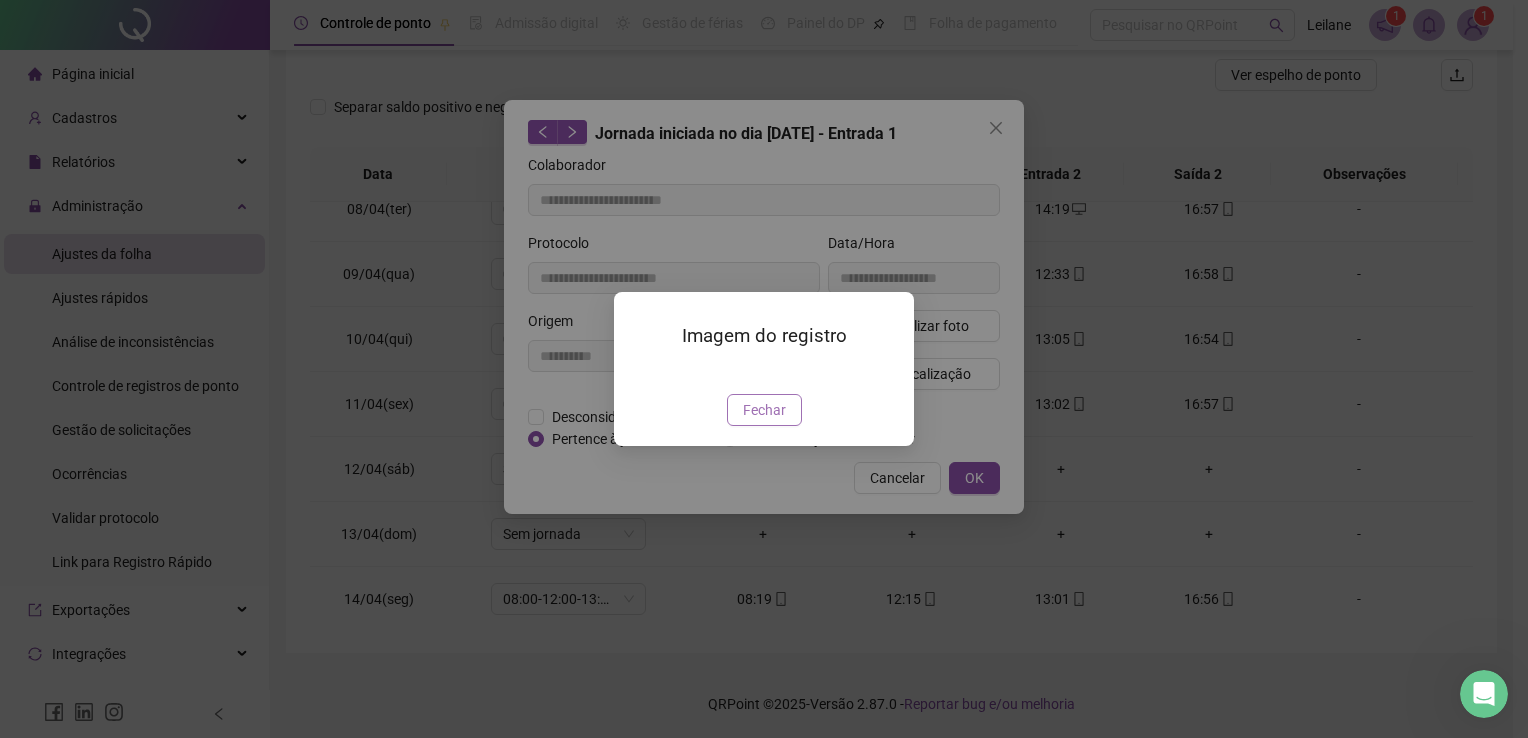 click on "Fechar" at bounding box center (764, 410) 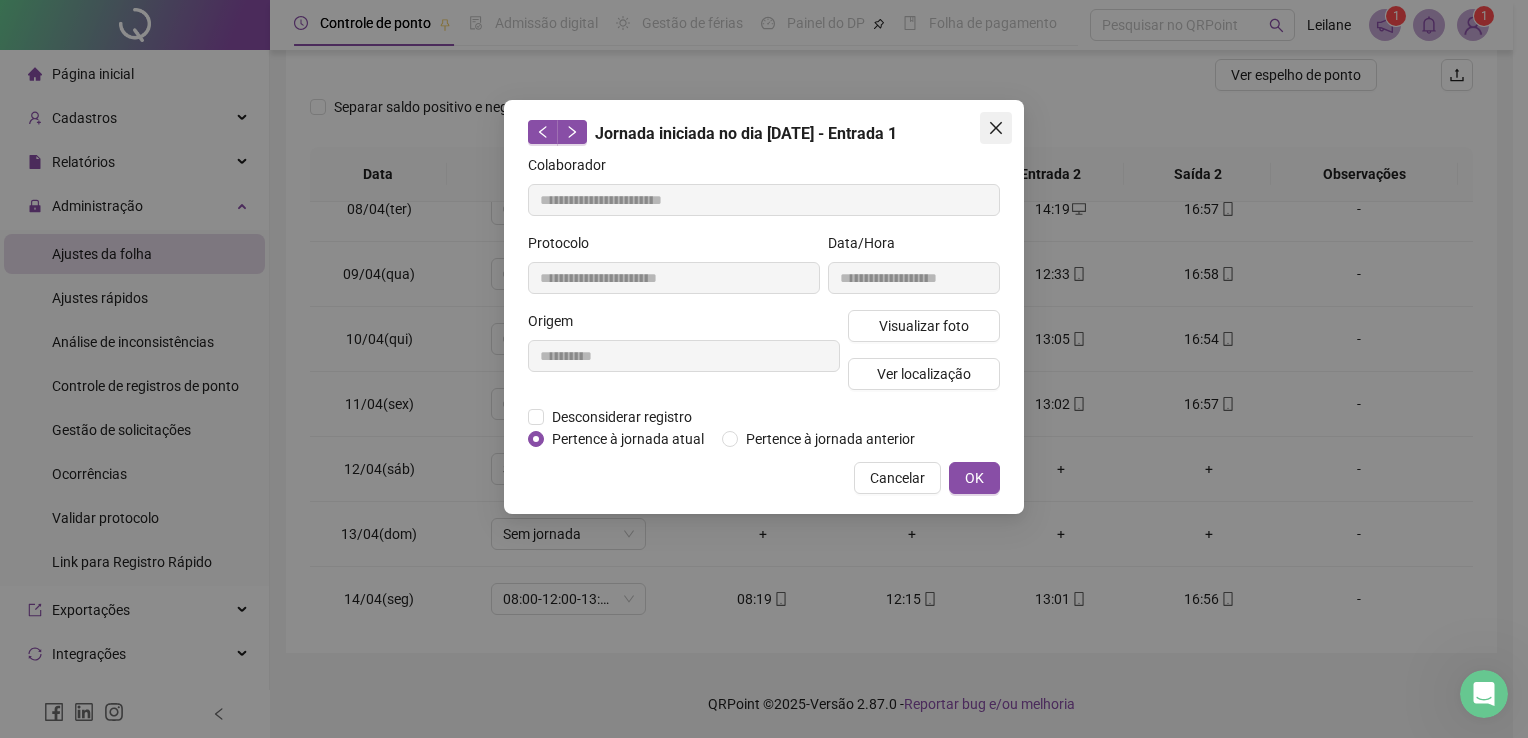 click at bounding box center [996, 128] 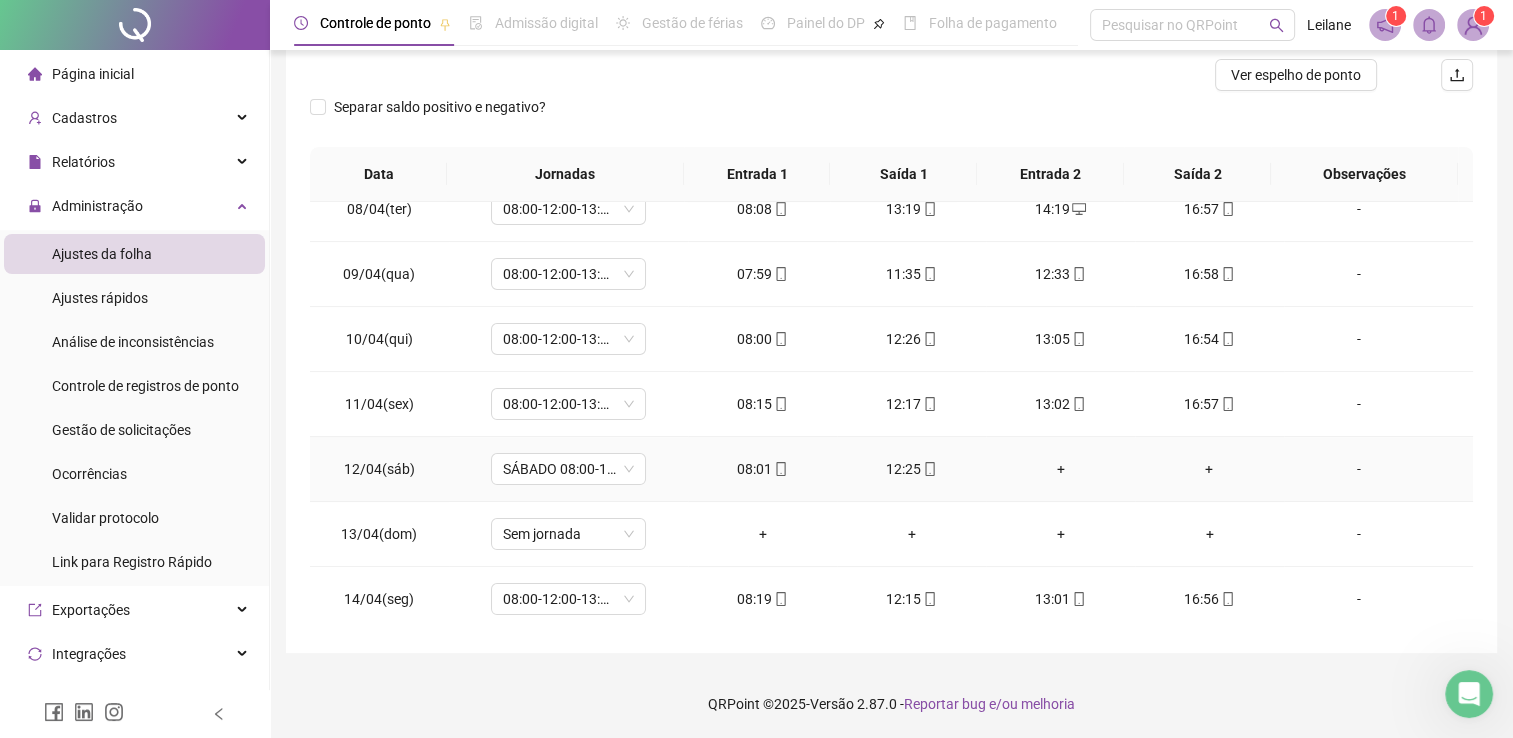 click 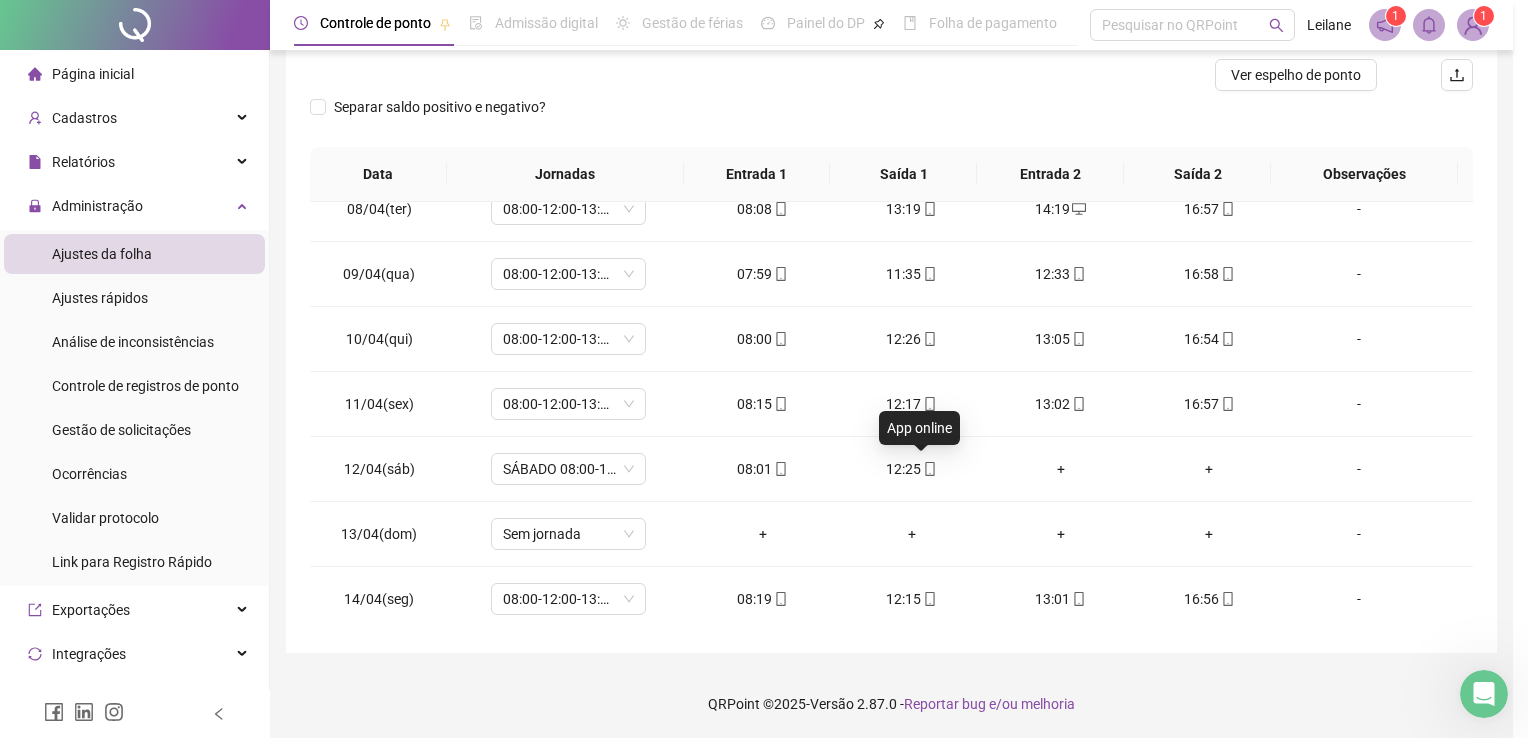 type on "**********" 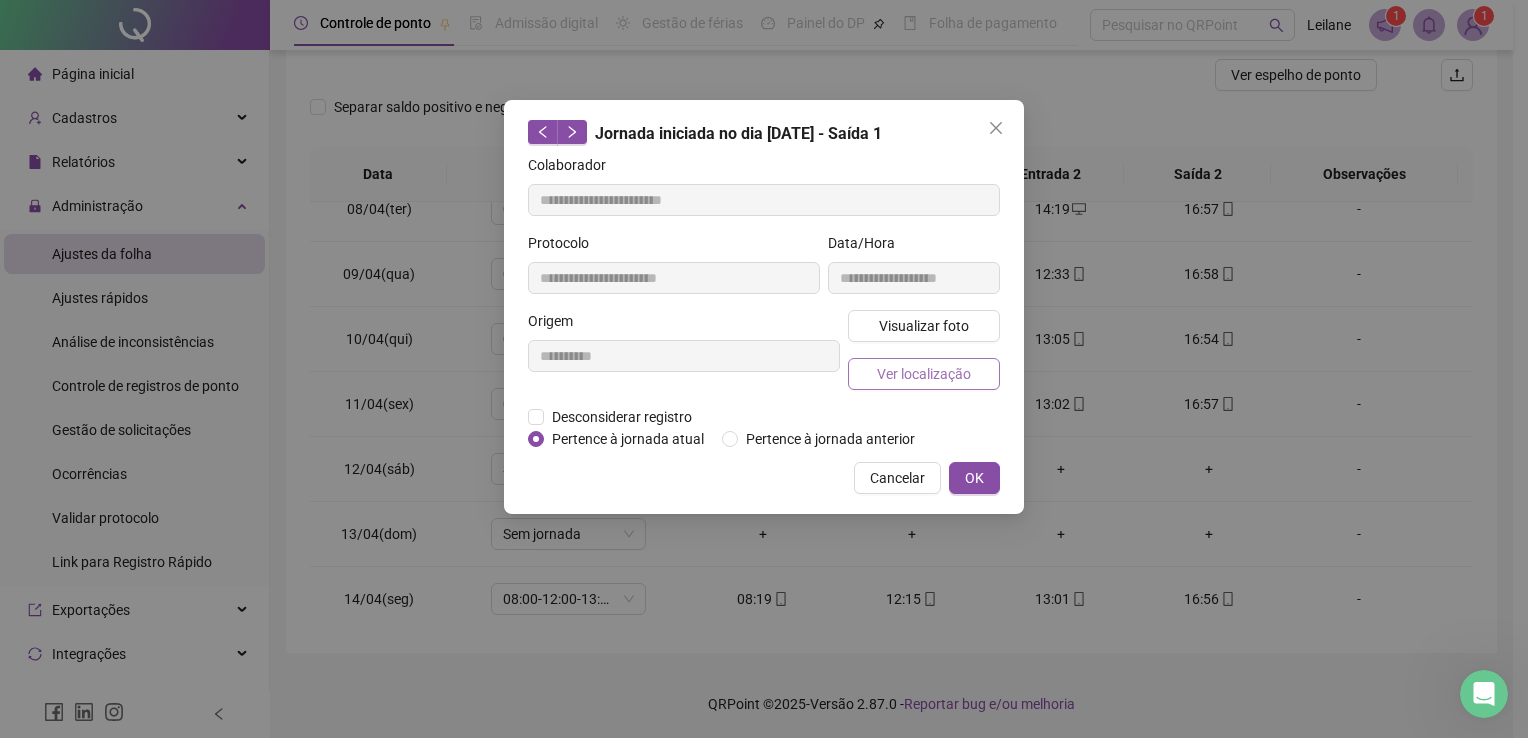 click on "Ver localização" at bounding box center (924, 374) 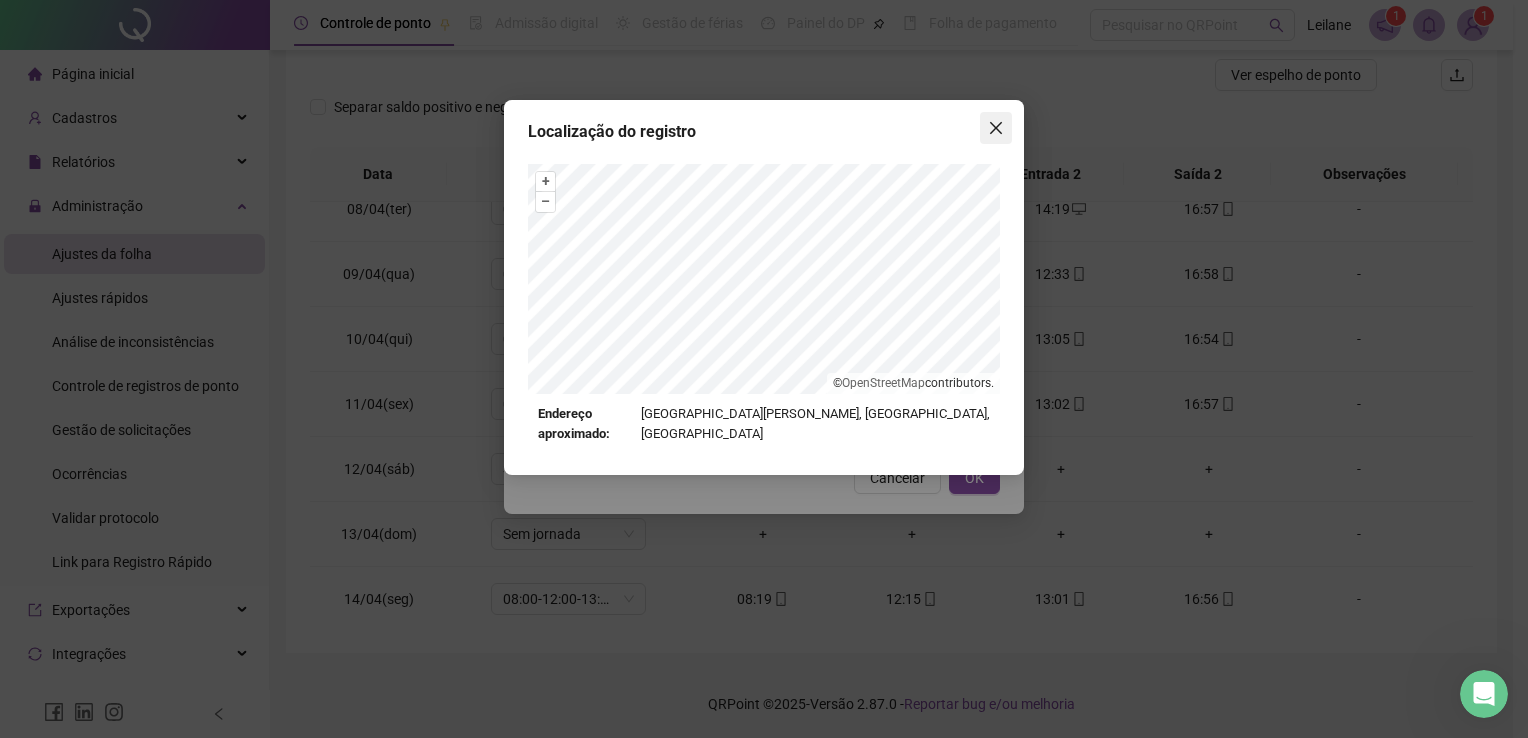 click 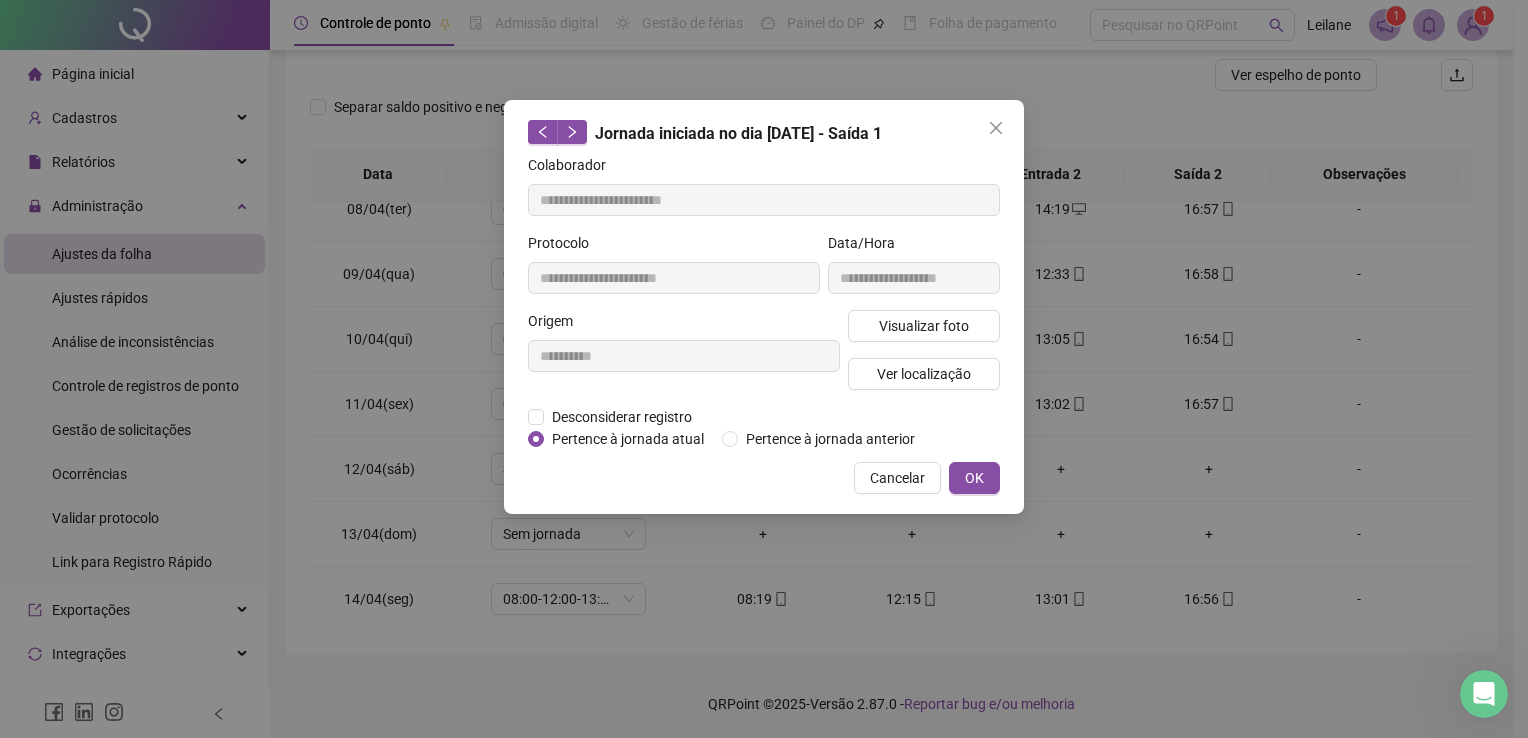 click 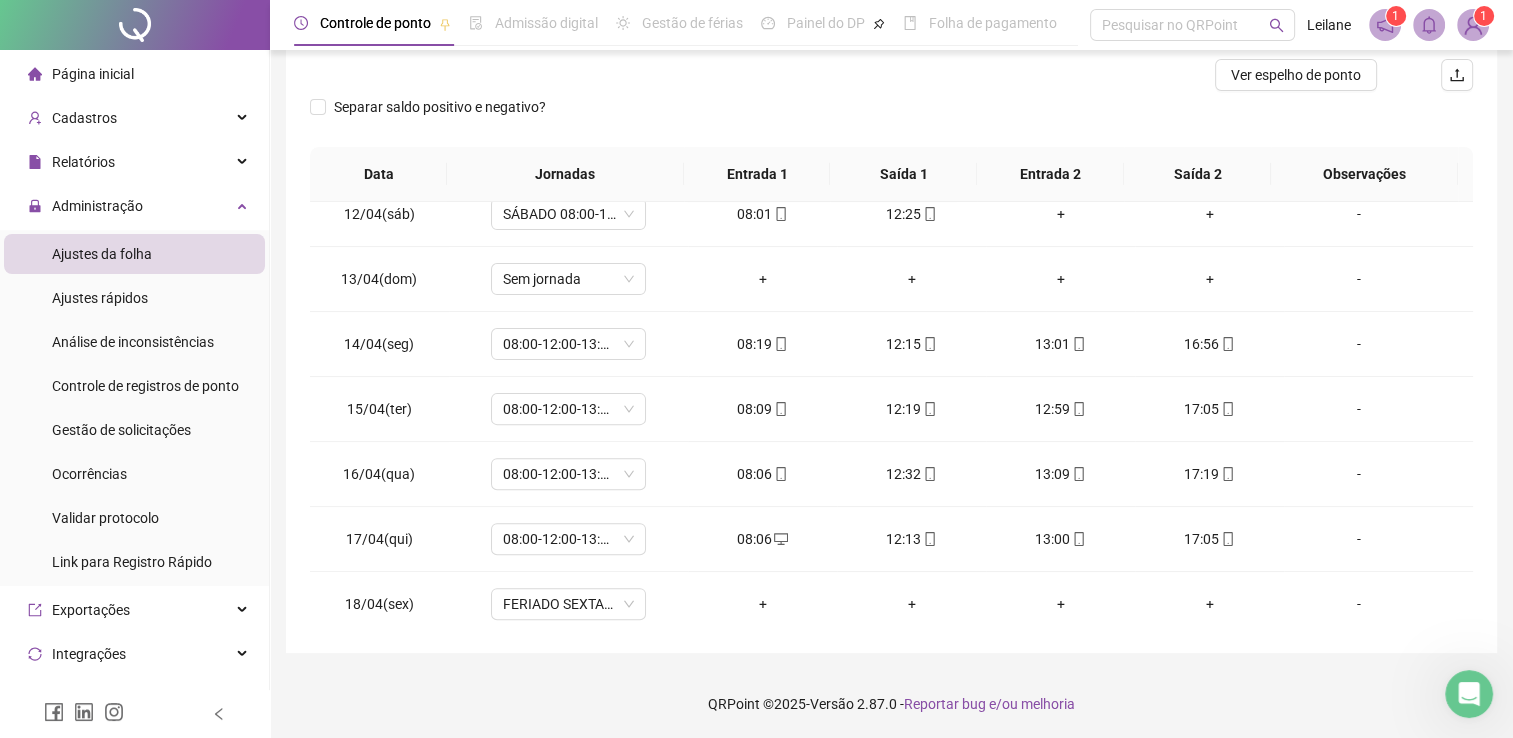 scroll, scrollTop: 740, scrollLeft: 0, axis: vertical 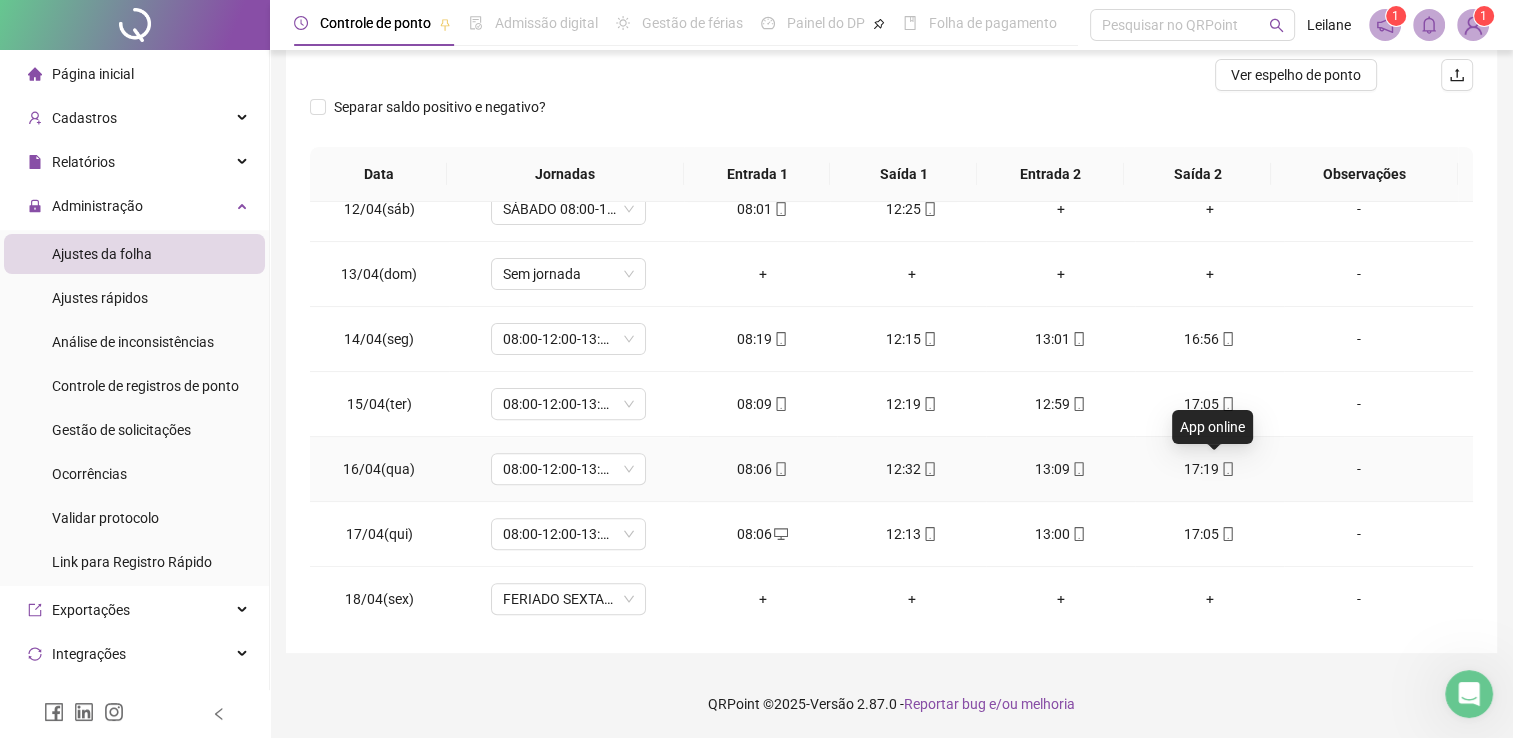 click 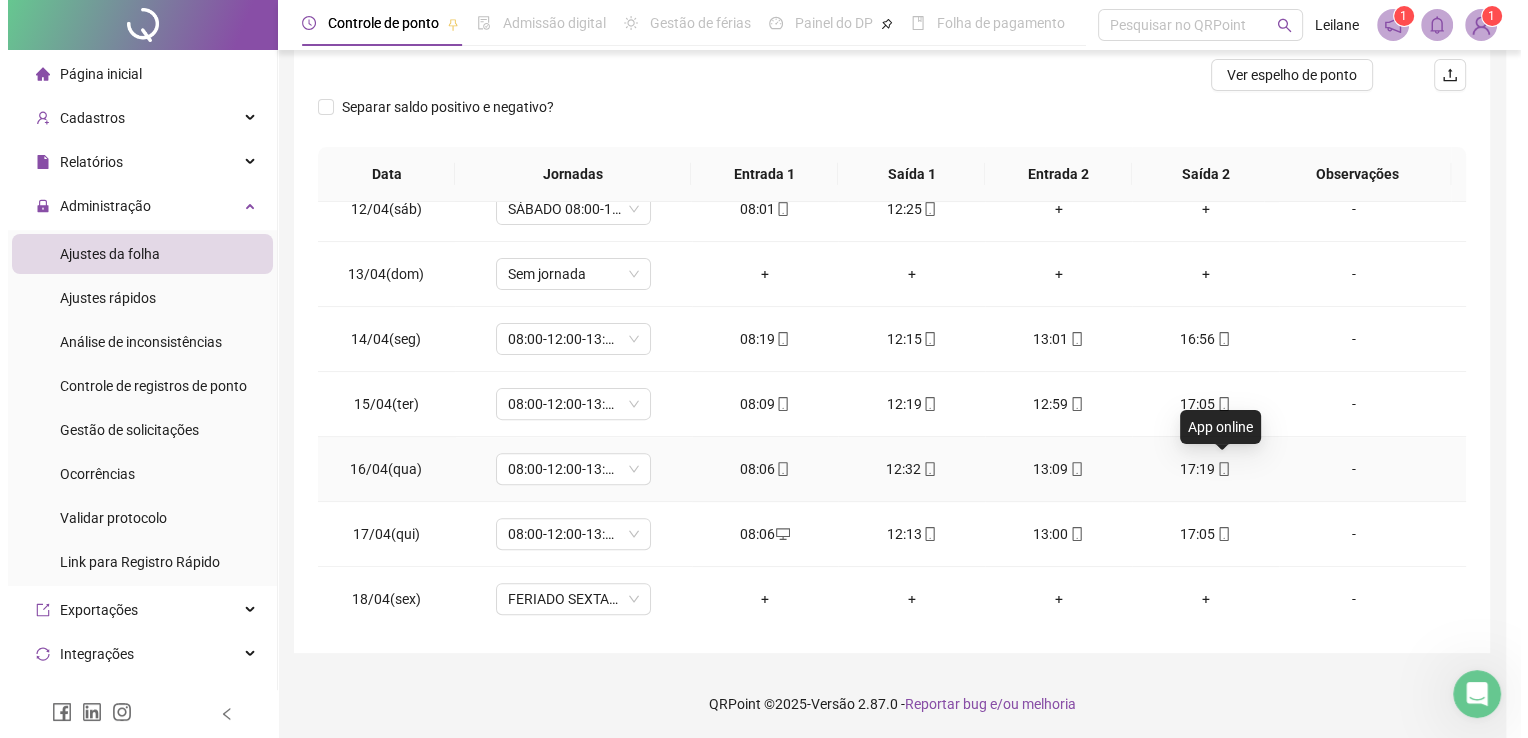 type on "**********" 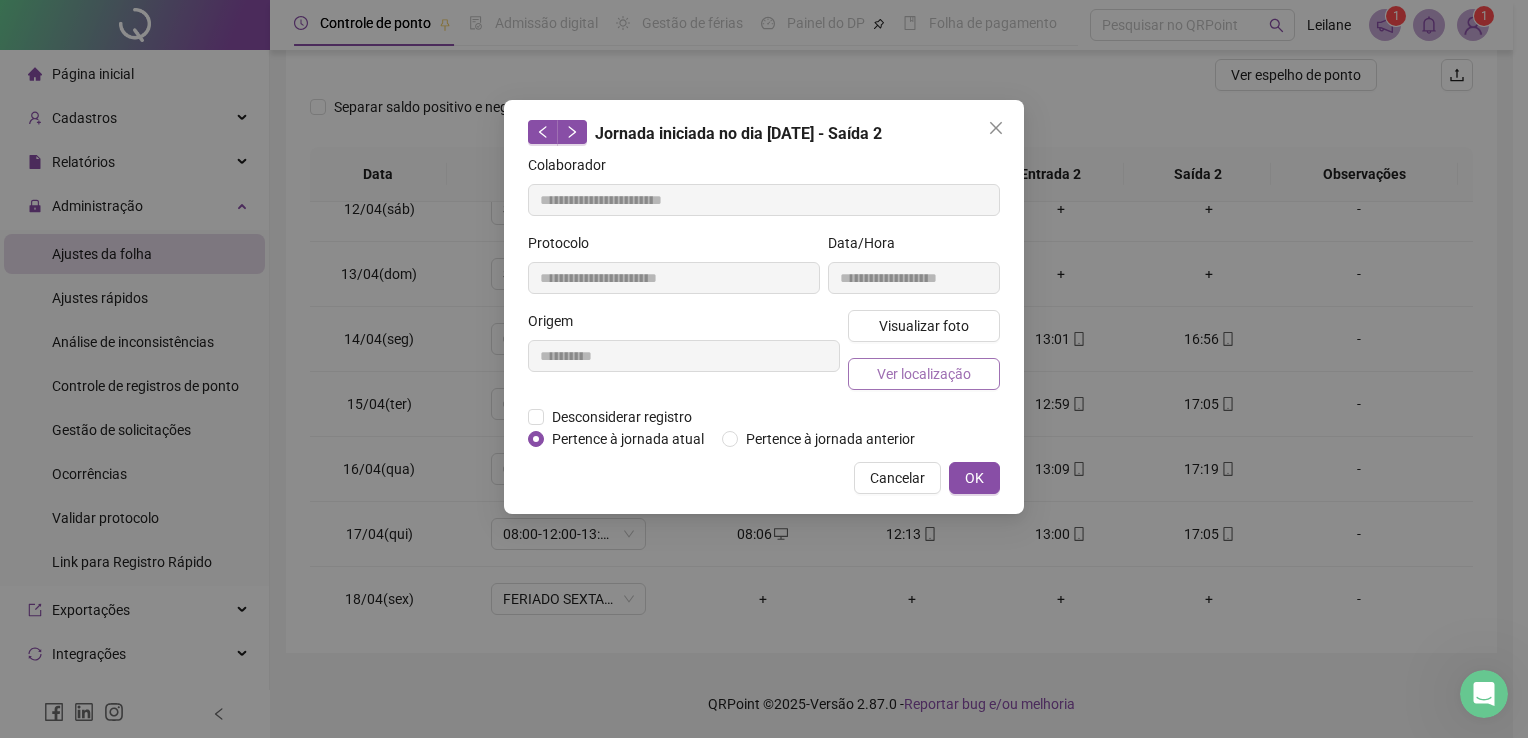 click on "Ver localização" at bounding box center (924, 374) 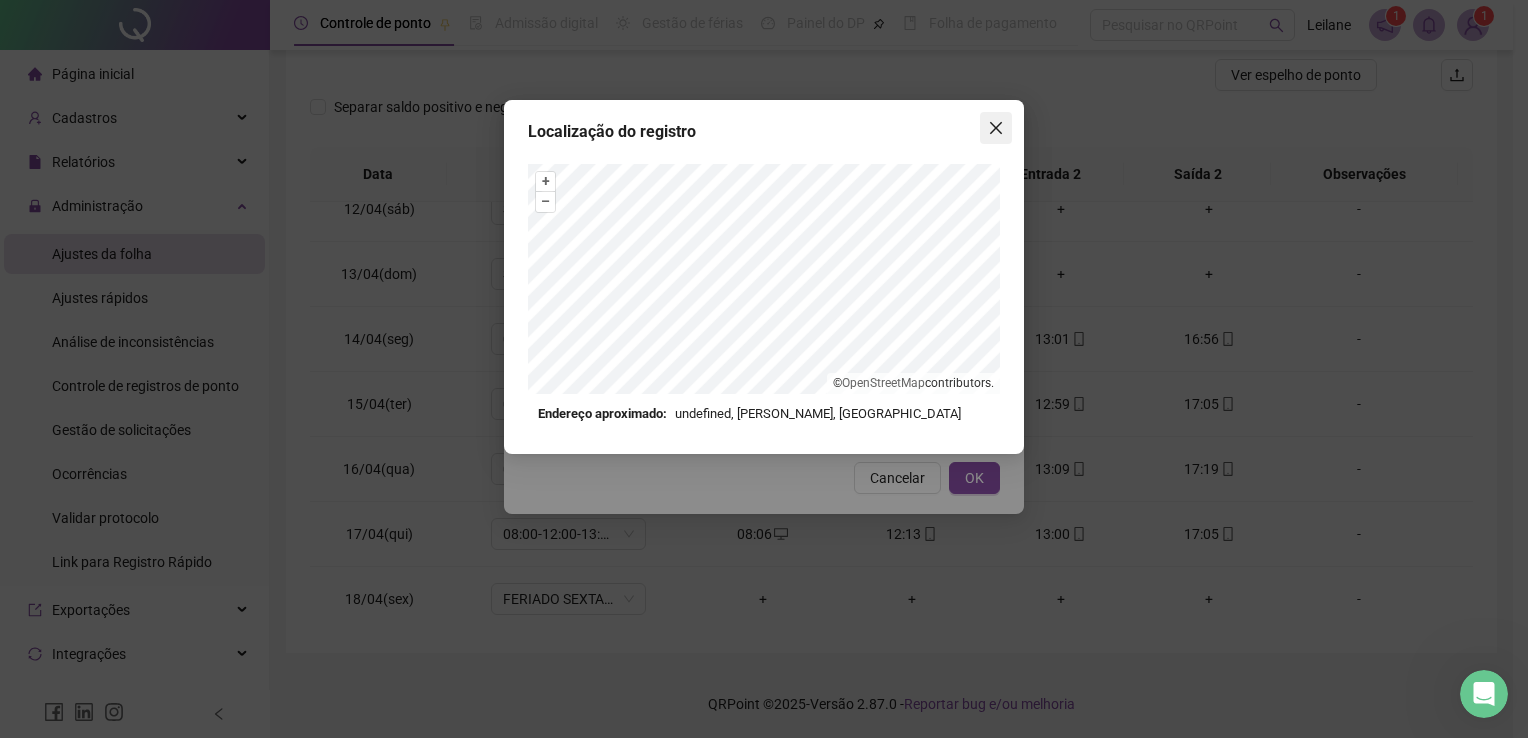 click 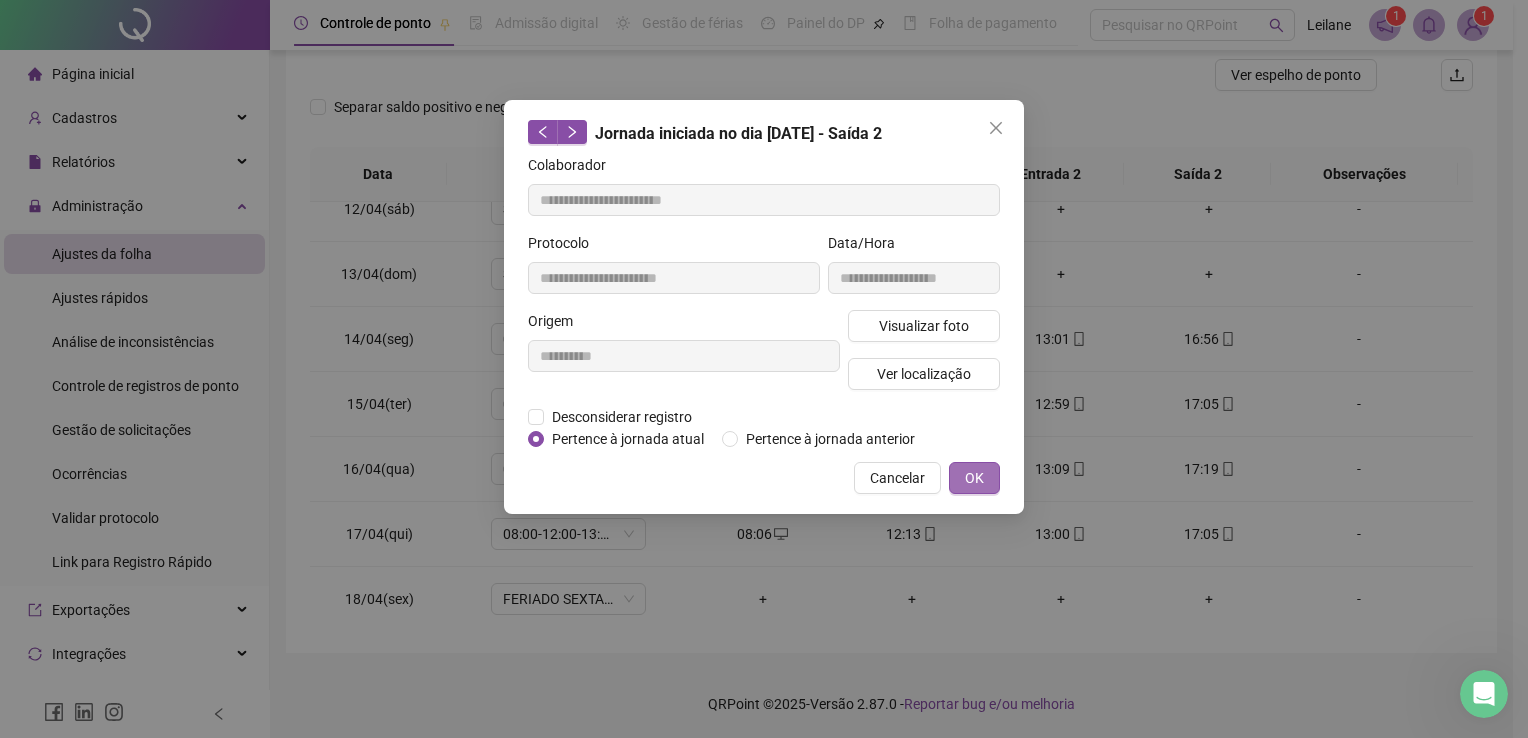 click on "OK" at bounding box center (974, 478) 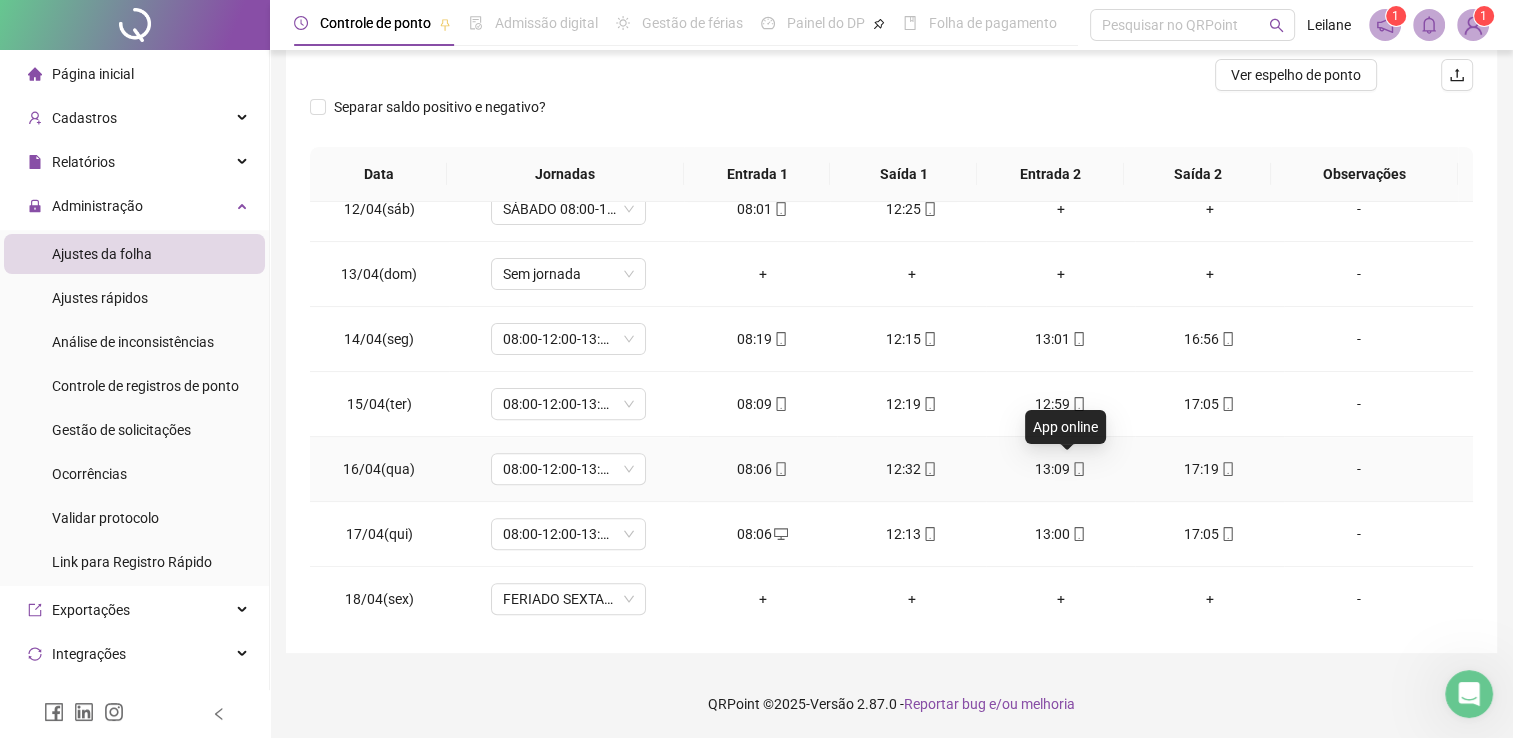 click 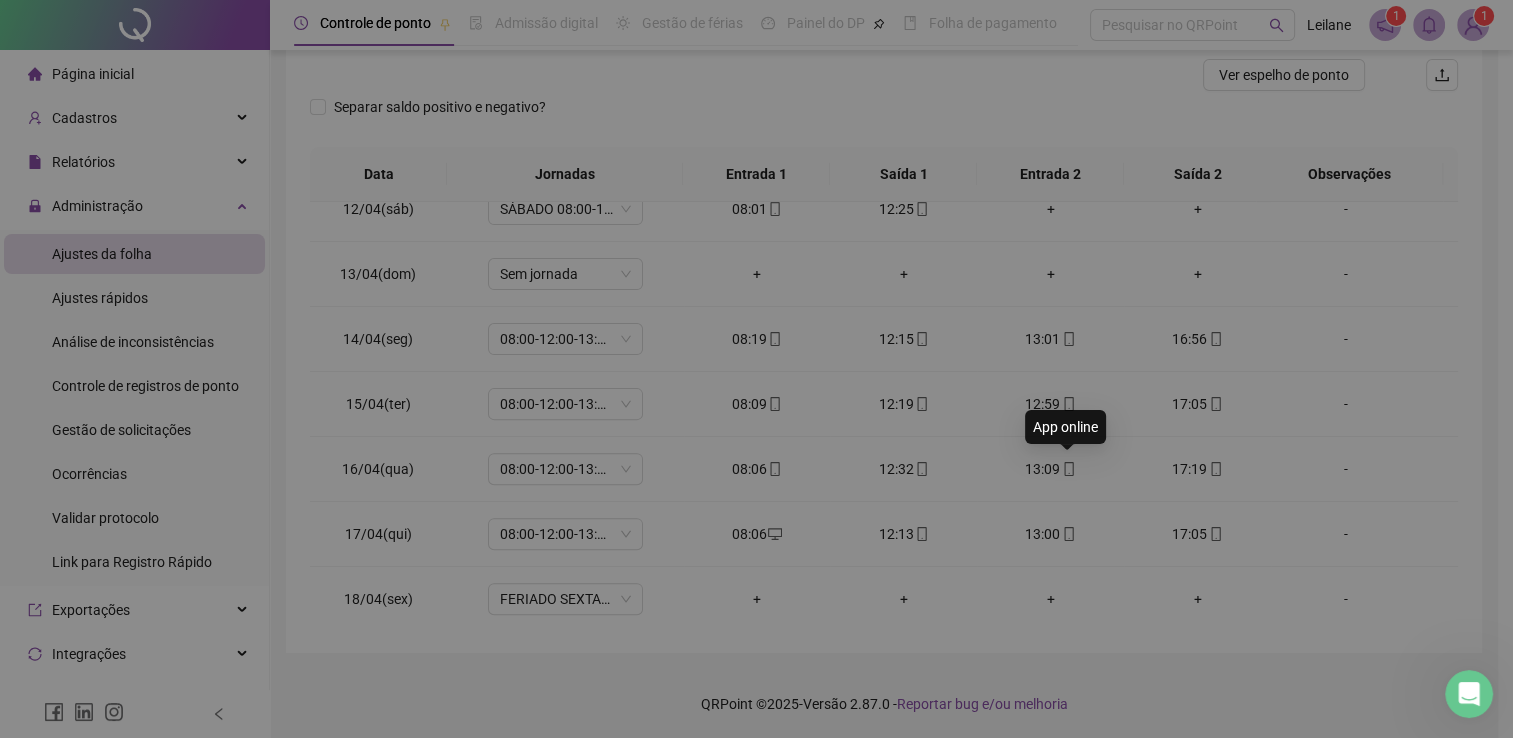 type on "**********" 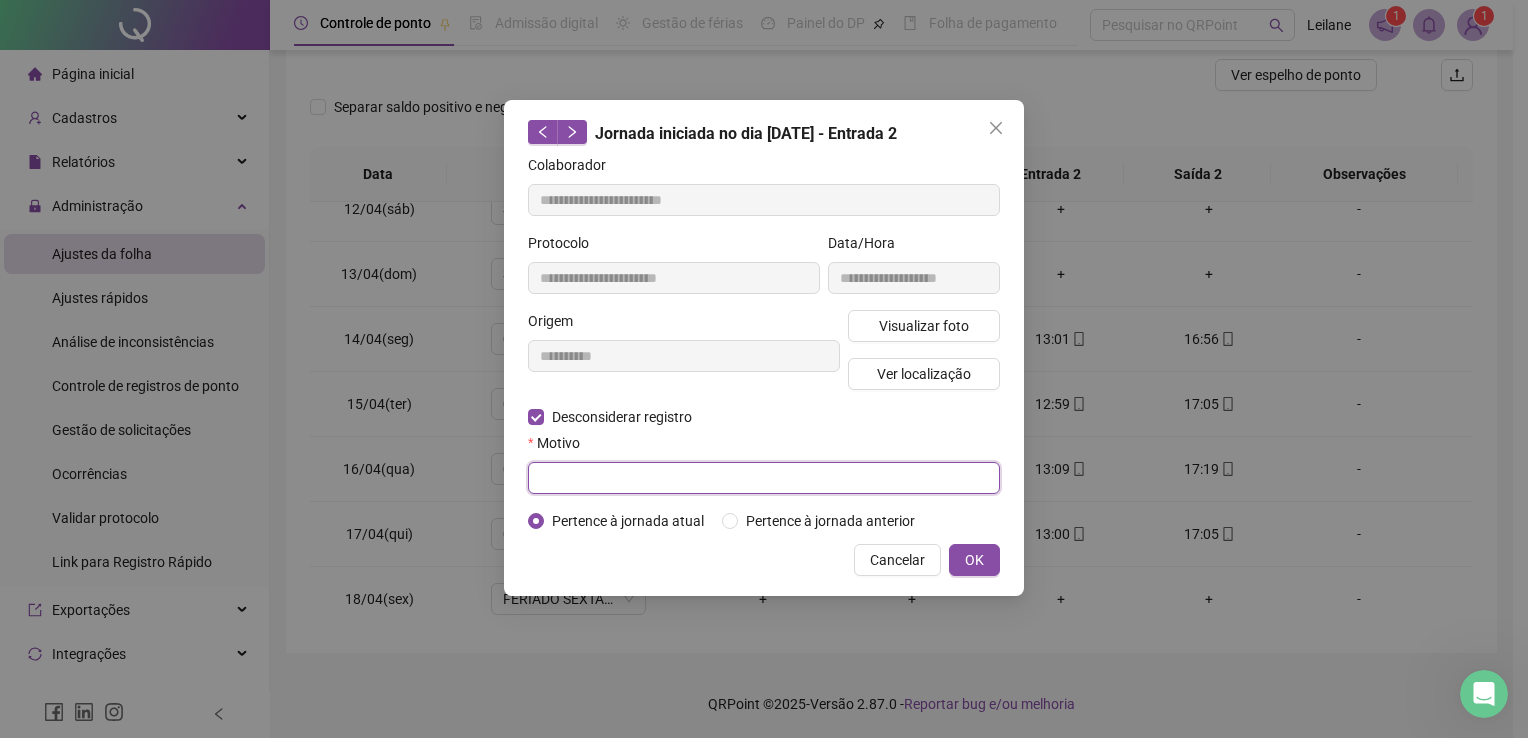 click at bounding box center [764, 478] 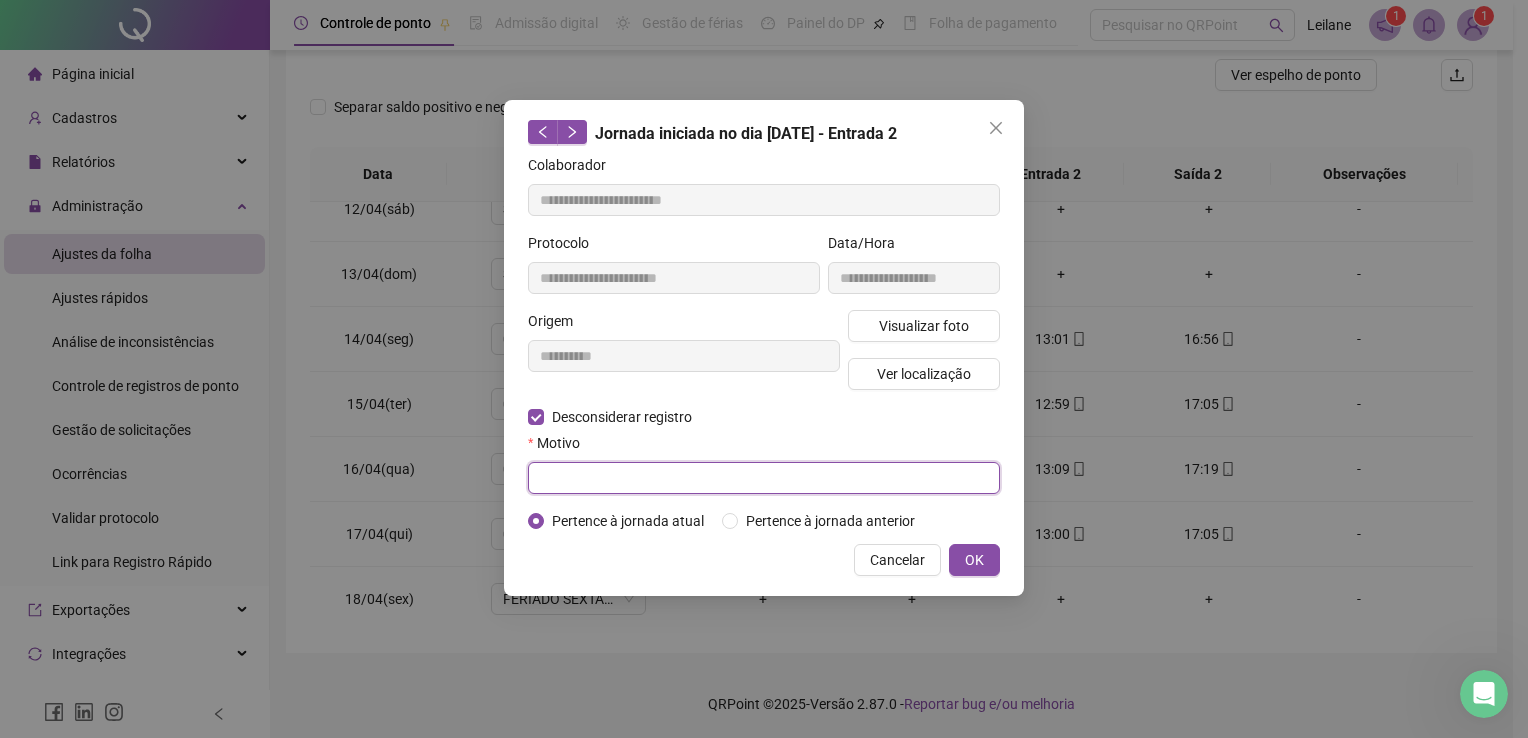 paste on "**********" 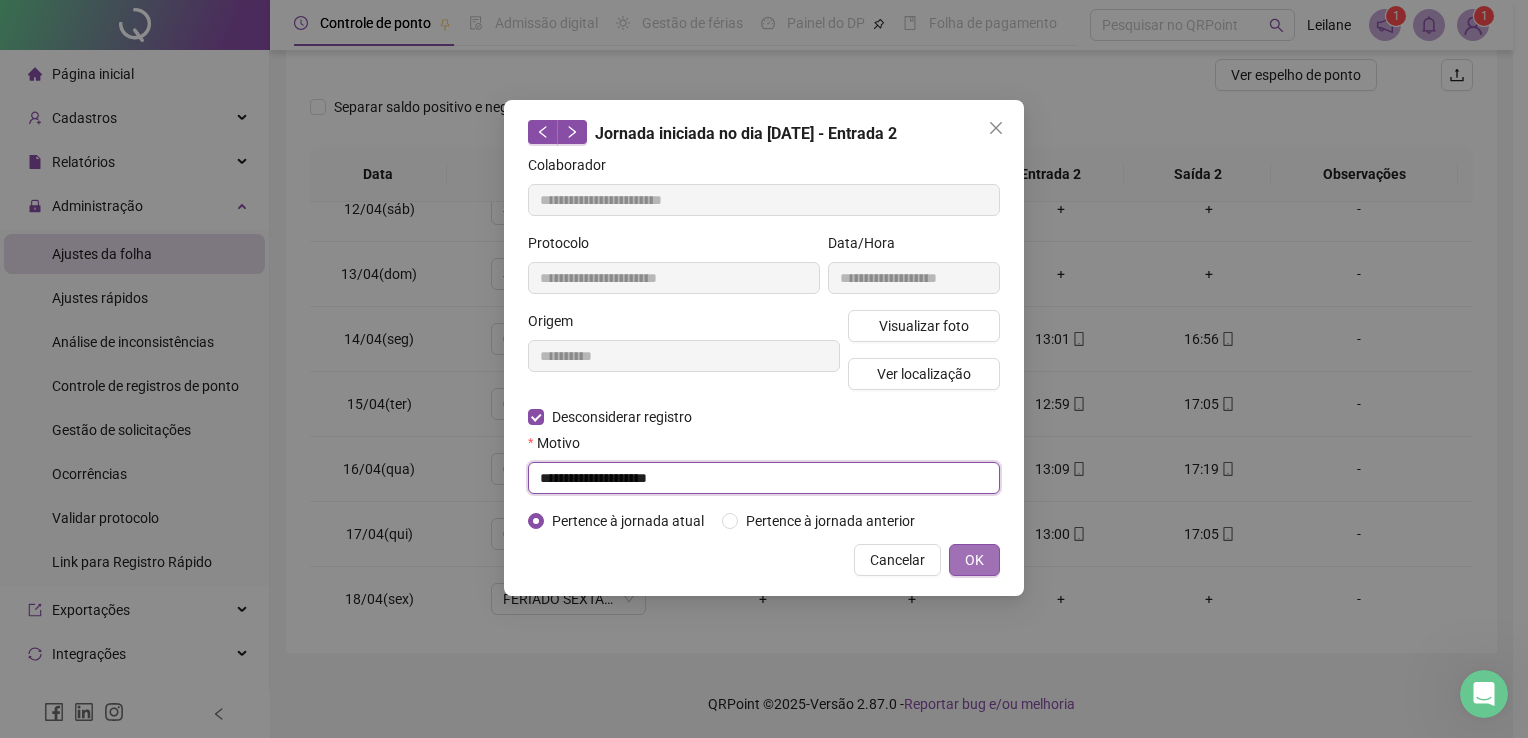 type on "**********" 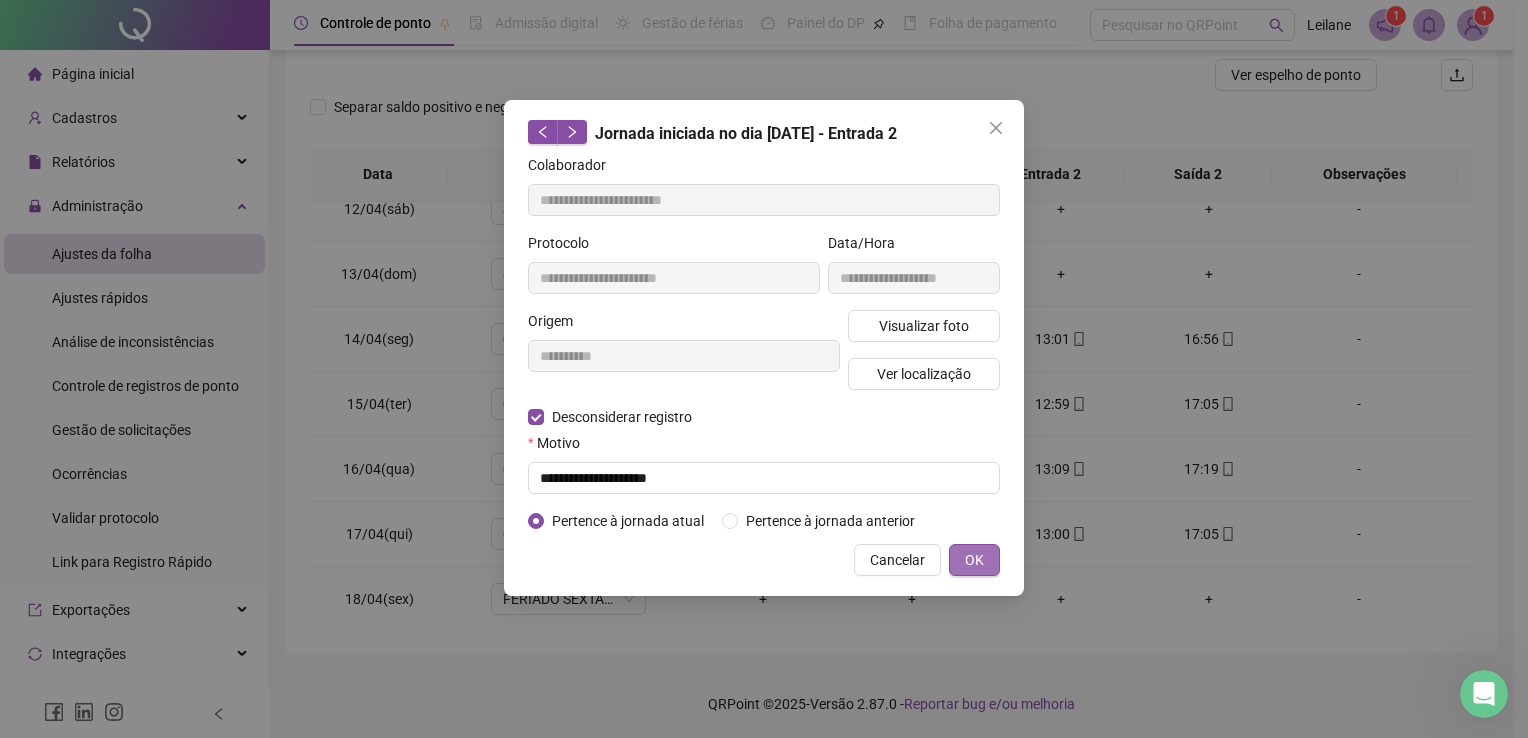 click on "OK" at bounding box center (974, 560) 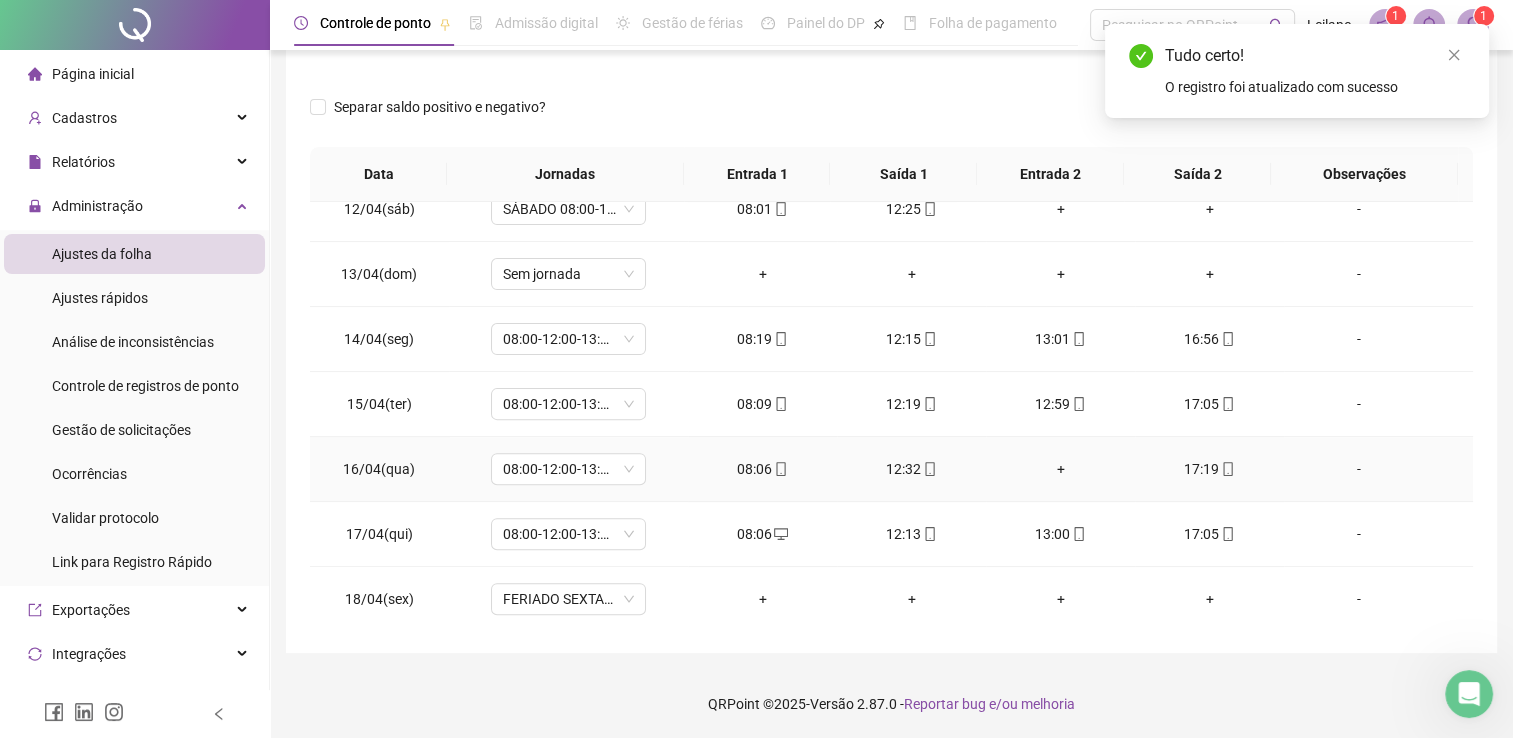 click on "+" at bounding box center [1060, 469] 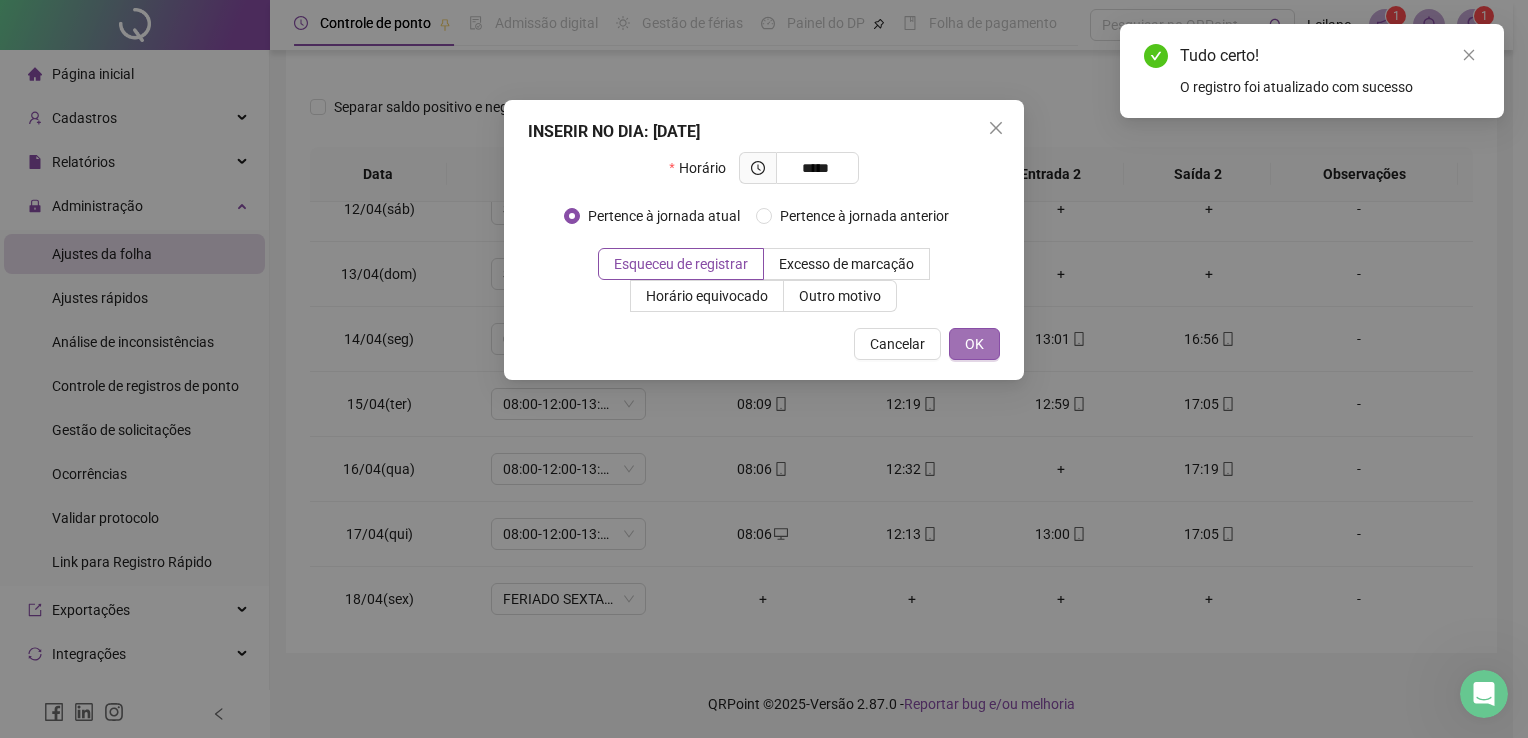 type on "*****" 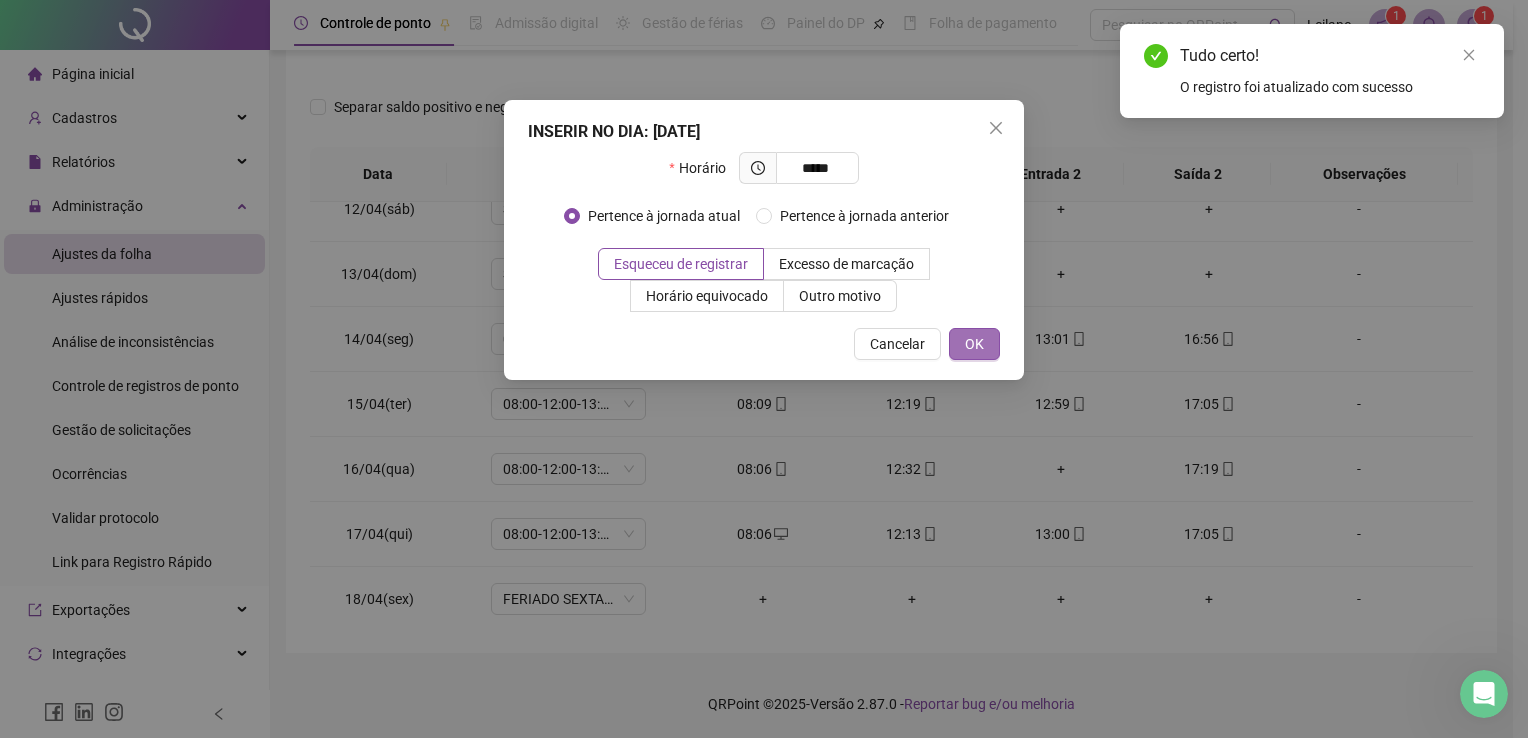 click on "OK" at bounding box center [974, 344] 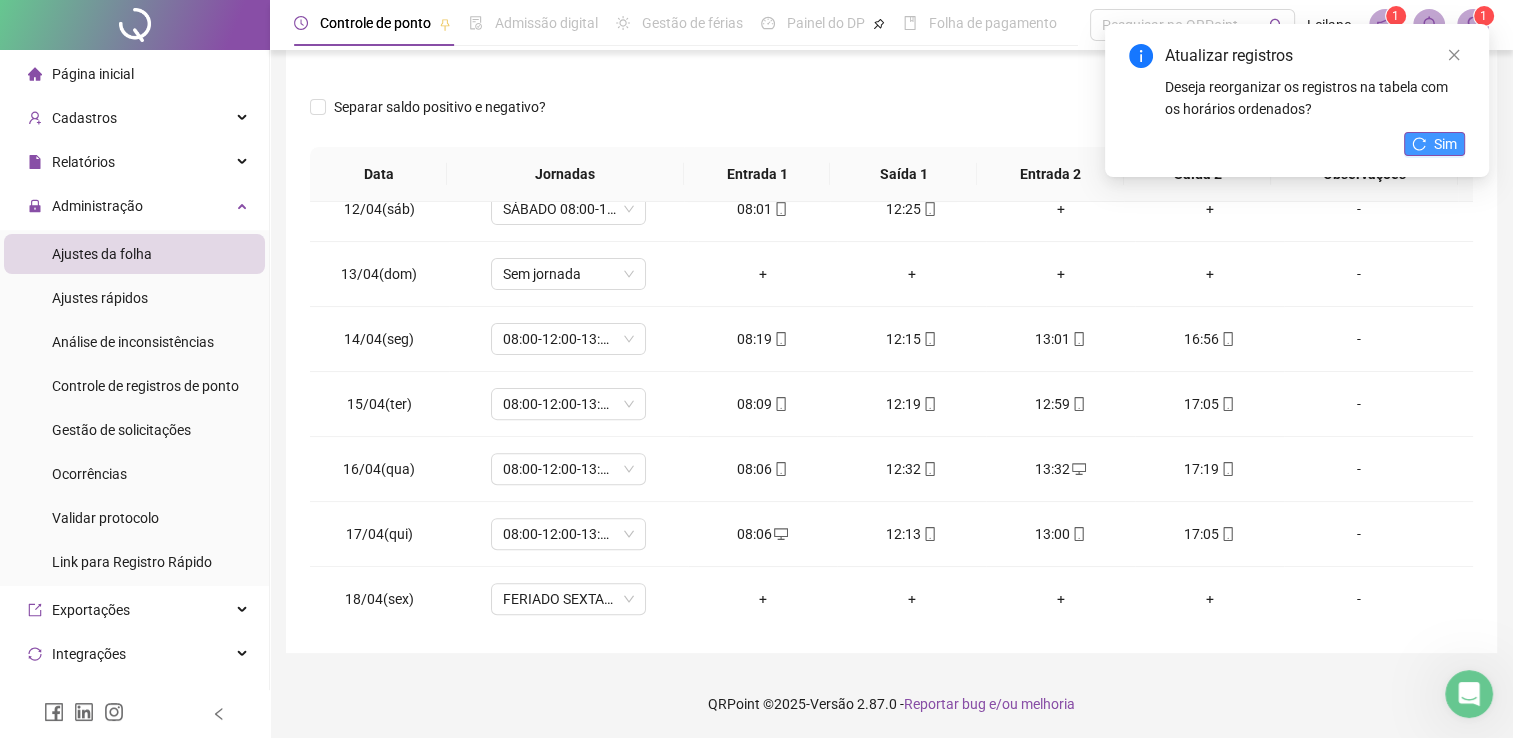 click on "Sim" at bounding box center [1445, 144] 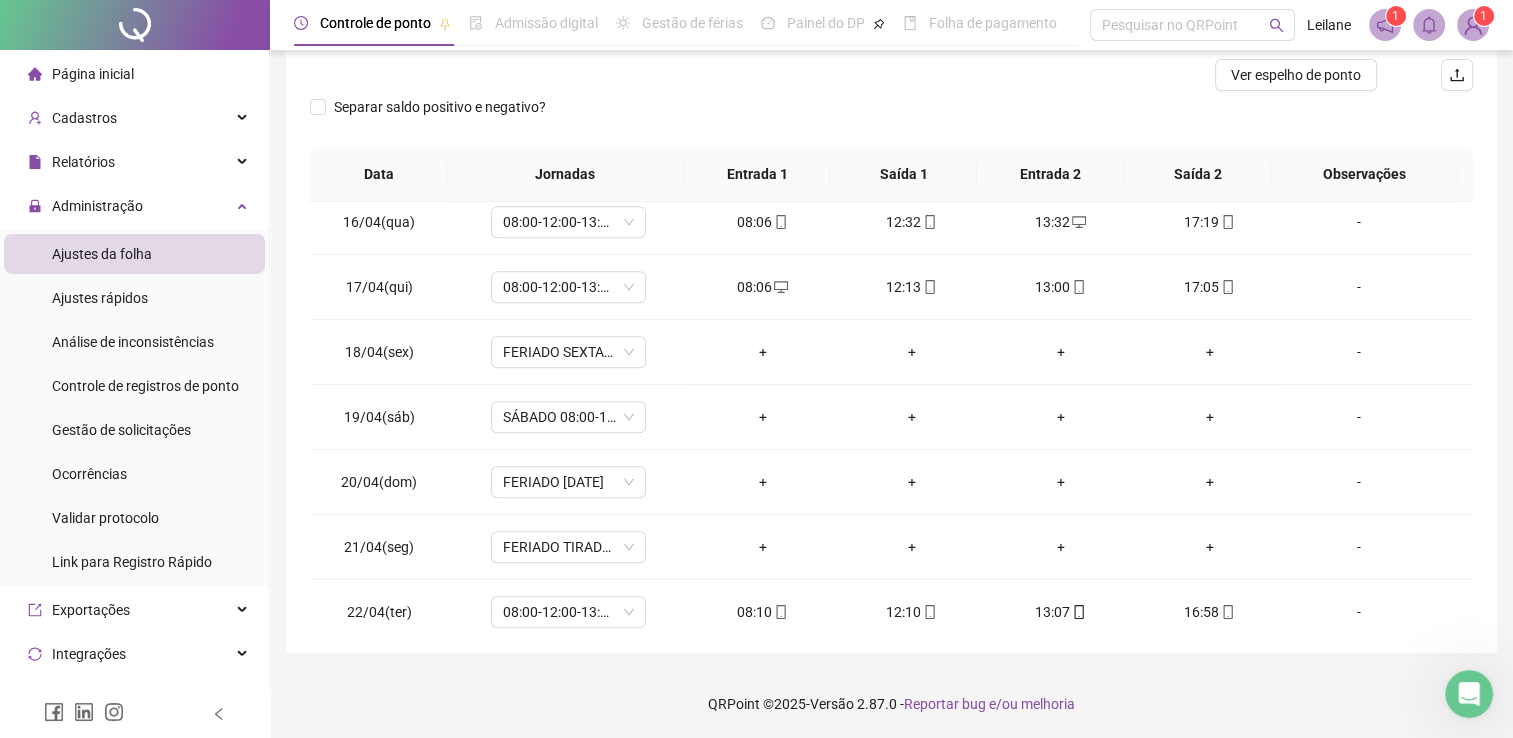scroll, scrollTop: 991, scrollLeft: 0, axis: vertical 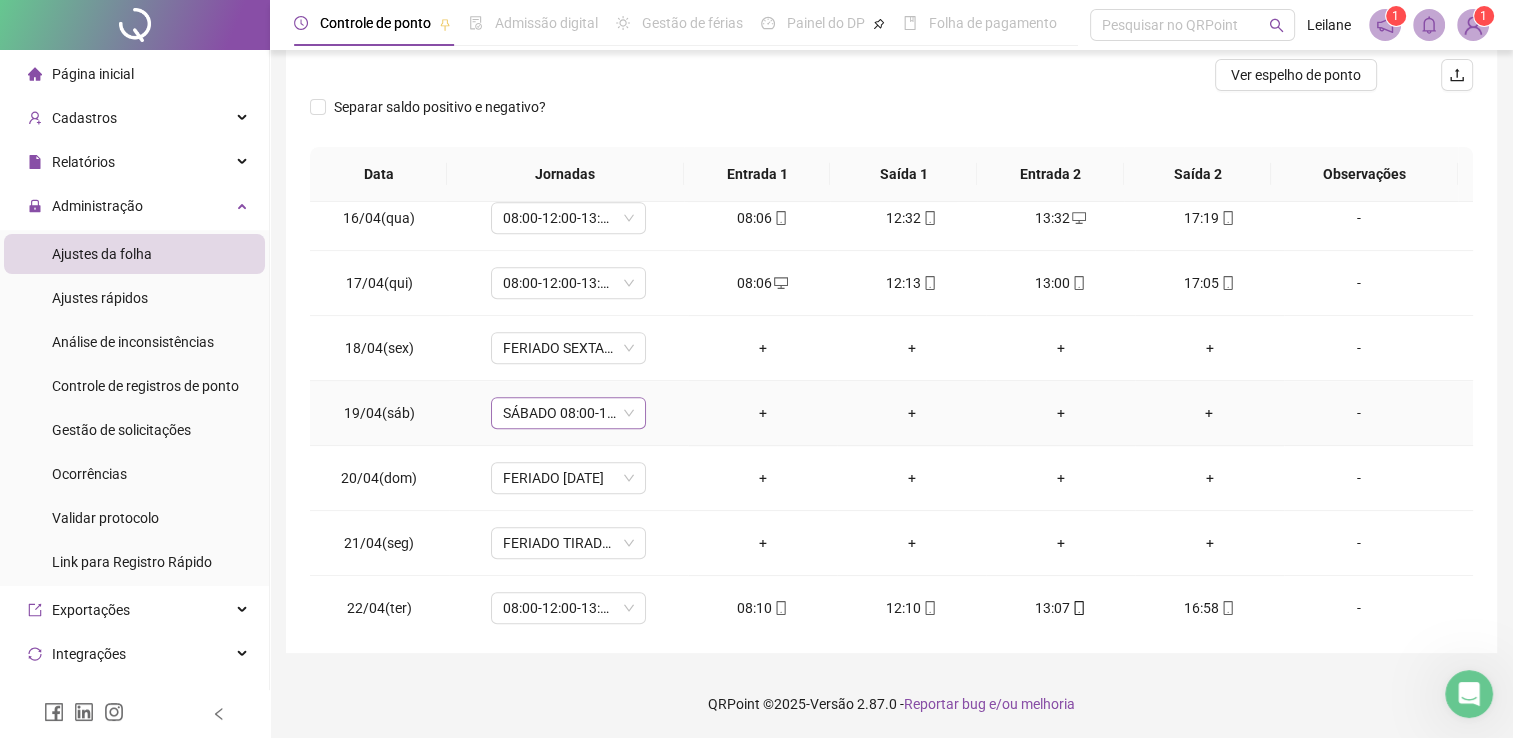 click on "SÁBADO 08:00-12:00" at bounding box center (568, 413) 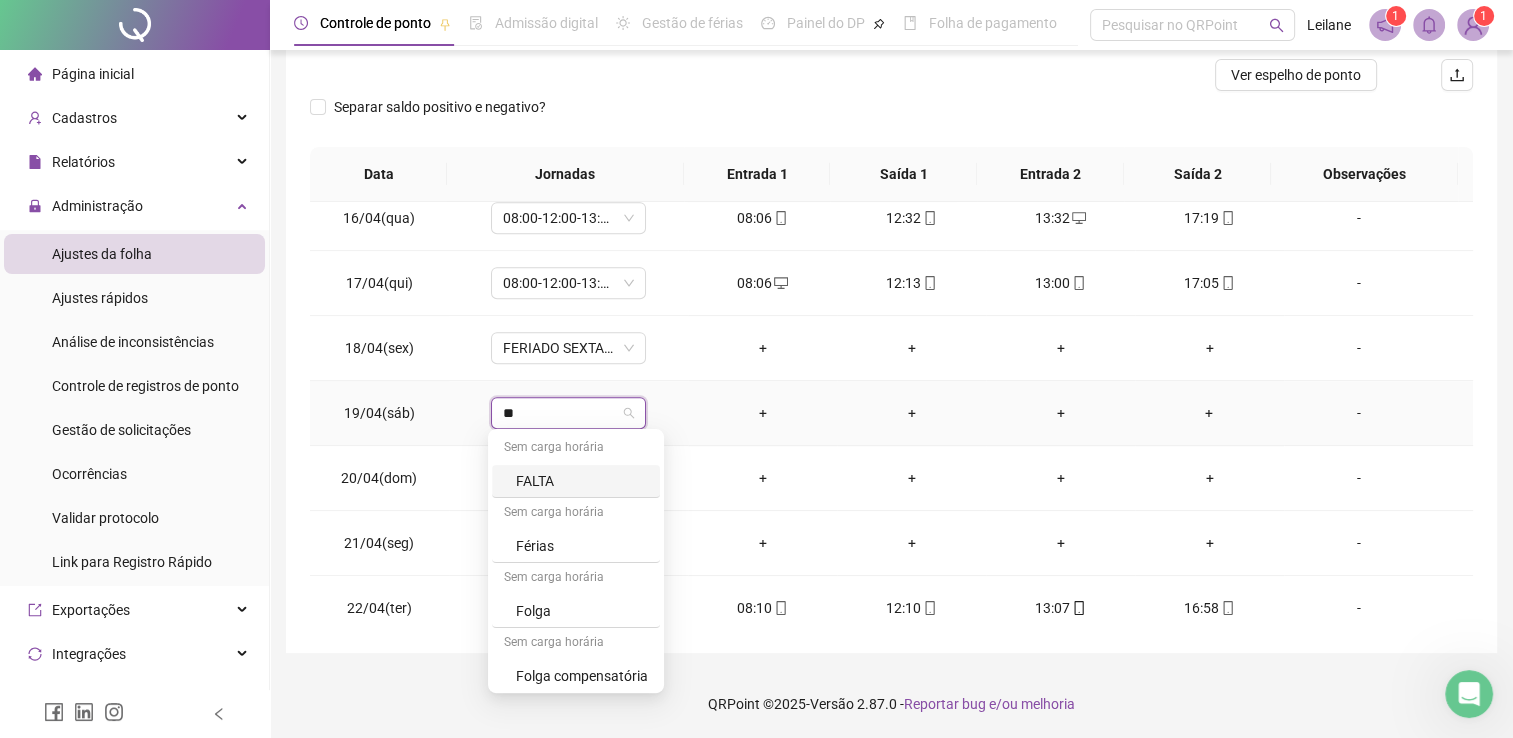 type on "***" 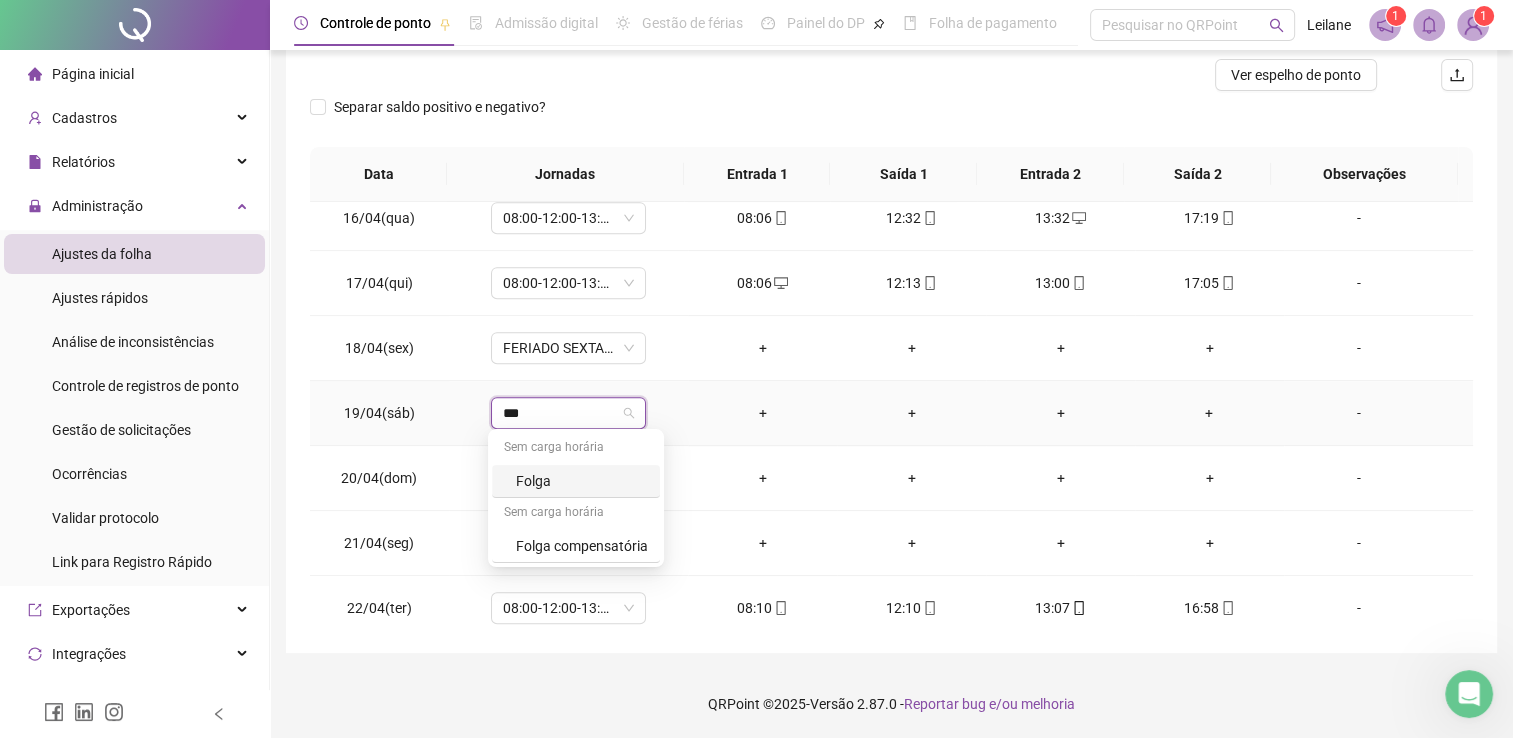 click on "Folga" at bounding box center (582, 481) 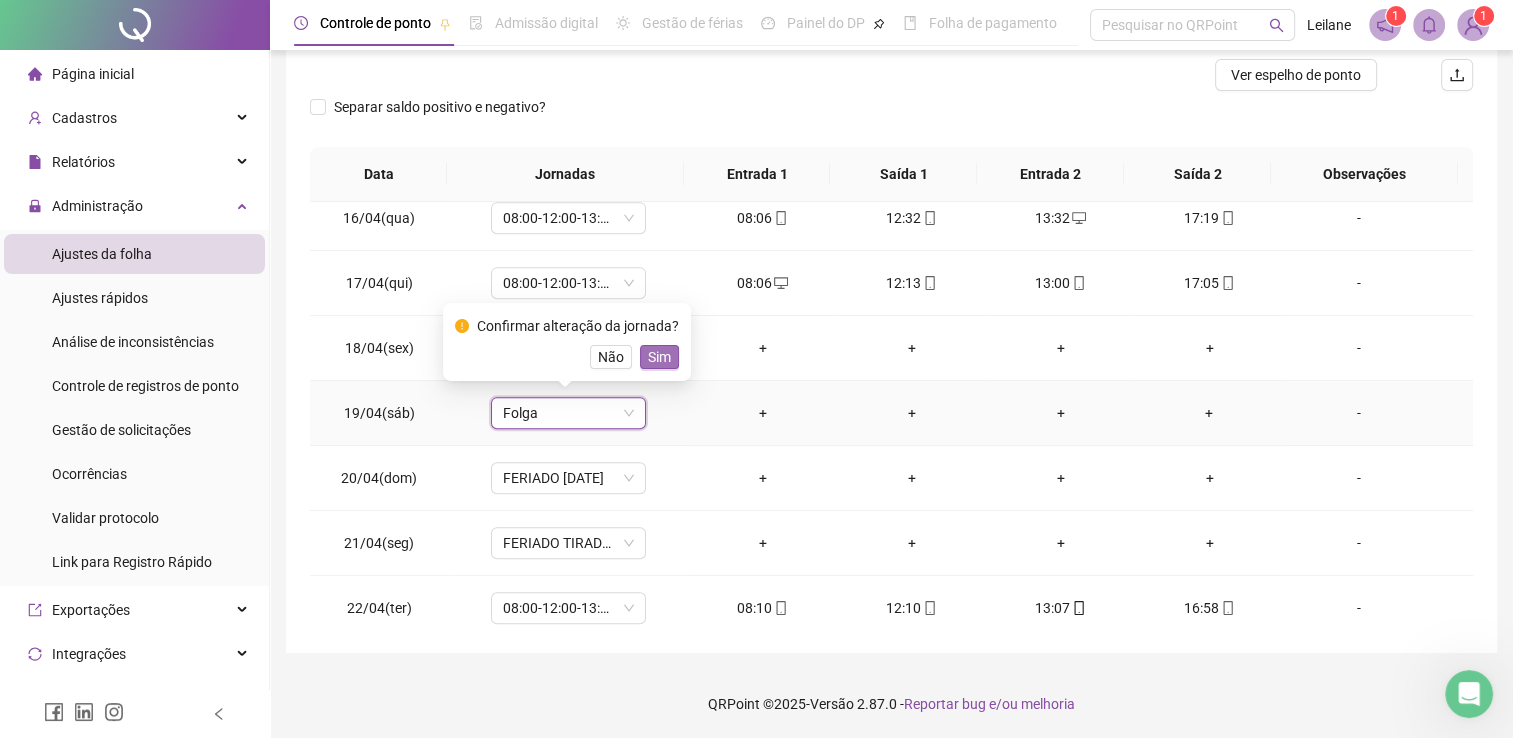 click on "Sim" at bounding box center (659, 357) 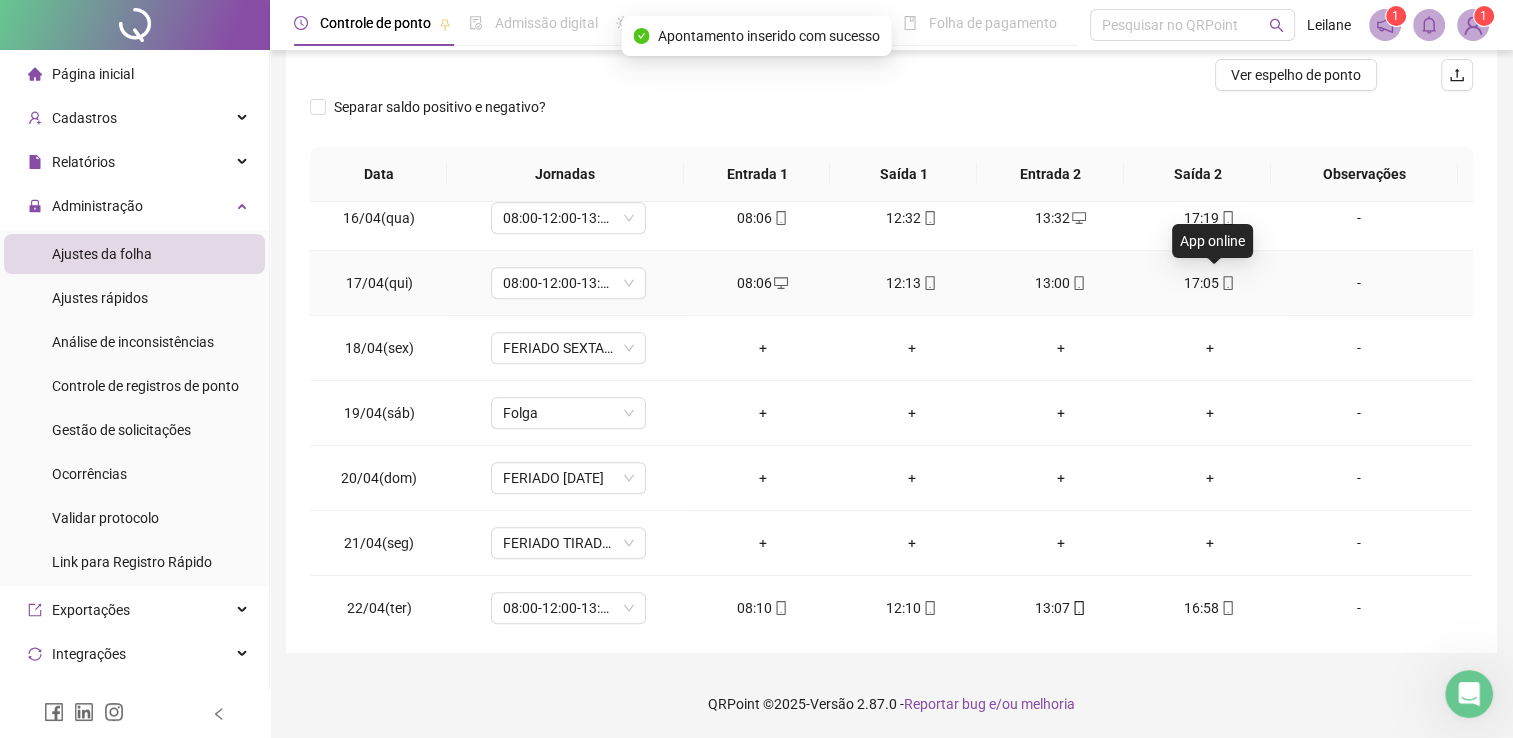 click 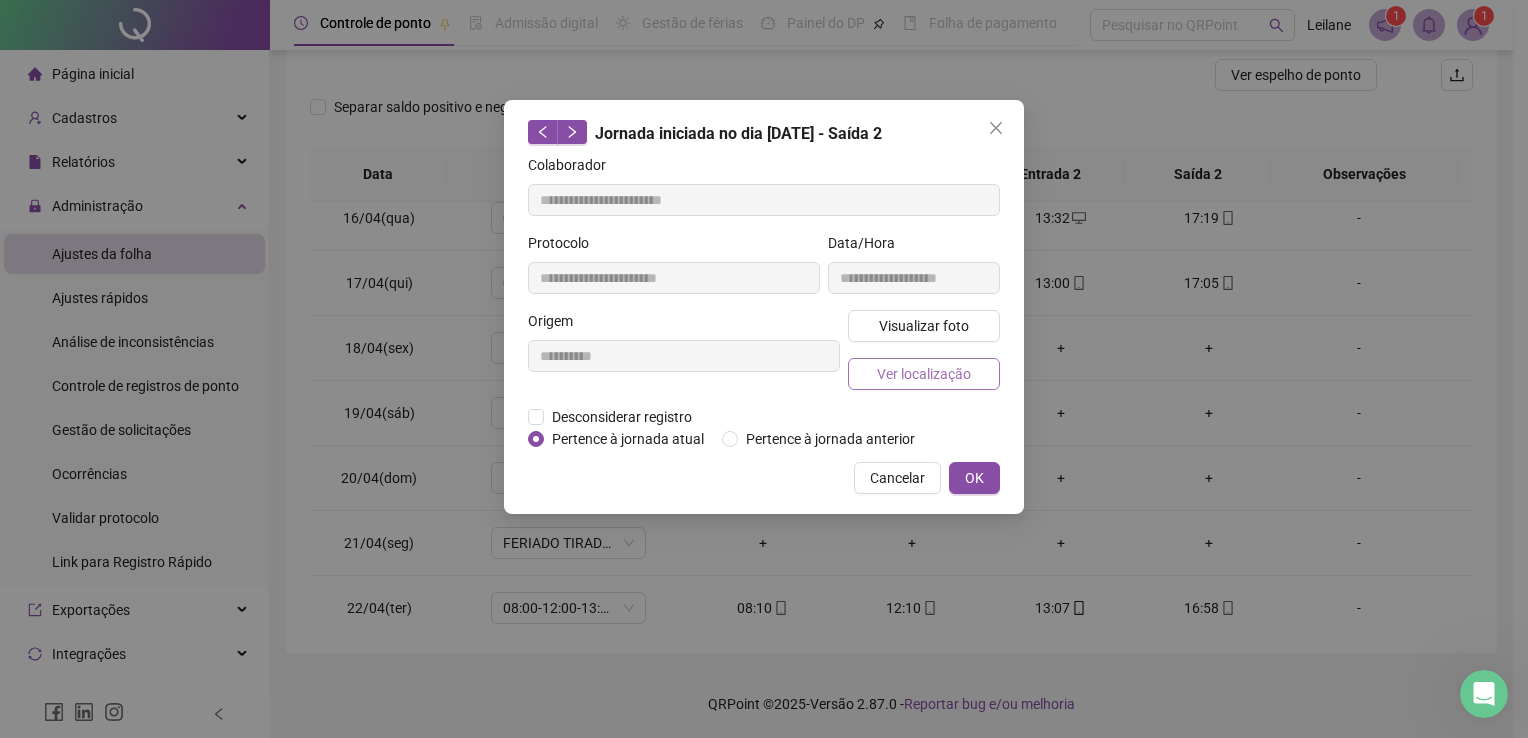 click on "Ver localização" at bounding box center (924, 374) 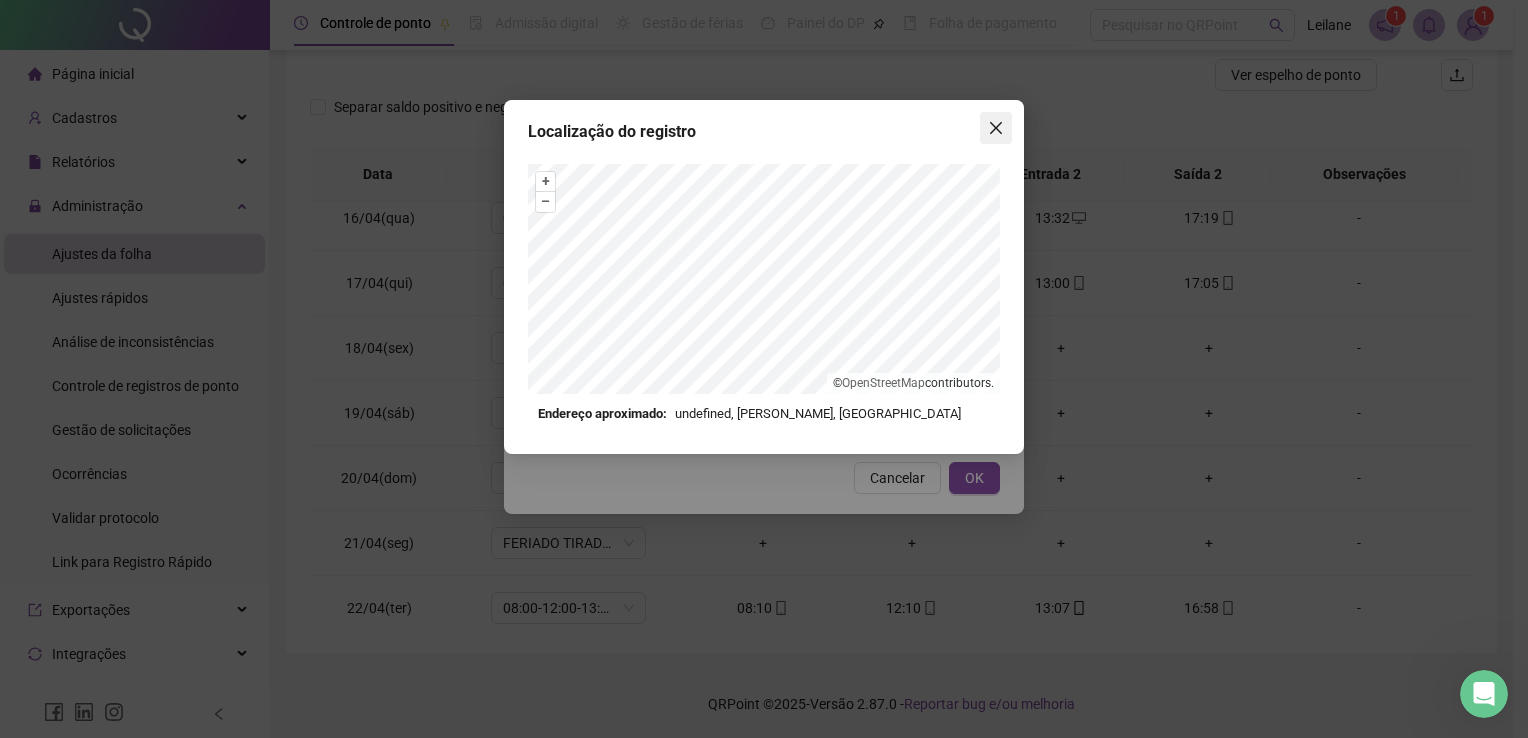click 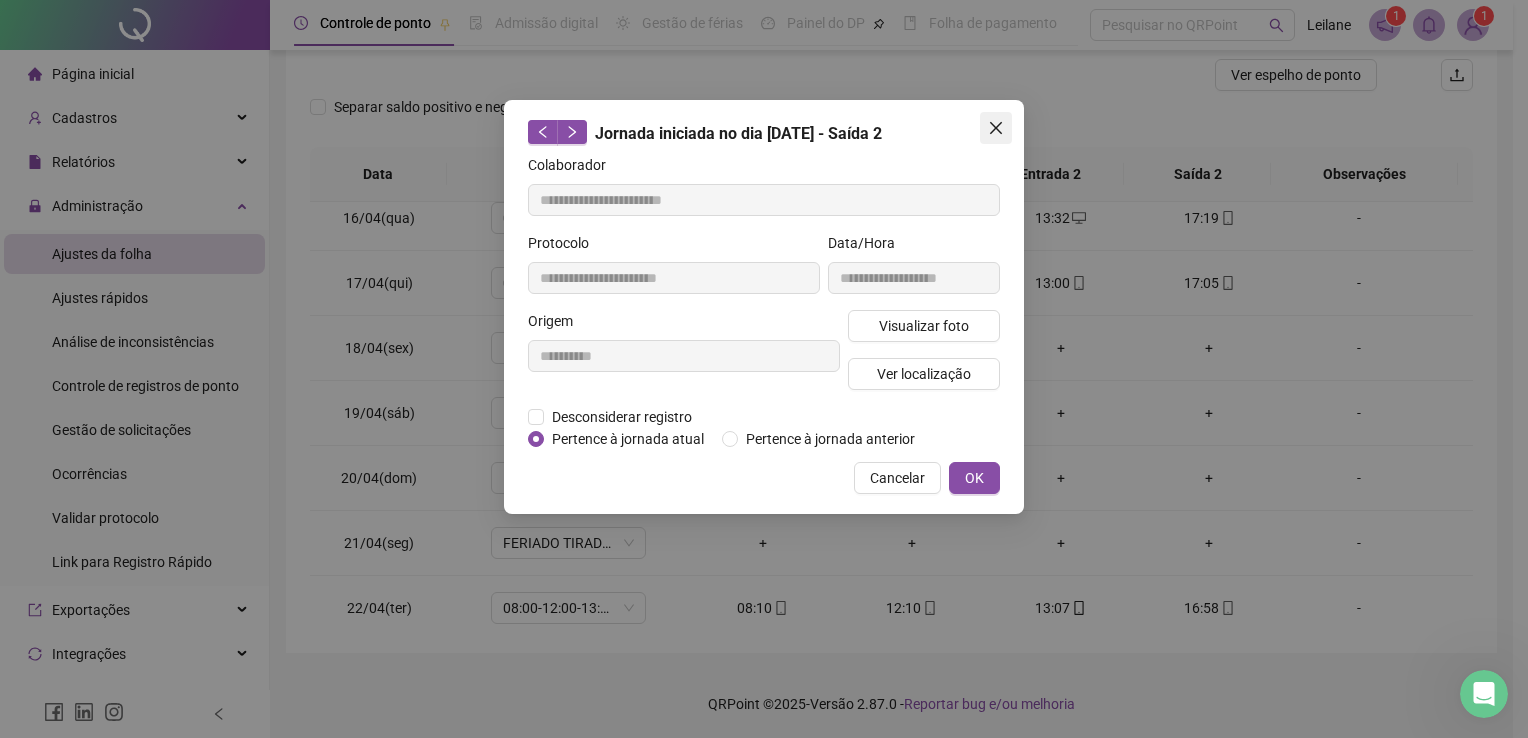 click 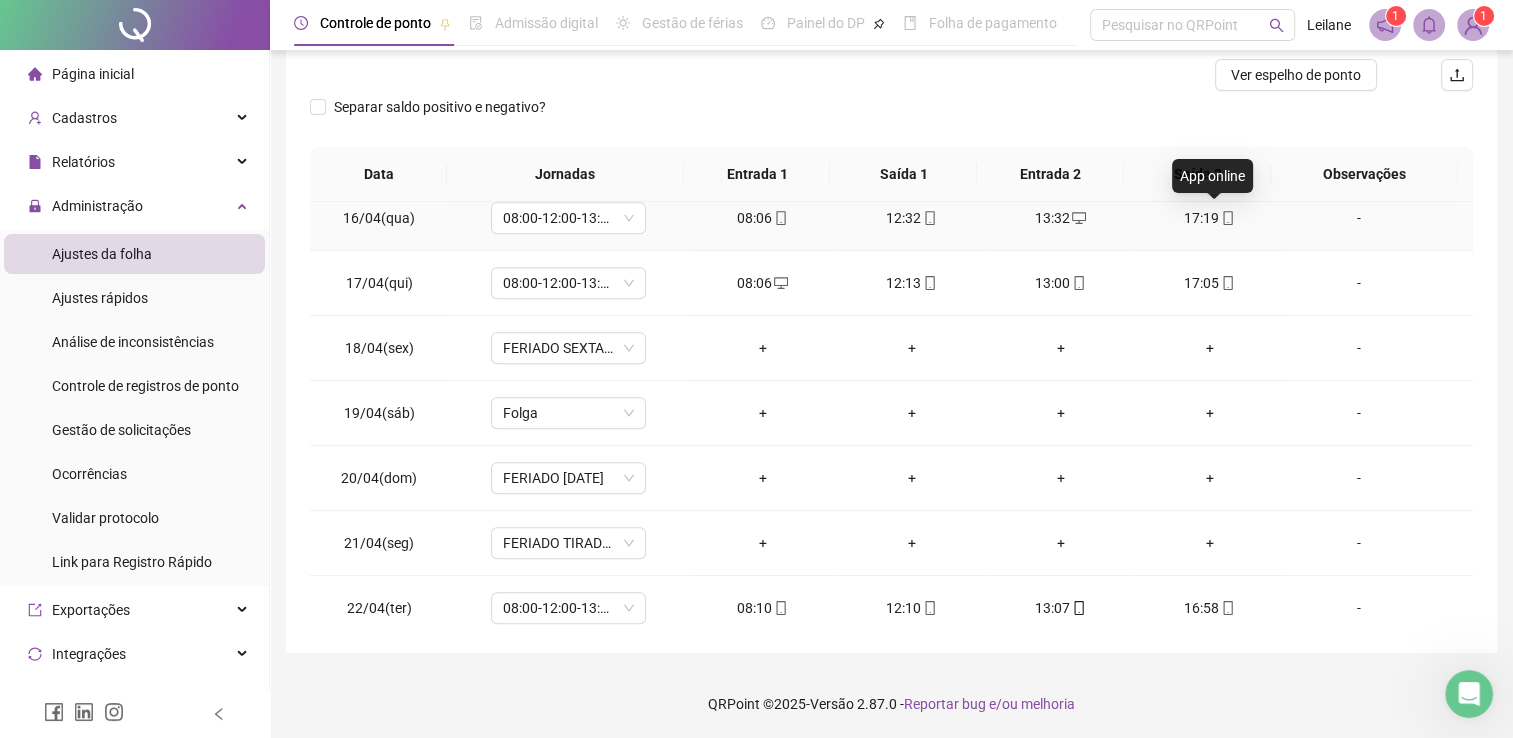click at bounding box center (1227, 218) 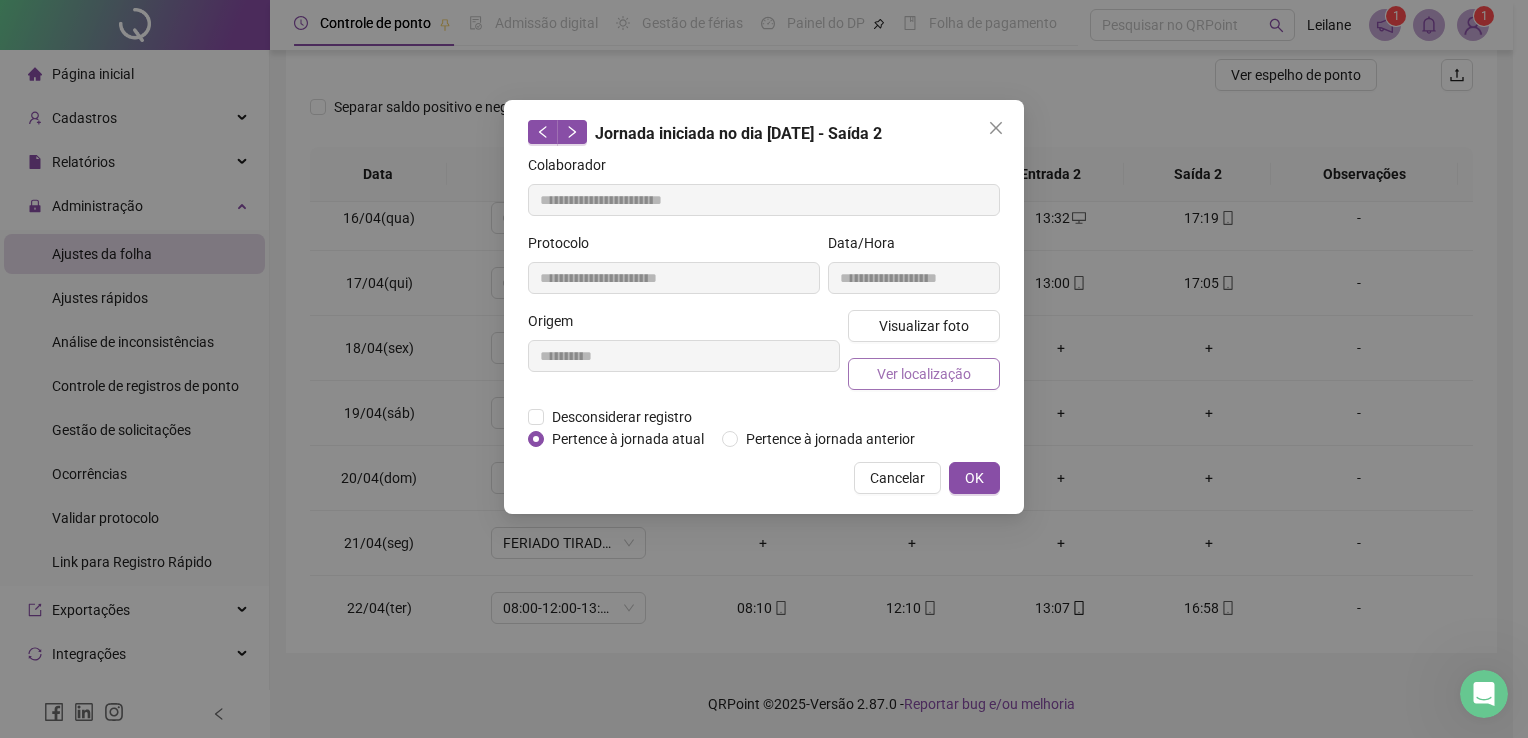 click on "Ver localização" at bounding box center (924, 374) 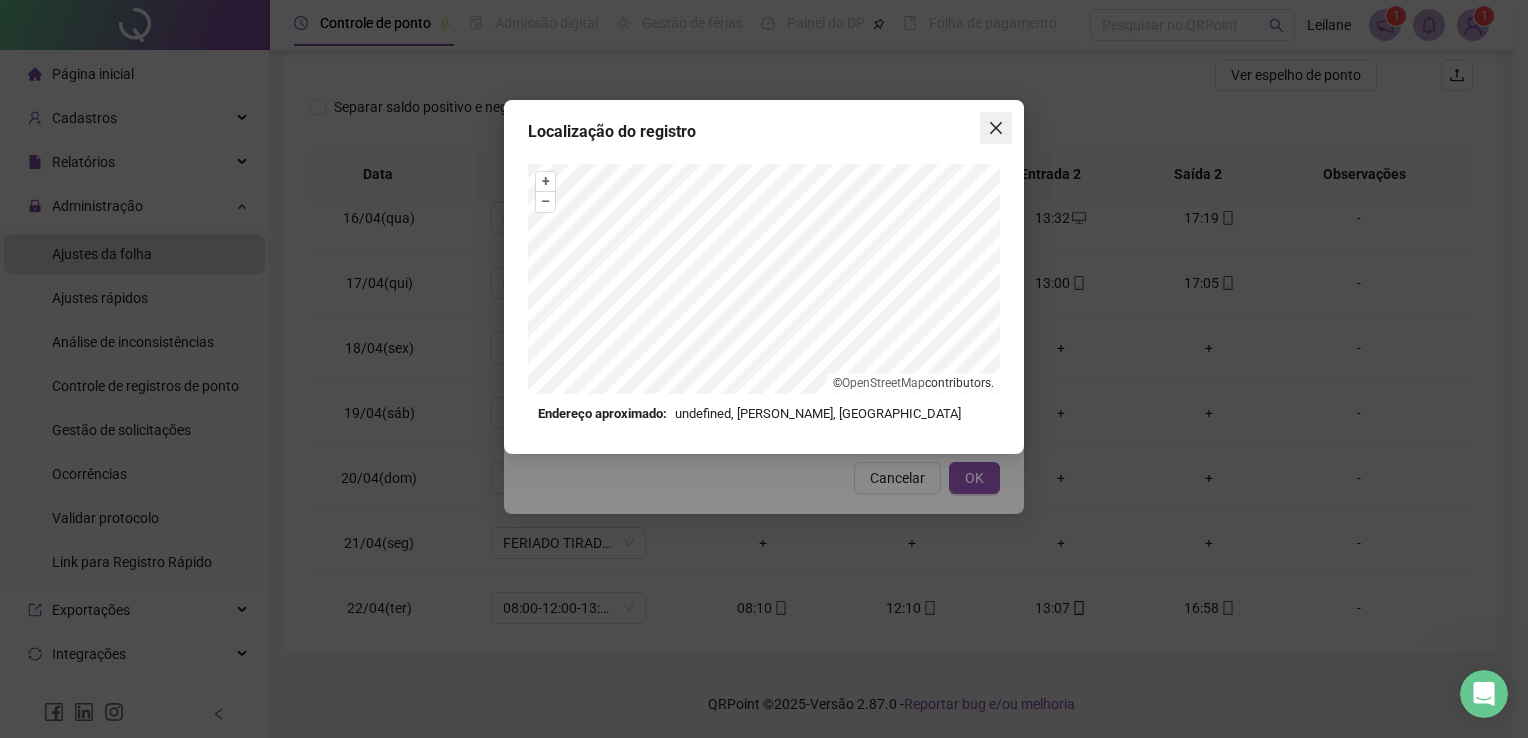 click 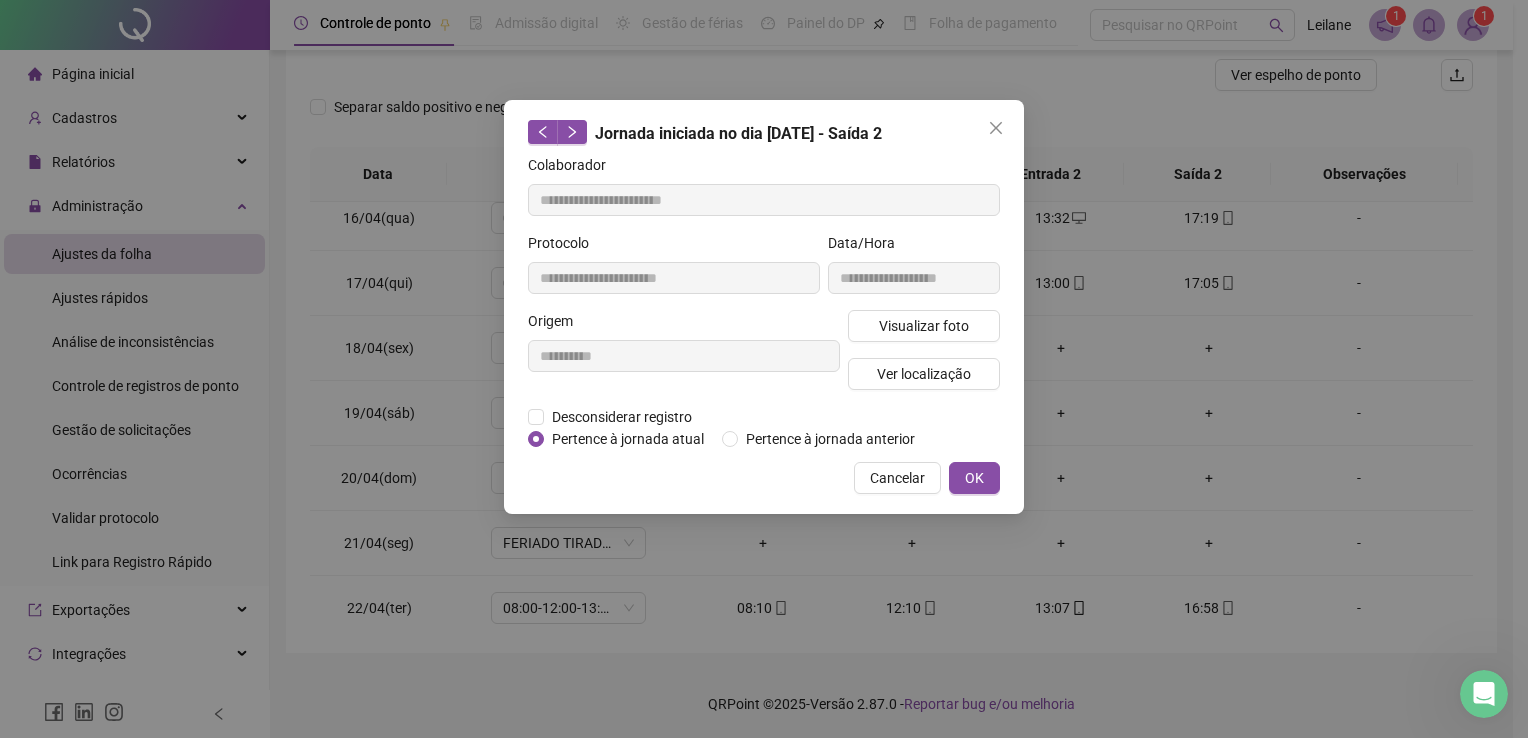 click 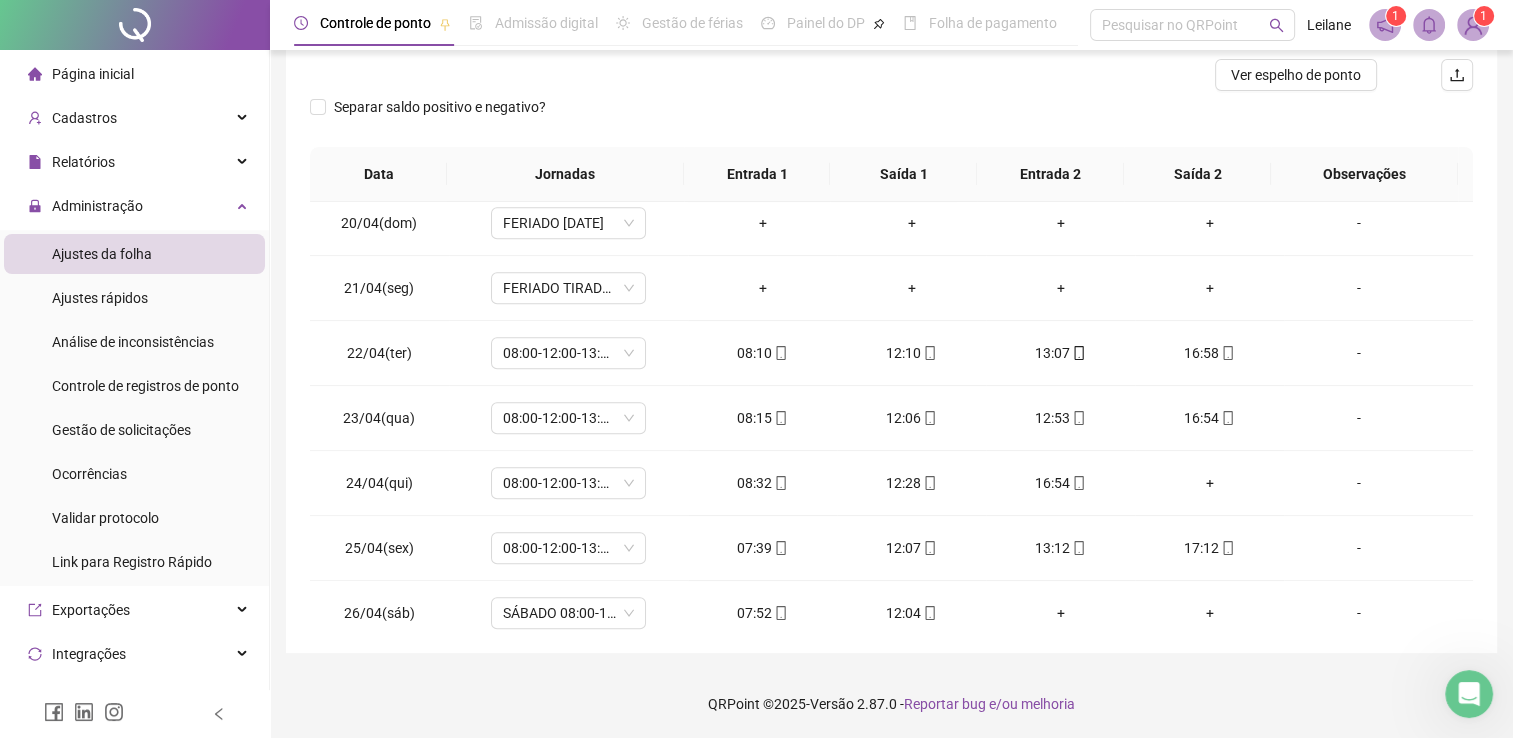 scroll, scrollTop: 1267, scrollLeft: 0, axis: vertical 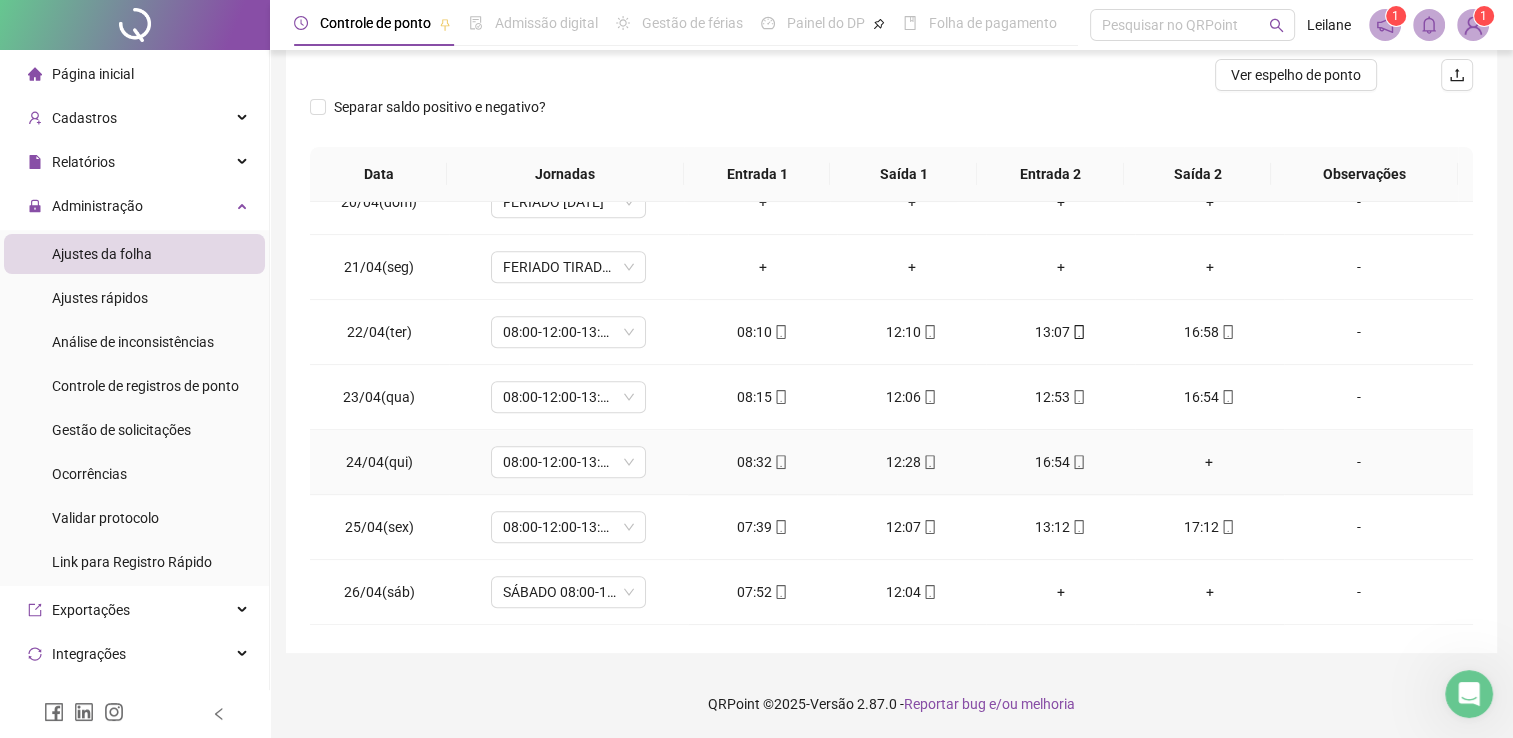 click on "+" at bounding box center (1209, 462) 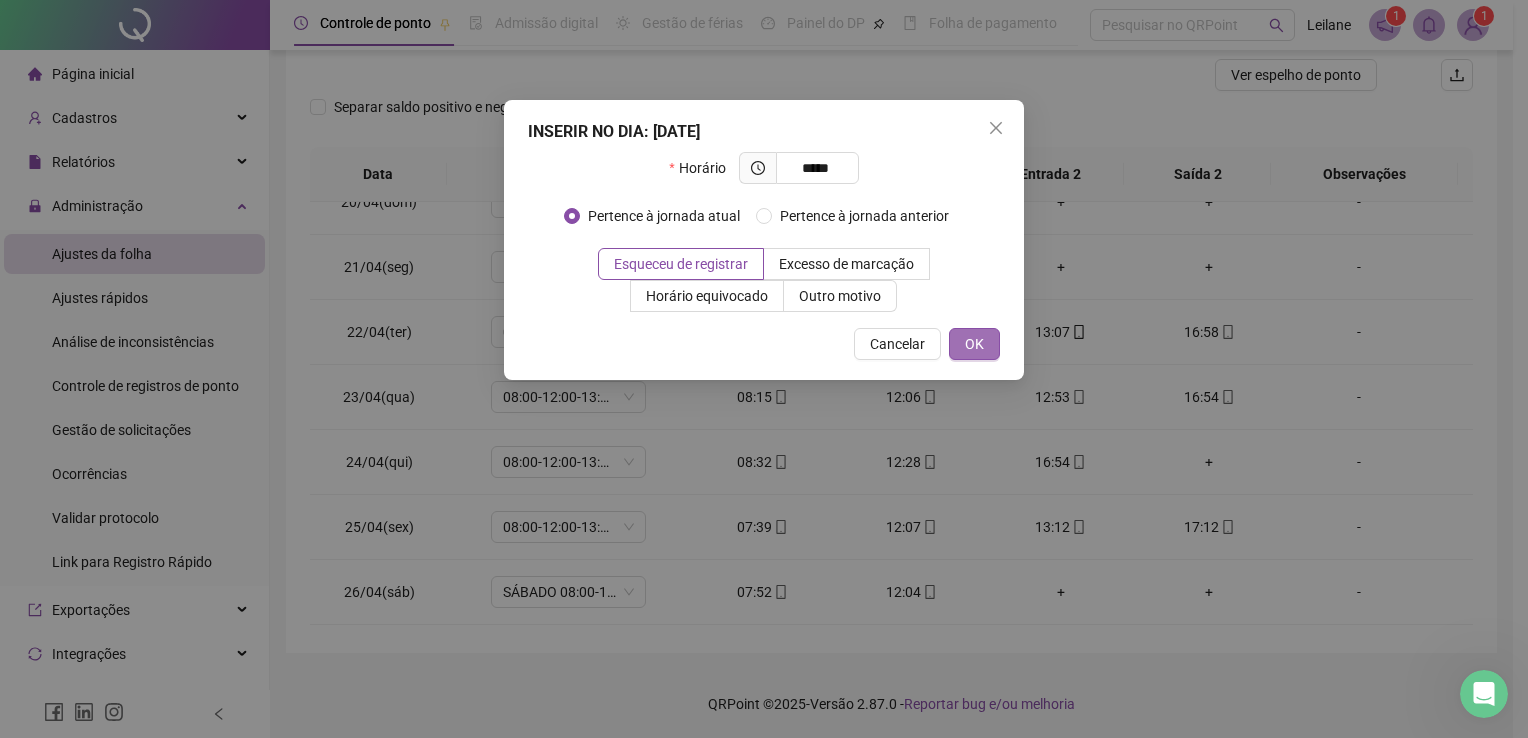 type on "*****" 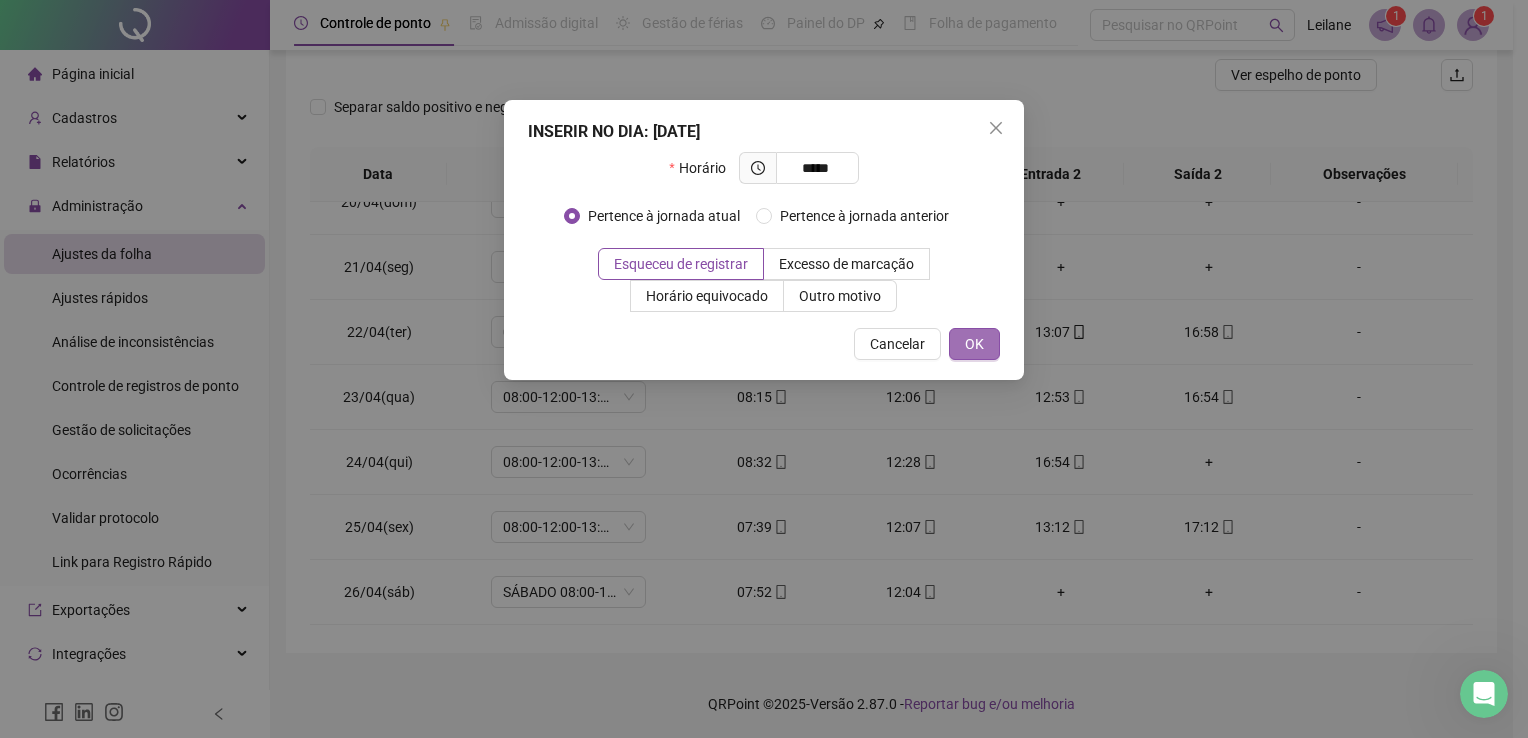 click on "OK" at bounding box center (974, 344) 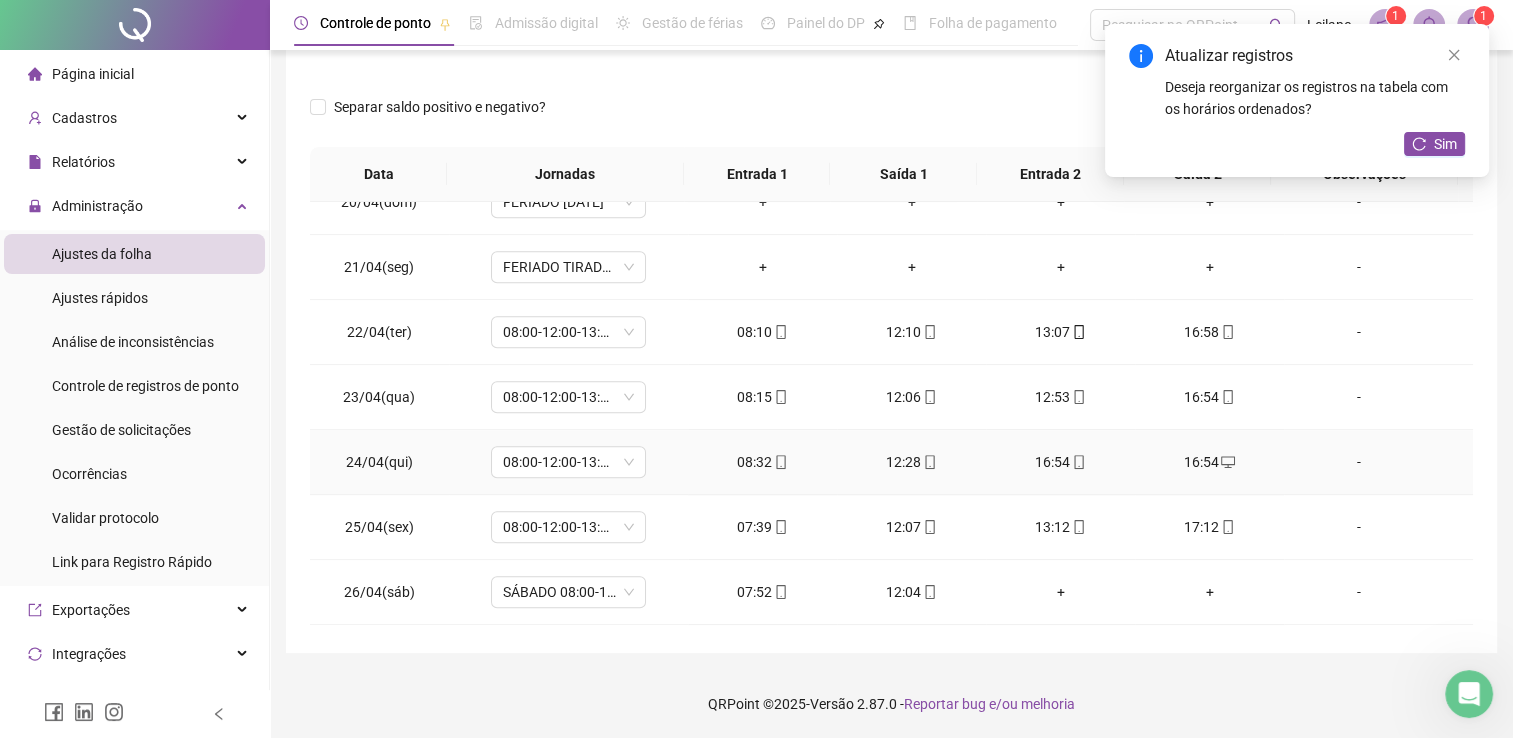 click 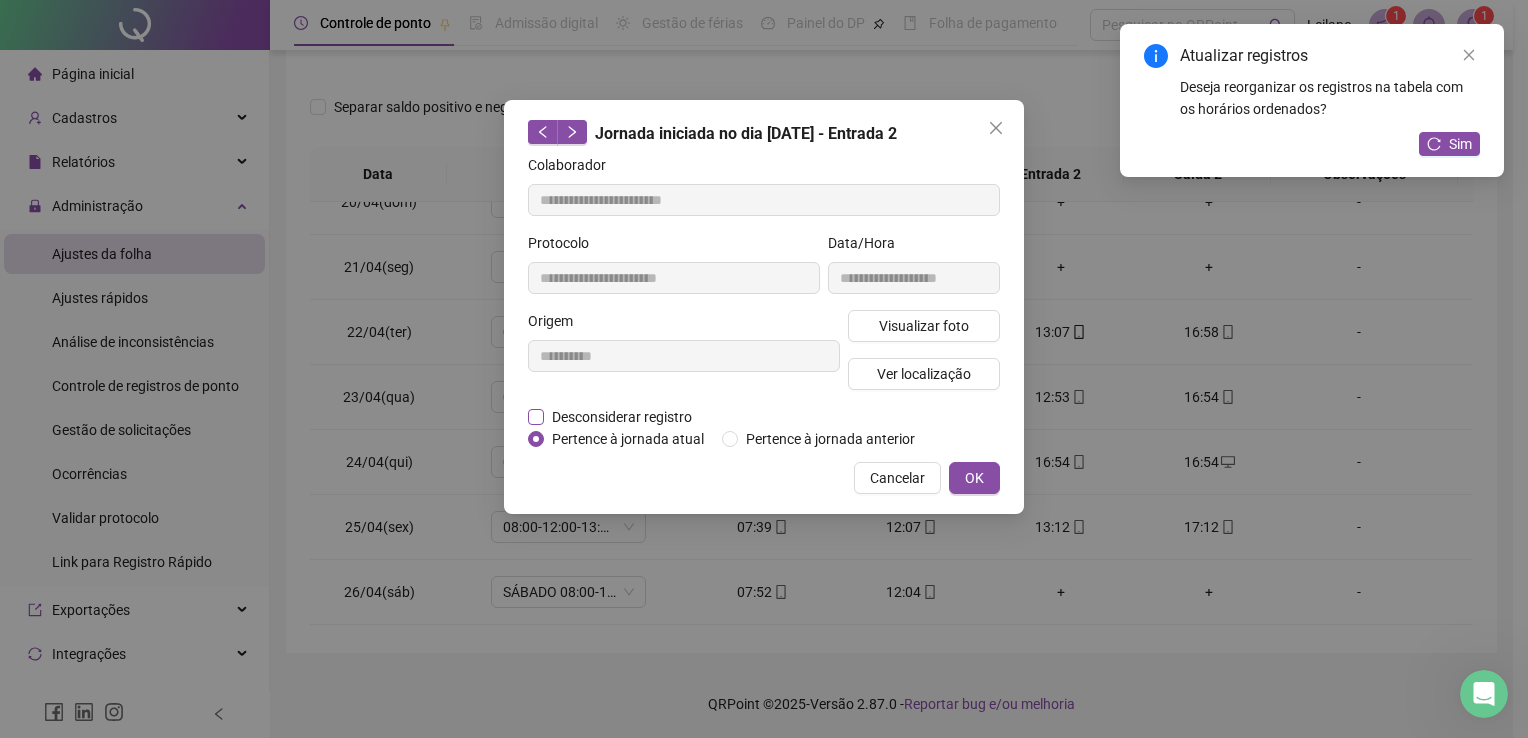 click on "Desconsiderar registro" at bounding box center (622, 417) 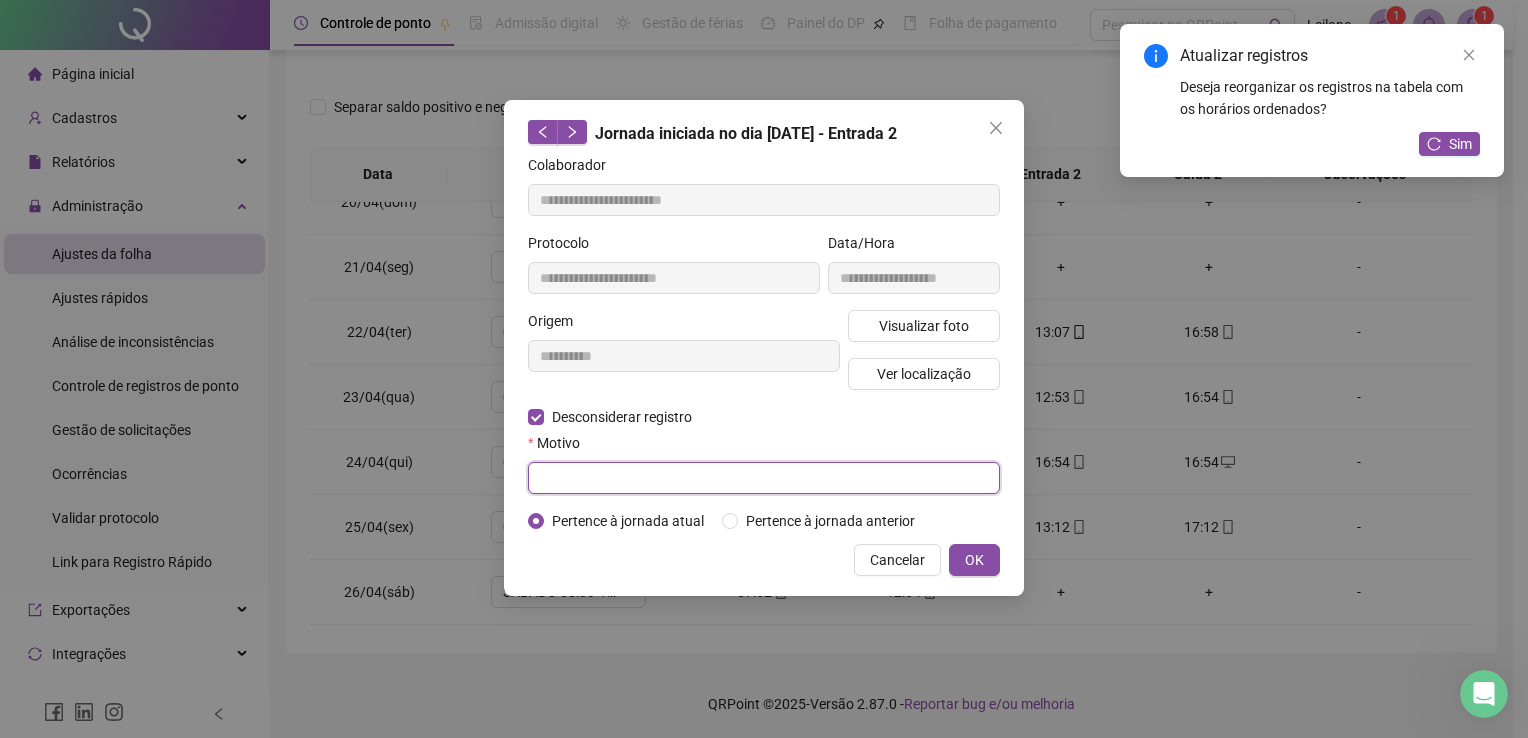 click at bounding box center [764, 478] 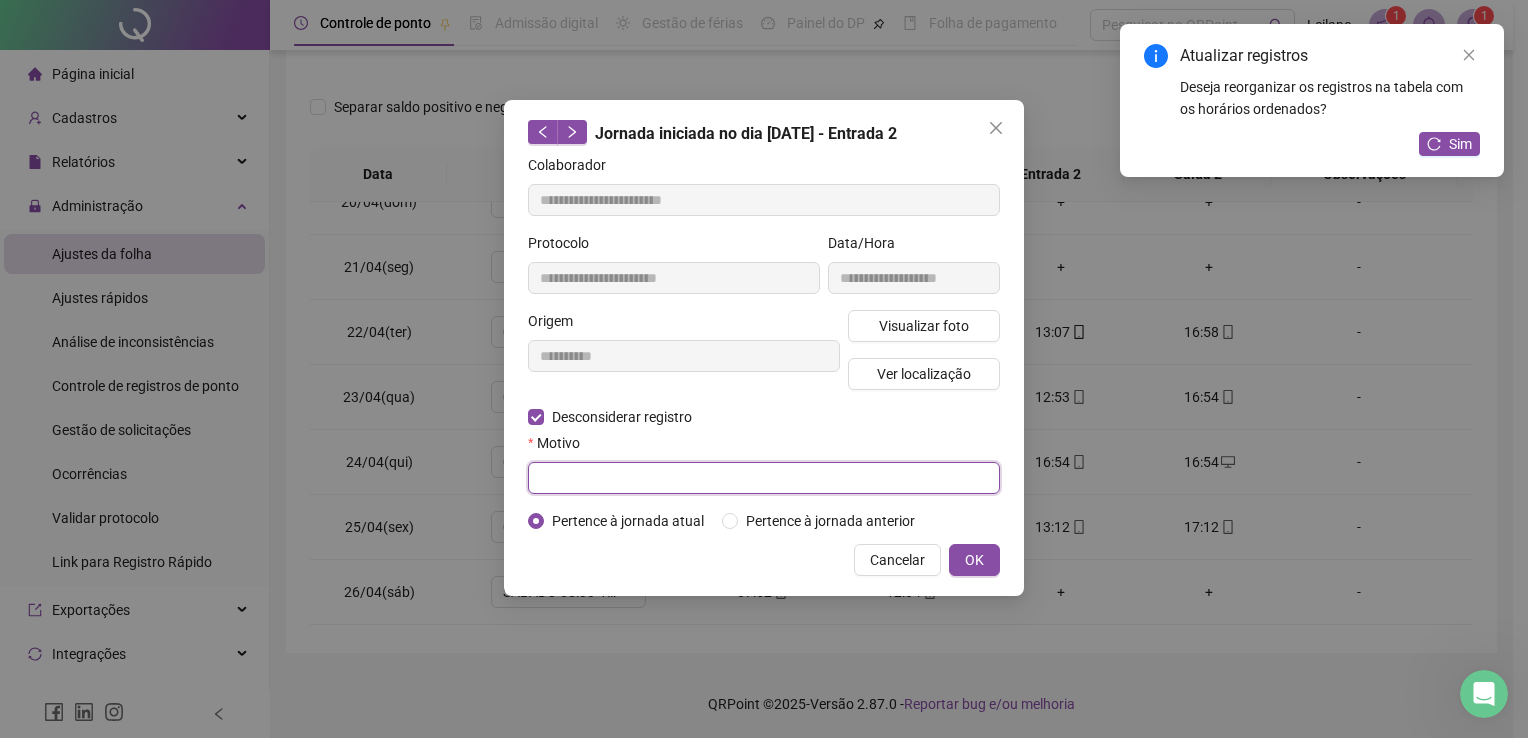 paste on "**********" 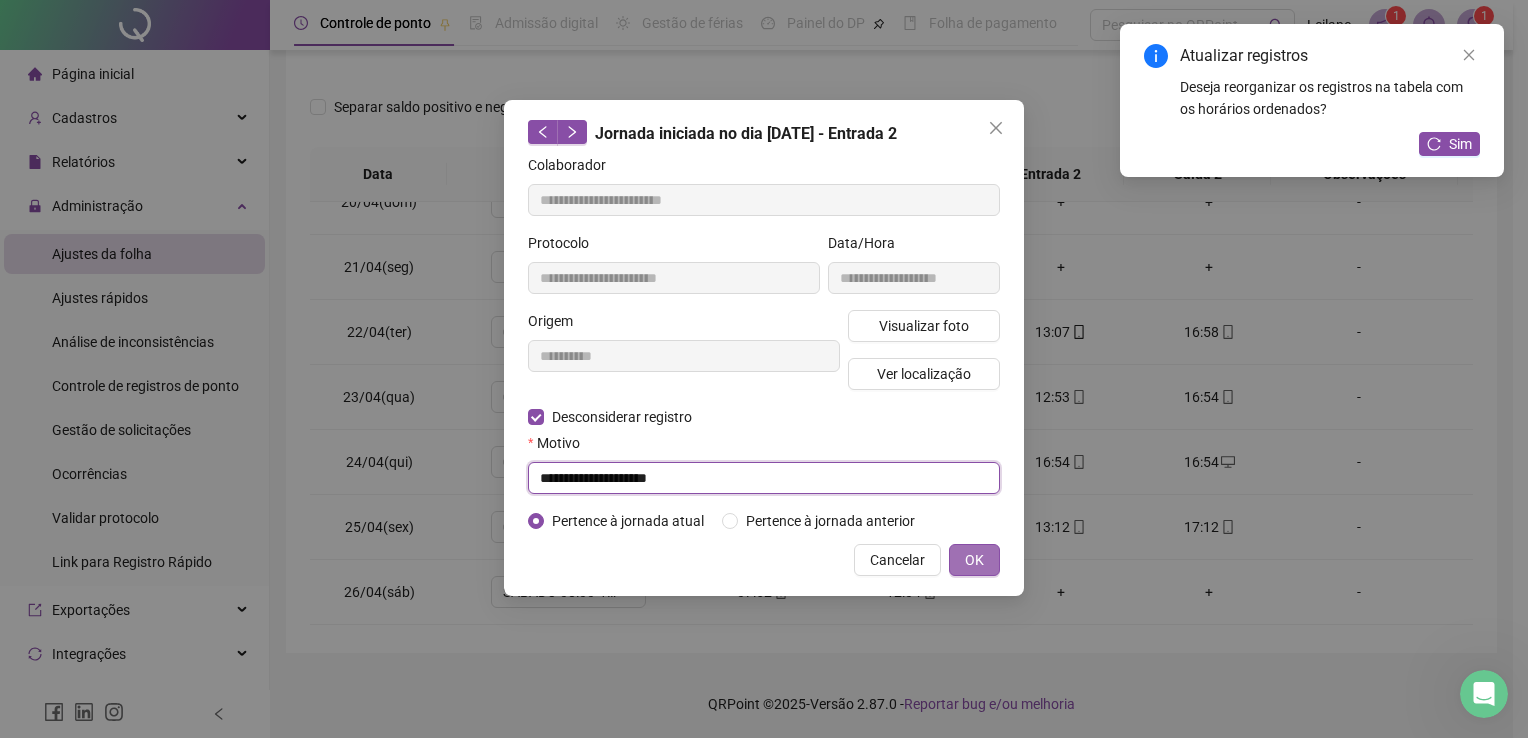 type on "**********" 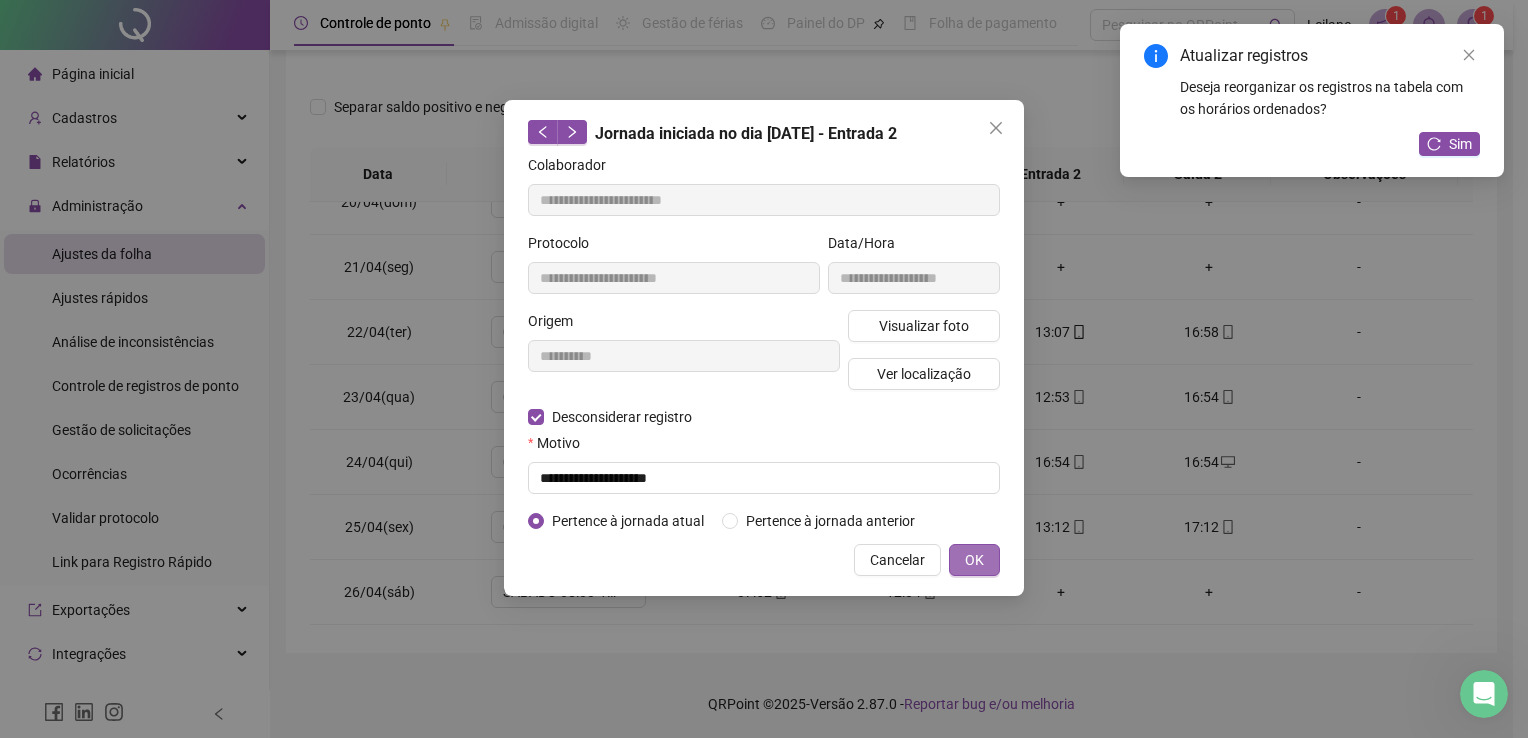 click on "OK" at bounding box center (974, 560) 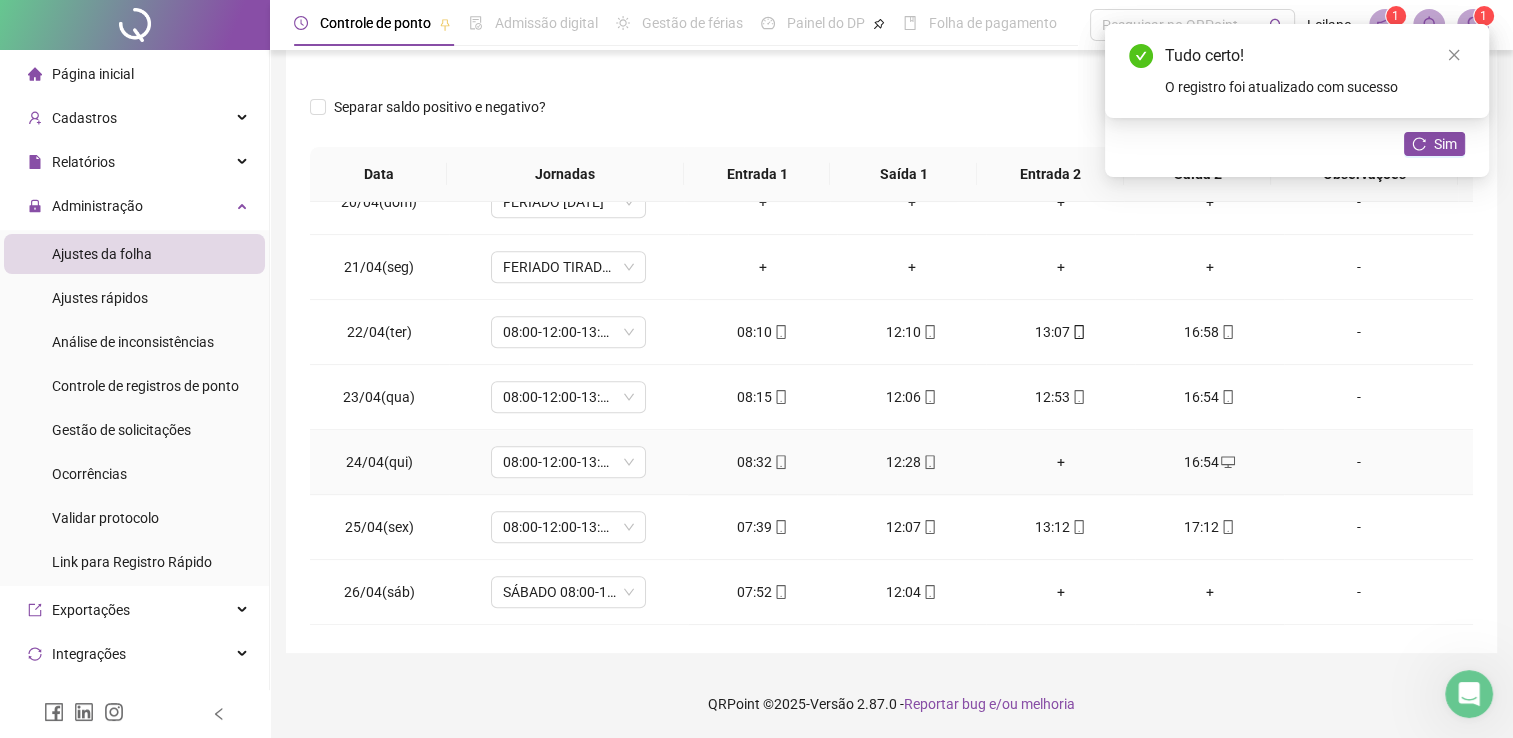 click on "+" at bounding box center [1060, 462] 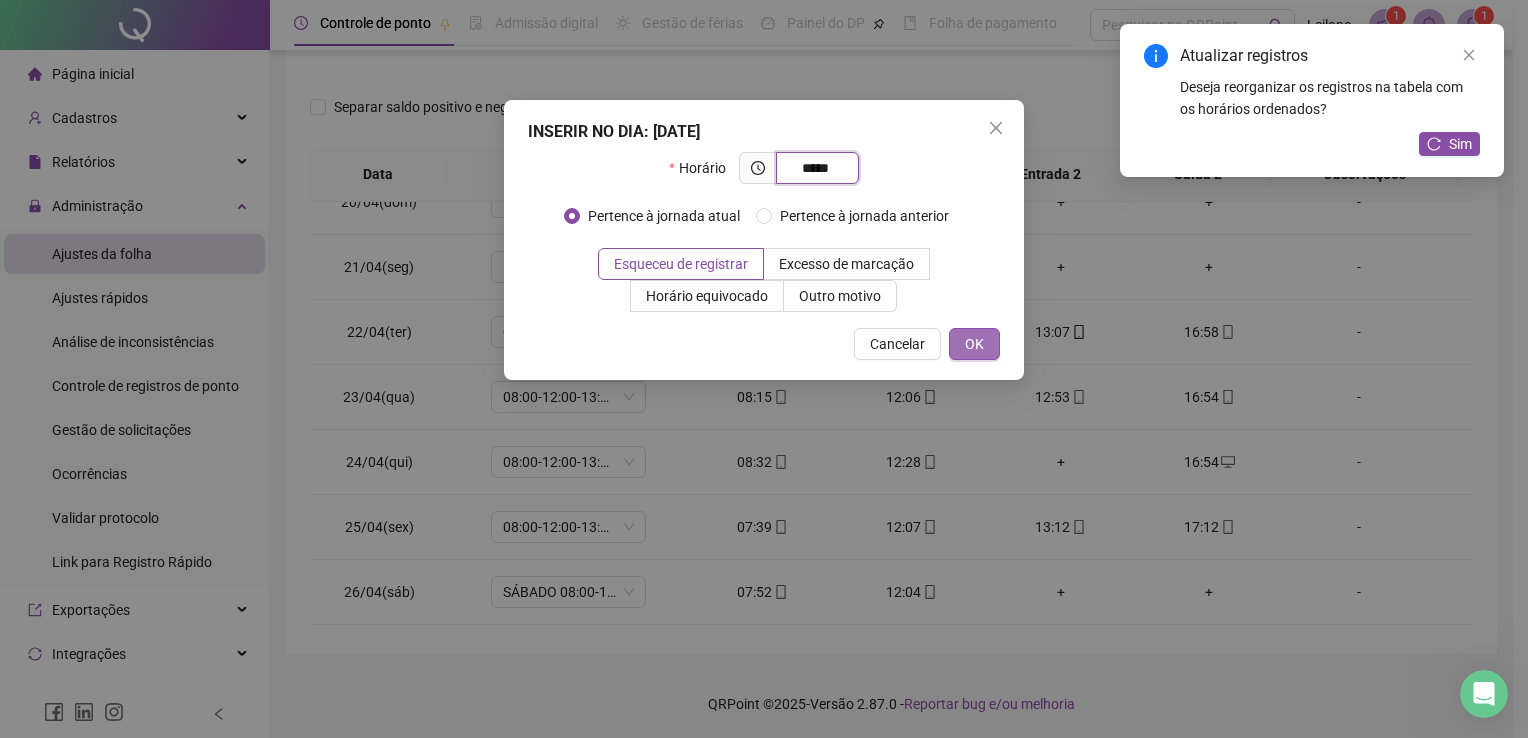 type on "*****" 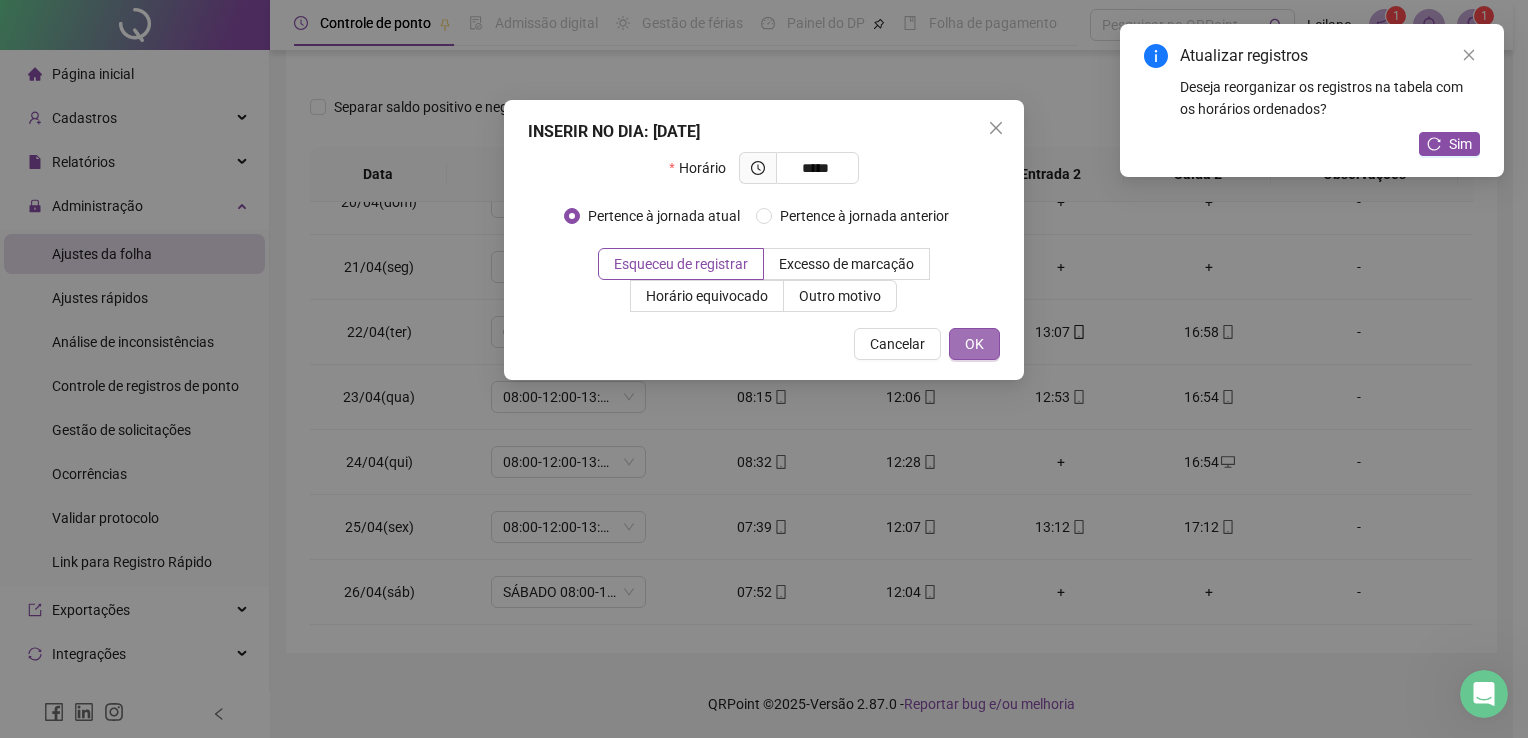 click on "OK" at bounding box center [974, 344] 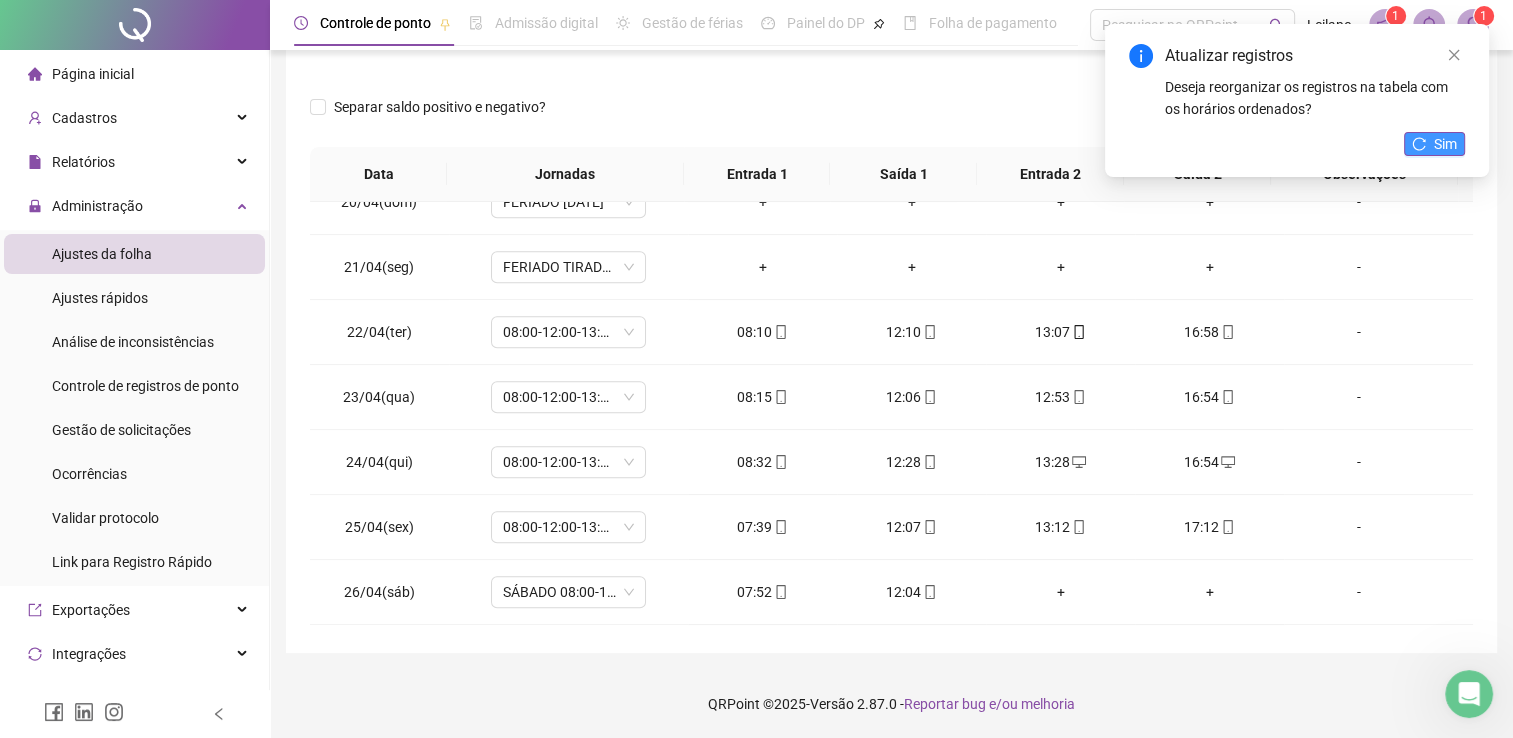 click on "Sim" at bounding box center (1434, 144) 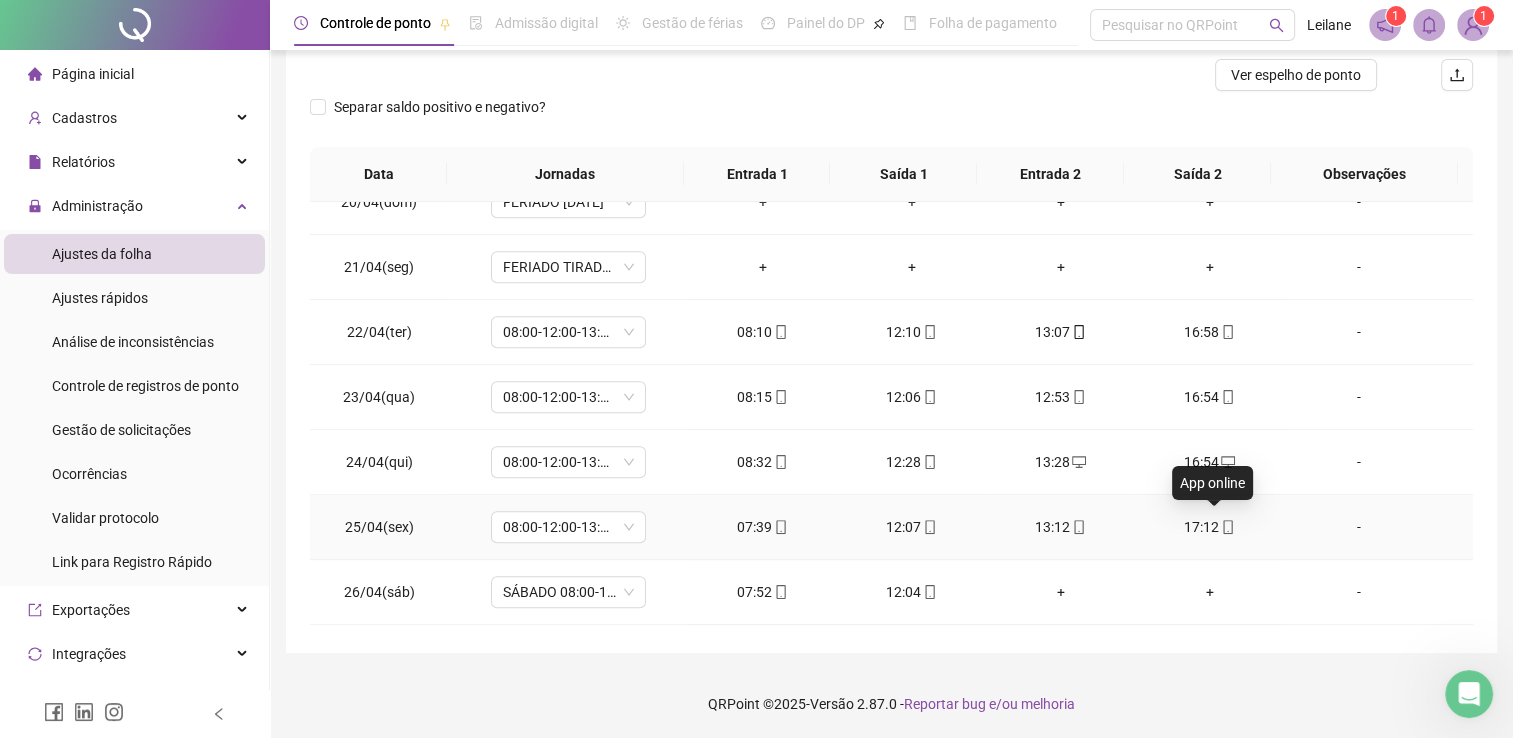click 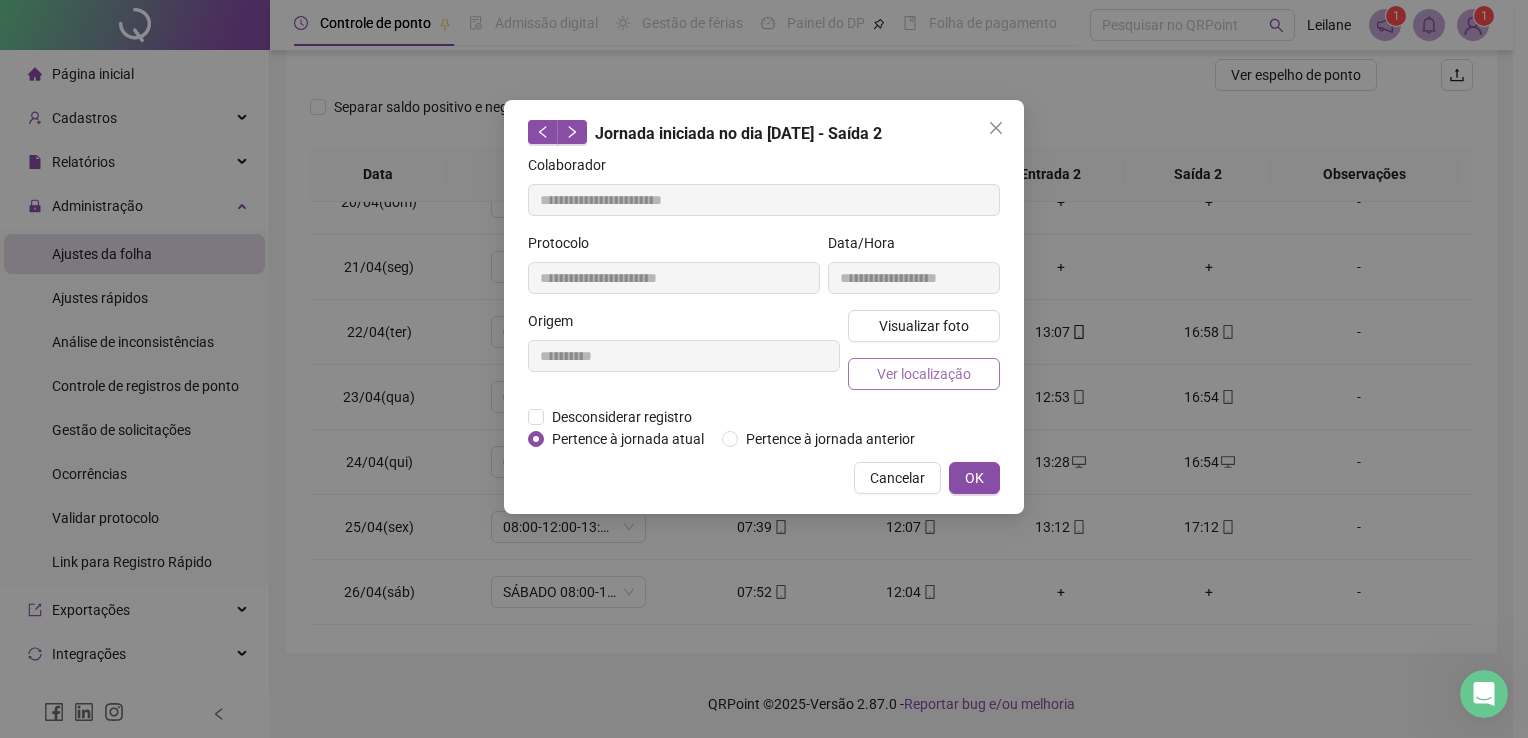 click on "Ver localização" at bounding box center (924, 374) 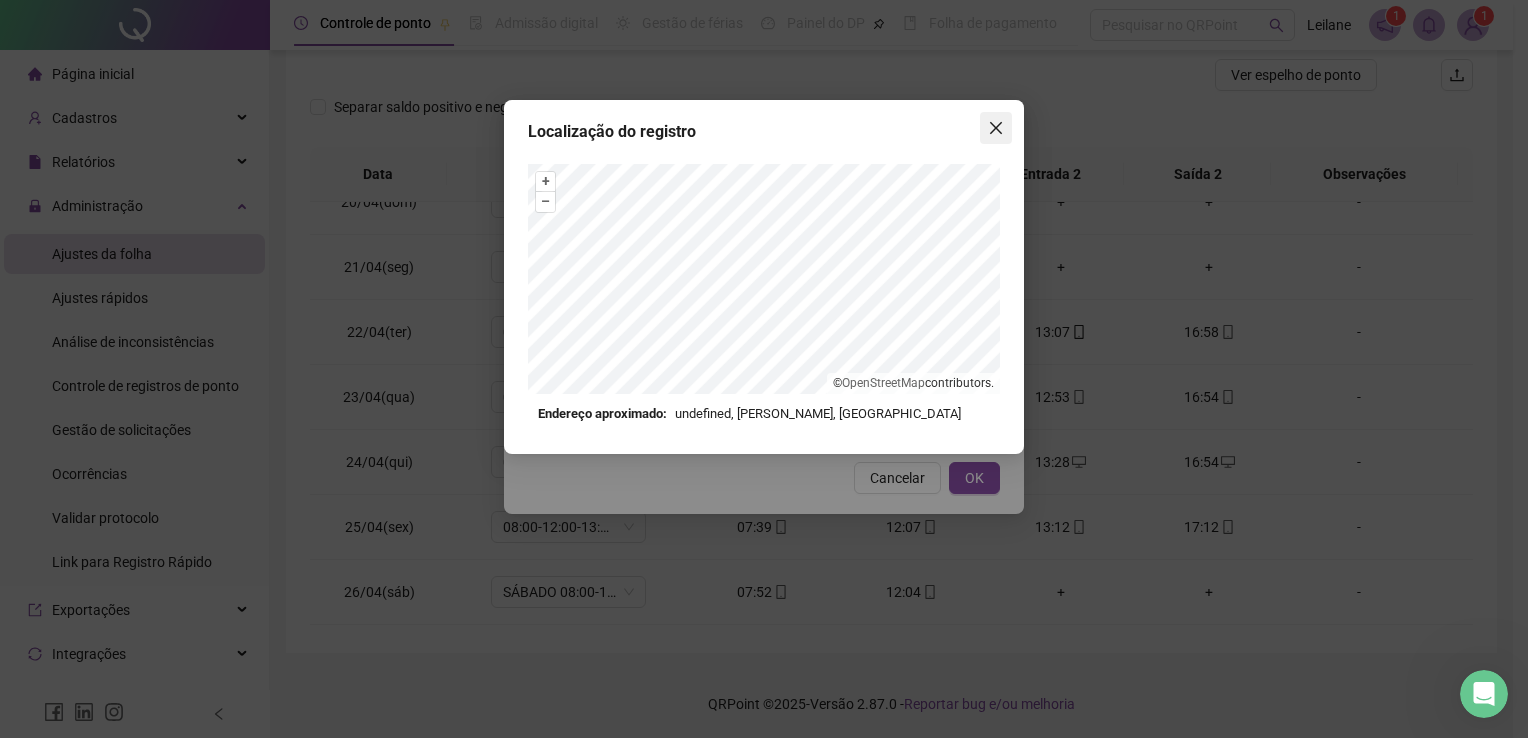 click 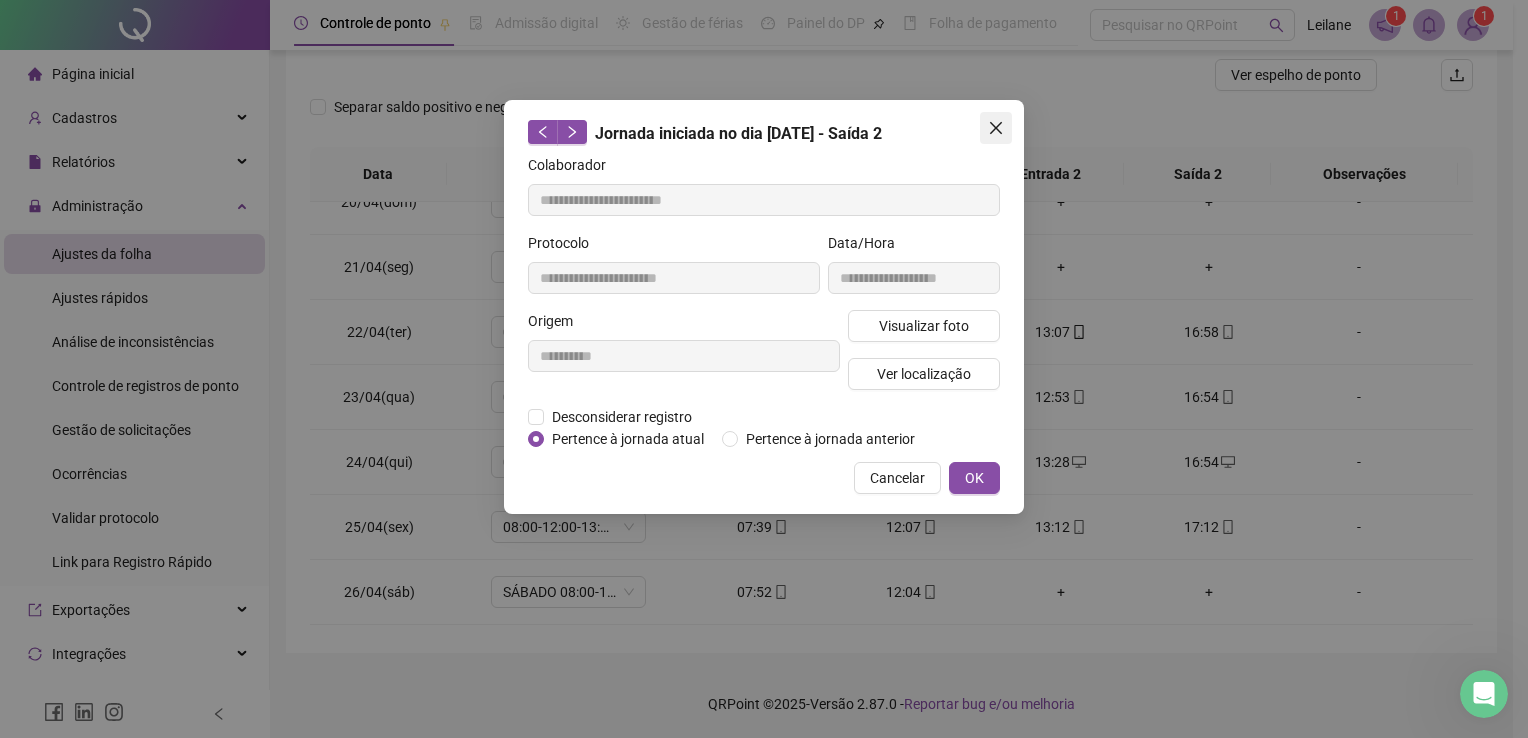 click 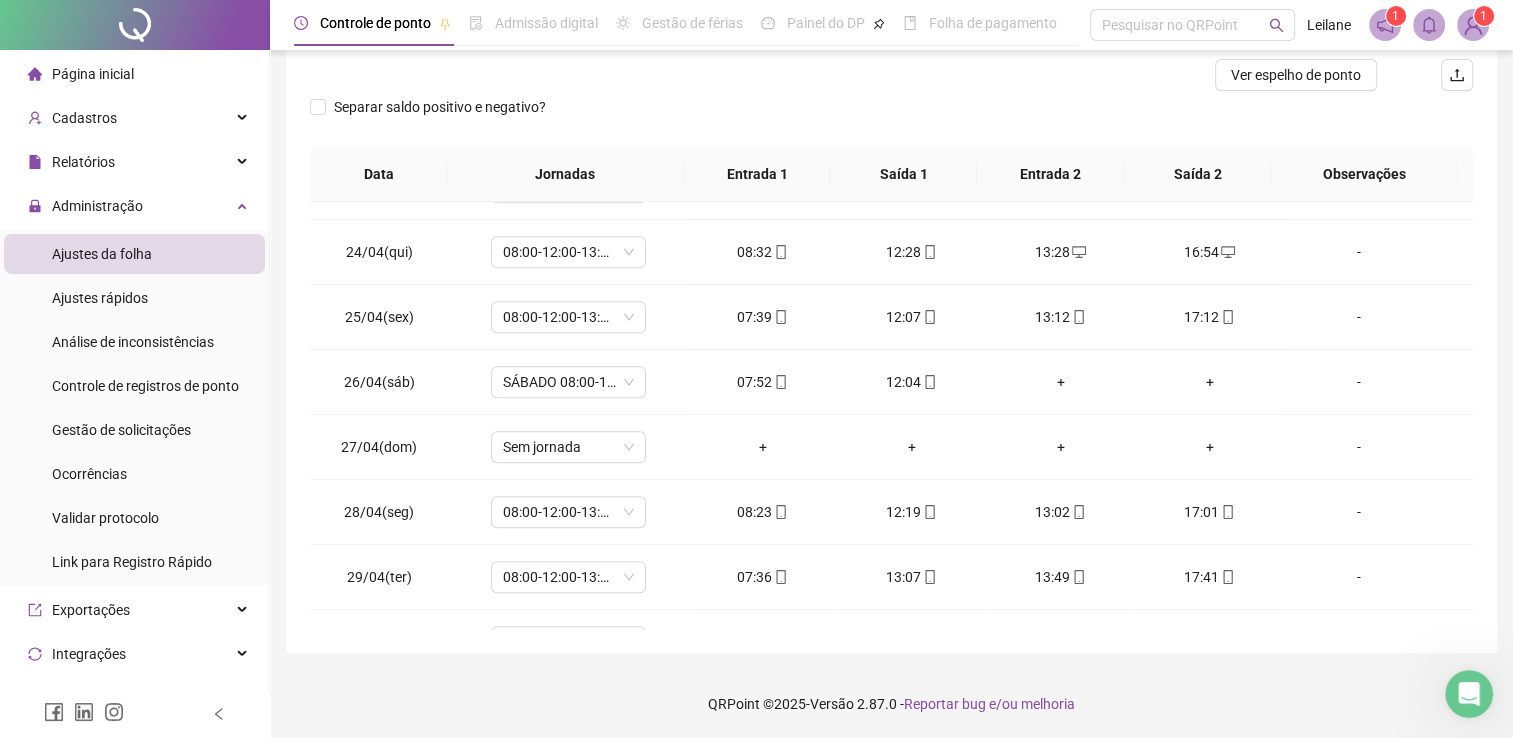 scroll, scrollTop: 1481, scrollLeft: 0, axis: vertical 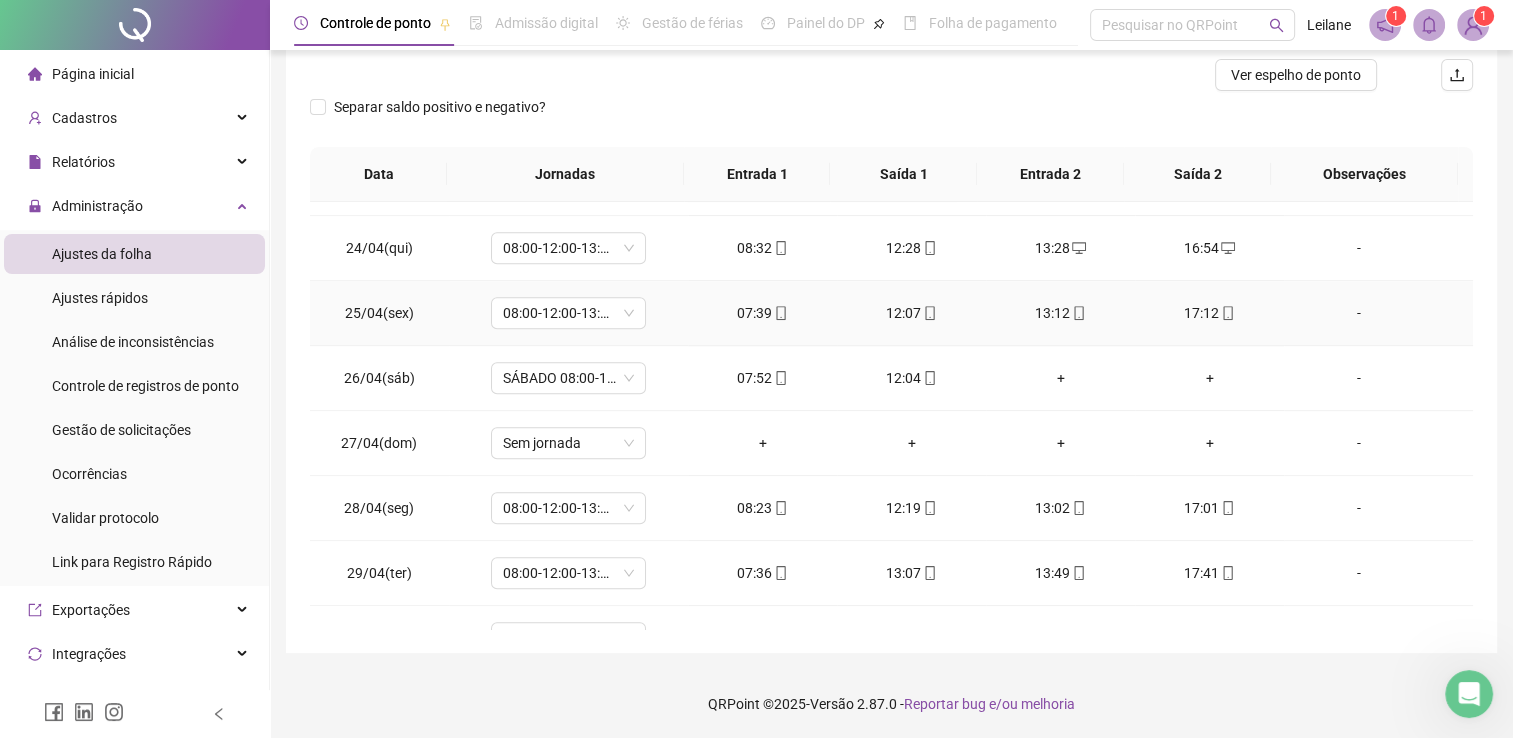 click 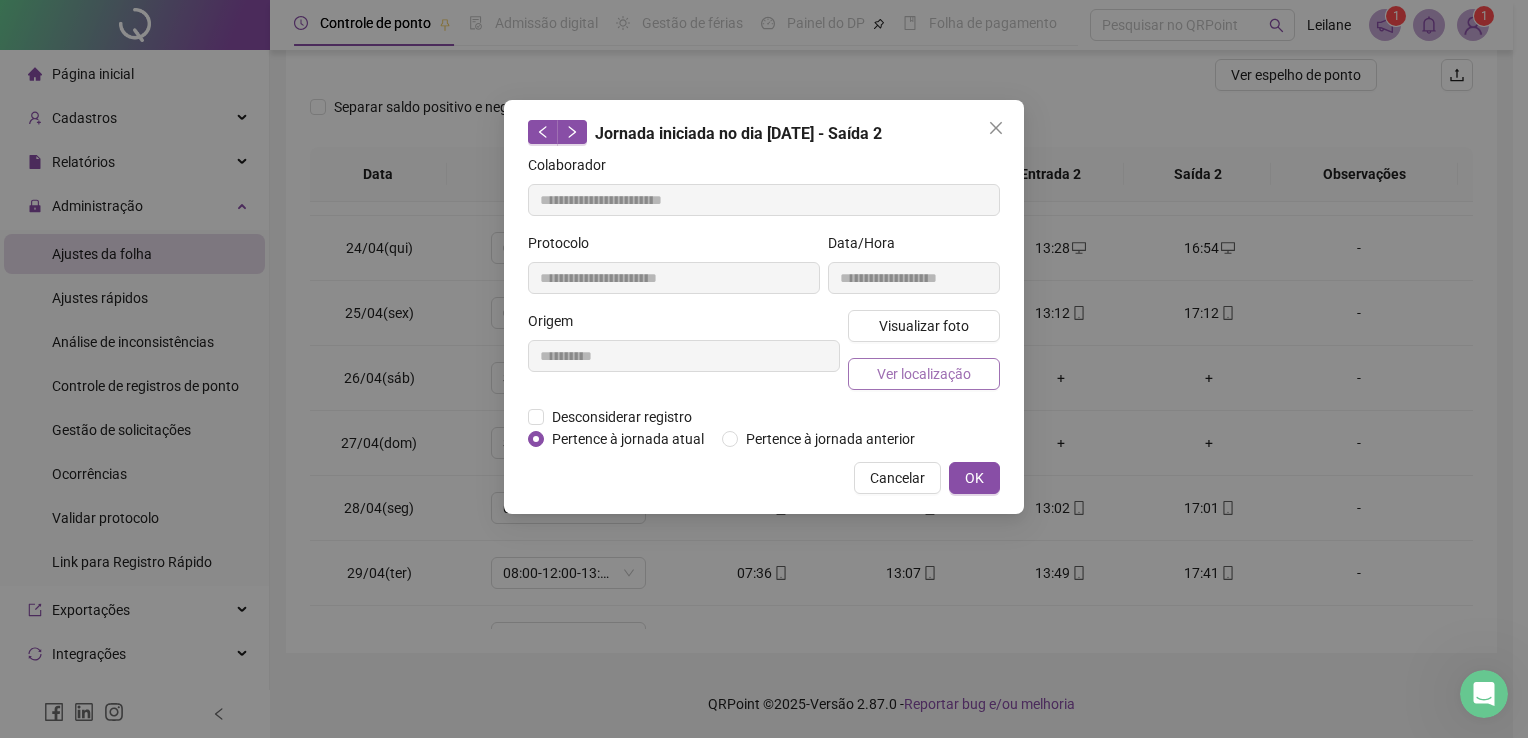 click on "Ver localização" at bounding box center [924, 374] 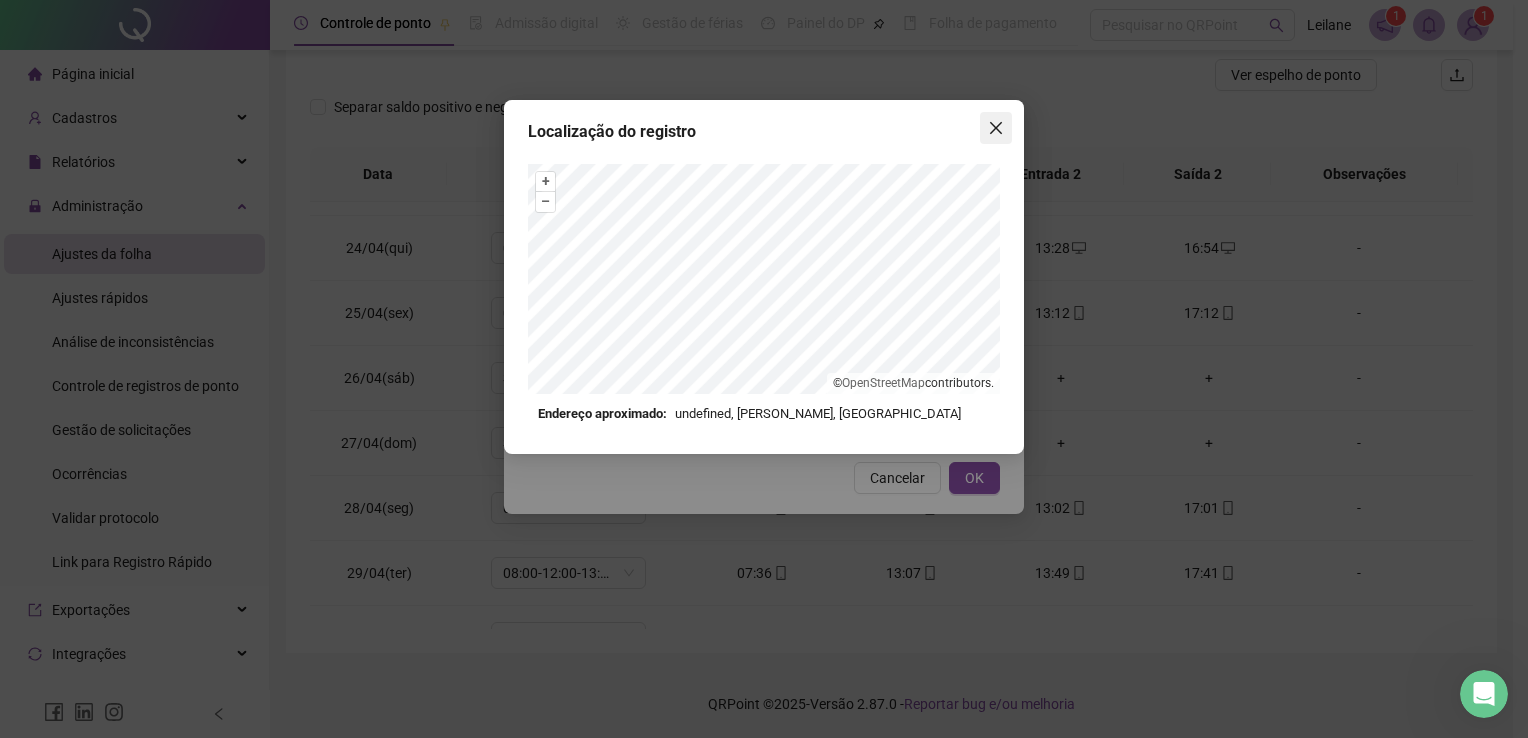 click 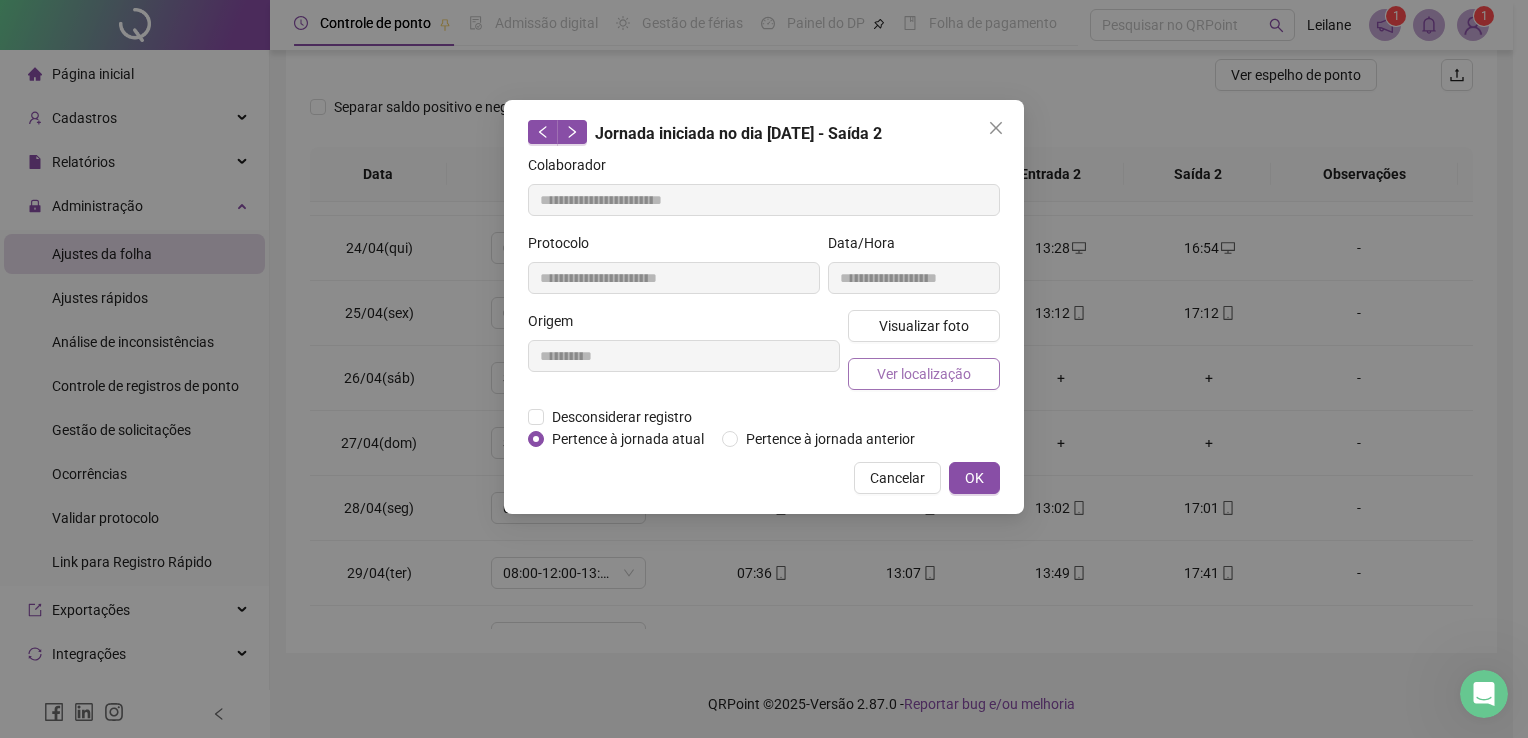 click on "Ver localização" at bounding box center [924, 374] 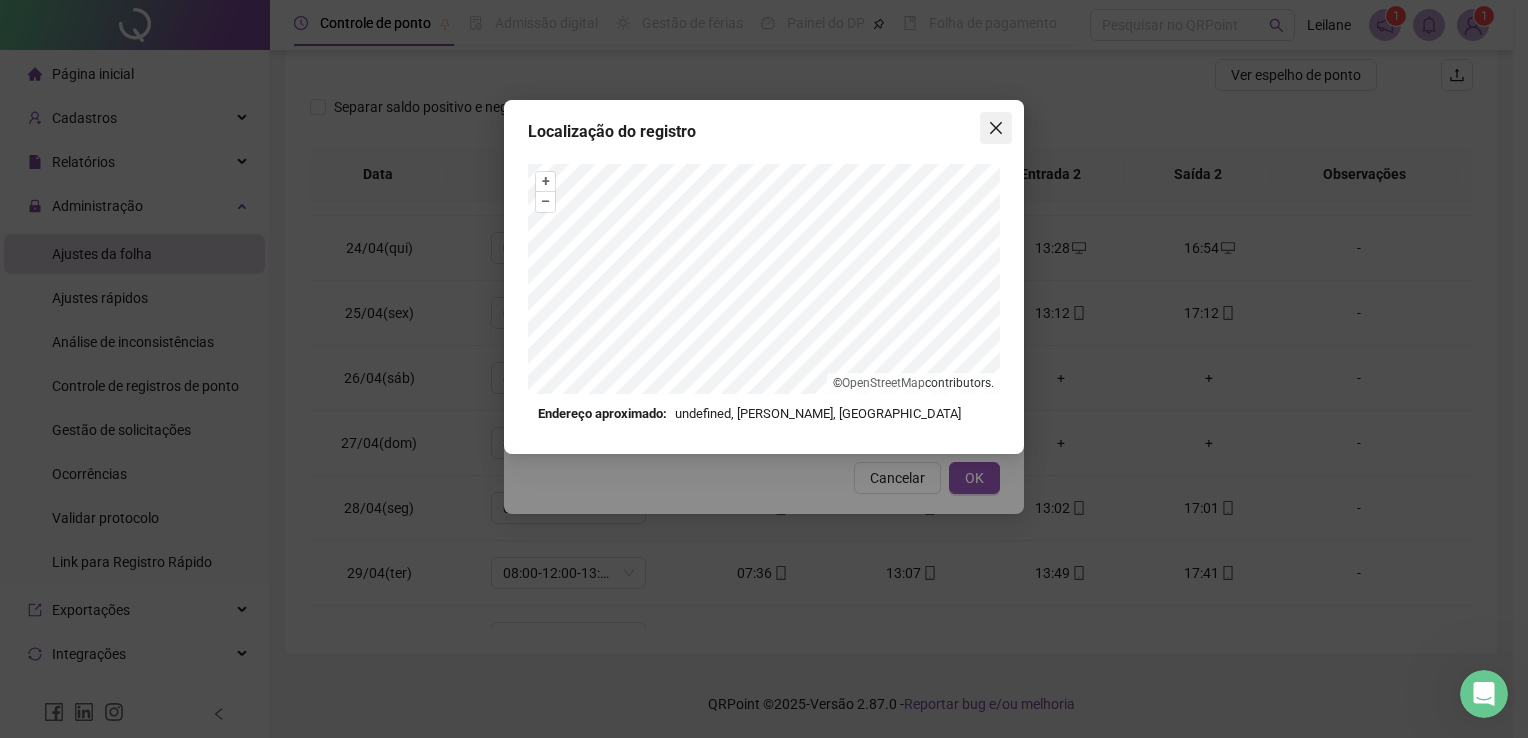 click 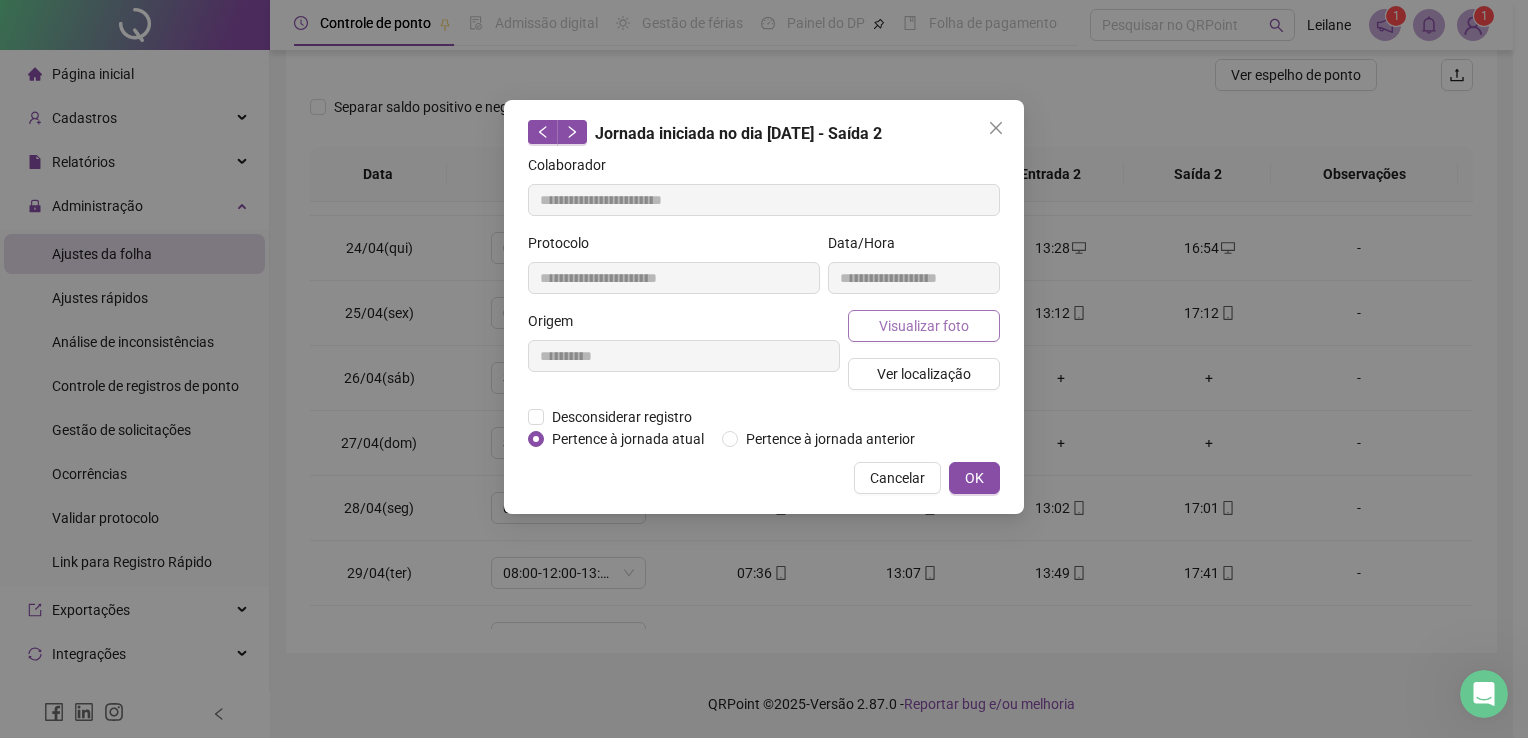 click on "Visualizar foto" at bounding box center (924, 326) 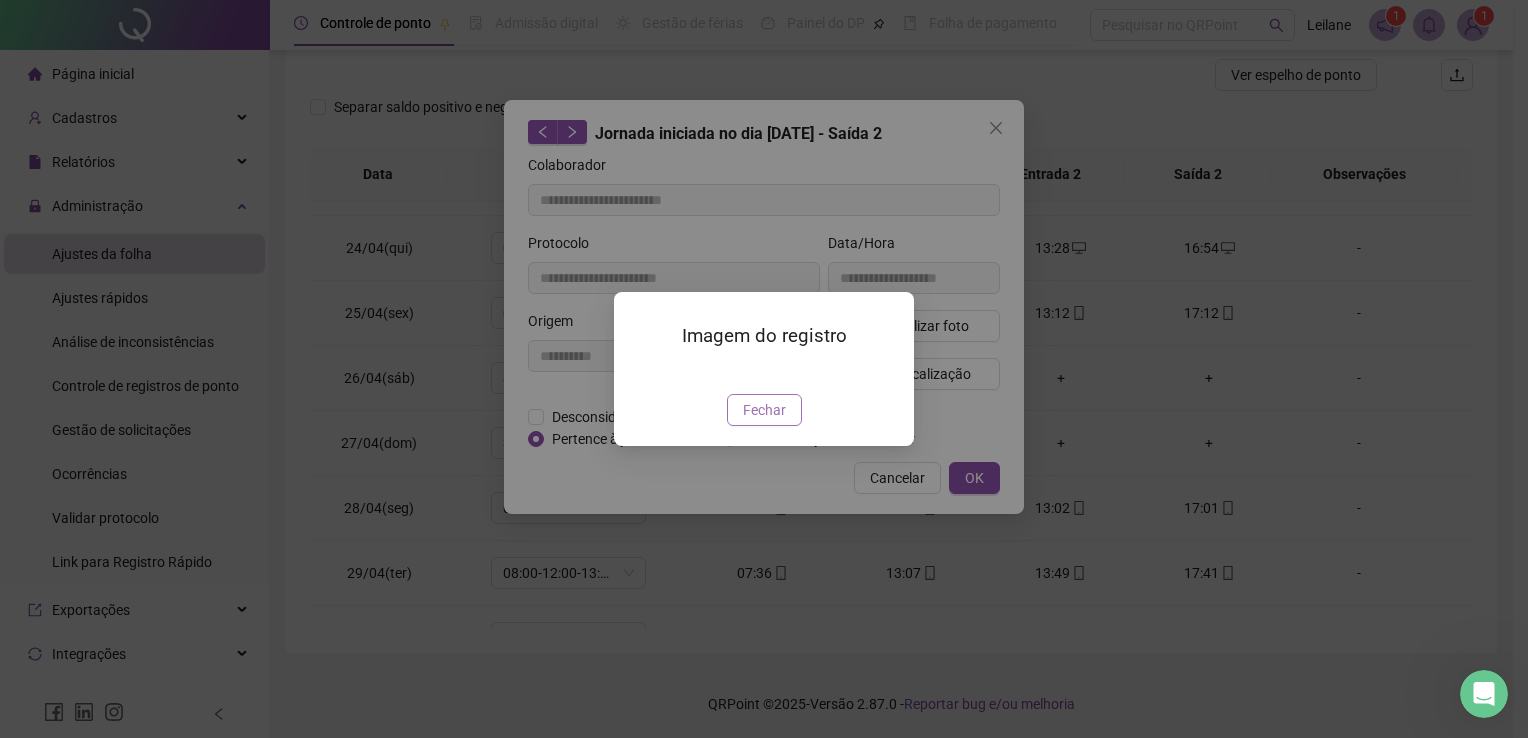 click on "Fechar" at bounding box center (764, 410) 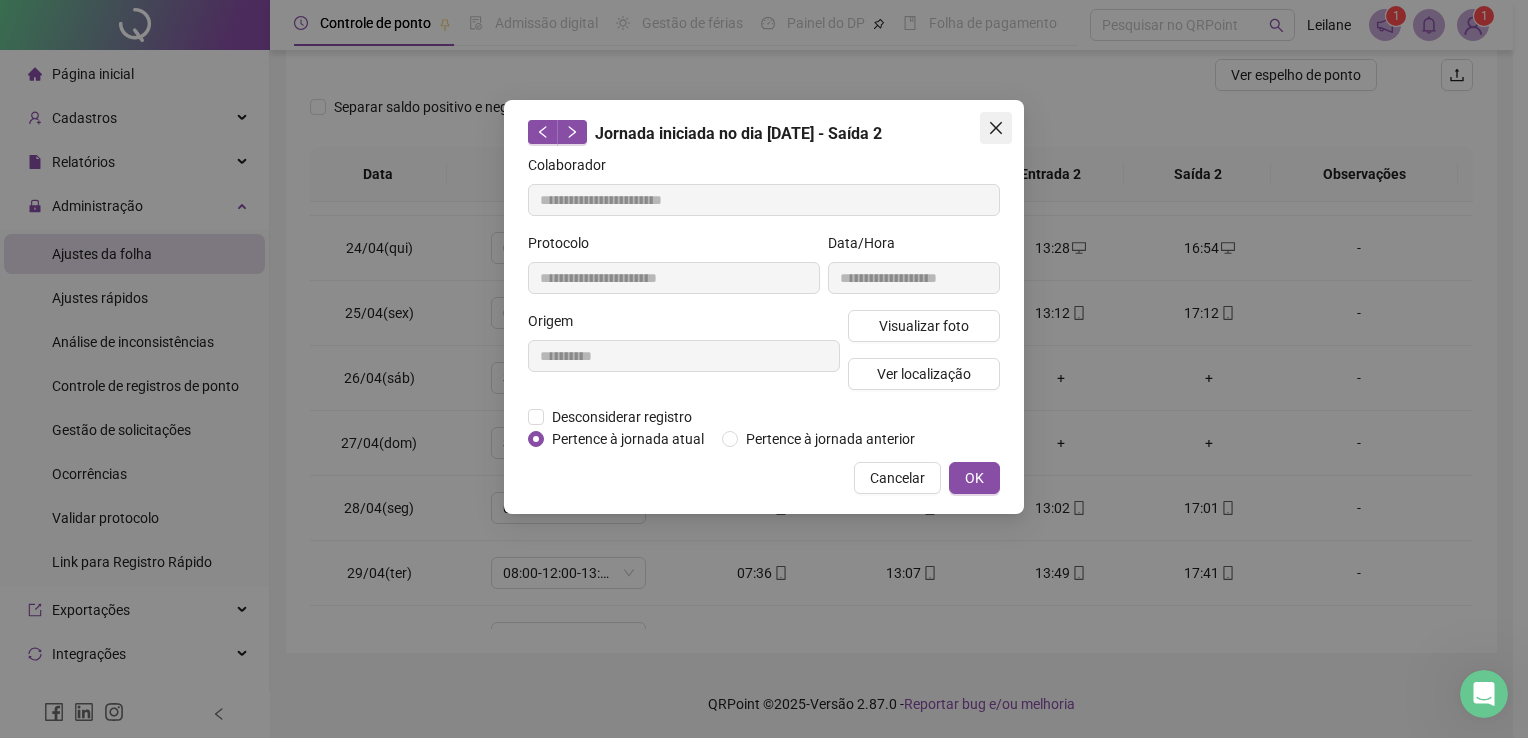 click 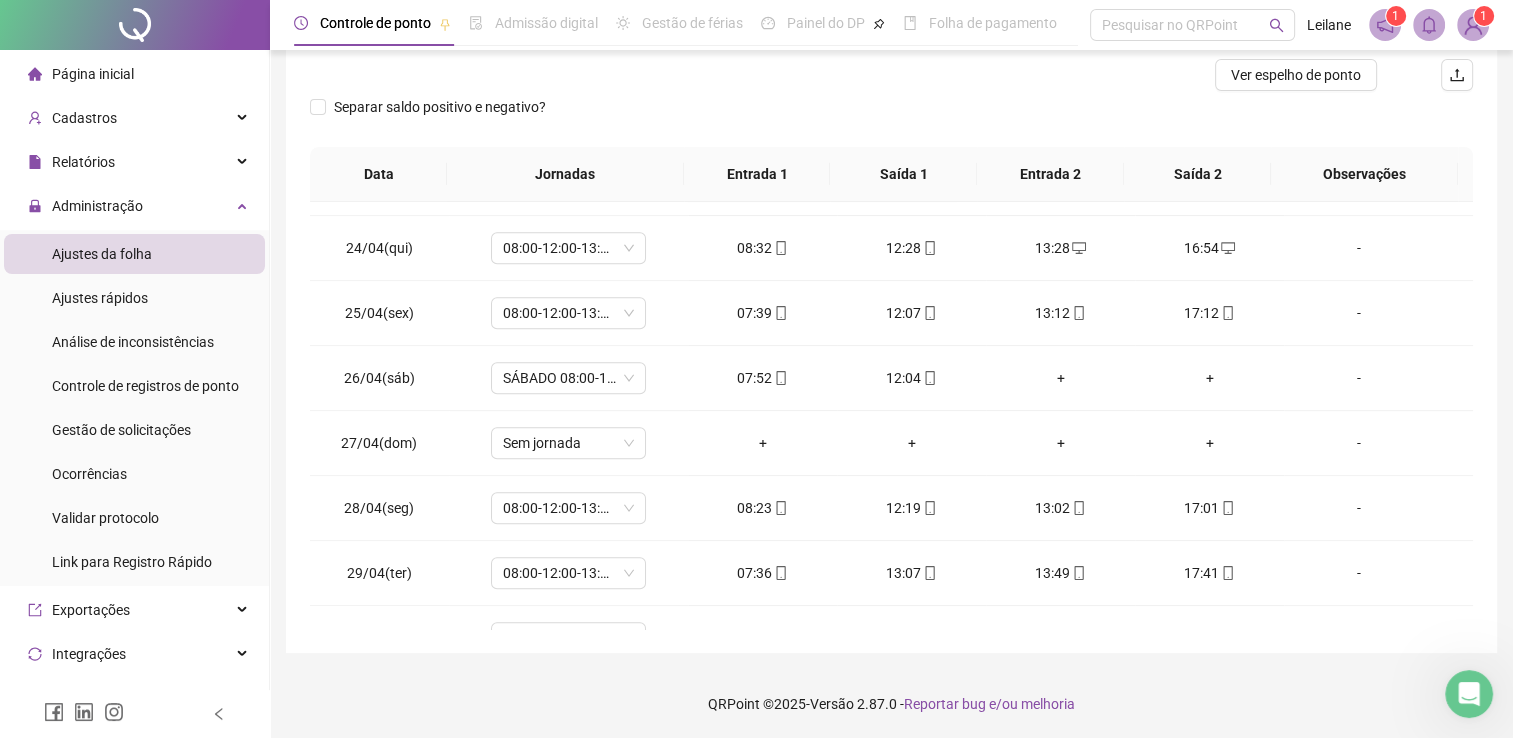 scroll, scrollTop: 1516, scrollLeft: 0, axis: vertical 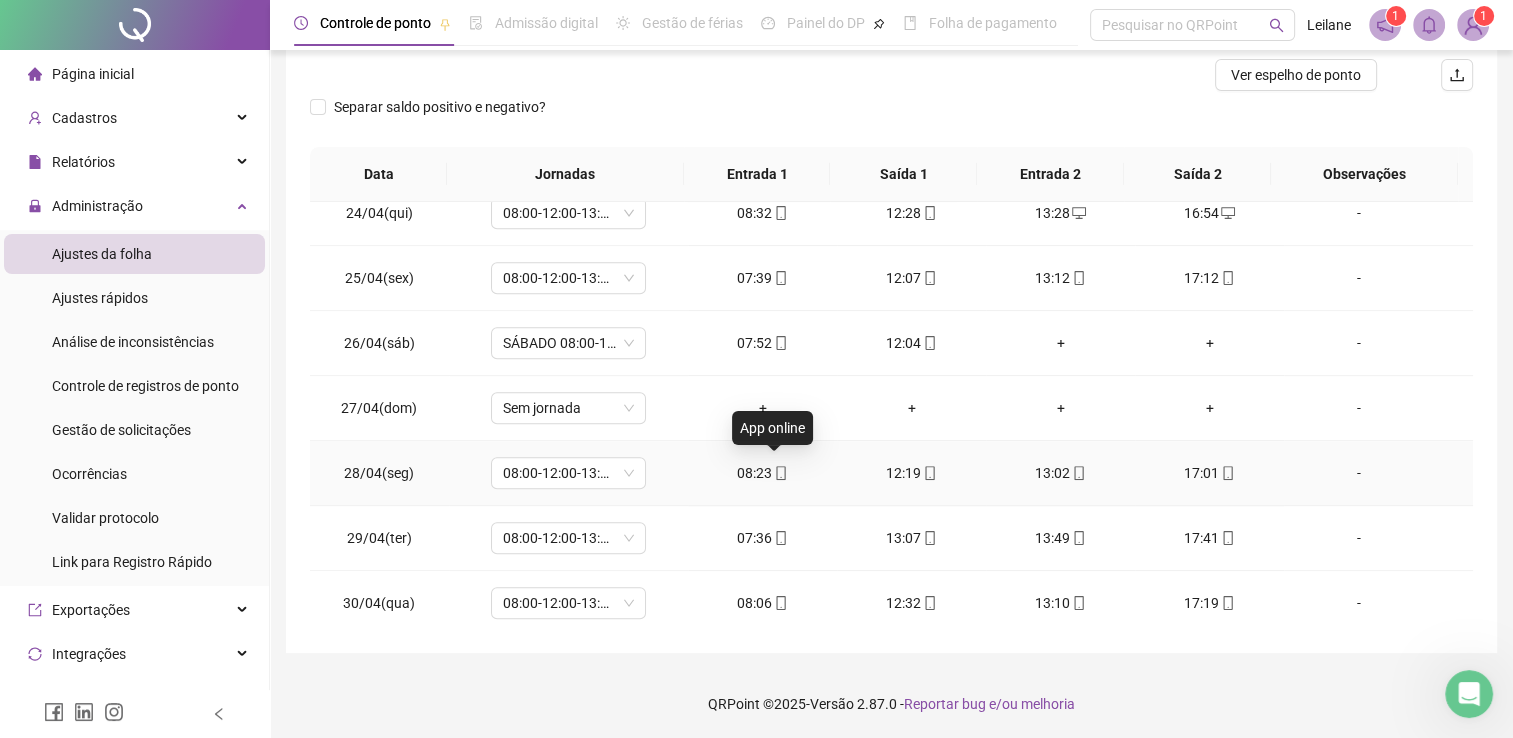 click at bounding box center (780, 473) 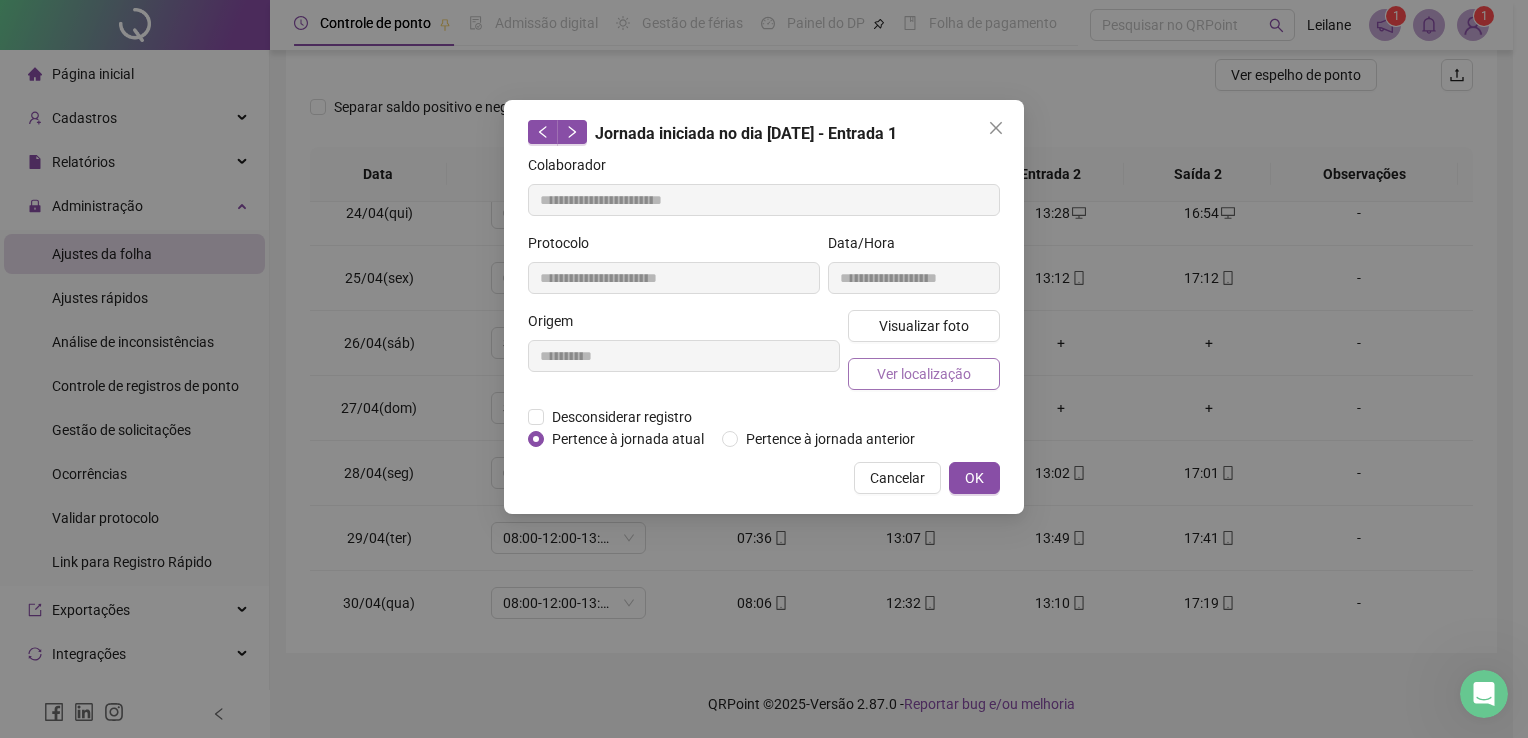 click on "Ver localização" at bounding box center (924, 374) 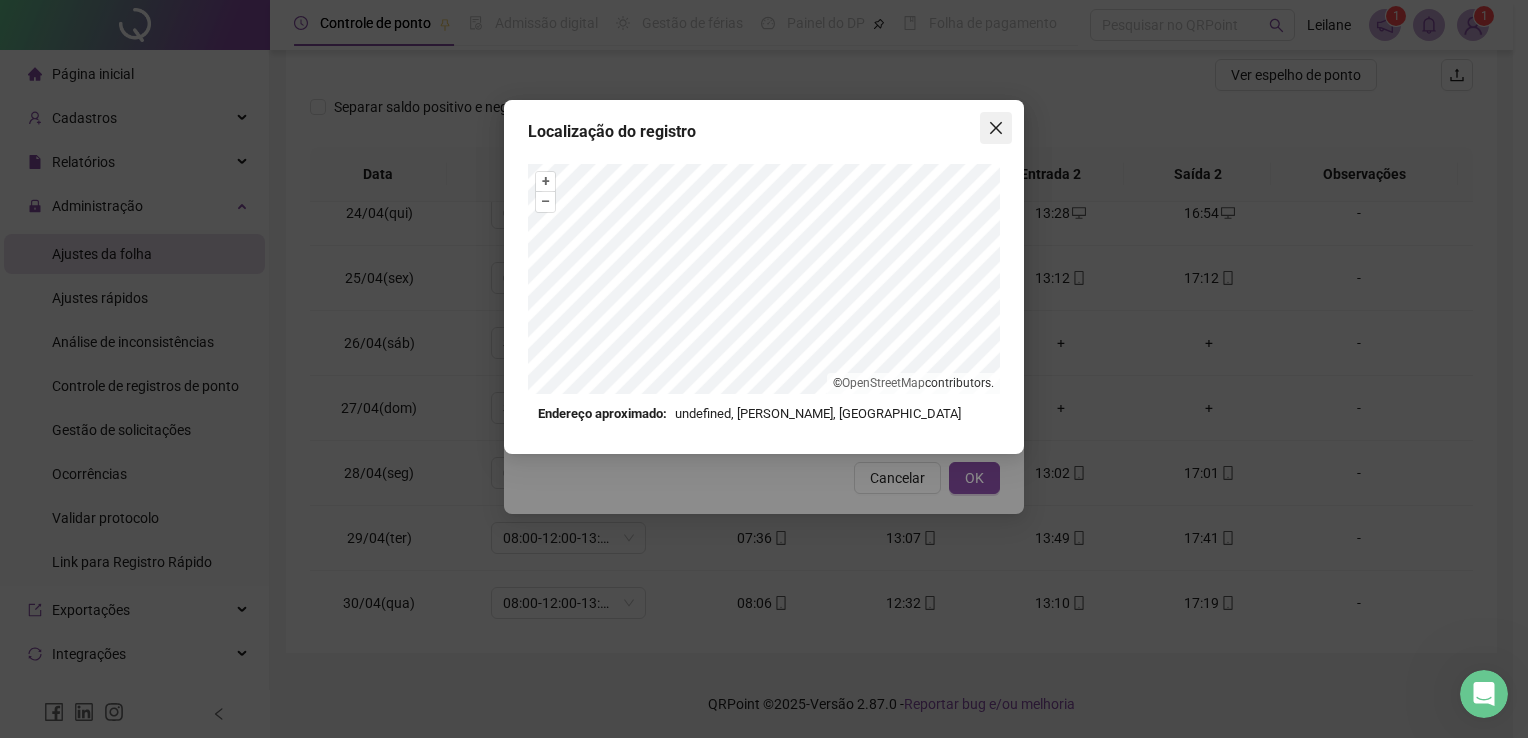 click 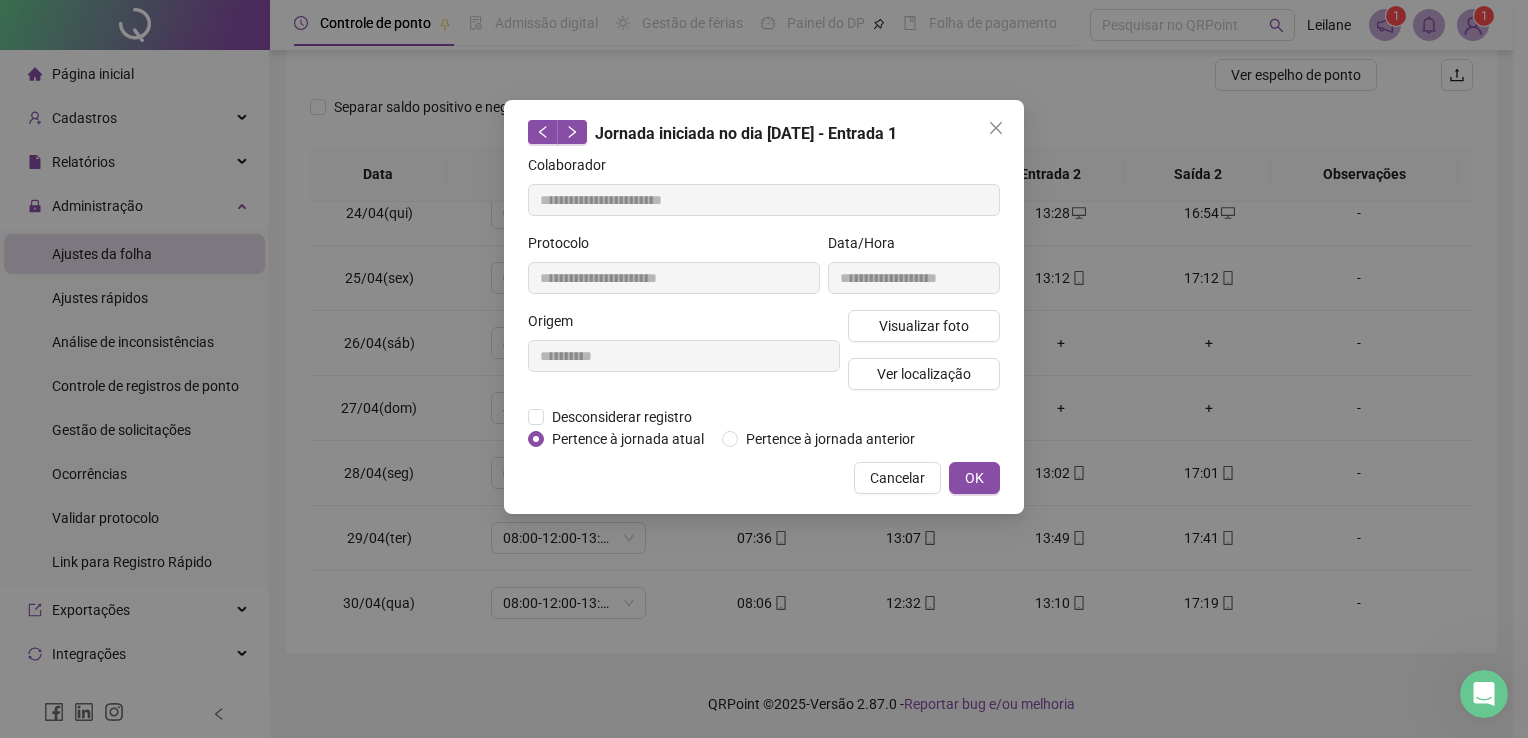 click 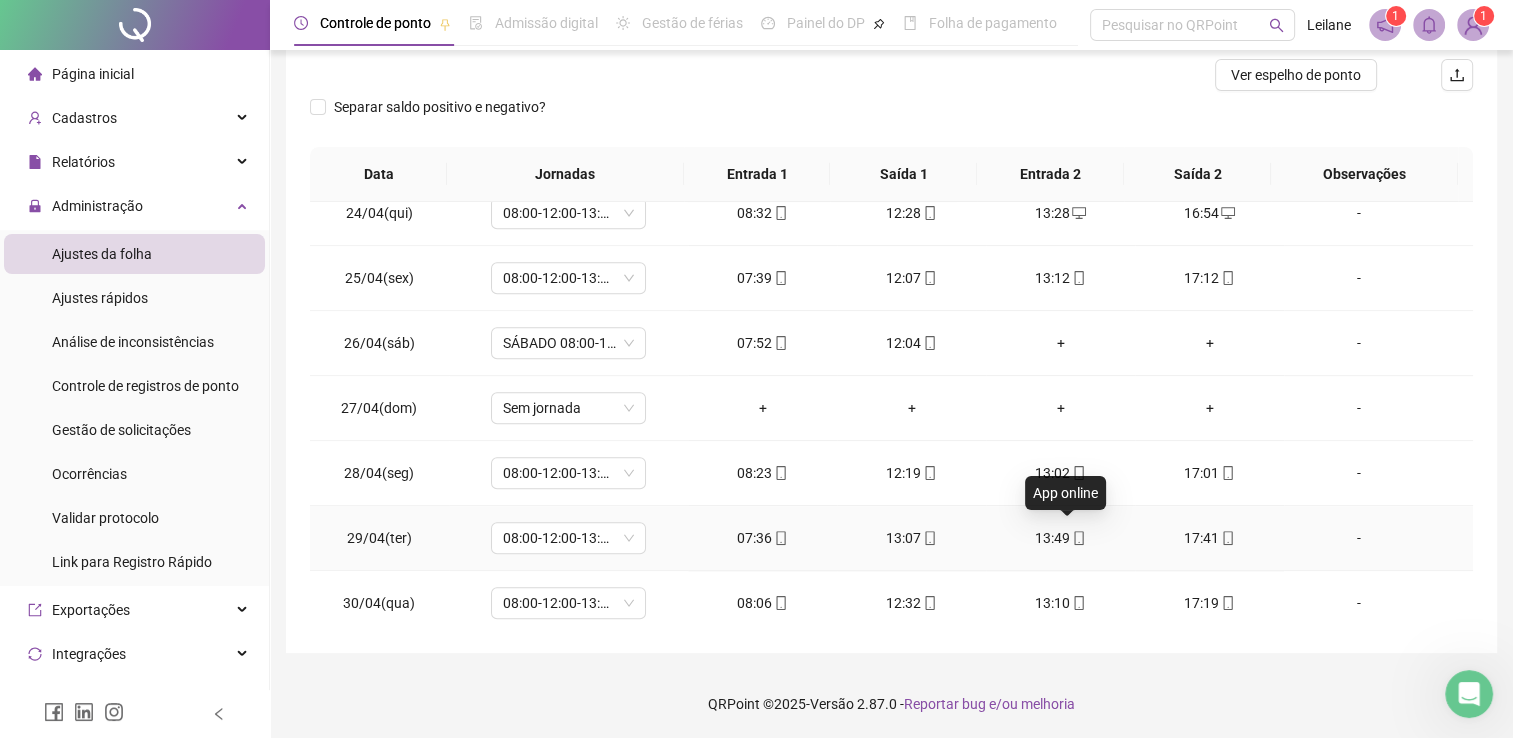 click at bounding box center (1078, 538) 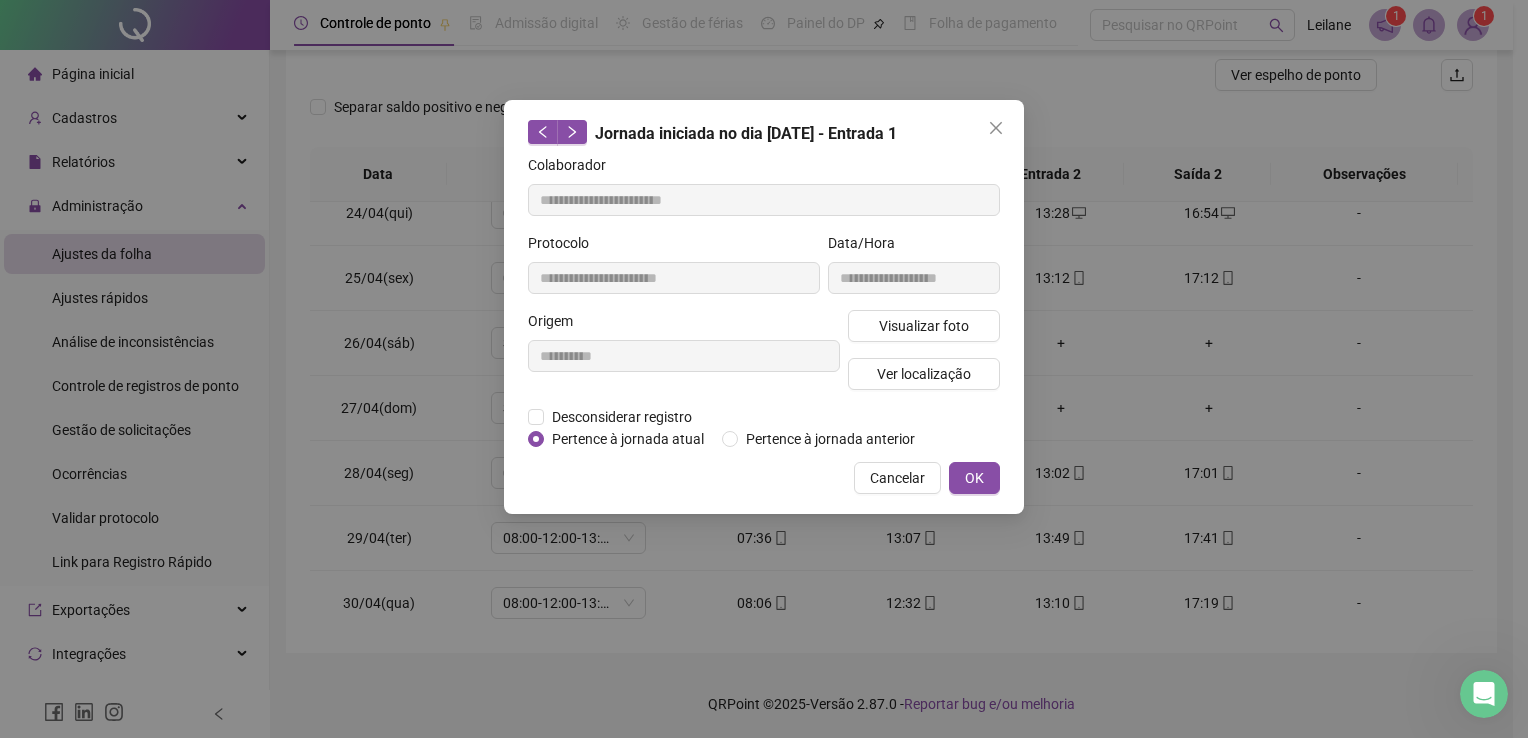 type on "**********" 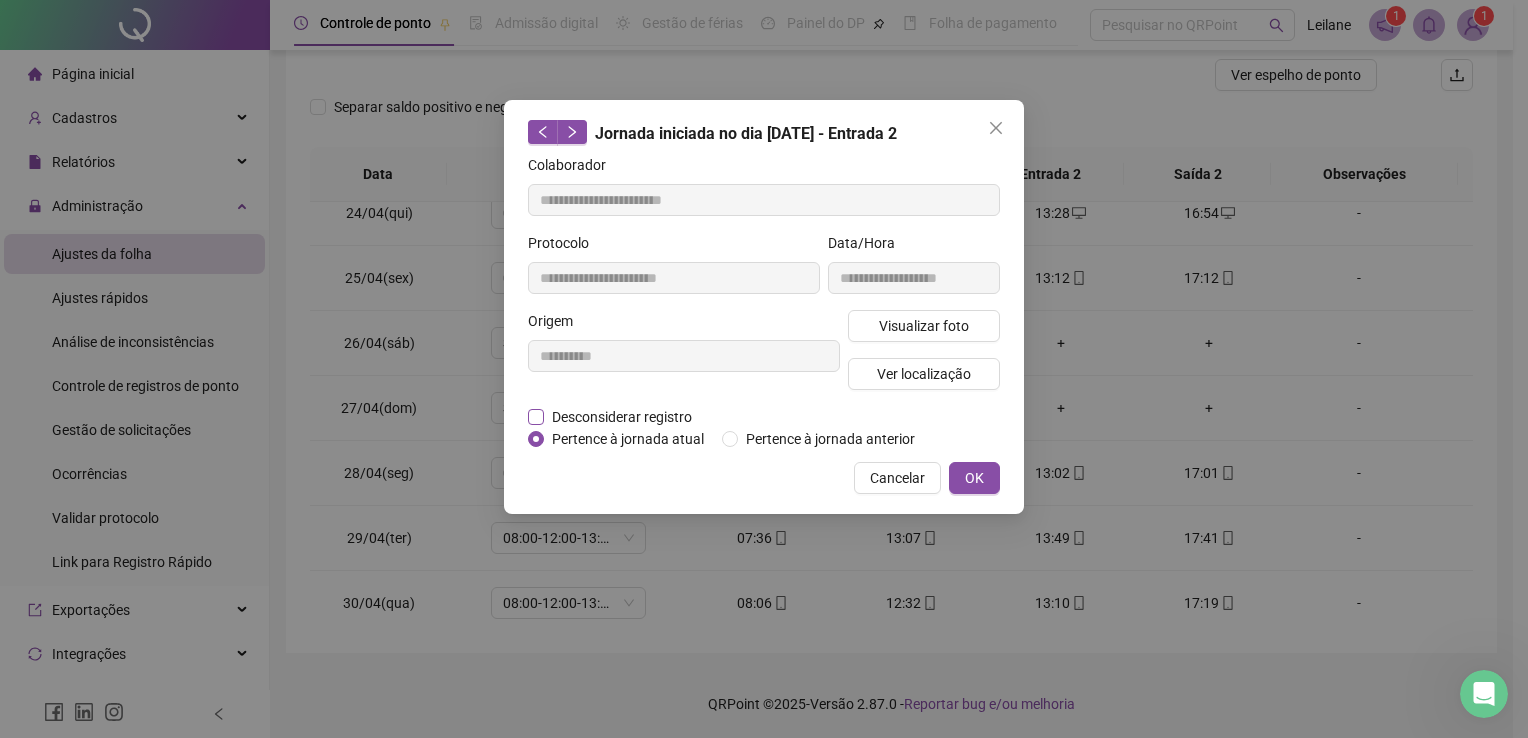 click on "Desconsiderar registro" at bounding box center [622, 417] 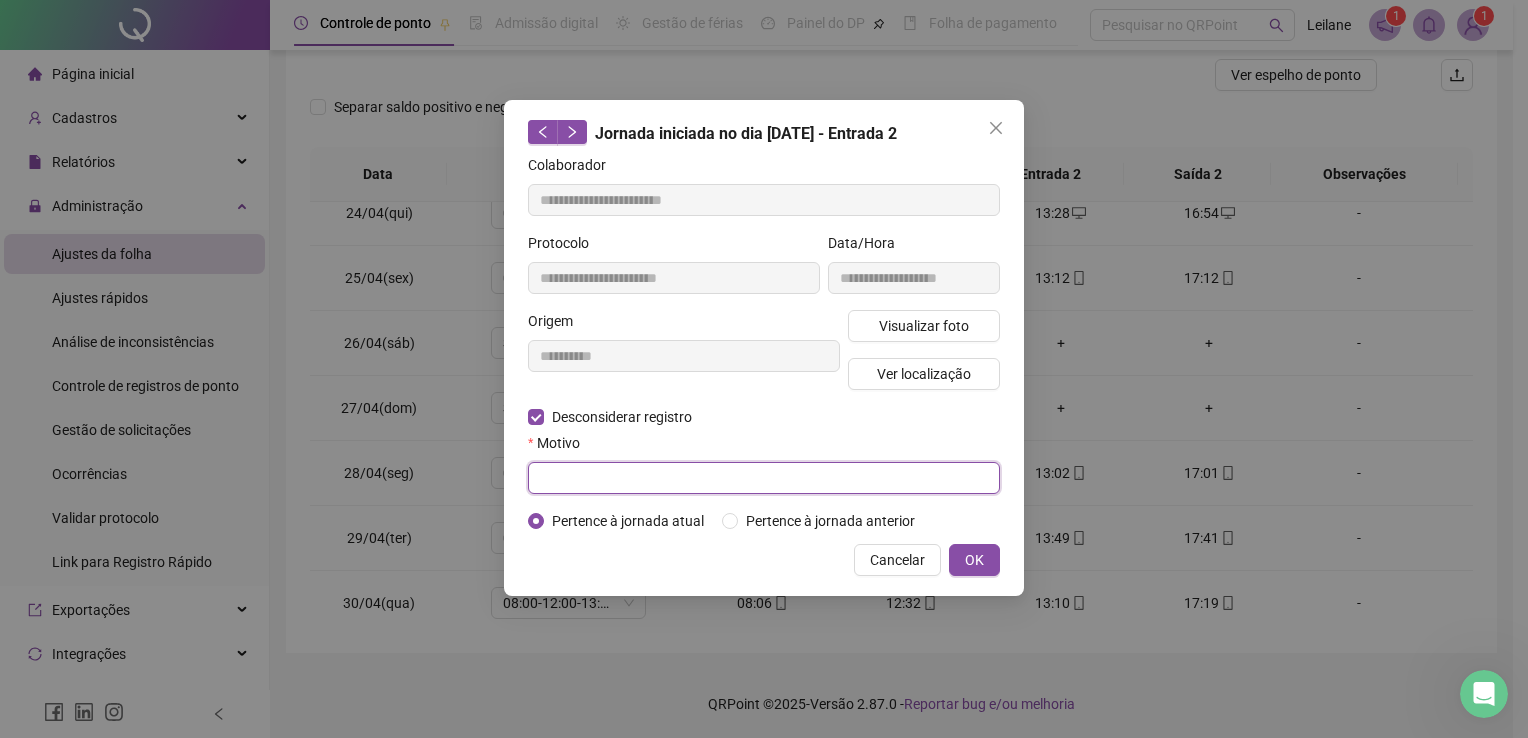 click at bounding box center [764, 478] 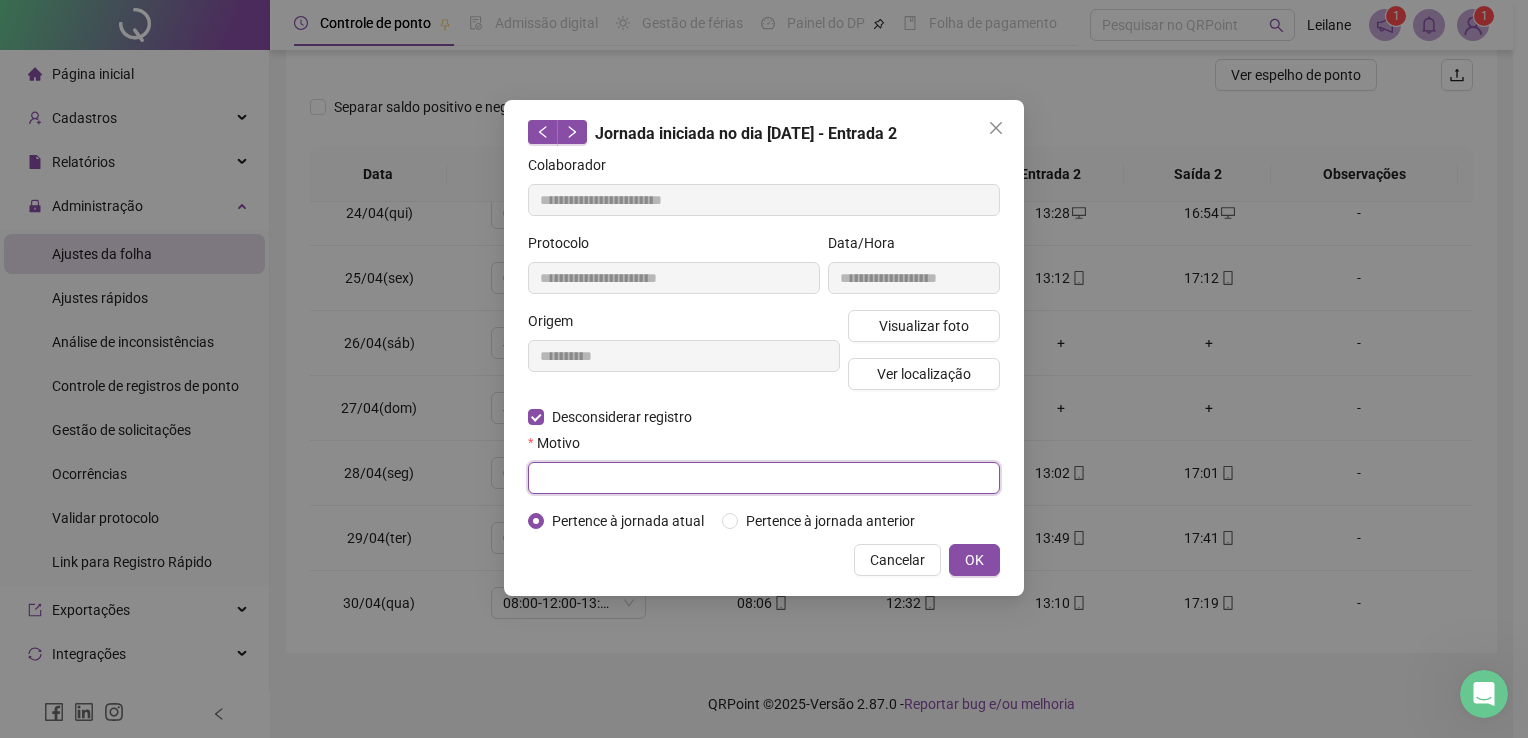 paste on "**********" 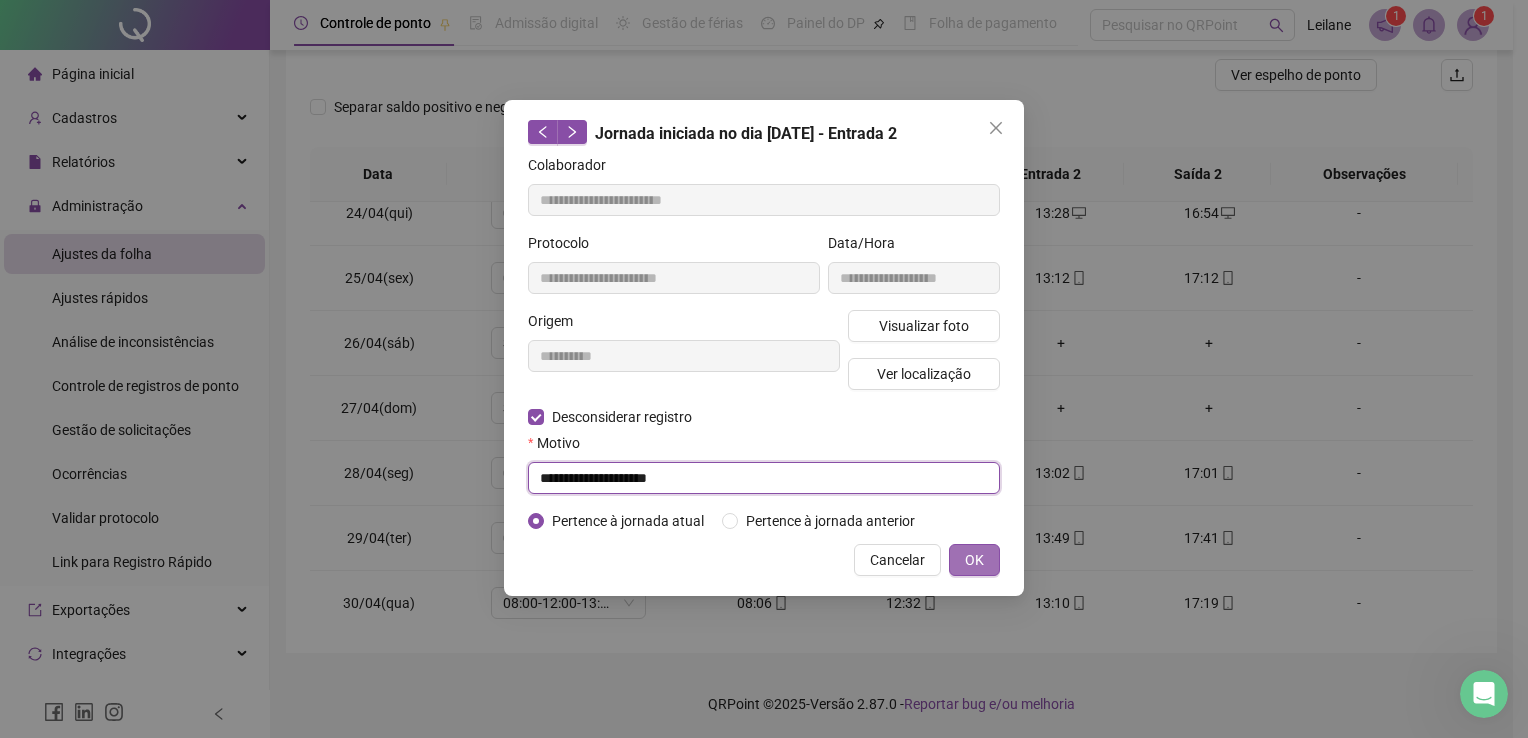 type on "**********" 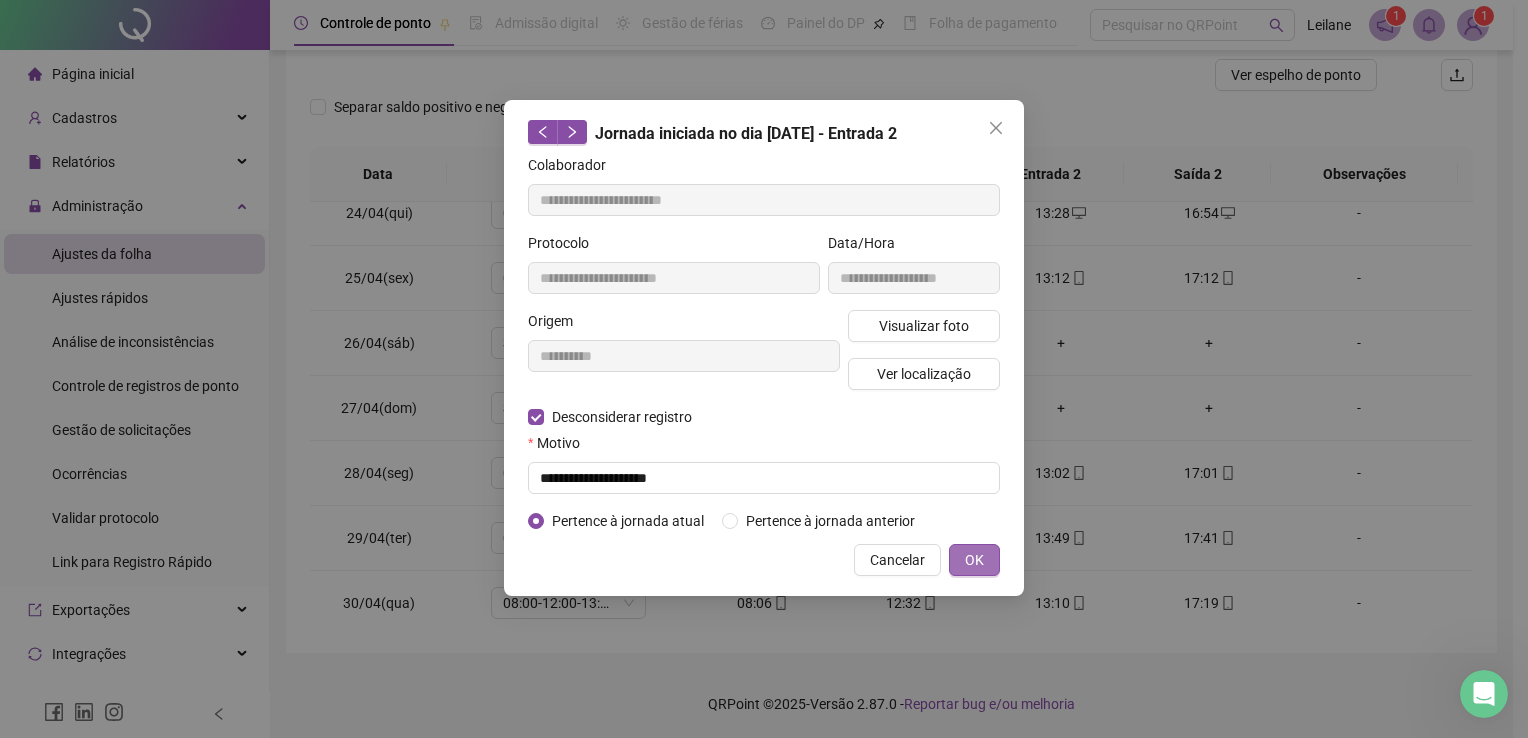 click on "OK" at bounding box center [974, 560] 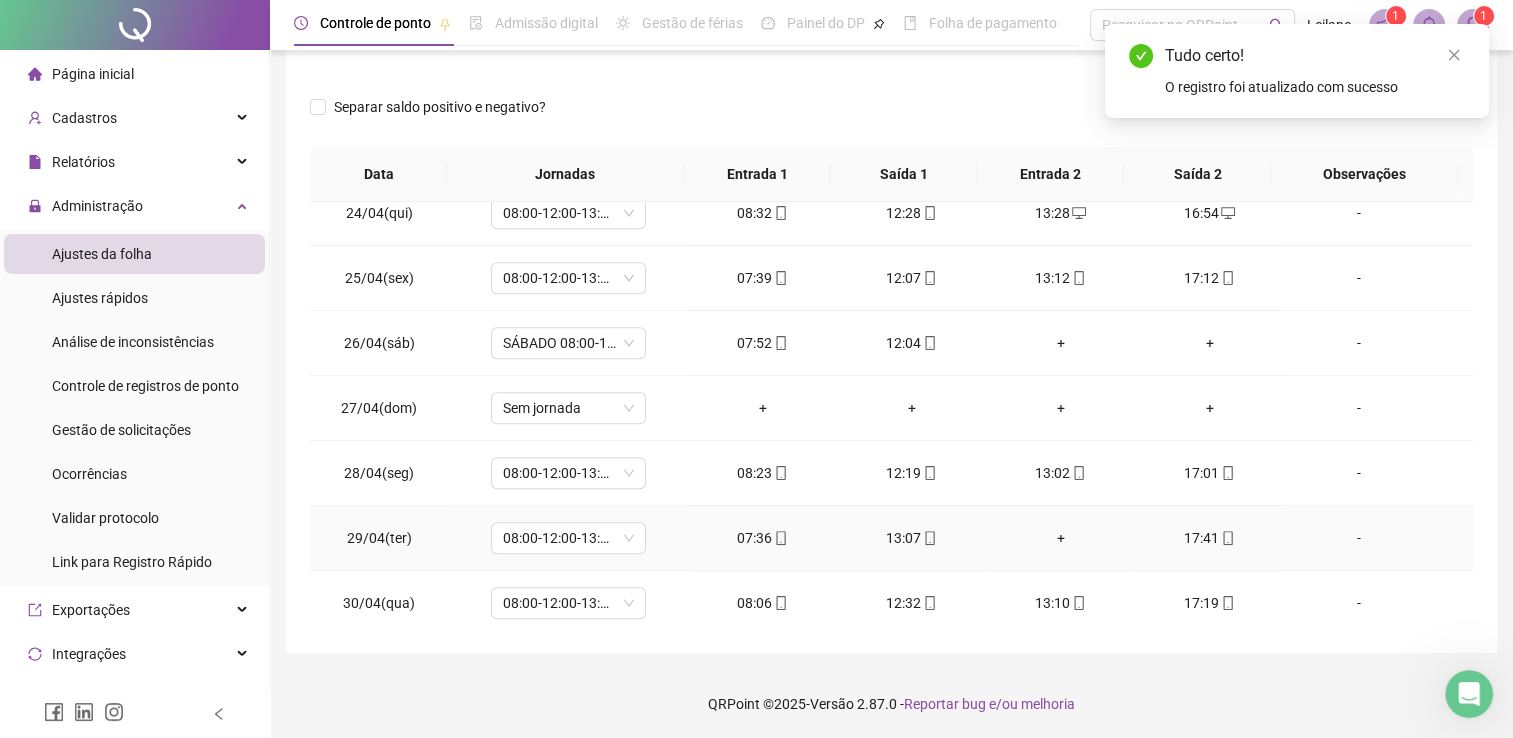 click on "+" at bounding box center (1060, 538) 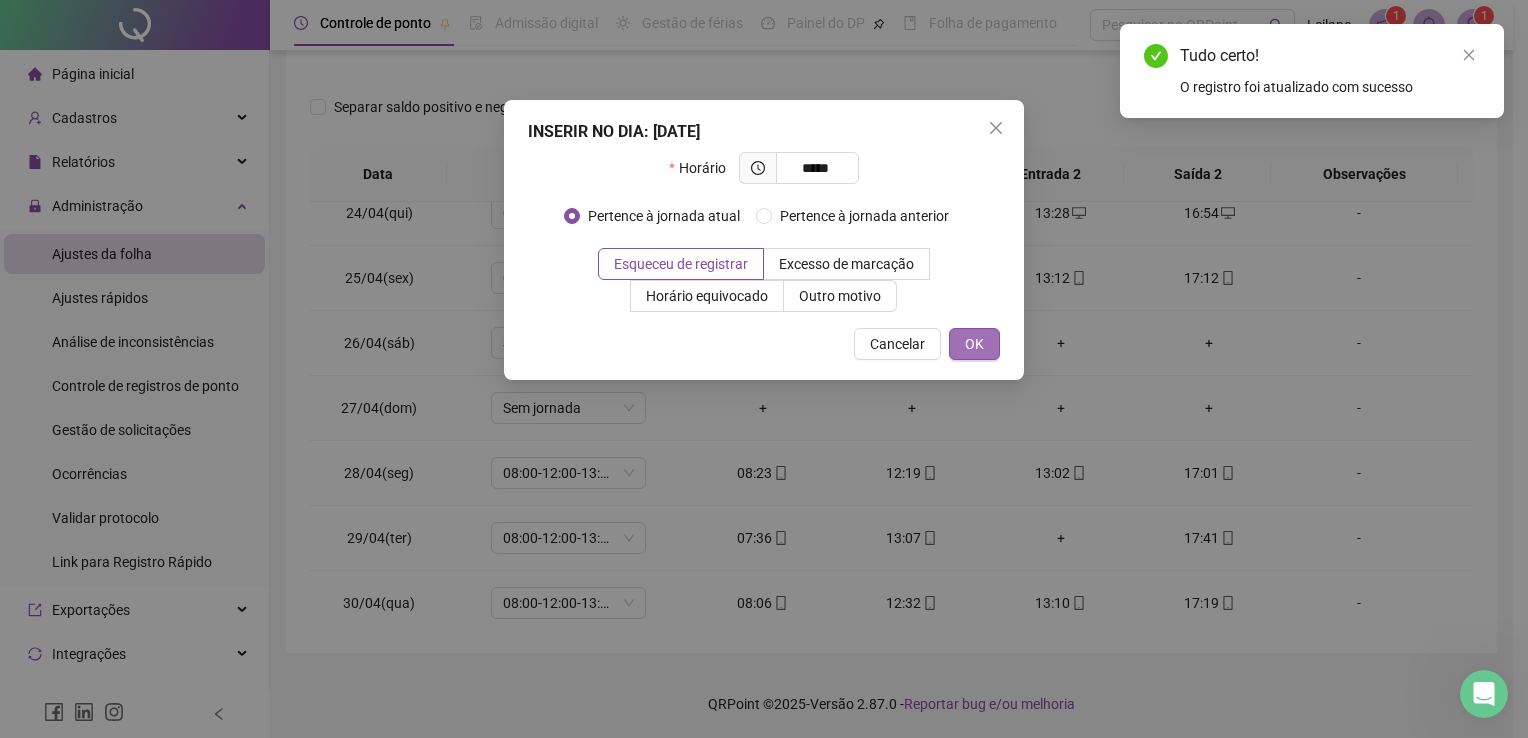 type on "*****" 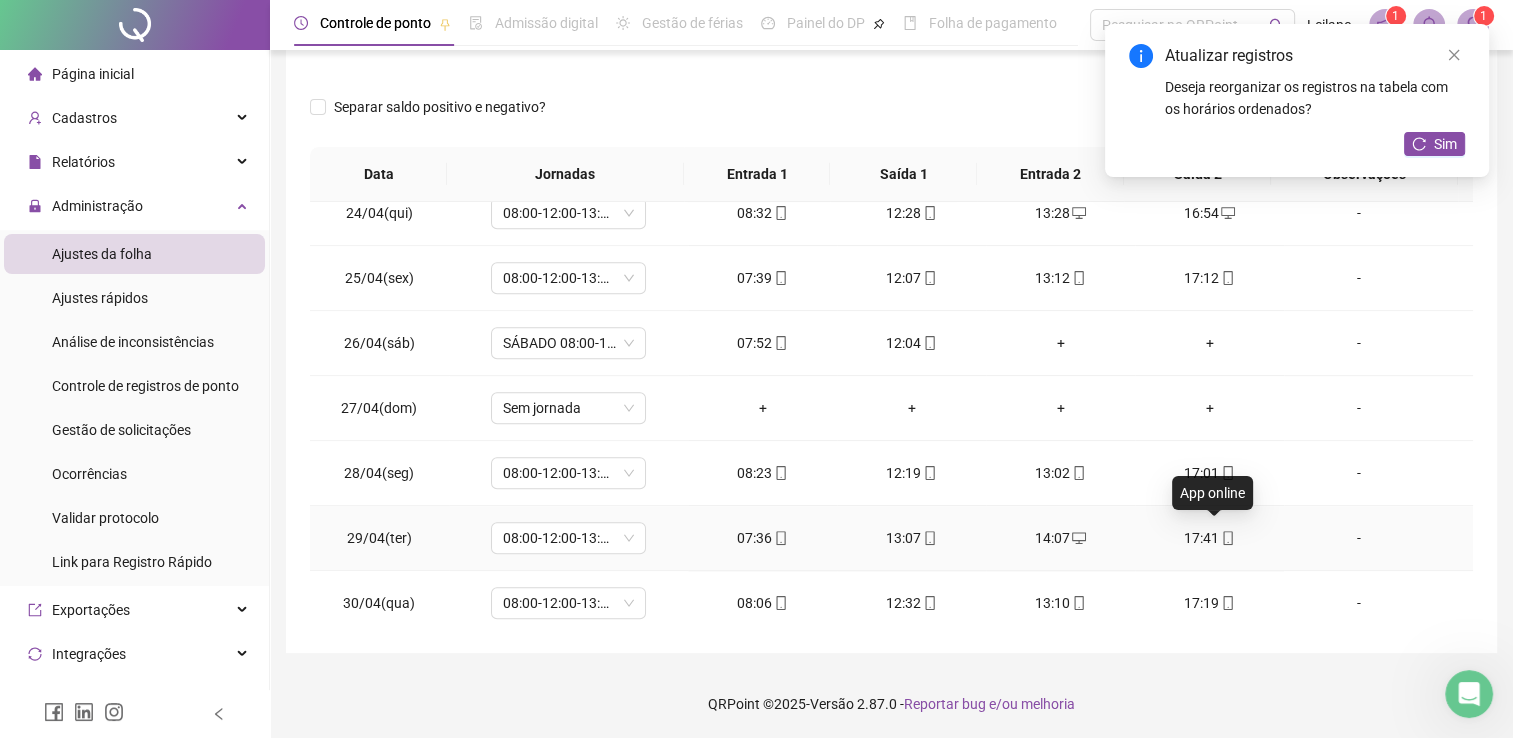 click 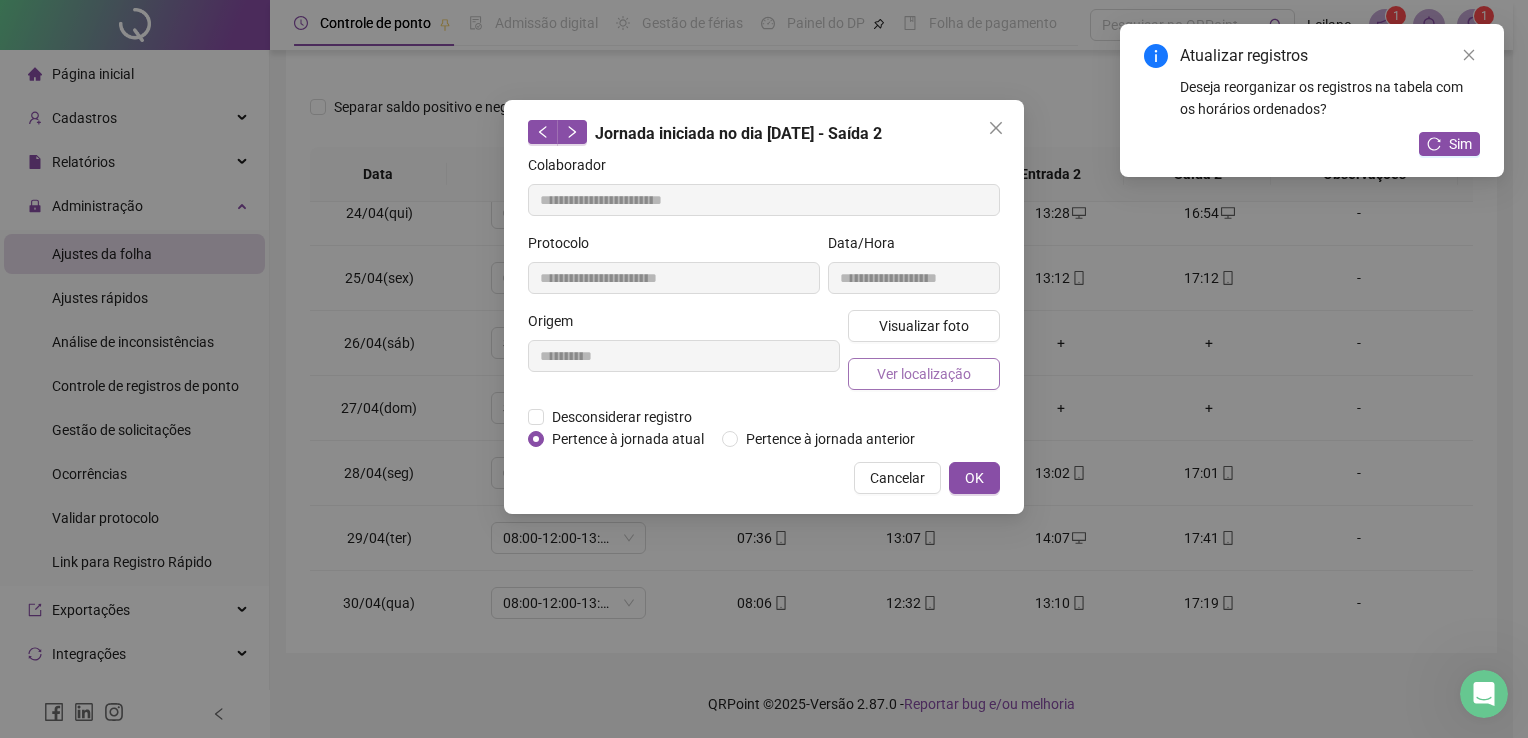 click on "Ver localização" at bounding box center (924, 374) 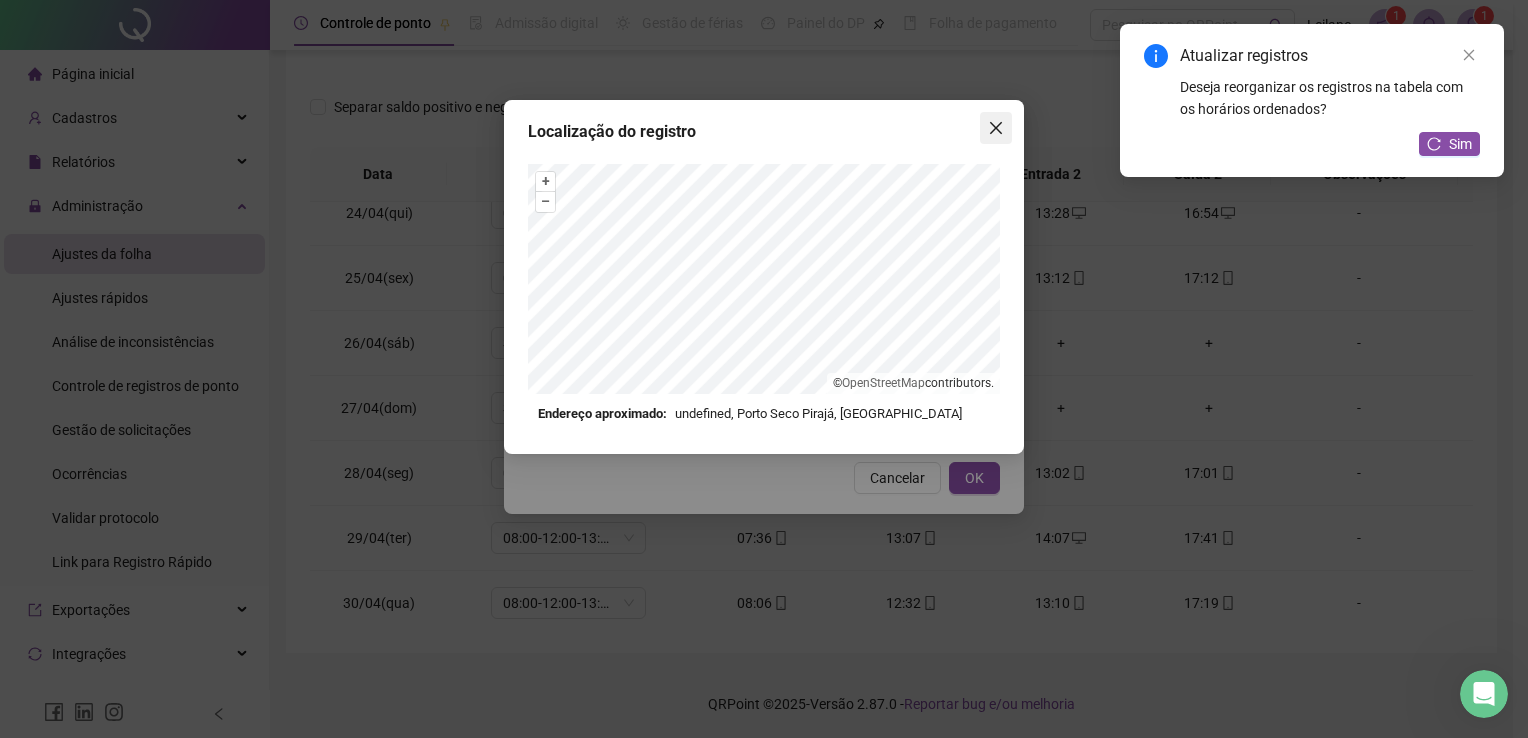 click 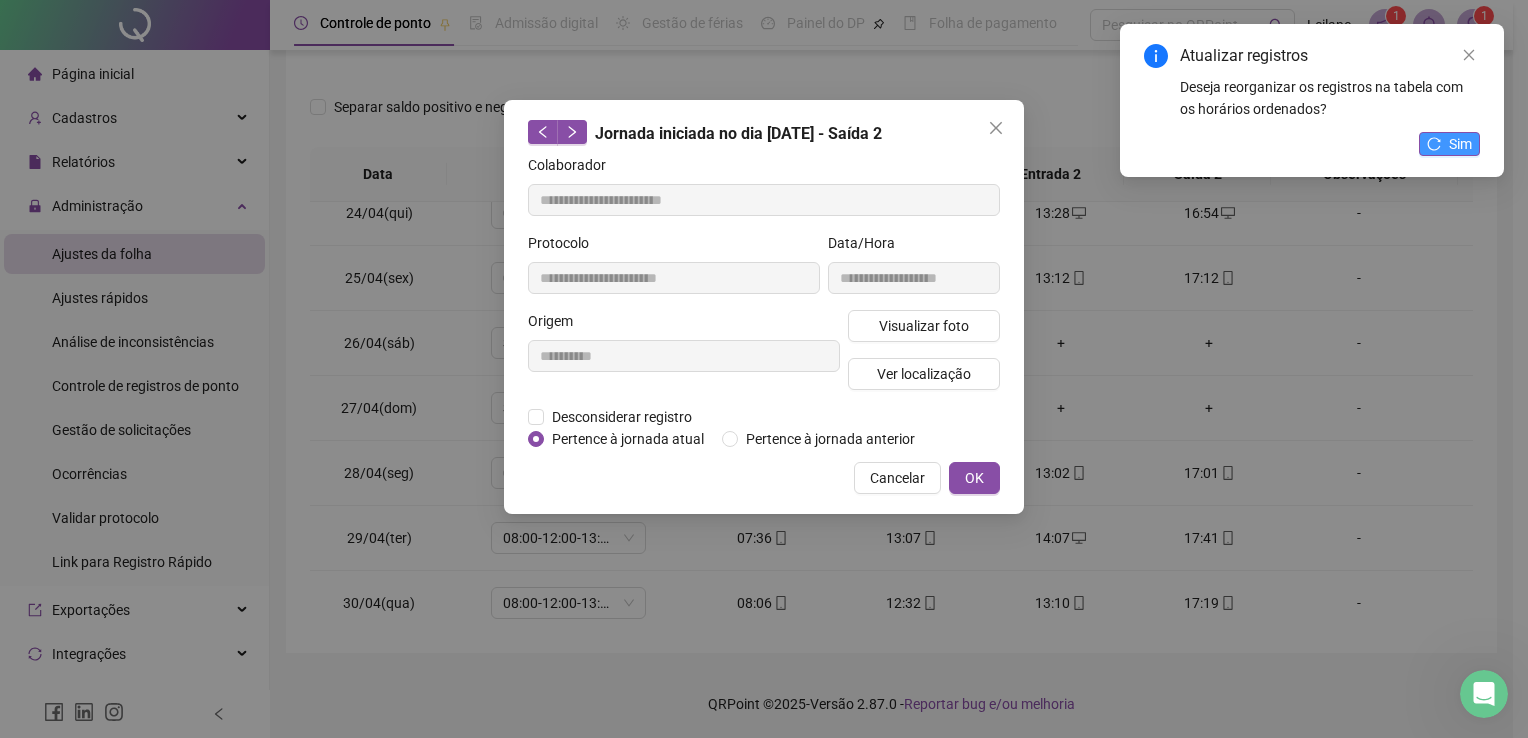 click on "Sim" at bounding box center (1460, 144) 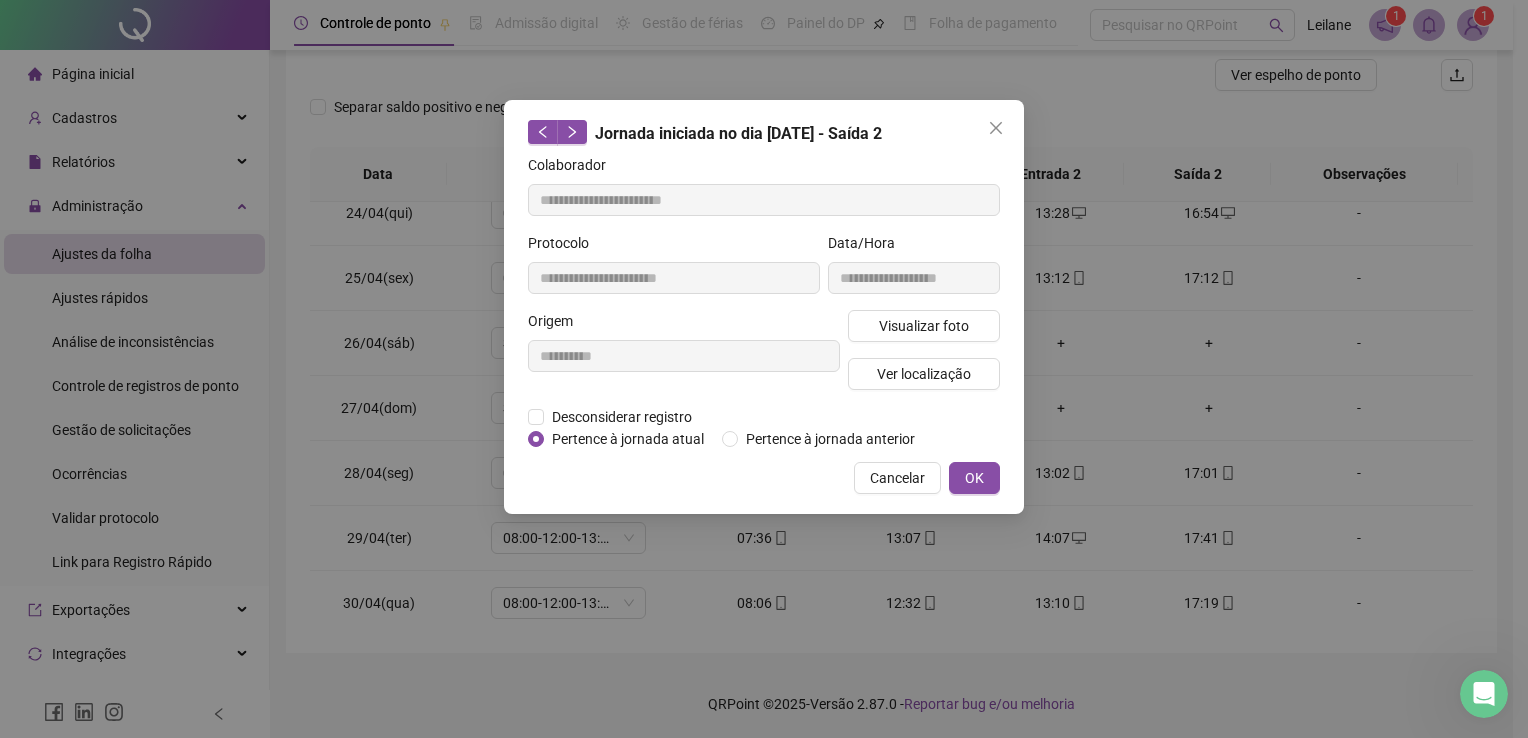 click 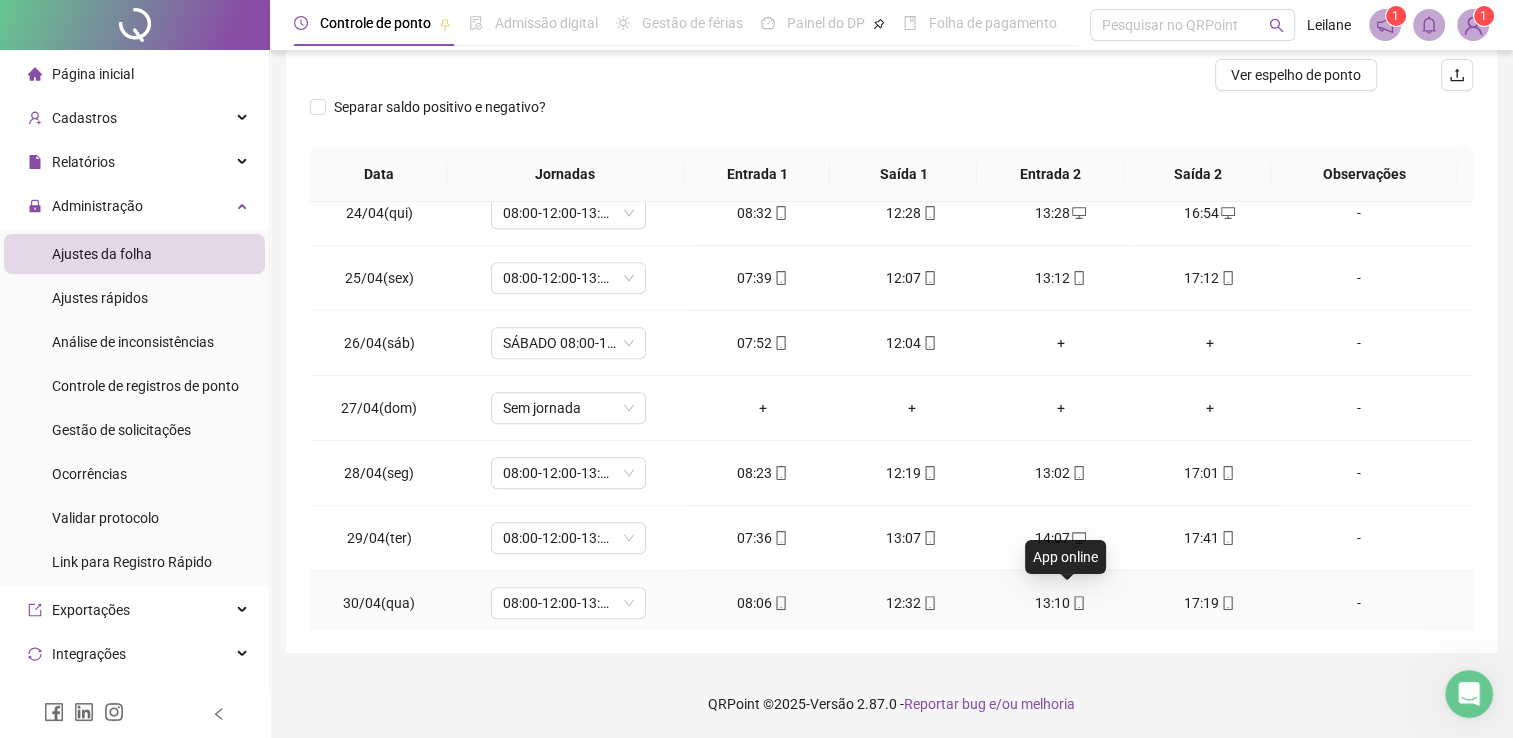 click at bounding box center [1078, 603] 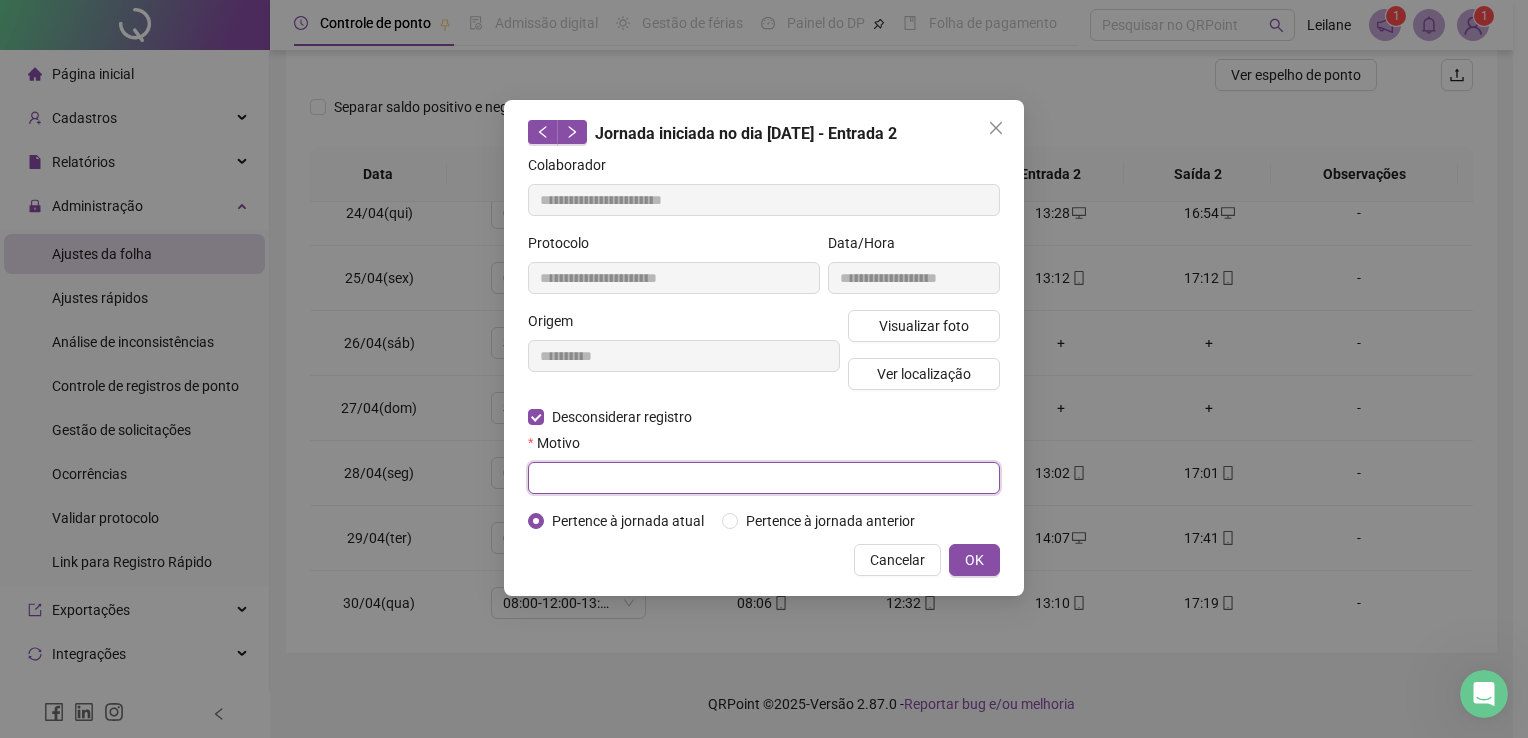 click at bounding box center (764, 478) 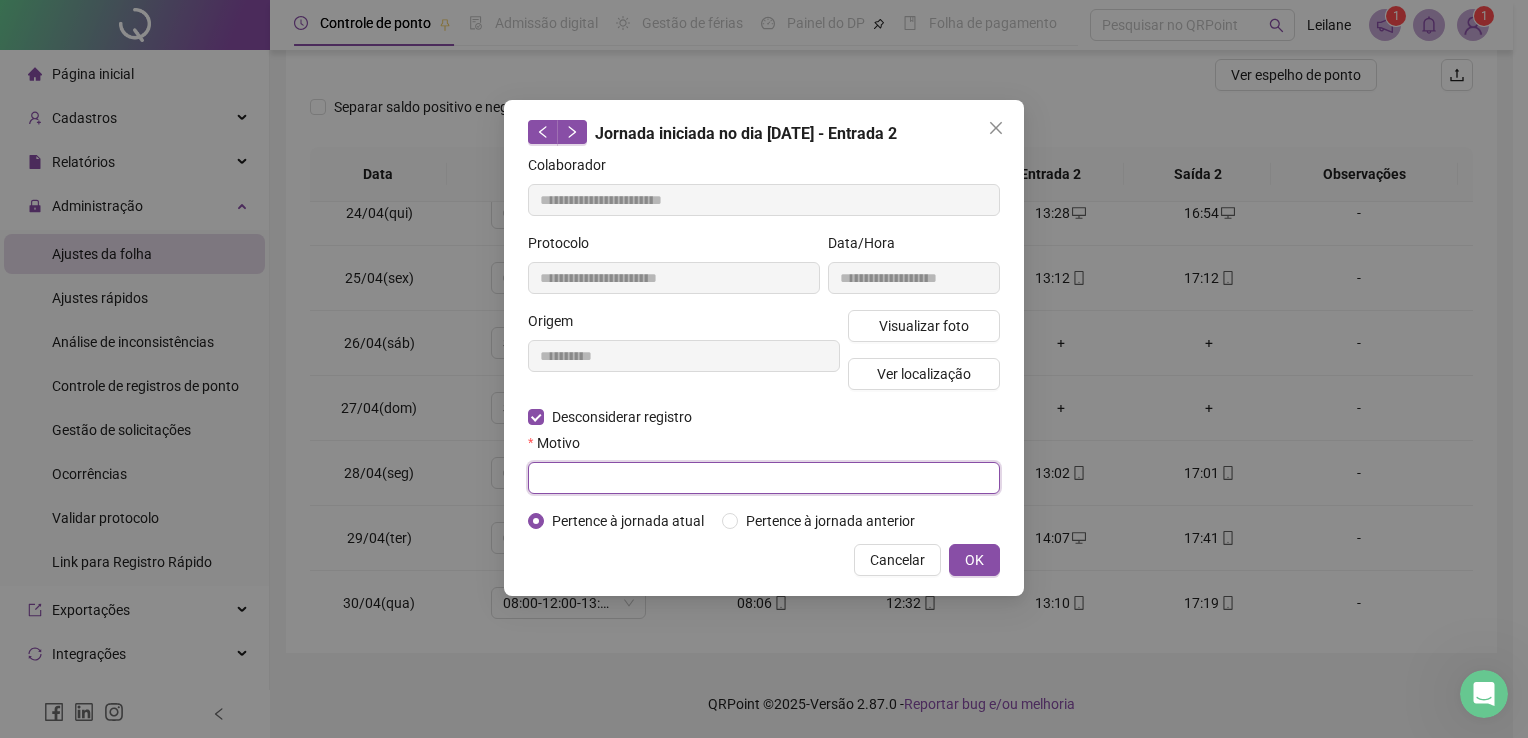 paste on "**********" 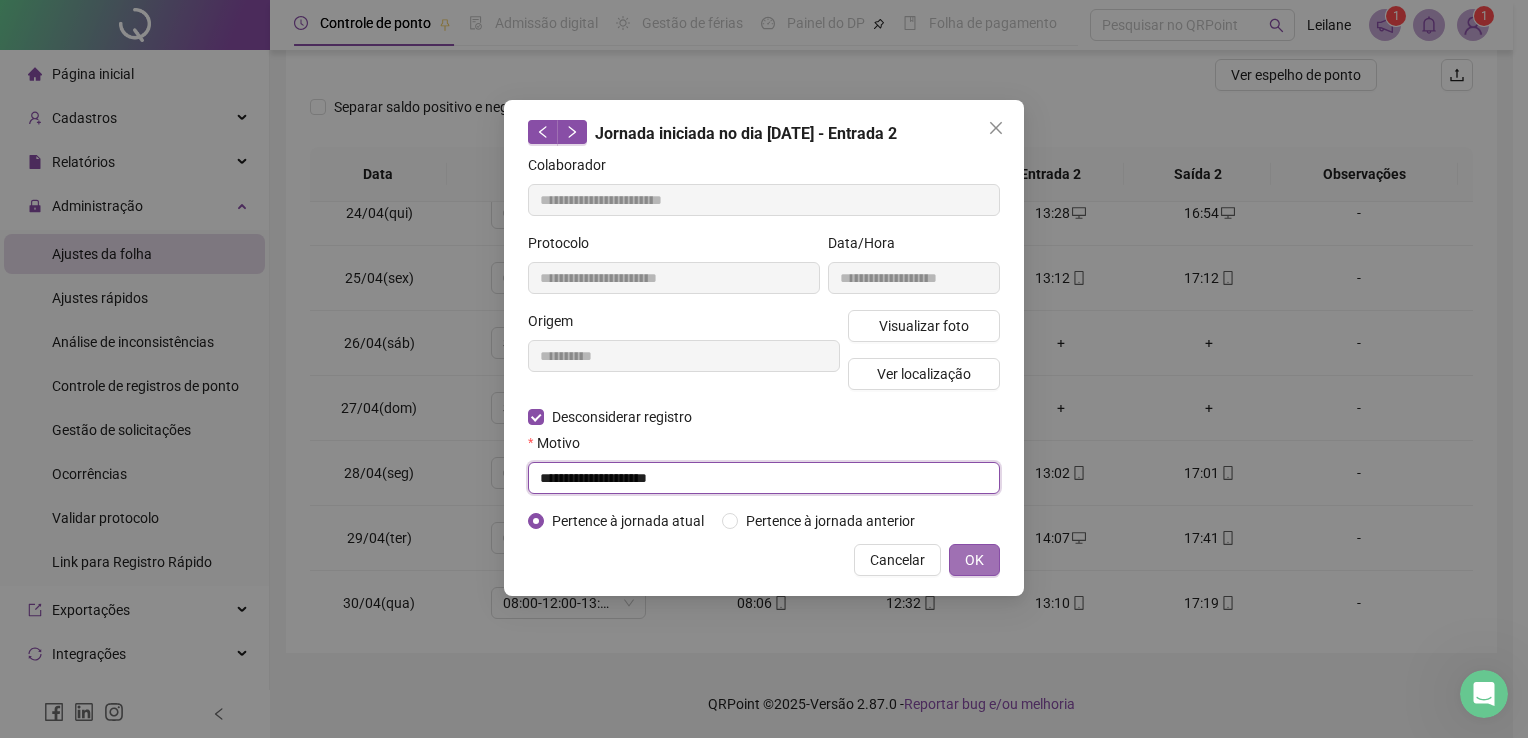 type on "**********" 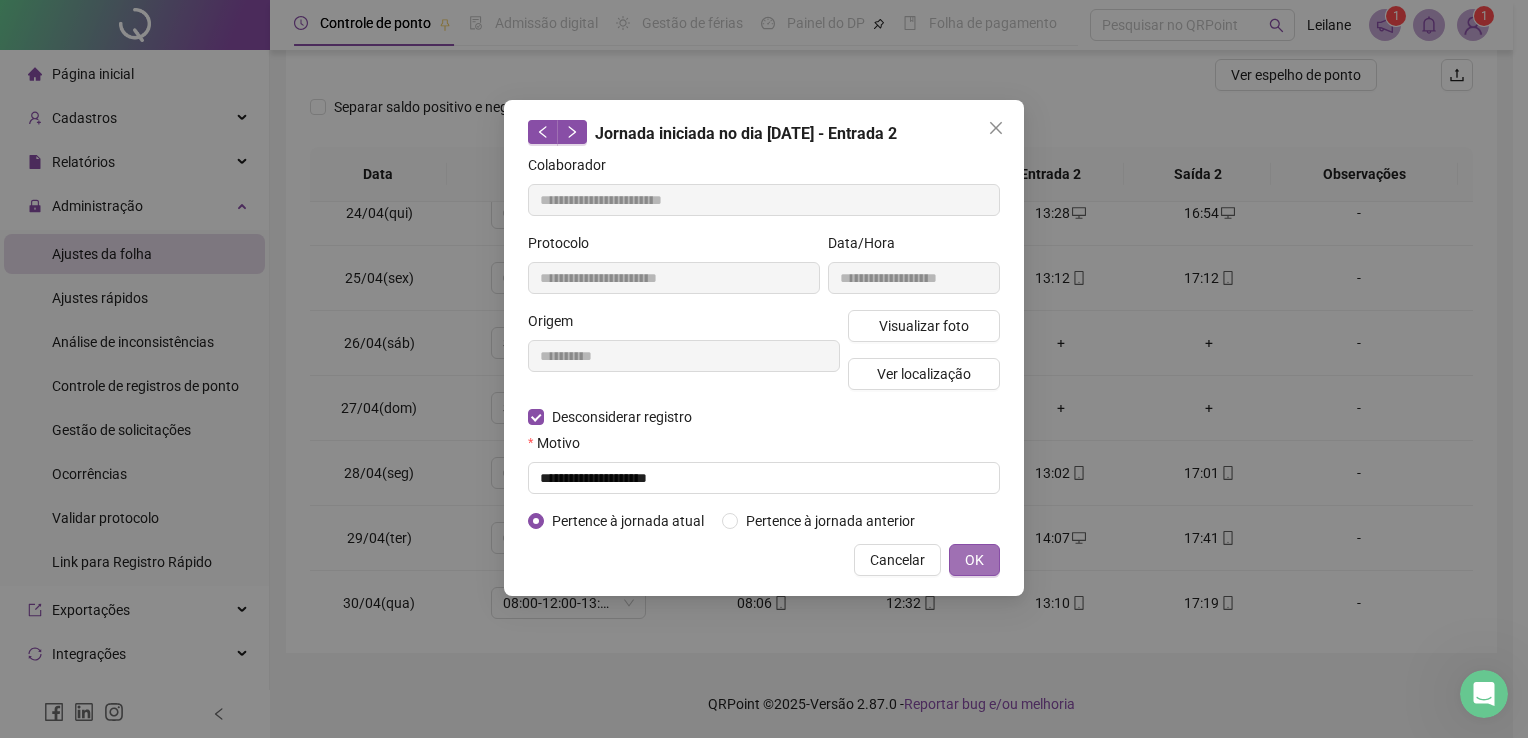 click on "OK" at bounding box center [974, 560] 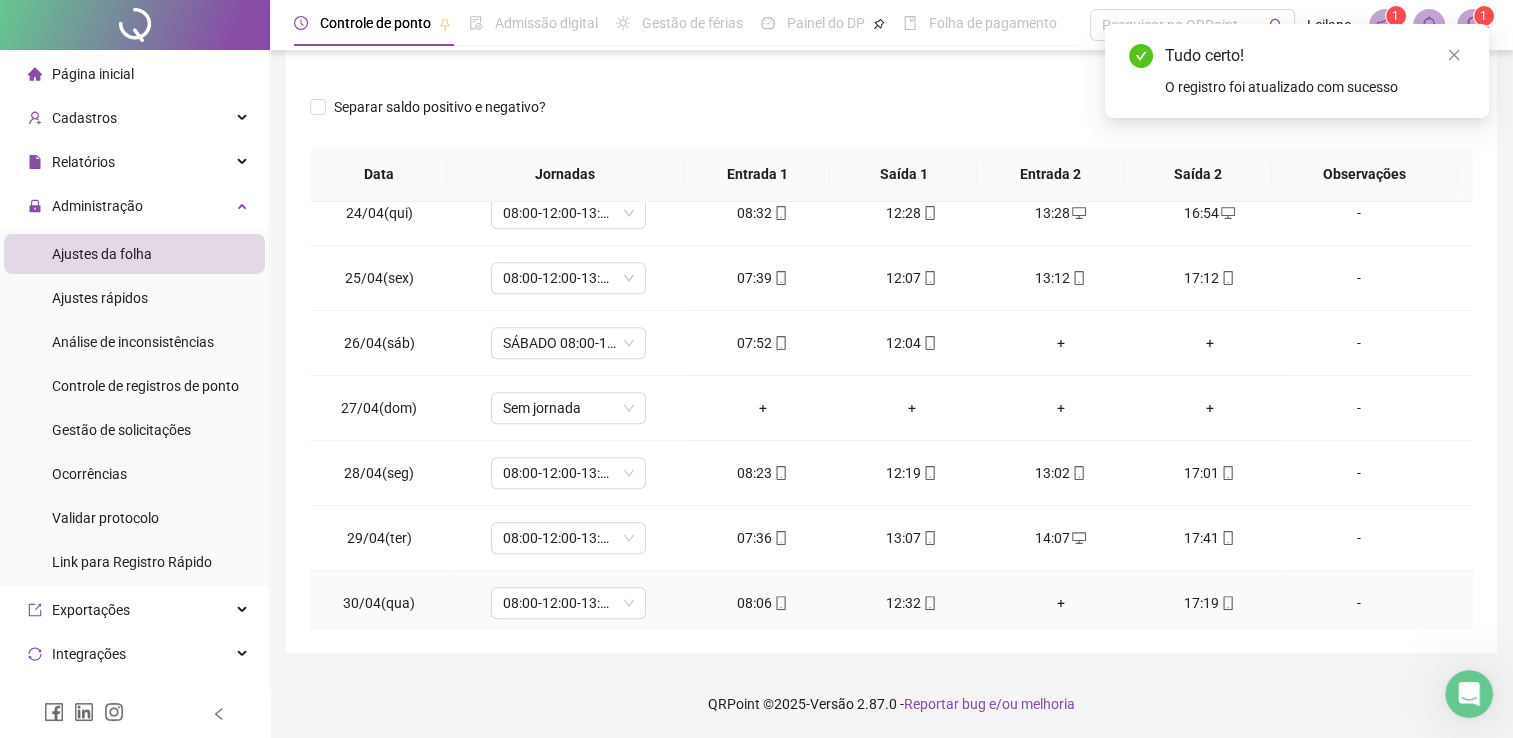click on "+" at bounding box center (1060, 603) 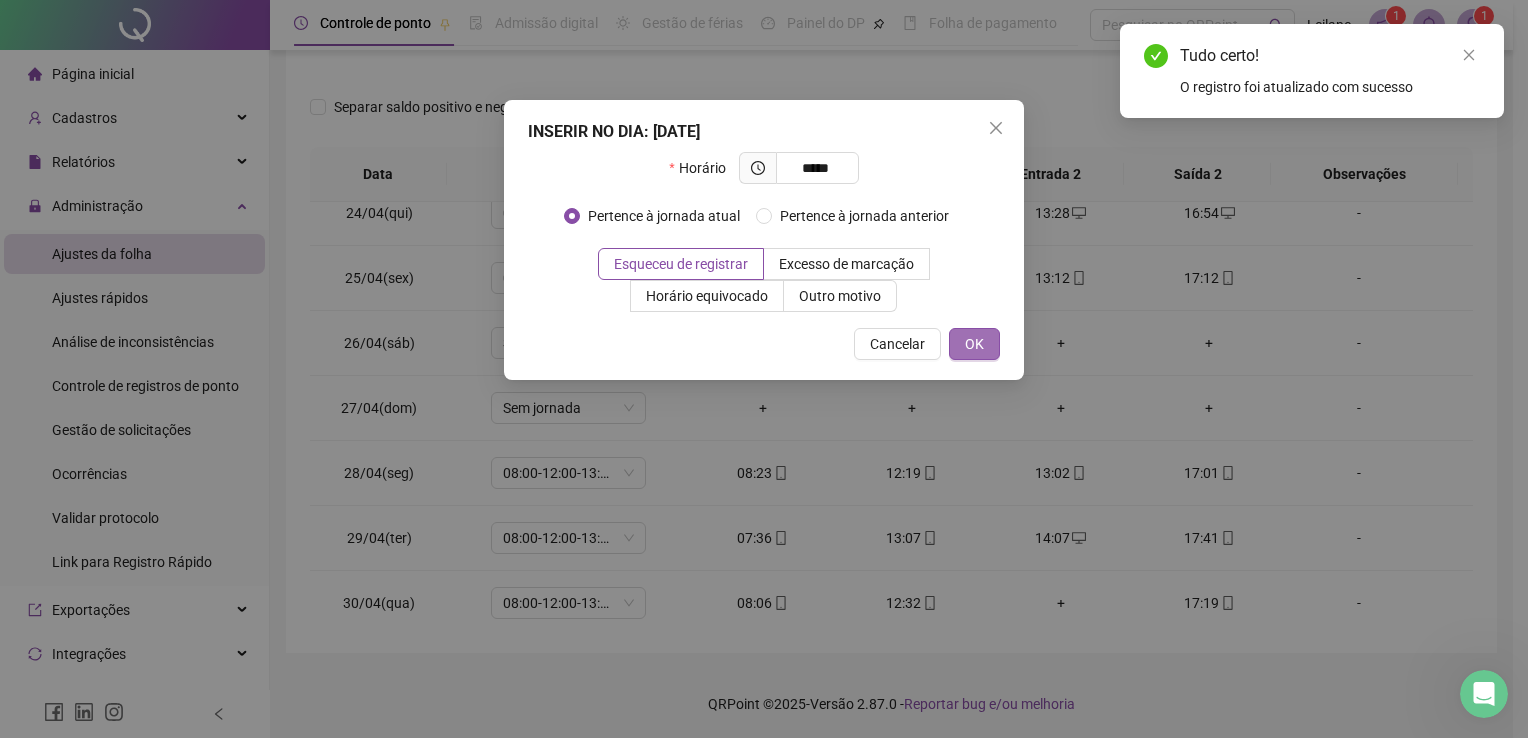 type on "*****" 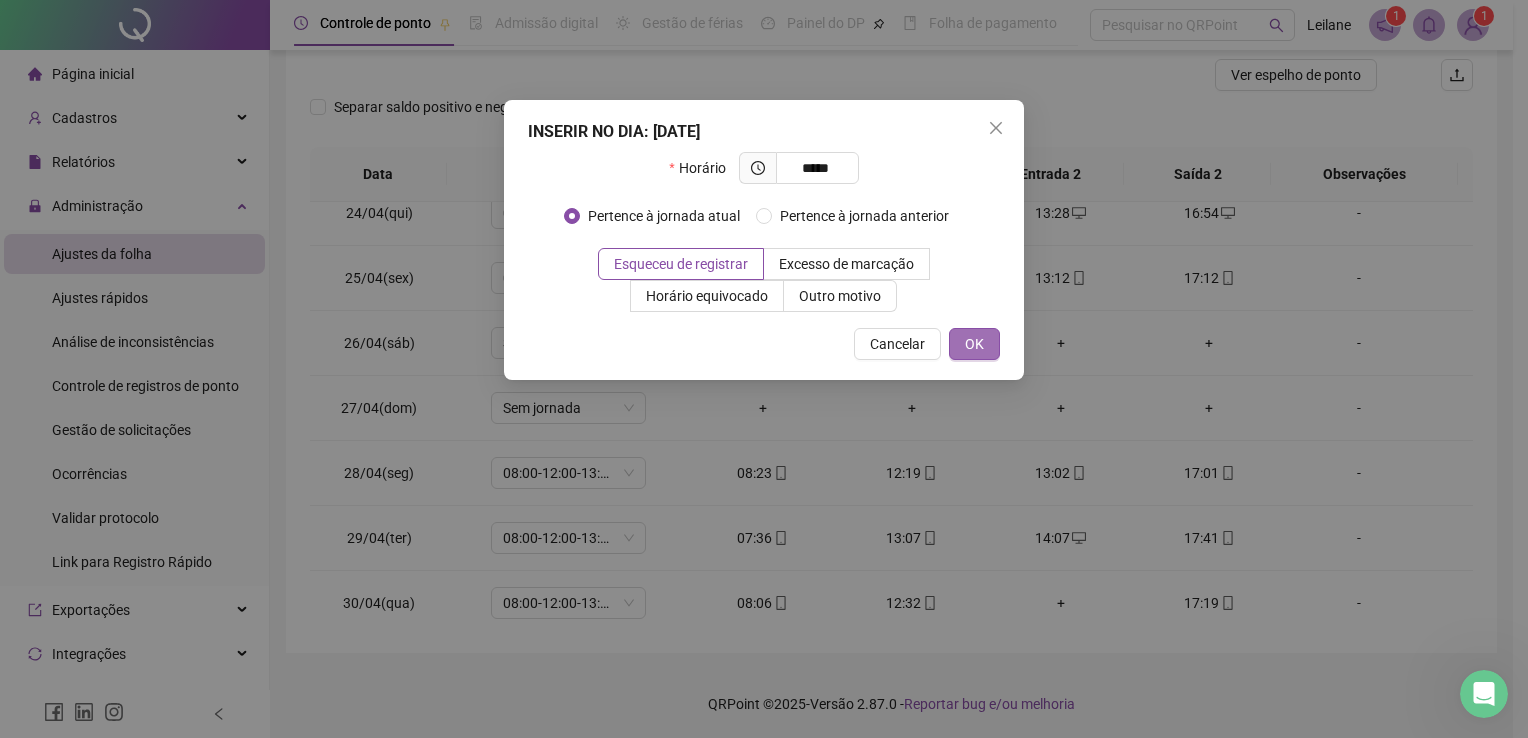 click on "OK" at bounding box center (974, 344) 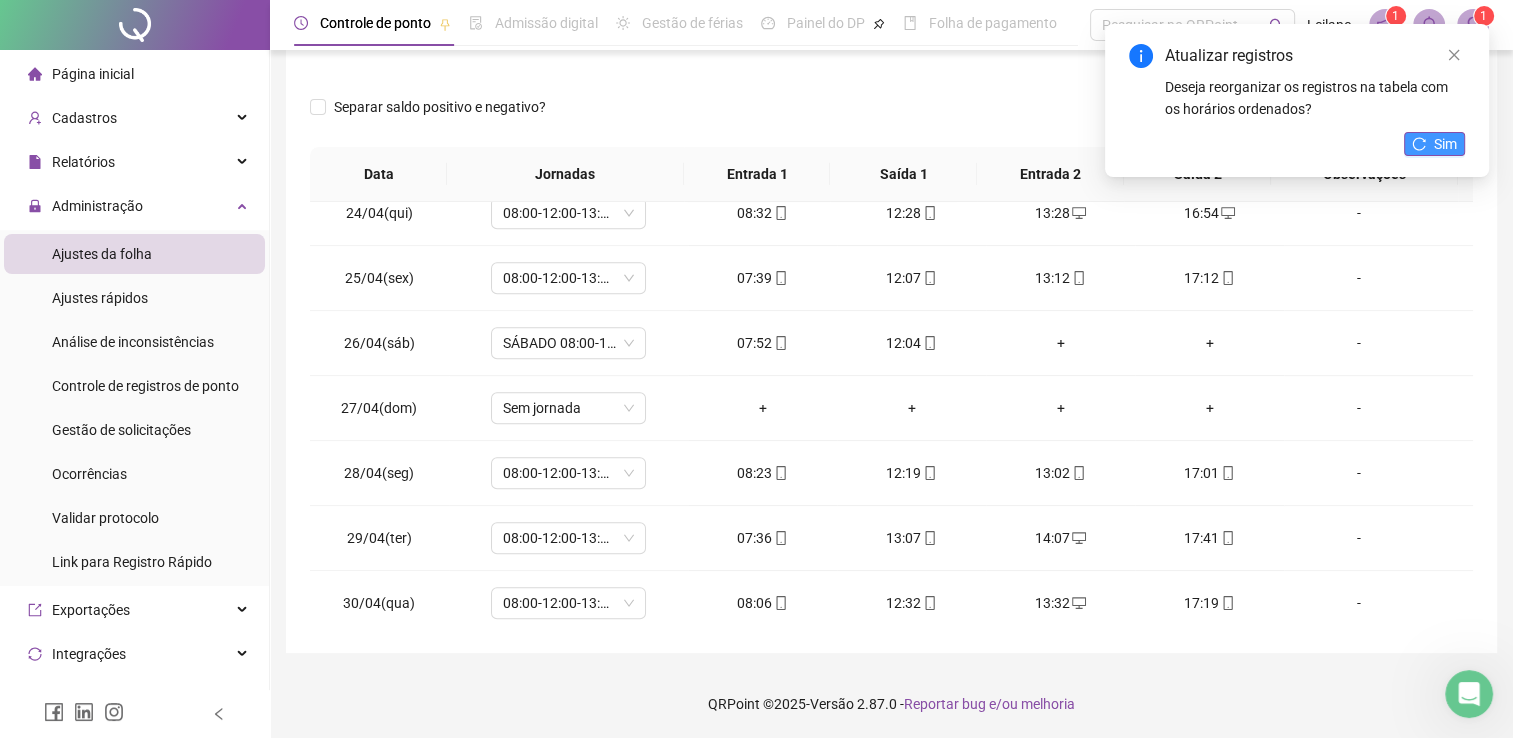 click on "Sim" at bounding box center [1445, 144] 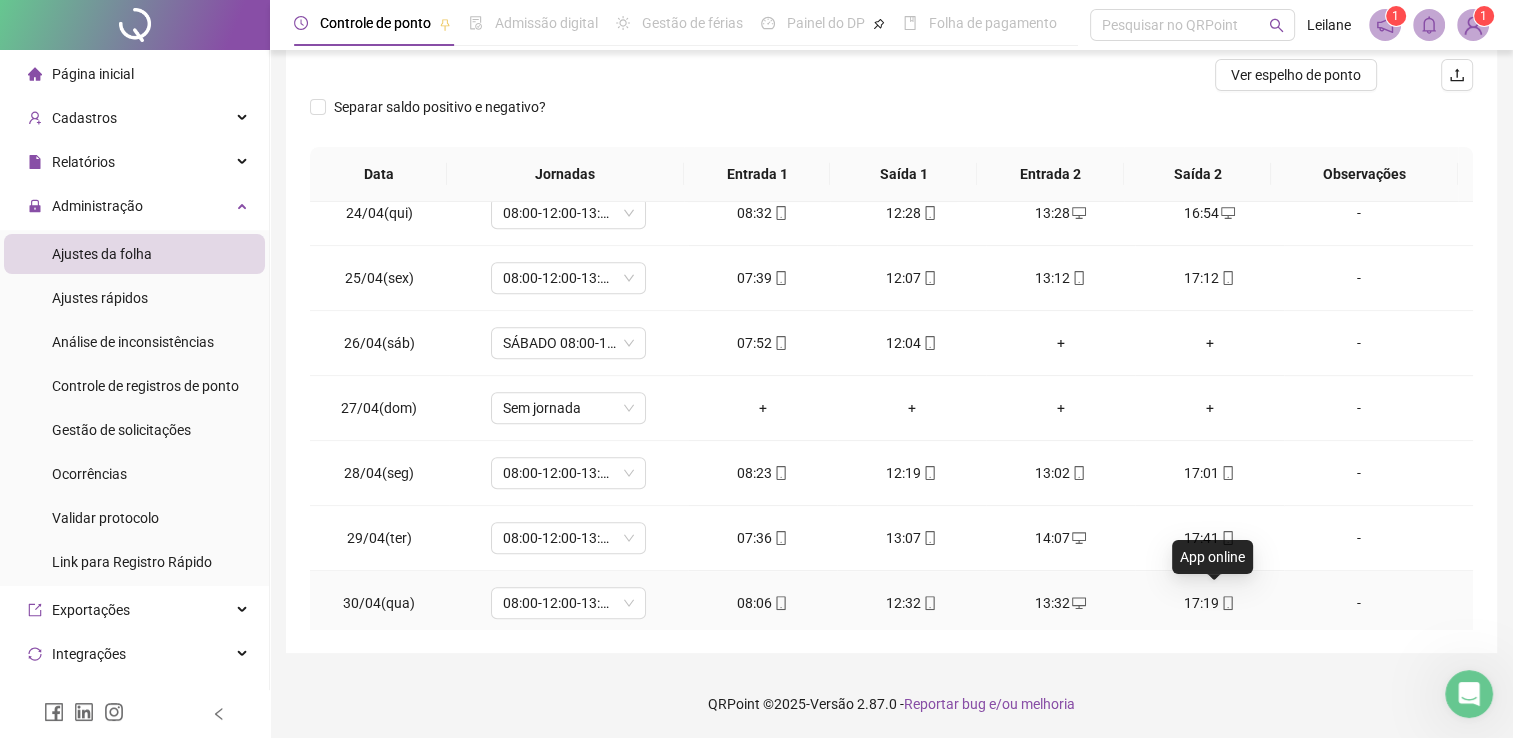 click 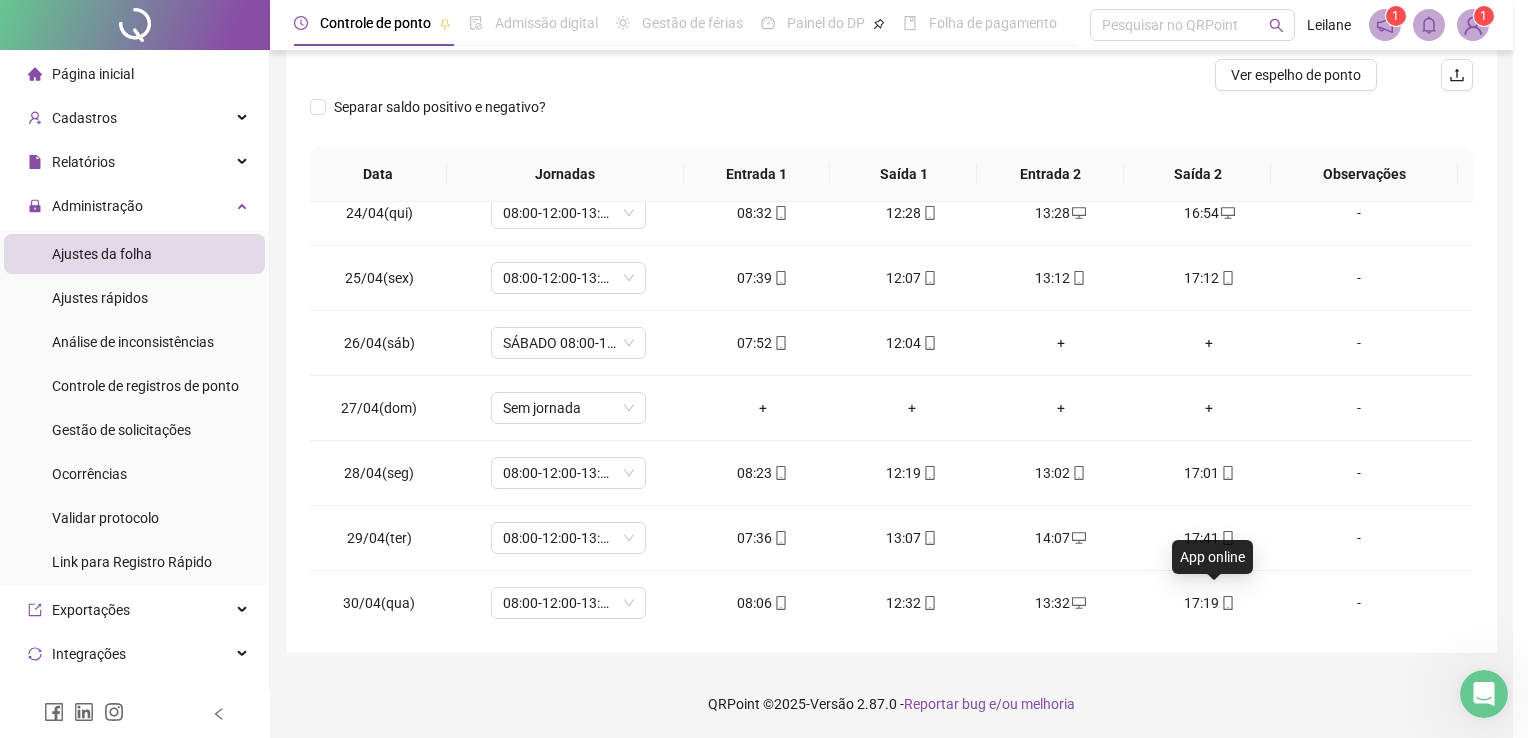 type on "**********" 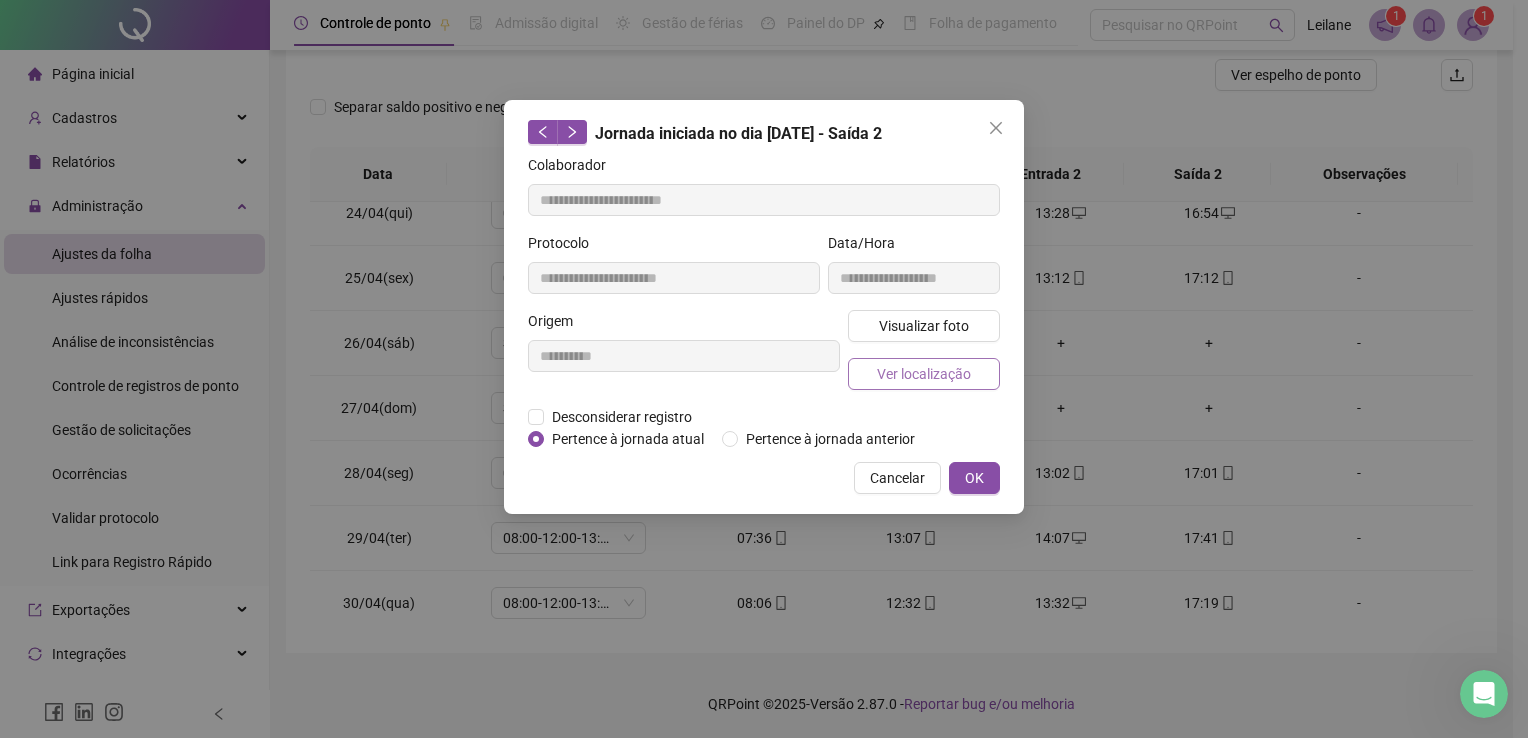 click on "Ver localização" at bounding box center (924, 374) 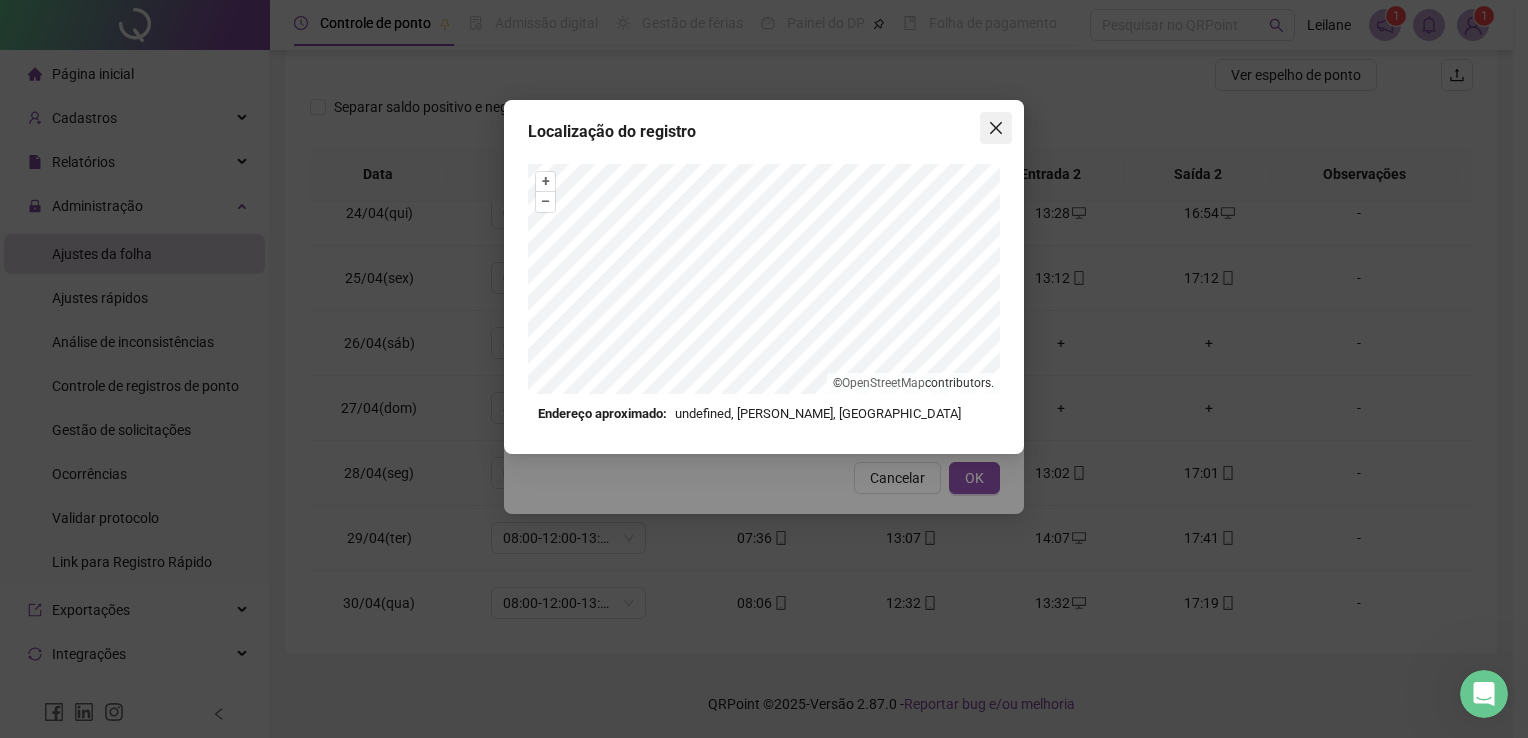 click 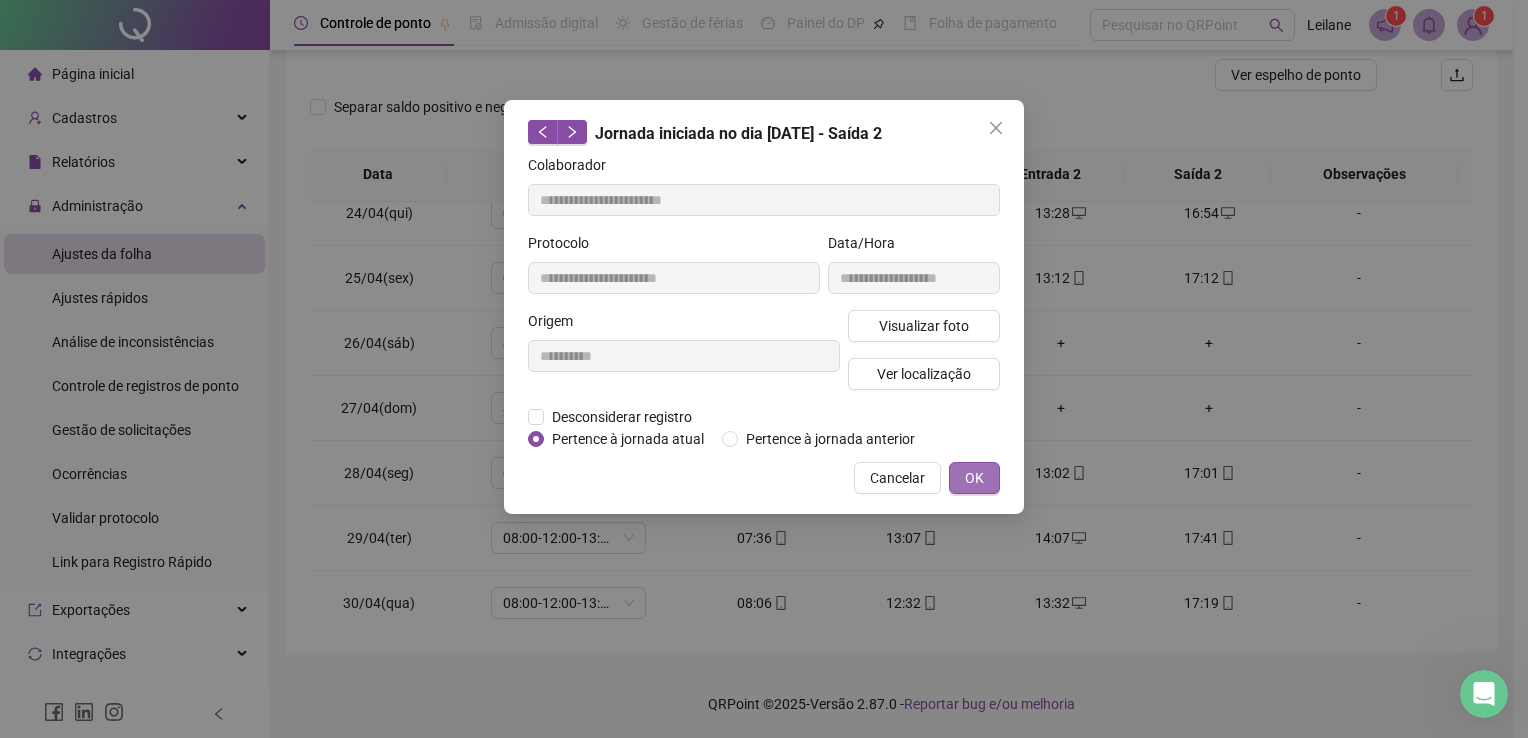 click on "OK" at bounding box center [974, 478] 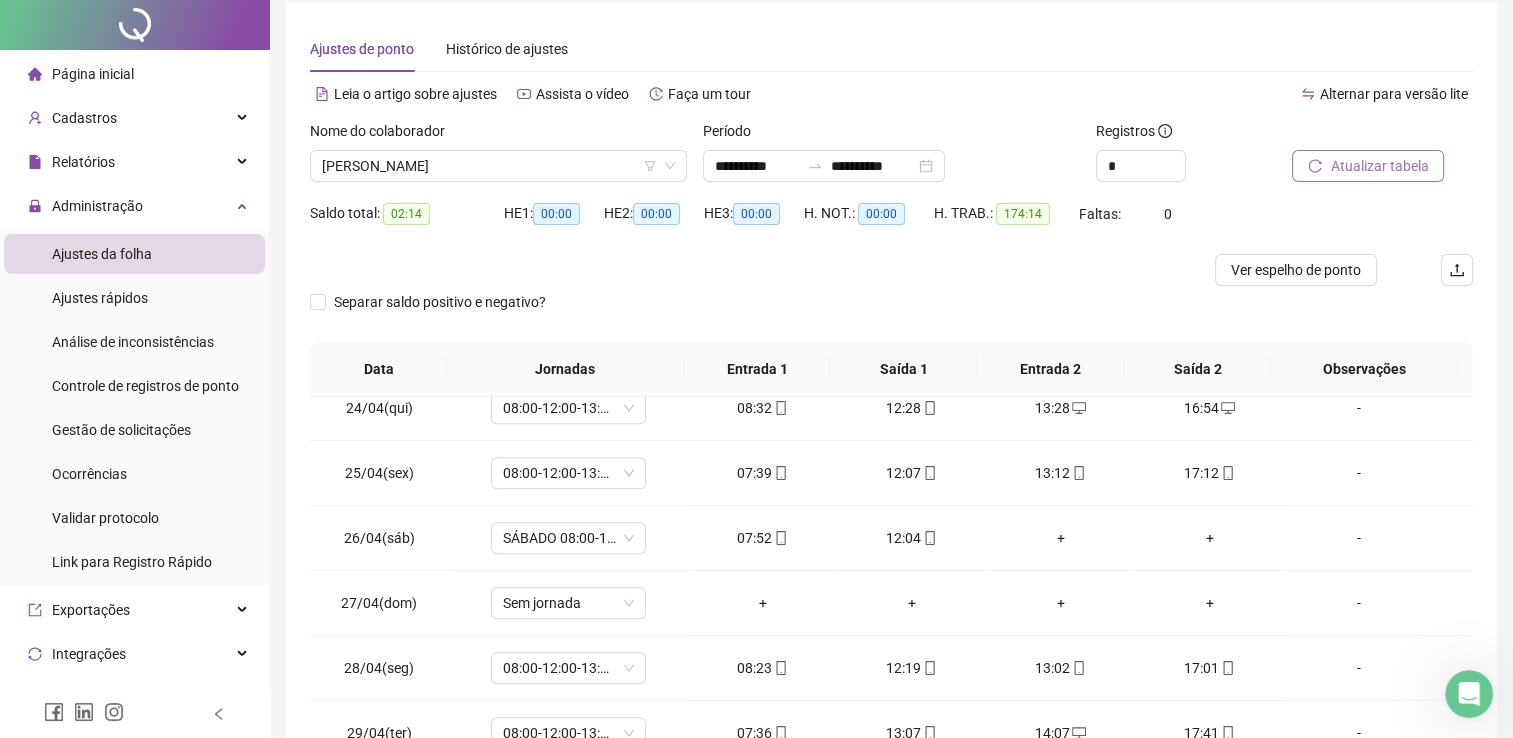 scroll, scrollTop: 0, scrollLeft: 0, axis: both 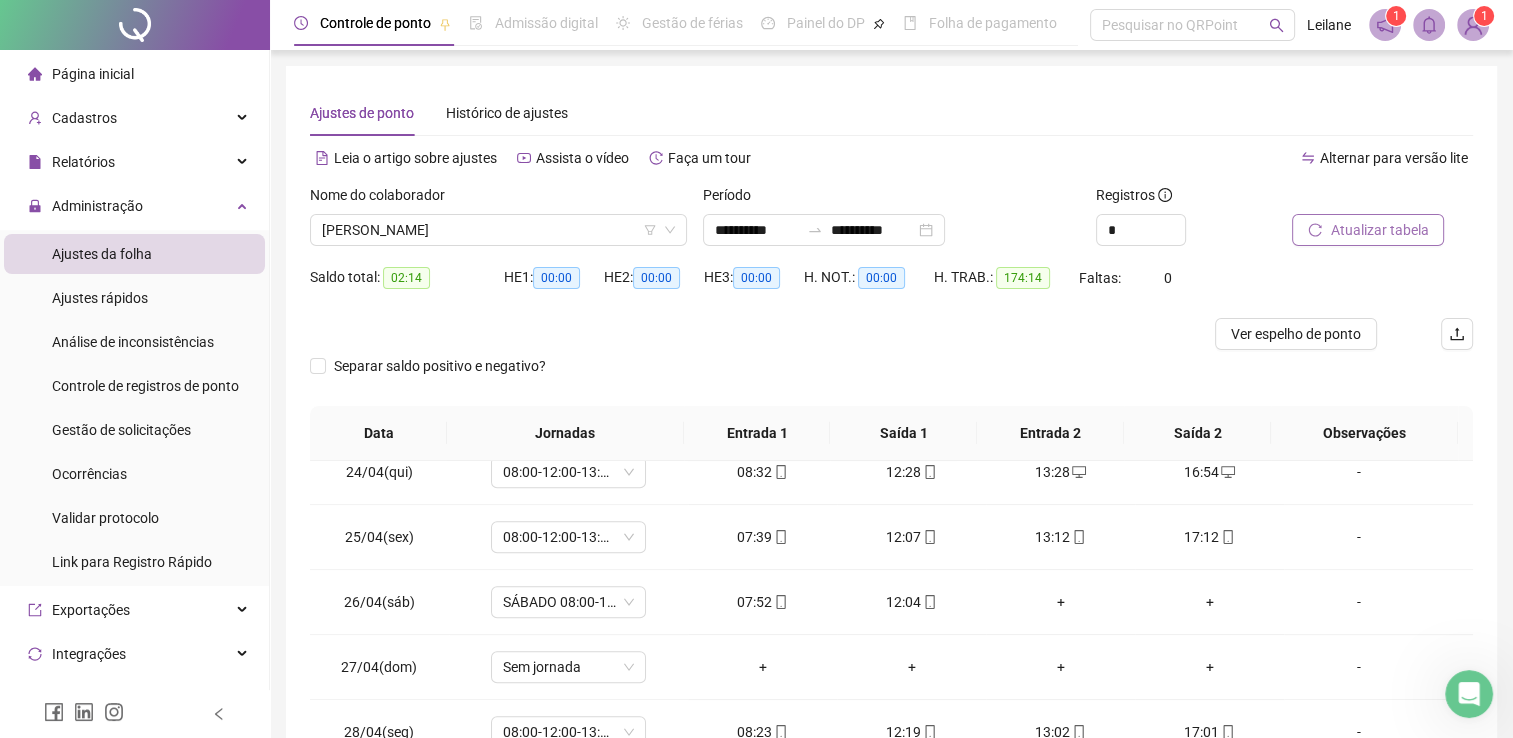 click on "Atualizar tabela" at bounding box center [1379, 230] 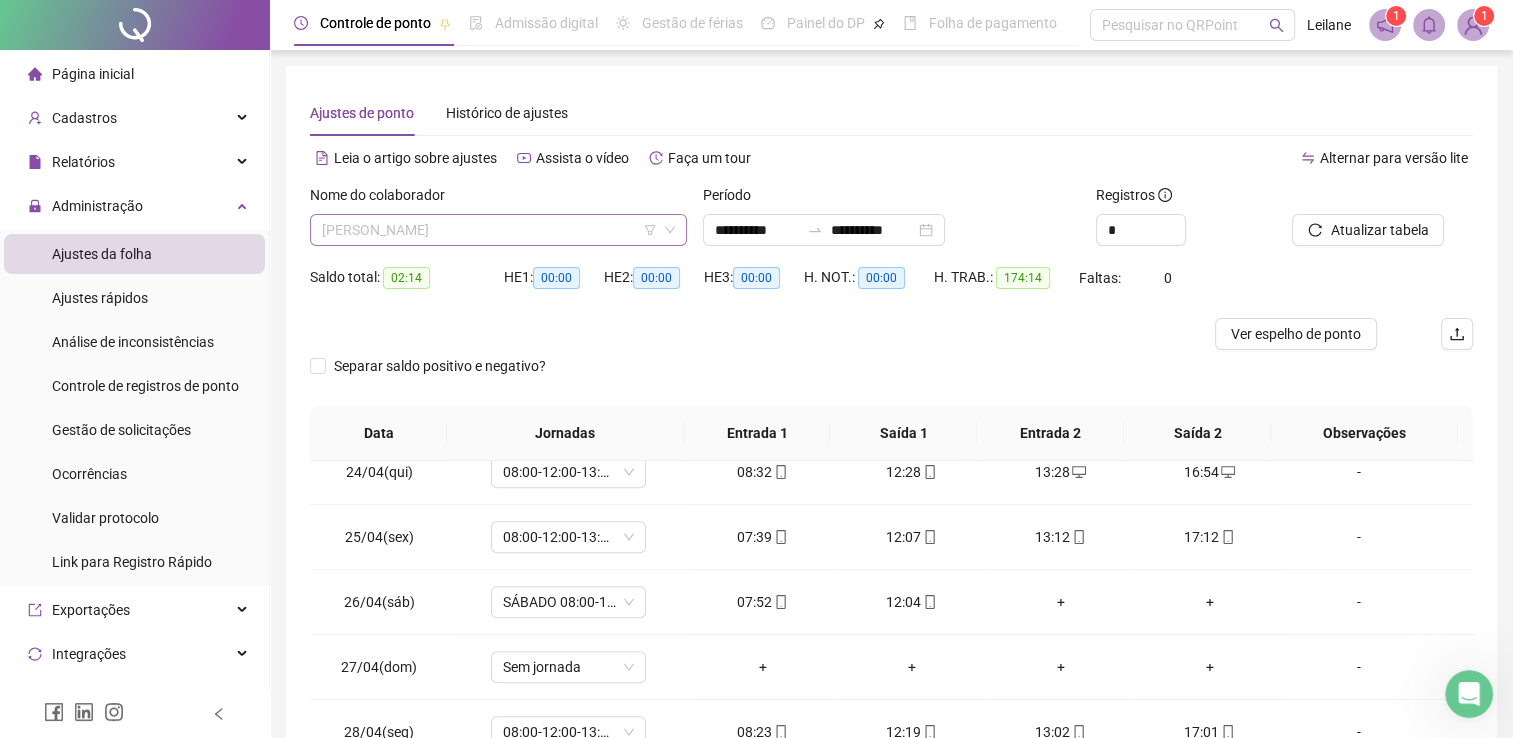 click on "[PERSON_NAME]" at bounding box center (498, 230) 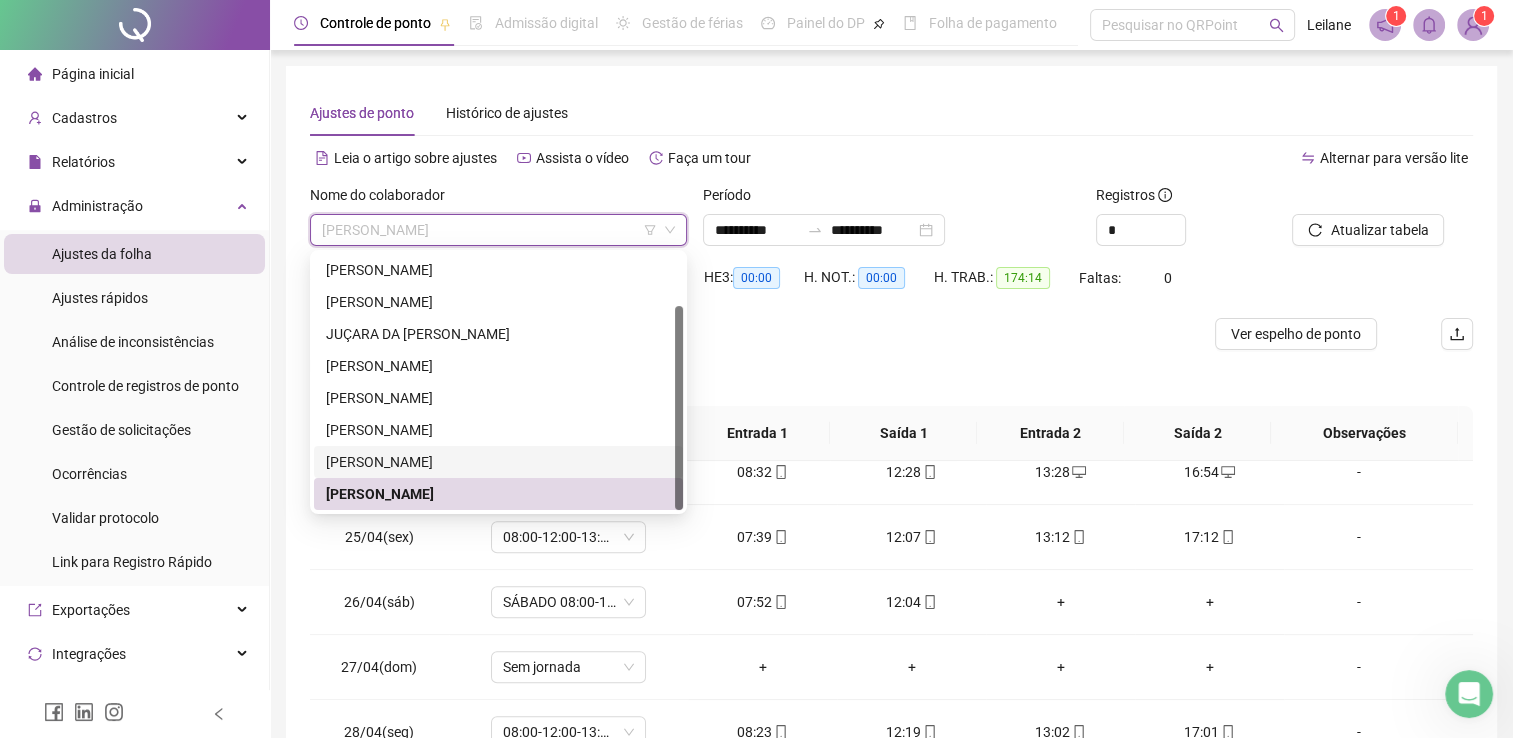 click on "[PERSON_NAME]" at bounding box center (498, 462) 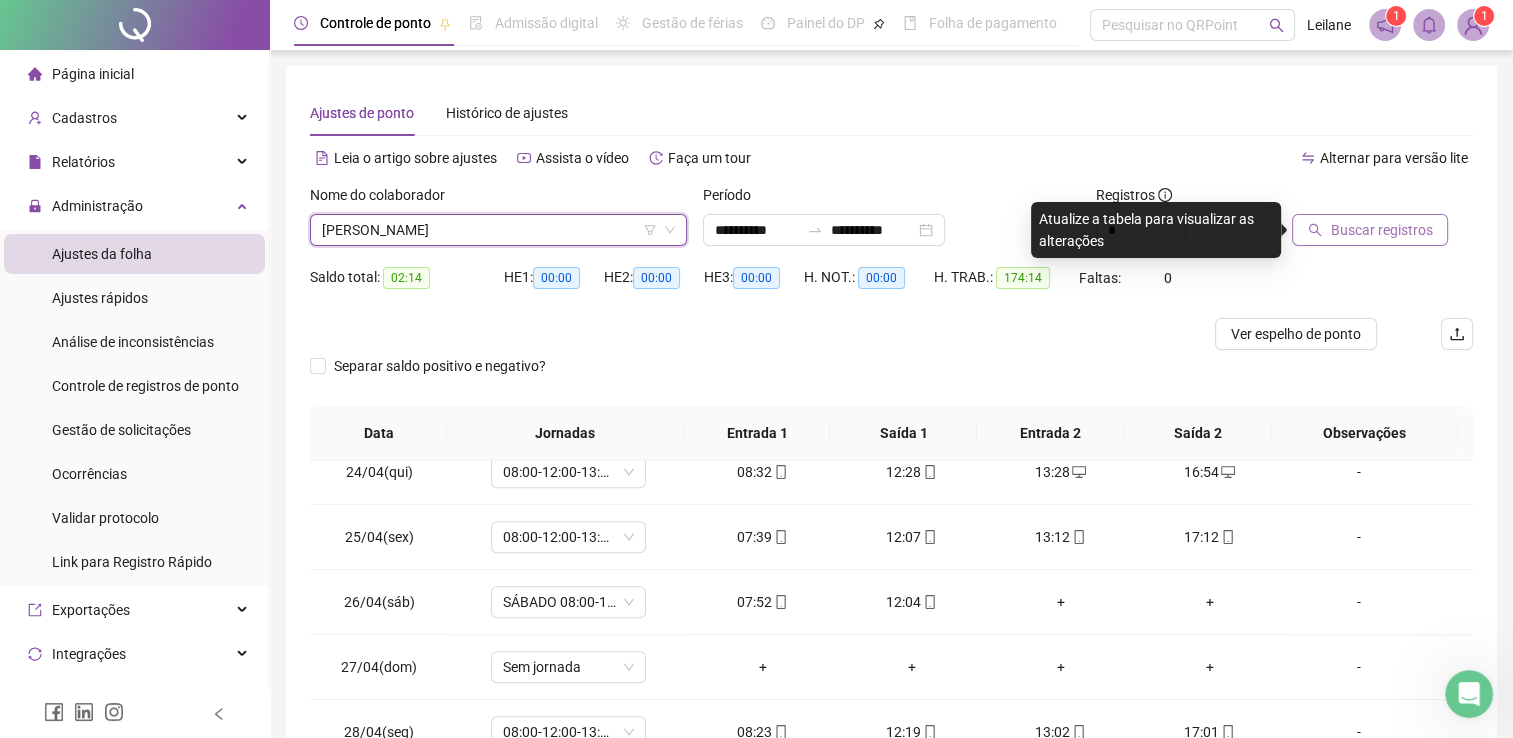 click on "Buscar registros" at bounding box center (1381, 230) 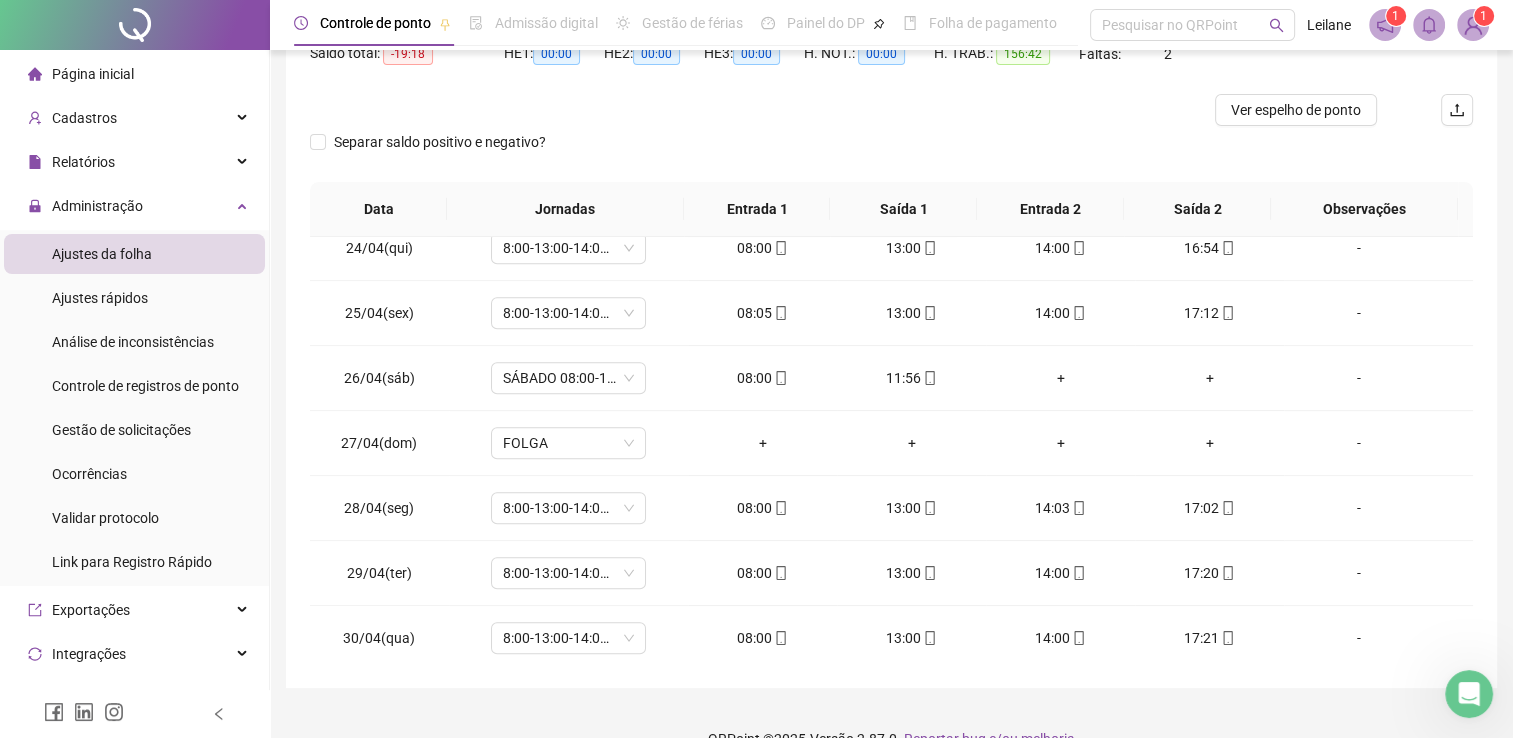scroll, scrollTop: 259, scrollLeft: 0, axis: vertical 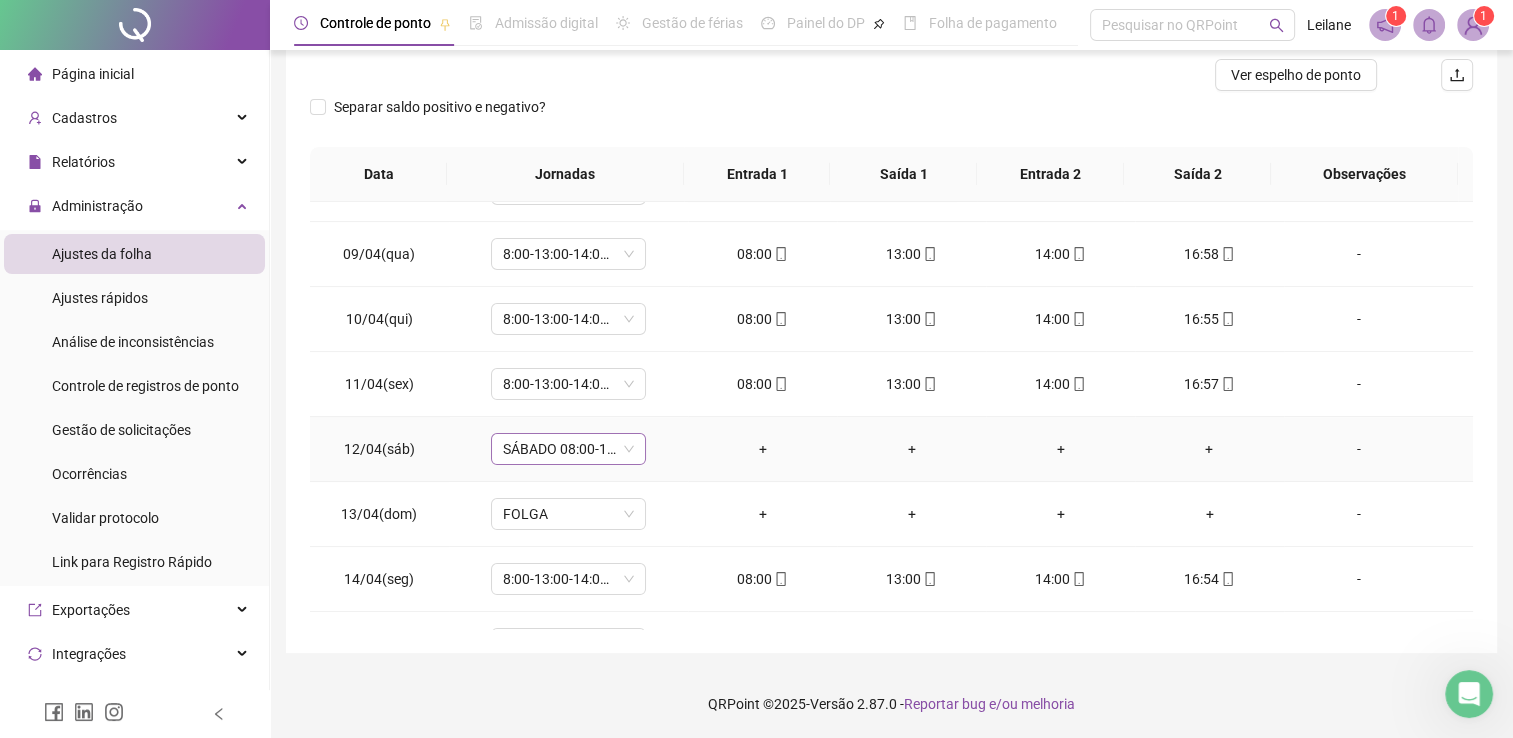 click on "SÁBADO 08:00-12:00" at bounding box center (568, 449) 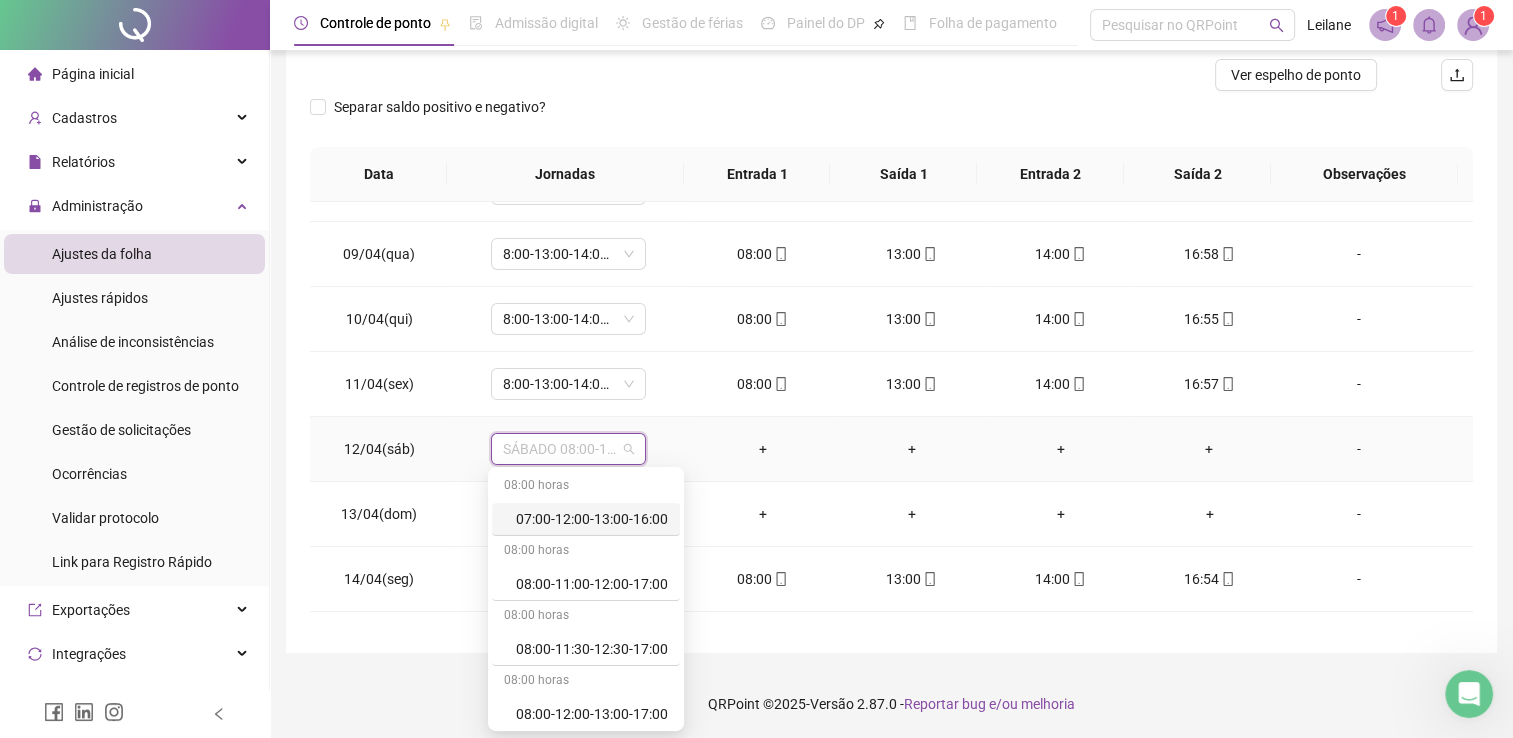 type on "*" 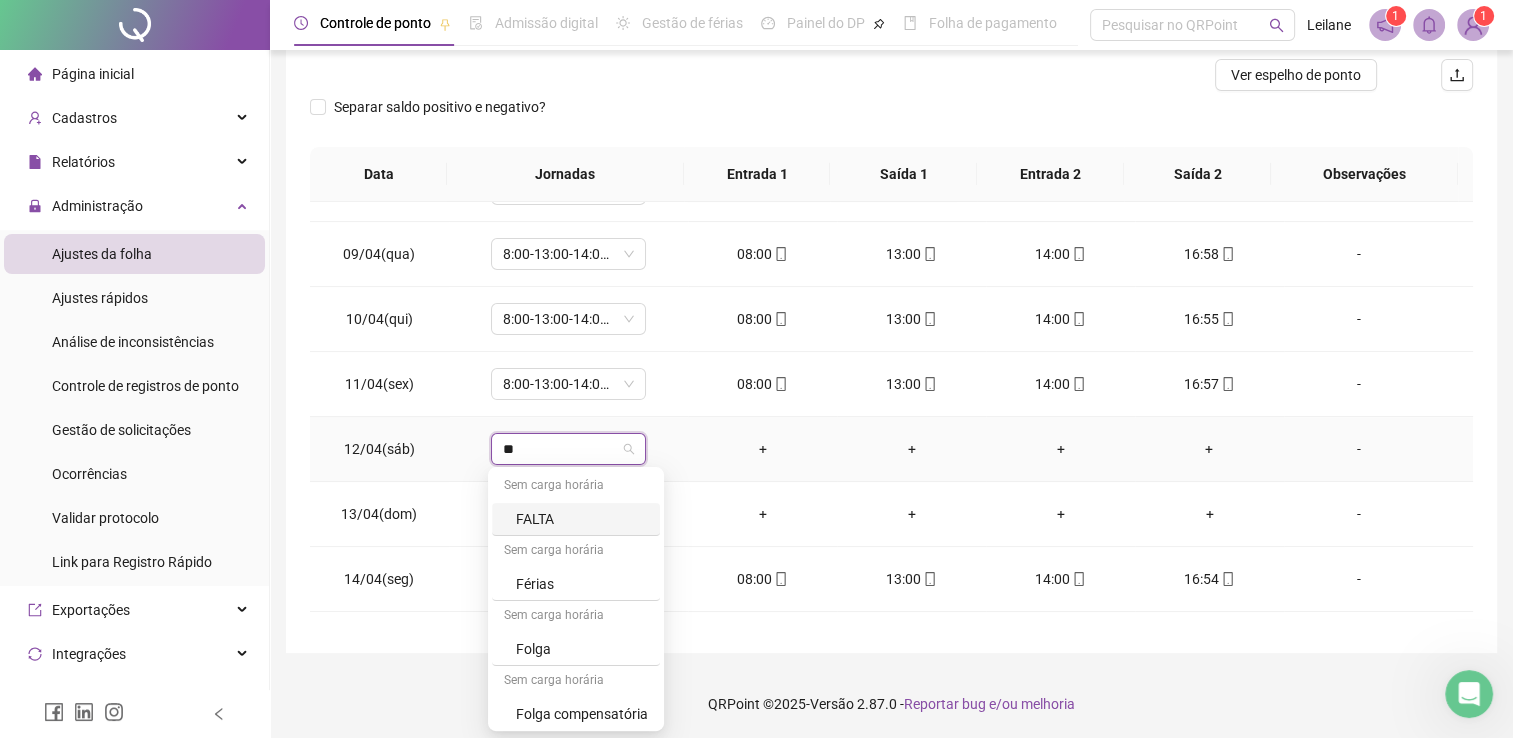 type on "***" 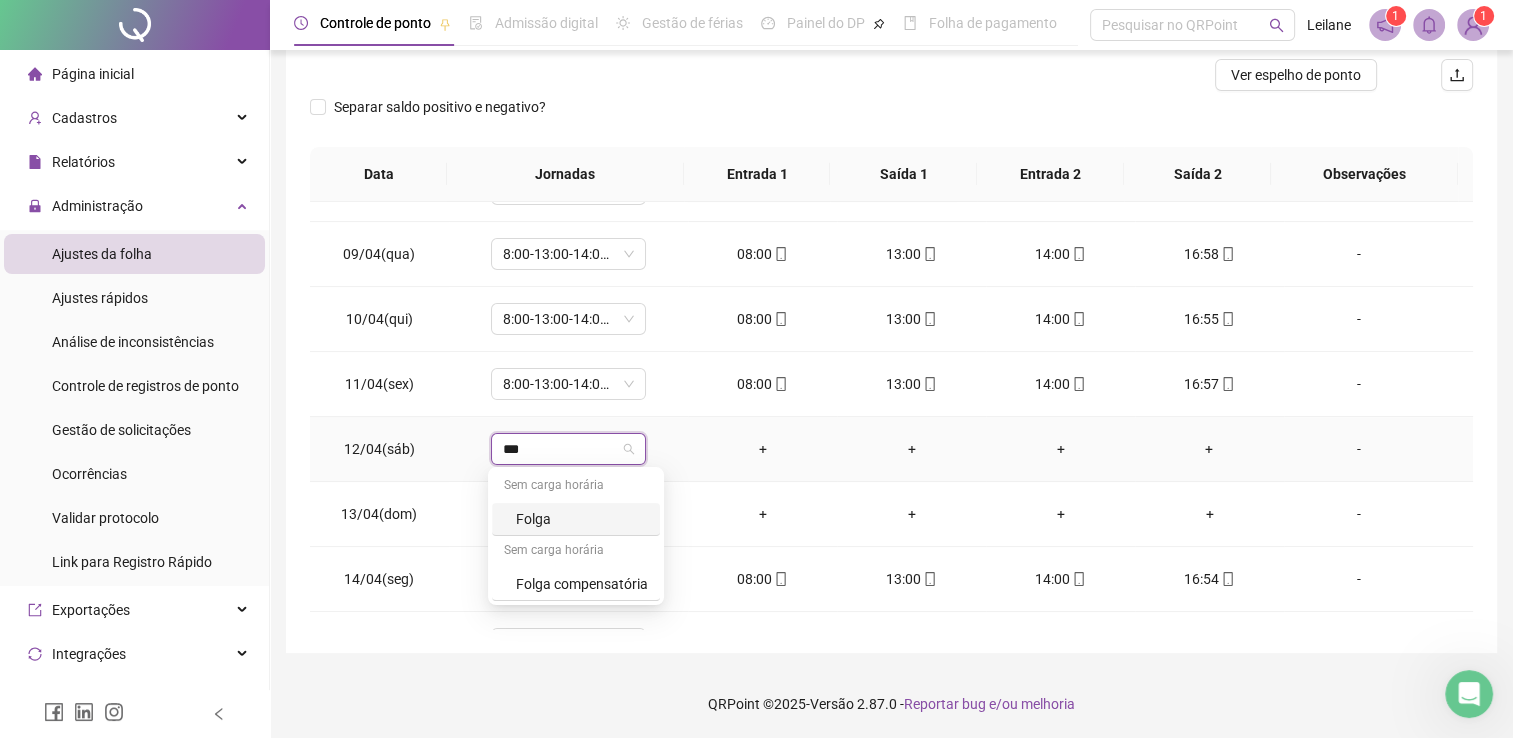 click on "Folga" at bounding box center [582, 519] 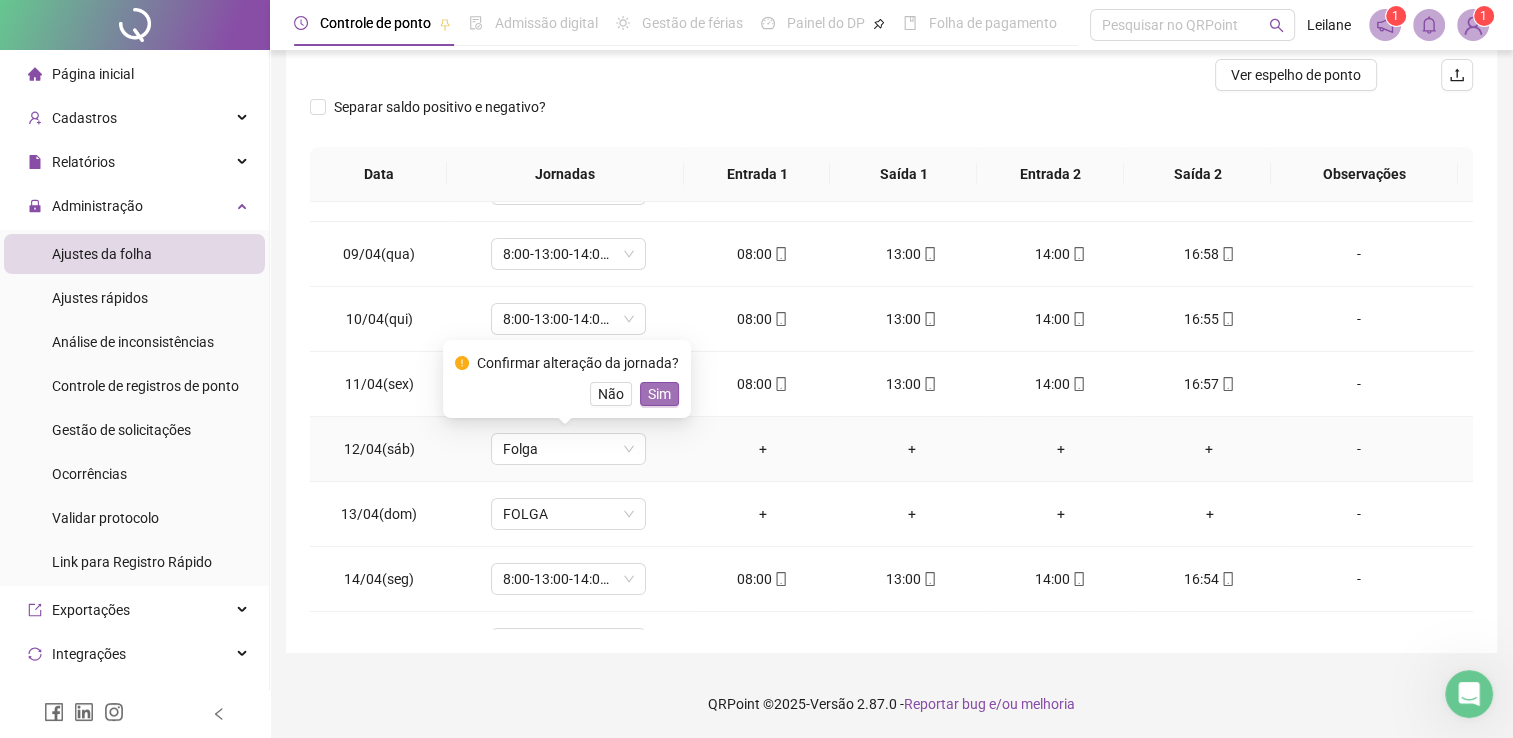 click on "Sim" at bounding box center (659, 394) 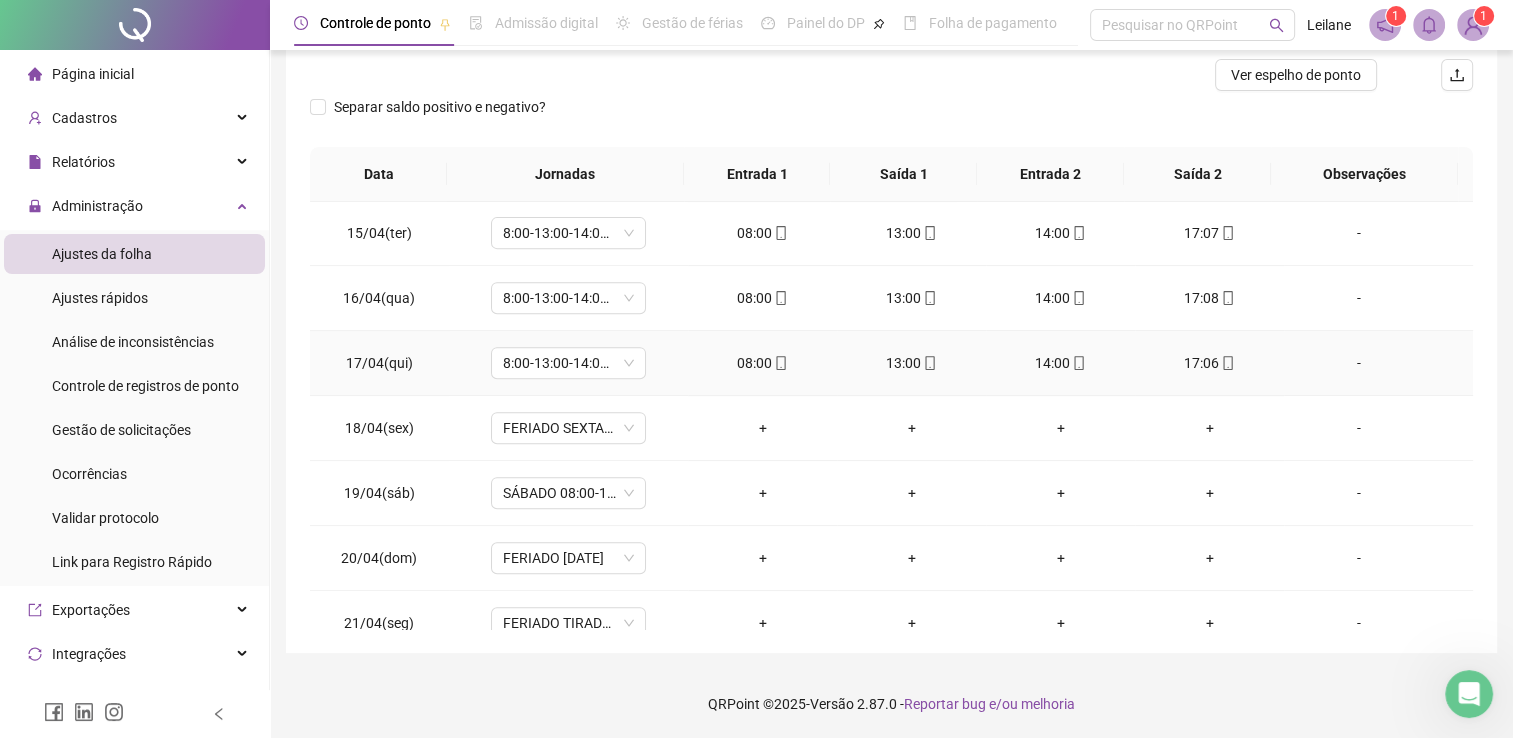 scroll, scrollTop: 976, scrollLeft: 0, axis: vertical 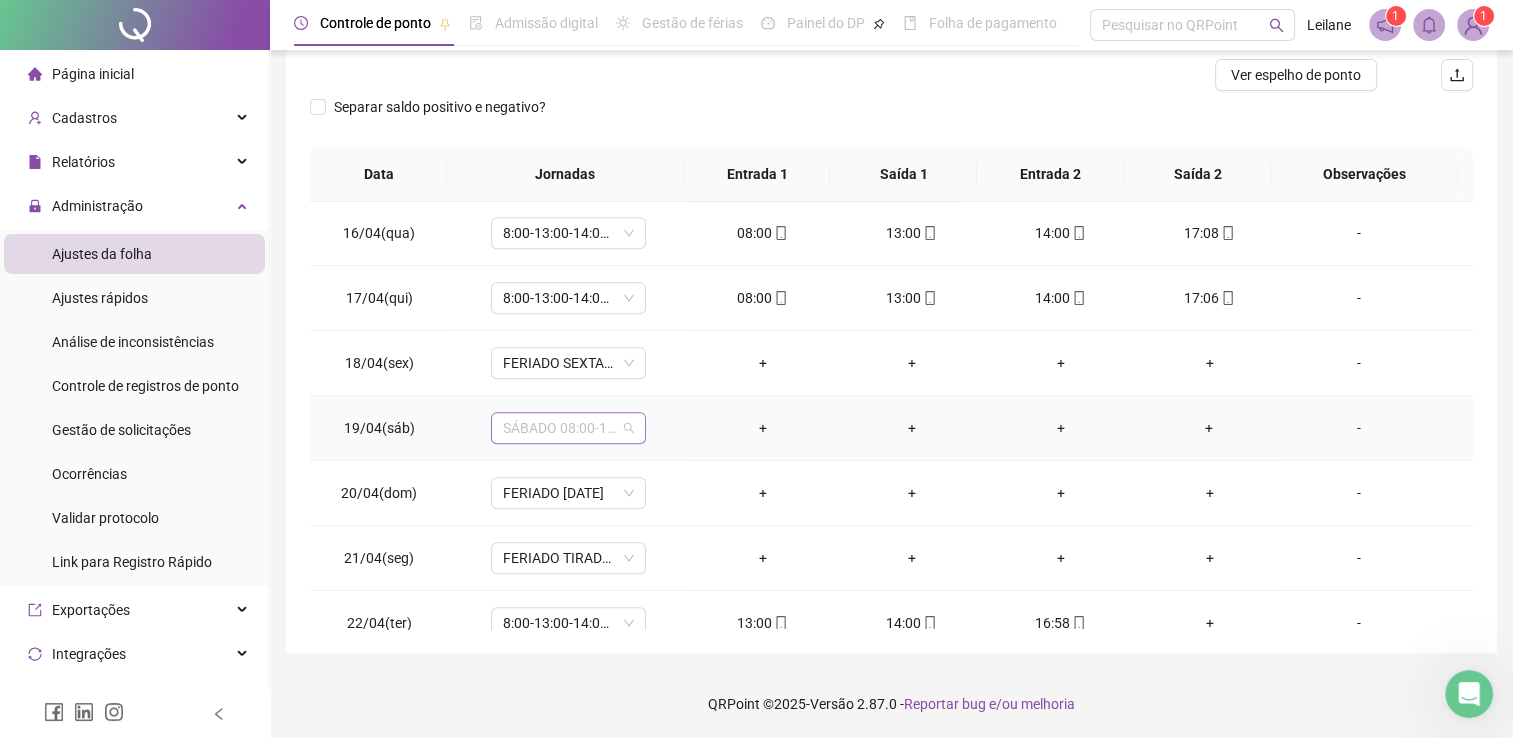 click on "SÁBADO 08:00-12:00" at bounding box center (568, 428) 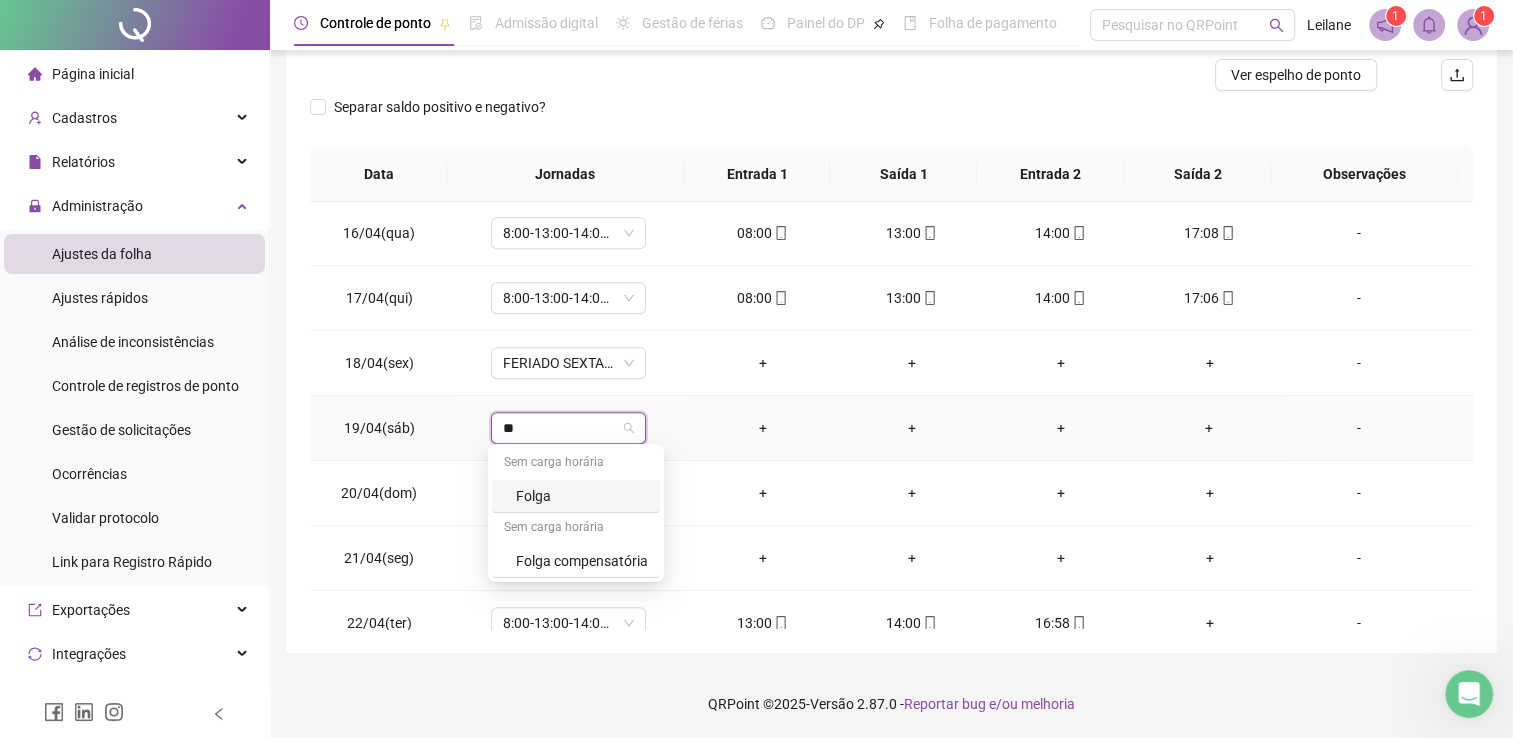 type on "***" 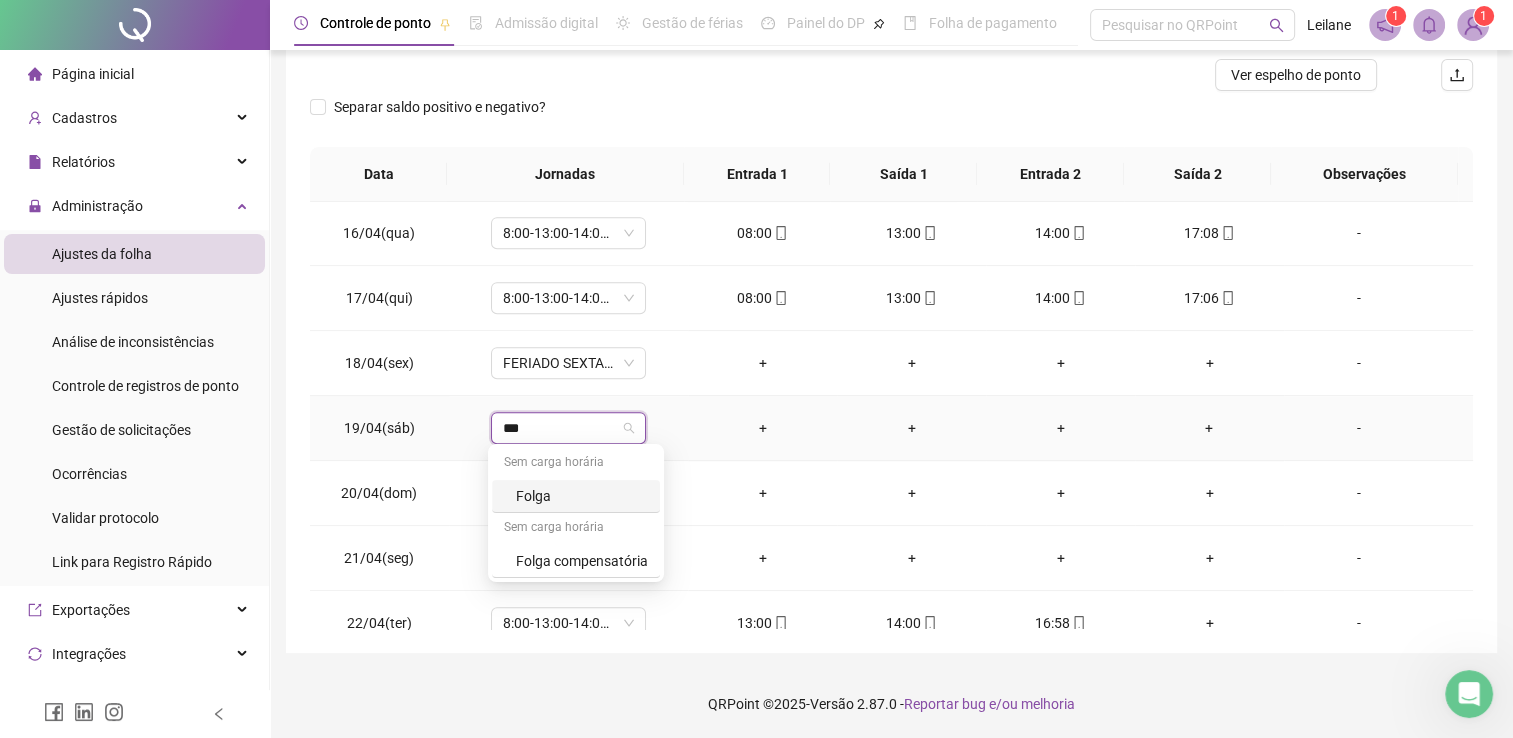 click on "Folga" at bounding box center [582, 496] 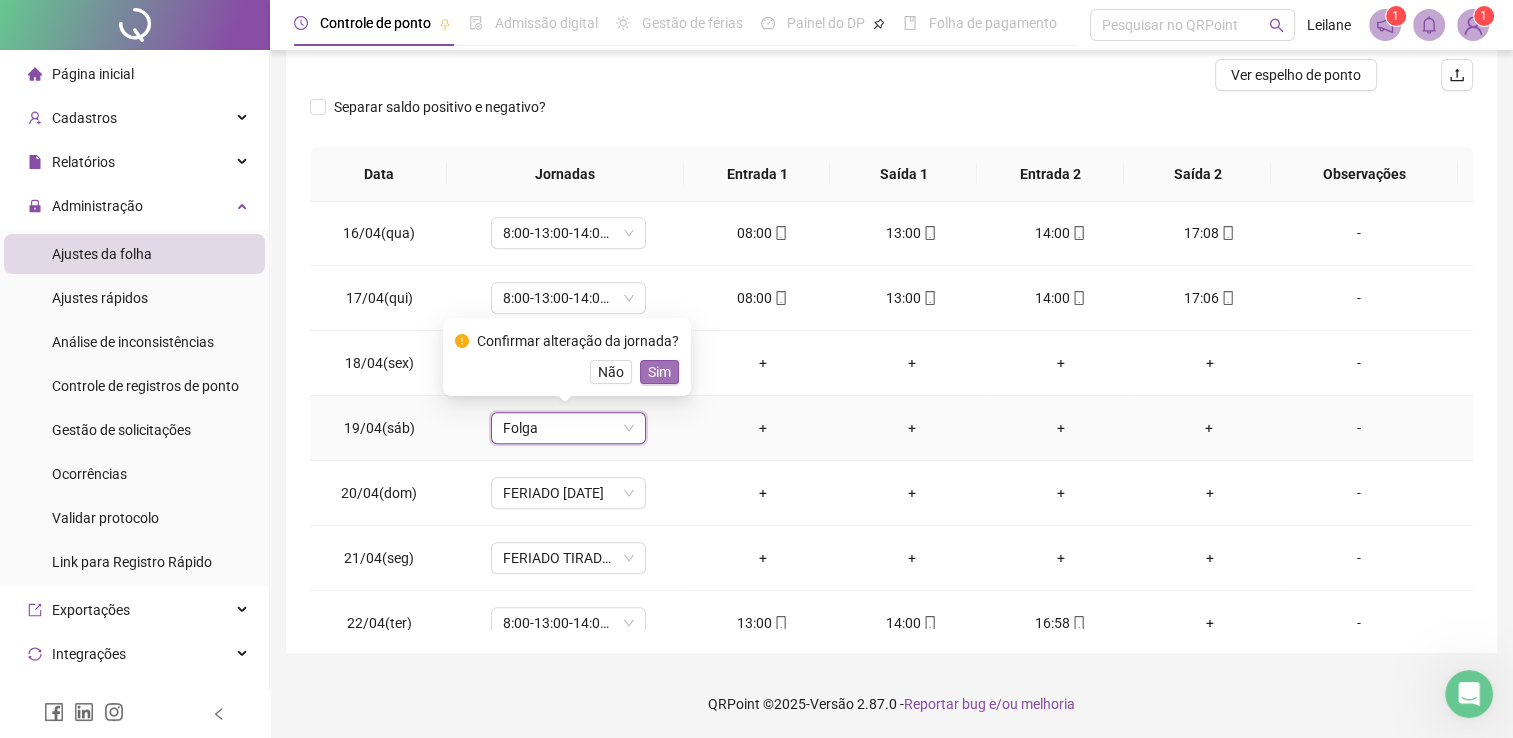 click on "Sim" at bounding box center [659, 372] 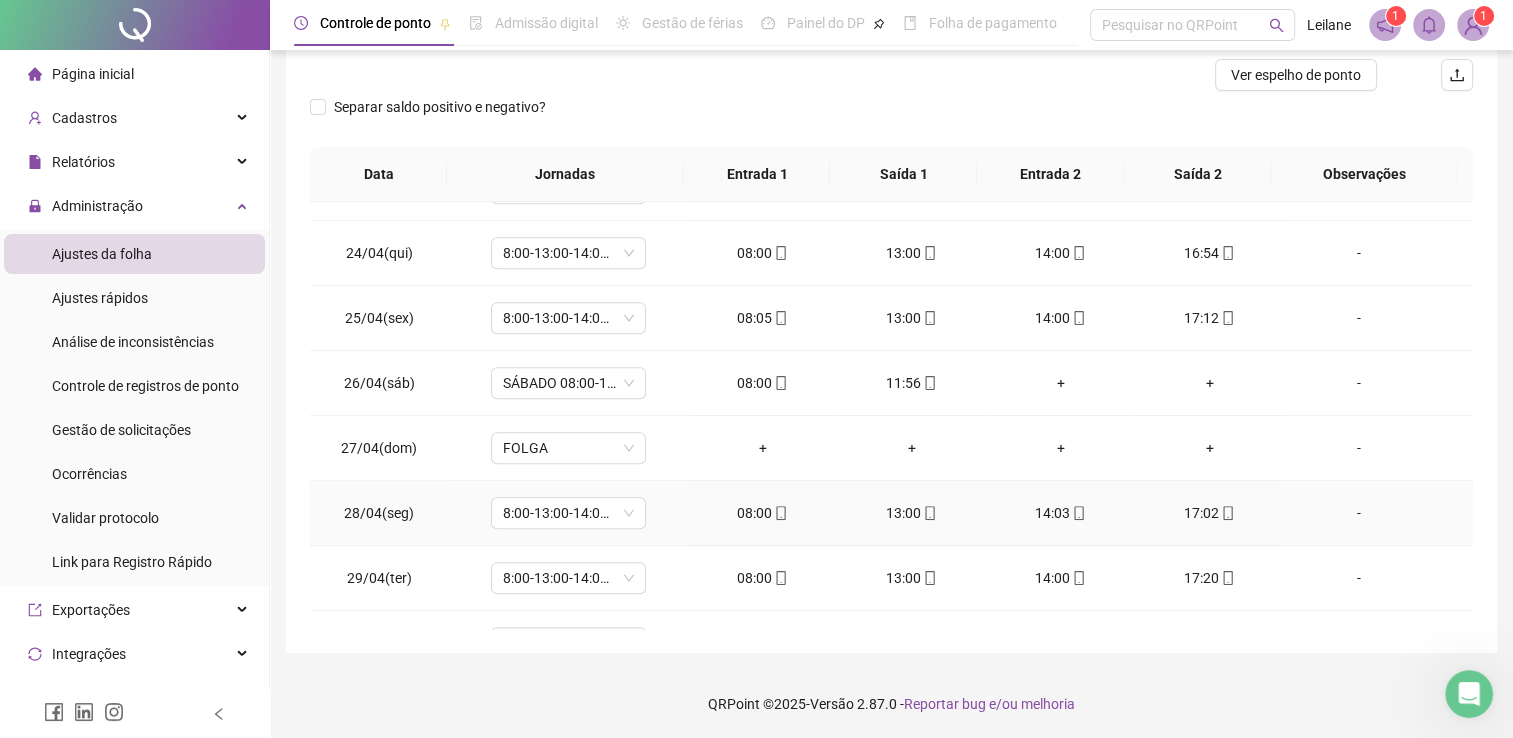 scroll, scrollTop: 1516, scrollLeft: 0, axis: vertical 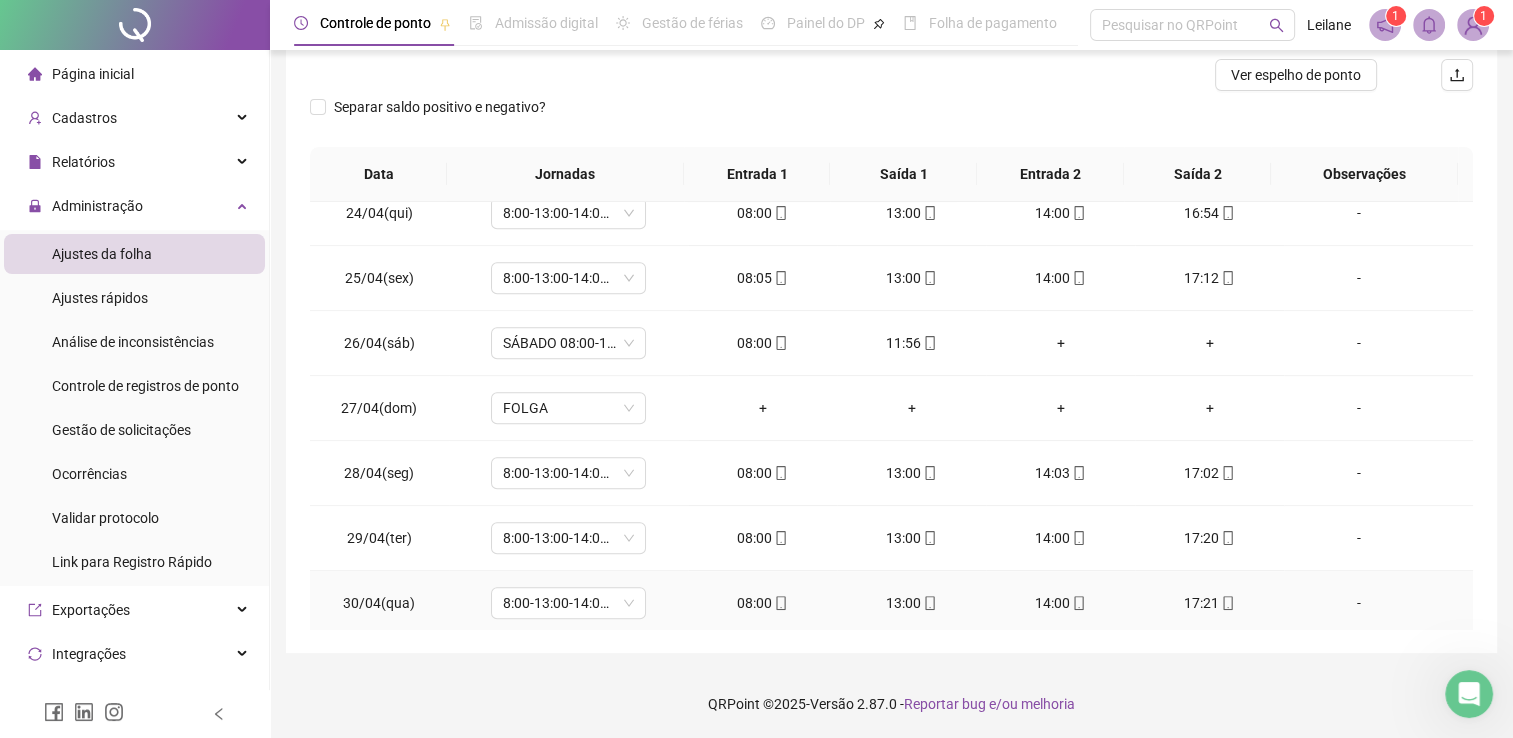 click on "17:21" at bounding box center [1209, 603] 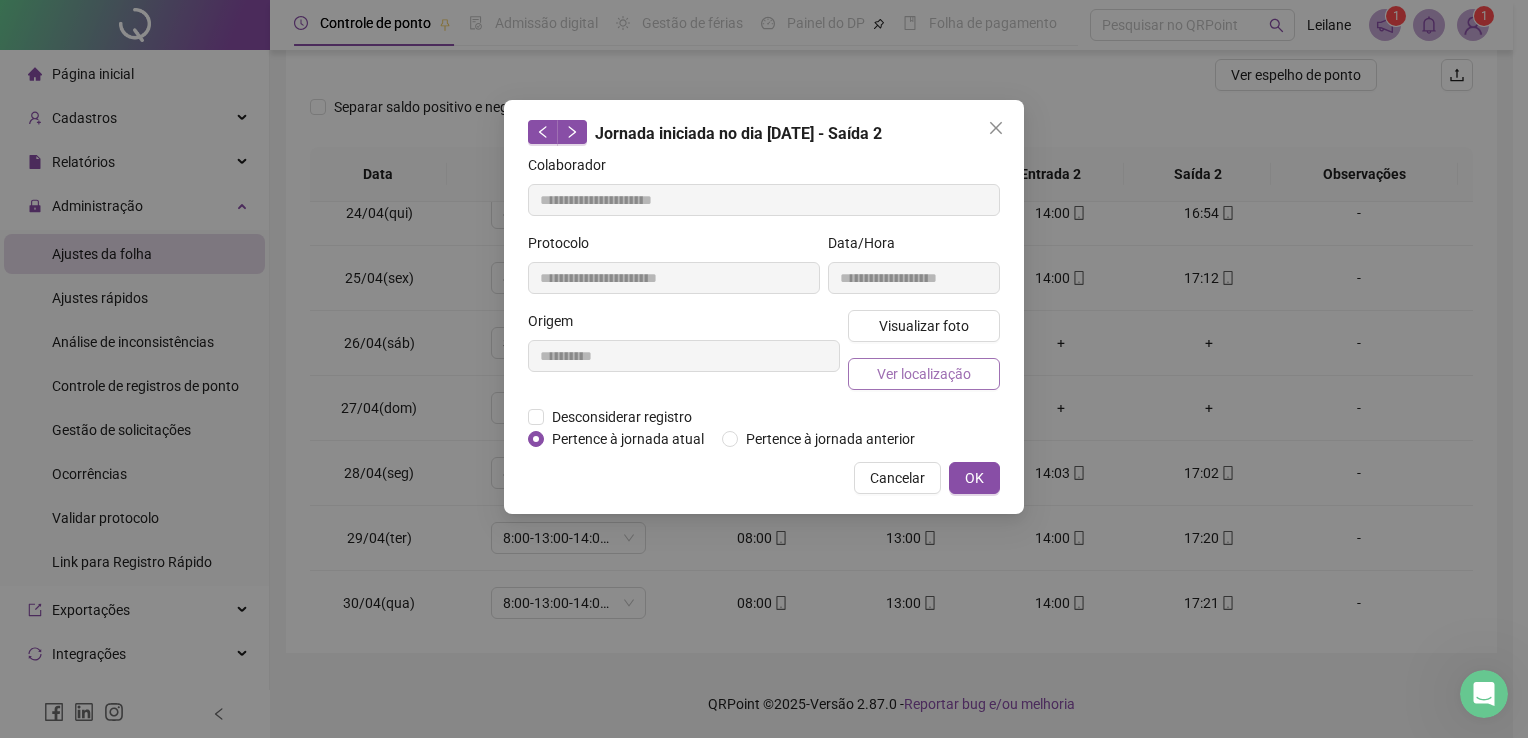click on "Ver localização" at bounding box center [924, 374] 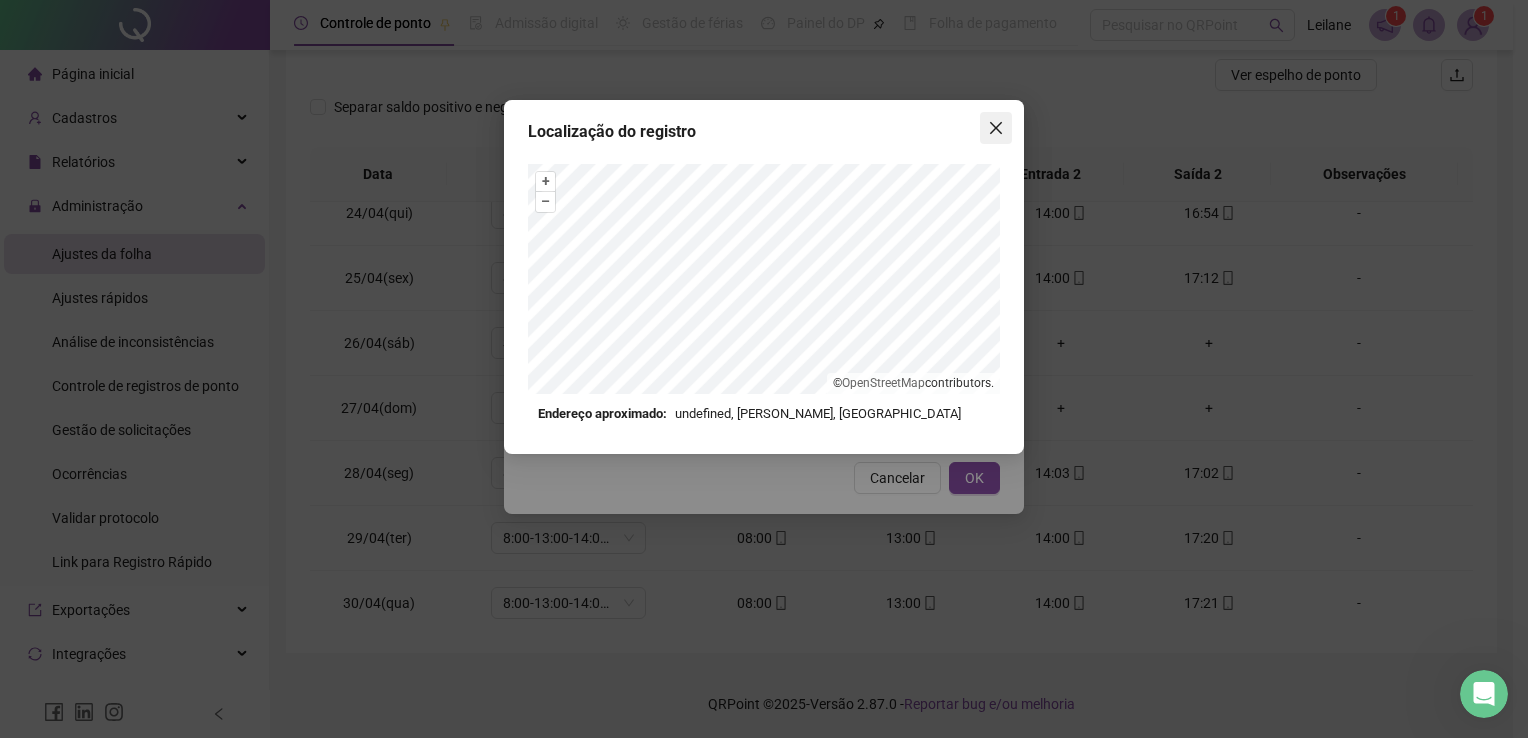 click at bounding box center [996, 128] 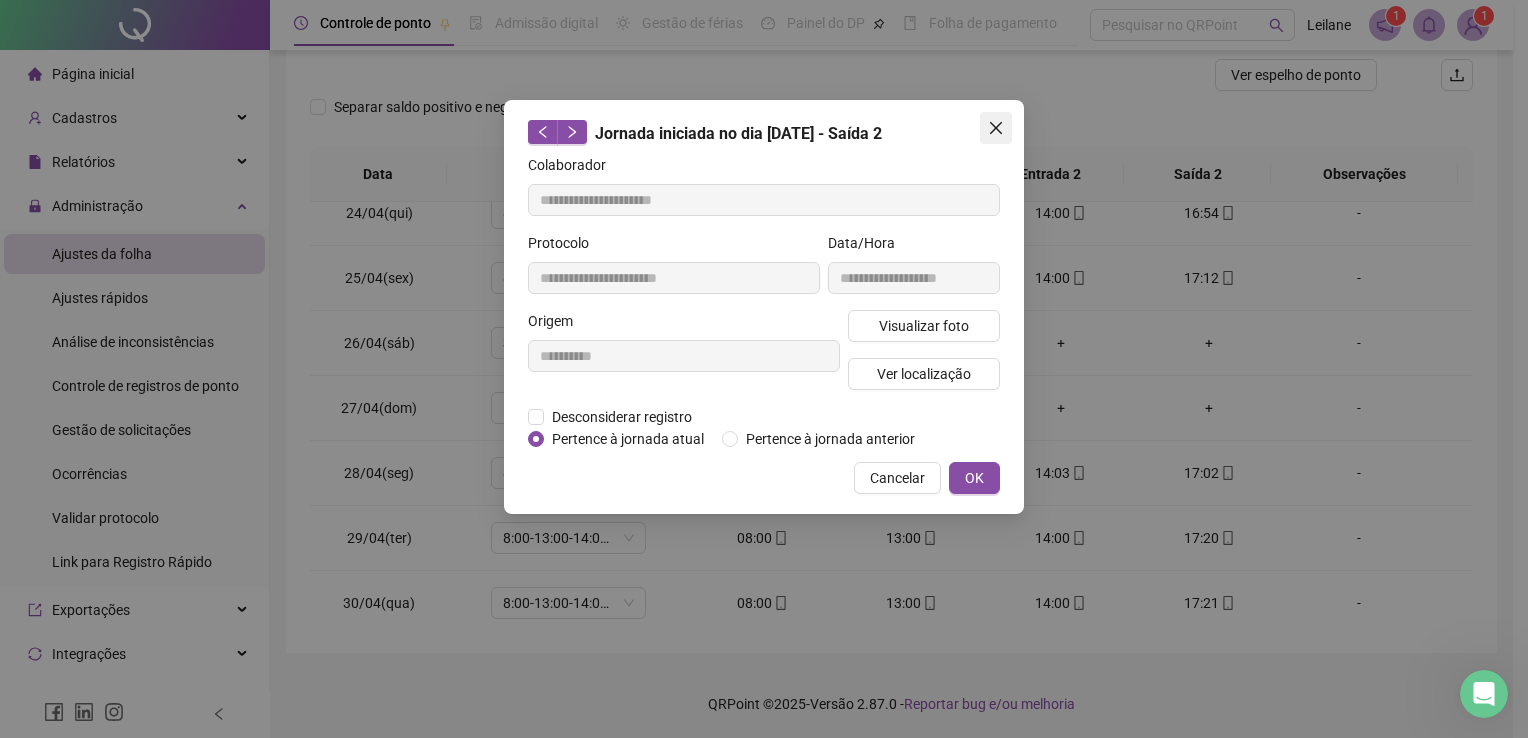 click 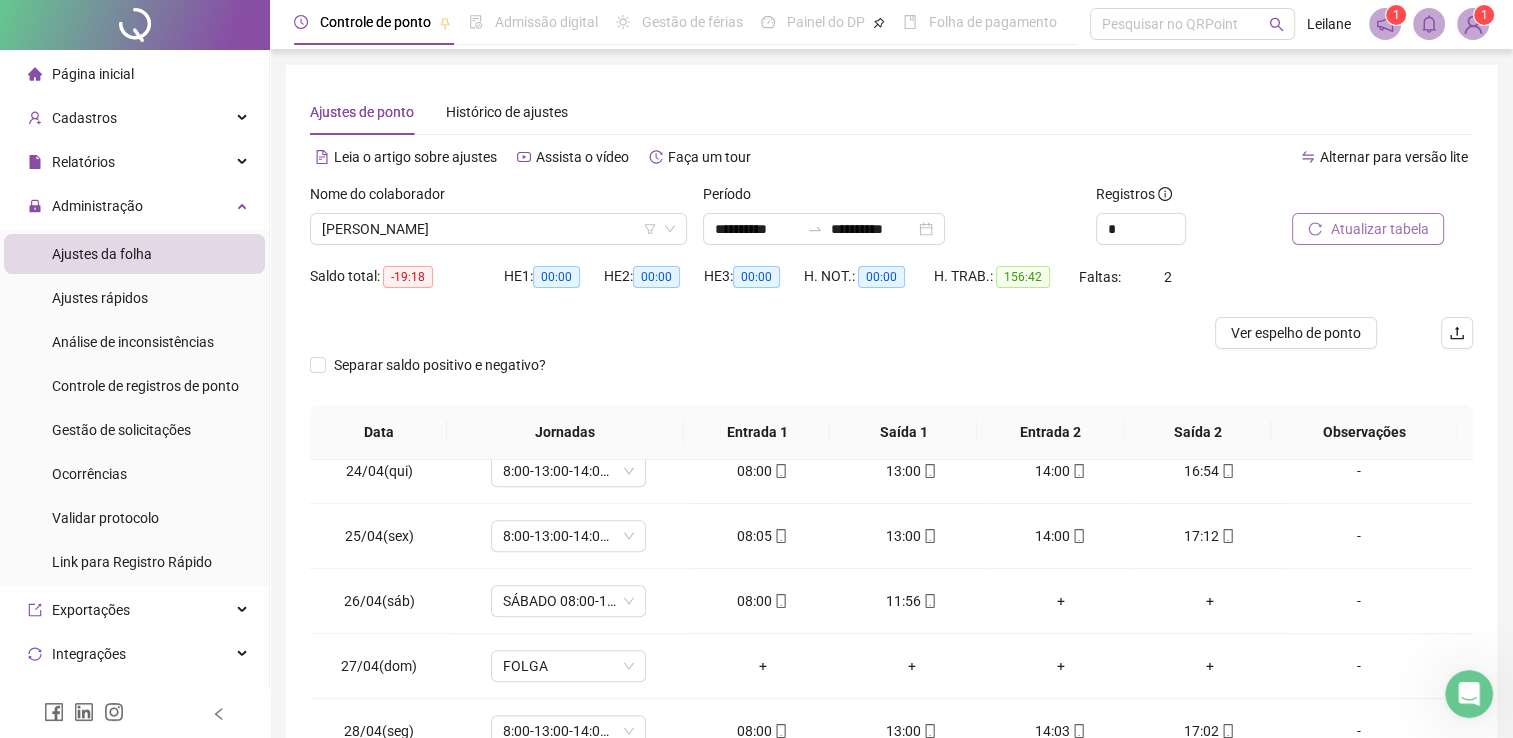scroll, scrollTop: 0, scrollLeft: 0, axis: both 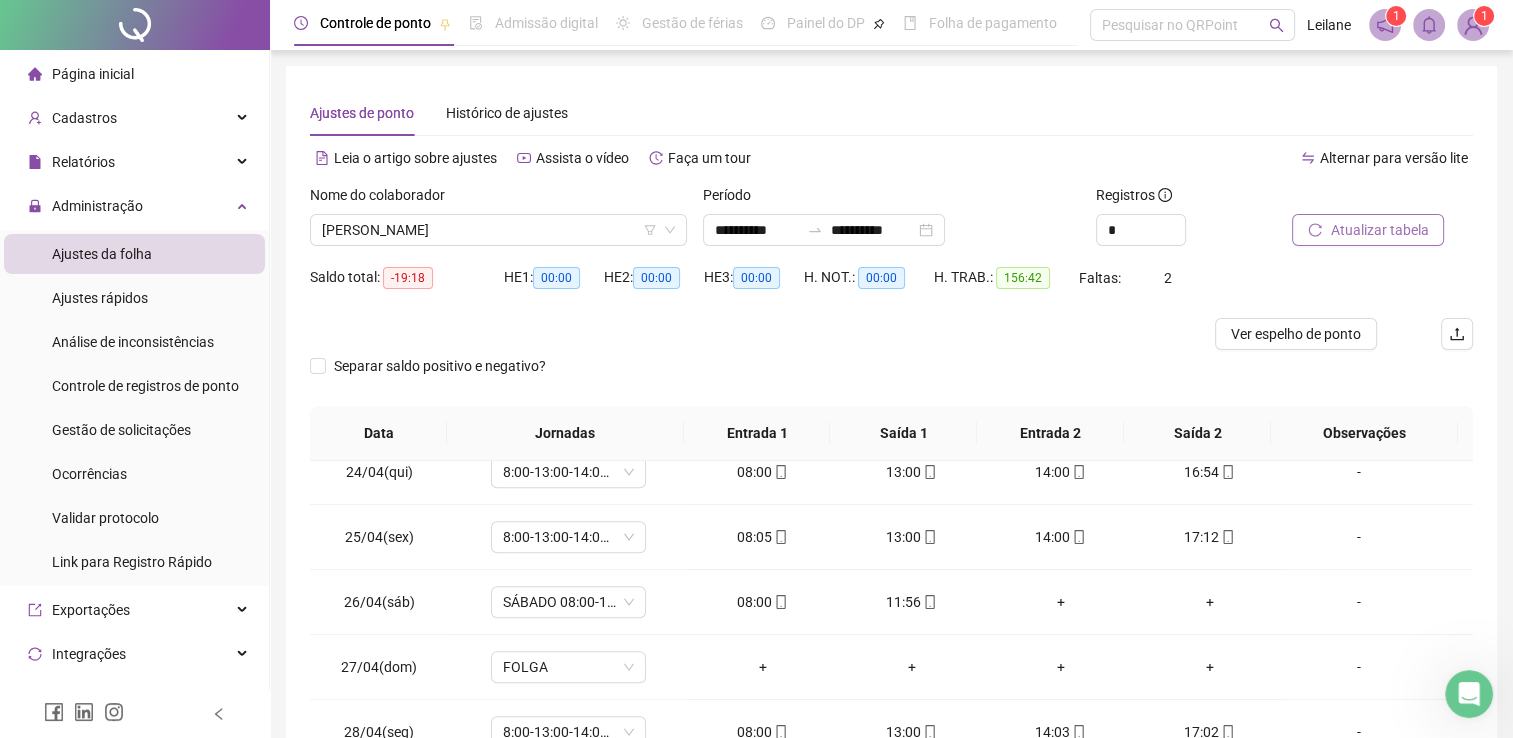 click on "Atualizar tabela" at bounding box center (1379, 230) 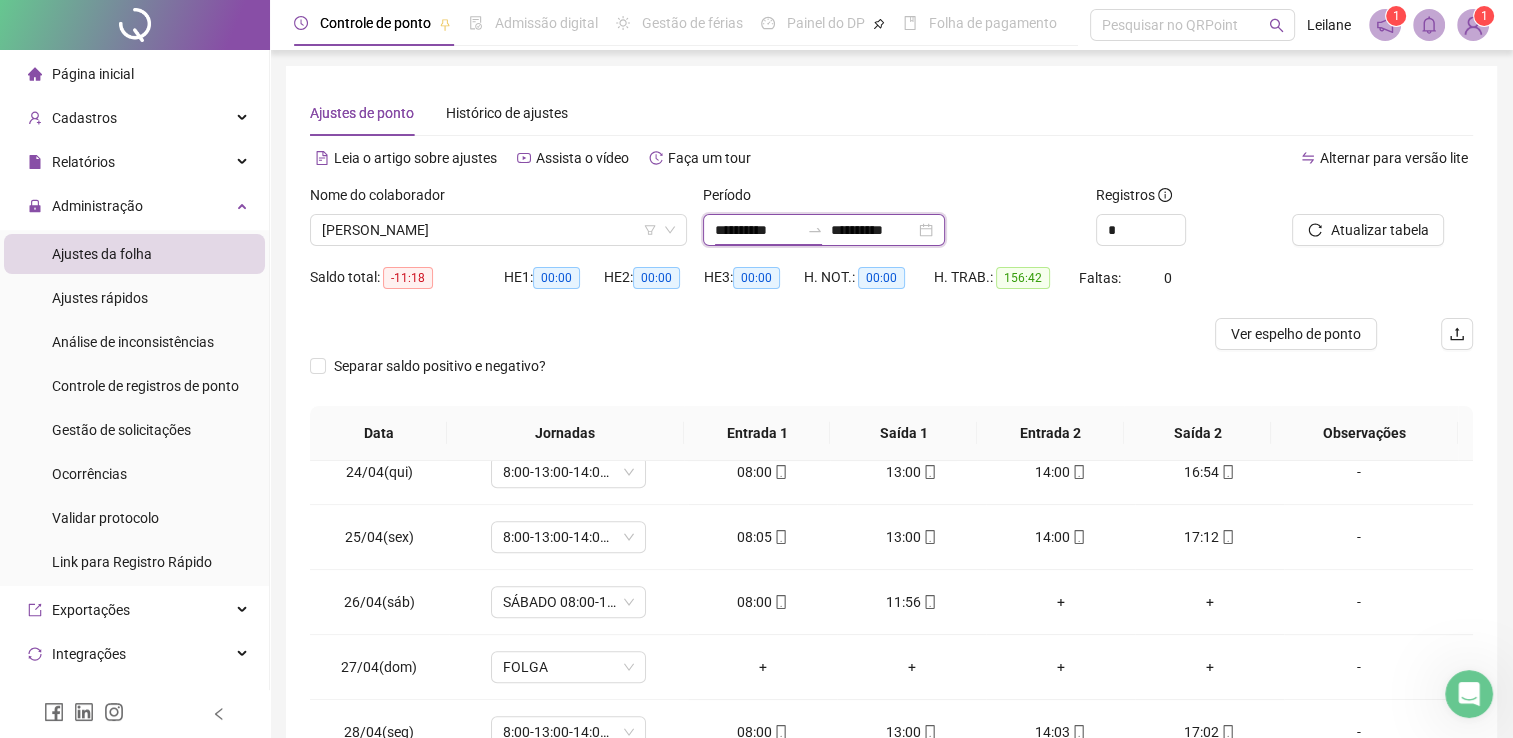 click on "**********" at bounding box center (757, 230) 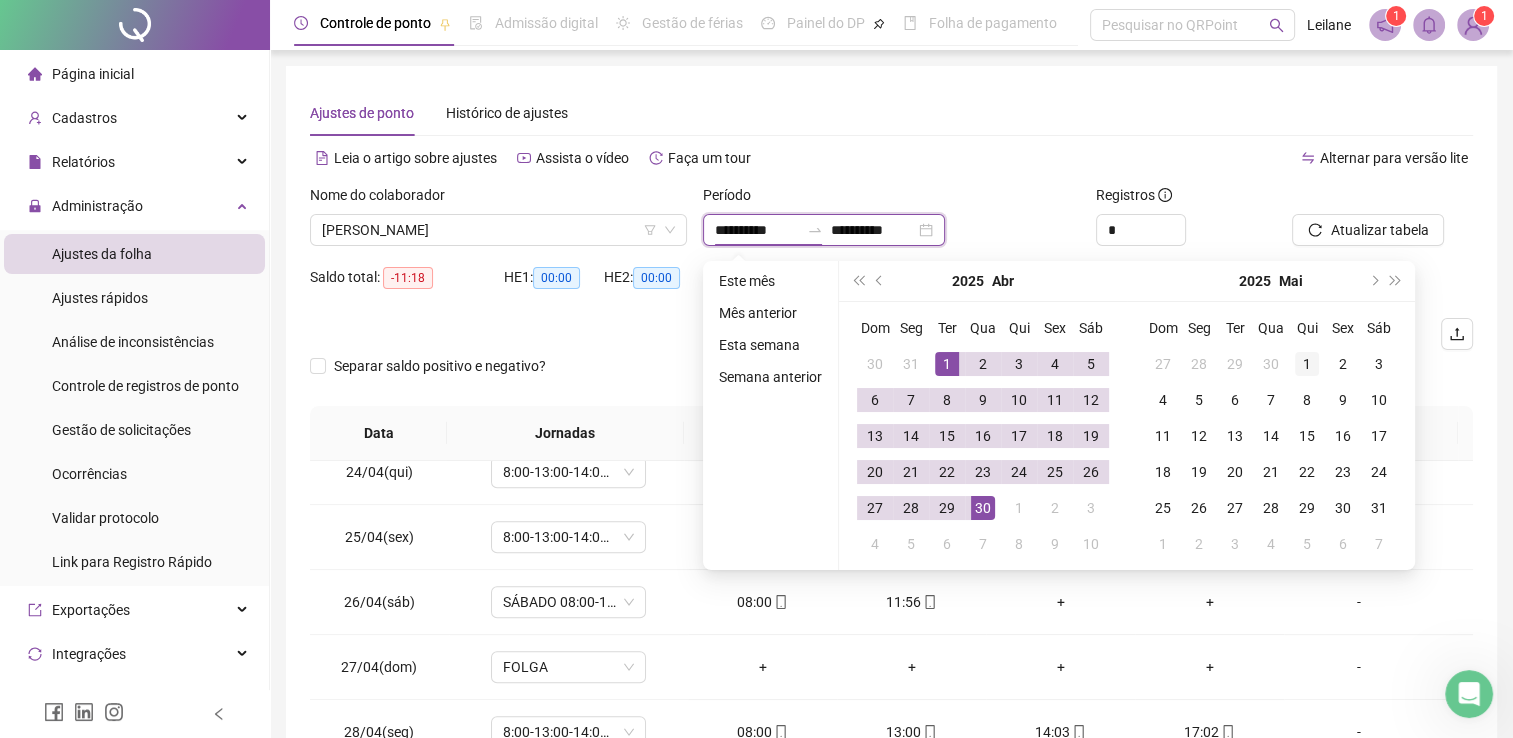 type on "**********" 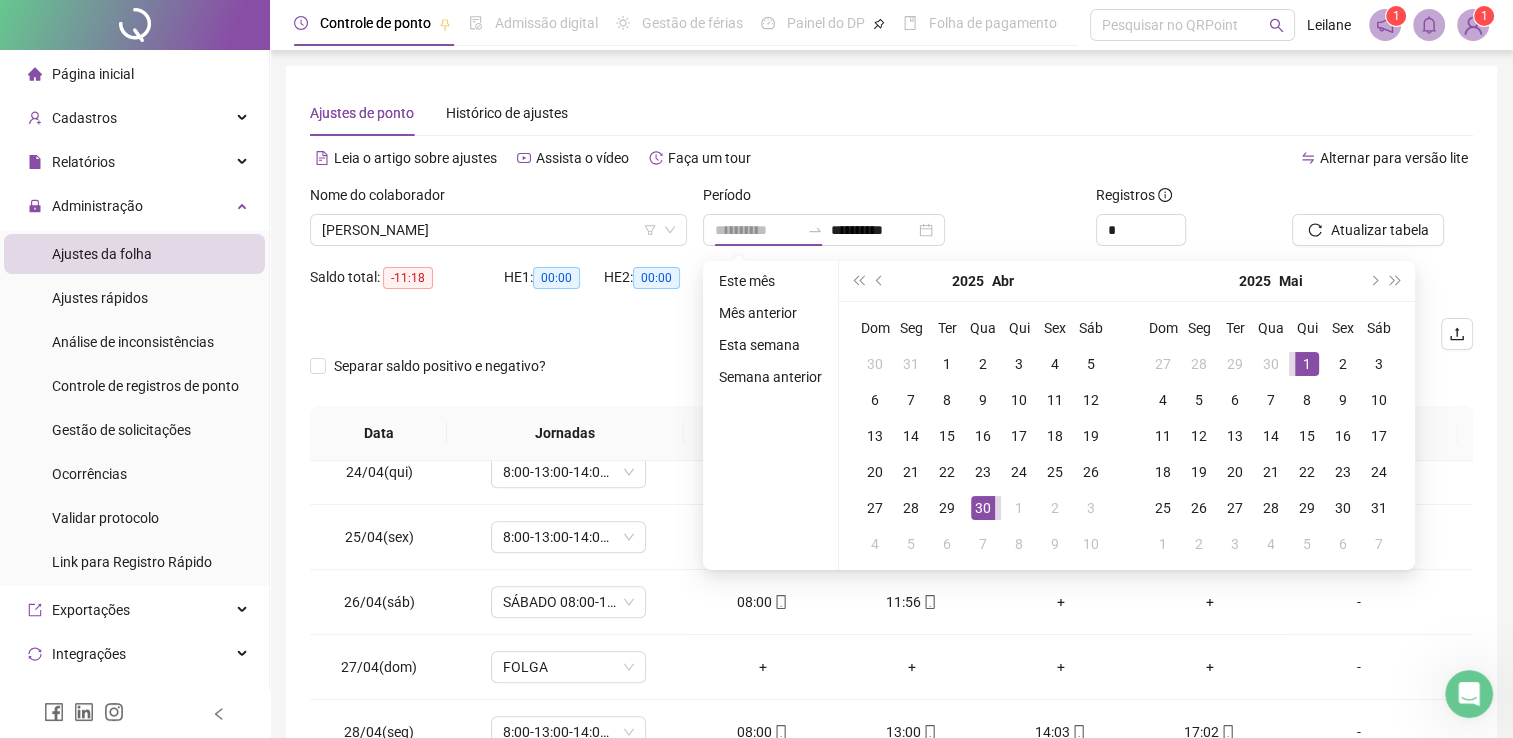 click on "1" at bounding box center [1307, 364] 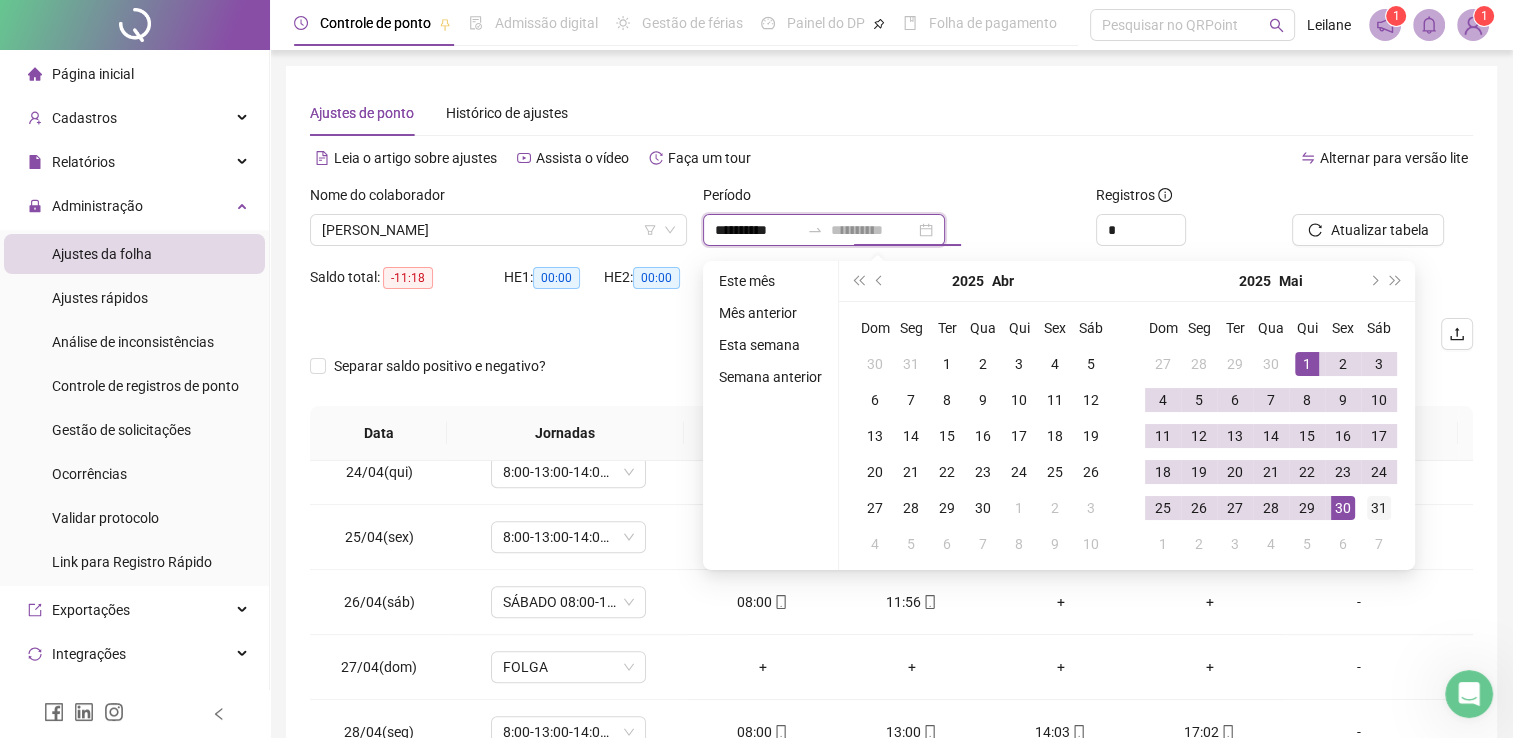 type on "**********" 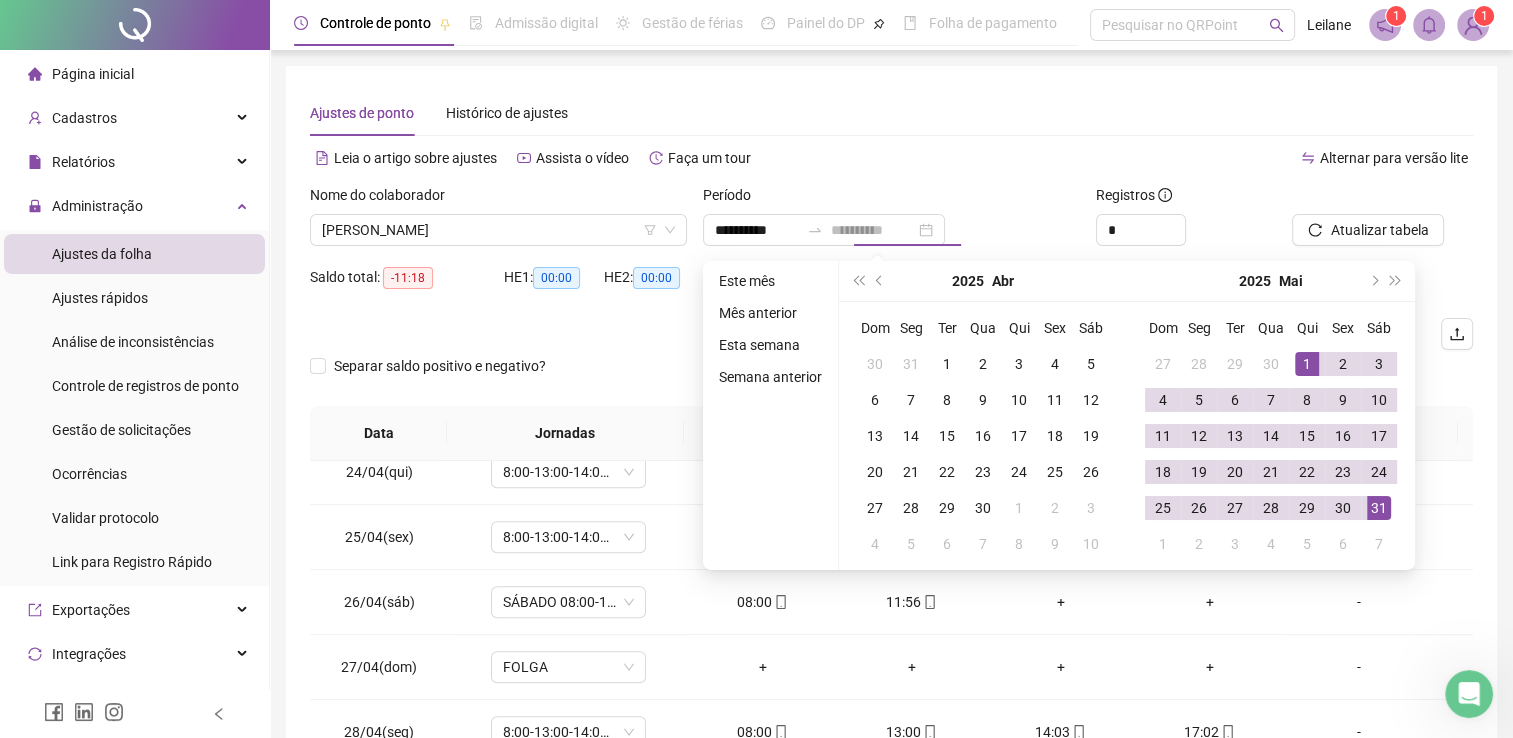 click on "31" at bounding box center [1379, 508] 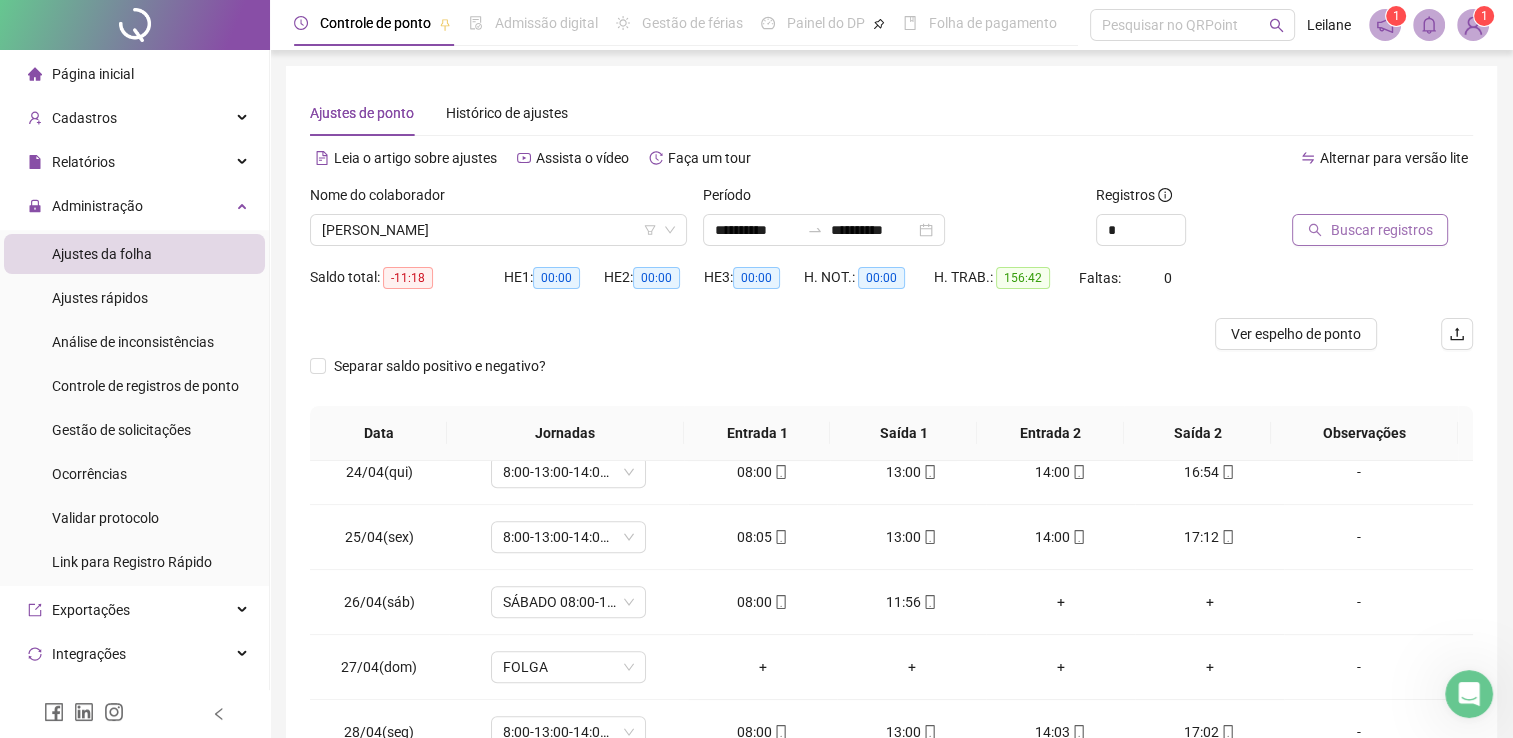 click on "Buscar registros" at bounding box center (1381, 230) 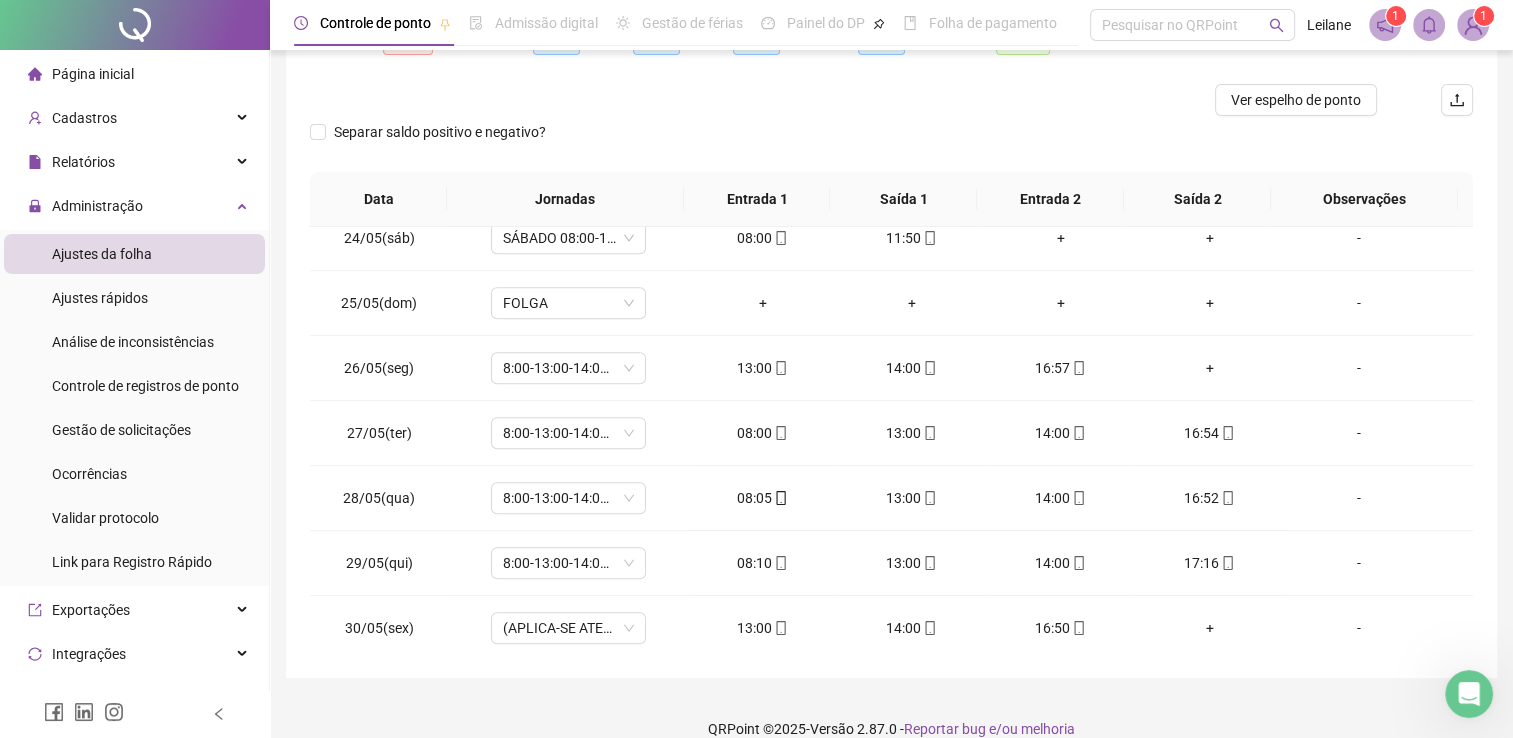 scroll, scrollTop: 259, scrollLeft: 0, axis: vertical 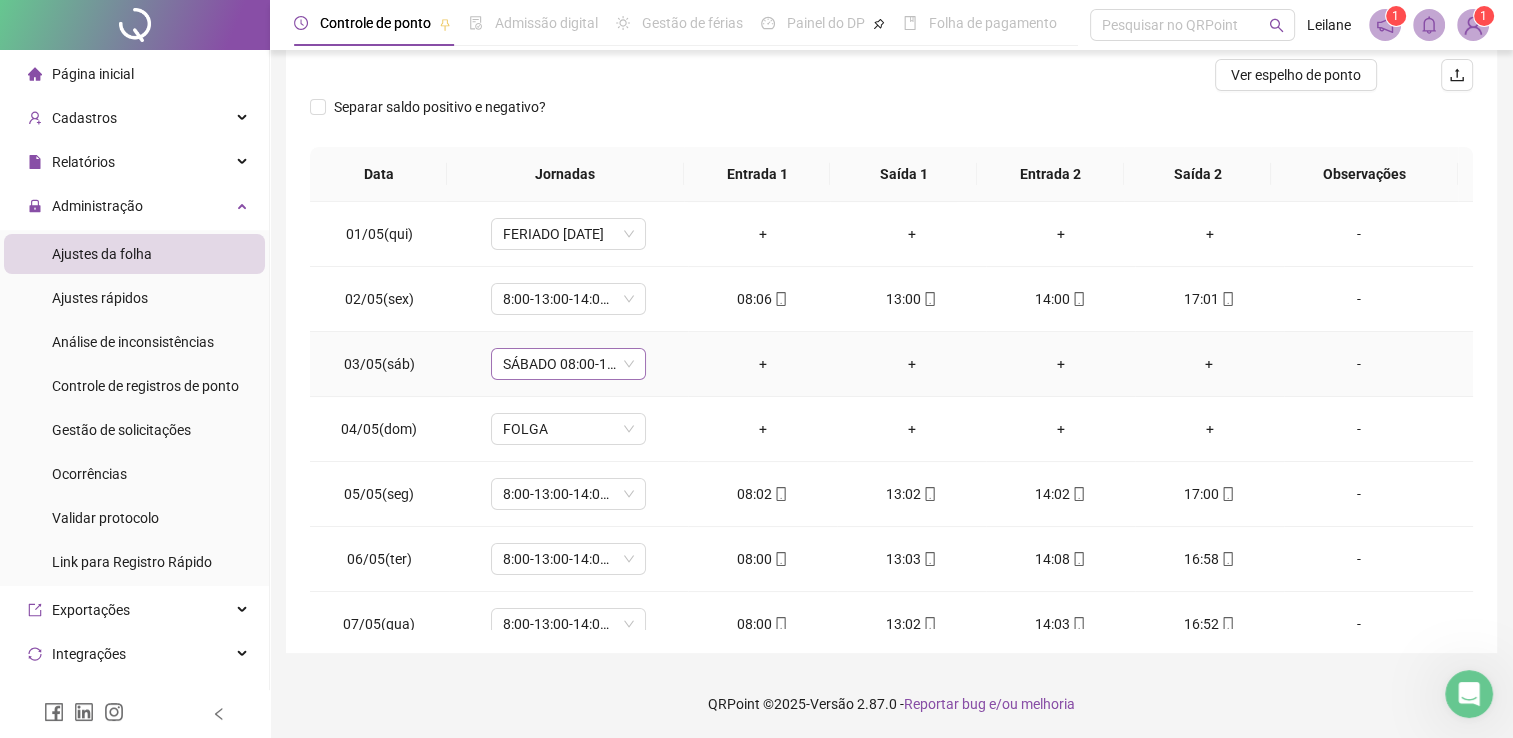 click on "SÁBADO 08:00-12:00" at bounding box center (568, 364) 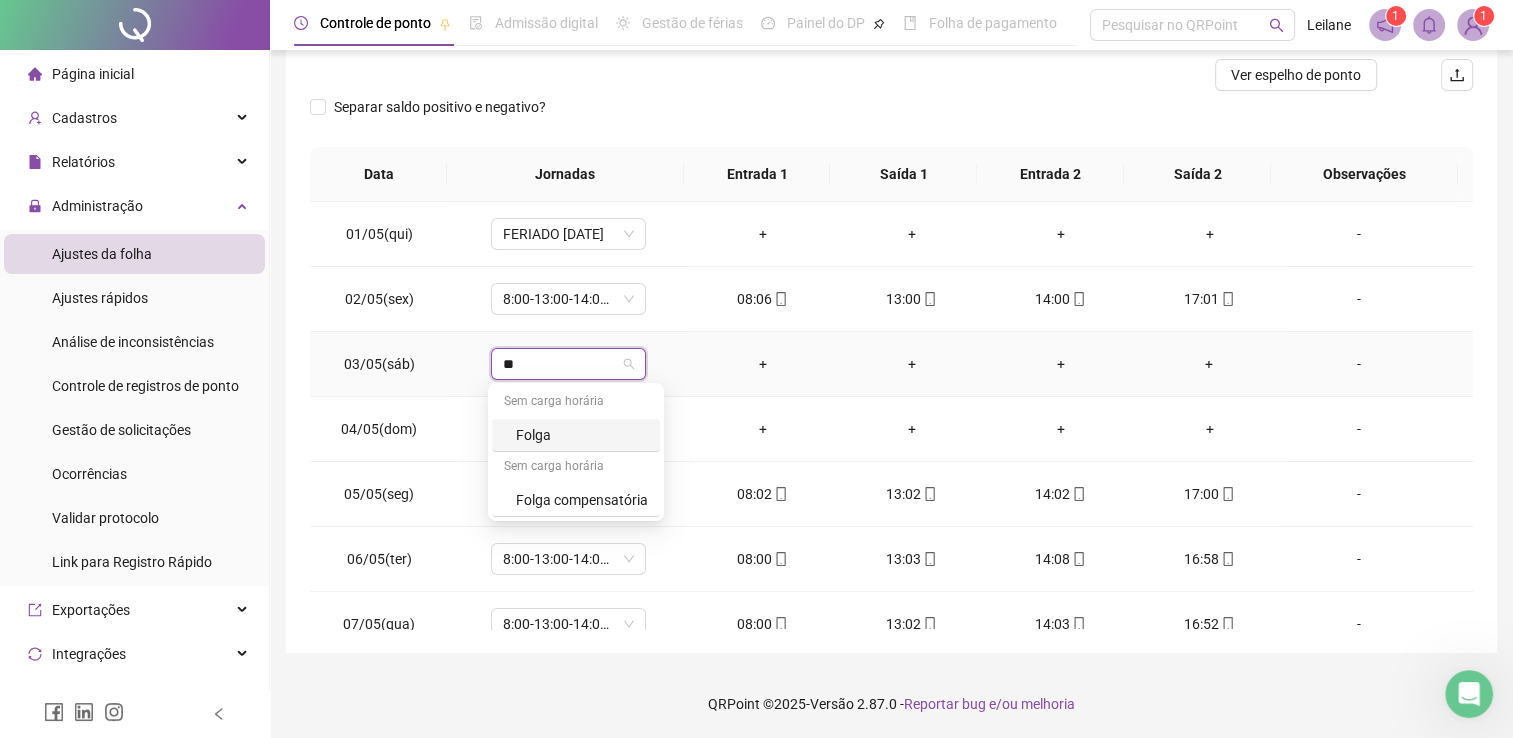 type on "***" 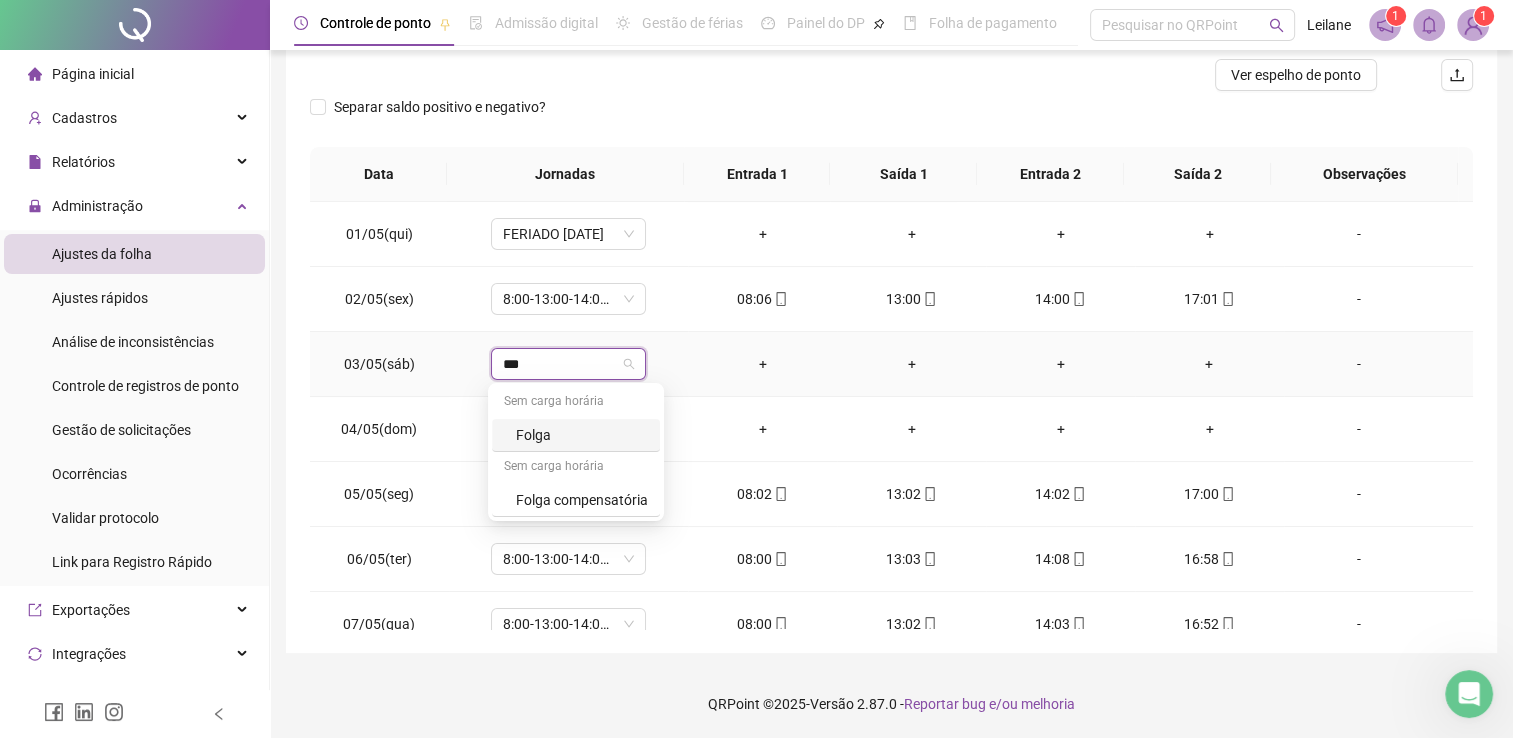 click on "Folga" at bounding box center (582, 435) 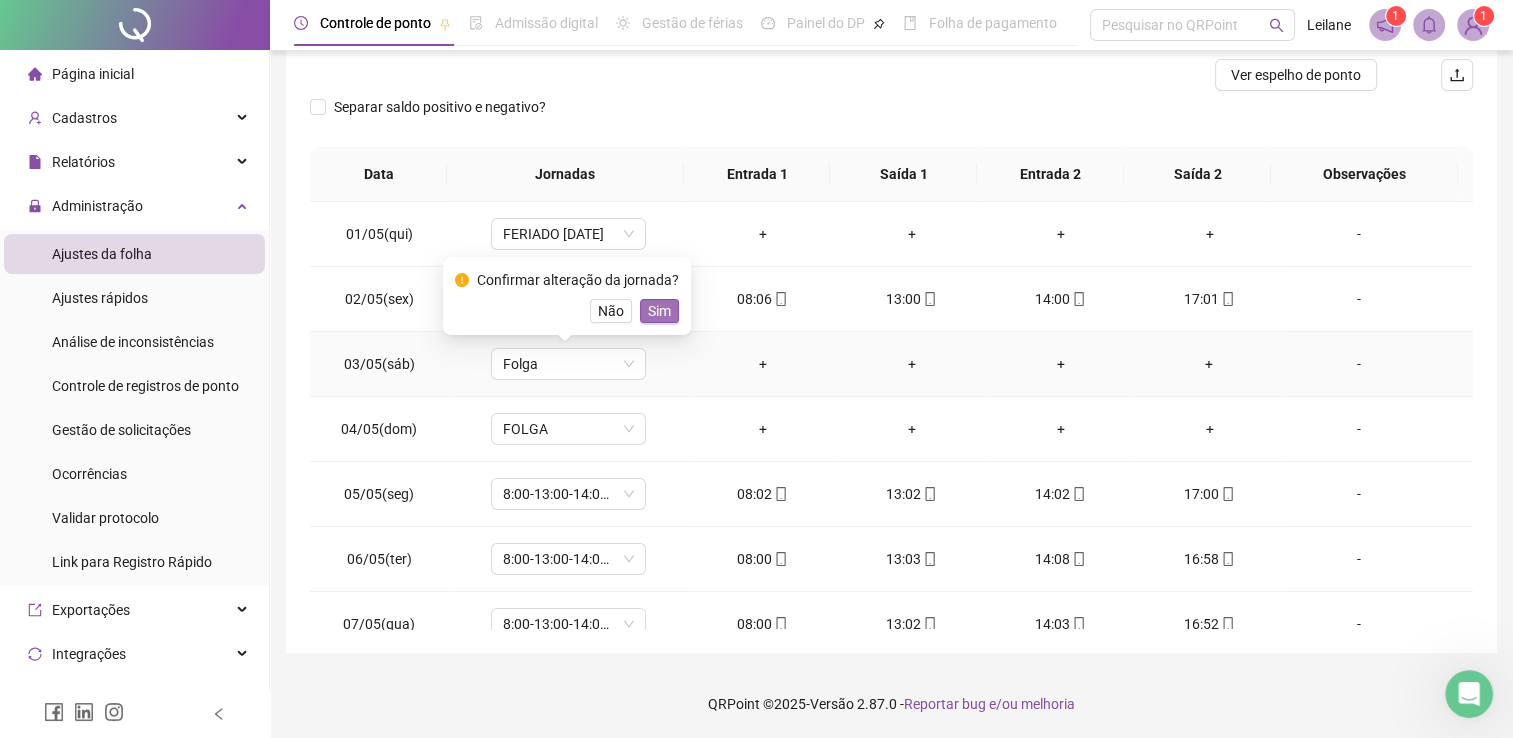 click on "Sim" at bounding box center (659, 311) 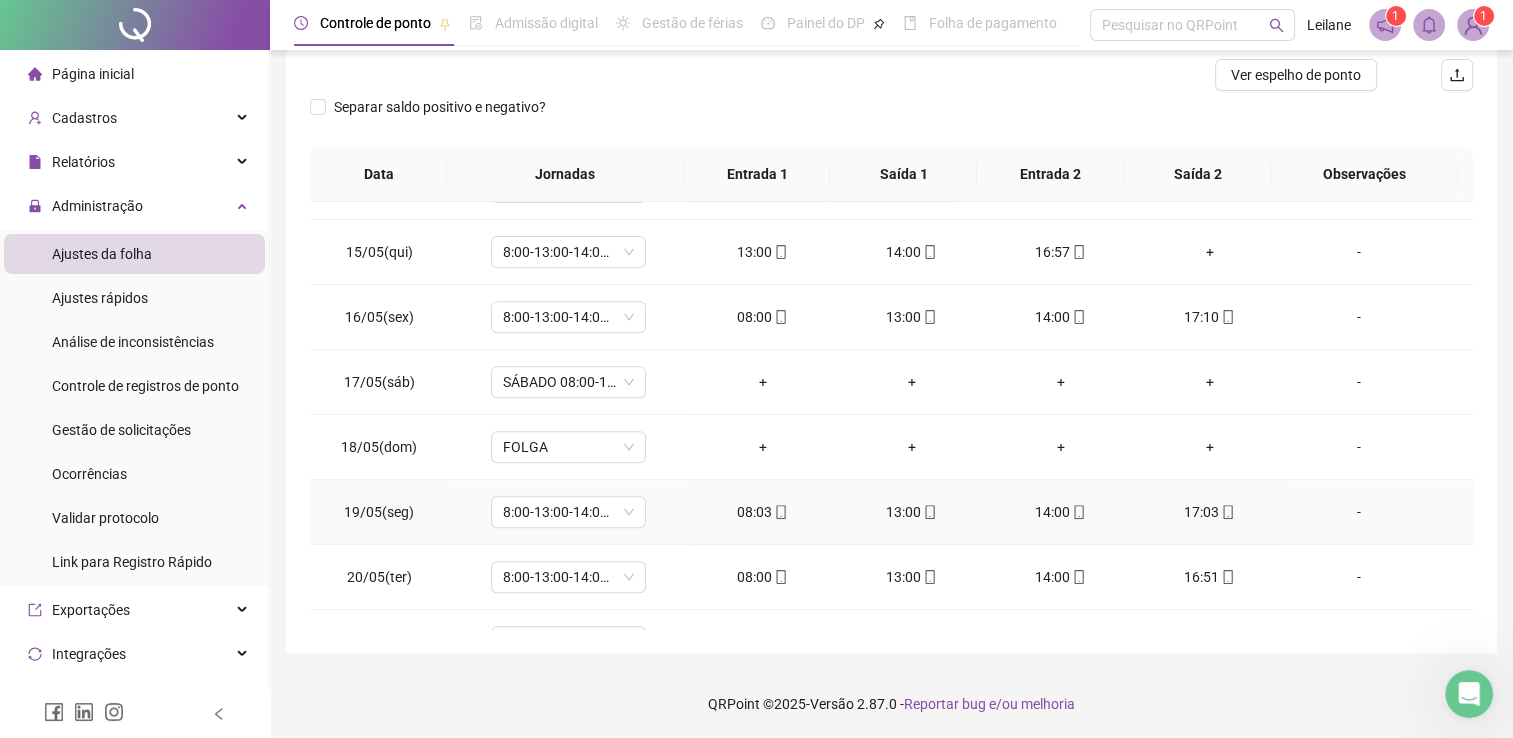 scroll, scrollTop: 900, scrollLeft: 0, axis: vertical 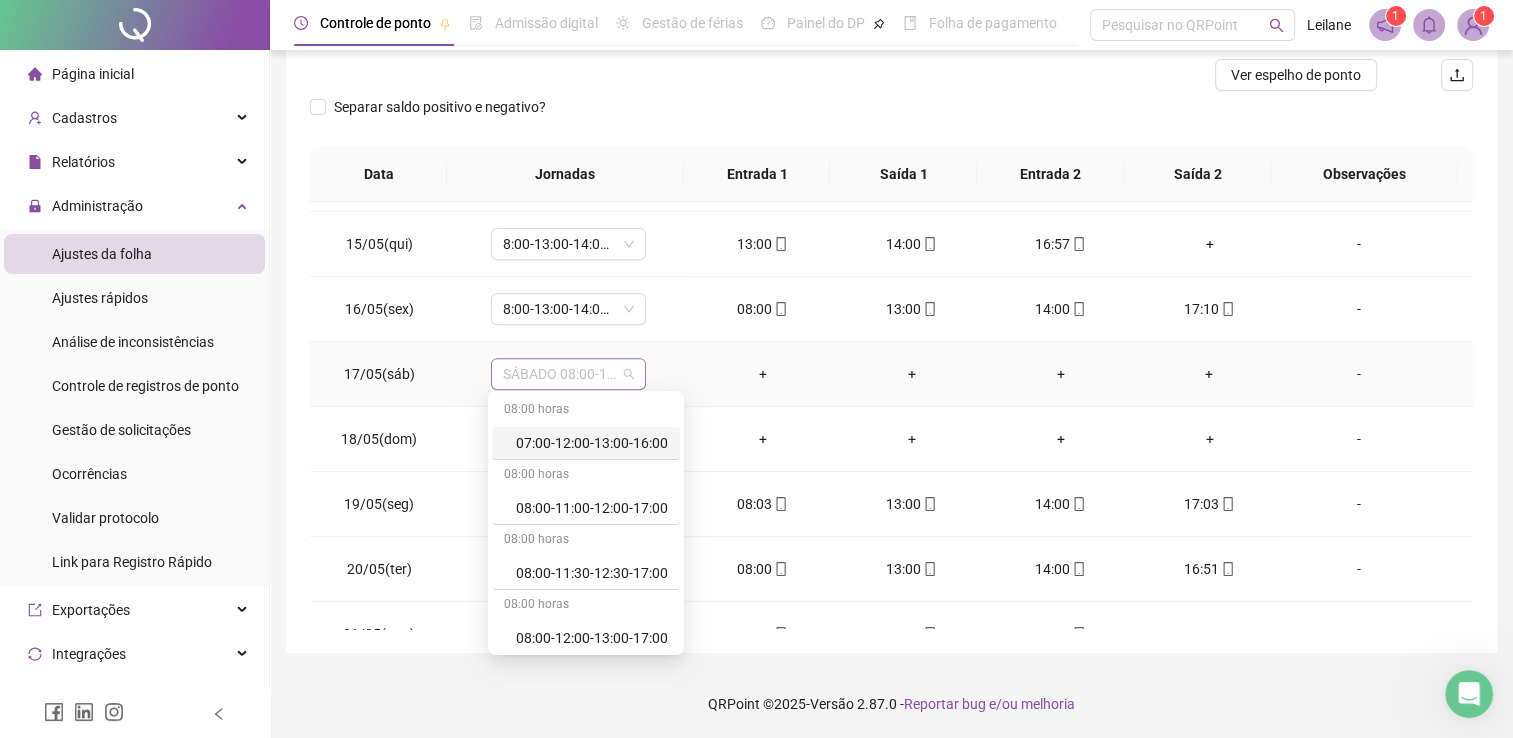click on "SÁBADO 08:00-12:00" at bounding box center (568, 374) 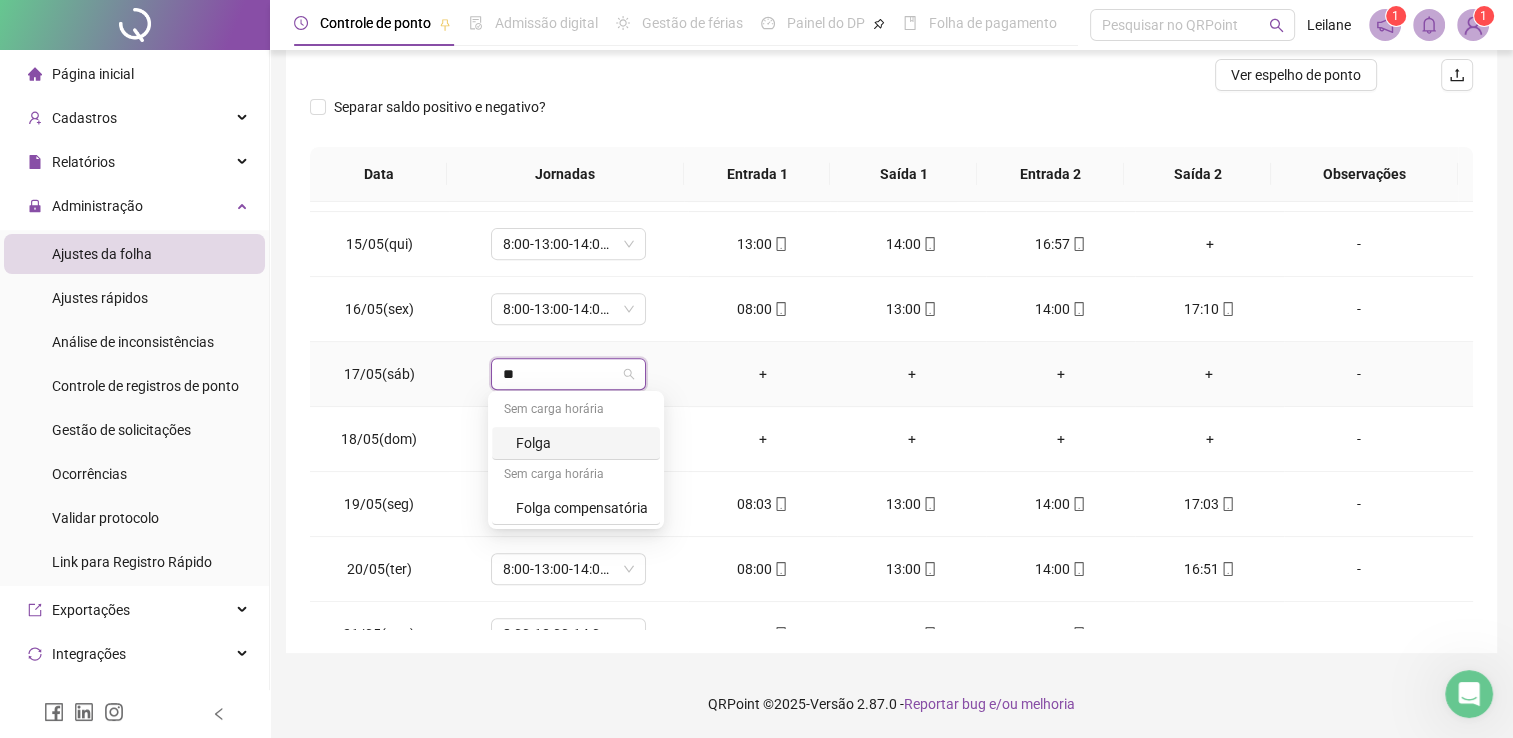 type on "***" 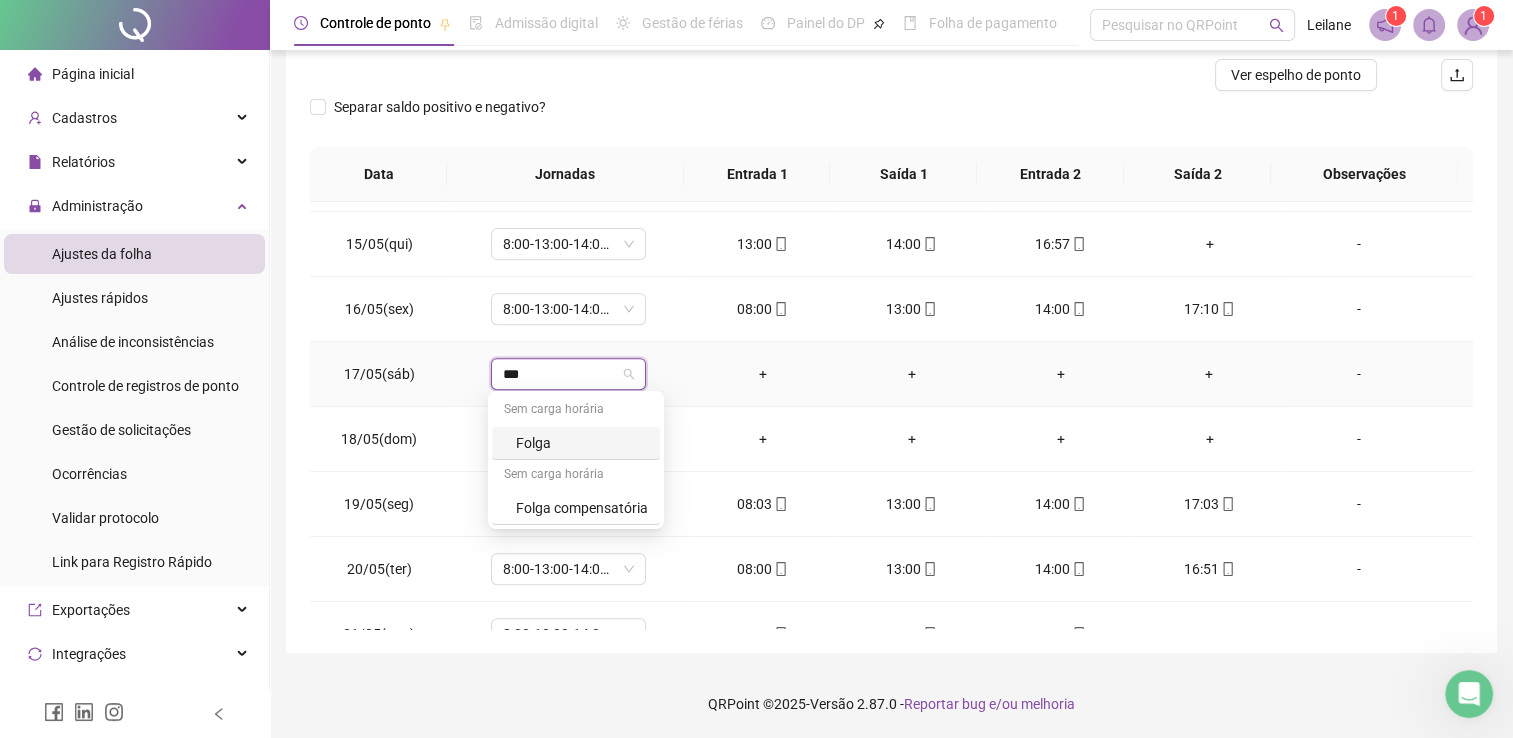 click on "Folga" at bounding box center [582, 443] 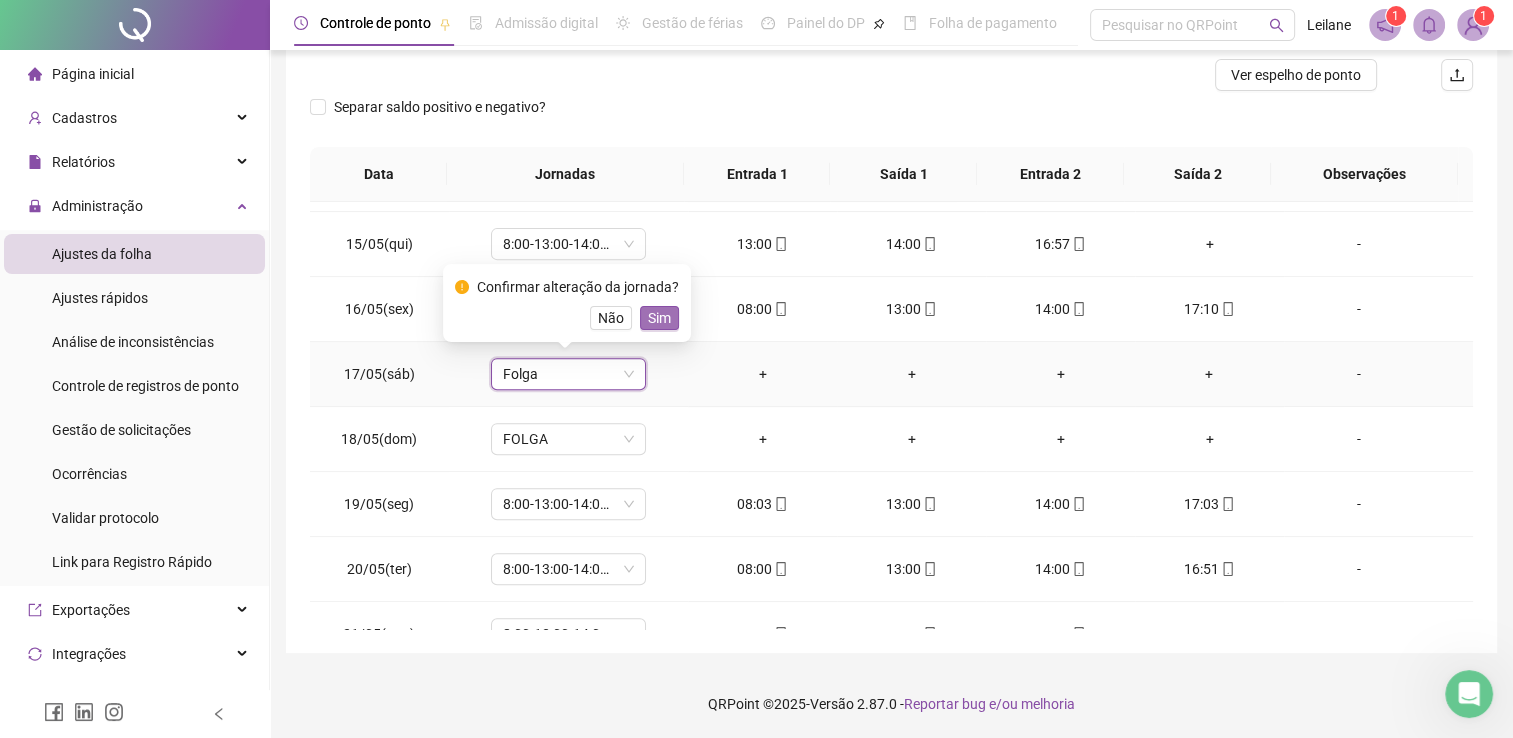 click on "Sim" at bounding box center [659, 318] 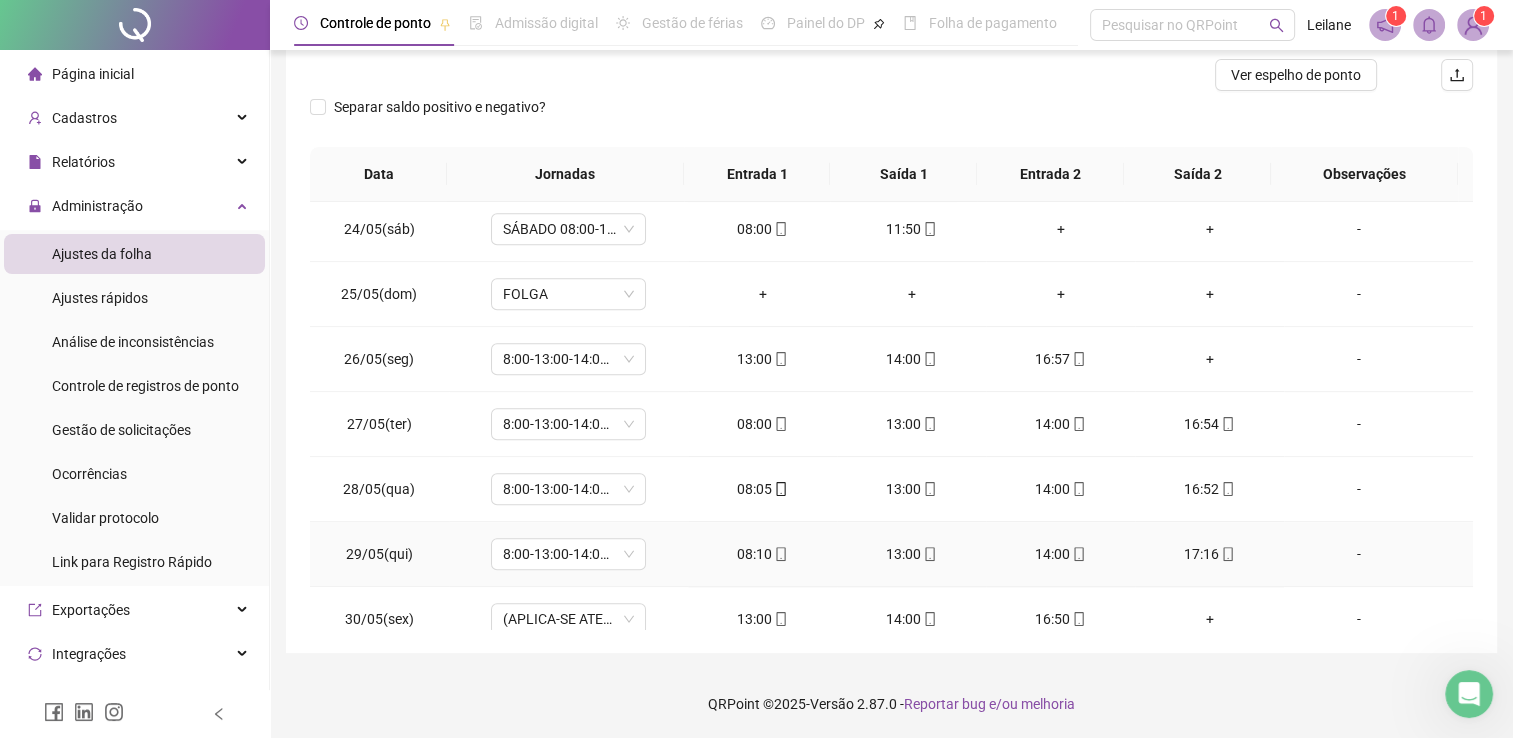scroll, scrollTop: 1581, scrollLeft: 0, axis: vertical 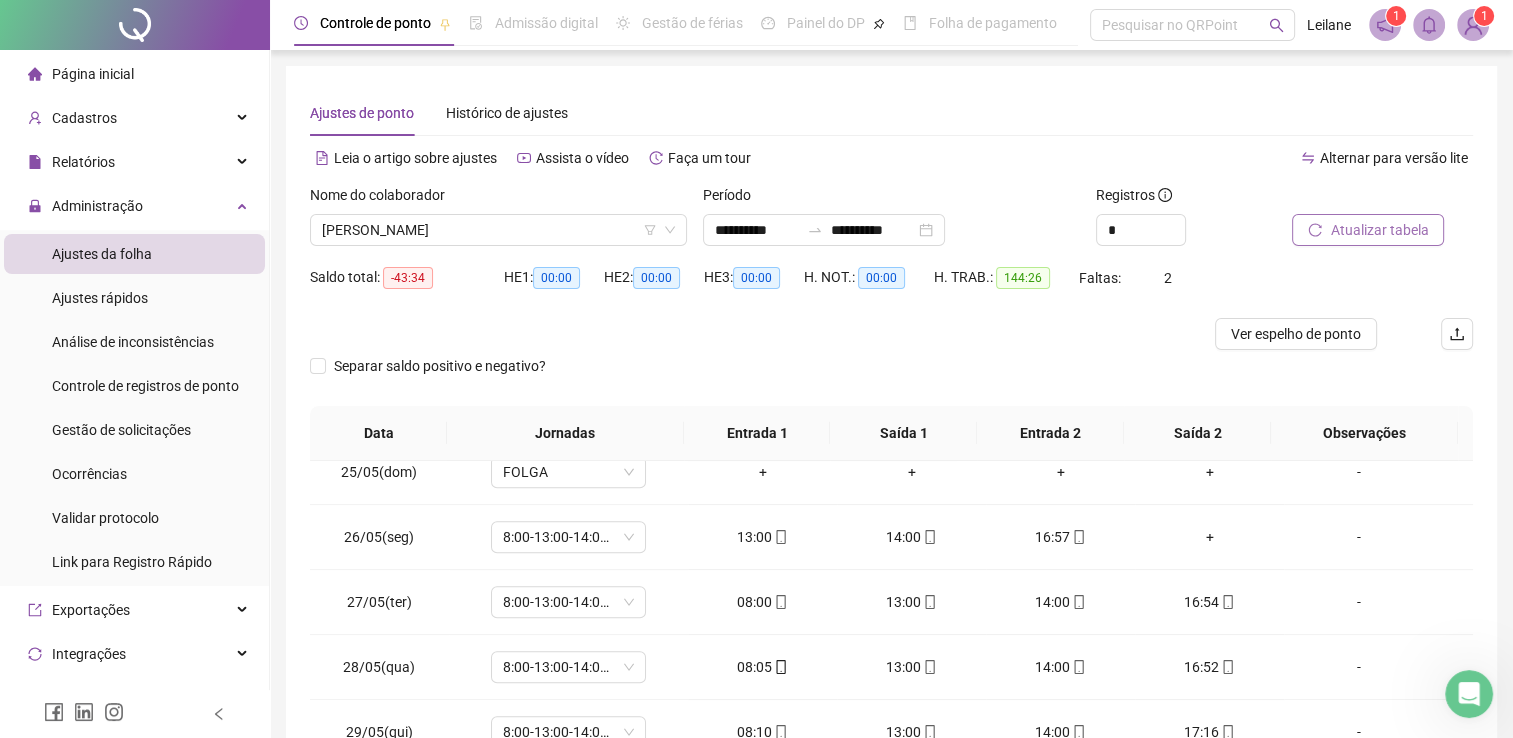 click on "Atualizar tabela" at bounding box center [1379, 230] 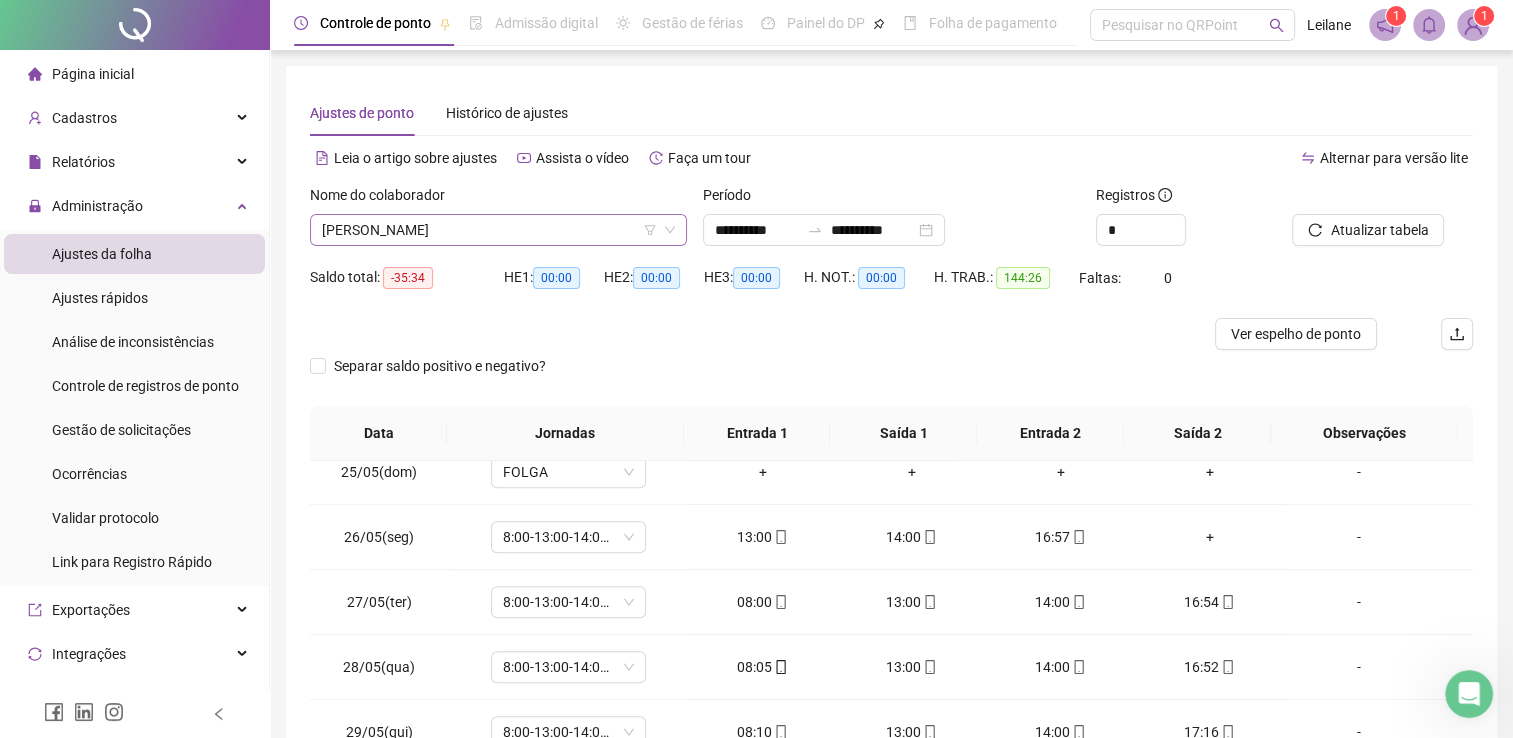 click on "[PERSON_NAME]" at bounding box center [498, 230] 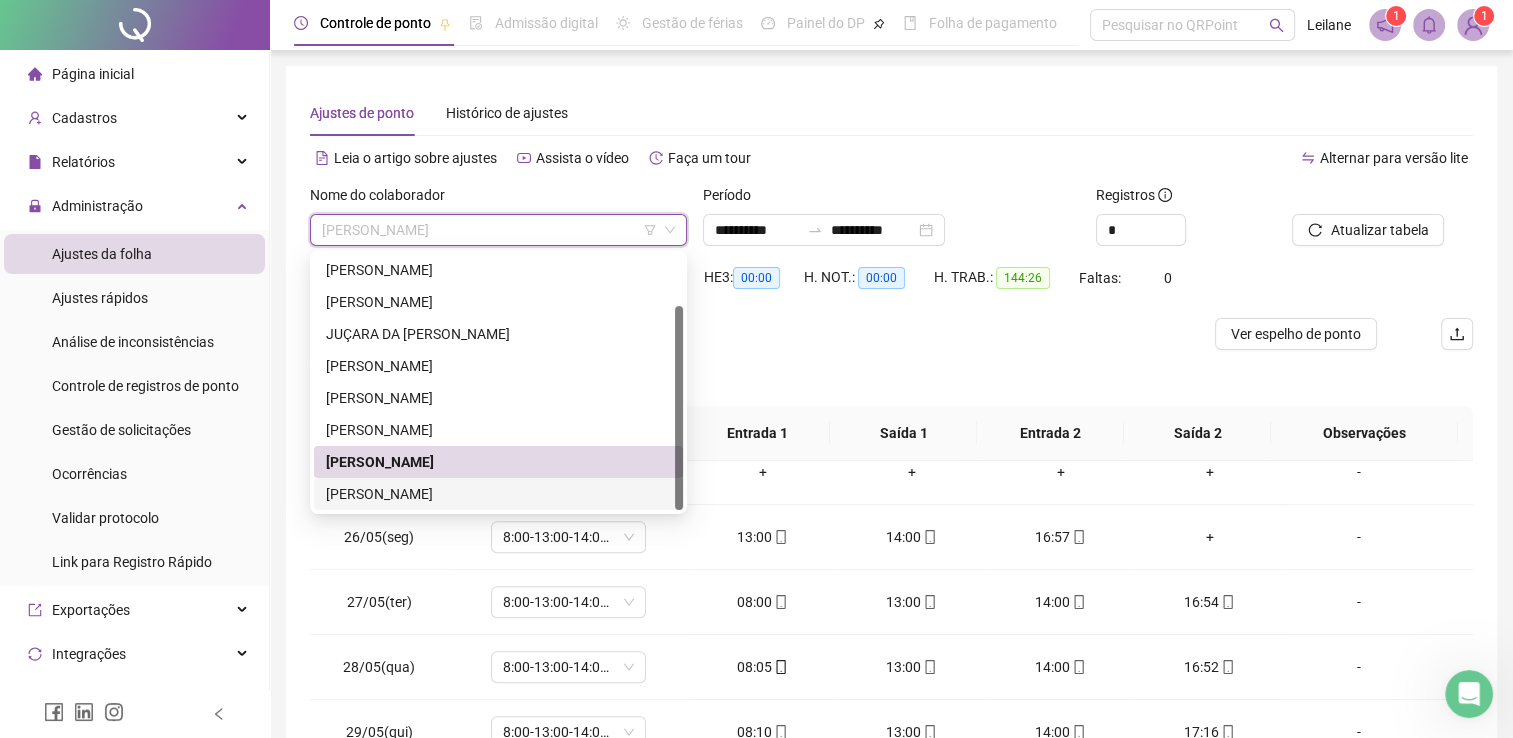click on "[PERSON_NAME]" at bounding box center (498, 494) 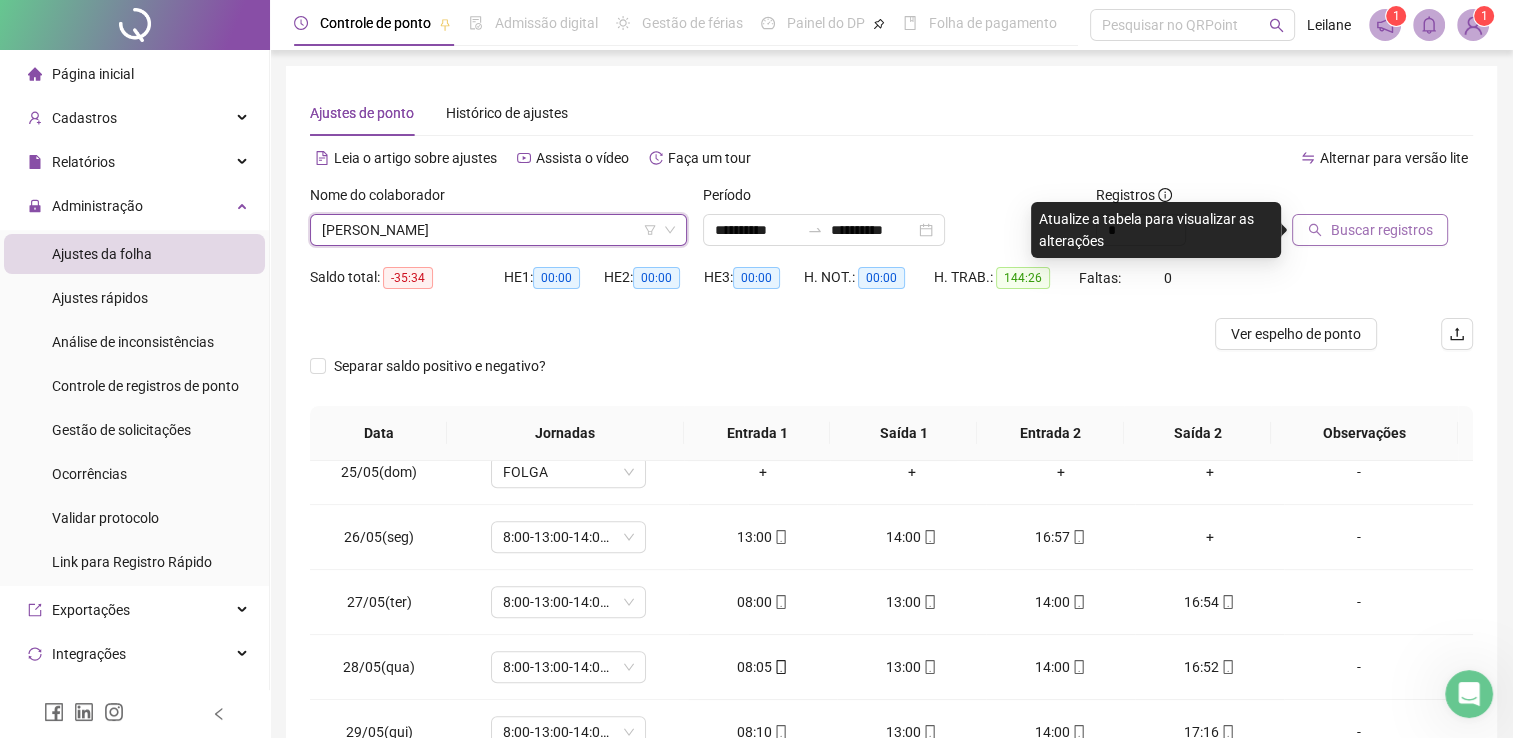 click on "Buscar registros" at bounding box center (1381, 230) 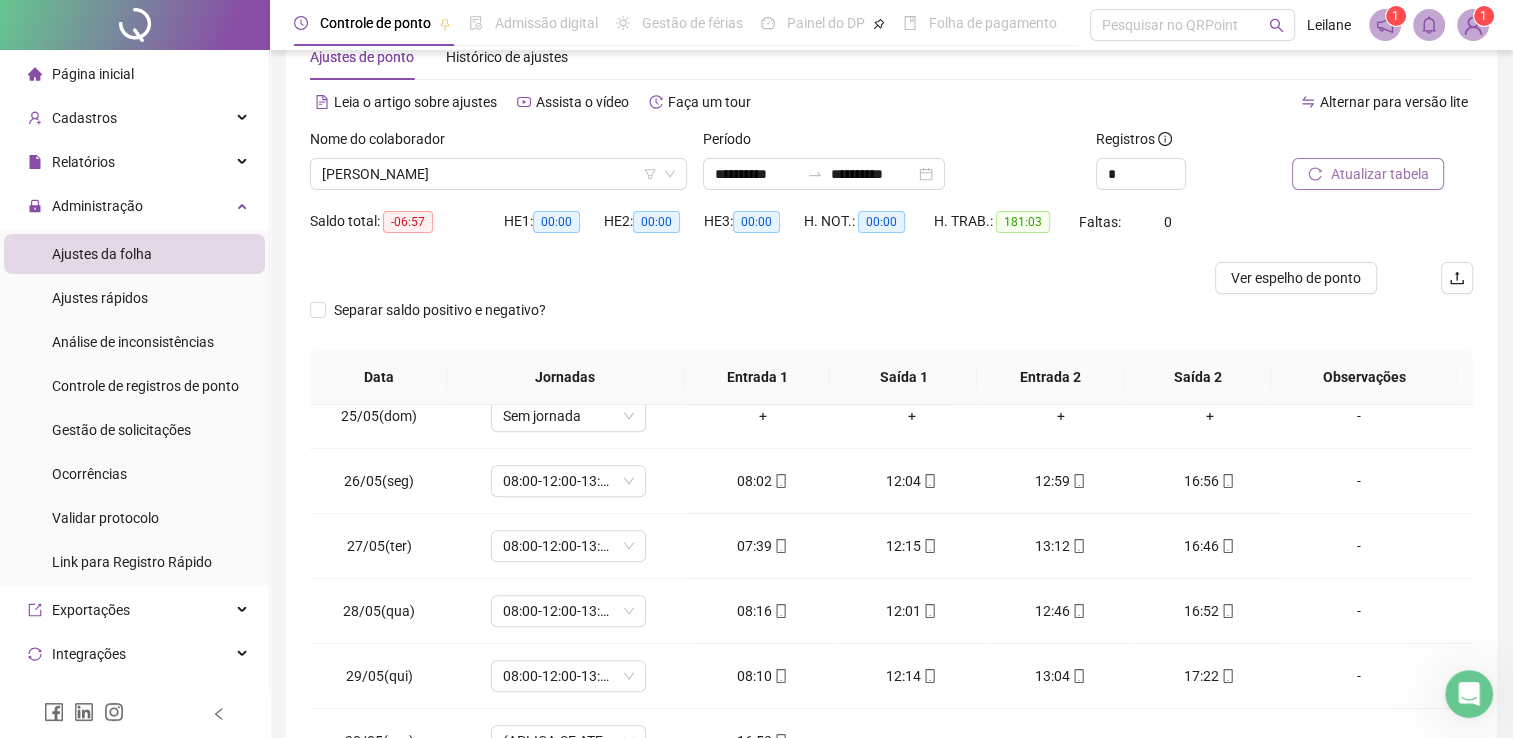 scroll, scrollTop: 259, scrollLeft: 0, axis: vertical 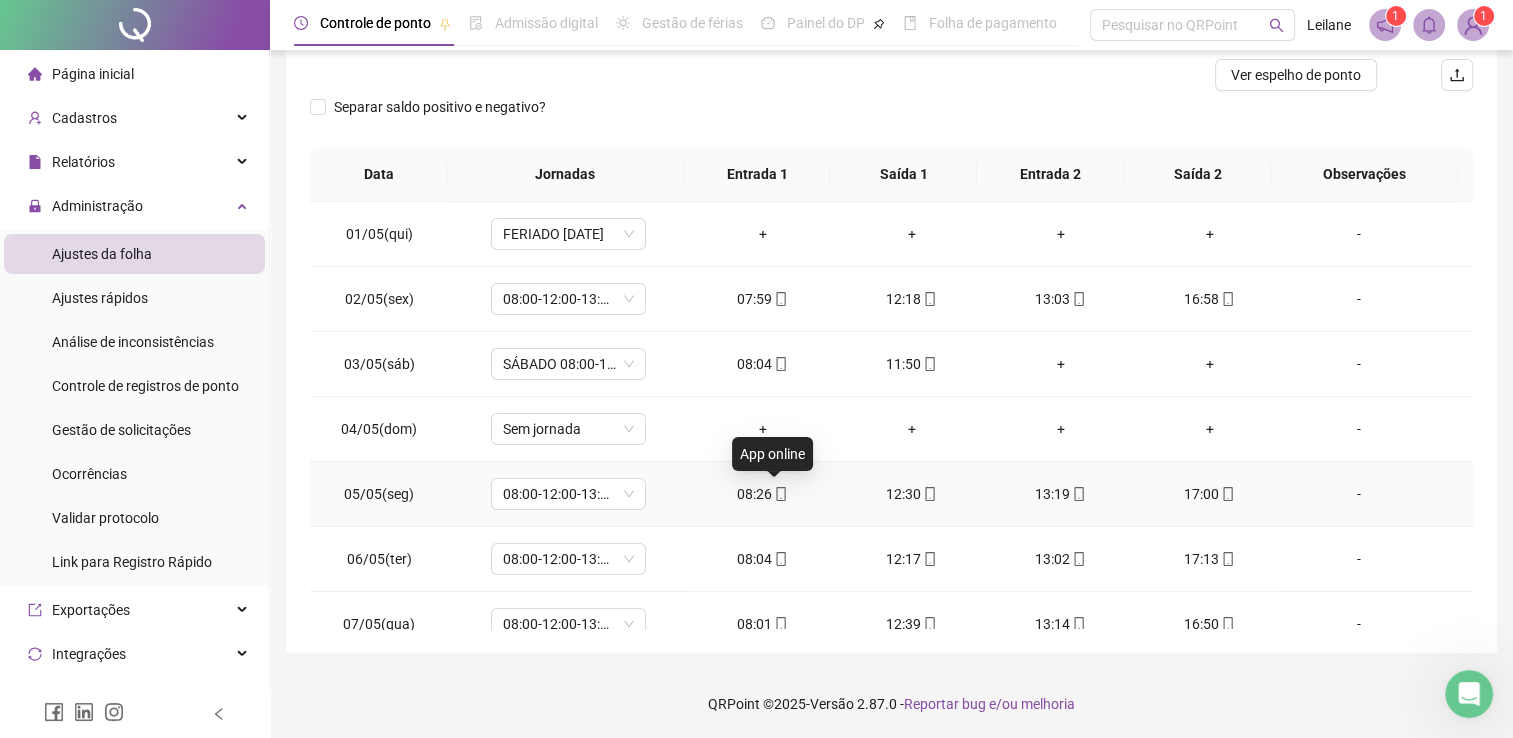 click 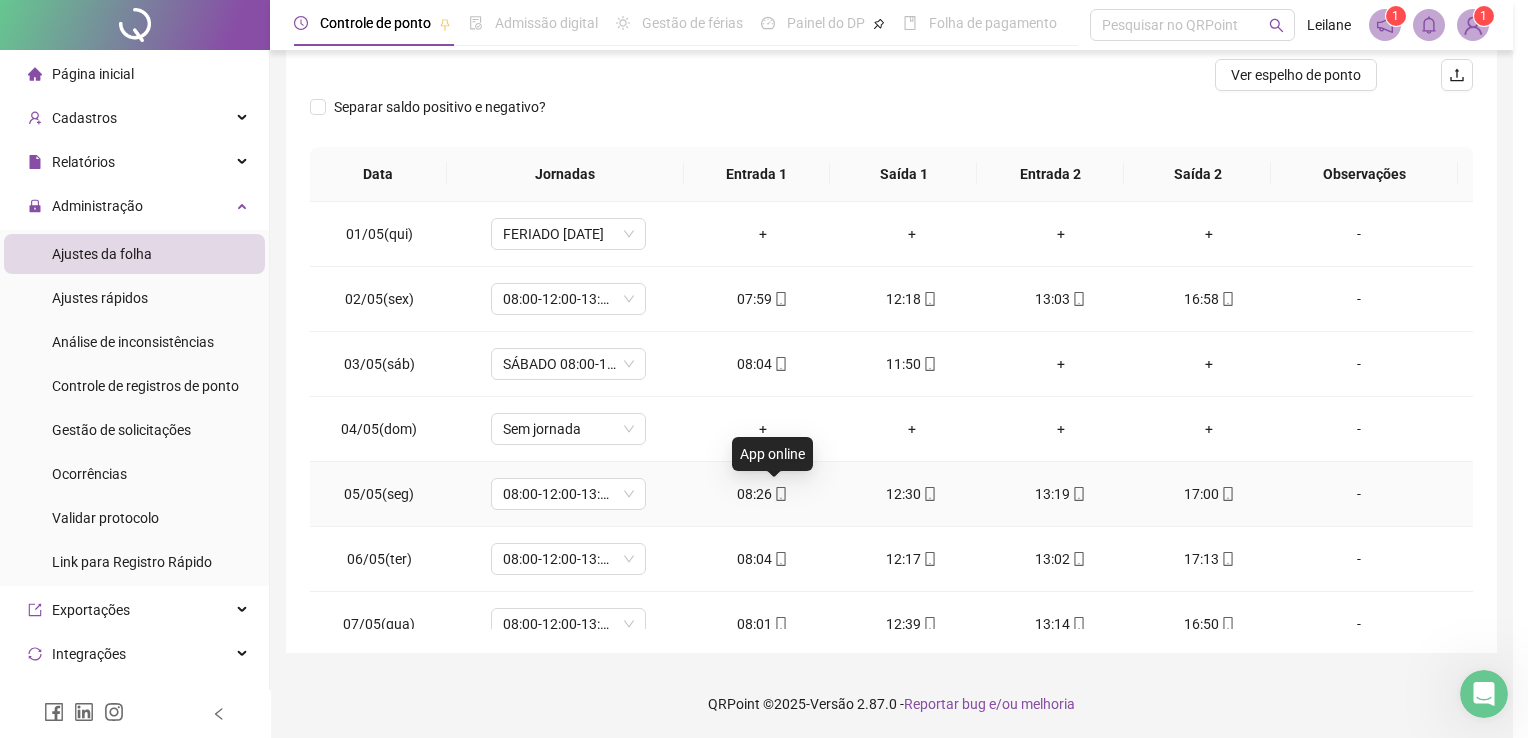type on "**********" 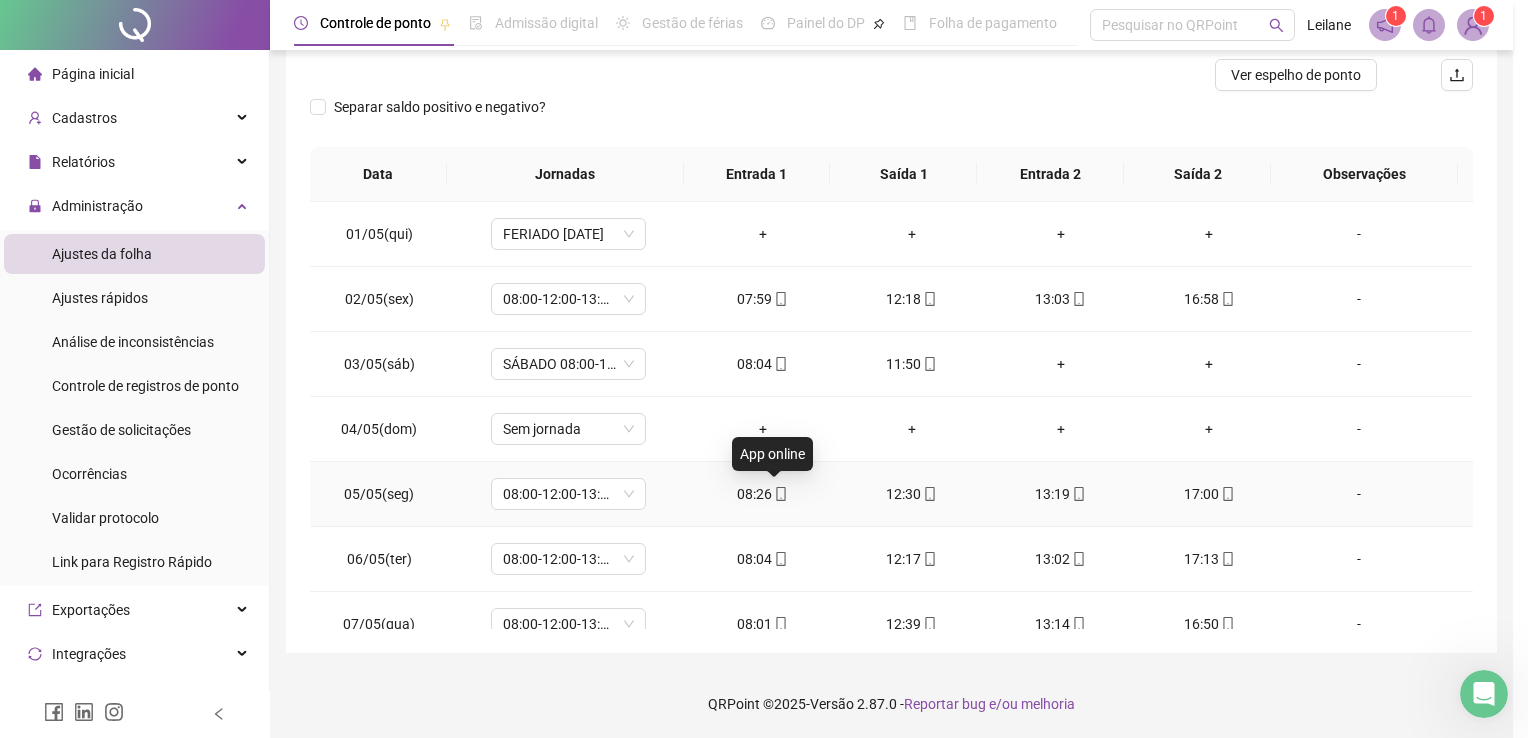 type on "**********" 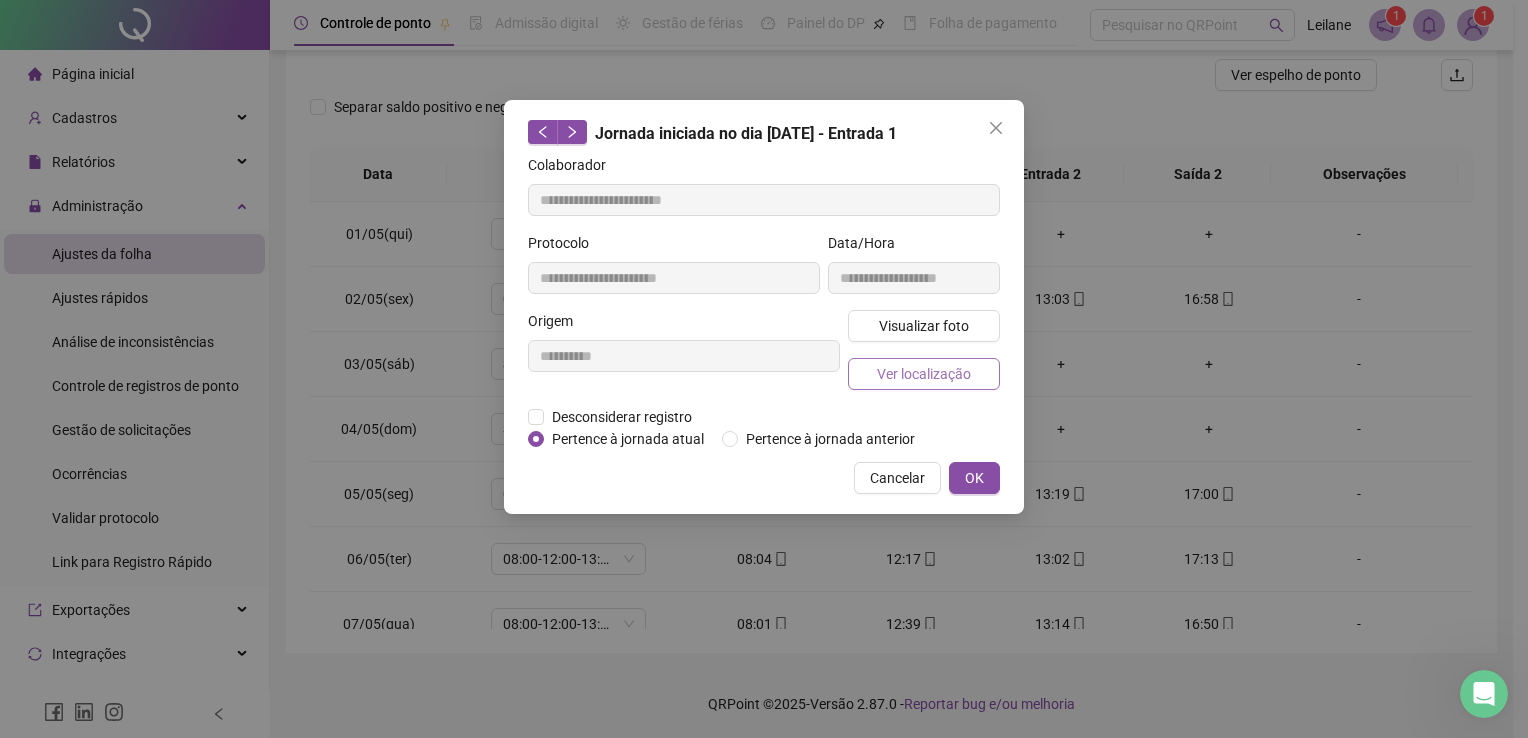 click on "Ver localização" at bounding box center (924, 374) 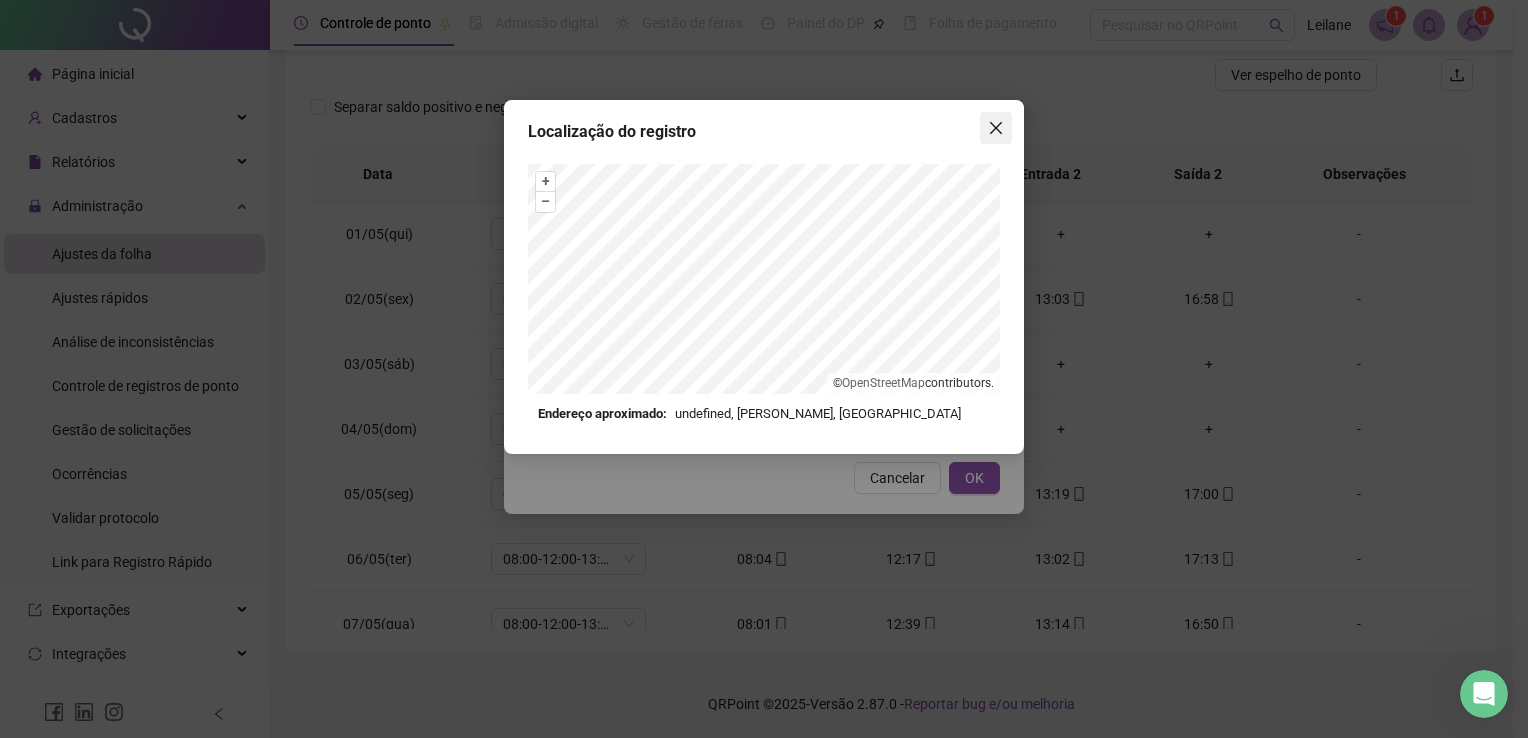 click 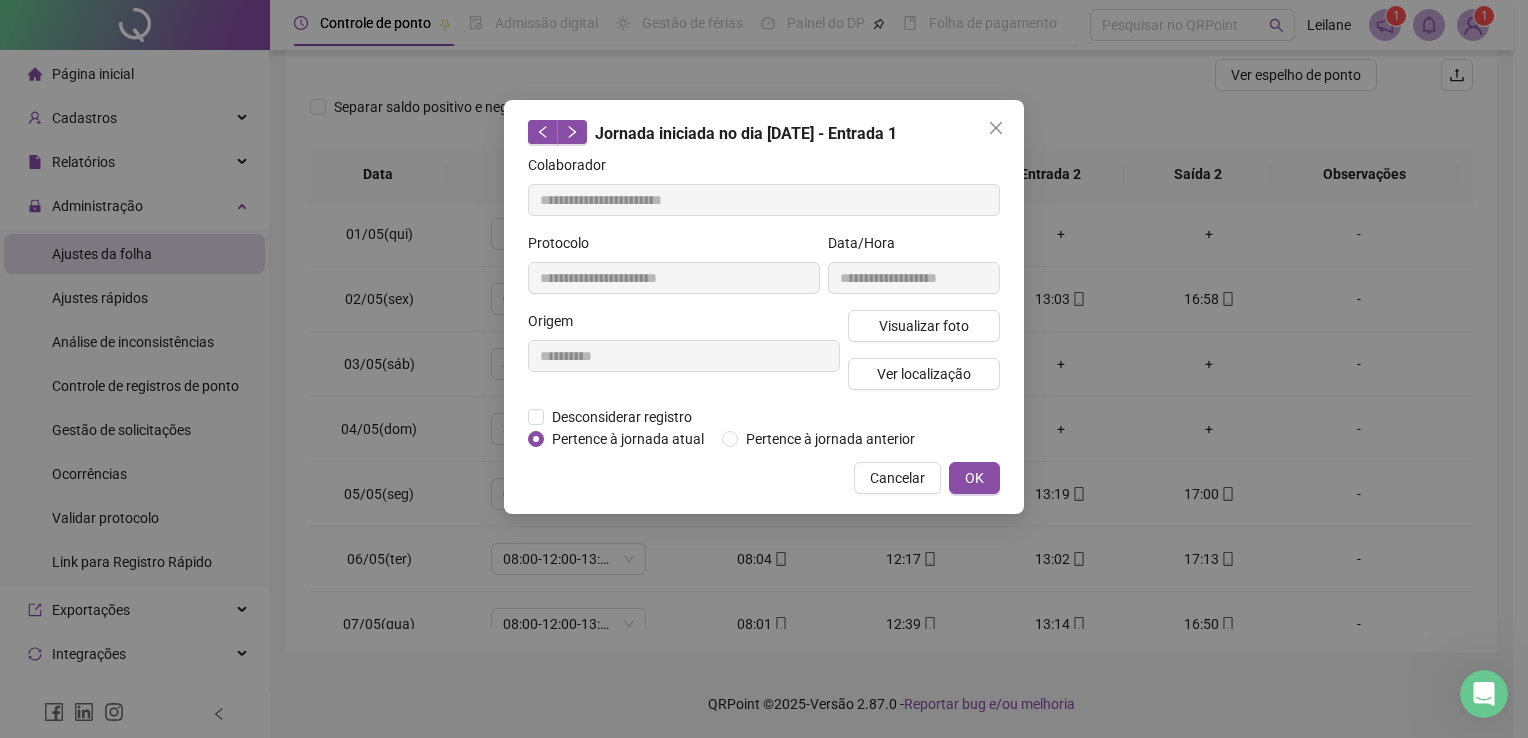 click 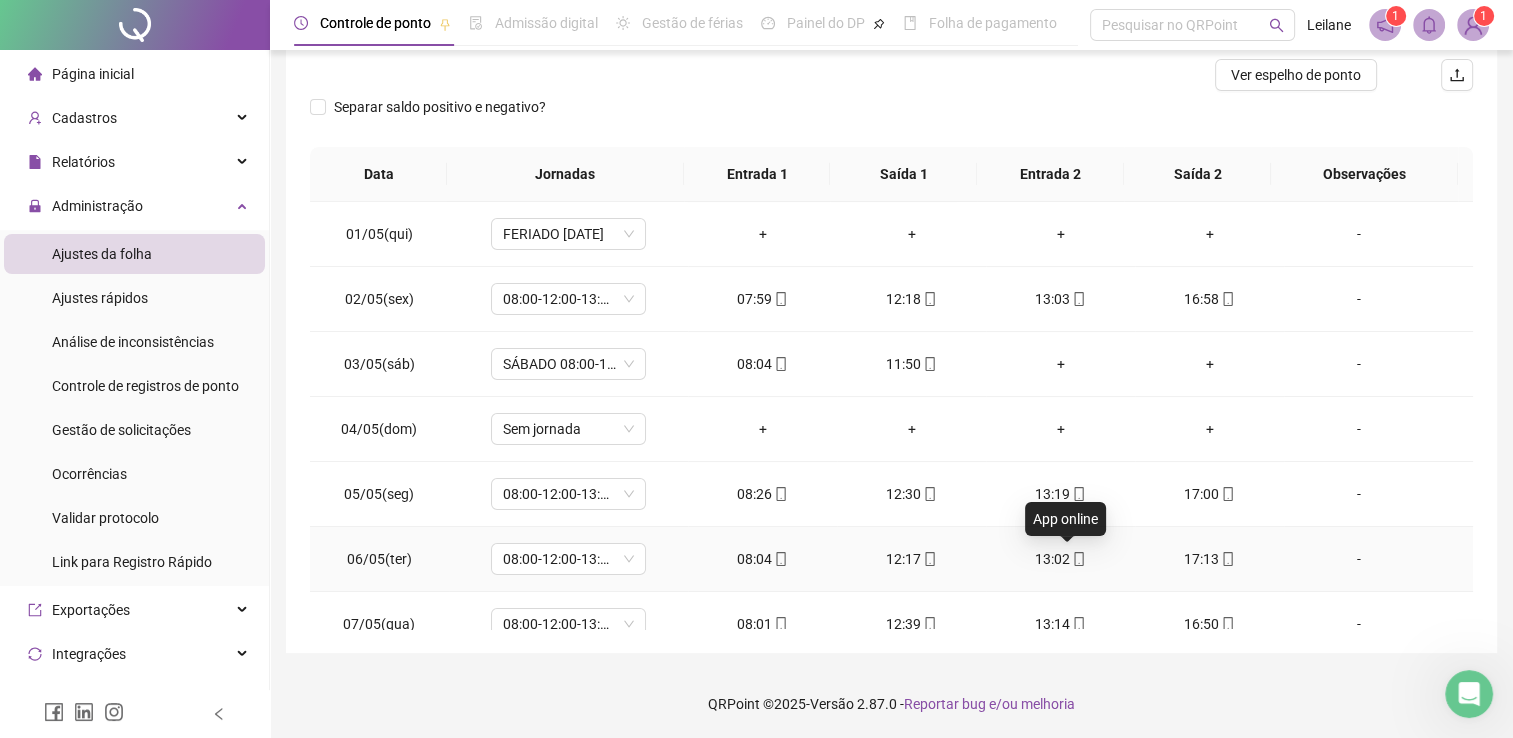 click 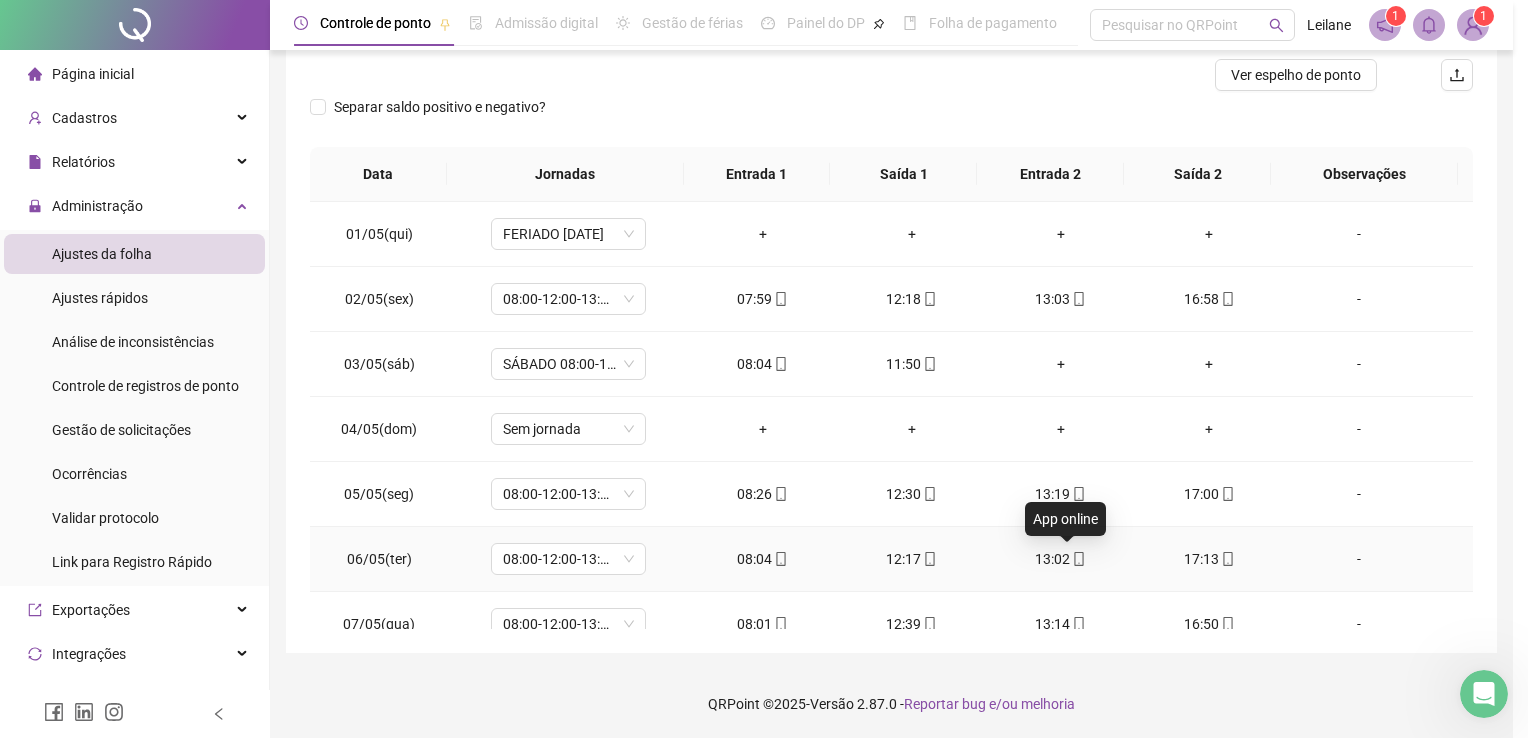 type on "**********" 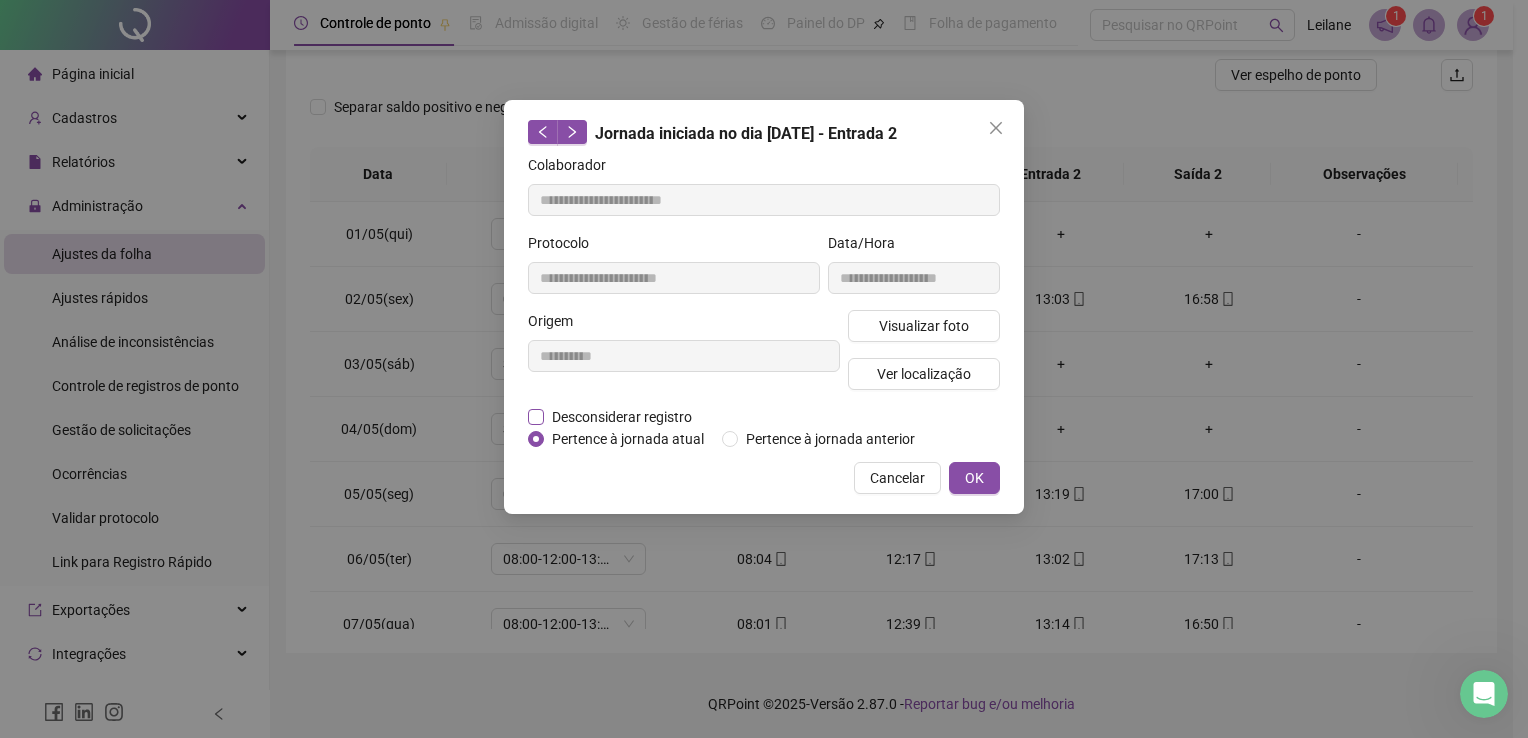 click on "Desconsiderar registro" at bounding box center (622, 417) 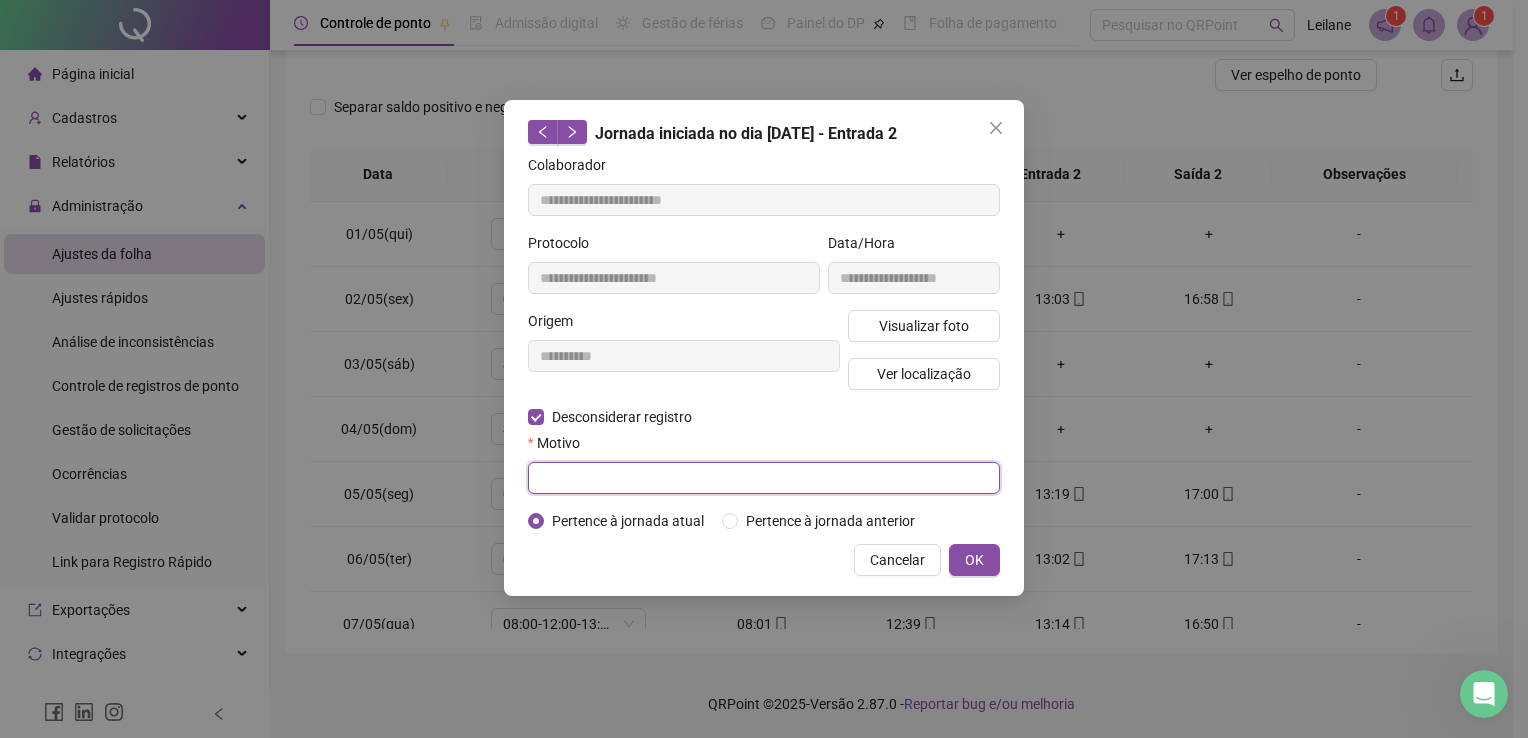 paste on "**********" 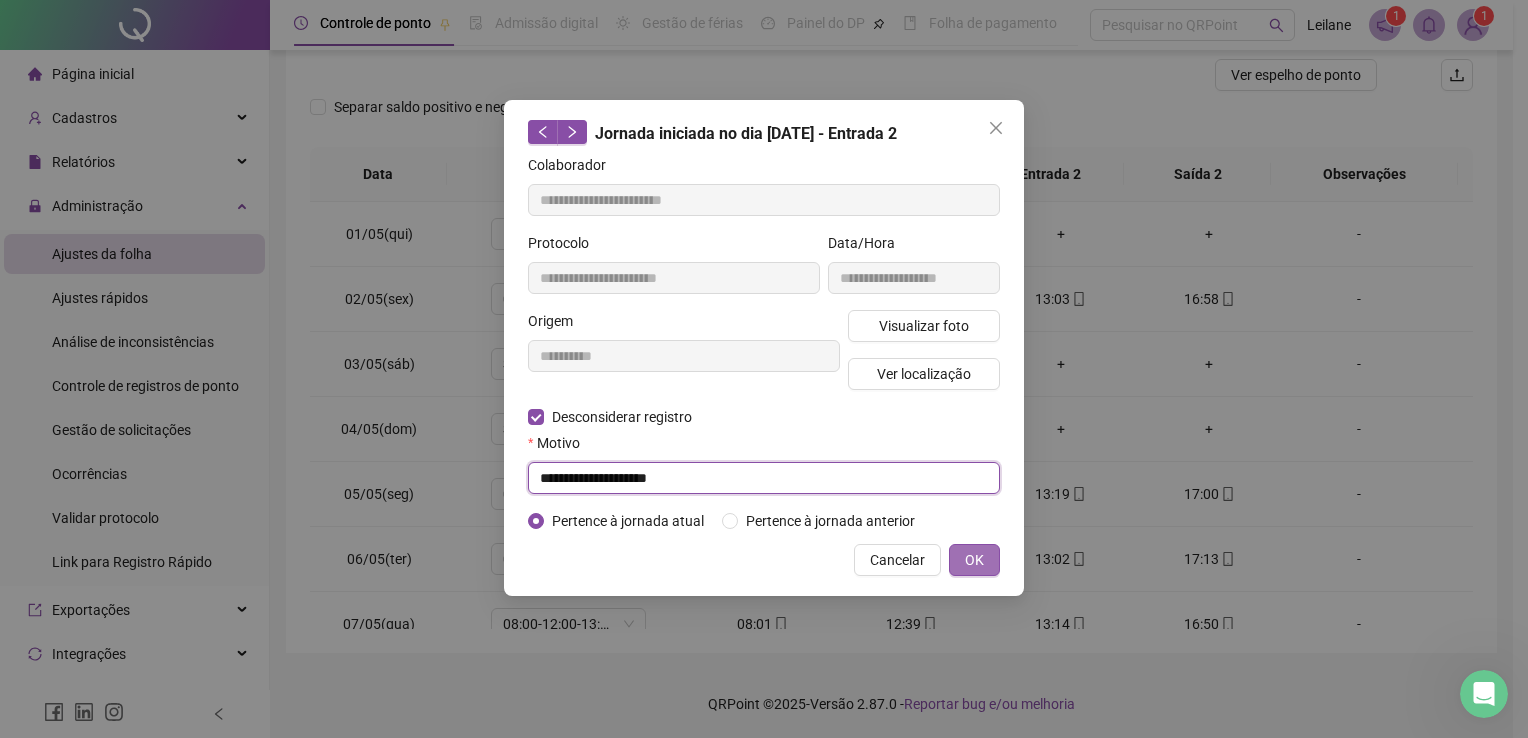 type on "**********" 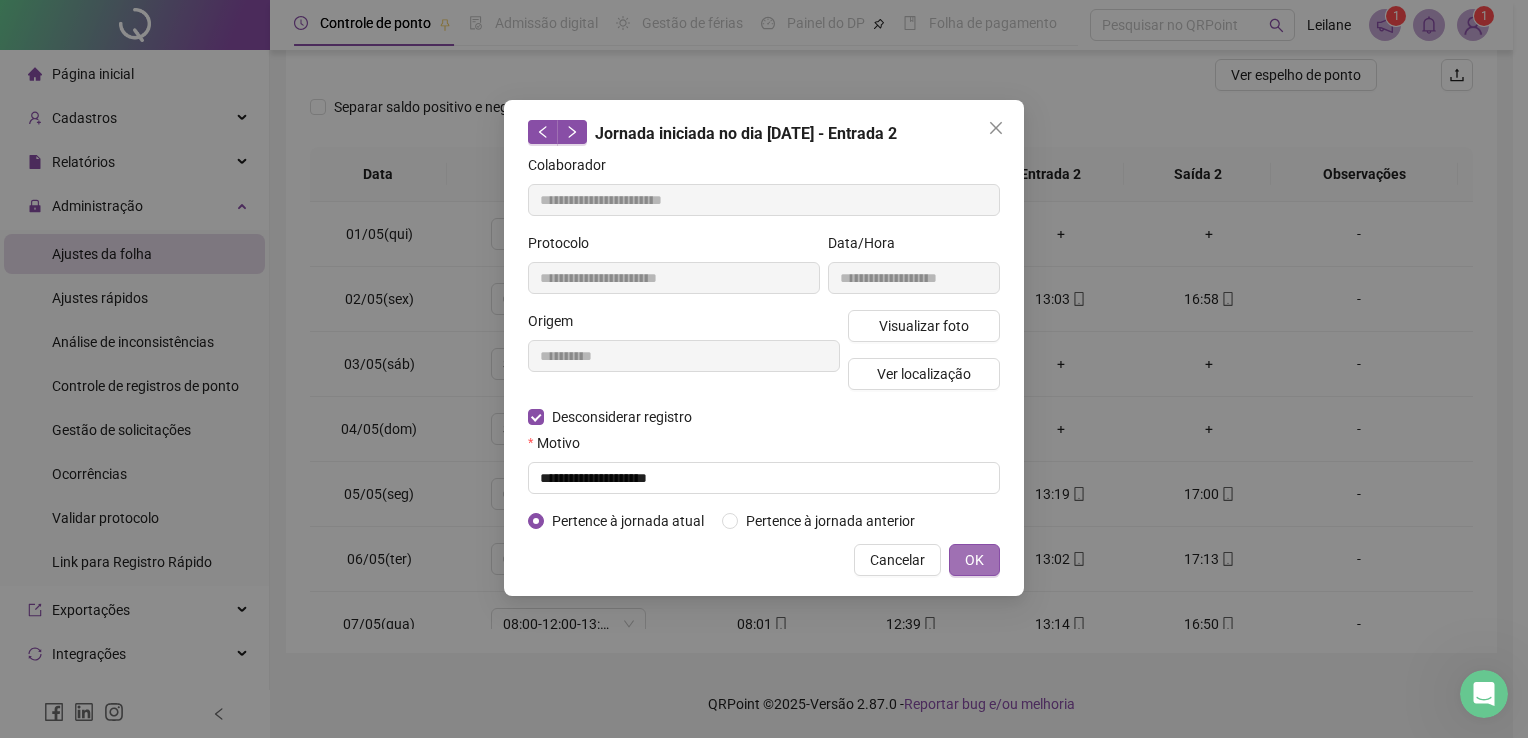 click on "OK" at bounding box center [974, 560] 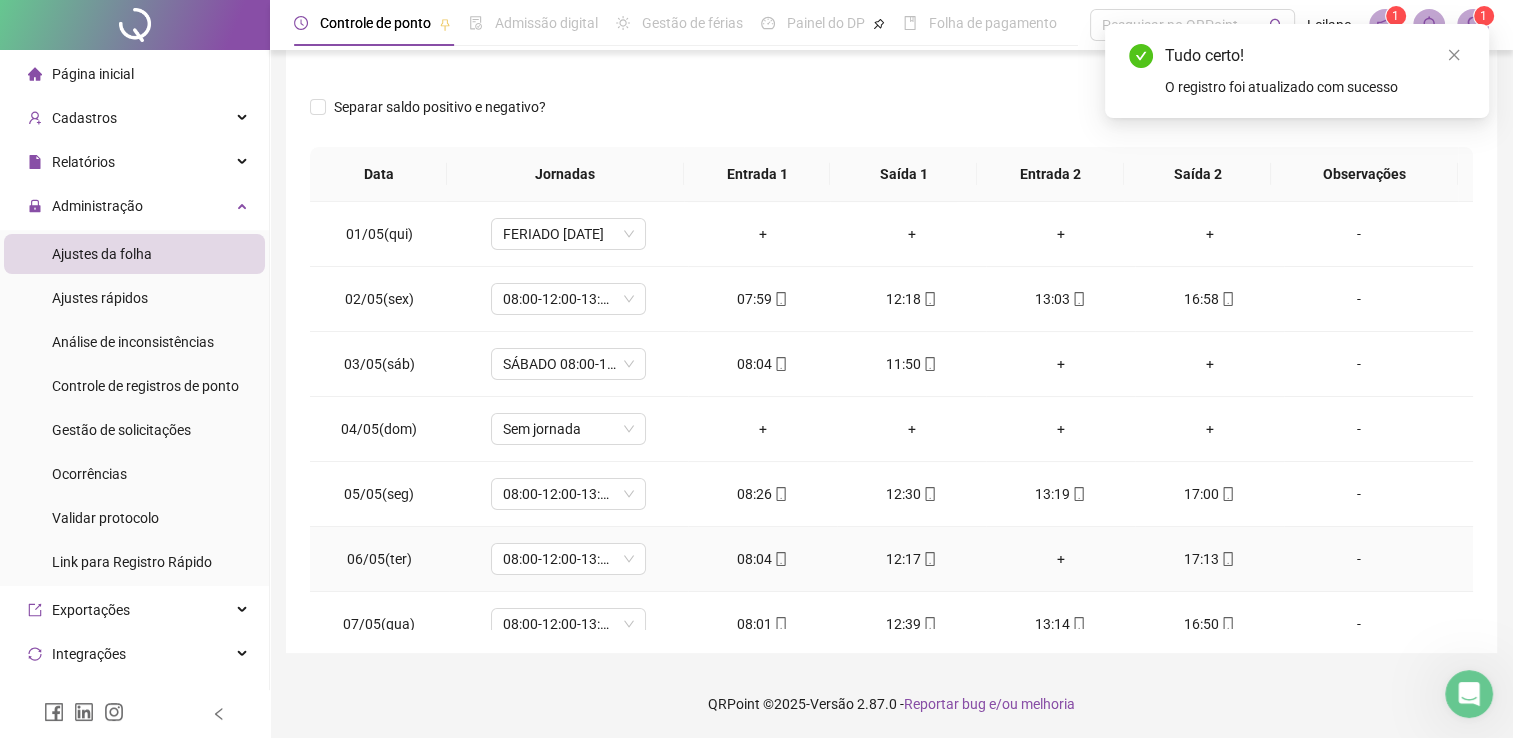 click on "+" at bounding box center (1060, 559) 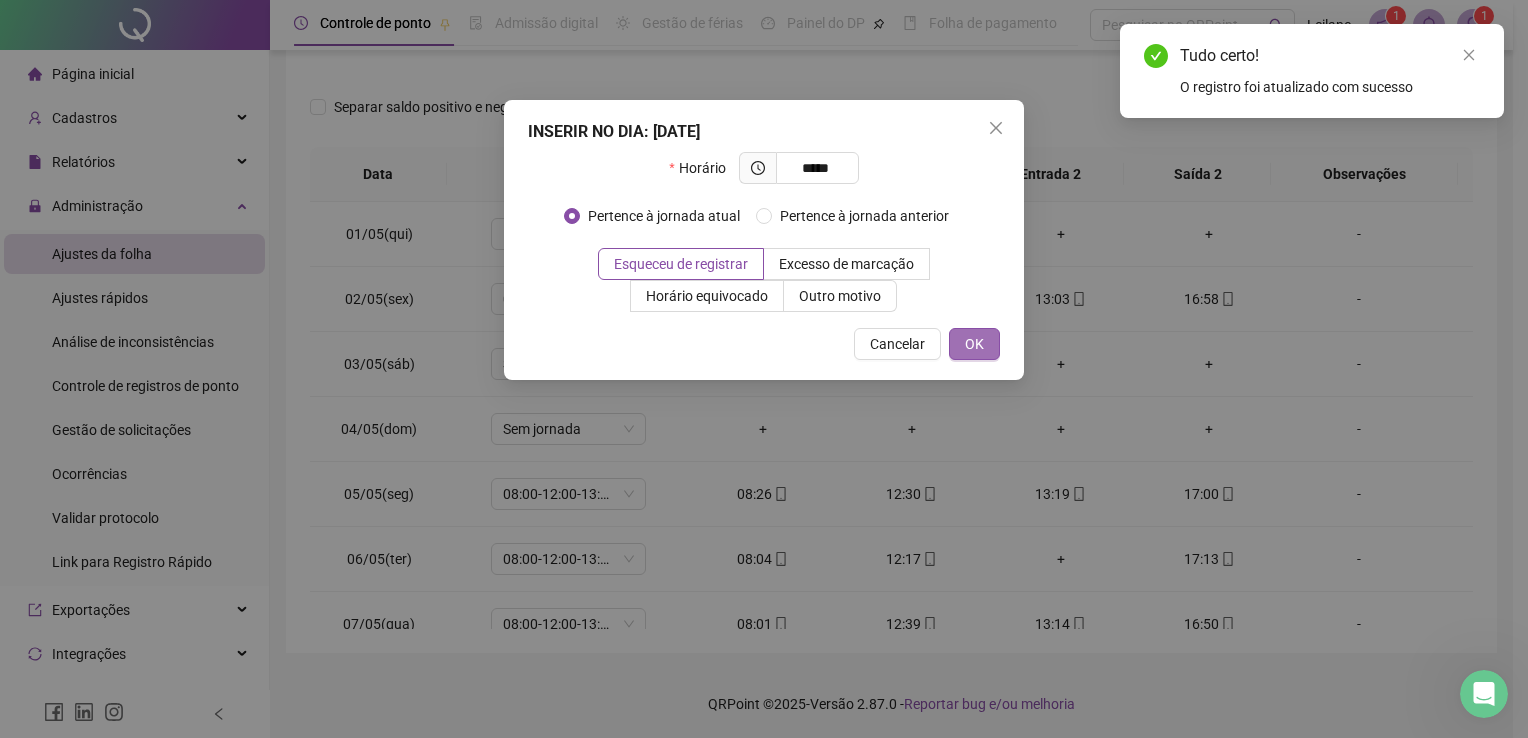 type on "*****" 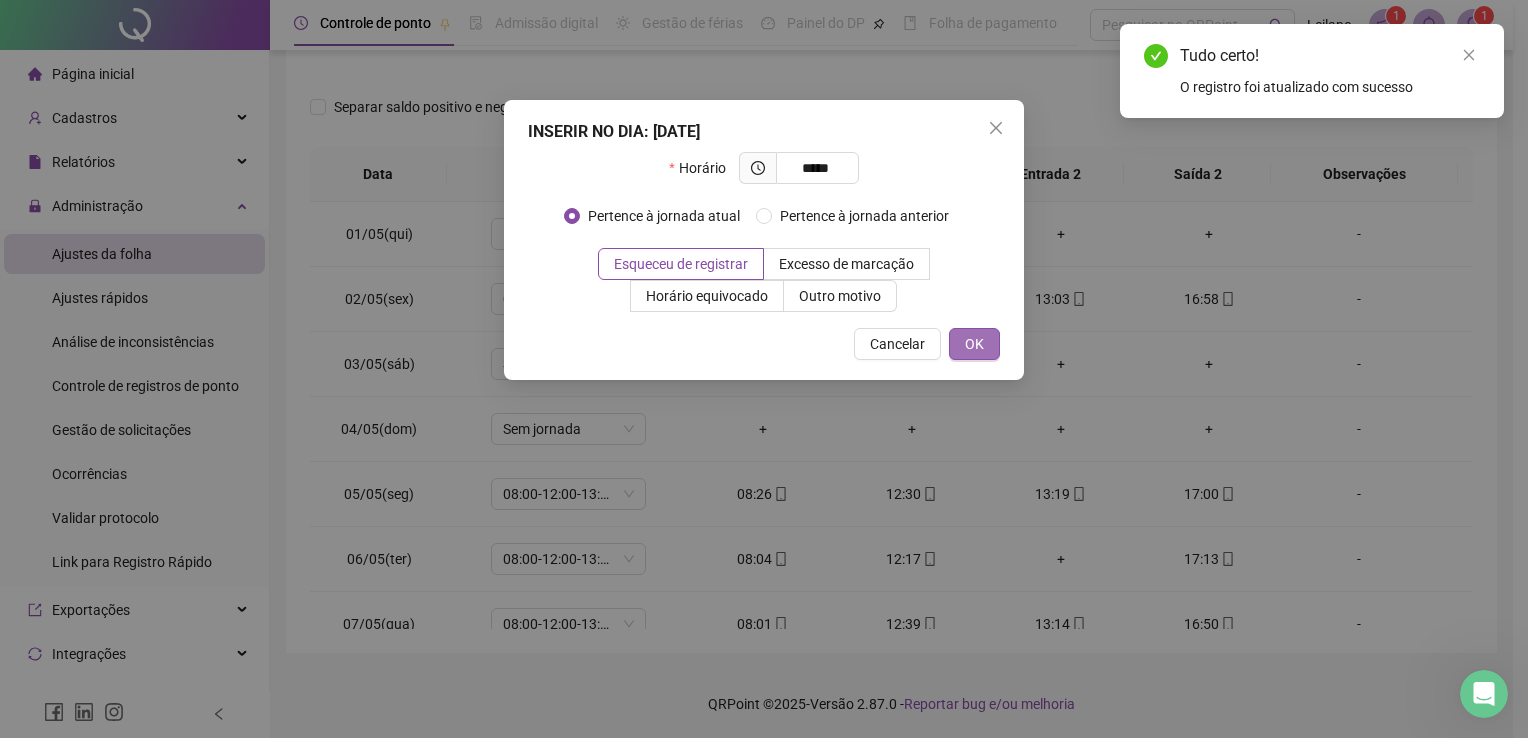 click on "OK" at bounding box center [974, 344] 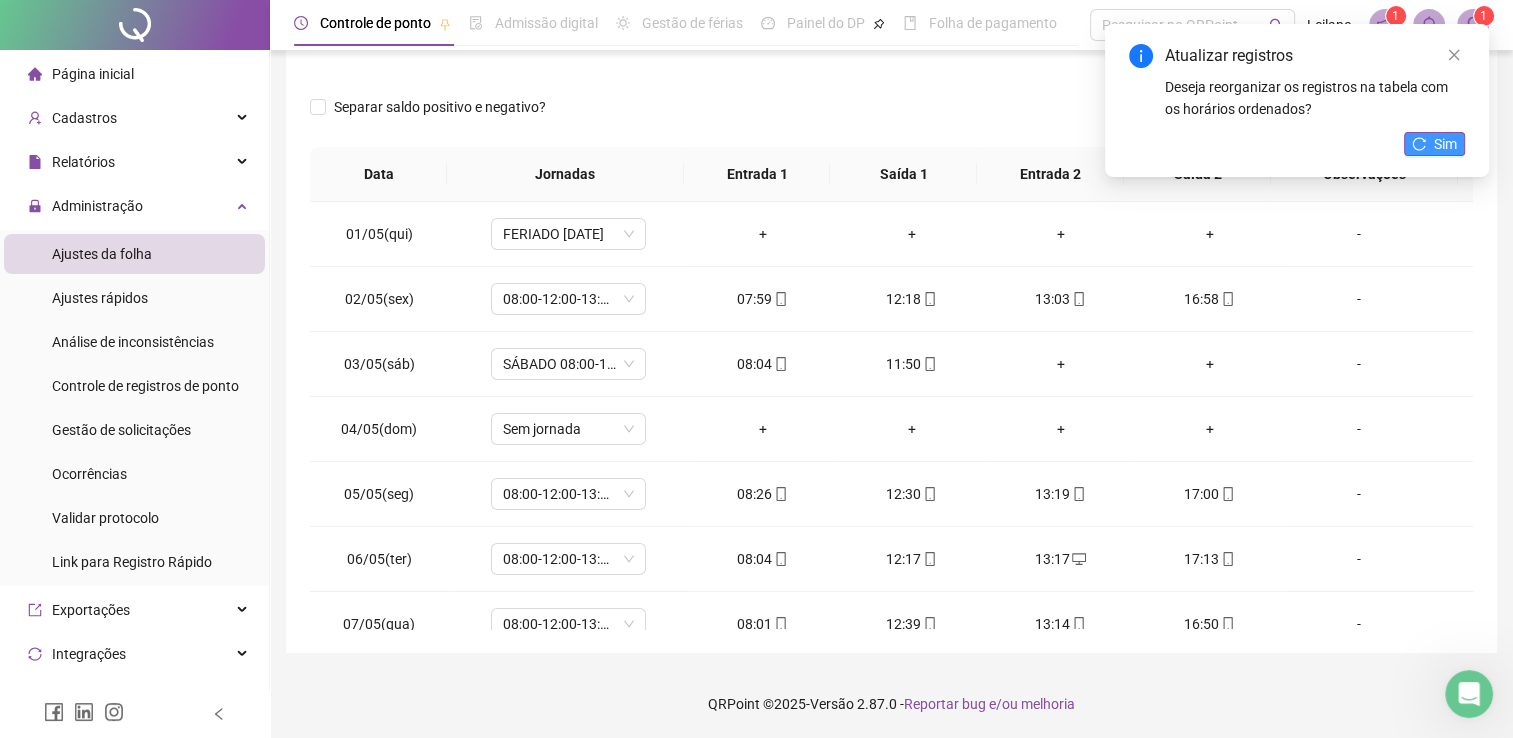 click on "Sim" at bounding box center (1445, 144) 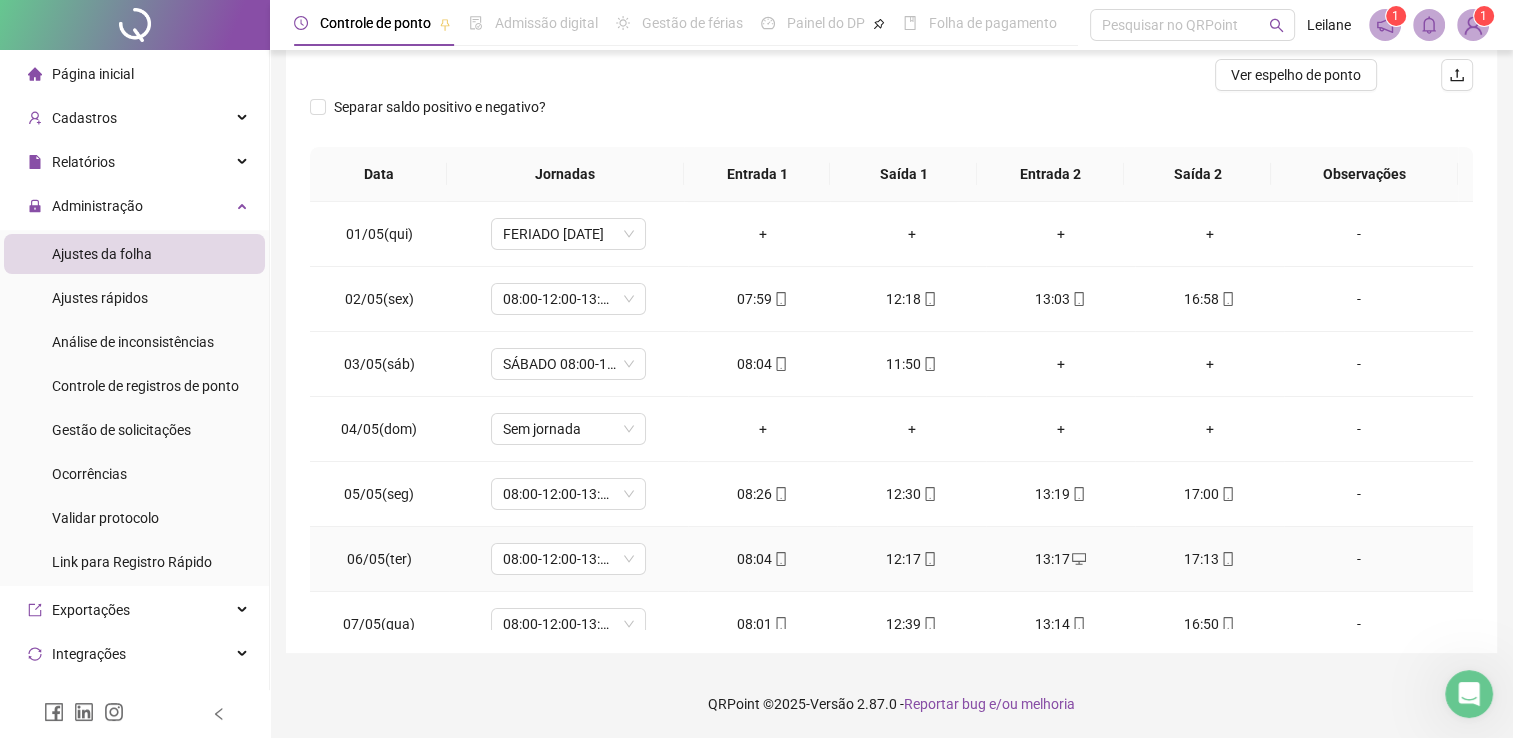 click 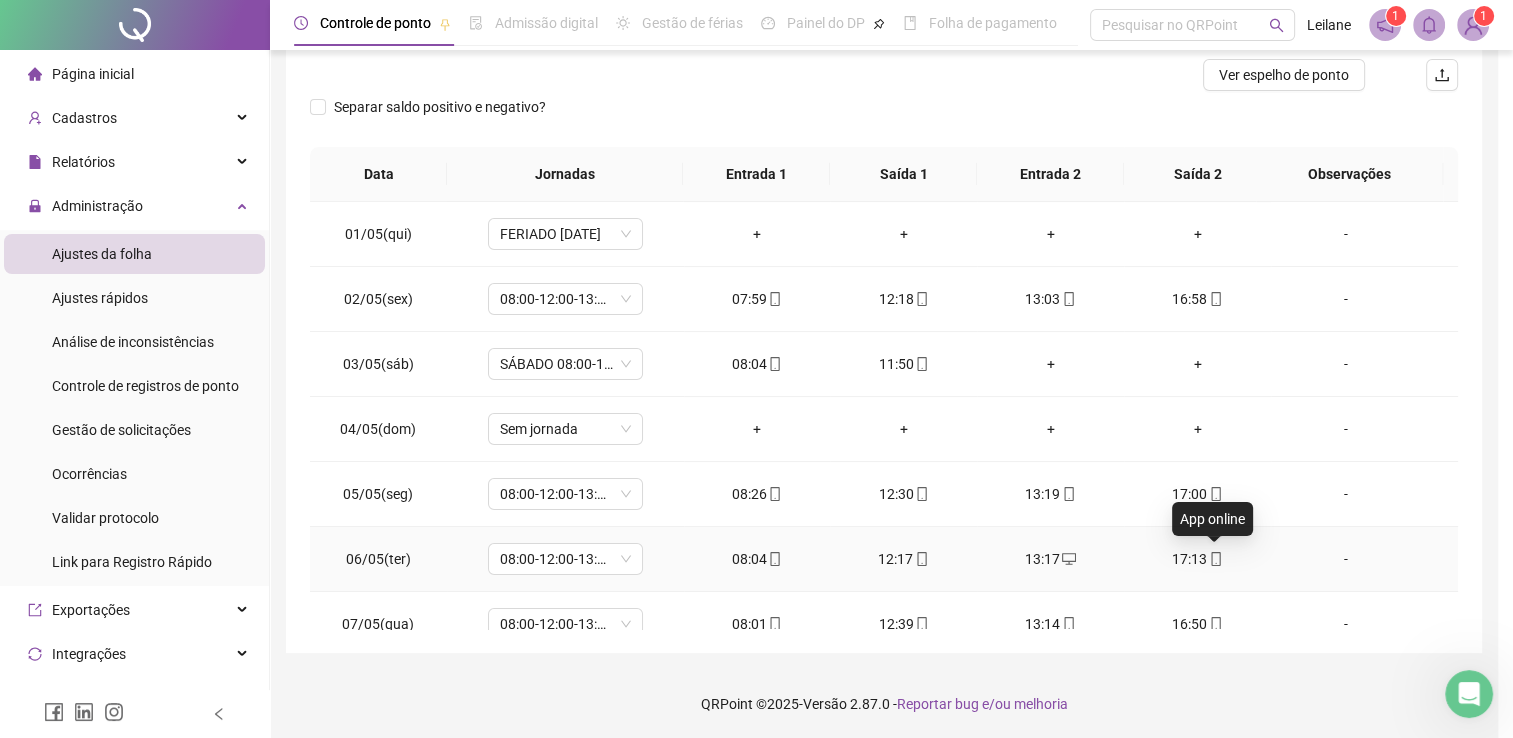 type on "**********" 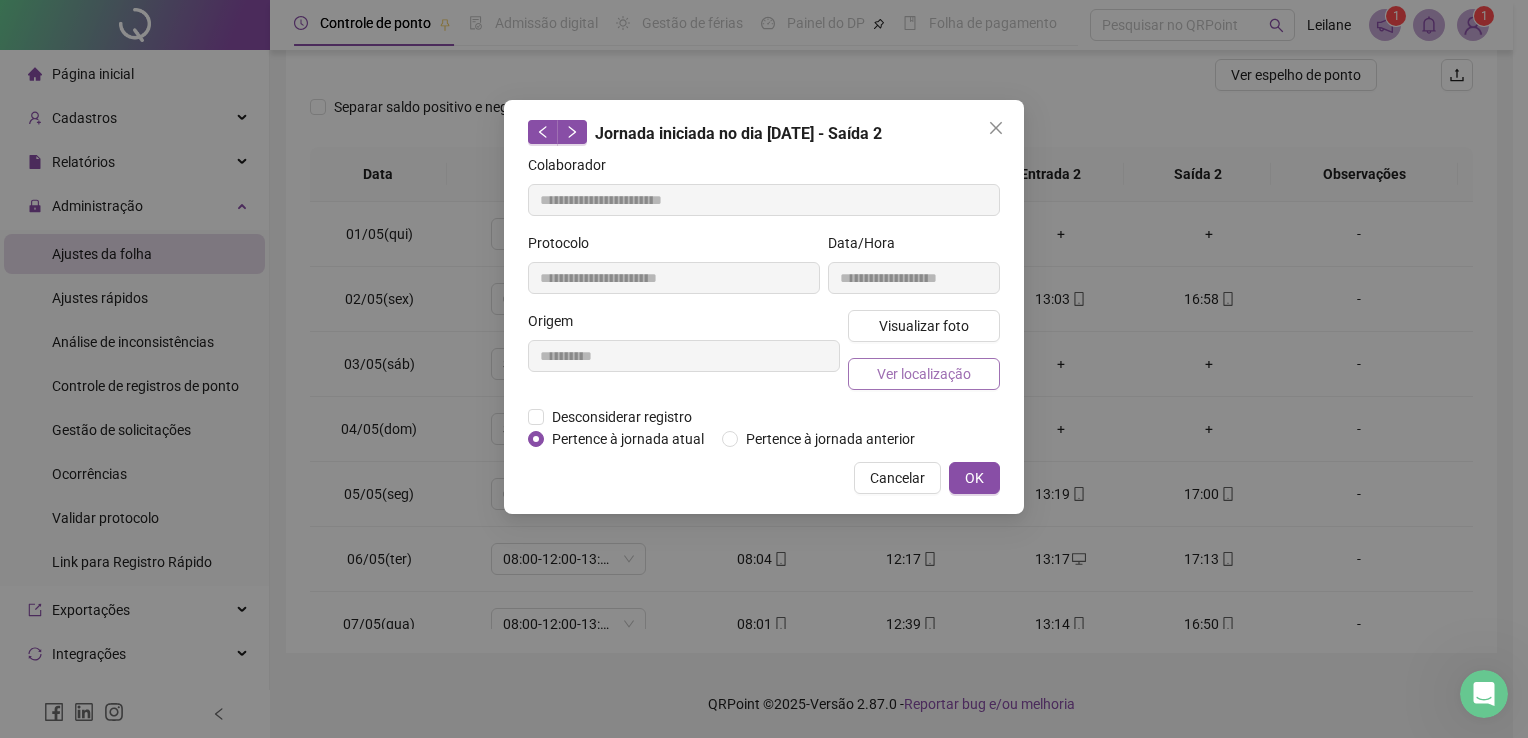 click on "Ver localização" at bounding box center (924, 374) 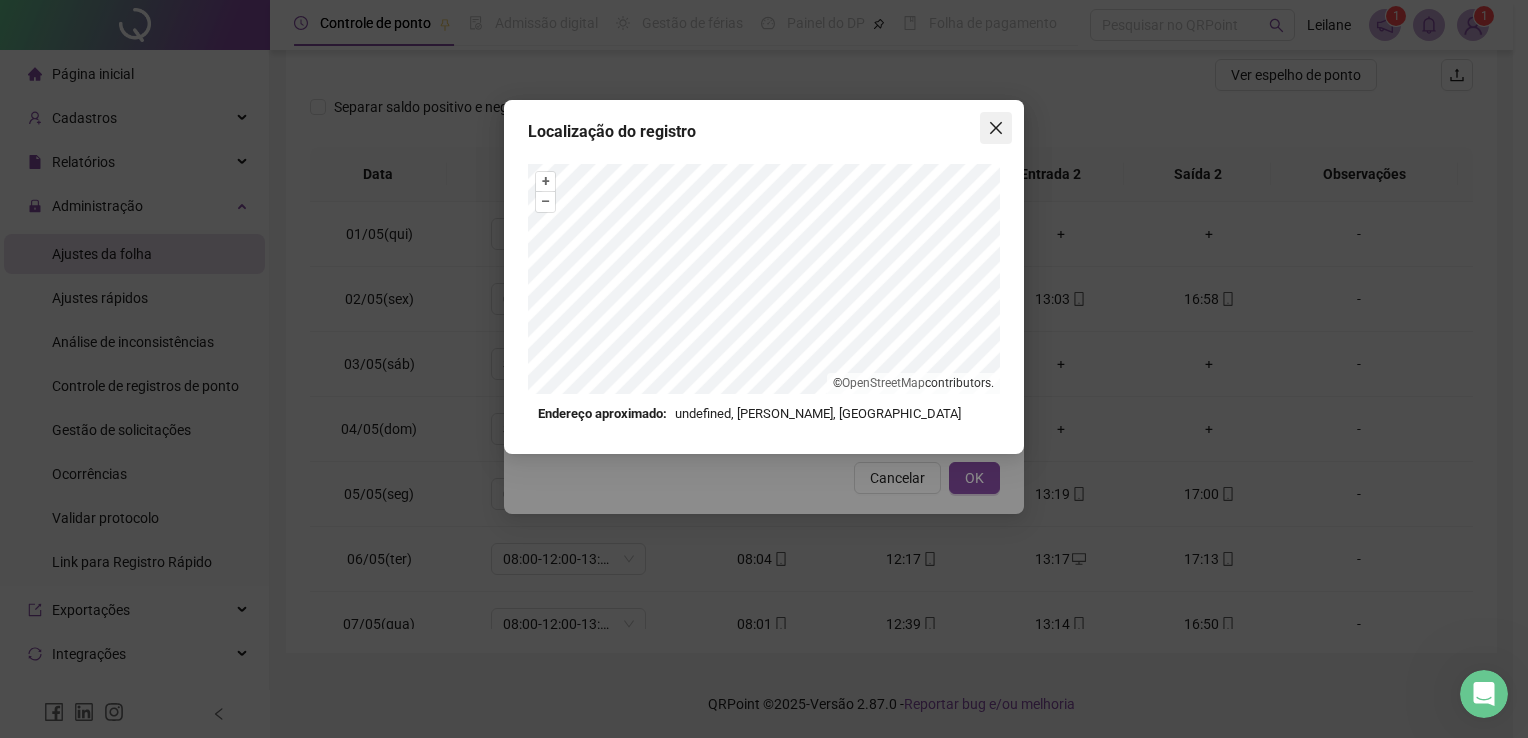 click 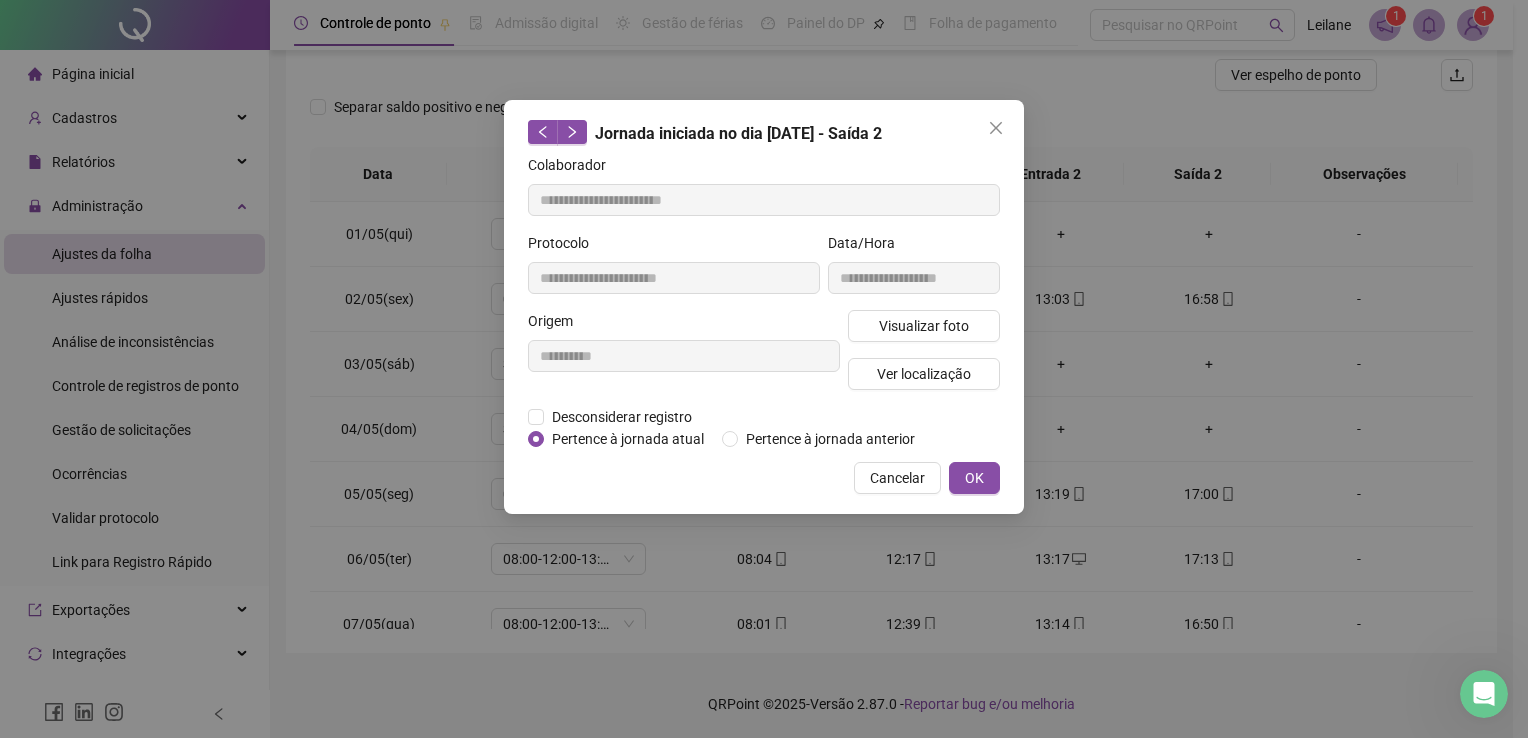 click 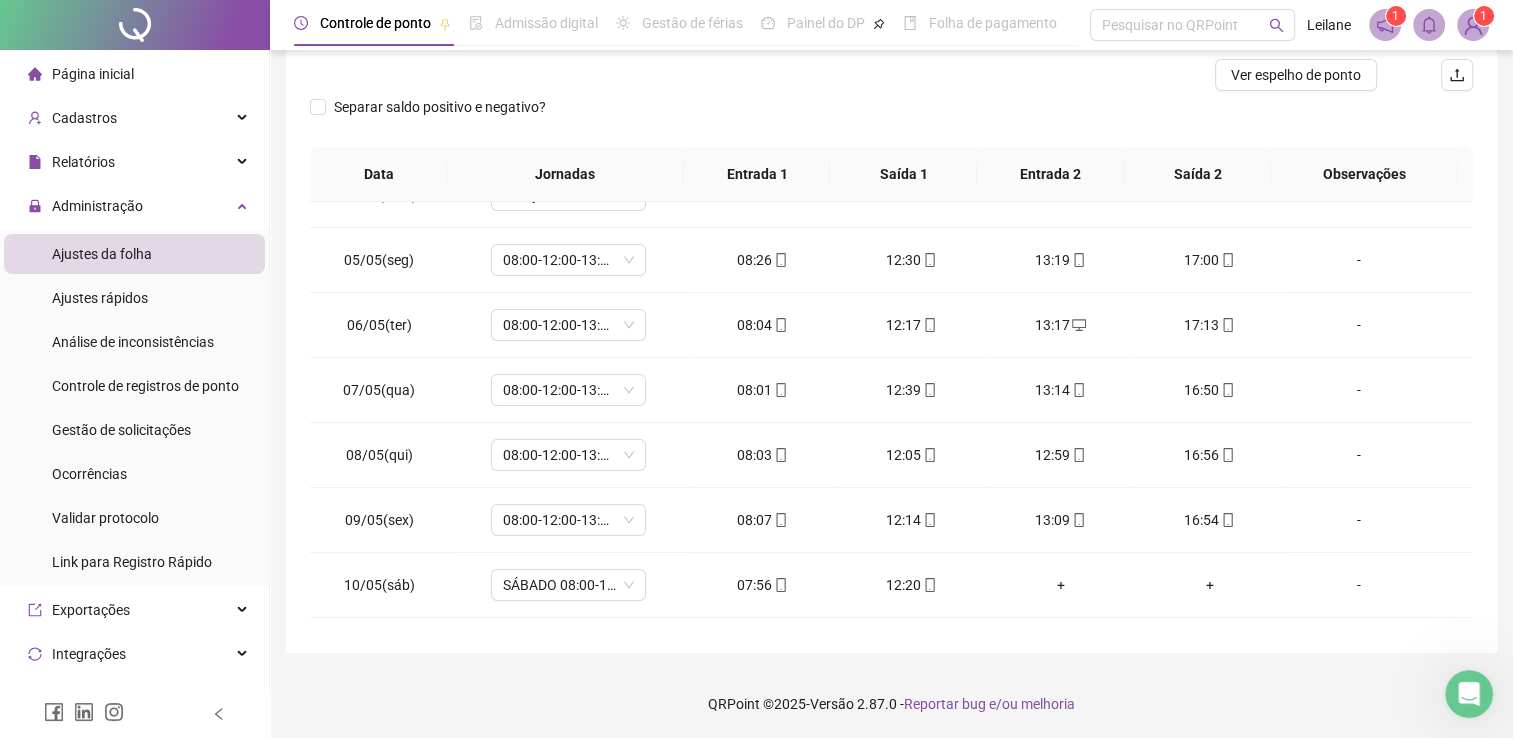 scroll, scrollTop: 238, scrollLeft: 0, axis: vertical 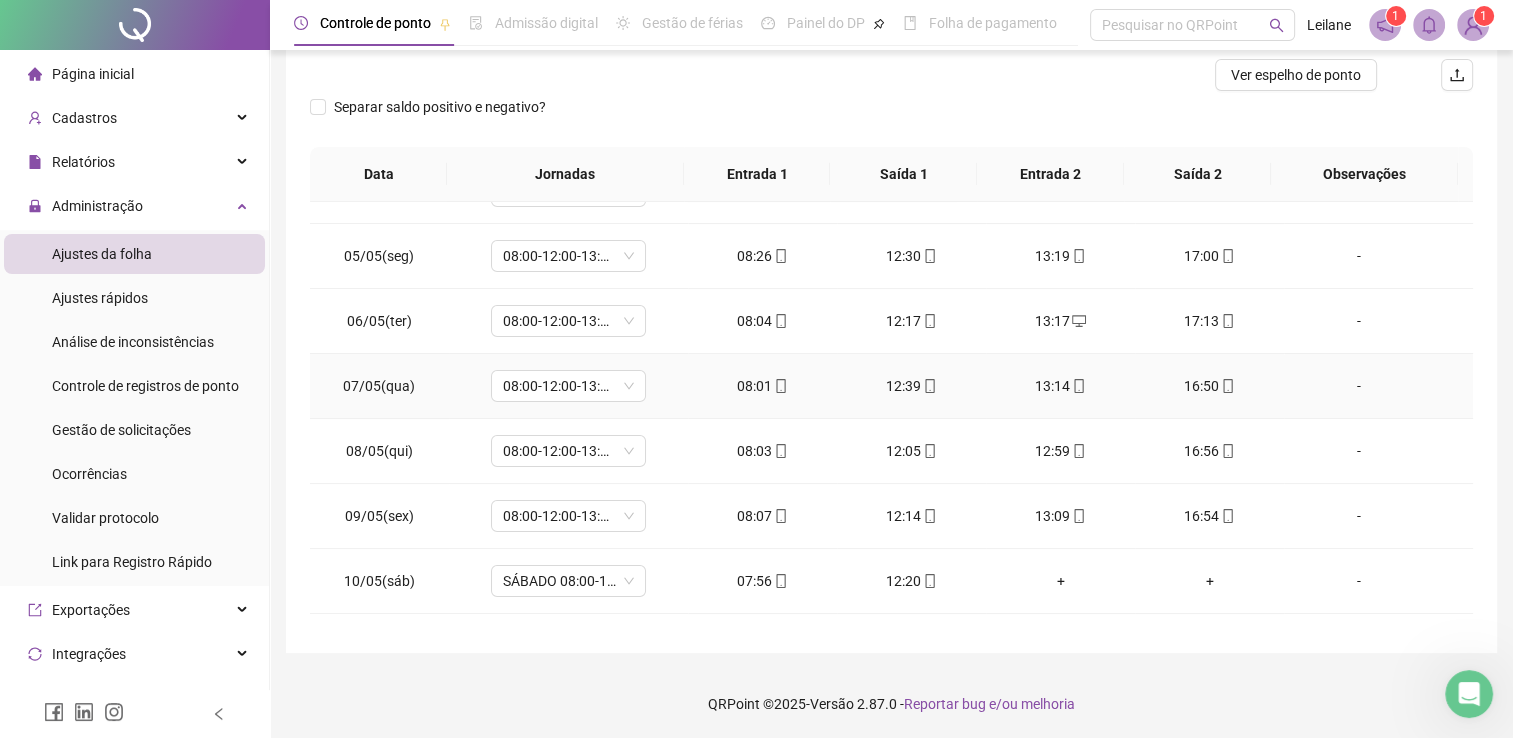 click at bounding box center (1078, 386) 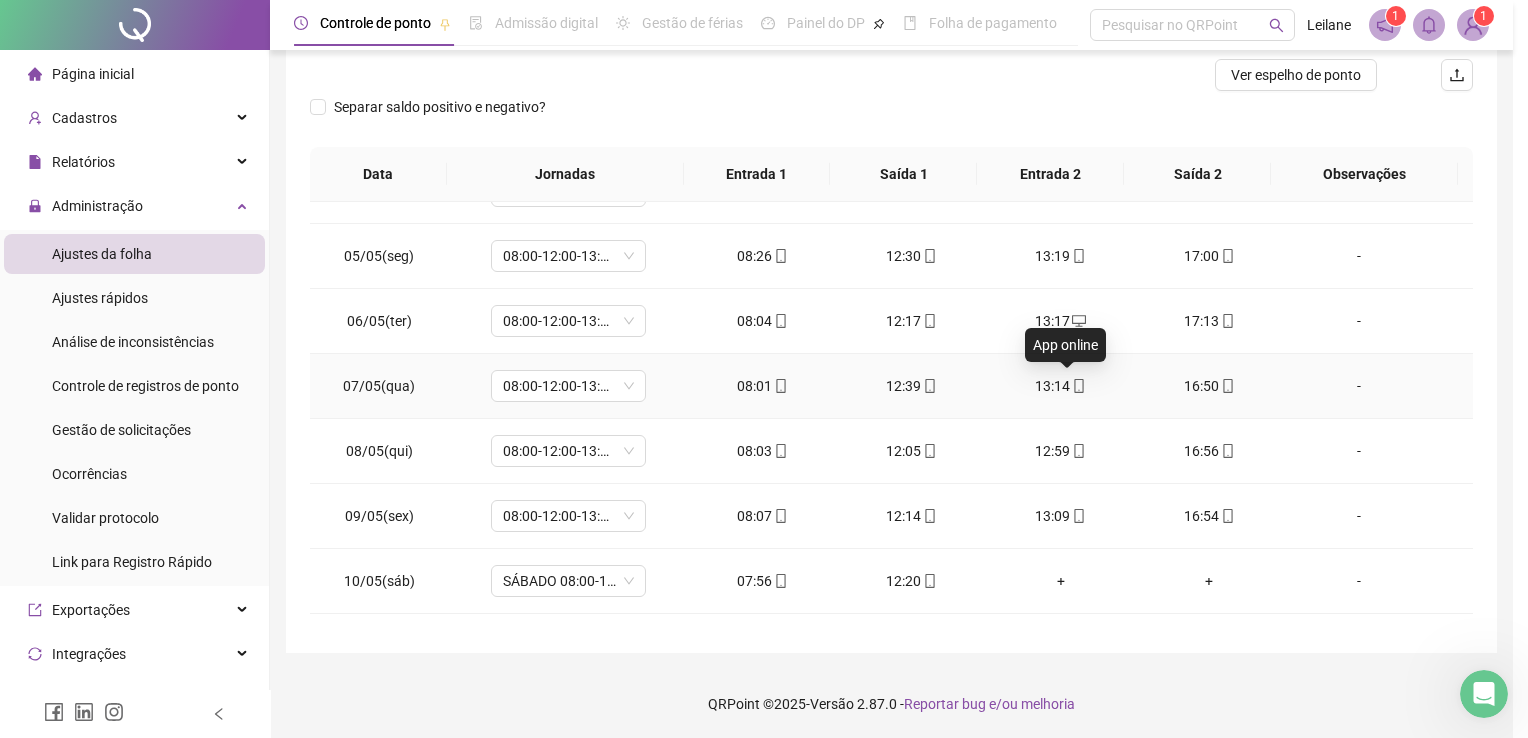 type on "**********" 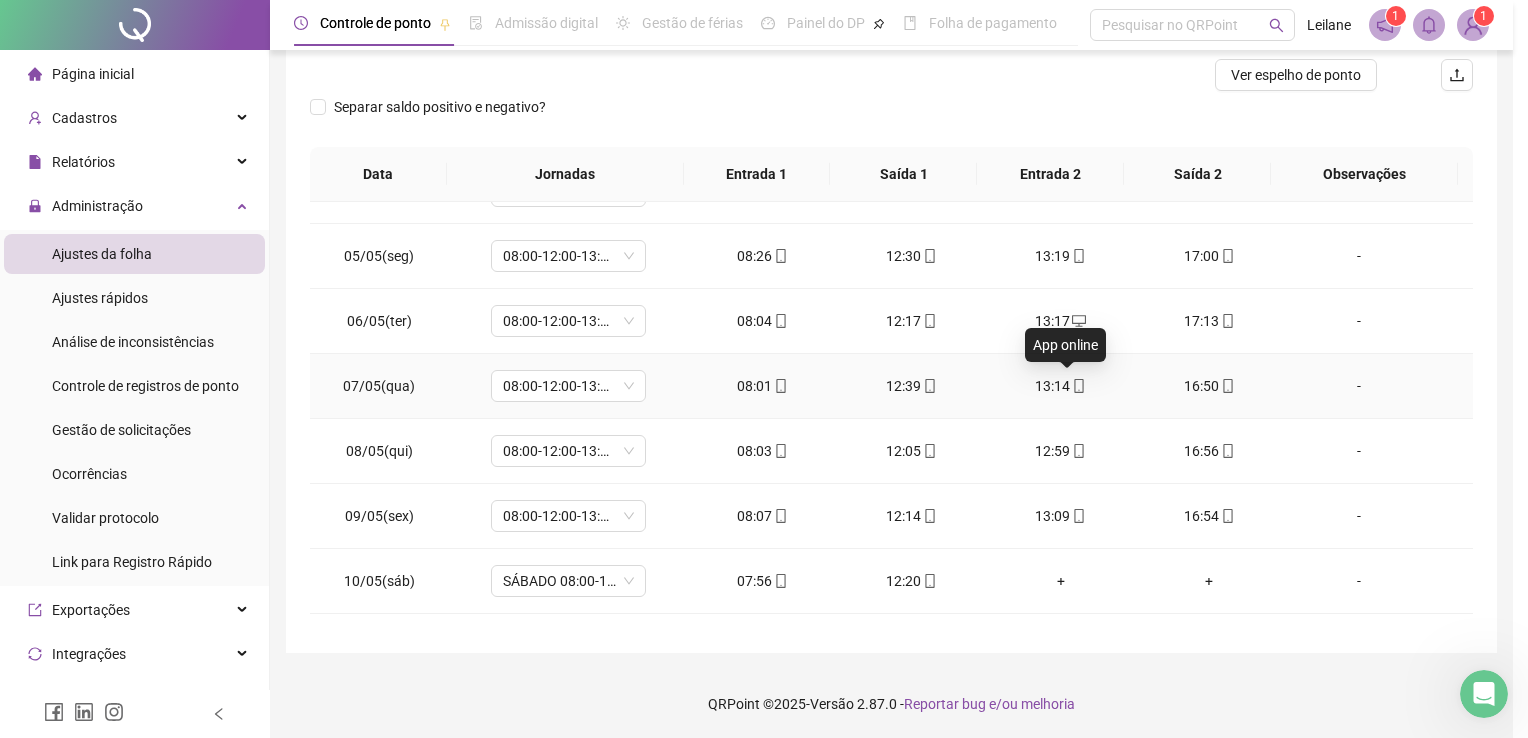 type on "**********" 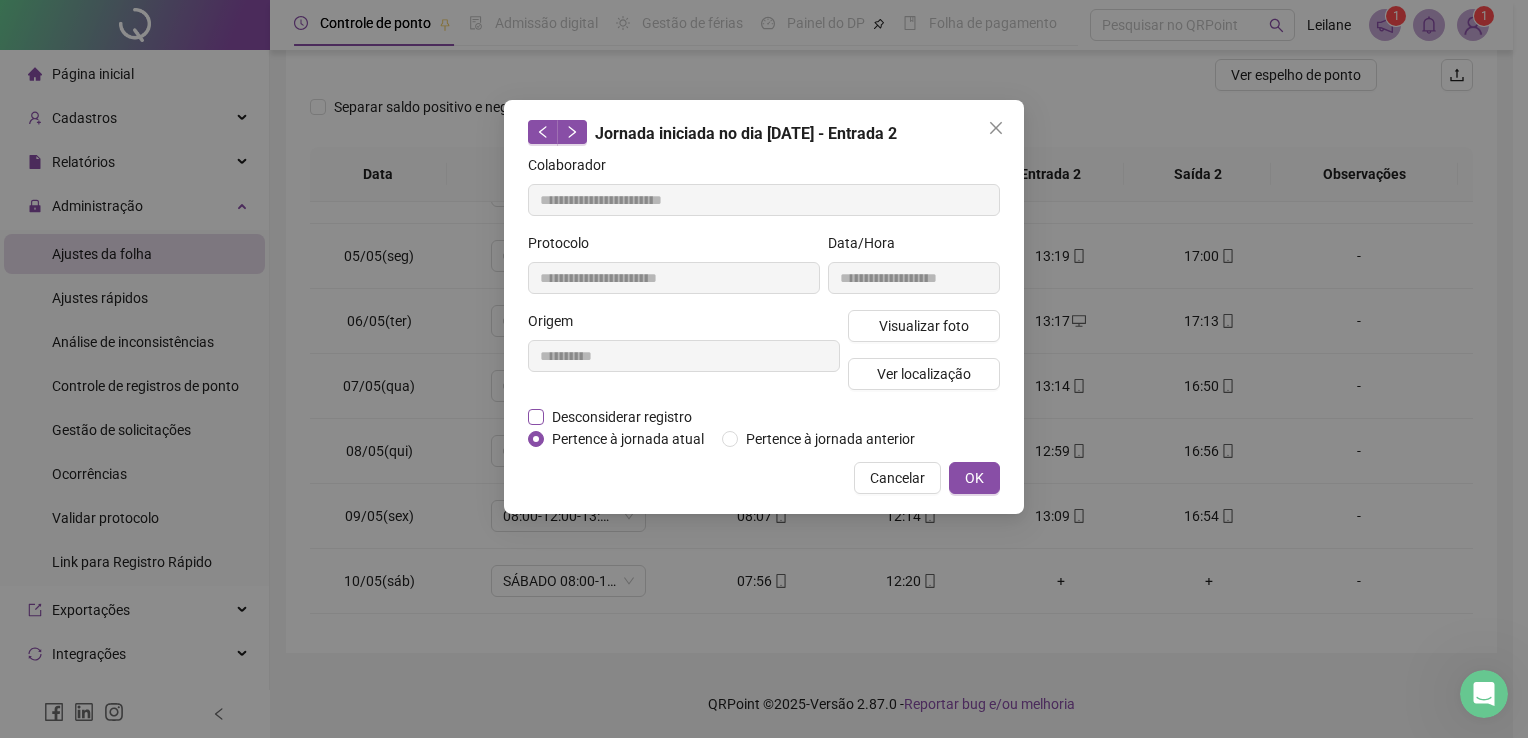 click on "Desconsiderar registro" at bounding box center (622, 417) 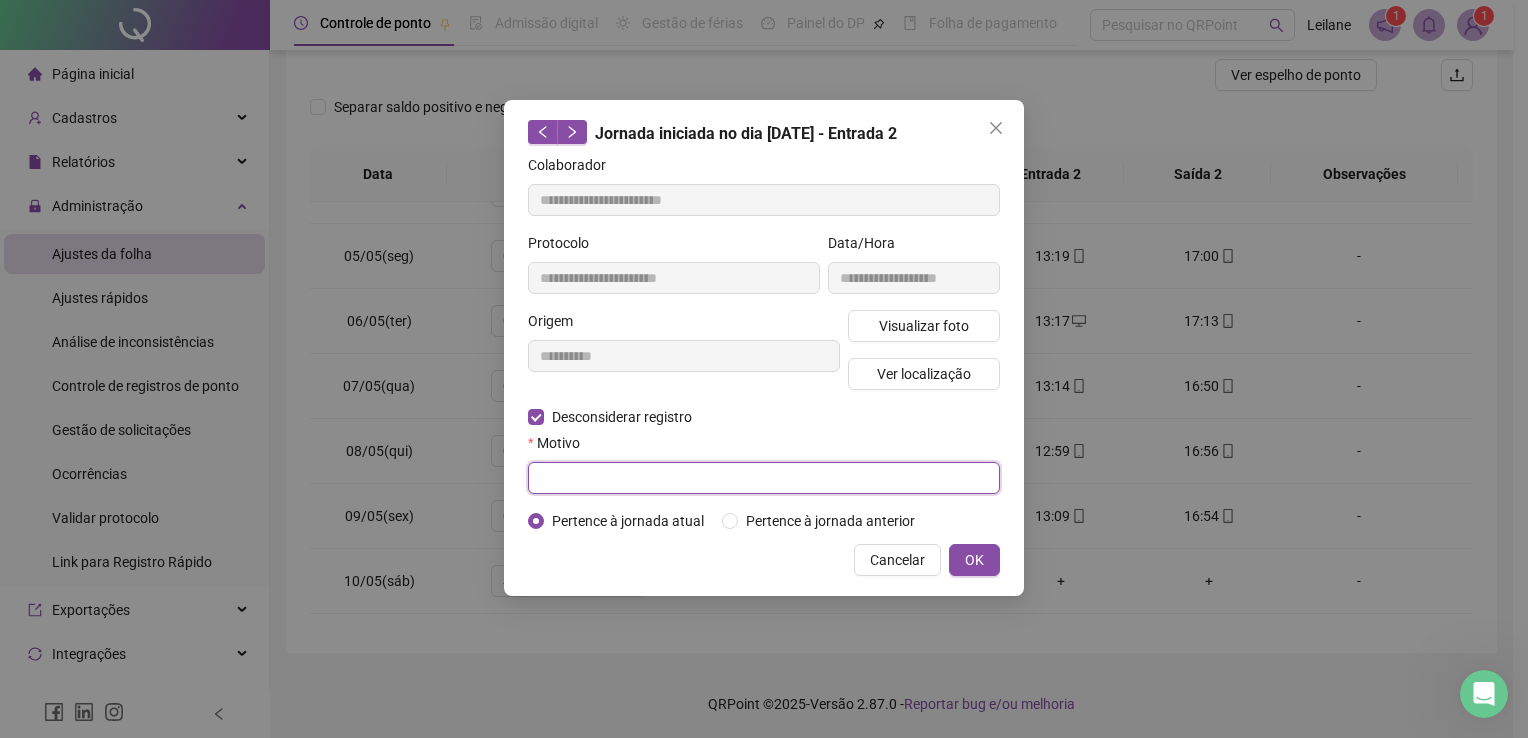 click at bounding box center (764, 478) 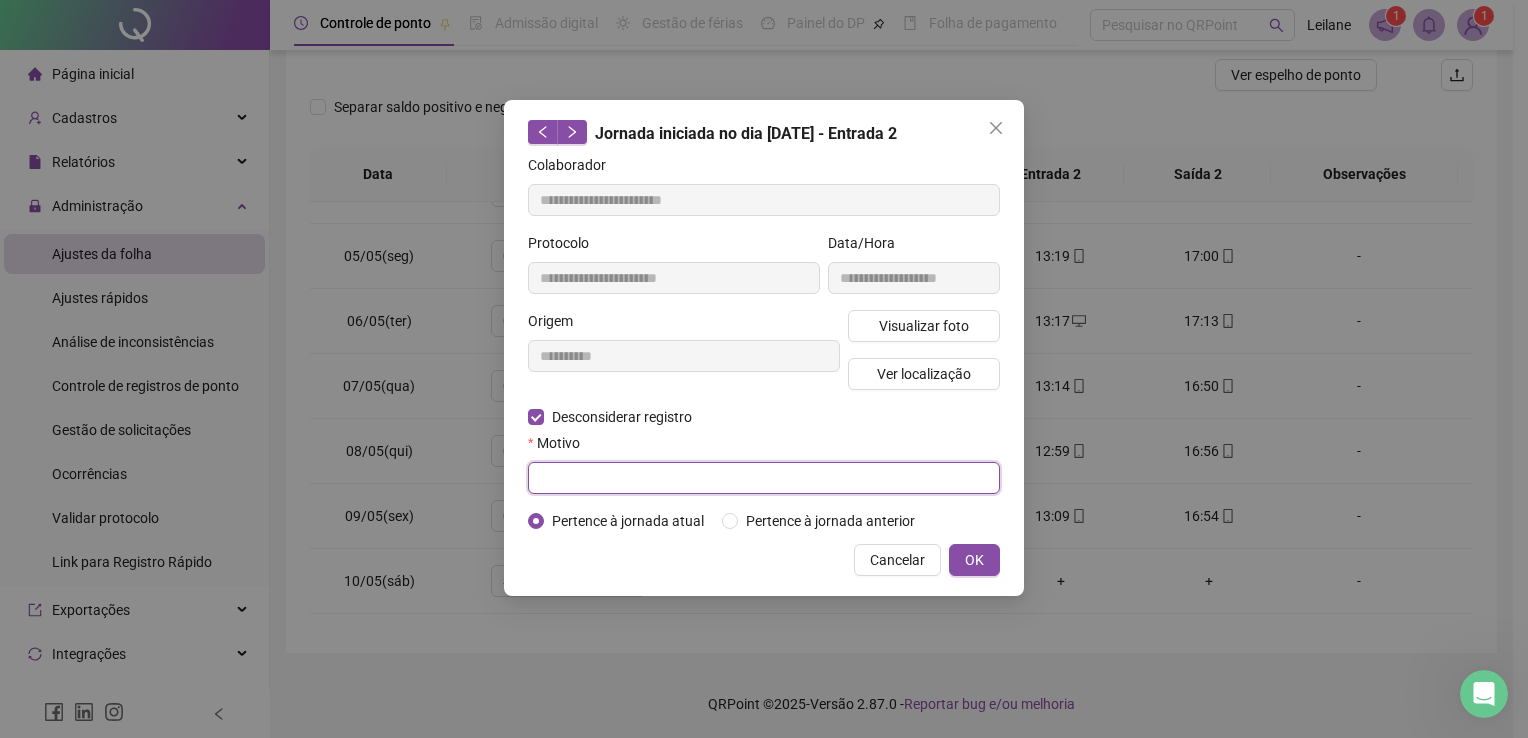 paste on "**********" 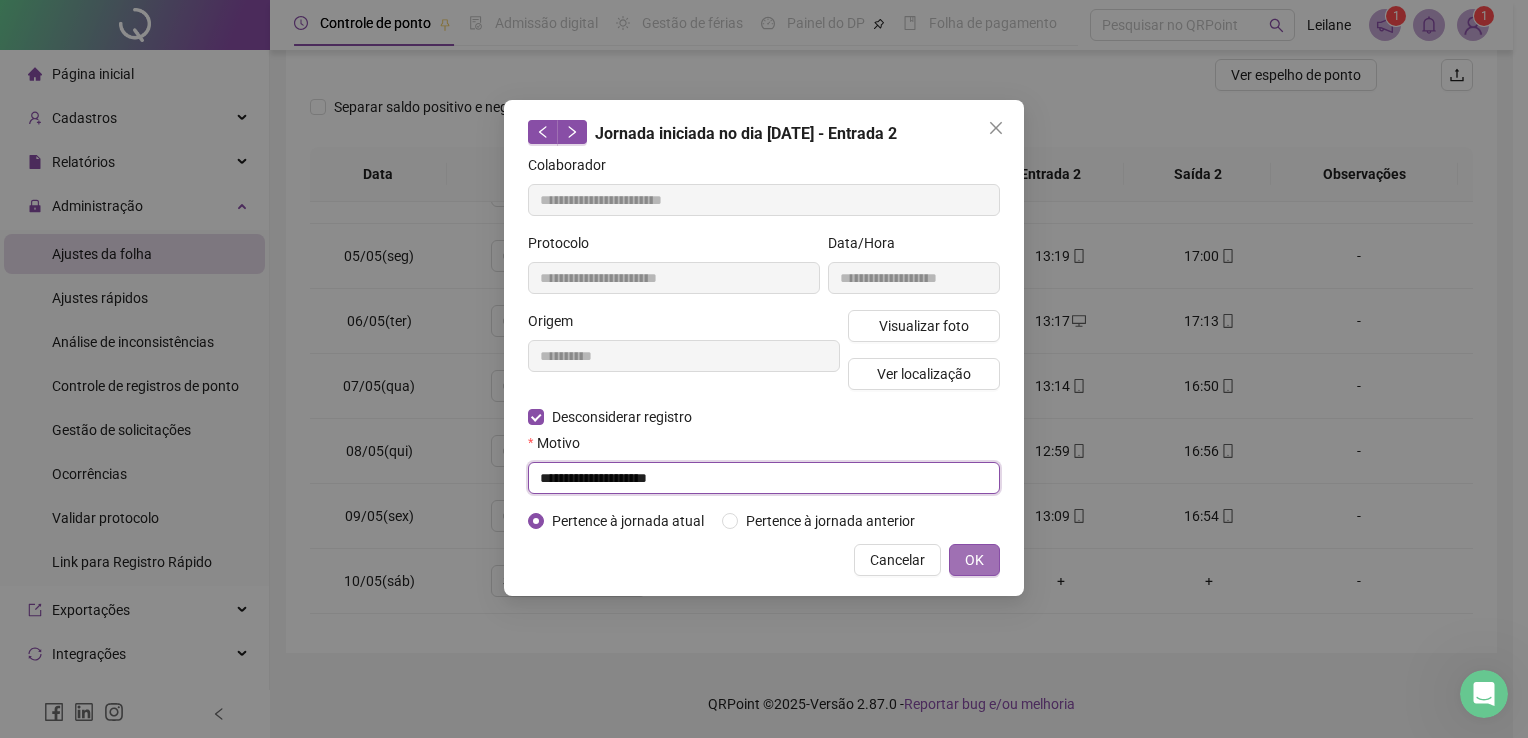 type on "**********" 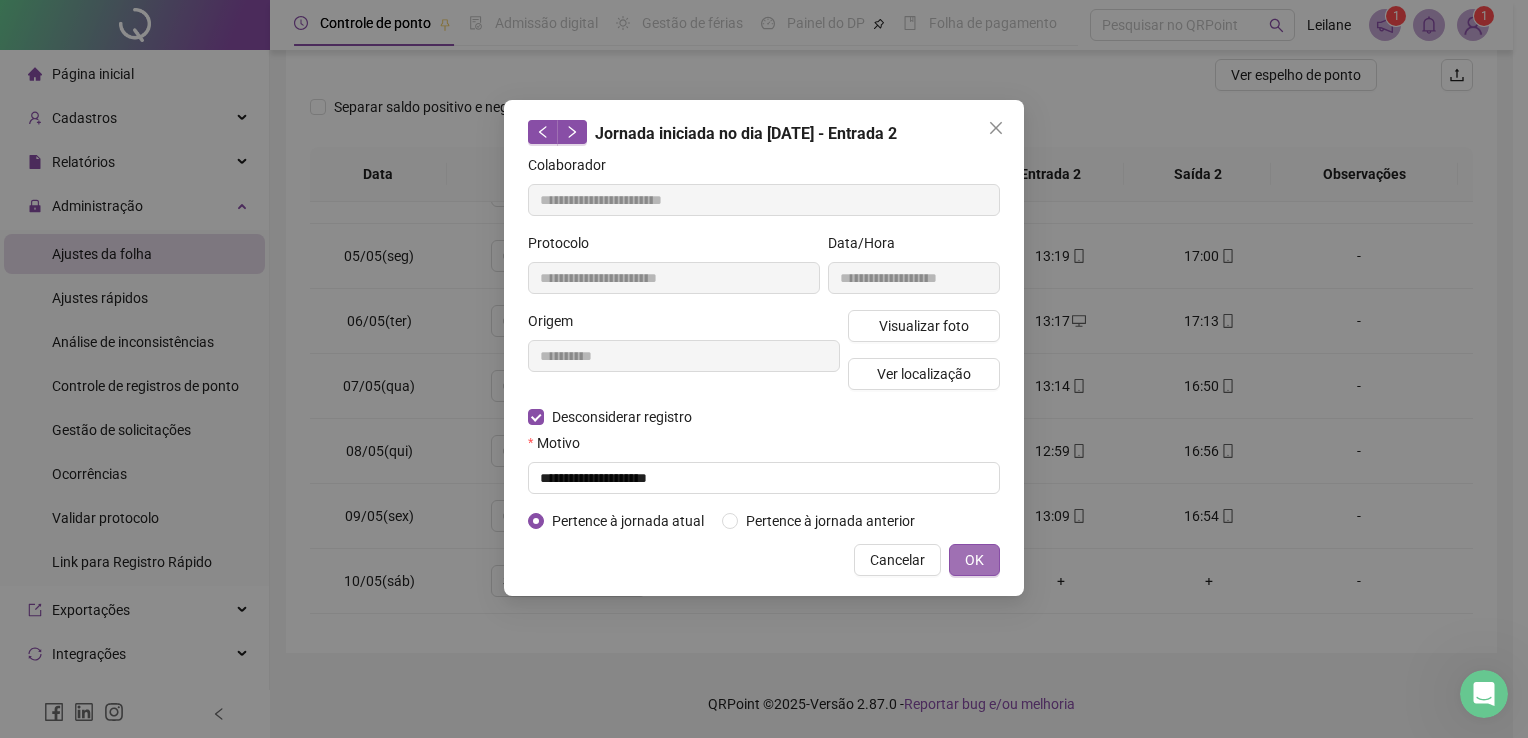 click on "OK" at bounding box center [974, 560] 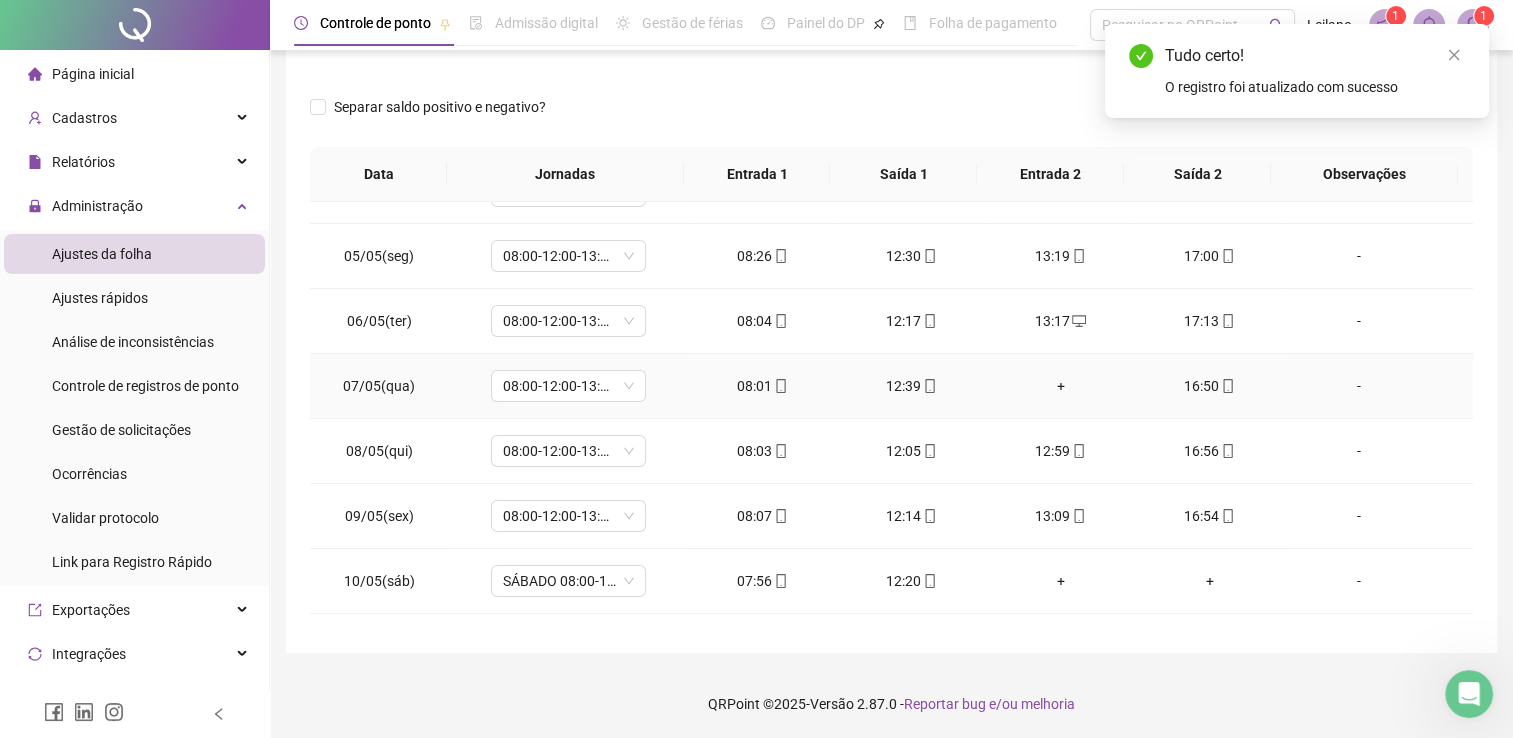 click on "+" at bounding box center (1060, 386) 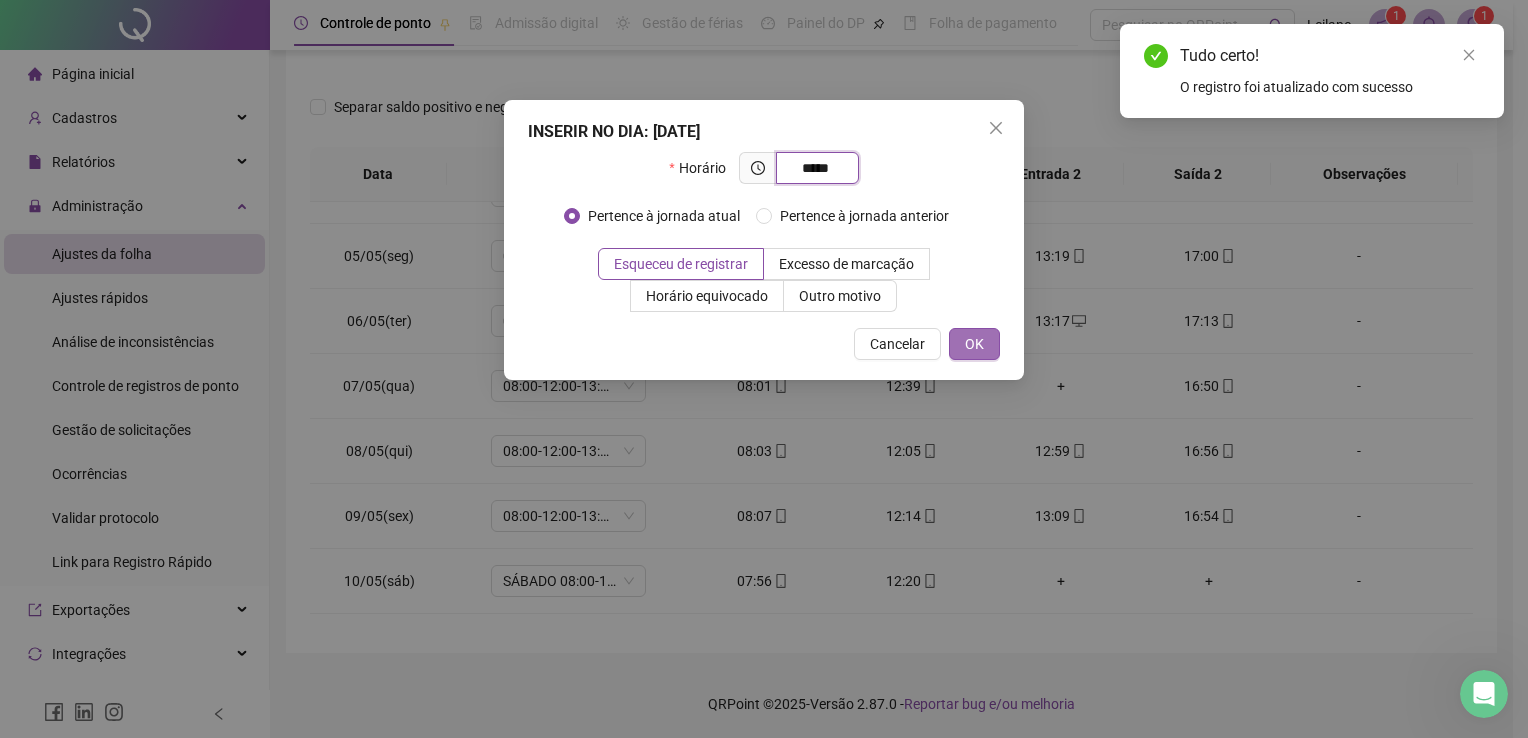 type on "*****" 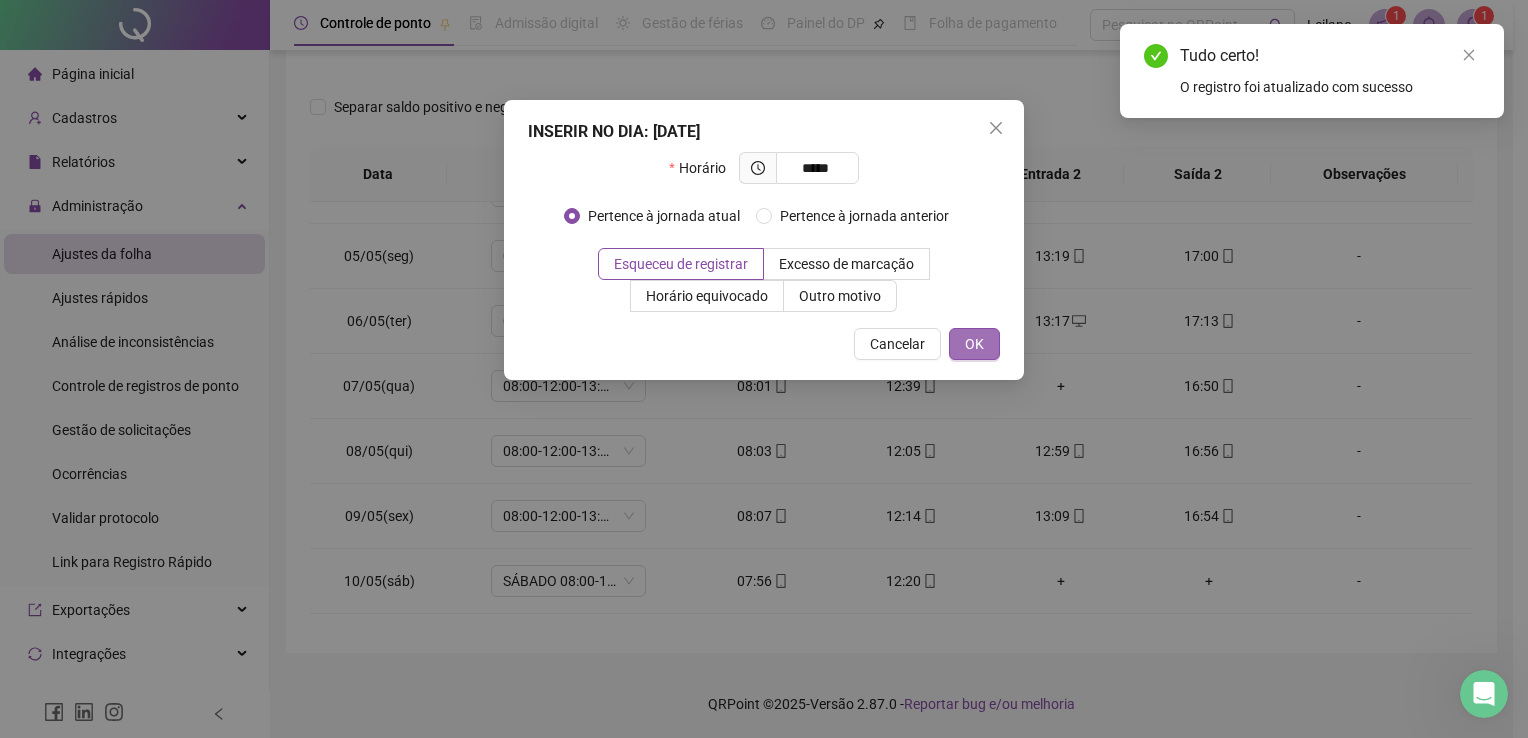 click on "OK" at bounding box center [974, 344] 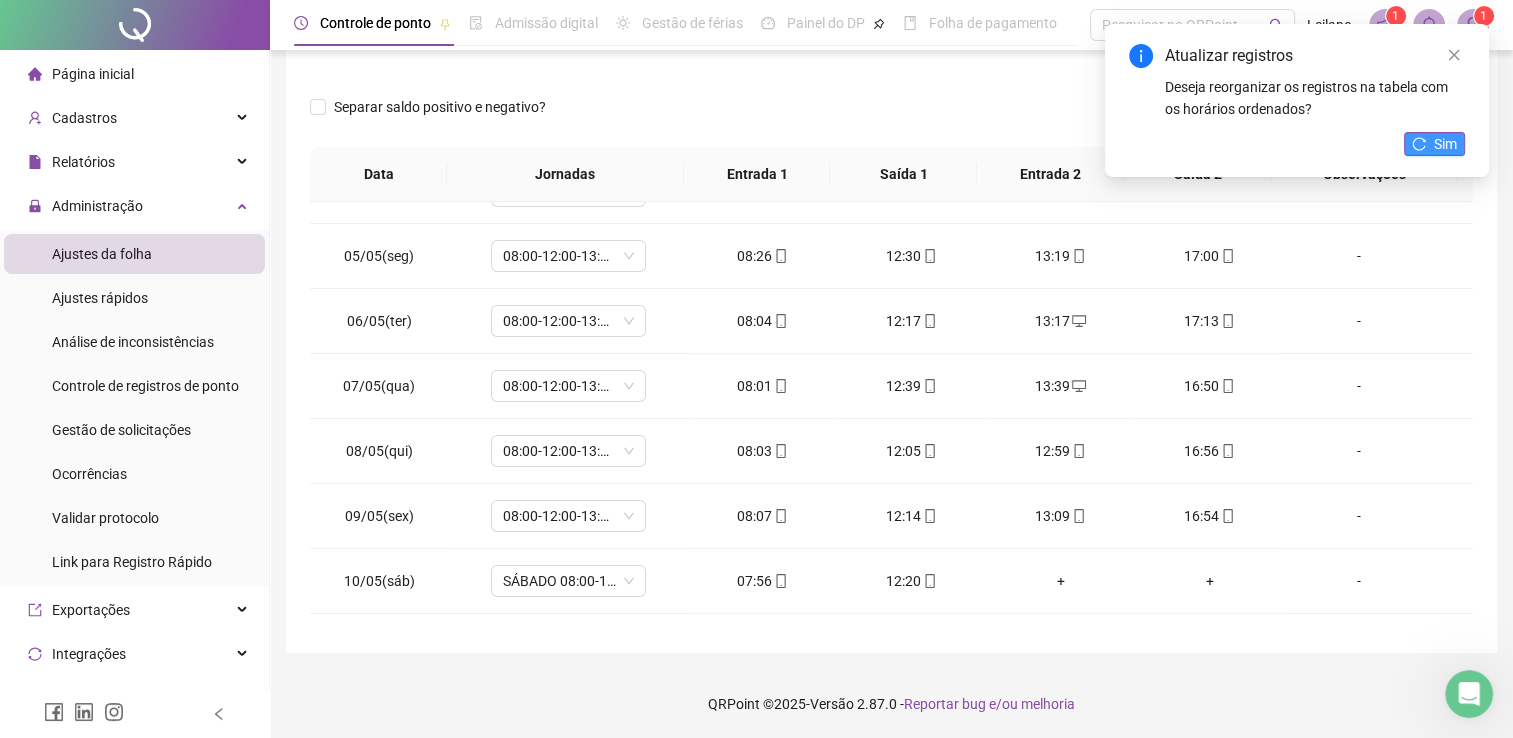 click on "Sim" at bounding box center [1445, 144] 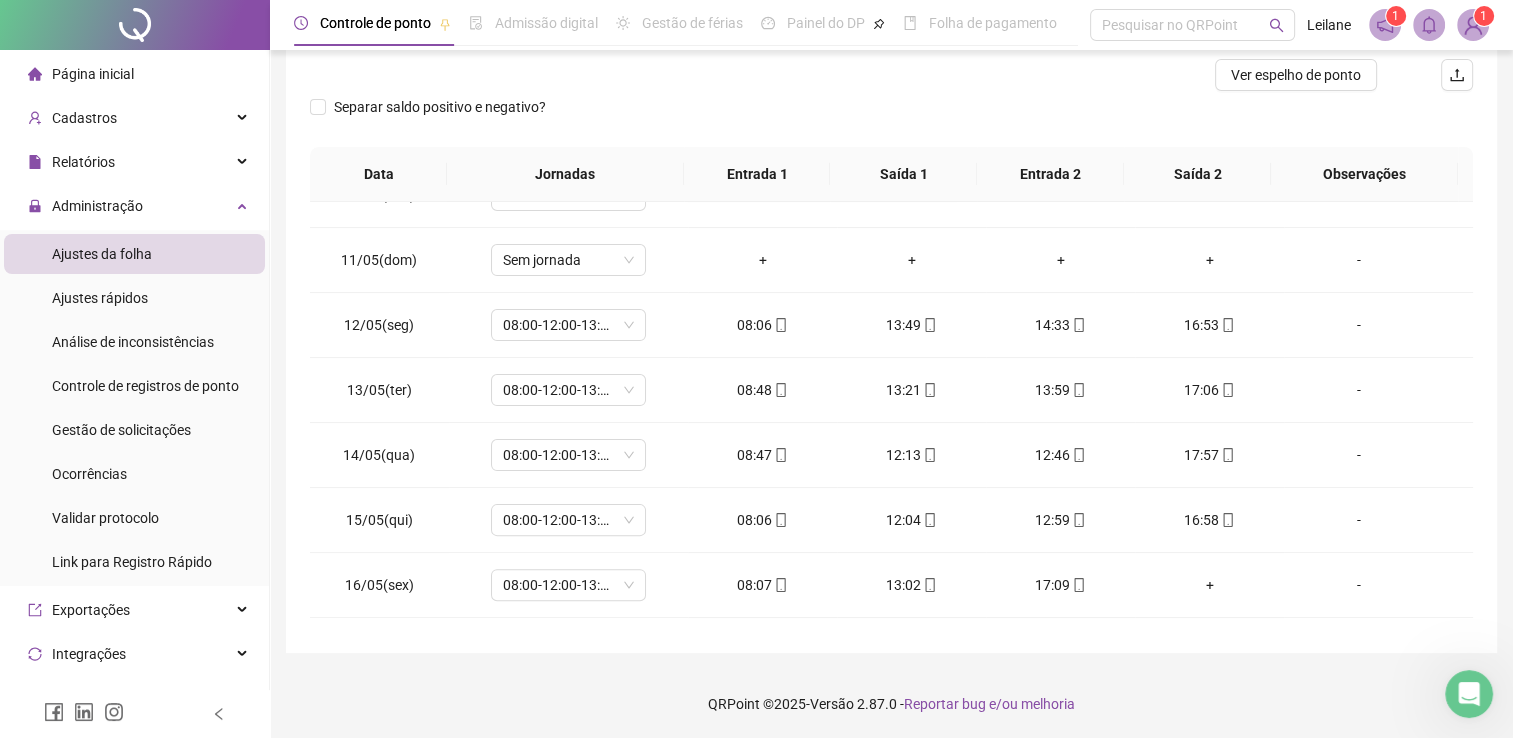 scroll, scrollTop: 636, scrollLeft: 0, axis: vertical 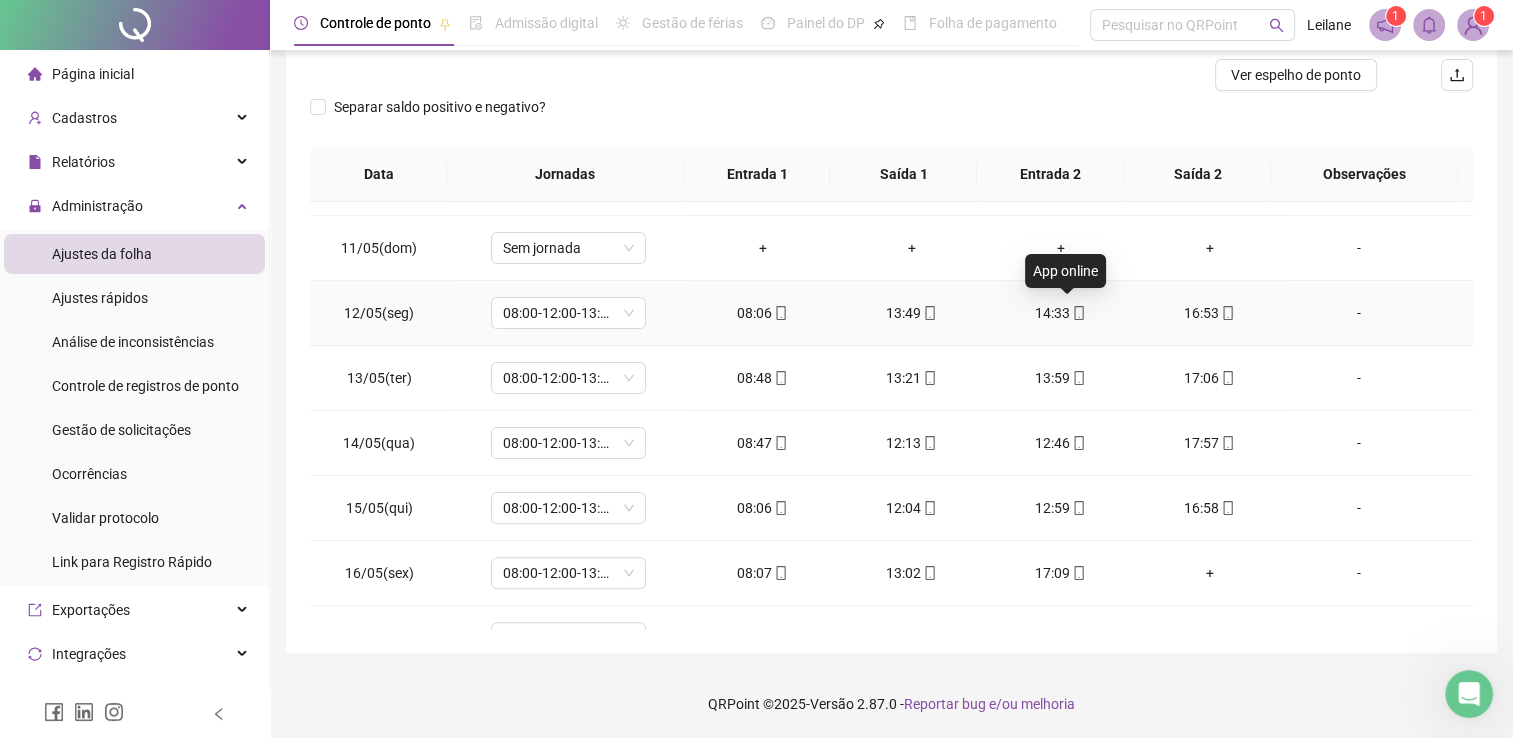 click 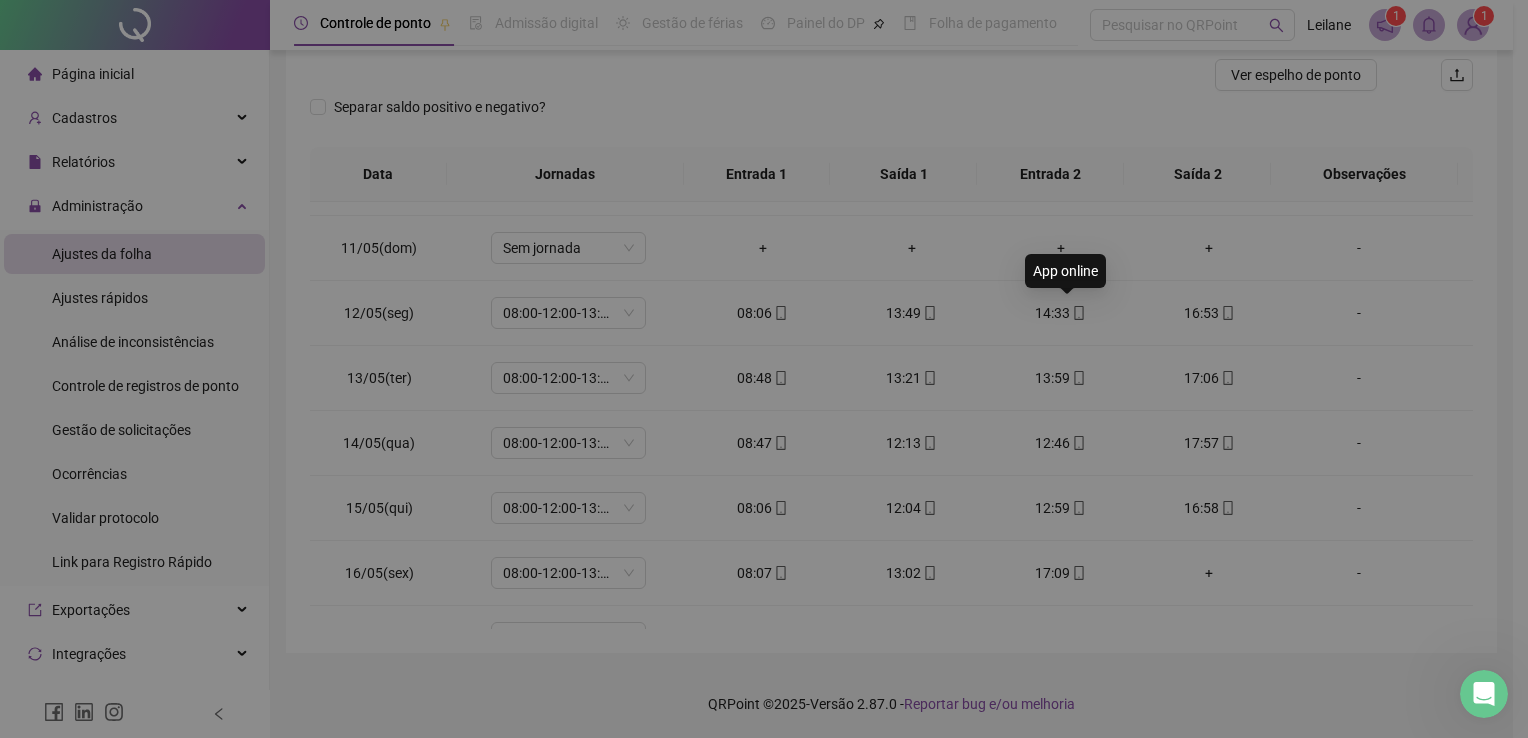 type on "**********" 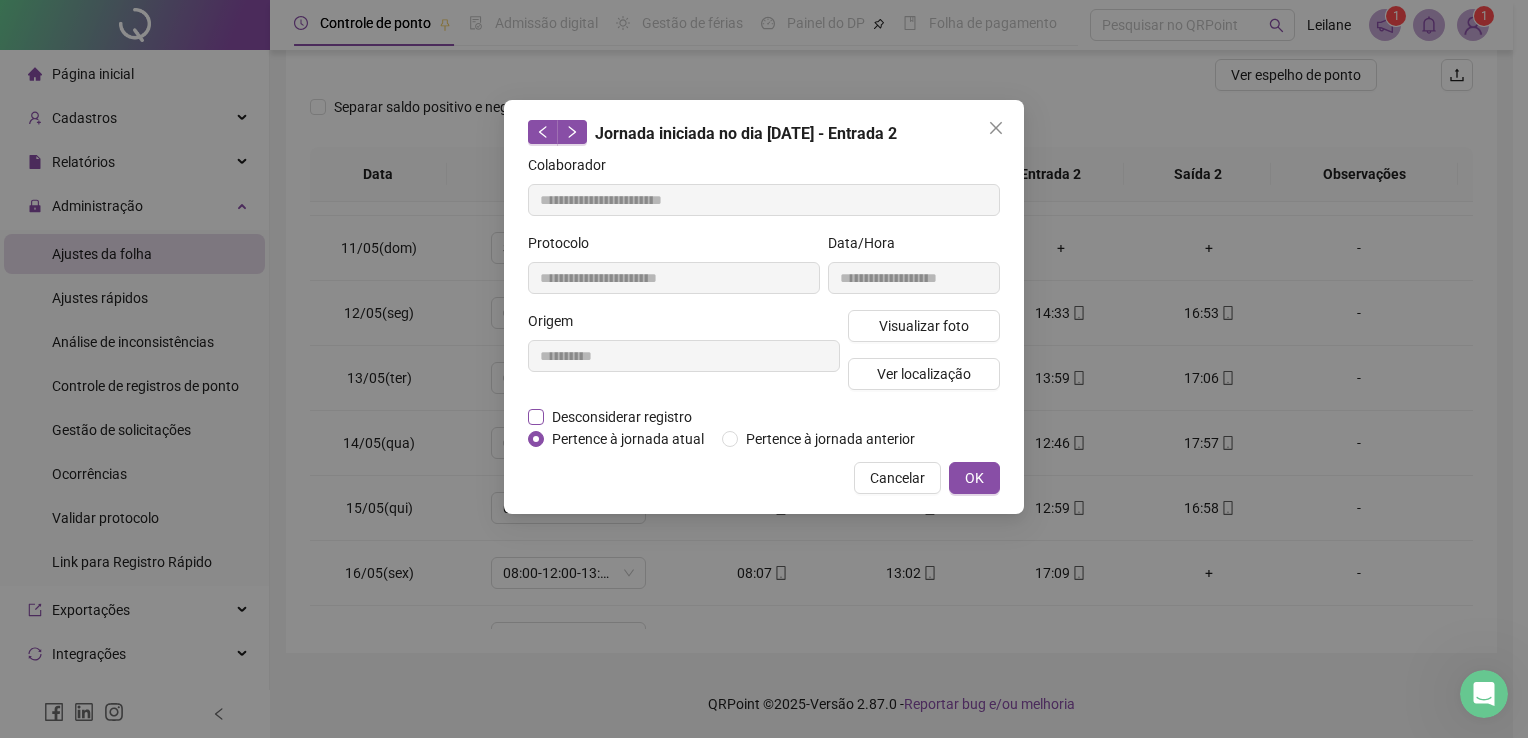 click on "Desconsiderar registro" at bounding box center [622, 417] 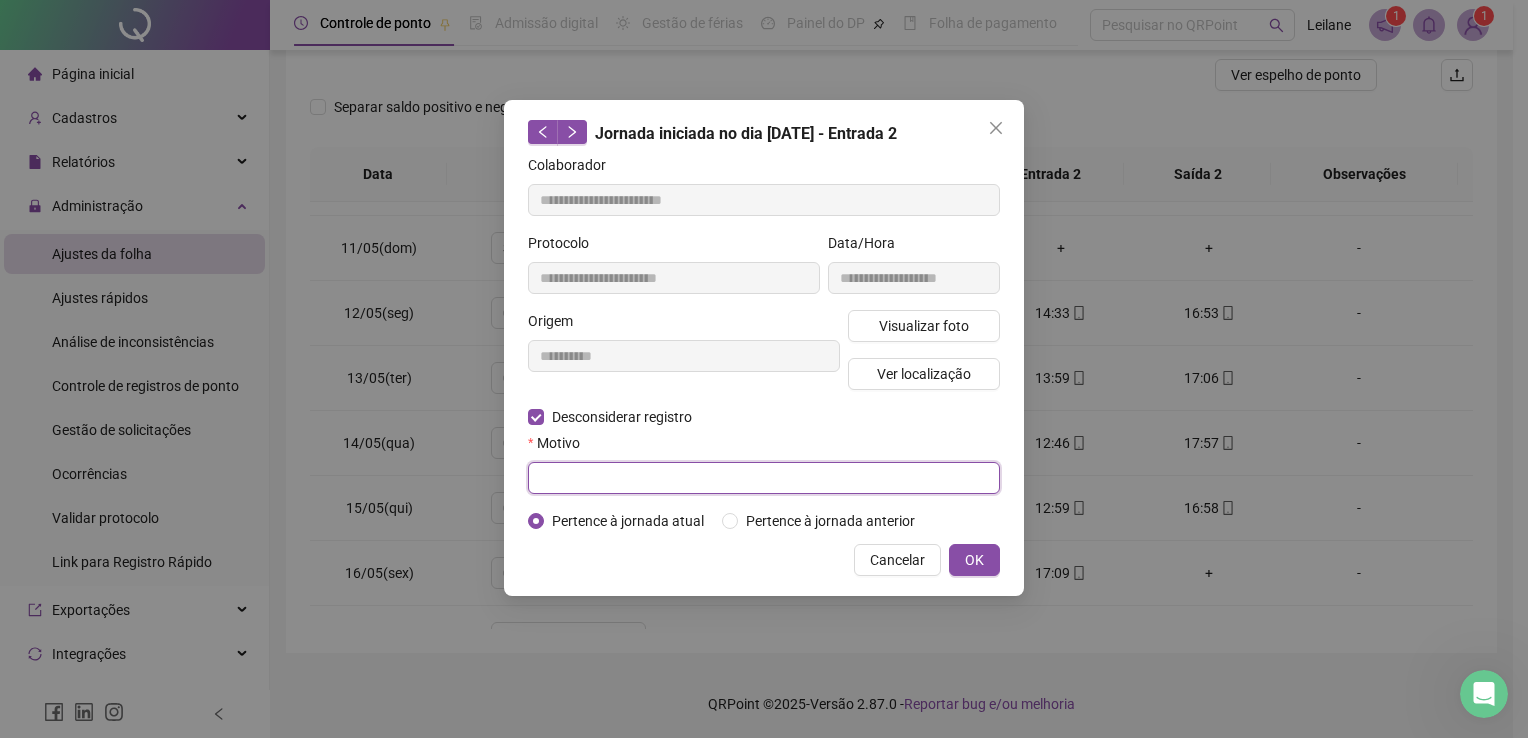 click at bounding box center [764, 478] 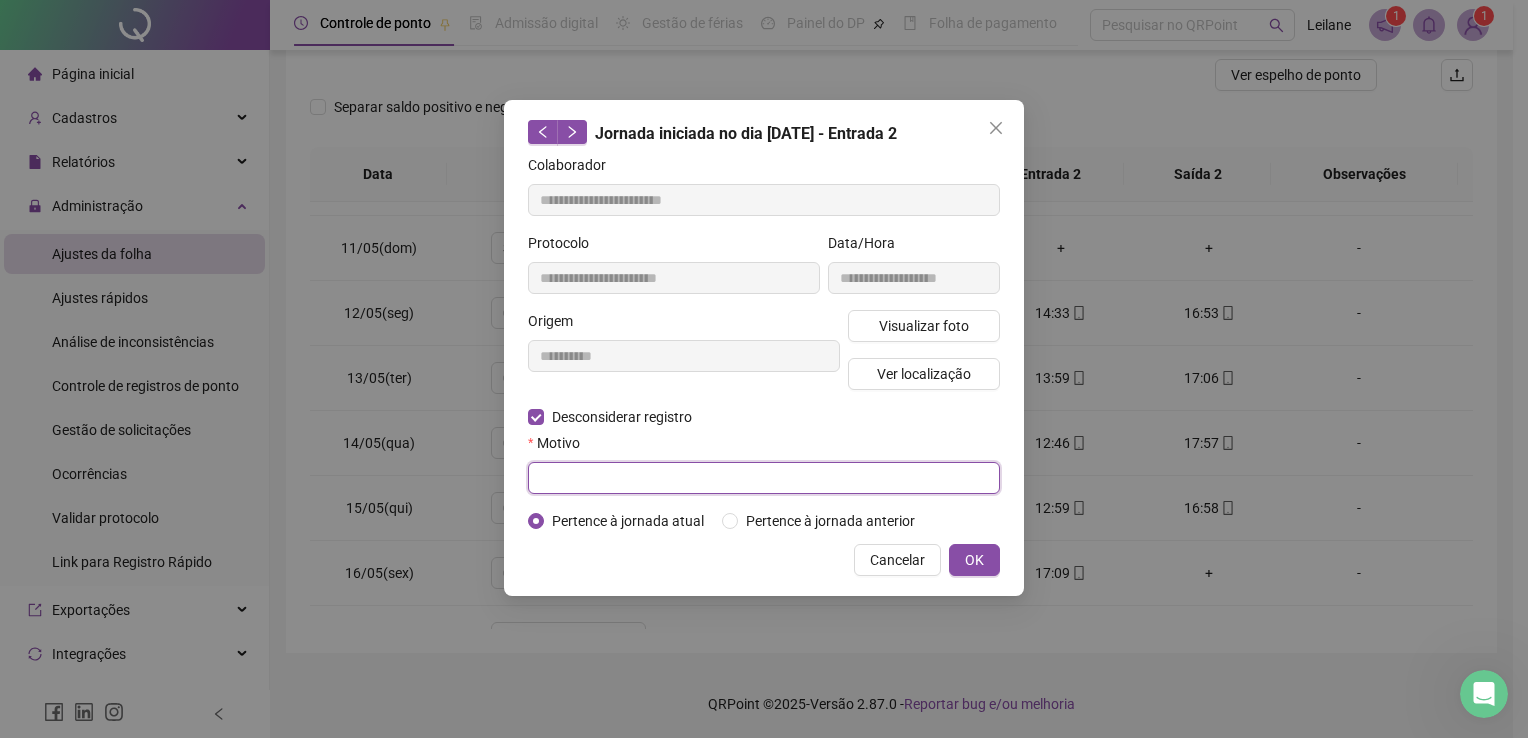 paste on "**********" 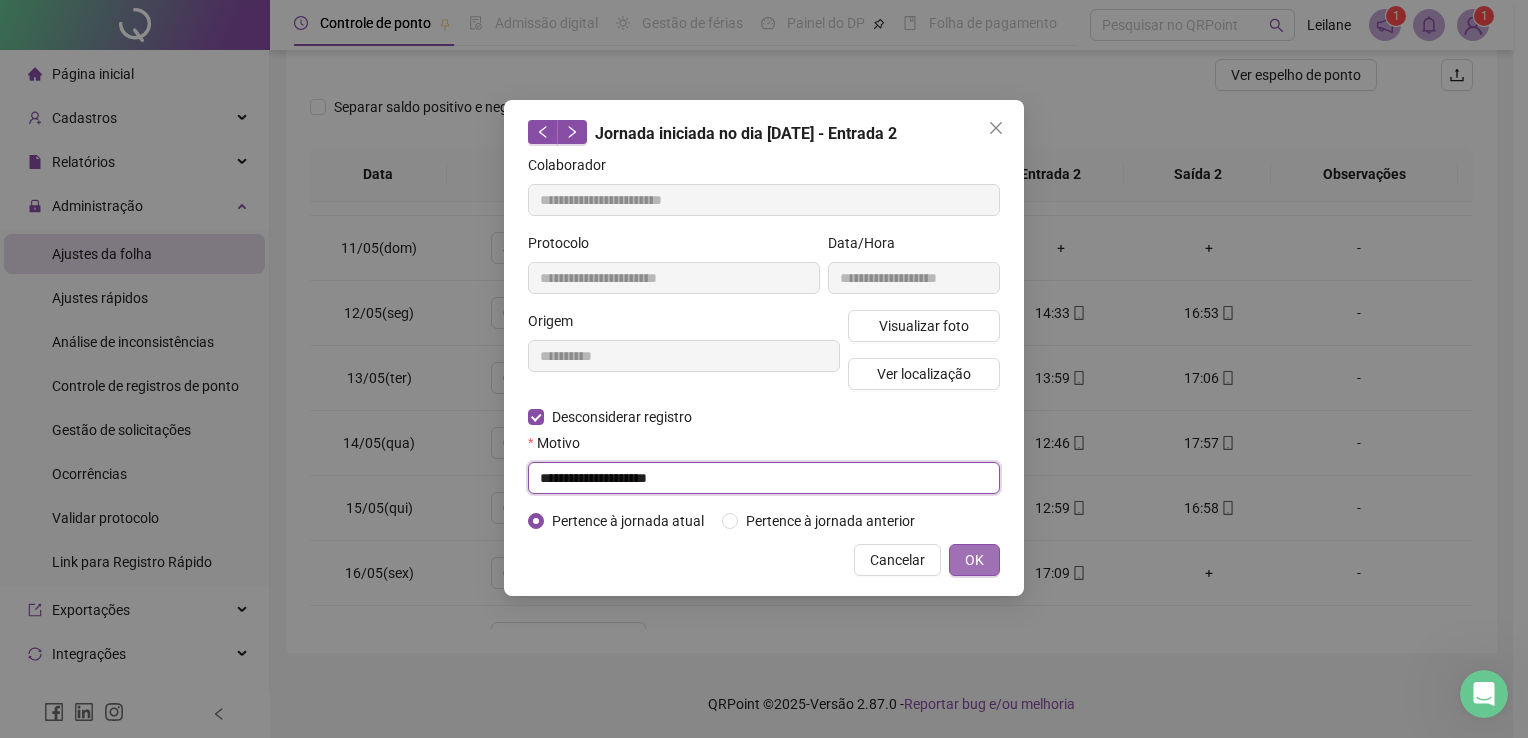 type on "**********" 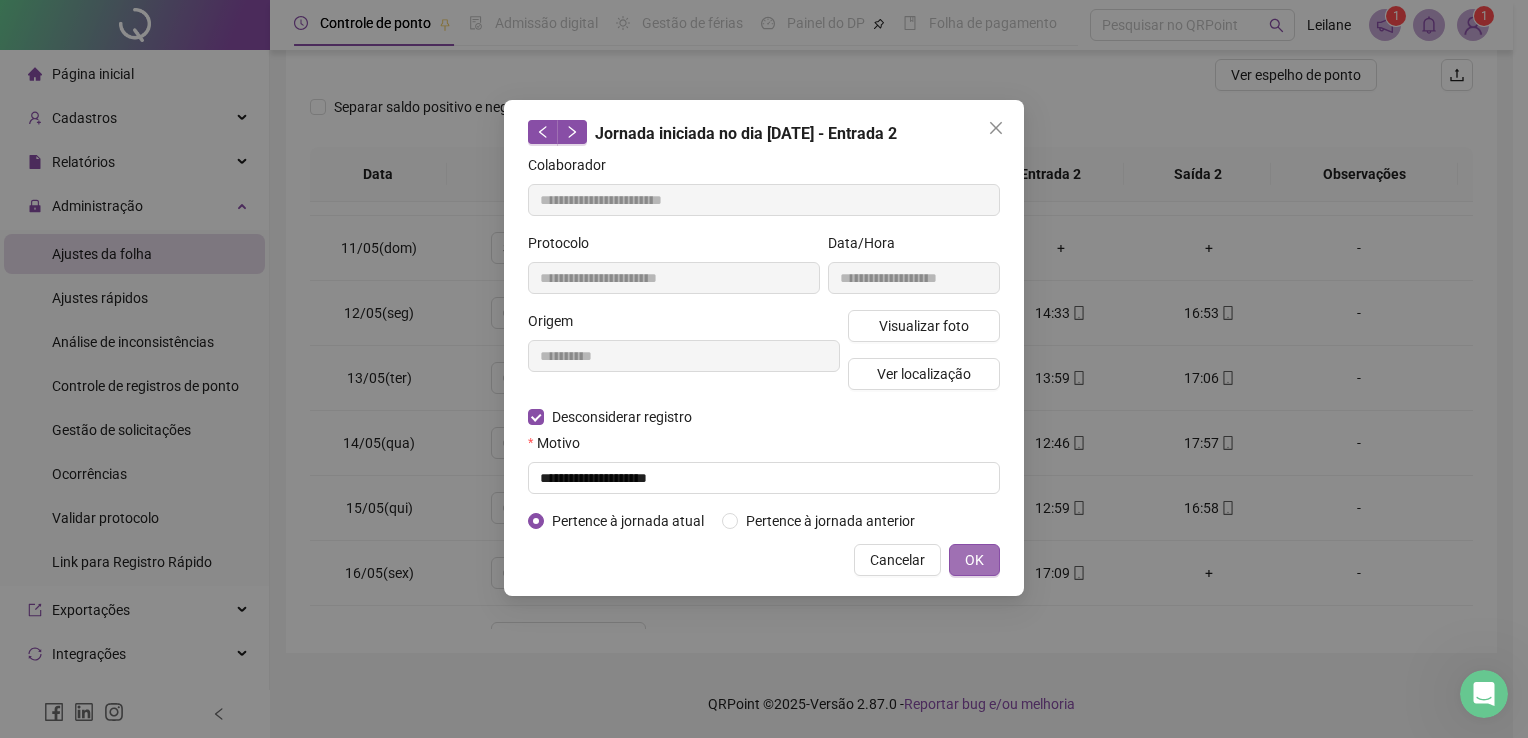 click on "OK" at bounding box center [974, 560] 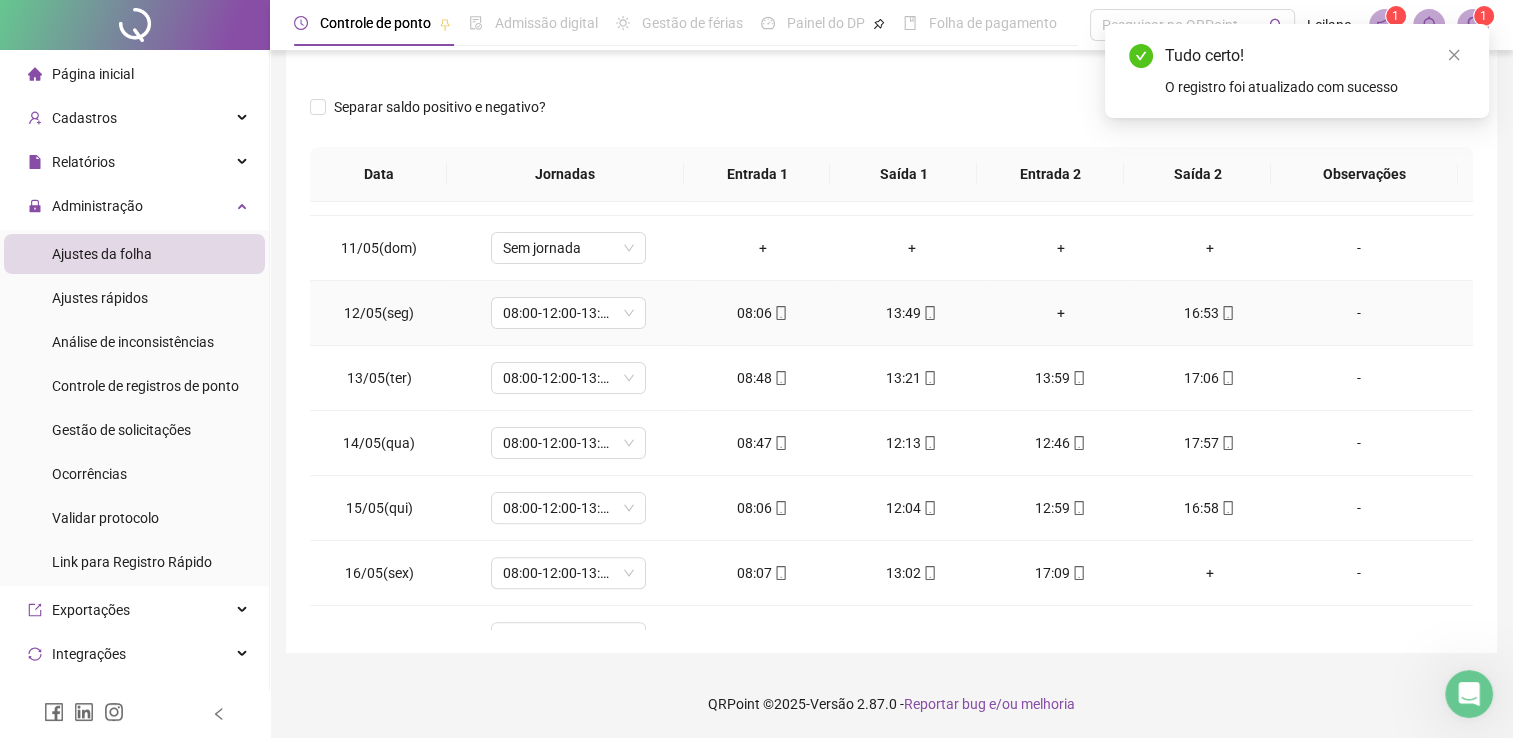 click on "+" at bounding box center [1060, 313] 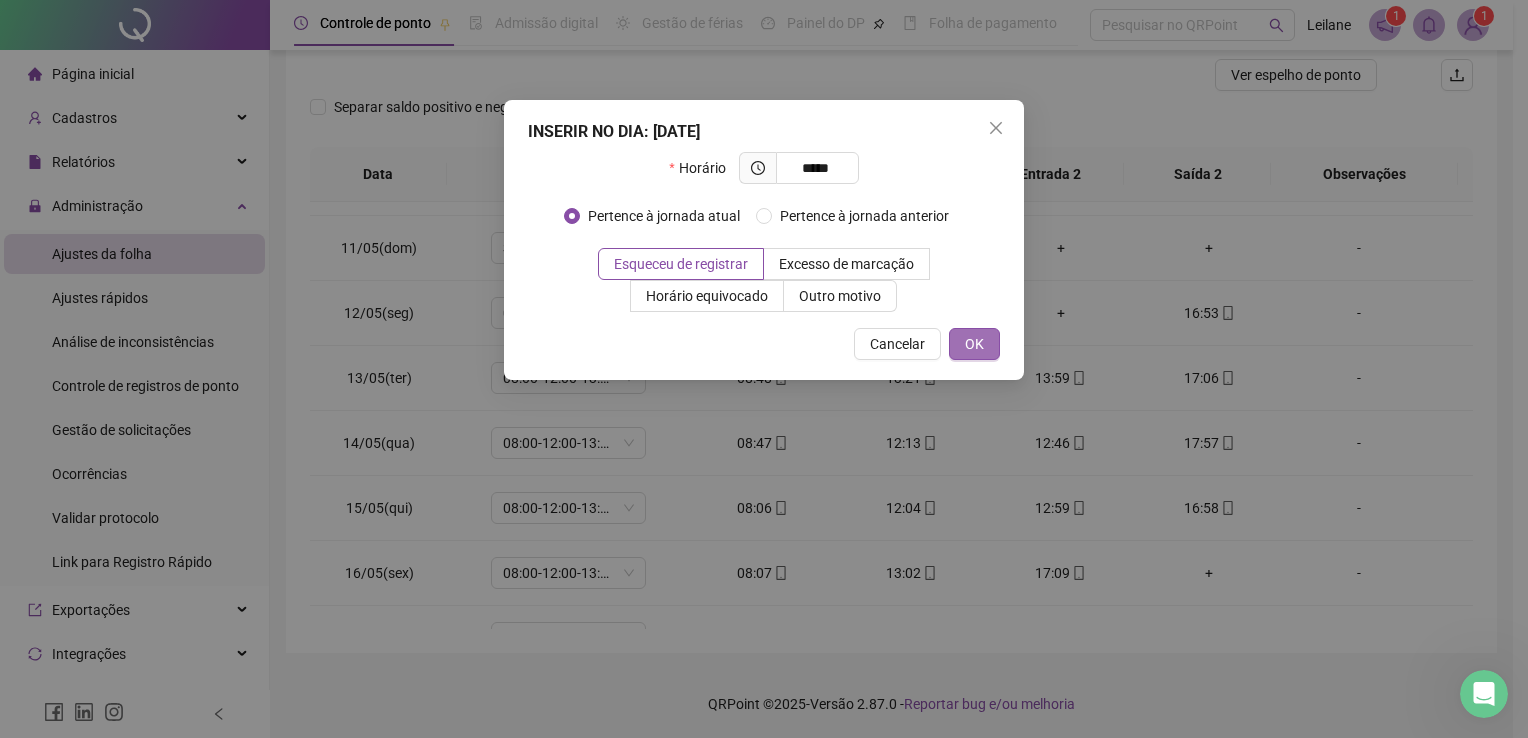 type on "*****" 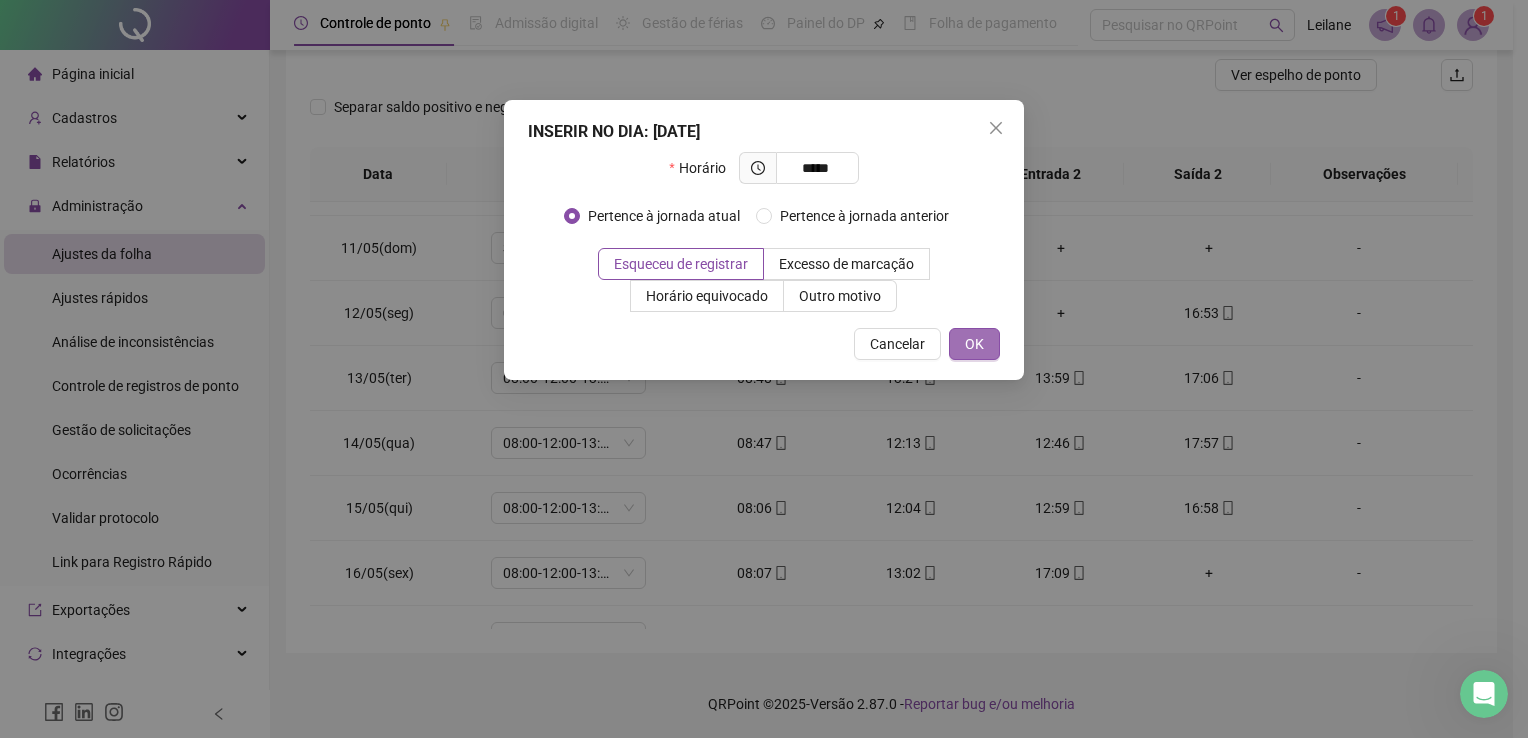 click on "OK" at bounding box center [974, 344] 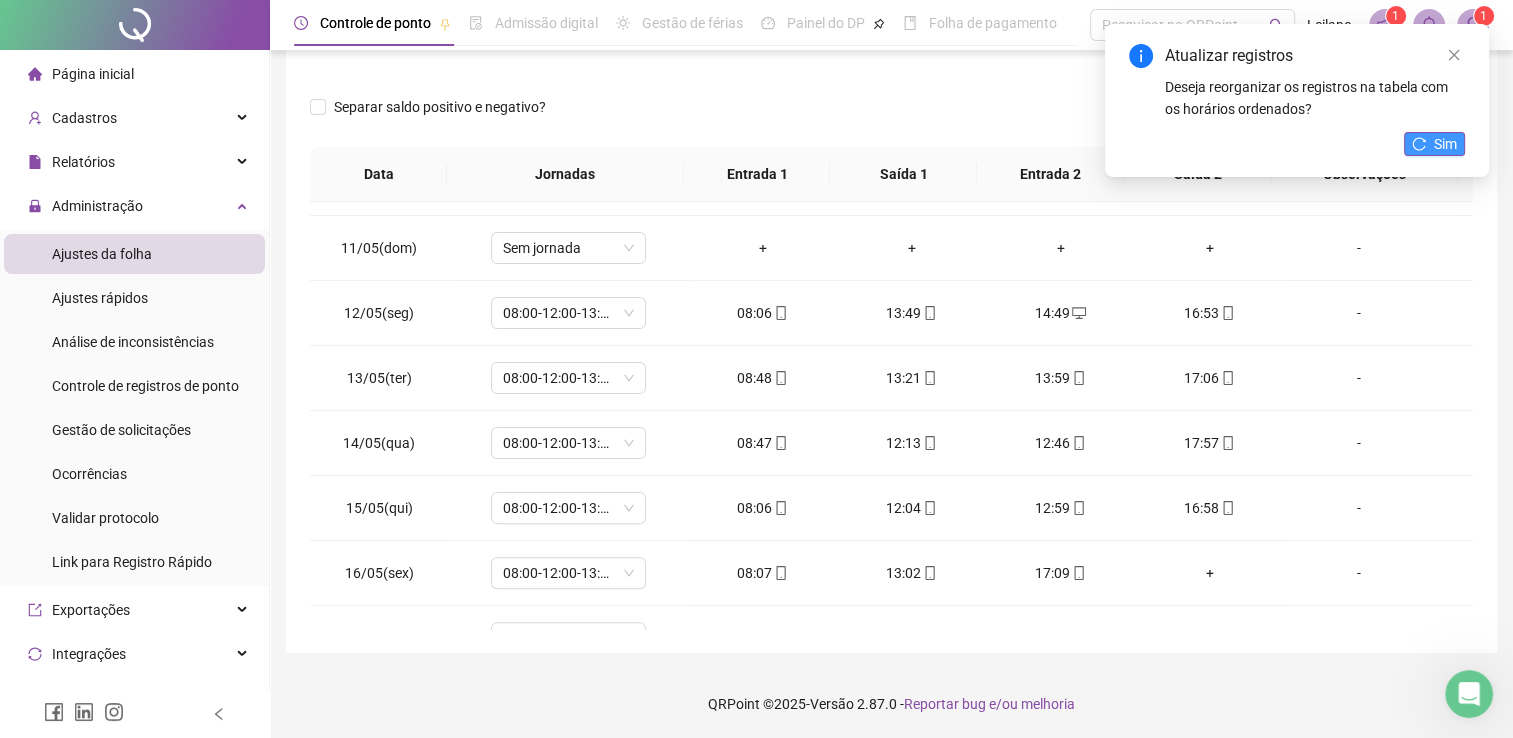 click on "Sim" at bounding box center (1434, 144) 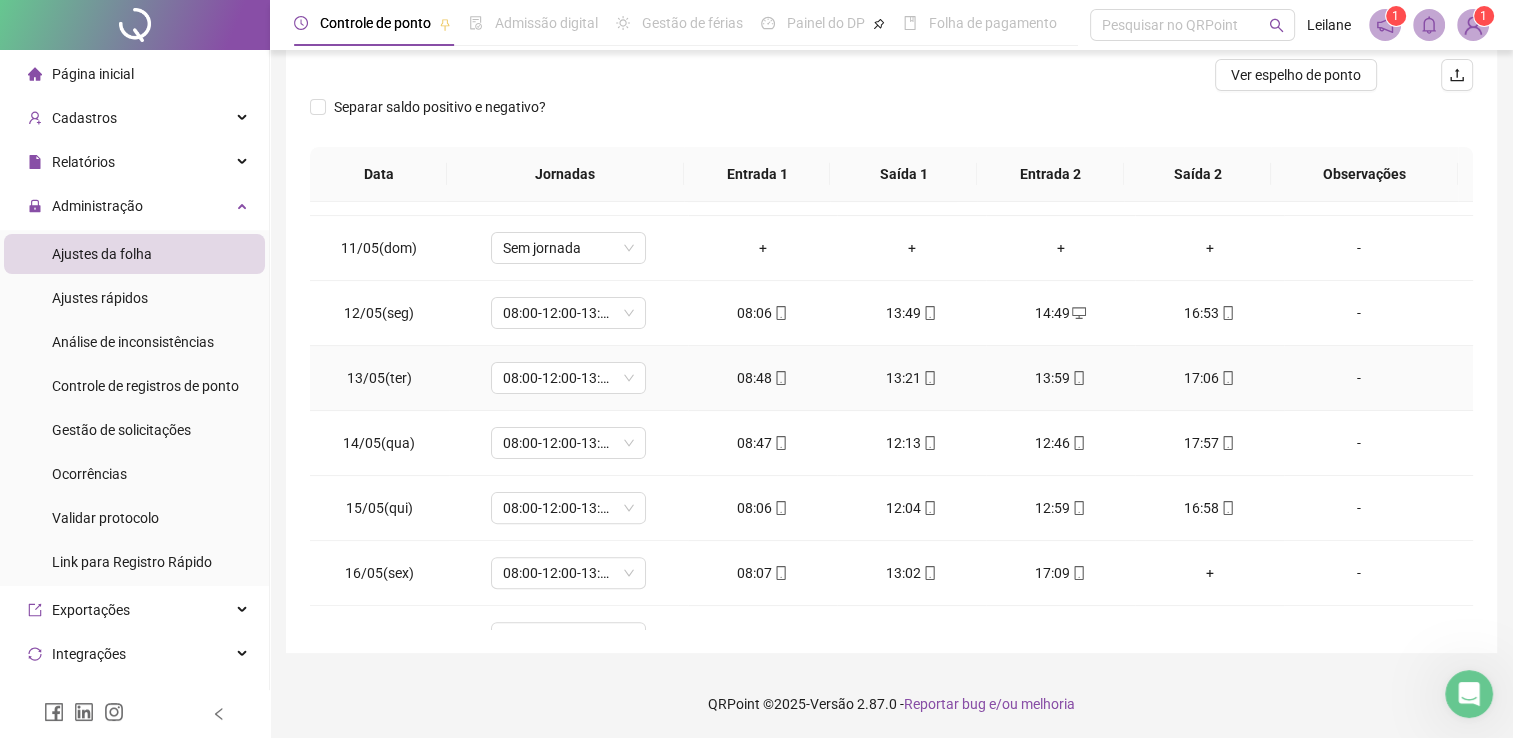 click 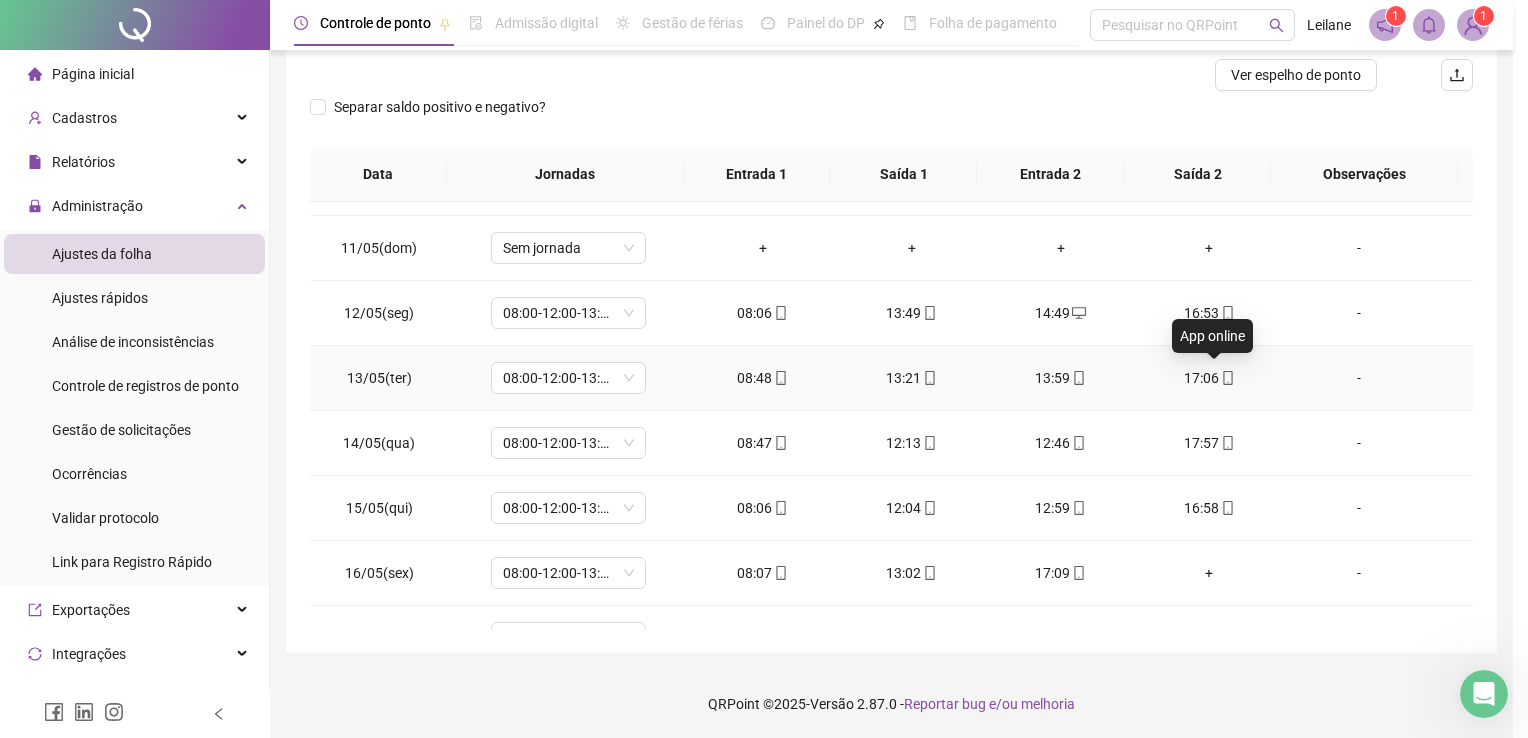 type on "**********" 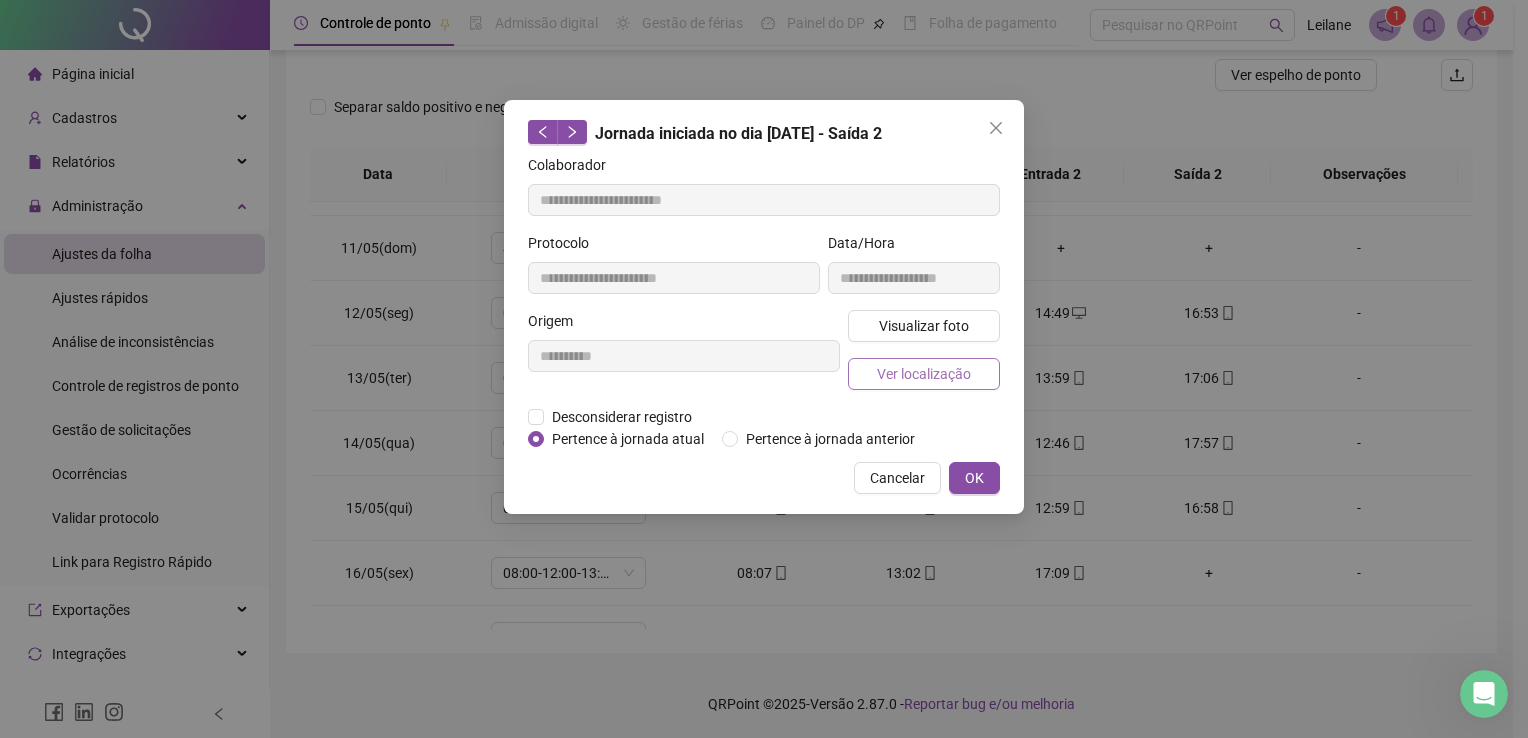 click on "Ver localização" at bounding box center [924, 374] 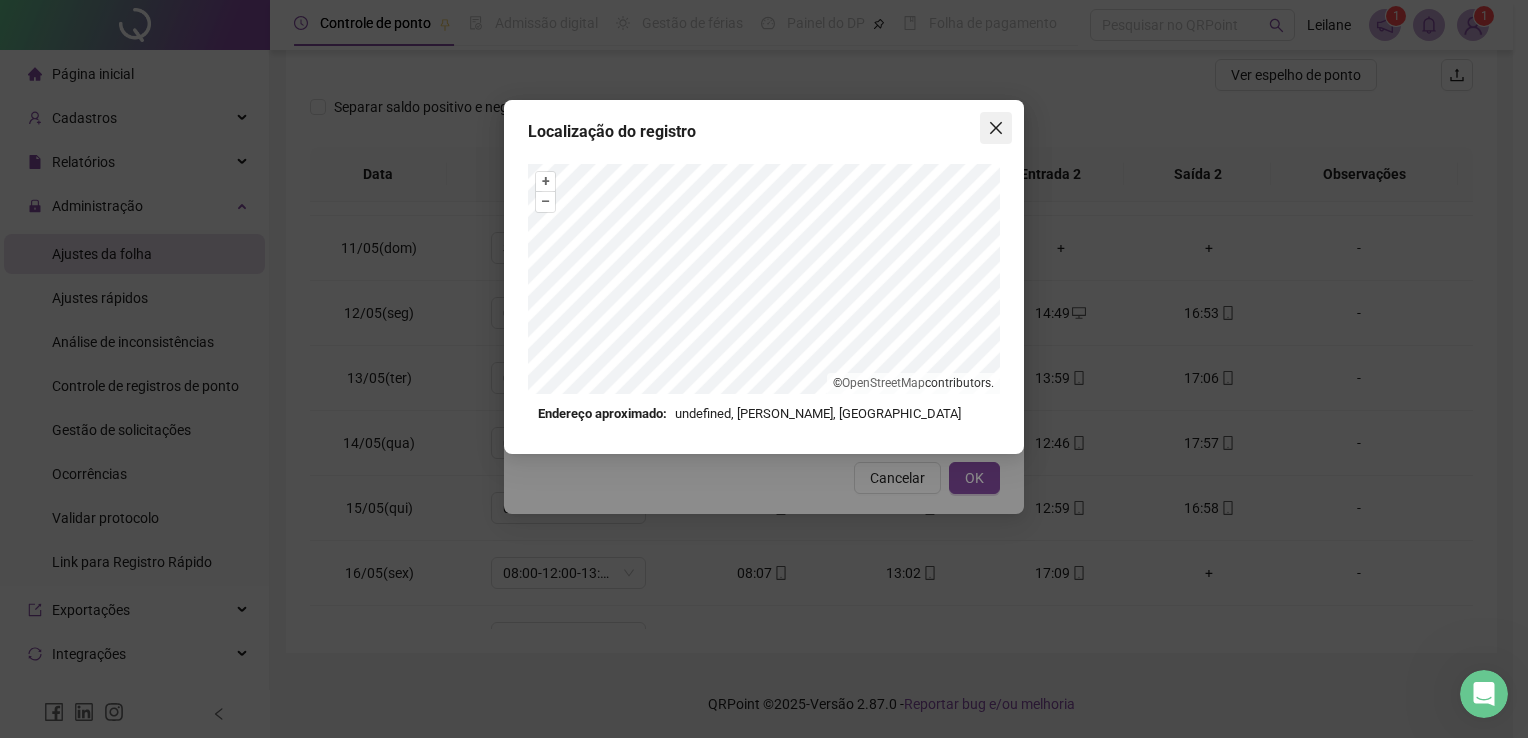 click 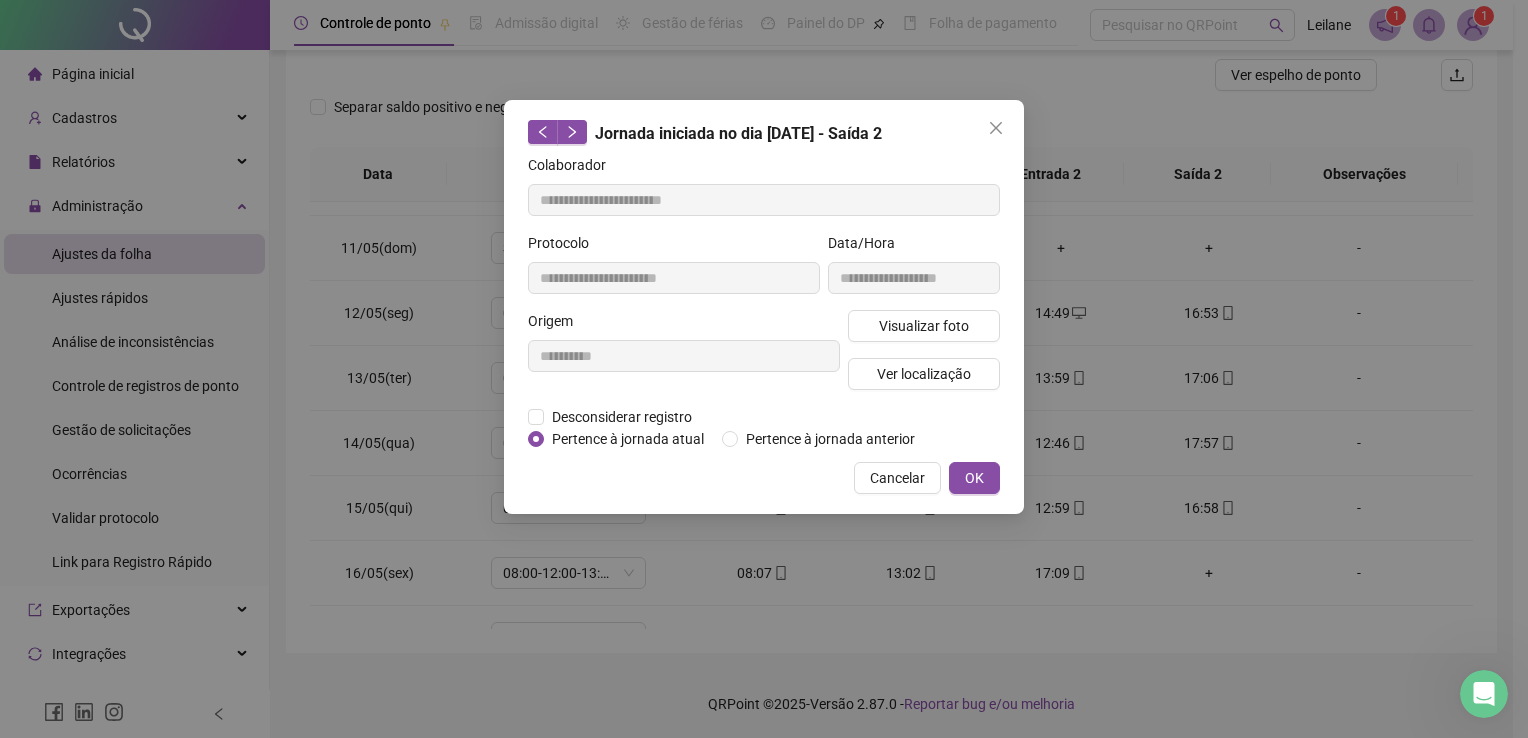 click 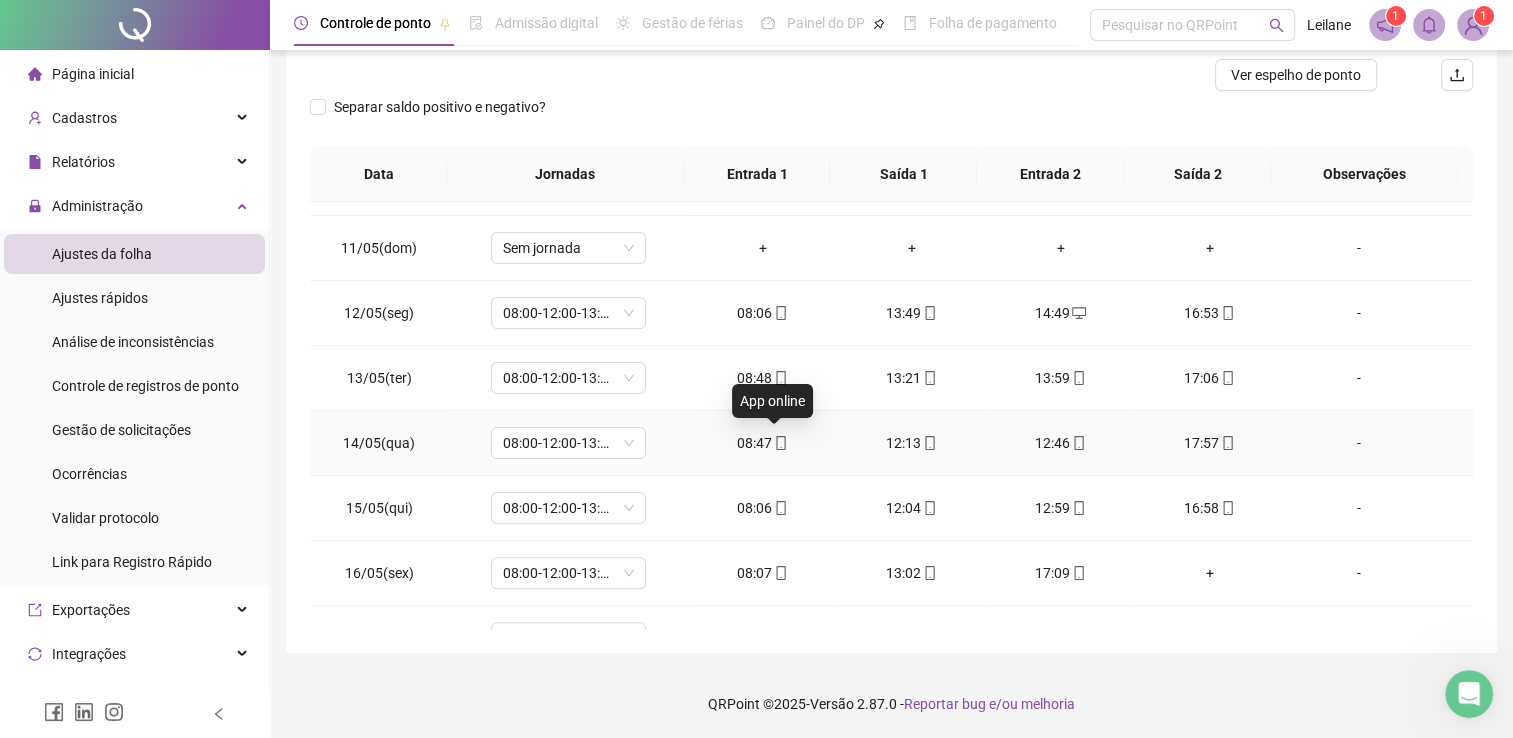 click 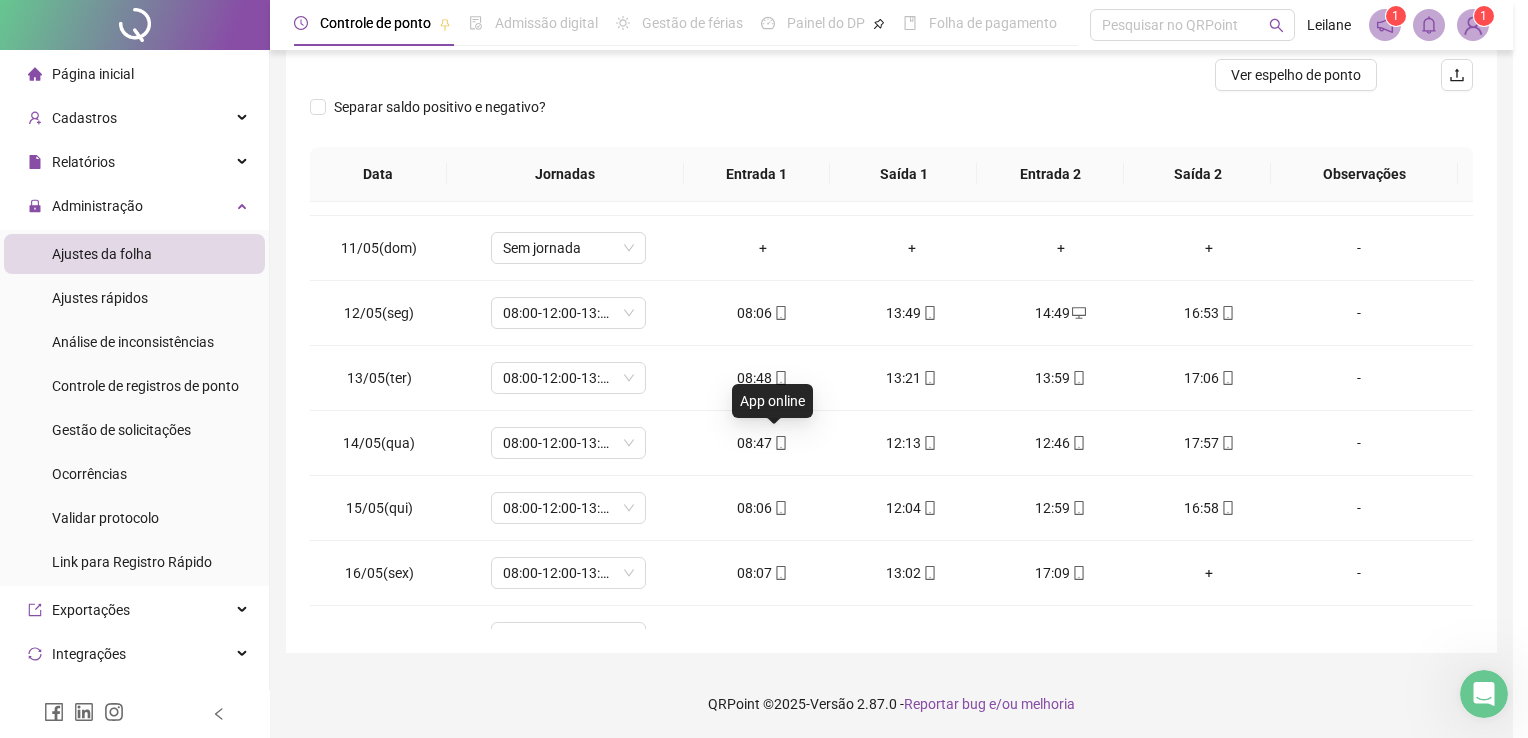 type on "**********" 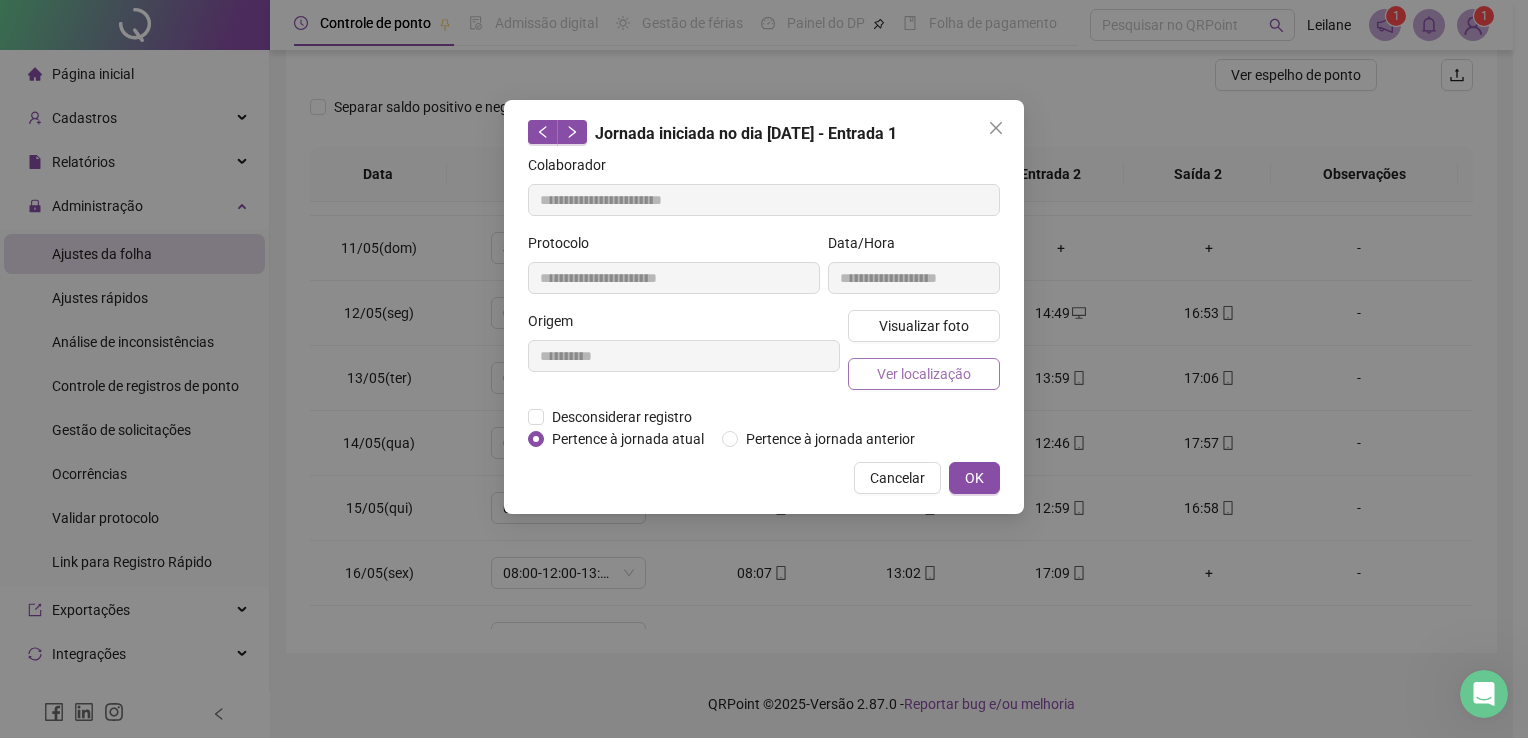 click on "Ver localização" at bounding box center [924, 374] 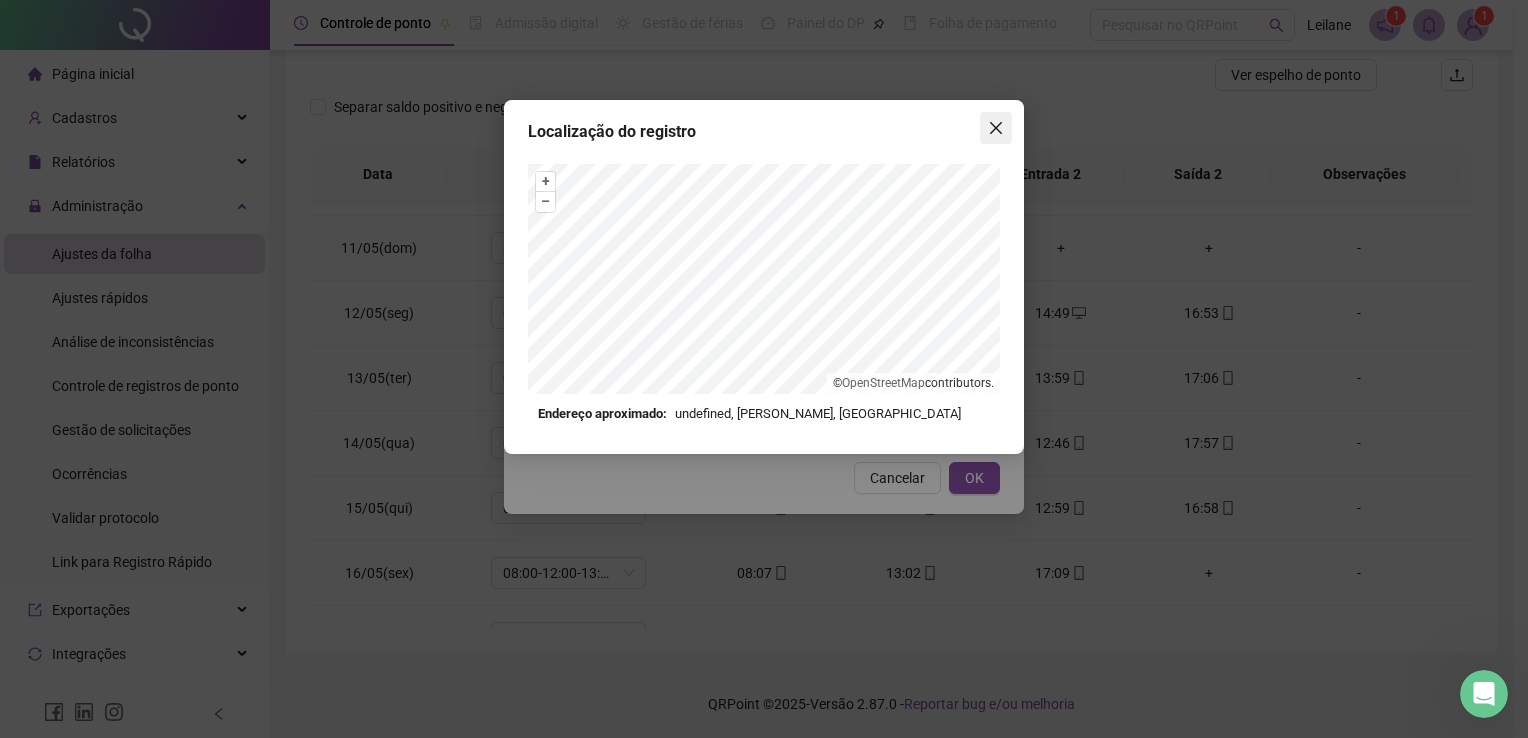 click at bounding box center (996, 128) 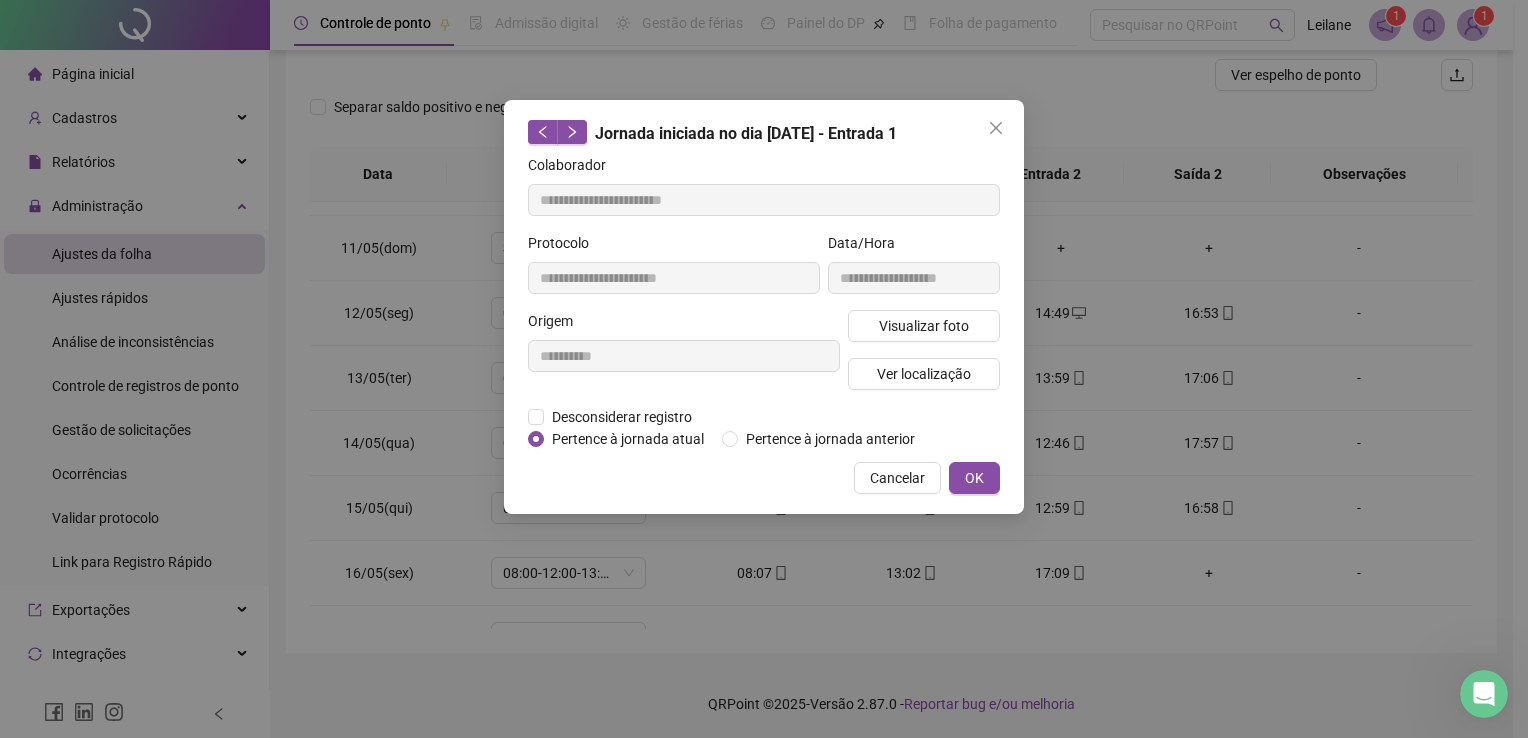 click at bounding box center [996, 128] 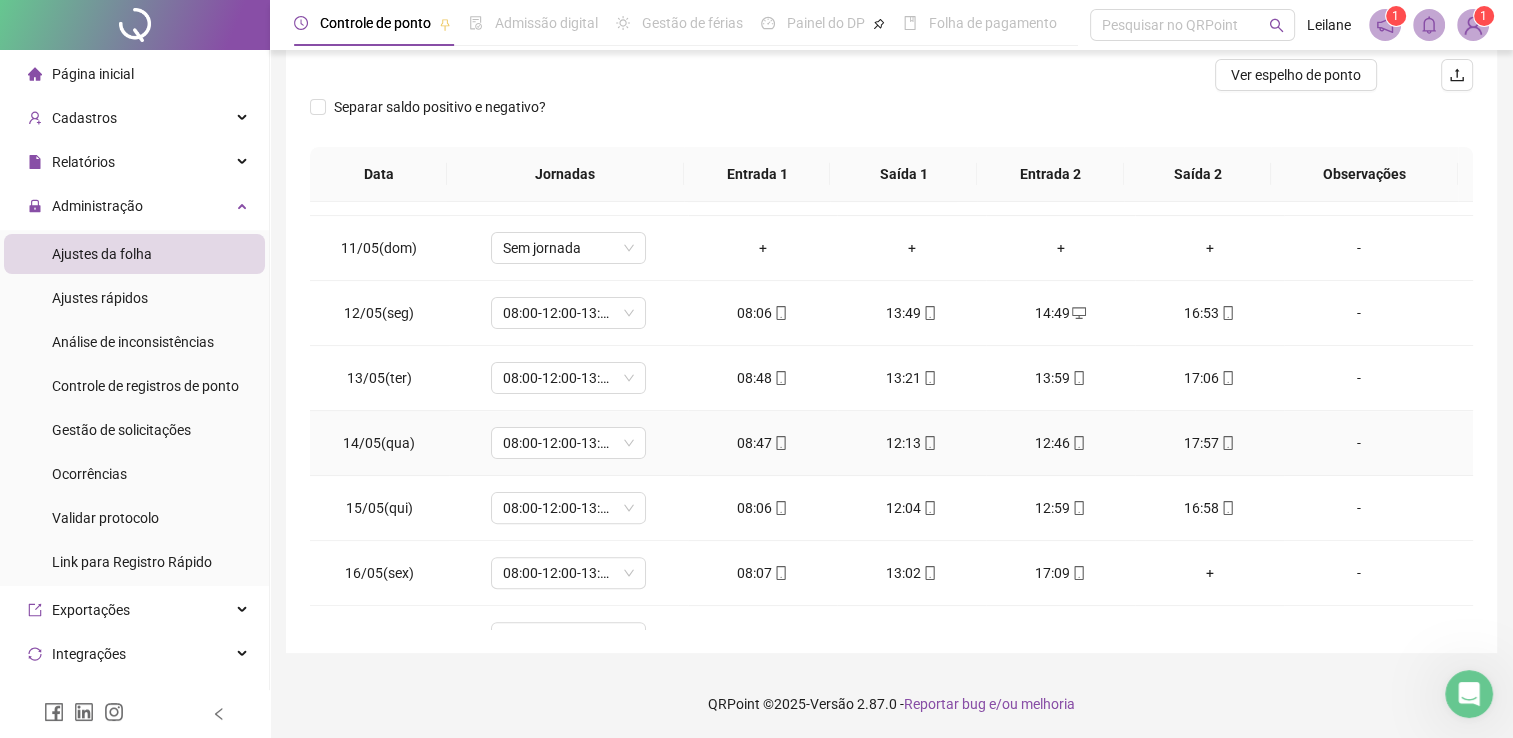 click at bounding box center (1078, 443) 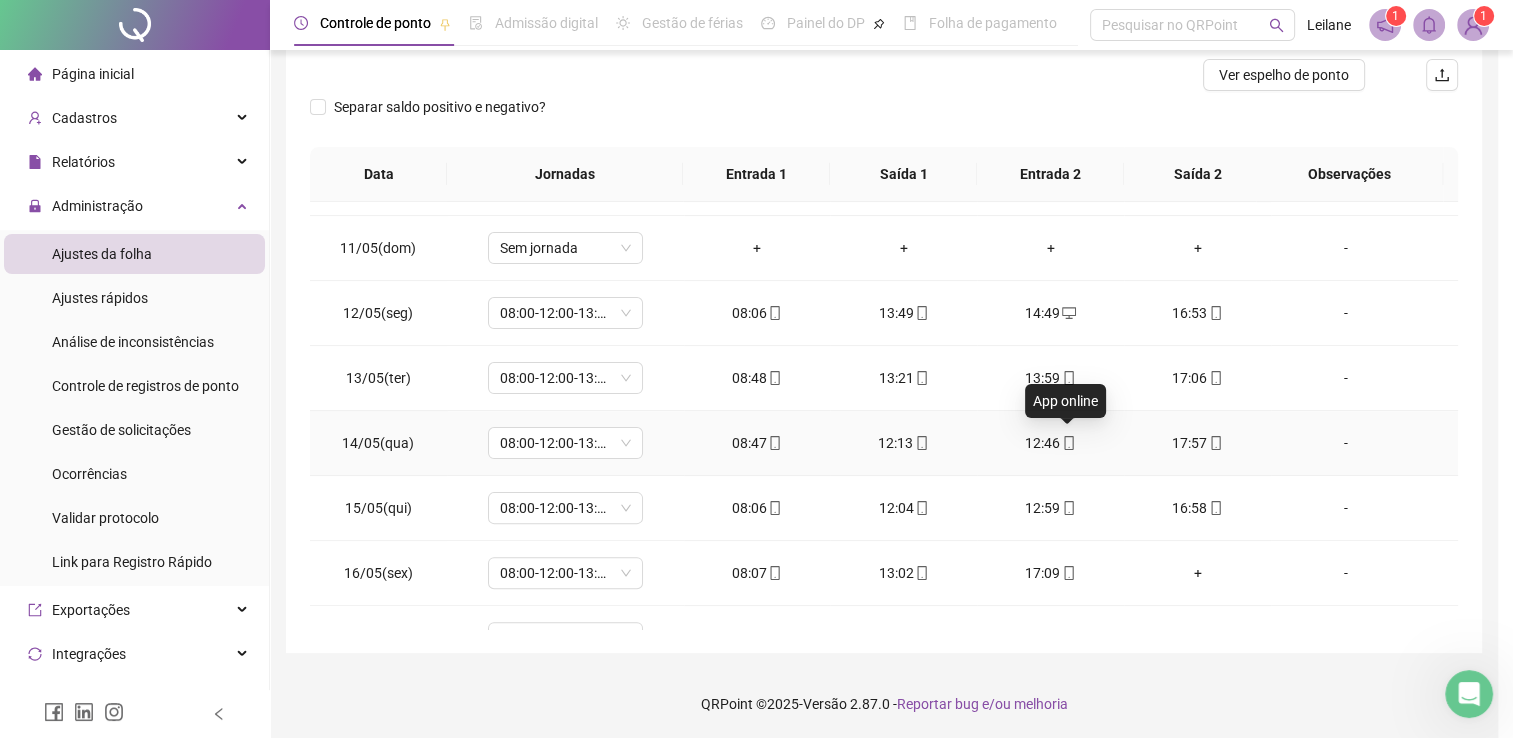 type on "**********" 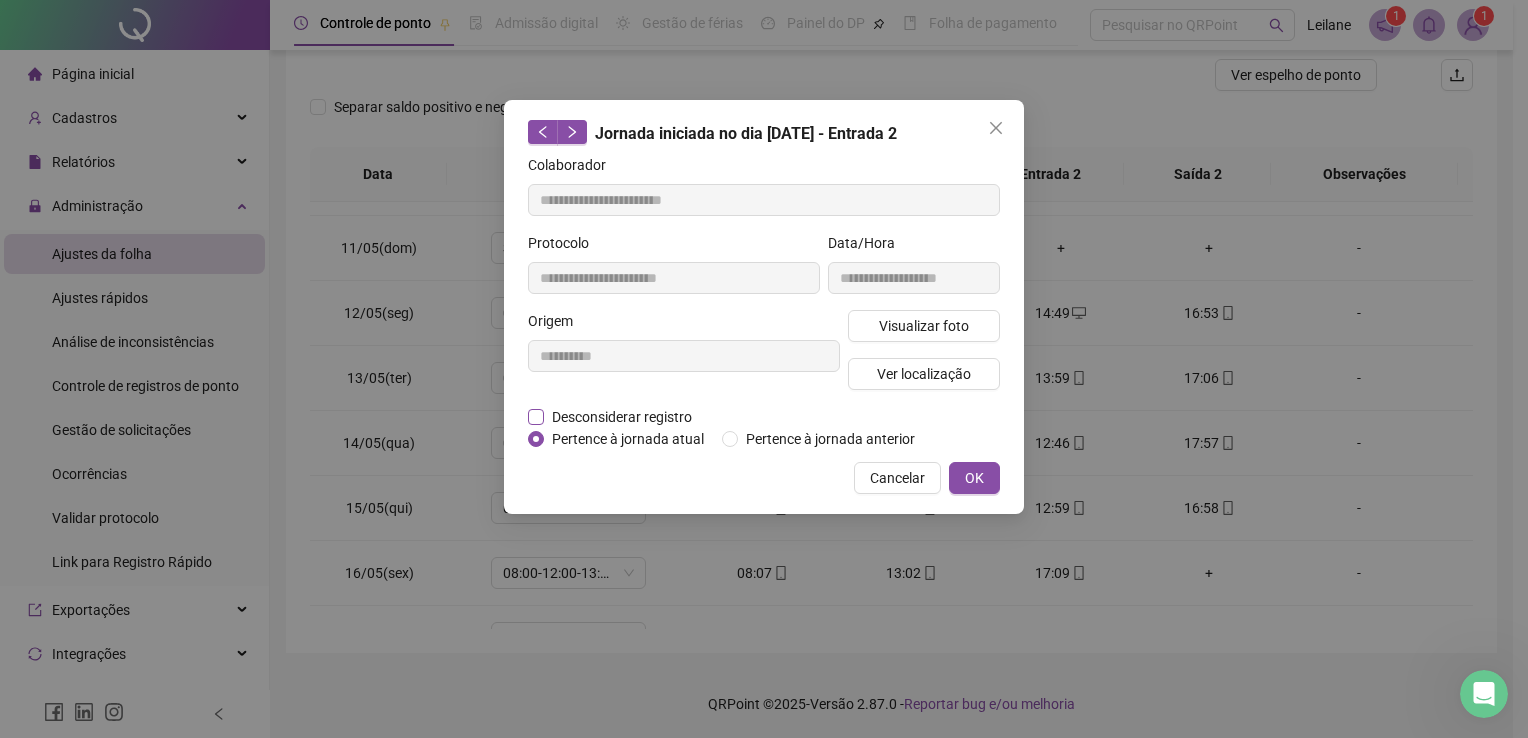 click on "Desconsiderar registro" at bounding box center (622, 417) 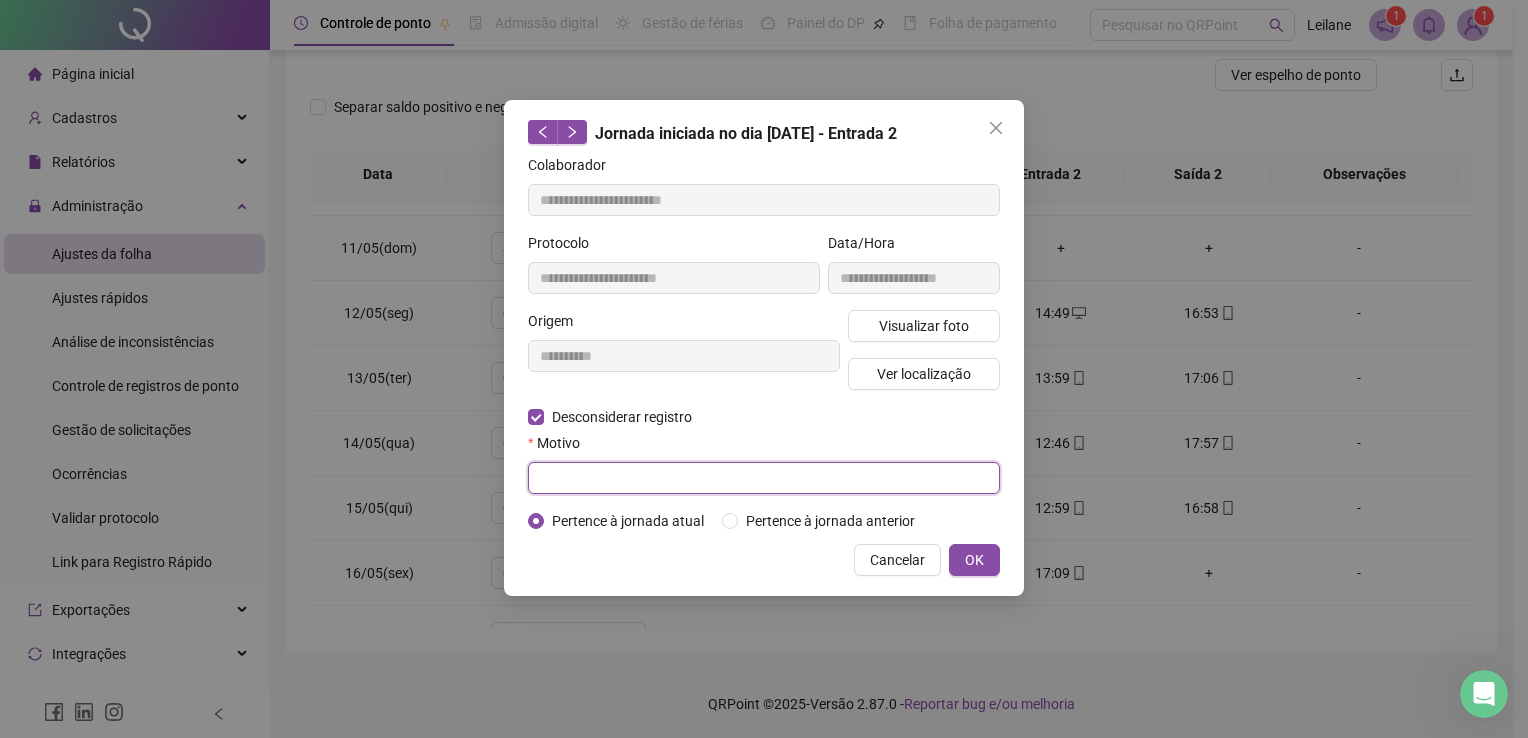 click at bounding box center [764, 478] 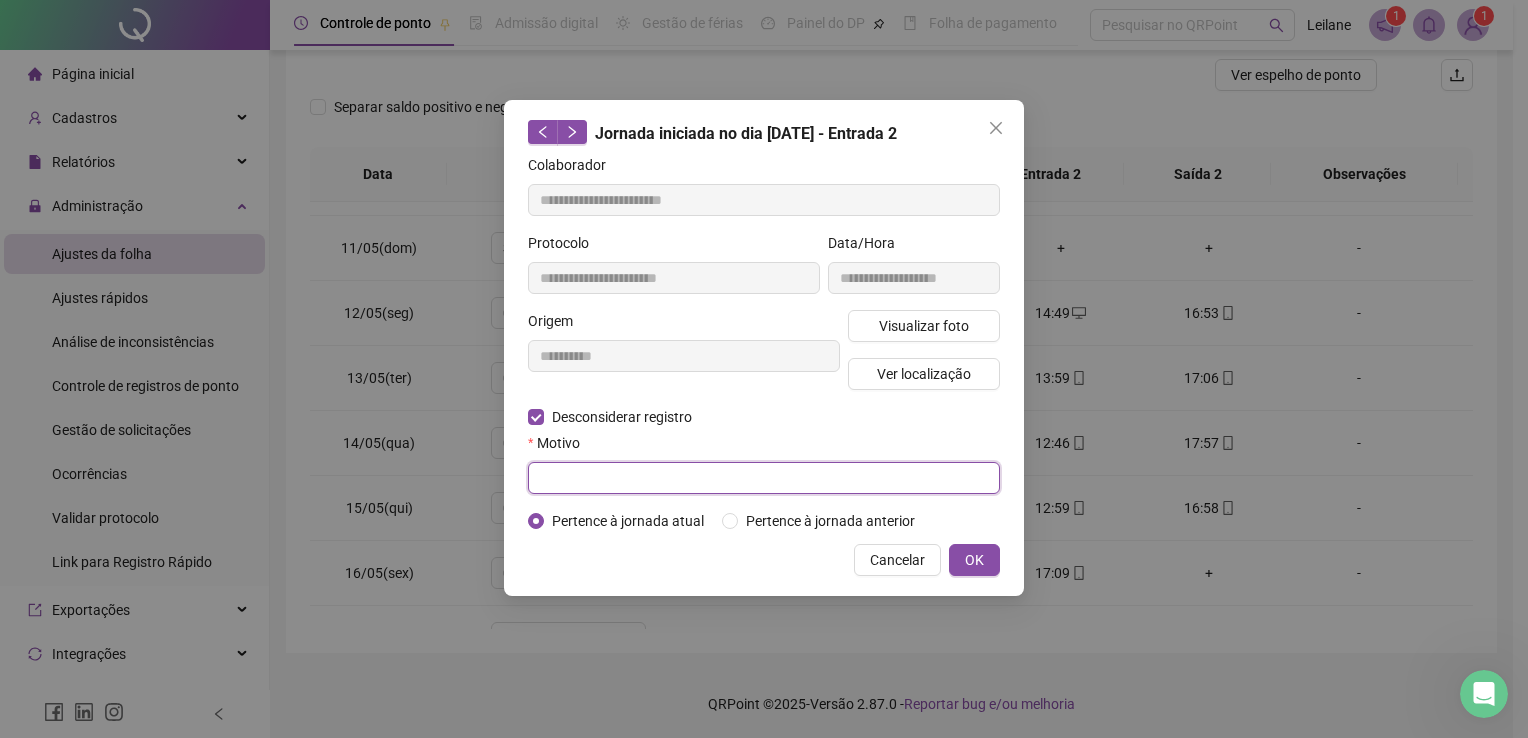 paste on "**********" 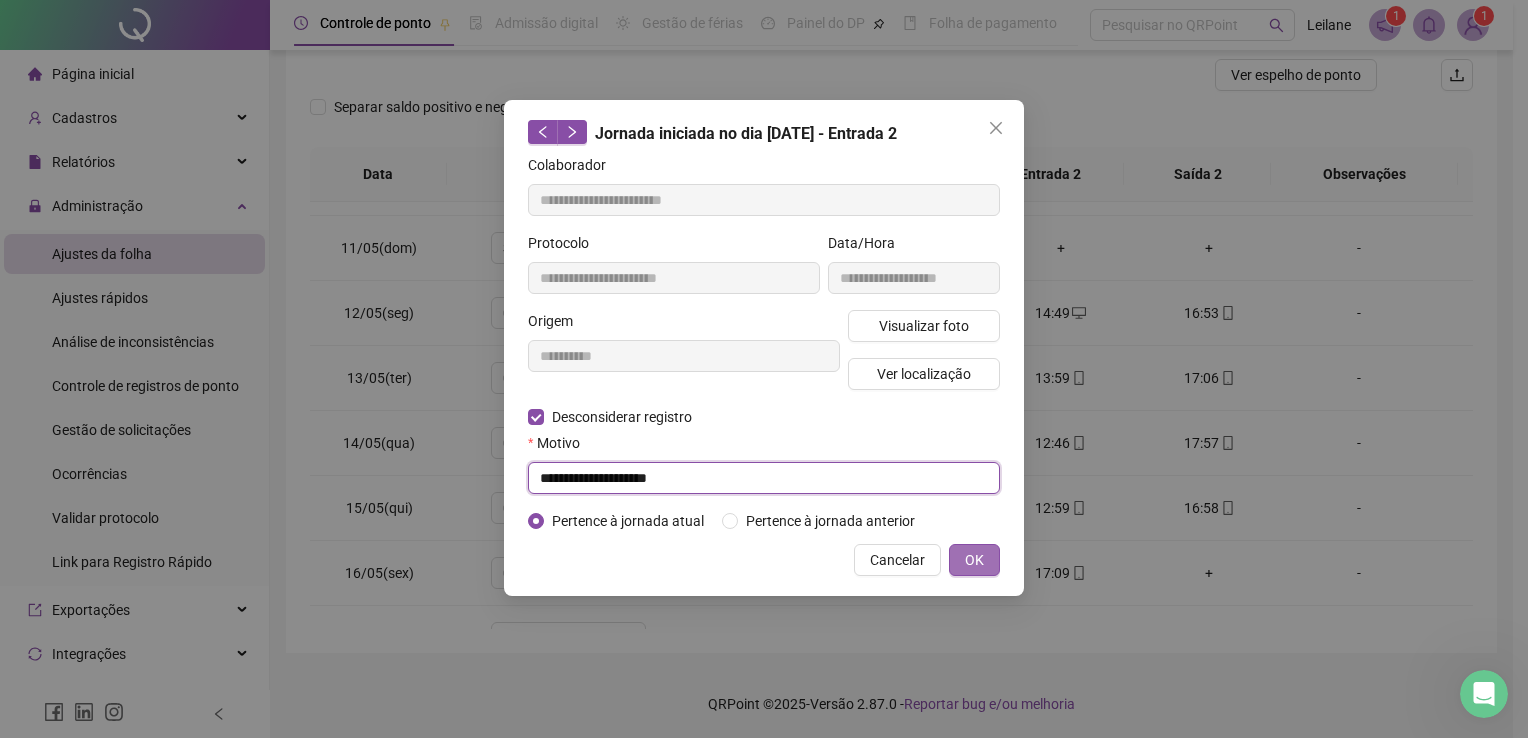 type on "**********" 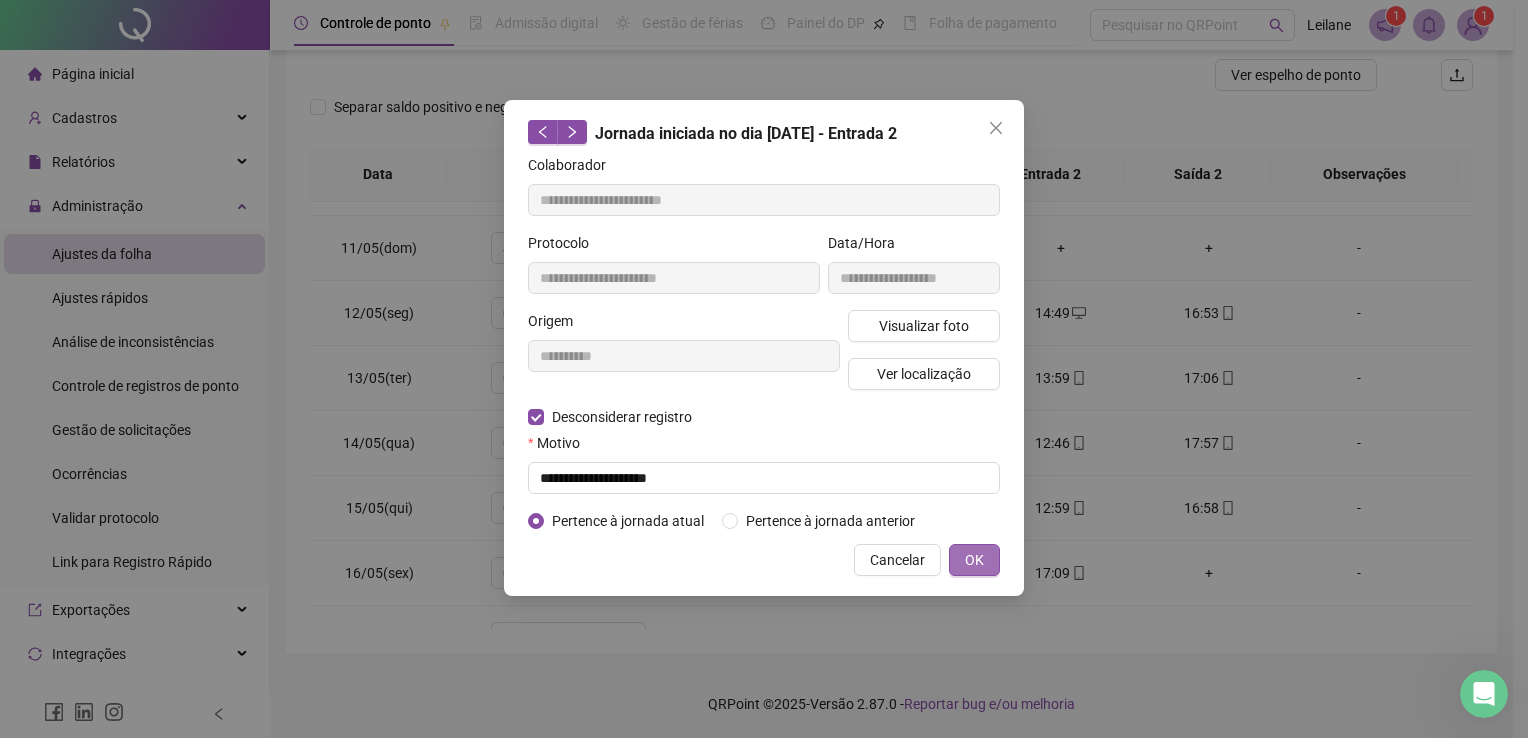 click on "OK" at bounding box center [974, 560] 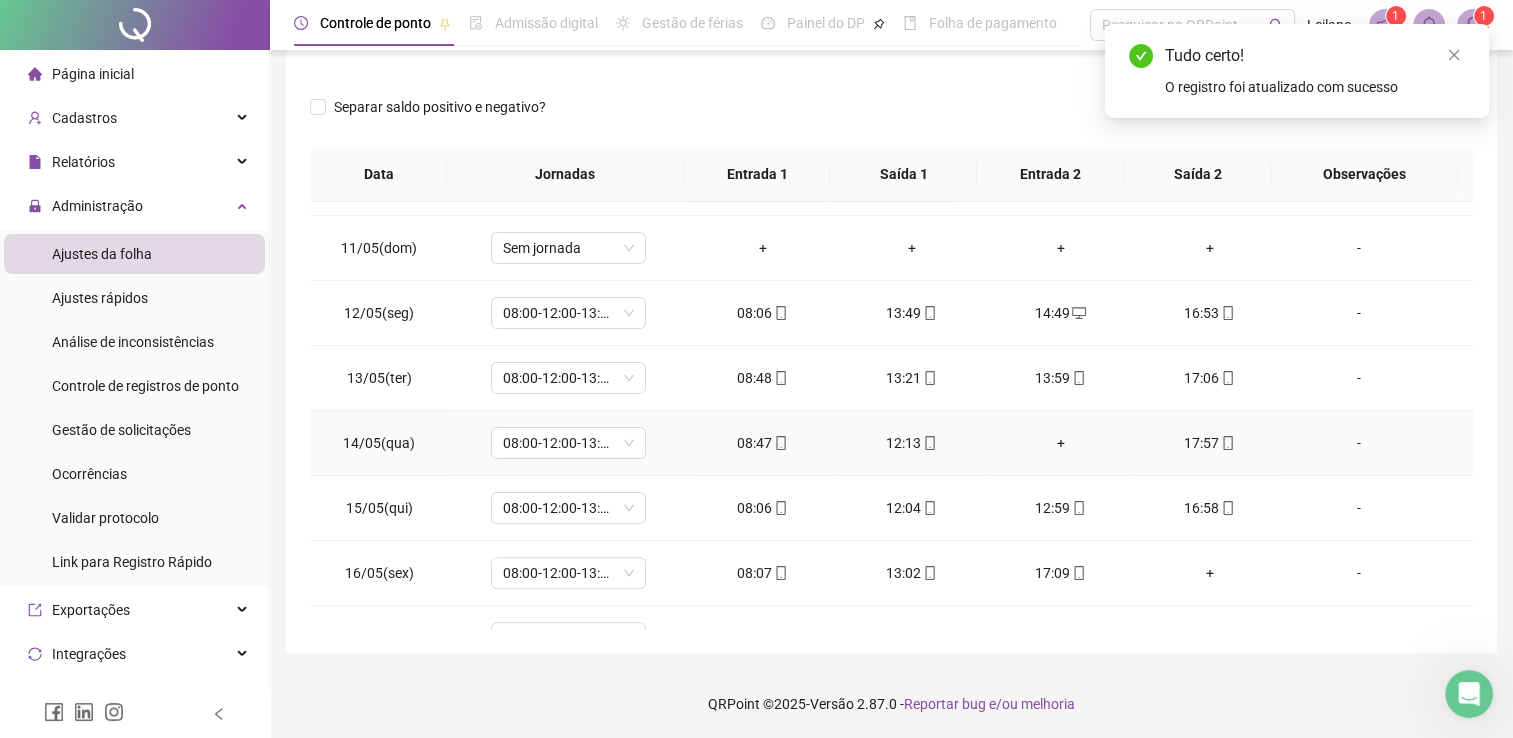 click on "+" at bounding box center [1060, 443] 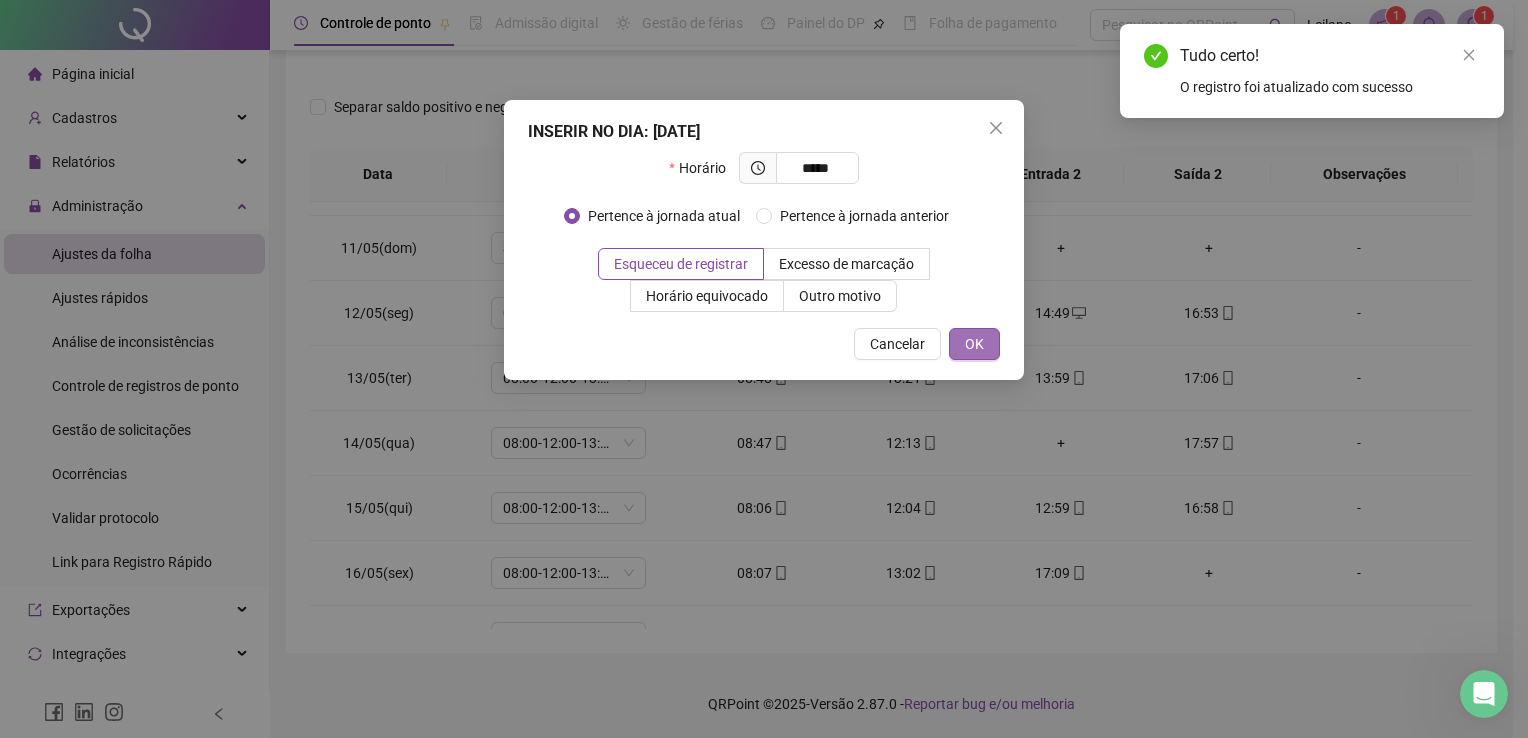 type on "*****" 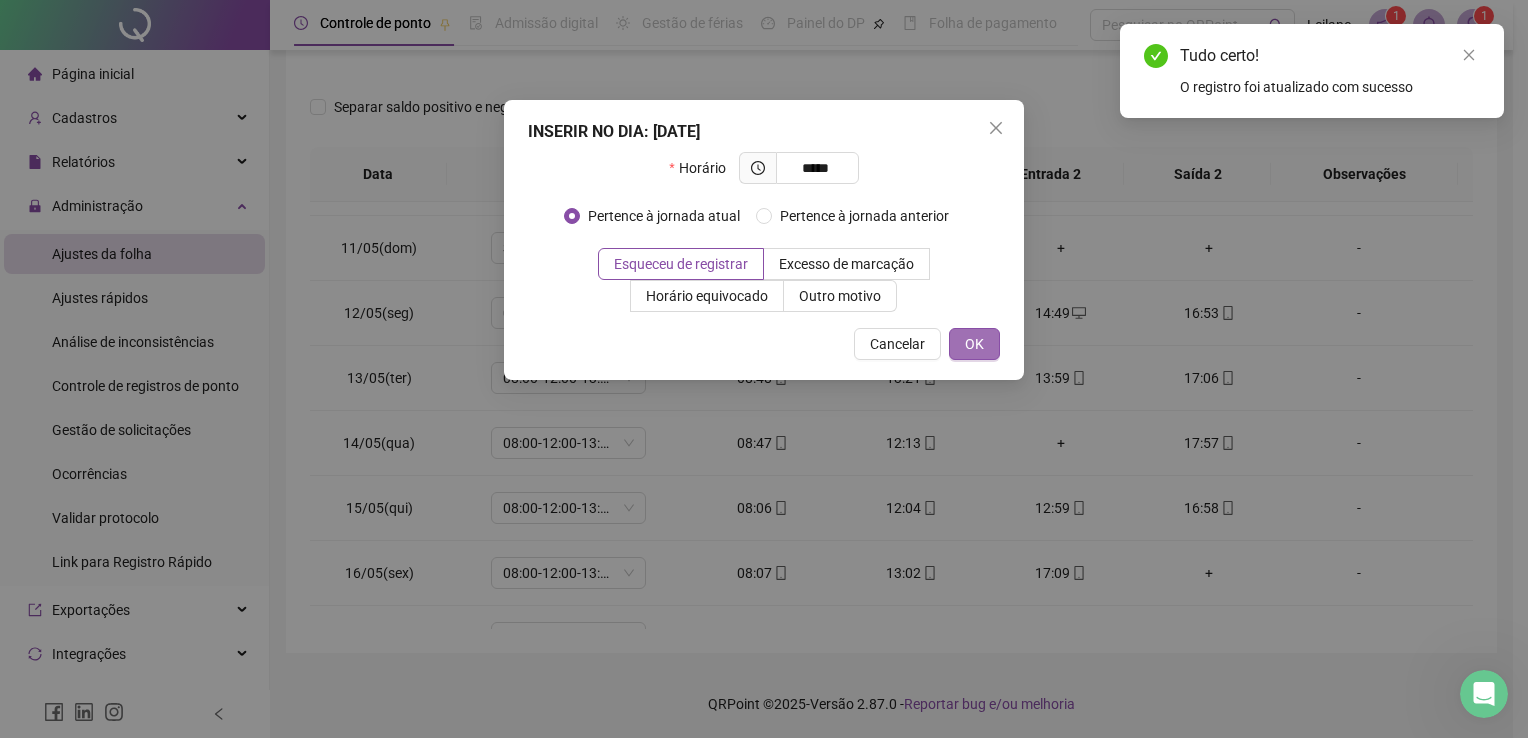 click on "OK" at bounding box center [974, 344] 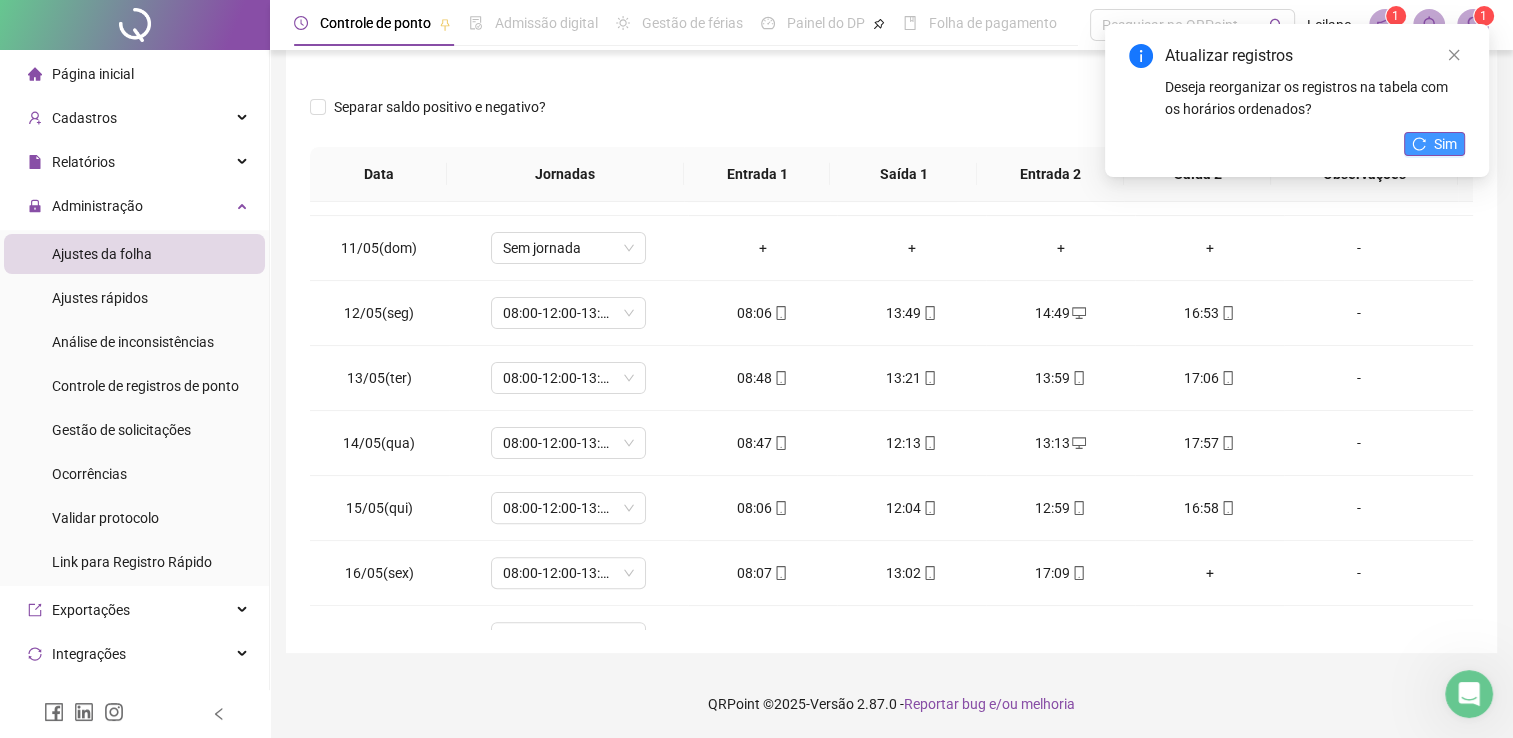 click on "Sim" at bounding box center (1434, 144) 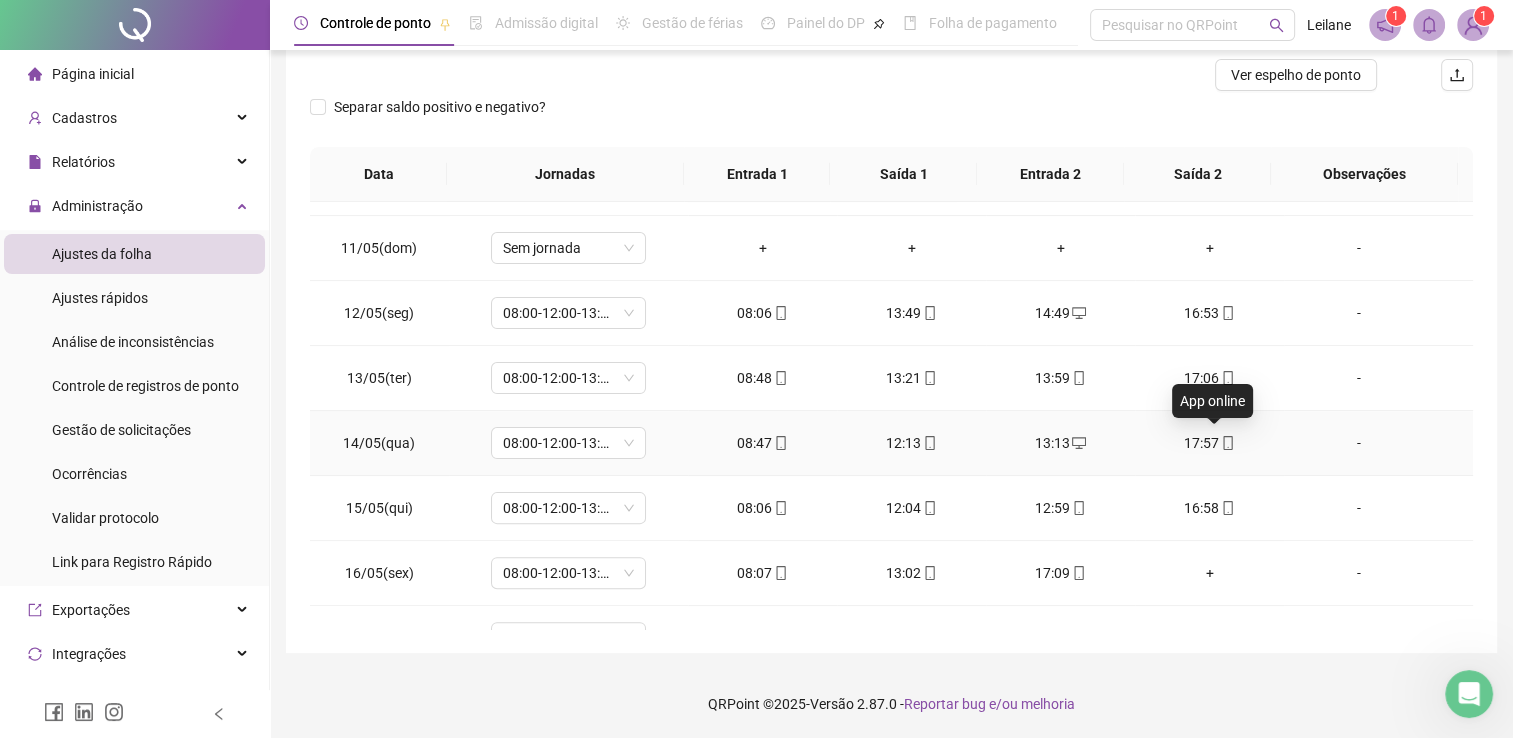 click 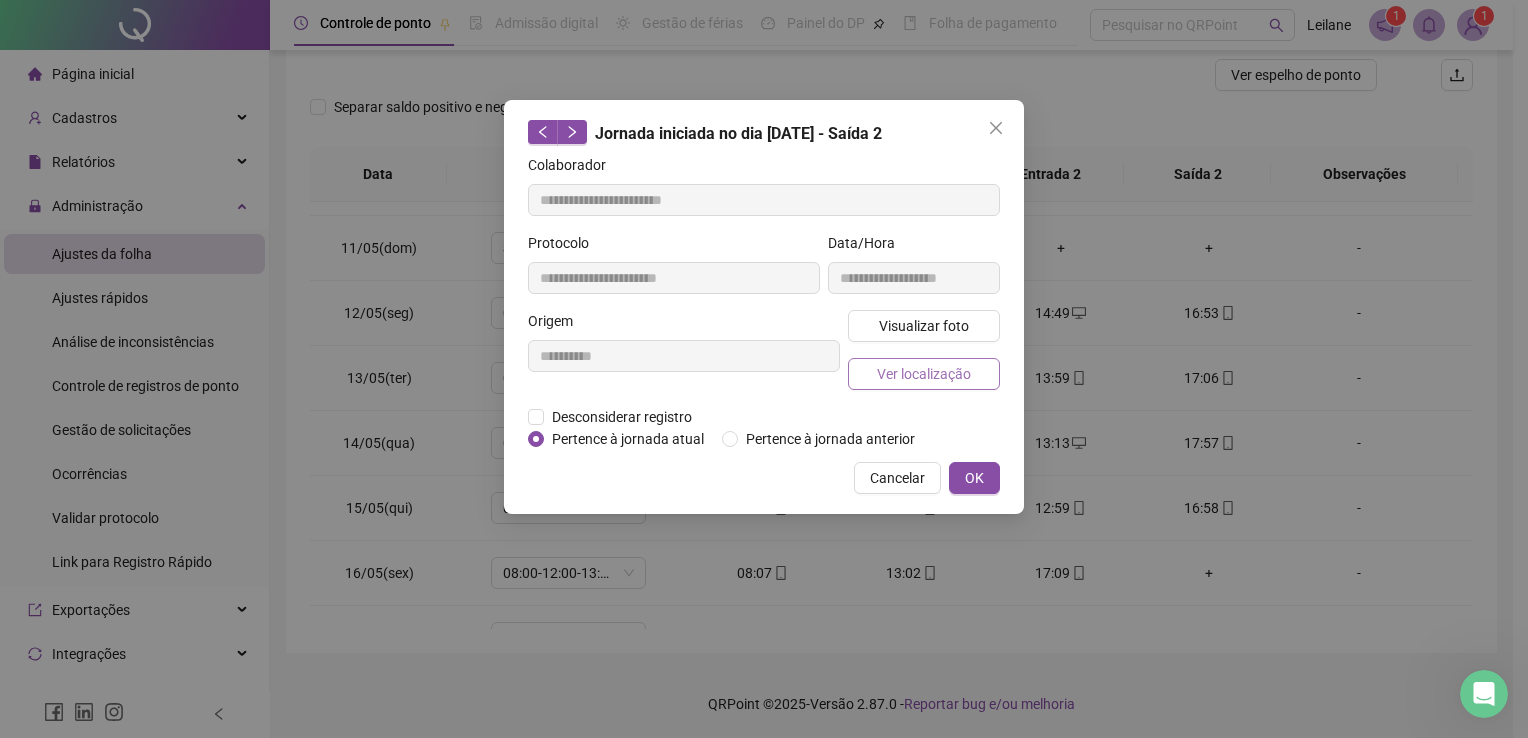 click on "Ver localização" at bounding box center [924, 374] 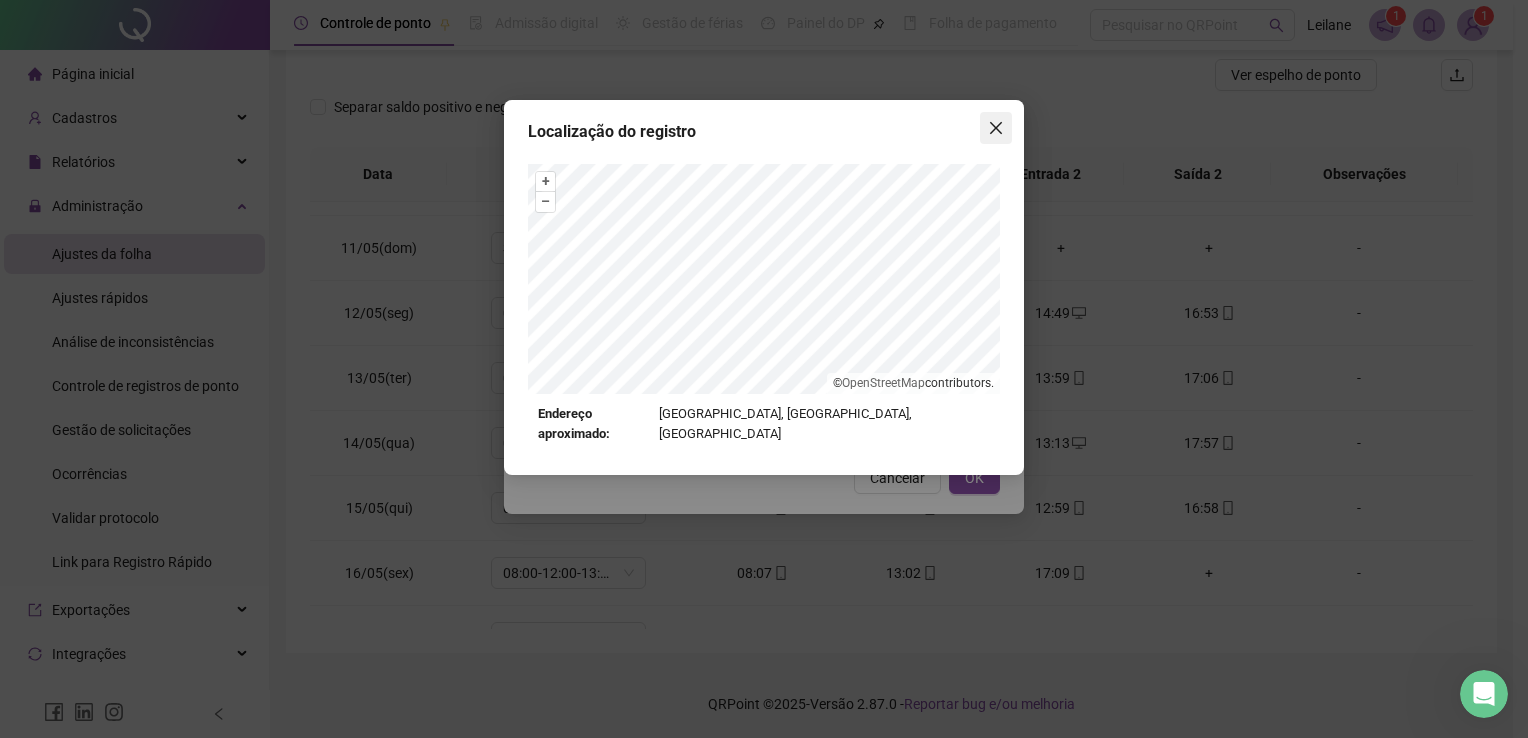click 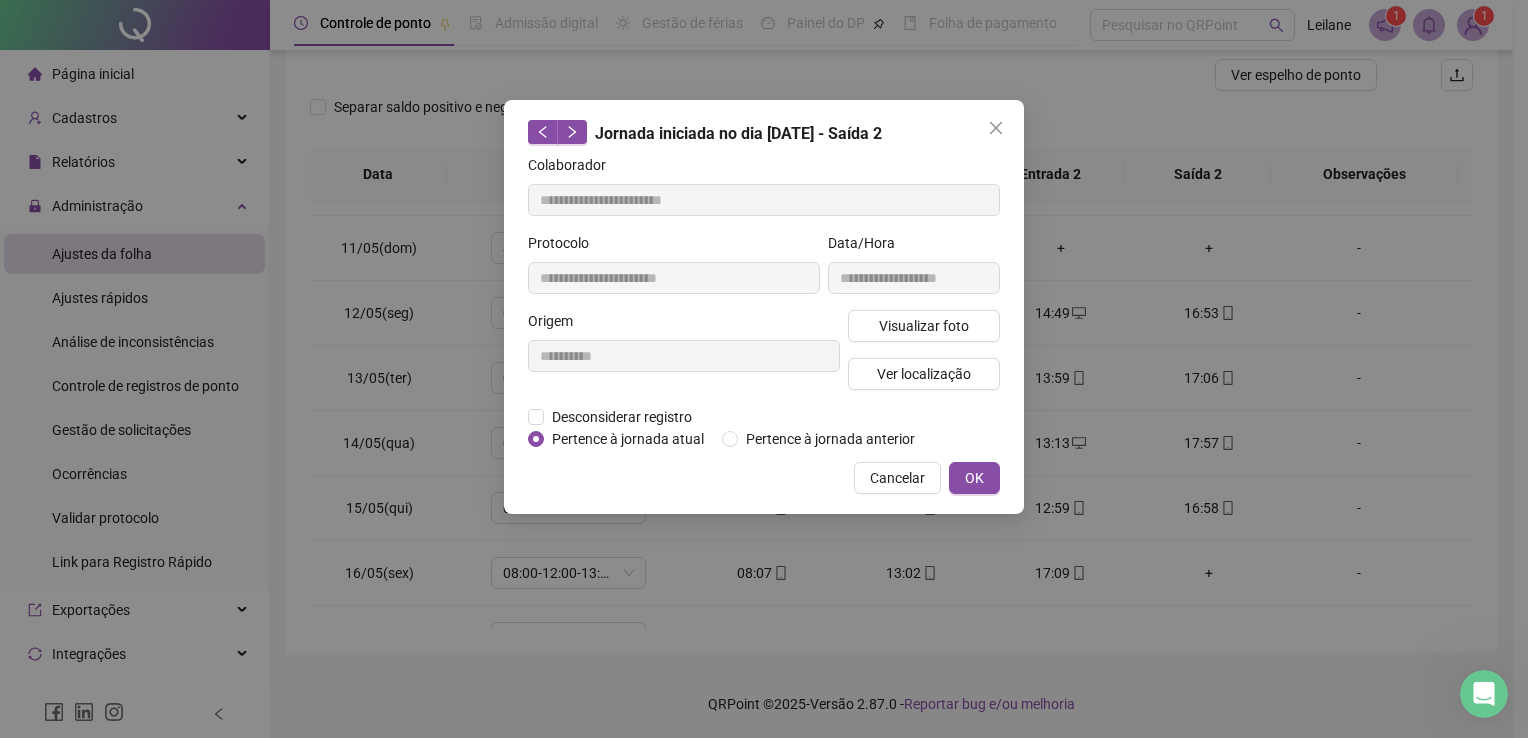click 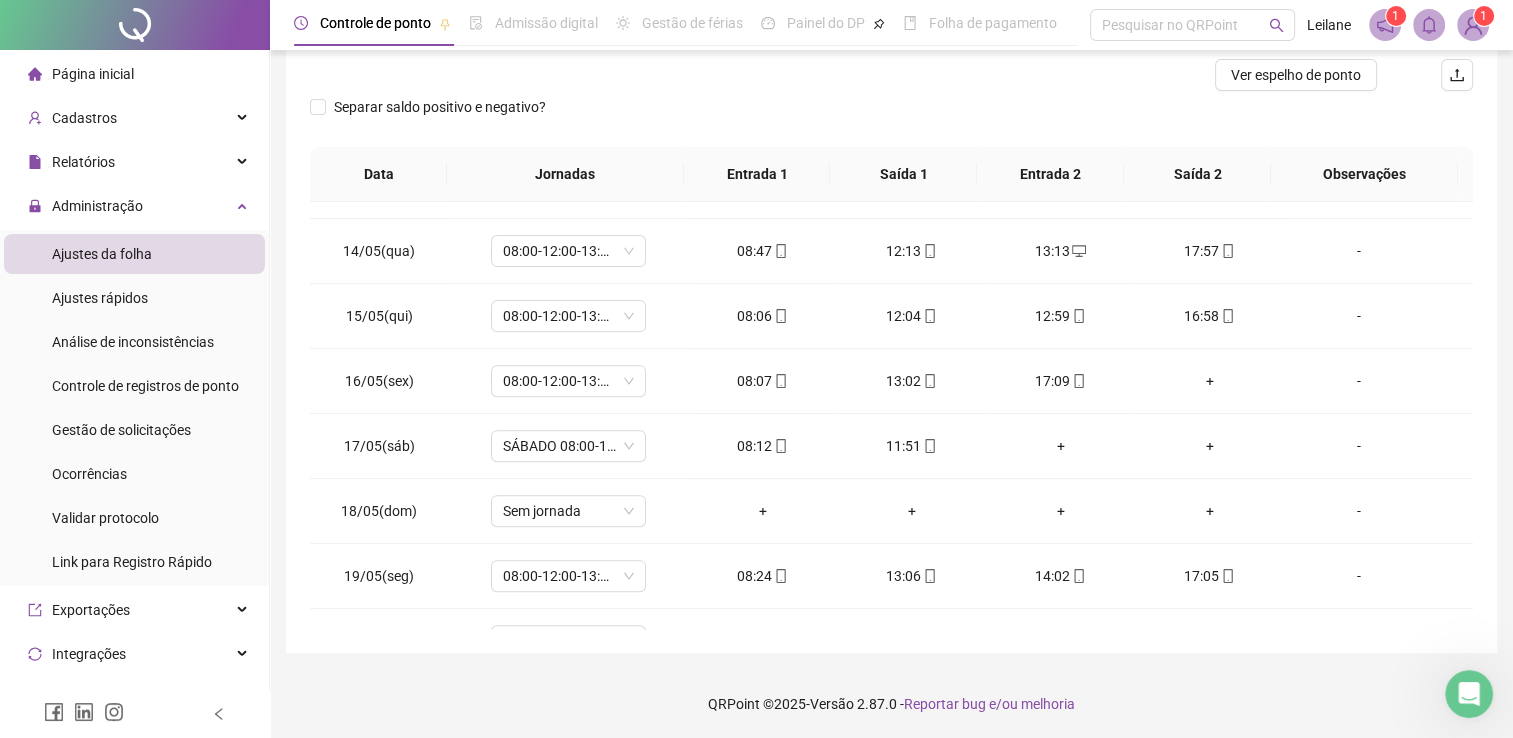 scroll, scrollTop: 836, scrollLeft: 0, axis: vertical 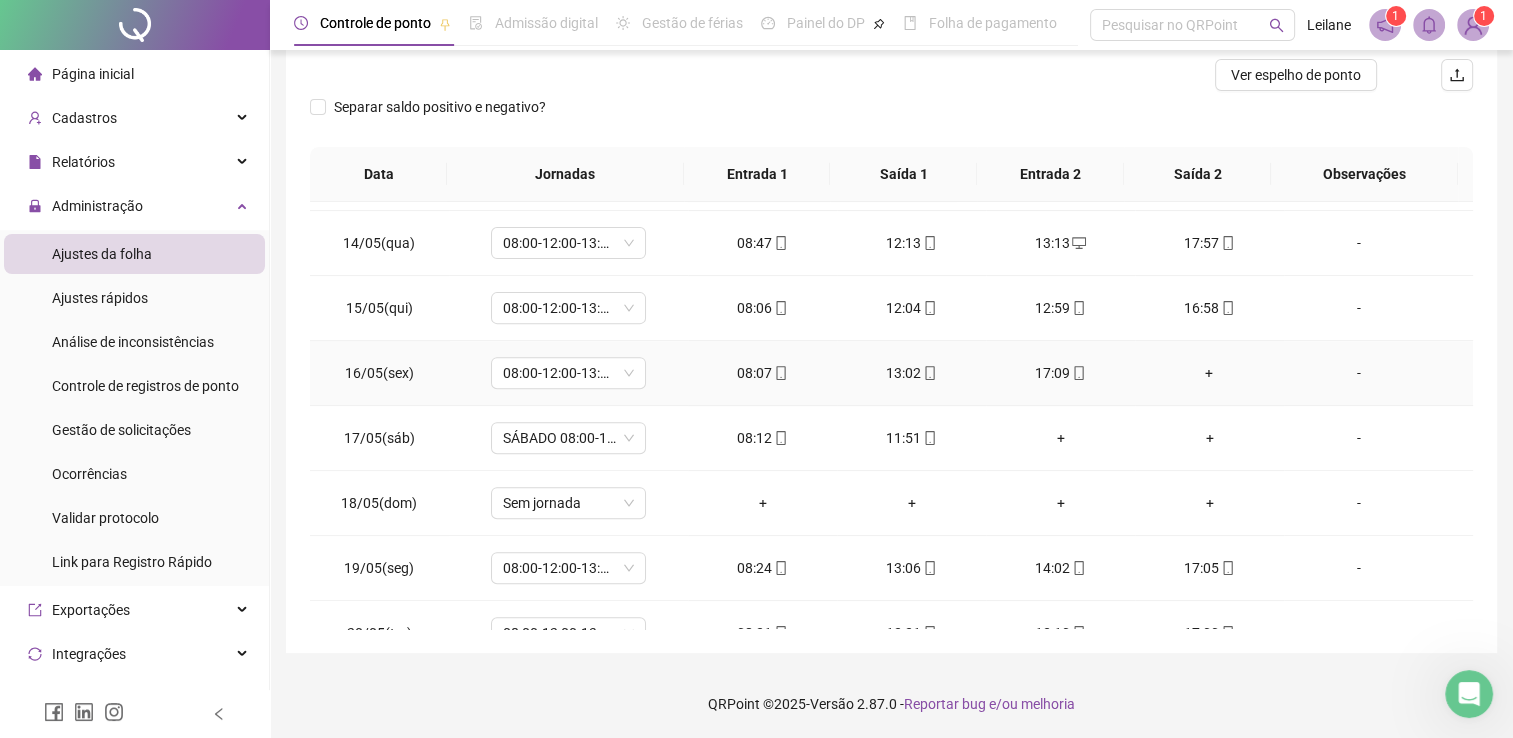 click on "+" at bounding box center [1209, 373] 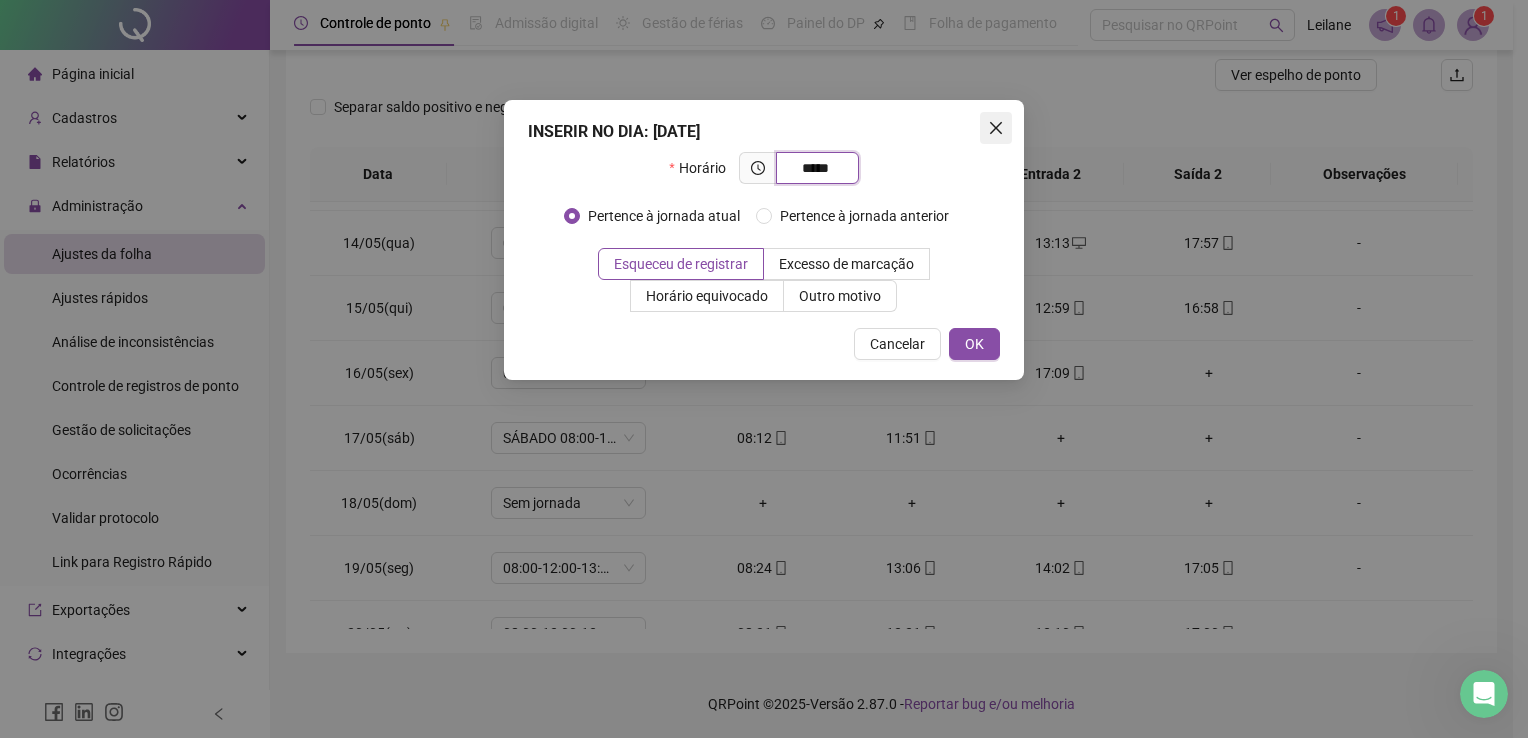 type on "*****" 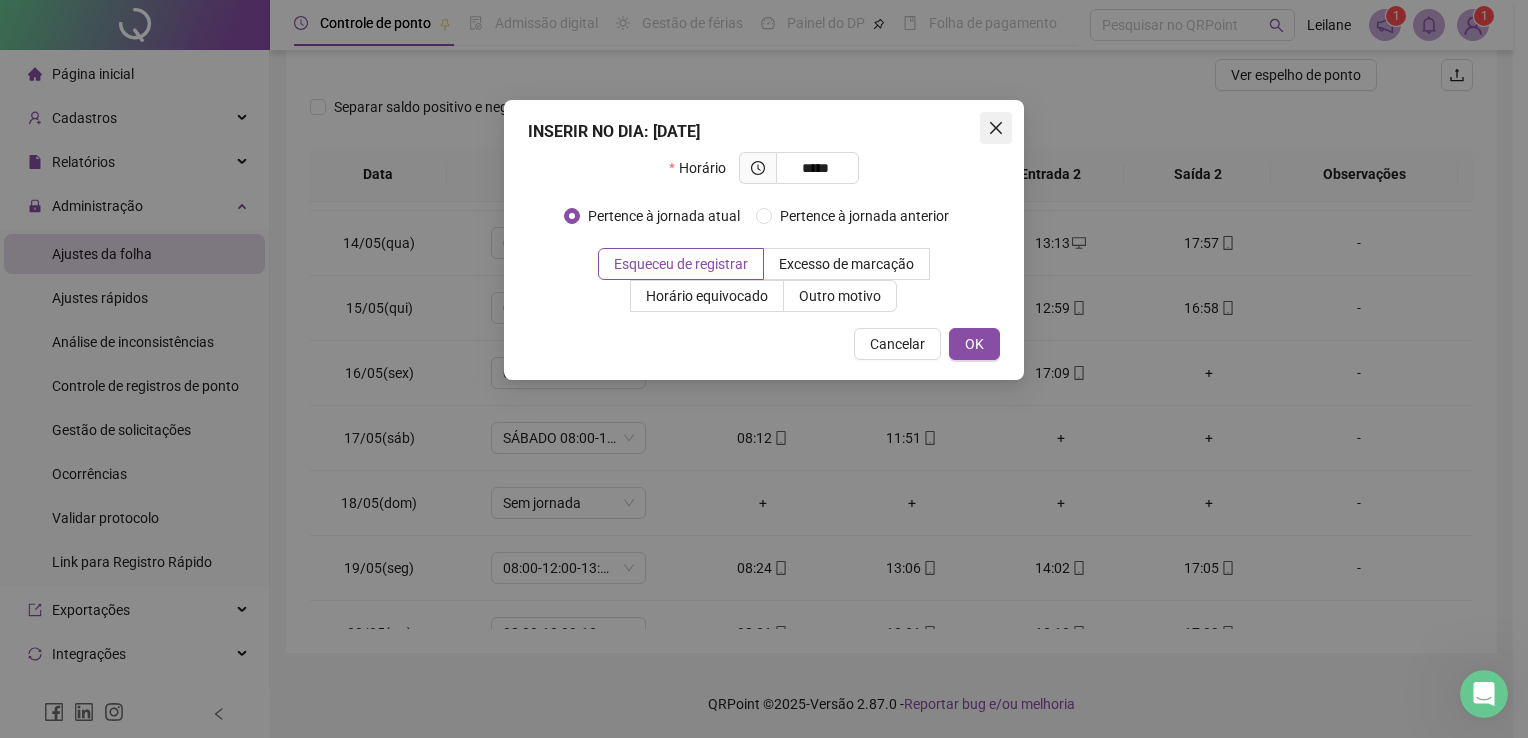 click 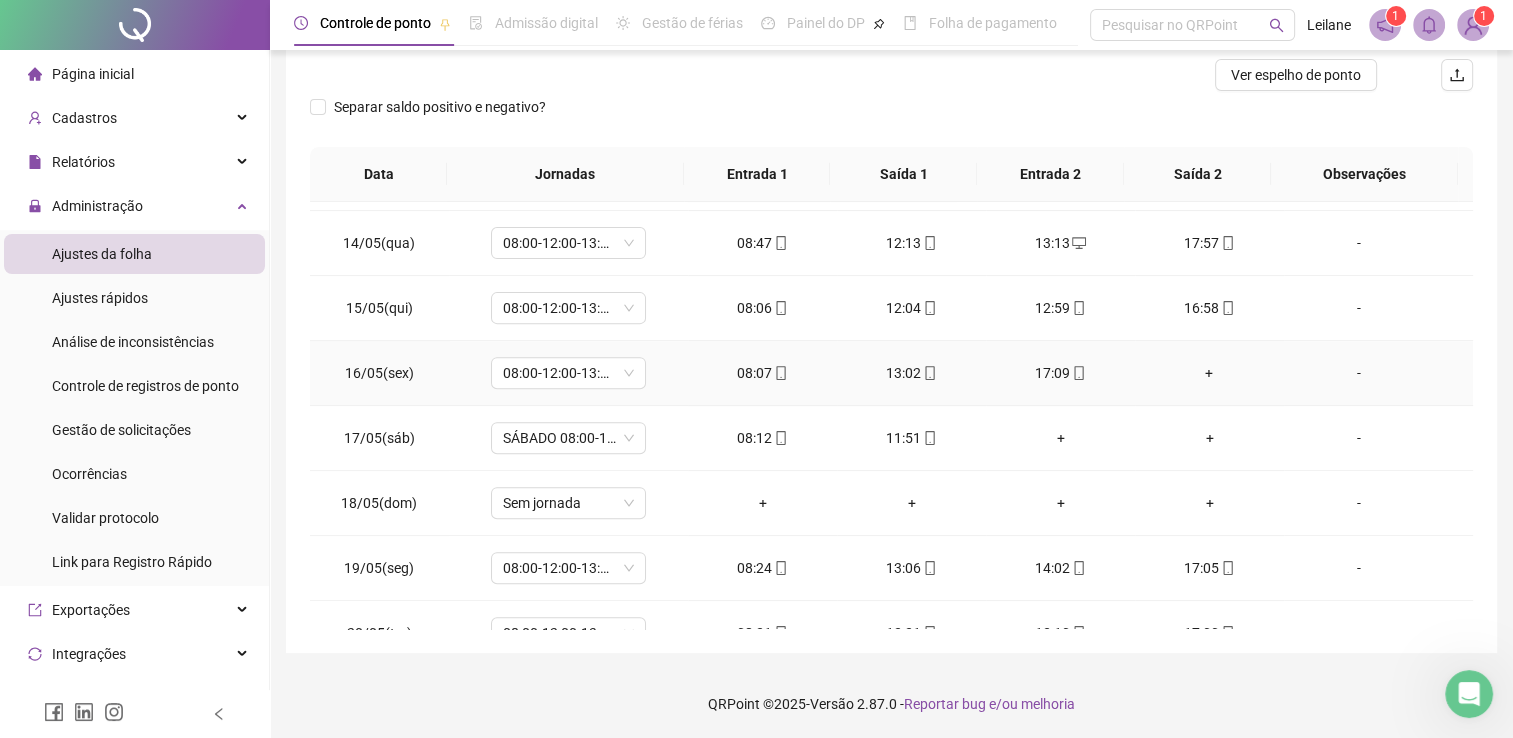 click 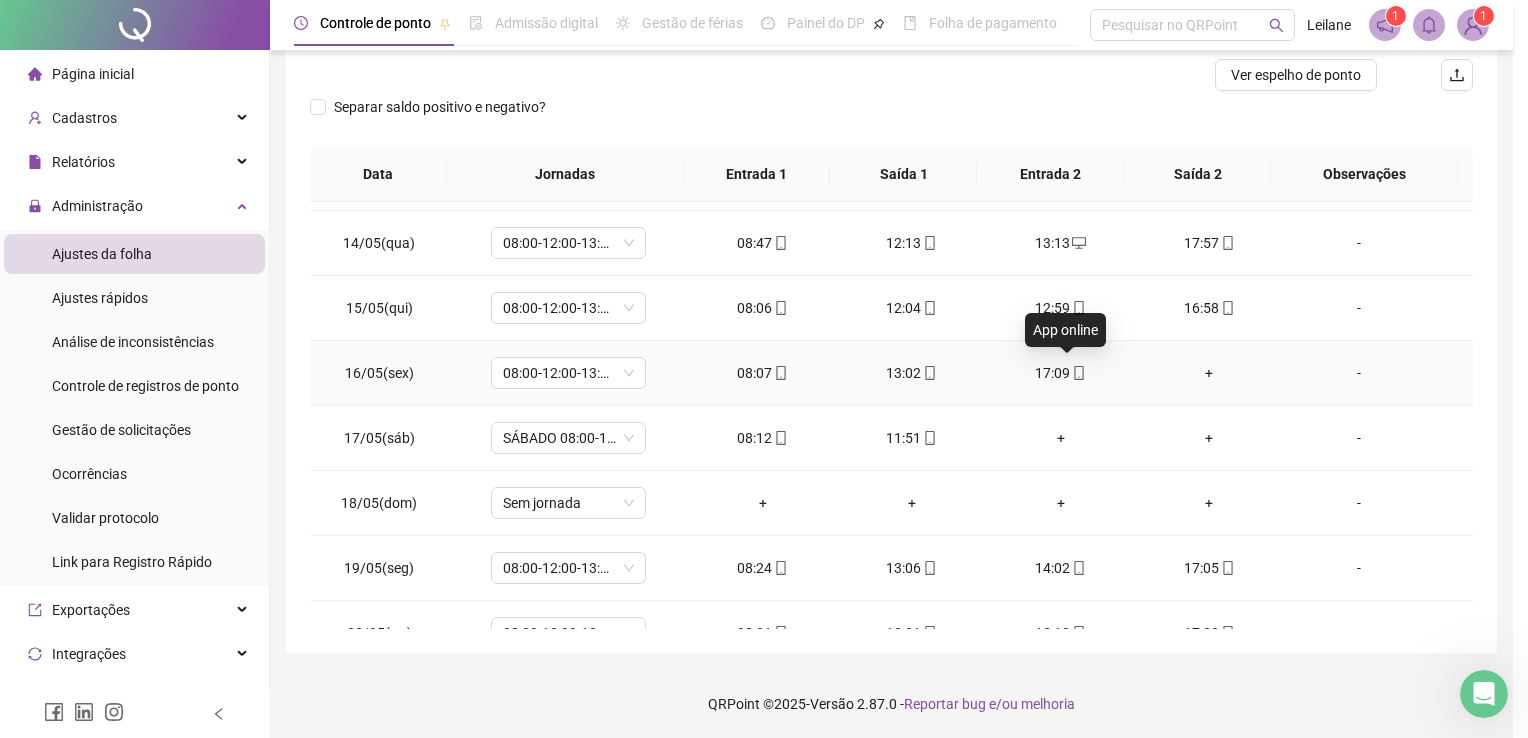 type on "**********" 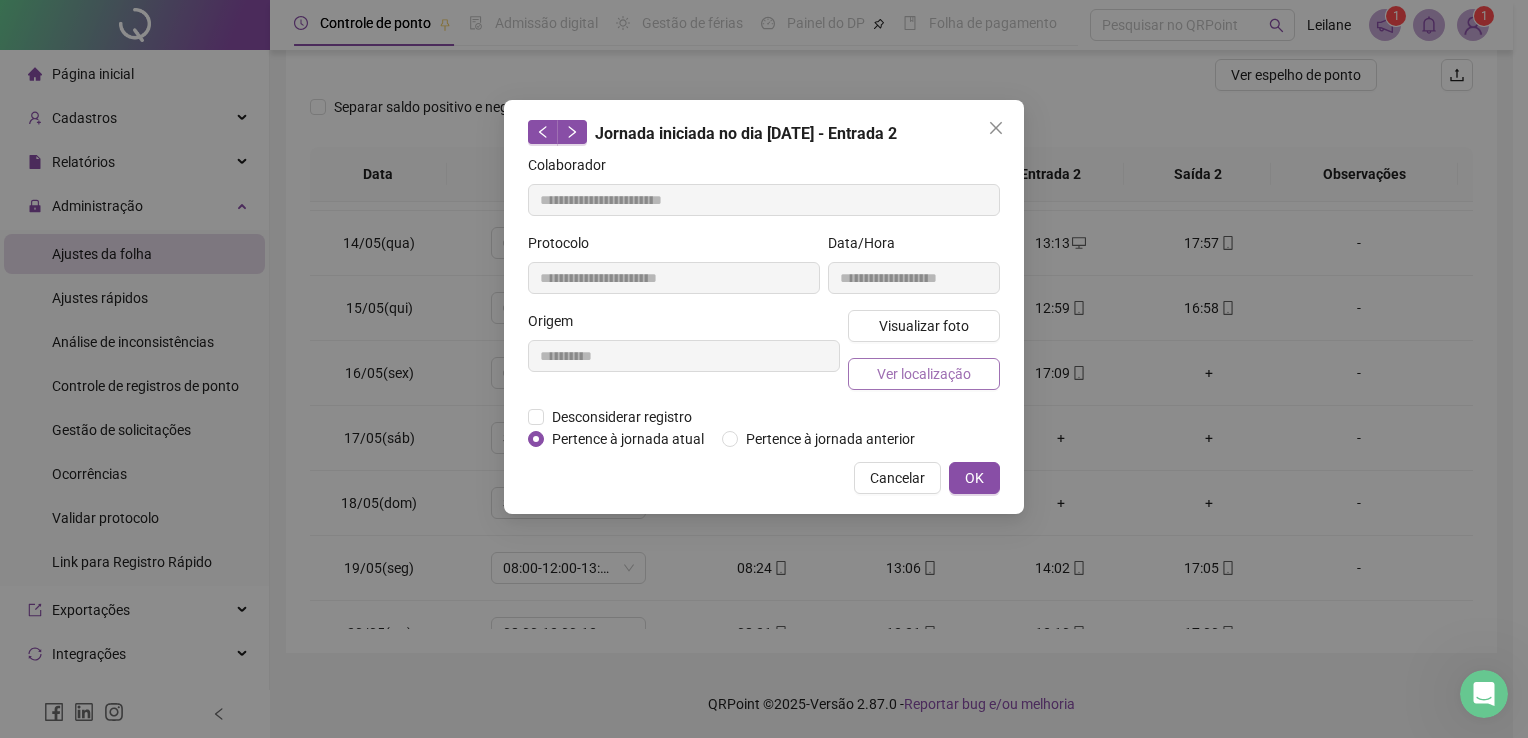click on "Ver localização" at bounding box center [924, 374] 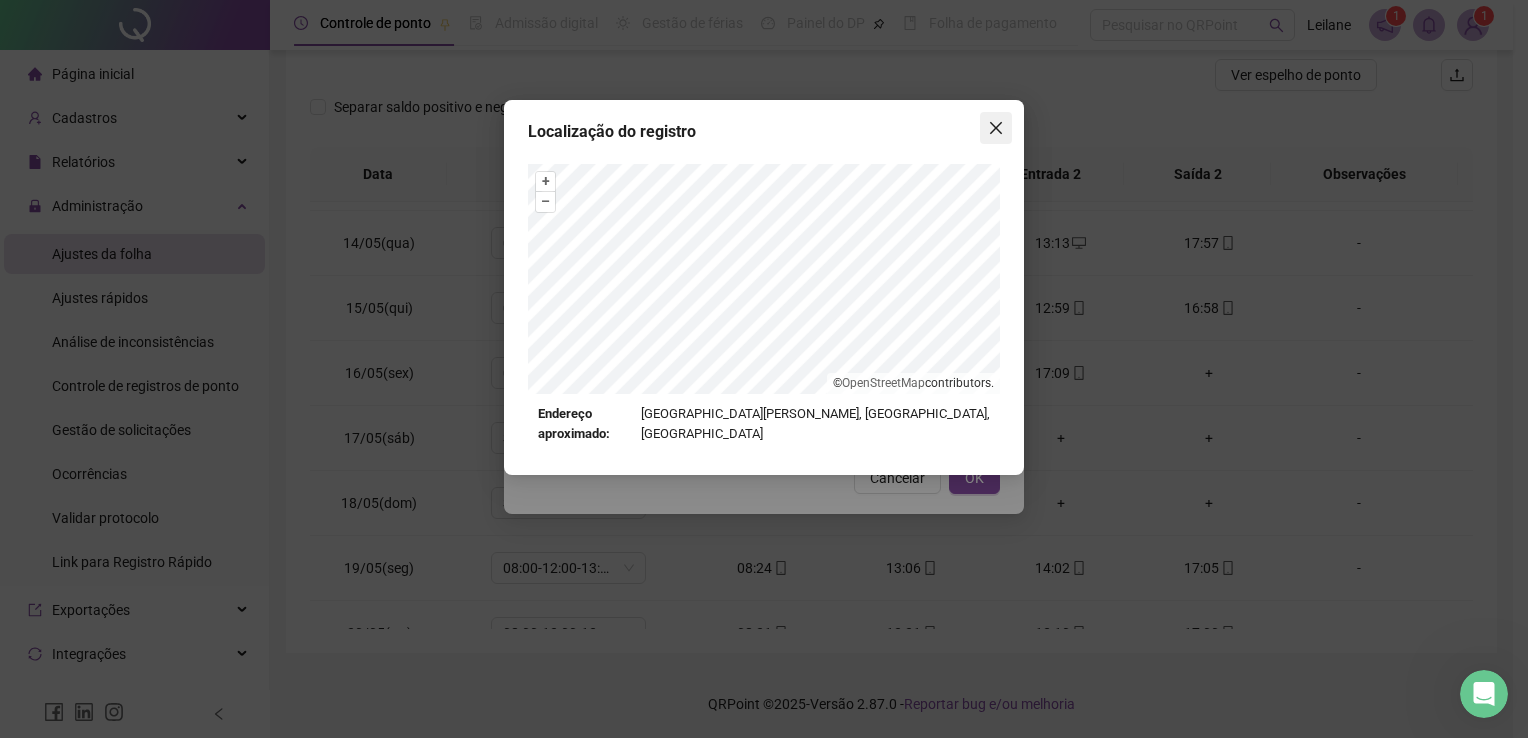 click 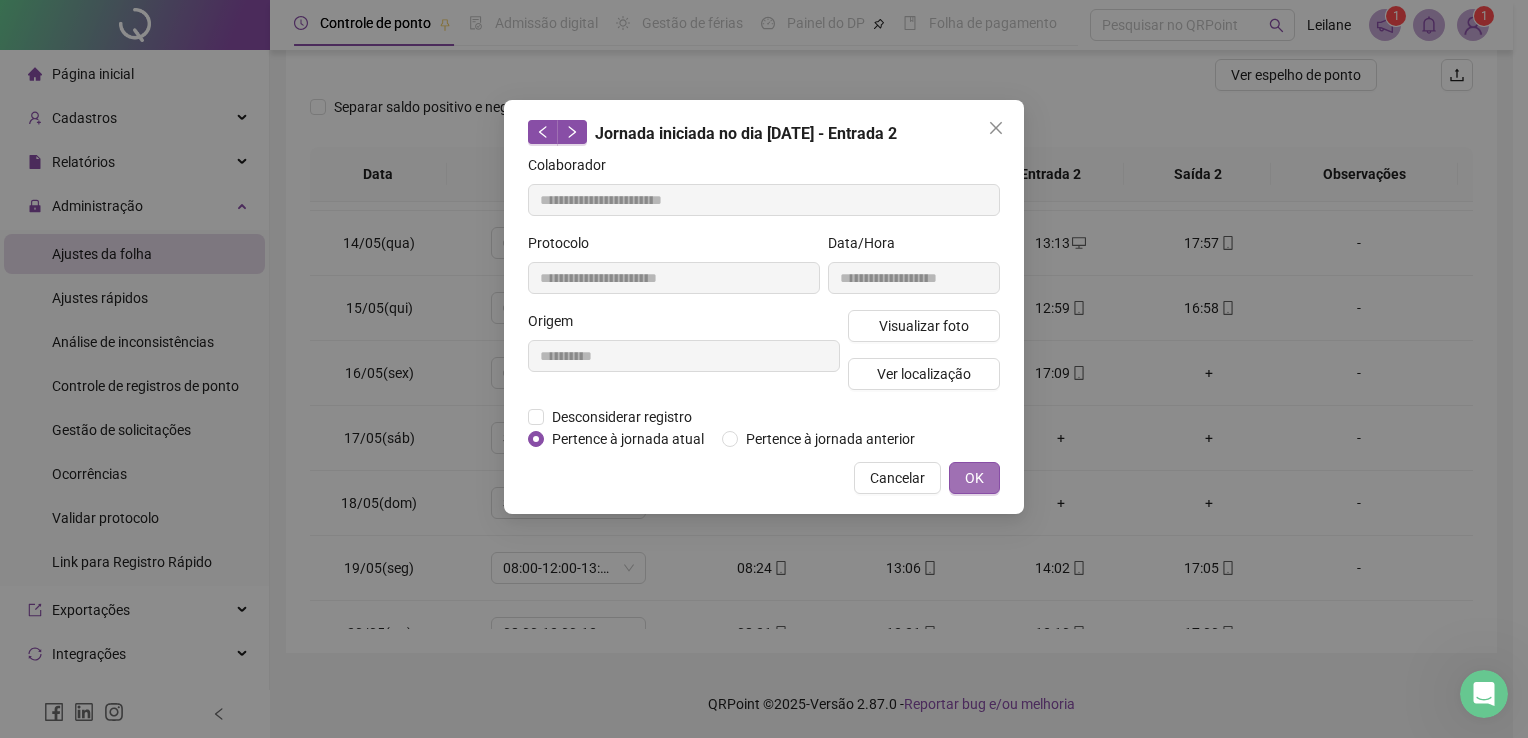 click on "OK" at bounding box center [974, 478] 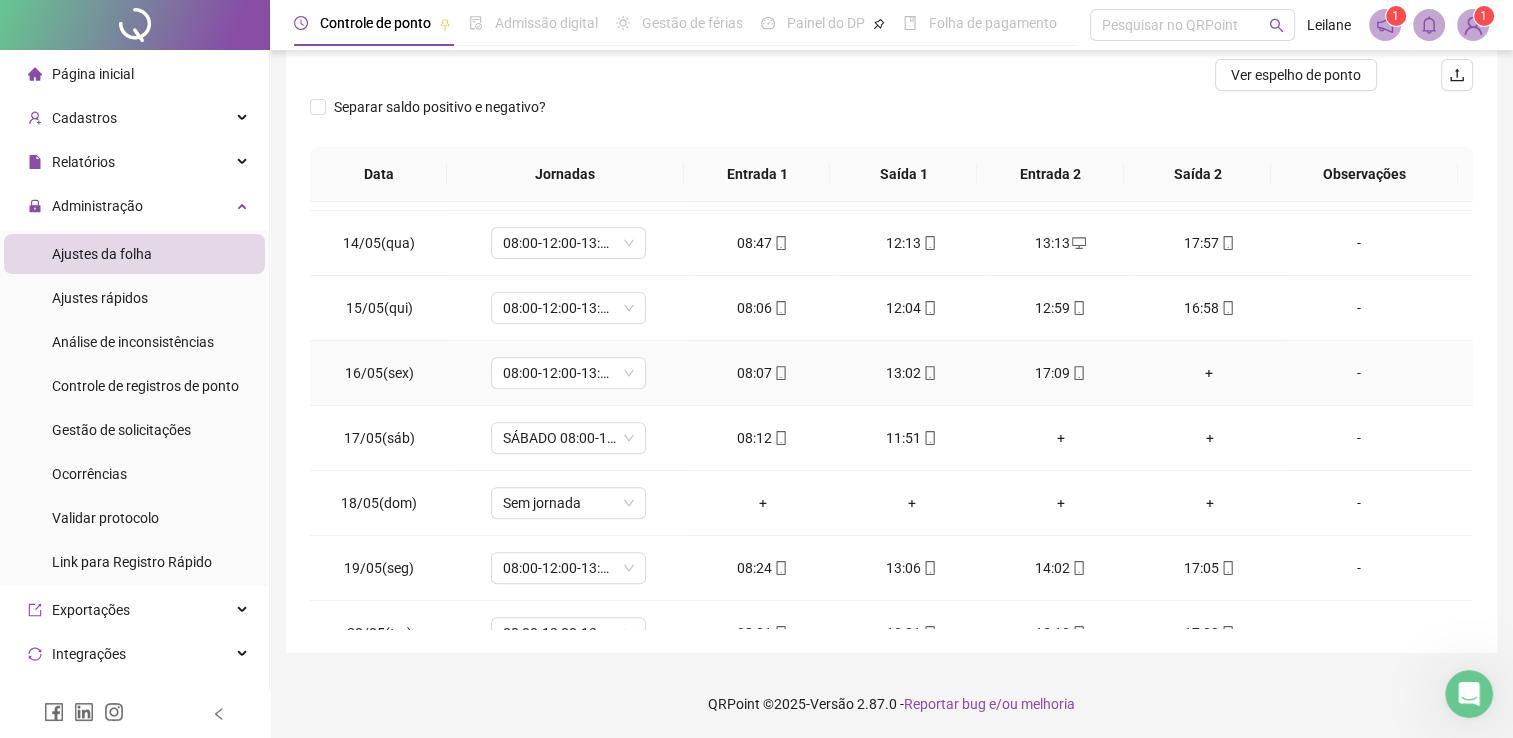 click on "+" at bounding box center [1209, 373] 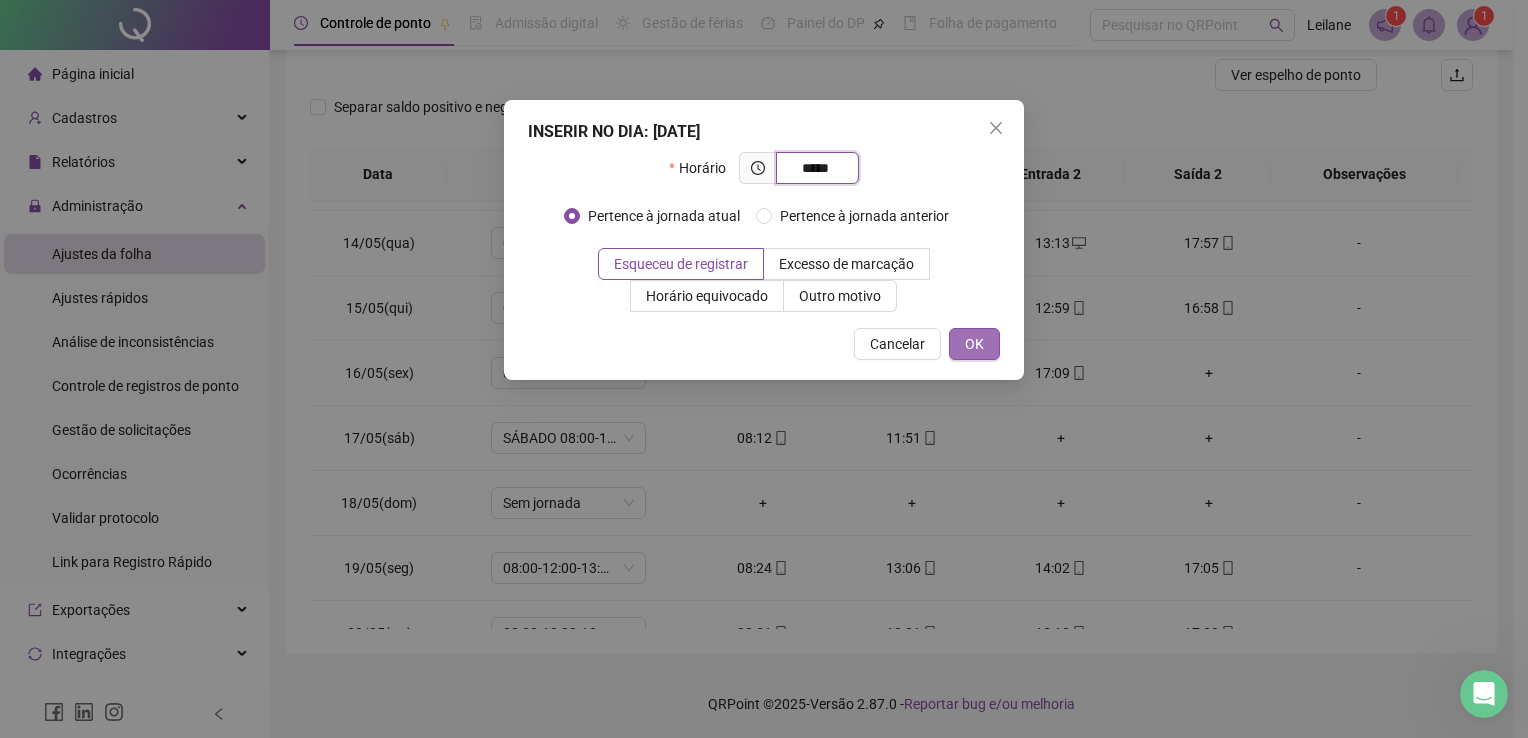 type on "*****" 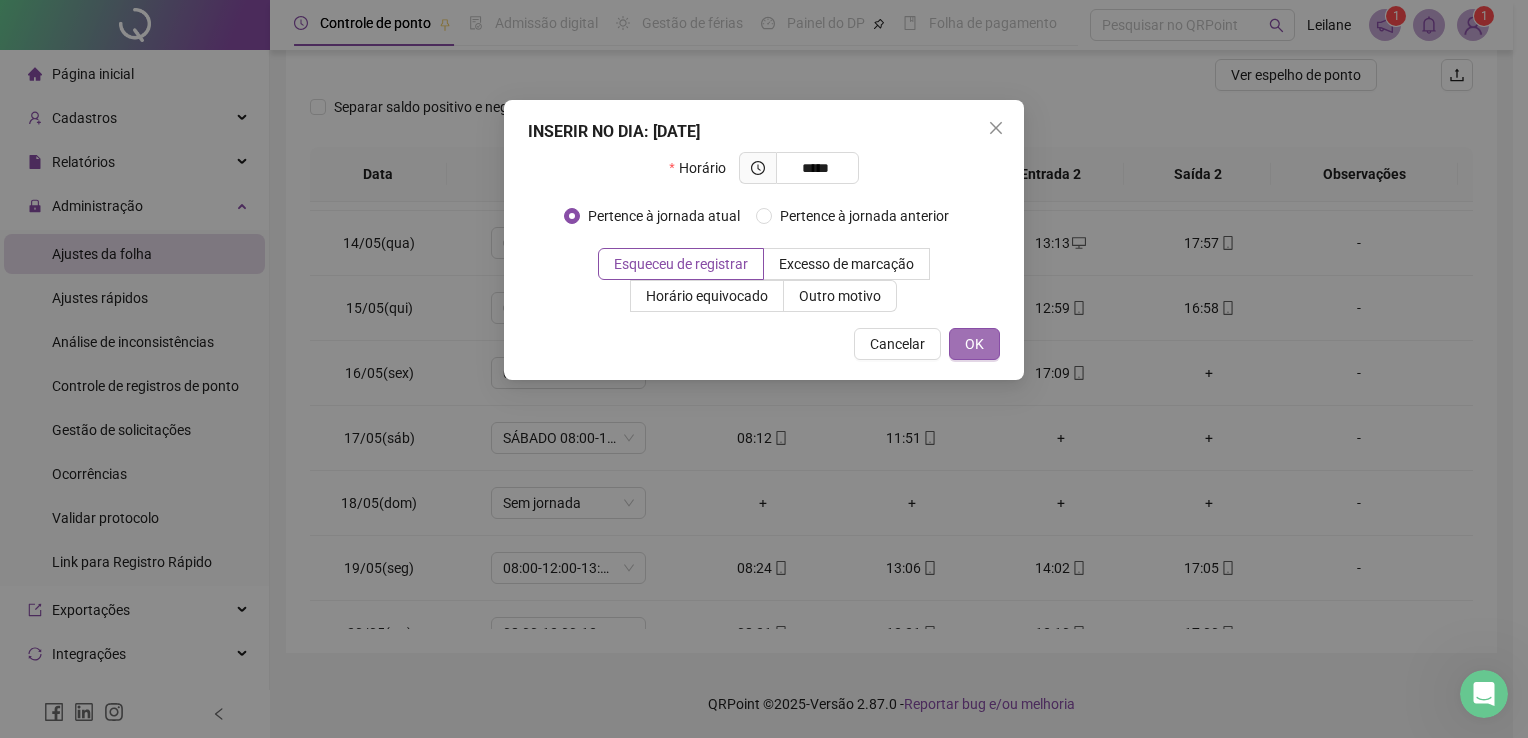 click on "OK" at bounding box center (974, 344) 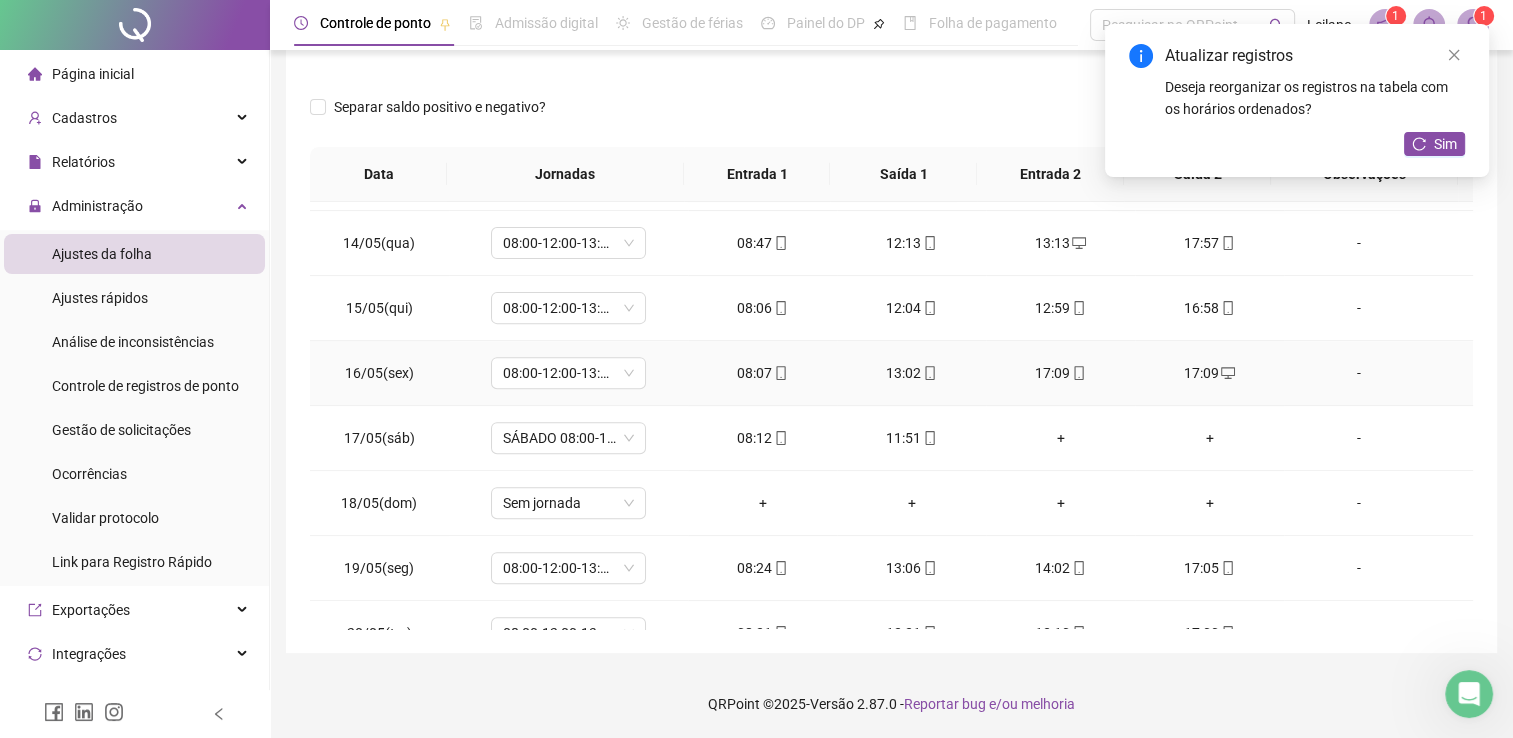 click on "17:09" at bounding box center [1060, 373] 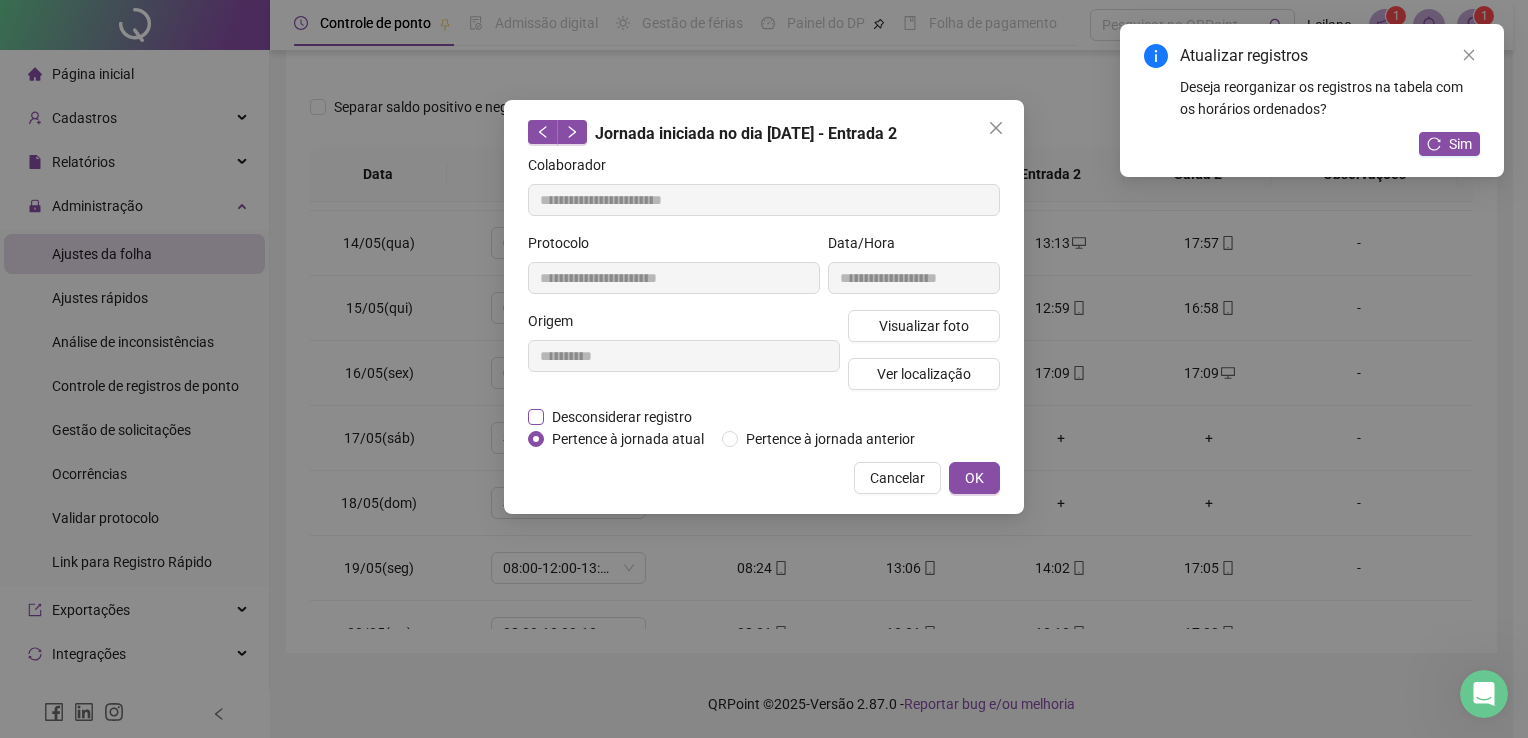 click on "Desconsiderar registro" at bounding box center (622, 417) 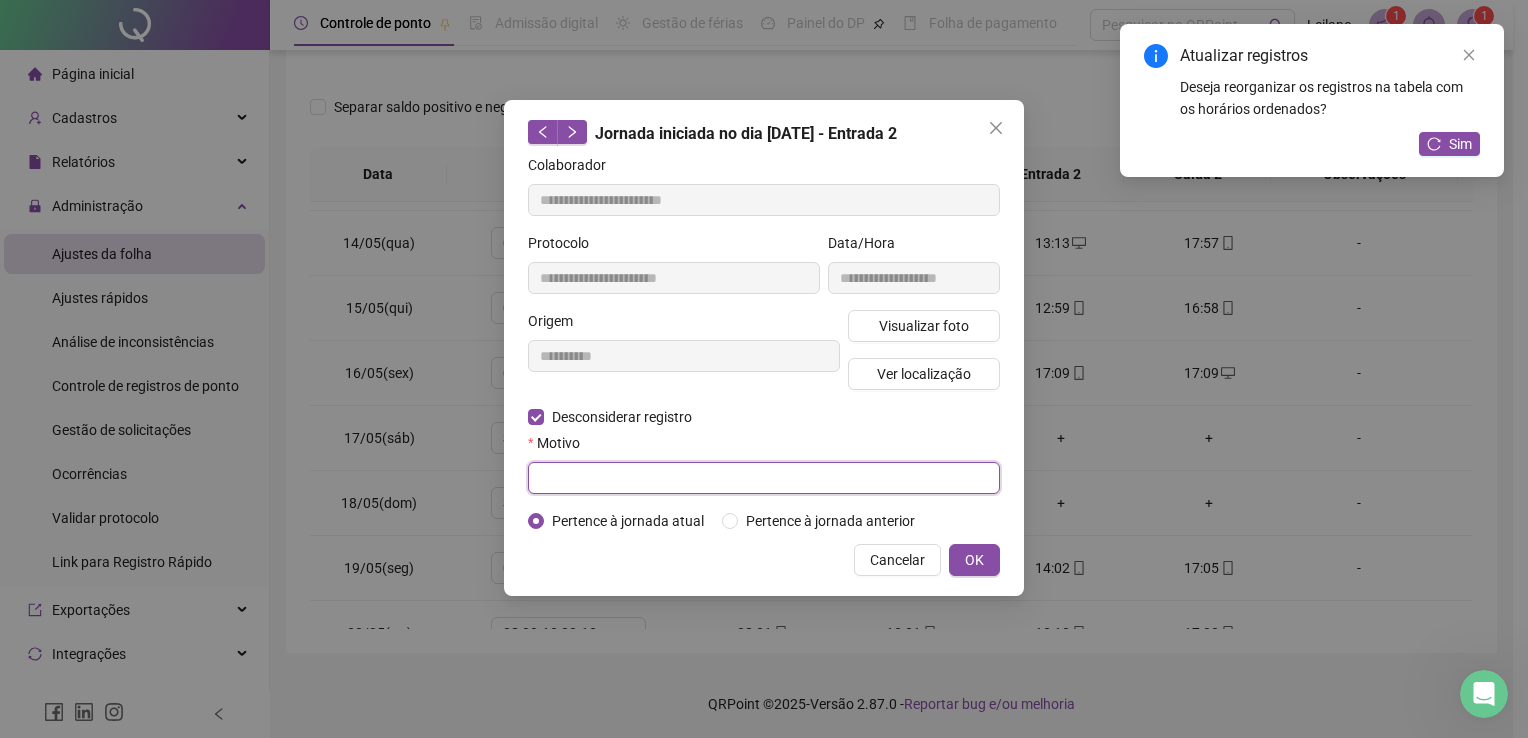 click at bounding box center (764, 478) 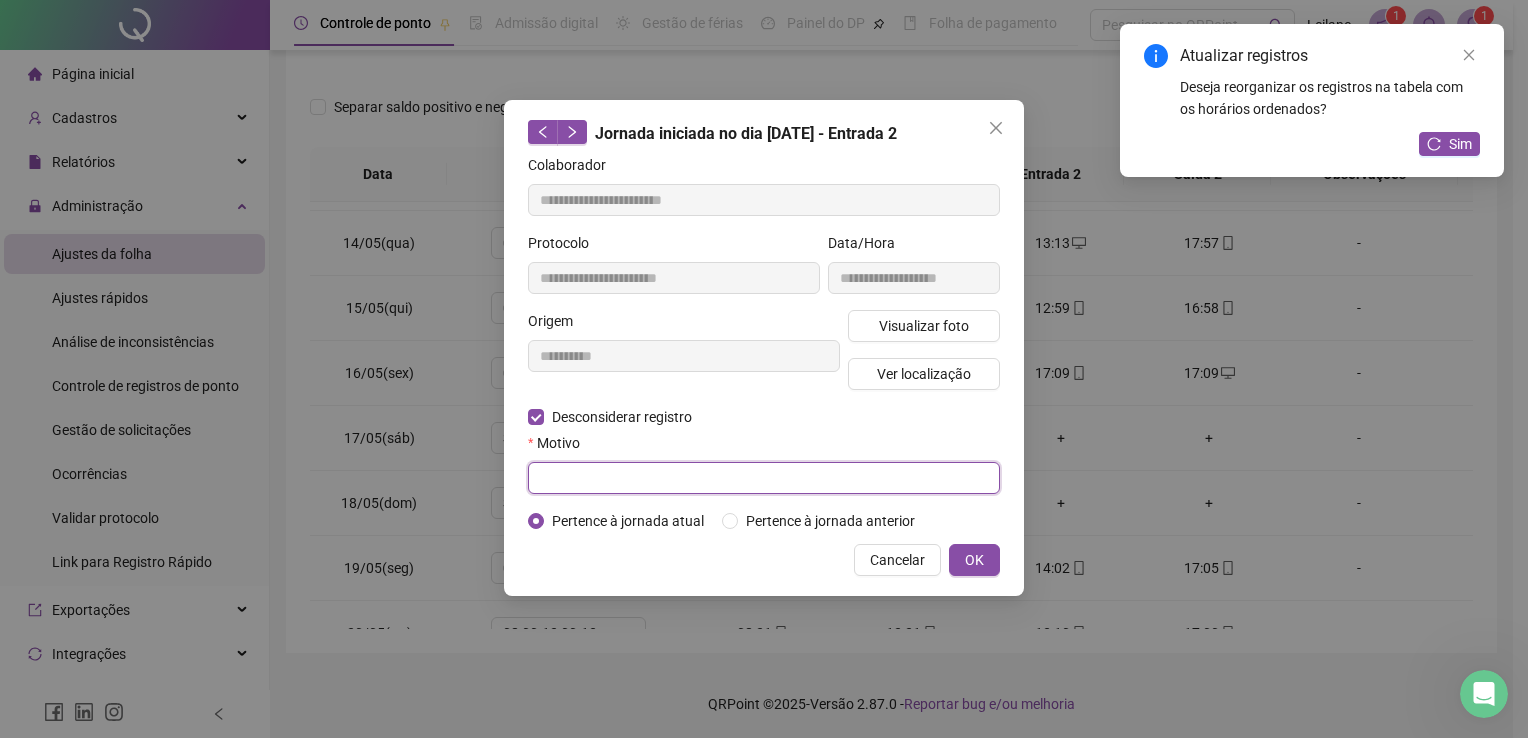 paste on "**********" 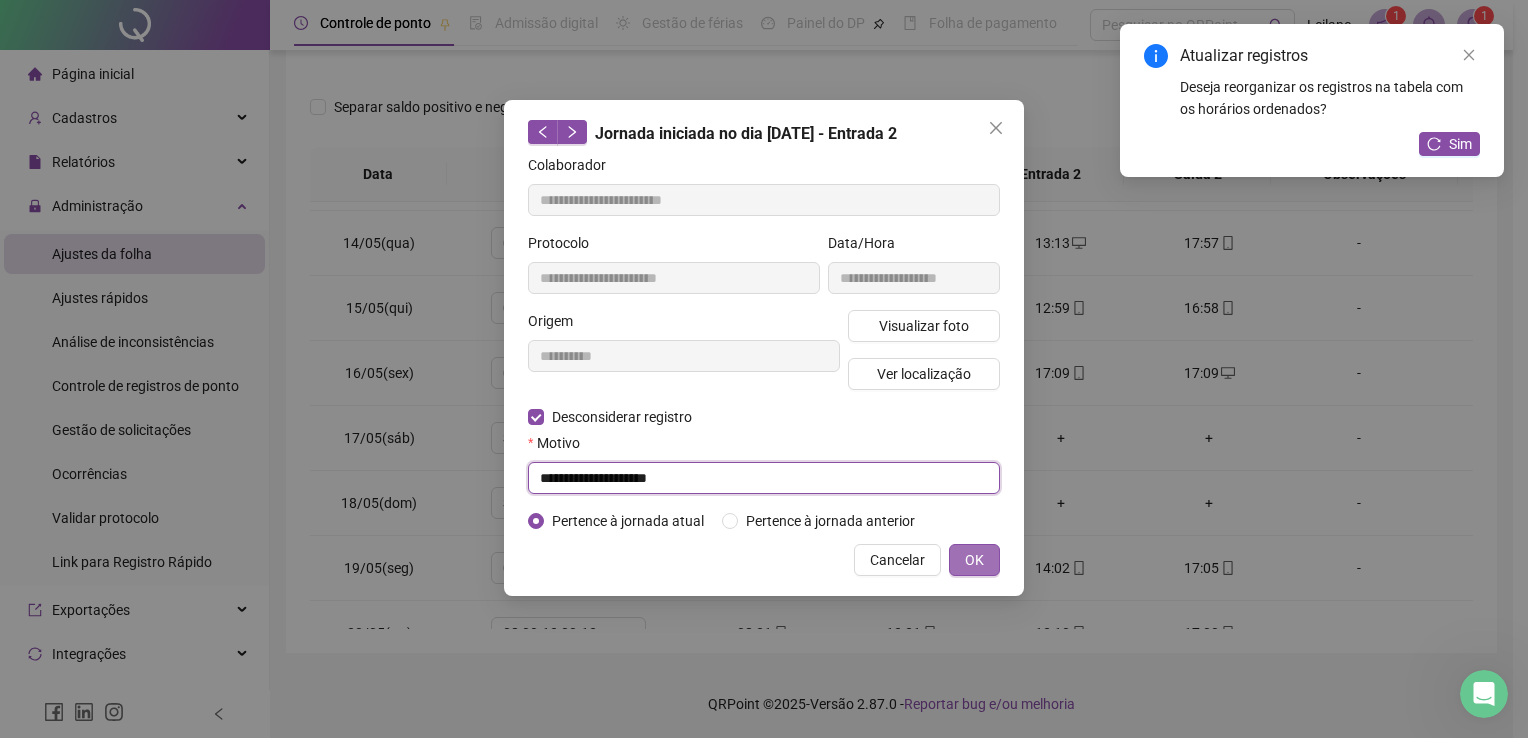 type on "**********" 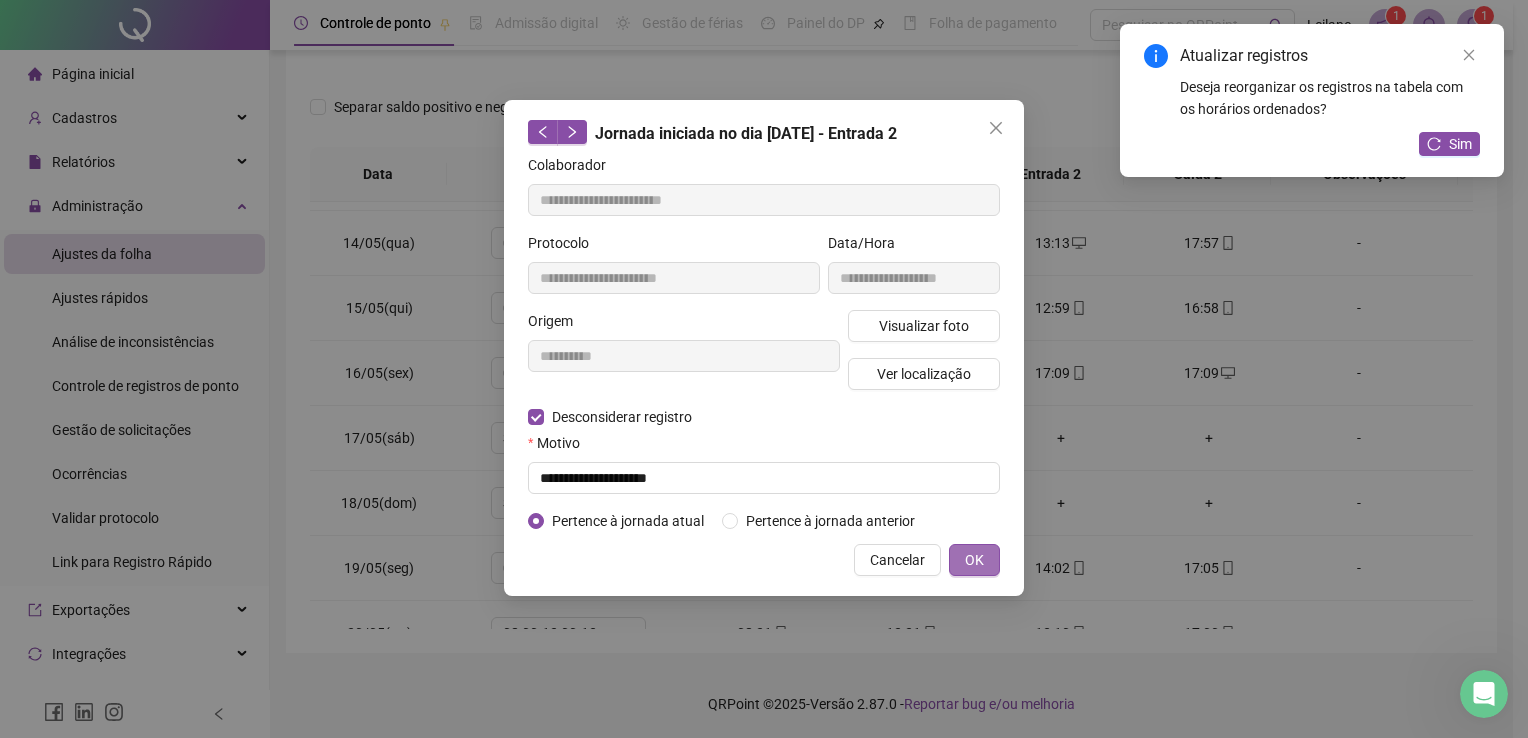 click on "OK" at bounding box center (974, 560) 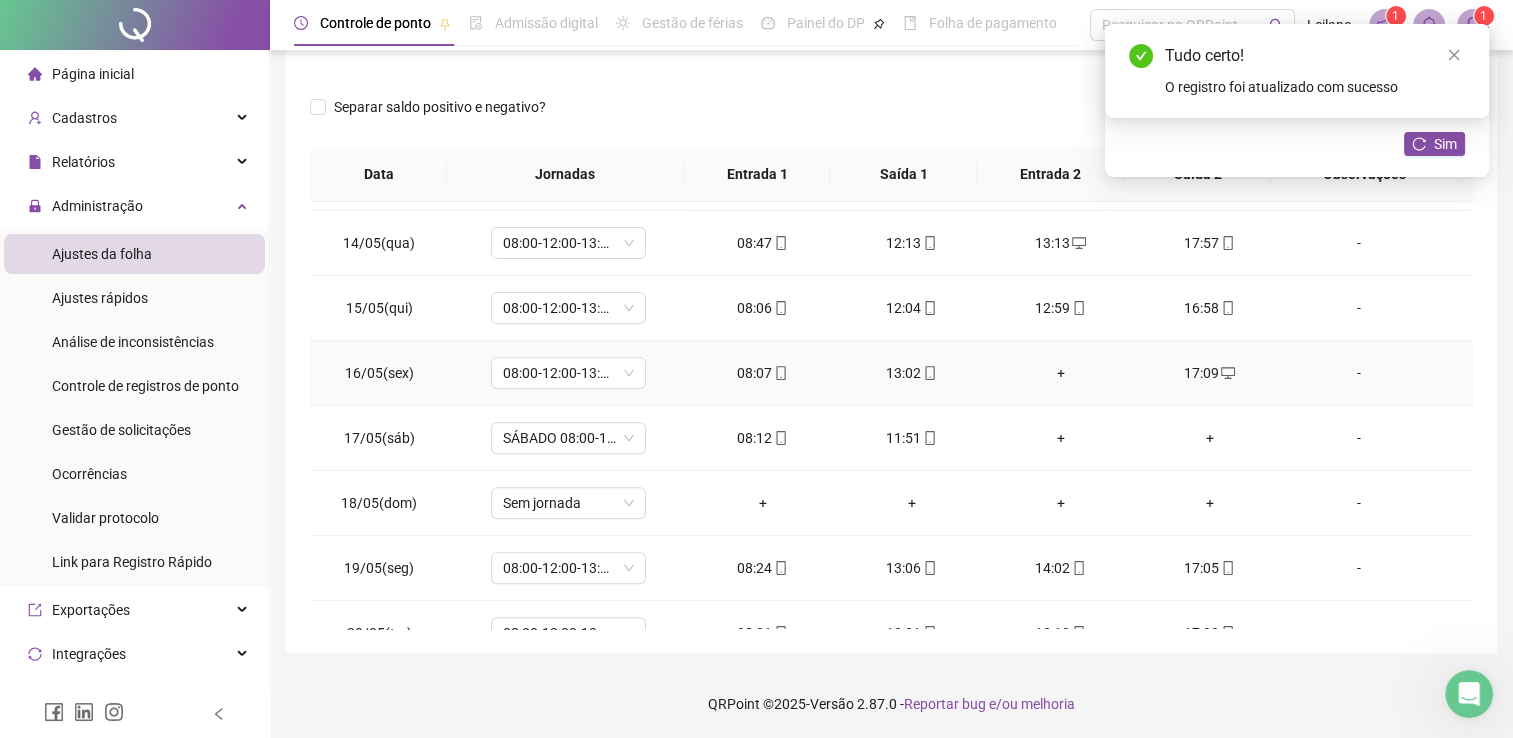 click on "+" at bounding box center (1060, 373) 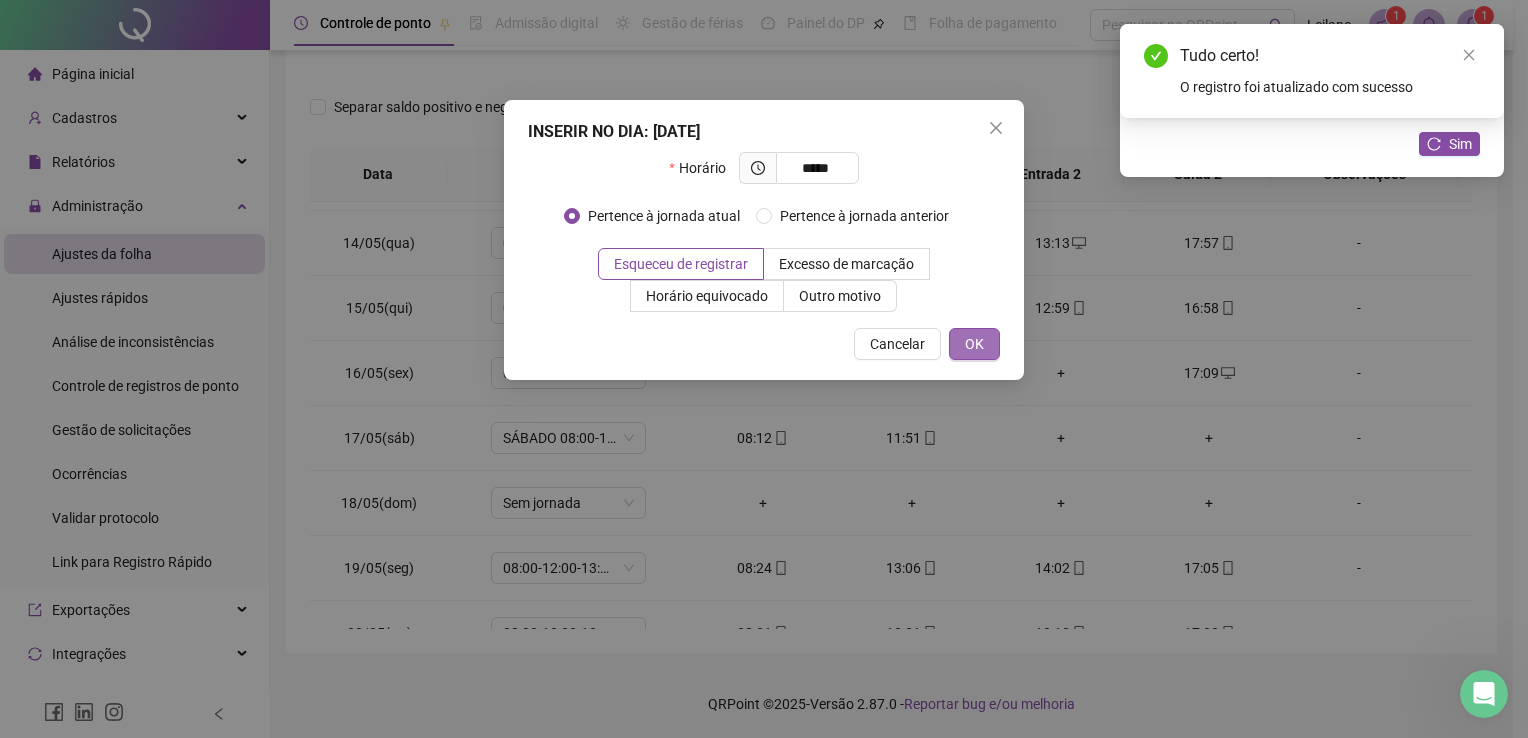 type on "*****" 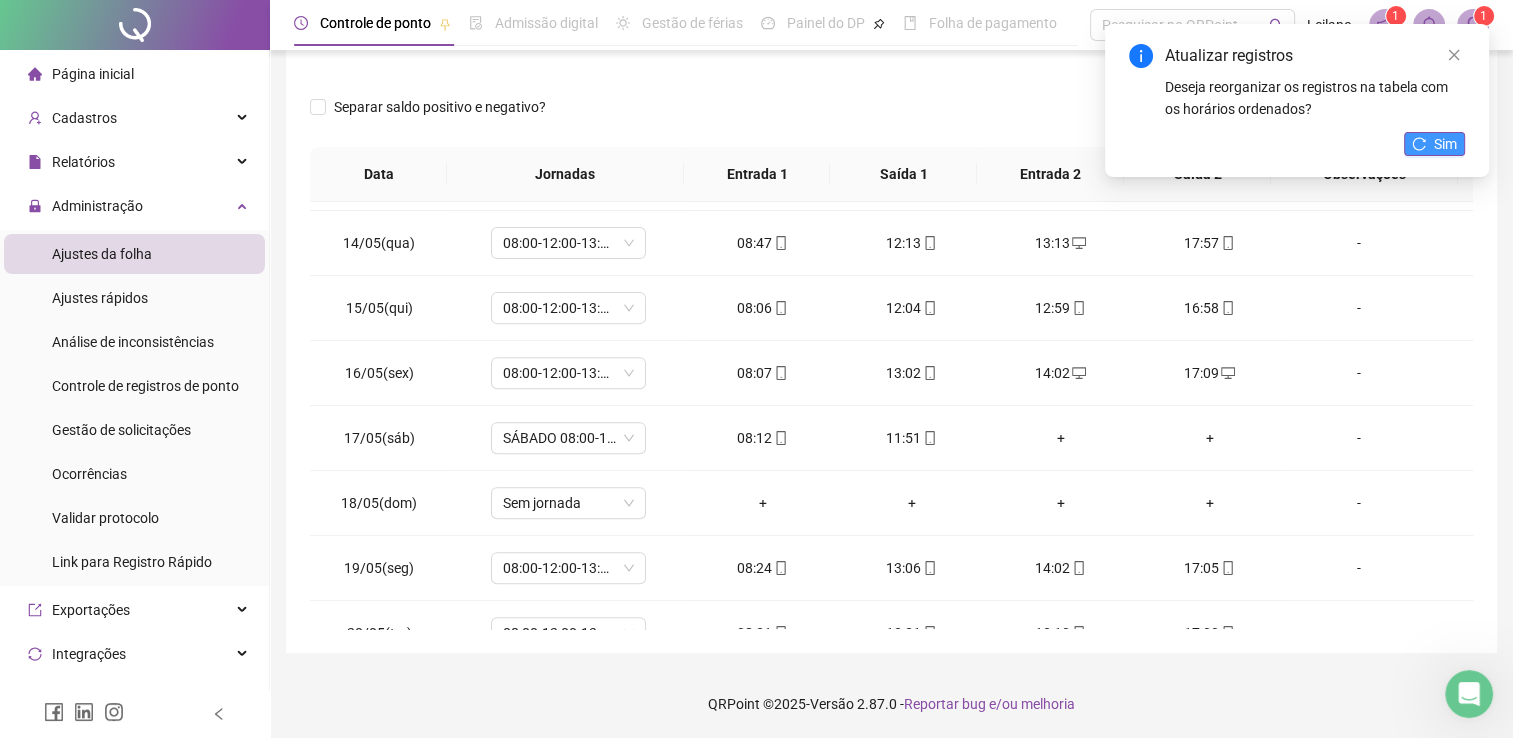 click 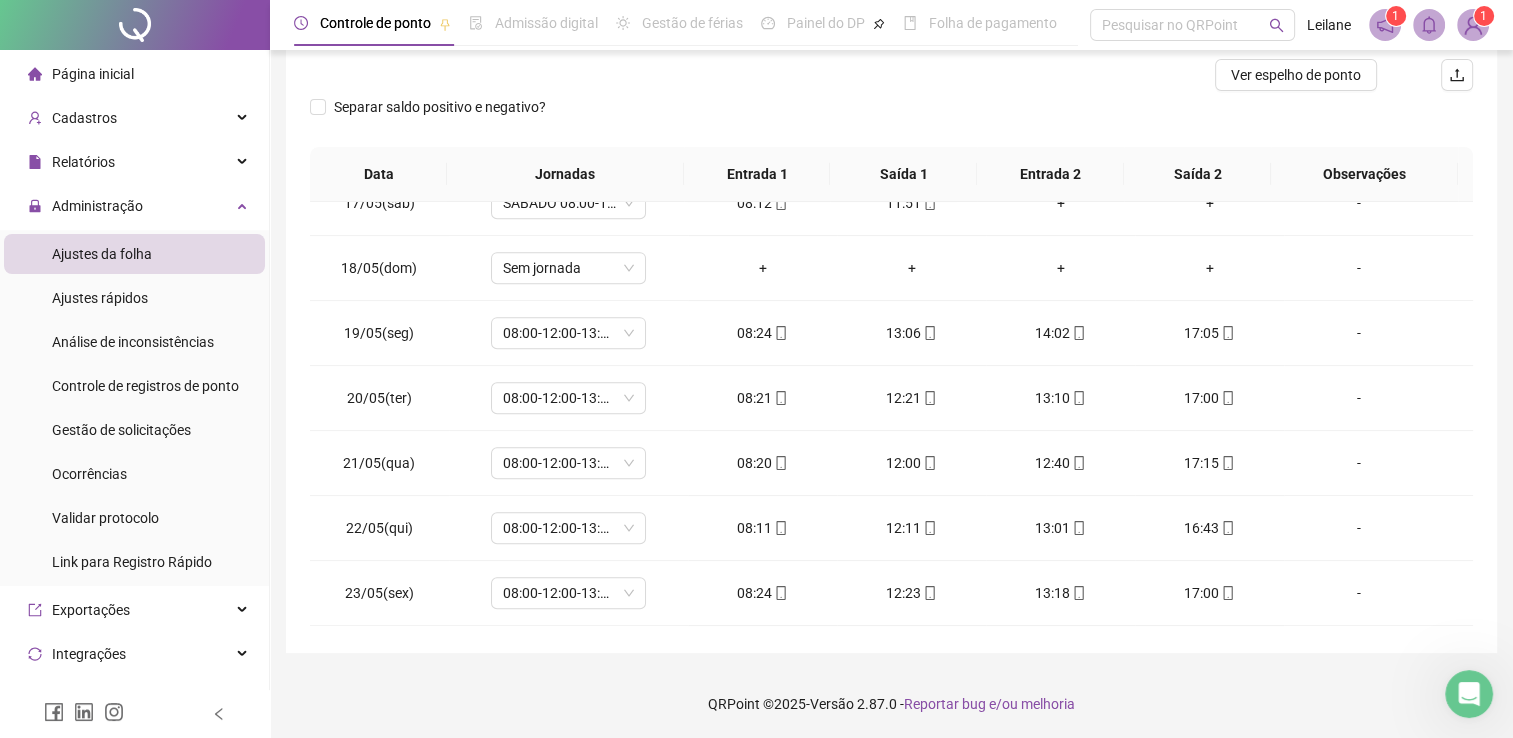 scroll, scrollTop: 1080, scrollLeft: 0, axis: vertical 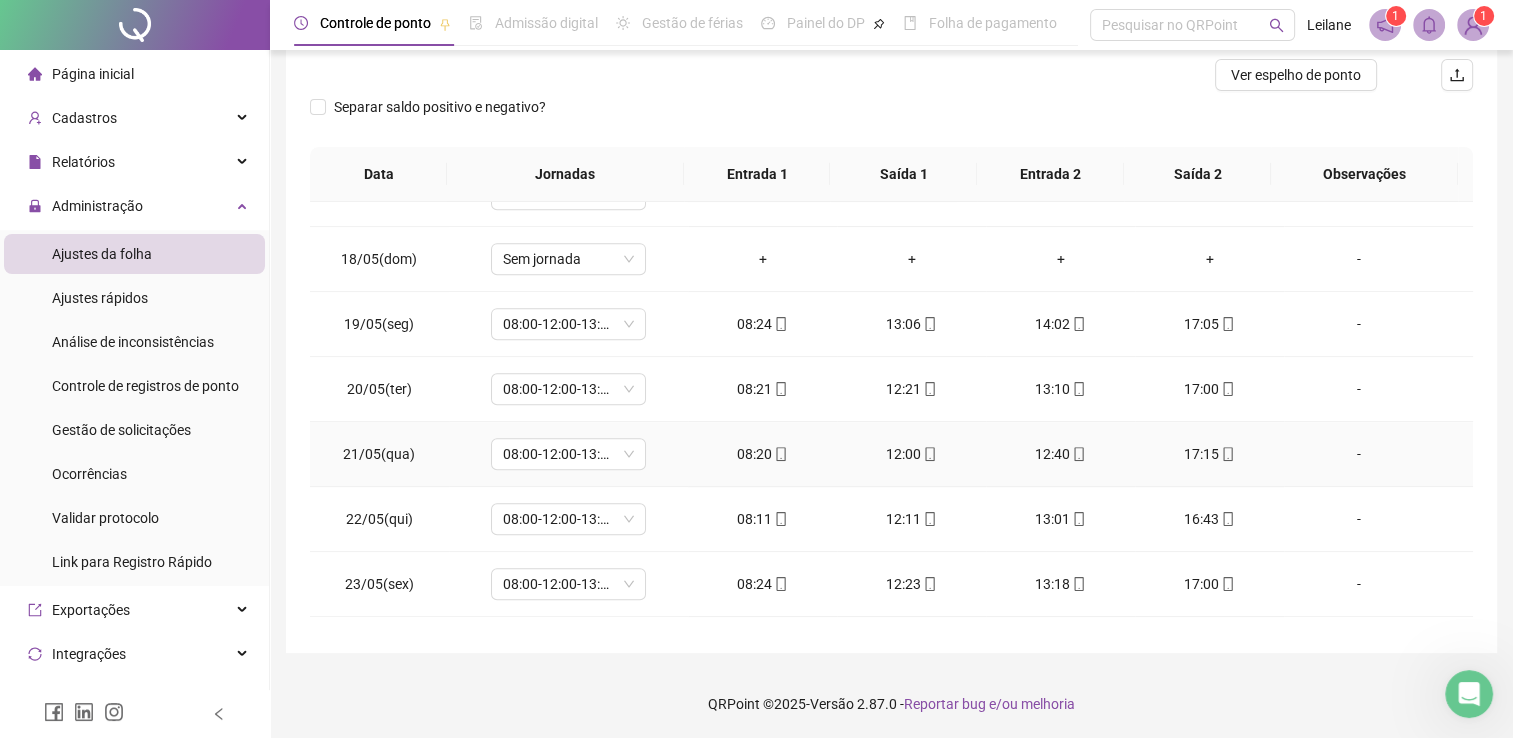 click on "12:40" at bounding box center (1060, 454) 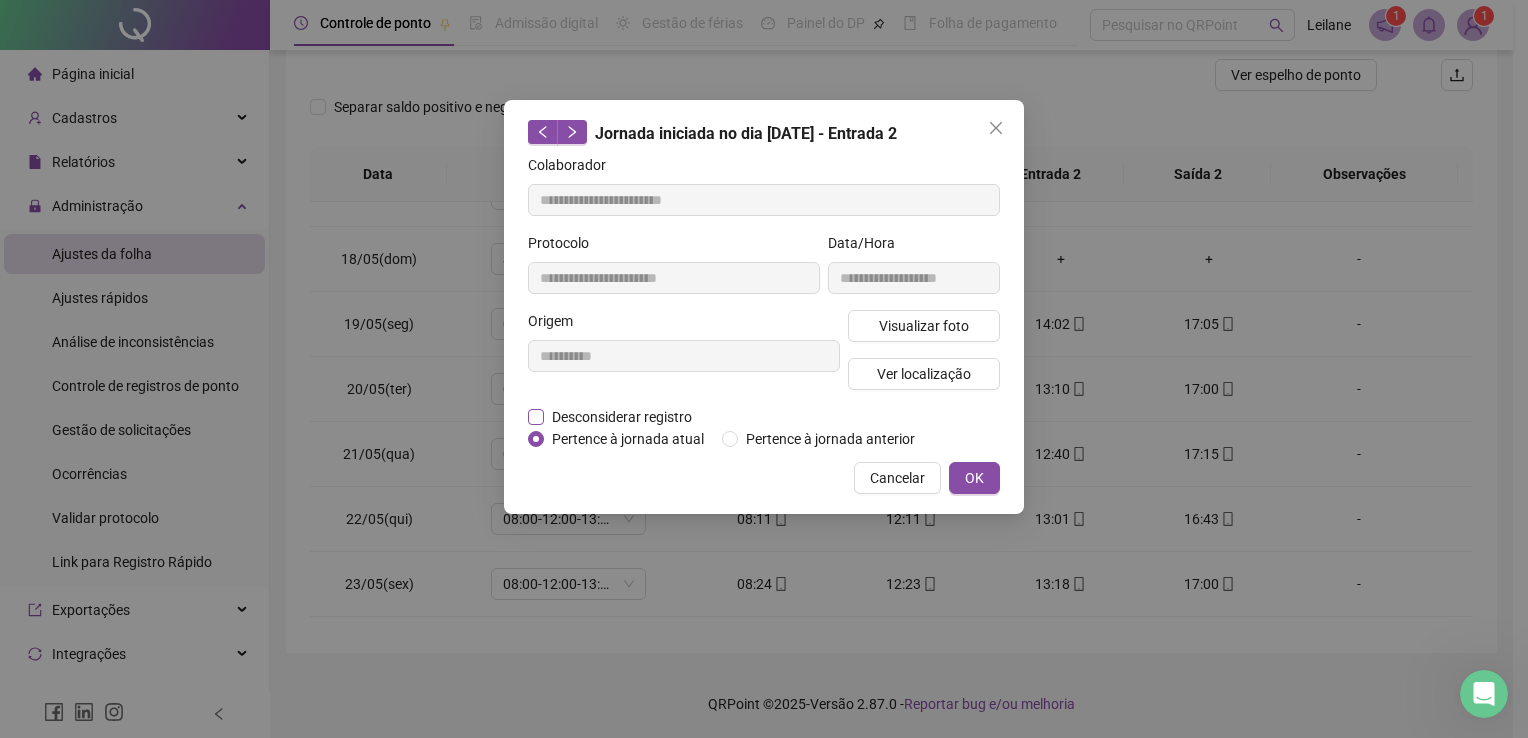 click on "Desconsiderar registro" at bounding box center [622, 417] 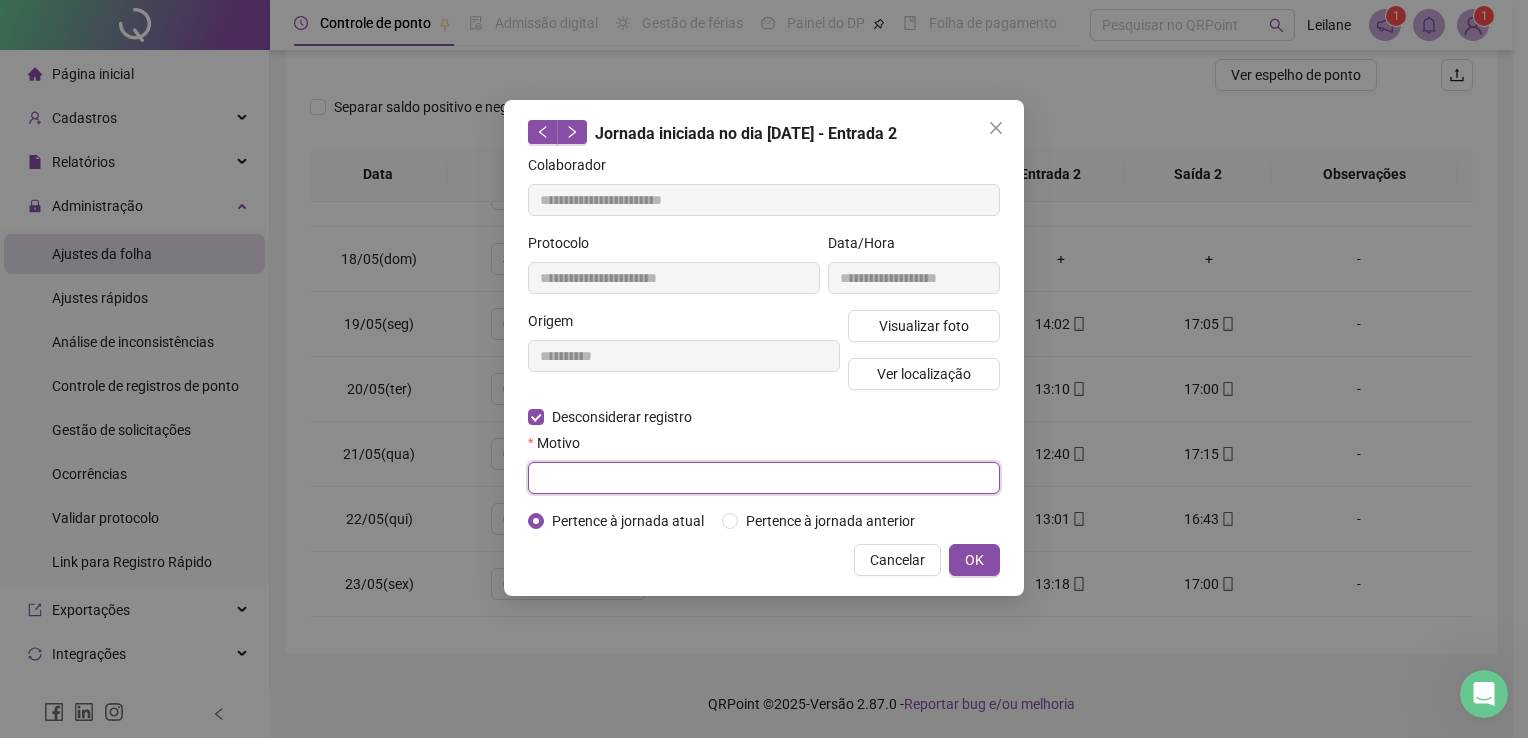 click at bounding box center [764, 478] 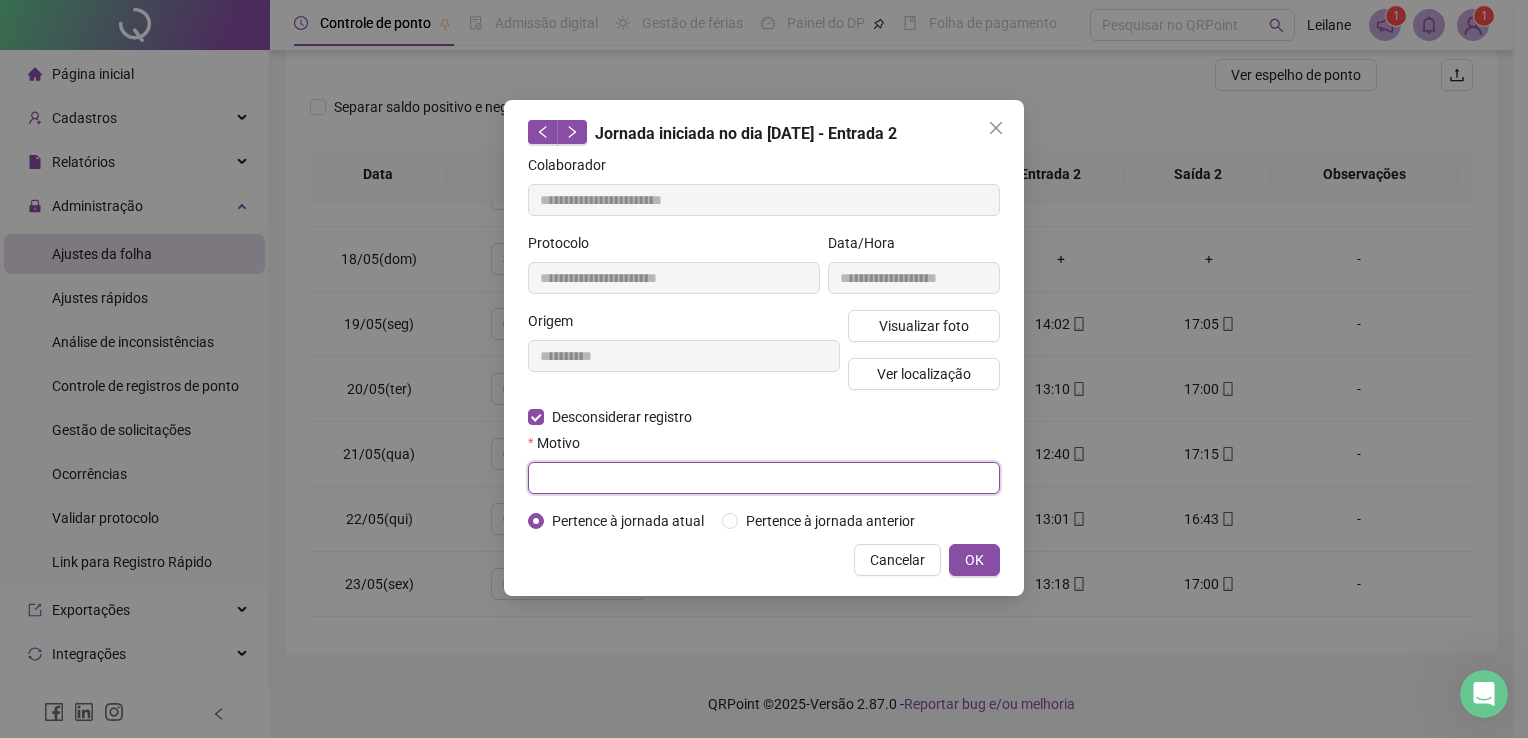 paste on "**********" 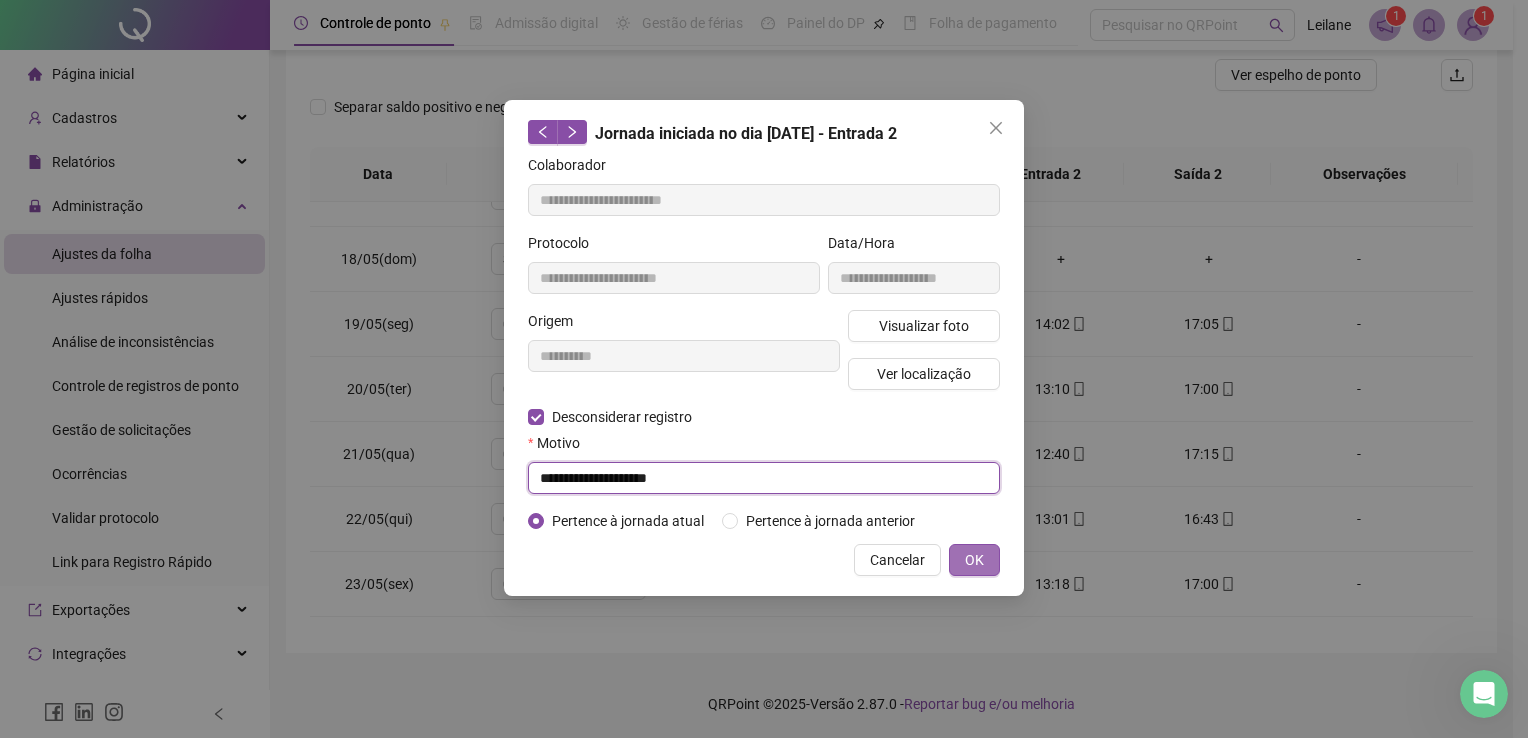 type on "**********" 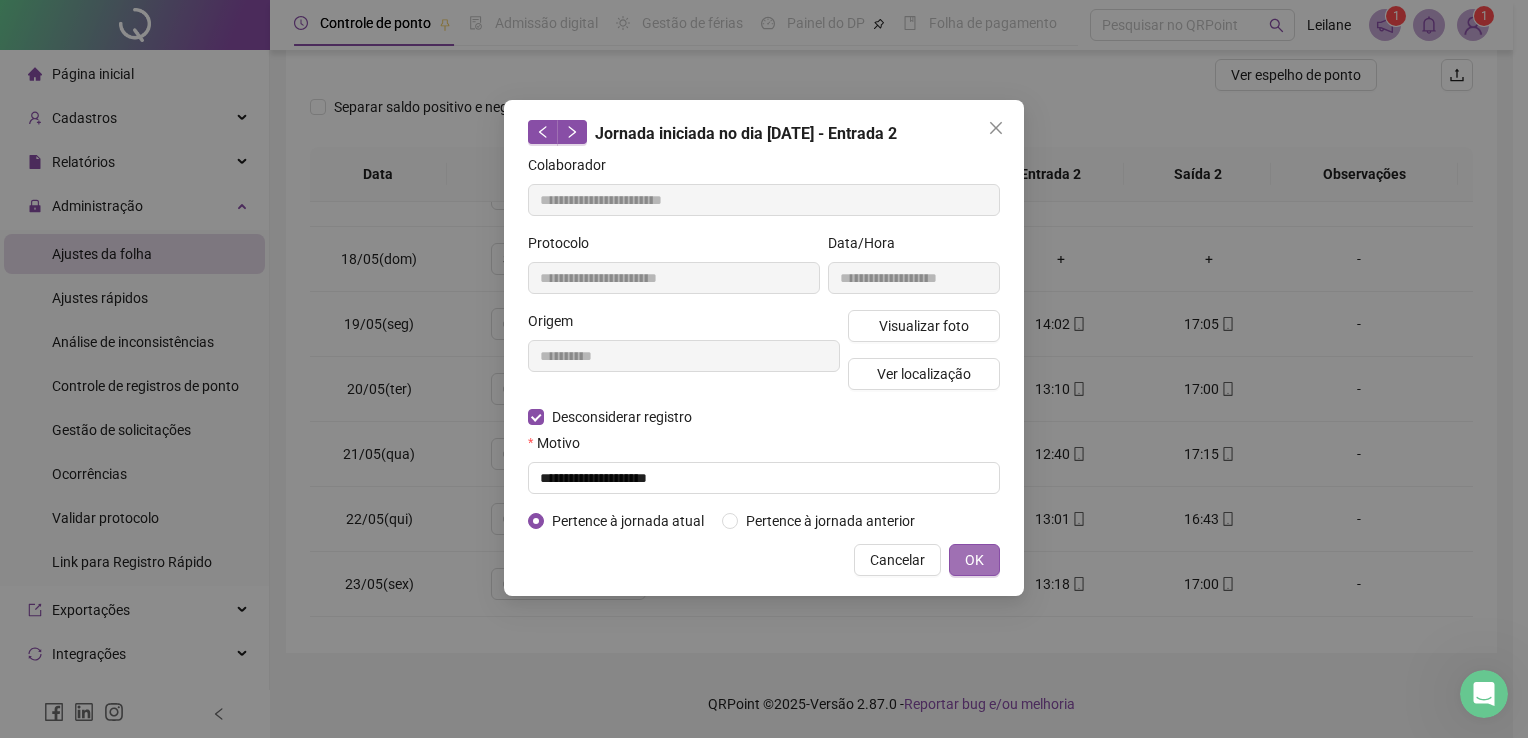 click on "OK" at bounding box center (974, 560) 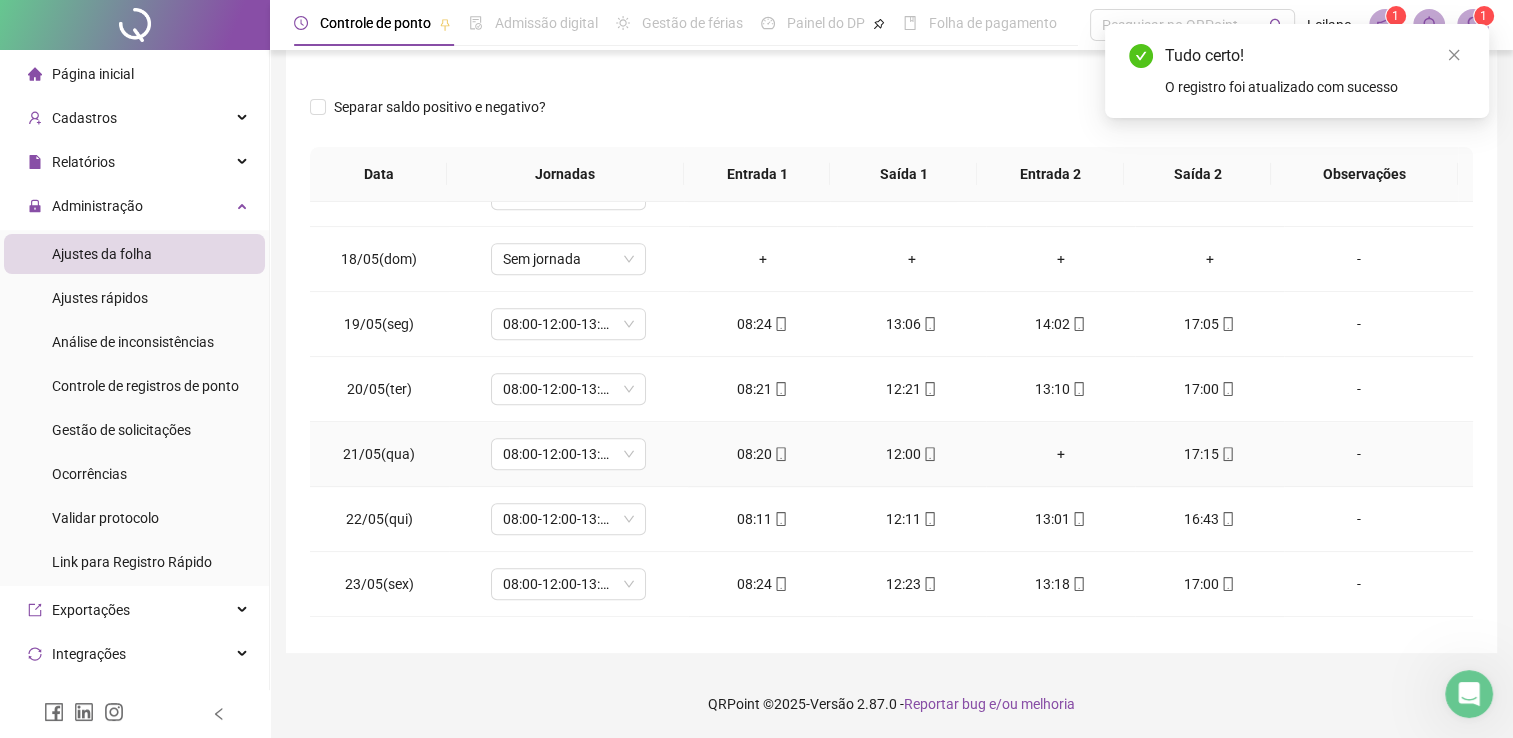 click on "+" at bounding box center [1060, 454] 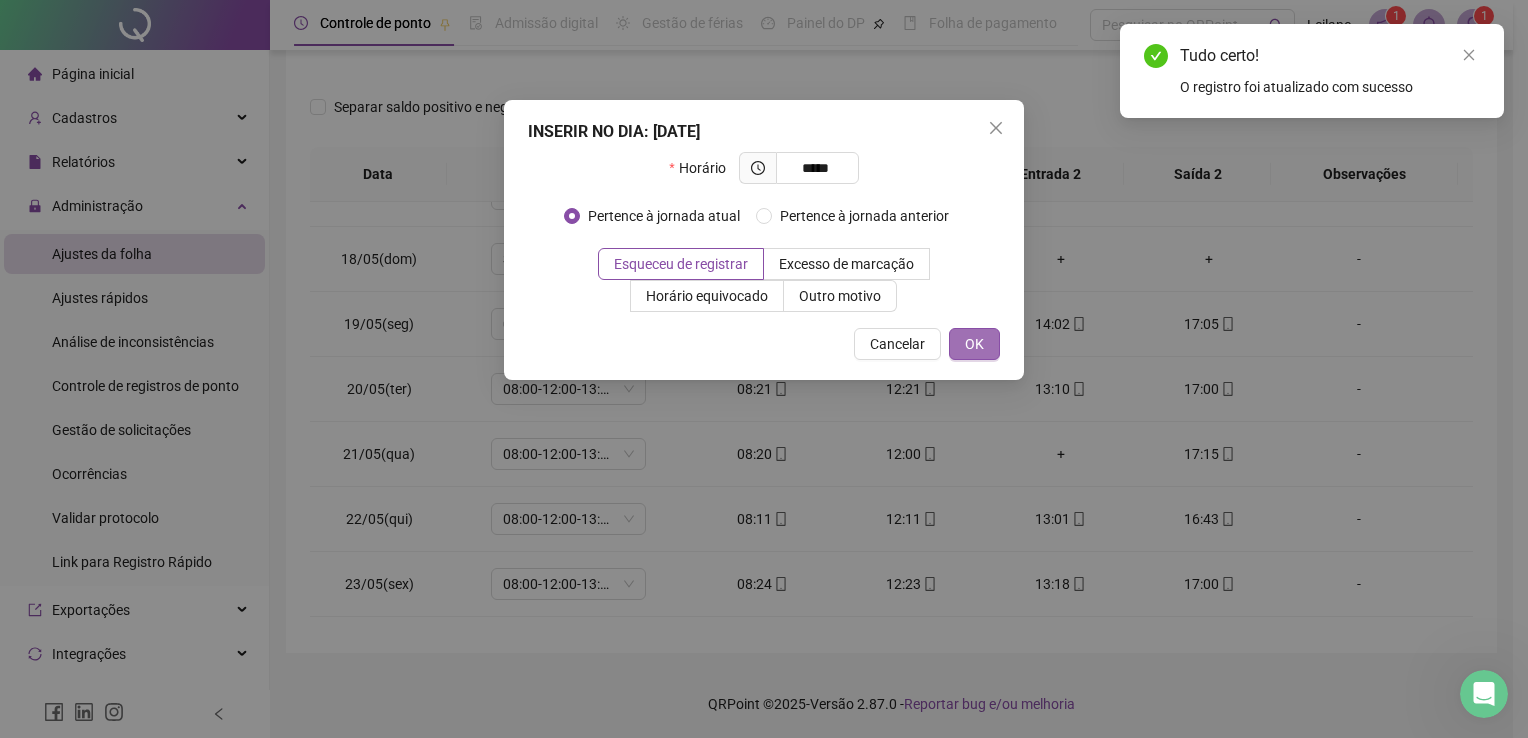 type on "*****" 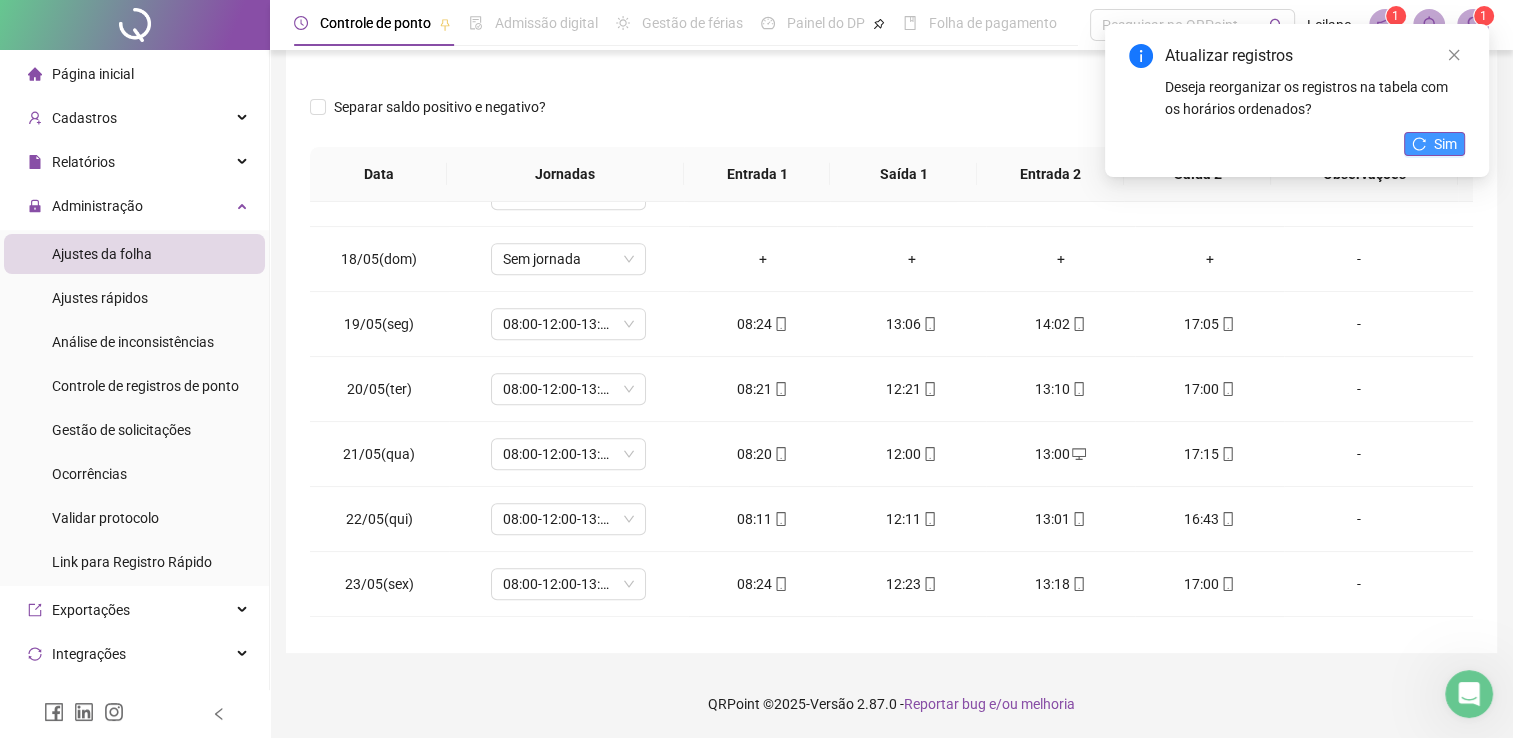 click on "Sim" at bounding box center [1445, 144] 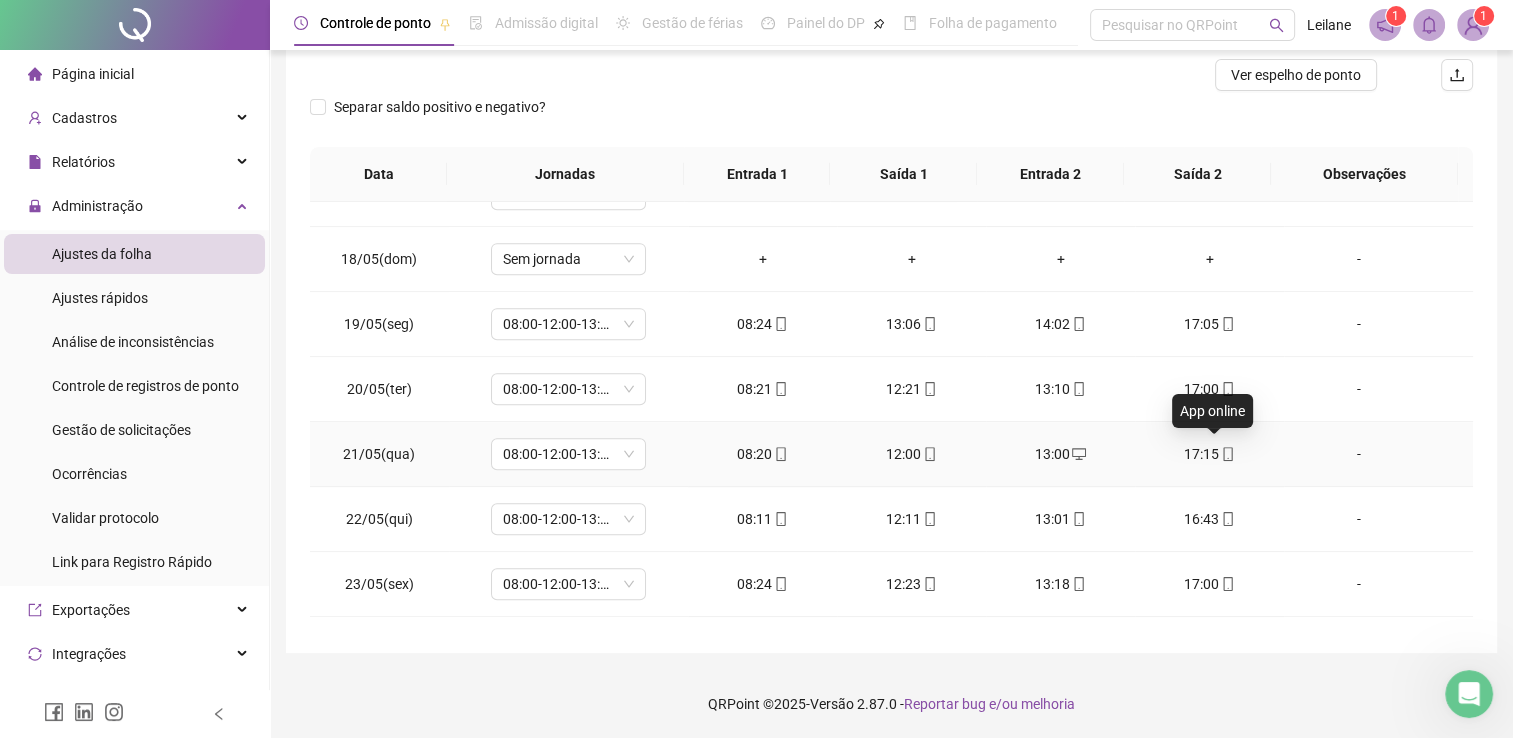 click 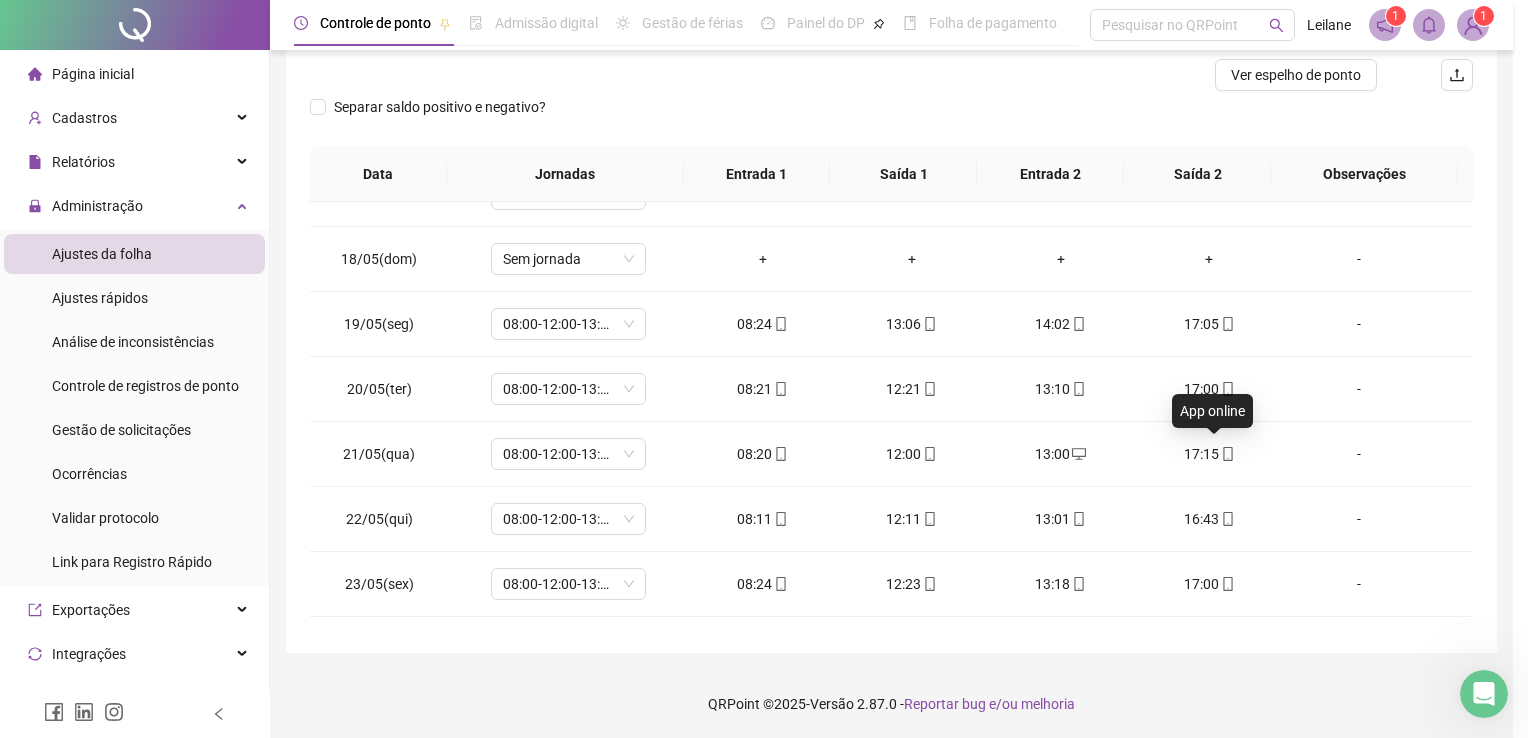 type on "**********" 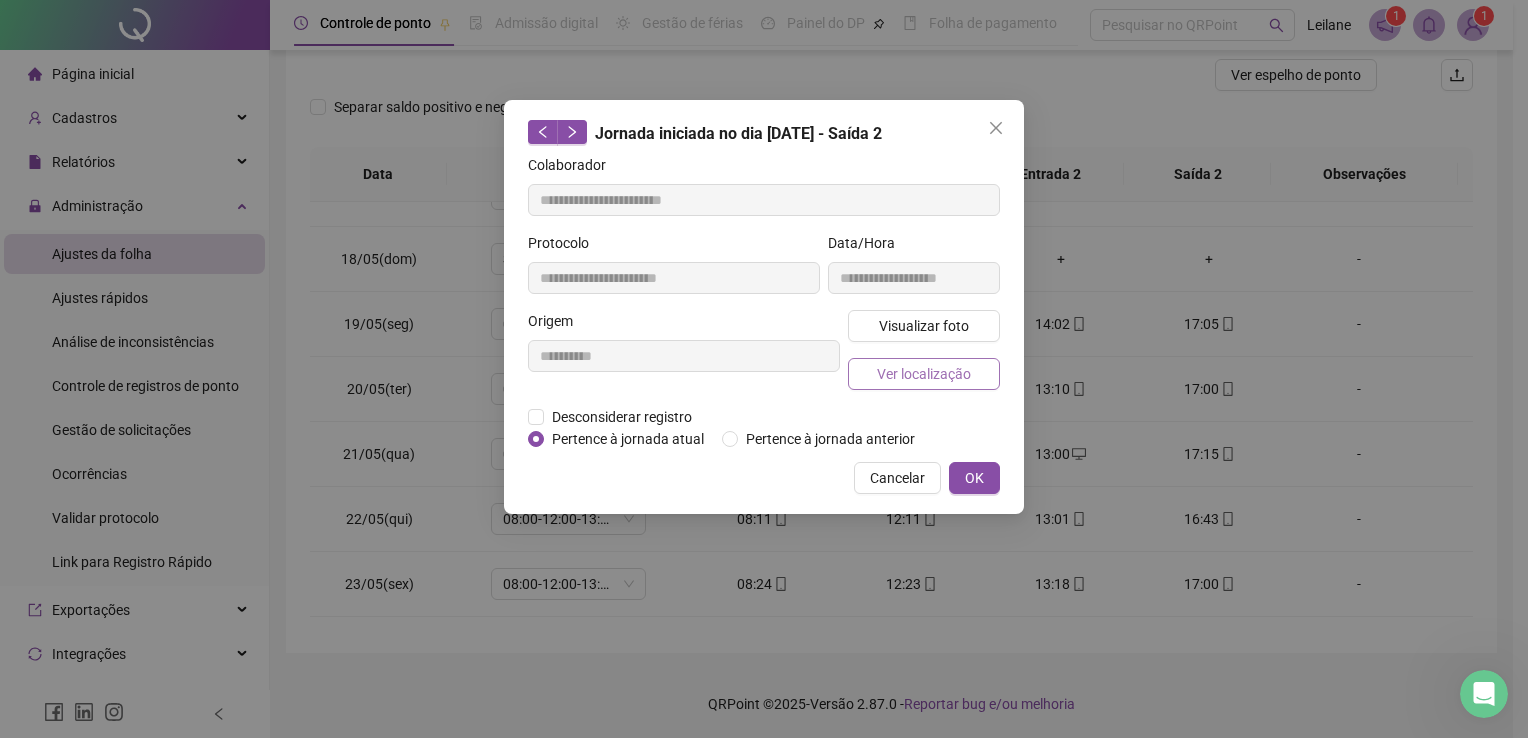 click on "Ver localização" at bounding box center [924, 374] 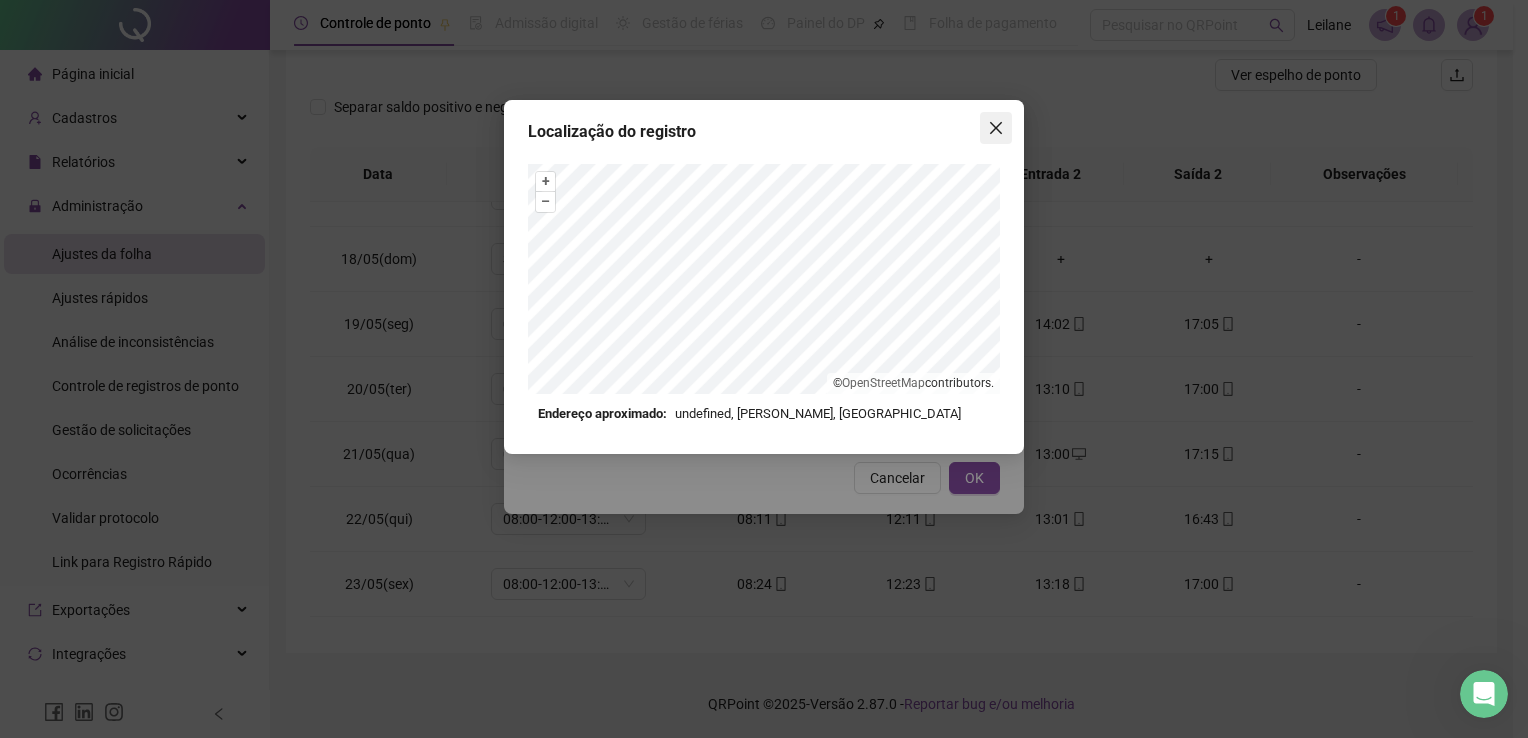 click 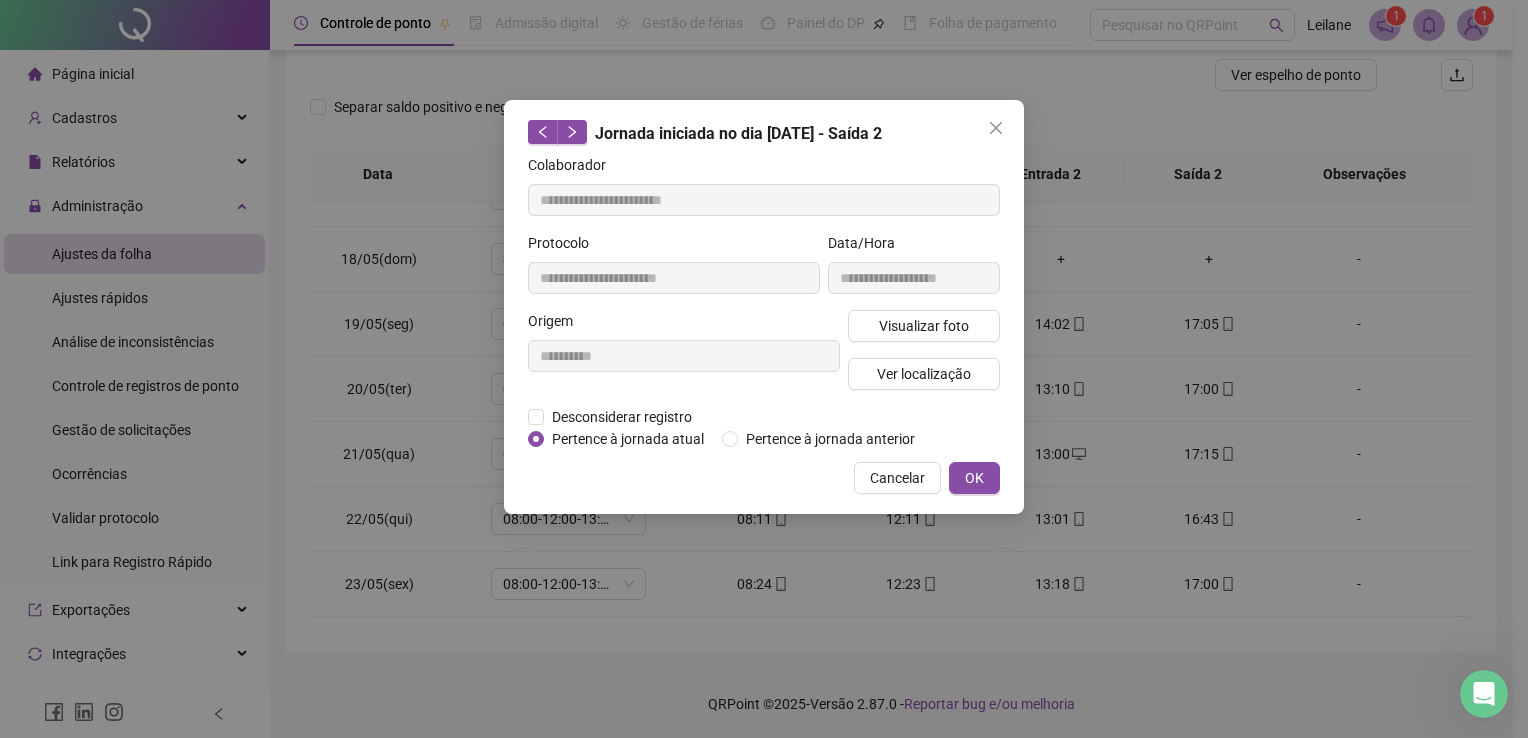 click 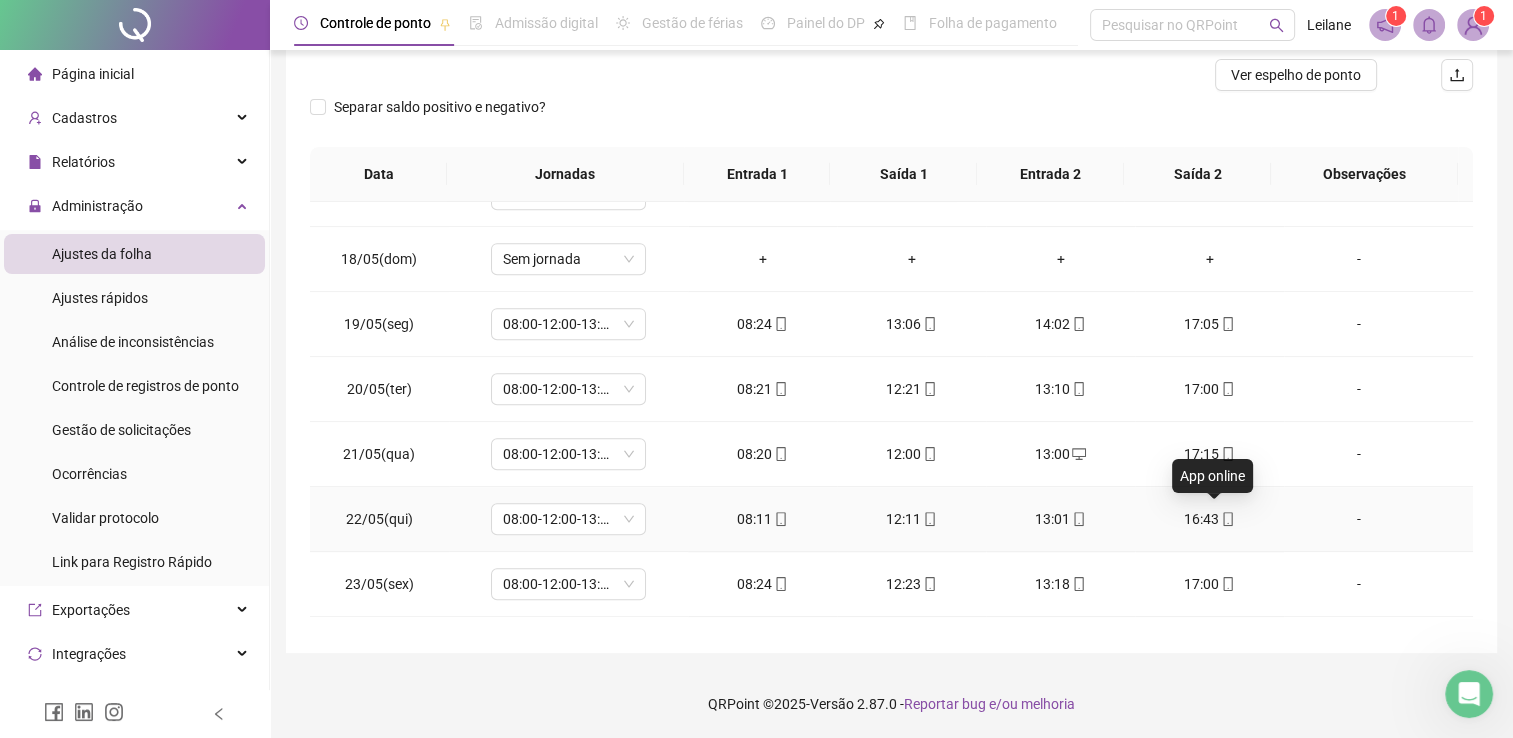 click 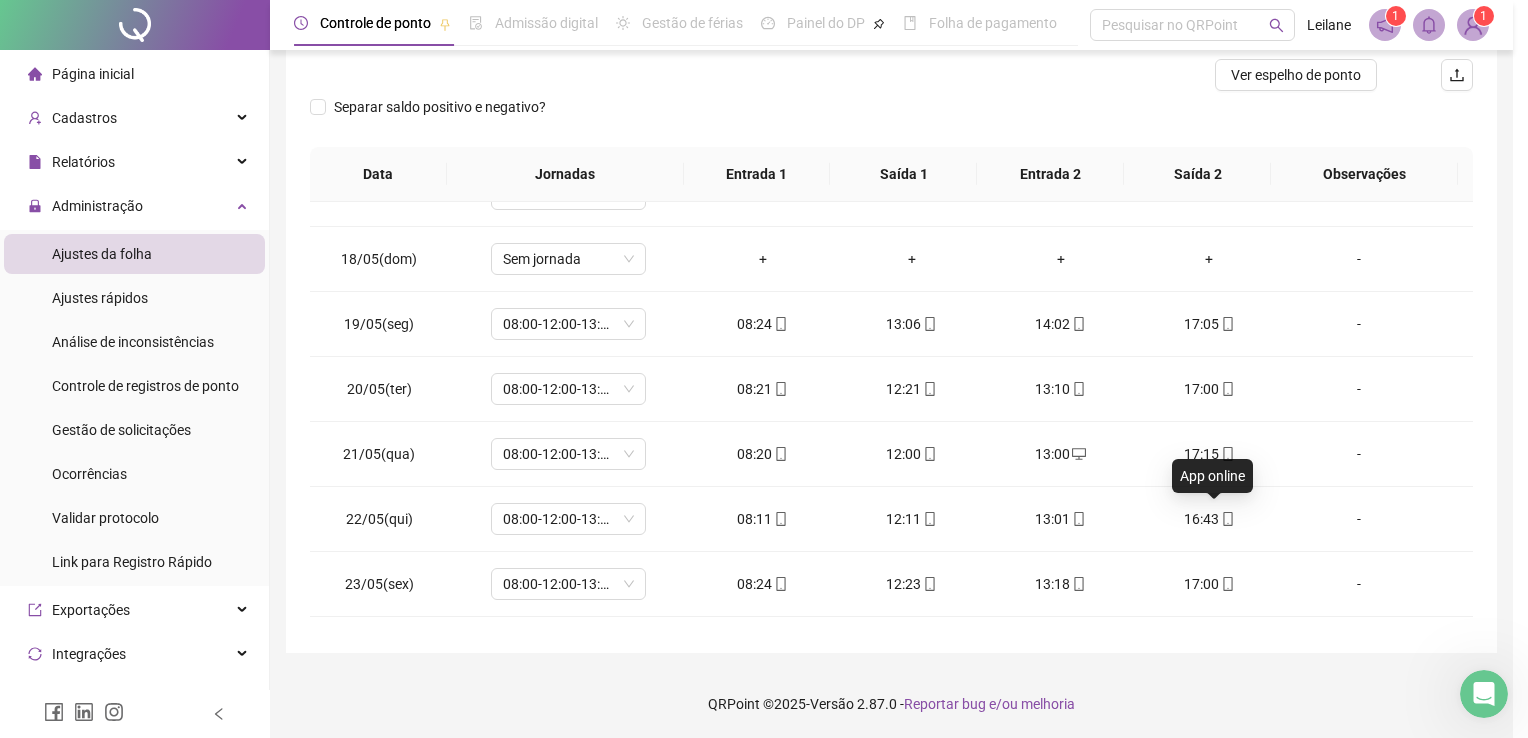 type on "**********" 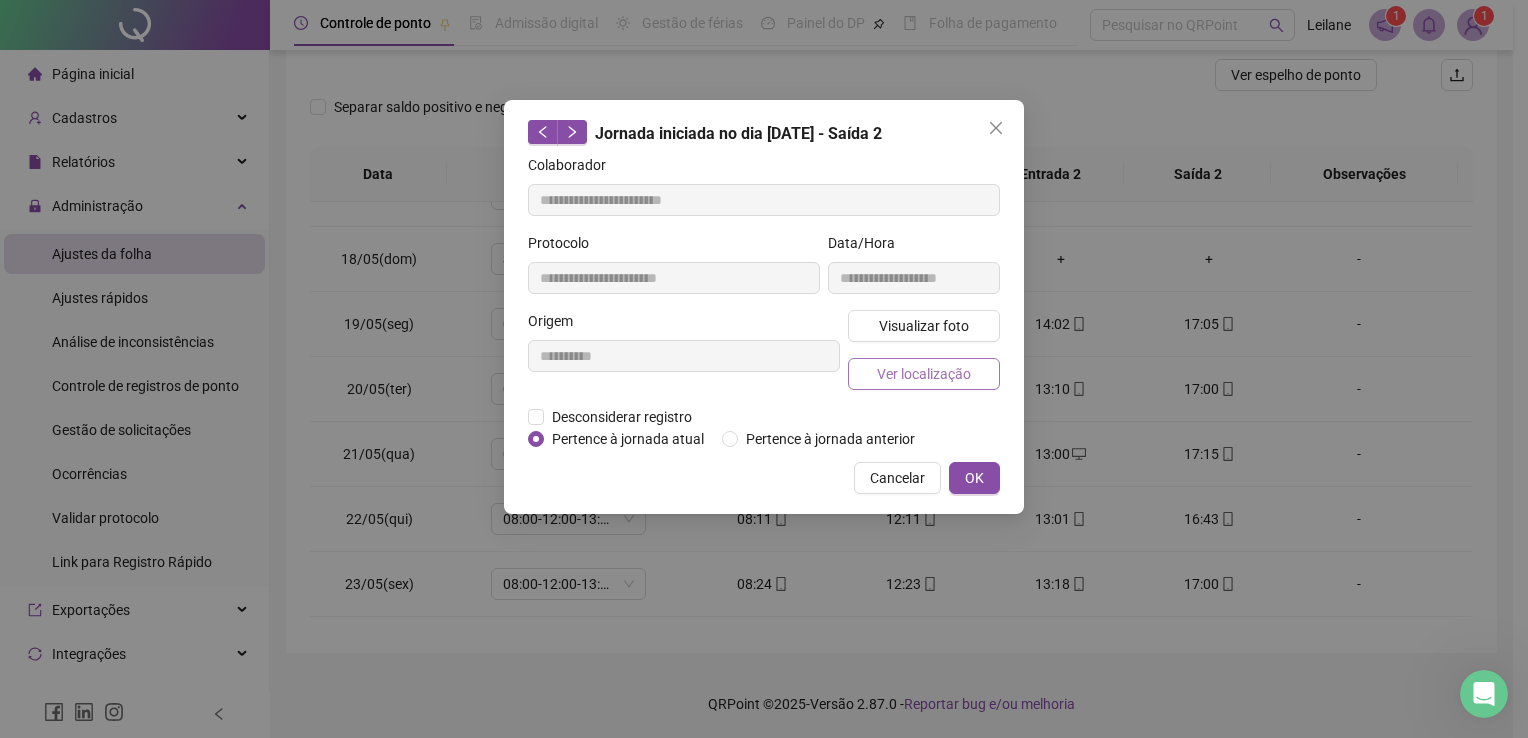 click on "Ver localização" at bounding box center (924, 374) 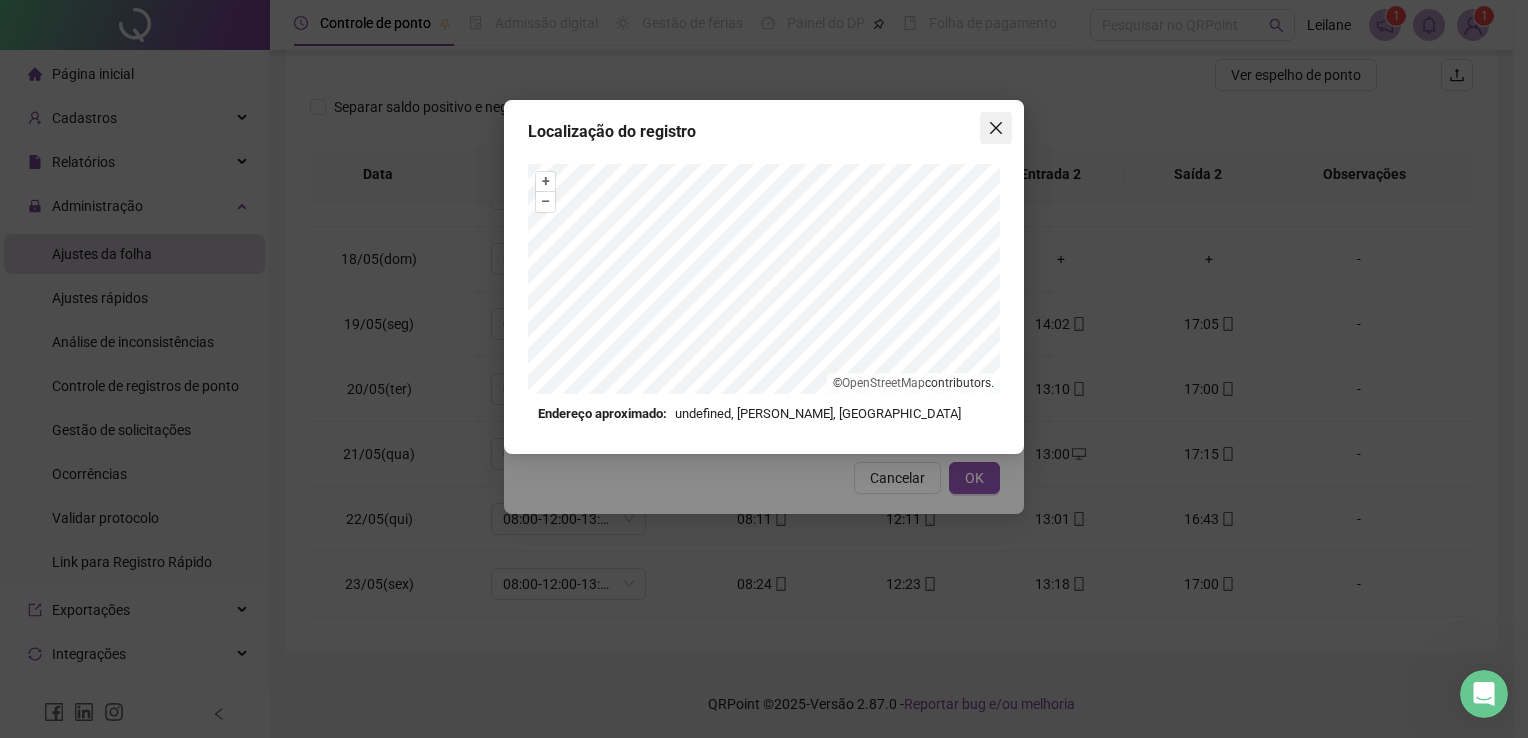 click 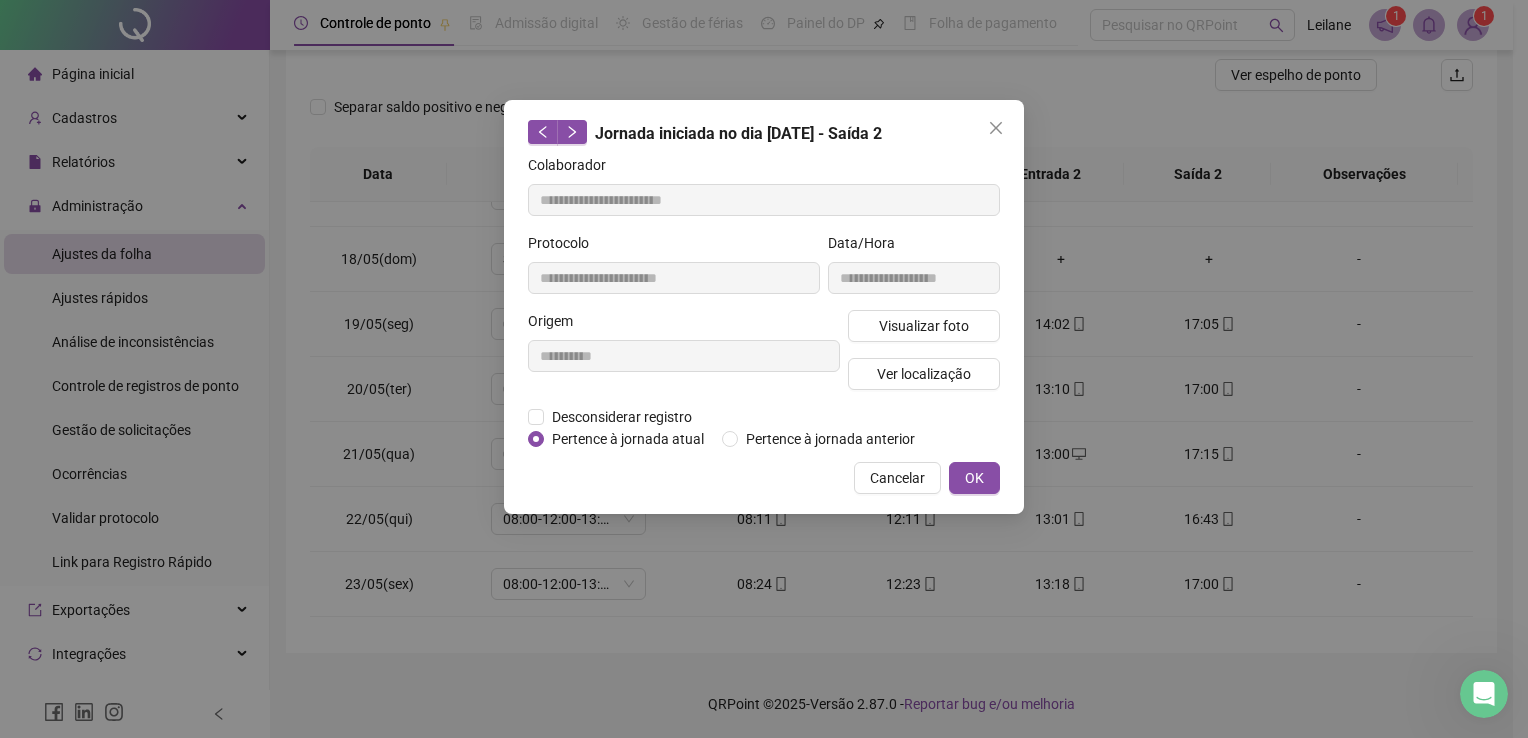 click 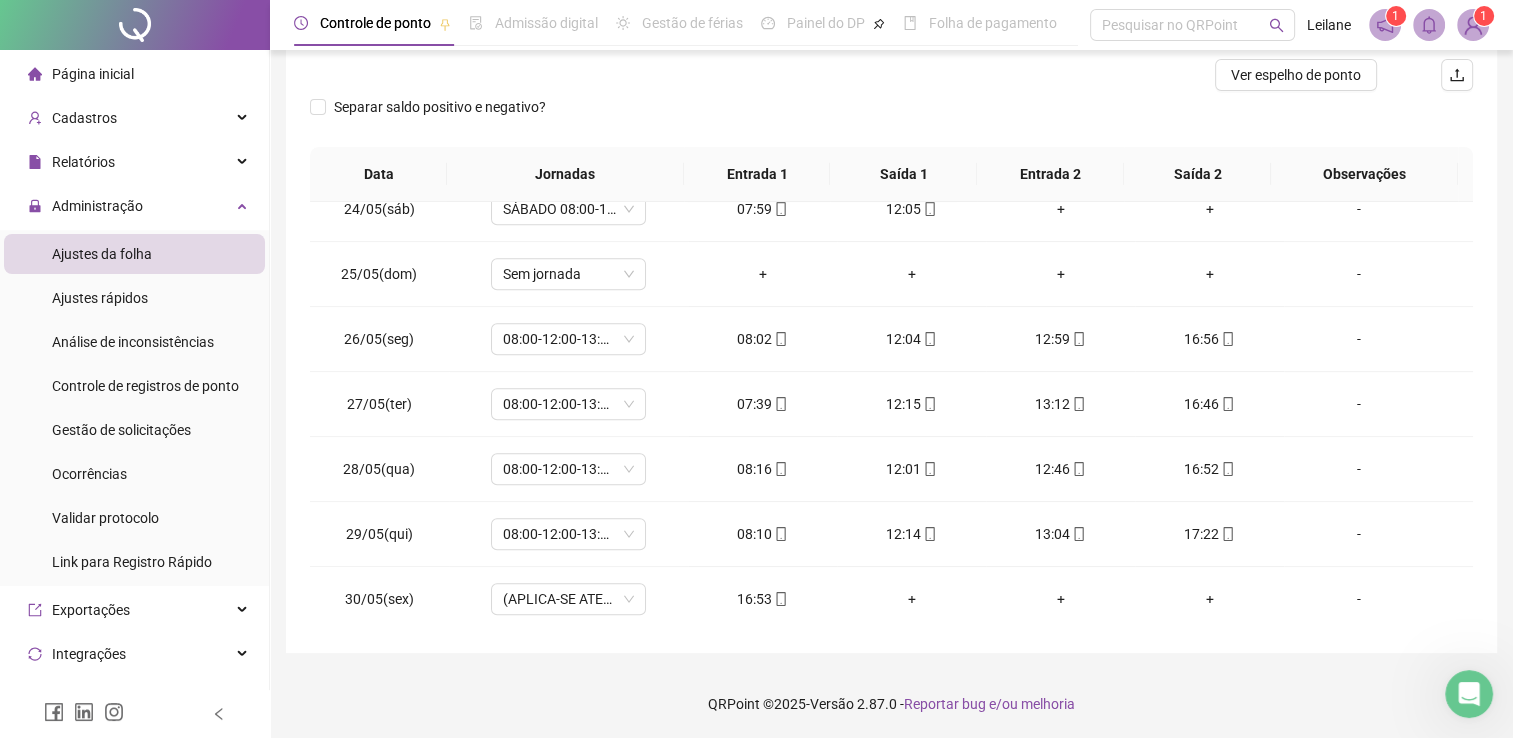 scroll, scrollTop: 1524, scrollLeft: 0, axis: vertical 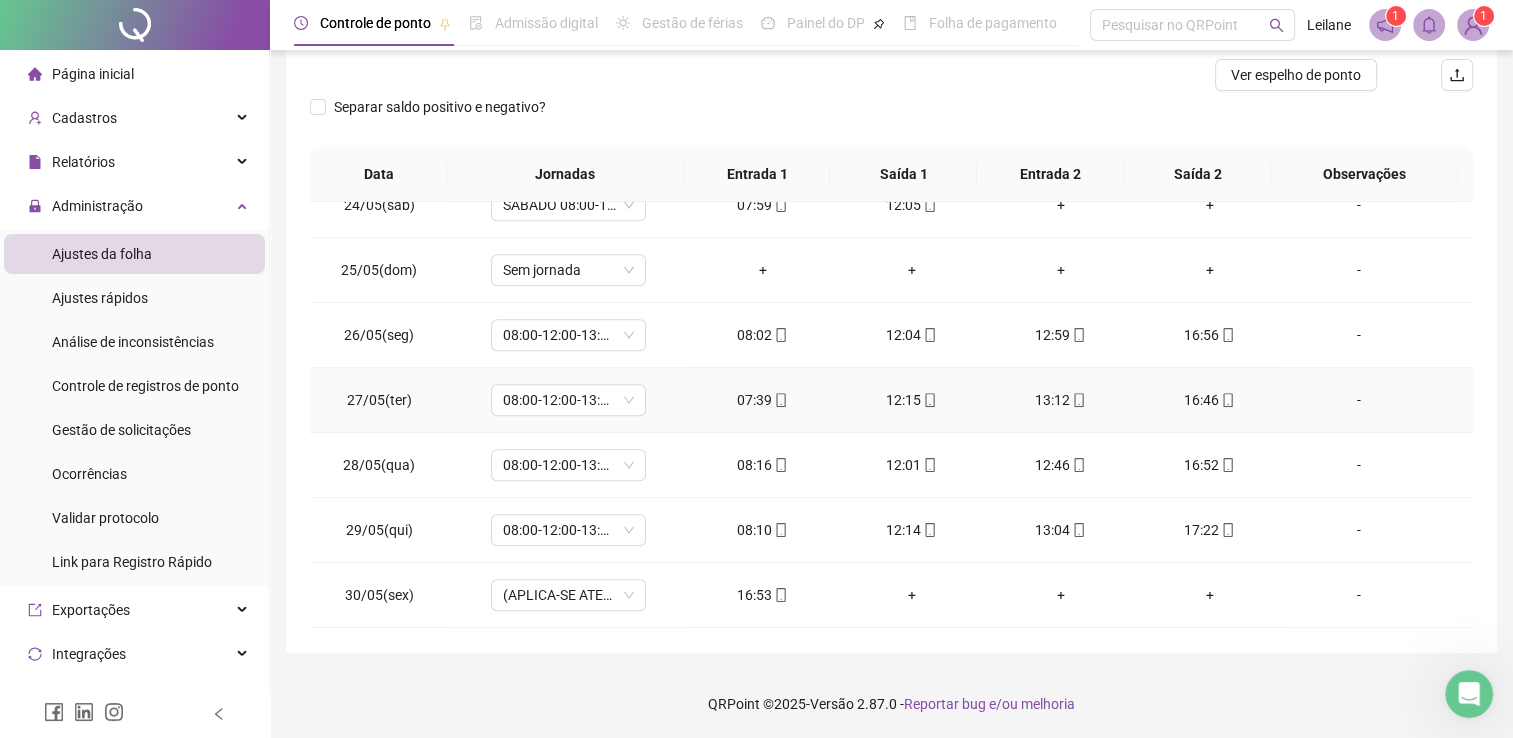 click on "07:39" at bounding box center [762, 400] 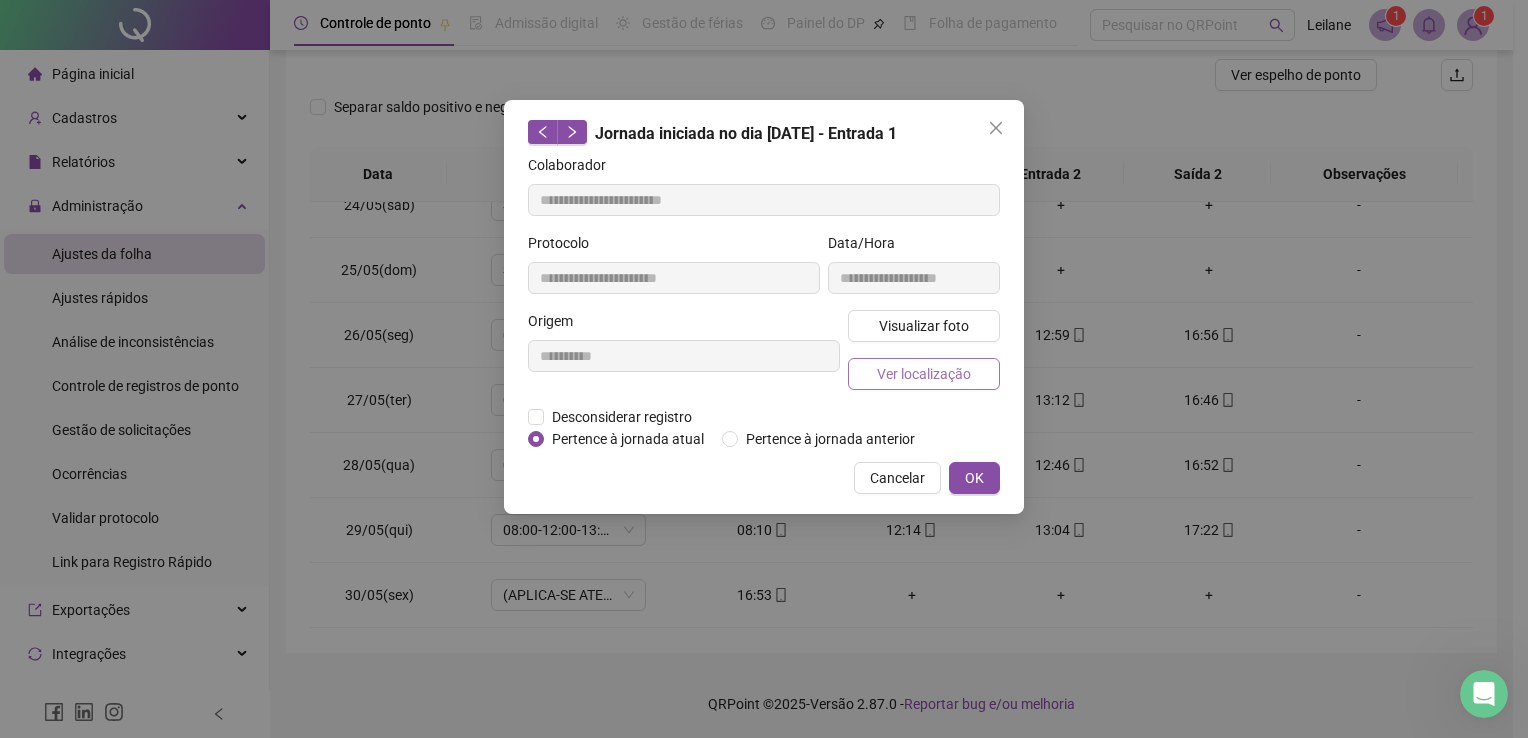 click on "Ver localização" at bounding box center [924, 374] 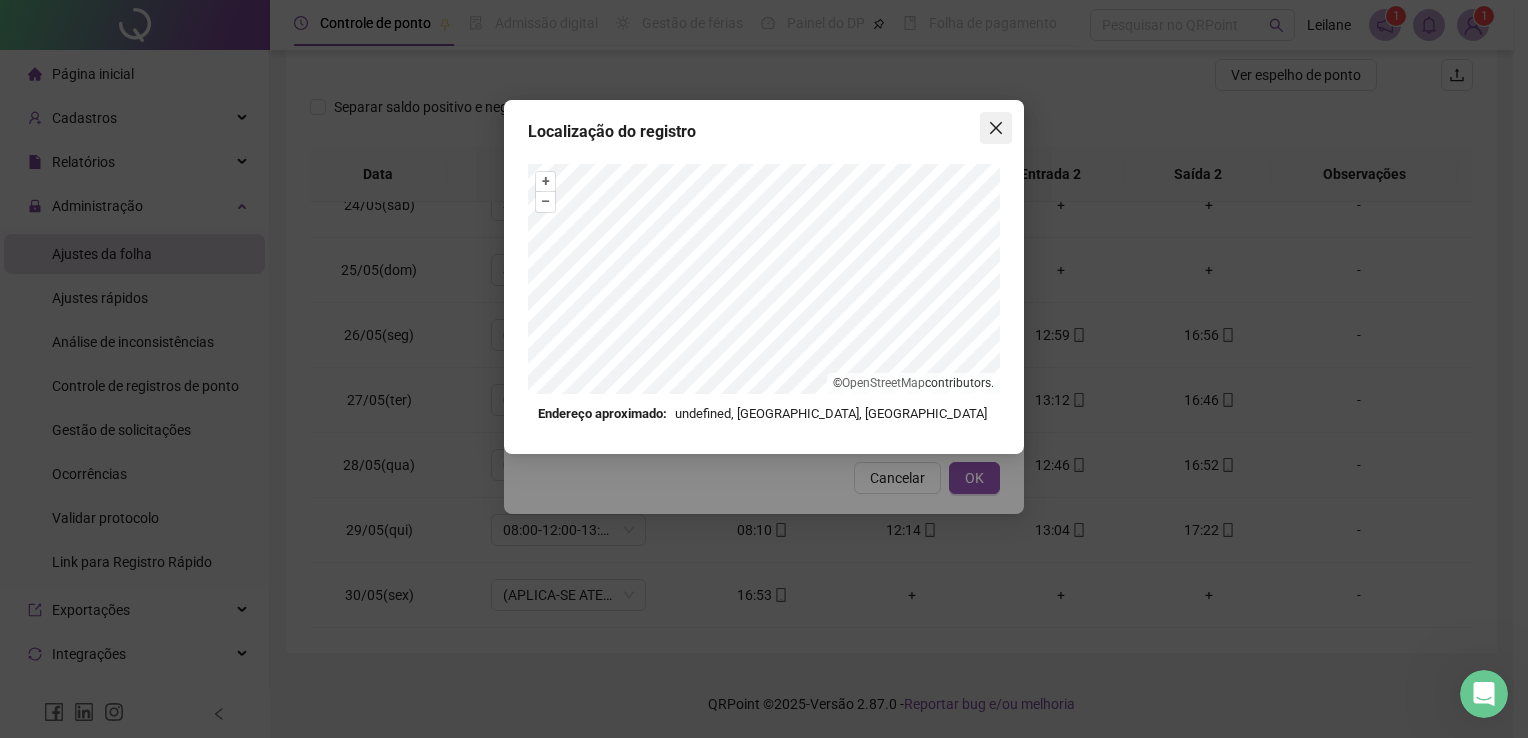 click 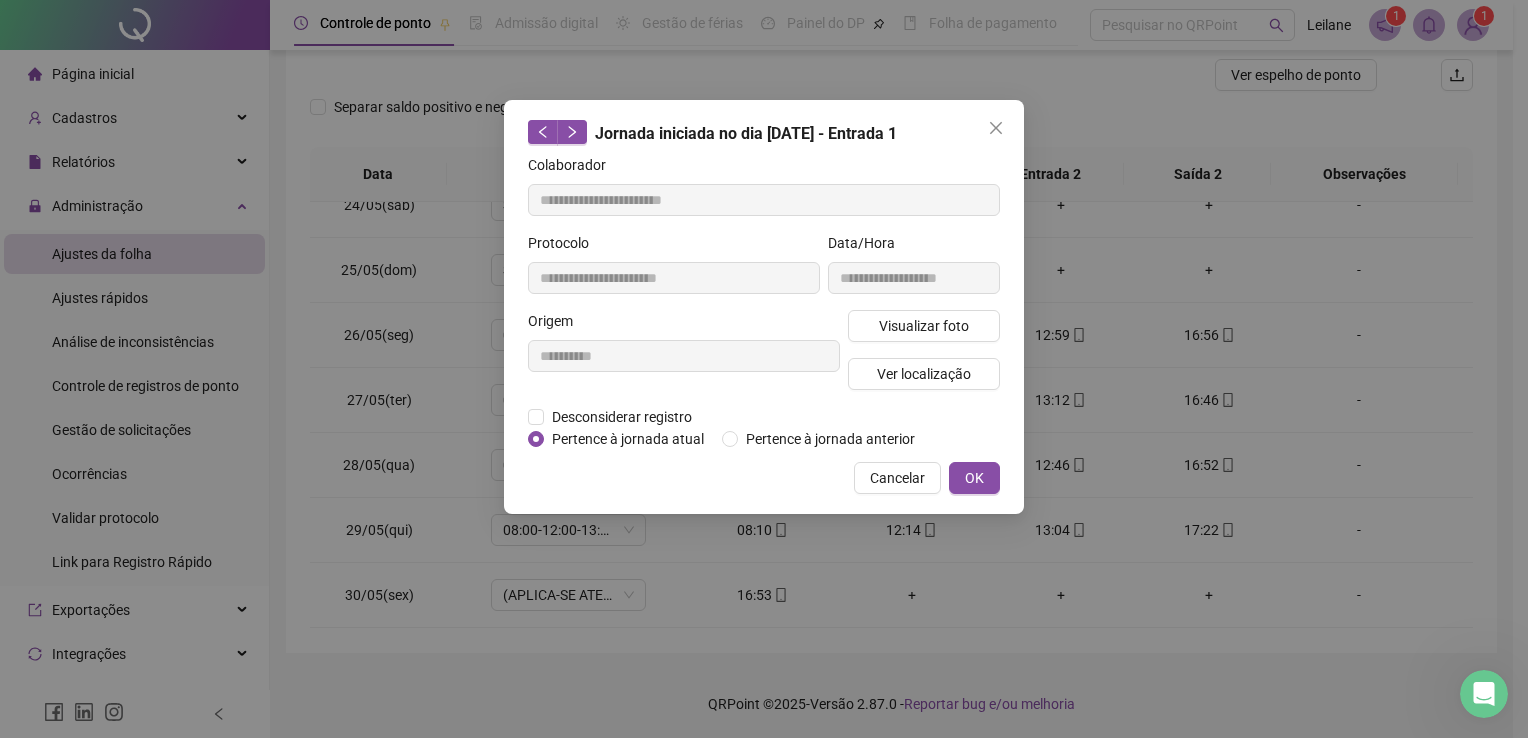click 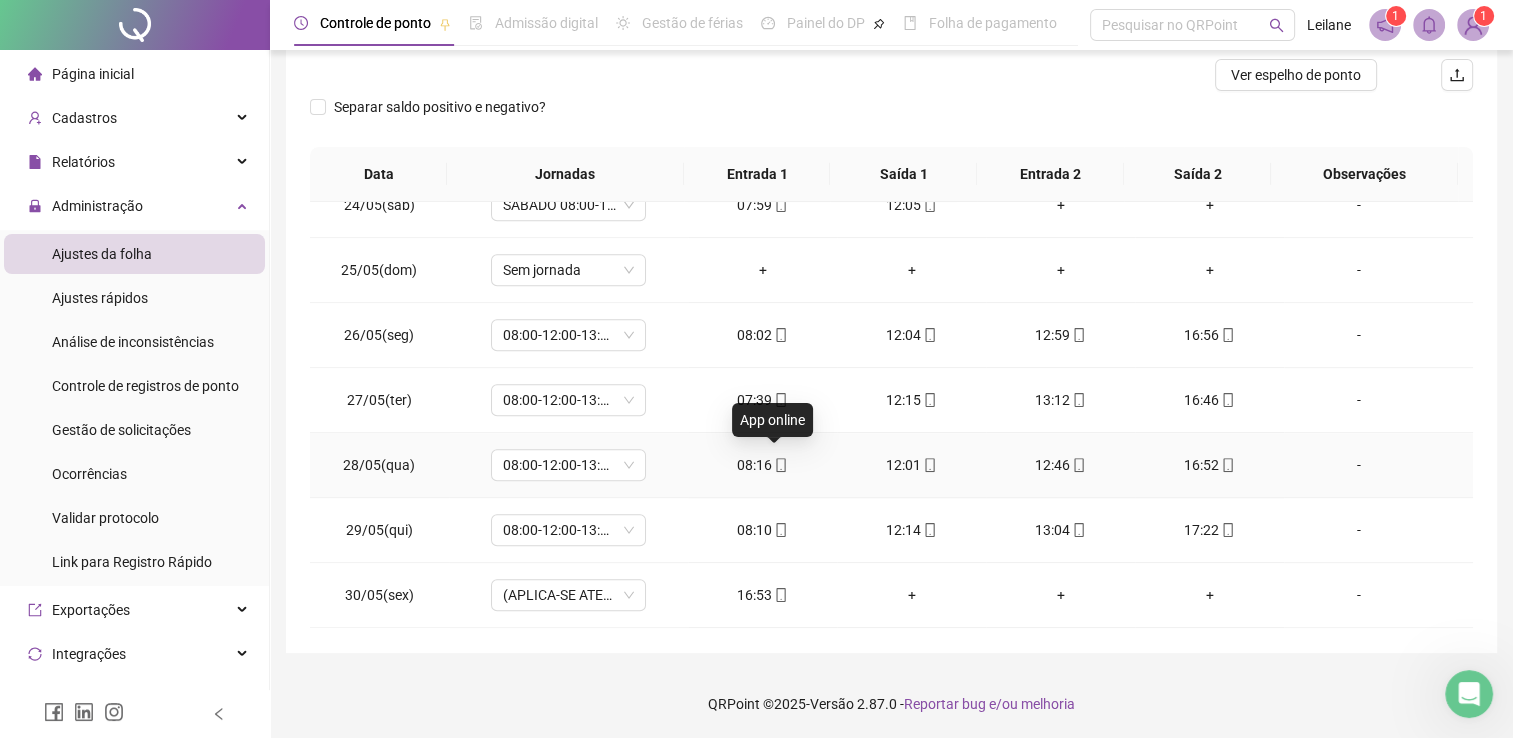 click 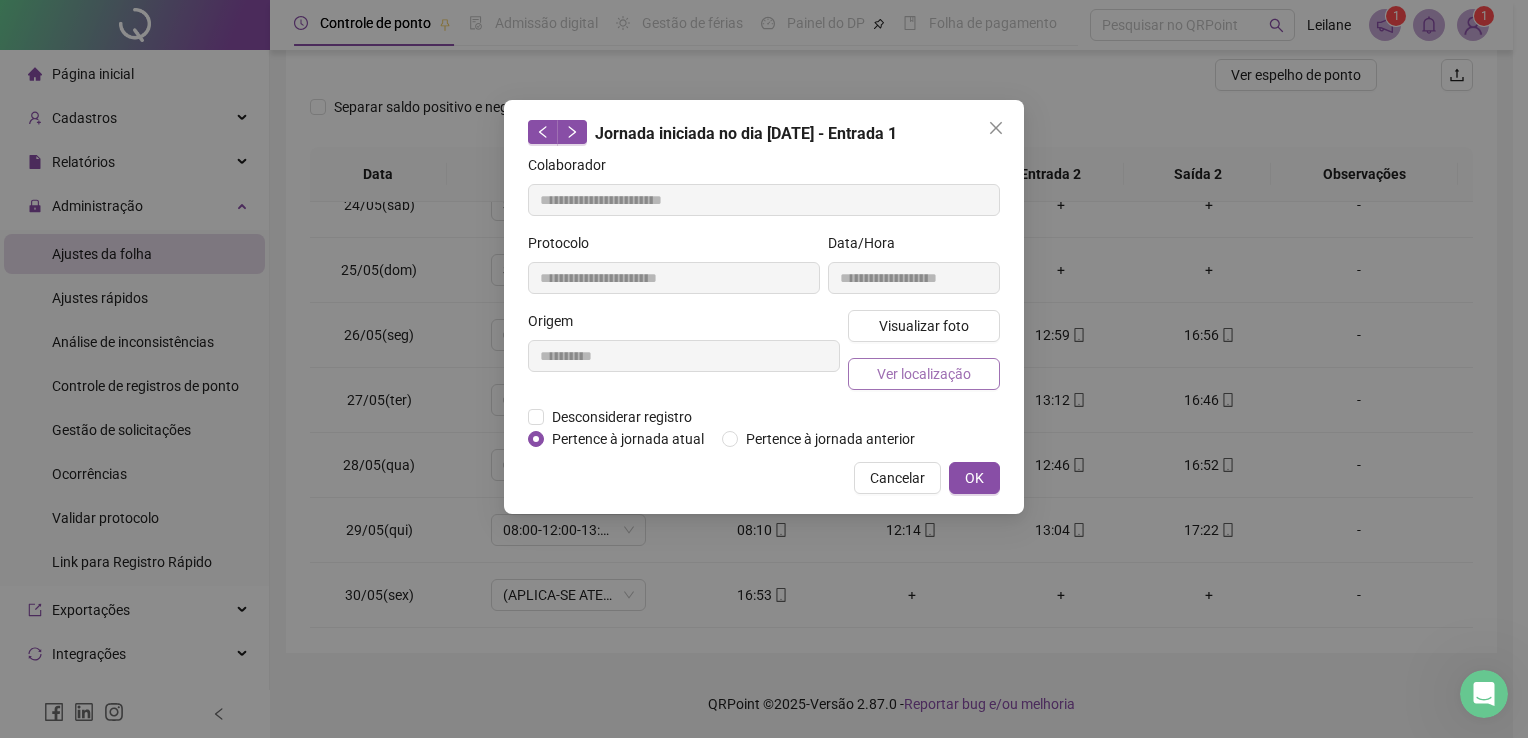 click on "Ver localização" at bounding box center (924, 374) 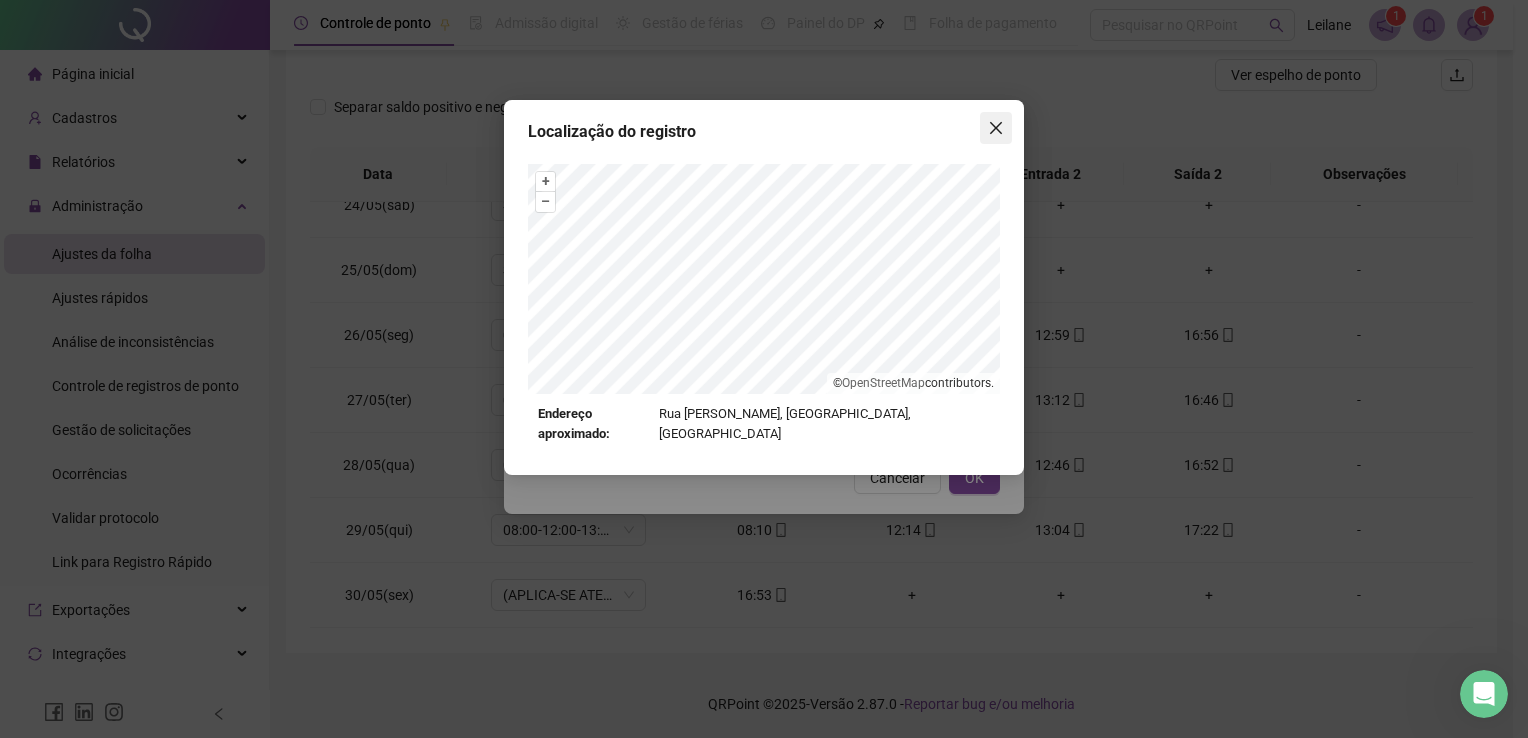 click 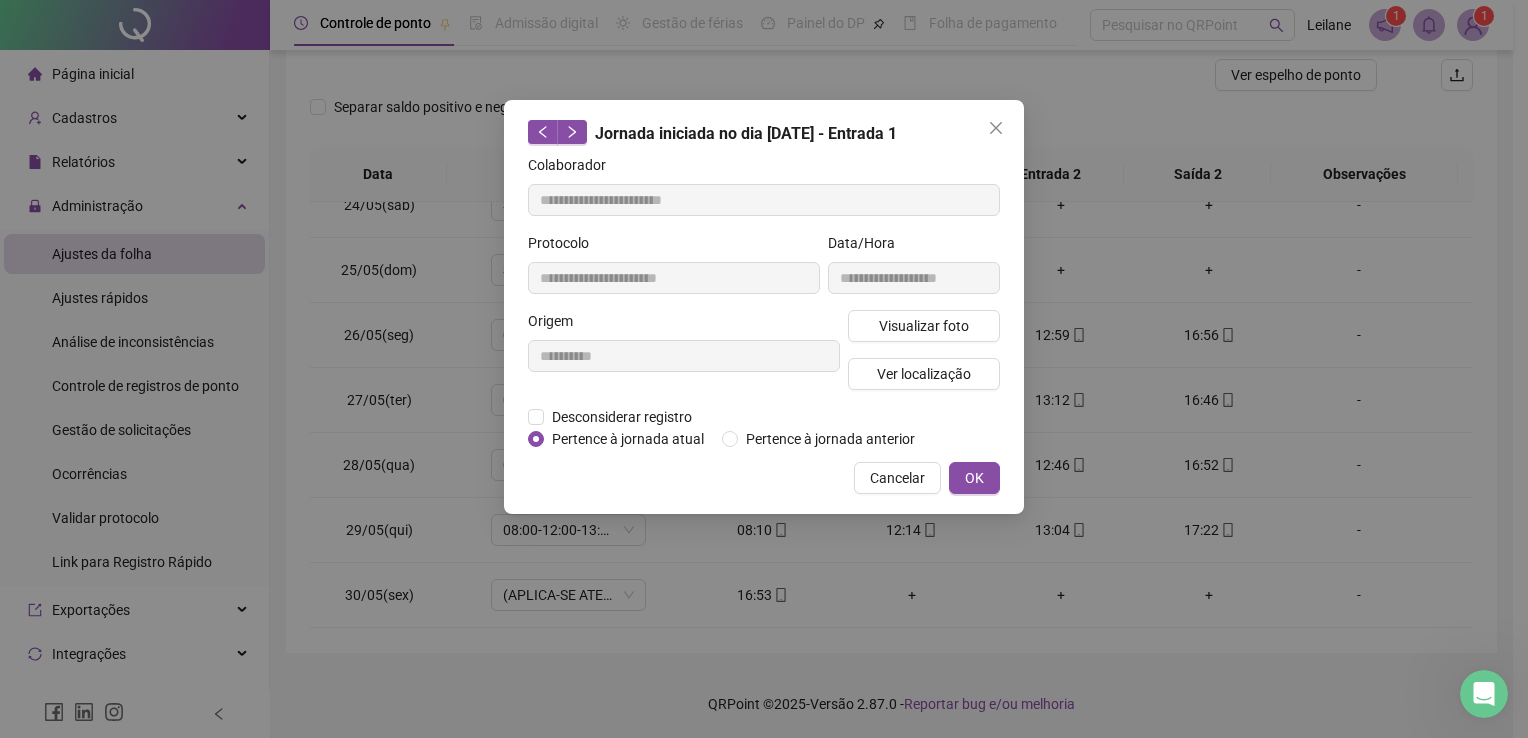 click 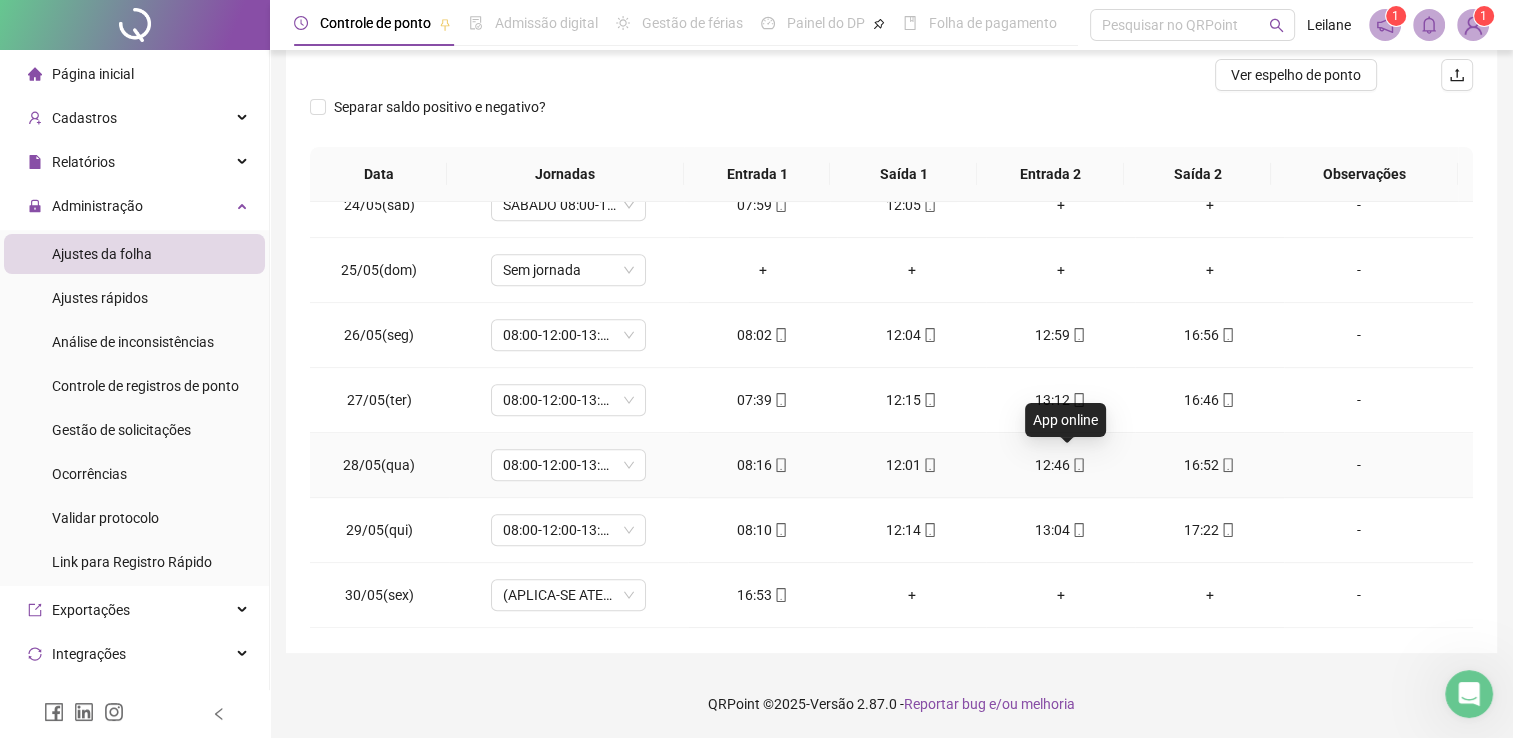 click 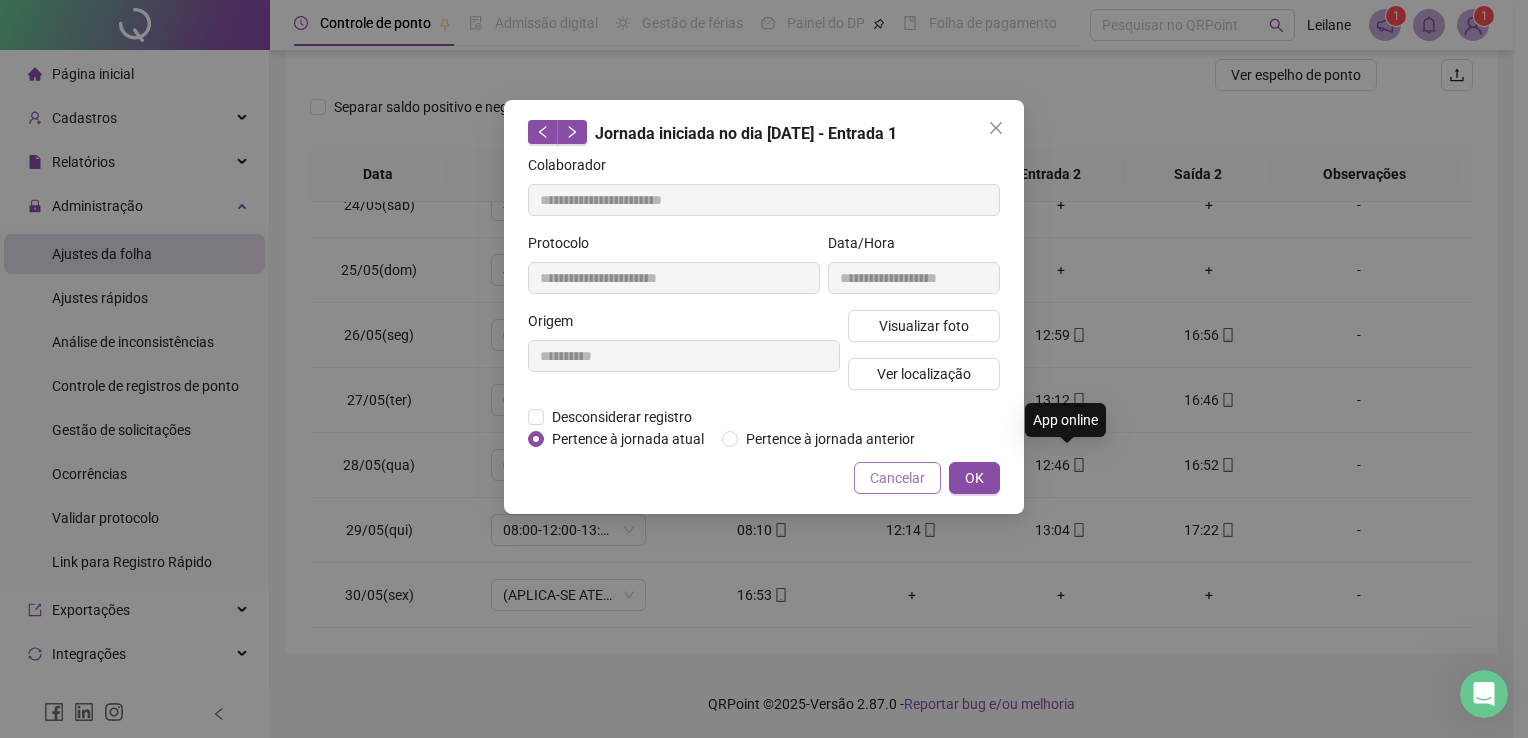 type on "**********" 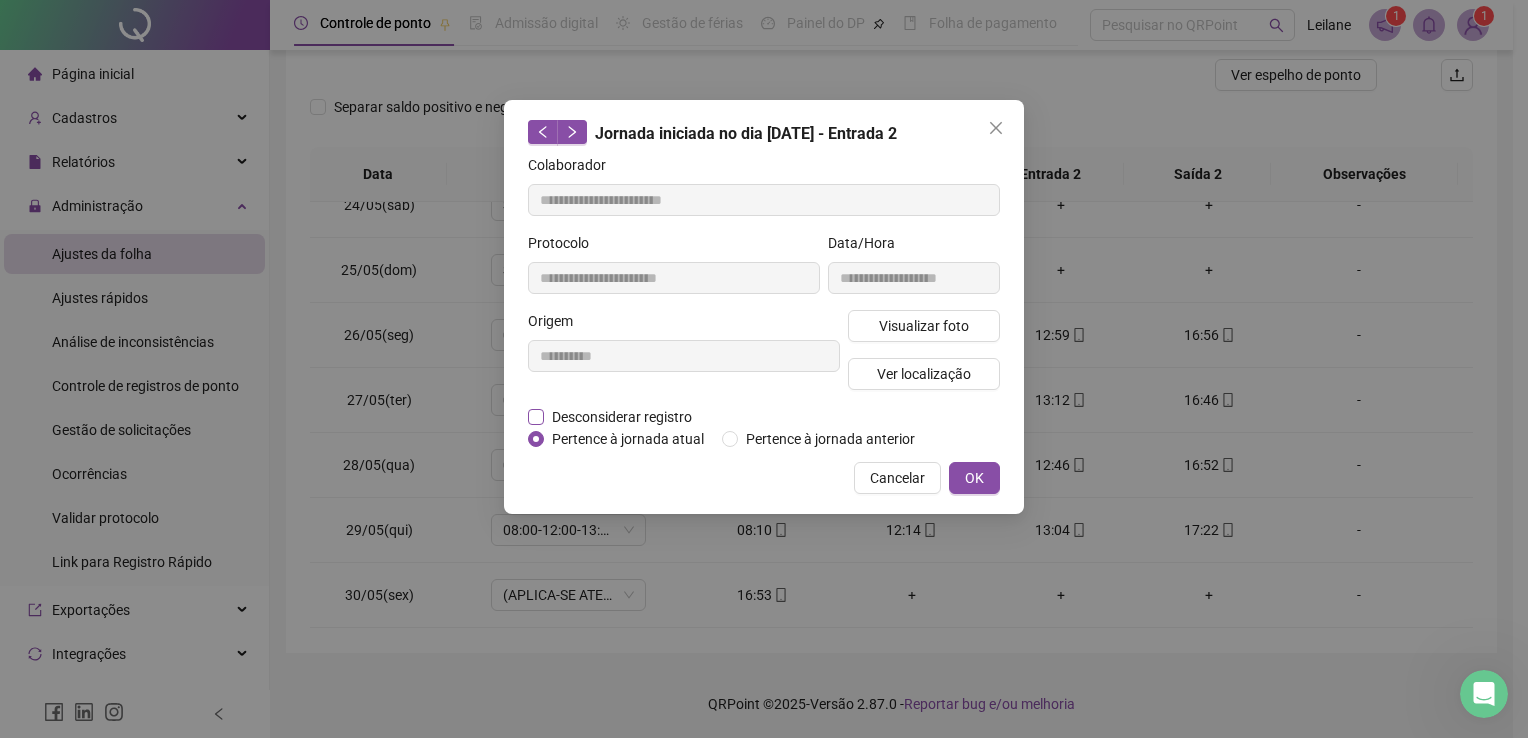 click on "Desconsiderar registro" at bounding box center (622, 417) 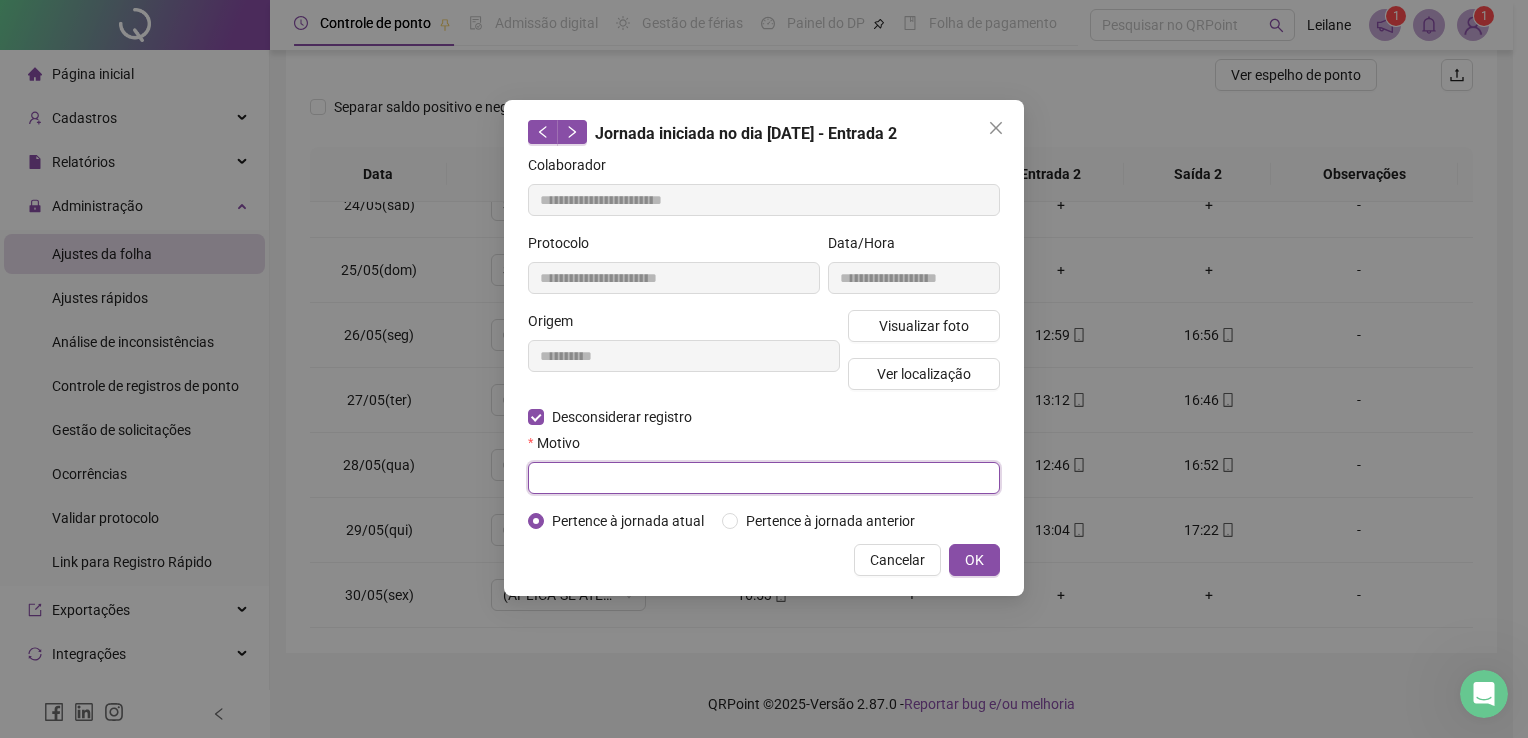 click at bounding box center (764, 478) 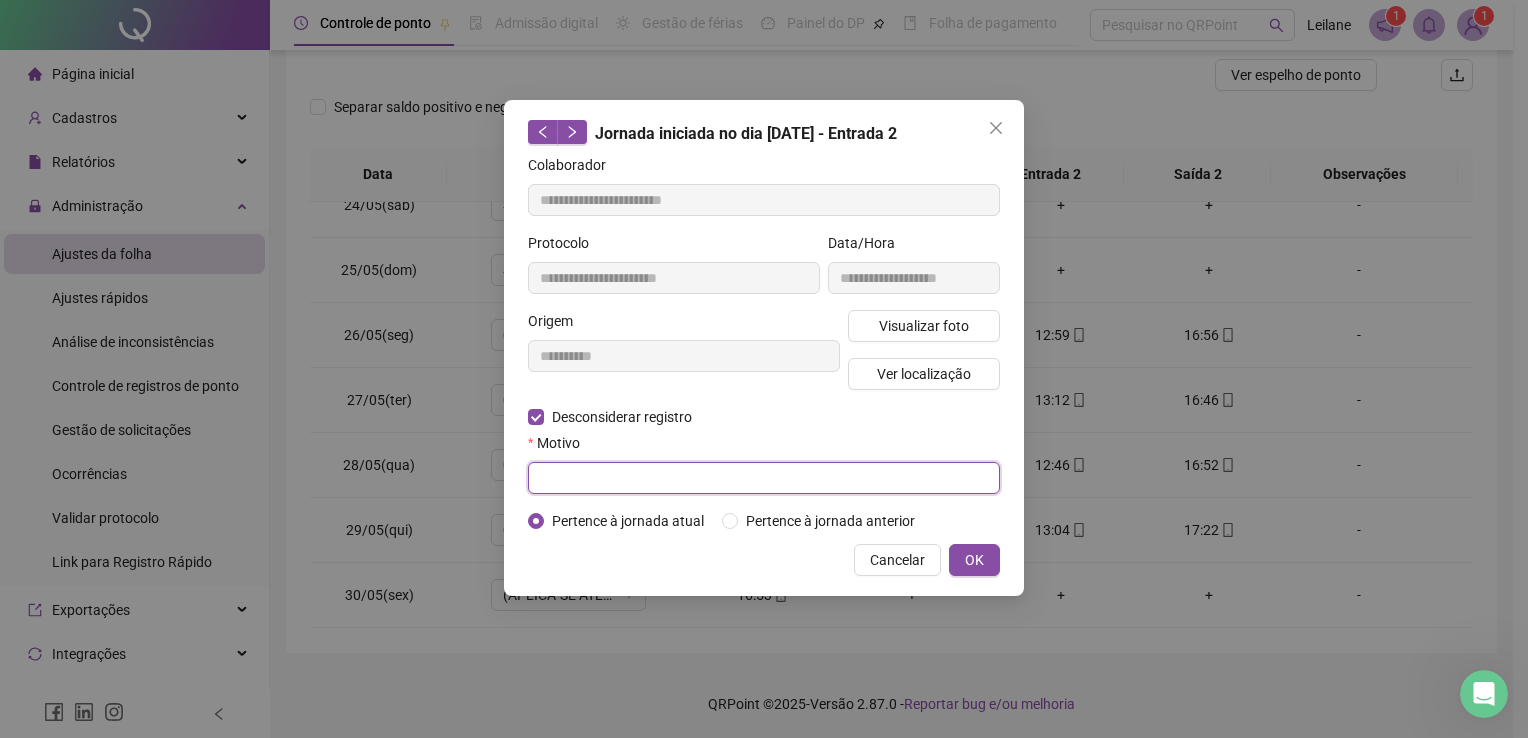 paste on "**********" 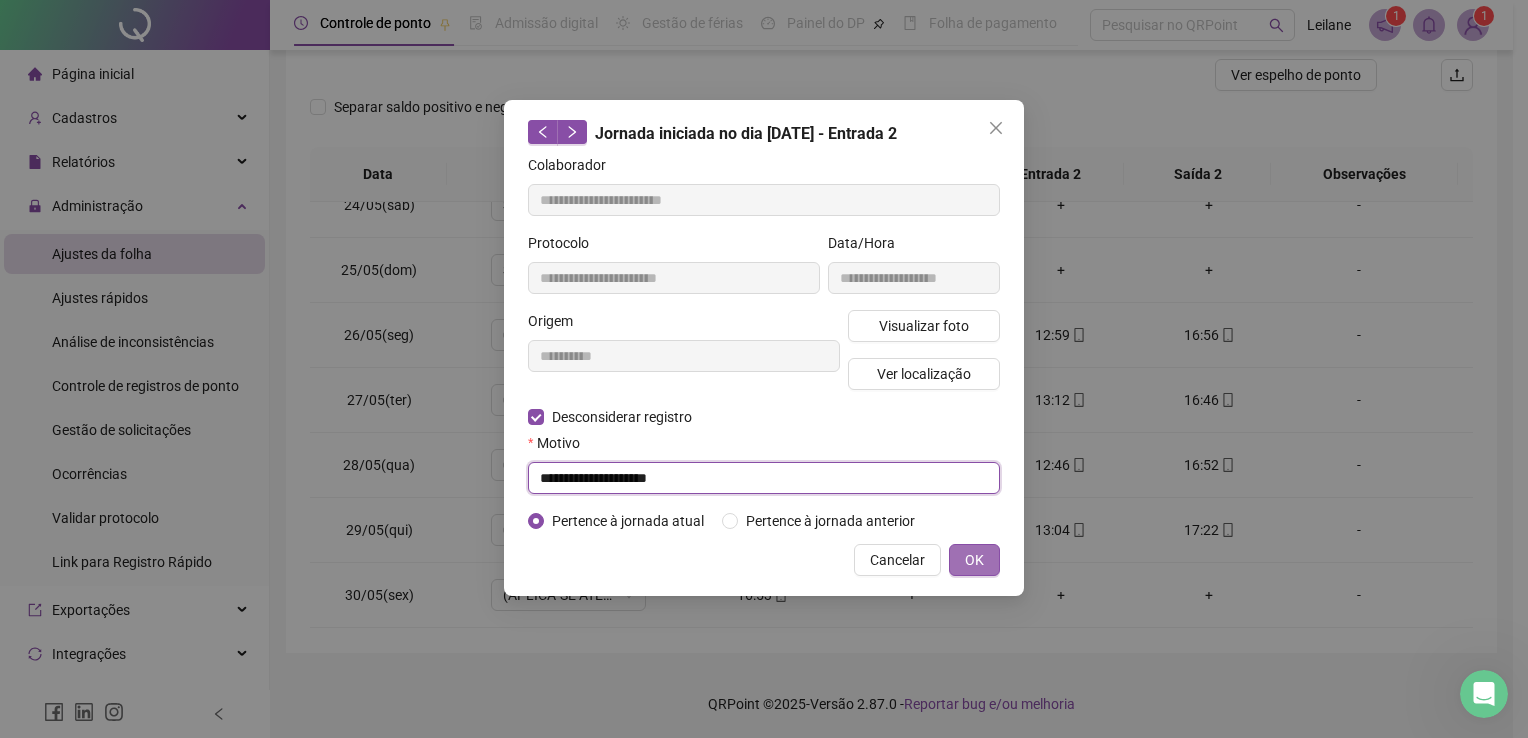 type on "**********" 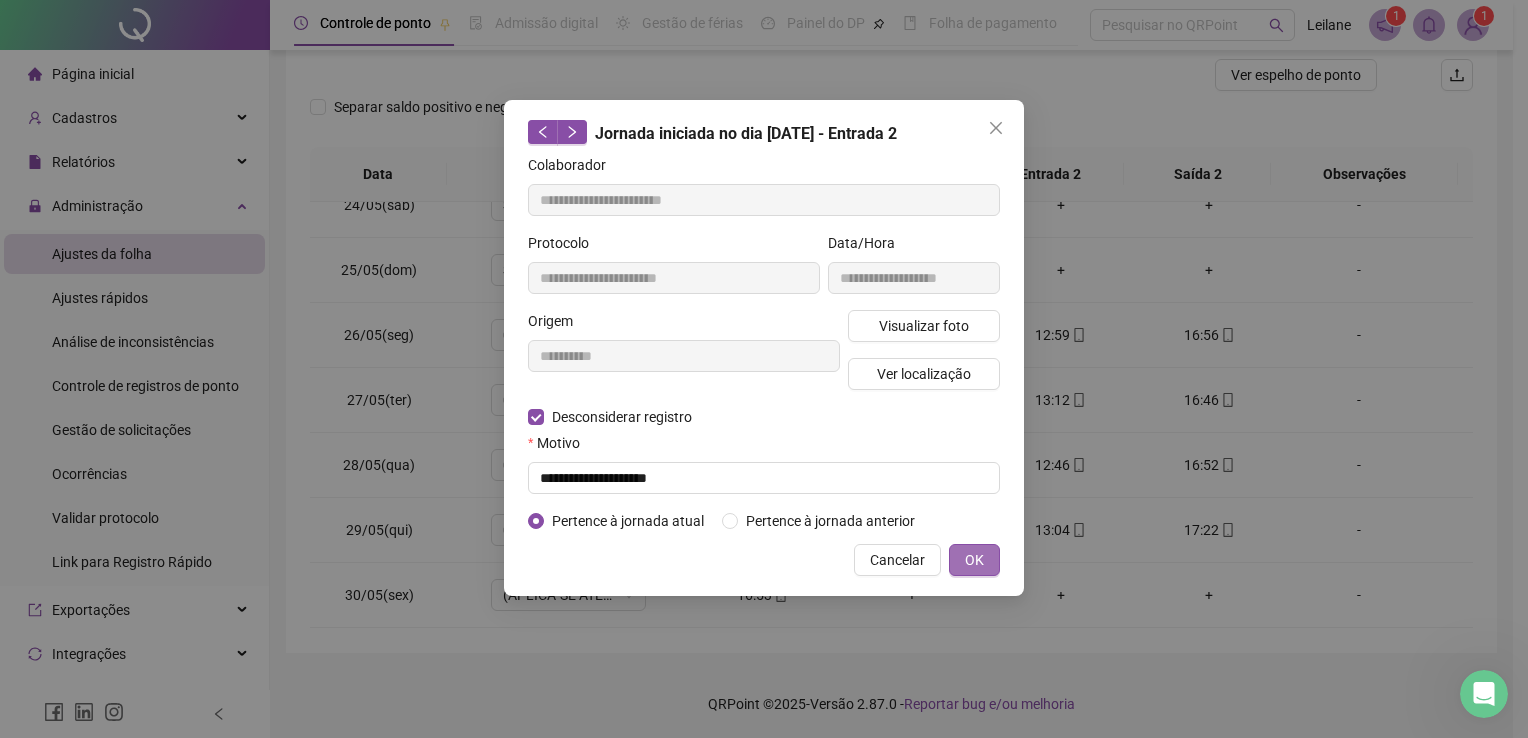 click on "OK" at bounding box center (974, 560) 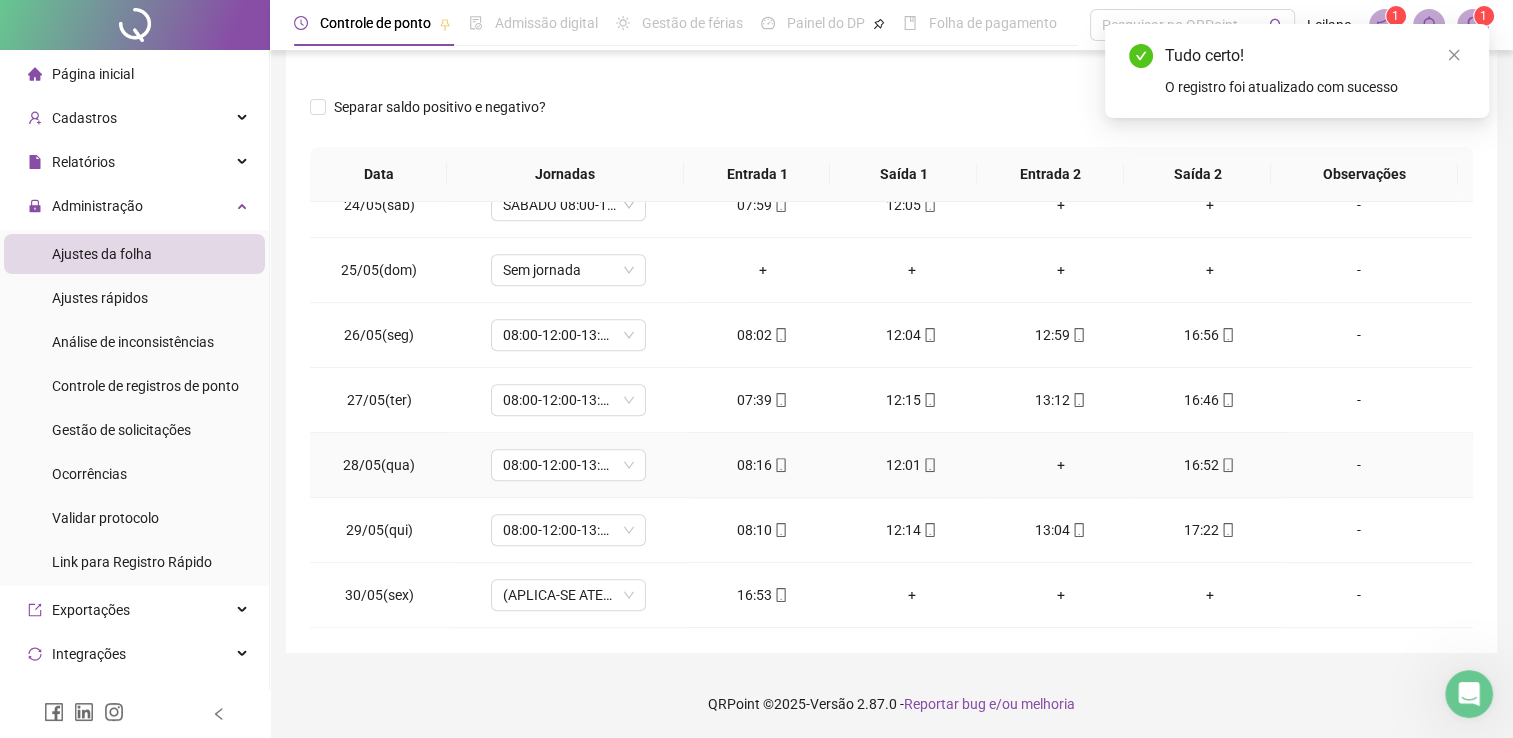 click on "+" at bounding box center [1060, 465] 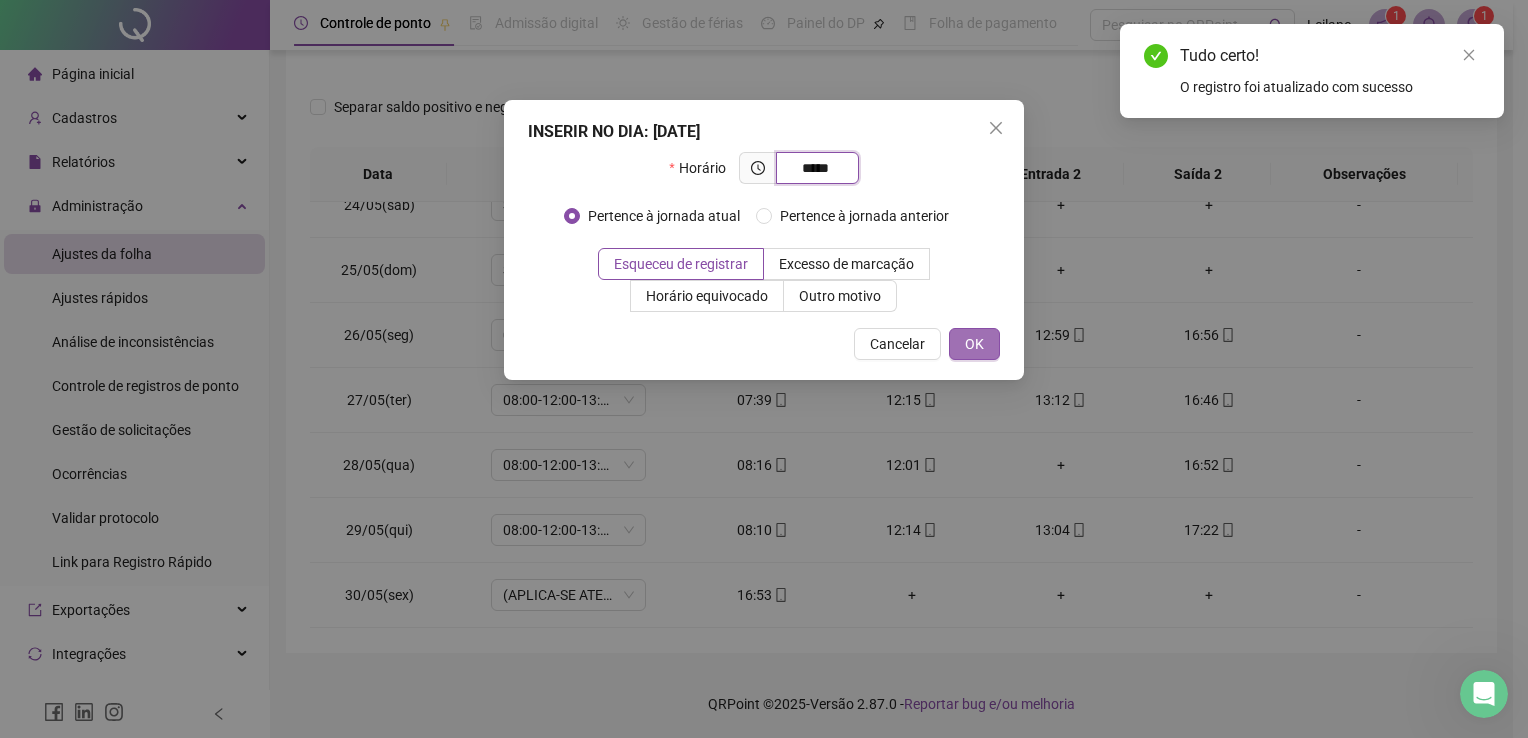 type on "*****" 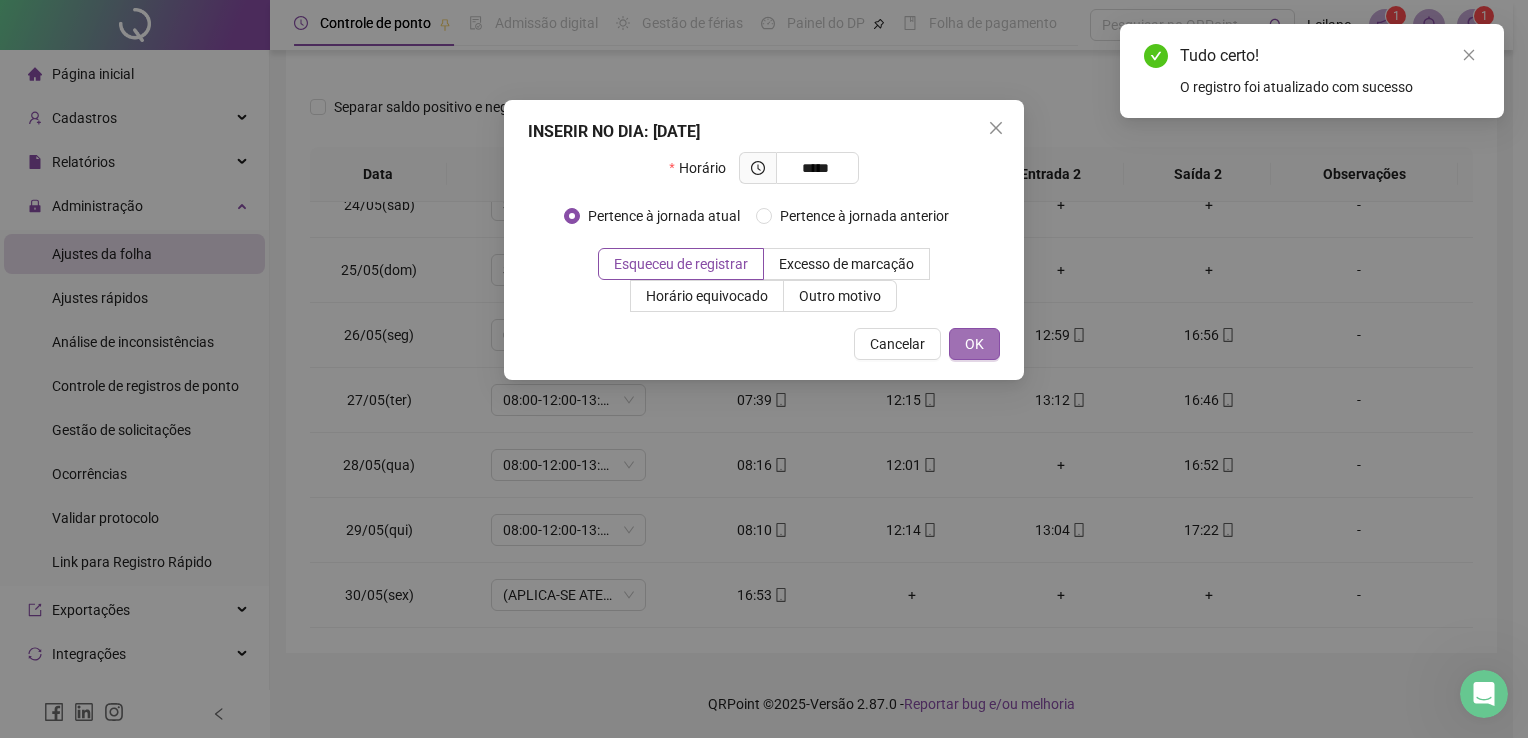 click on "OK" at bounding box center (974, 344) 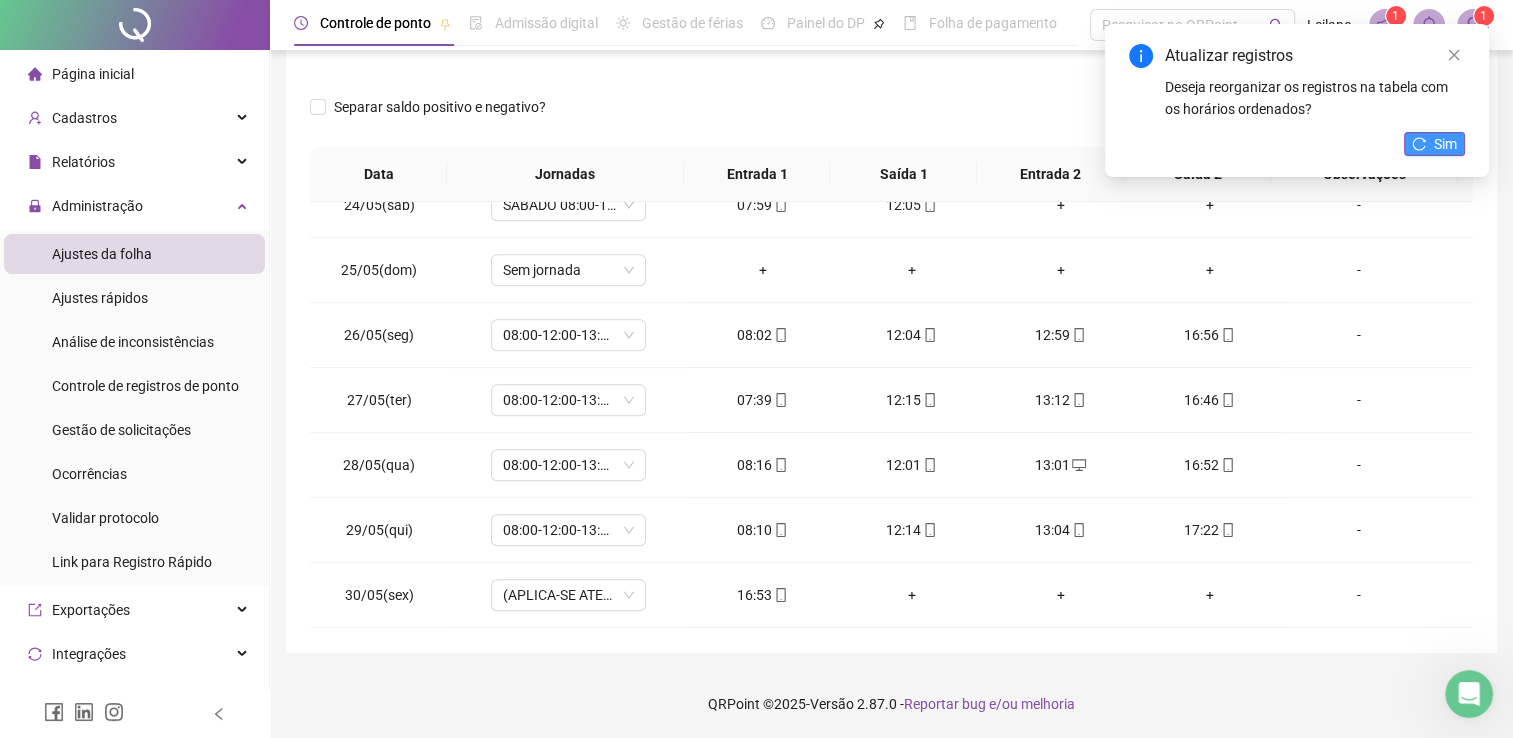 click on "Sim" at bounding box center [1434, 144] 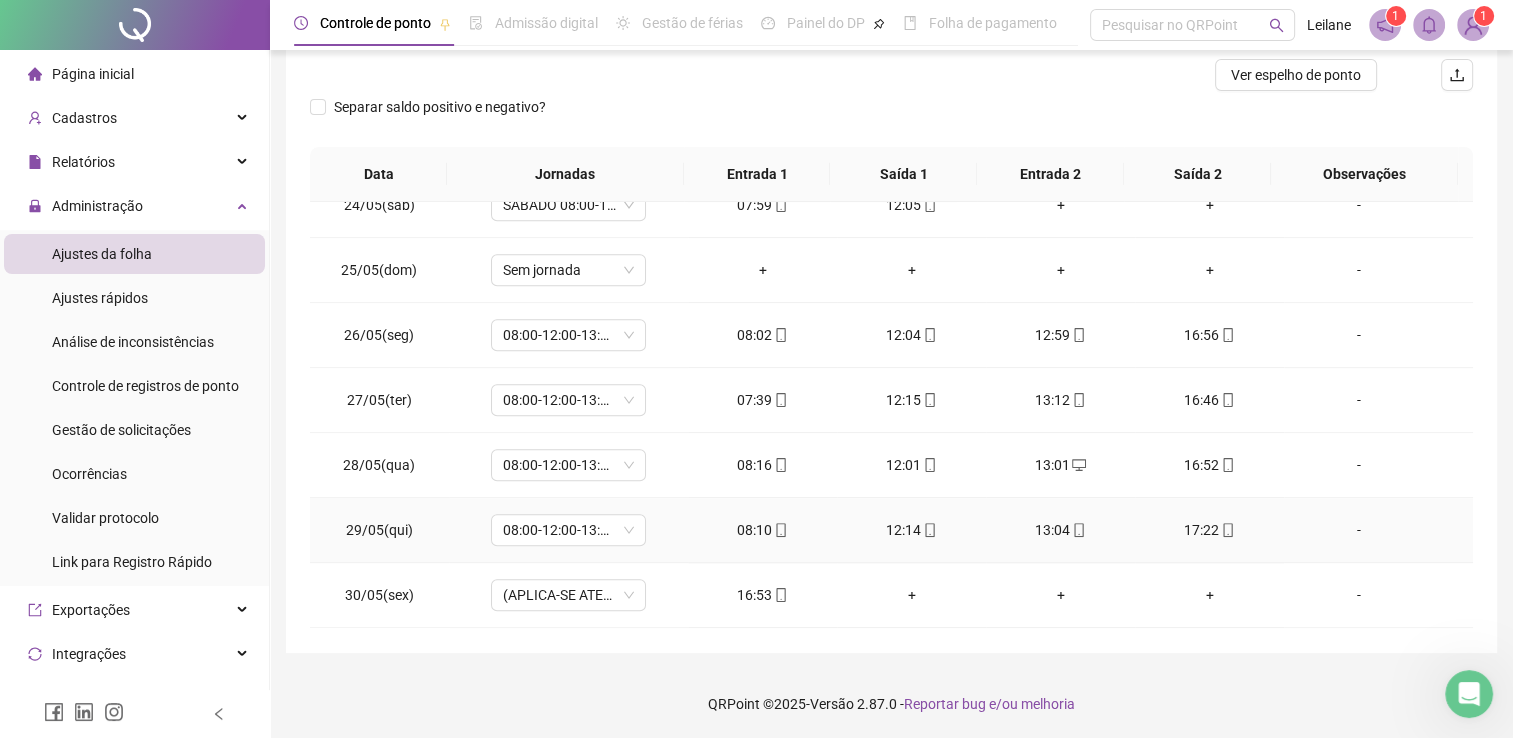 click on "17:22" at bounding box center (1209, 530) 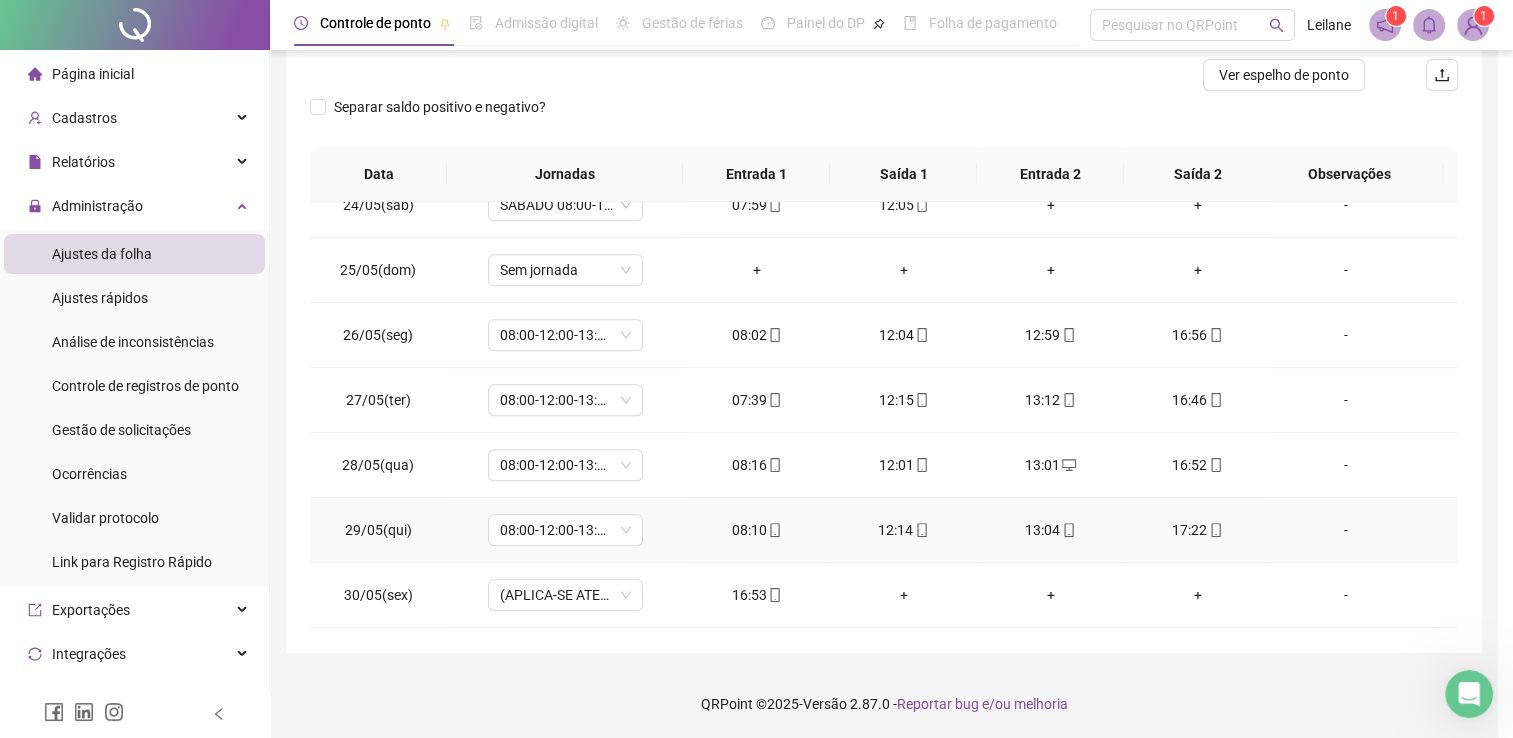 type on "**********" 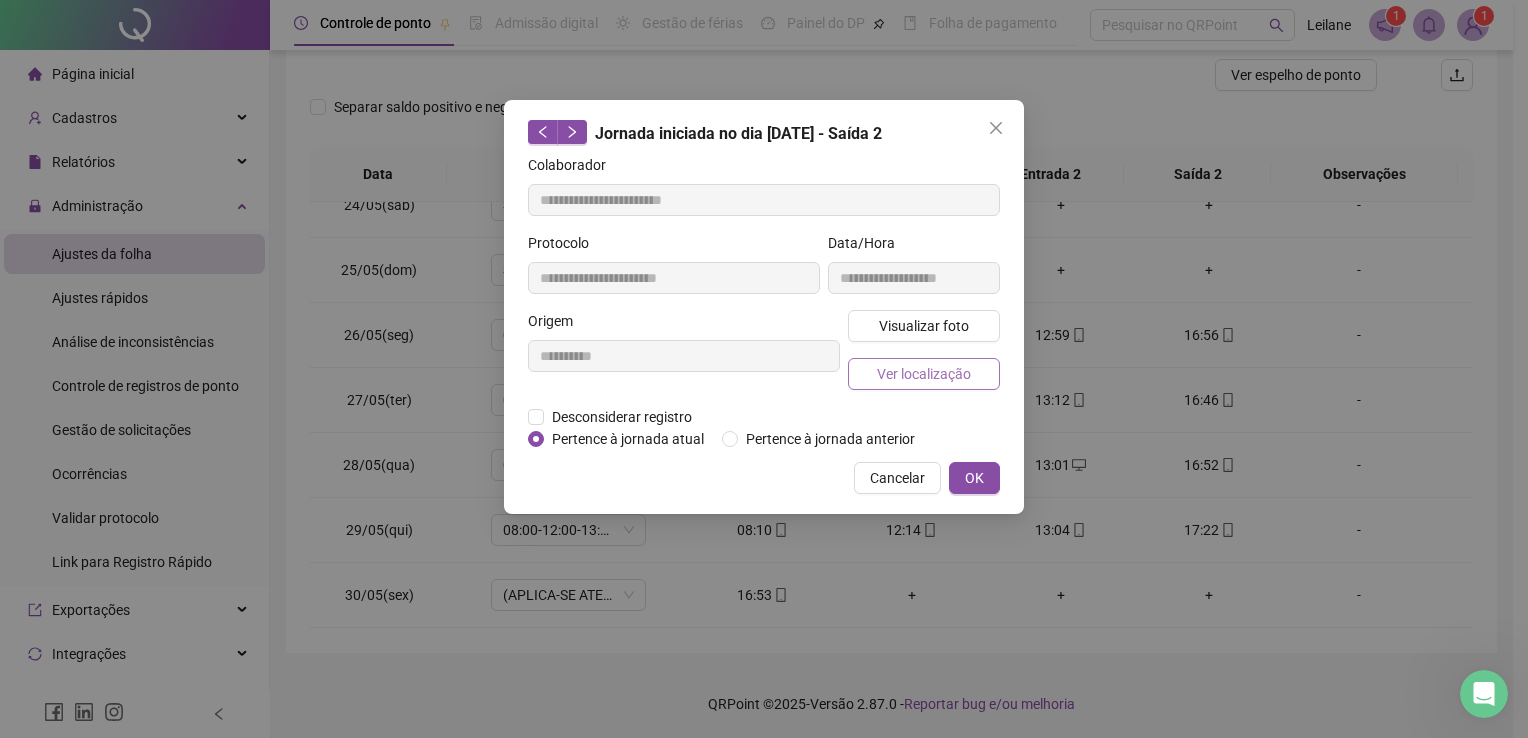 click on "Ver localização" at bounding box center (924, 374) 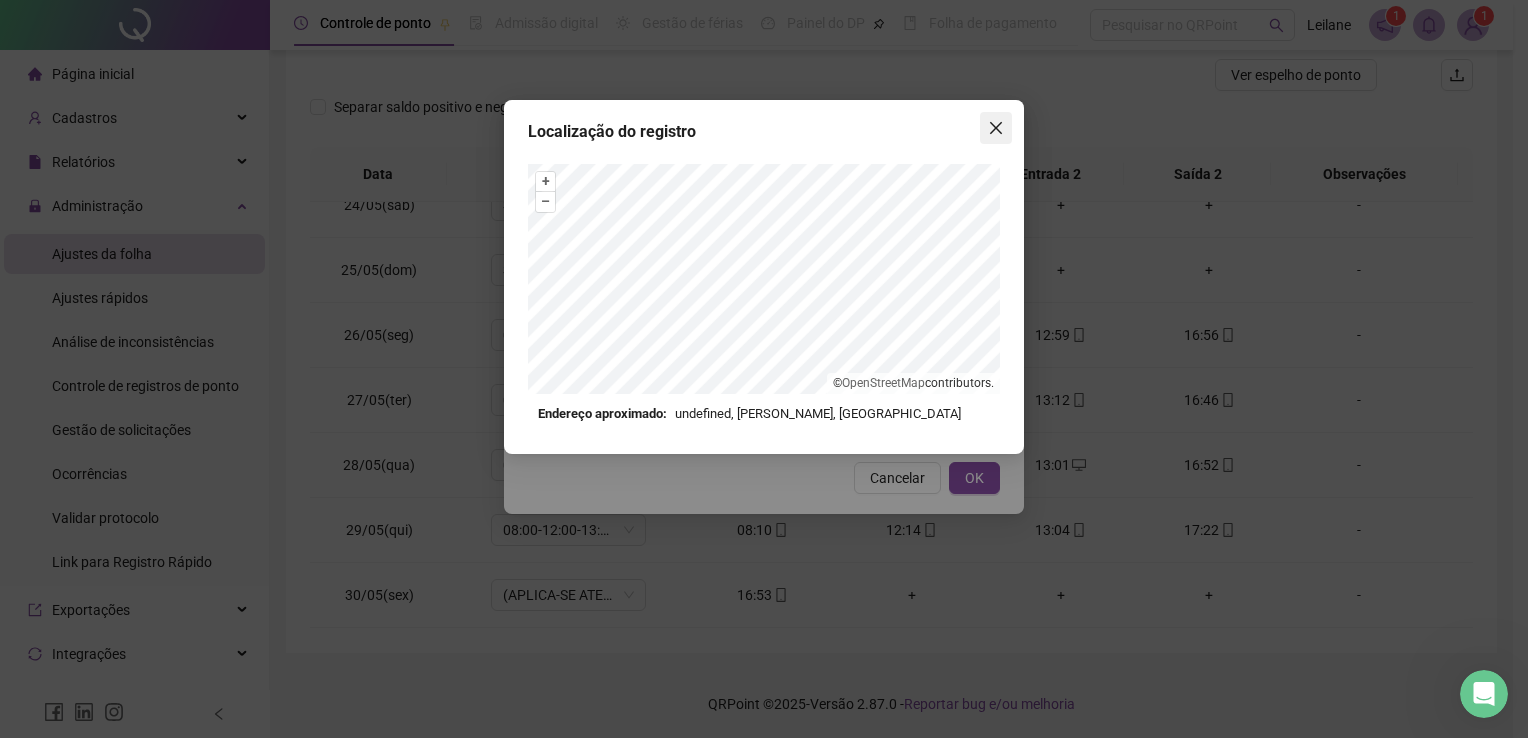 click 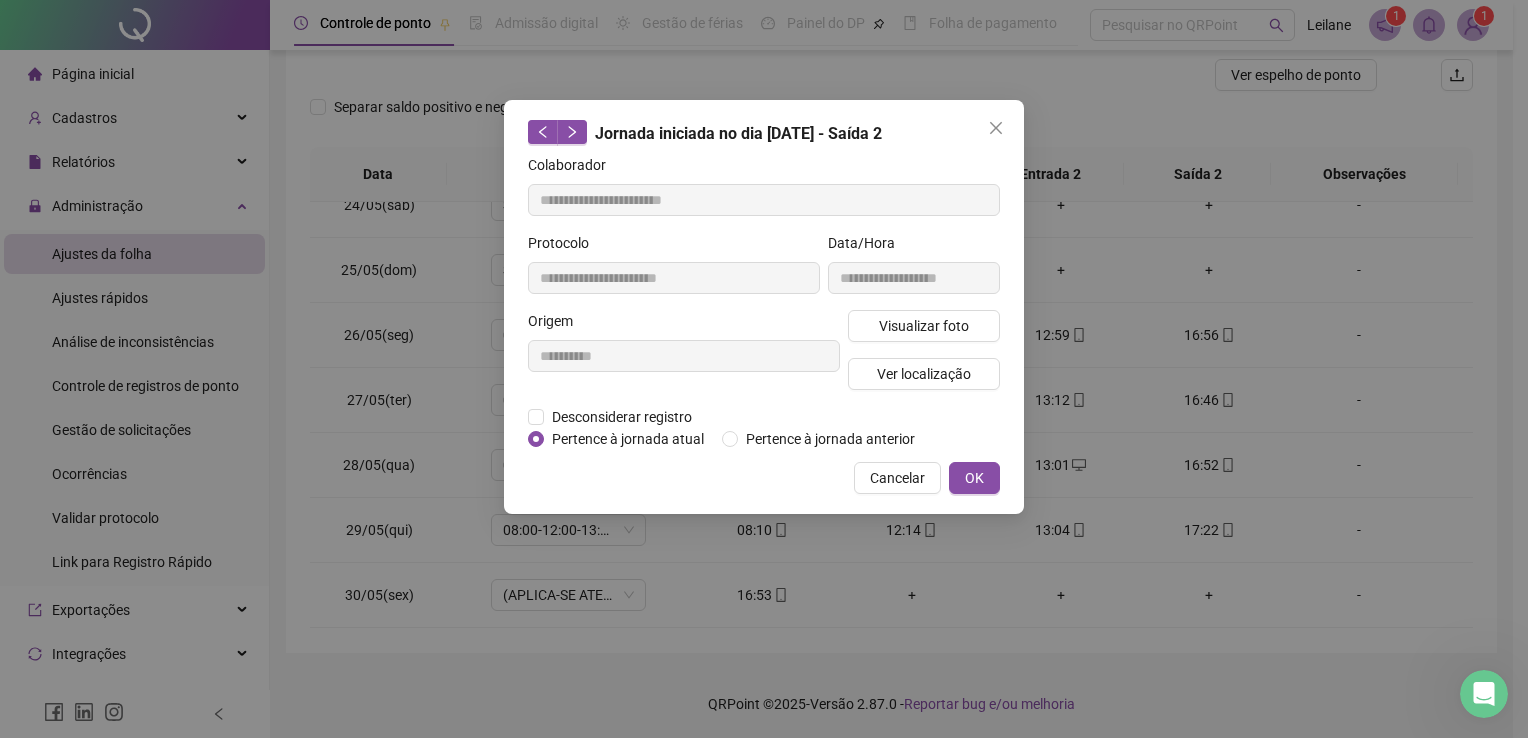 click 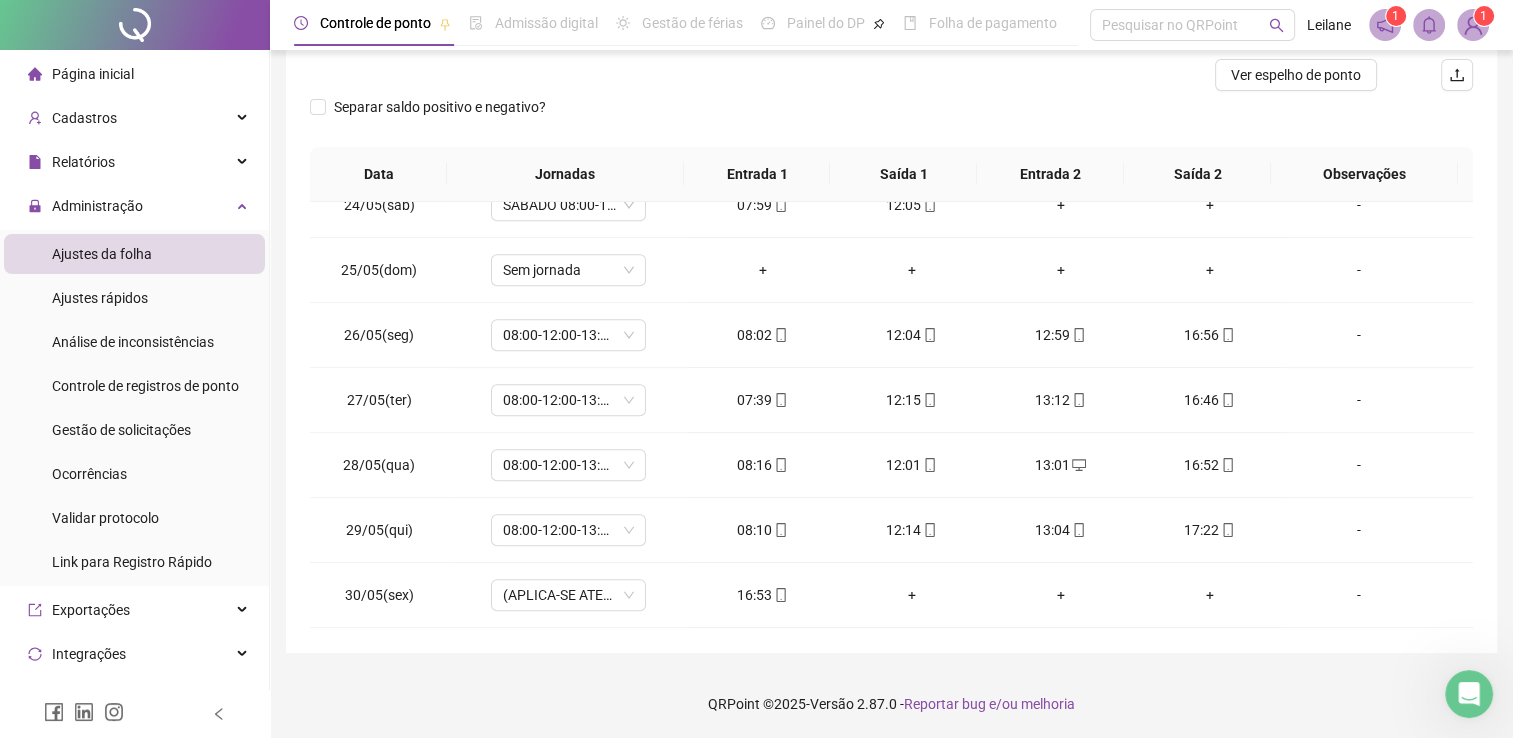 scroll, scrollTop: 1581, scrollLeft: 0, axis: vertical 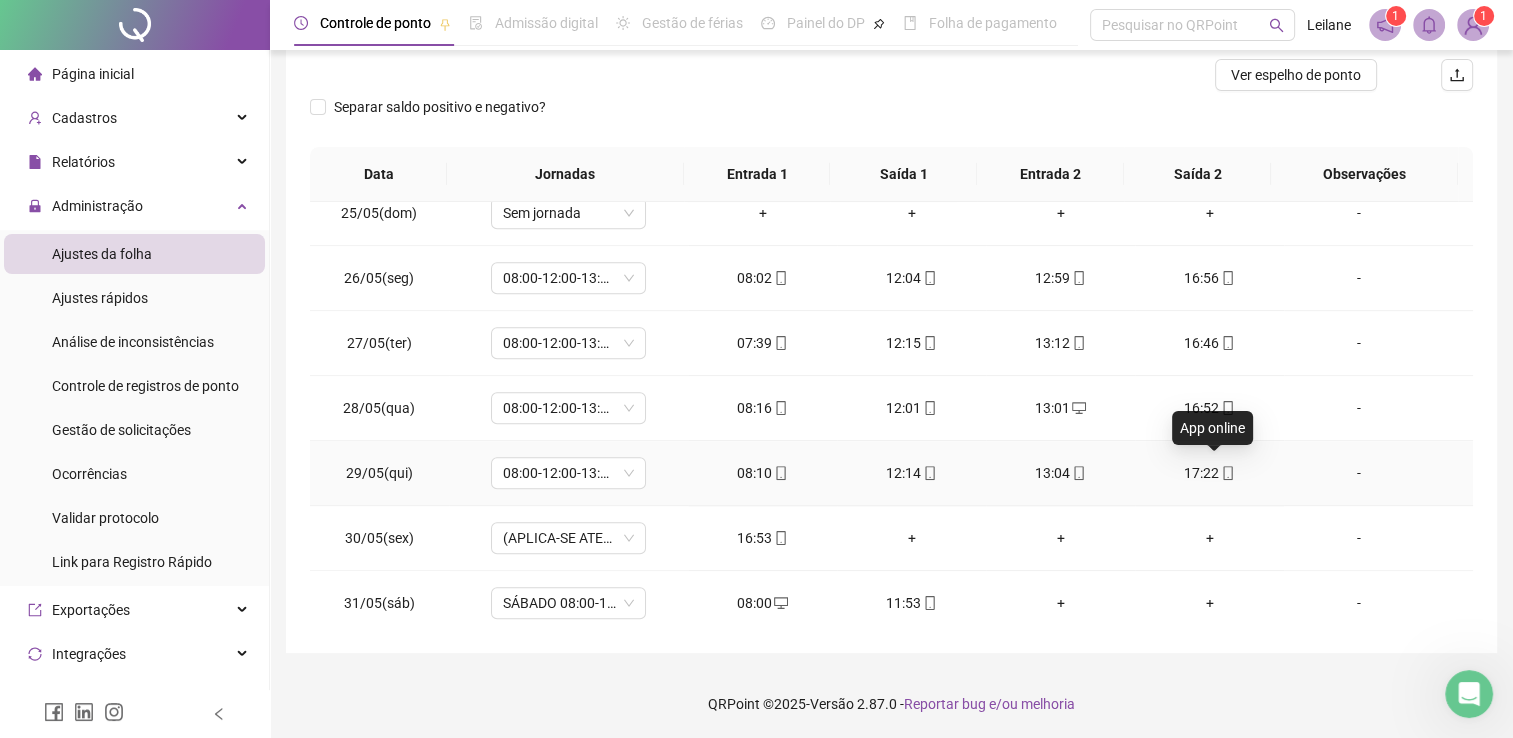 click 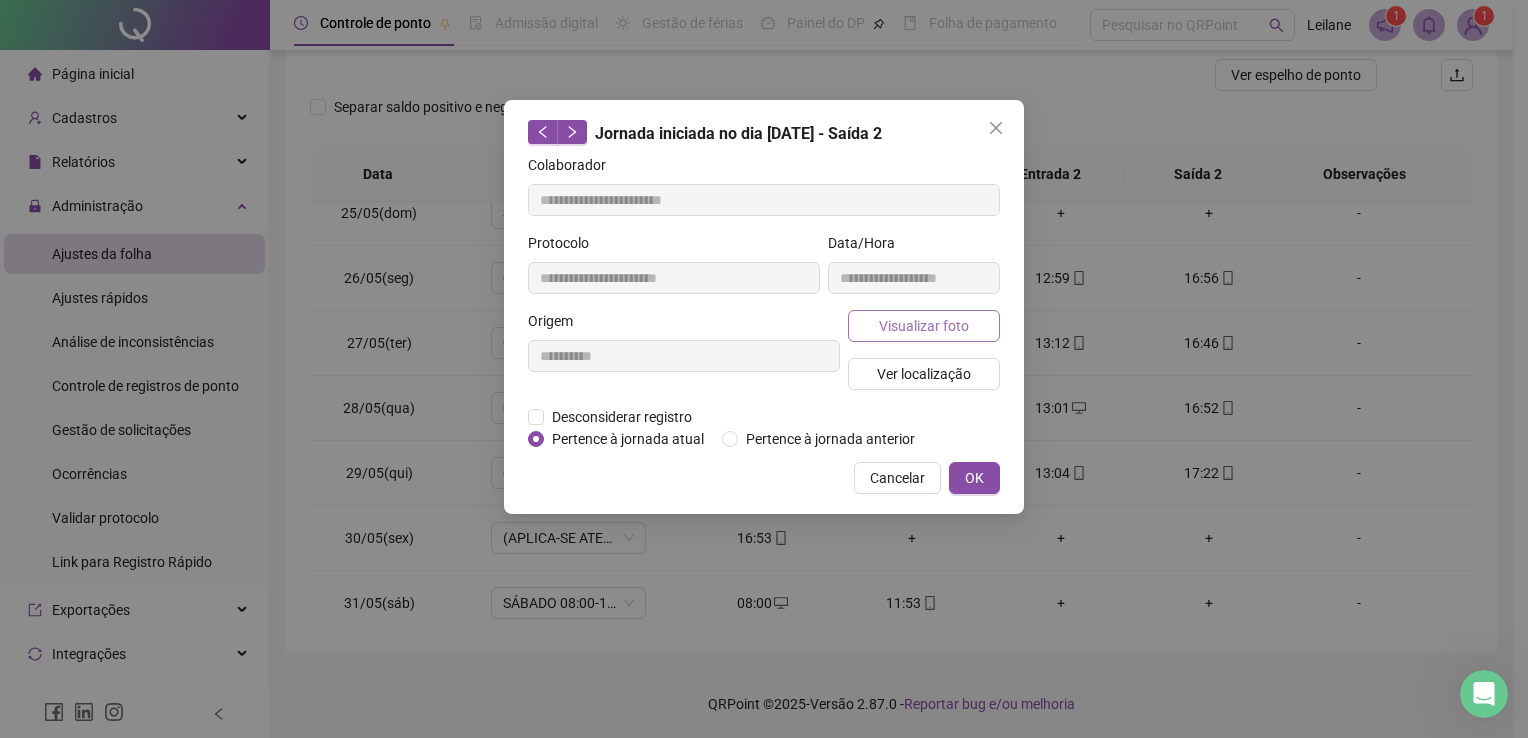 click on "Visualizar foto" at bounding box center [924, 326] 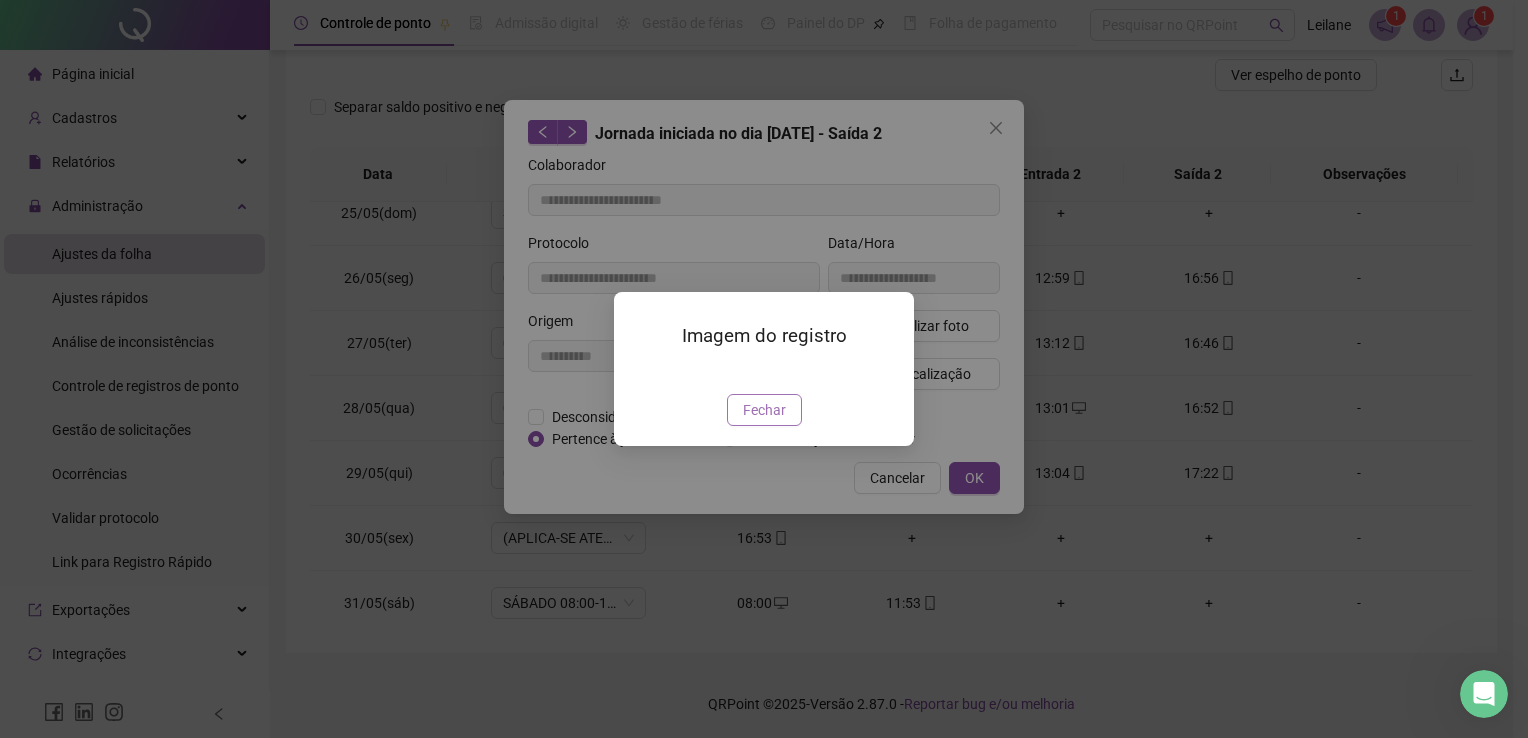 click on "Fechar" at bounding box center (764, 410) 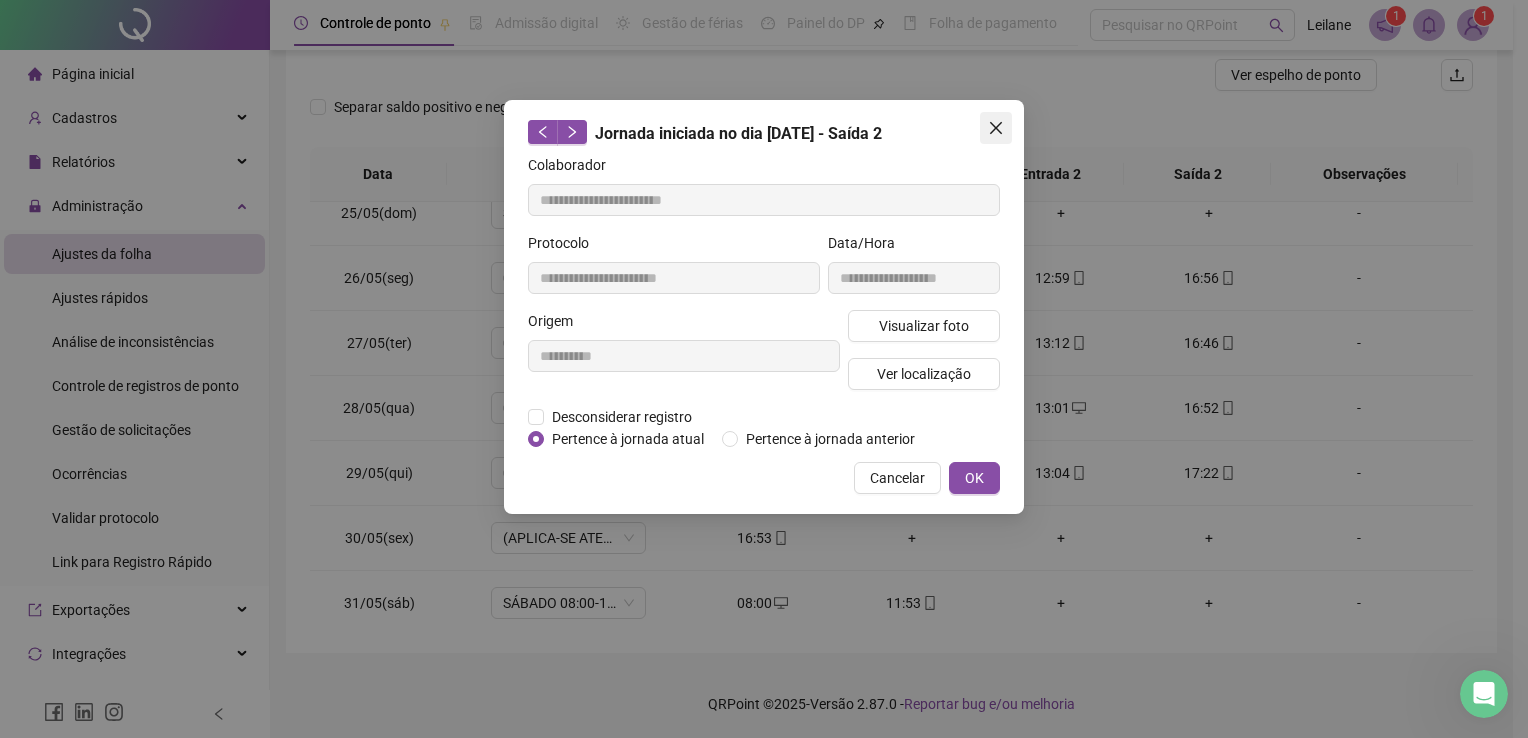 click 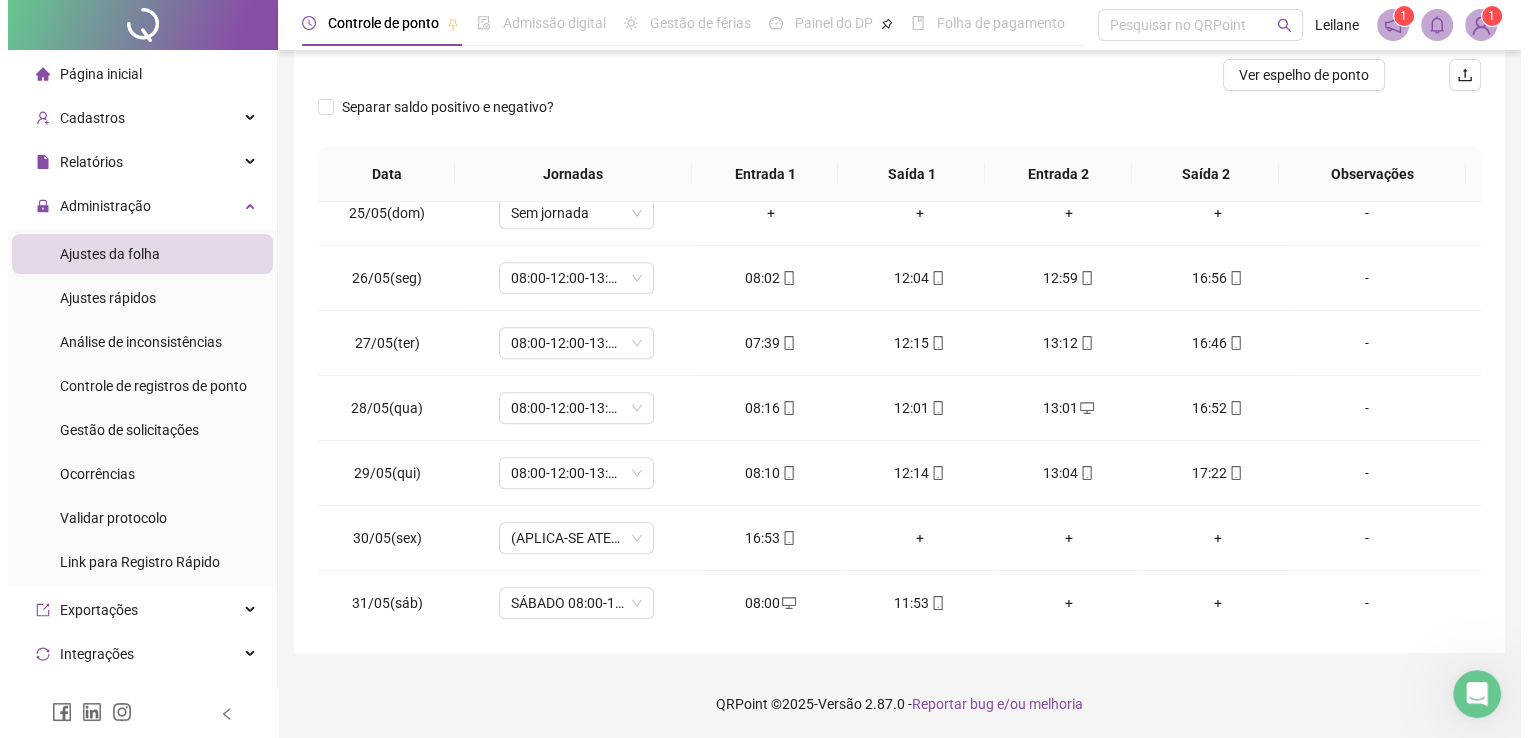 scroll, scrollTop: 0, scrollLeft: 0, axis: both 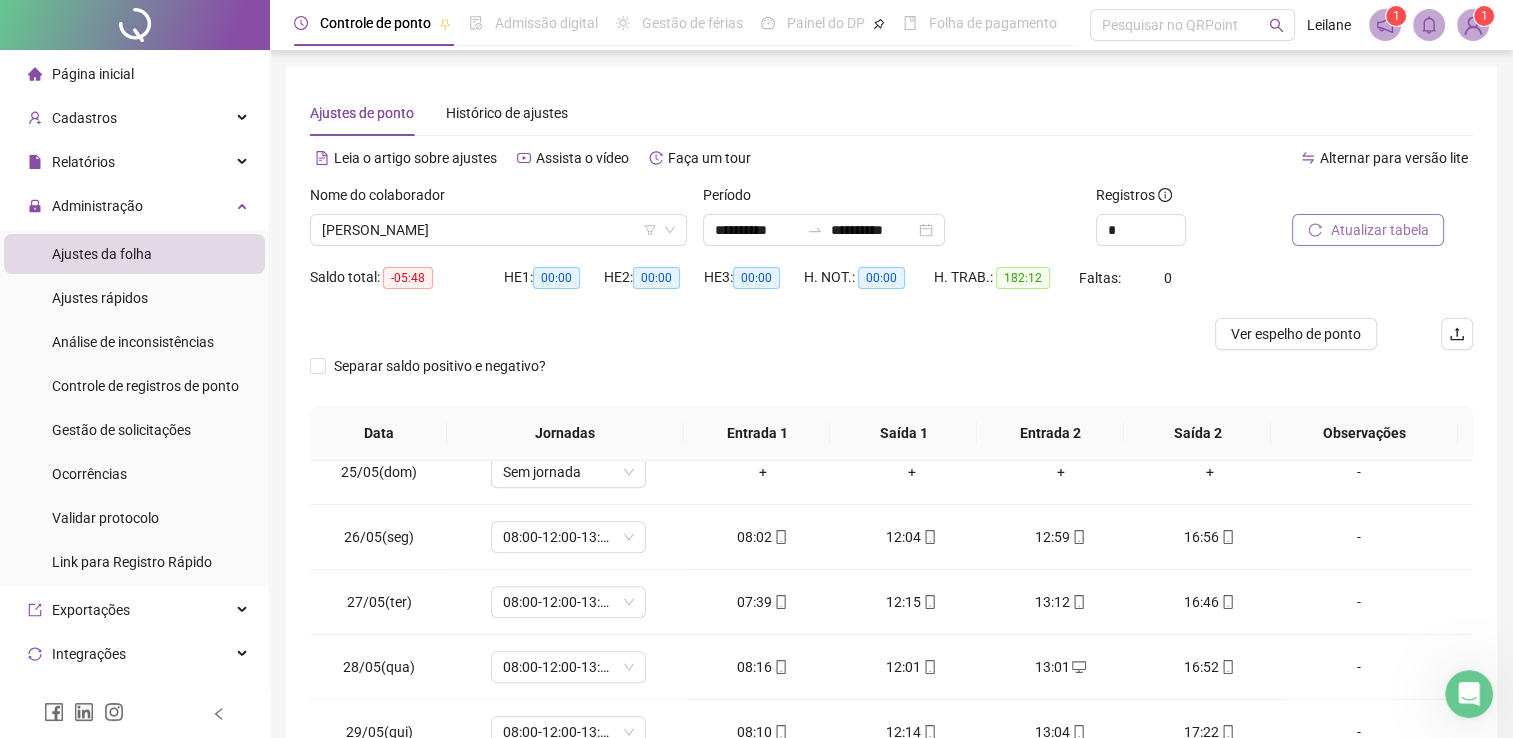 click on "Atualizar tabela" at bounding box center [1379, 230] 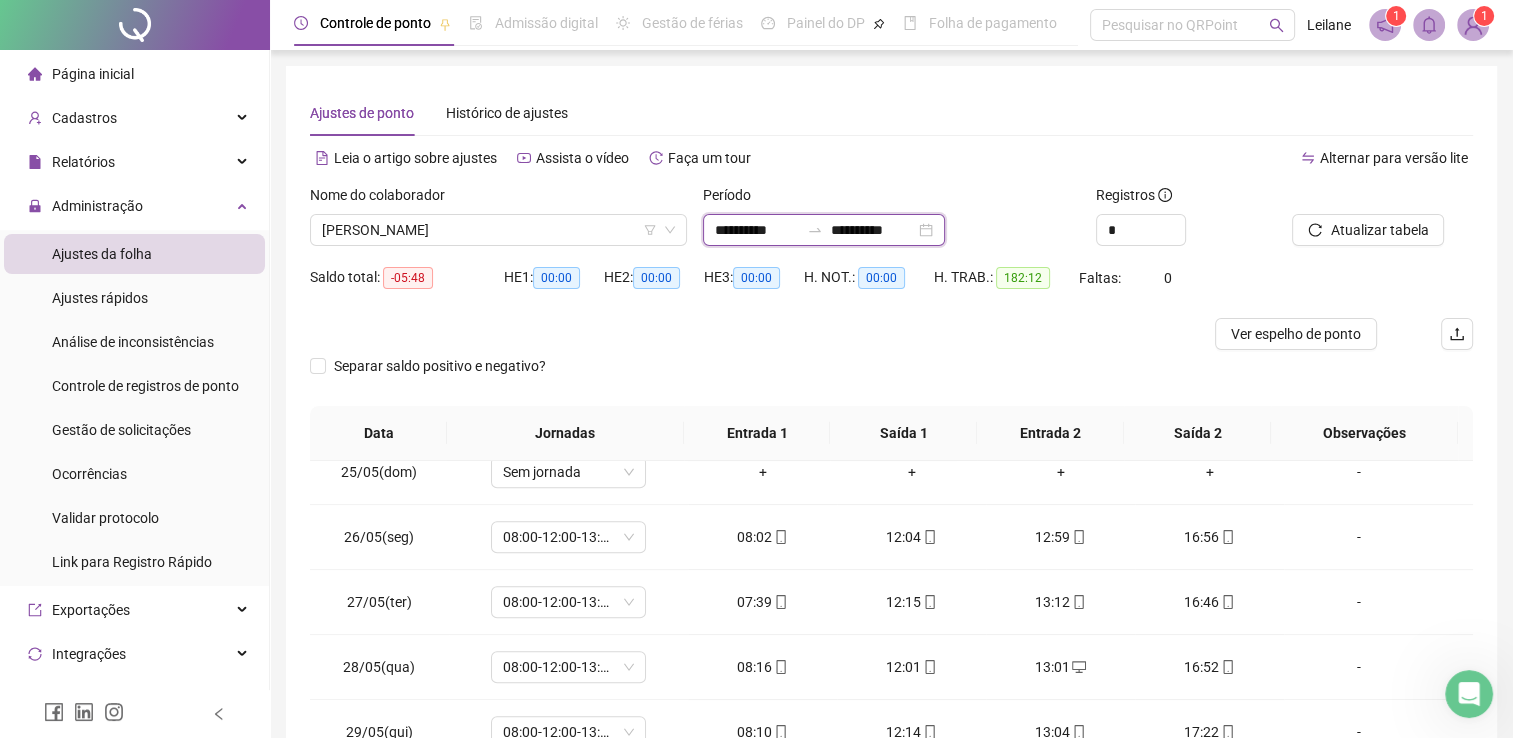 click on "**********" at bounding box center (757, 230) 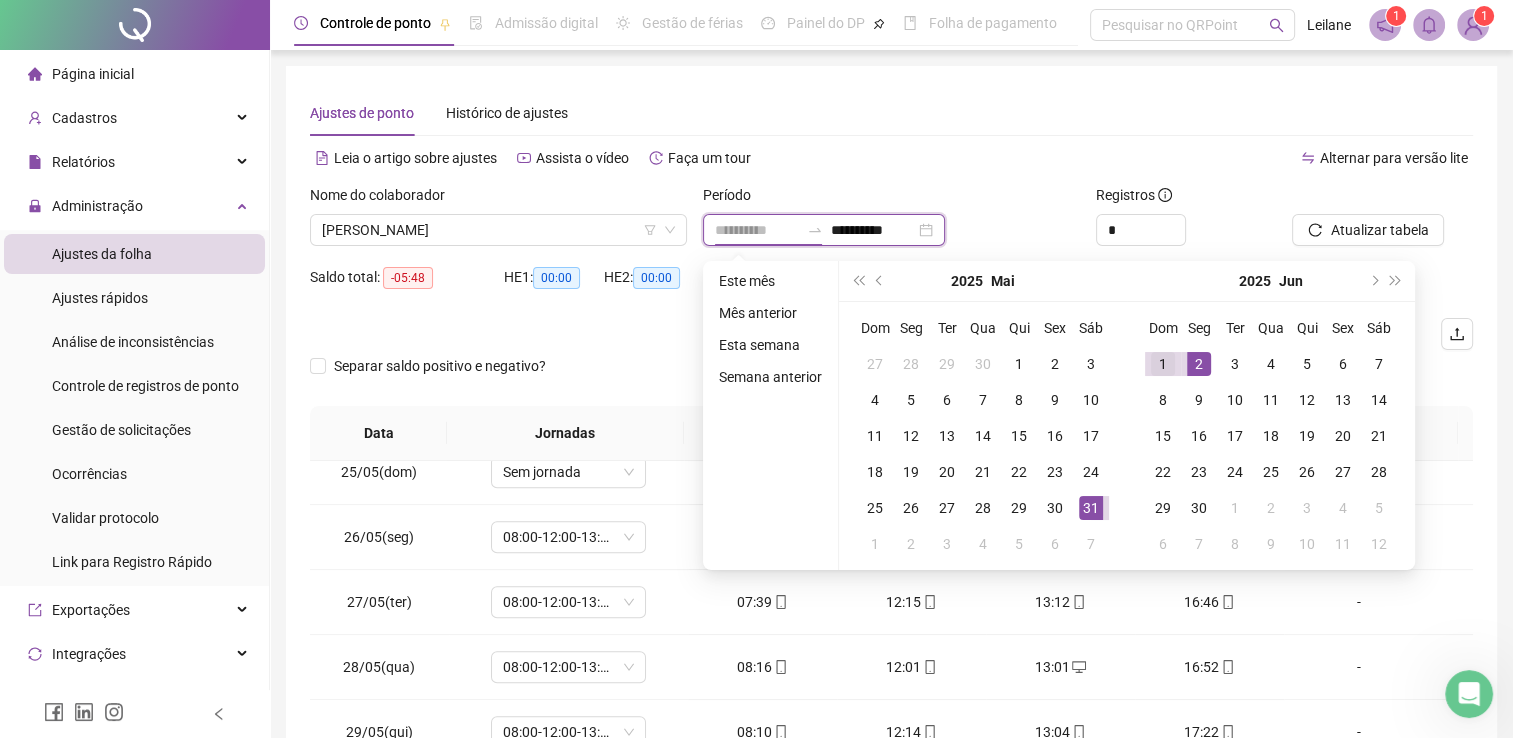 type on "**********" 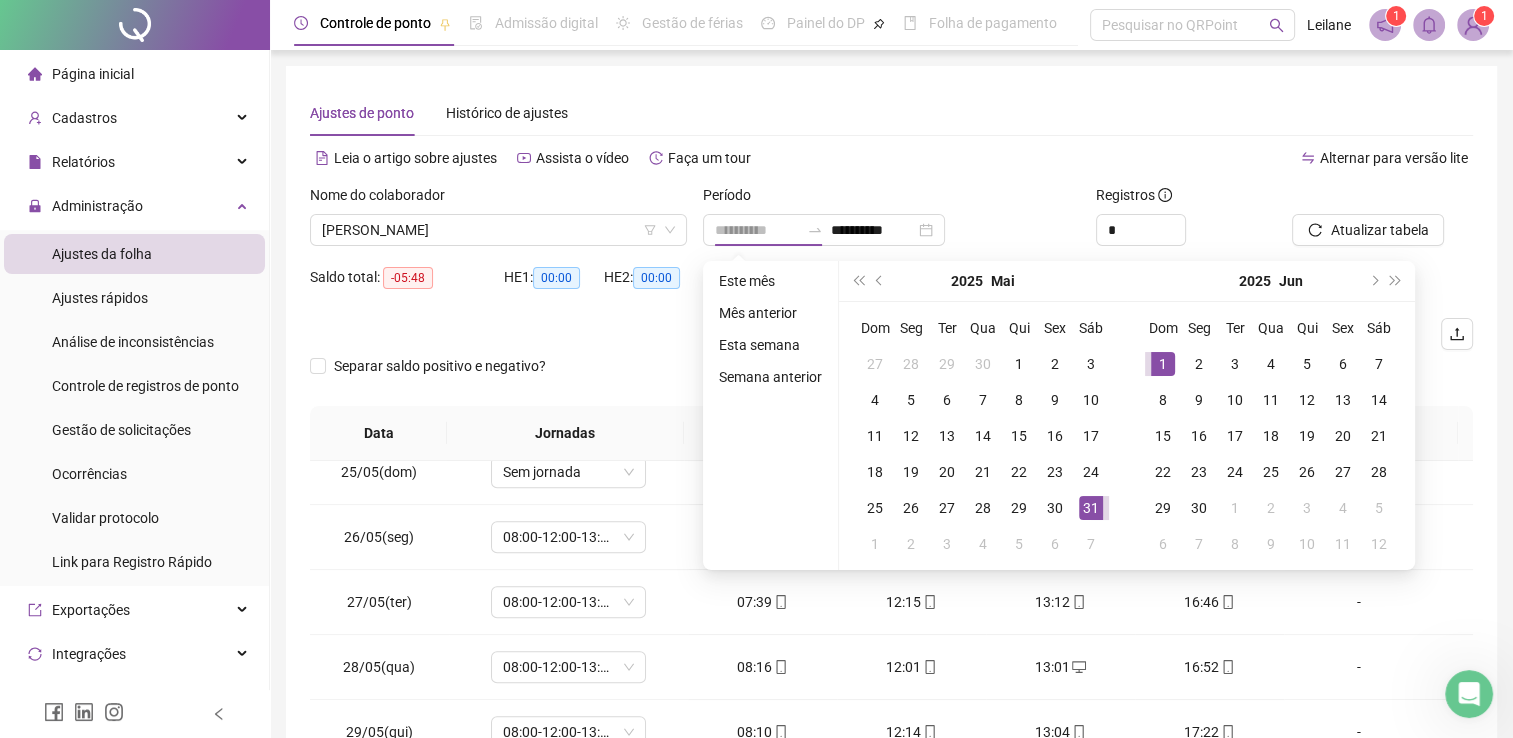 click on "1" at bounding box center [1163, 364] 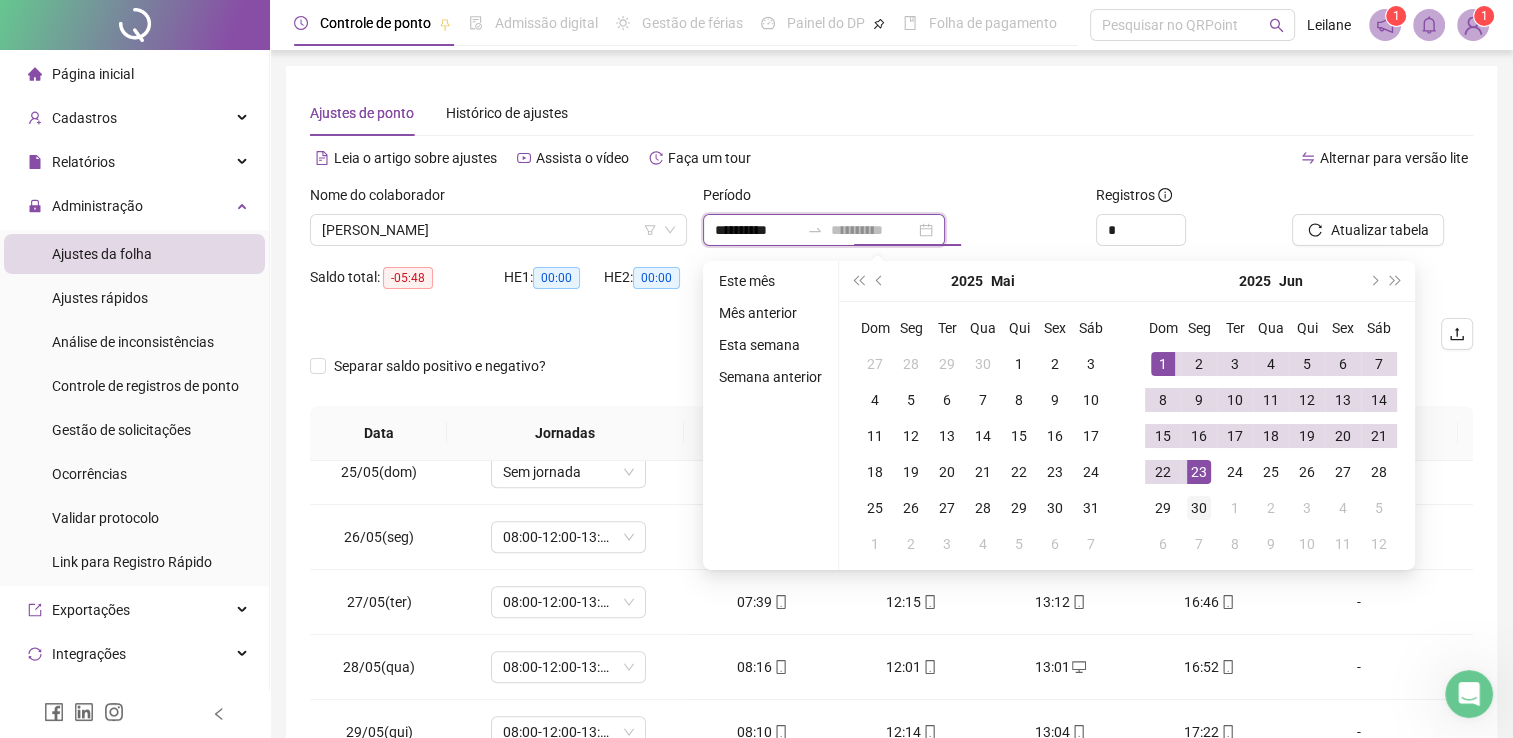 type on "**********" 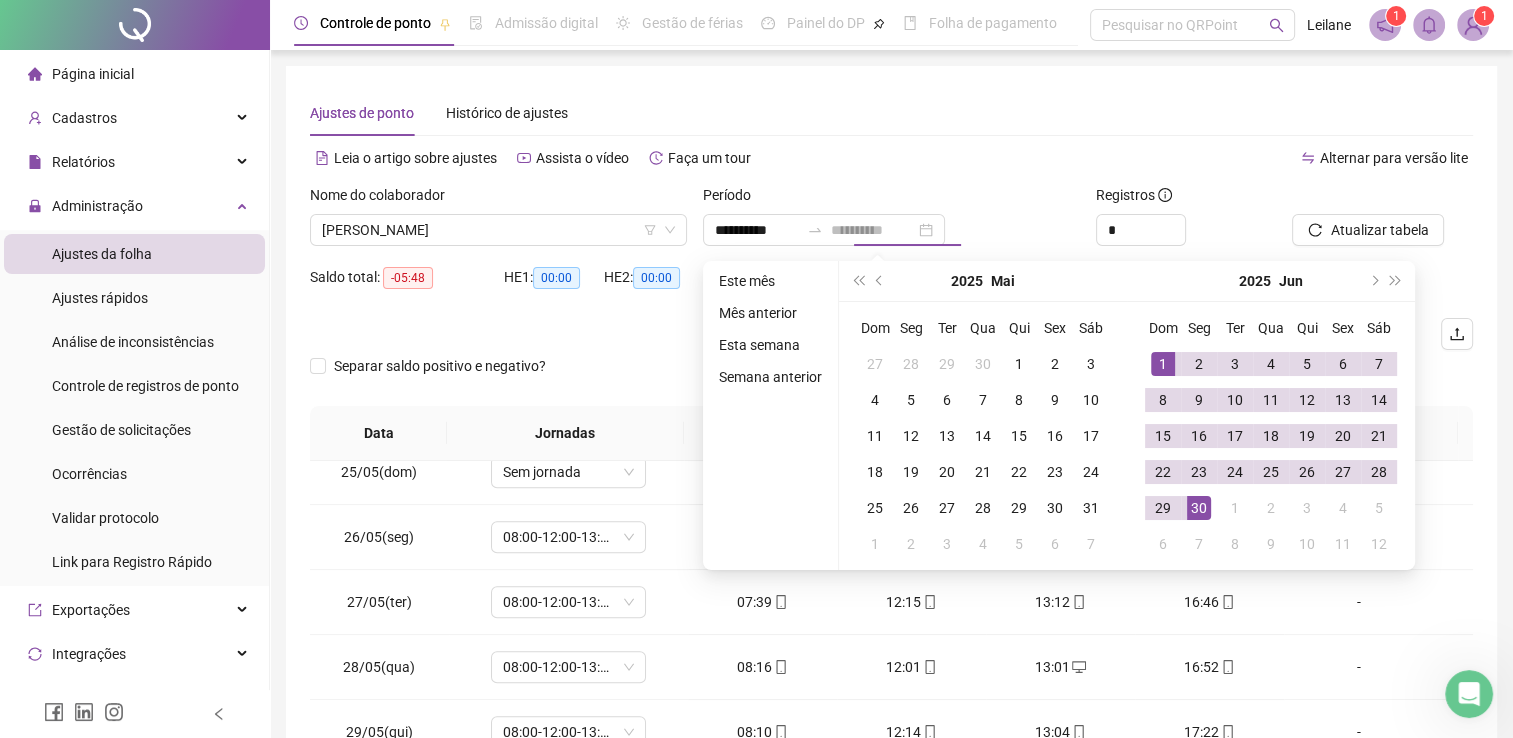 click on "30" at bounding box center (1199, 508) 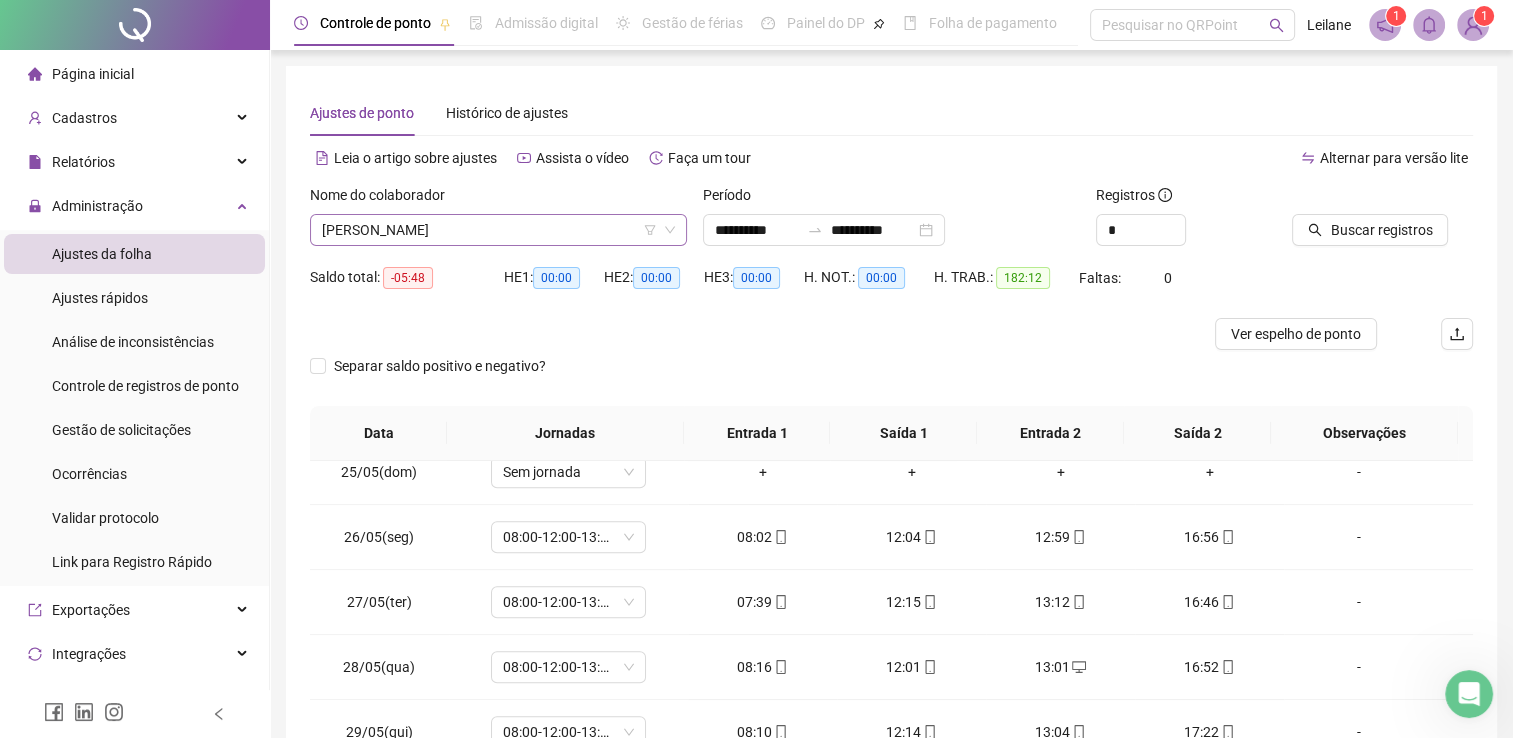 click on "[PERSON_NAME]" at bounding box center [498, 230] 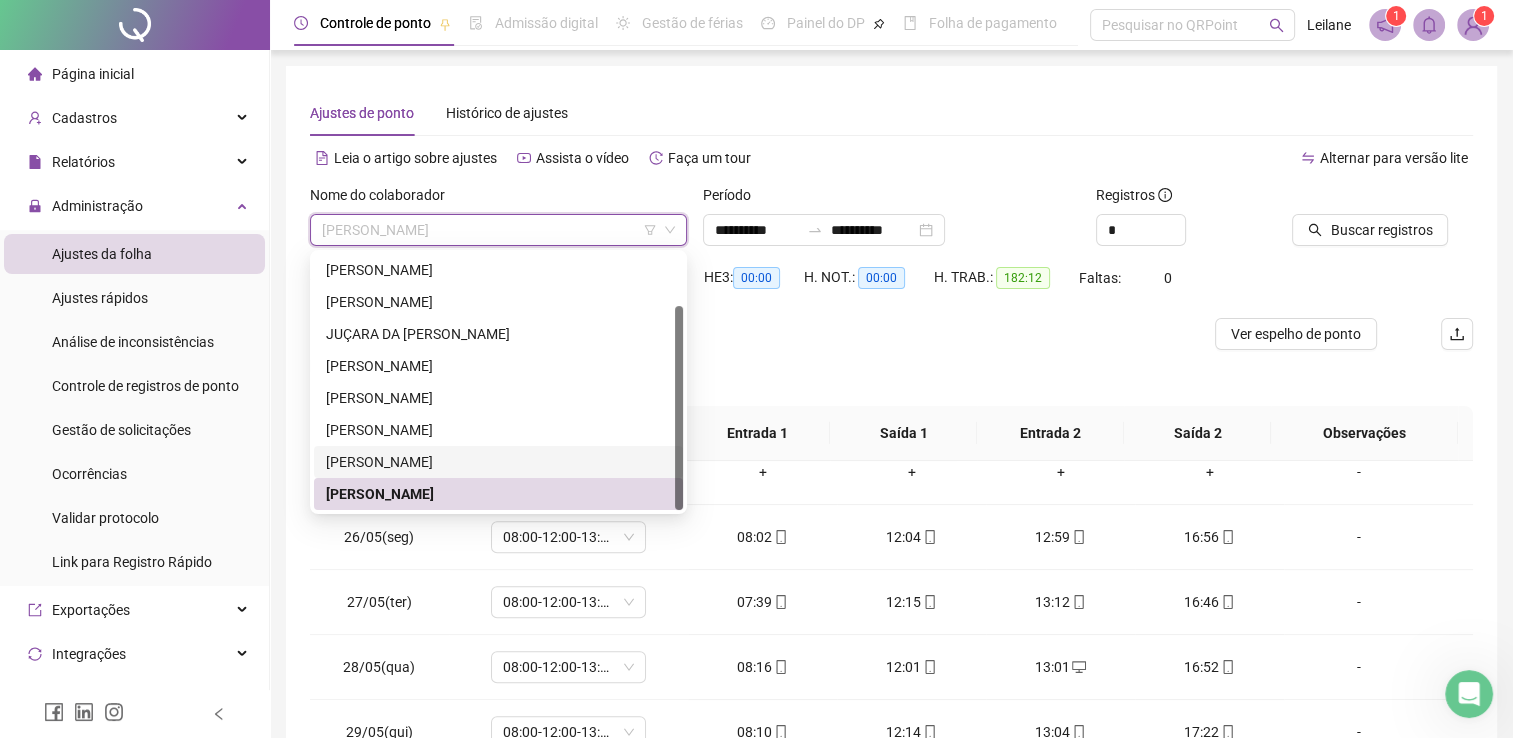 click on "[PERSON_NAME]" at bounding box center (498, 462) 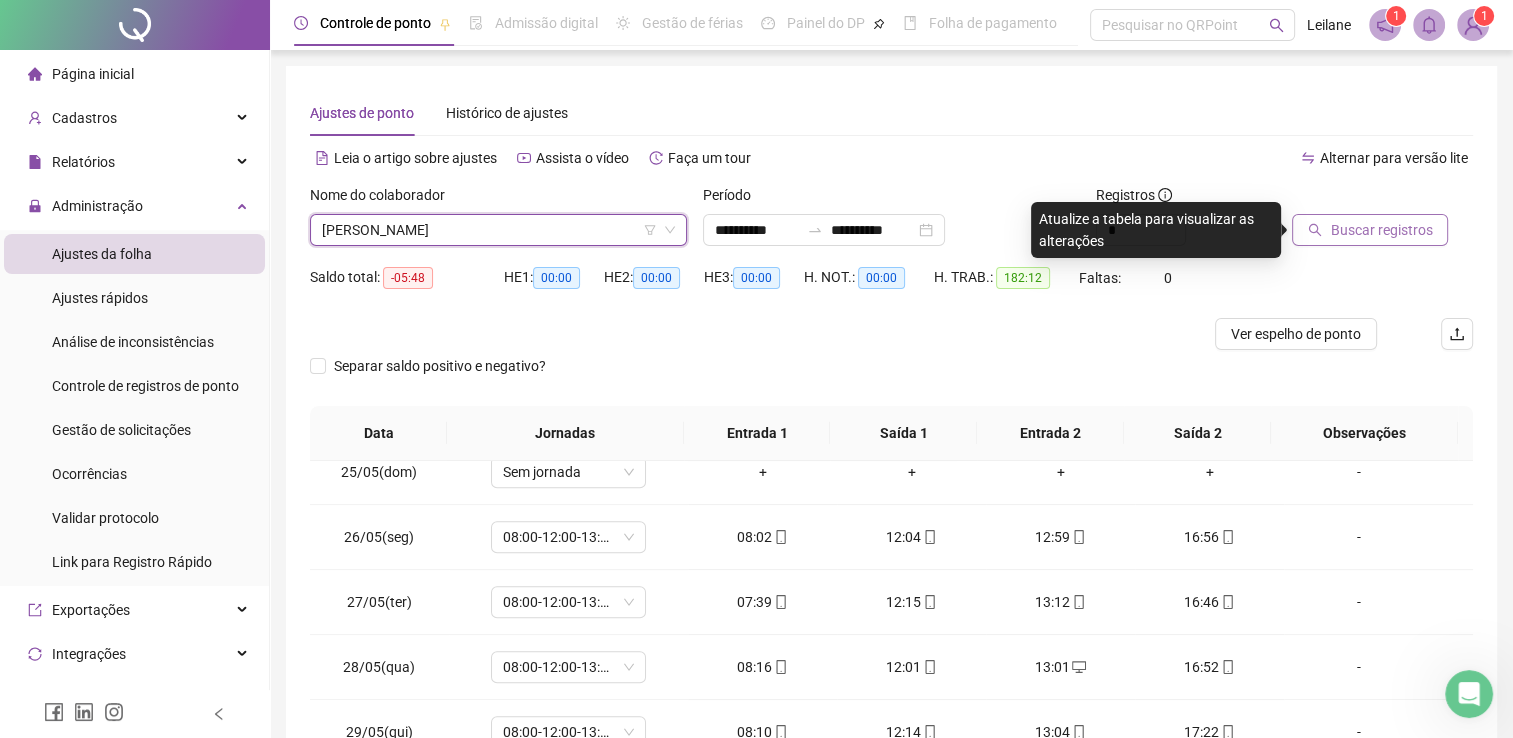 click on "Buscar registros" at bounding box center [1381, 230] 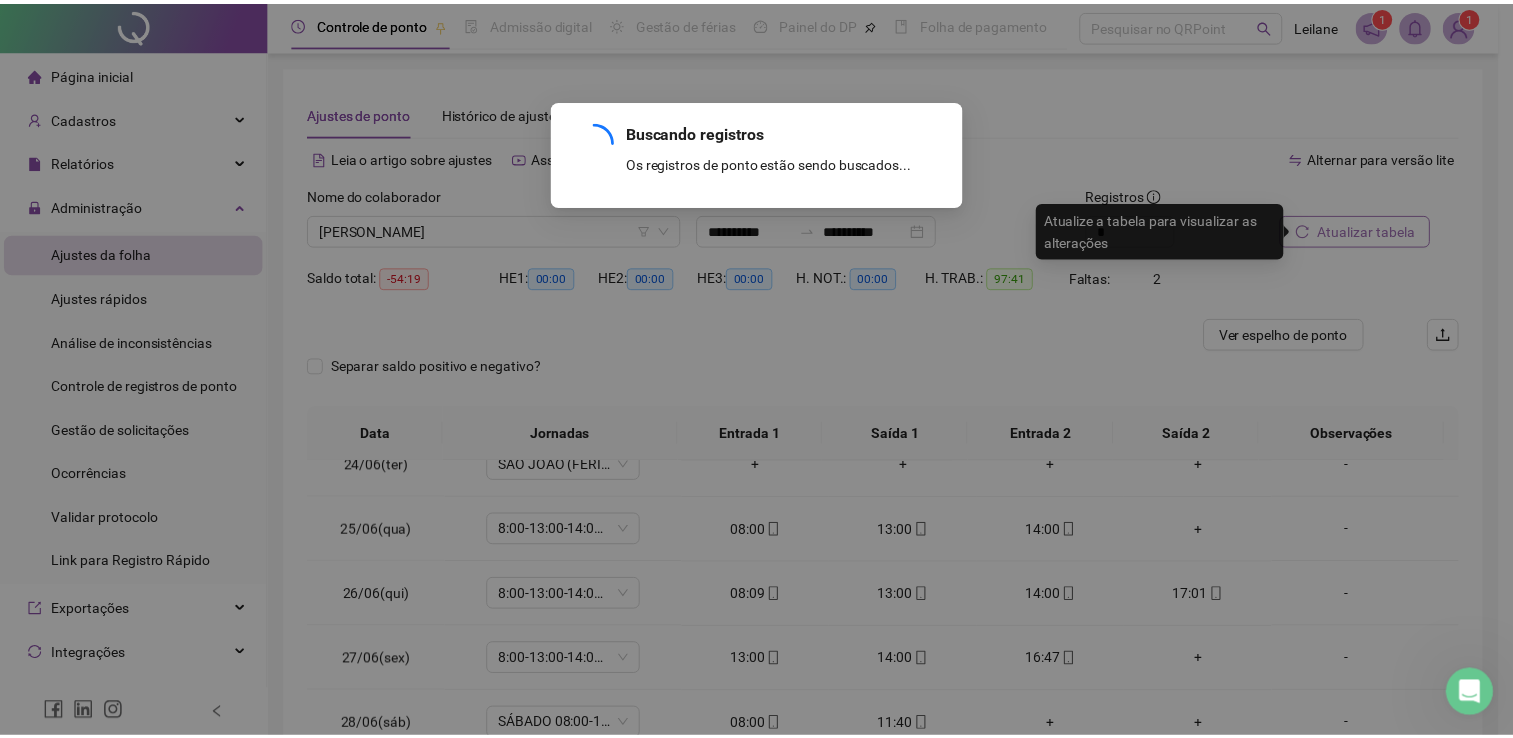 scroll, scrollTop: 1516, scrollLeft: 0, axis: vertical 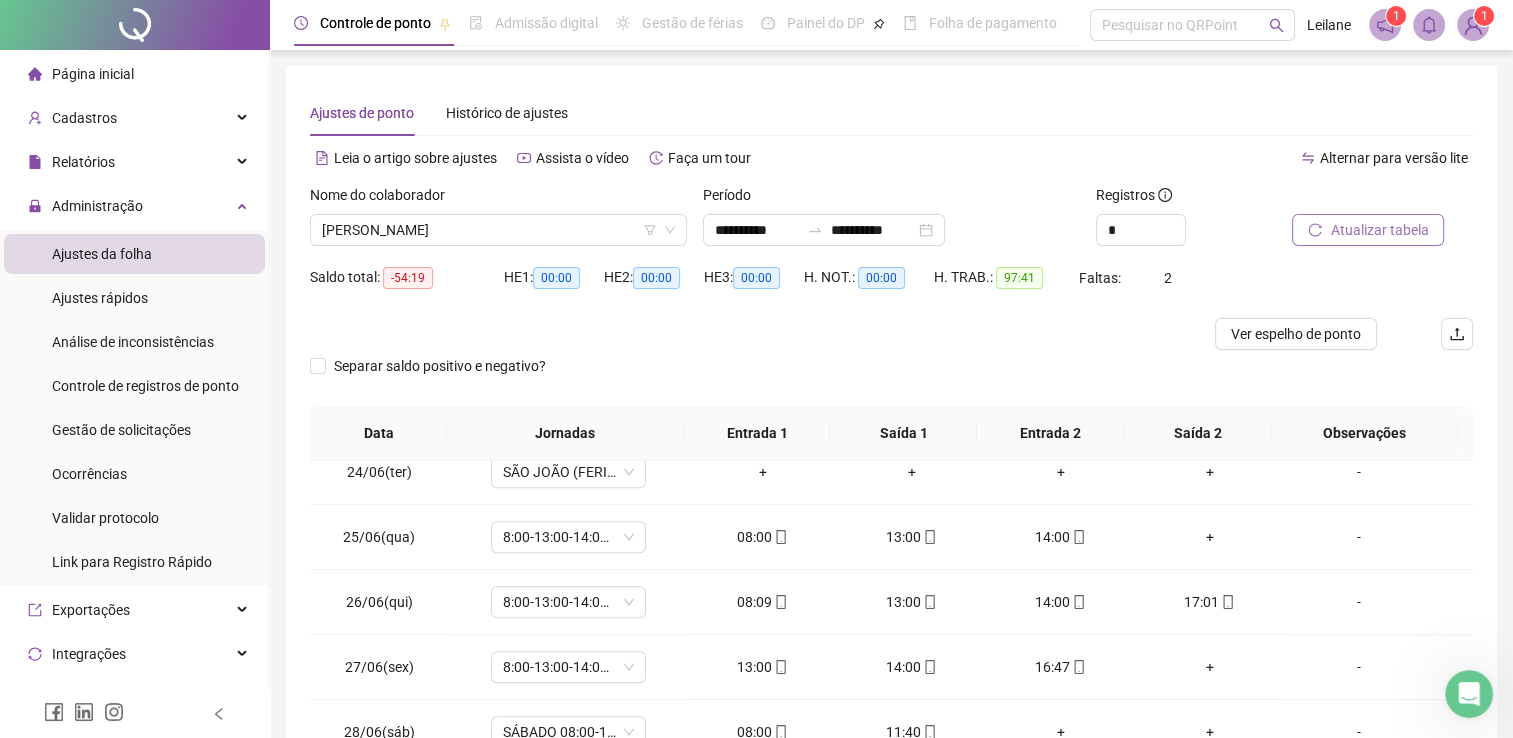 click on "Atualizar tabela" at bounding box center [1379, 230] 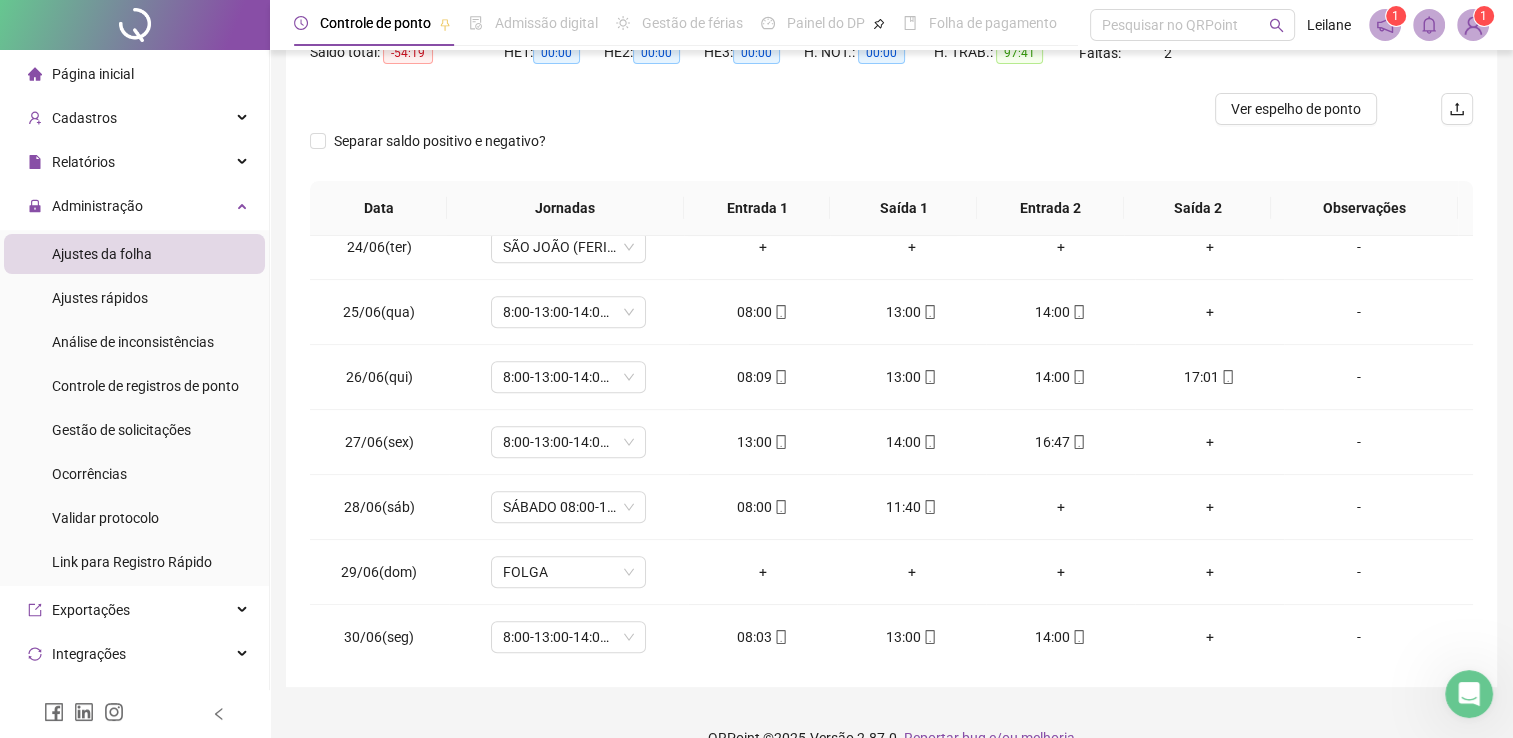 scroll, scrollTop: 259, scrollLeft: 0, axis: vertical 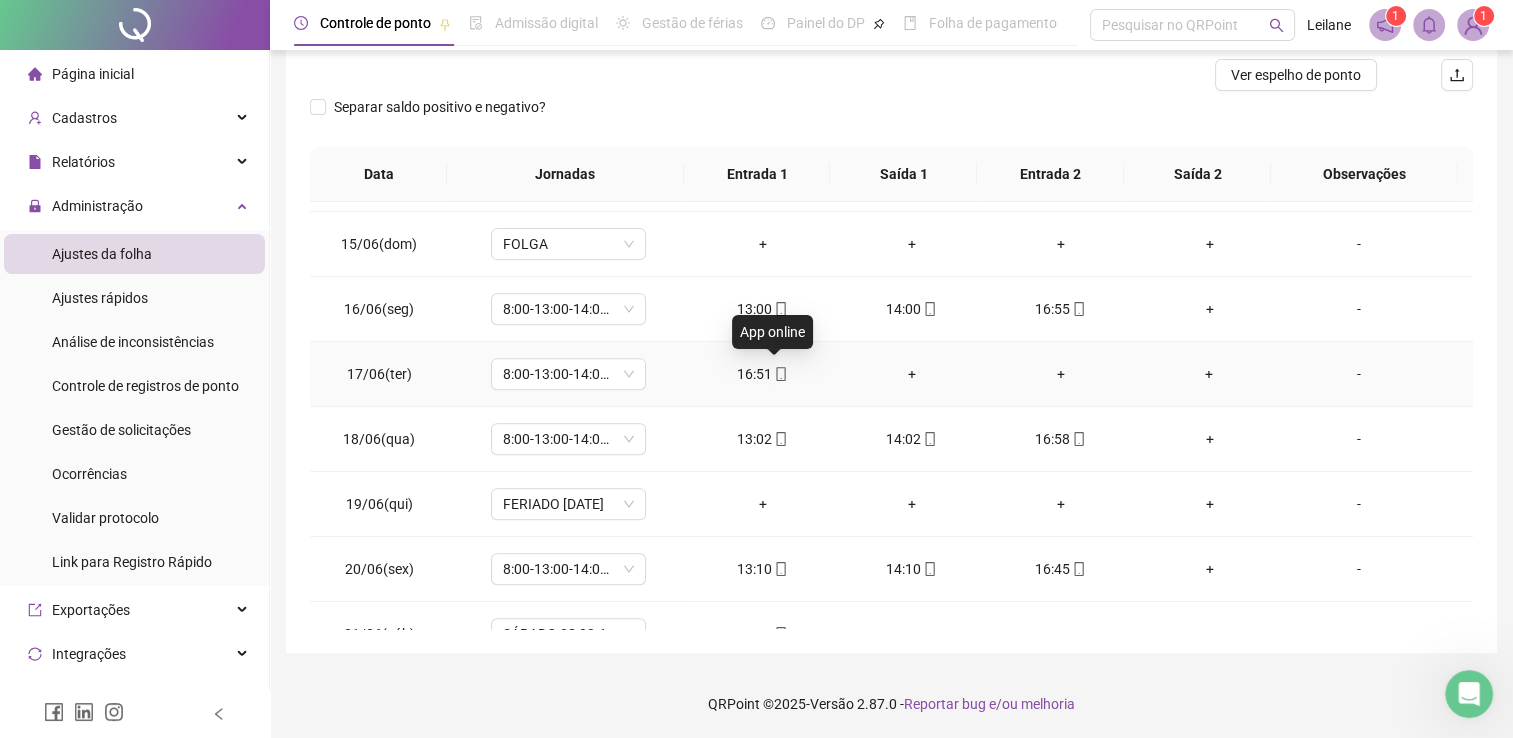 click 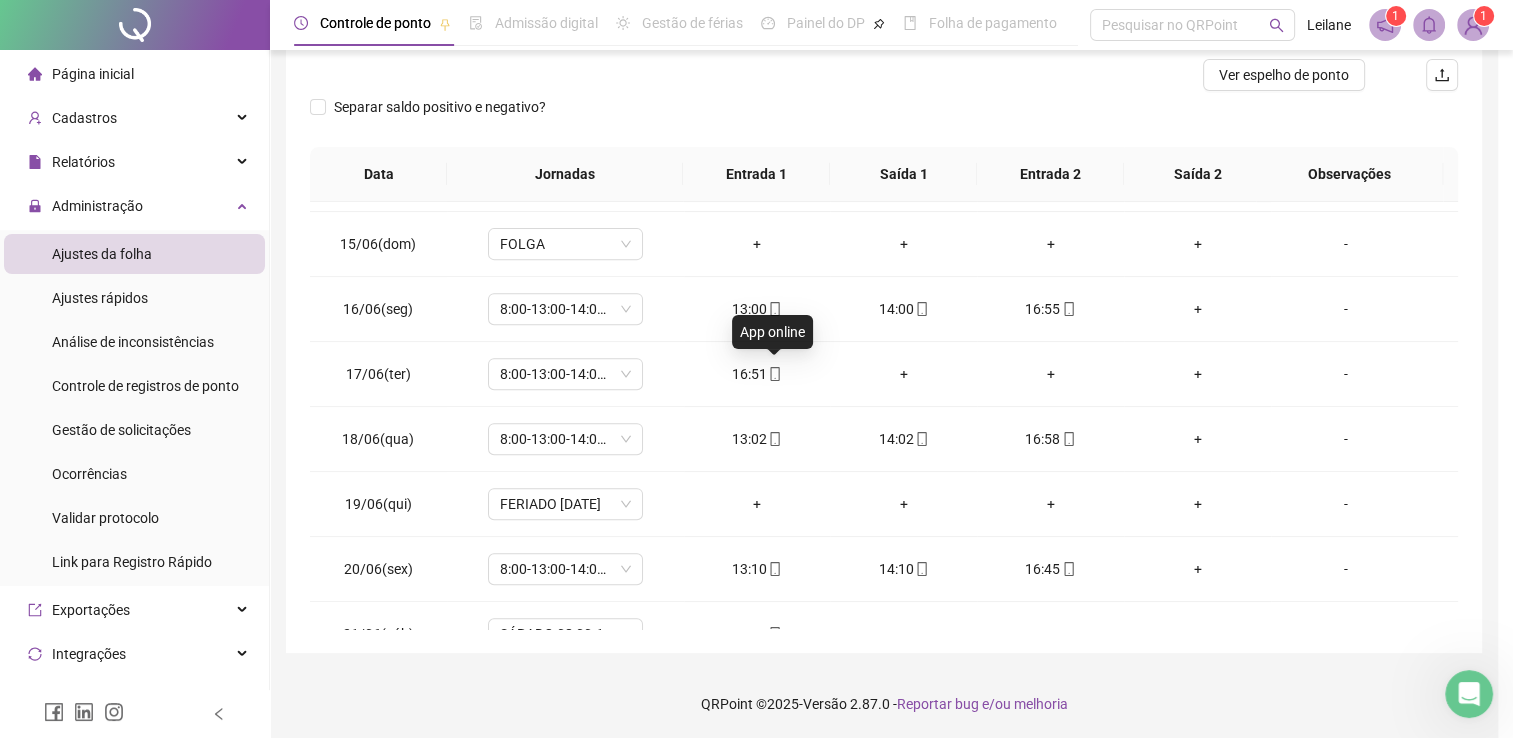 type on "**********" 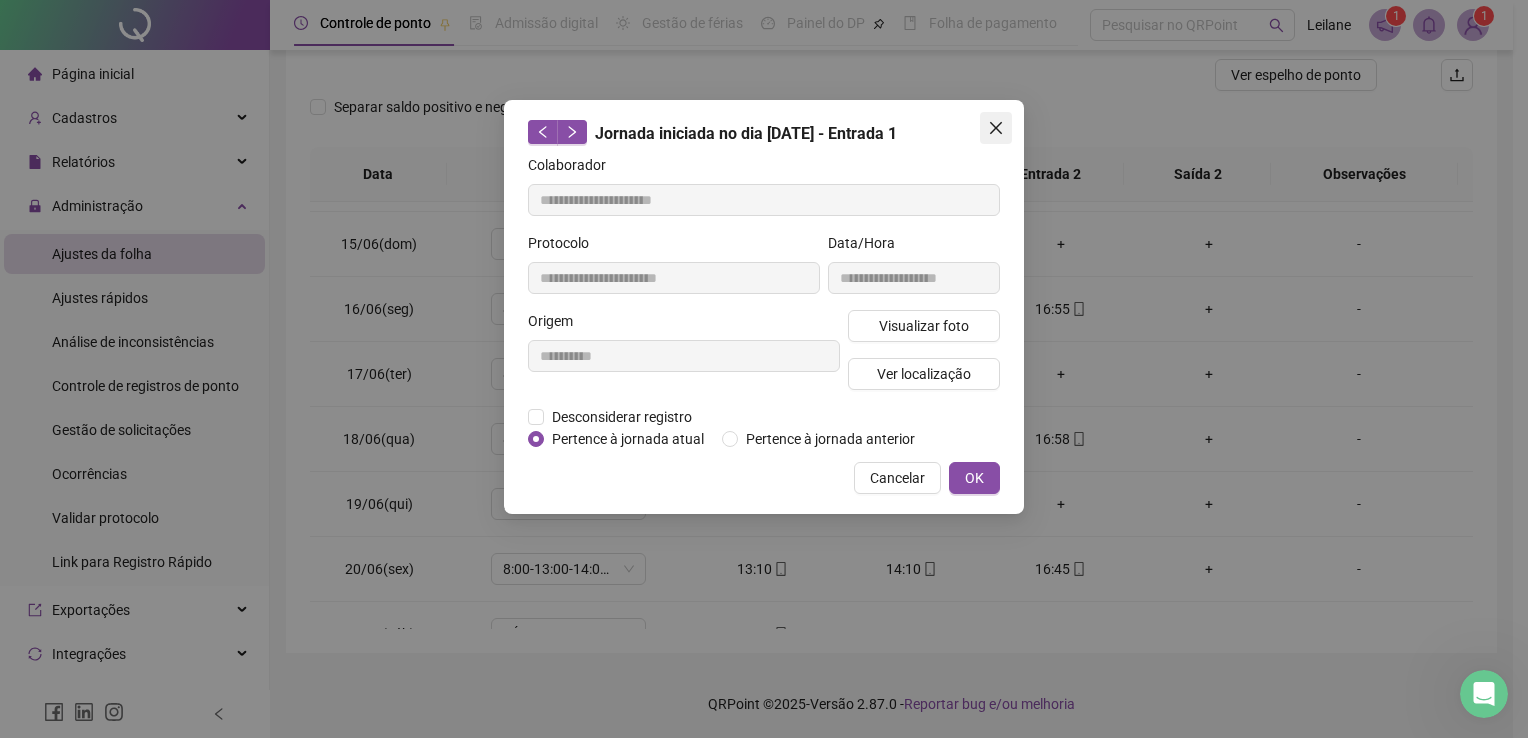 click at bounding box center [996, 128] 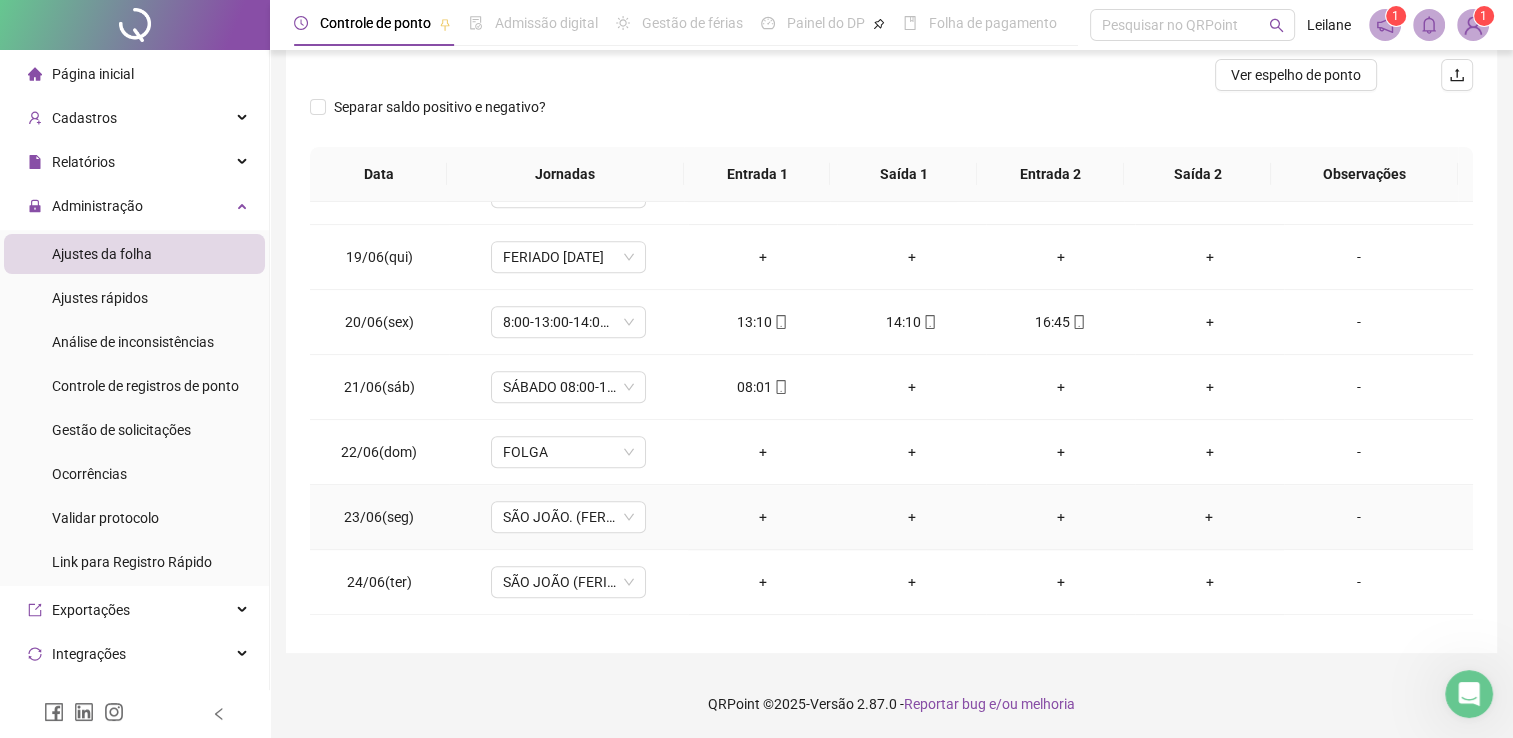 scroll, scrollTop: 1100, scrollLeft: 0, axis: vertical 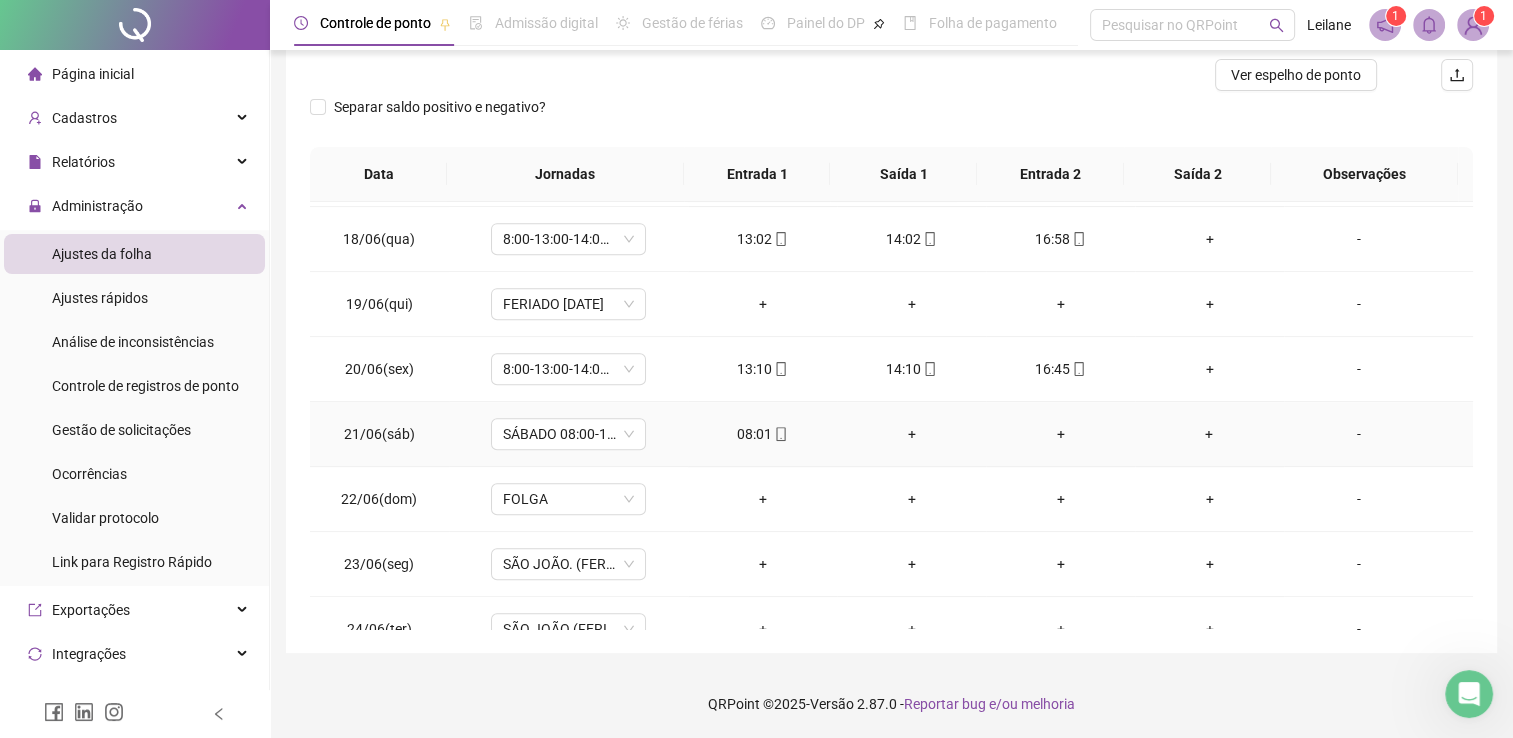 click on "+" at bounding box center (911, 434) 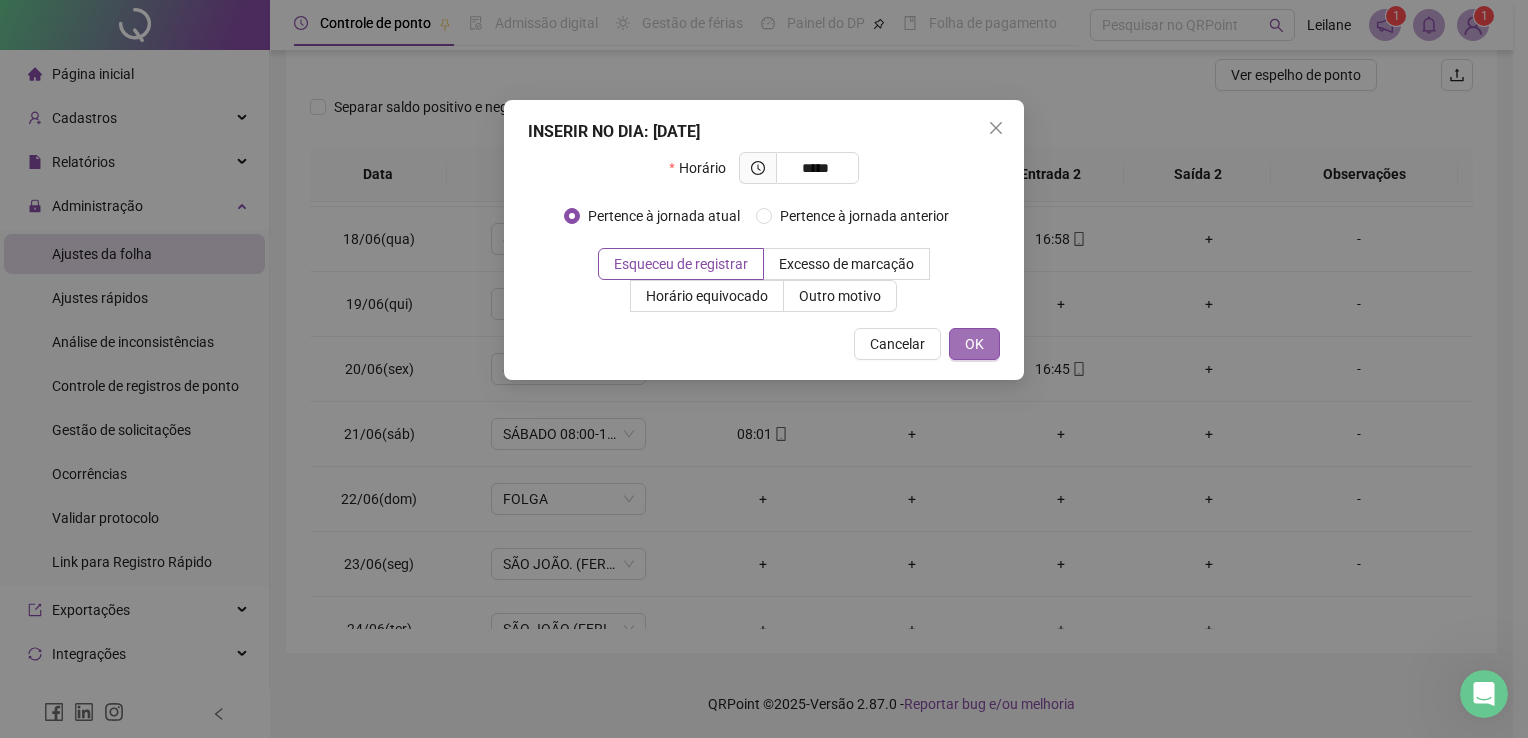 type on "*****" 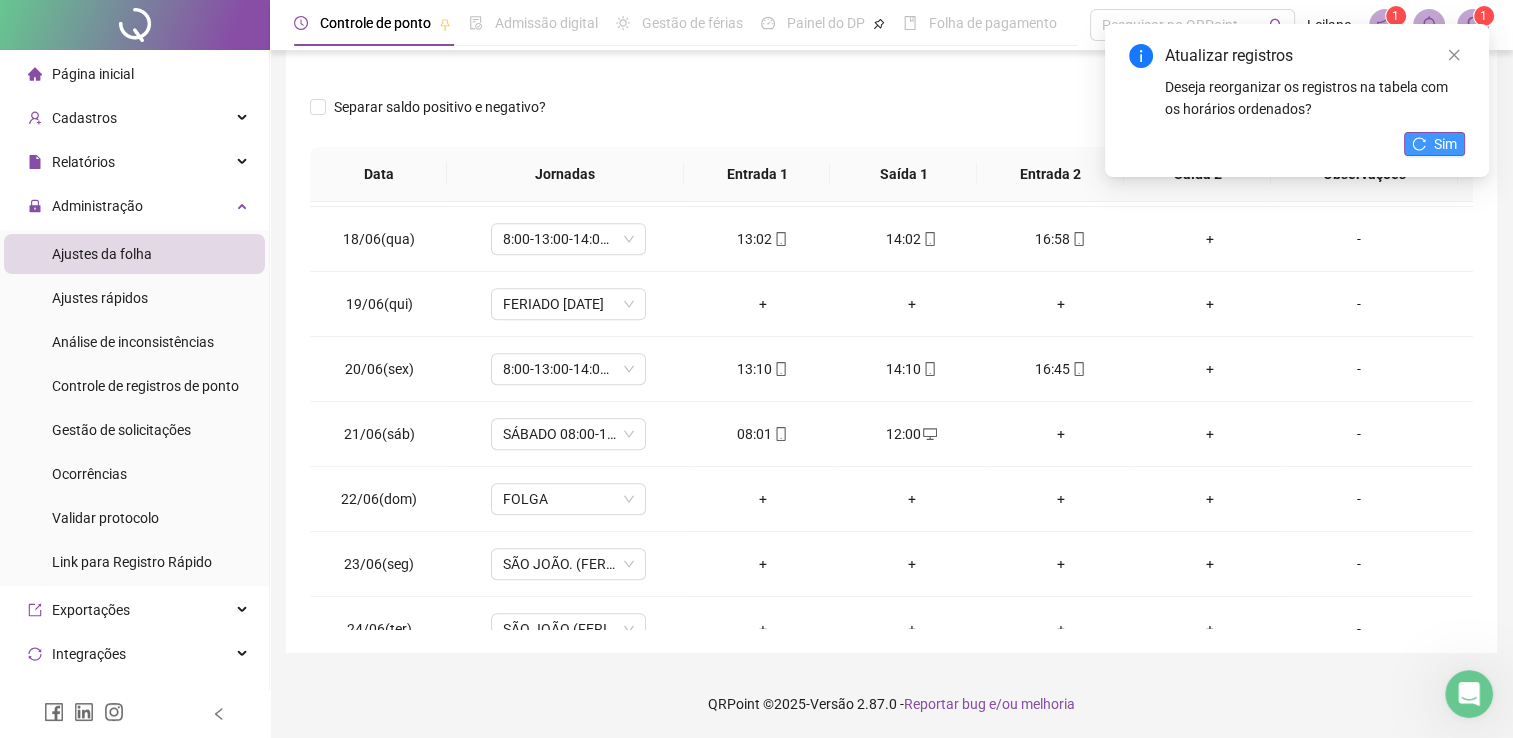 click 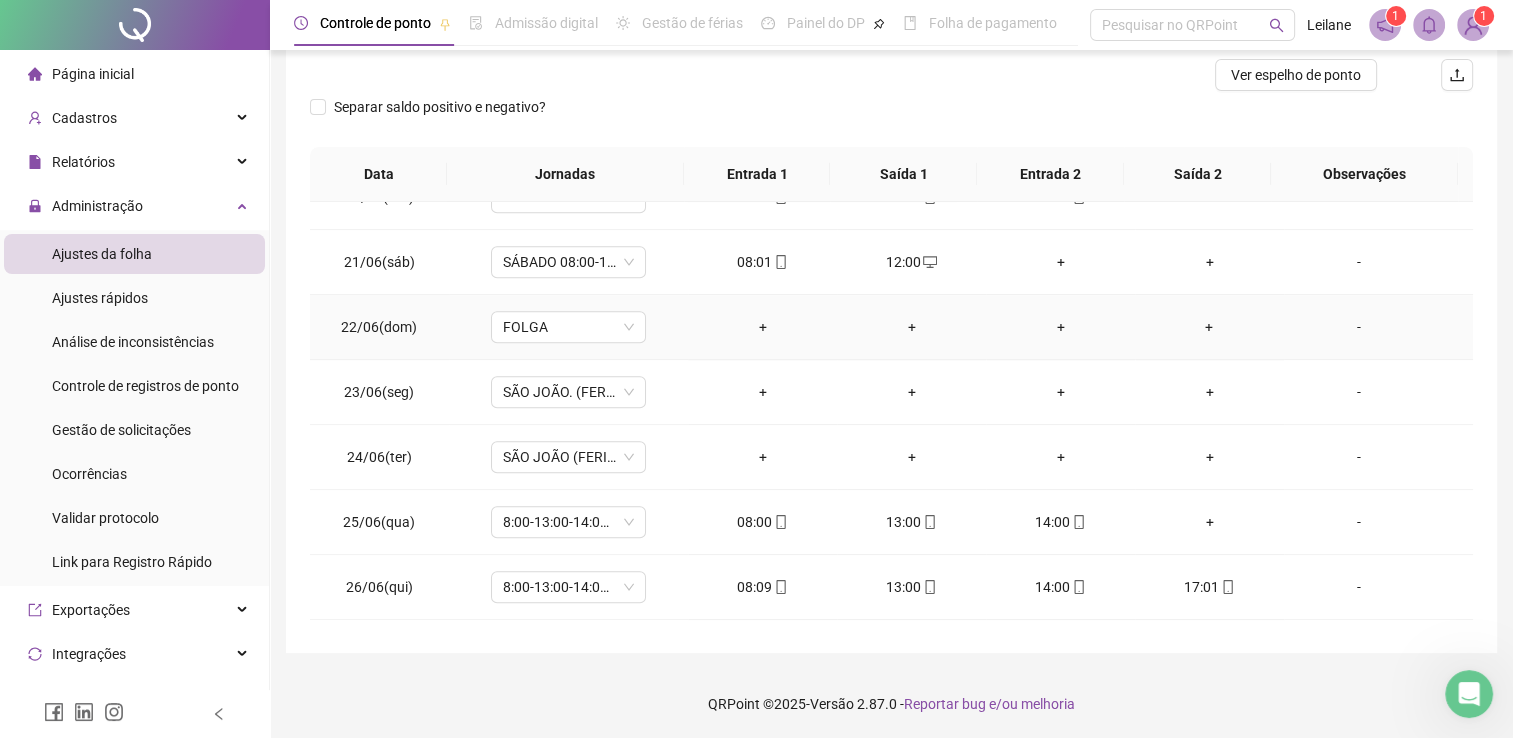 scroll, scrollTop: 1300, scrollLeft: 0, axis: vertical 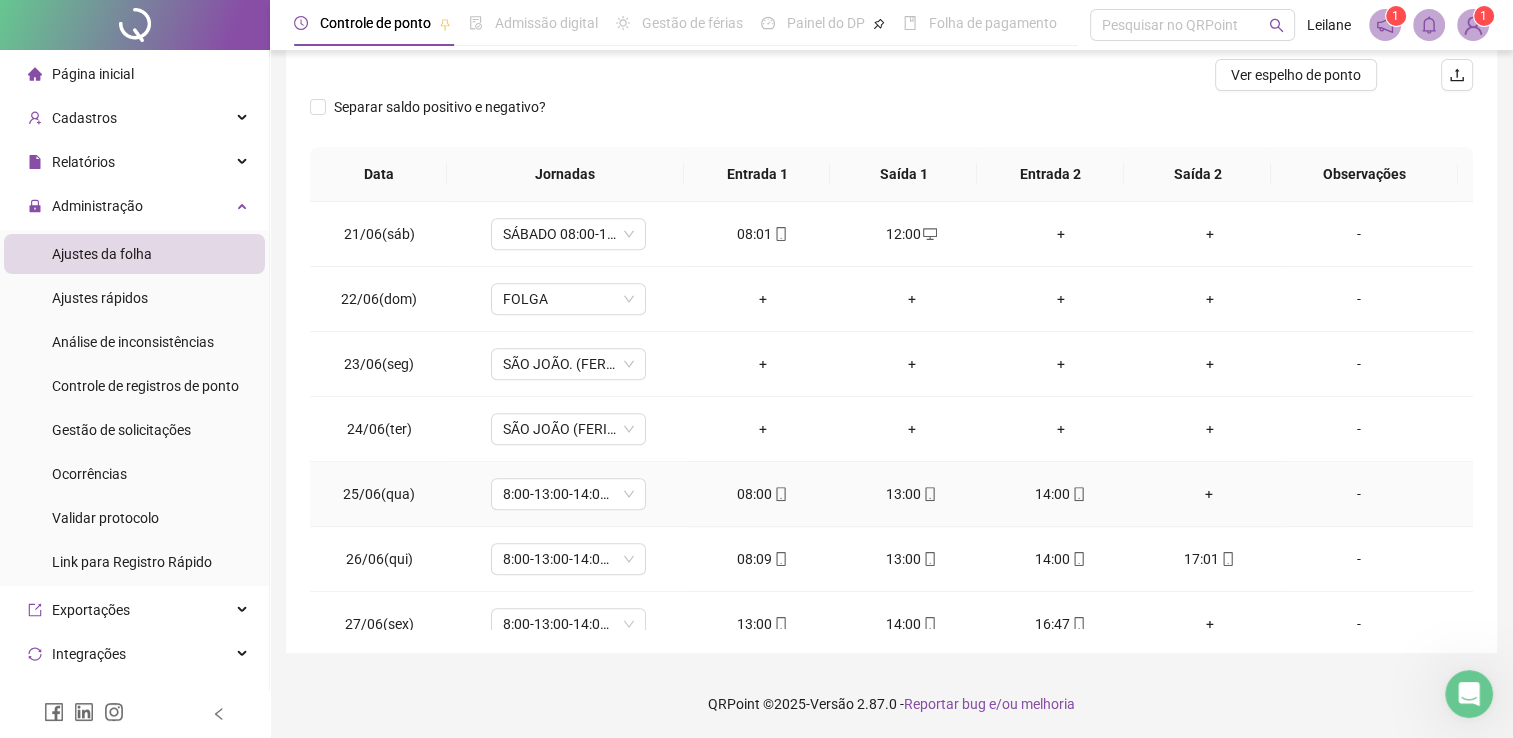 click on "+" at bounding box center [1209, 494] 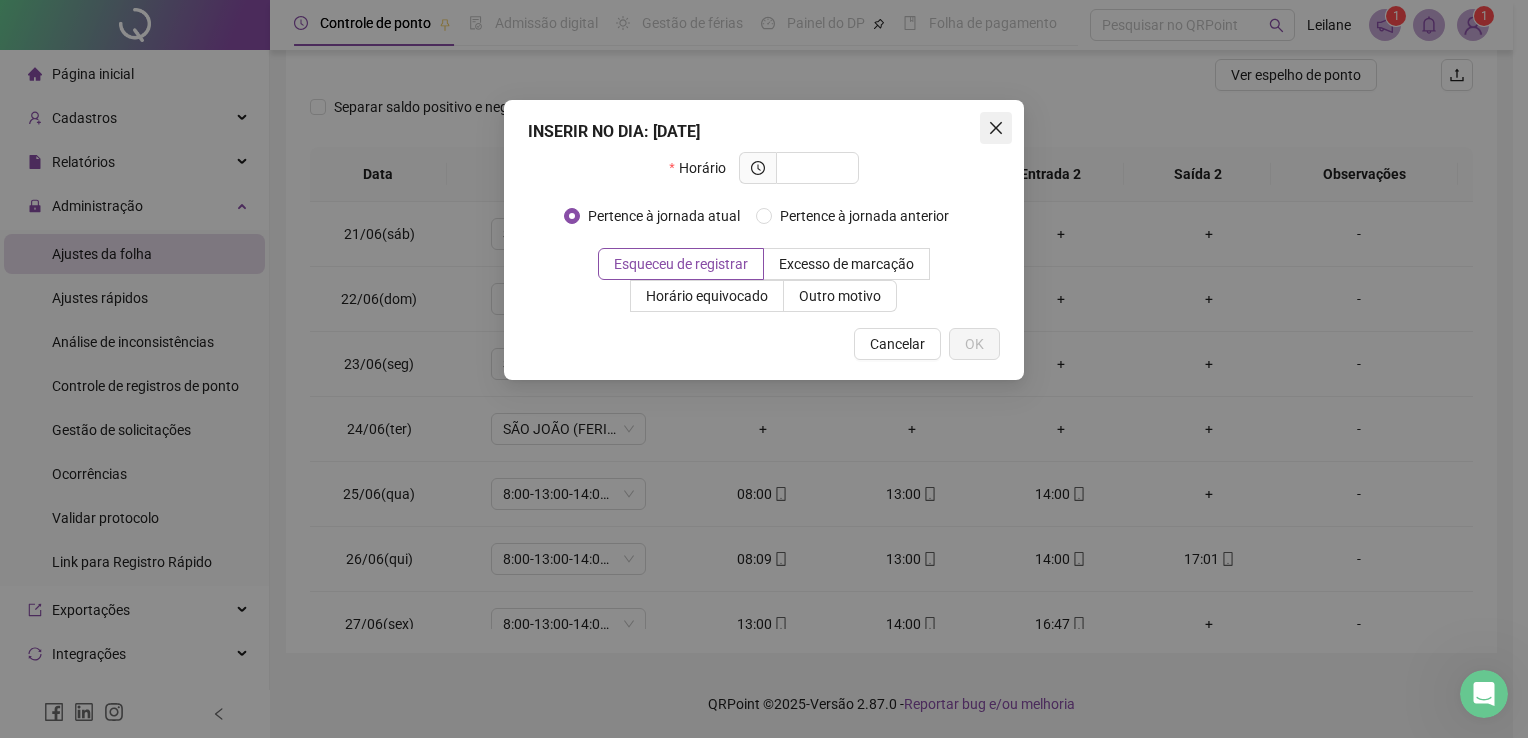 click 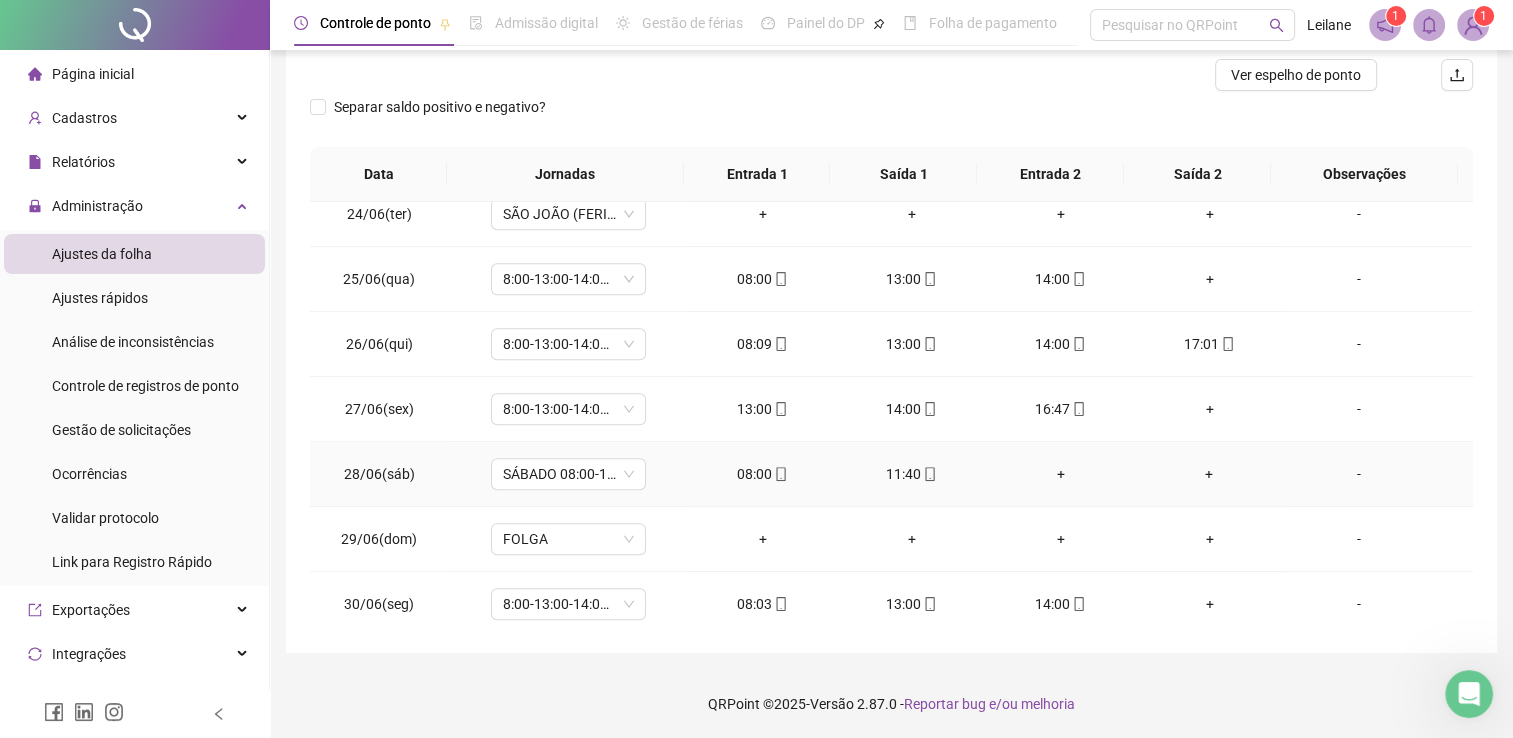 scroll, scrollTop: 1516, scrollLeft: 0, axis: vertical 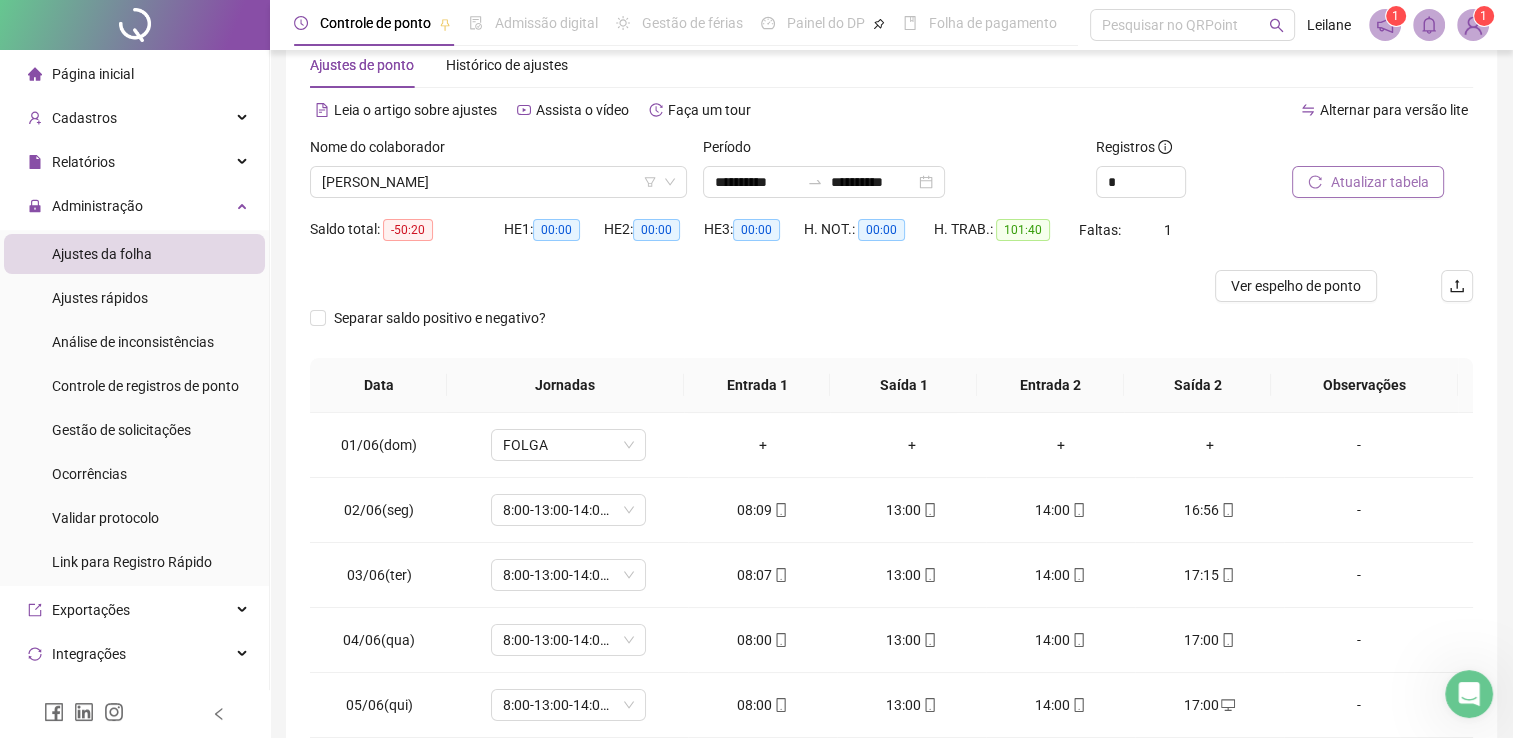 click on "Atualizar tabela" at bounding box center [1379, 182] 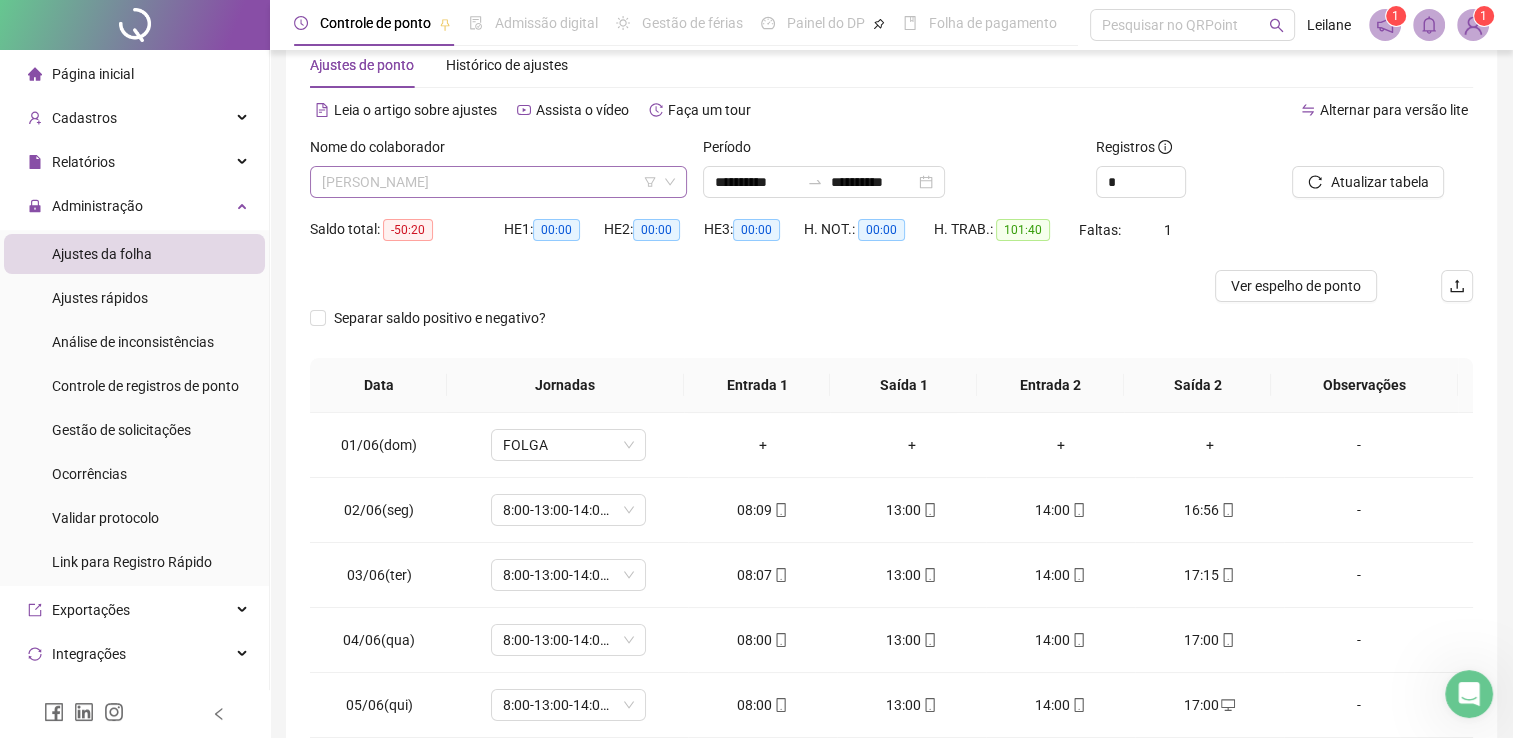 click on "[PERSON_NAME]" at bounding box center [498, 182] 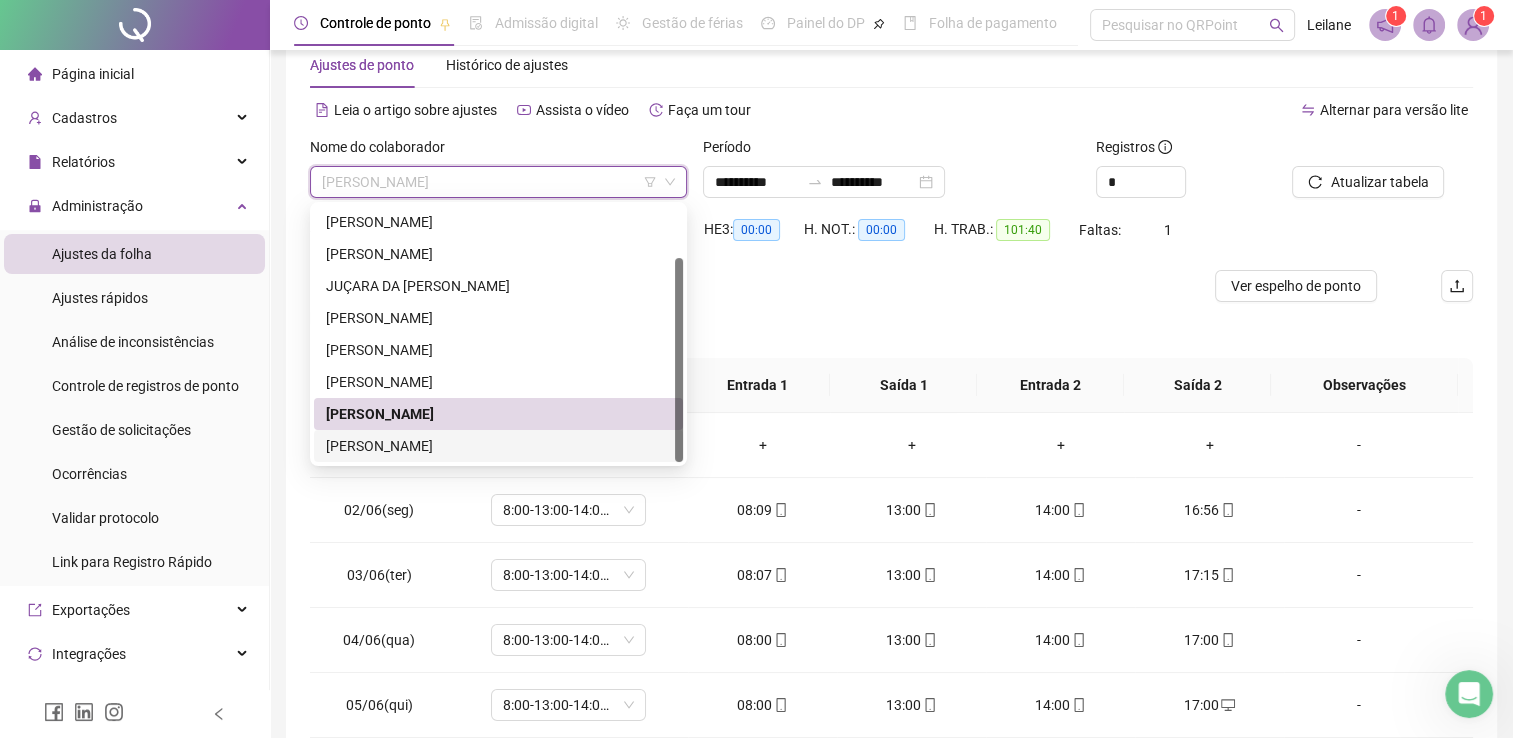 click on "[PERSON_NAME]" at bounding box center (498, 446) 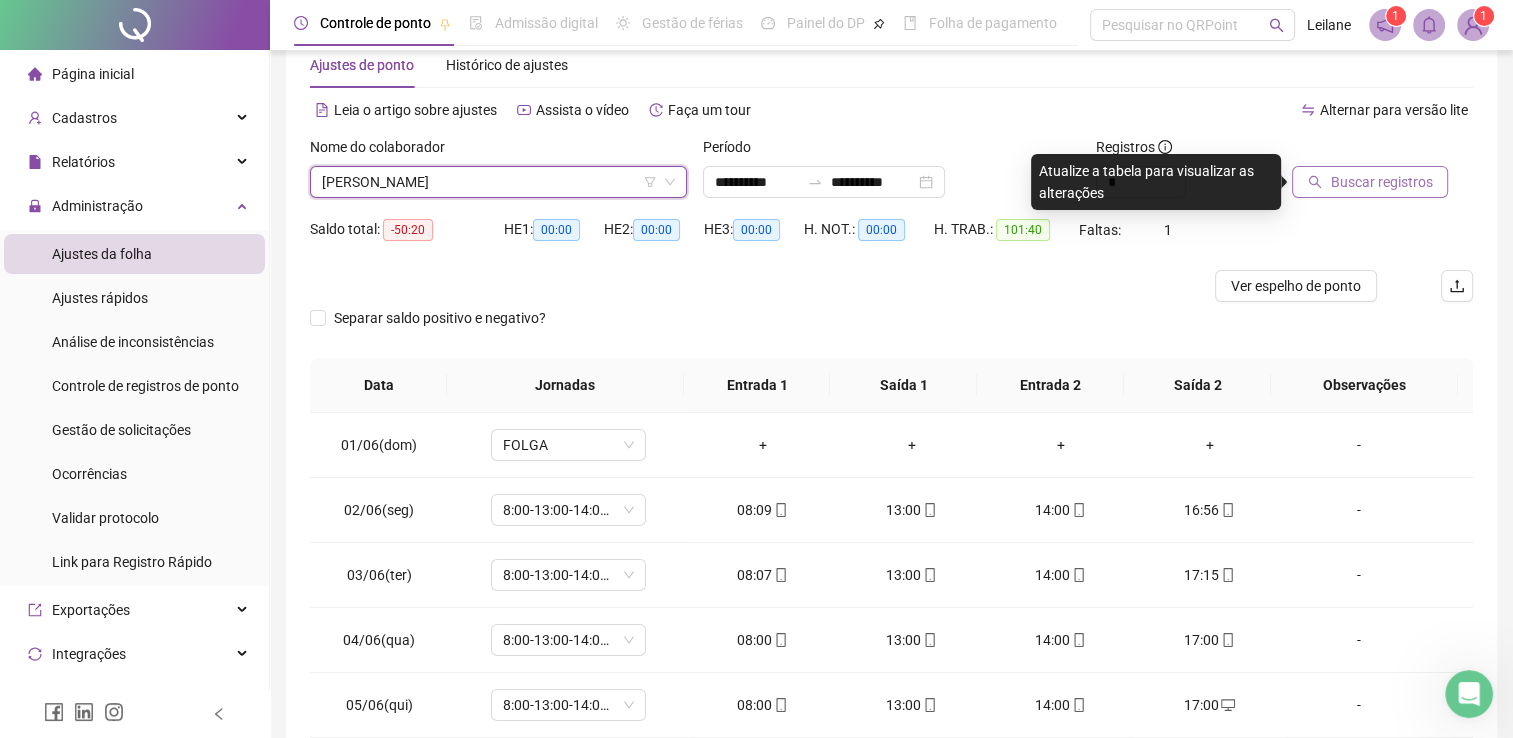 click on "Buscar registros" at bounding box center [1381, 182] 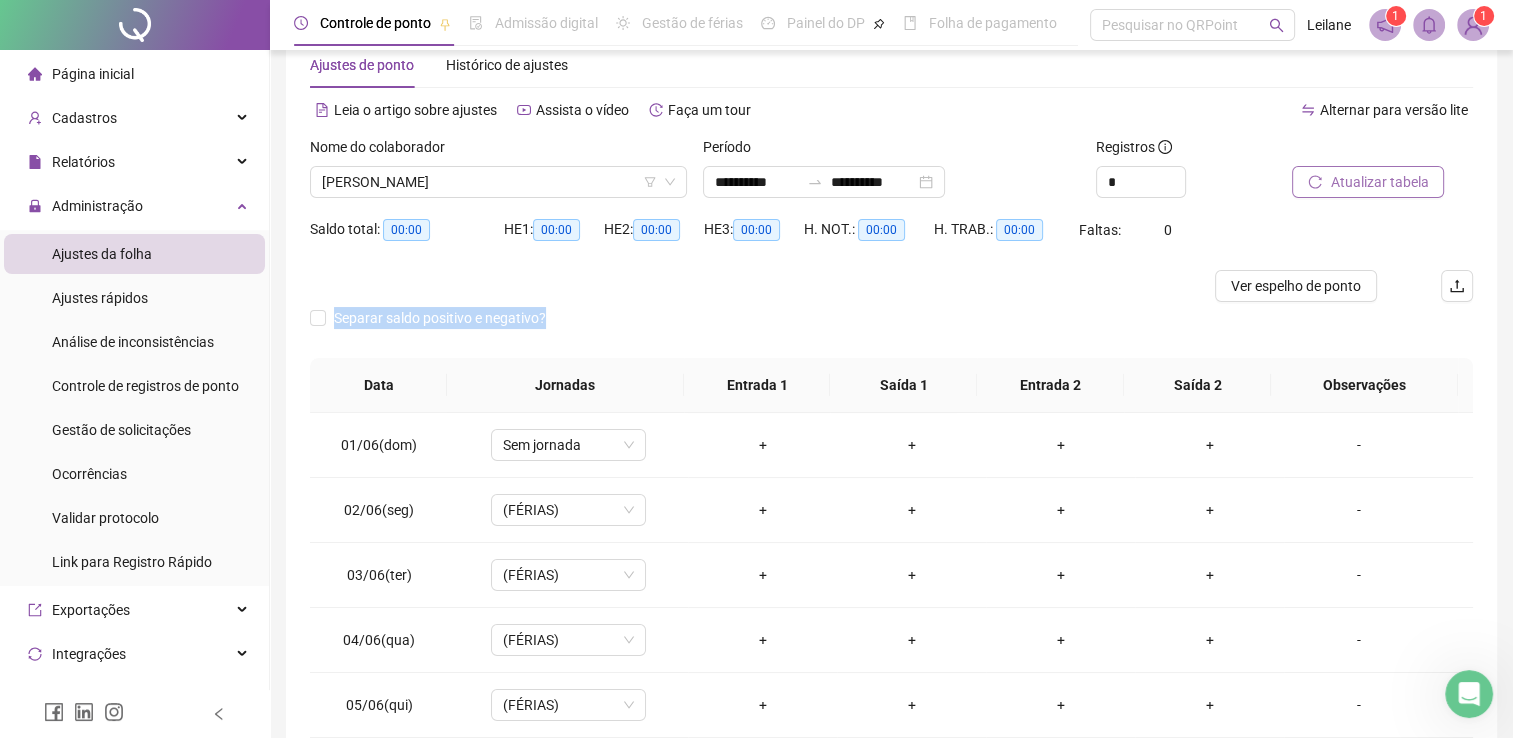 drag, startPoint x: 1512, startPoint y: 229, endPoint x: 1520, endPoint y: 326, distance: 97.32934 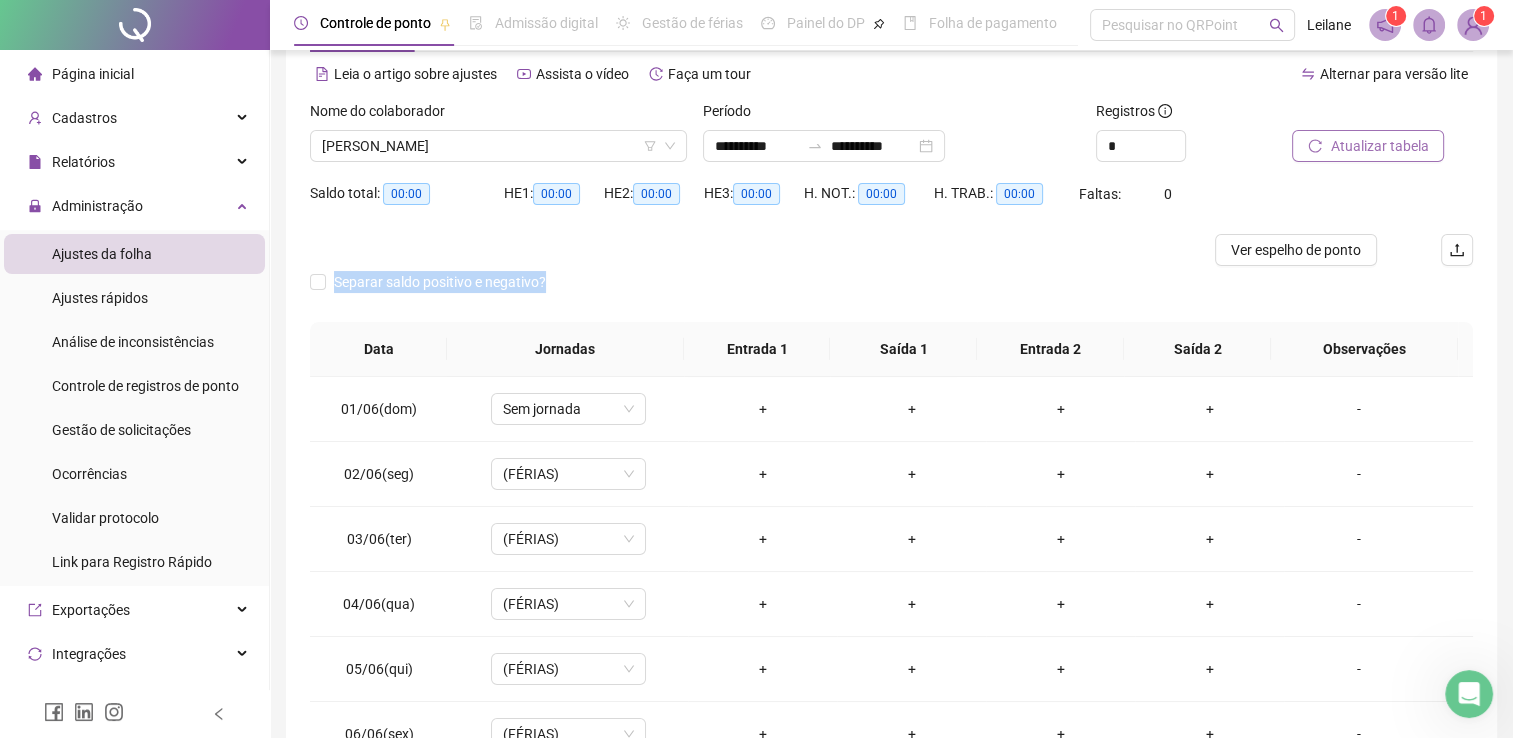 scroll, scrollTop: 259, scrollLeft: 0, axis: vertical 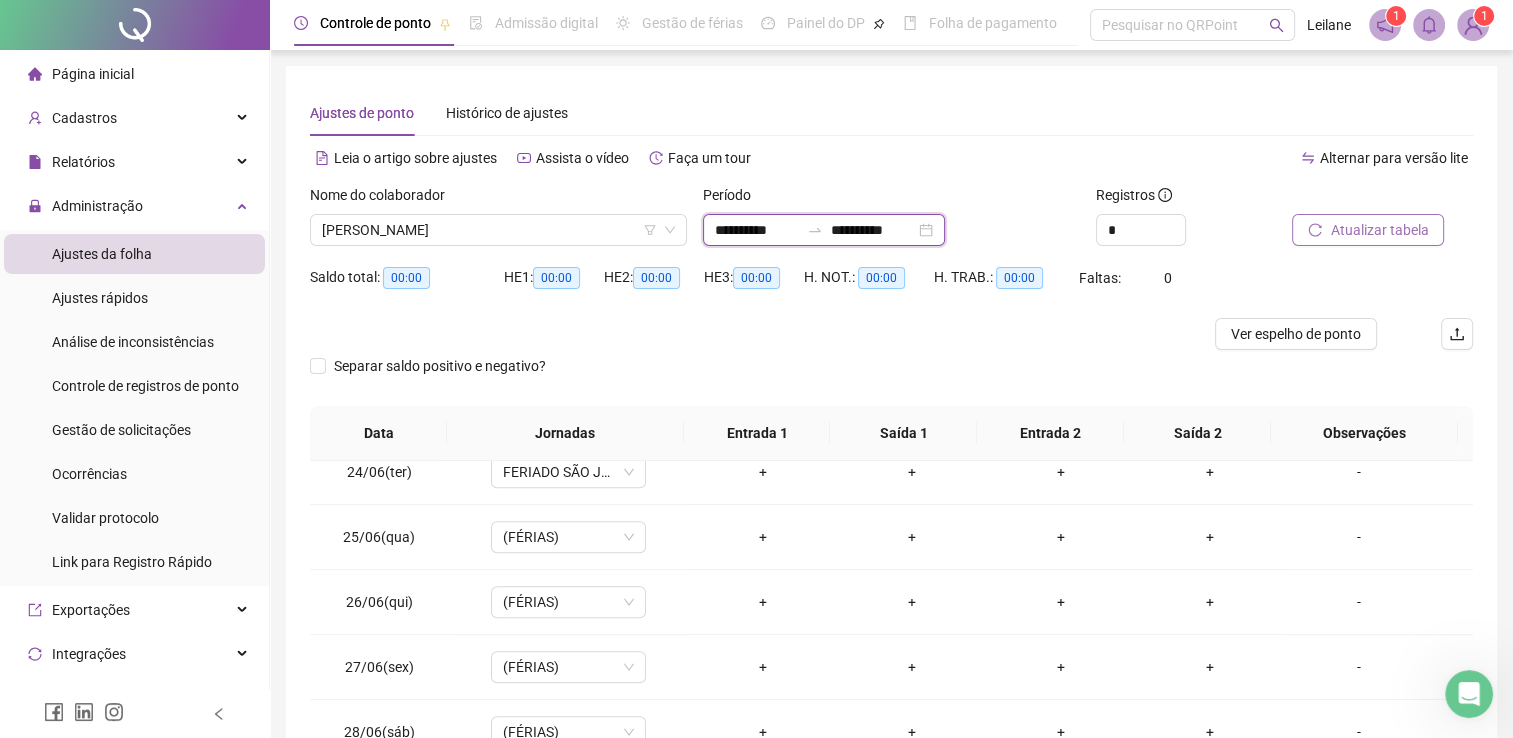 click on "**********" at bounding box center [757, 230] 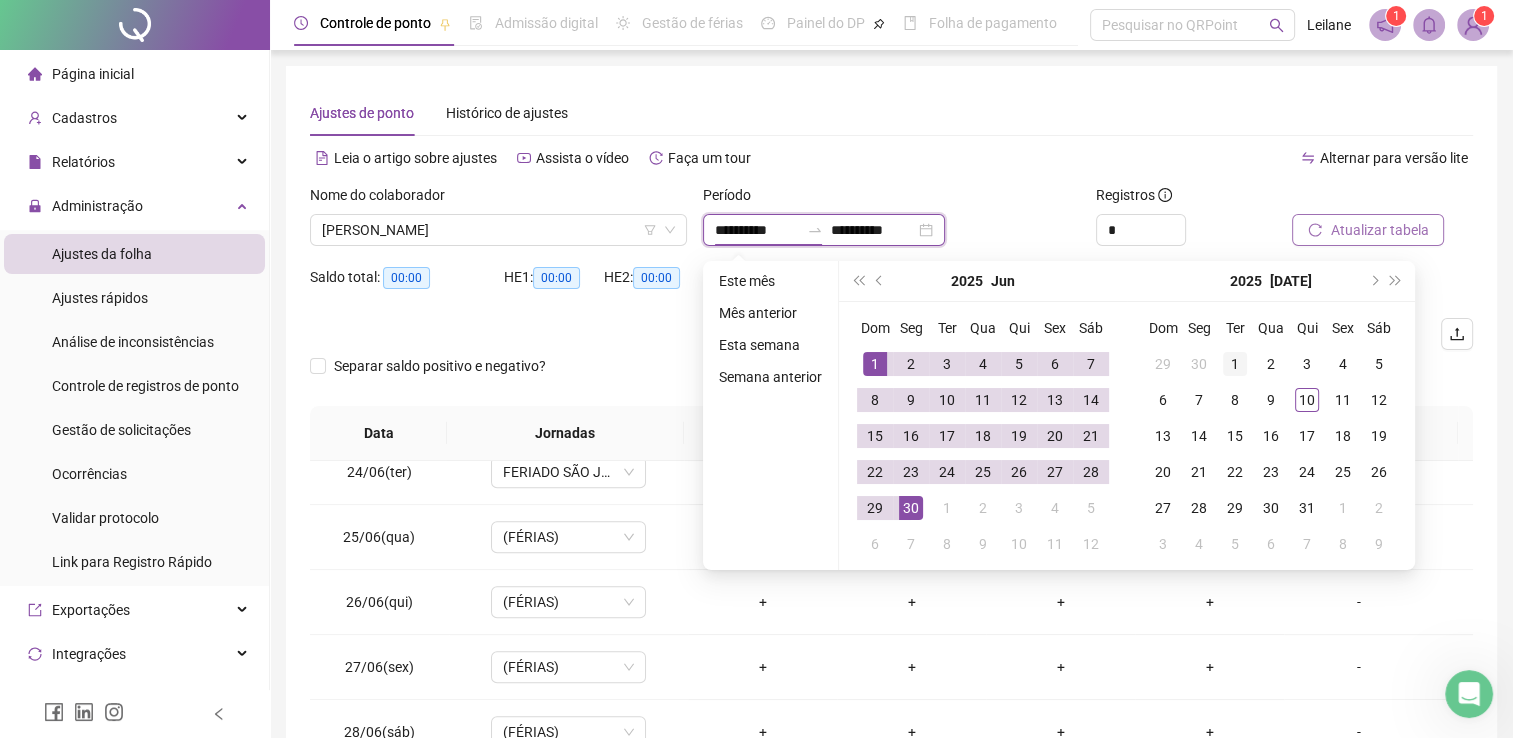 type on "**********" 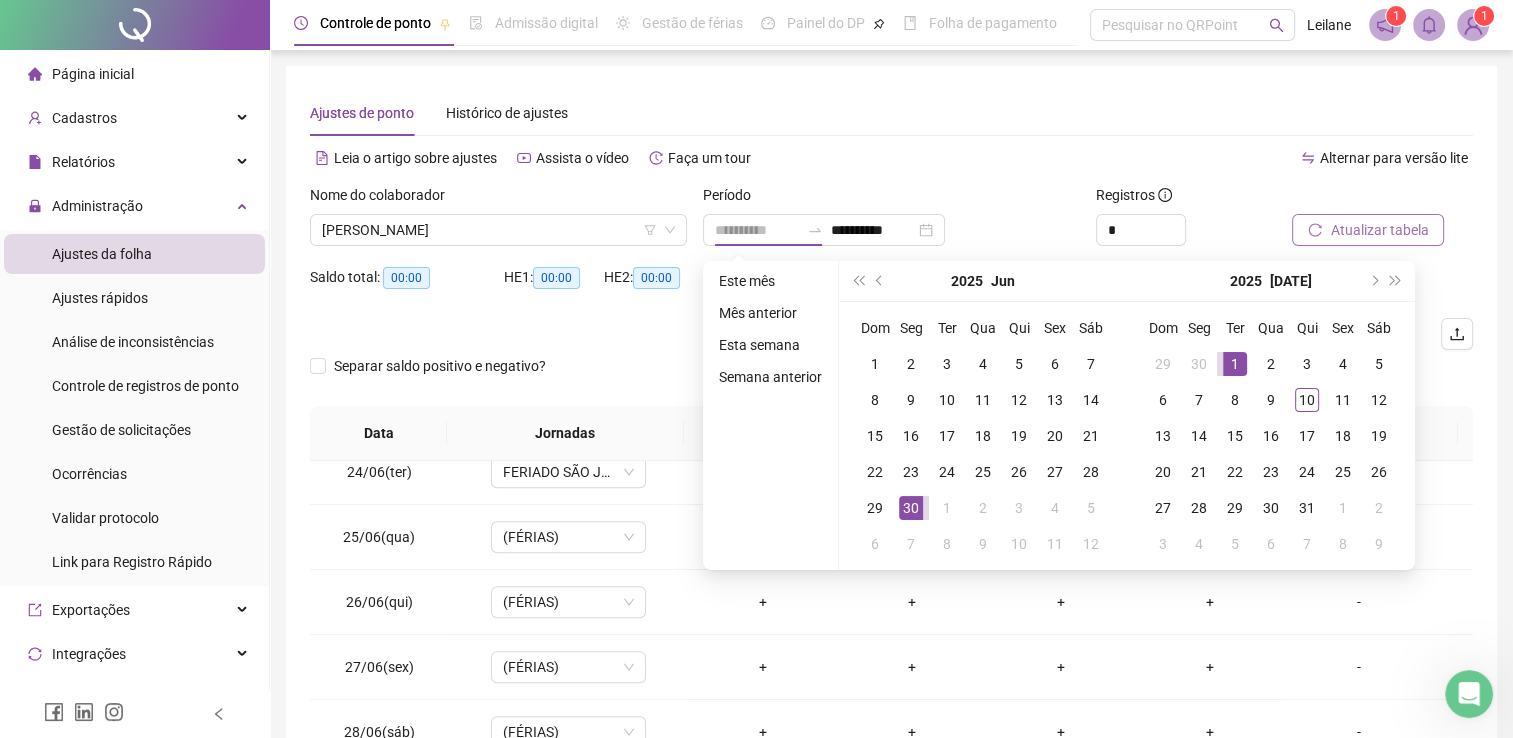 click on "1" at bounding box center [1235, 364] 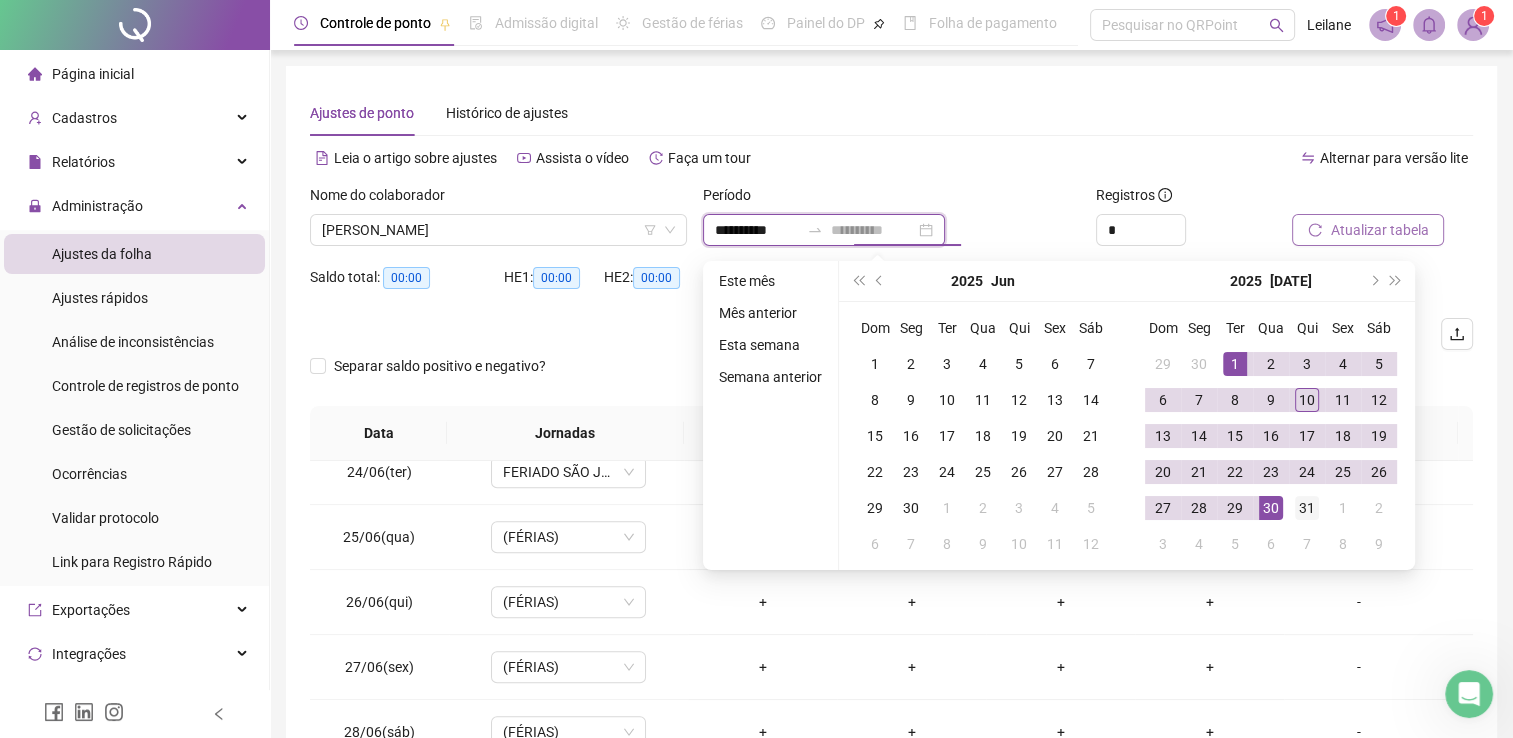 type on "**********" 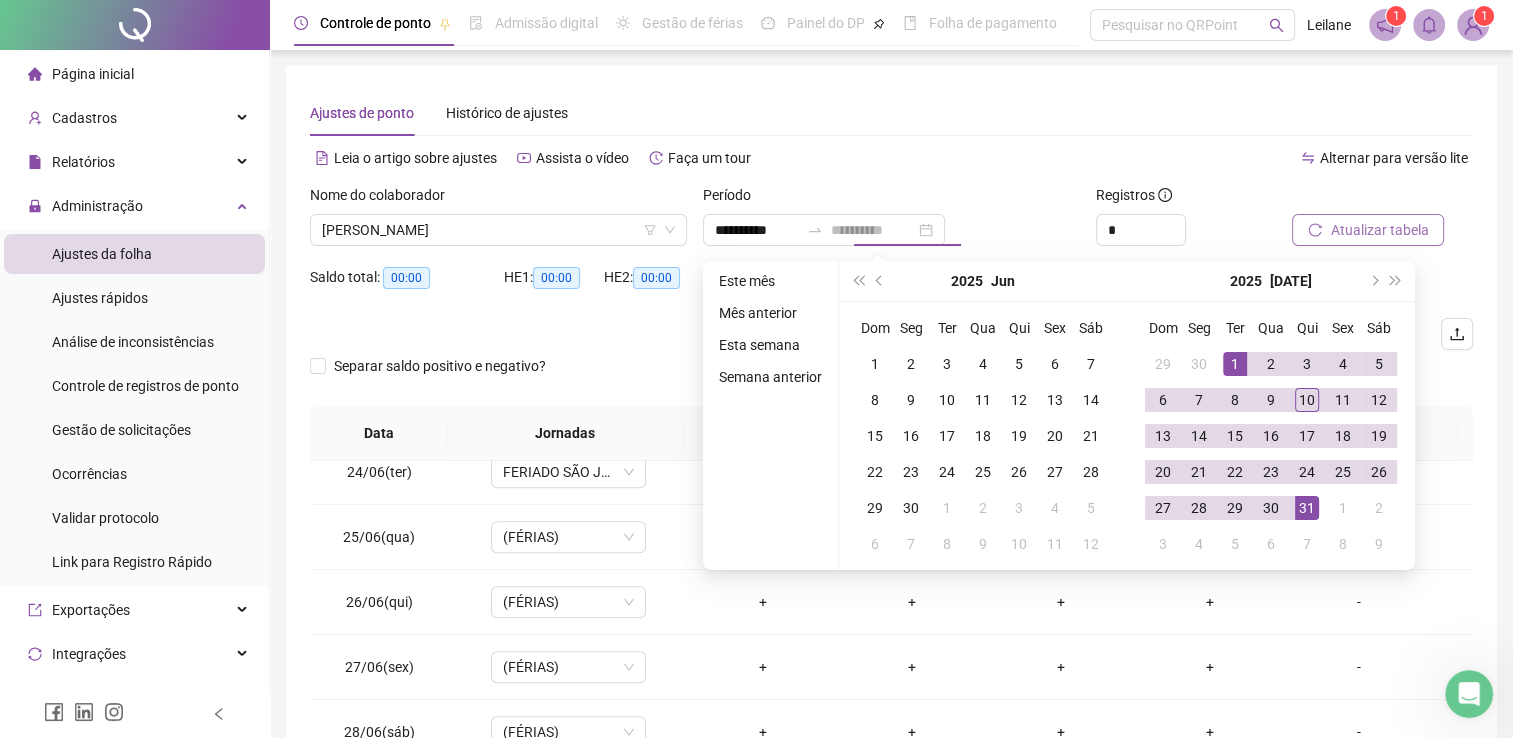 click on "31" at bounding box center (1307, 508) 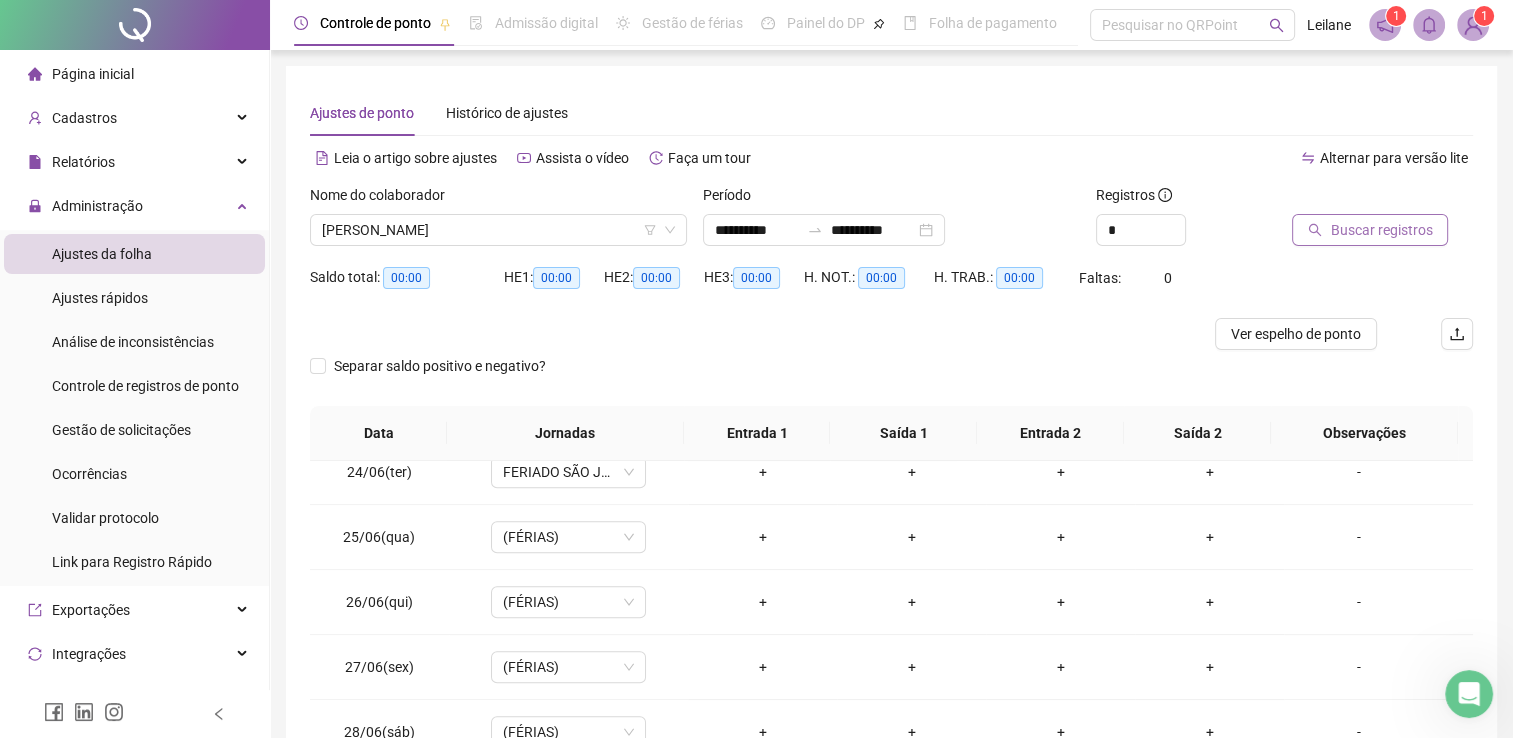 click on "Buscar registros" at bounding box center (1381, 230) 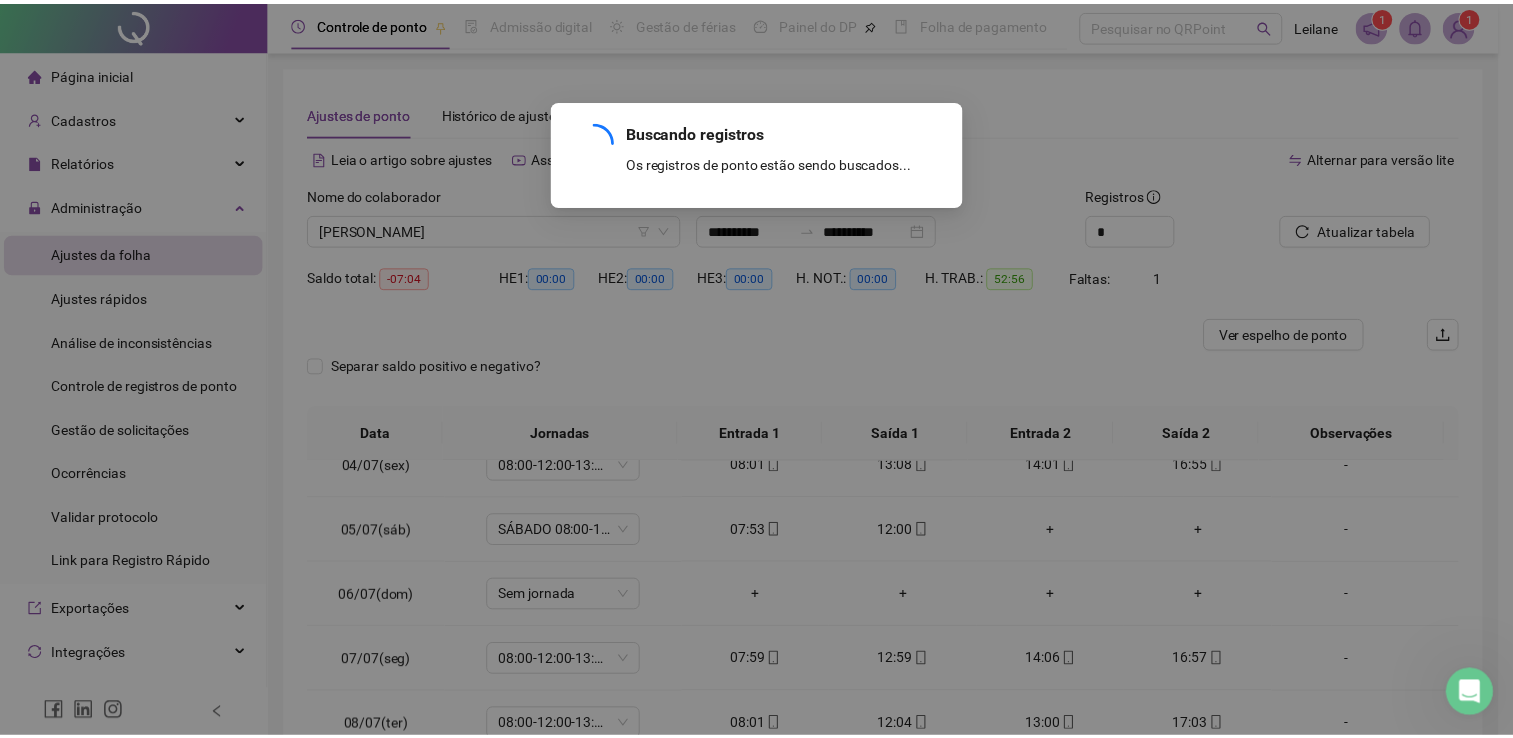 scroll, scrollTop: 220, scrollLeft: 0, axis: vertical 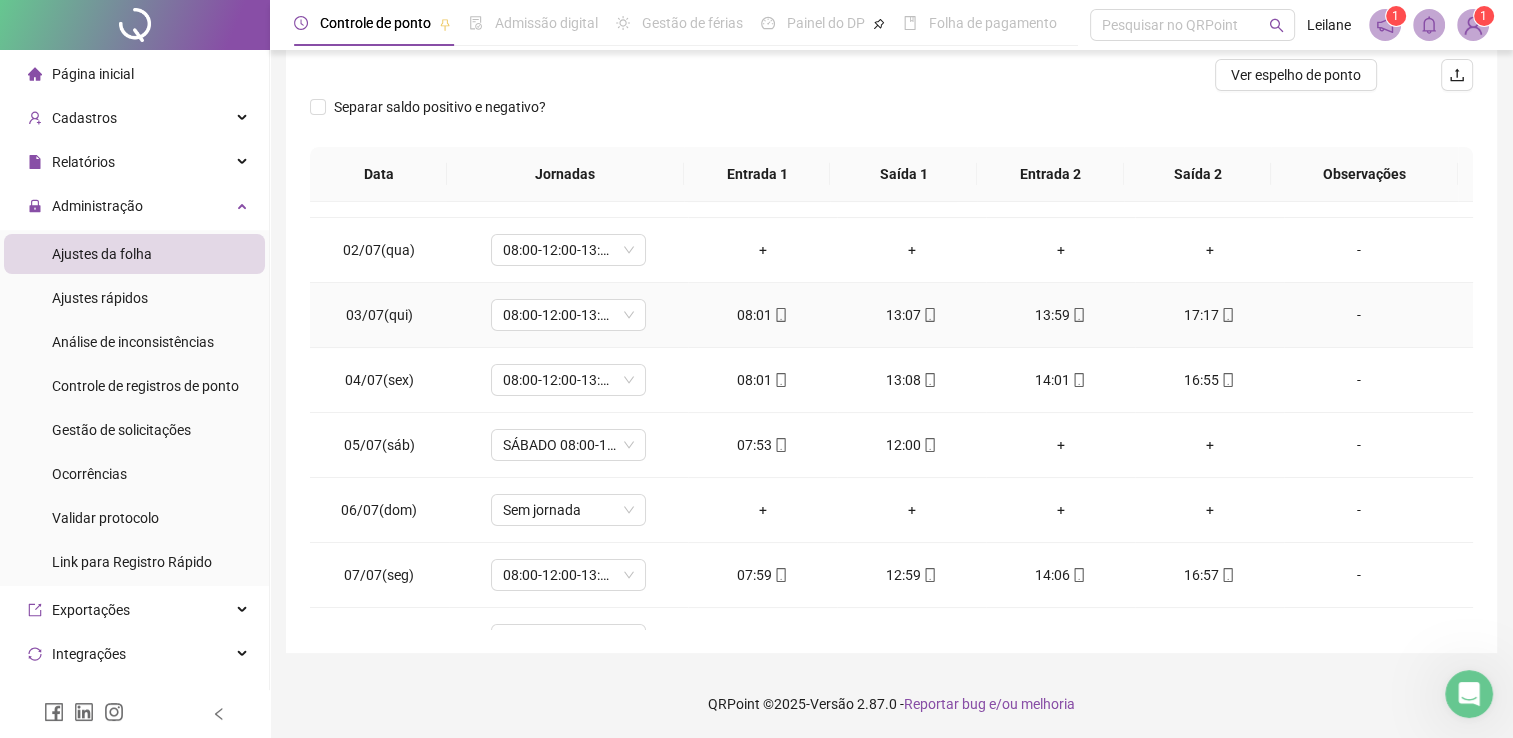 click at bounding box center (1227, 315) 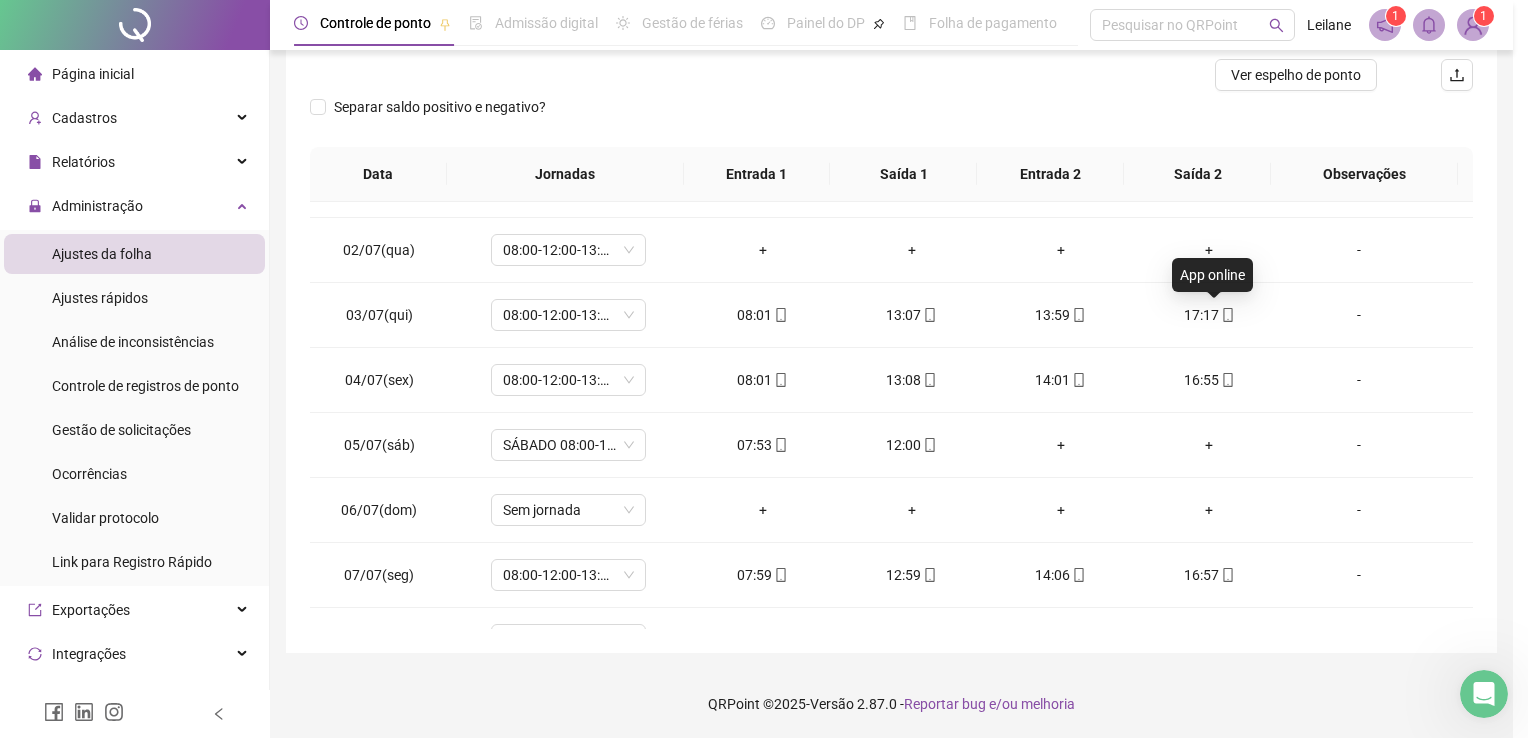 type on "**********" 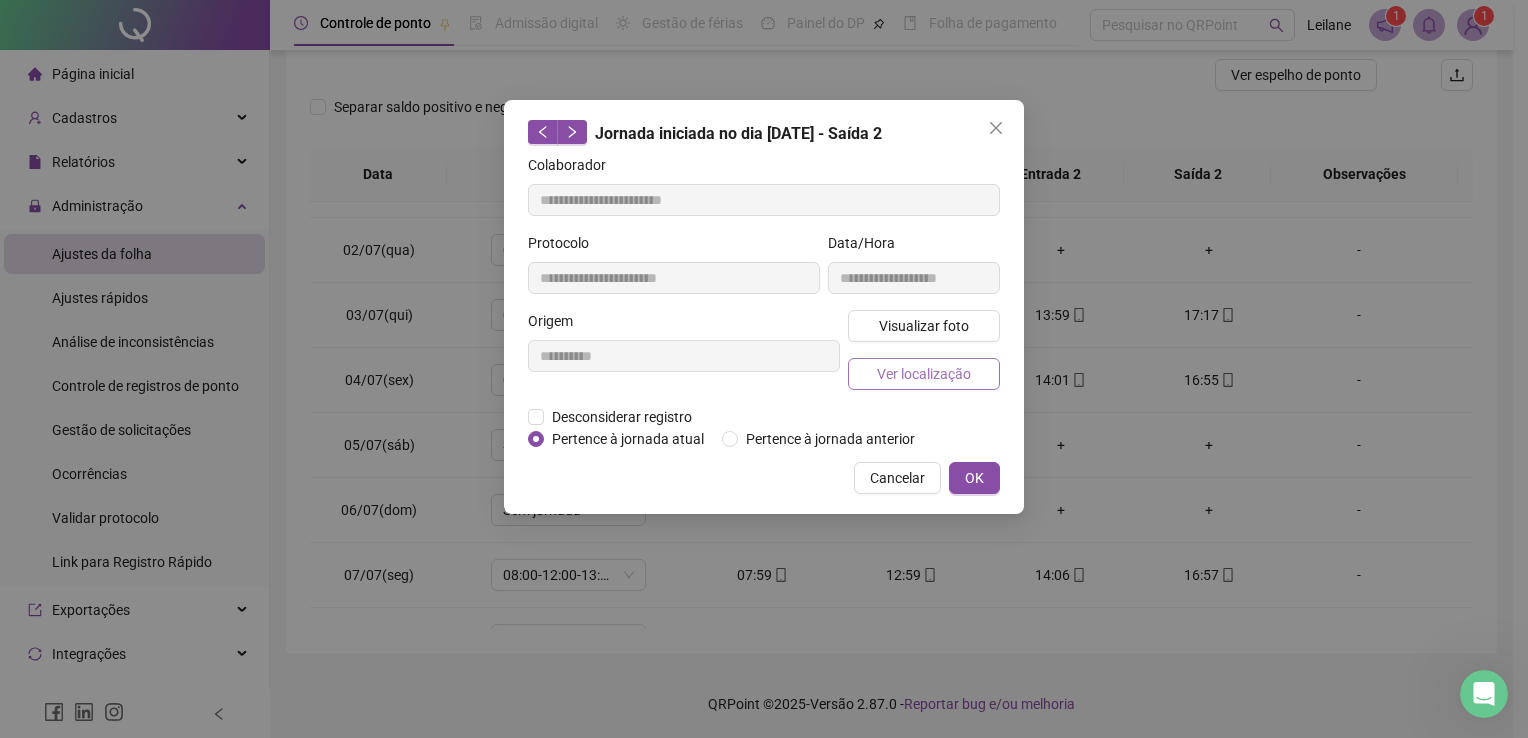 click on "Ver localização" at bounding box center [924, 374] 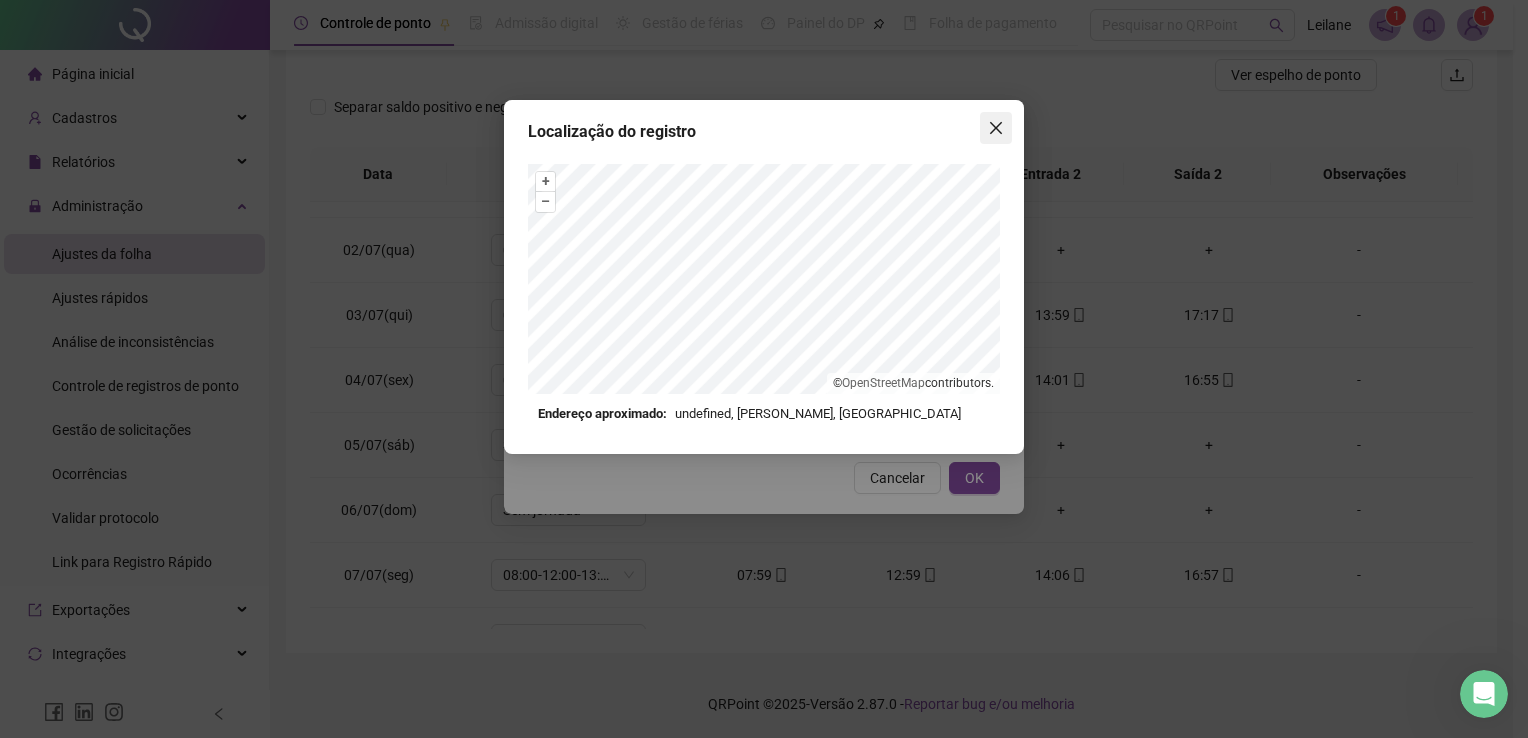click 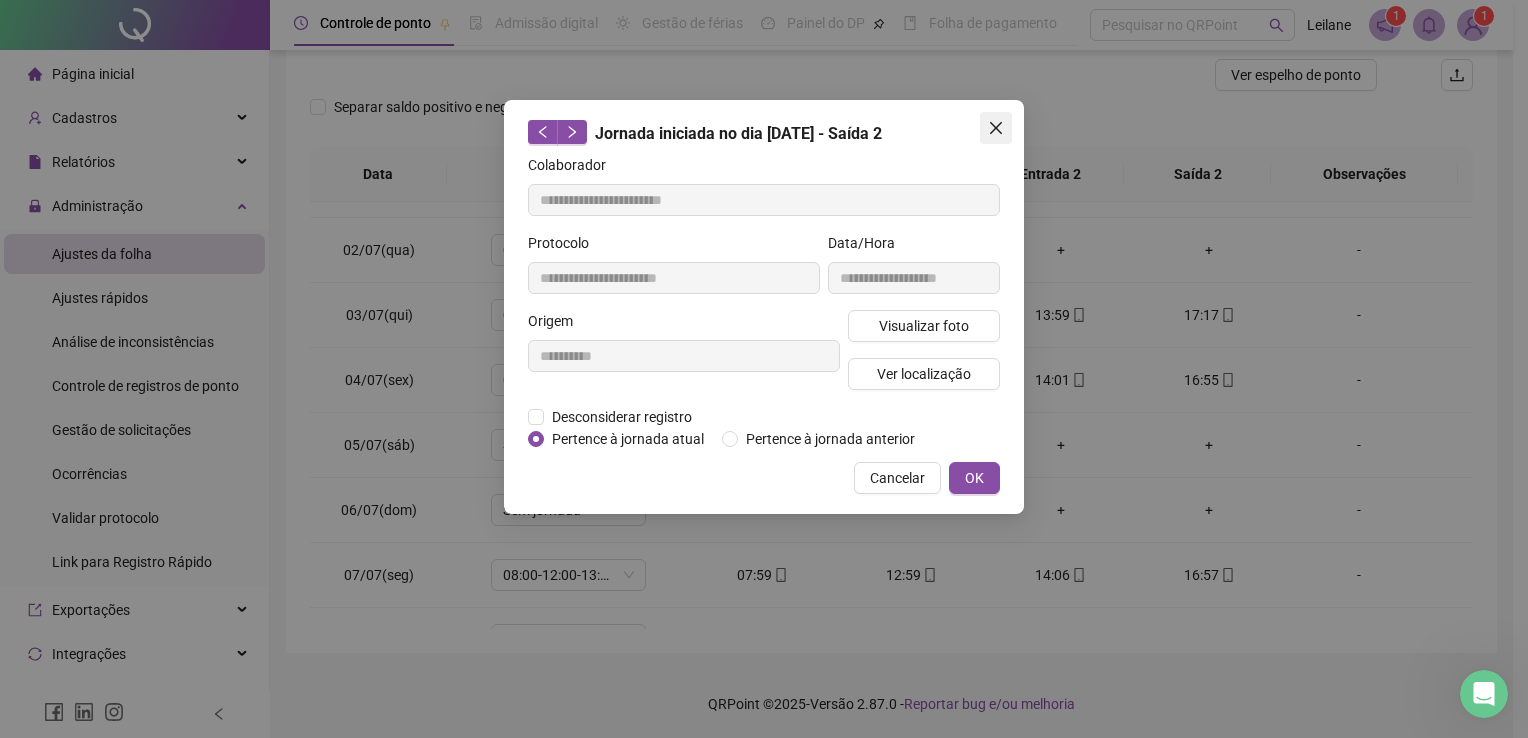 click 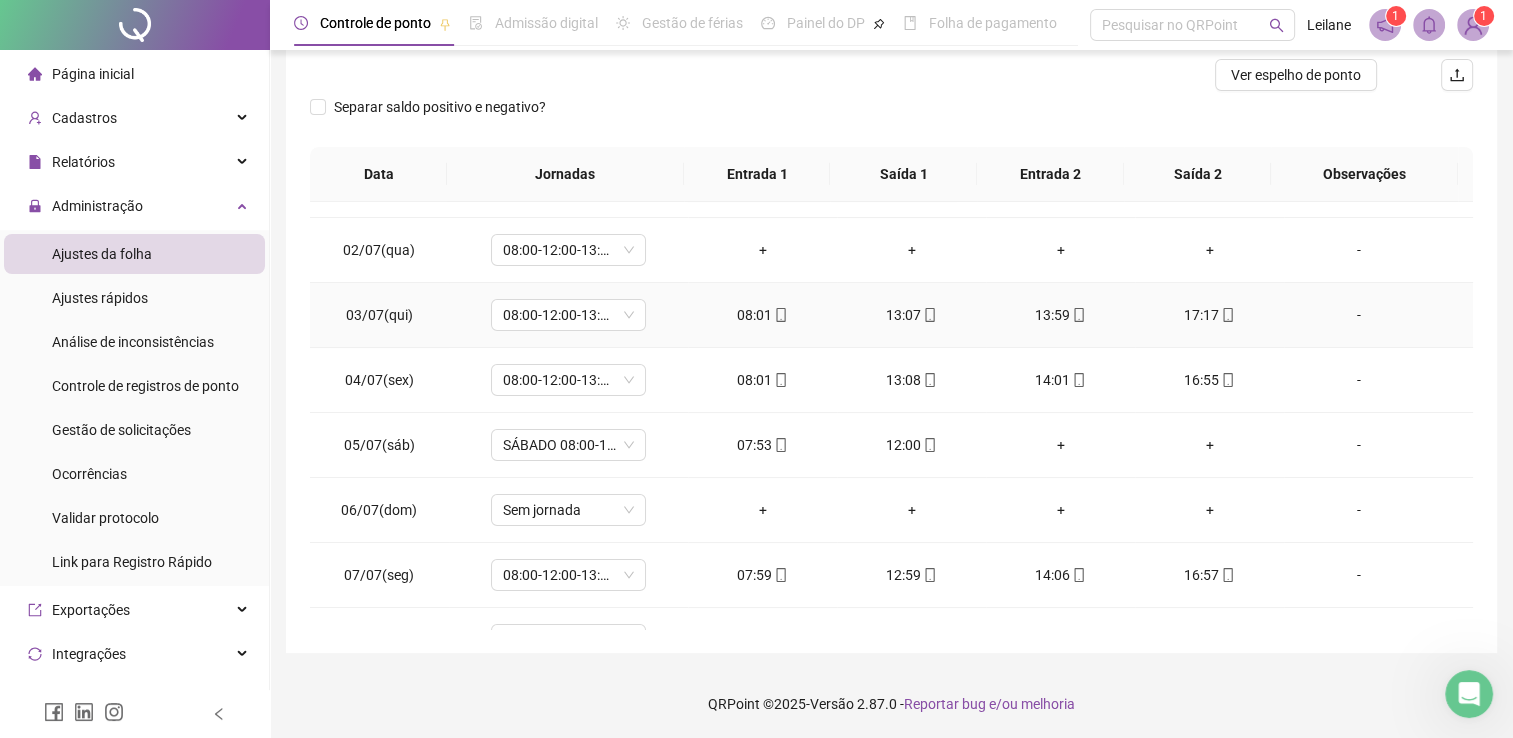 click 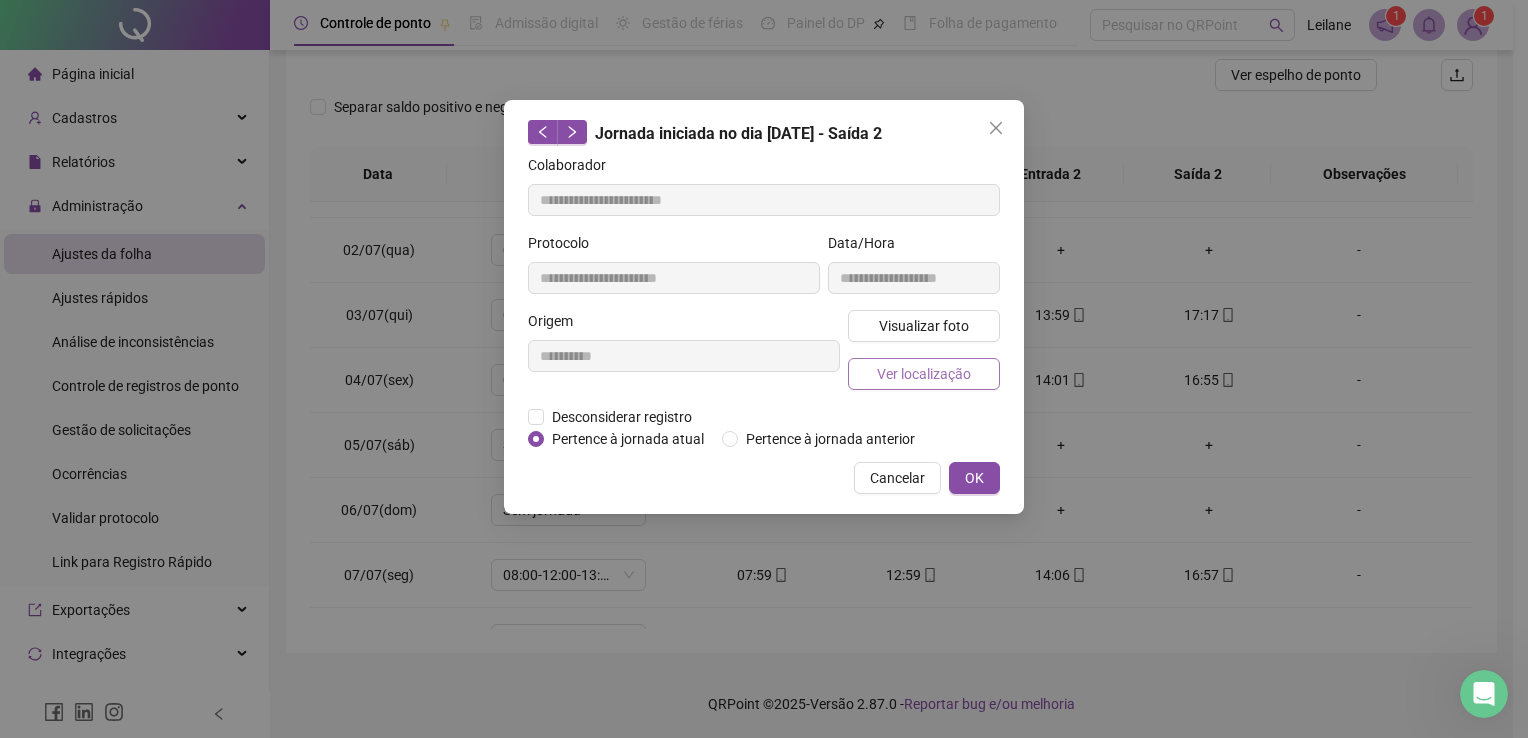 click on "Ver localização" at bounding box center (924, 374) 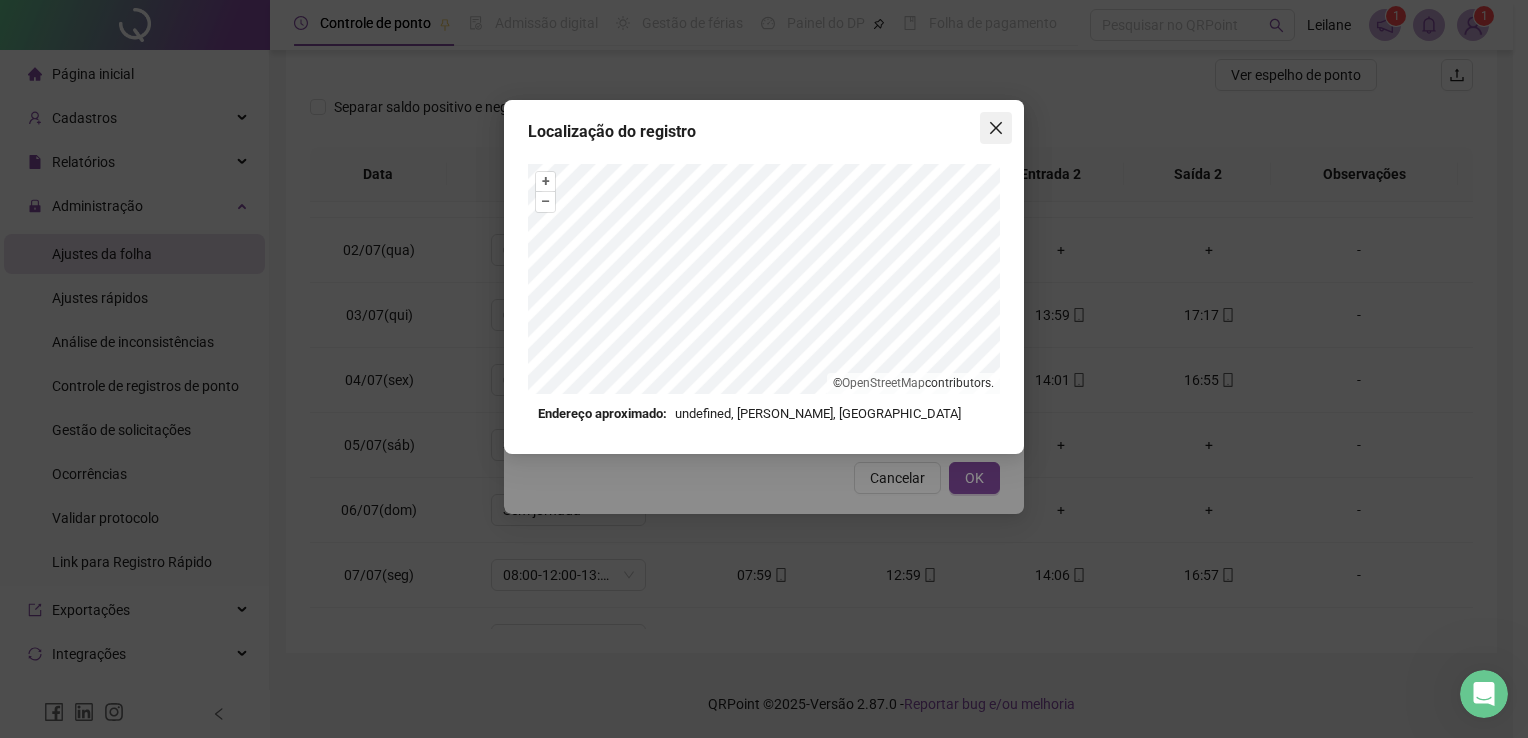 click 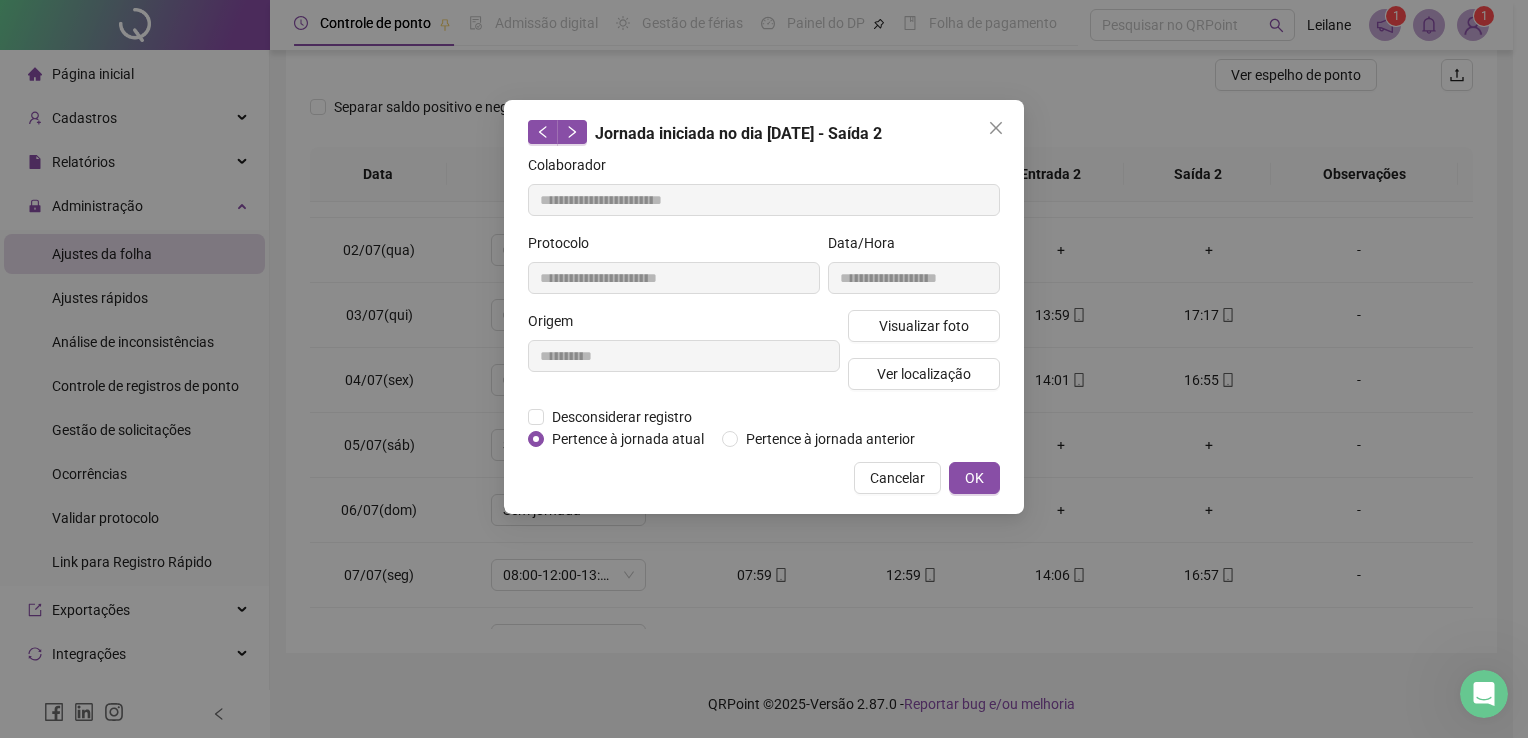 click 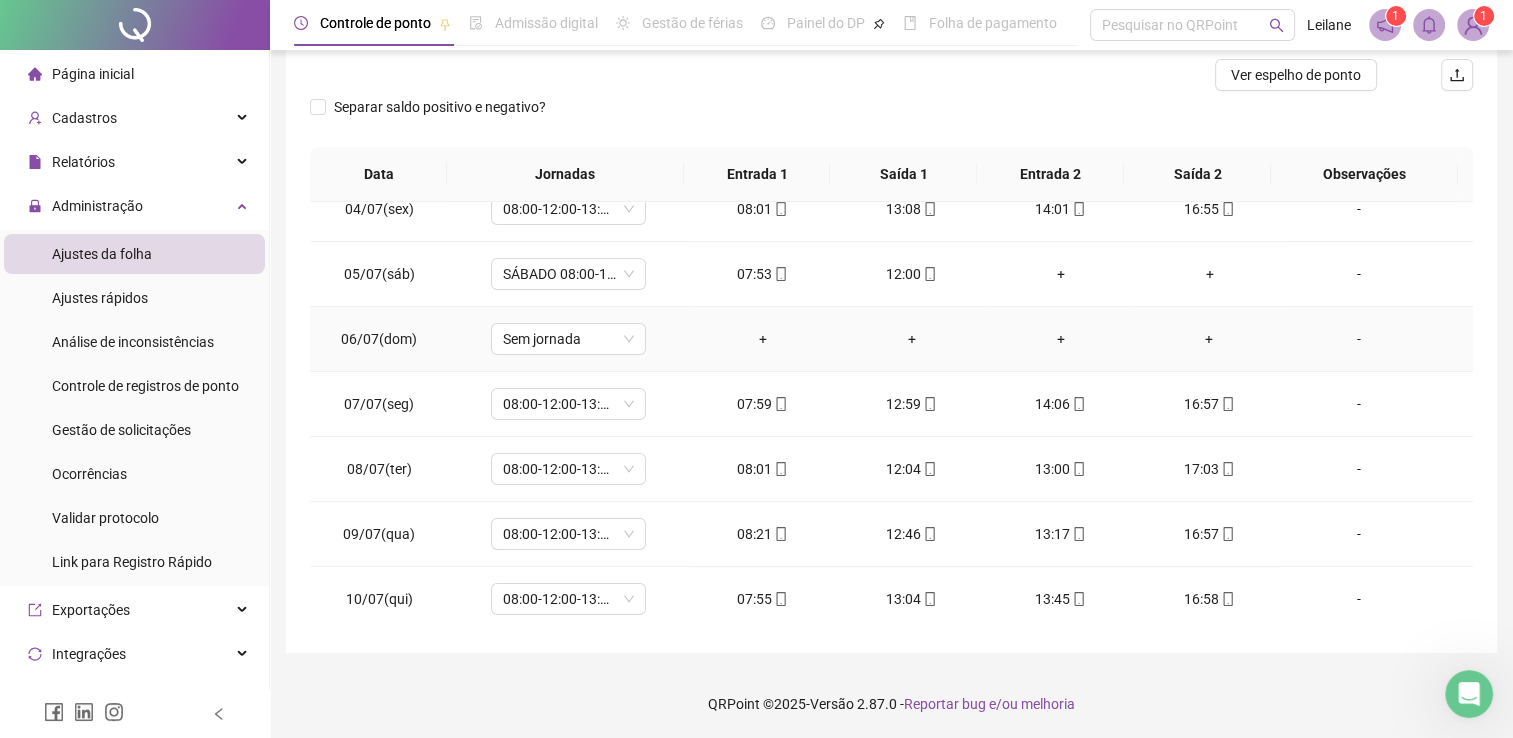 scroll, scrollTop: 220, scrollLeft: 0, axis: vertical 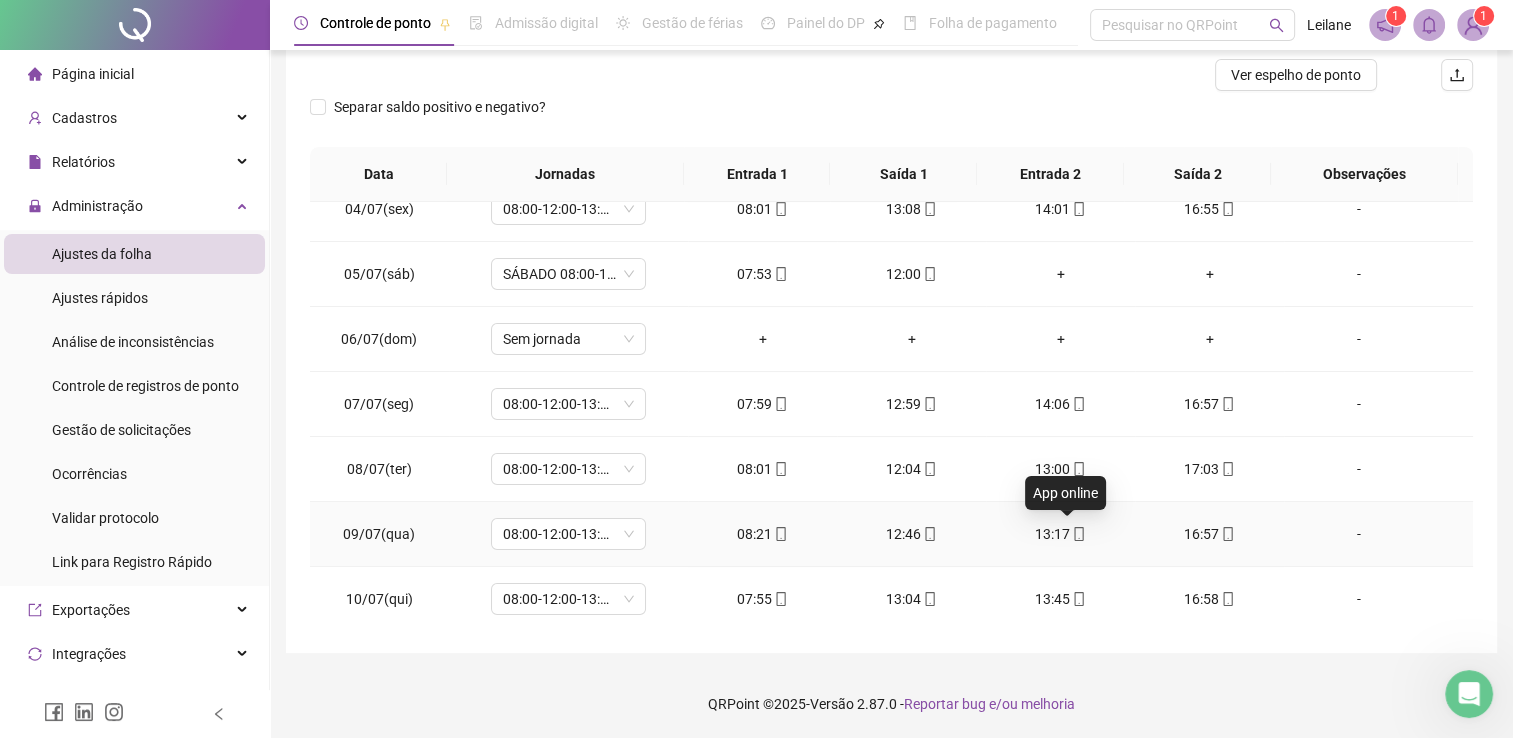 click 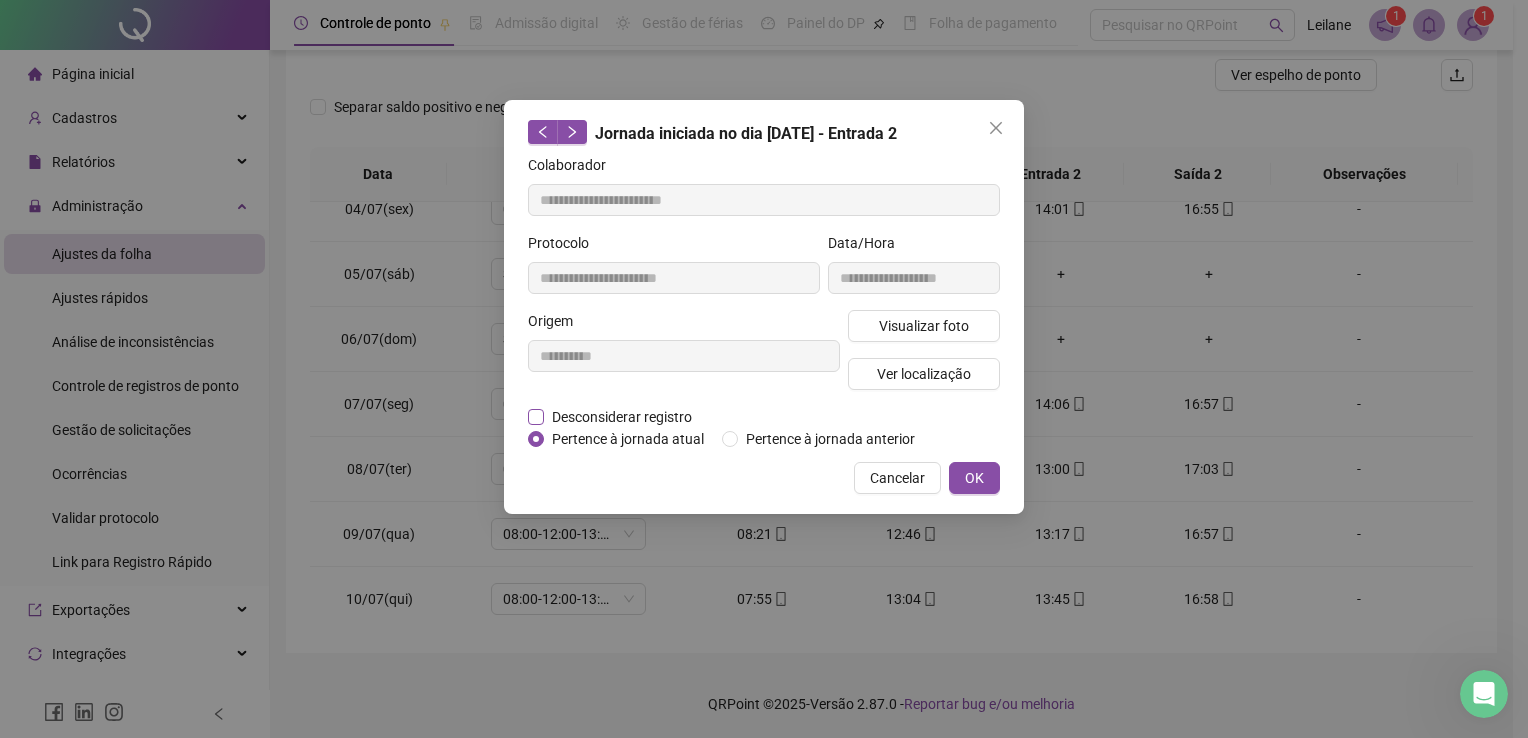 click on "Desconsiderar registro" at bounding box center (622, 417) 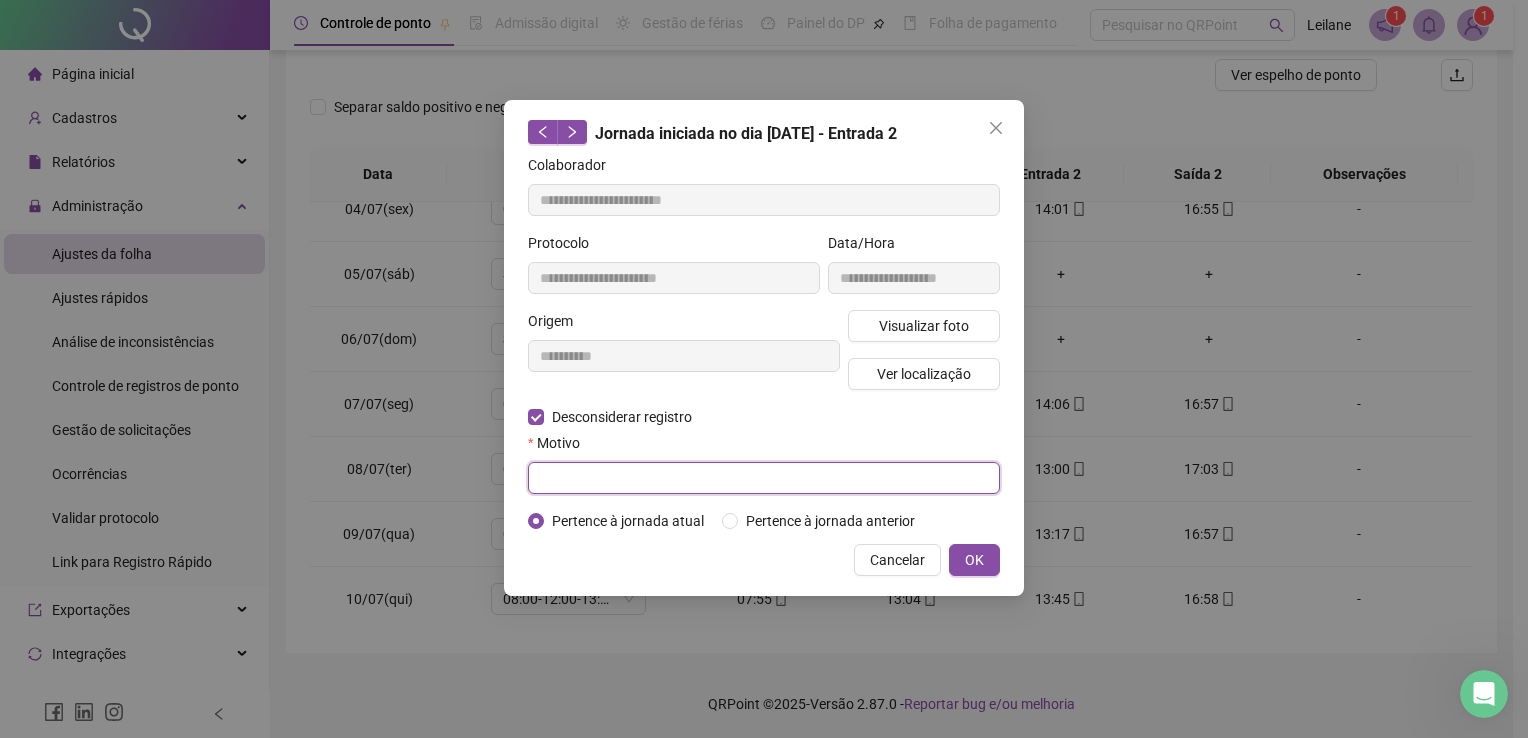 click at bounding box center [764, 478] 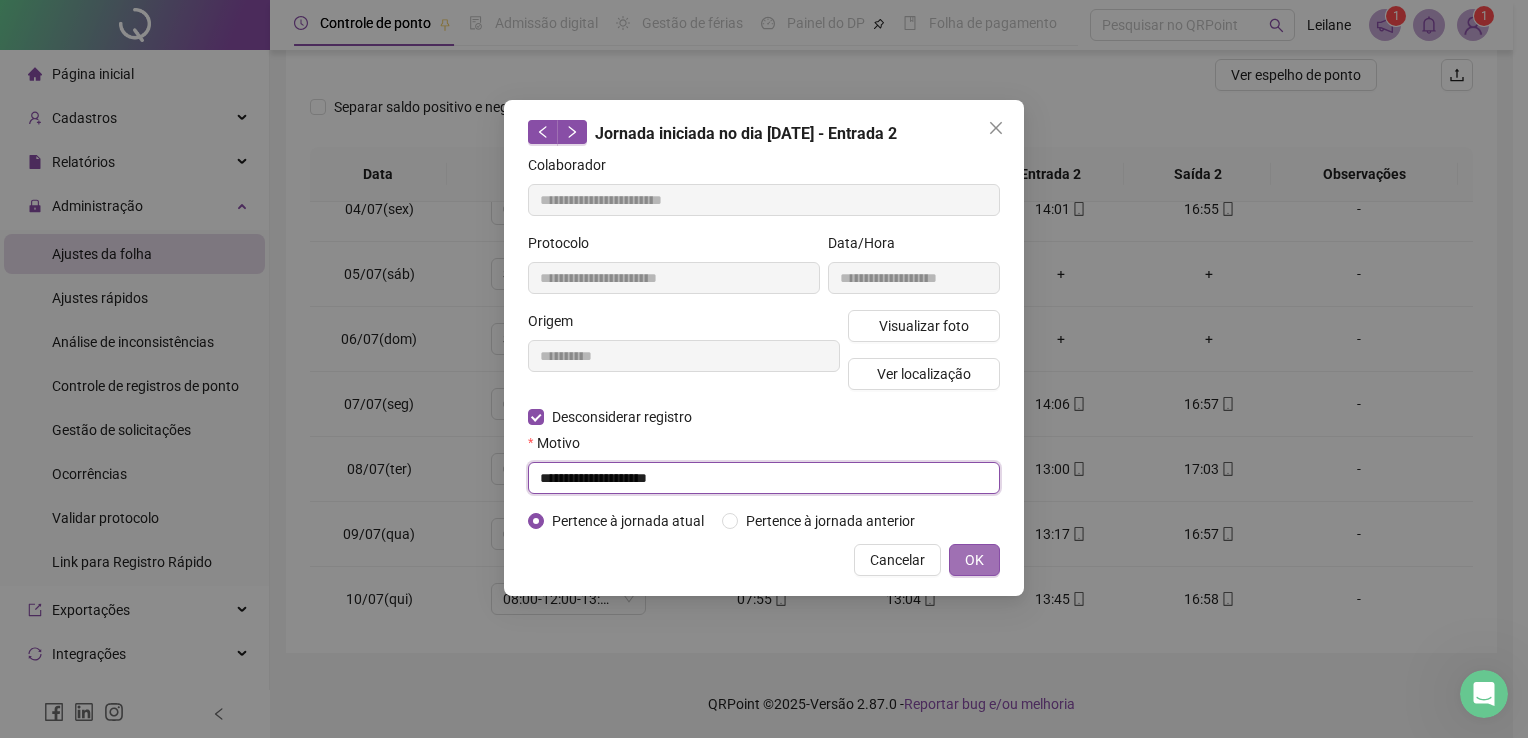 type on "**********" 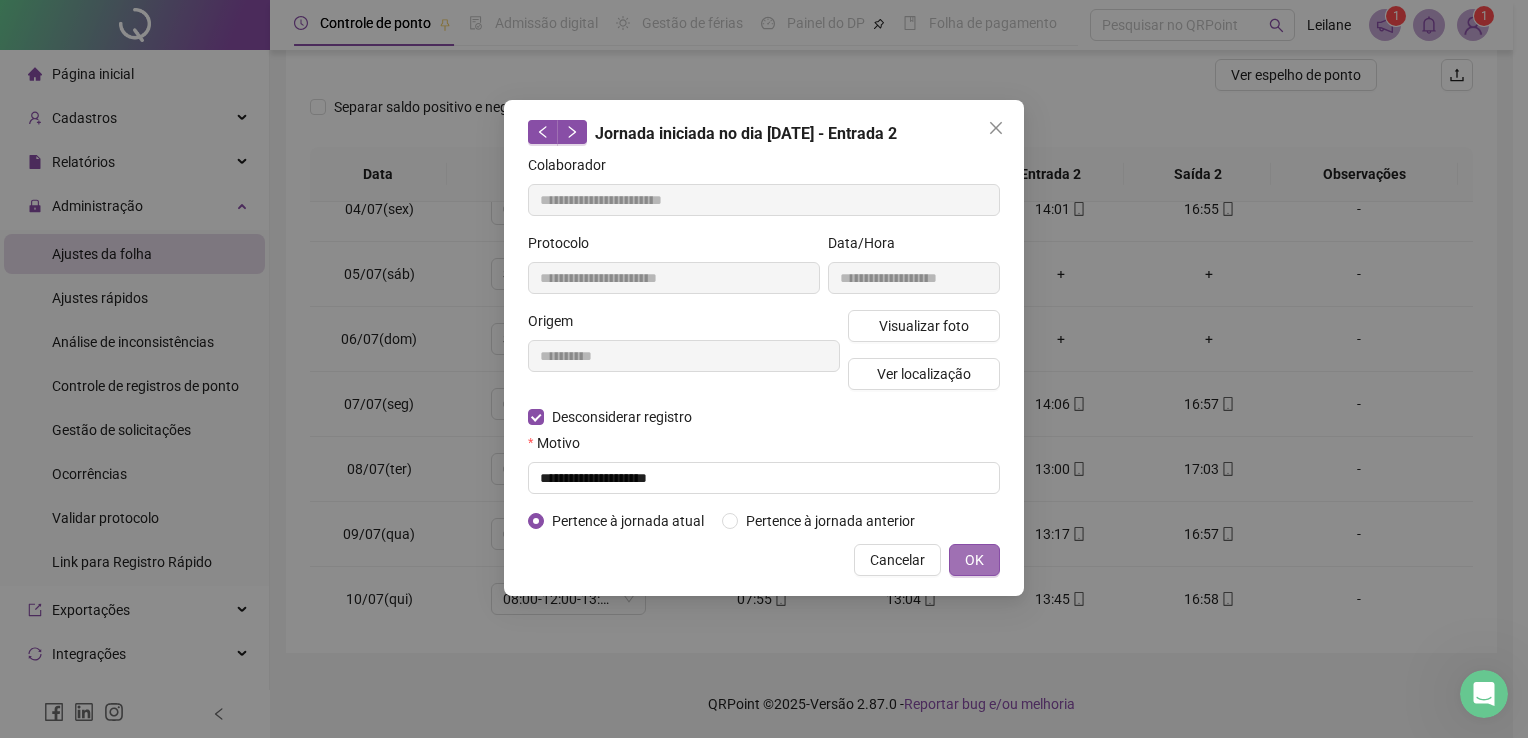 click on "OK" at bounding box center (974, 560) 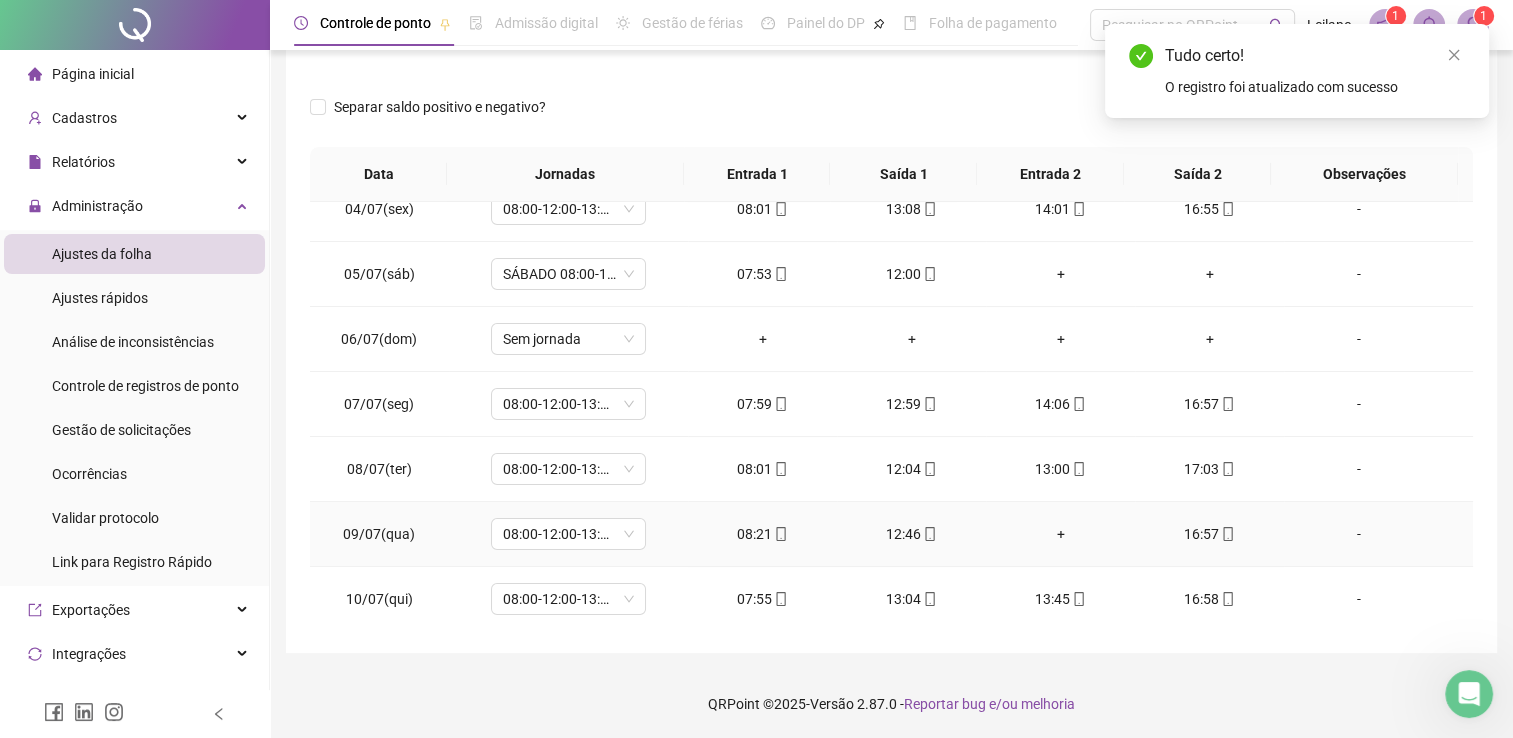 click on "+" at bounding box center (1060, 534) 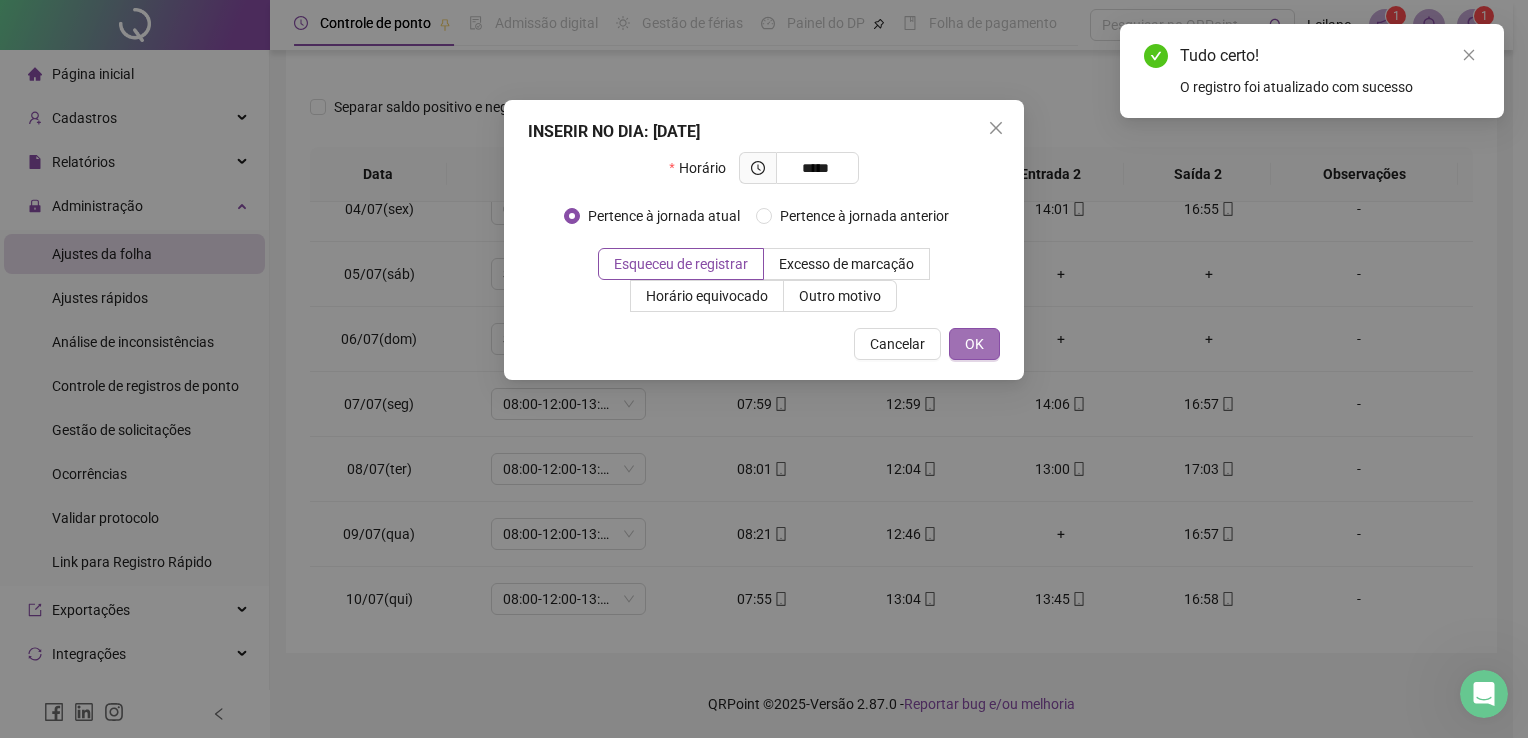 type on "*****" 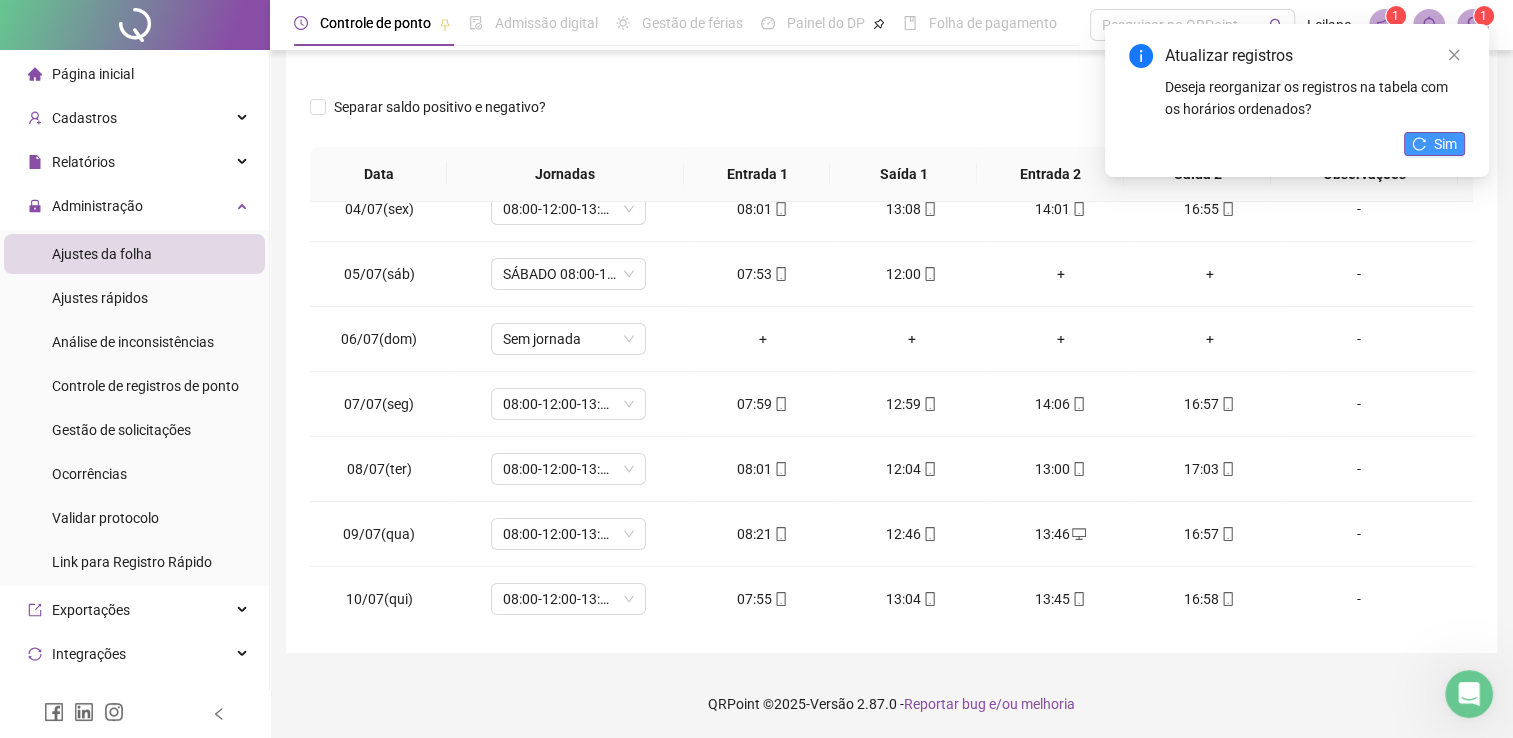 click on "Sim" at bounding box center (1445, 144) 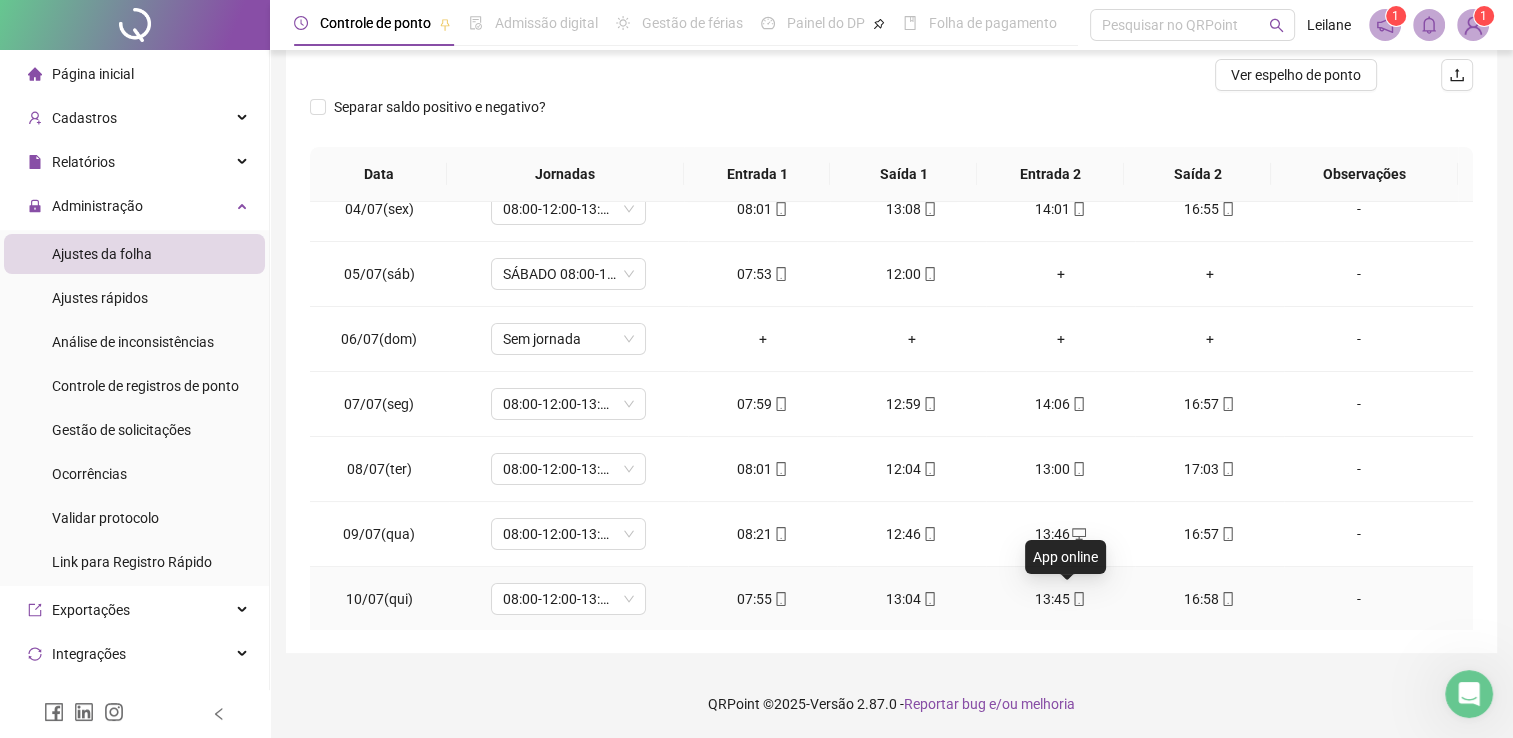 click 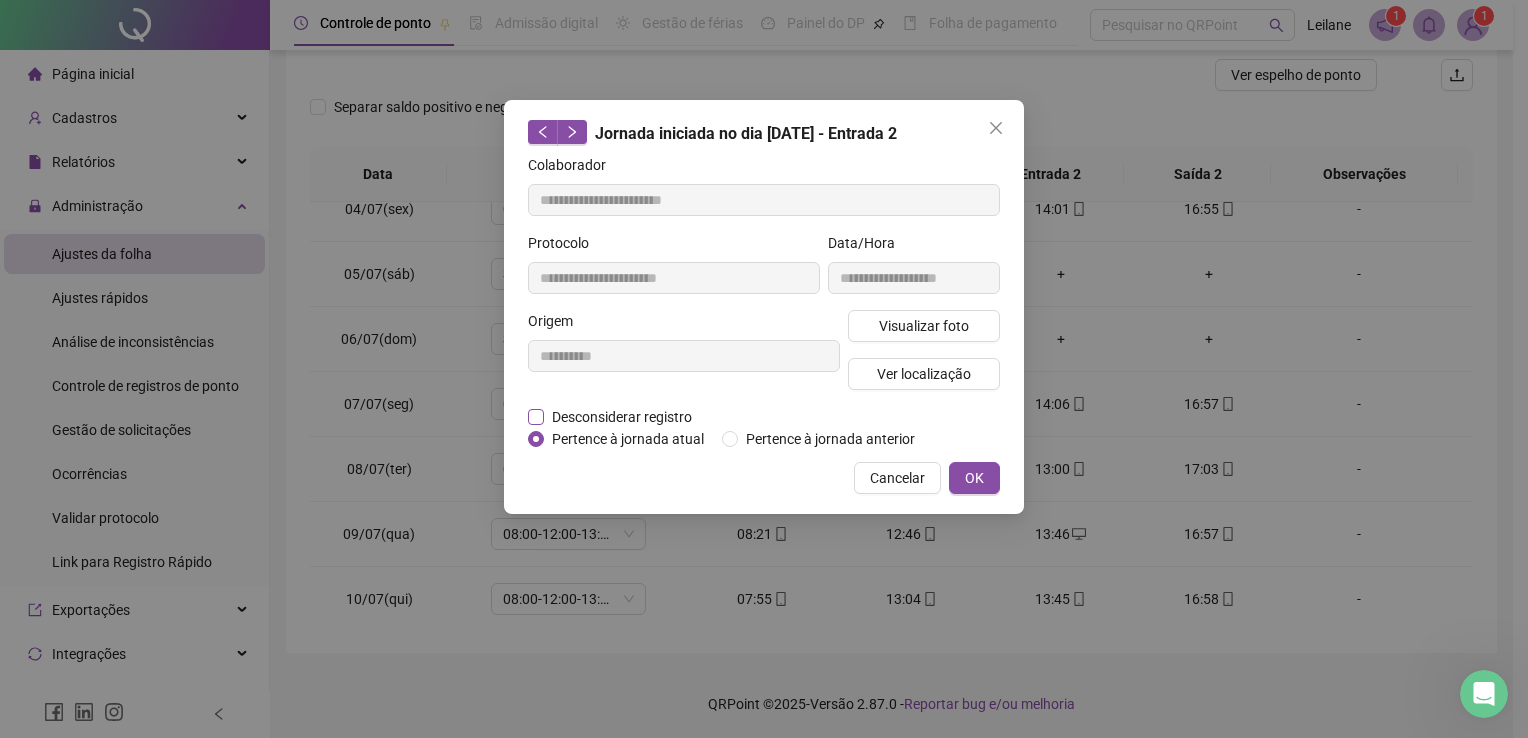 click on "Desconsiderar registro" at bounding box center [622, 417] 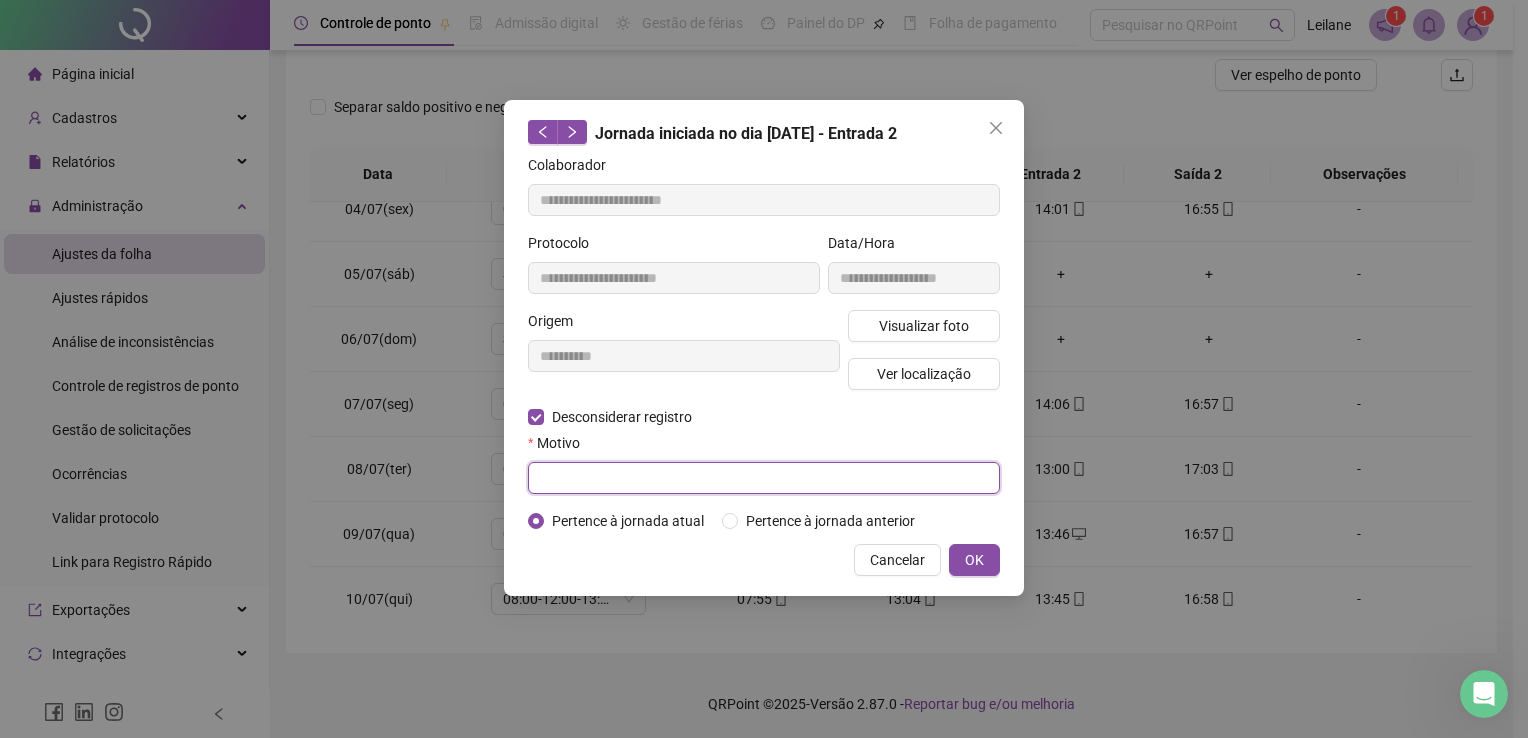 click at bounding box center [764, 478] 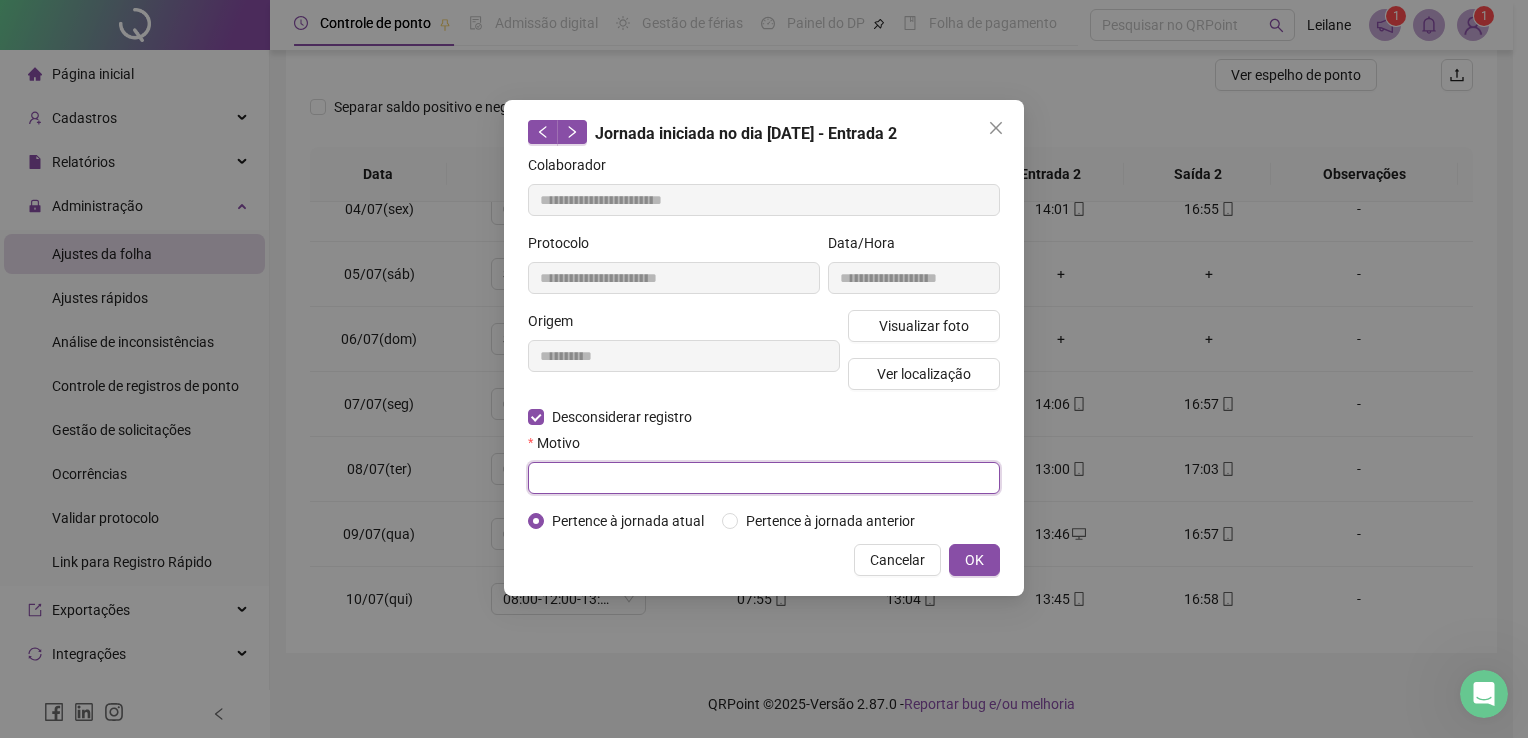 paste on "**********" 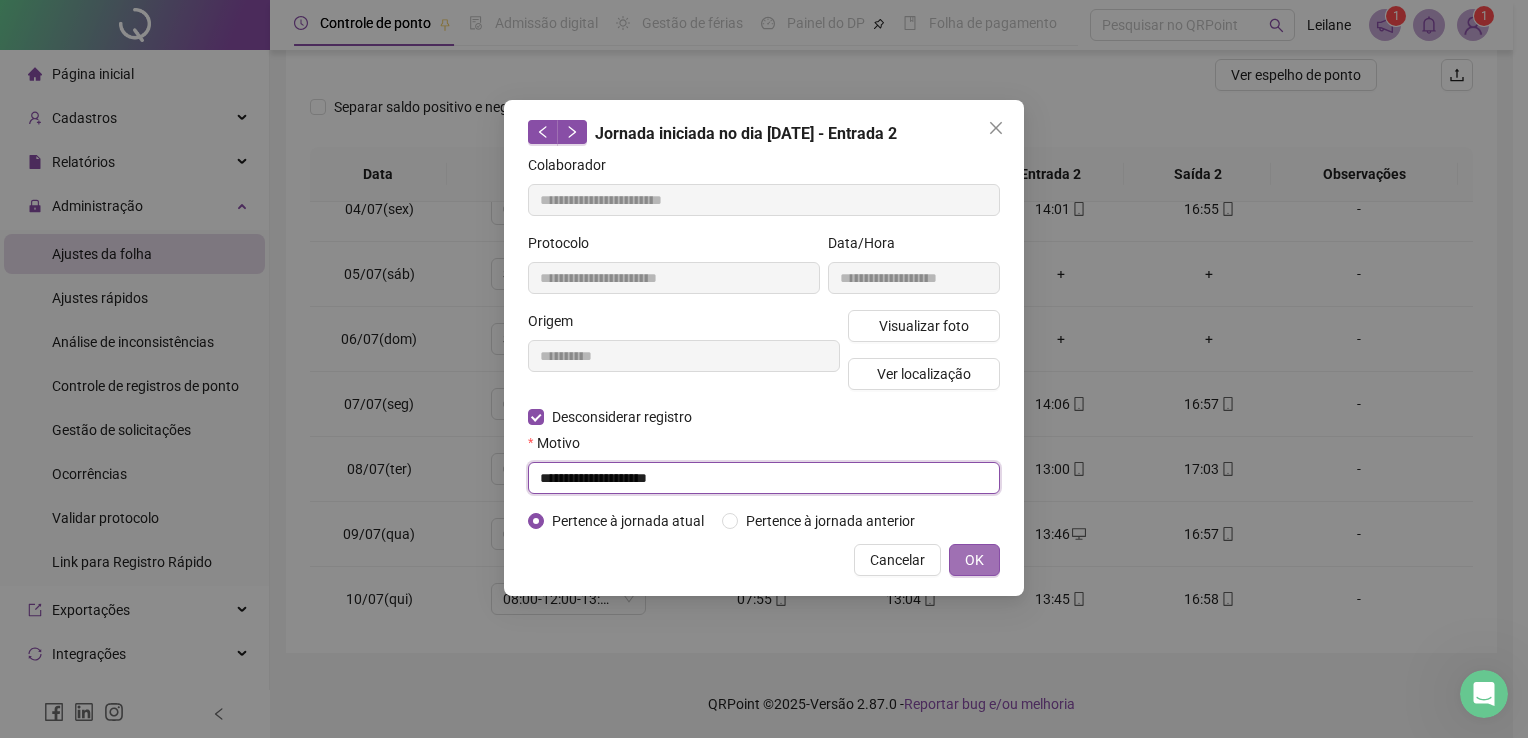 type on "**********" 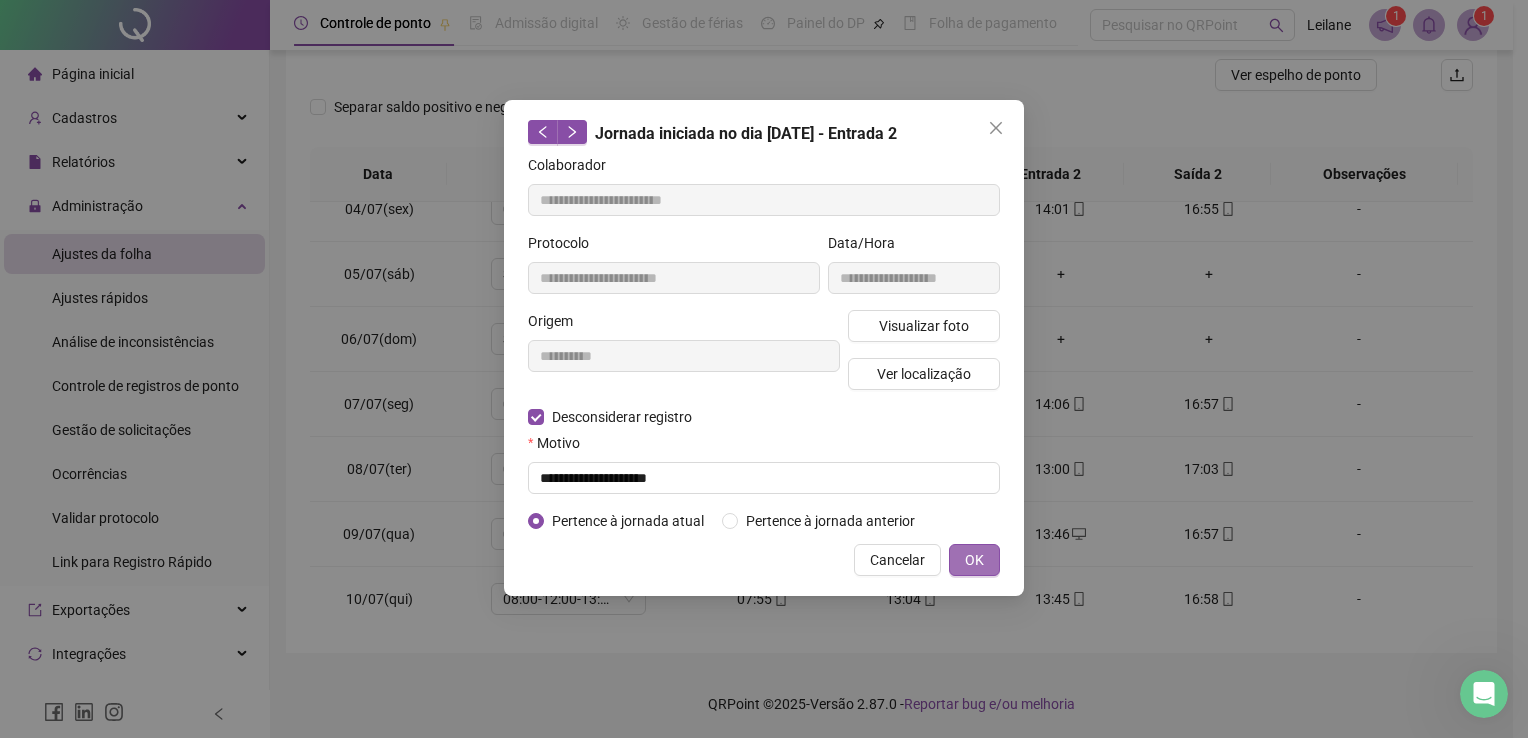 click on "OK" at bounding box center [974, 560] 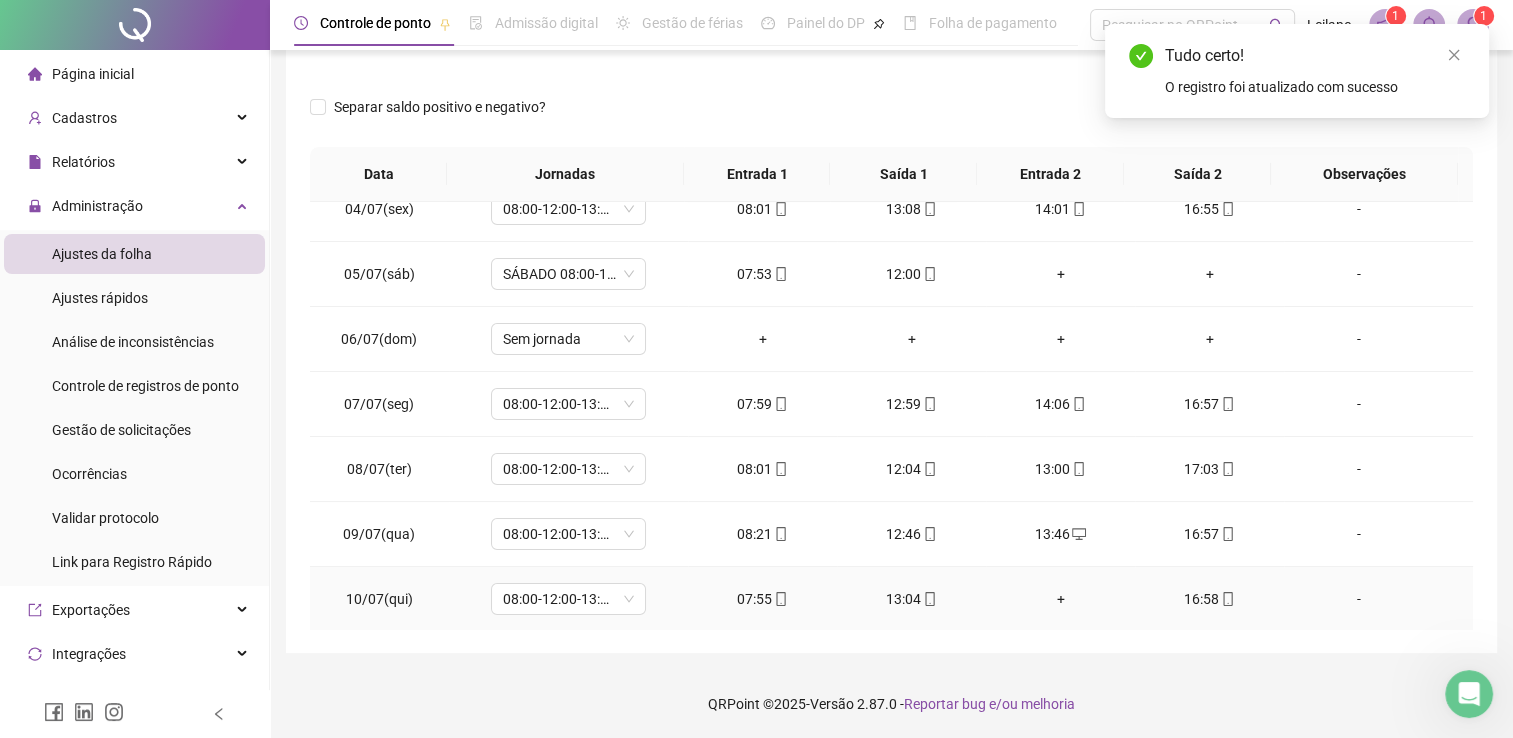 click on "+" at bounding box center [1060, 599] 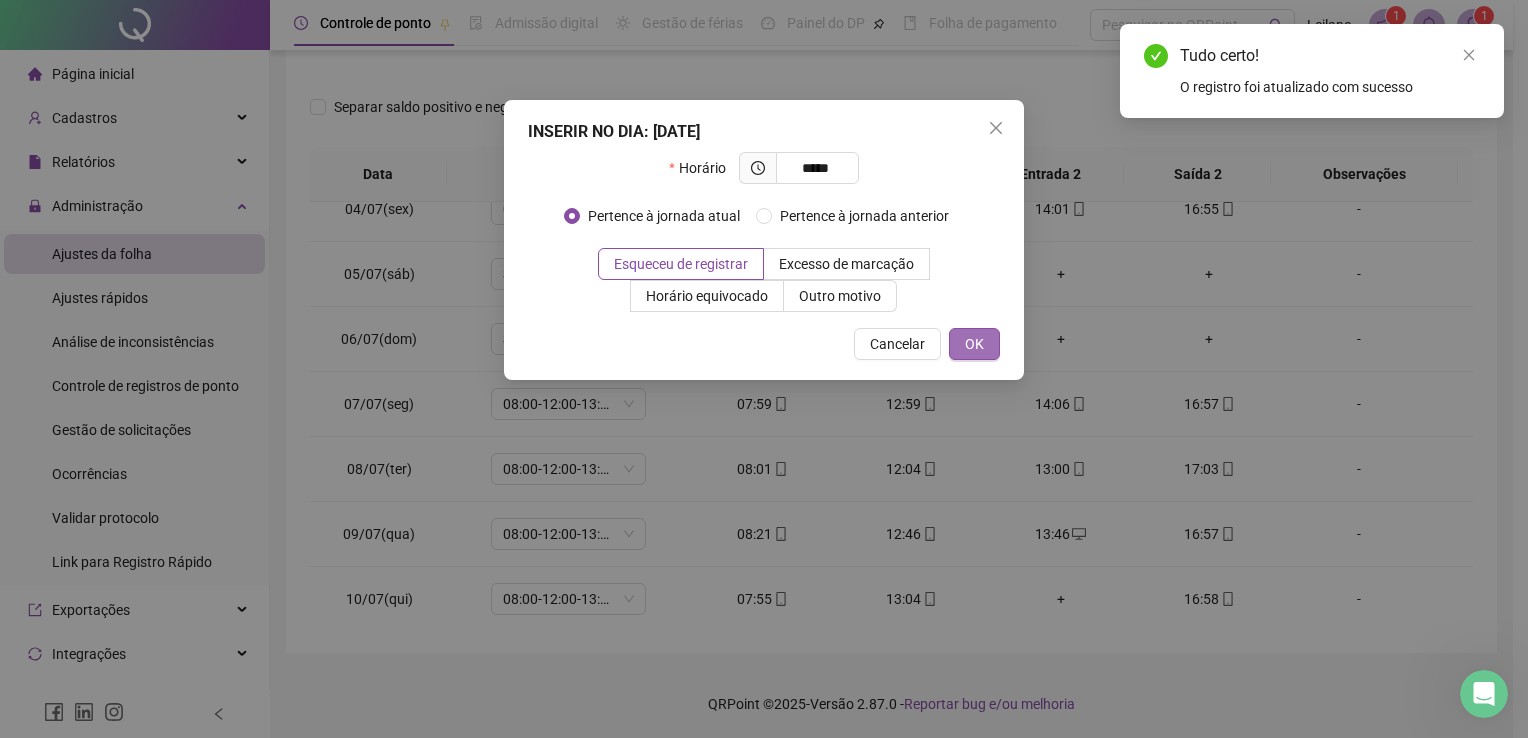 type on "*****" 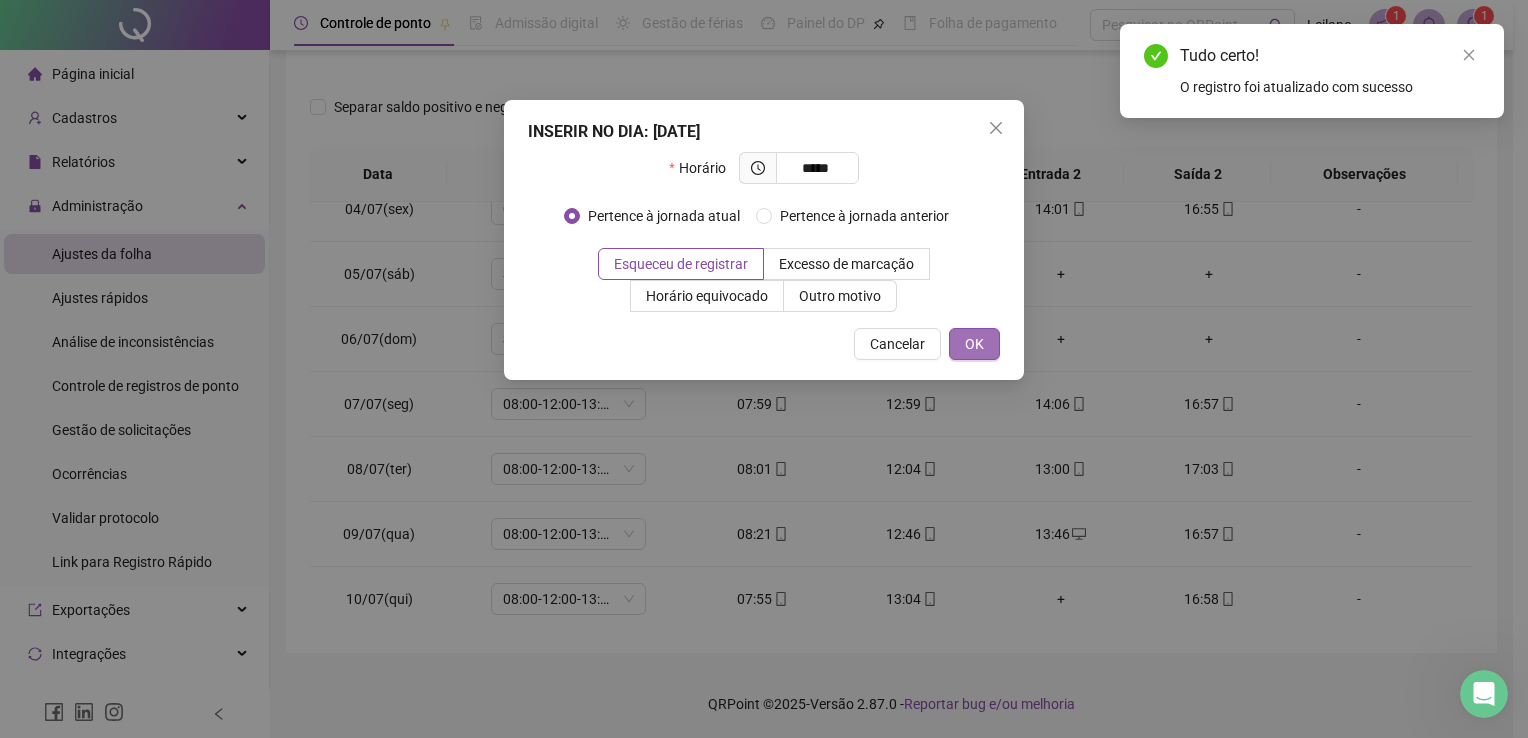click on "OK" at bounding box center [974, 344] 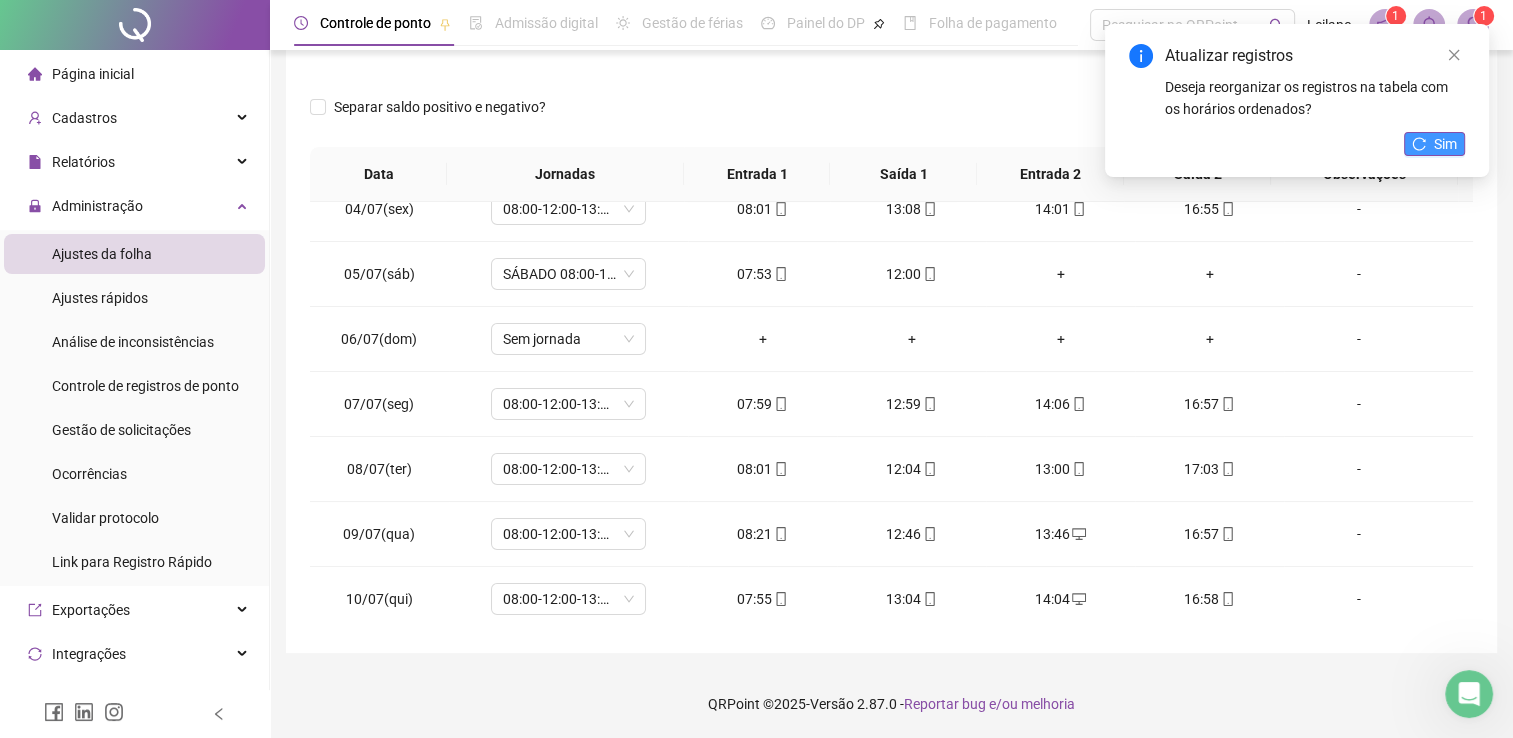 click 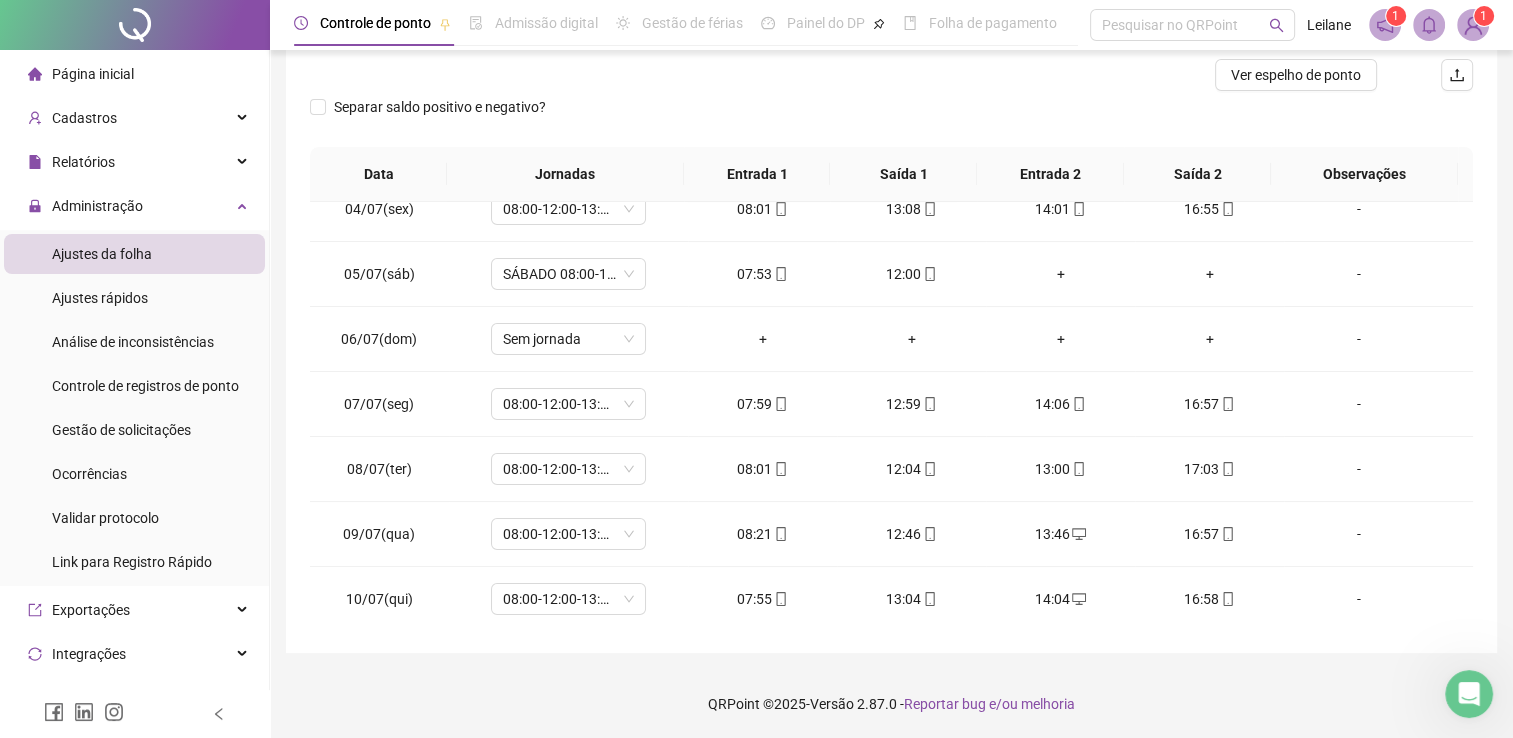 scroll, scrollTop: 0, scrollLeft: 0, axis: both 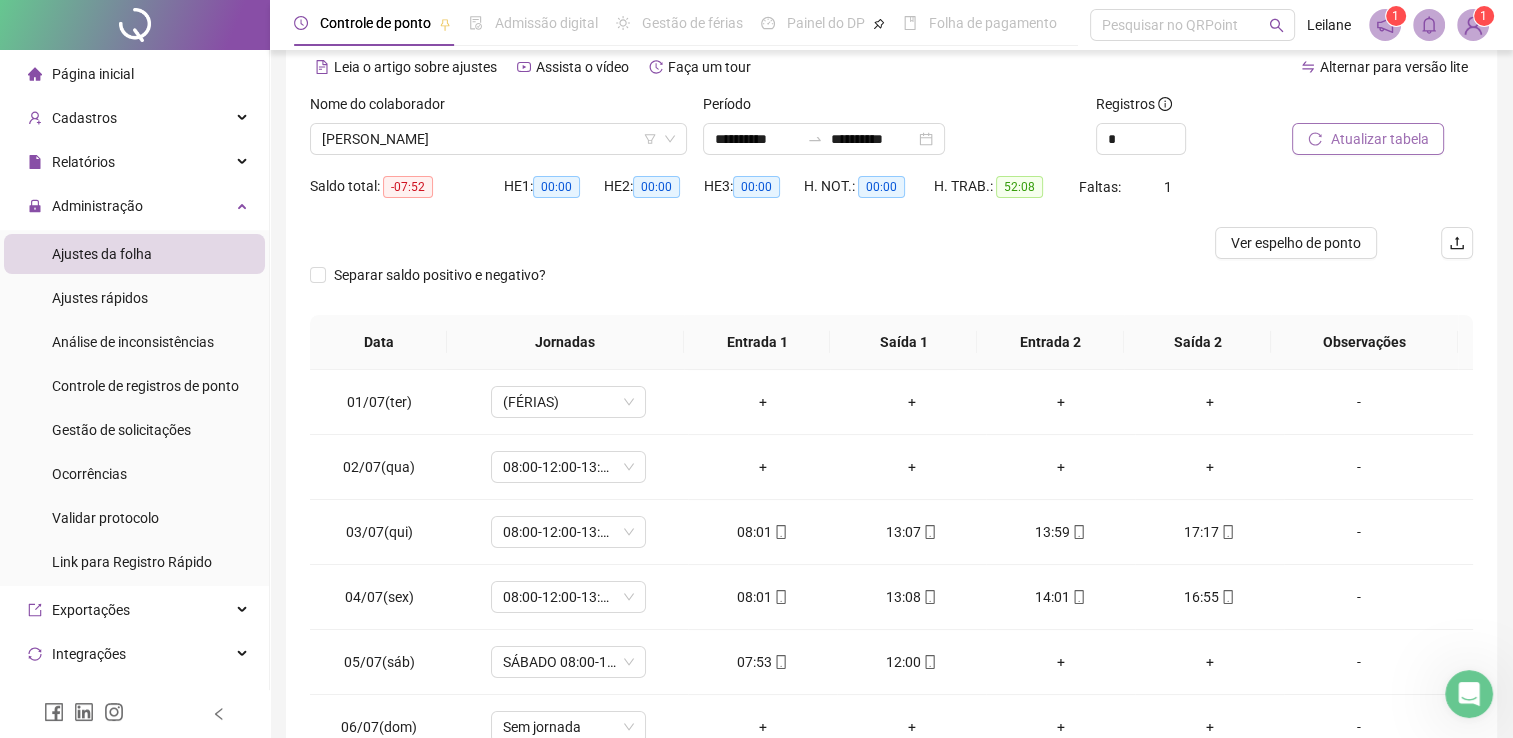 click on "Atualizar tabela" at bounding box center [1379, 139] 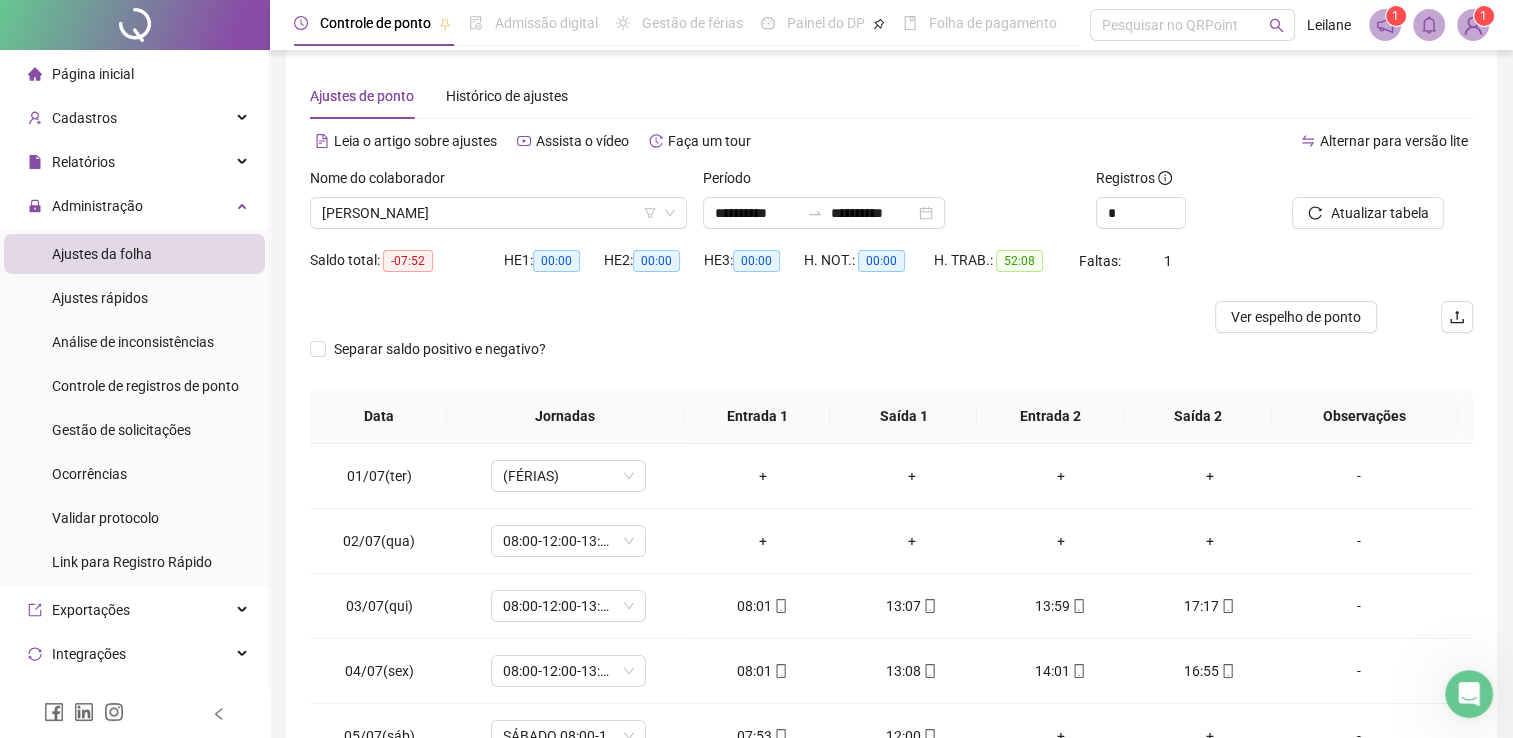 scroll, scrollTop: 0, scrollLeft: 0, axis: both 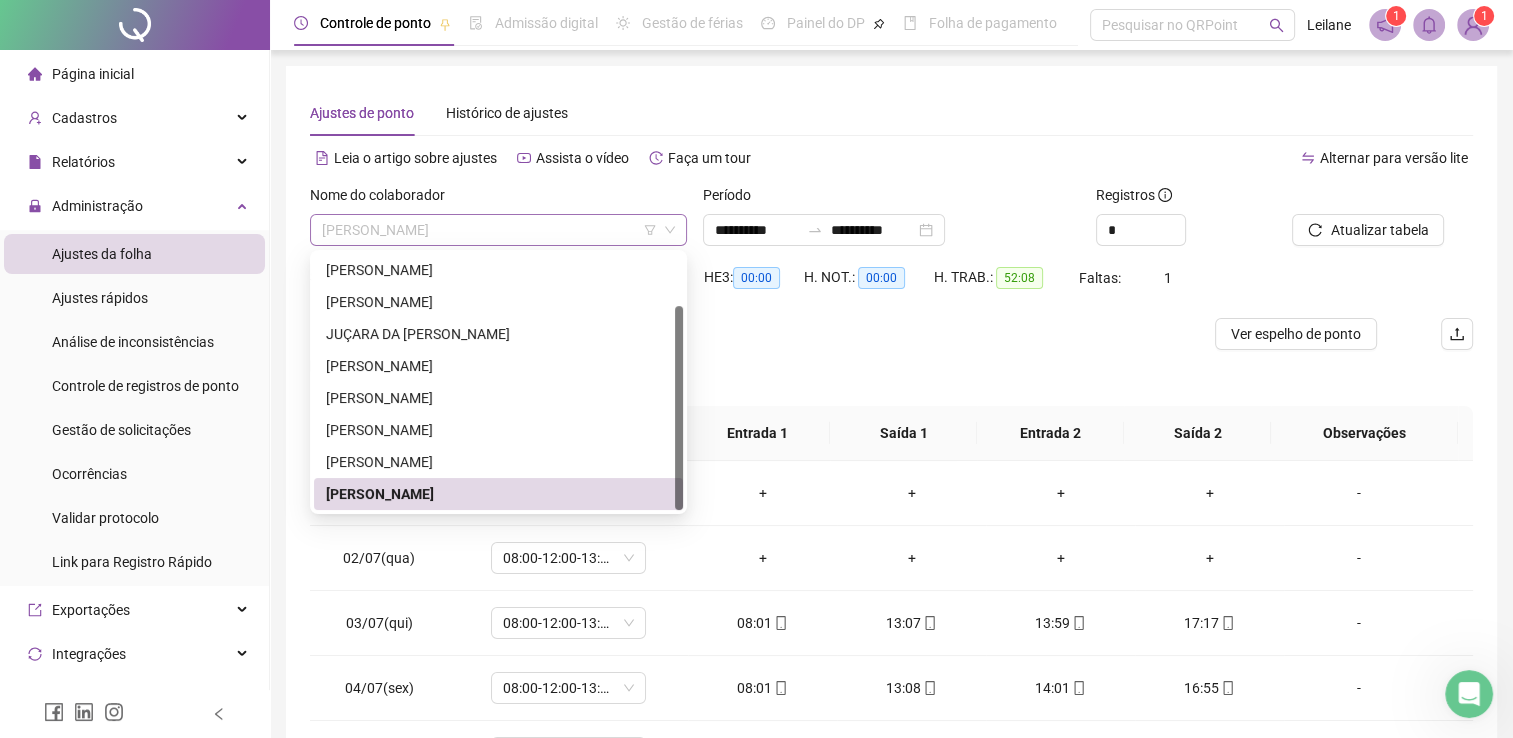 click on "[PERSON_NAME]" at bounding box center [498, 230] 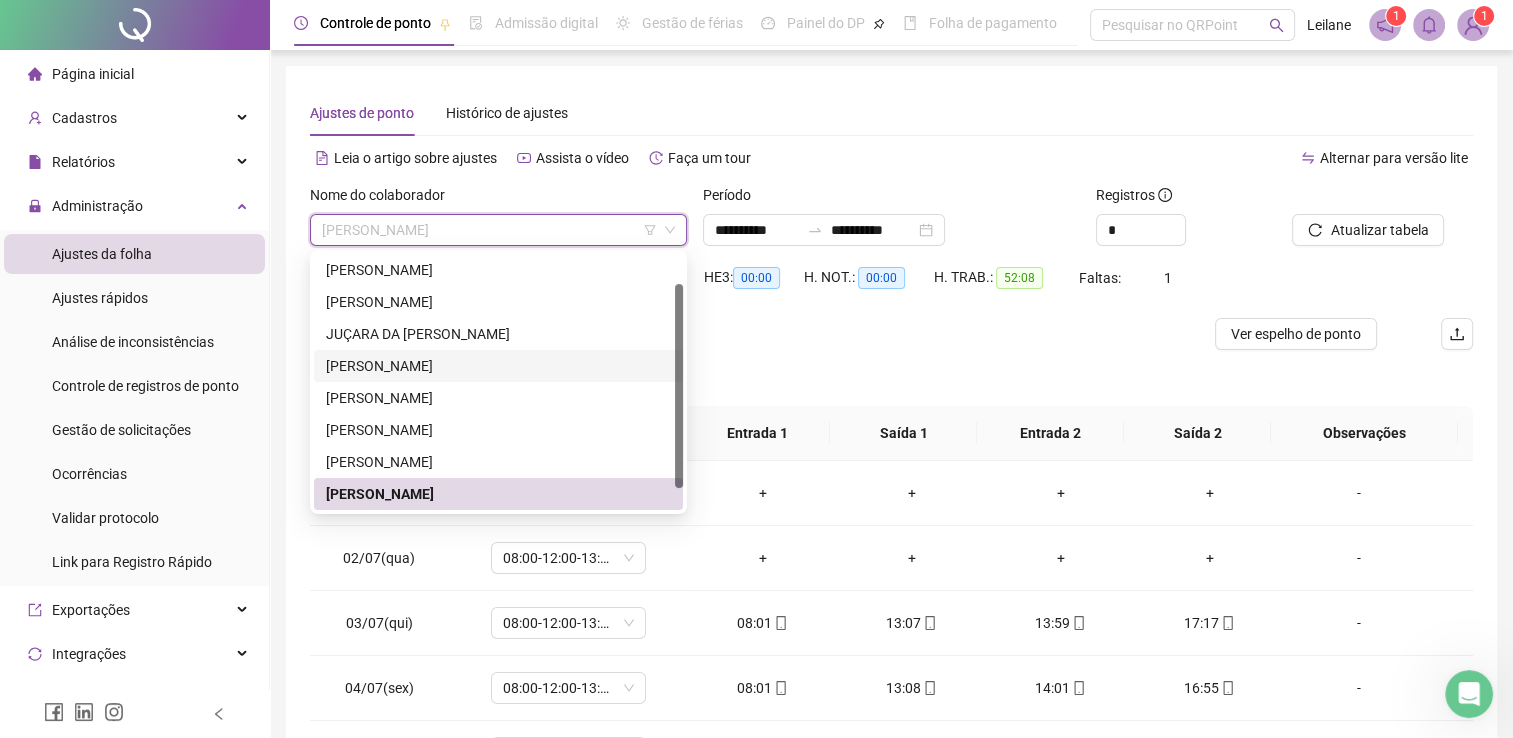 scroll, scrollTop: 0, scrollLeft: 0, axis: both 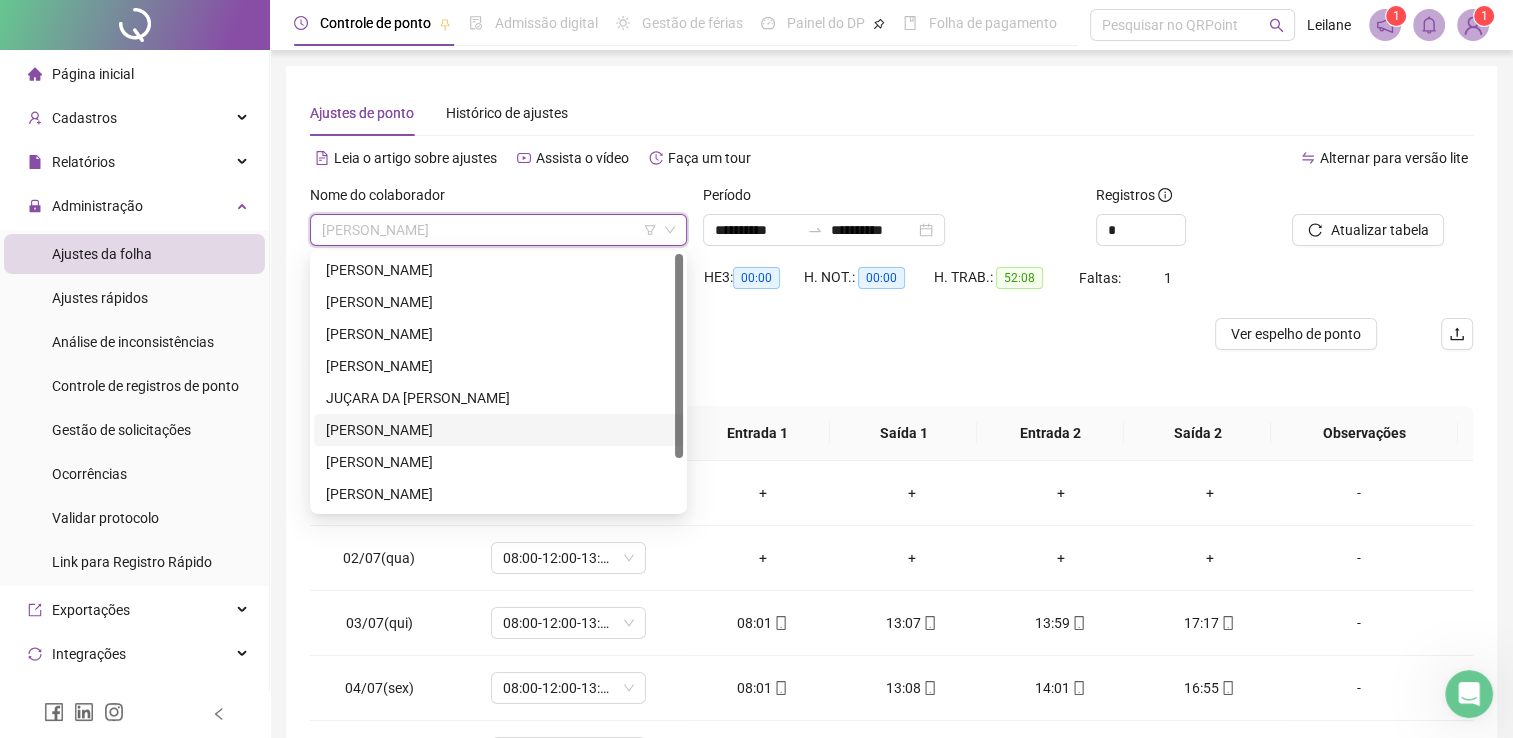 drag, startPoint x: 677, startPoint y: 370, endPoint x: 687, endPoint y: 250, distance: 120.41595 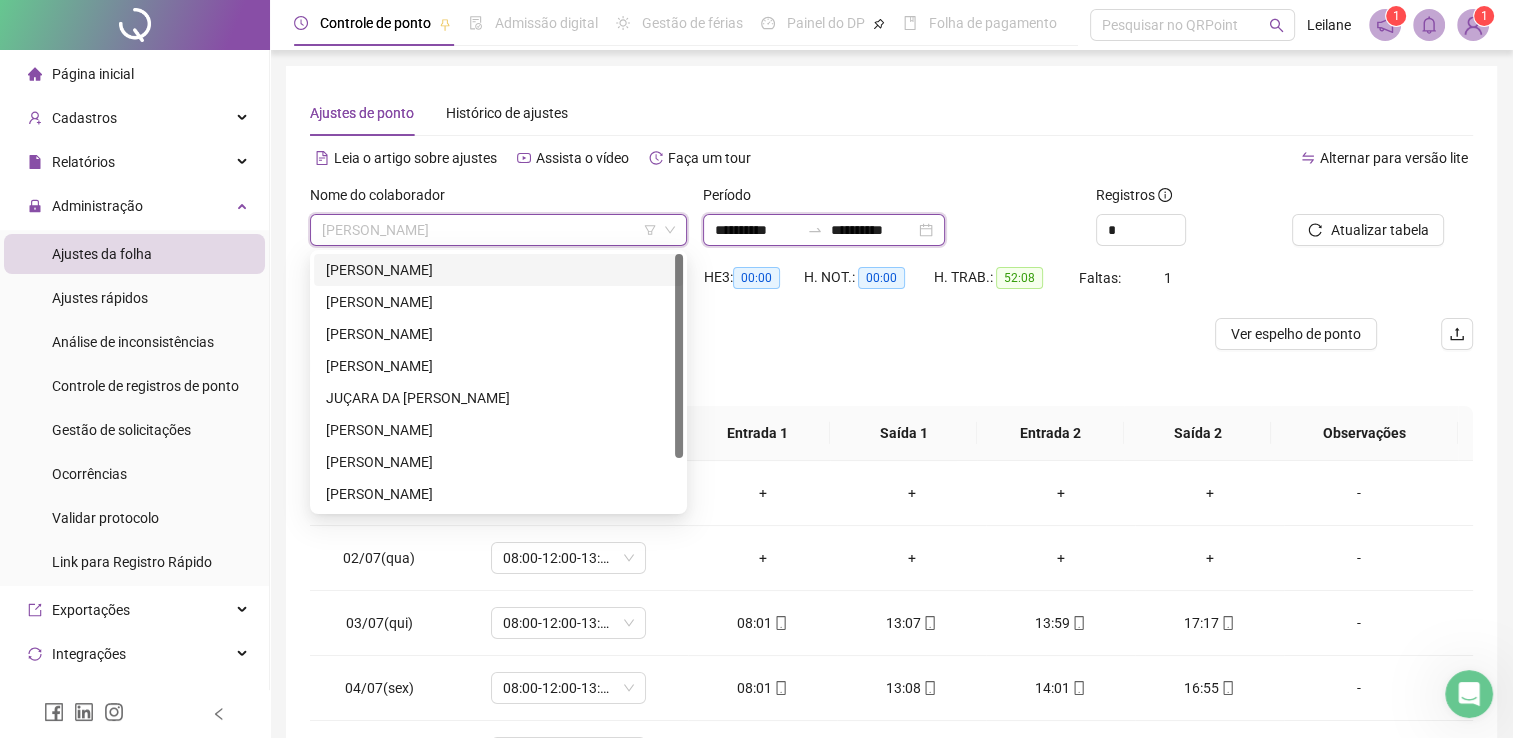 click on "**********" at bounding box center (757, 230) 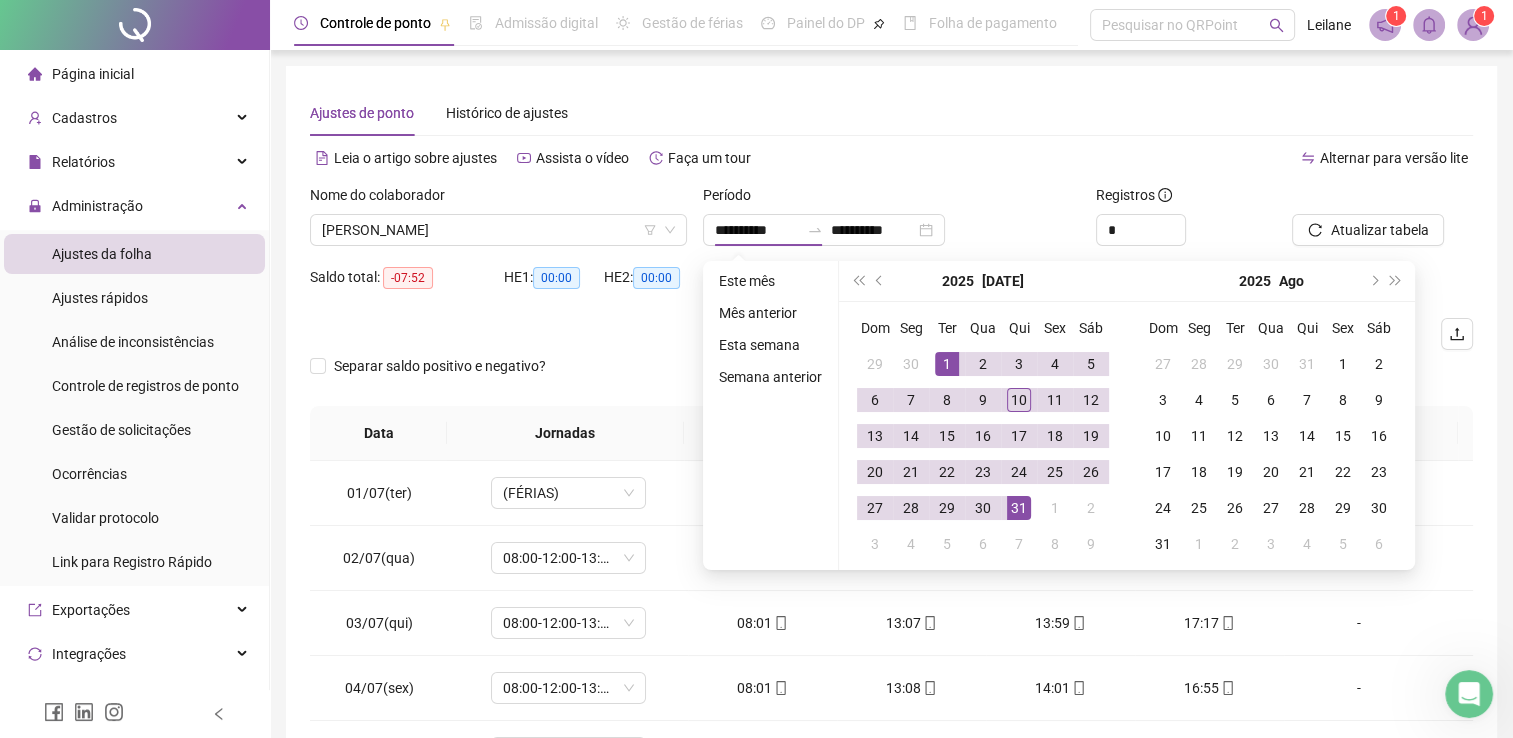 click on "Leia o artigo sobre ajustes Assista o vídeo Faça um tour" at bounding box center [601, 158] 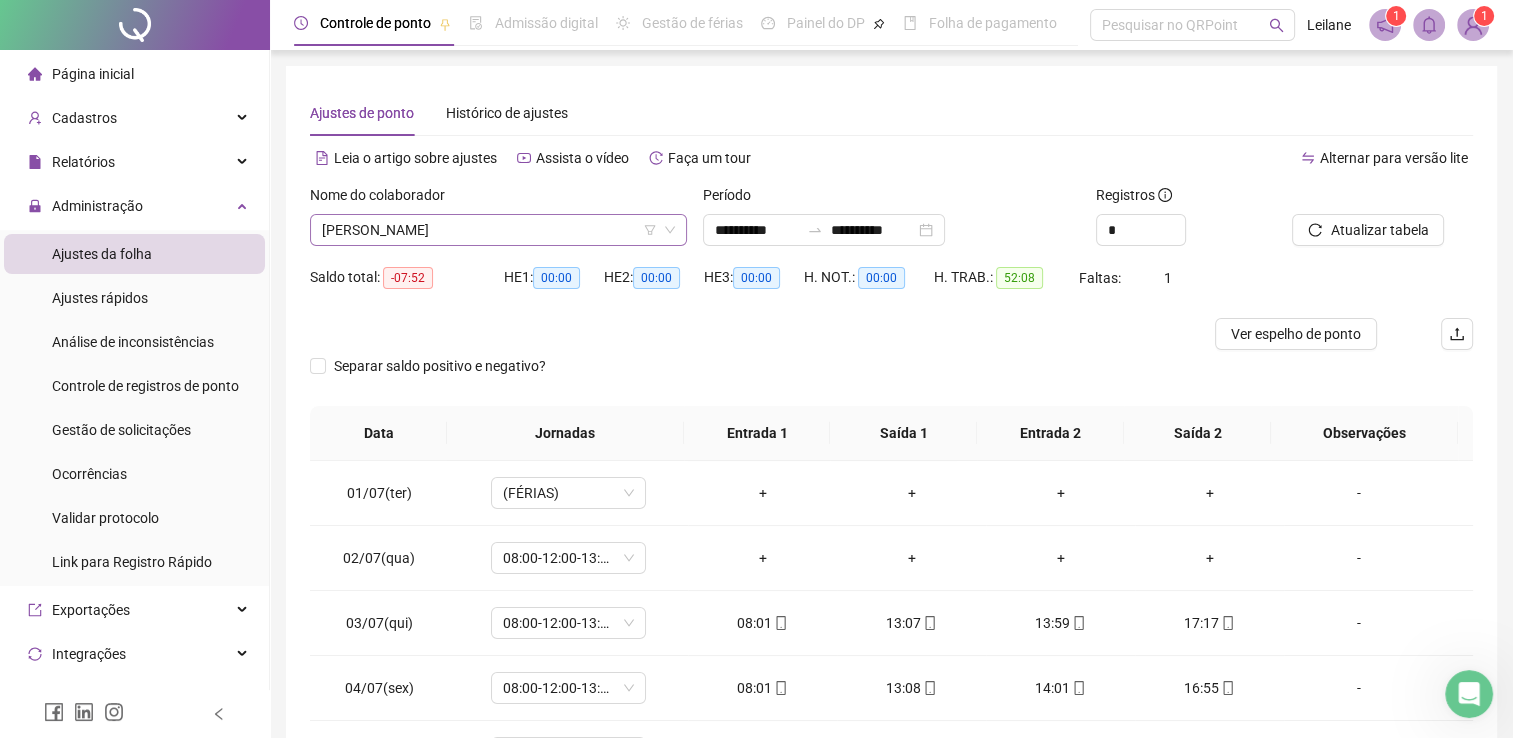 click on "[PERSON_NAME]" at bounding box center (498, 230) 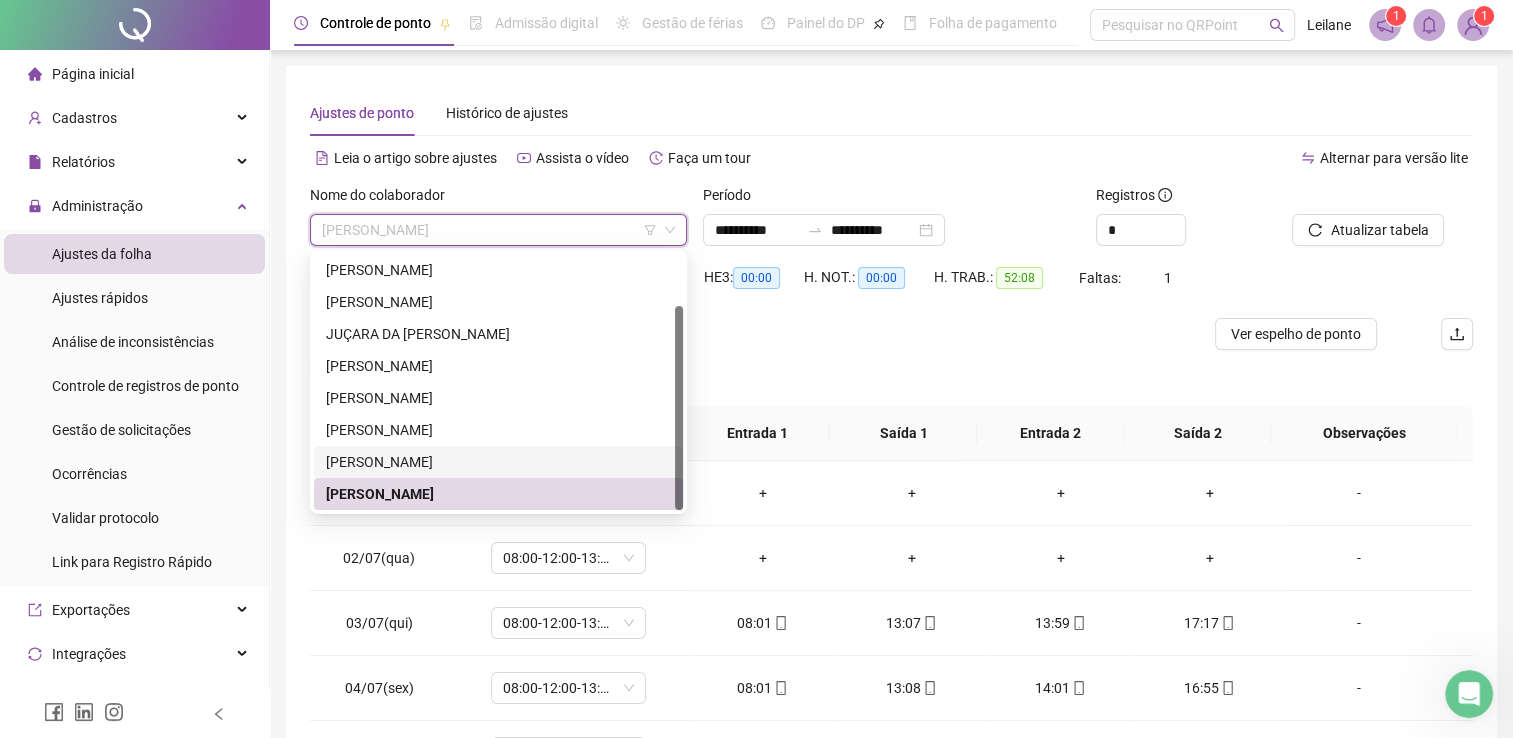 click on "[PERSON_NAME]" at bounding box center (498, 462) 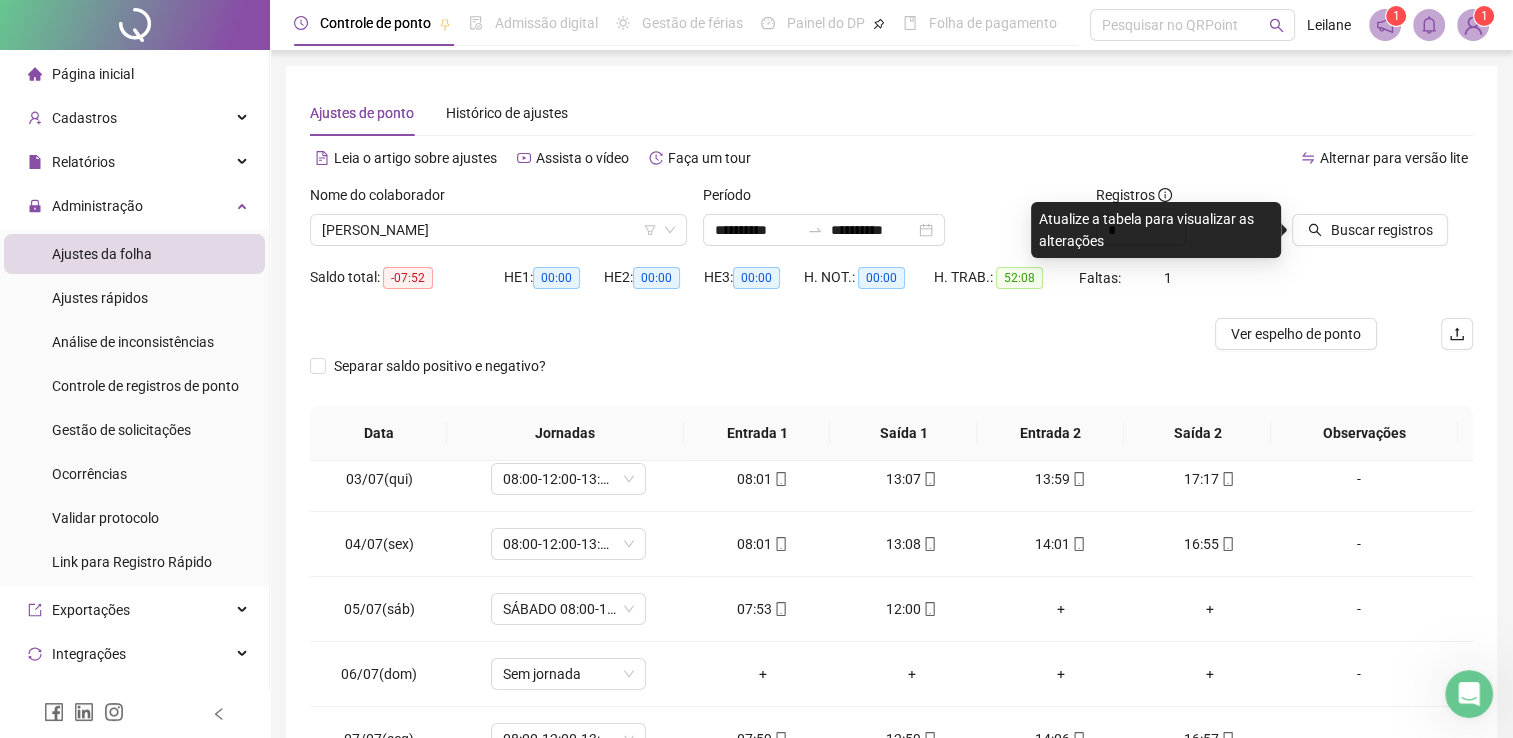 scroll, scrollTop: 220, scrollLeft: 0, axis: vertical 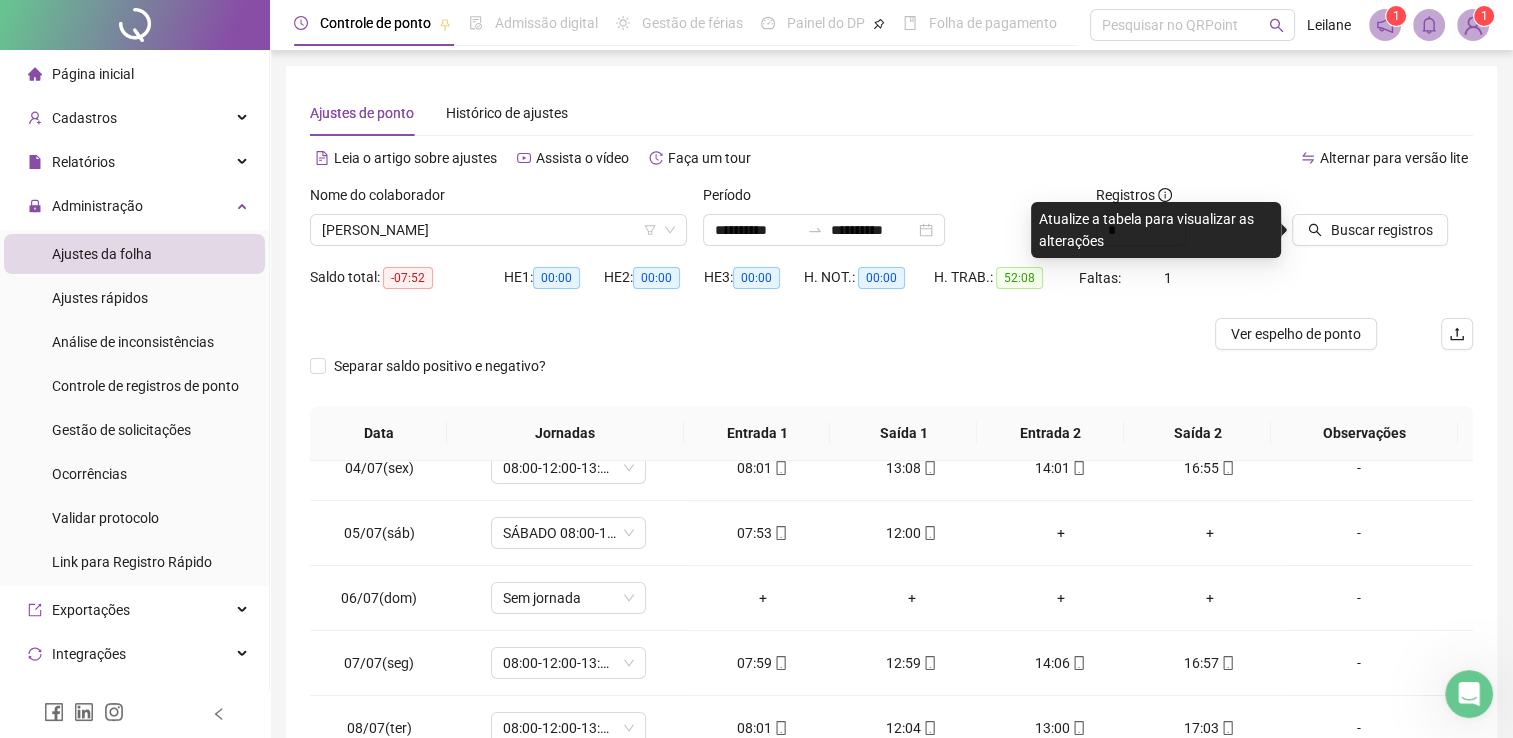 drag, startPoint x: 1462, startPoint y: 525, endPoint x: 32, endPoint y: 26, distance: 1514.563 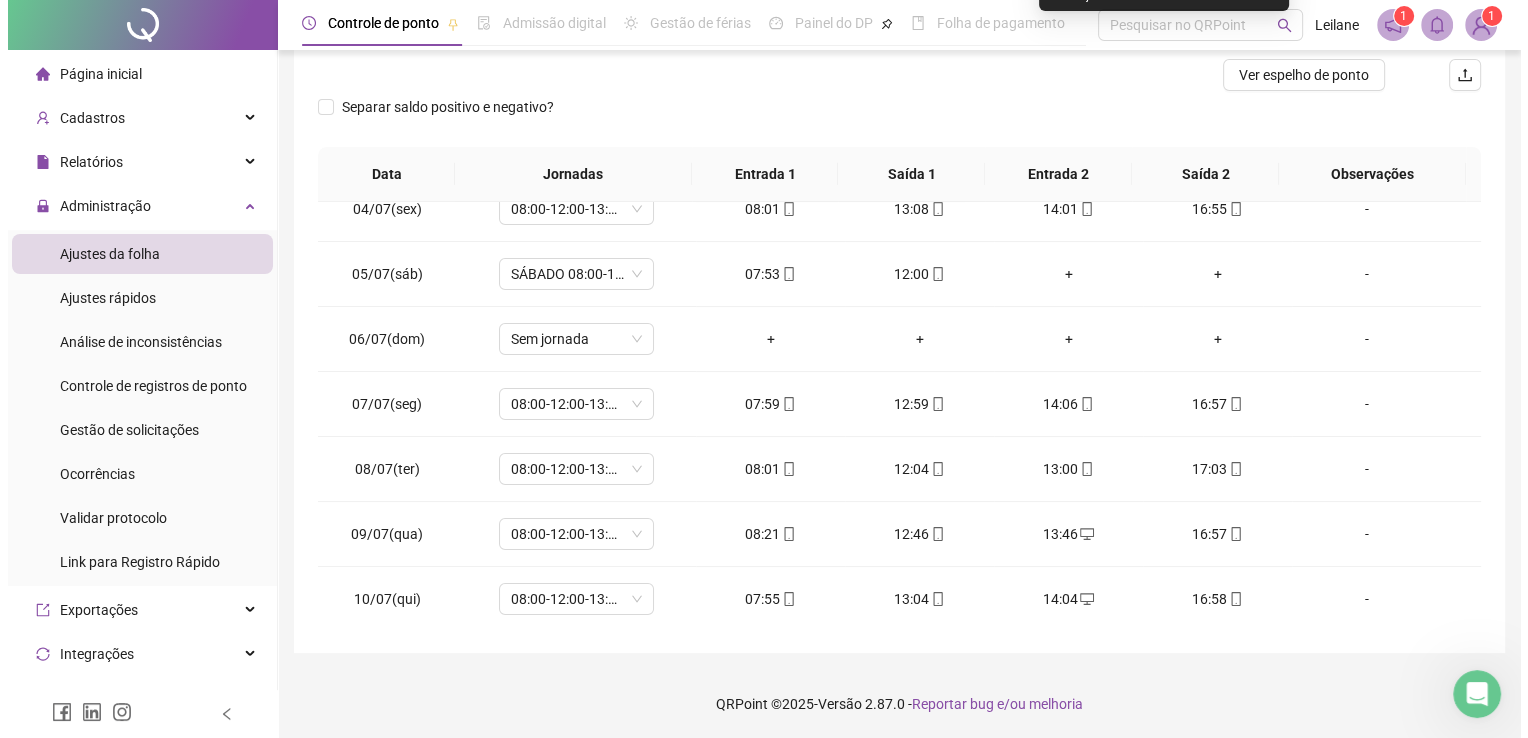 scroll, scrollTop: 0, scrollLeft: 0, axis: both 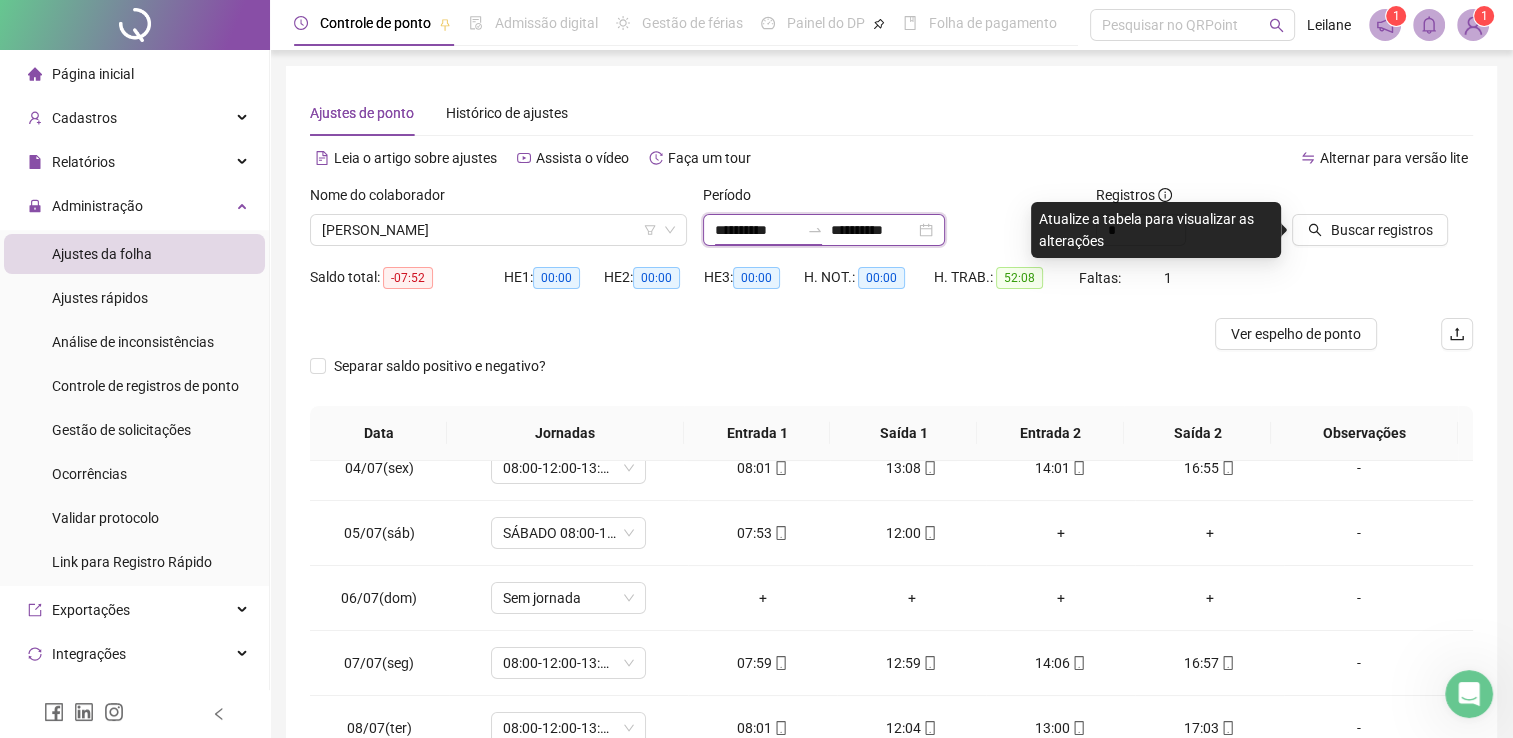 click on "**********" at bounding box center (757, 230) 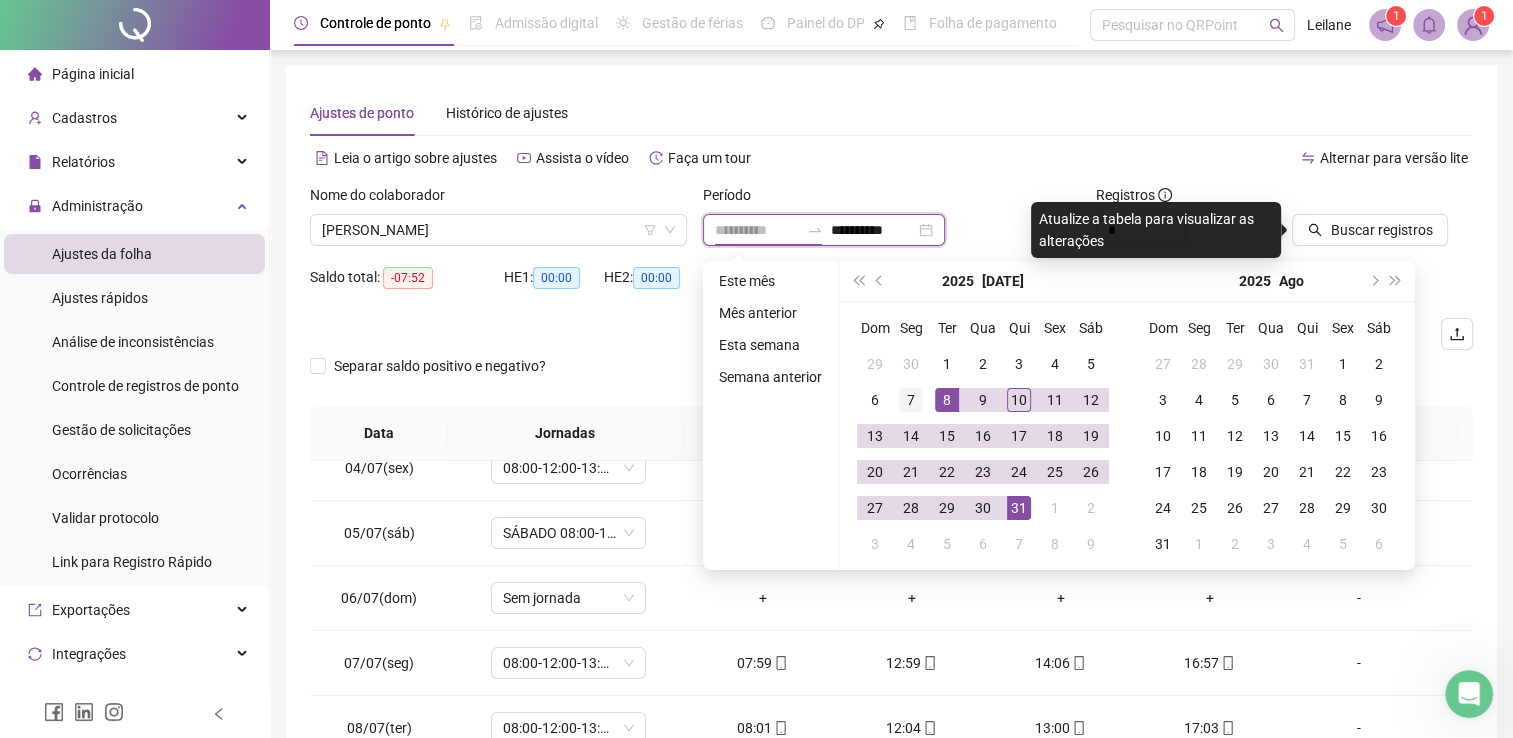 type on "**********" 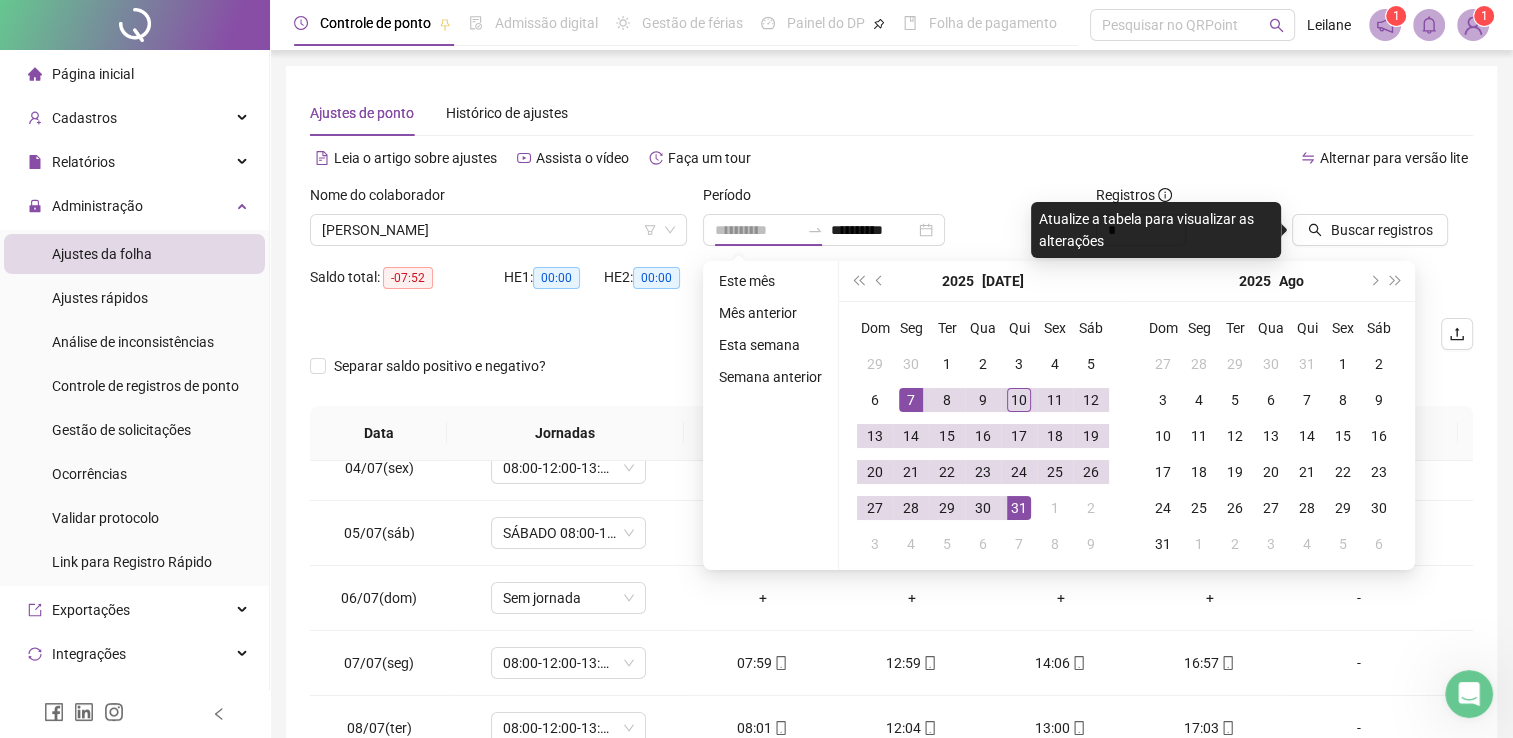 click on "7" at bounding box center (911, 400) 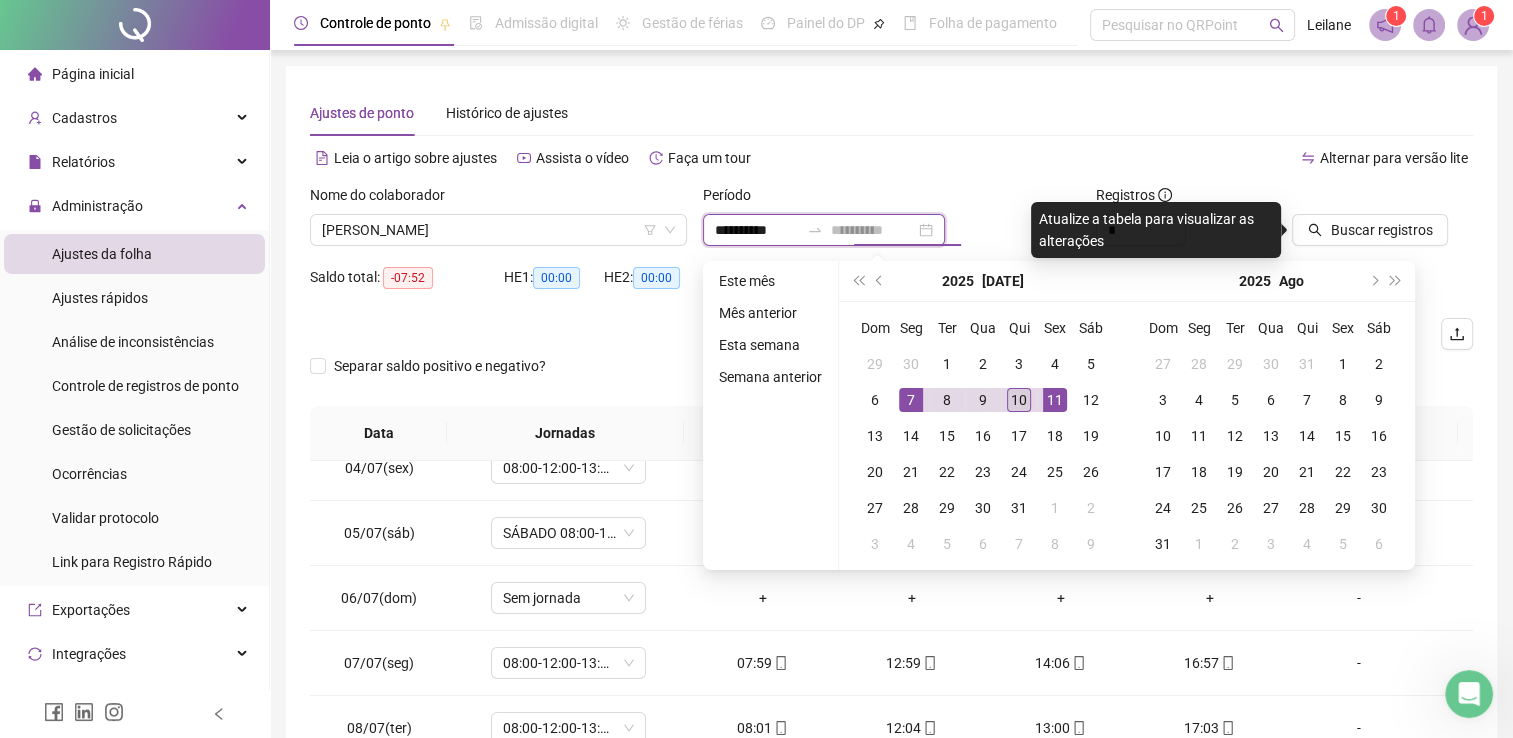 type on "**********" 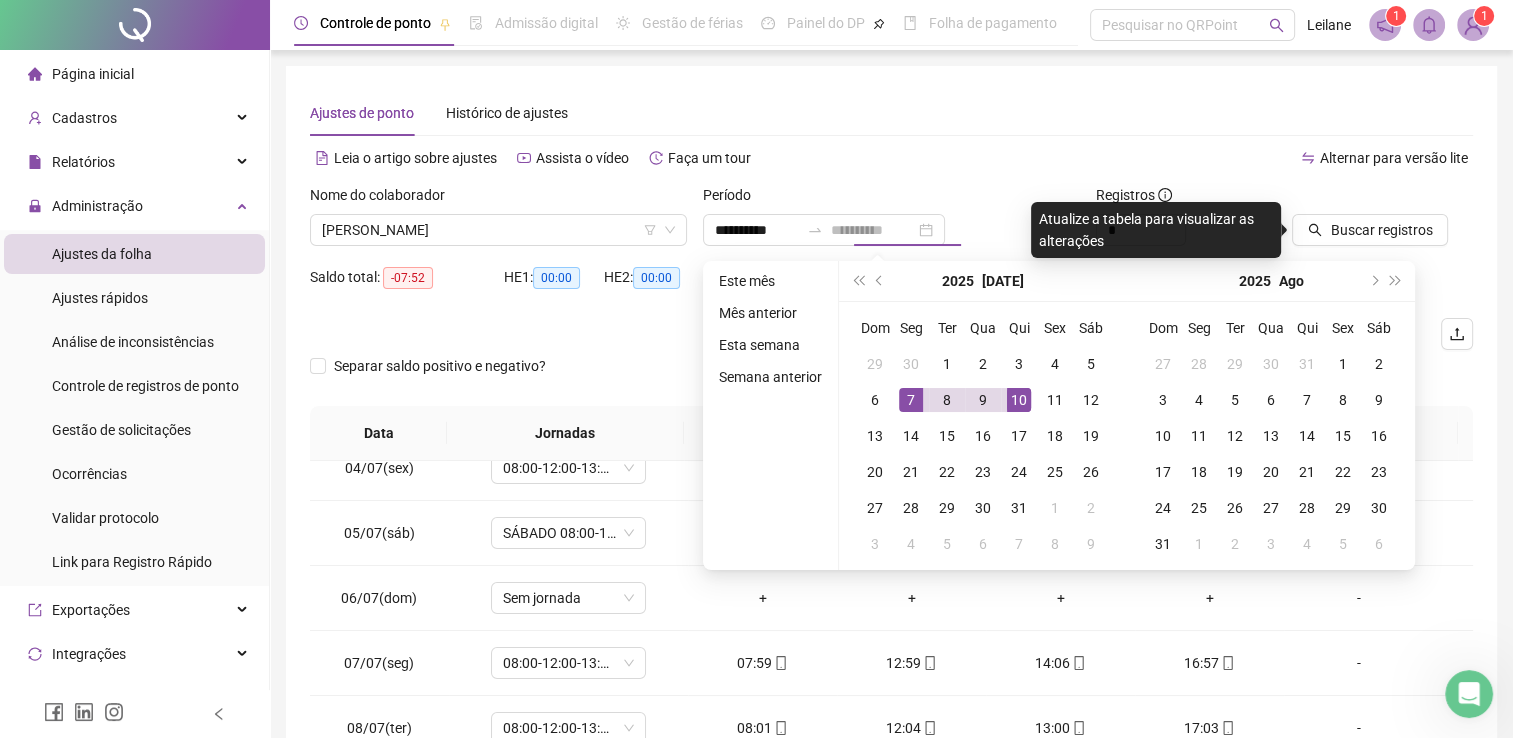 click on "10" at bounding box center (1019, 400) 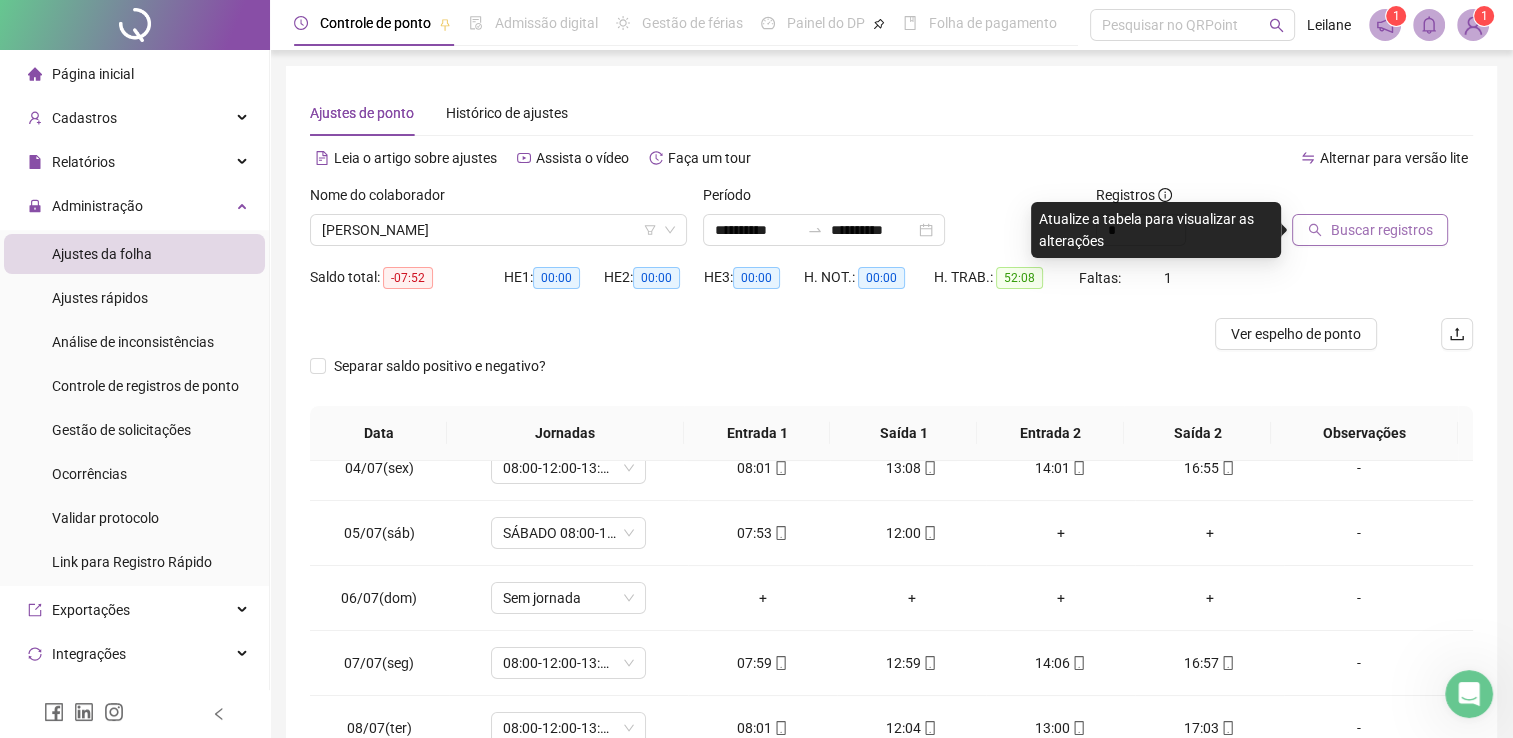 click on "Buscar registros" at bounding box center (1381, 230) 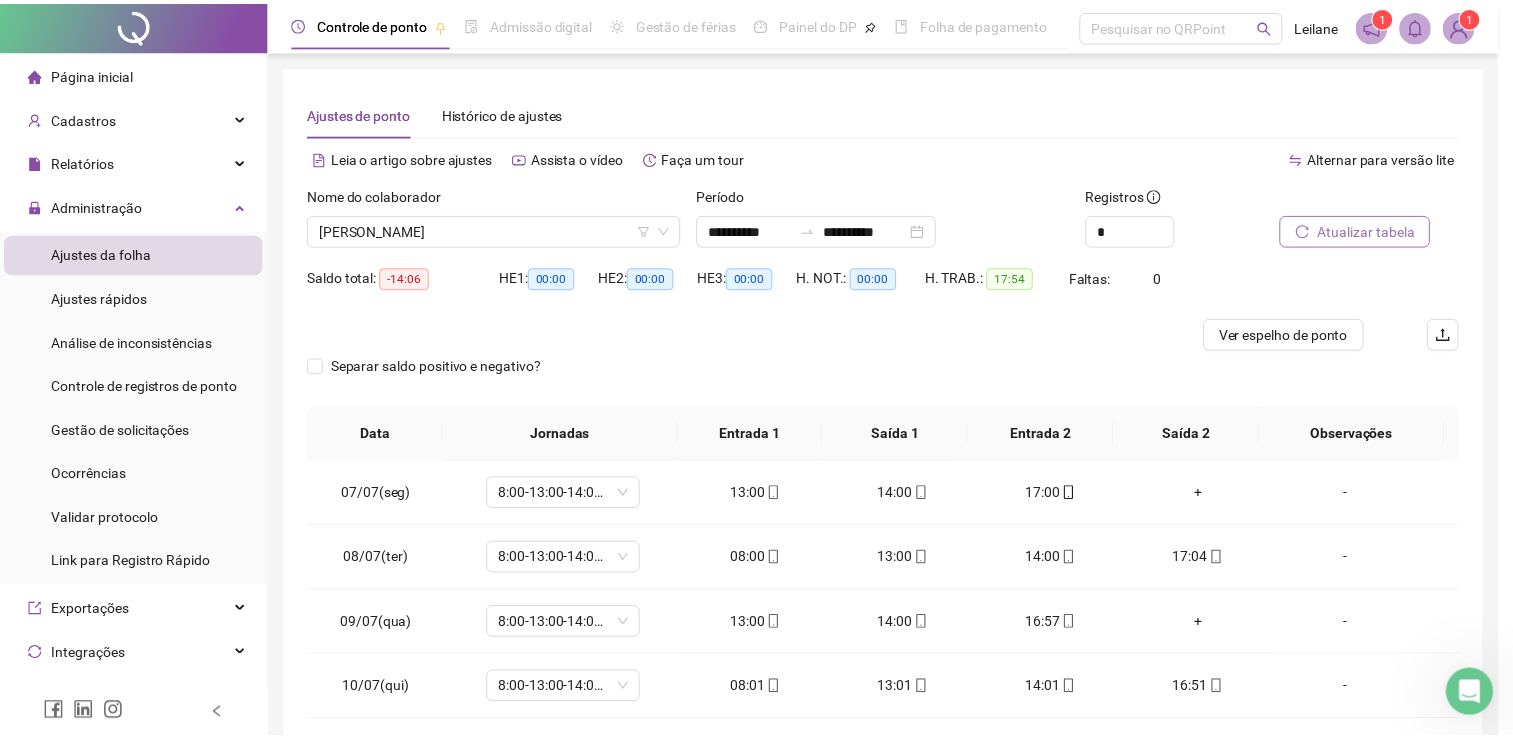 scroll, scrollTop: 0, scrollLeft: 0, axis: both 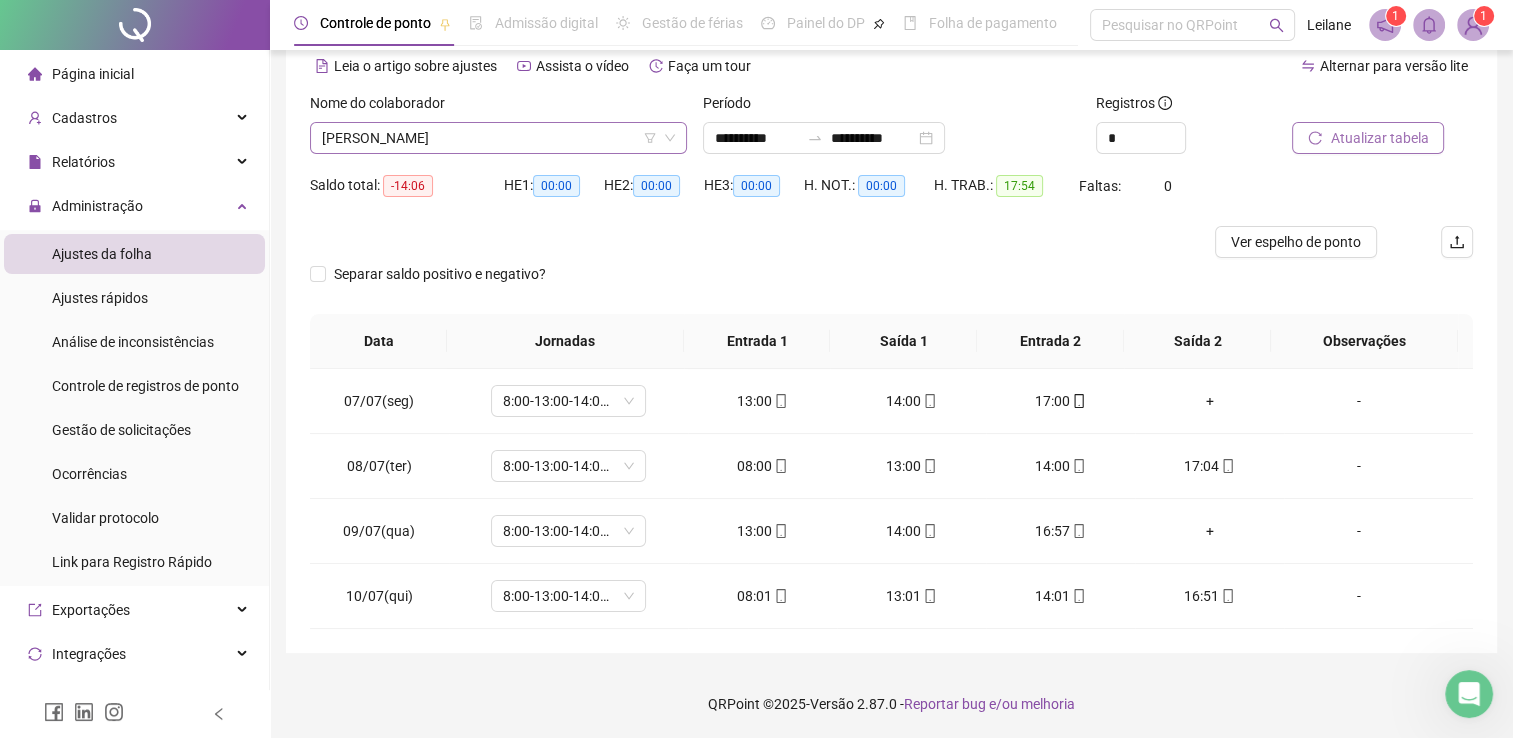 click on "[PERSON_NAME]" at bounding box center [498, 138] 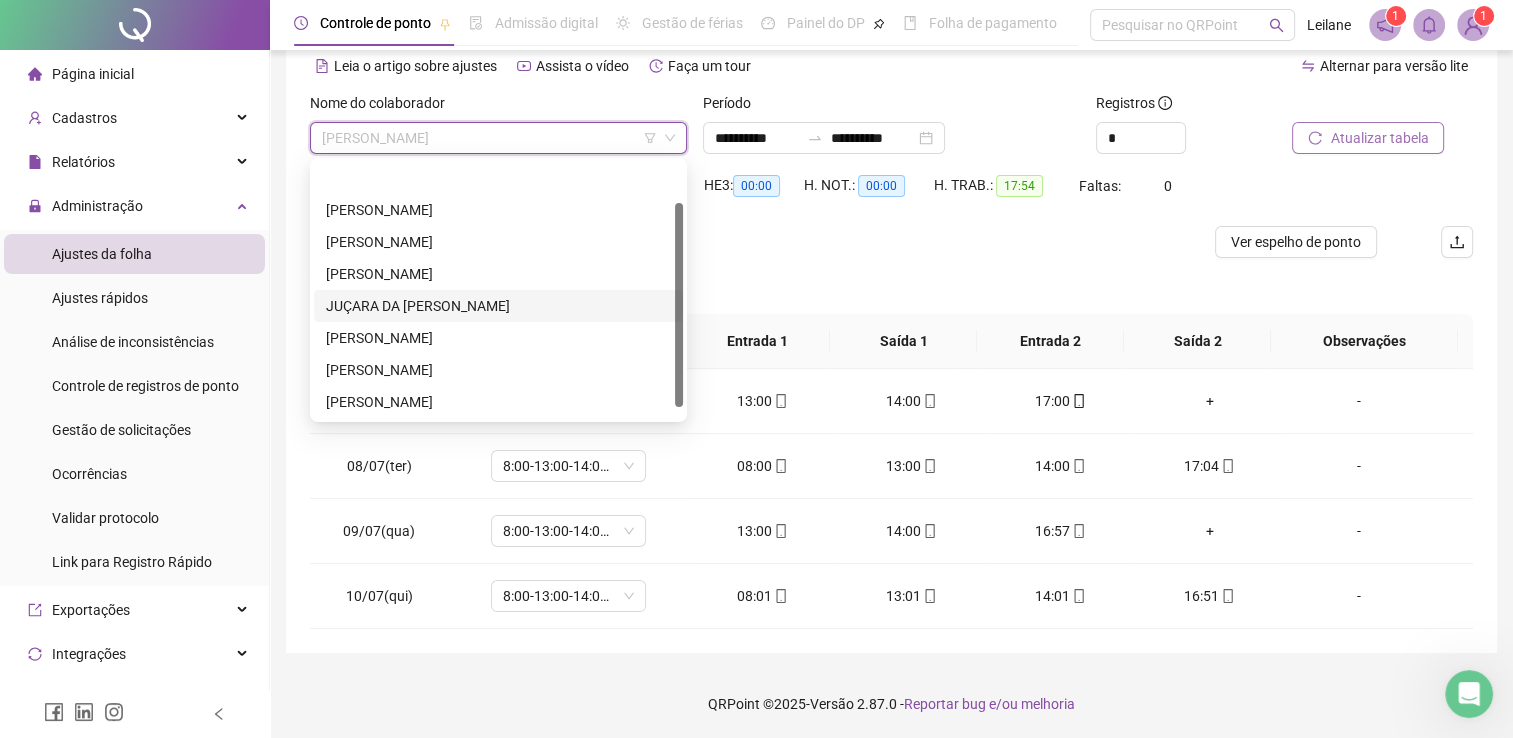 scroll, scrollTop: 0, scrollLeft: 0, axis: both 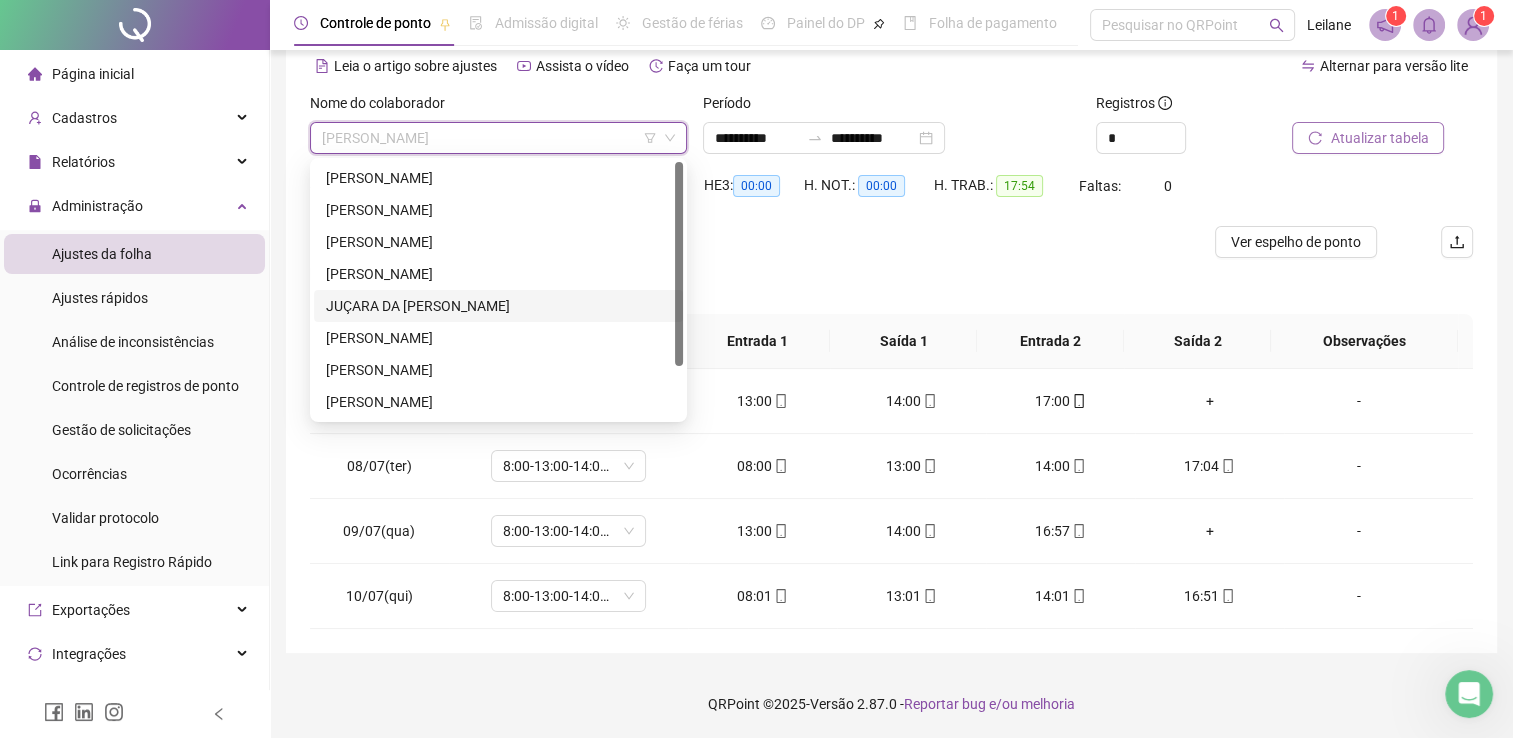 drag, startPoint x: 682, startPoint y: 267, endPoint x: 668, endPoint y: 182, distance: 86.145226 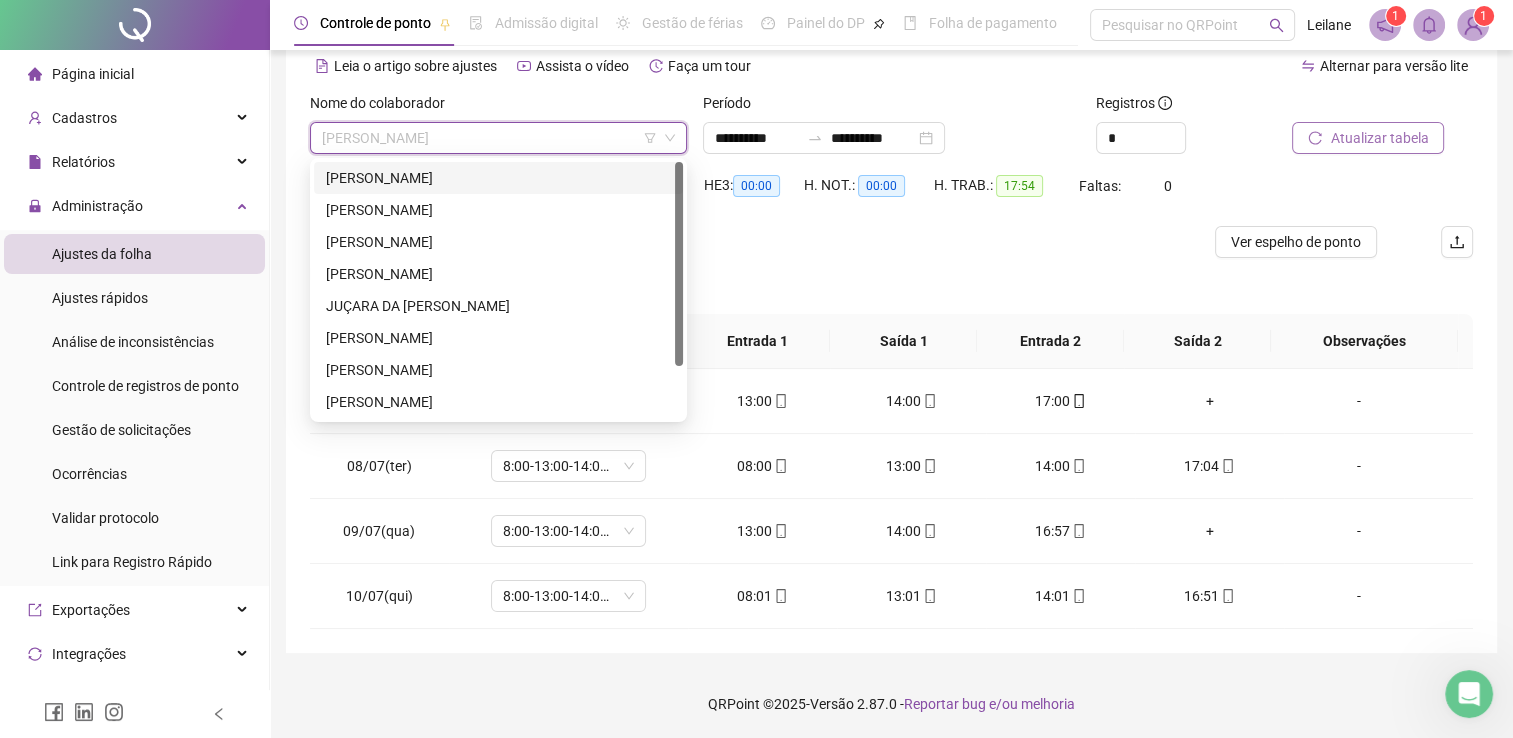 click on "[PERSON_NAME]" at bounding box center [498, 178] 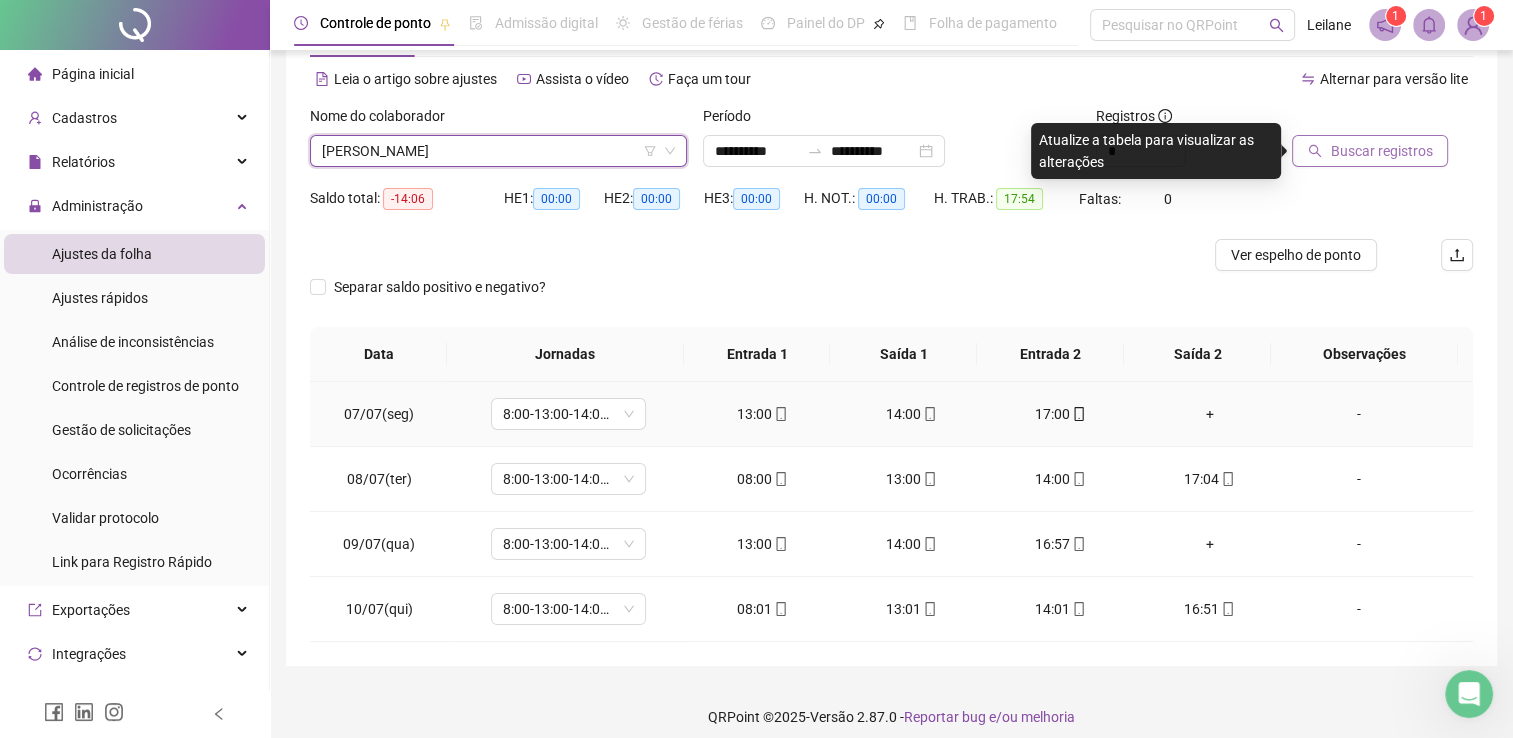 scroll, scrollTop: 92, scrollLeft: 0, axis: vertical 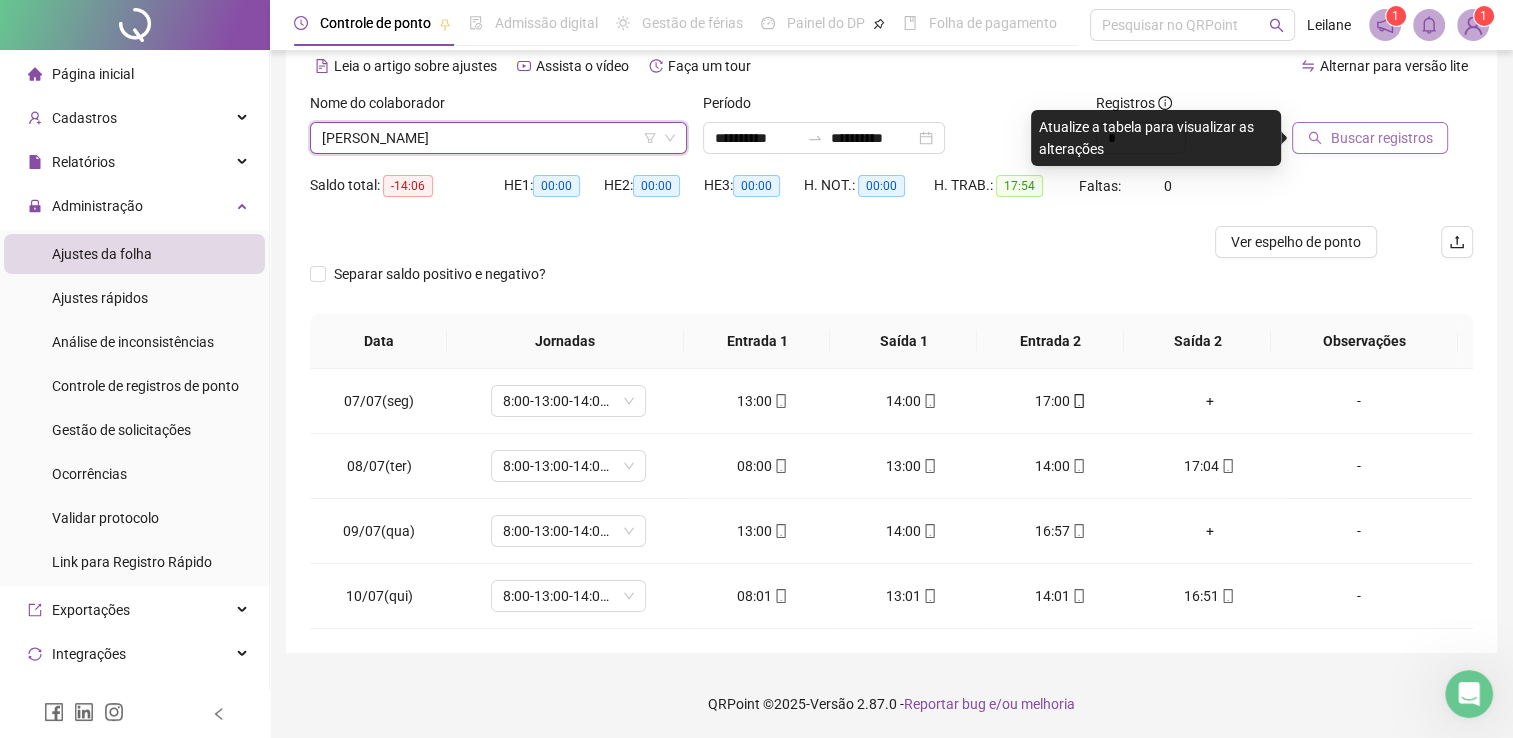 click on "[PERSON_NAME]" at bounding box center (498, 138) 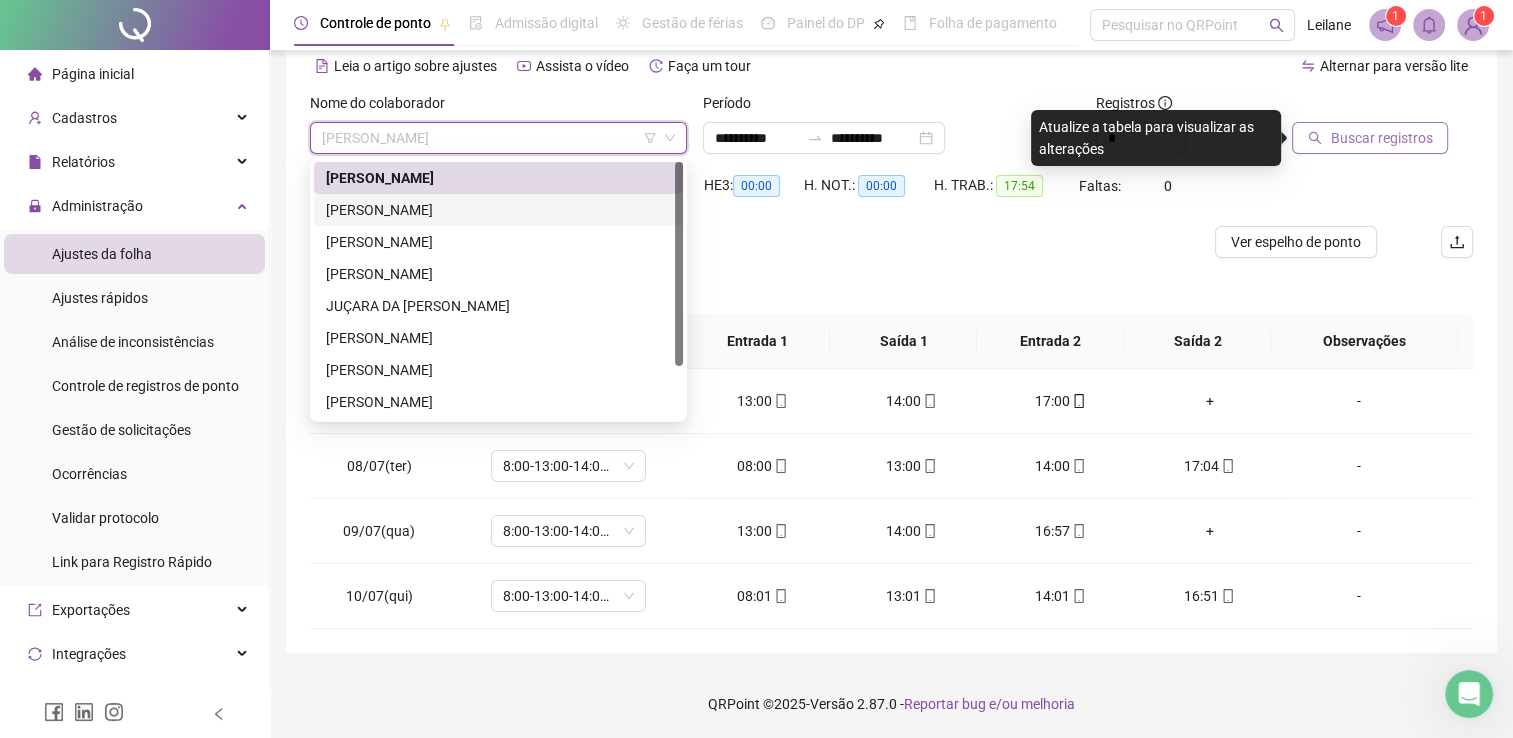 click on "[PERSON_NAME]" at bounding box center (498, 210) 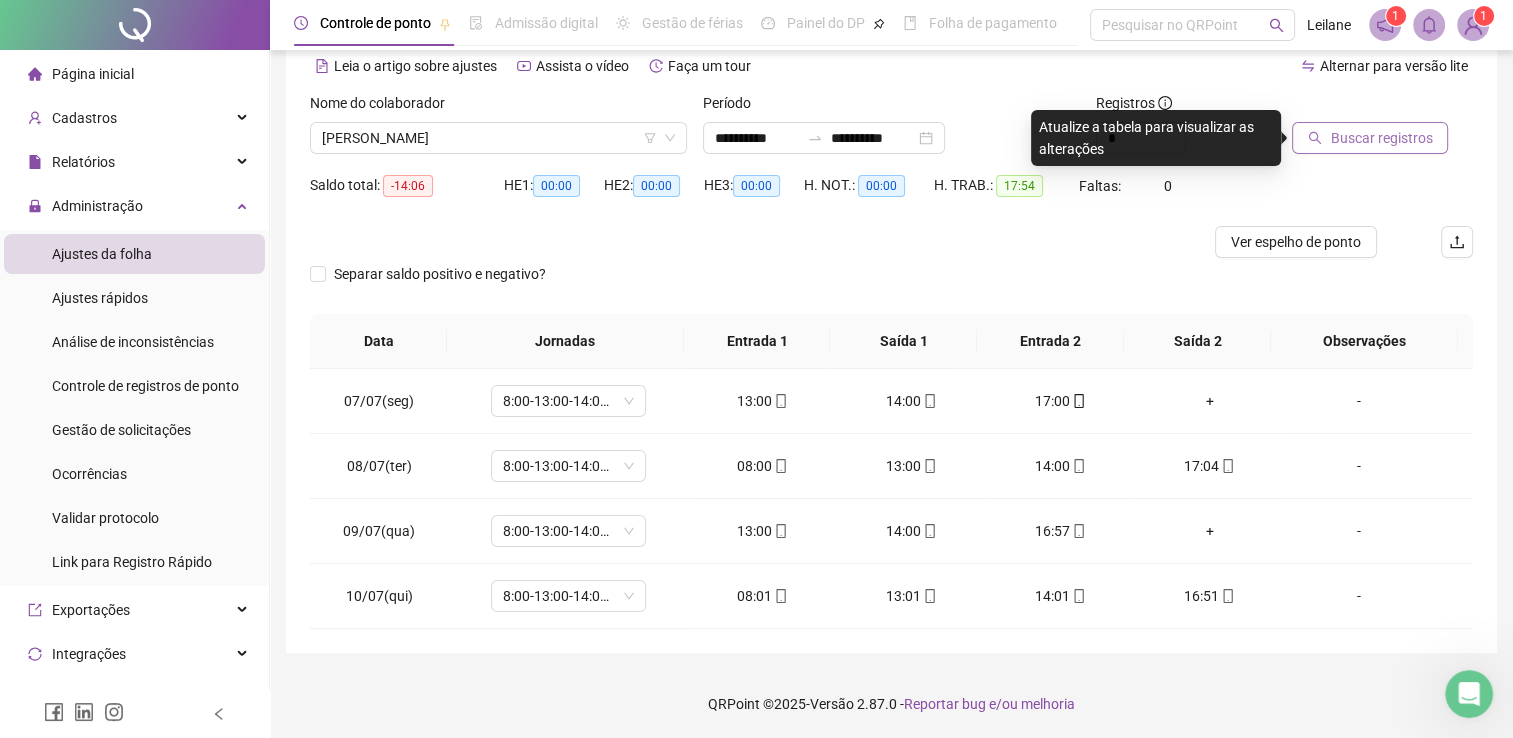 click on "Buscar registros" at bounding box center (1381, 138) 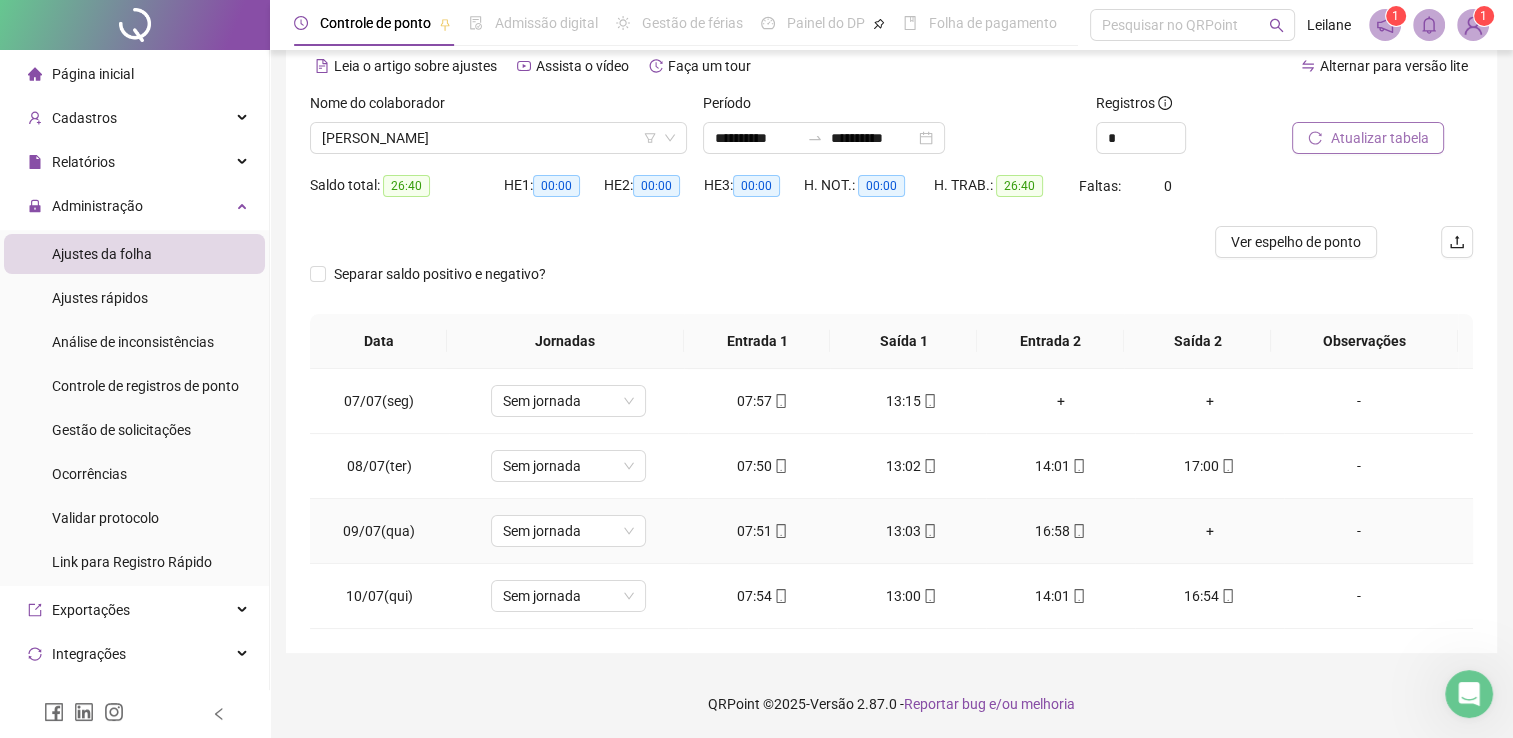 click on "+" at bounding box center (1209, 531) 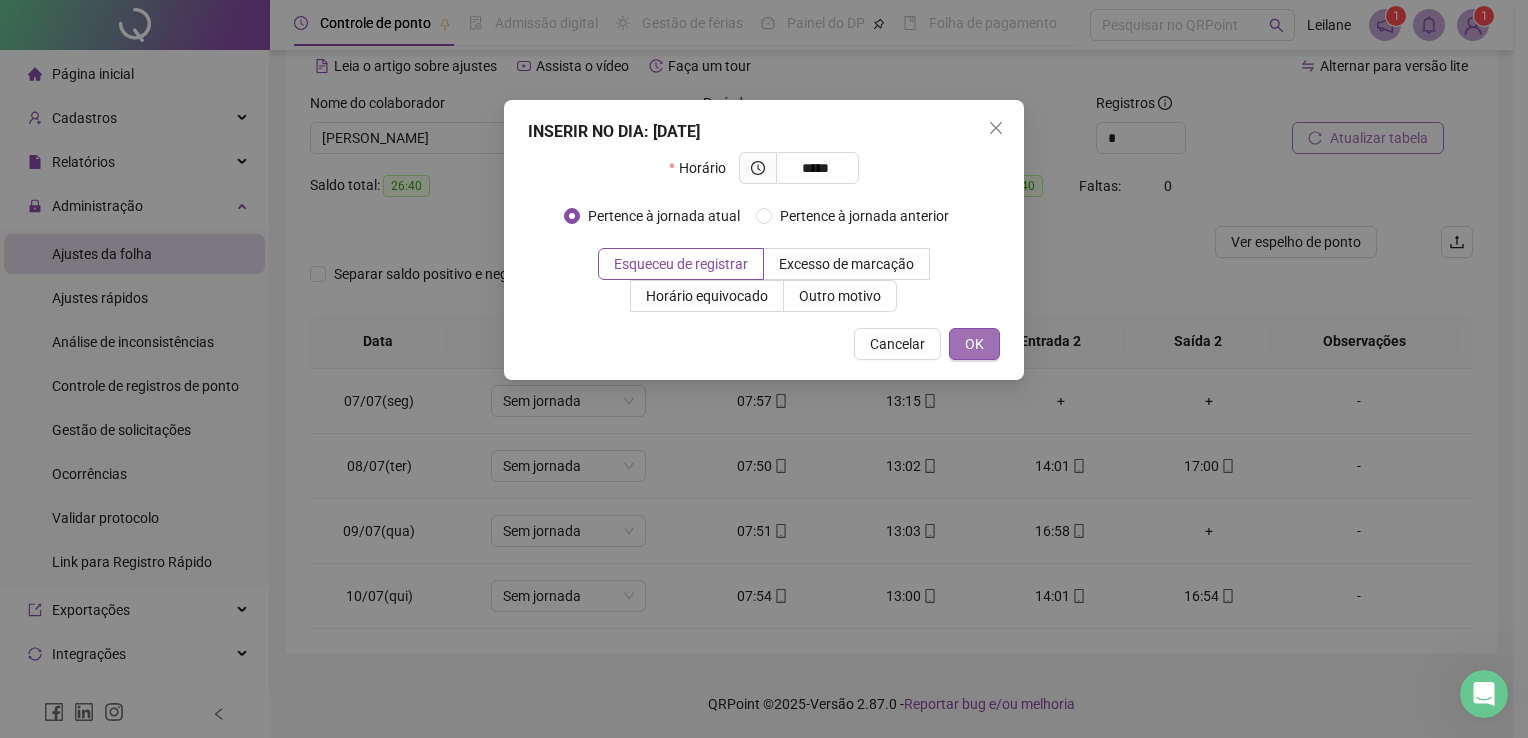 type 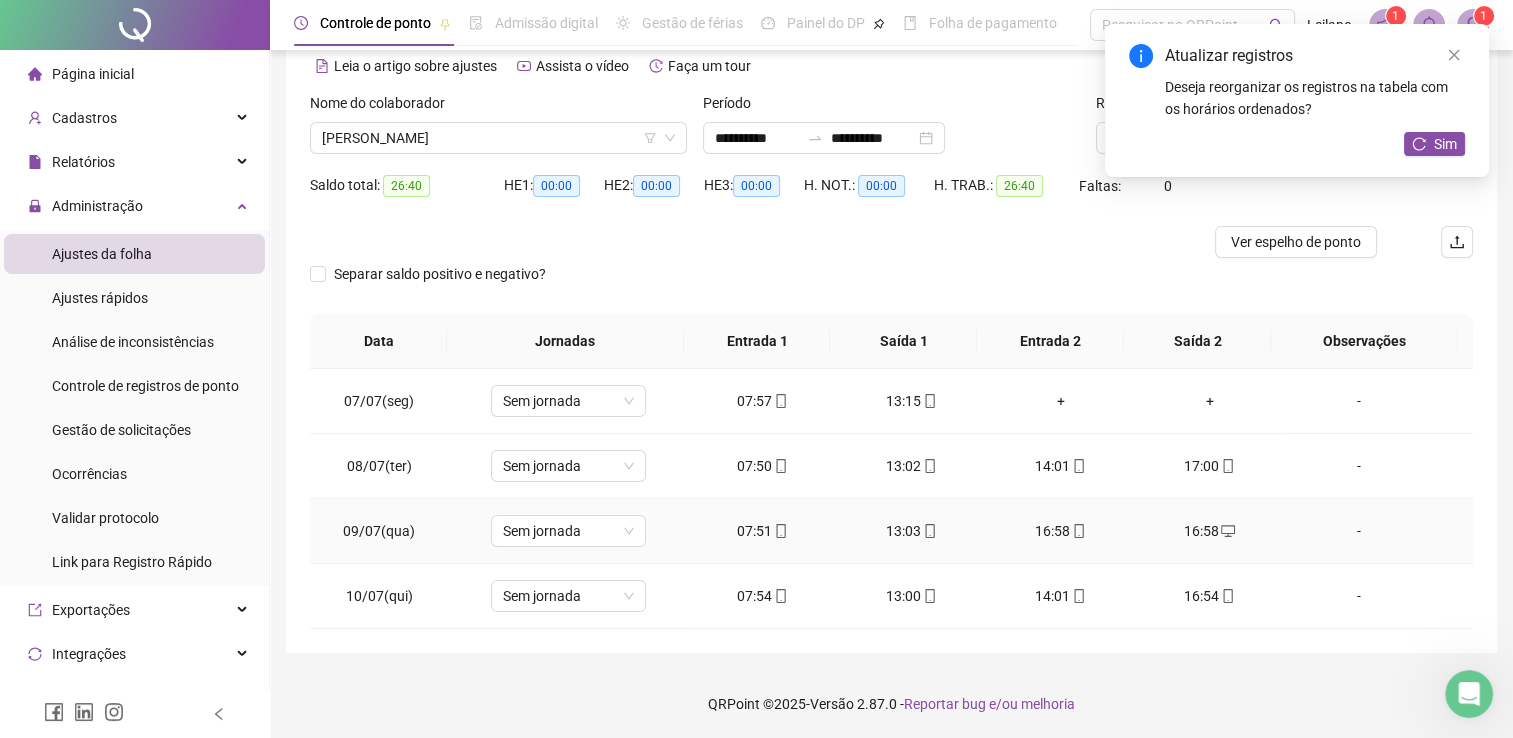 click on "16:58" at bounding box center [1060, 531] 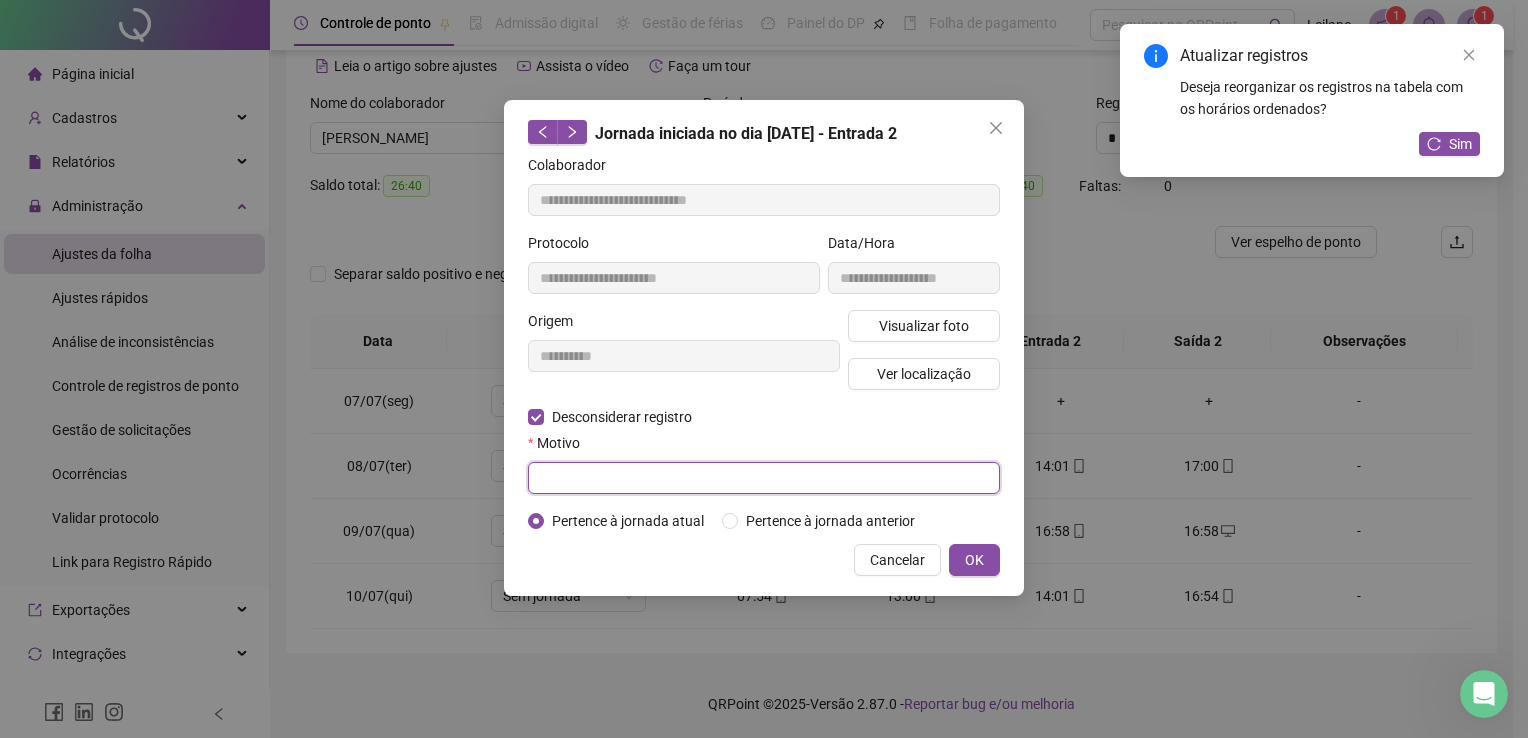 click at bounding box center (764, 478) 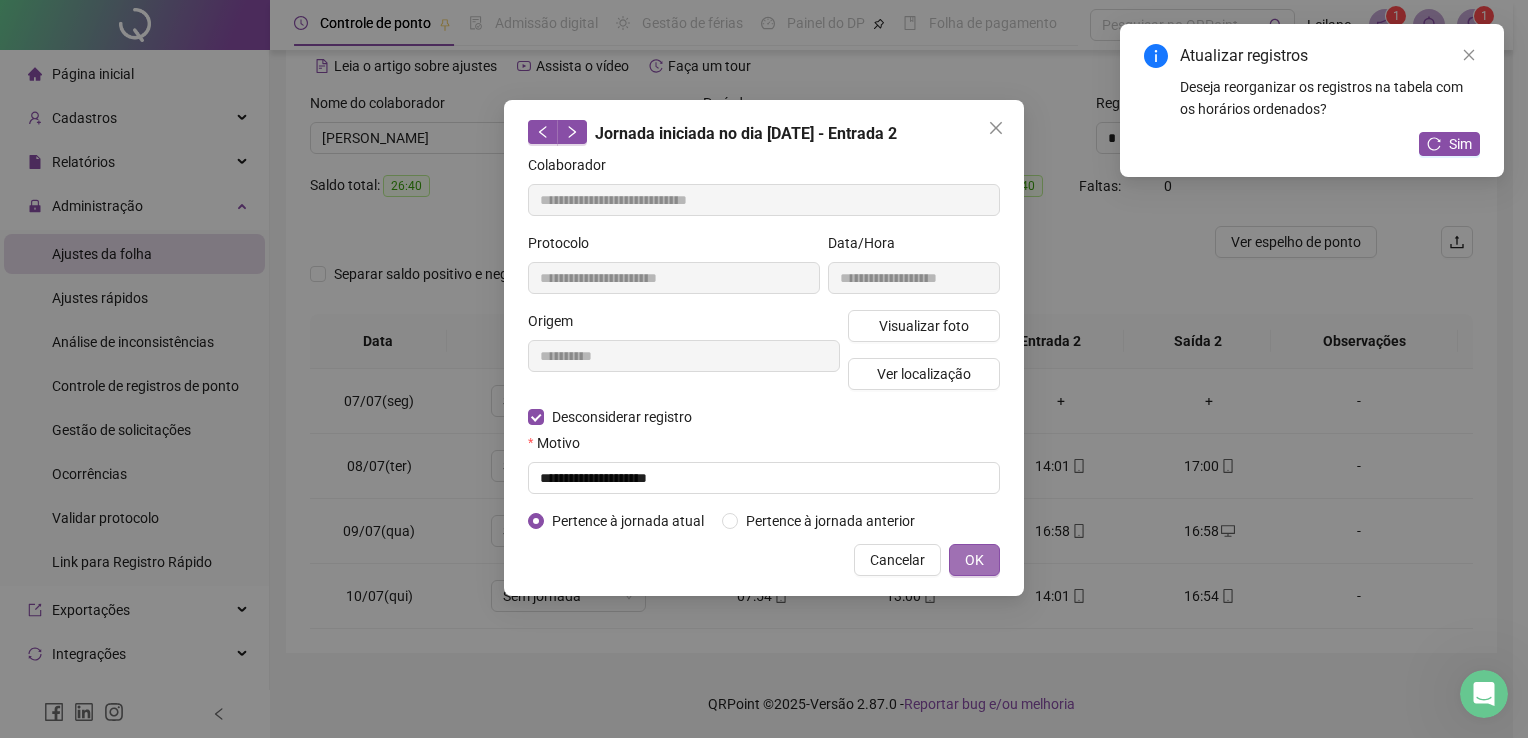 click on "OK" at bounding box center (974, 560) 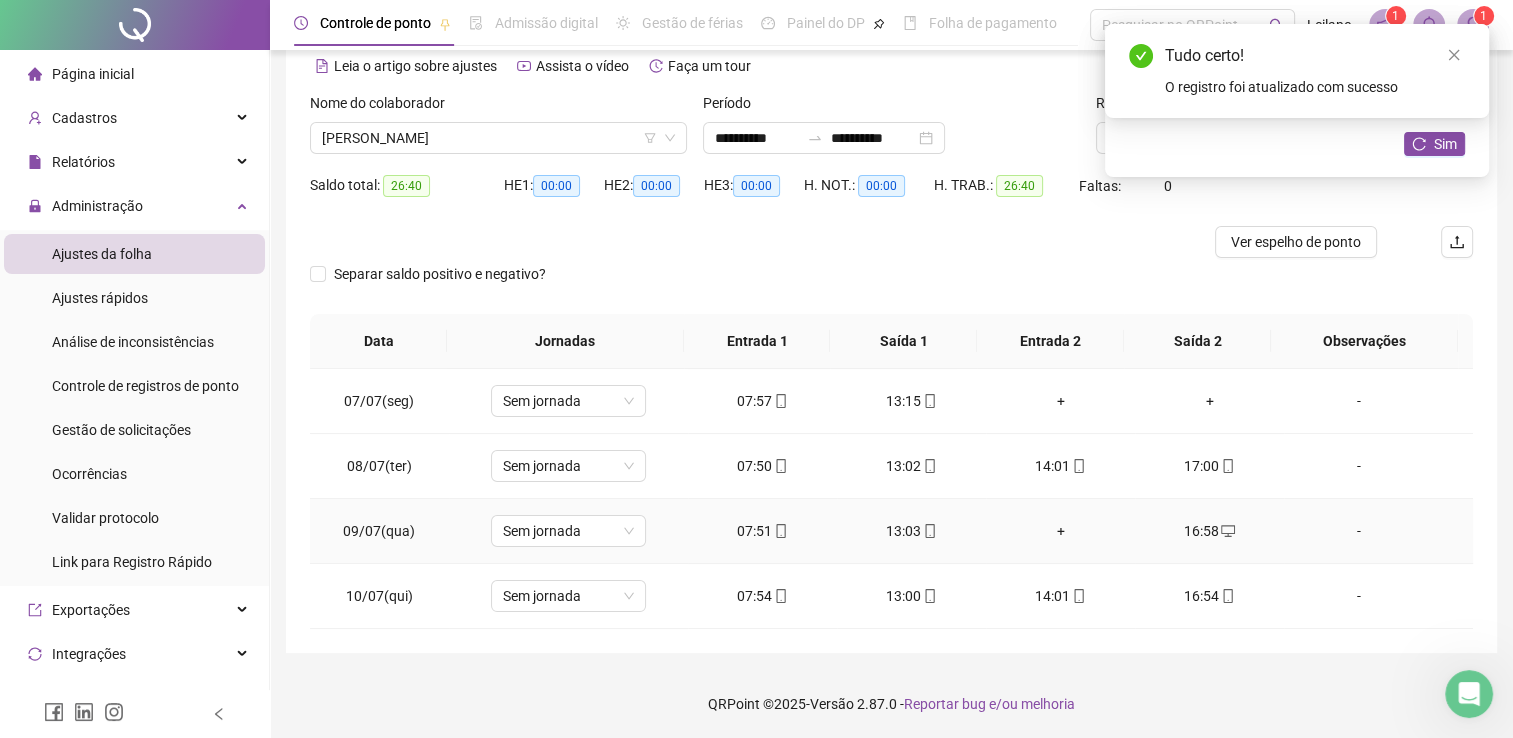 click on "+" at bounding box center [1060, 531] 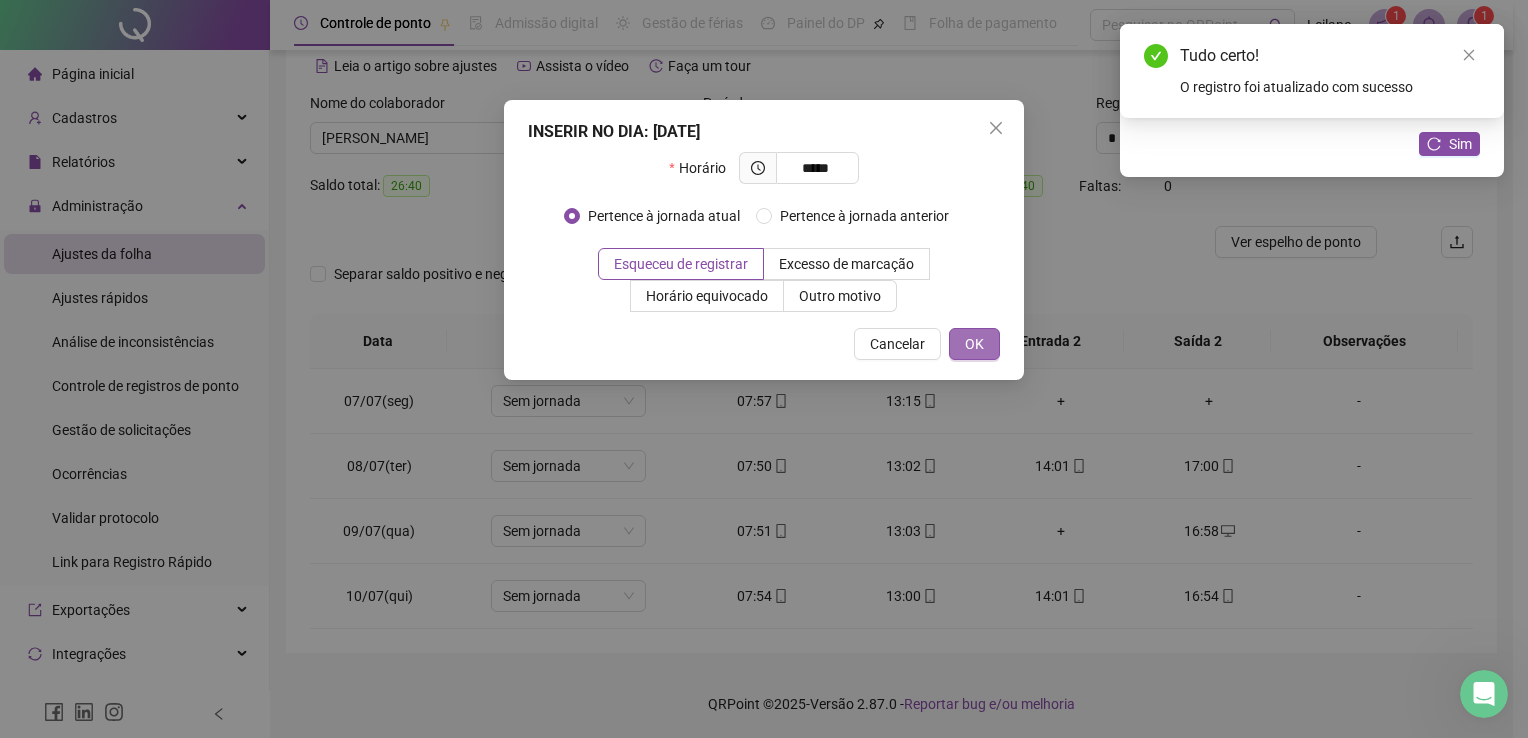 click on "OK" at bounding box center (974, 344) 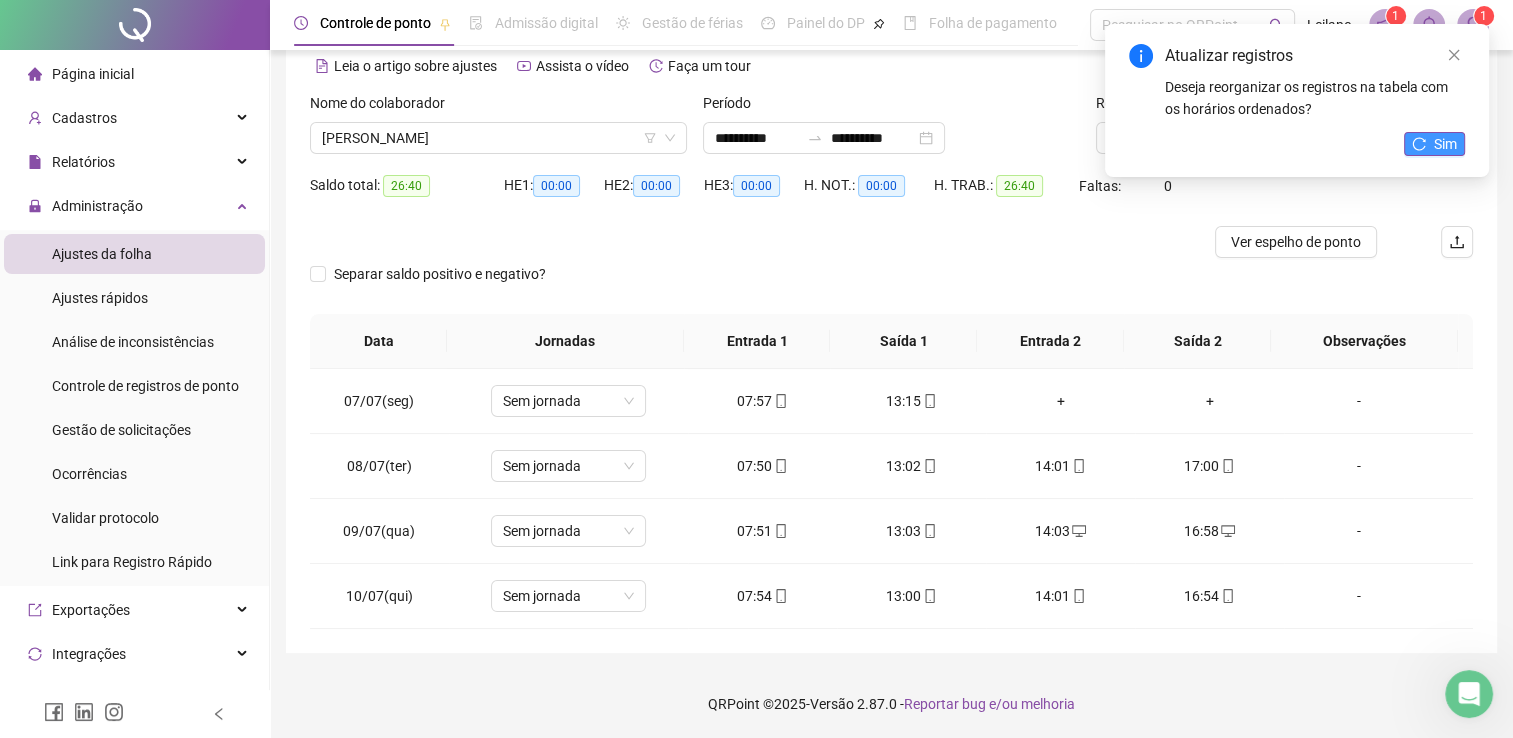 click on "Sim" at bounding box center [1445, 144] 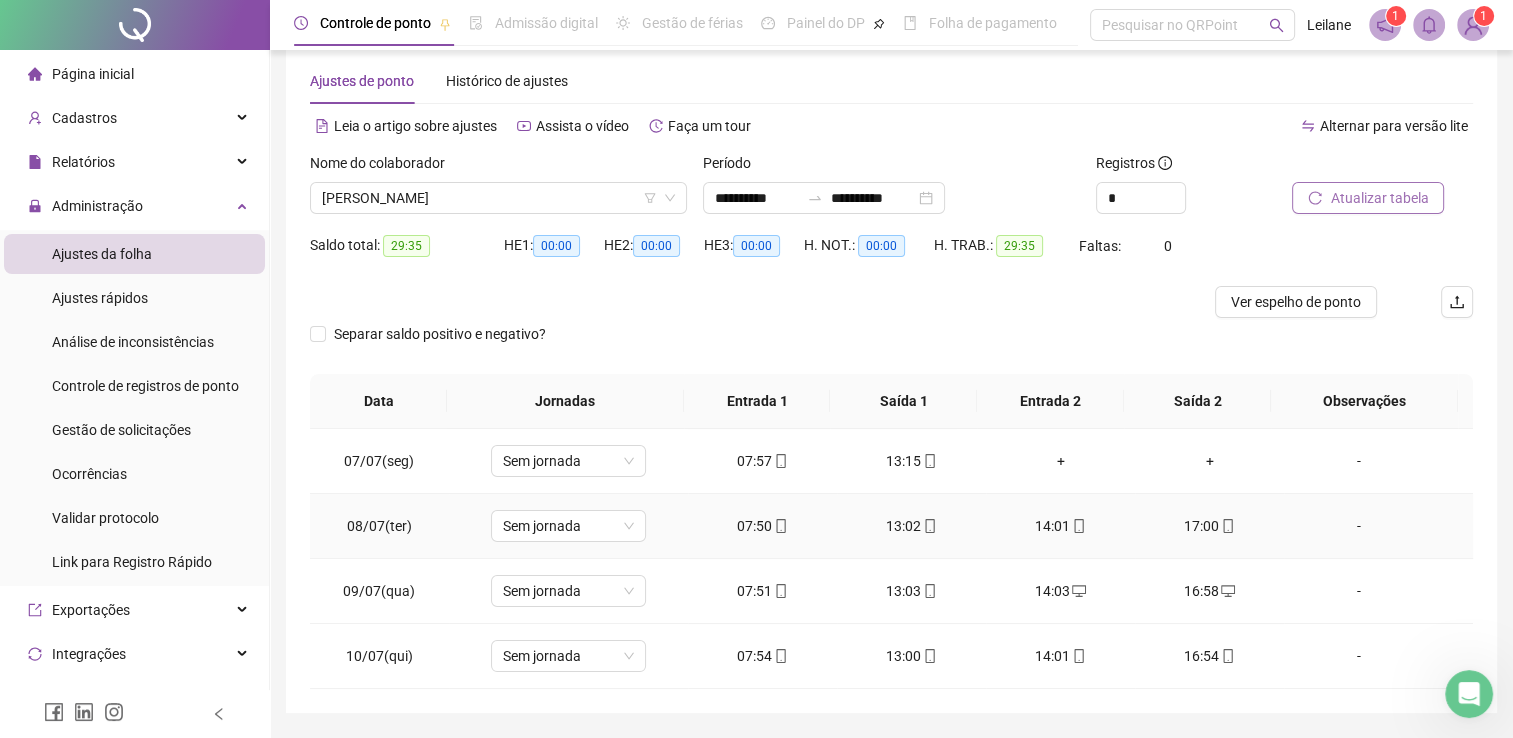 scroll, scrollTop: 0, scrollLeft: 0, axis: both 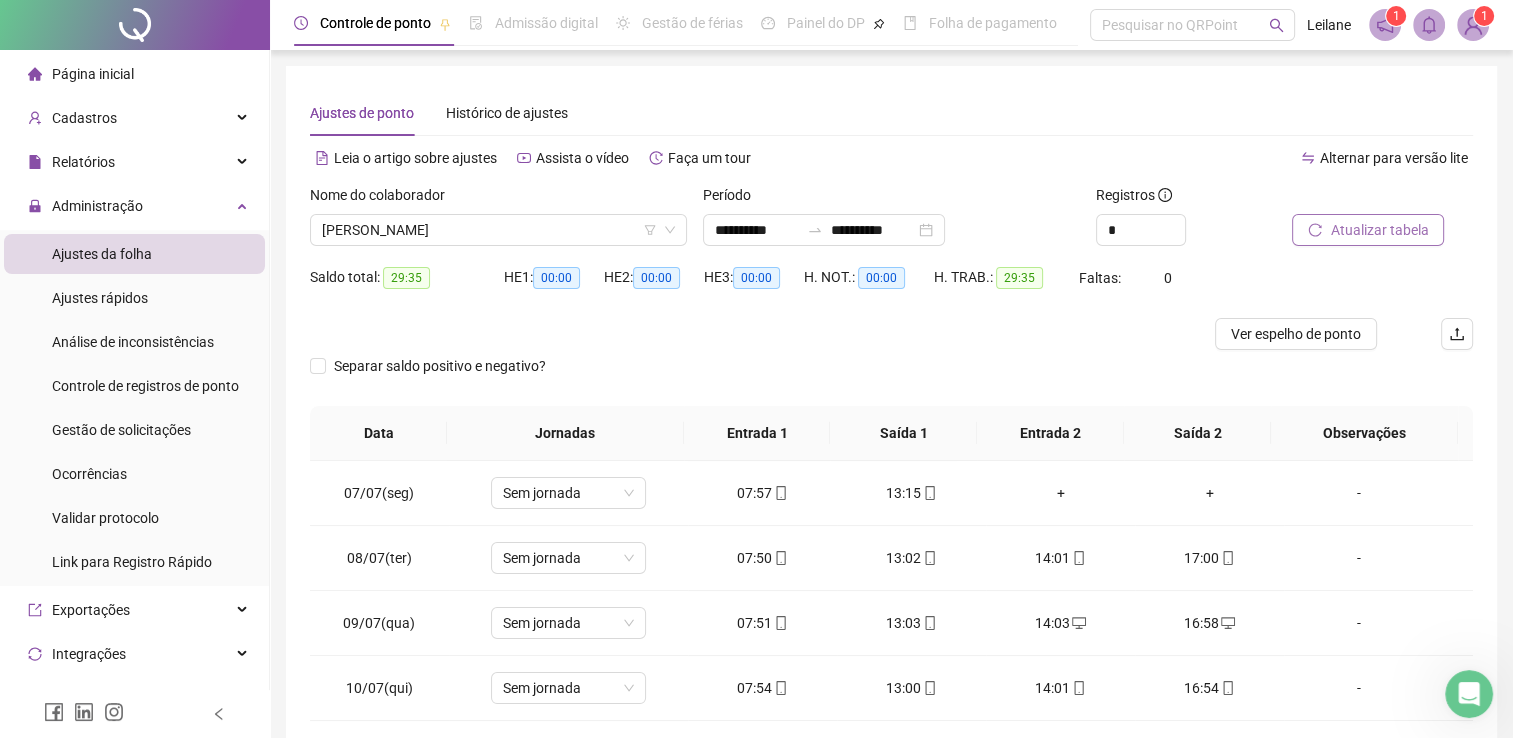 click on "Atualizar tabela" at bounding box center [1379, 230] 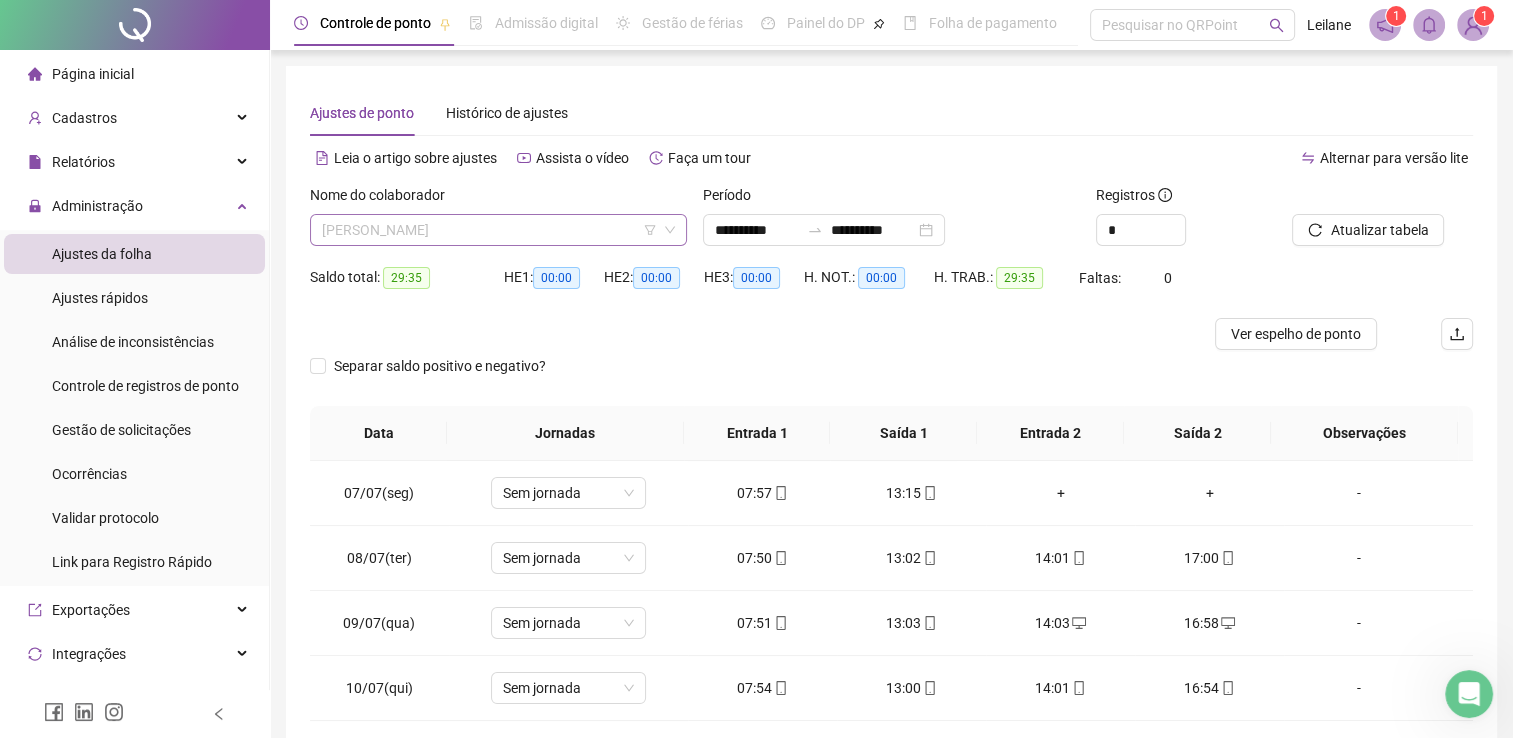 click on "[PERSON_NAME]" at bounding box center (498, 230) 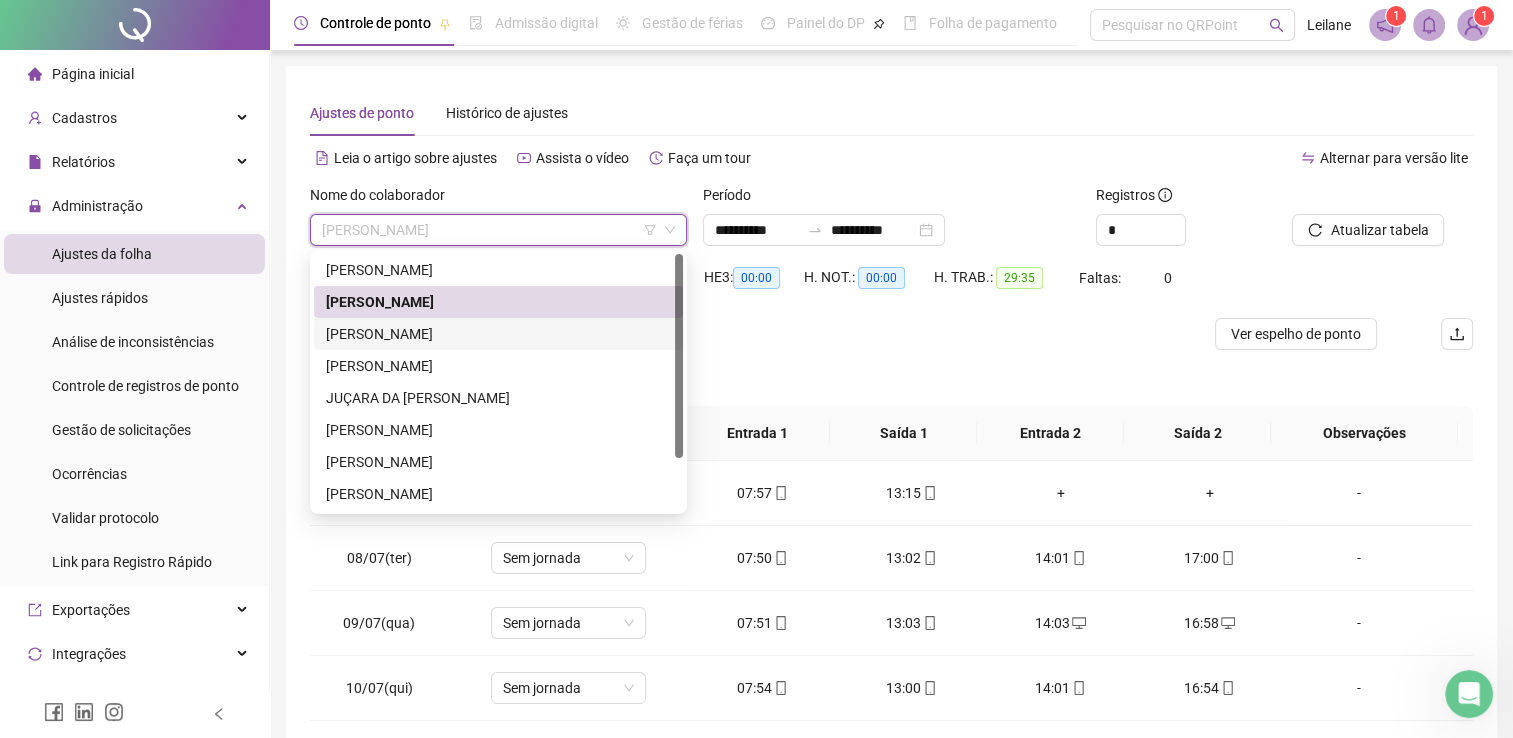 click on "[PERSON_NAME]" at bounding box center (498, 334) 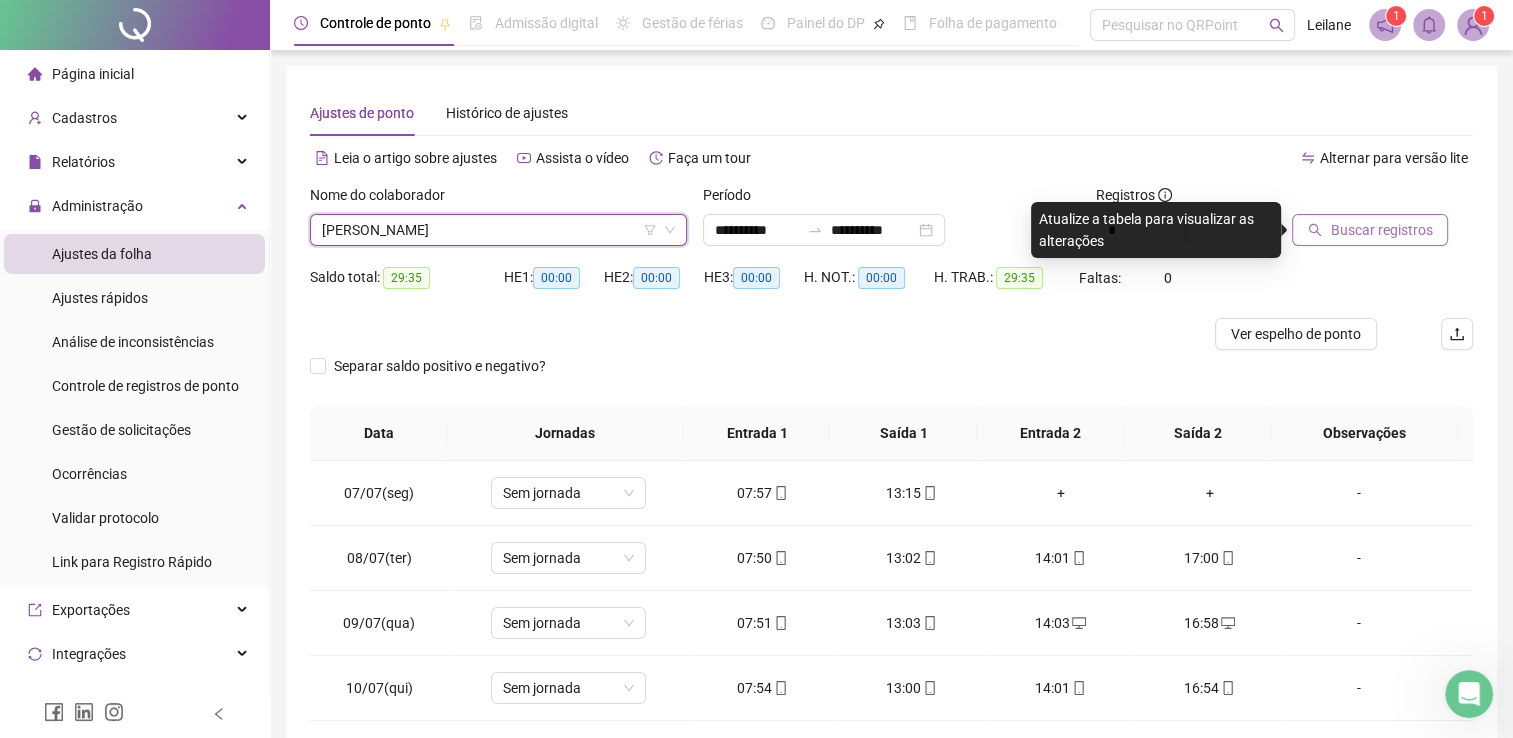 click on "Buscar registros" at bounding box center [1381, 230] 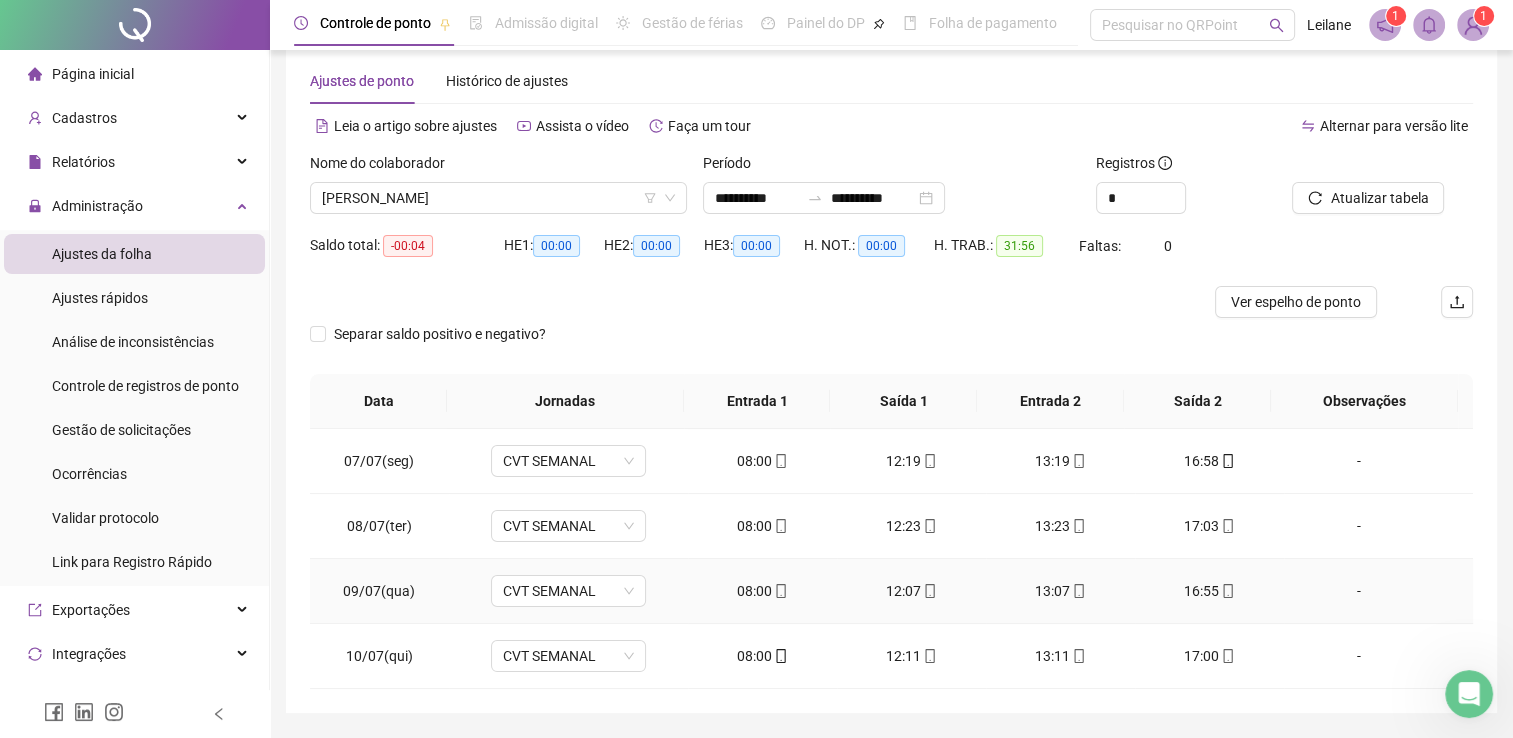 scroll, scrollTop: 0, scrollLeft: 0, axis: both 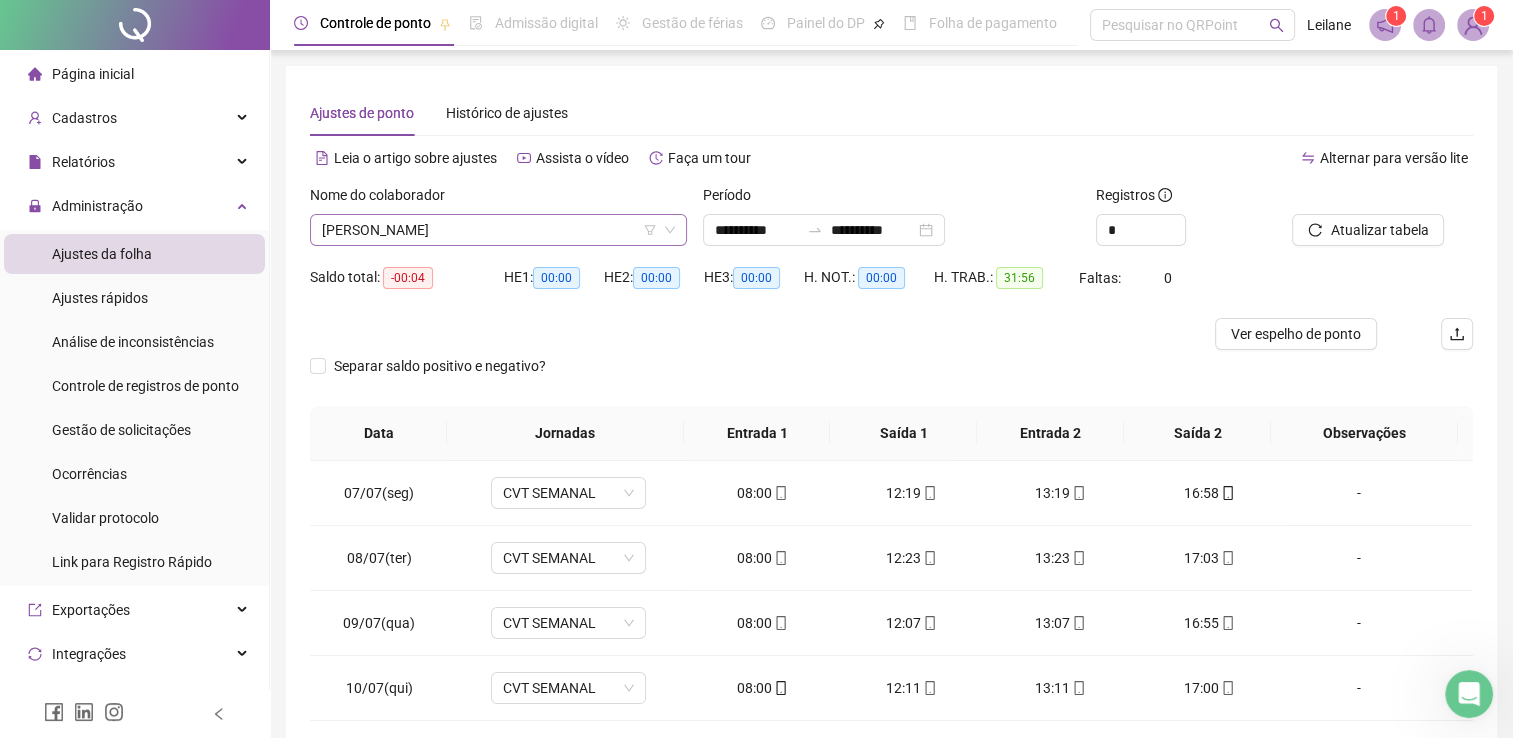 click on "[PERSON_NAME]" at bounding box center (498, 230) 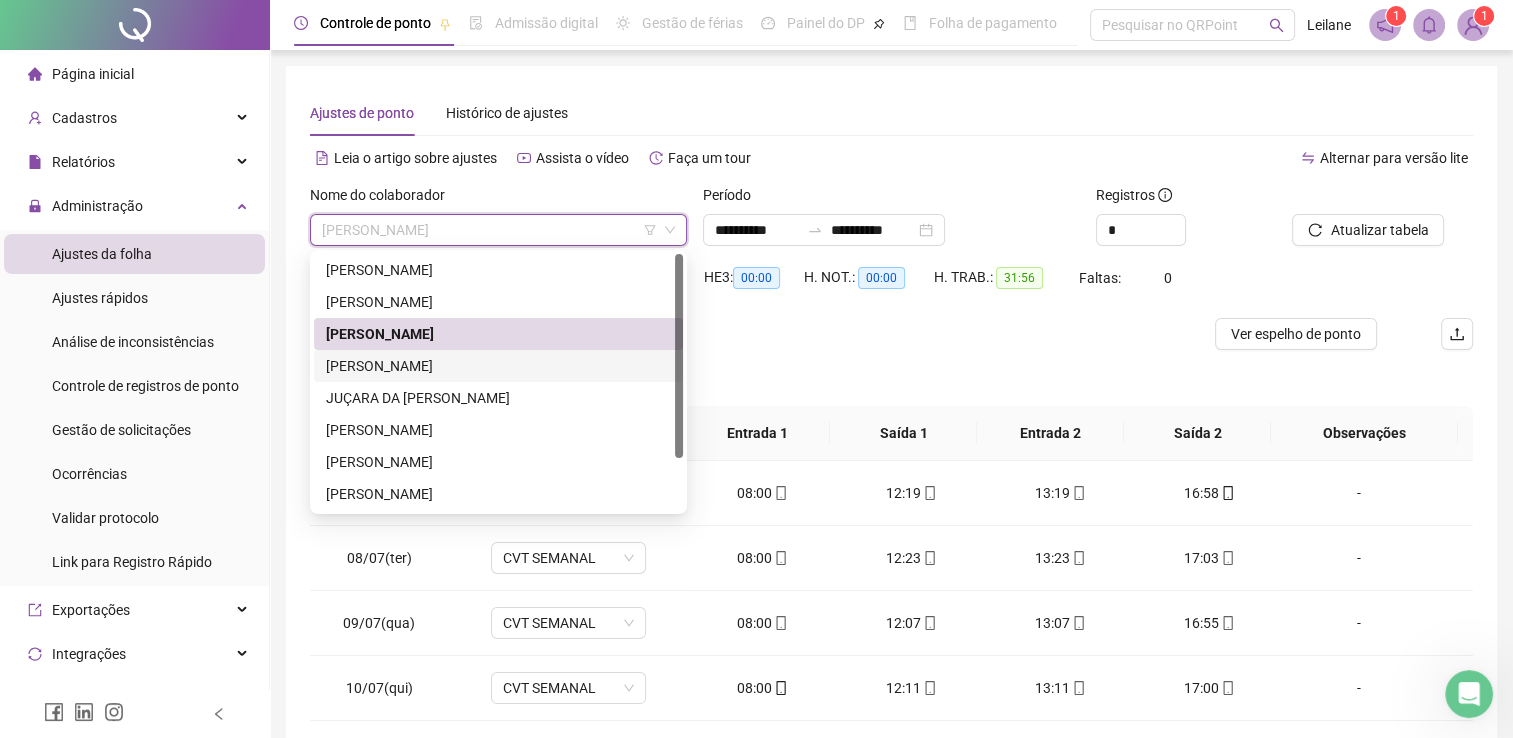 click on "[PERSON_NAME]" at bounding box center [498, 366] 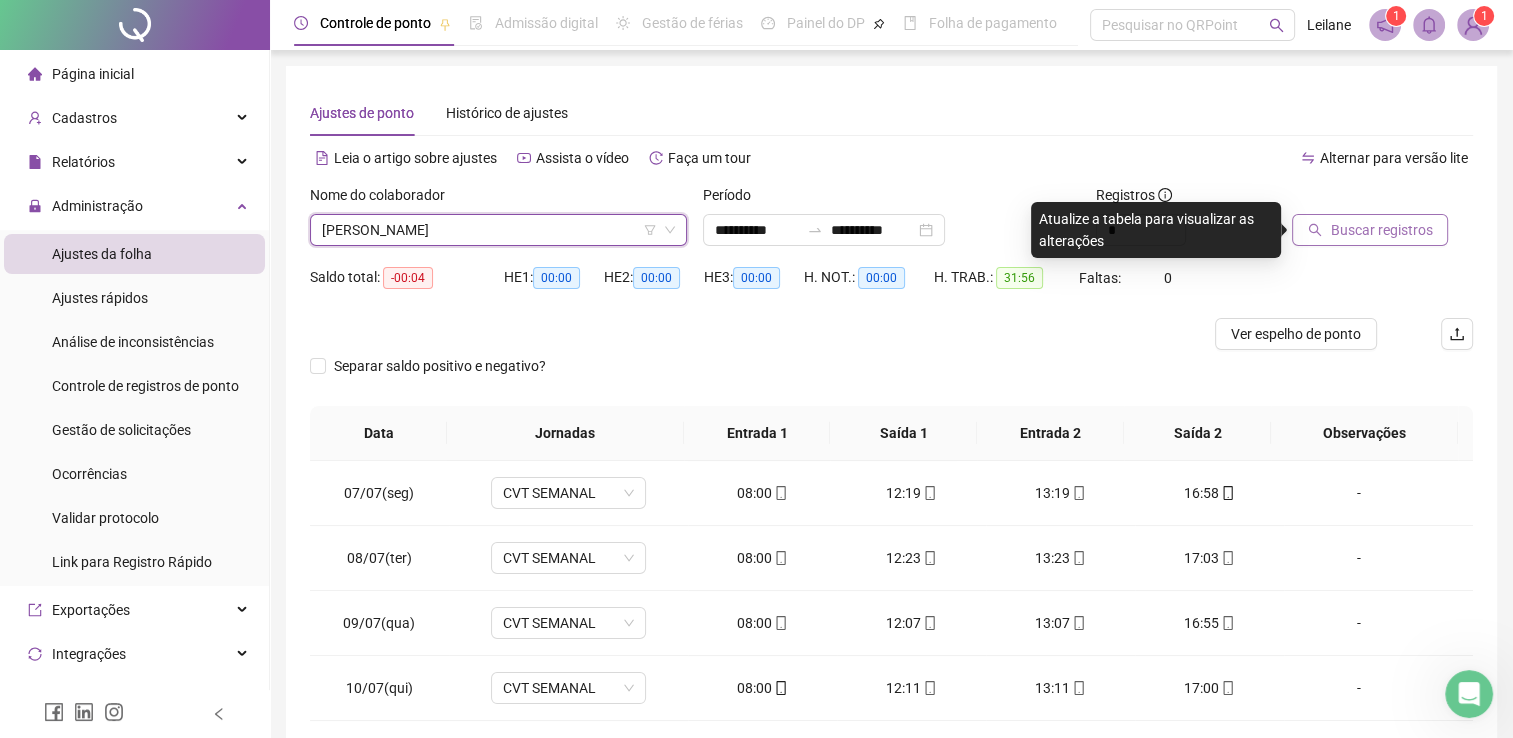 click on "Buscar registros" at bounding box center (1381, 230) 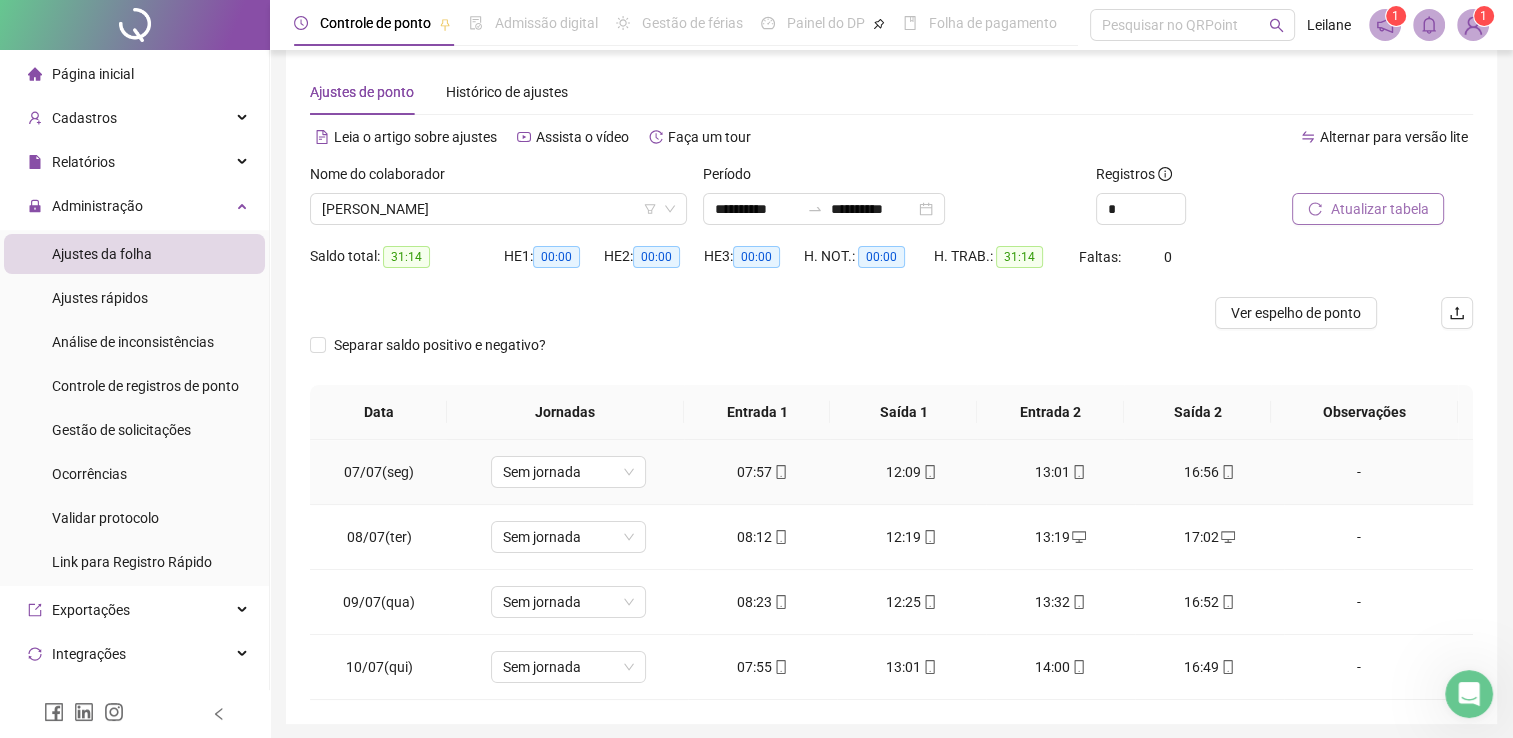 scroll, scrollTop: 92, scrollLeft: 0, axis: vertical 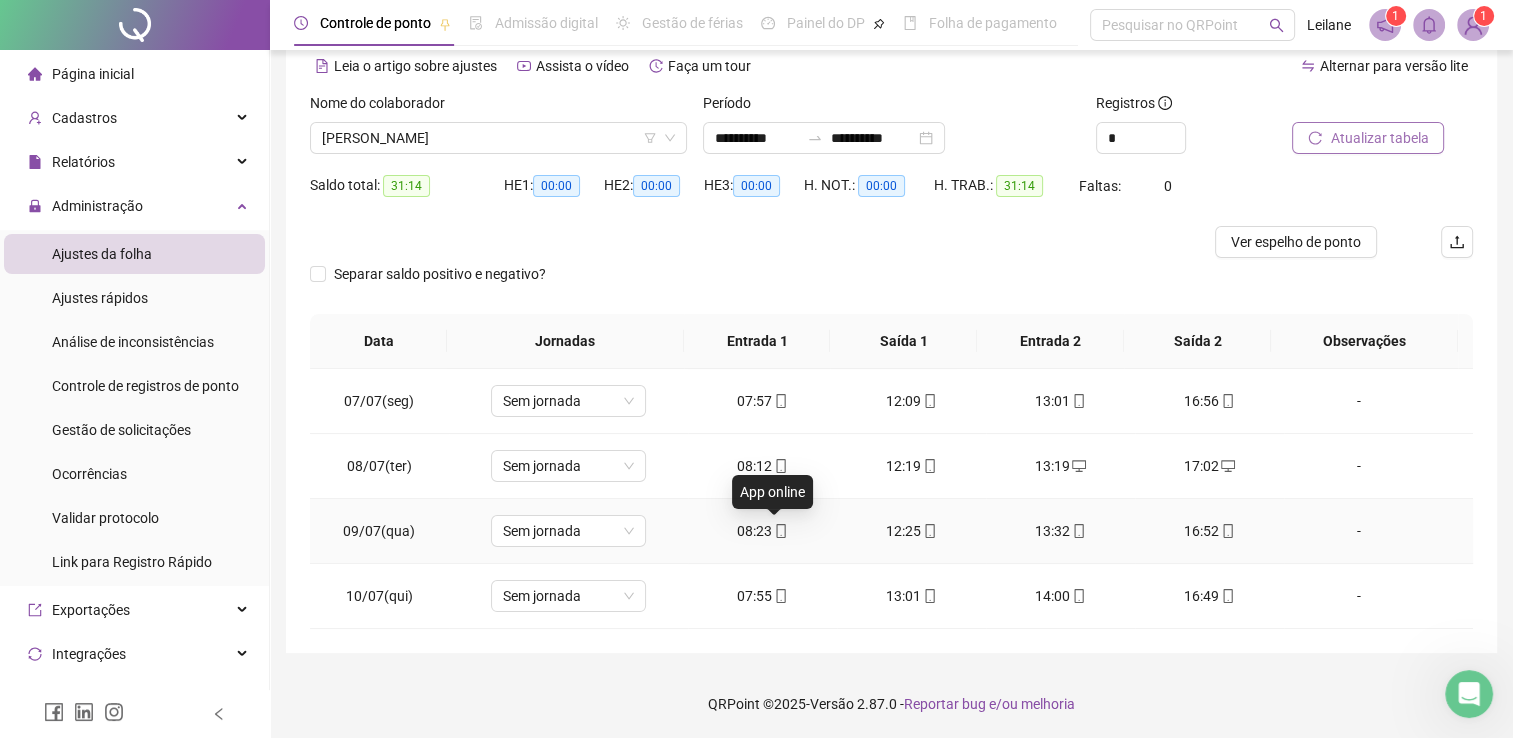 click 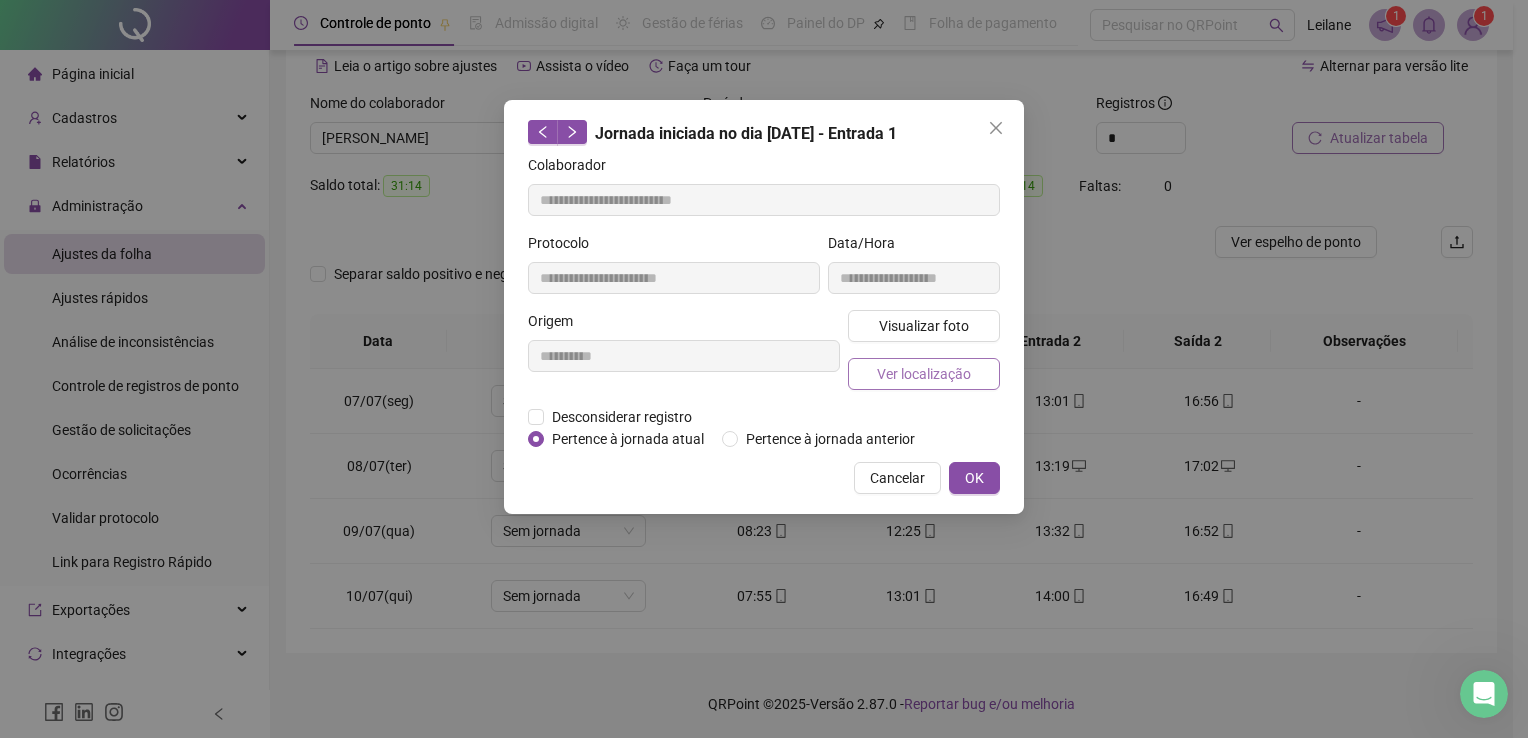 click on "Ver localização" at bounding box center [924, 374] 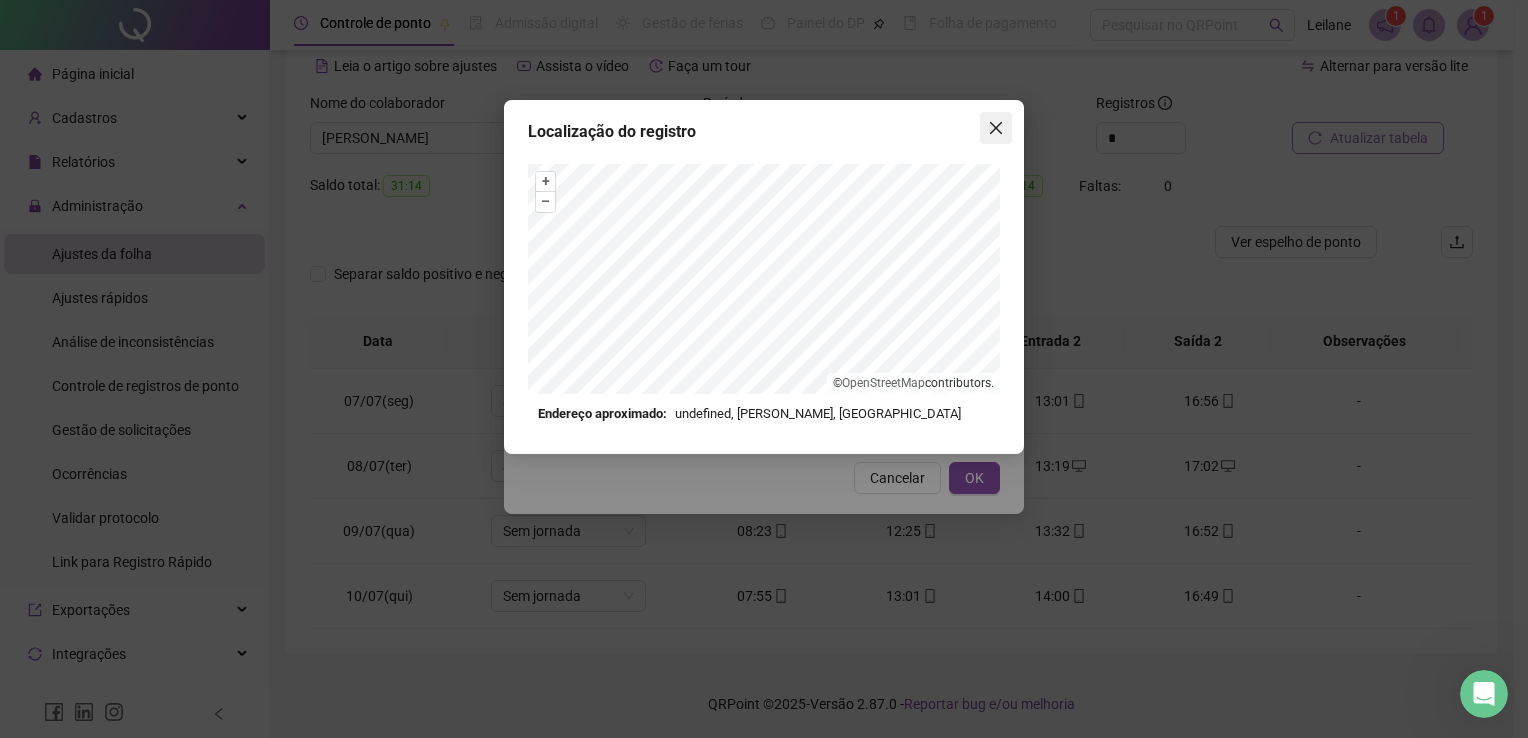 click 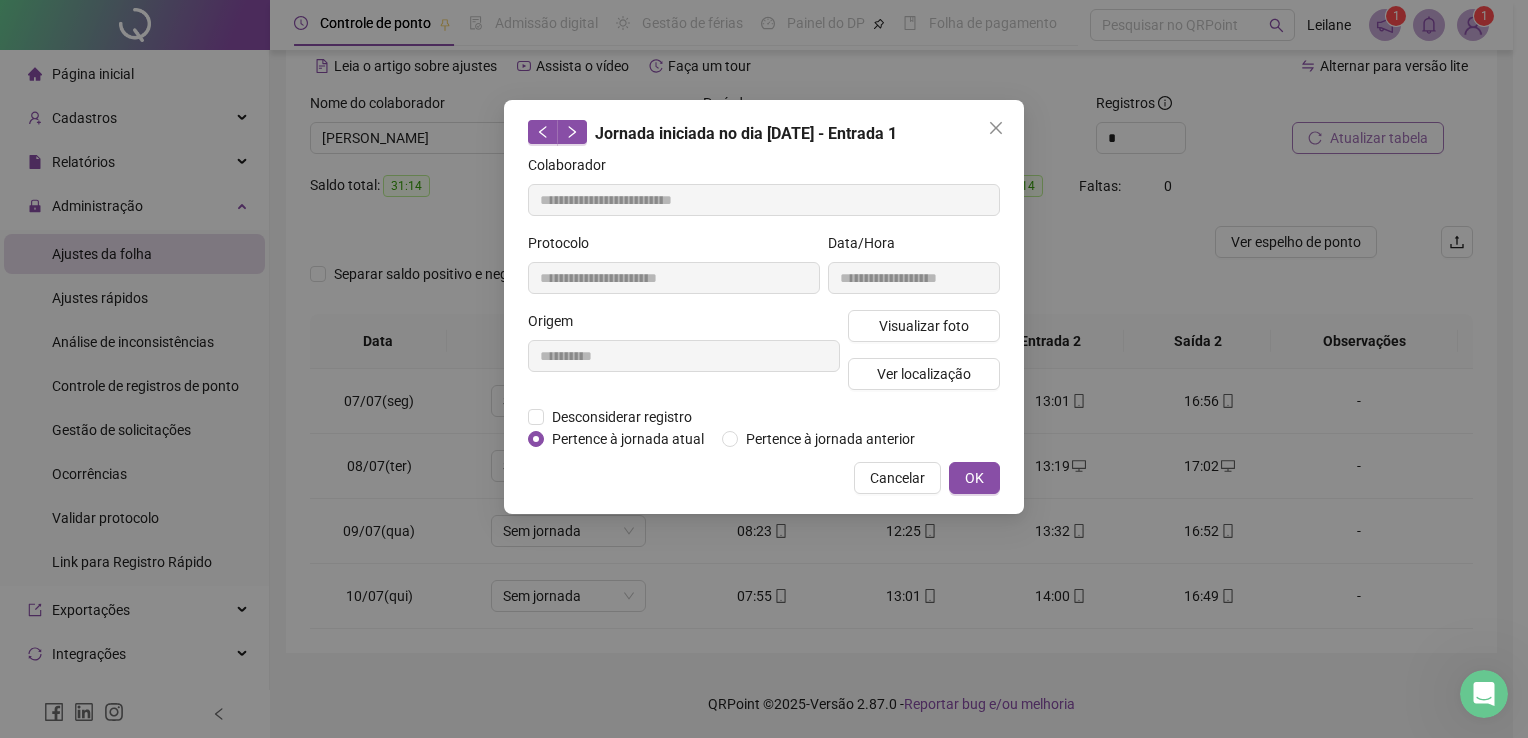 click 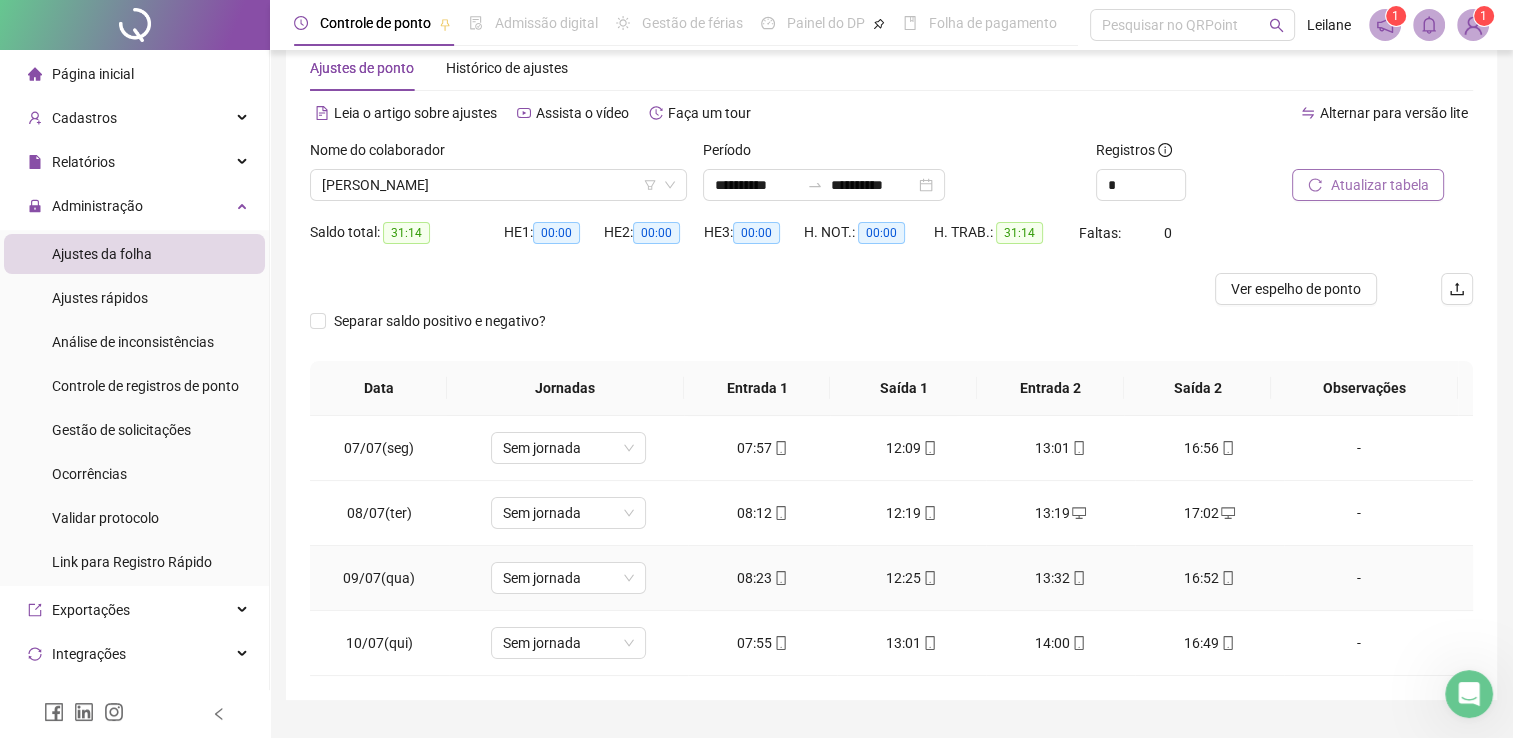 scroll, scrollTop: 0, scrollLeft: 0, axis: both 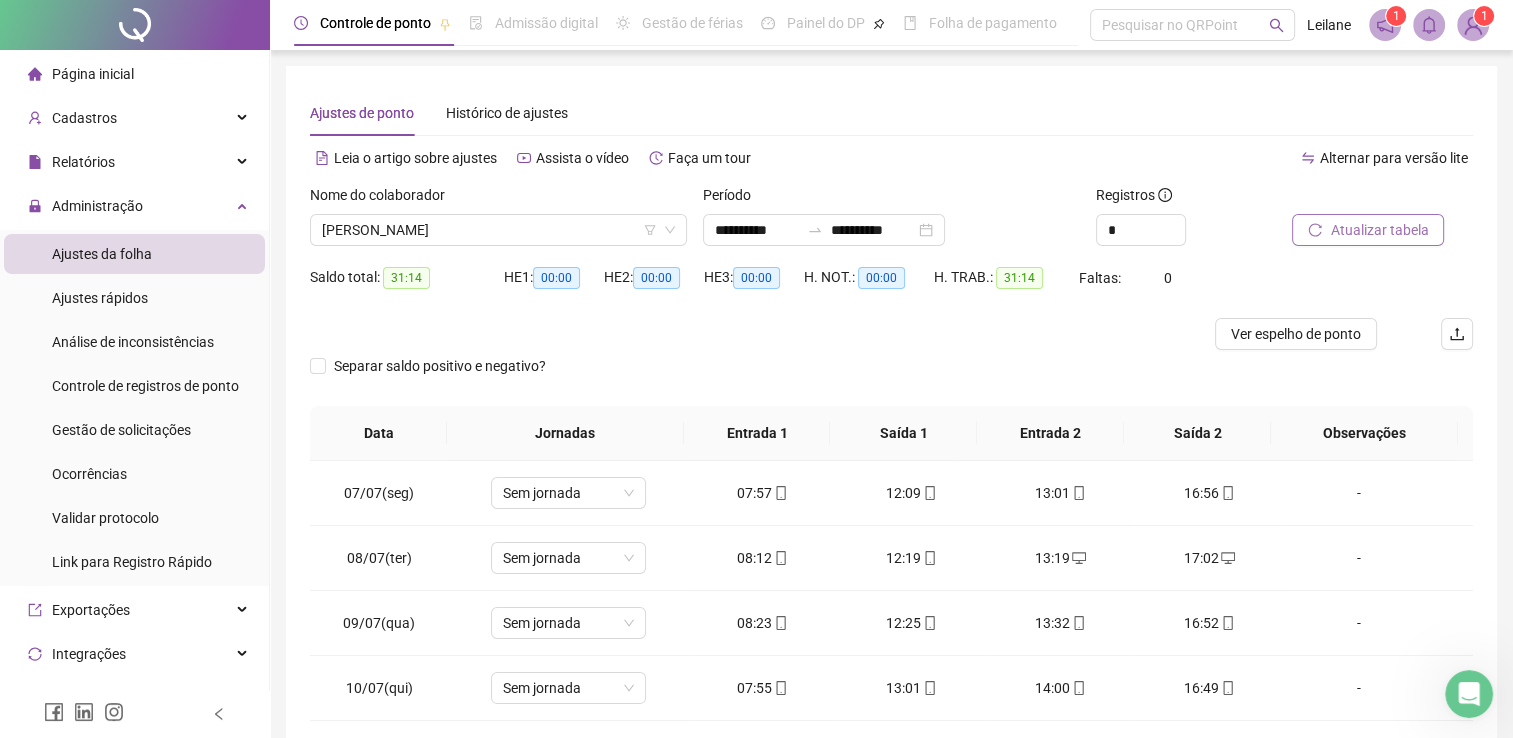 click on "Atualizar tabela" at bounding box center [1379, 230] 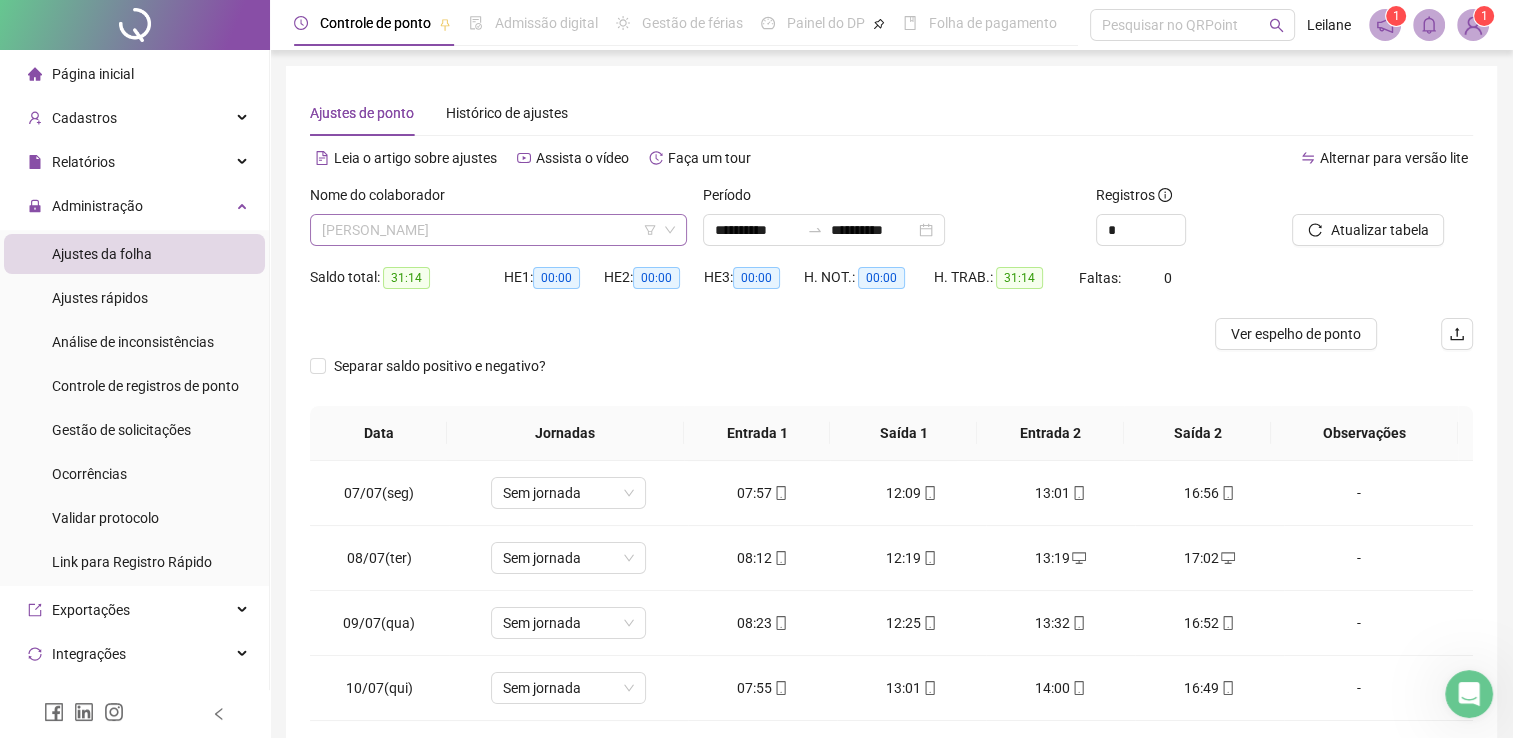 click on "[PERSON_NAME]" at bounding box center (498, 230) 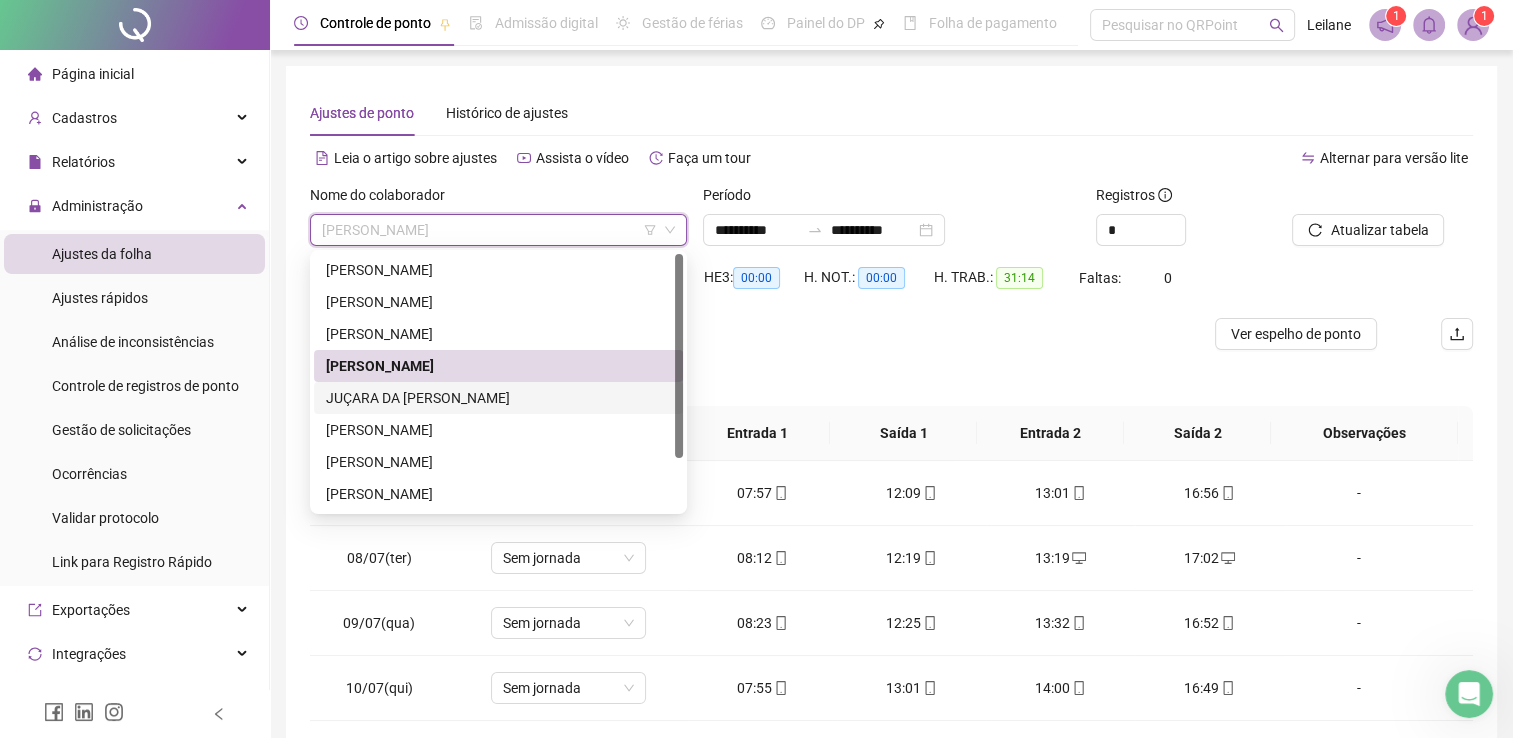 click on "JUÇARA DA [PERSON_NAME]" at bounding box center [498, 398] 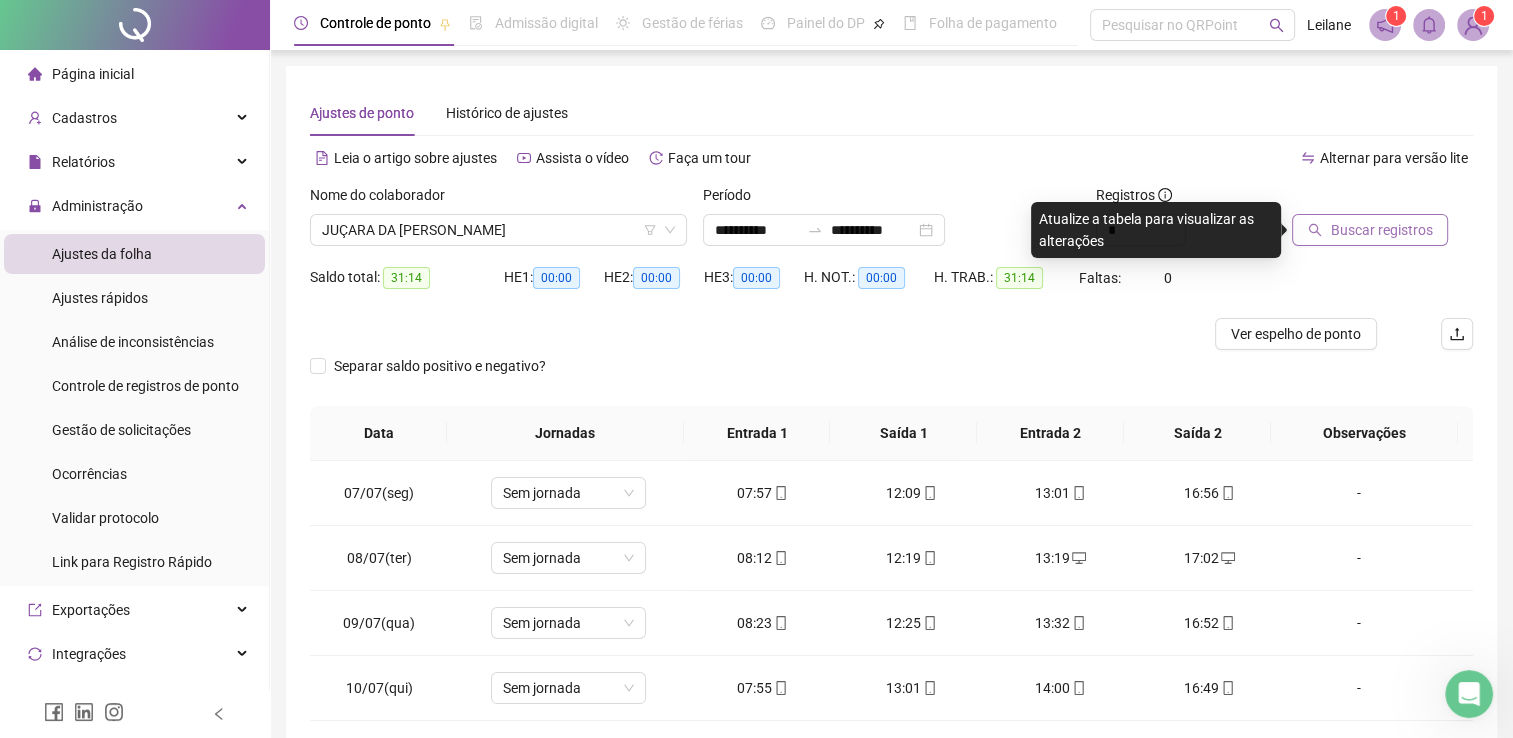 click on "Buscar registros" at bounding box center (1381, 230) 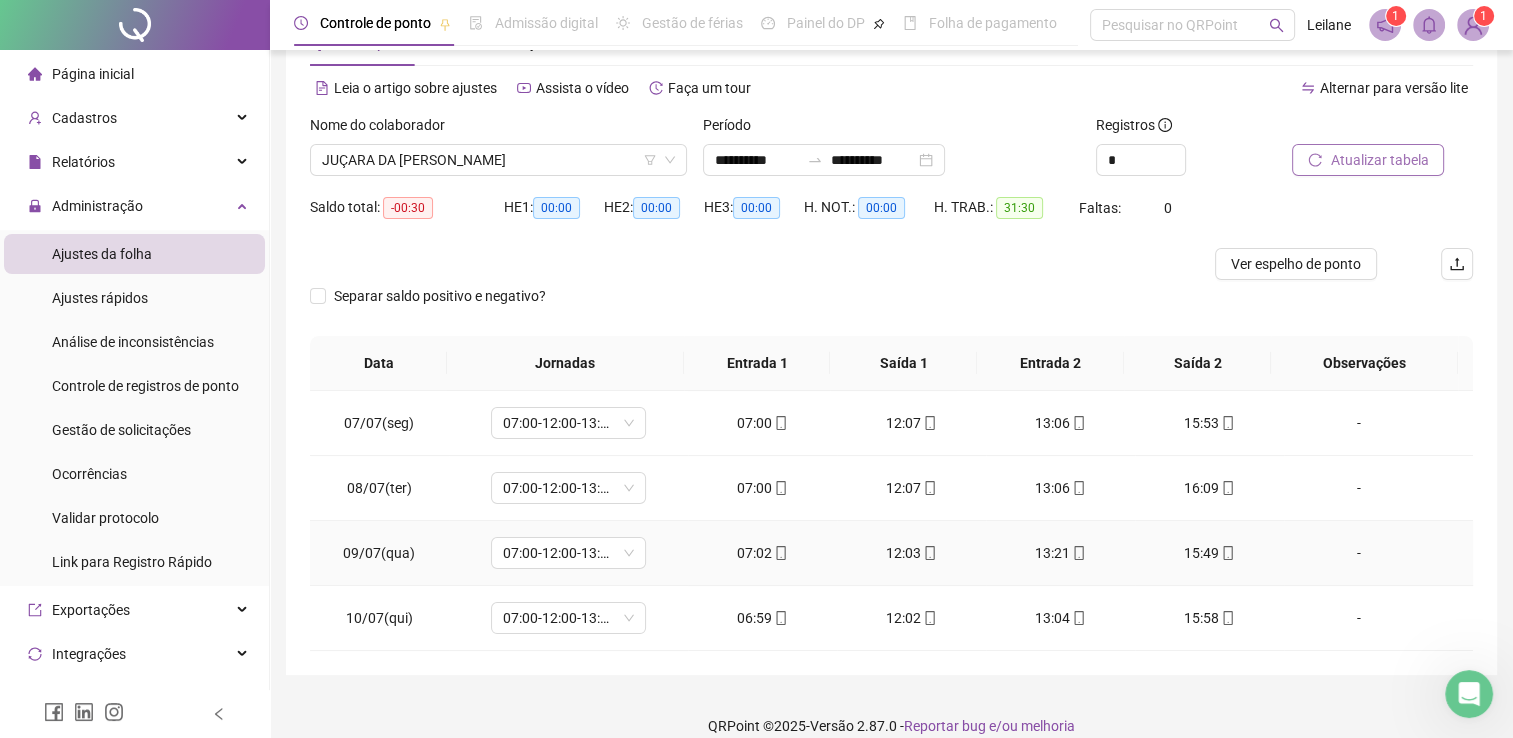 scroll, scrollTop: 0, scrollLeft: 0, axis: both 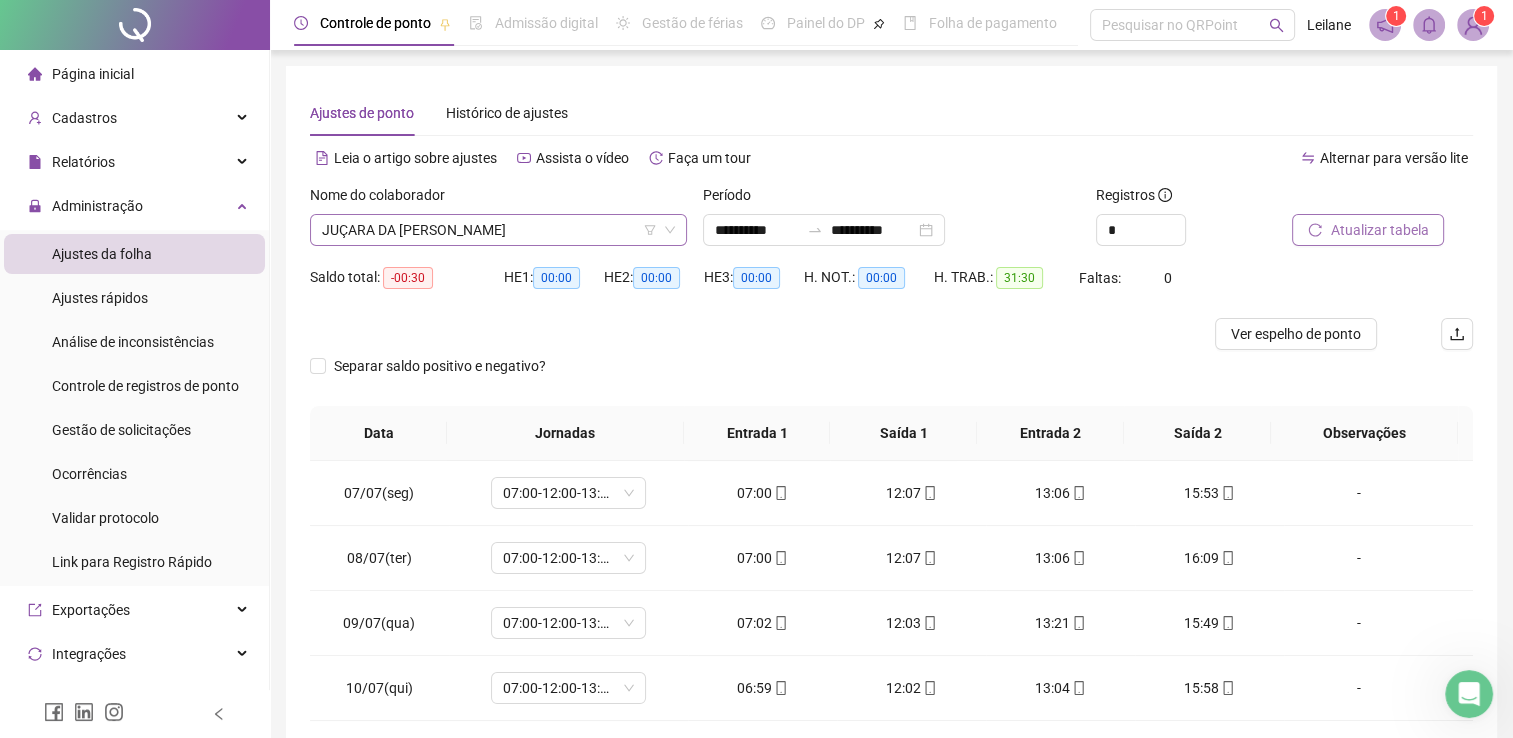 click on "JUÇARA DA [PERSON_NAME]" at bounding box center (498, 230) 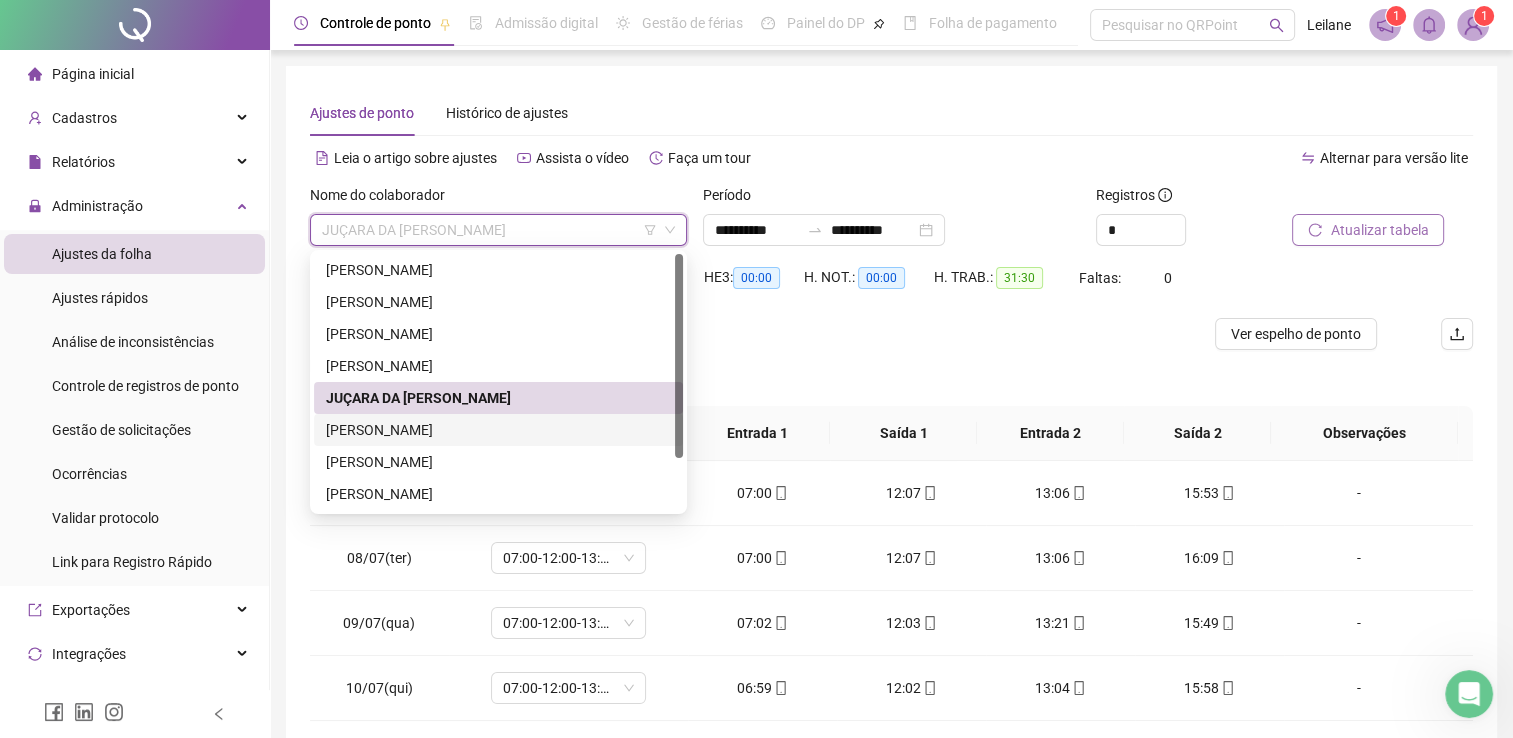 click on "[PERSON_NAME]" at bounding box center (498, 430) 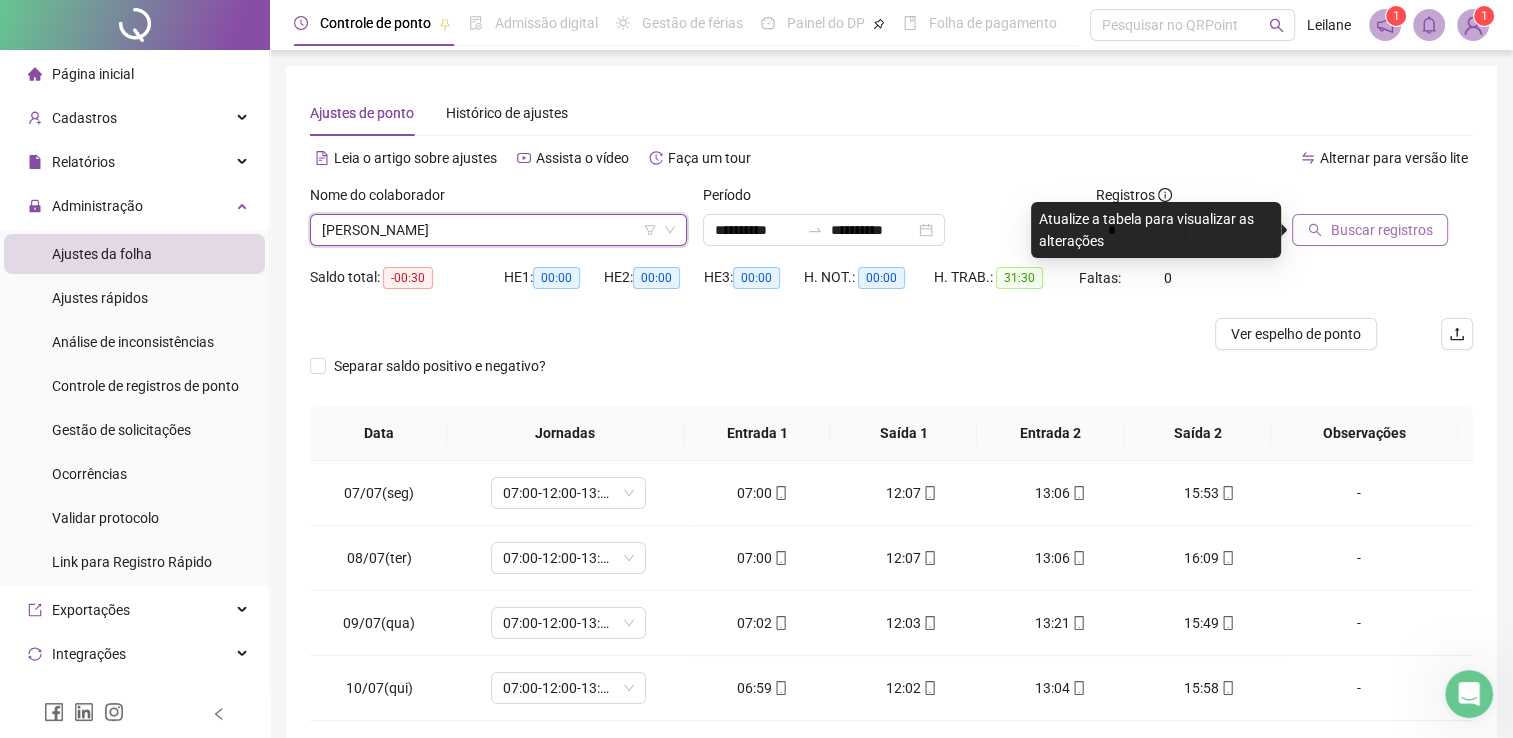 click on "Buscar registros" at bounding box center [1381, 230] 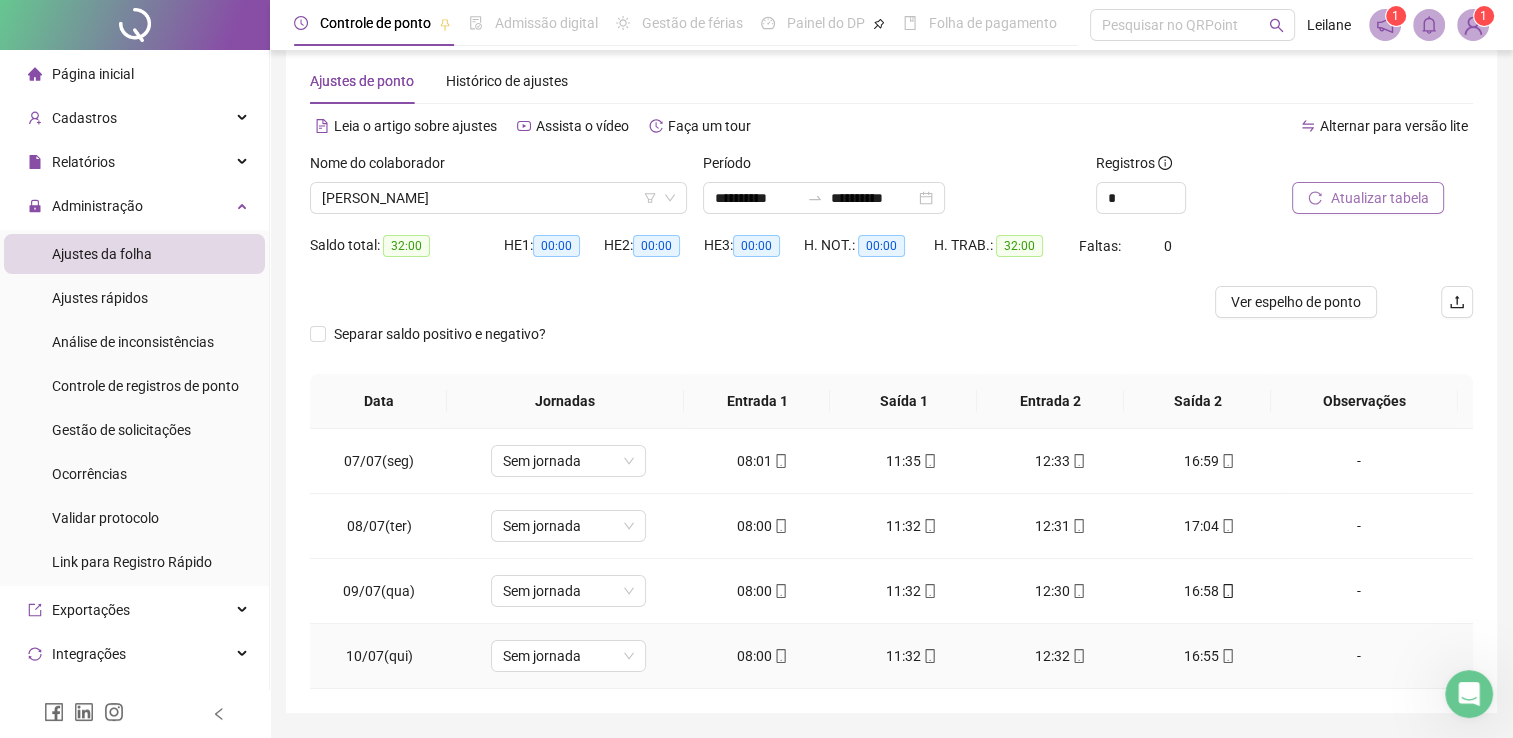 scroll, scrollTop: 0, scrollLeft: 0, axis: both 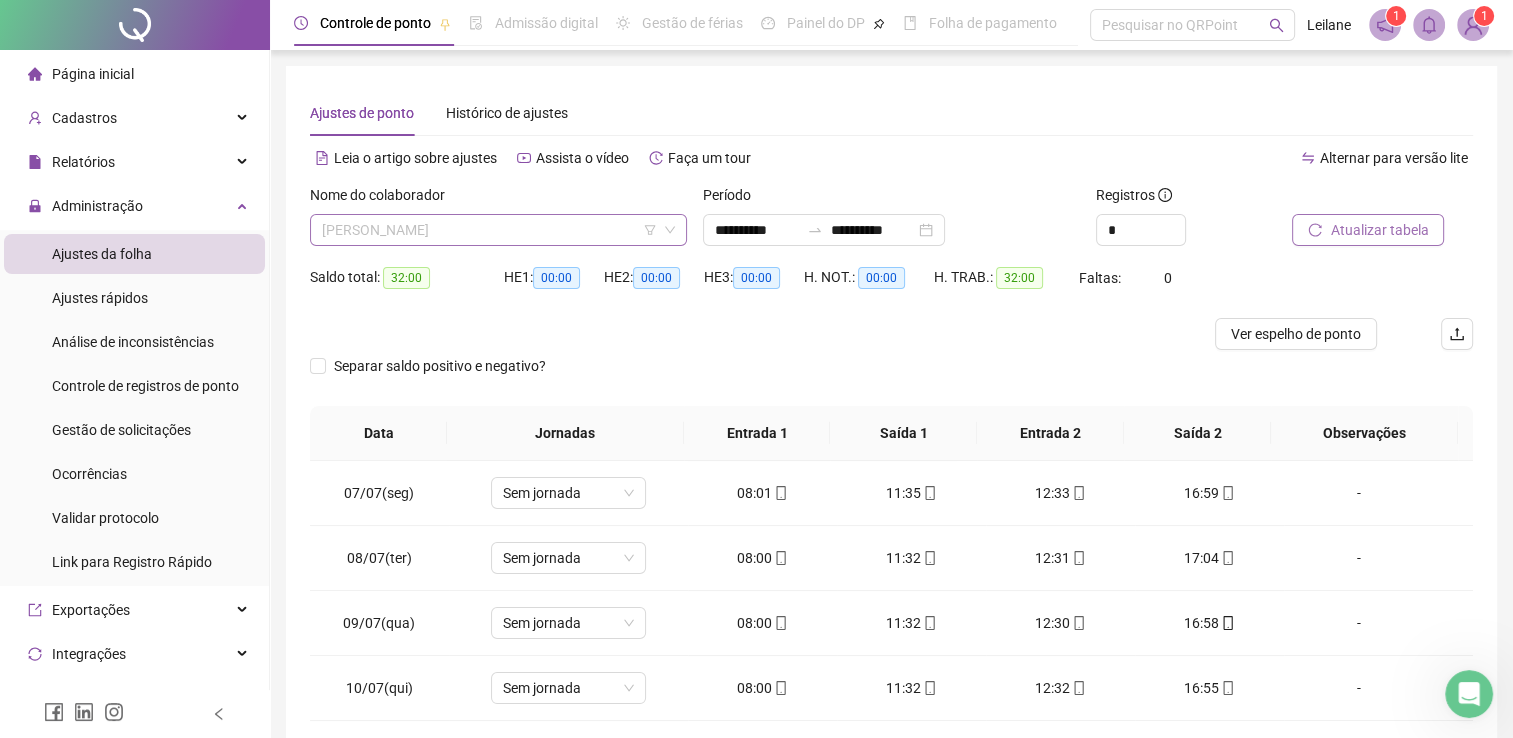 click on "[PERSON_NAME]" at bounding box center (498, 230) 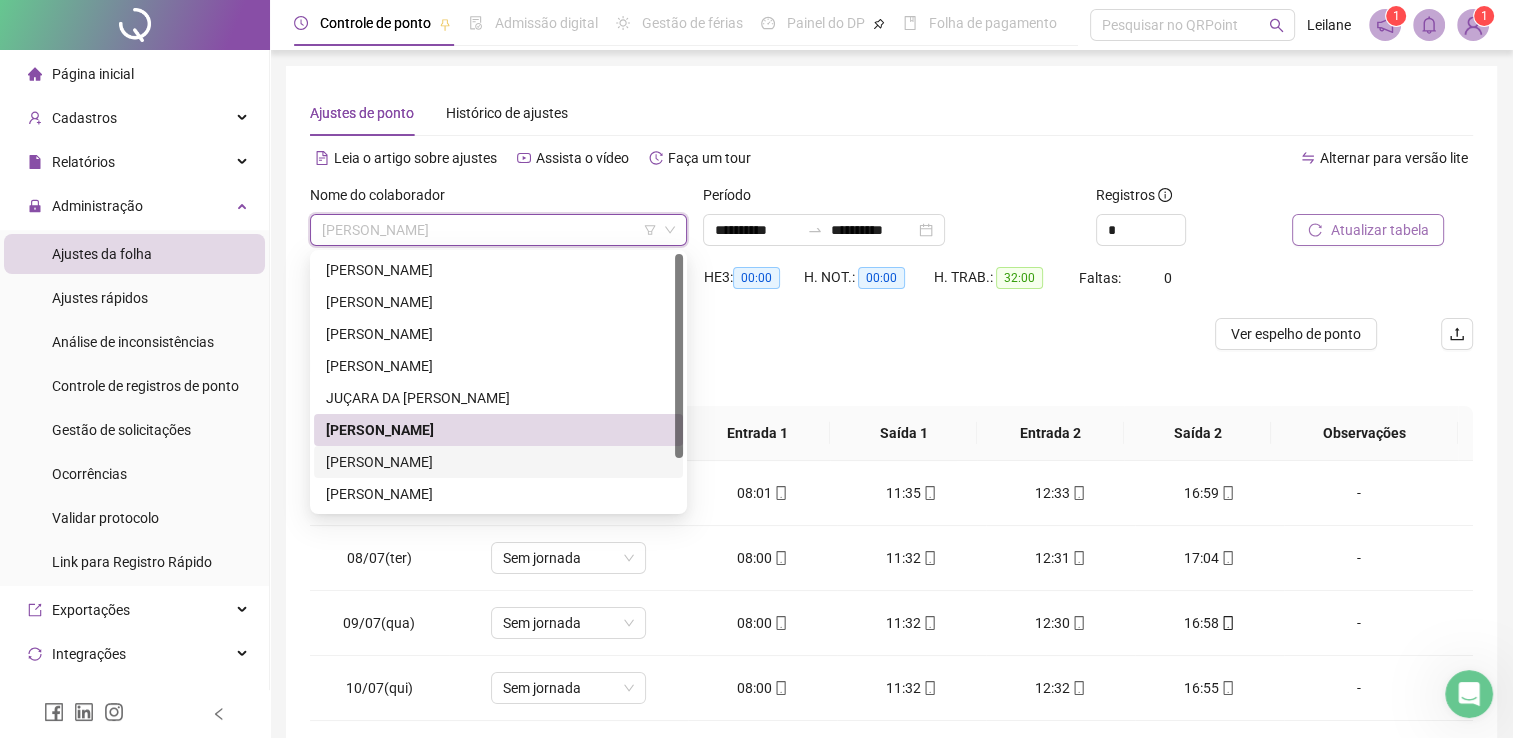 click on "[PERSON_NAME]" at bounding box center (498, 462) 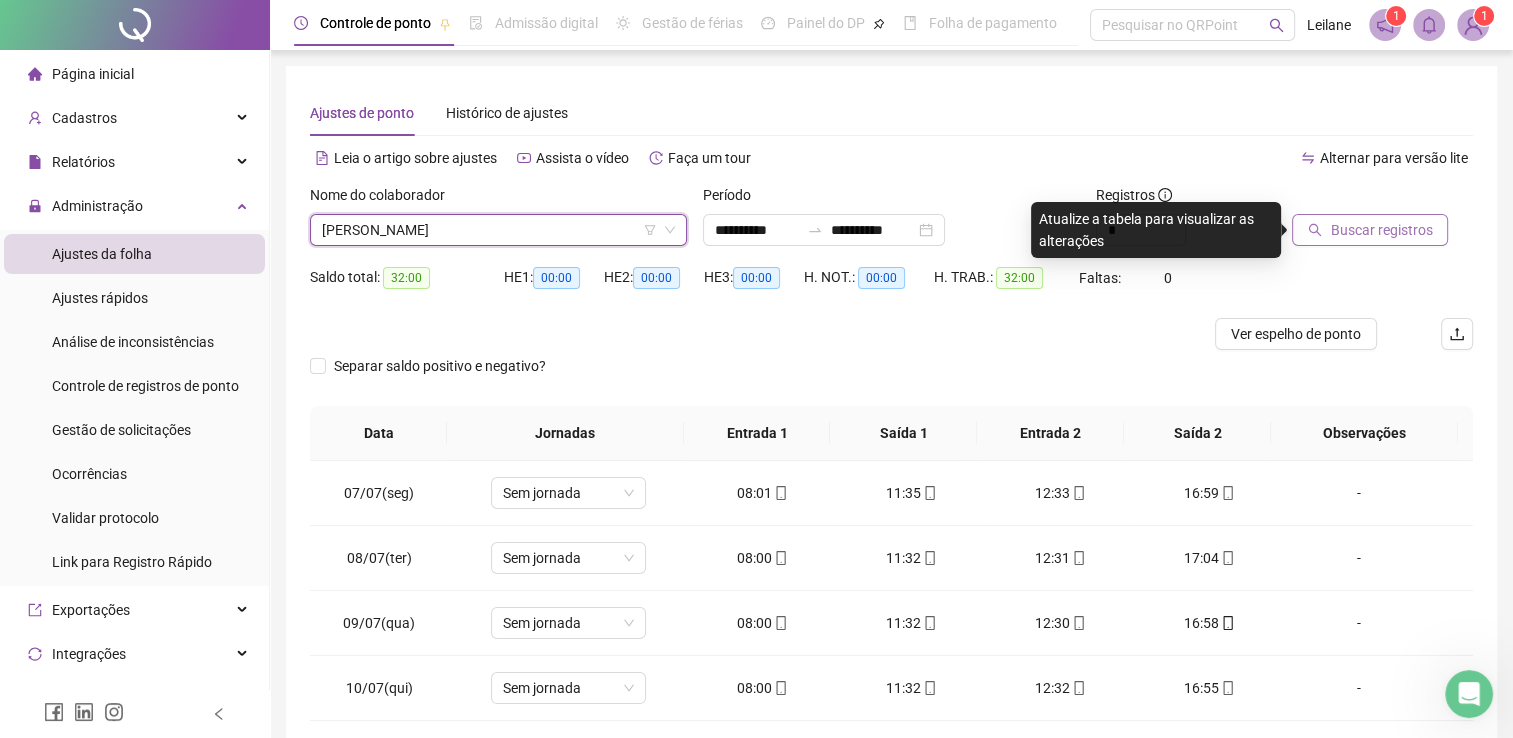 click on "Buscar registros" at bounding box center (1381, 230) 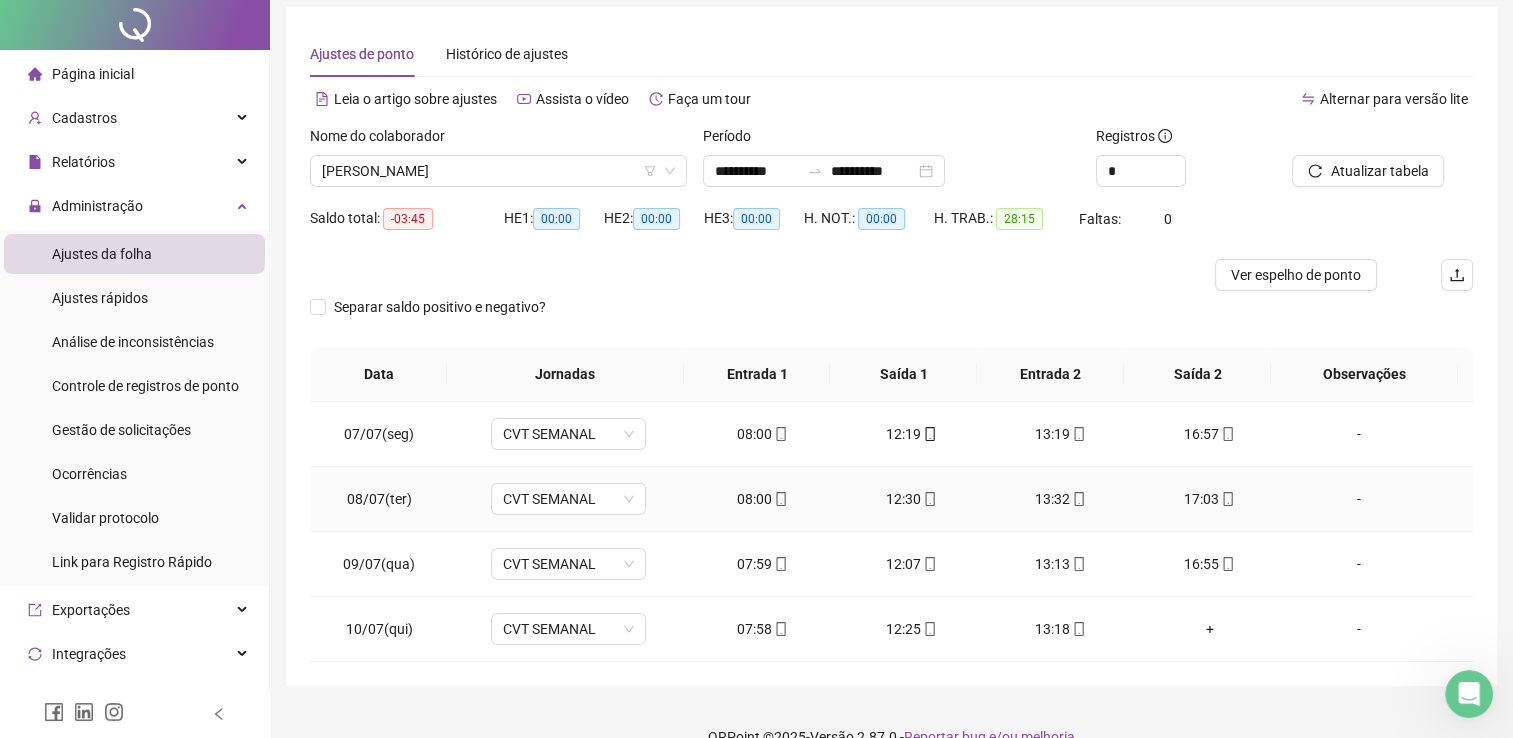scroll, scrollTop: 92, scrollLeft: 0, axis: vertical 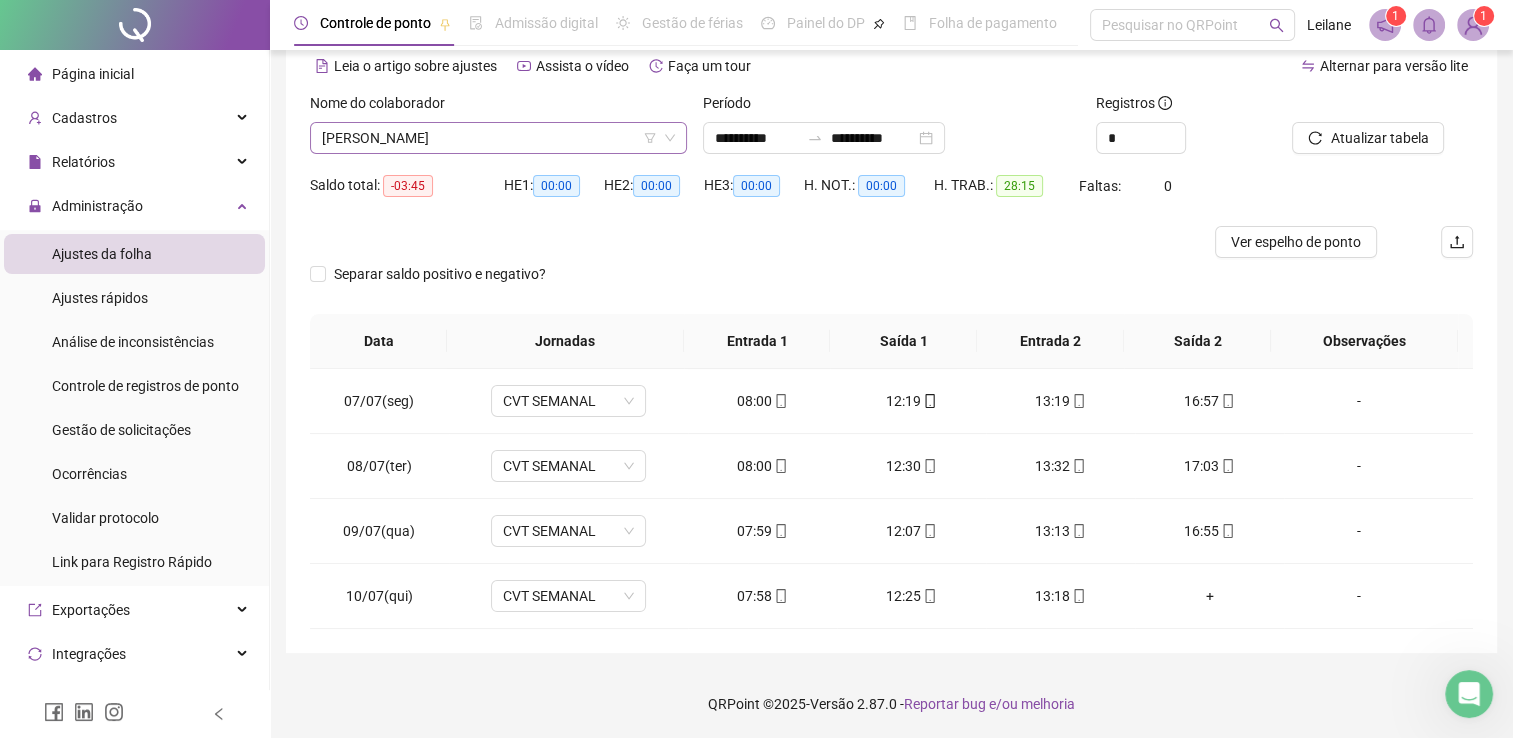 click on "[PERSON_NAME]" at bounding box center (498, 138) 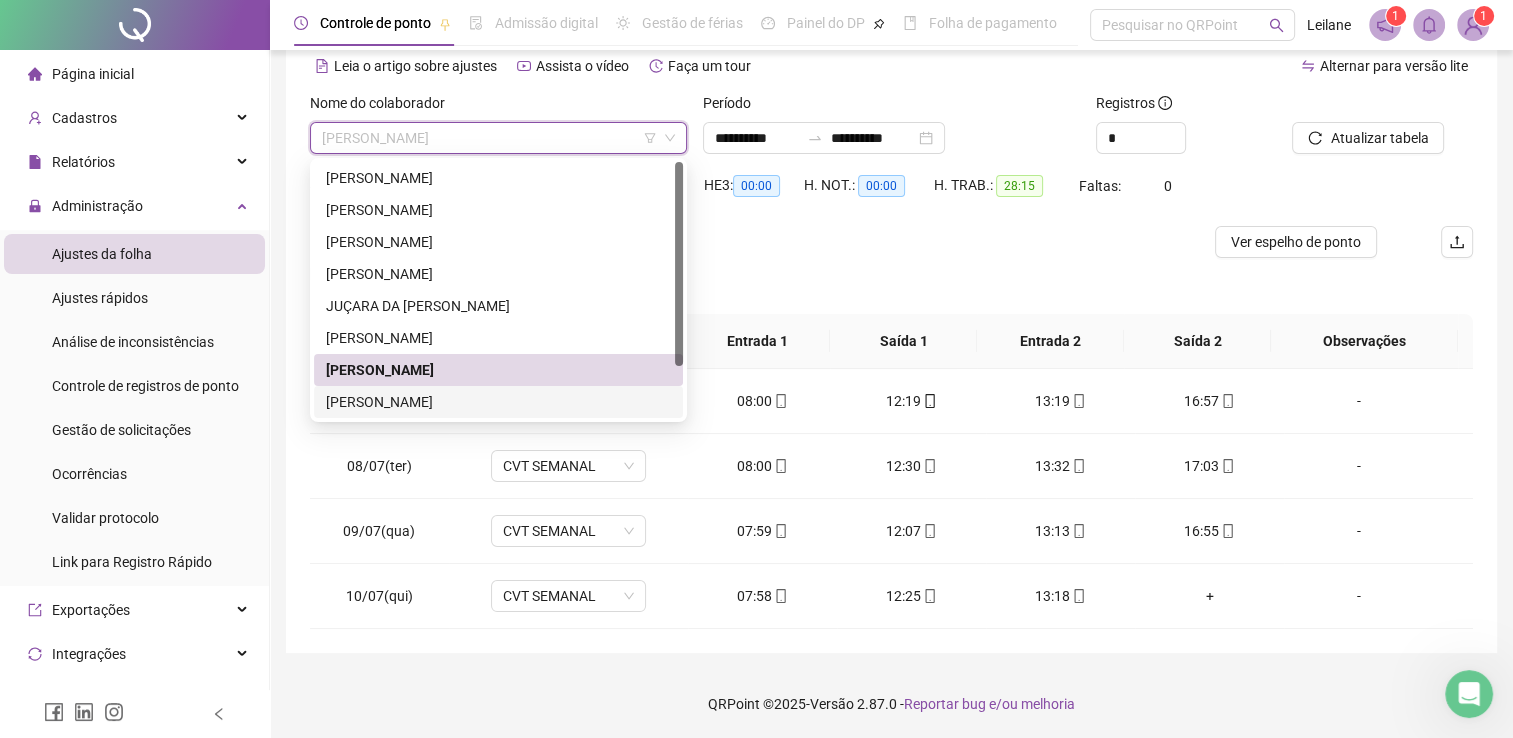 click on "[PERSON_NAME]" at bounding box center (498, 402) 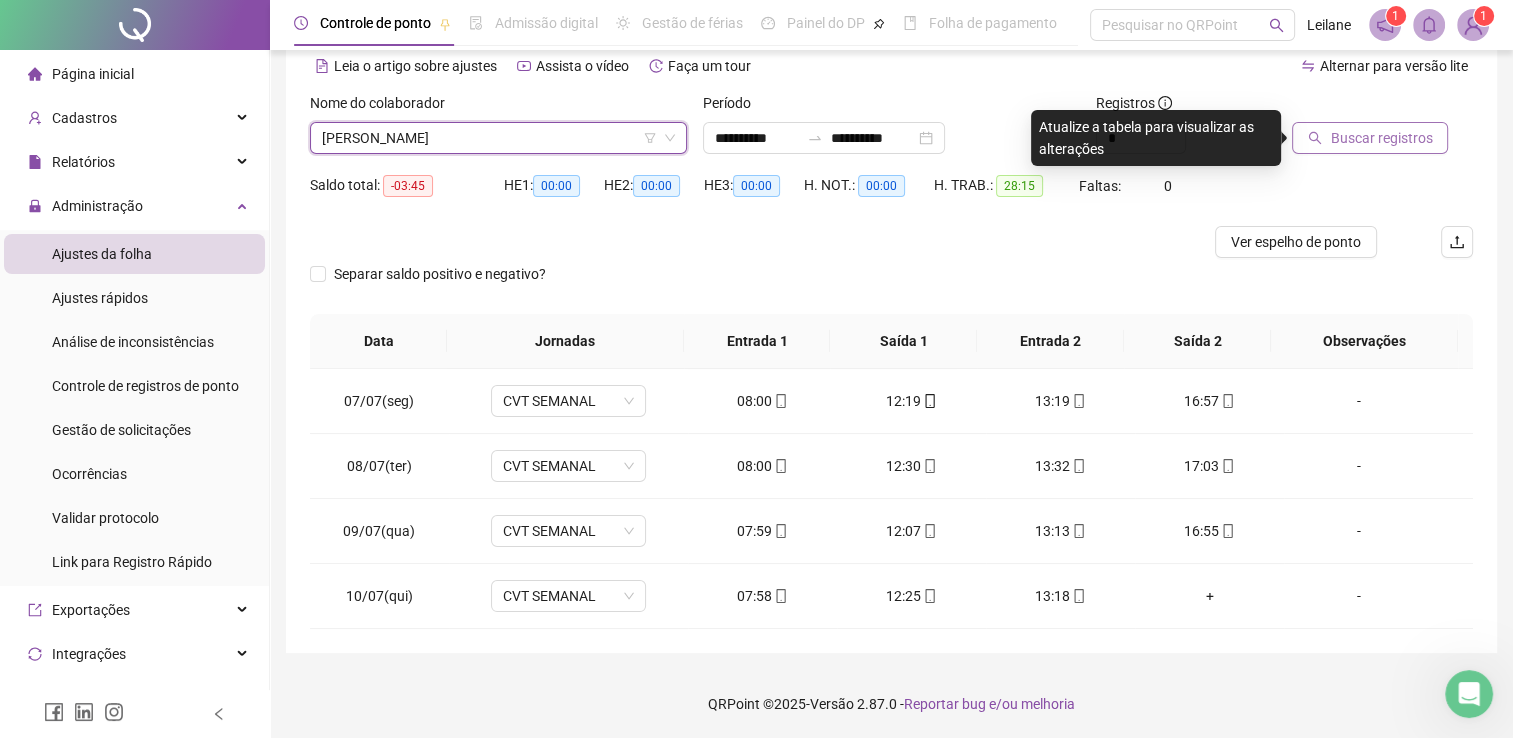 click on "Buscar registros" at bounding box center [1381, 138] 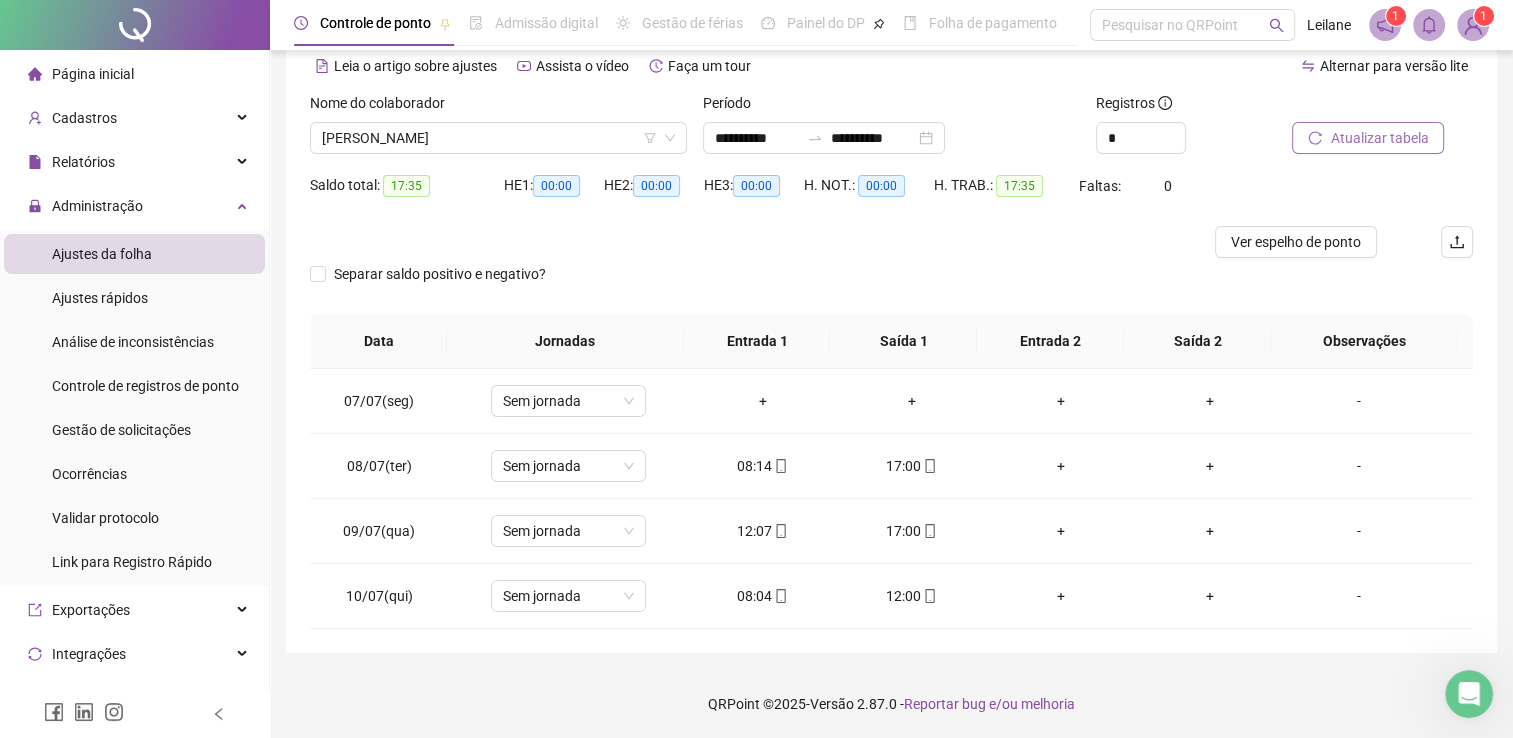 click on "Atualizar tabela" at bounding box center (1379, 138) 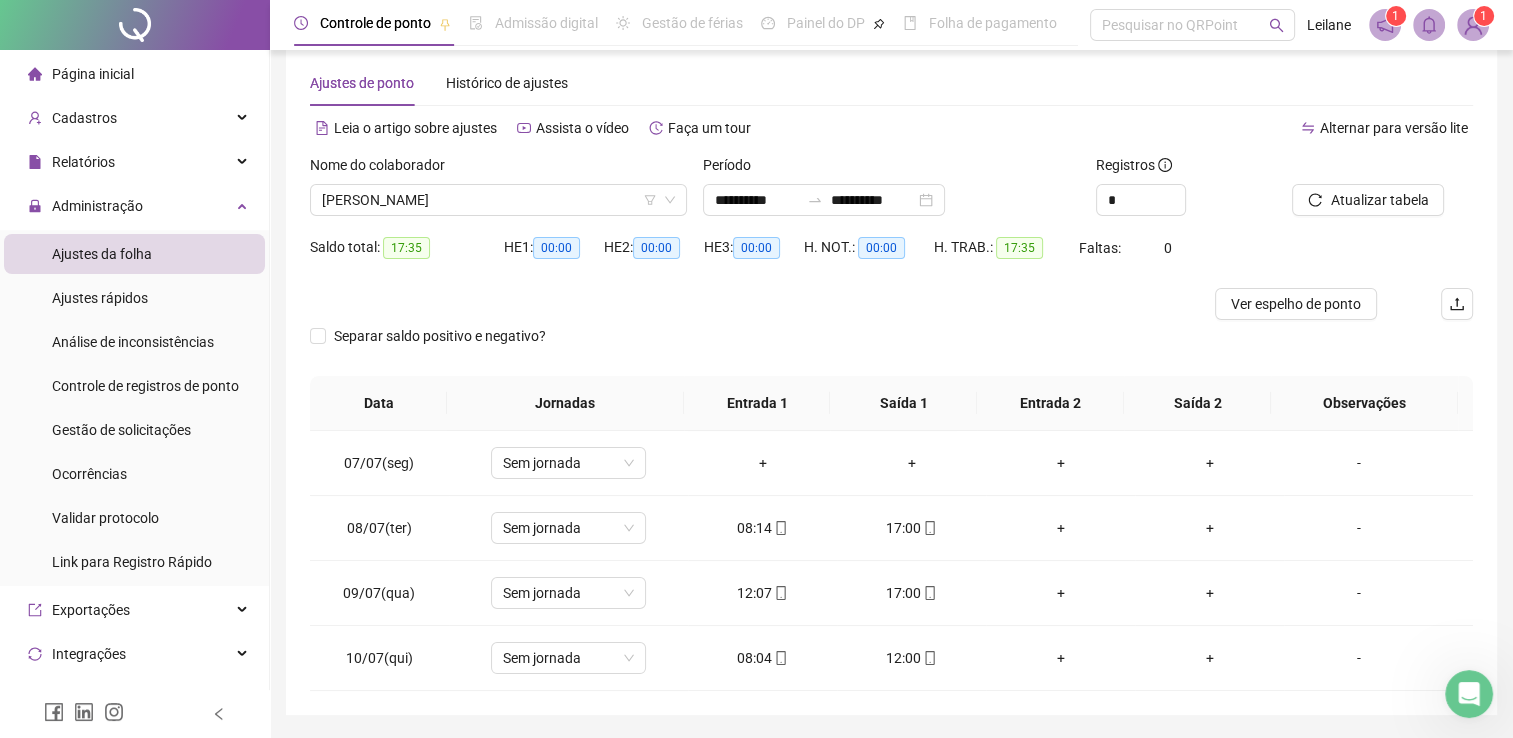 scroll, scrollTop: 0, scrollLeft: 0, axis: both 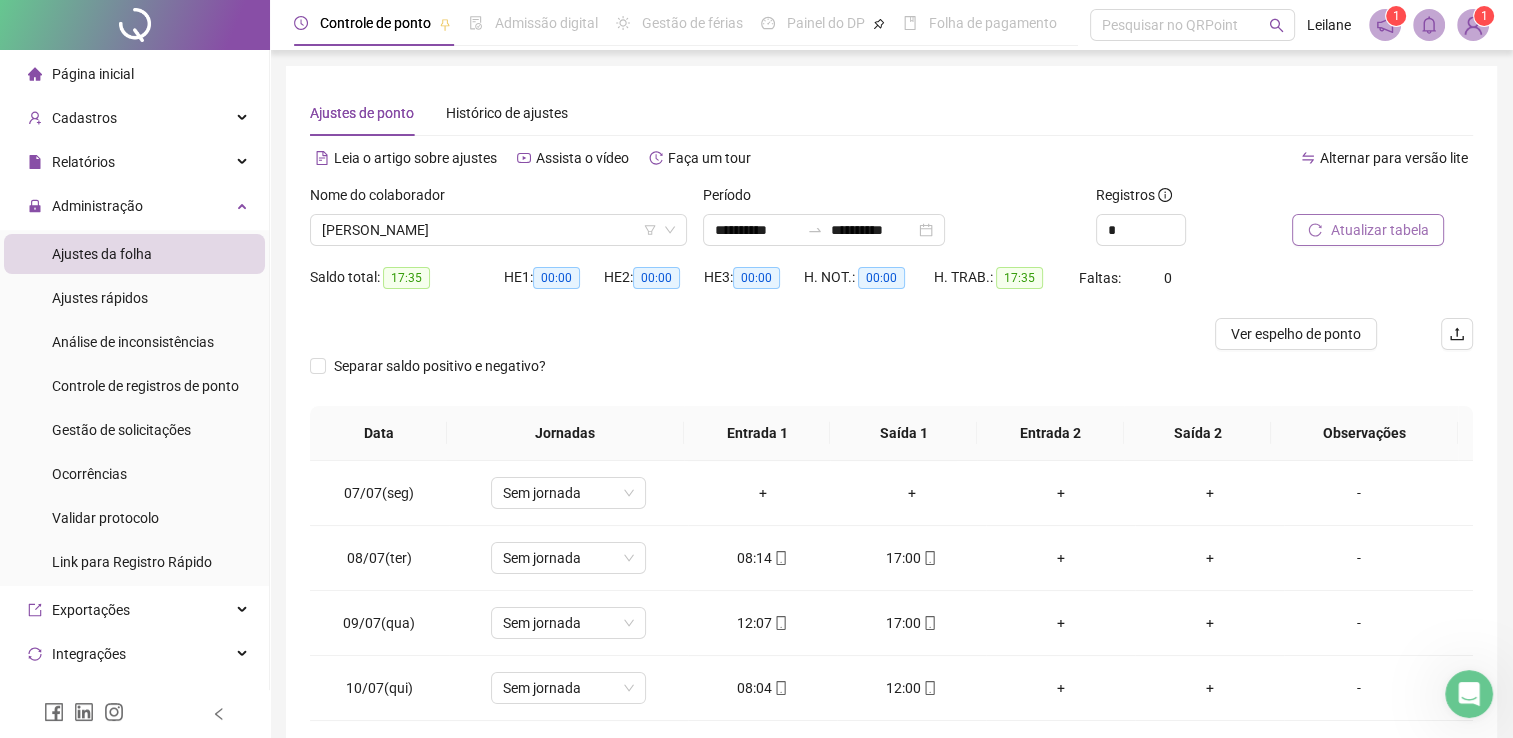 click on "Atualizar tabela" at bounding box center (1379, 230) 